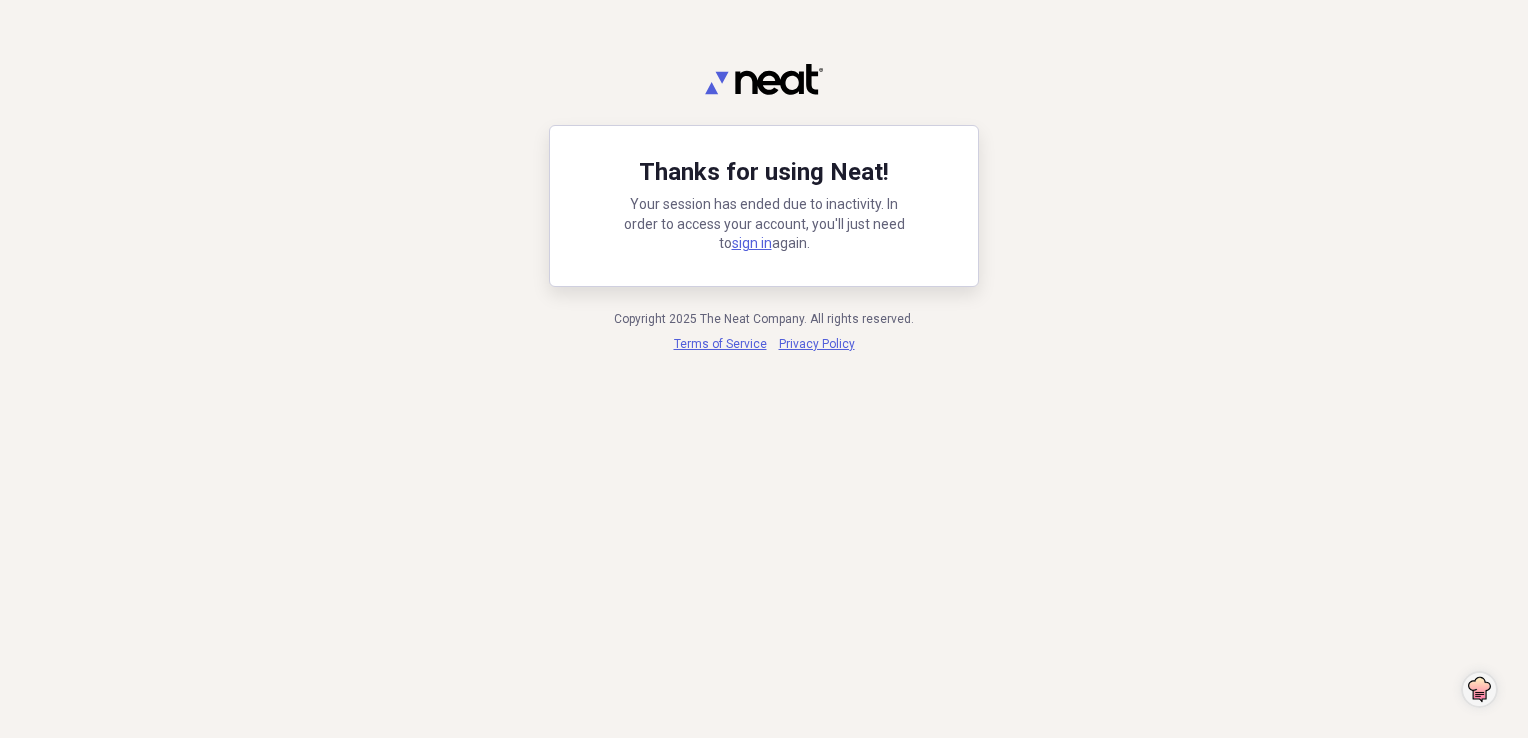 scroll, scrollTop: 0, scrollLeft: 0, axis: both 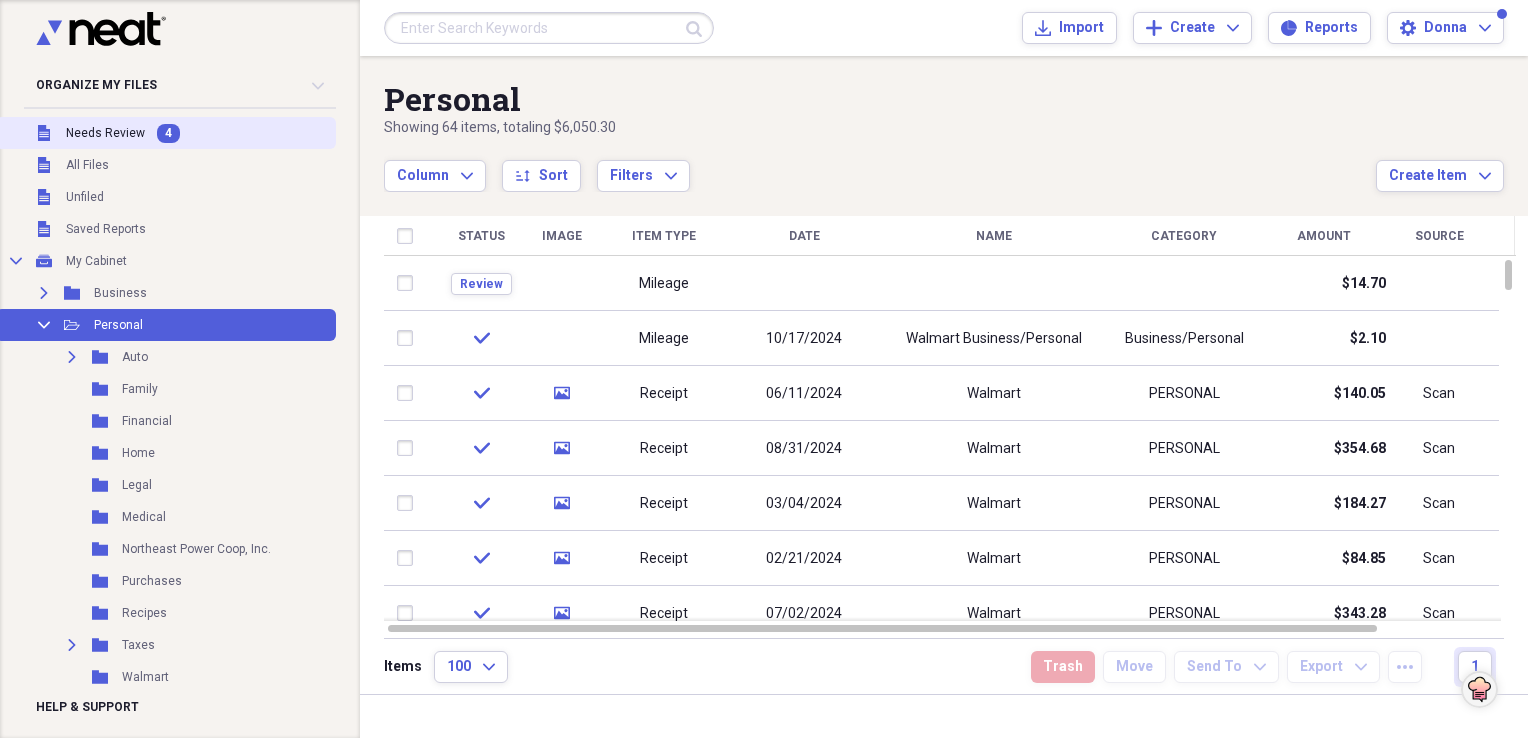 click on "Needs Review" at bounding box center [105, 133] 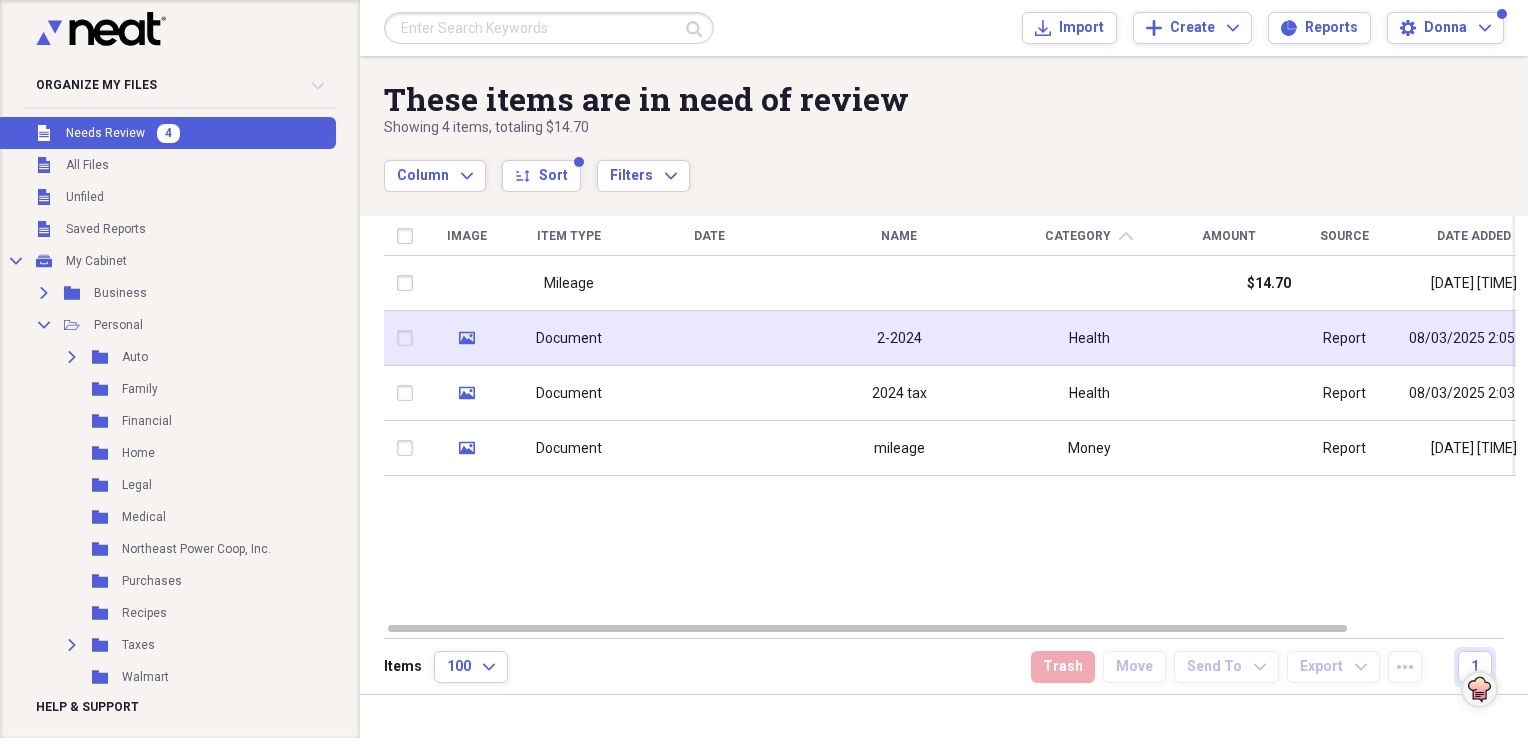 click on "Document" at bounding box center (569, 339) 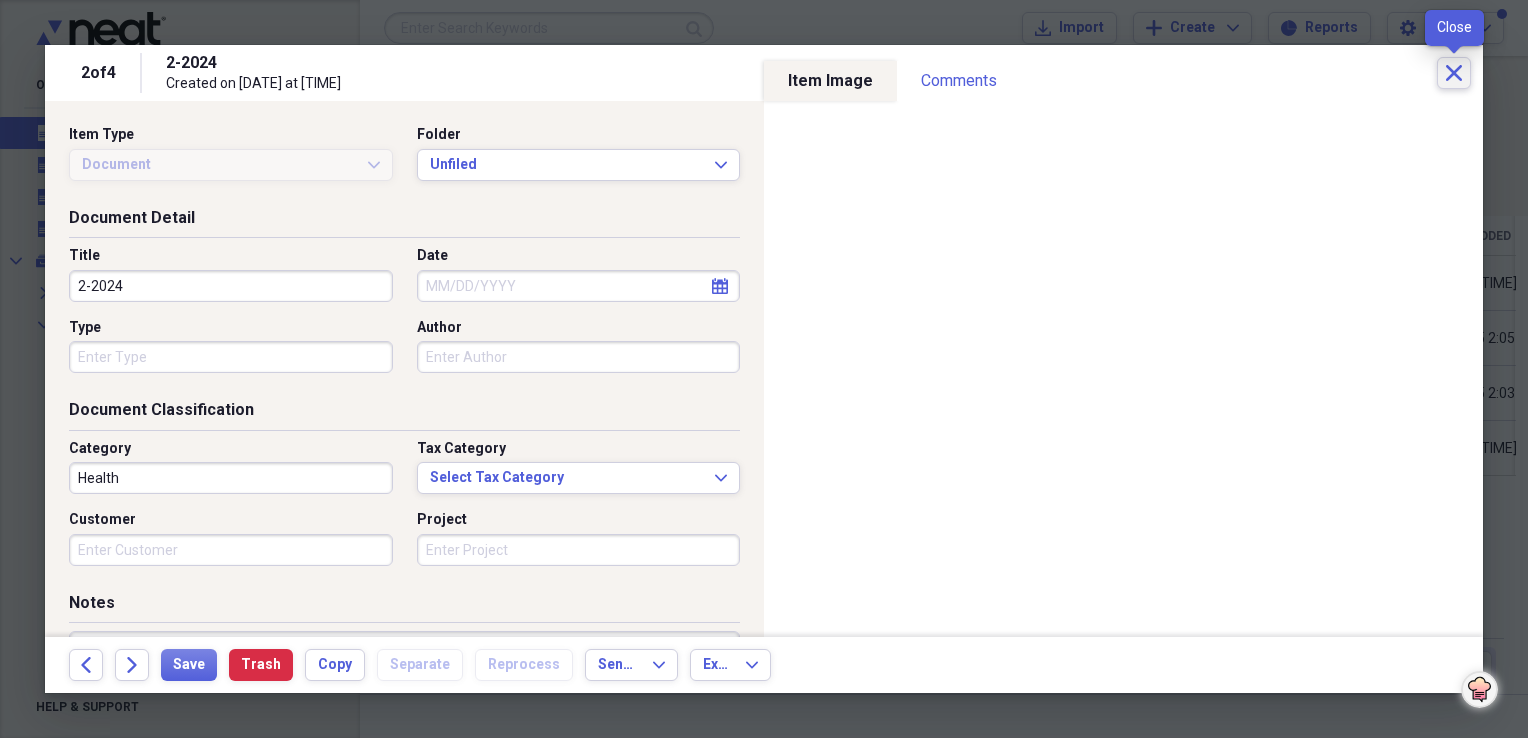 click on "Close" at bounding box center [1454, 73] 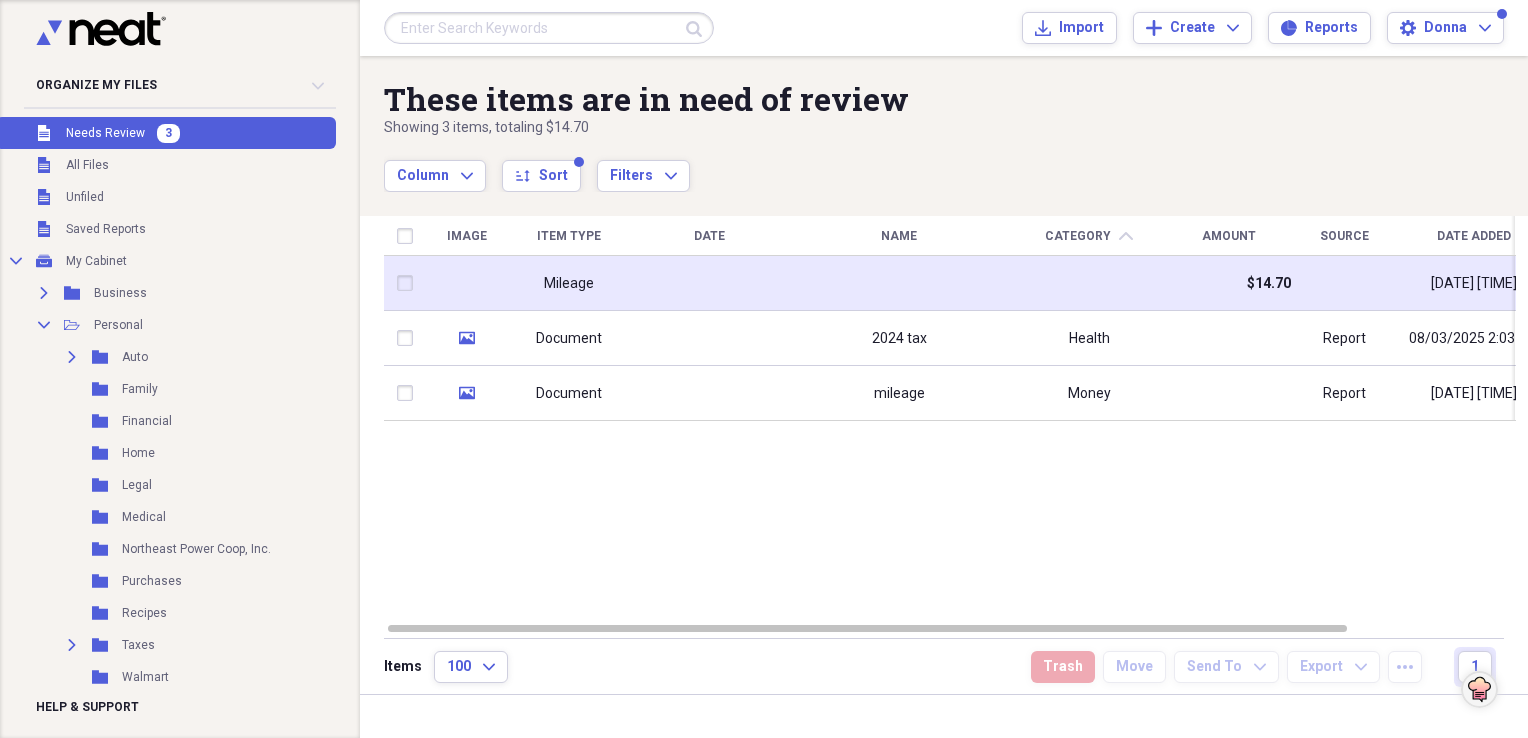 click at bounding box center [899, 283] 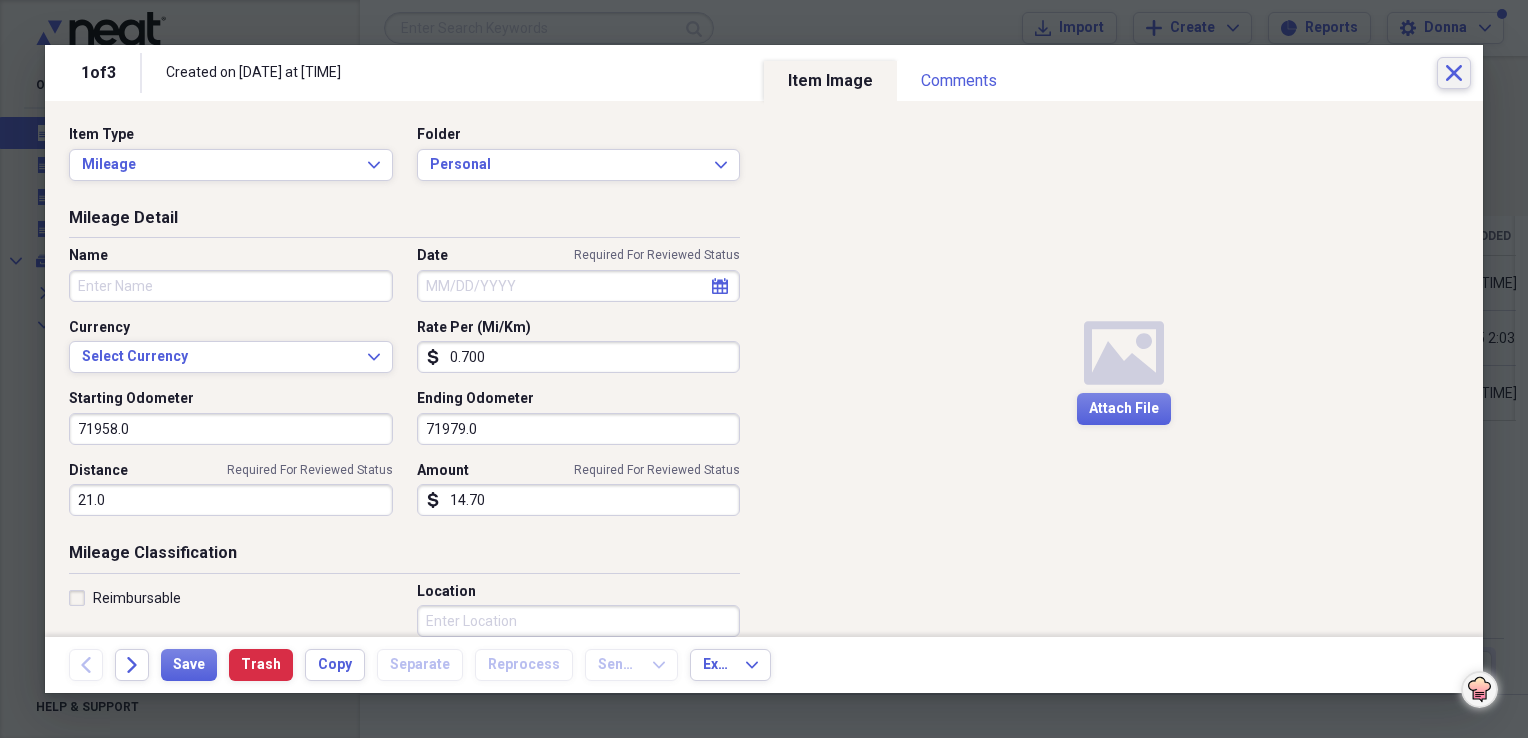 click on "Close" at bounding box center (1454, 73) 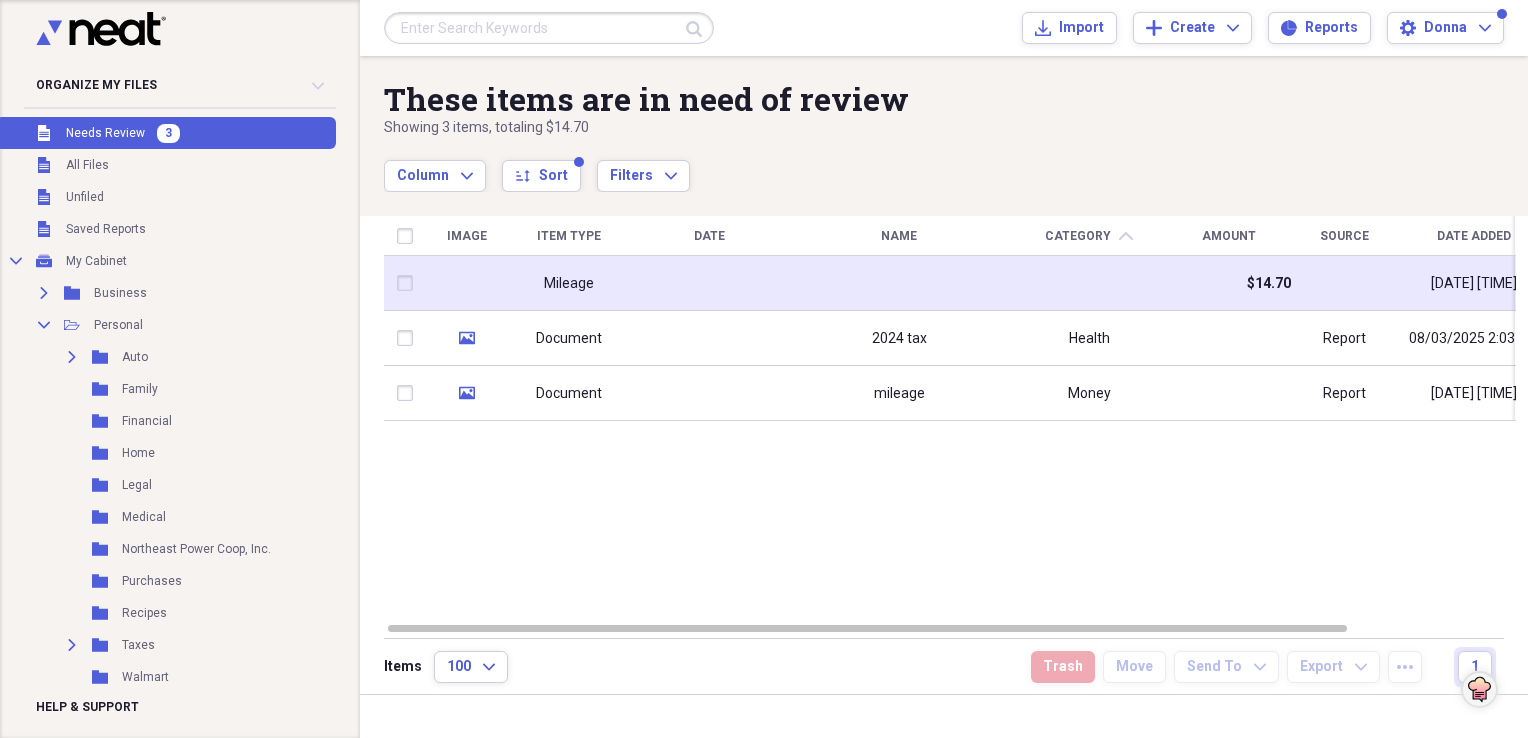 click at bounding box center [709, 283] 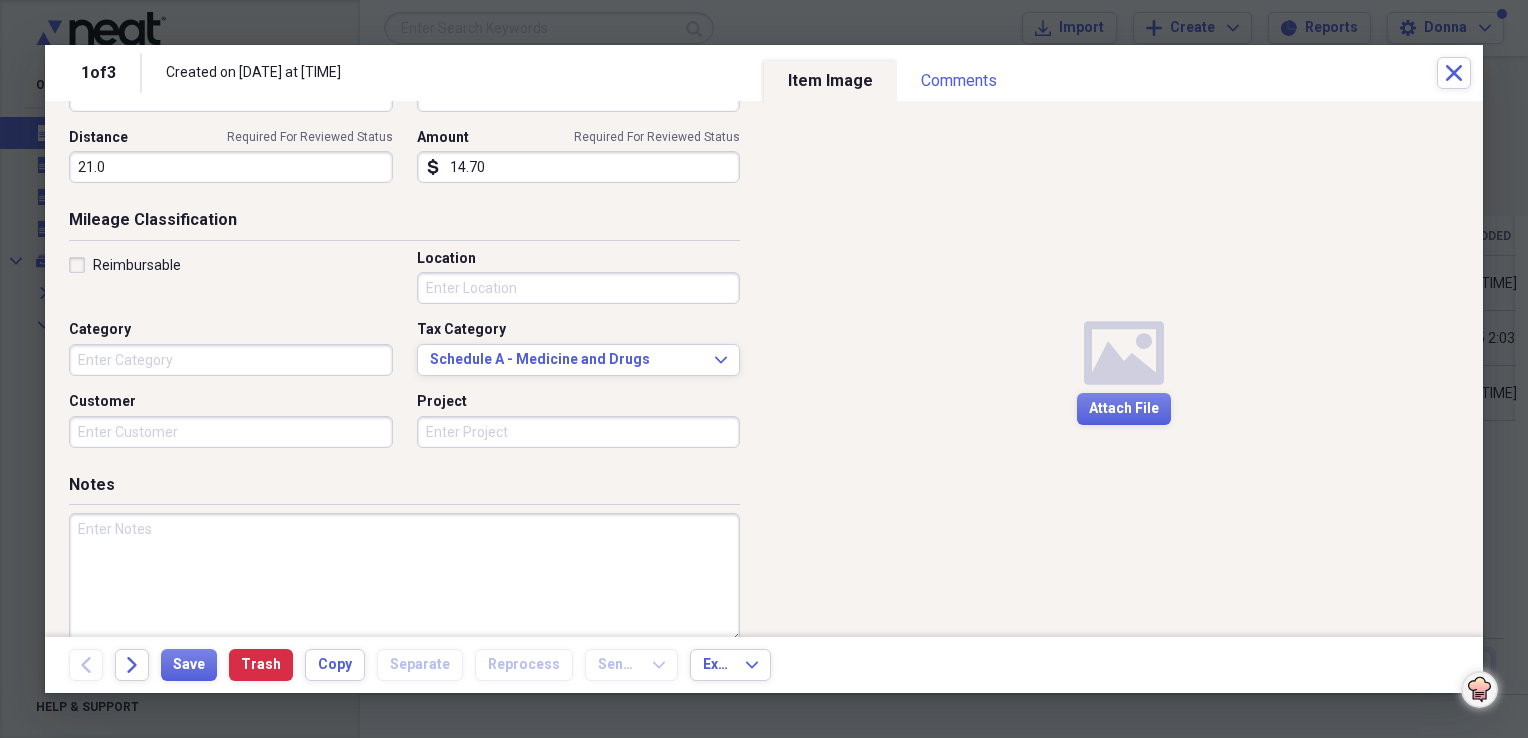 scroll, scrollTop: 363, scrollLeft: 0, axis: vertical 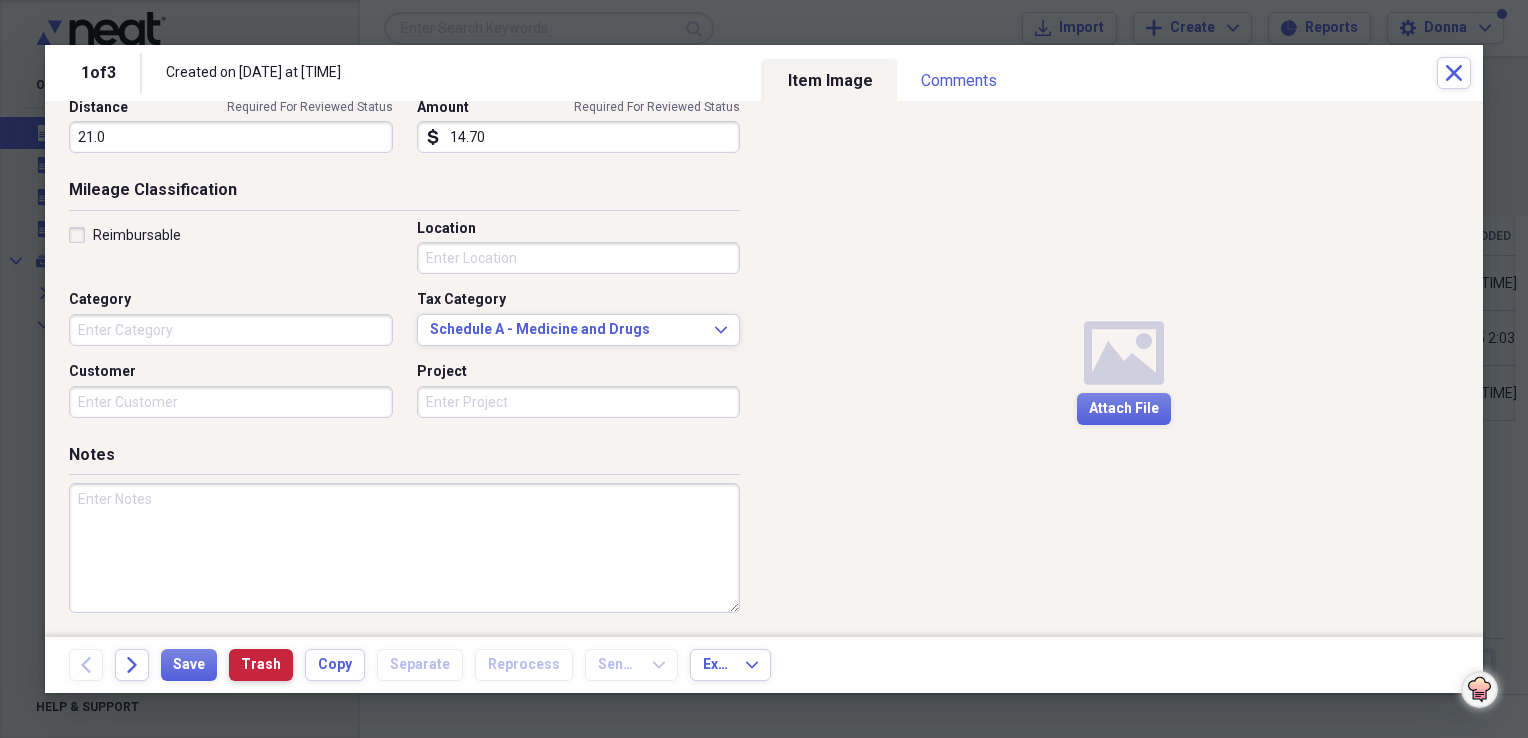 click on "Trash" at bounding box center [261, 665] 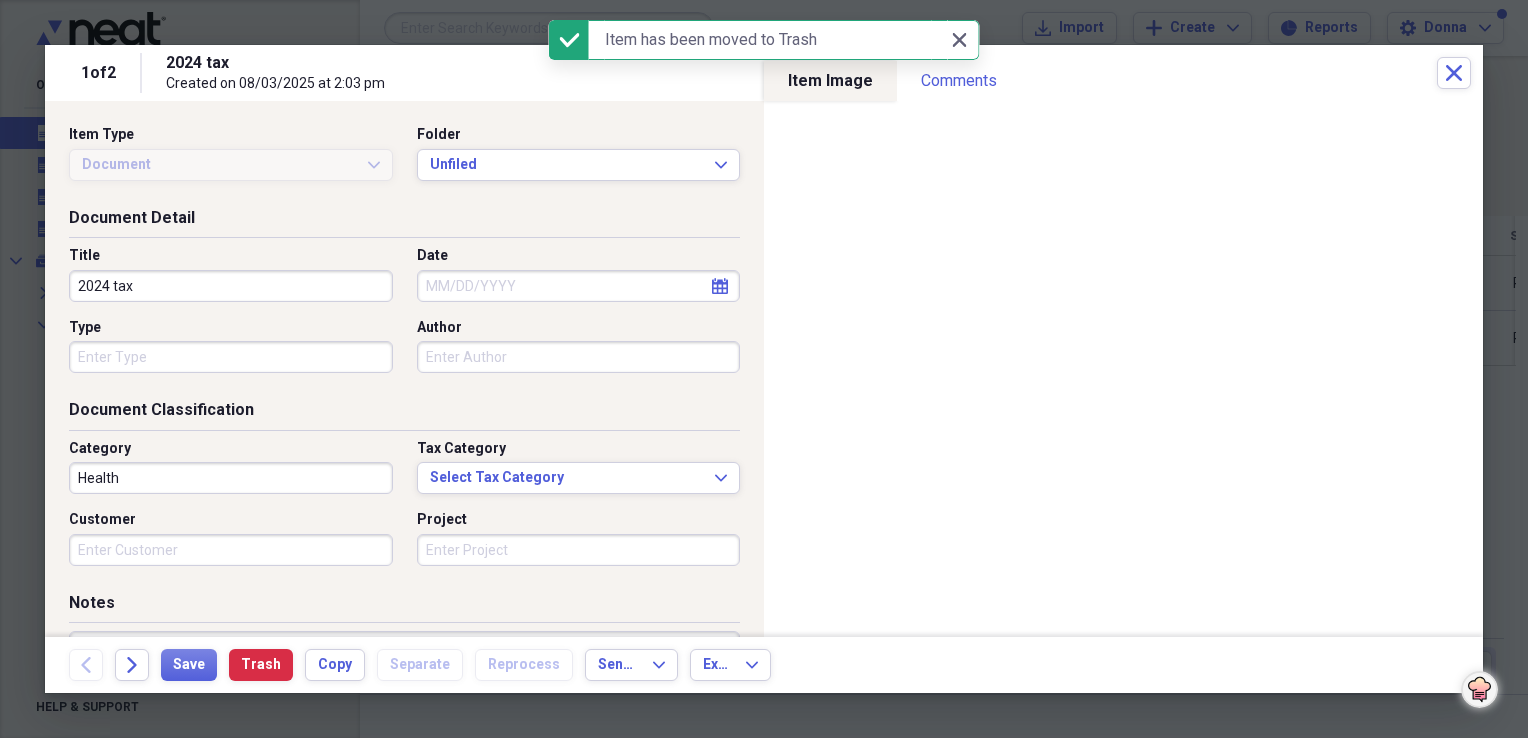 click on "Close Close" at bounding box center (964, 40) 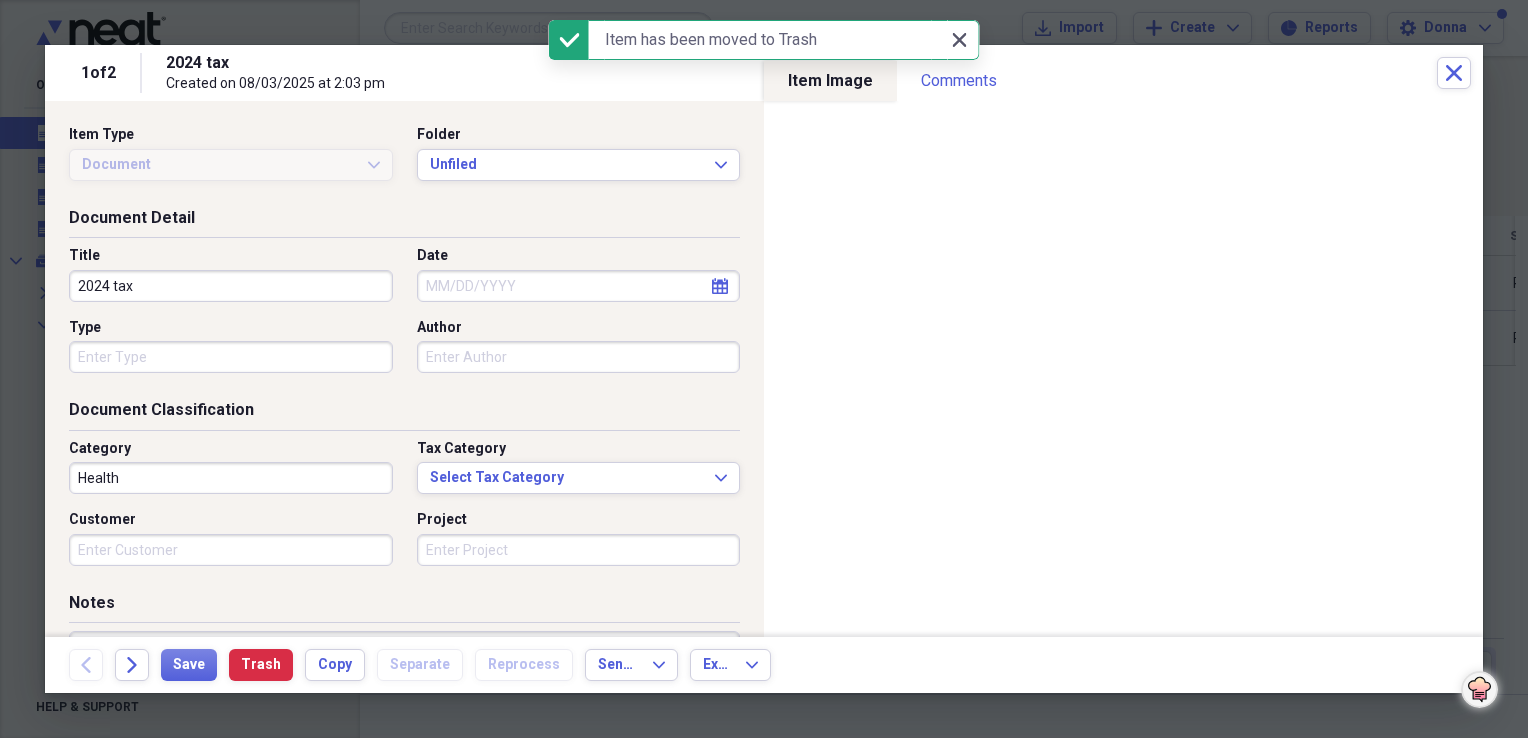 click on "Close" 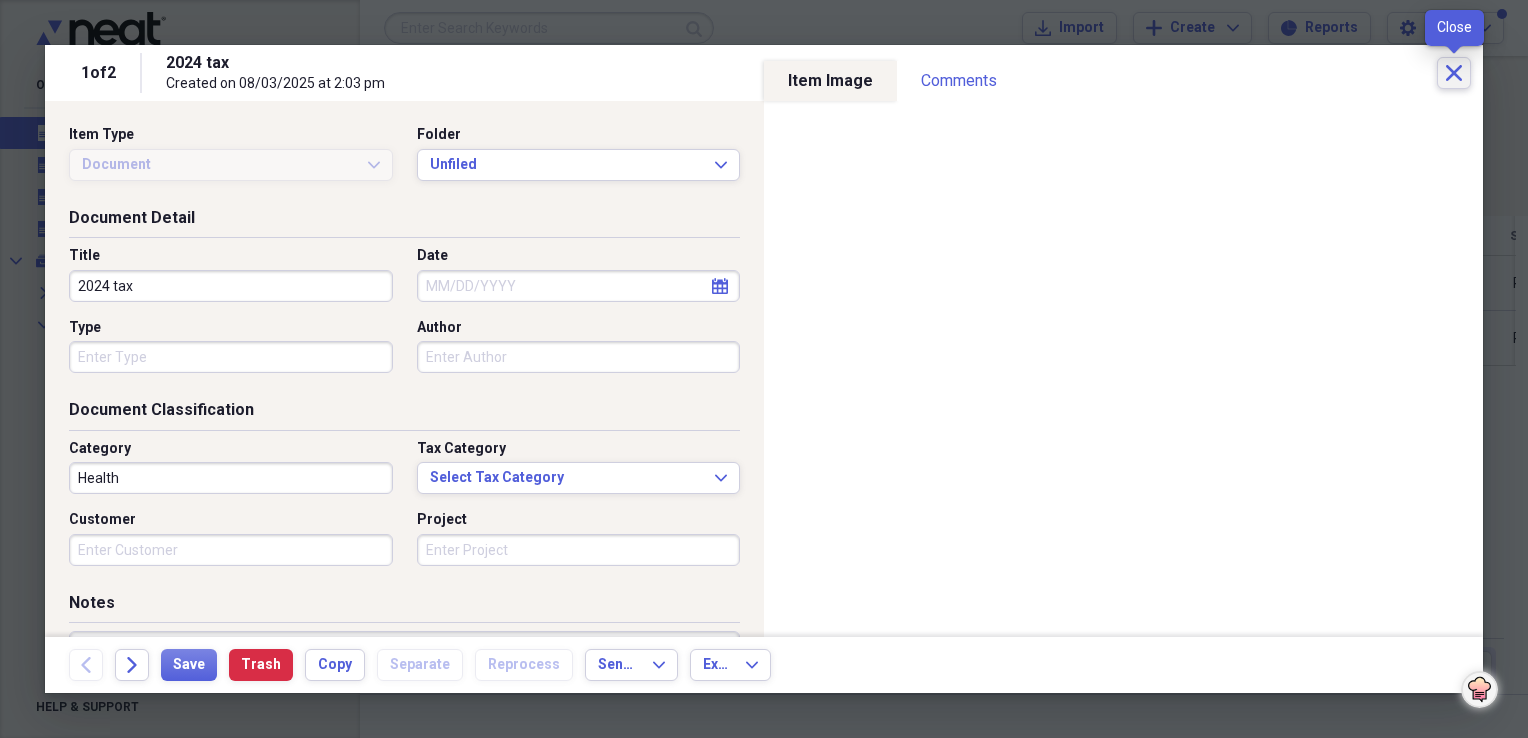 click 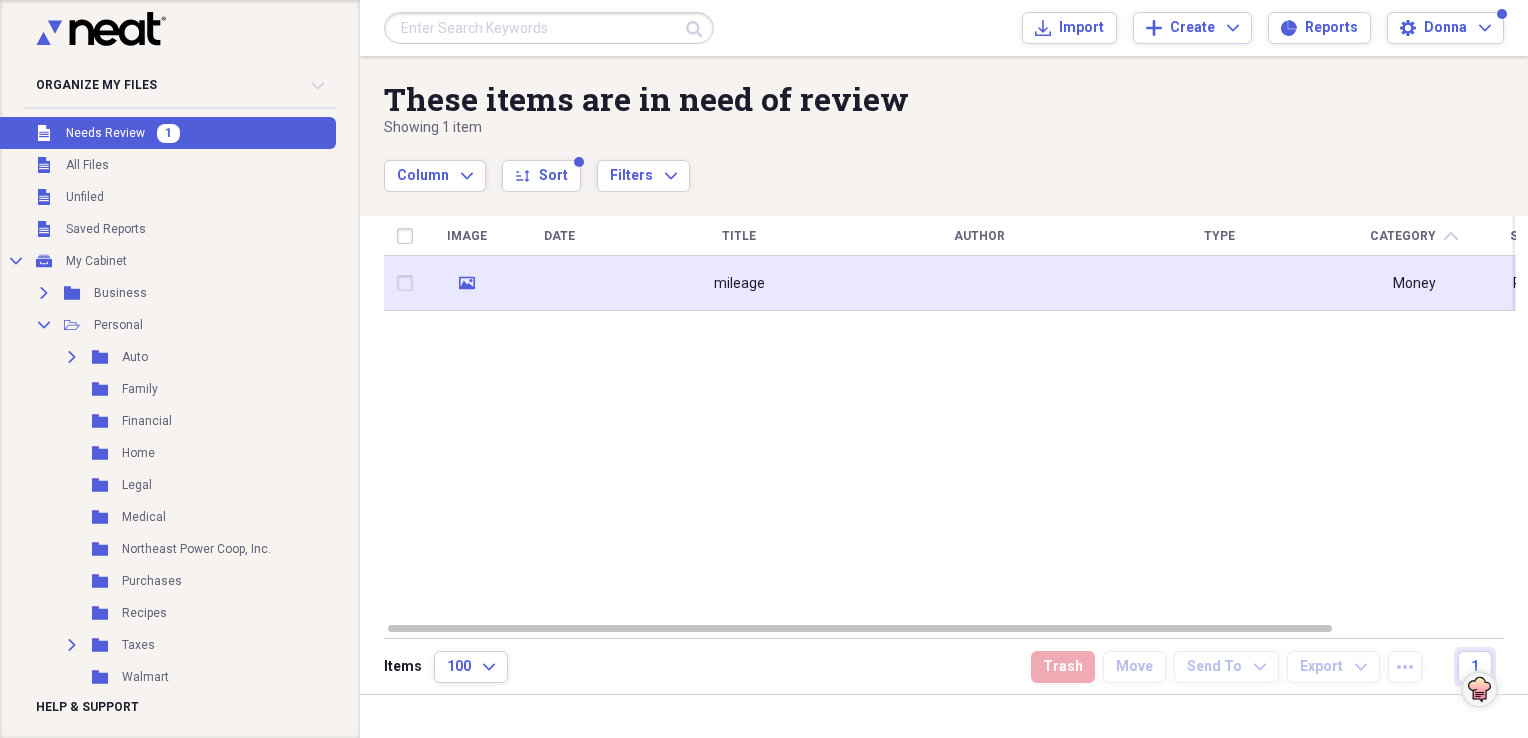 click on "mileage" at bounding box center [739, 284] 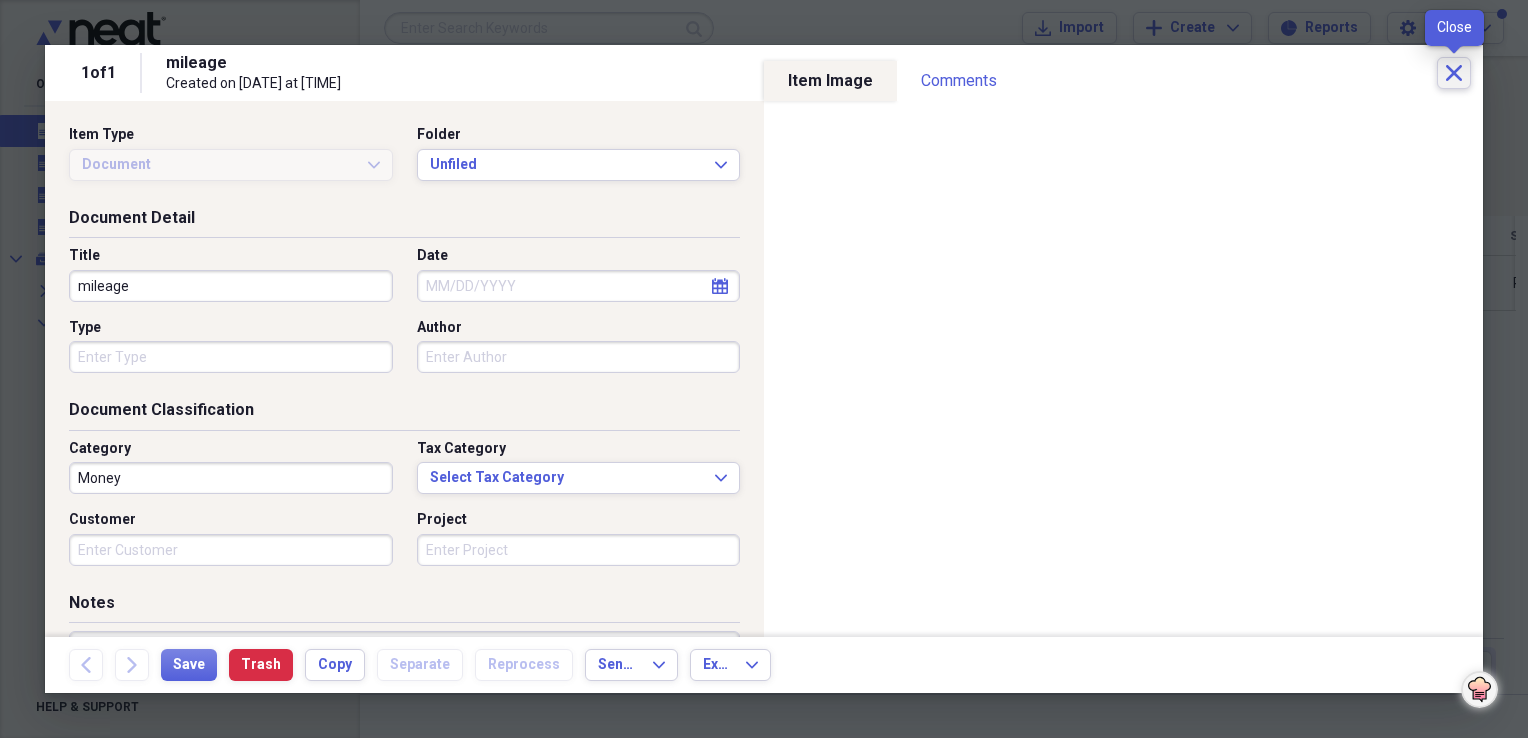 click on "Close" 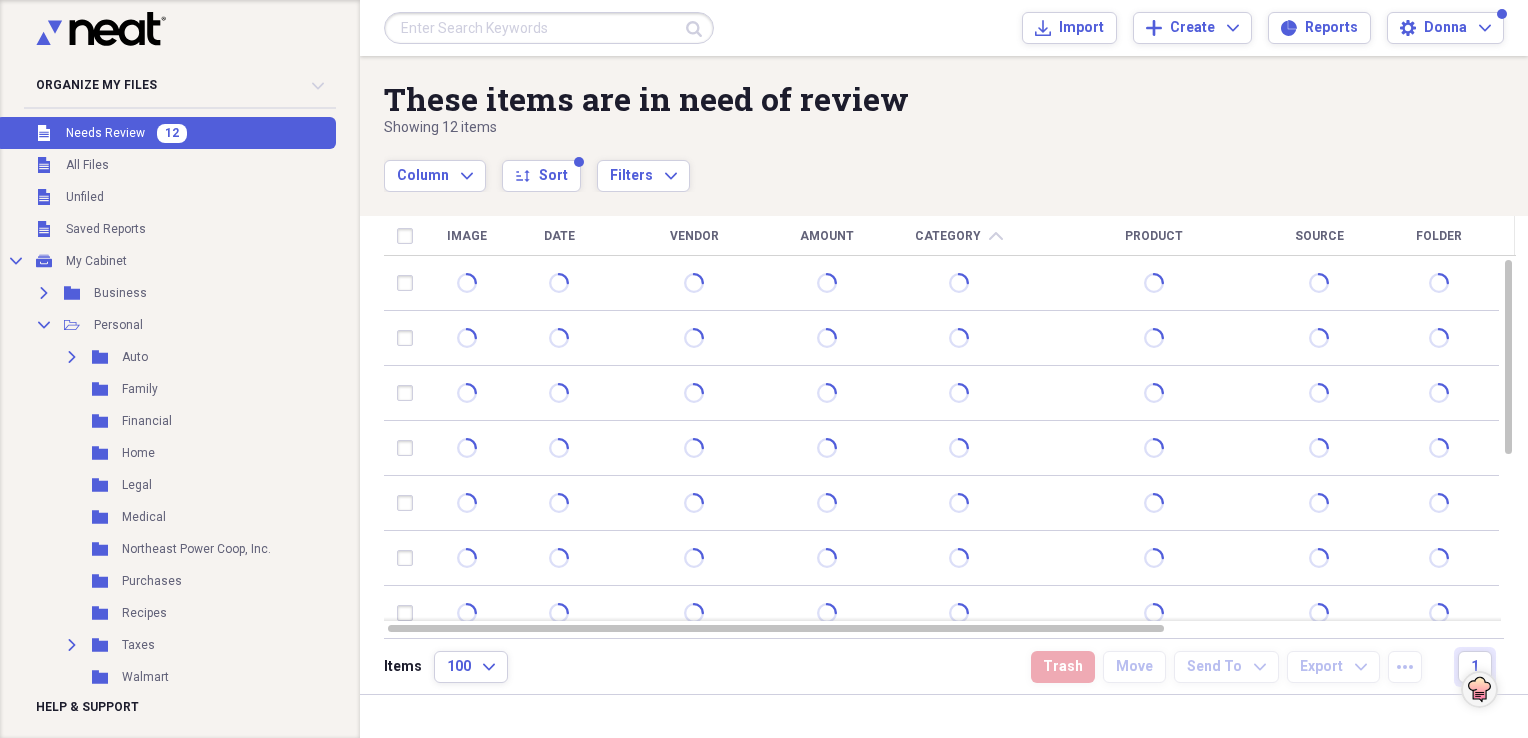 click on "Needs Review" at bounding box center [105, 133] 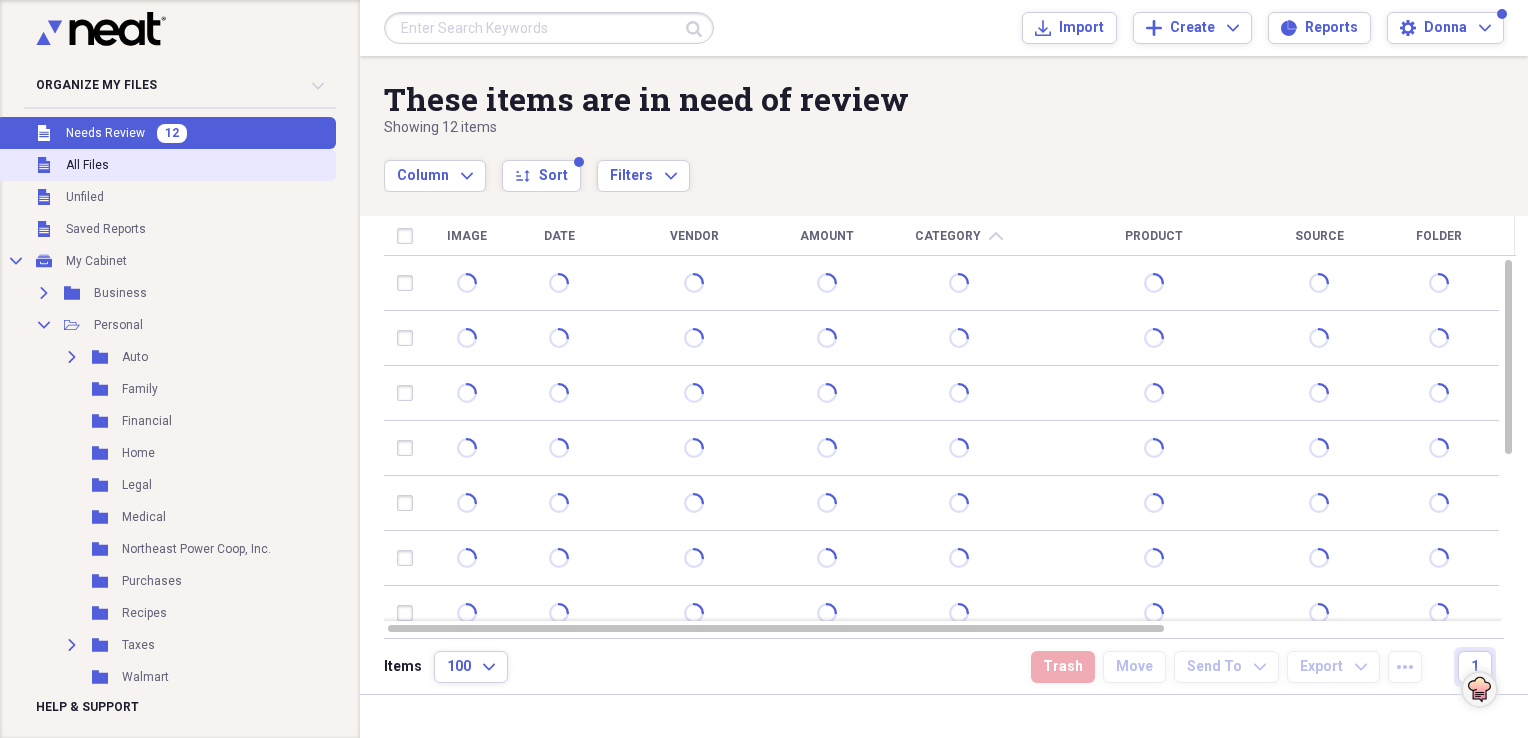 click on "All Files" at bounding box center (87, 165) 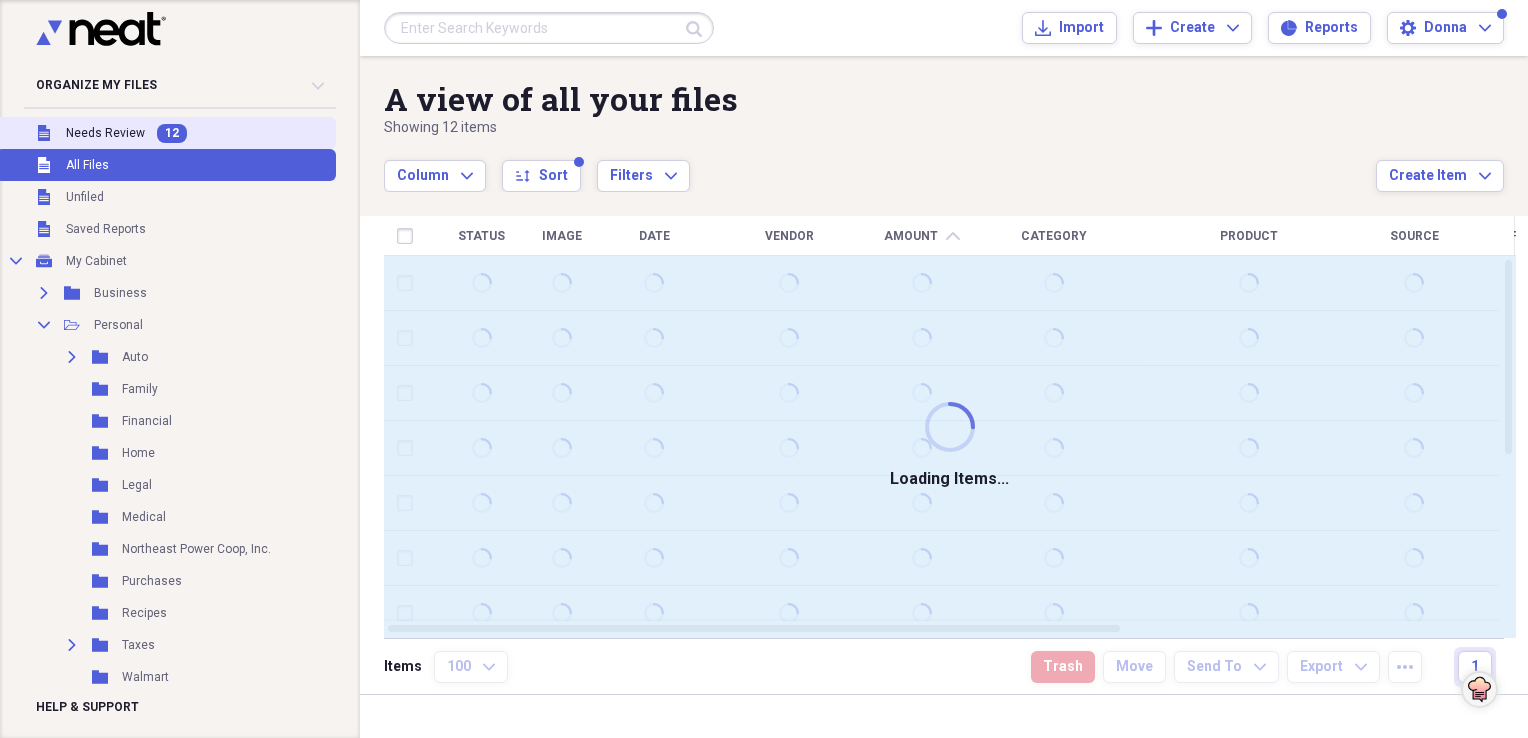 click on "Needs Review" at bounding box center (105, 133) 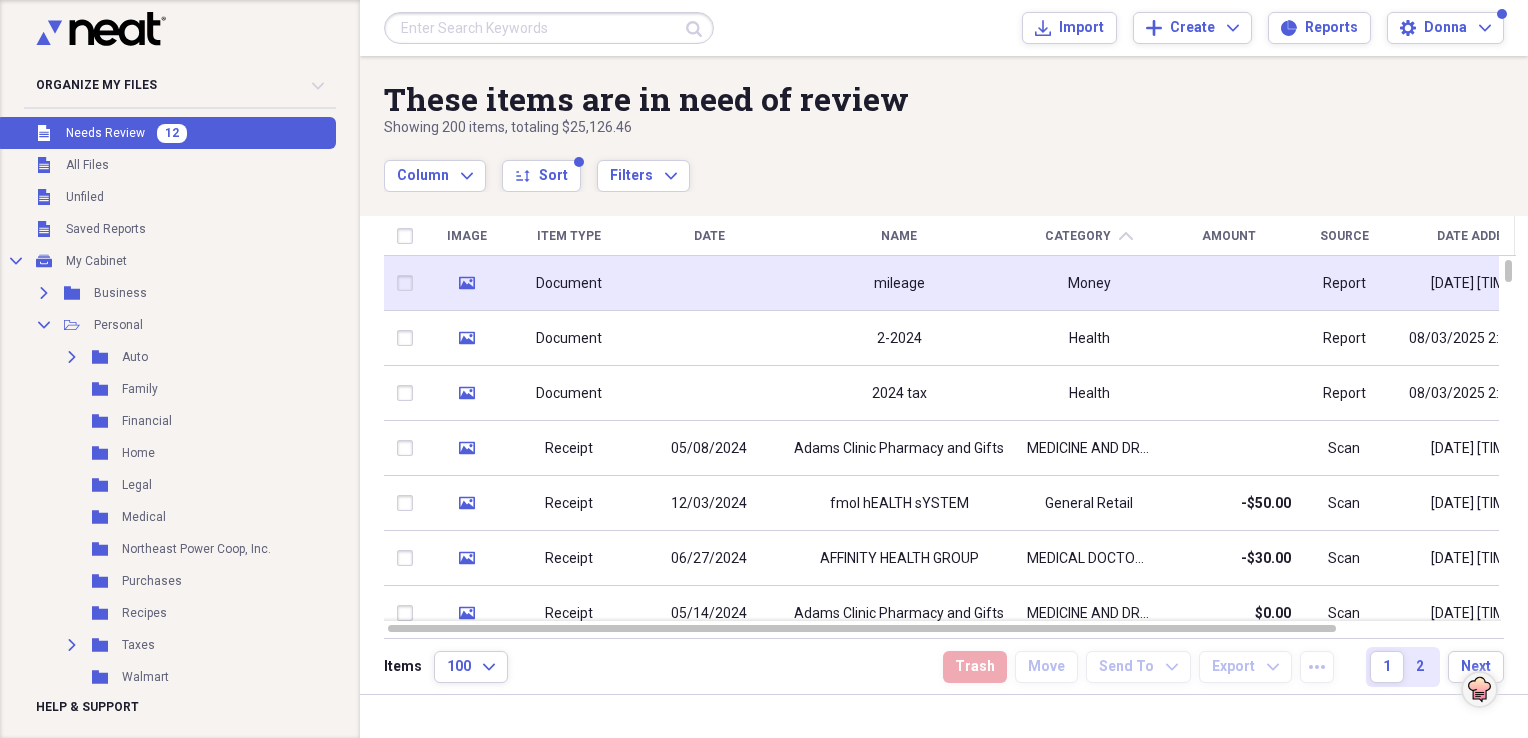 click on "Document" at bounding box center [569, 283] 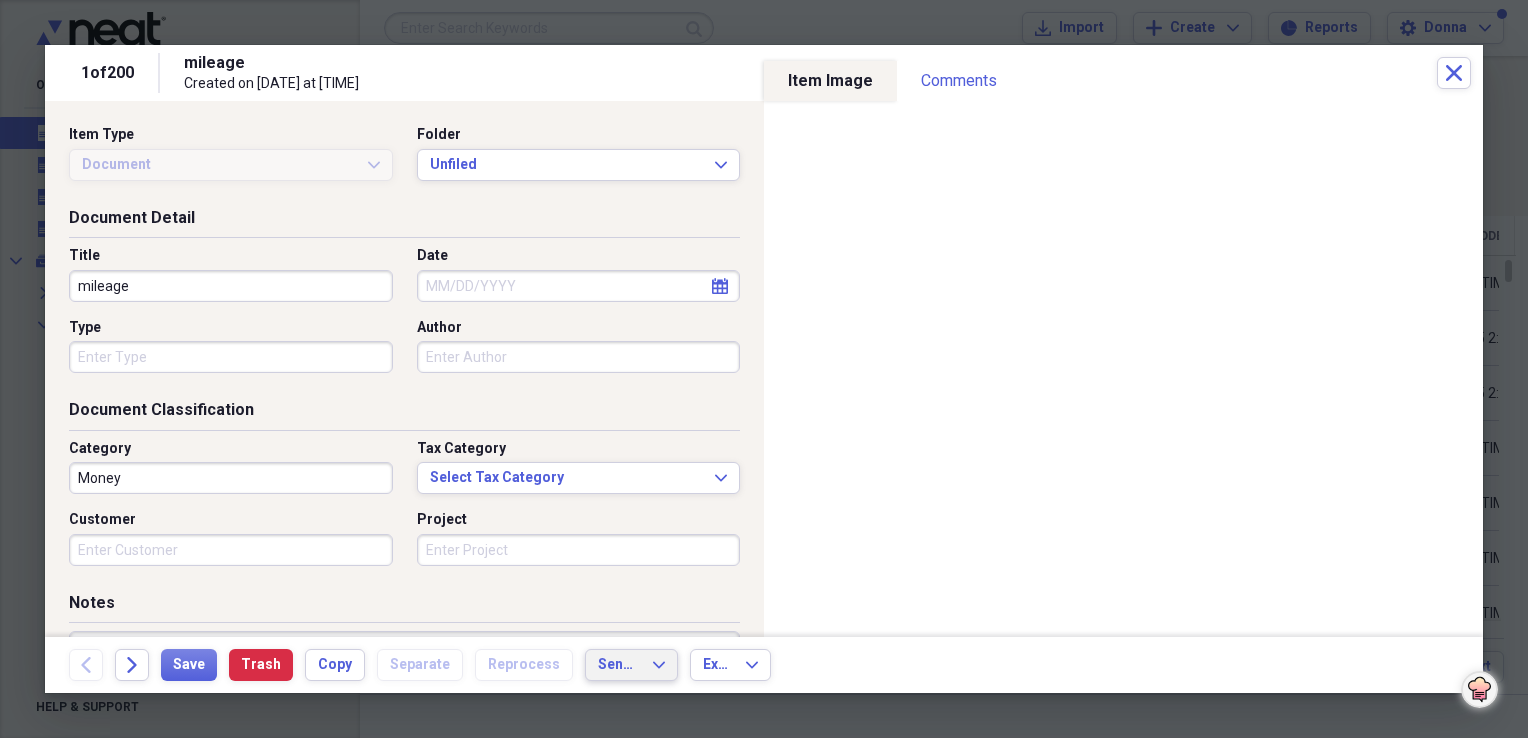 click on "Expand" 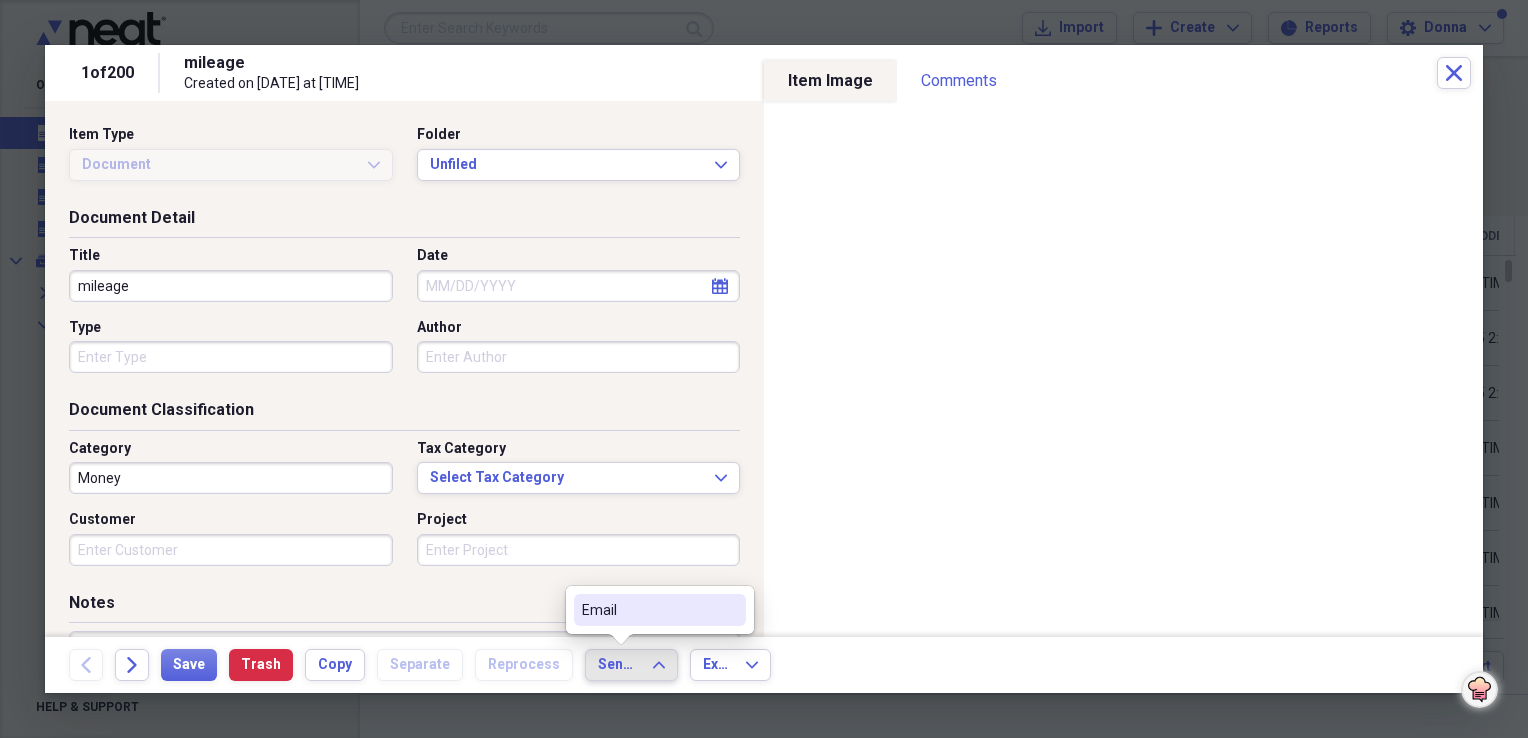 click on "Expand" 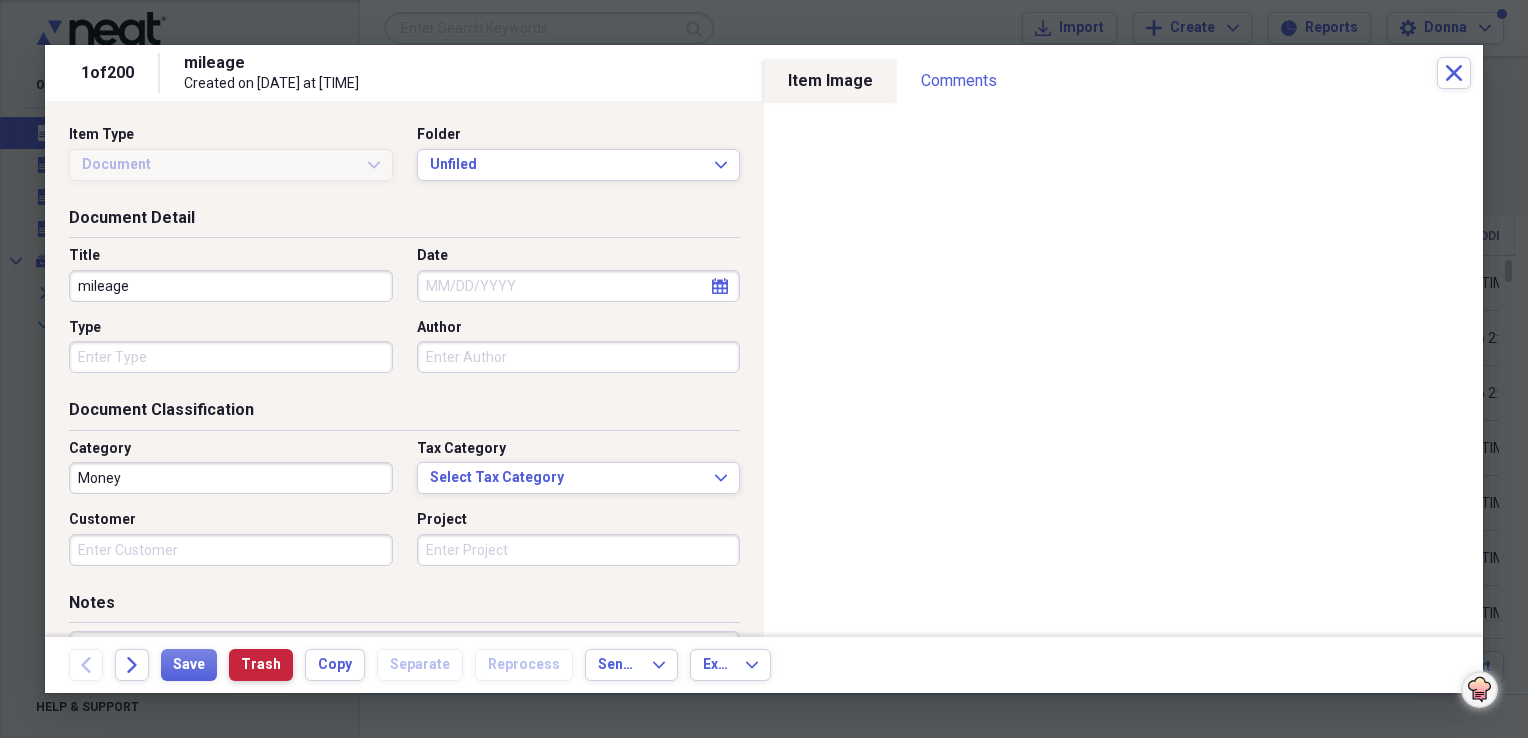 click on "Trash" at bounding box center (261, 665) 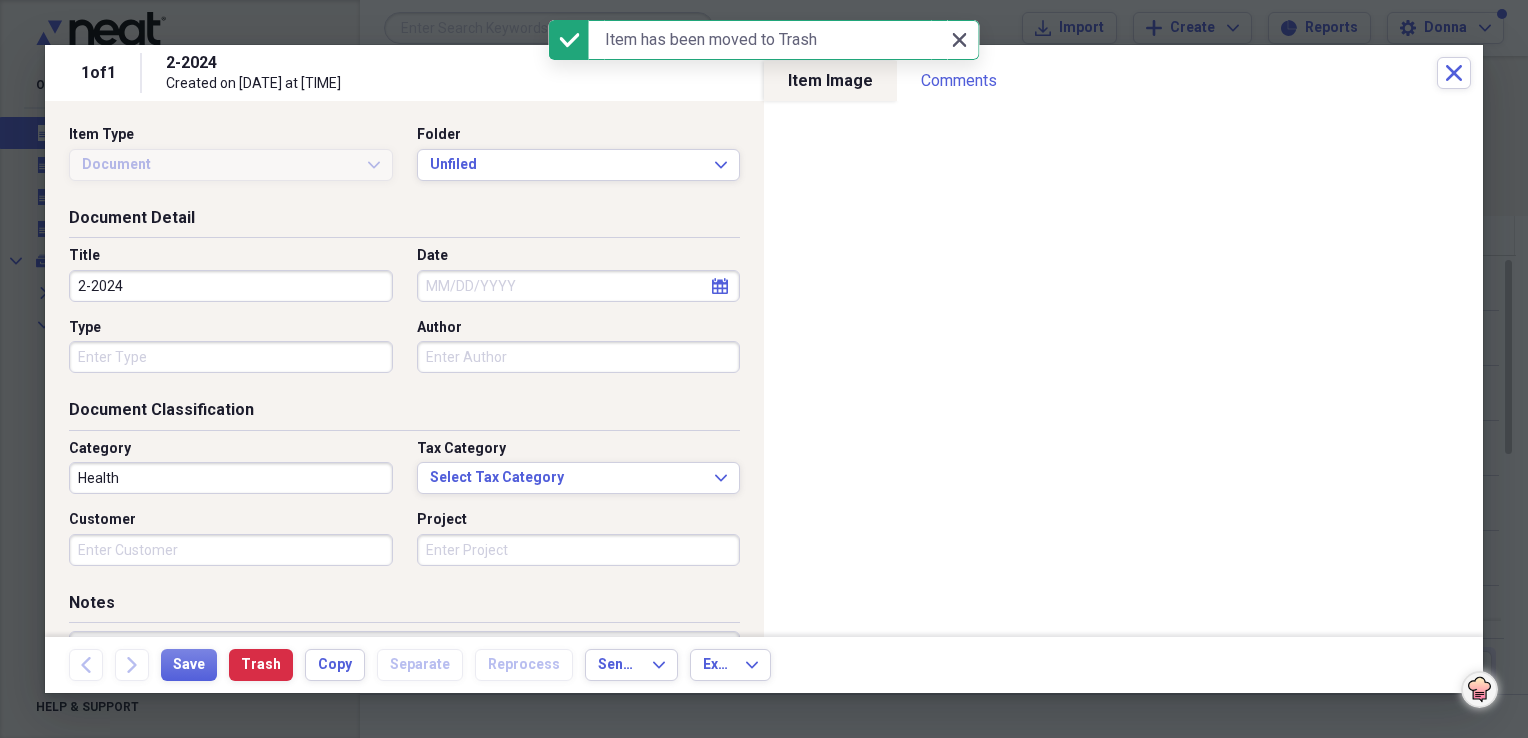 click on "Close" 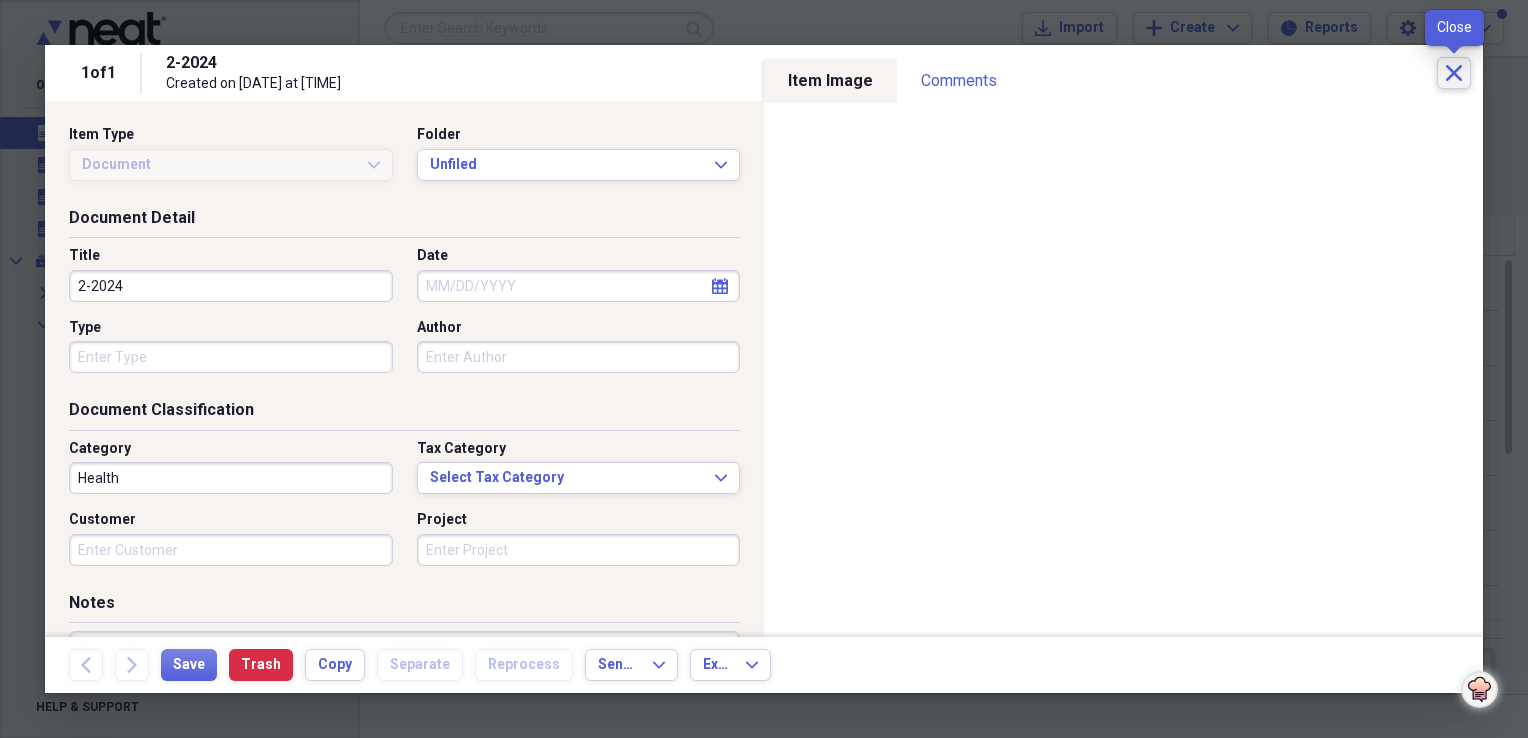 click on "Close" 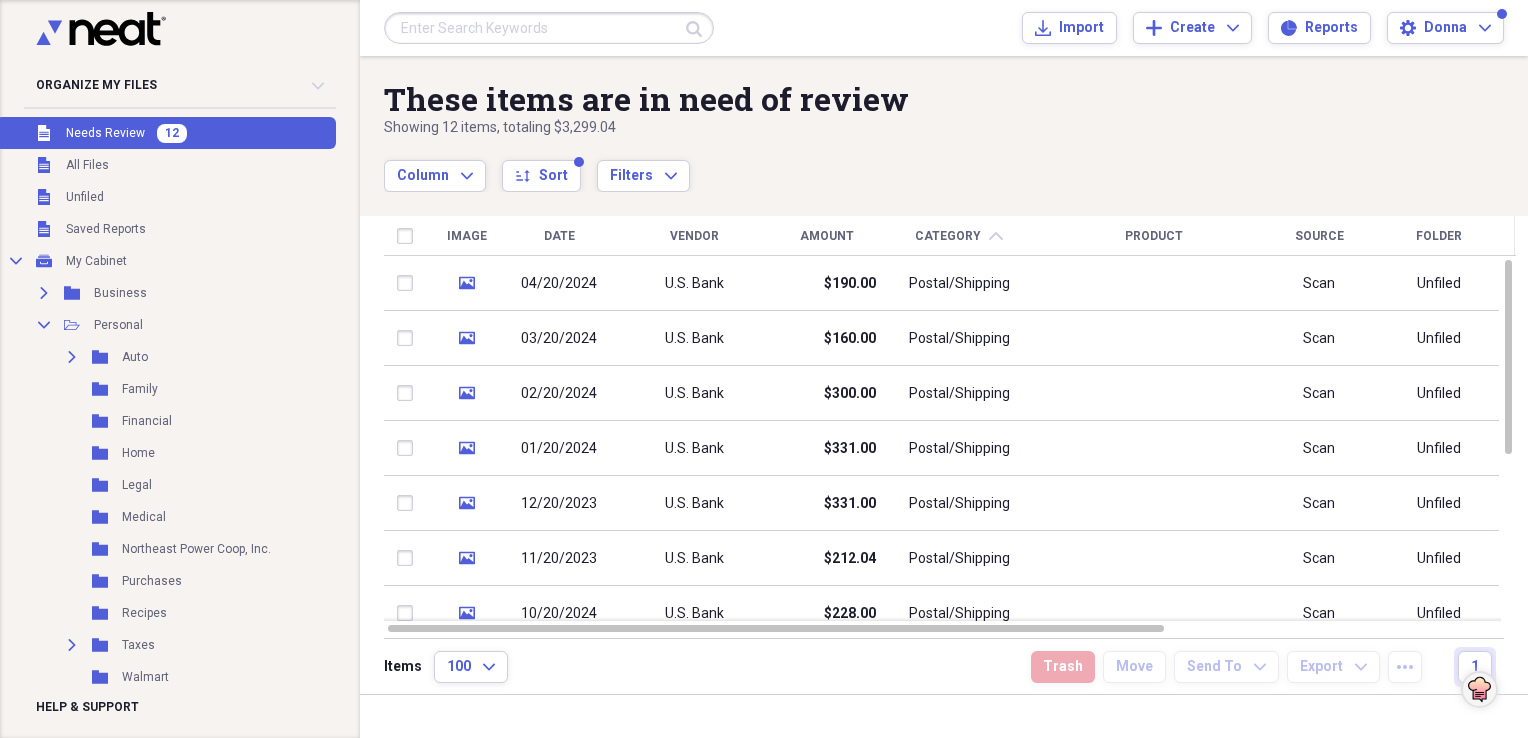 click on "12" at bounding box center [172, 133] 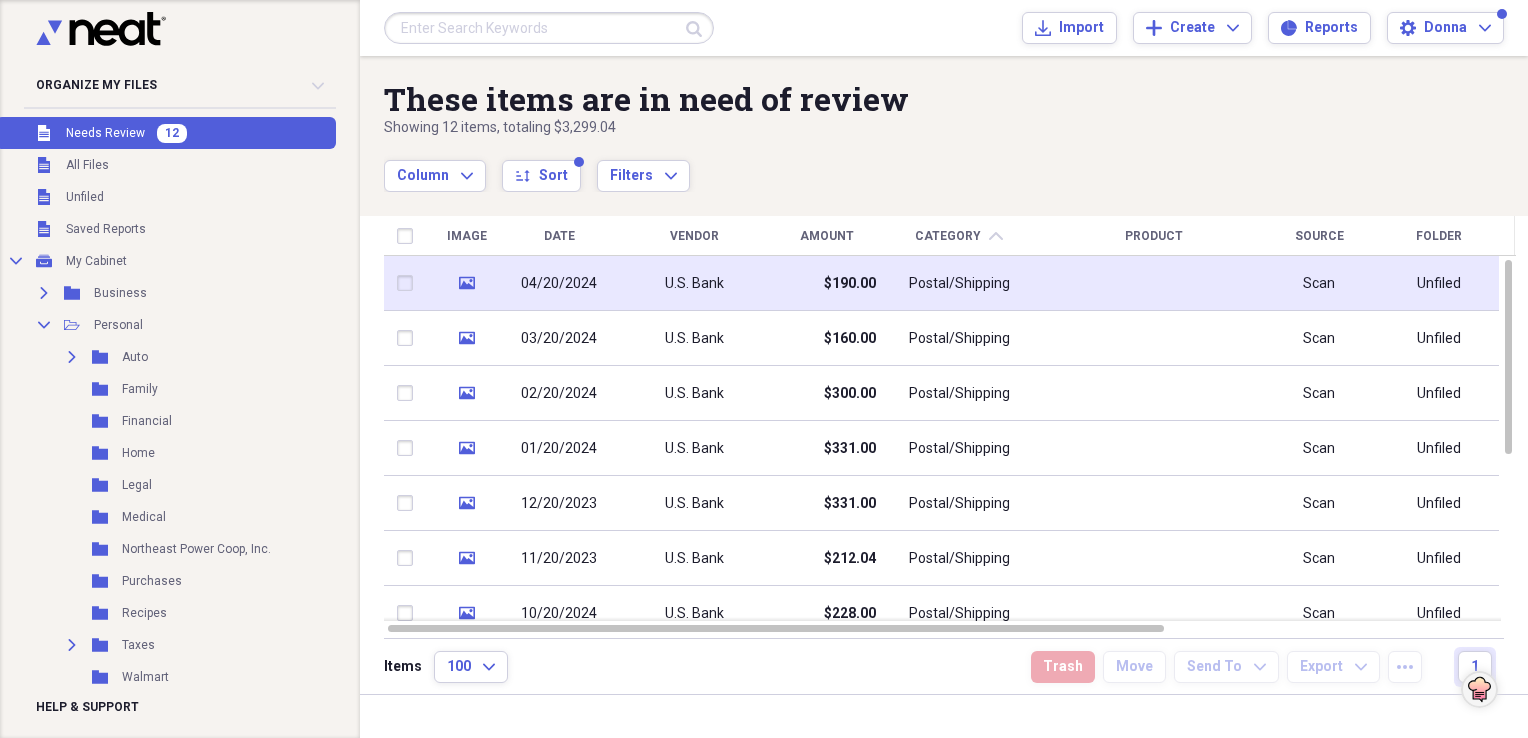 click on "U.S. Bank" at bounding box center (694, 284) 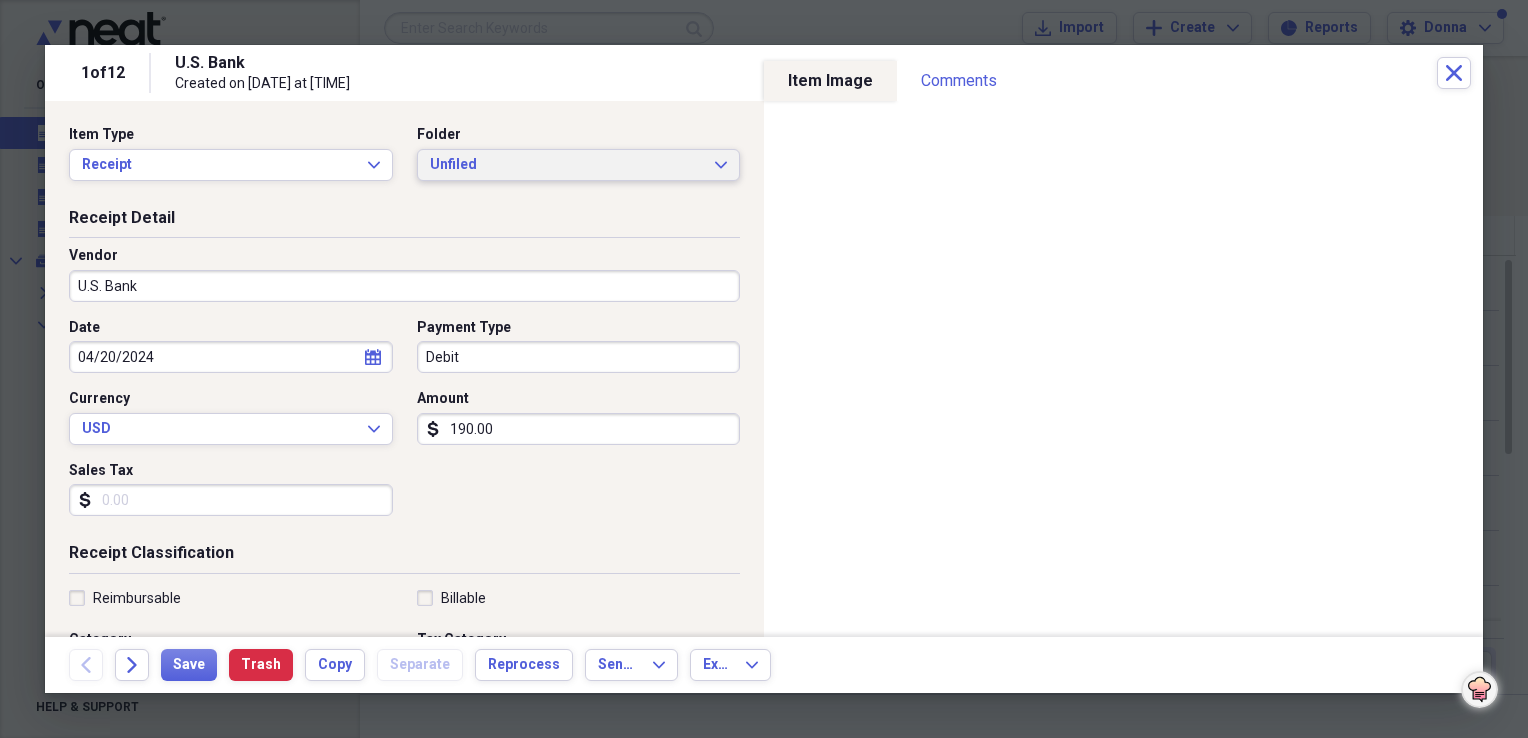 click on "Unfiled" at bounding box center [567, 165] 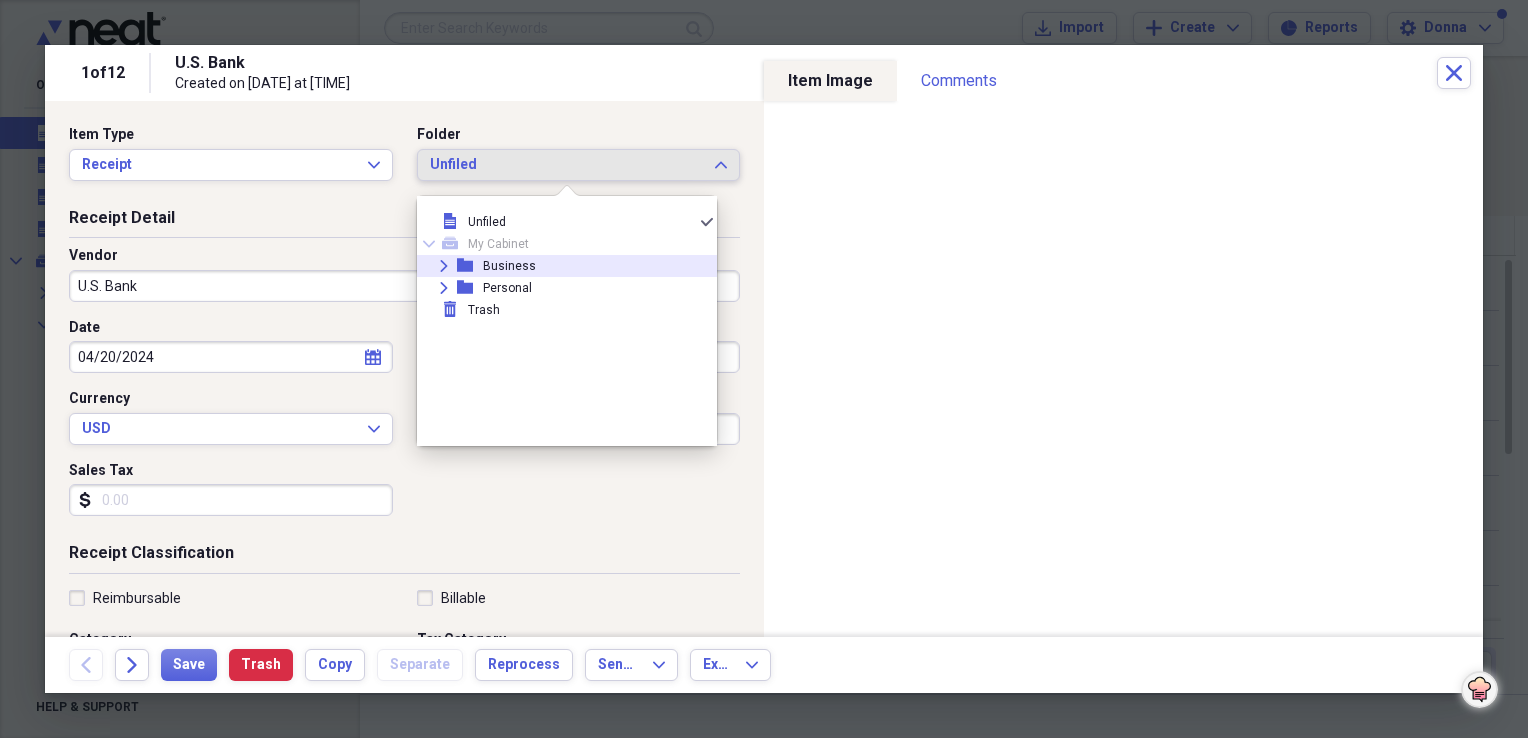 click on "Business" at bounding box center [509, 266] 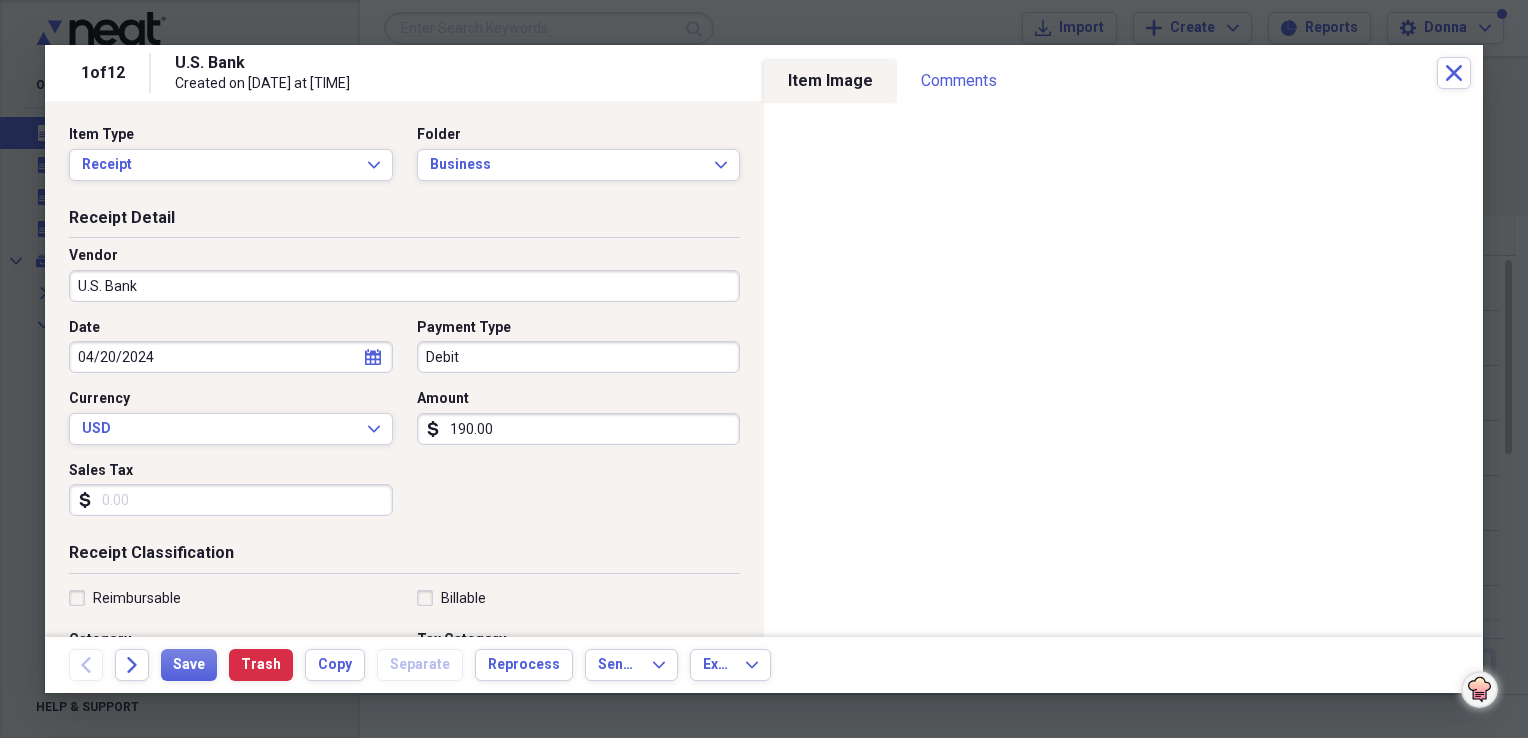 click on "calendar" 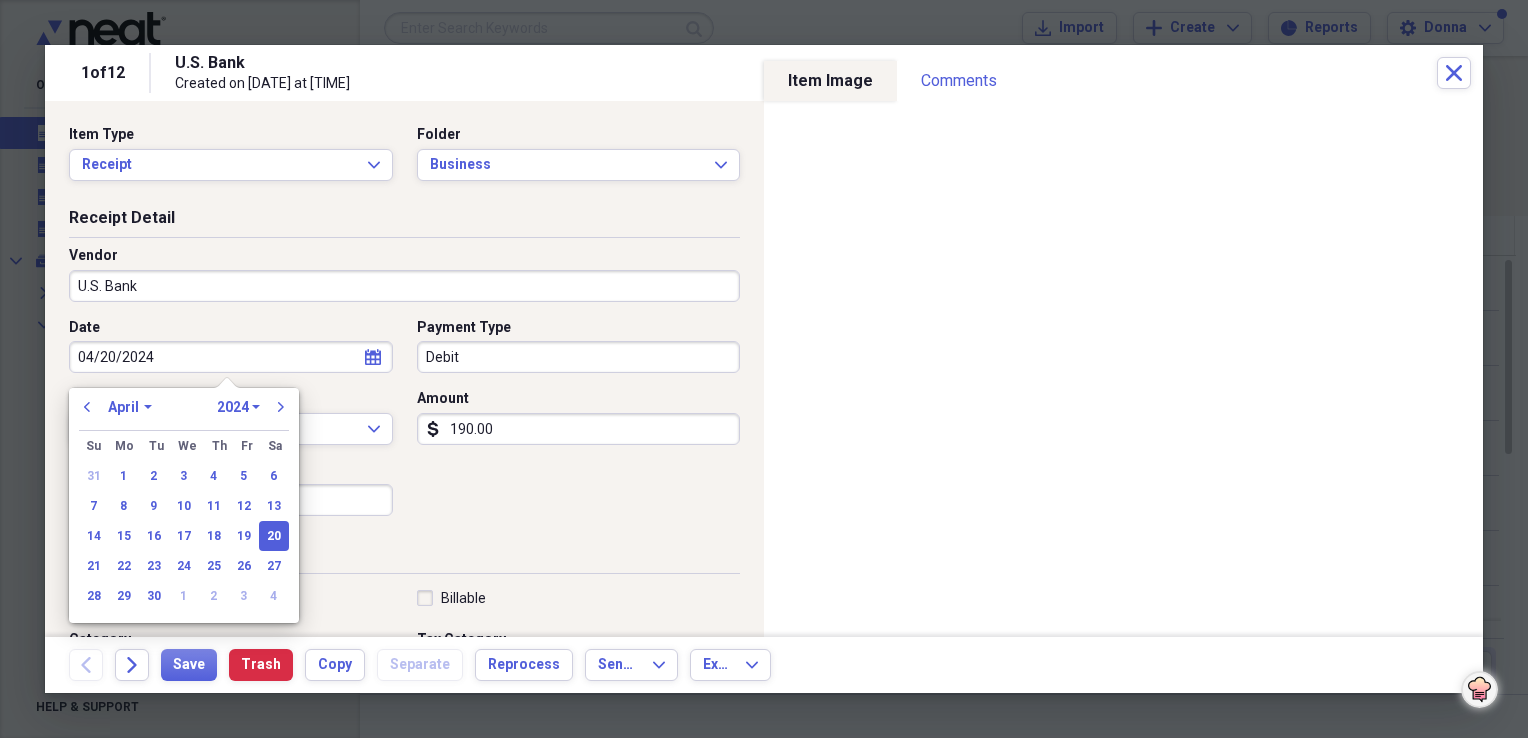 click on "January February March April May June July August September October November December" at bounding box center (130, 407) 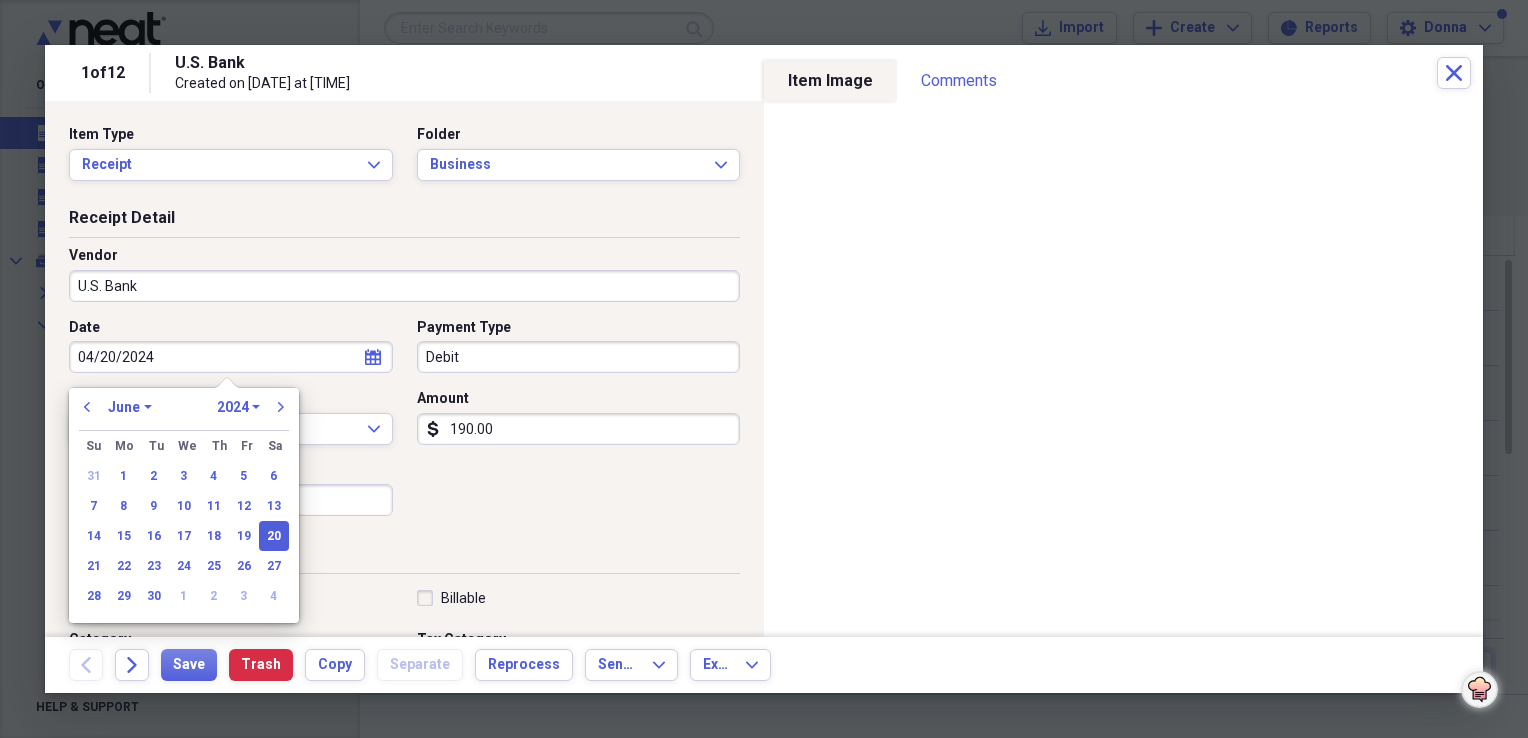 click on "January February March April May June July August September October November December" at bounding box center [130, 407] 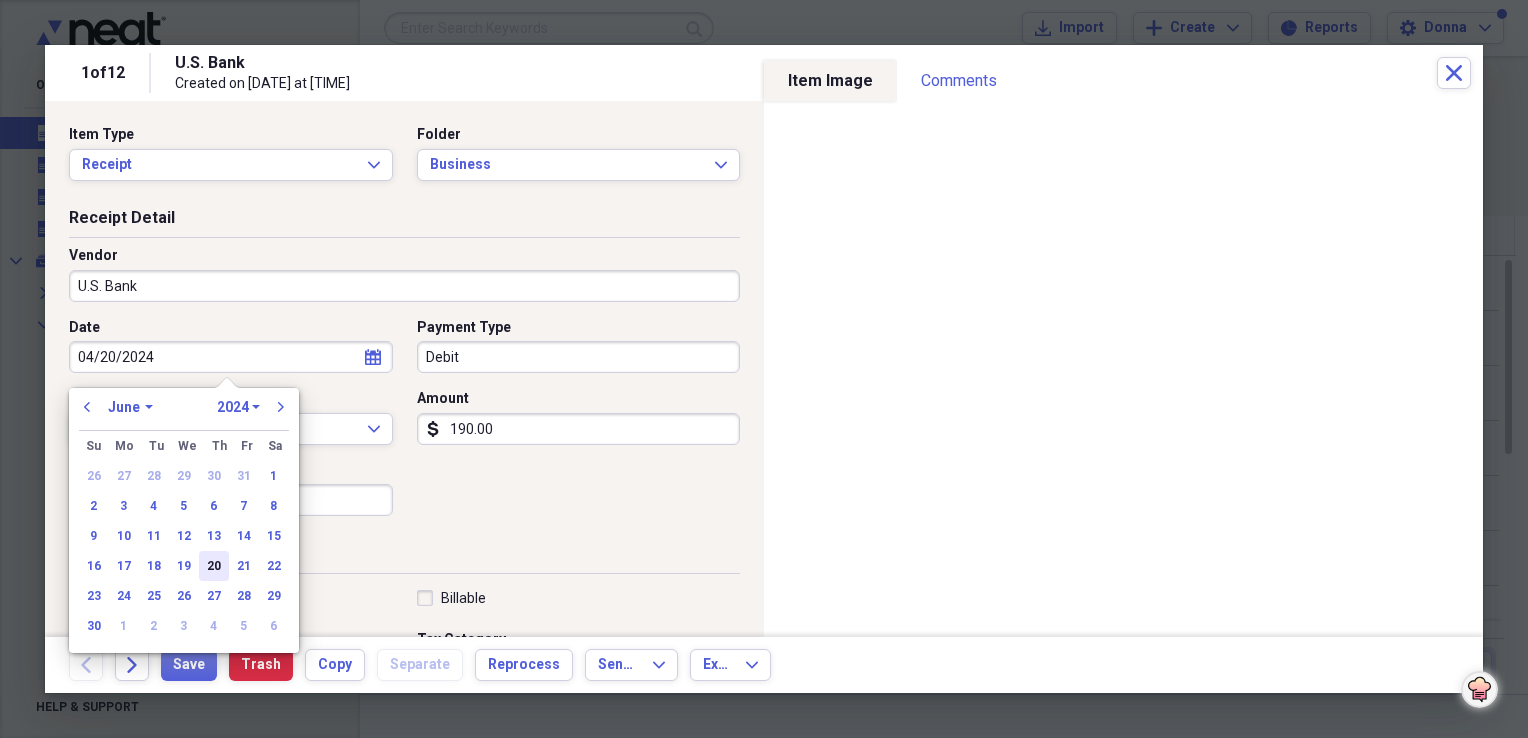 click on "20" at bounding box center [214, 566] 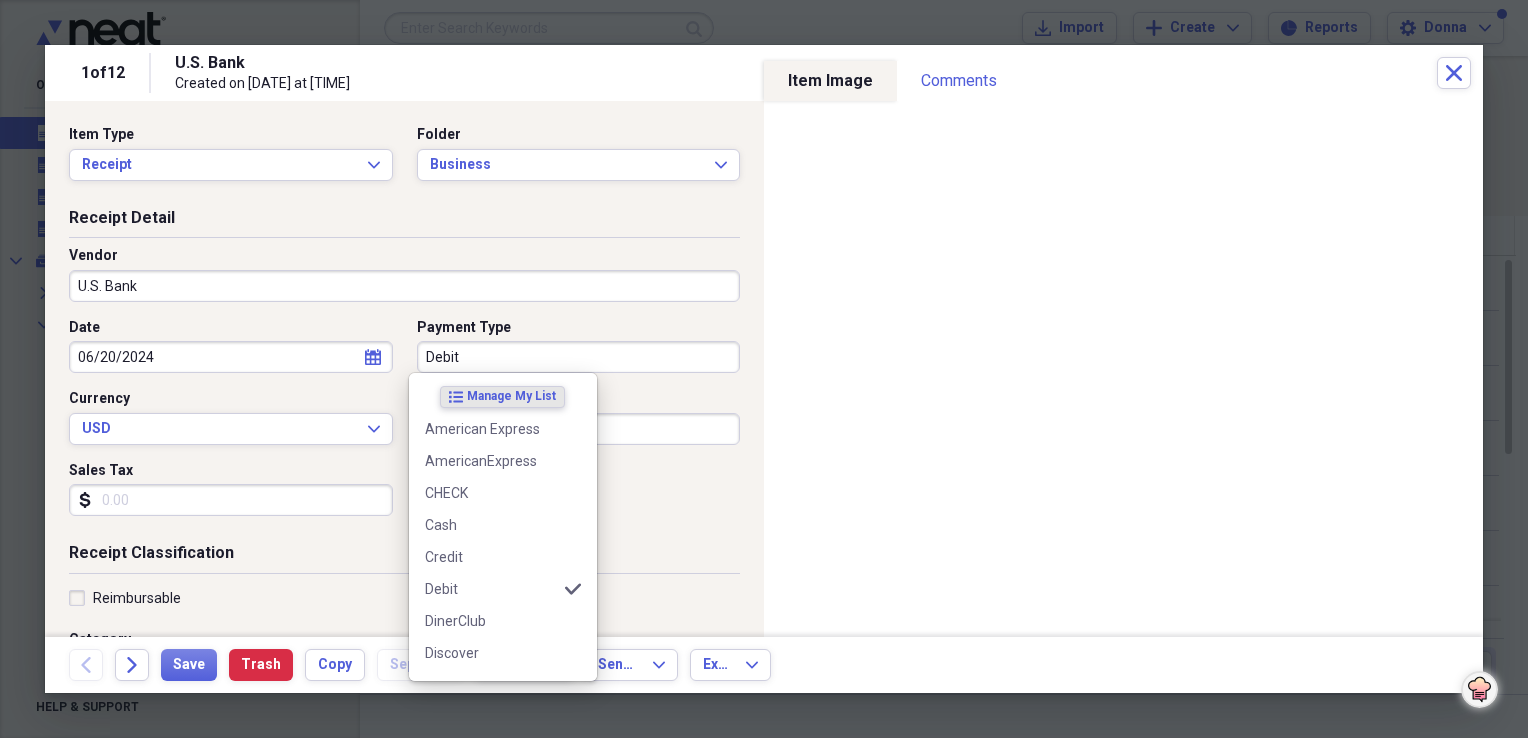click on "Debit" at bounding box center [579, 357] 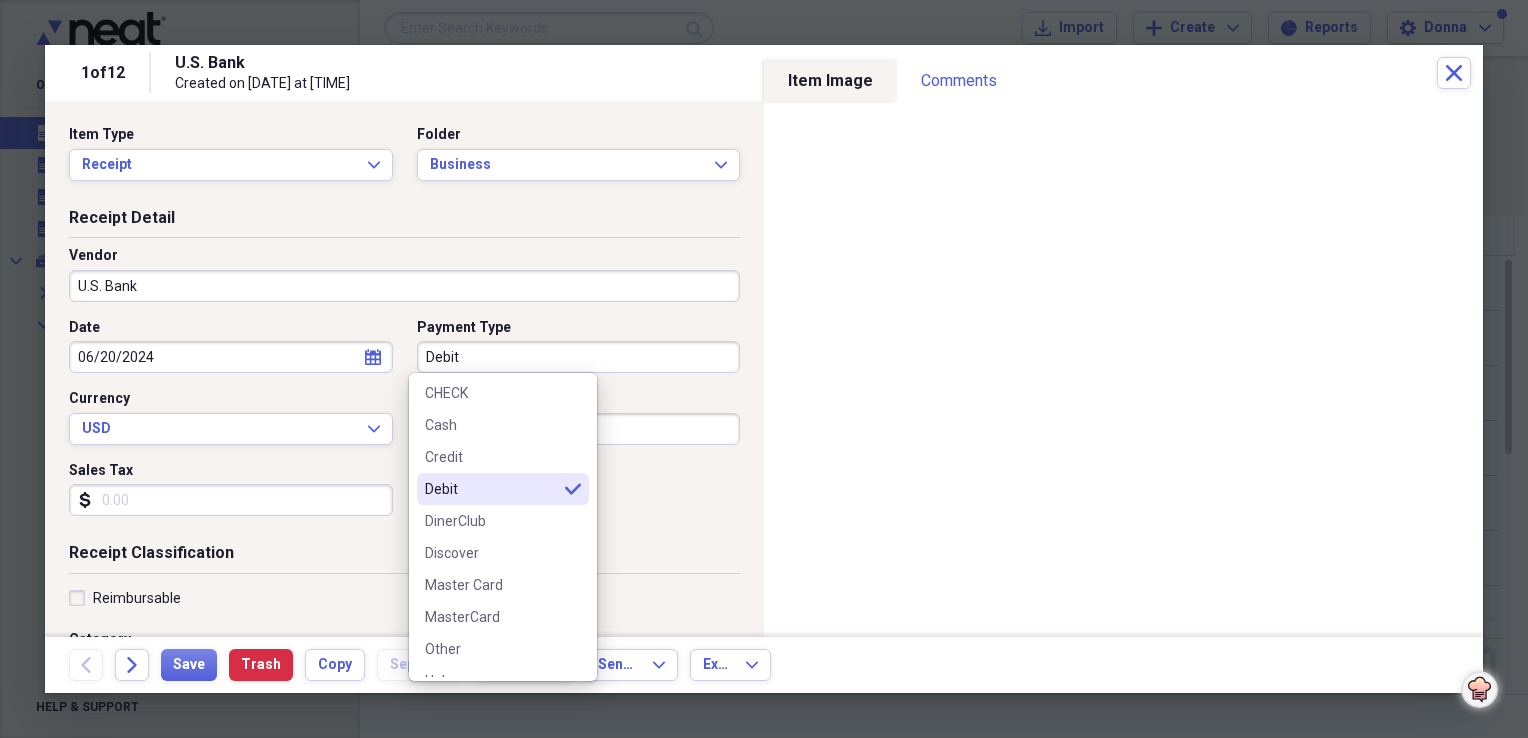 scroll, scrollTop: 156, scrollLeft: 0, axis: vertical 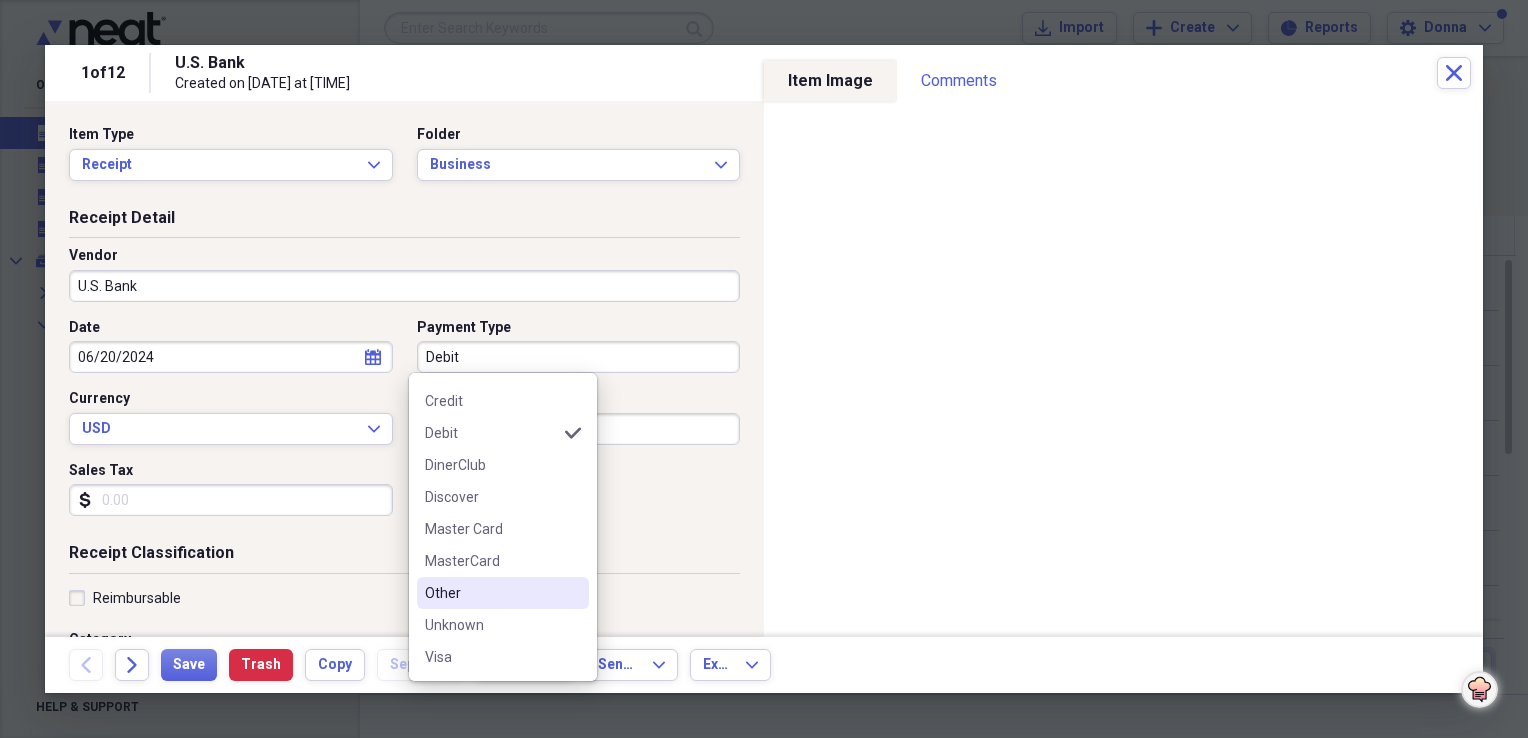 click on "Other" at bounding box center (491, 593) 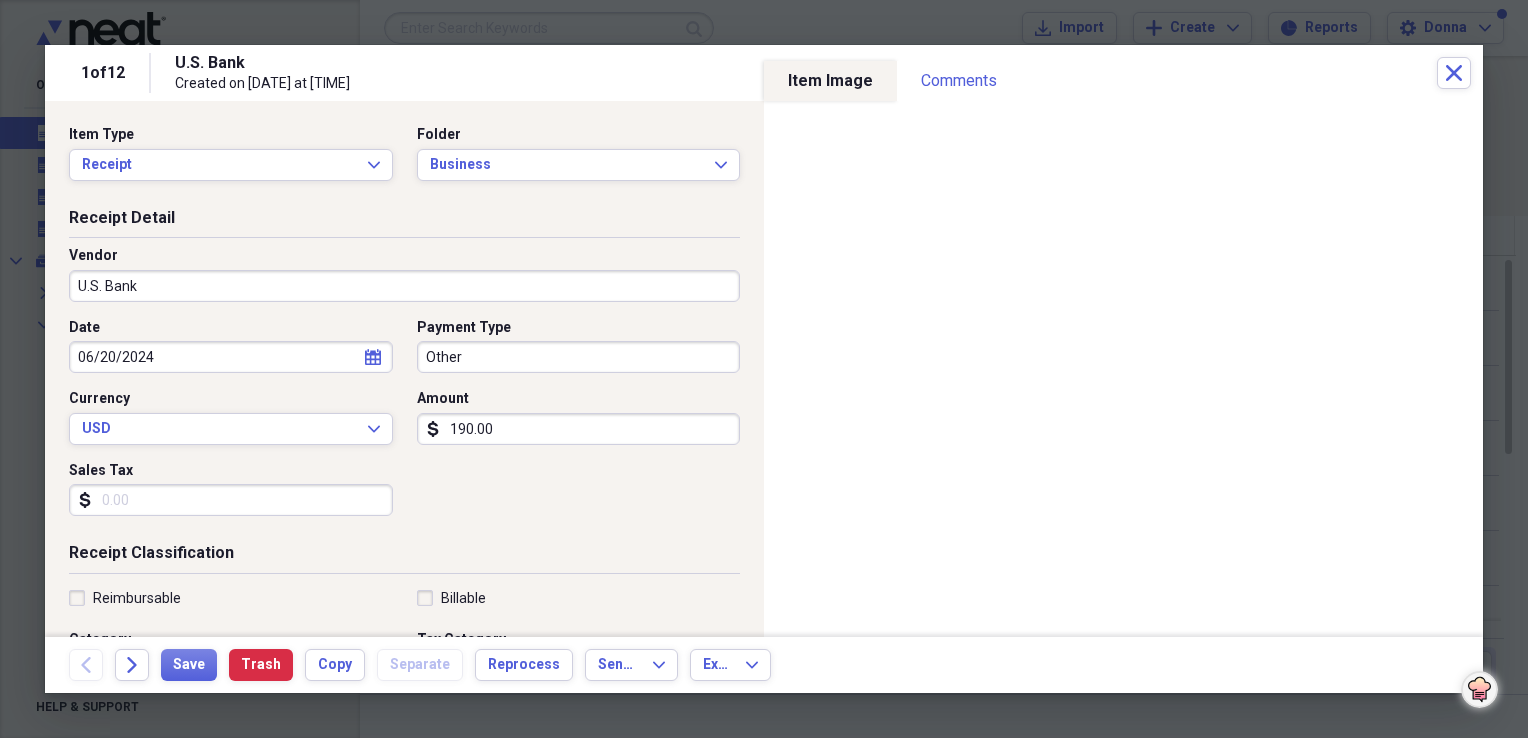 scroll, scrollTop: 100, scrollLeft: 0, axis: vertical 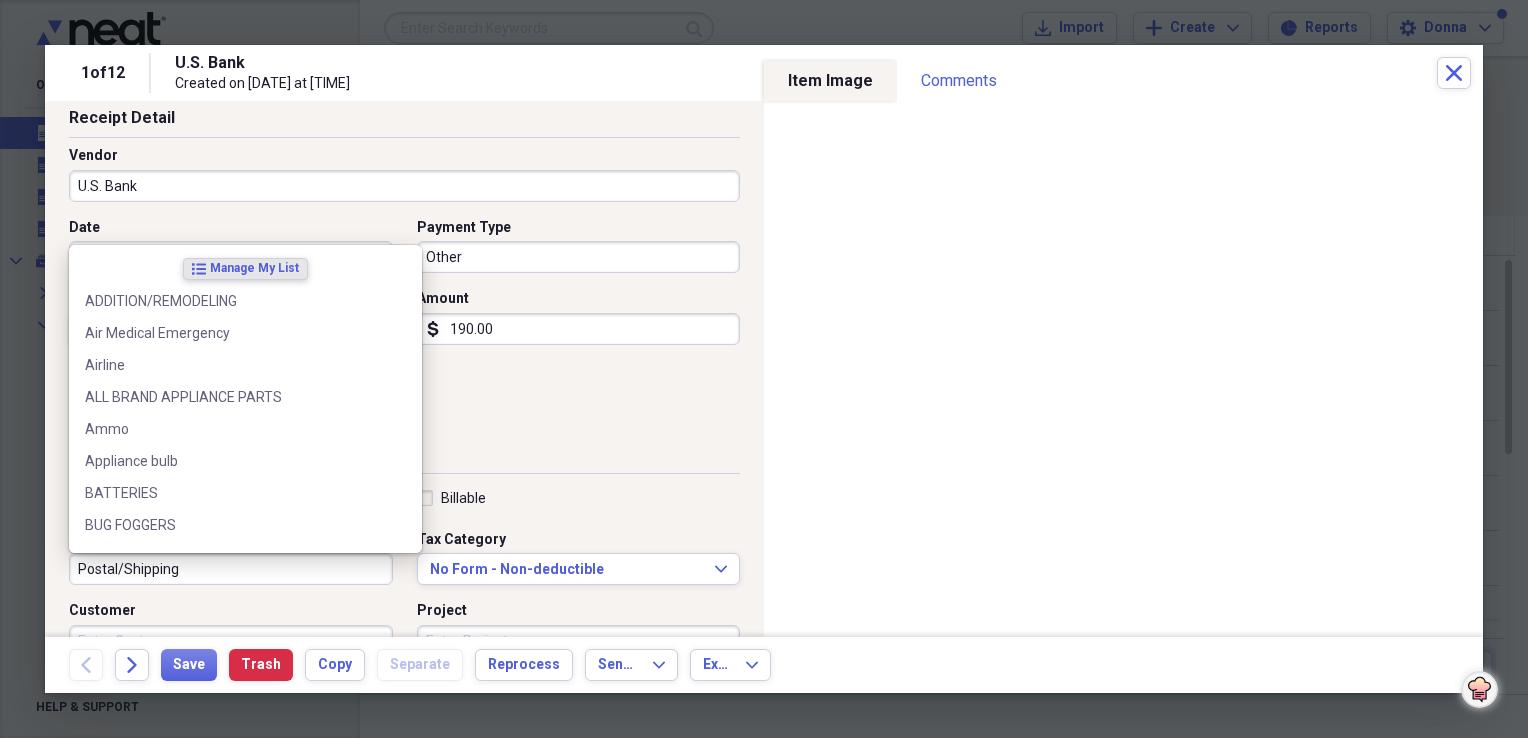 click on "Postal/Shipping" at bounding box center [231, 569] 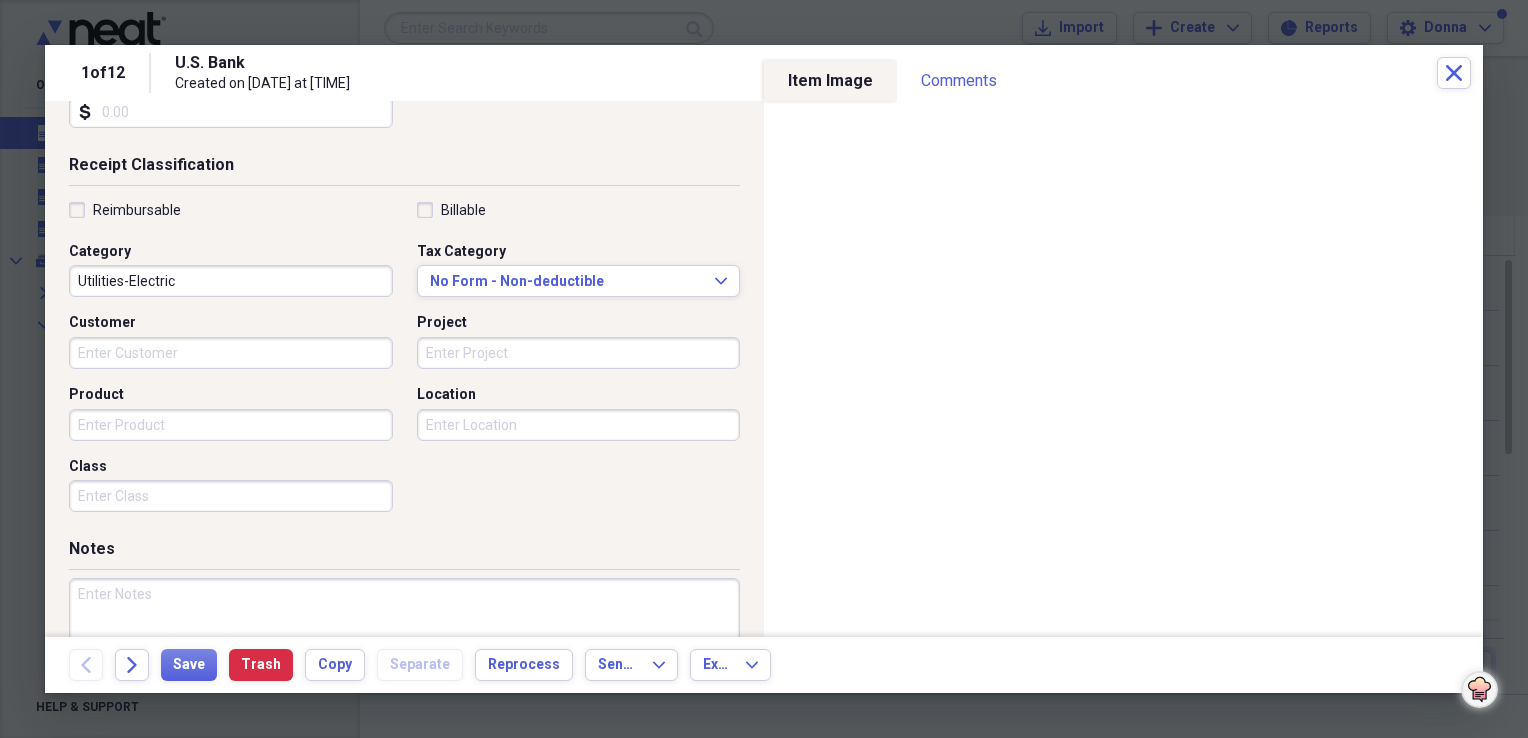 scroll, scrollTop: 400, scrollLeft: 0, axis: vertical 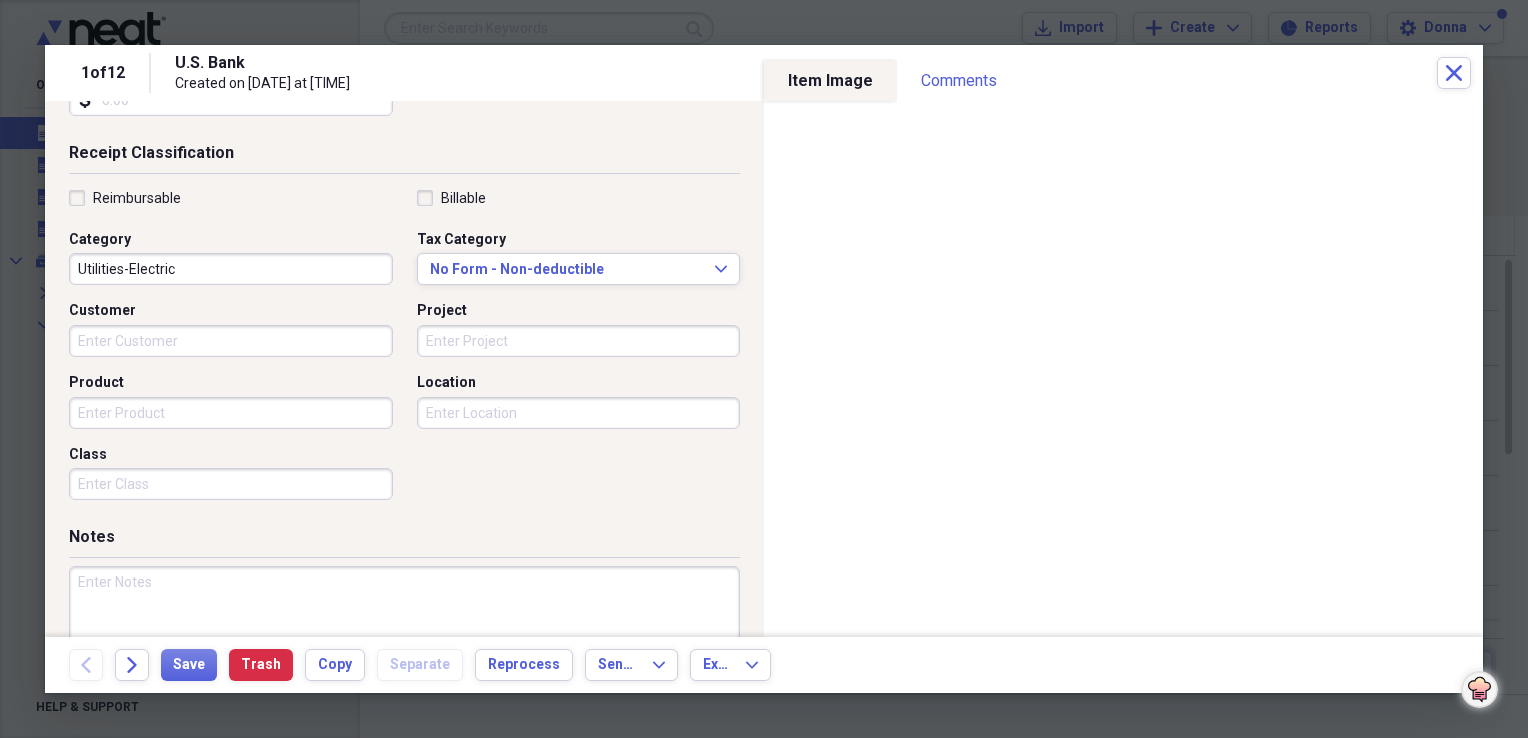 drag, startPoint x: 183, startPoint y: 269, endPoint x: 66, endPoint y: 249, distance: 118.69709 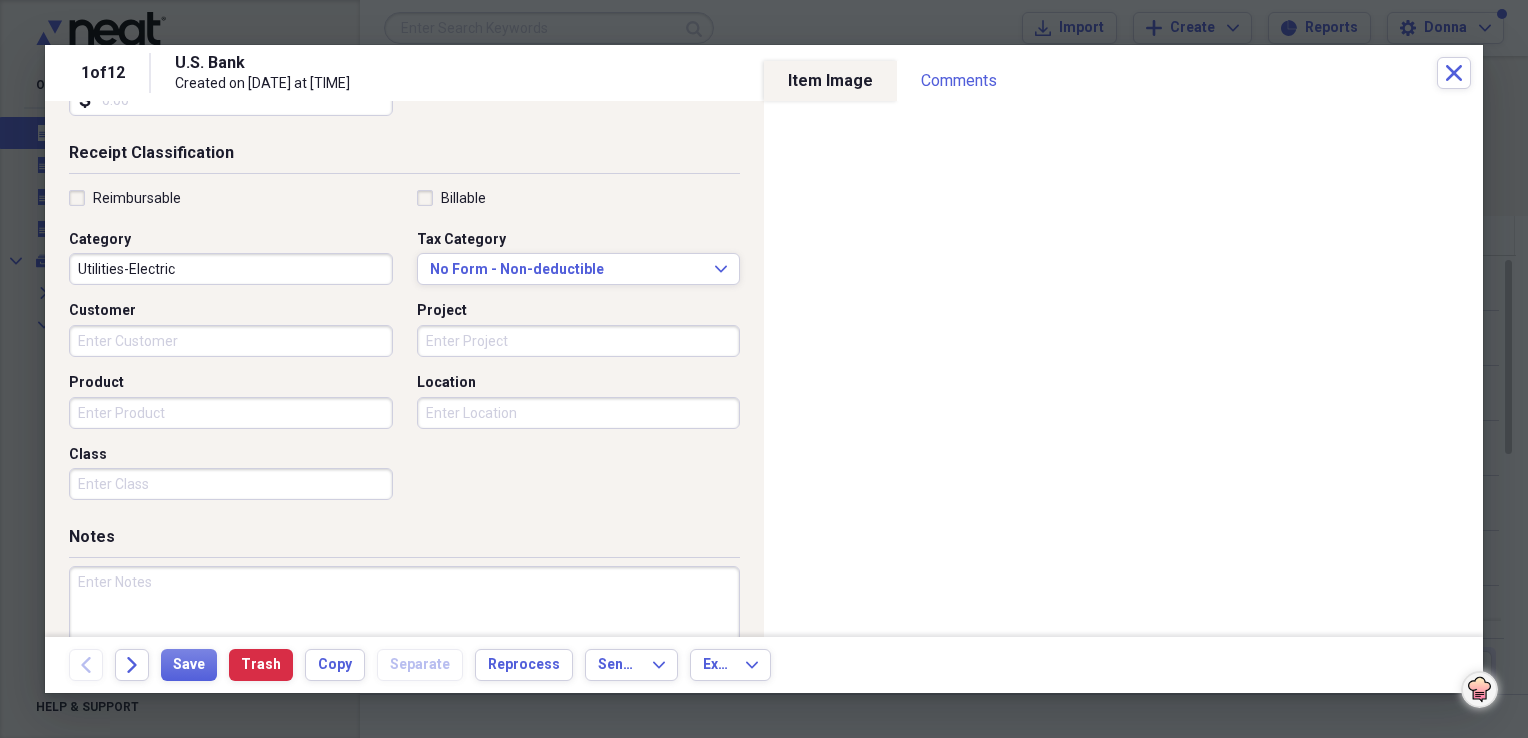 type on "Utilities-Electric" 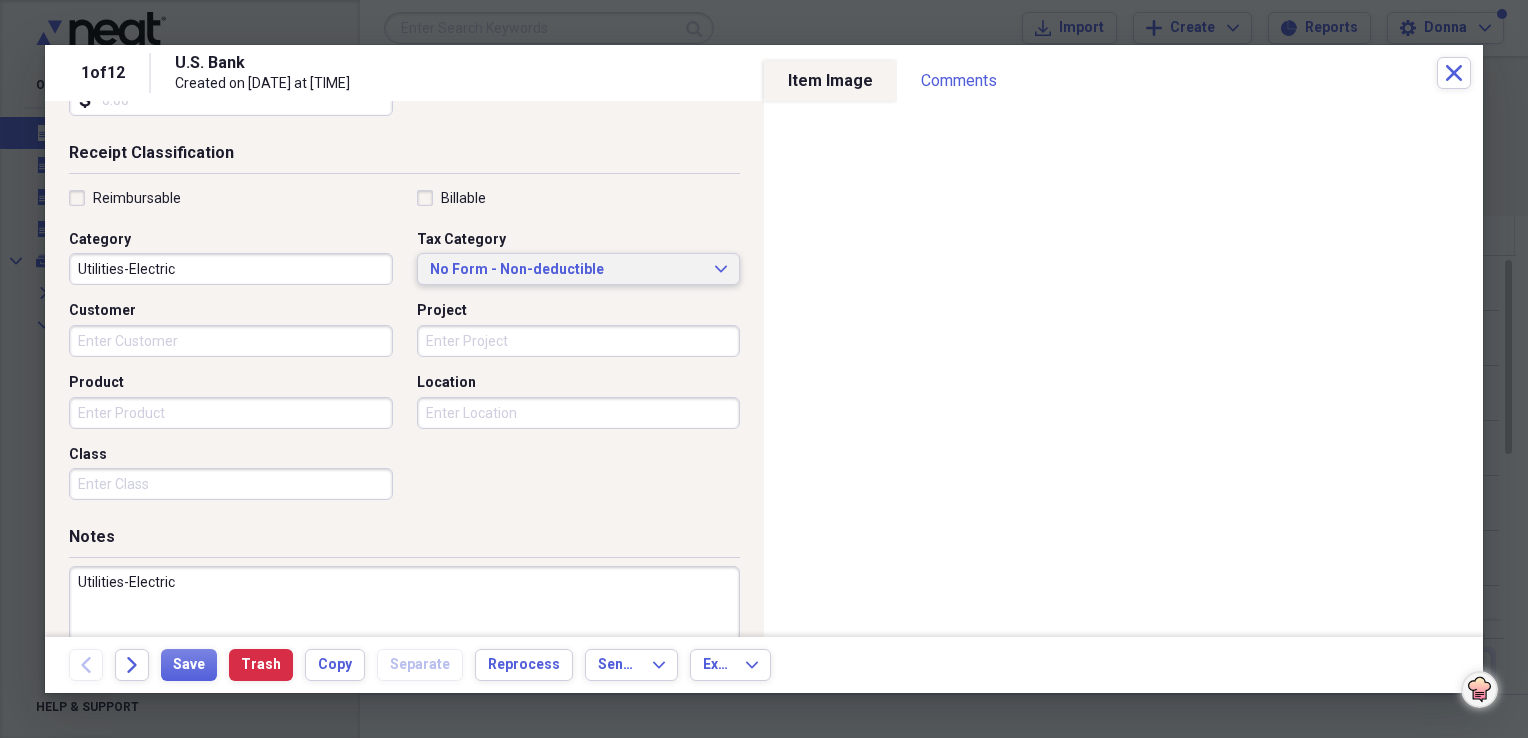 click on "No Form - Non-deductible" at bounding box center [567, 270] 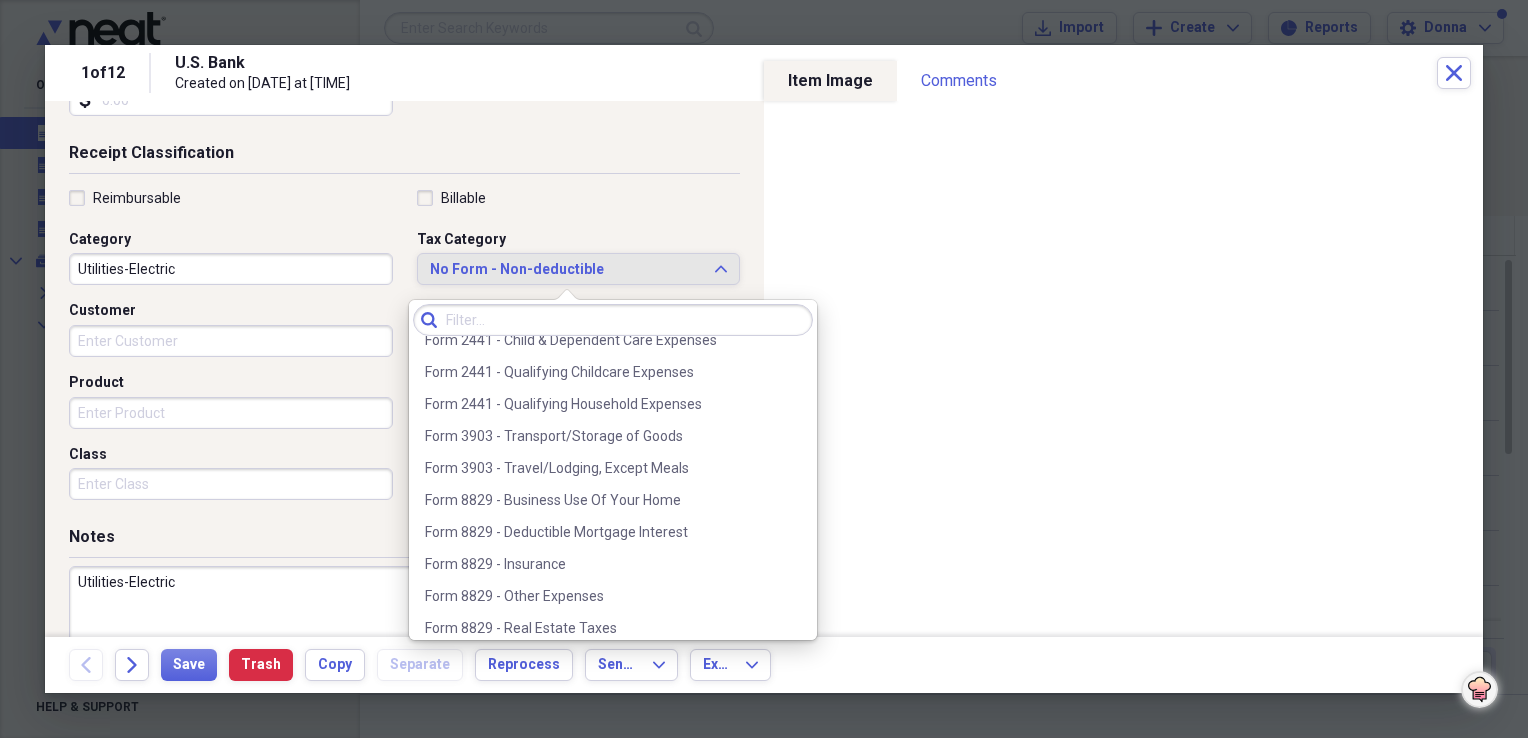 scroll, scrollTop: 2100, scrollLeft: 0, axis: vertical 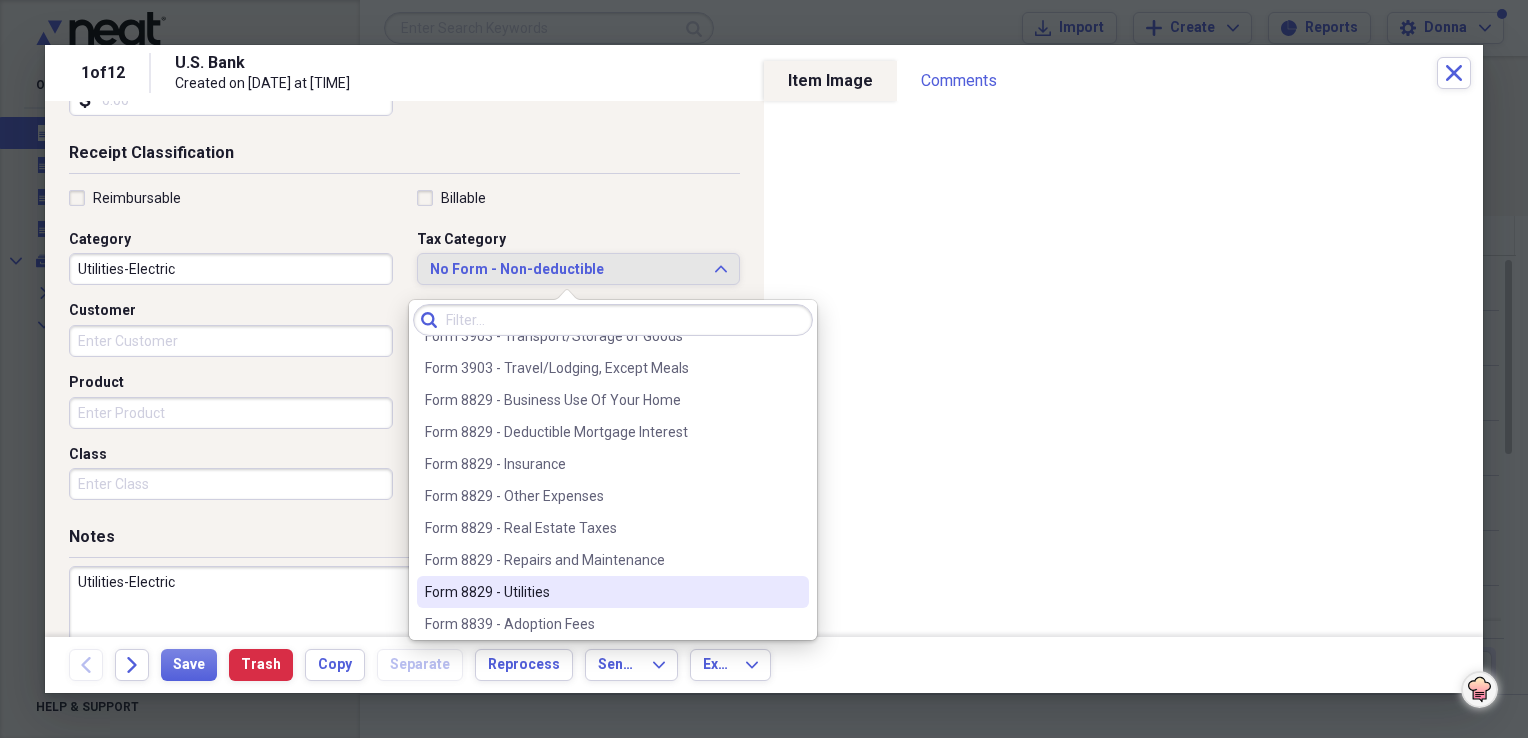 click on "Form 8829 - Utilities" at bounding box center (601, 592) 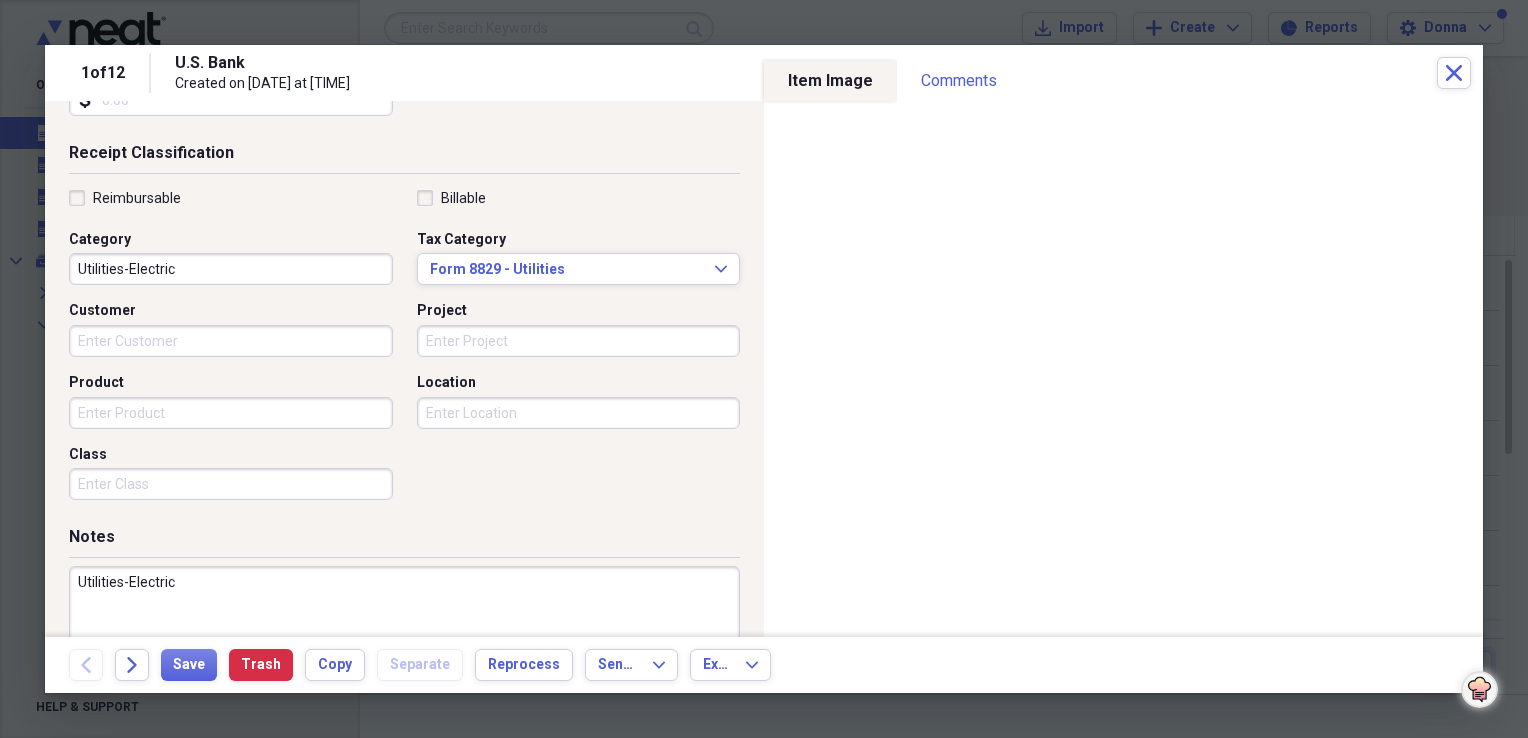 click on "Utilities-Electric" at bounding box center (404, 631) 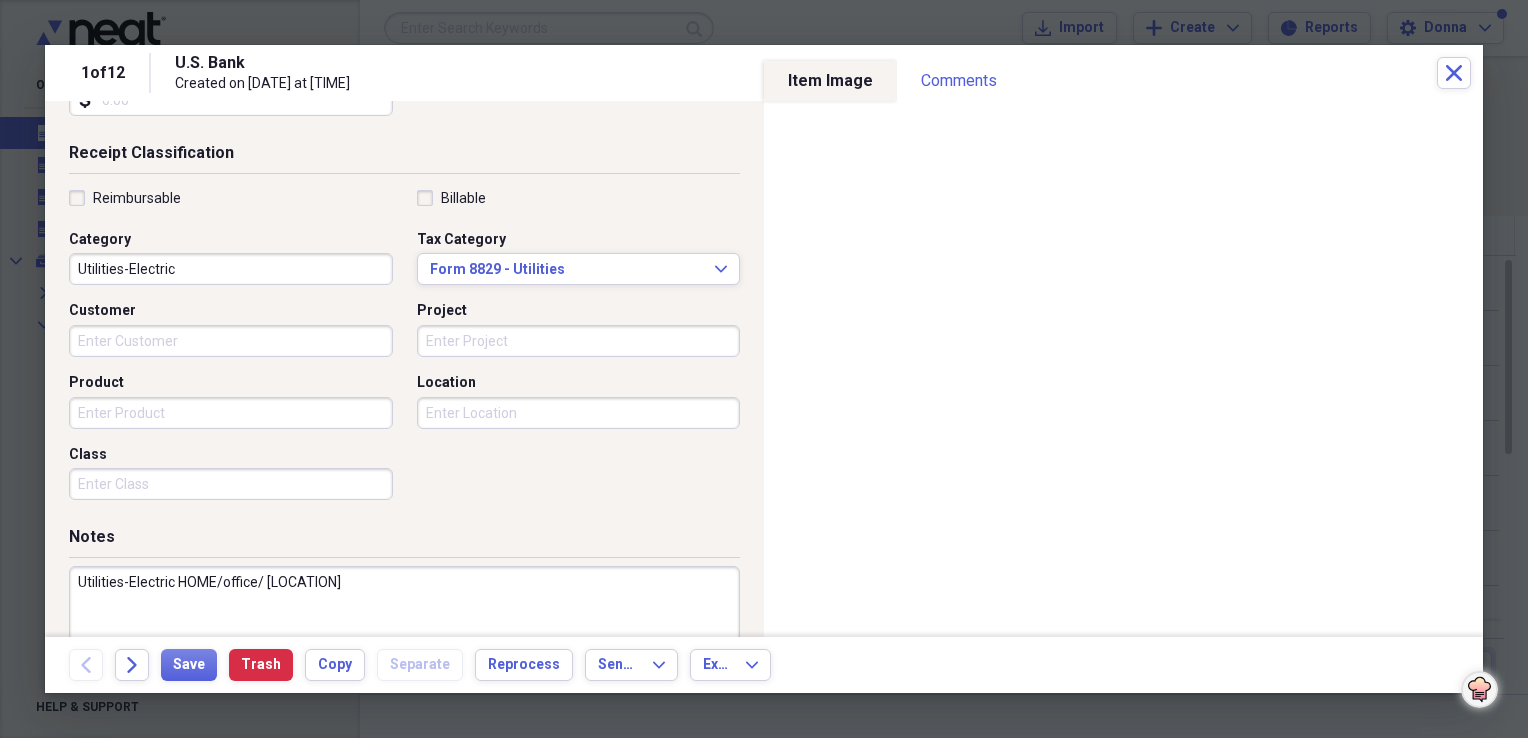 click on "Utilities-Electric HOME/office/ DUCK CAMP" at bounding box center [404, 631] 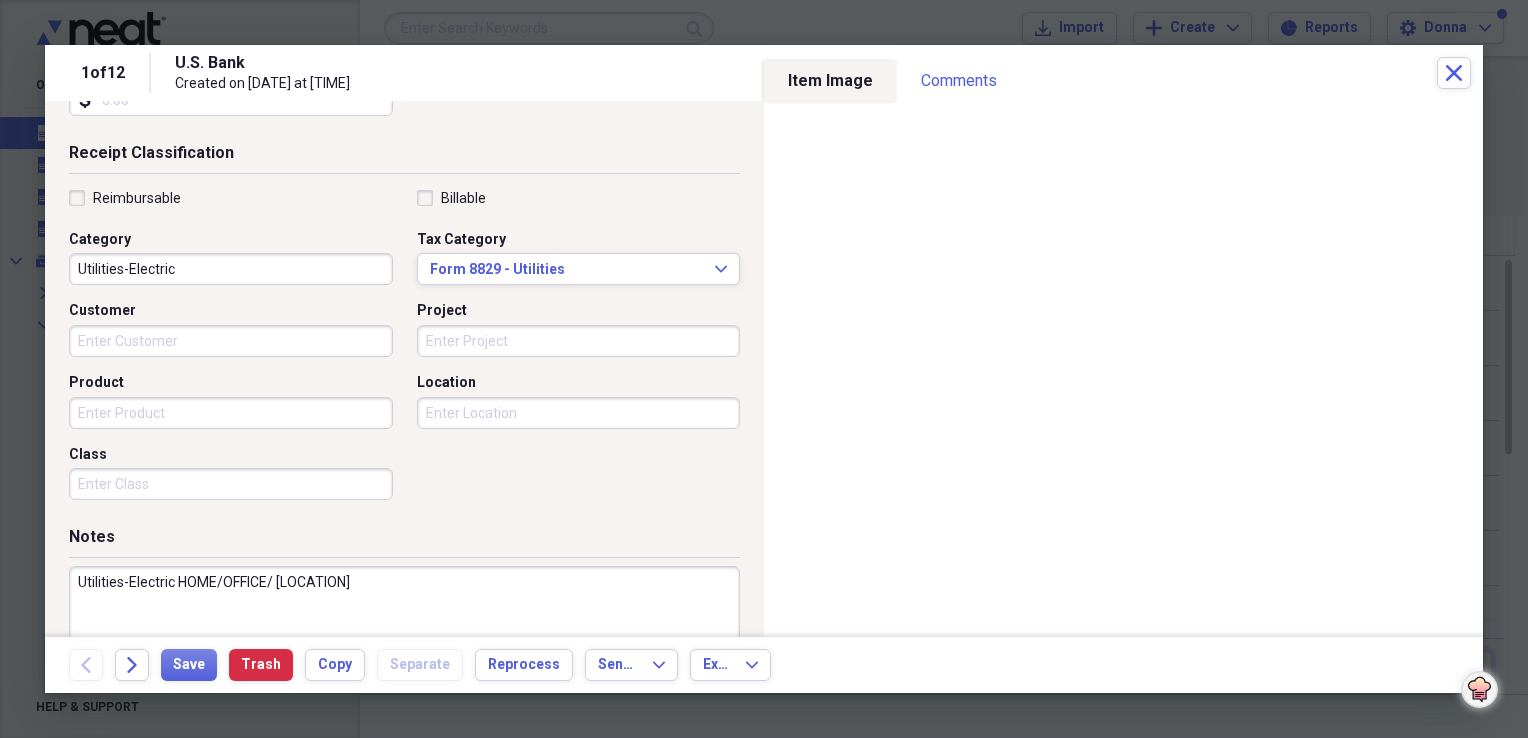 drag, startPoint x: 177, startPoint y: 582, endPoint x: 363, endPoint y: 585, distance: 186.02419 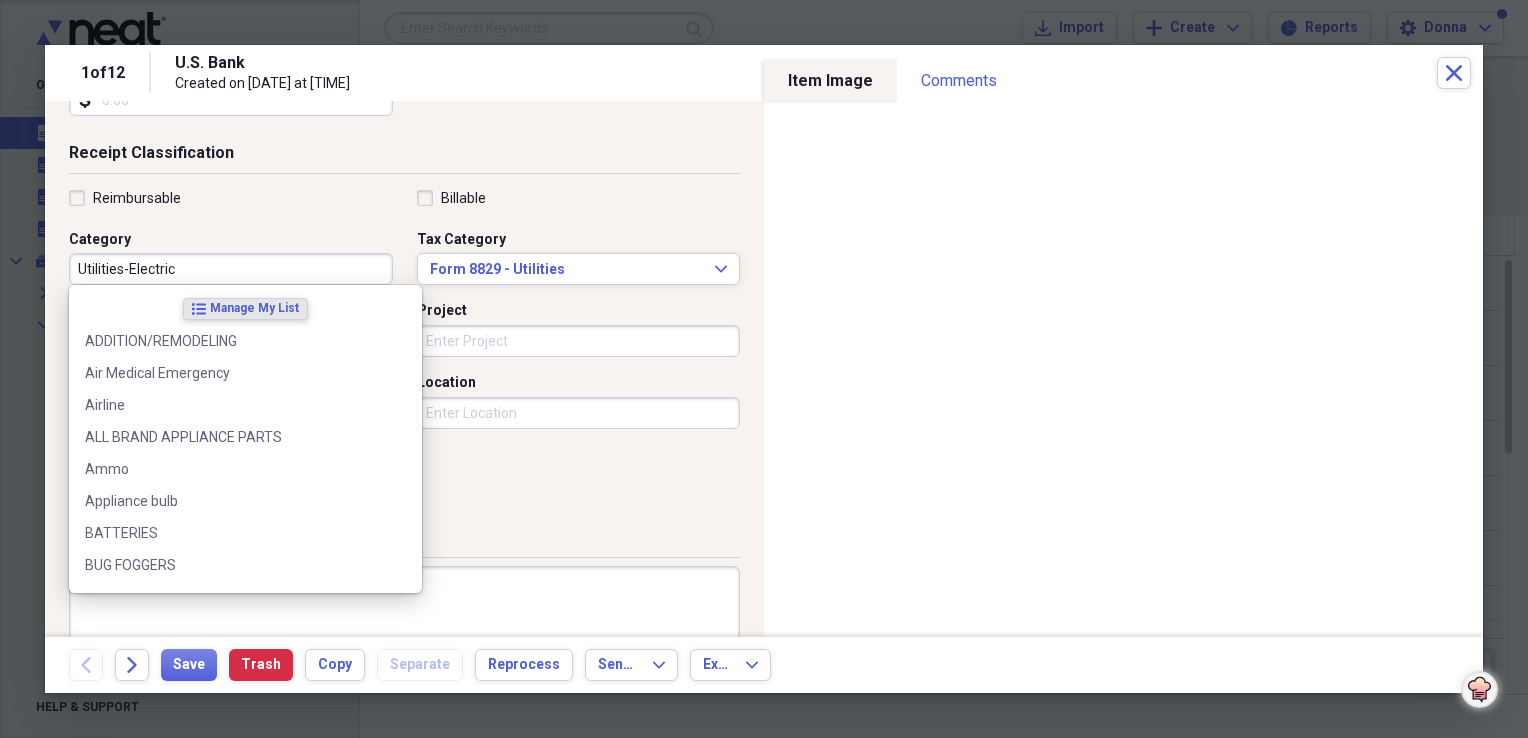 click on "Utilities-Electric" at bounding box center [231, 269] 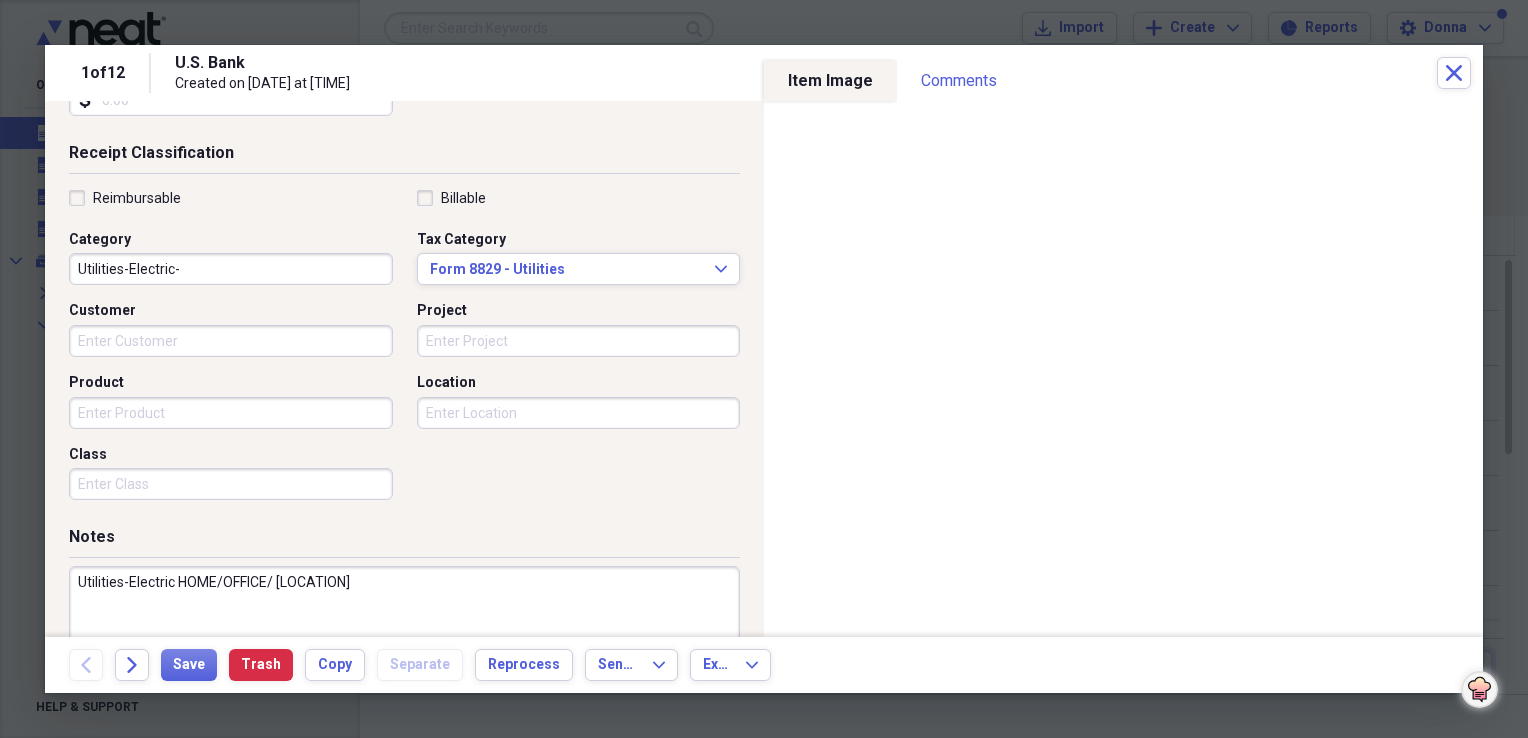 paste on "HOME/OFFICE/ DUCK CAMP" 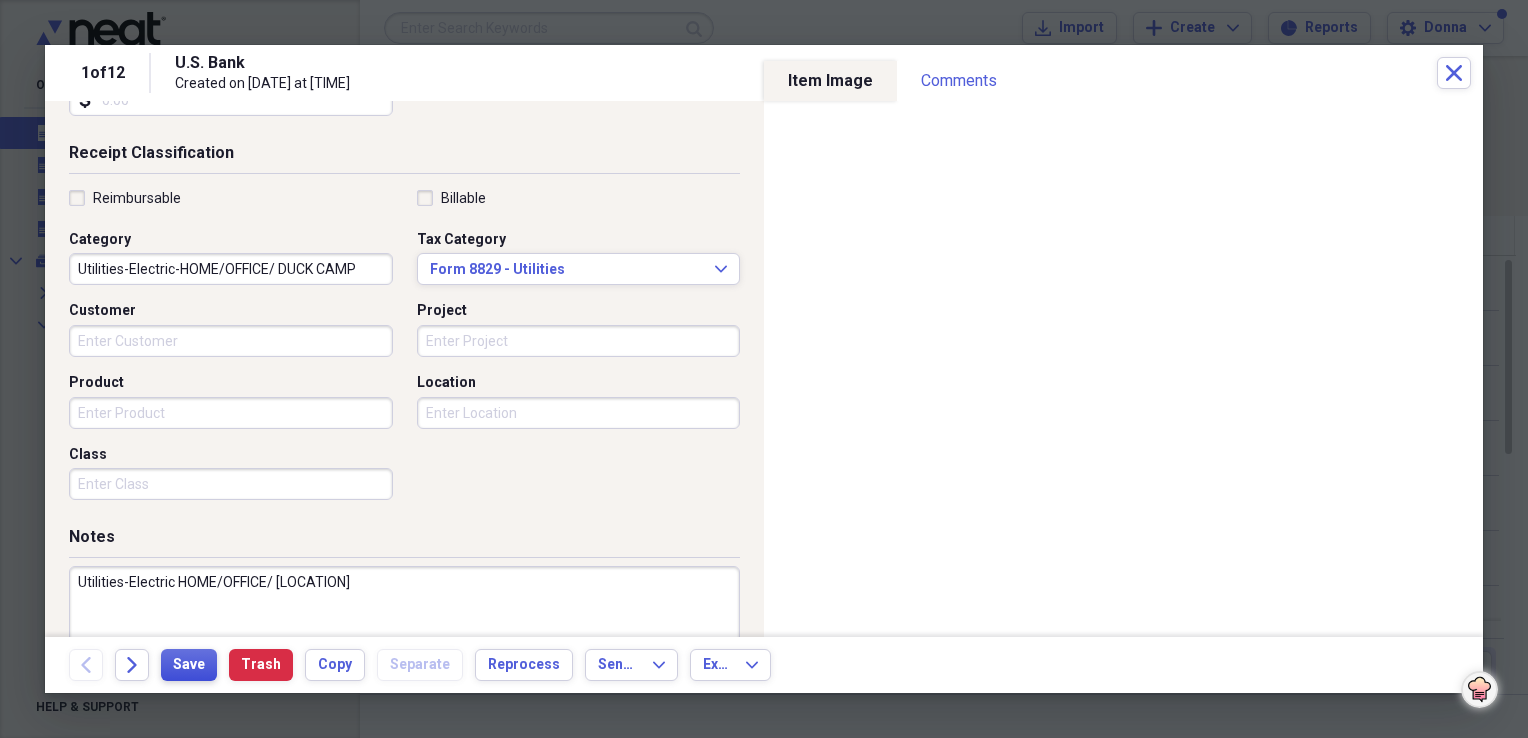 type on "Utilities-Electric-HOME/OFFICE/ DUCK CAMP" 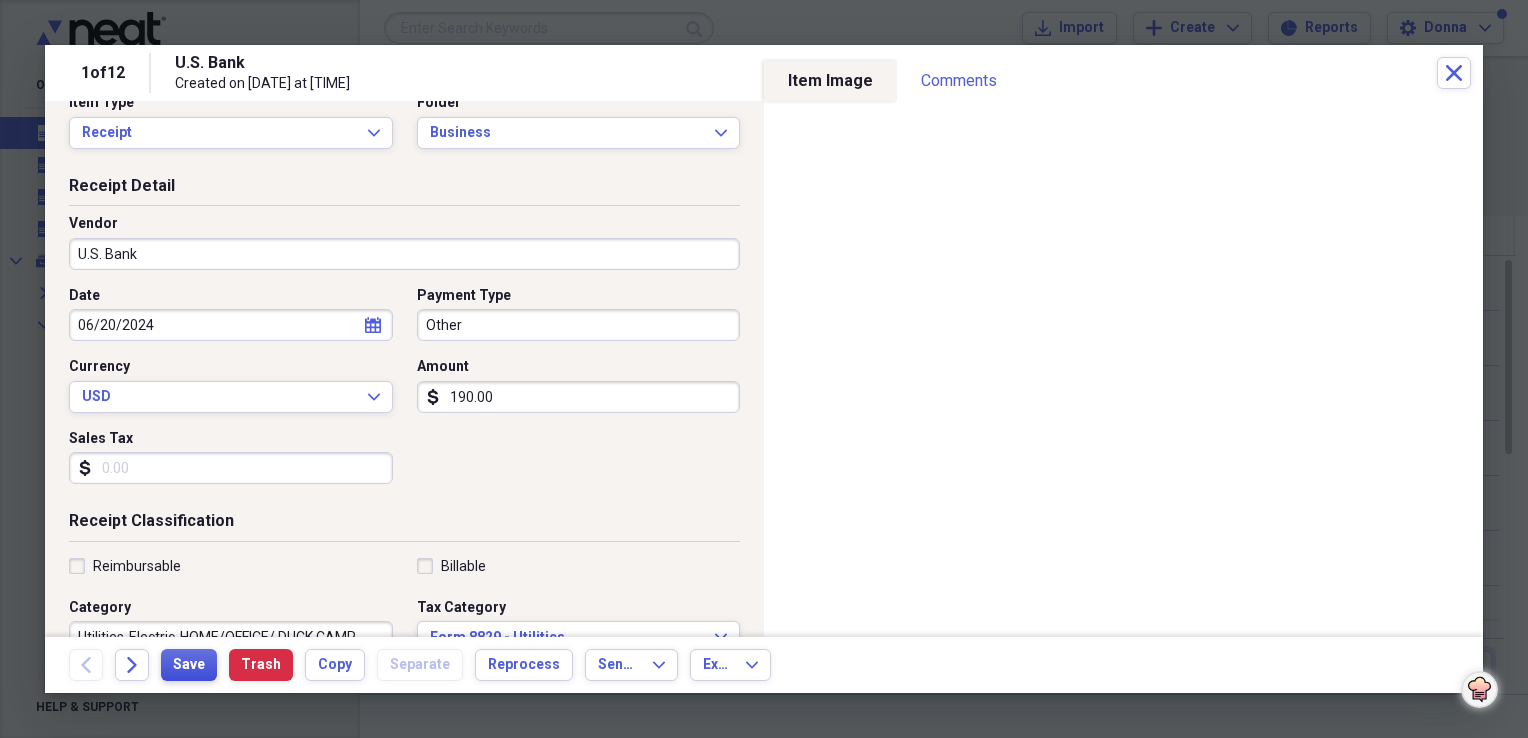 scroll, scrollTop: 0, scrollLeft: 0, axis: both 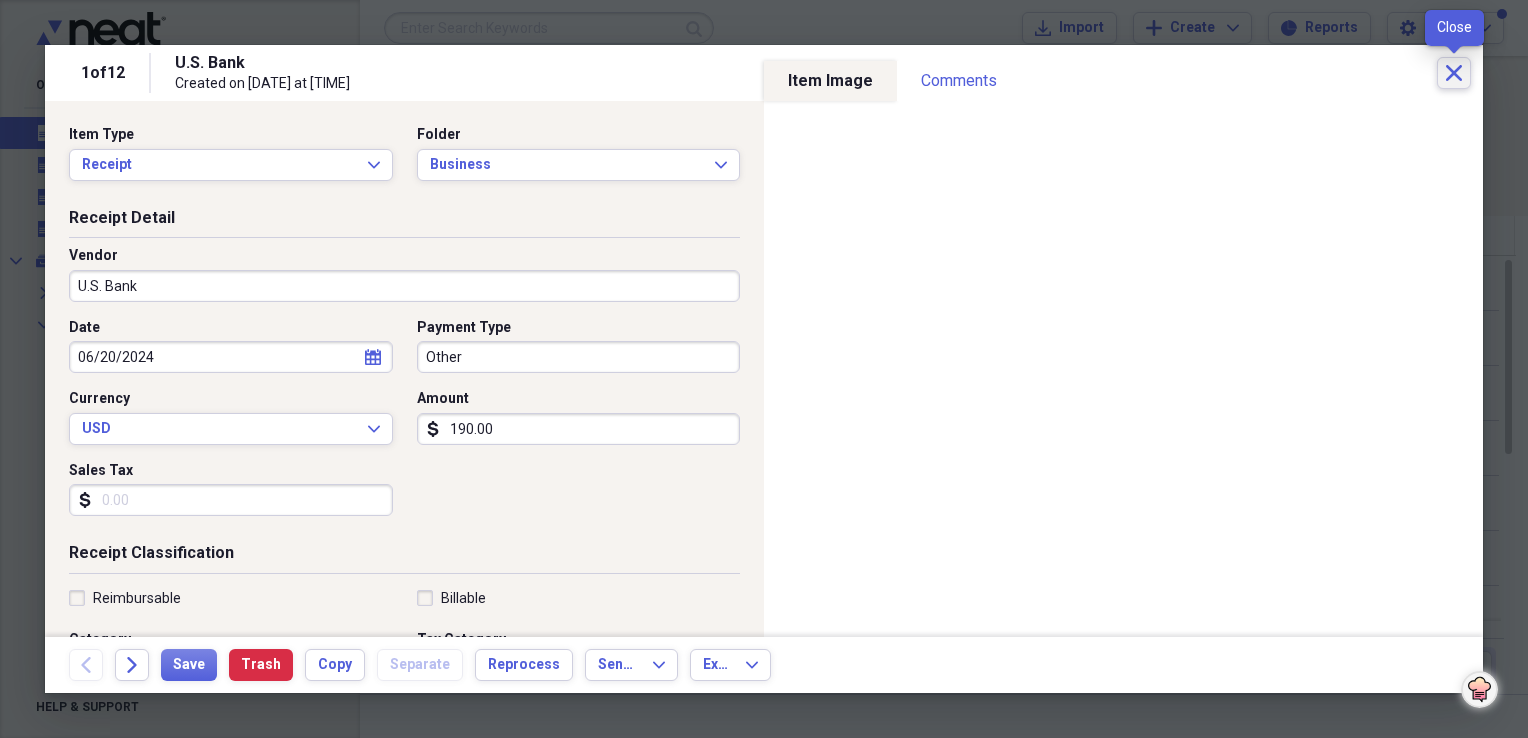 click on "Close" at bounding box center (1454, 73) 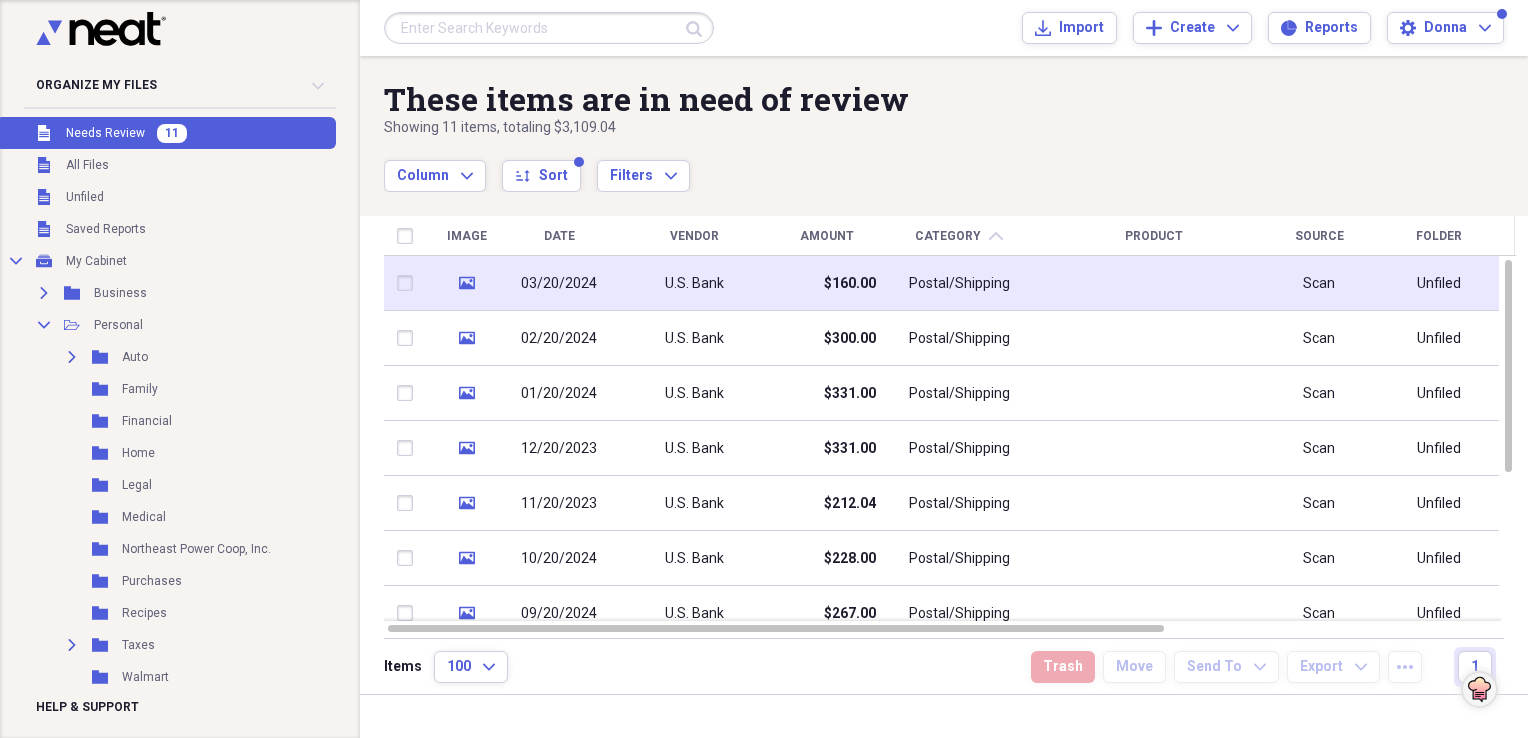 click on "$160.00" at bounding box center [850, 284] 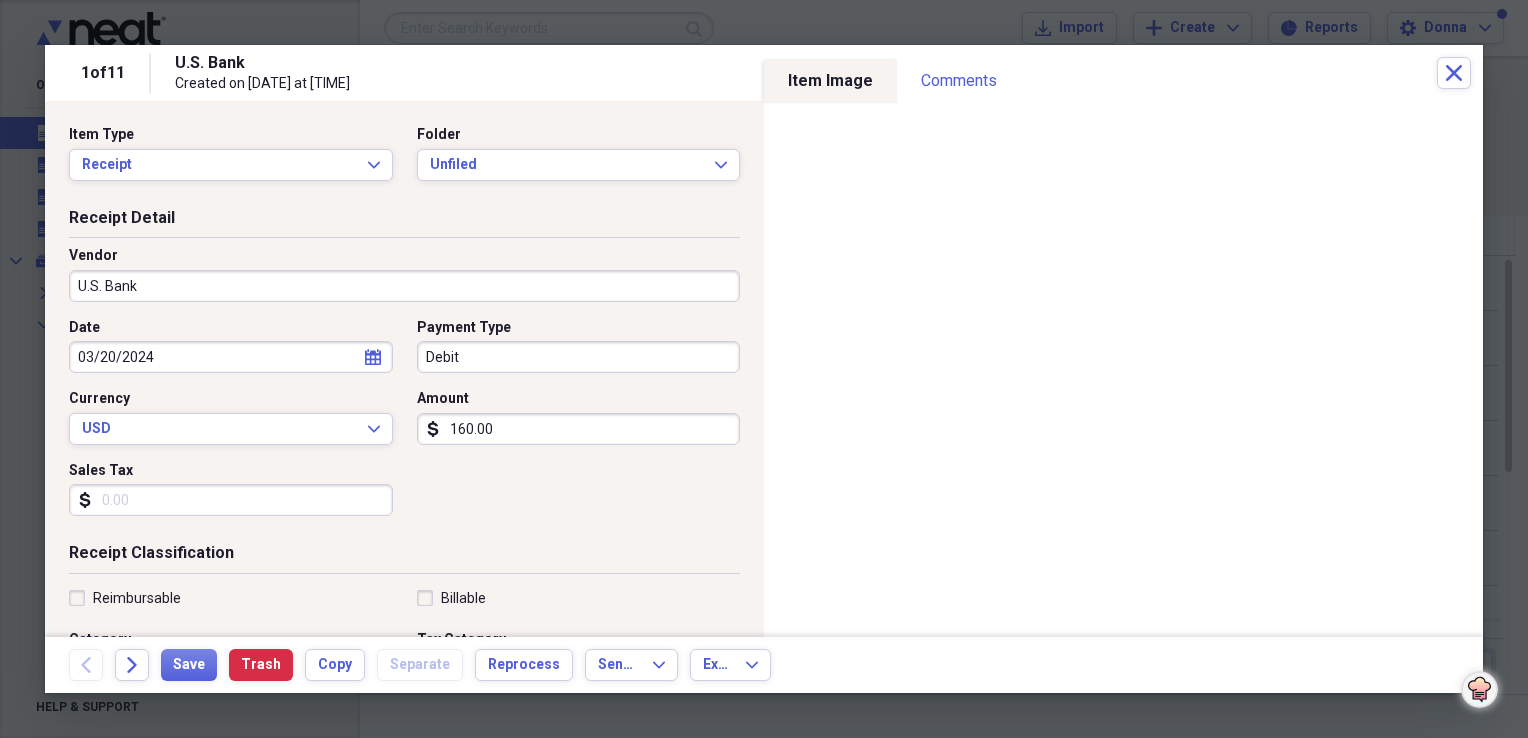 click on "calendar Calendar" at bounding box center (373, 357) 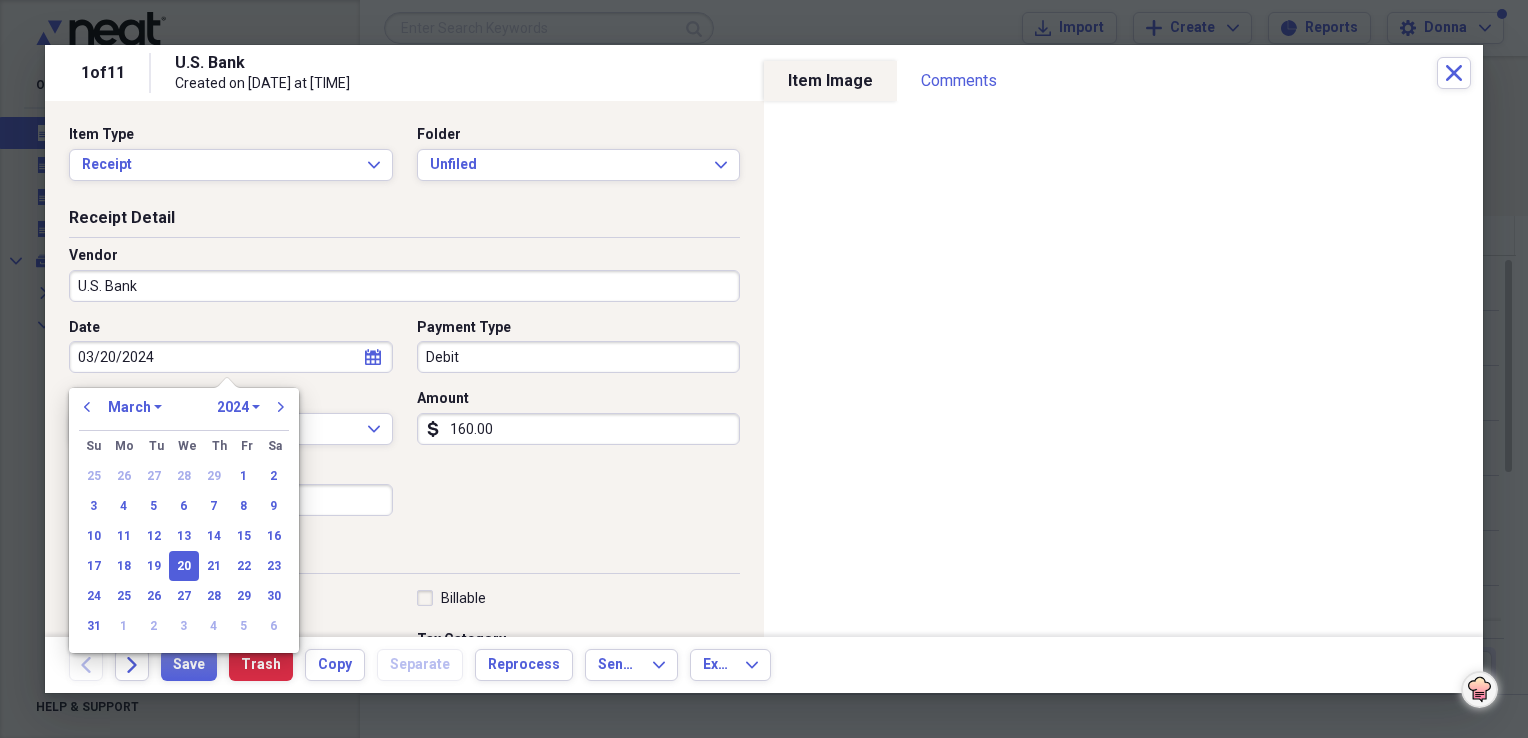 click on "January February March April May June July August September October November December" at bounding box center [135, 407] 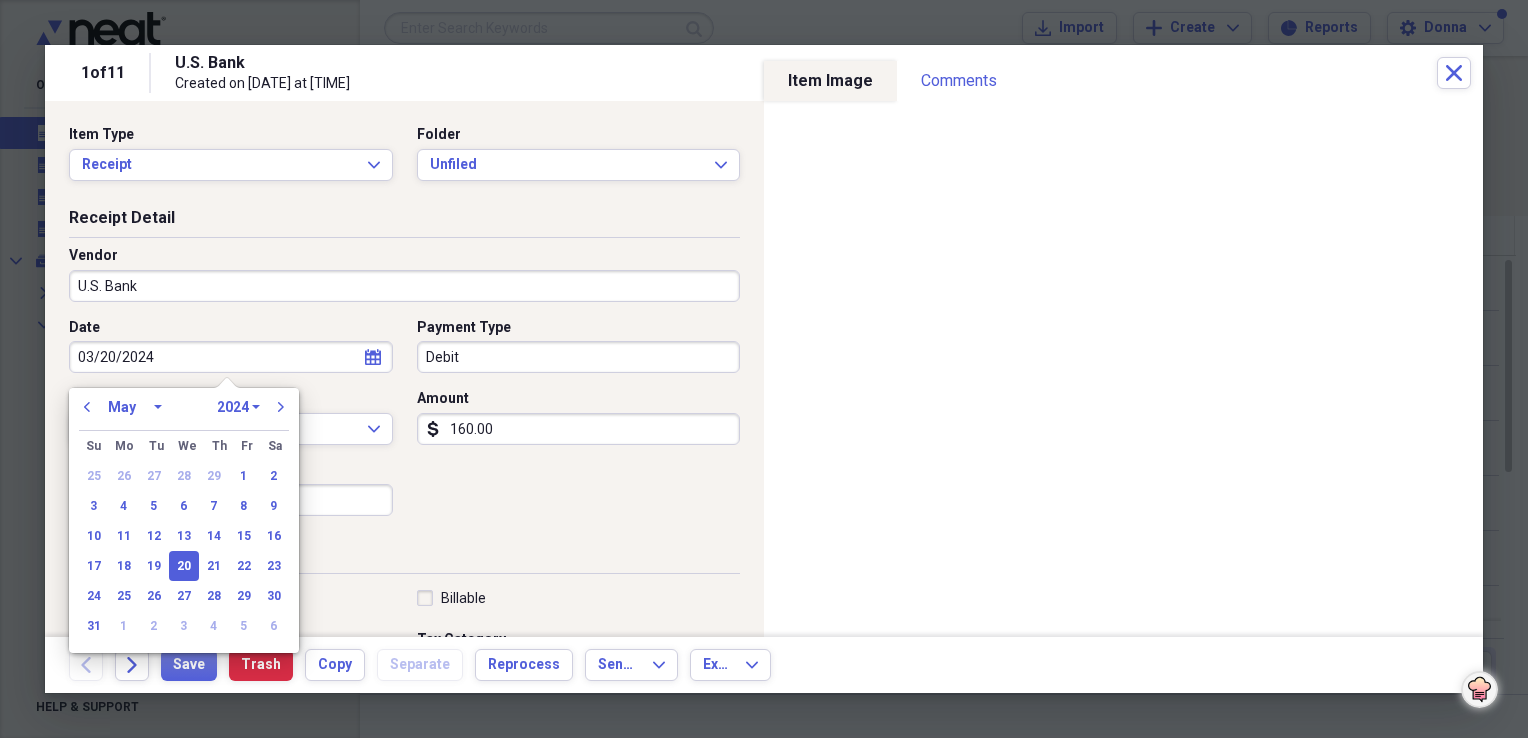click on "January February March April May June July August September October November December" at bounding box center [135, 407] 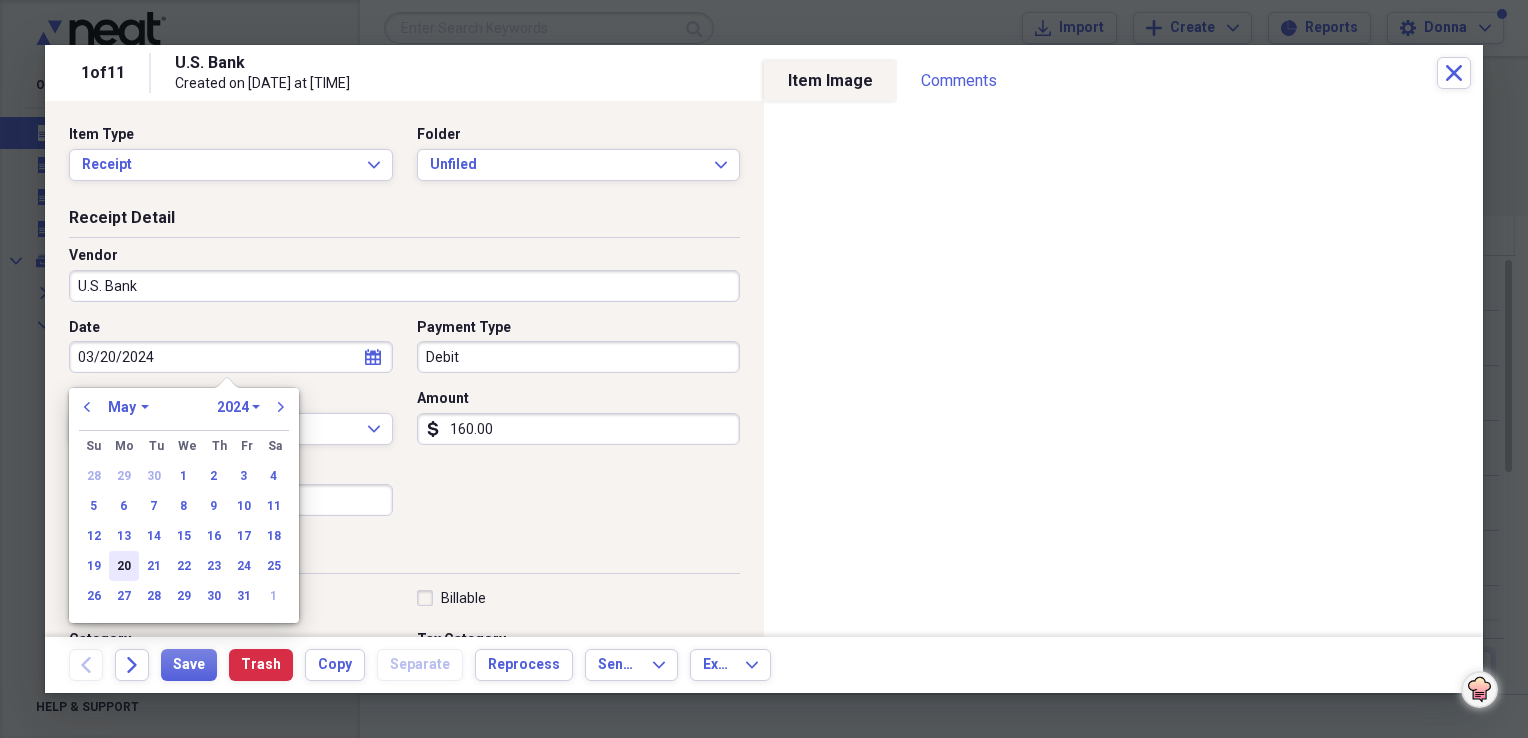 click on "20" at bounding box center [124, 566] 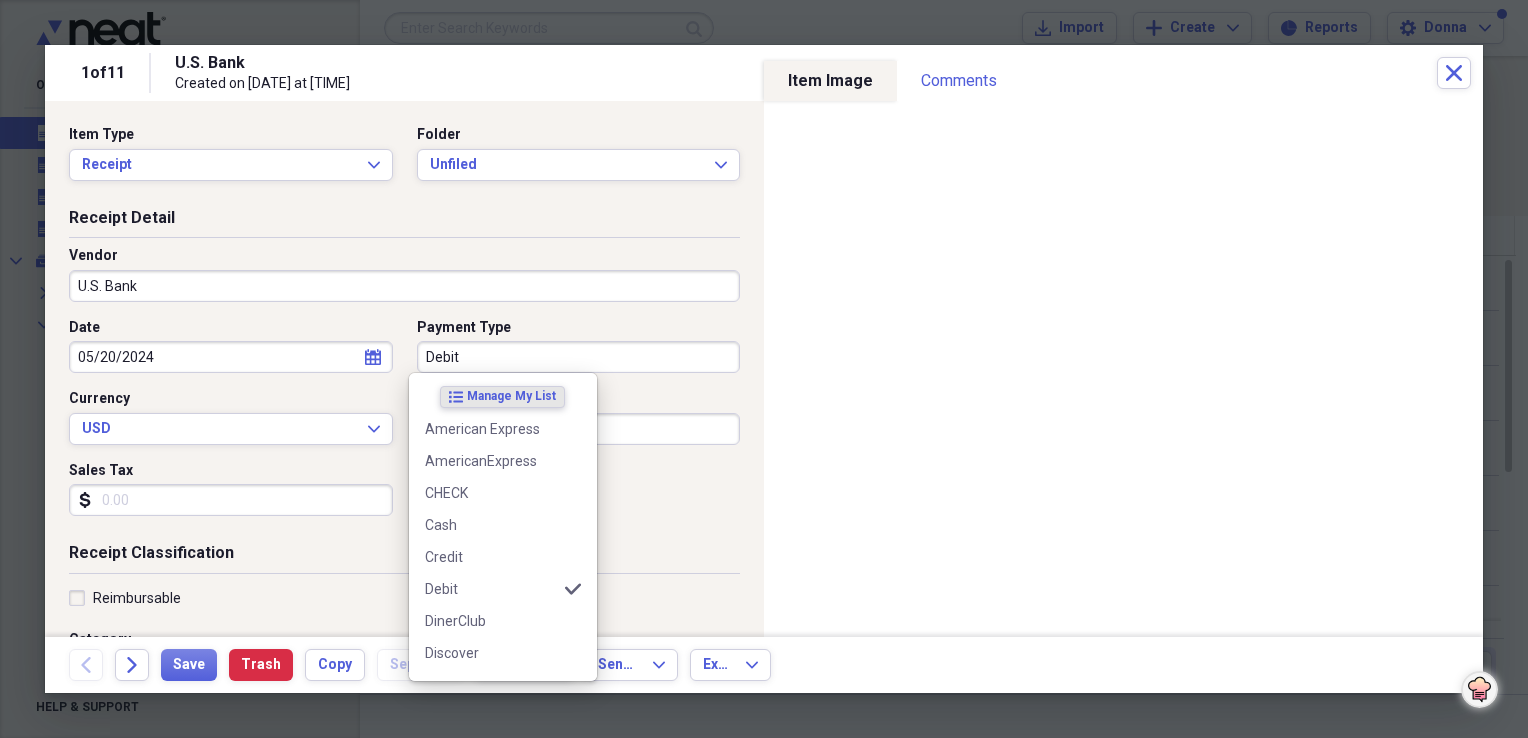 click on "Debit" at bounding box center (579, 357) 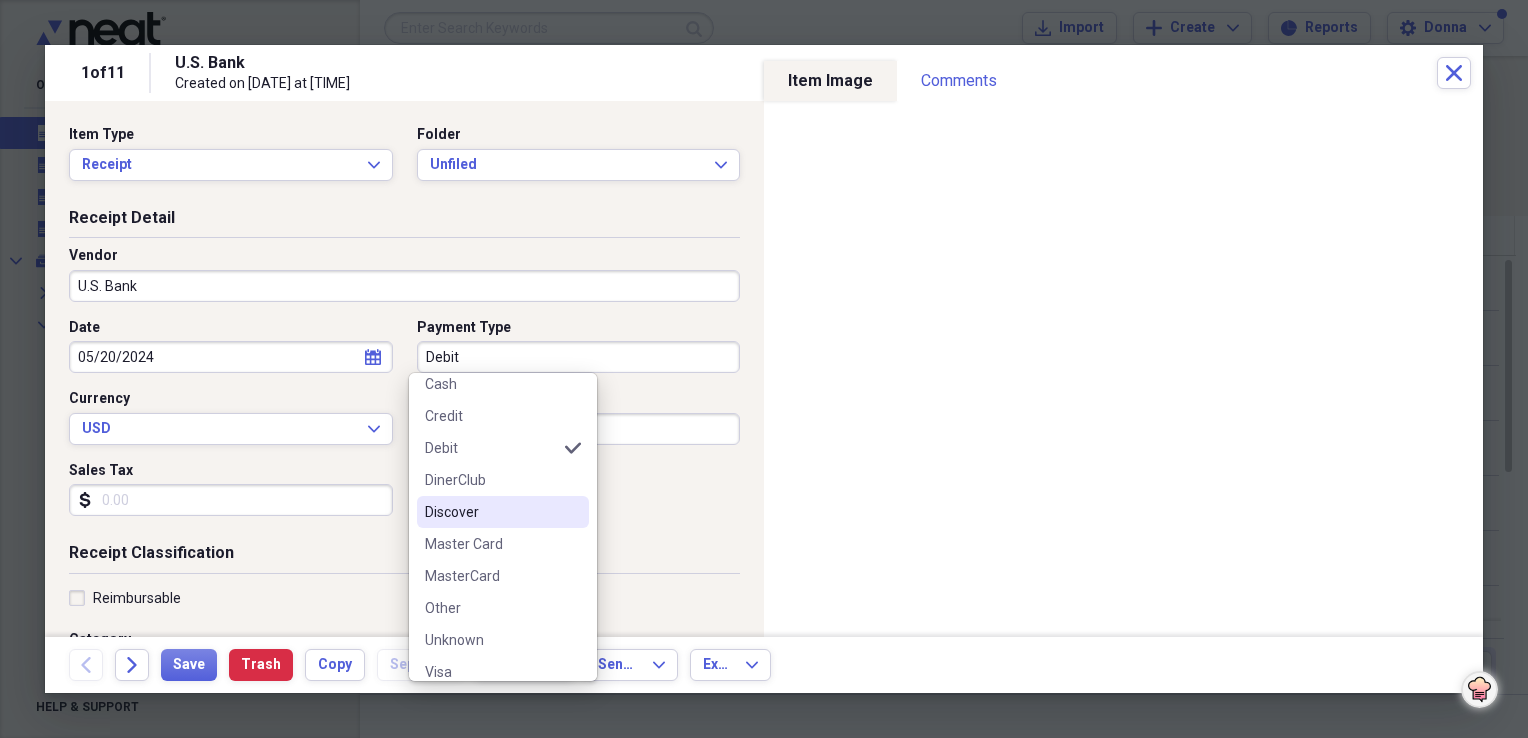 scroll, scrollTop: 156, scrollLeft: 0, axis: vertical 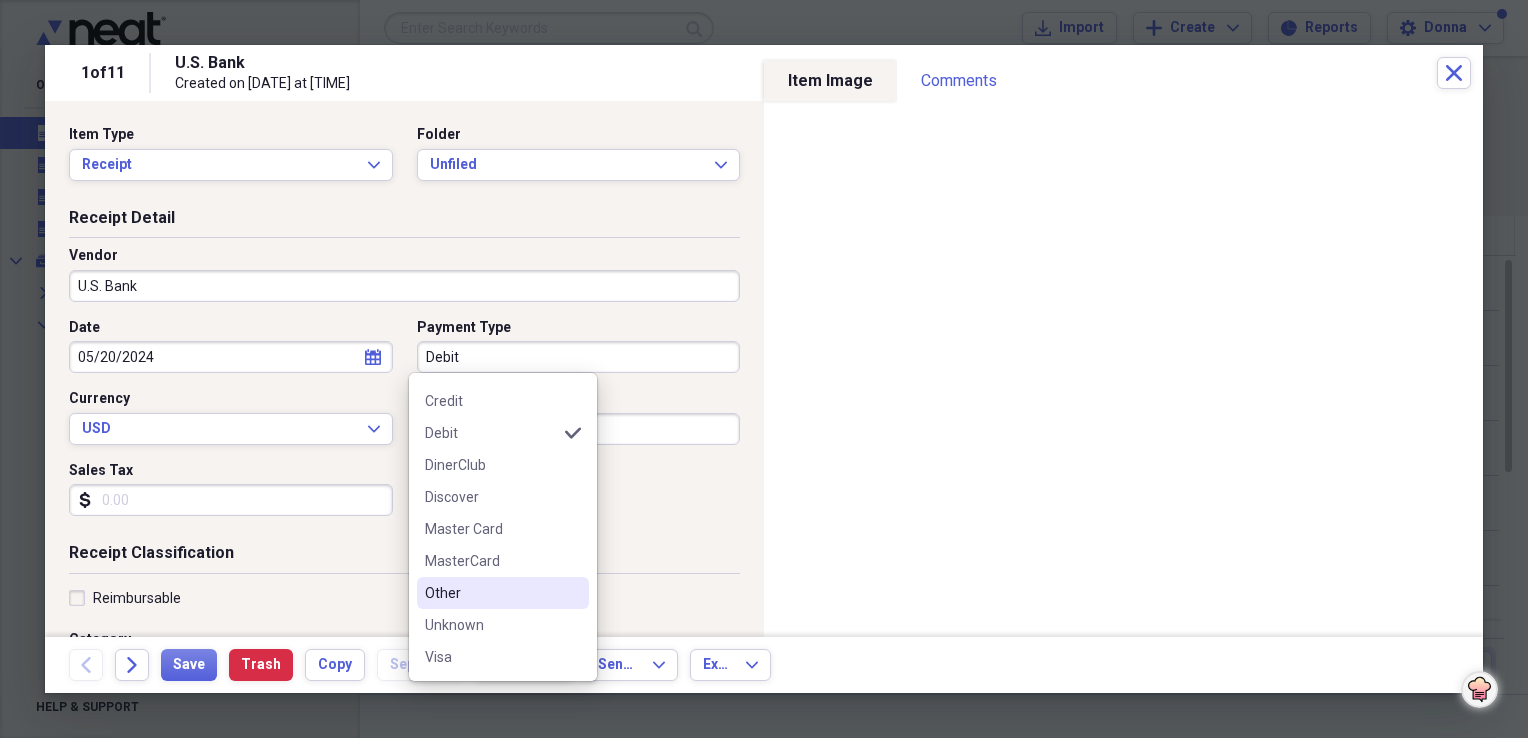 click on "Other" at bounding box center [491, 593] 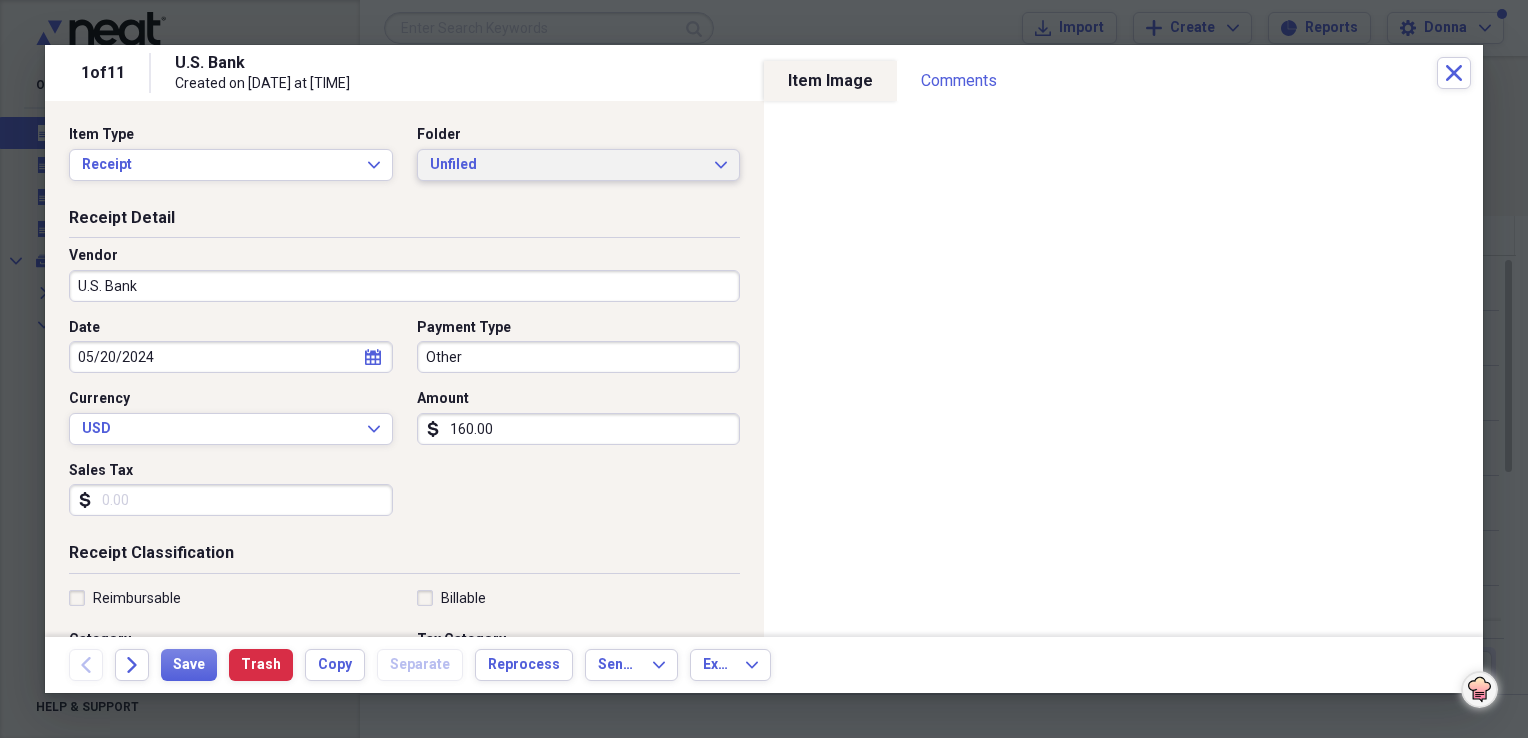 click on "Unfiled" at bounding box center (567, 165) 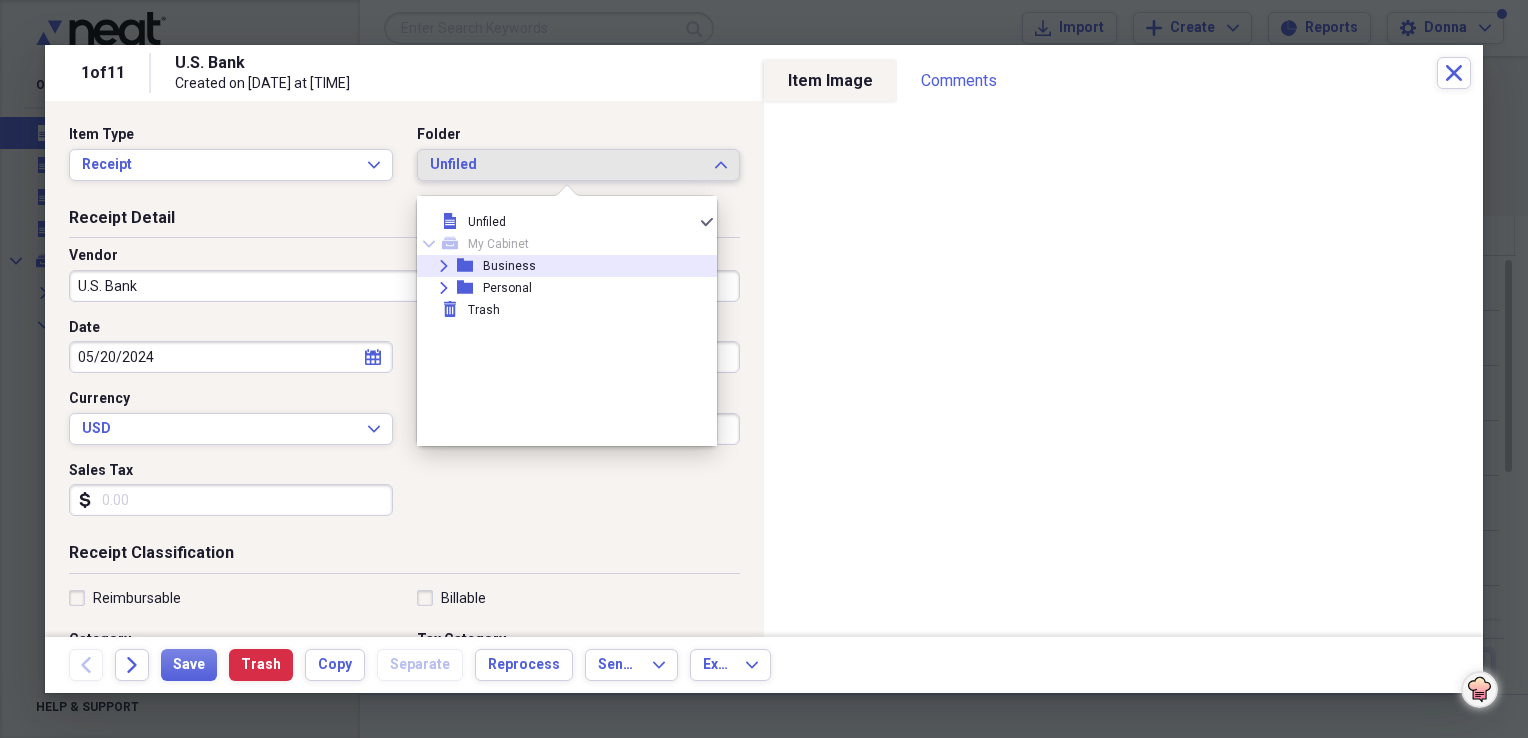 click on "Business" at bounding box center (509, 266) 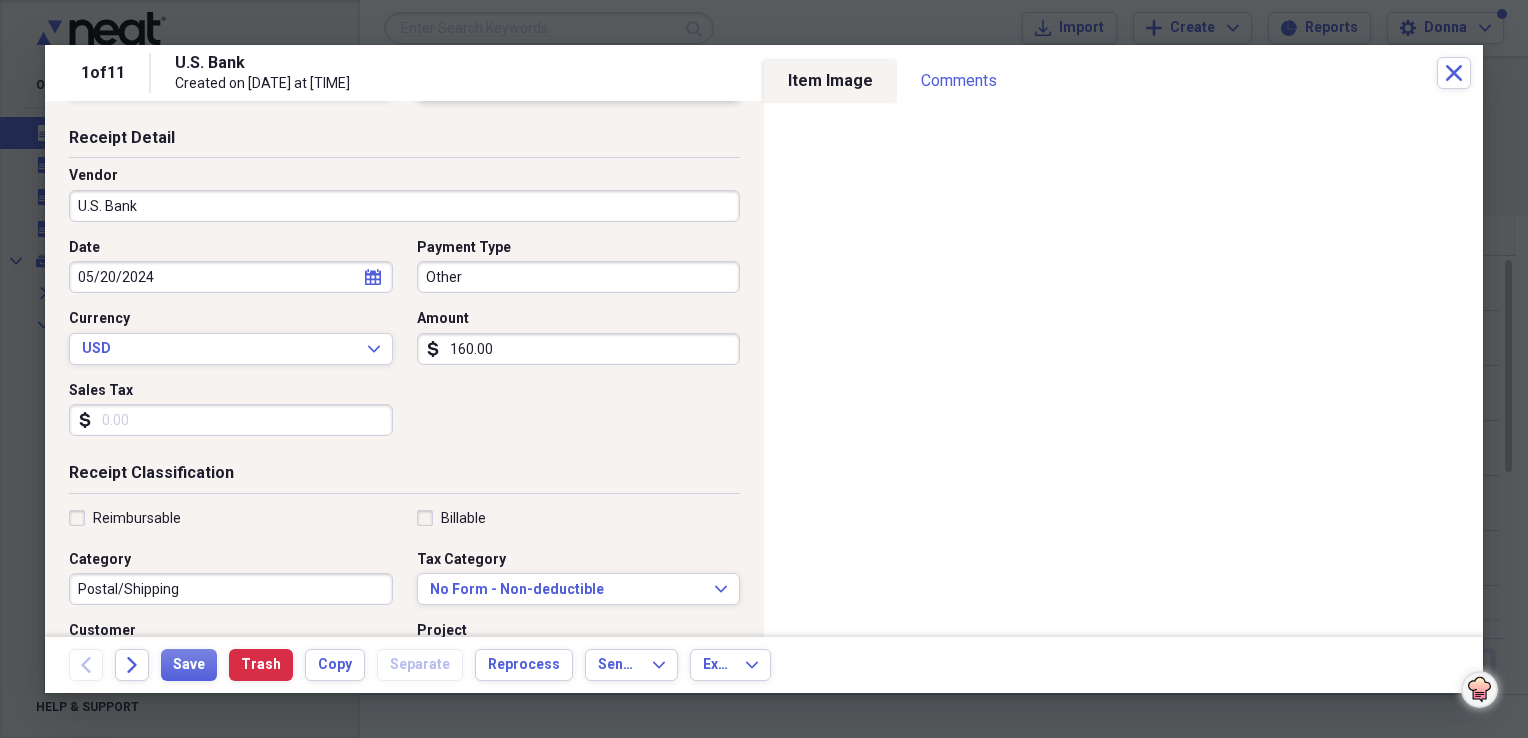 scroll, scrollTop: 200, scrollLeft: 0, axis: vertical 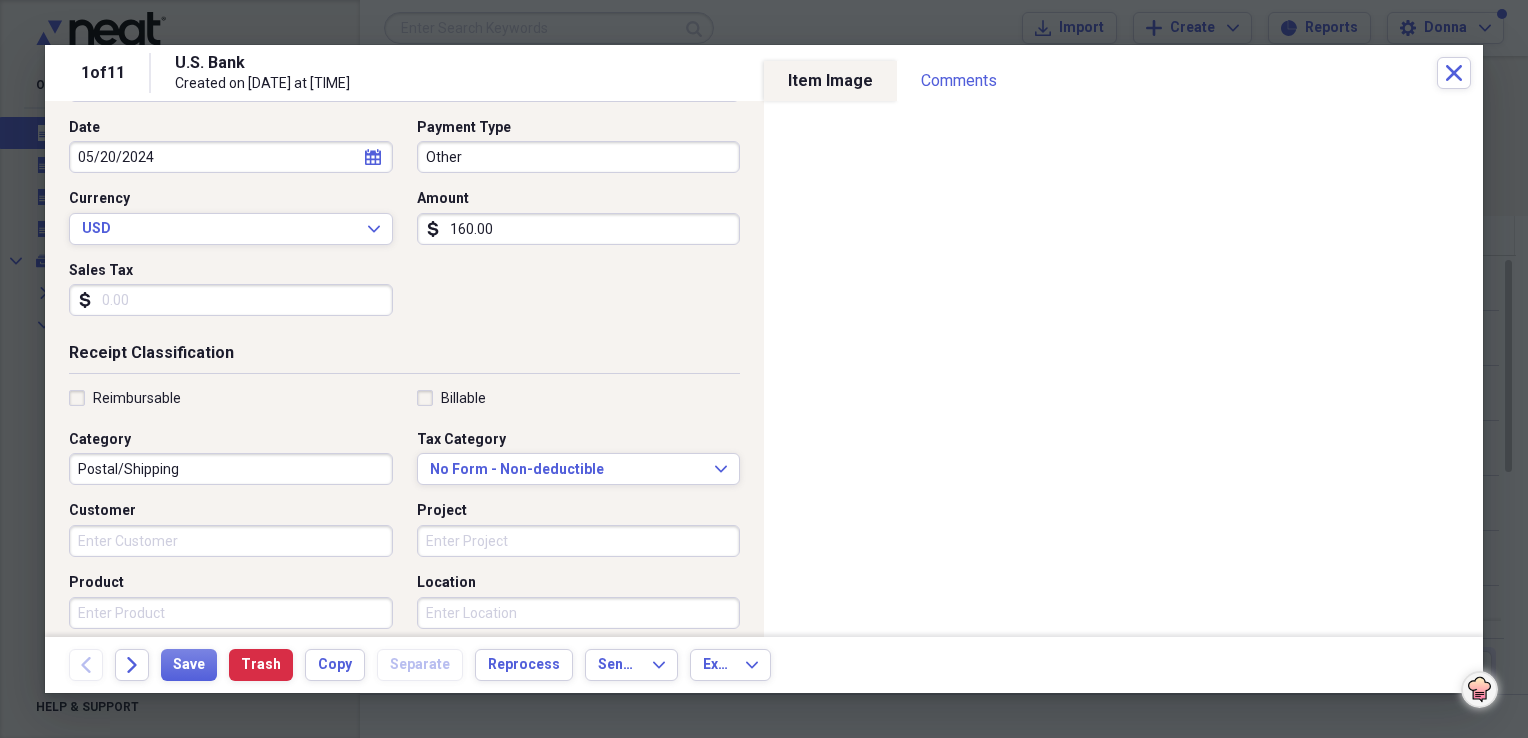 click on "Postal/Shipping" at bounding box center [231, 469] 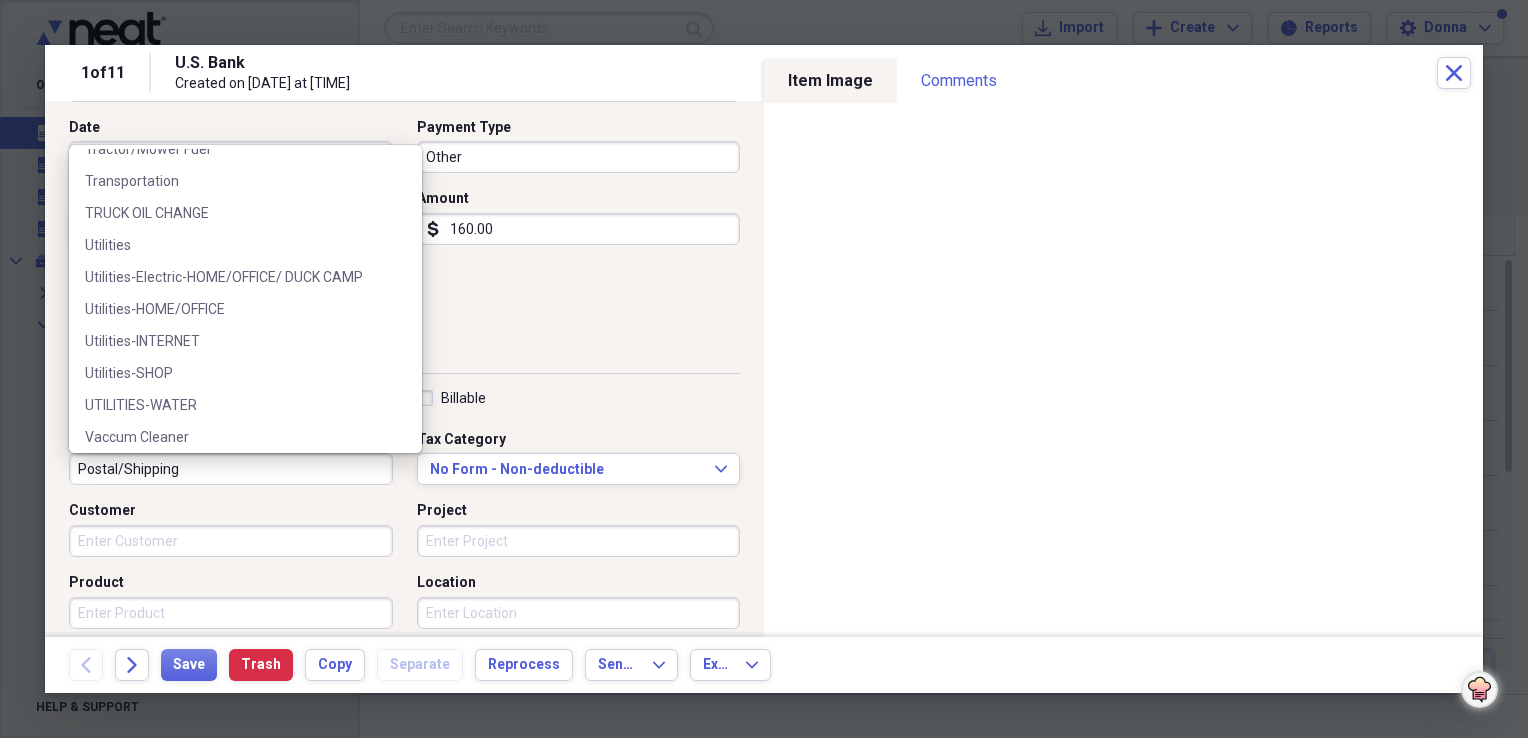 scroll, scrollTop: 3000, scrollLeft: 0, axis: vertical 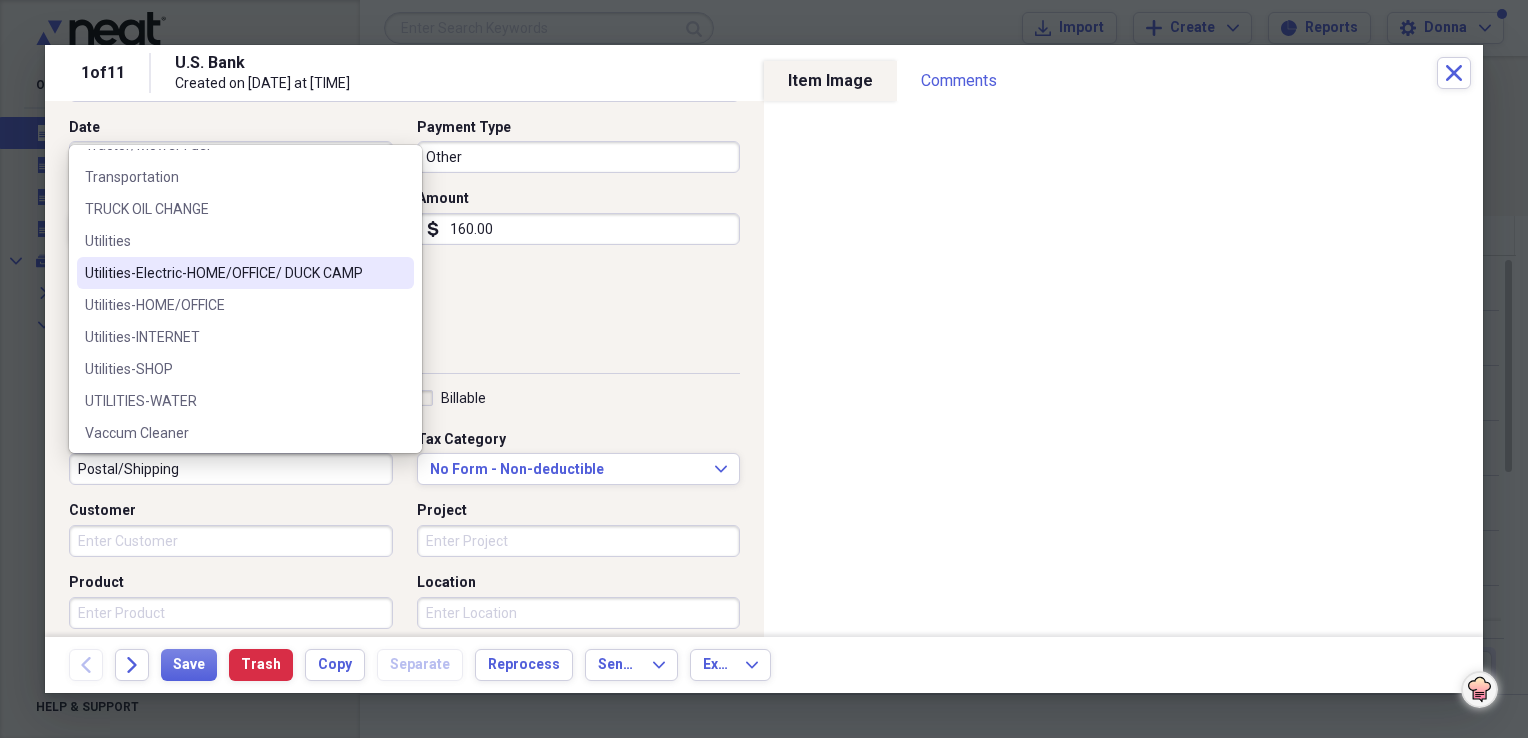 click on "Utilities-Electric-HOME/OFFICE/ DUCK CAMP" at bounding box center (233, 273) 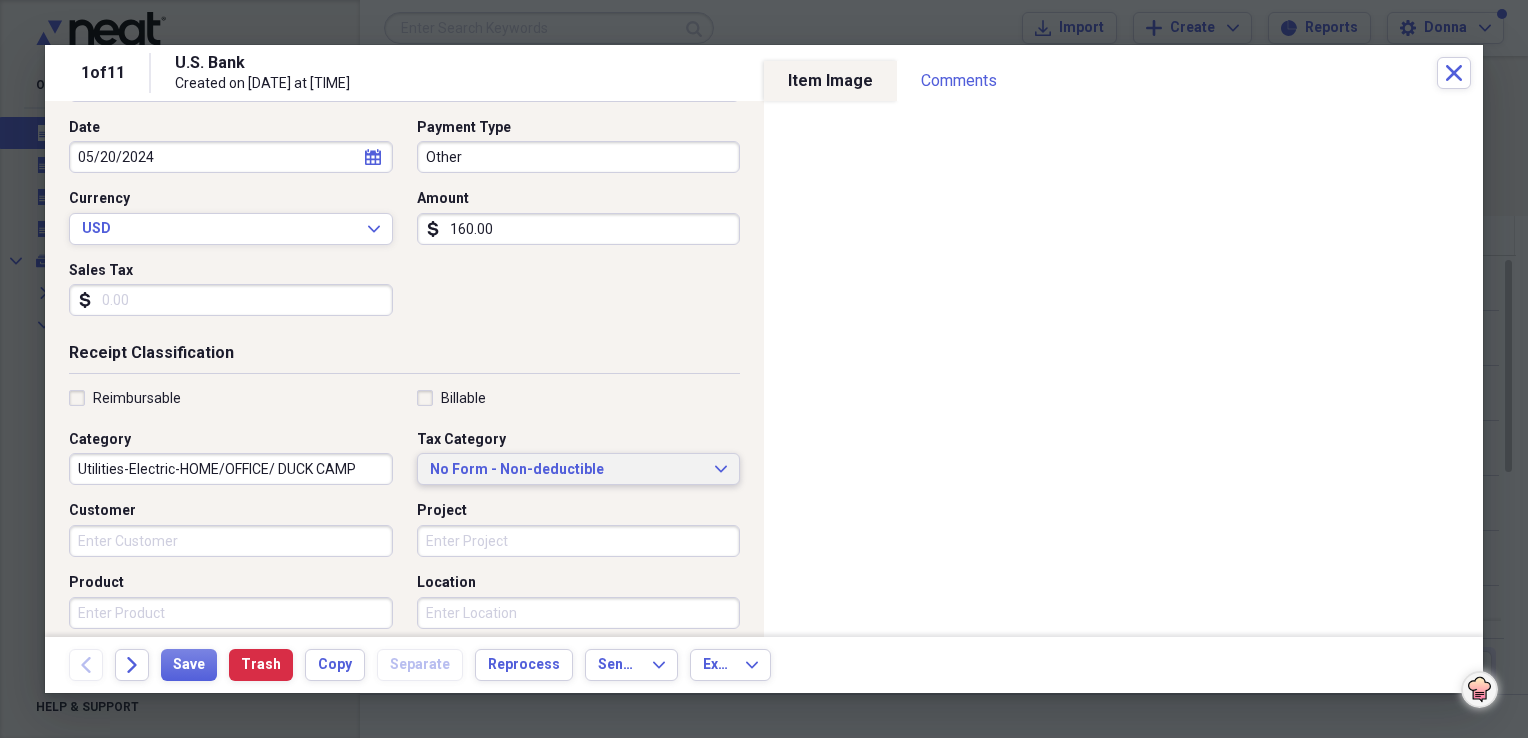 click on "No Form - Non-deductible Expand" at bounding box center [579, 469] 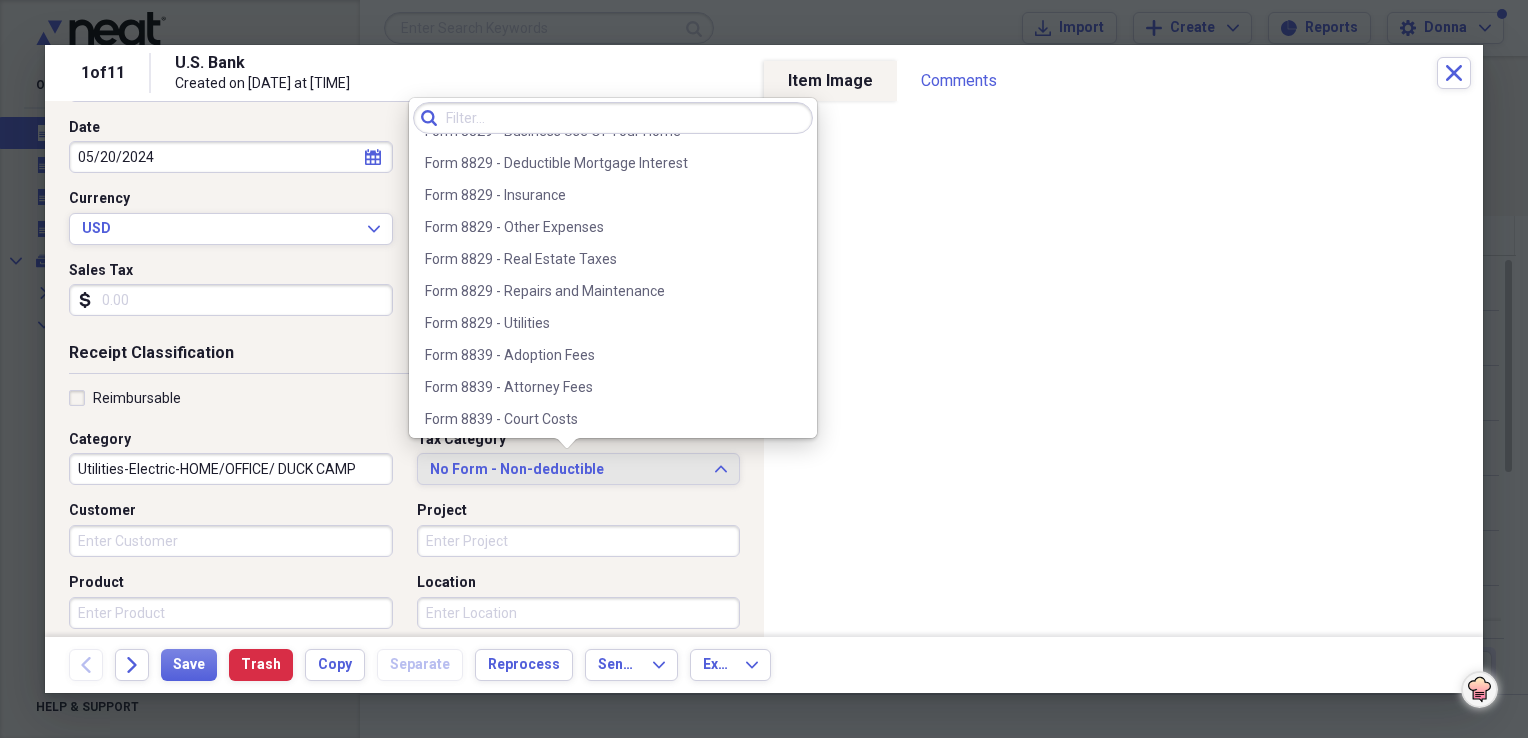 scroll, scrollTop: 2200, scrollLeft: 0, axis: vertical 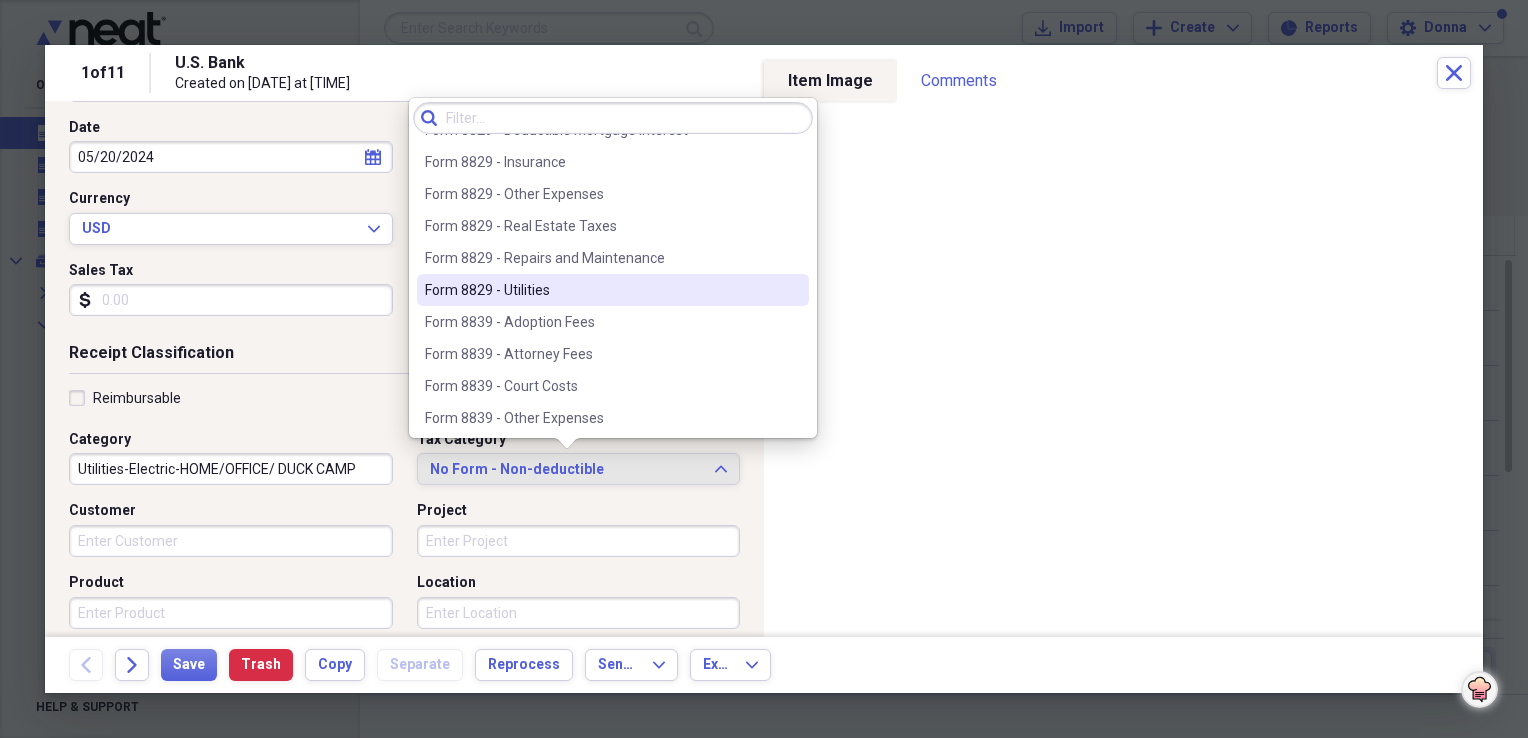click on "Form 8829 - Utilities" at bounding box center [601, 290] 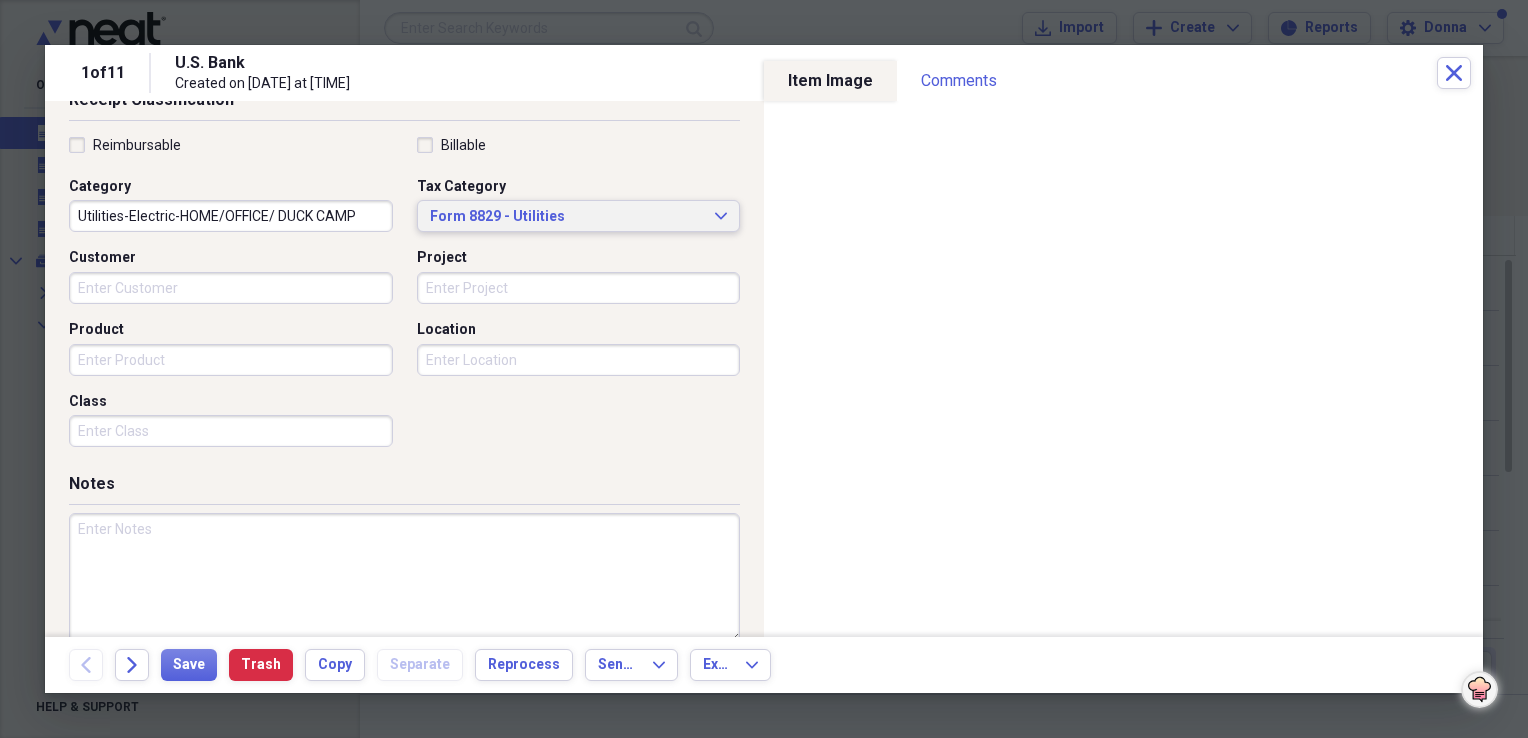 scroll, scrollTop: 483, scrollLeft: 0, axis: vertical 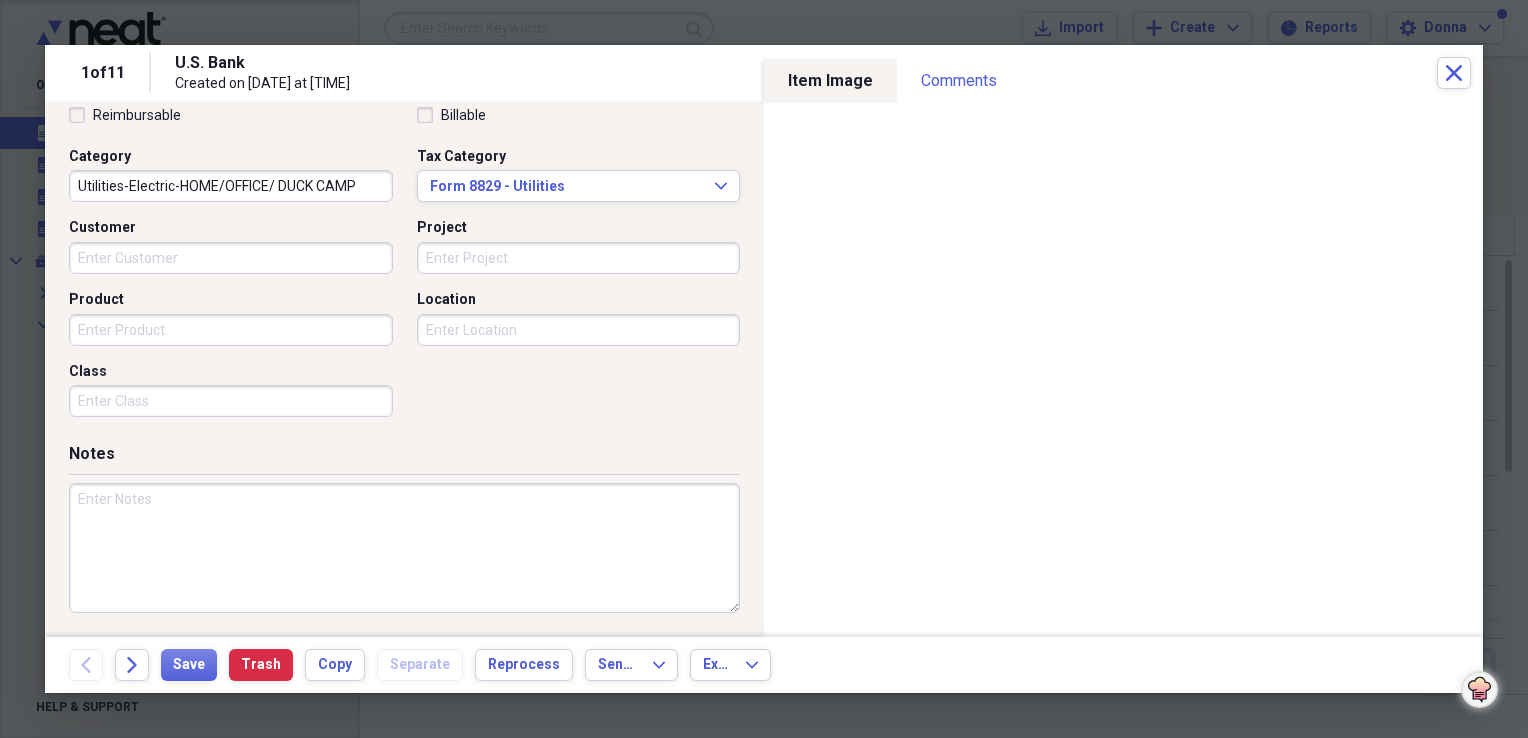click at bounding box center [404, 548] 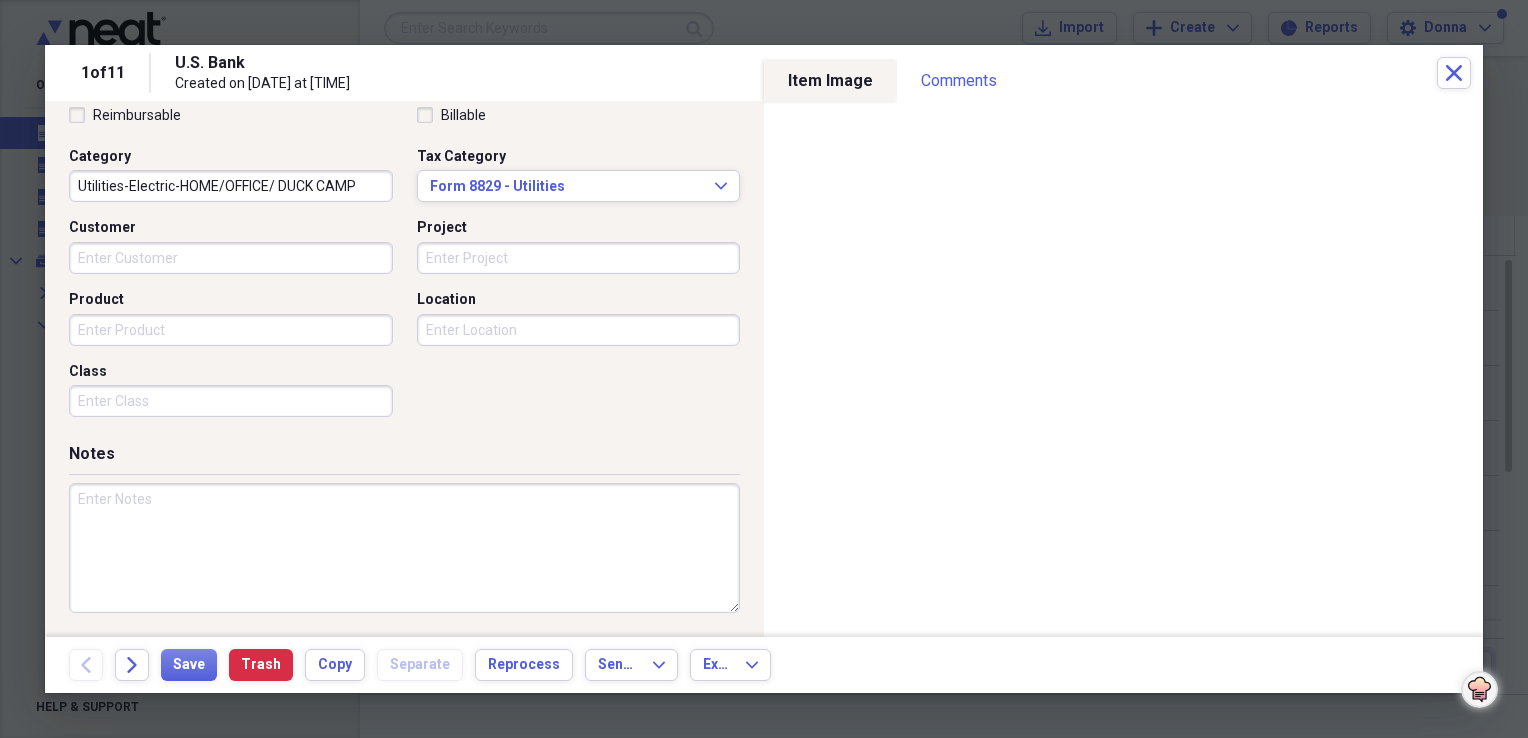 paste on "HOME/OFFICE/ DUCK CAMP" 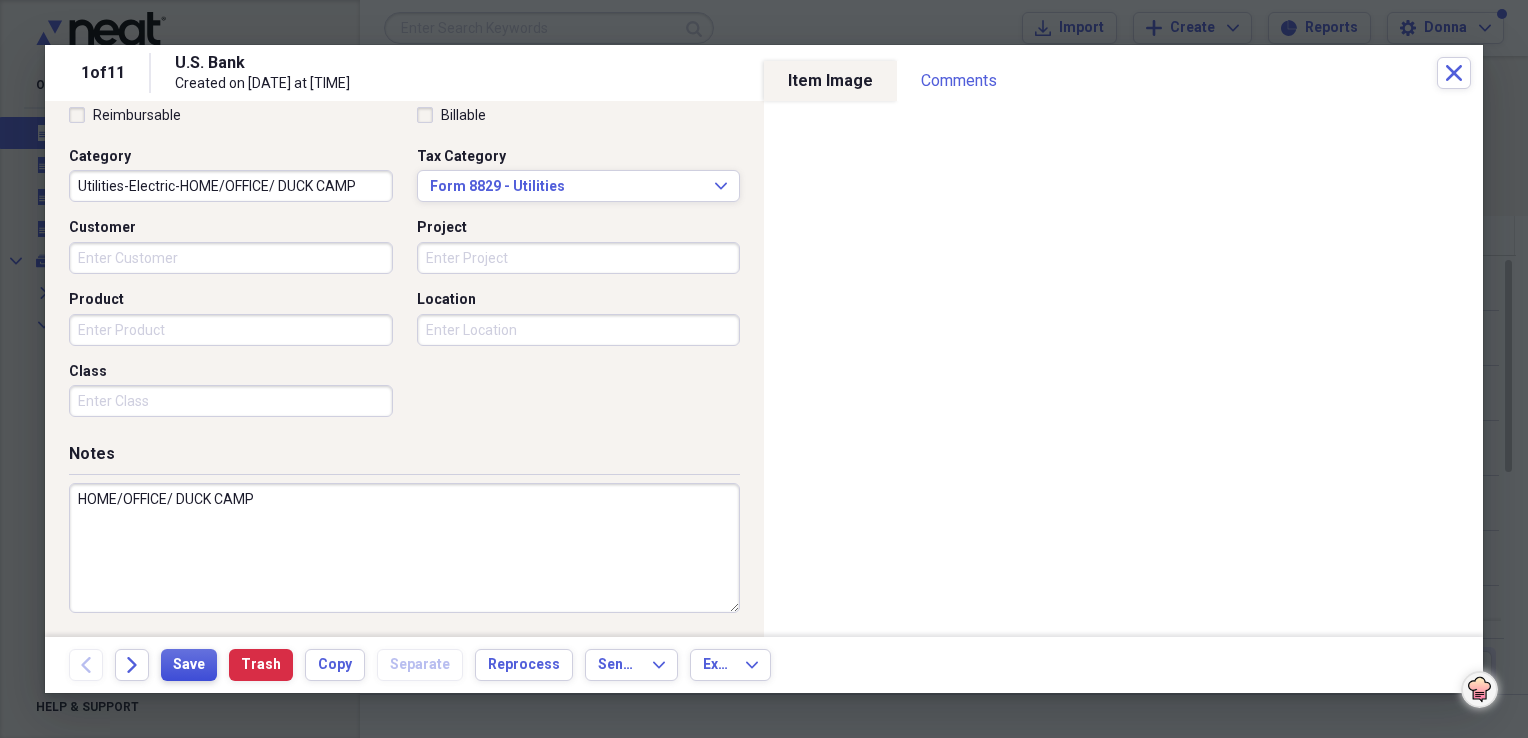 type on "HOME/OFFICE/ DUCK CAMP" 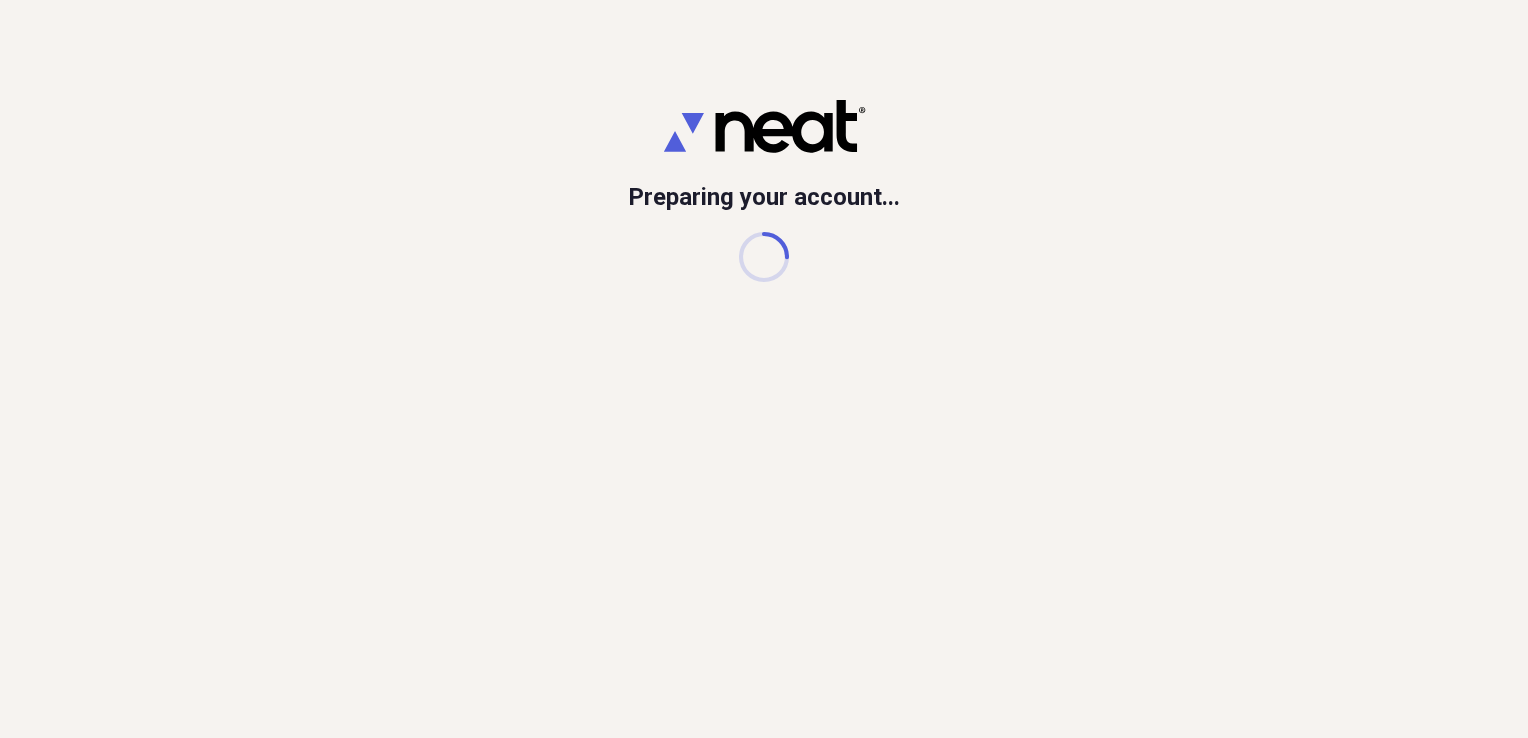 scroll, scrollTop: 0, scrollLeft: 0, axis: both 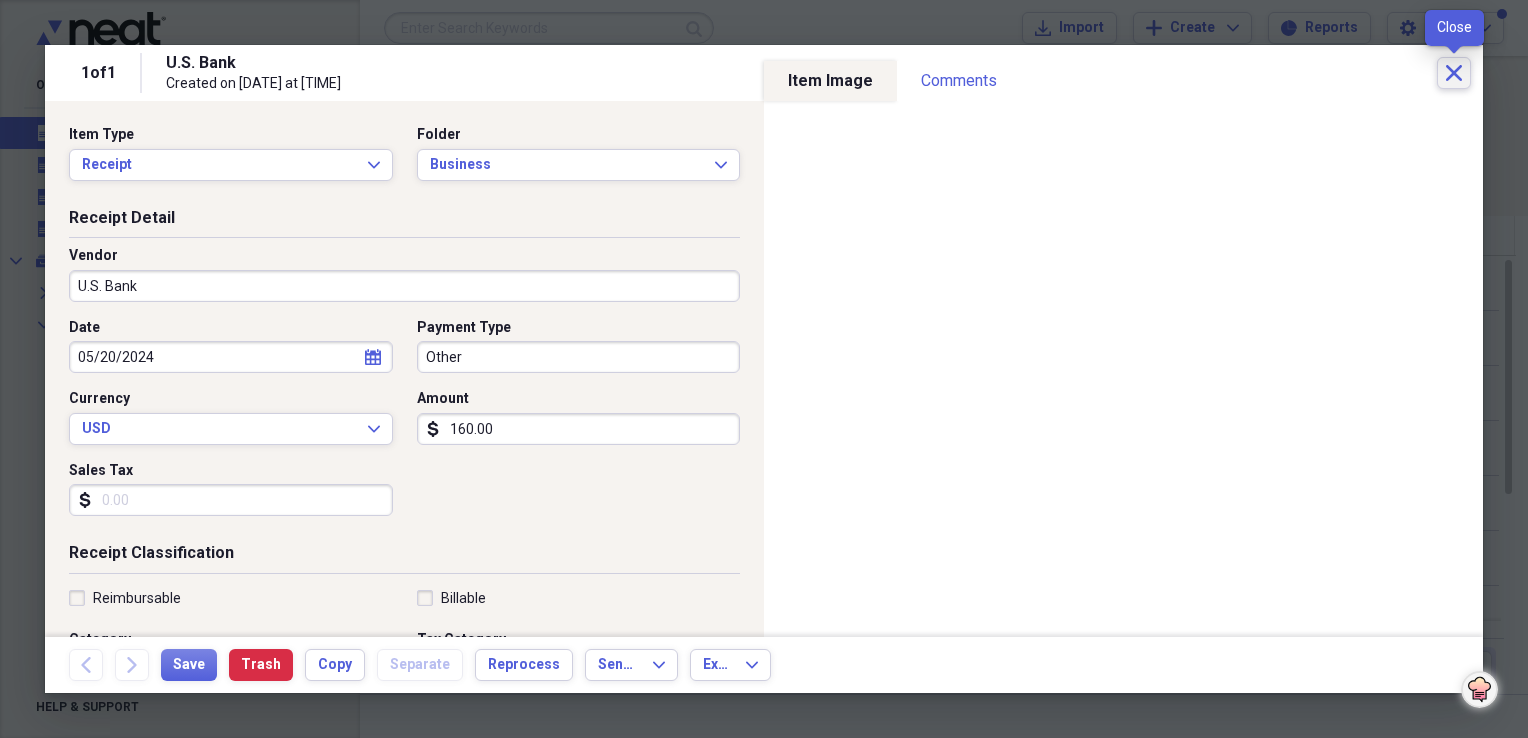 drag, startPoint x: 1460, startPoint y: 68, endPoint x: 1445, endPoint y: 62, distance: 16.155495 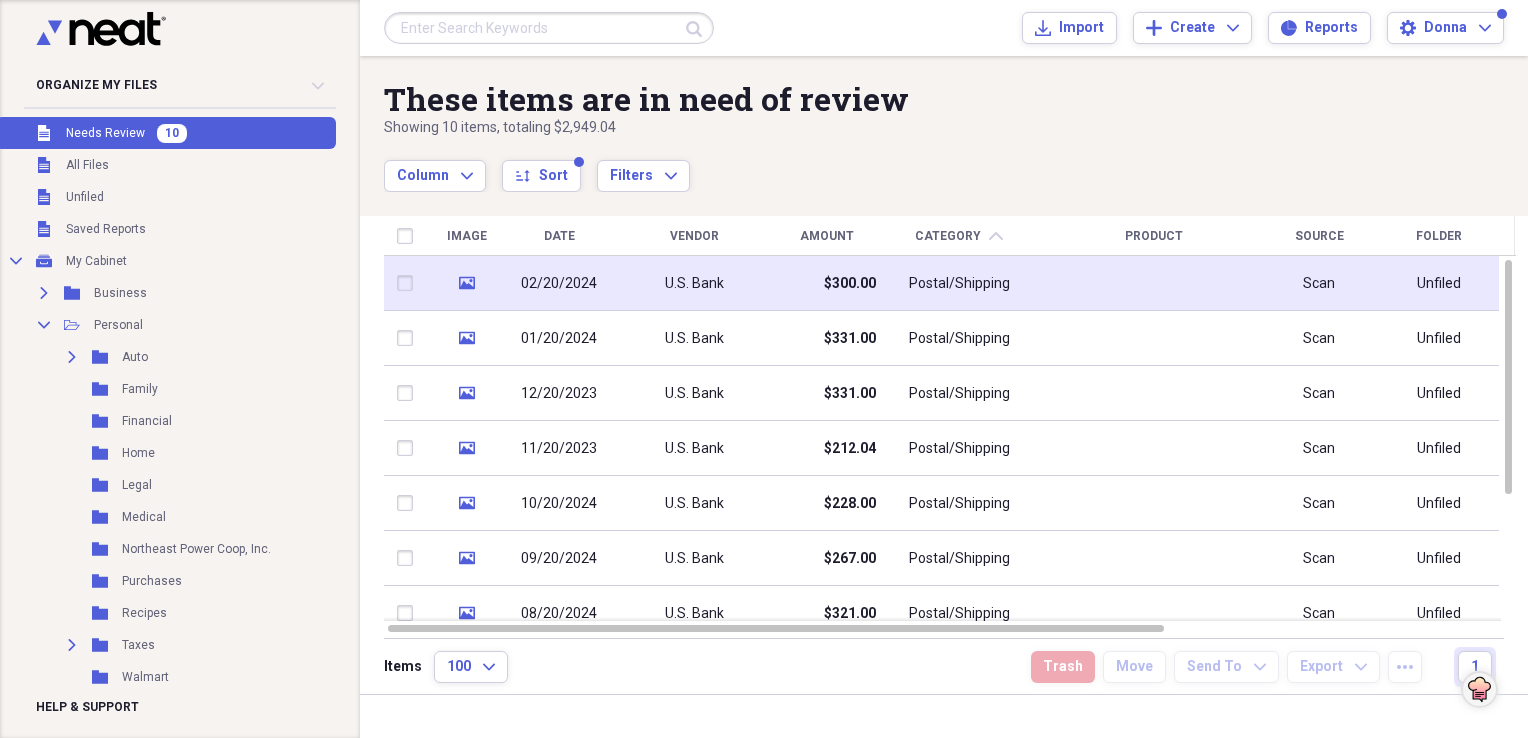 click on "$300.00" at bounding box center (850, 284) 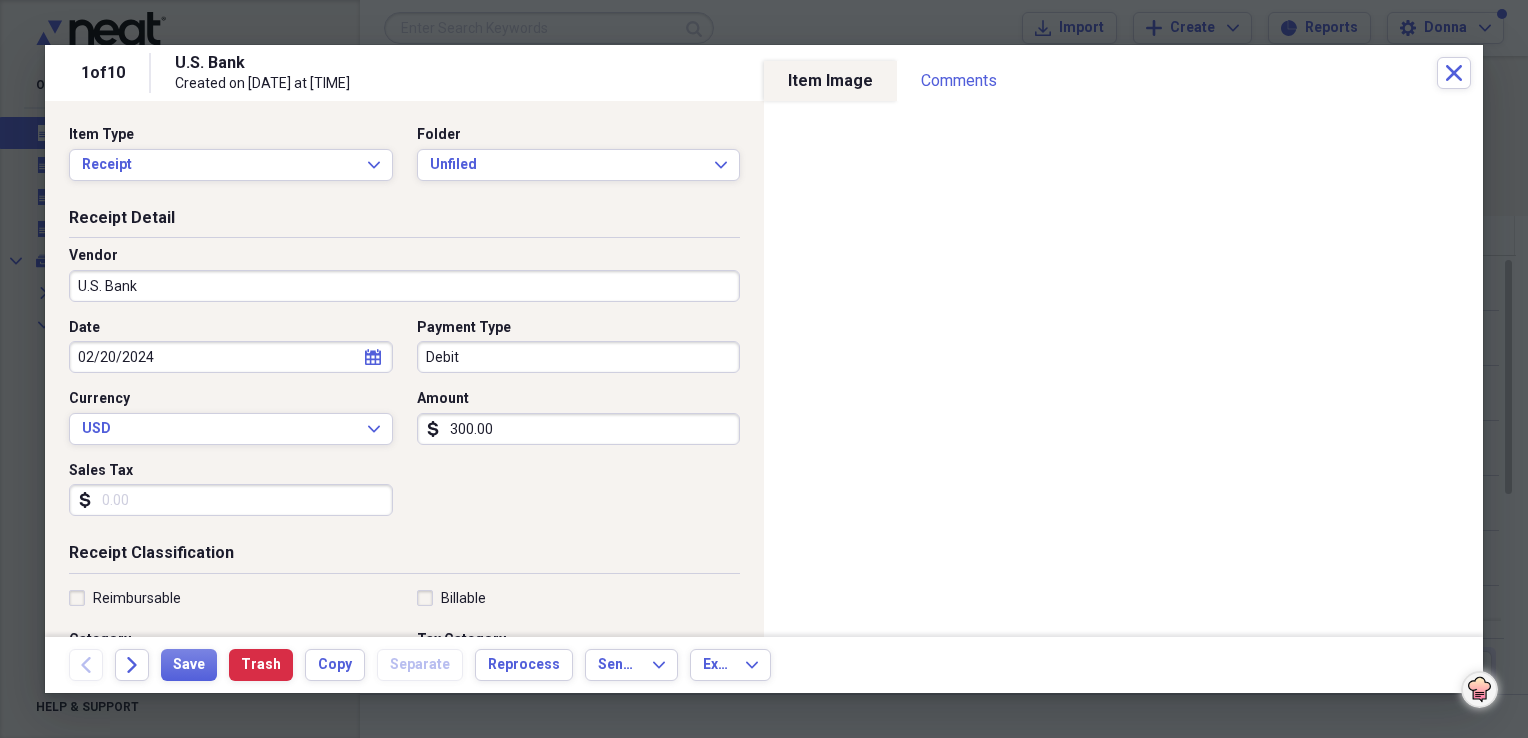 click 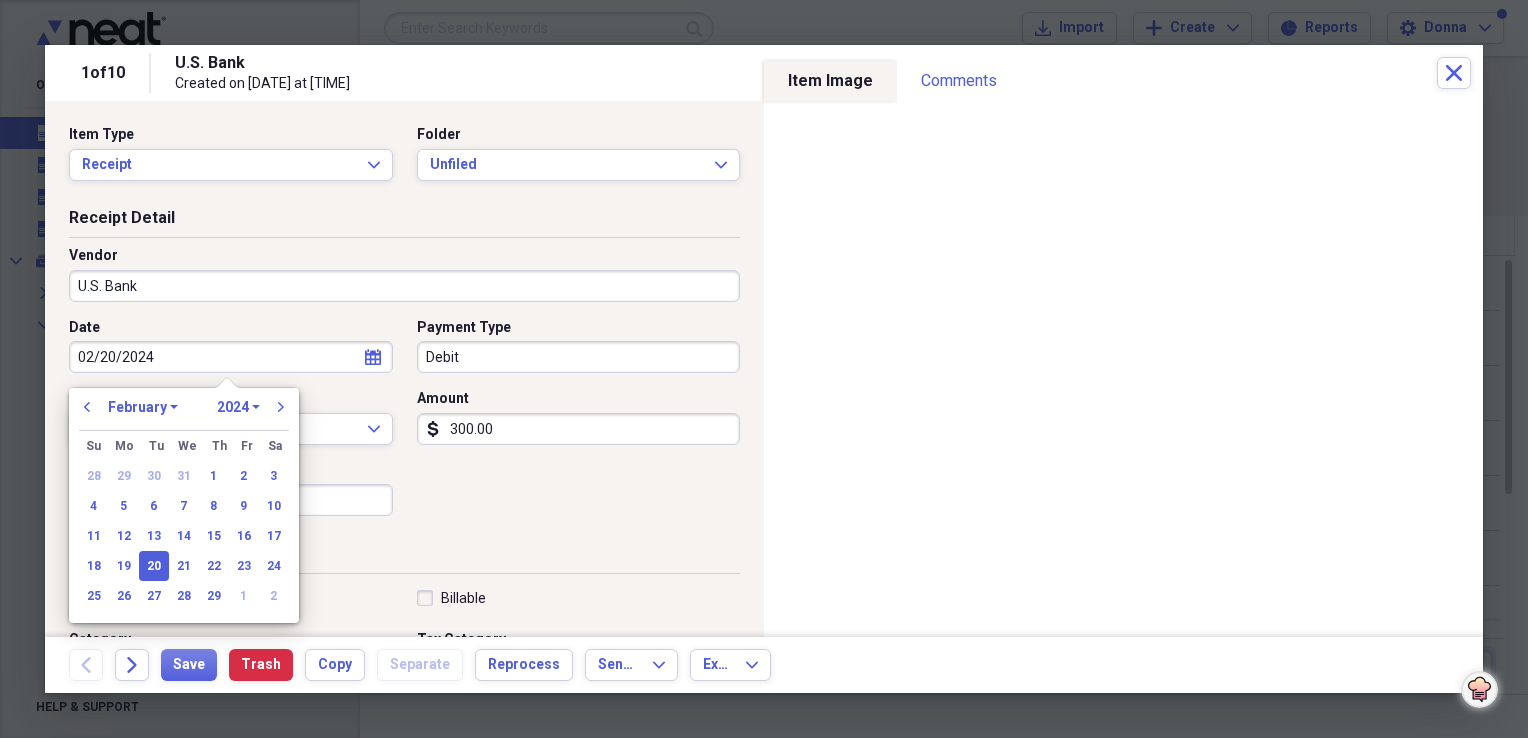 click on "January February March April May June July August September October November December" at bounding box center (143, 407) 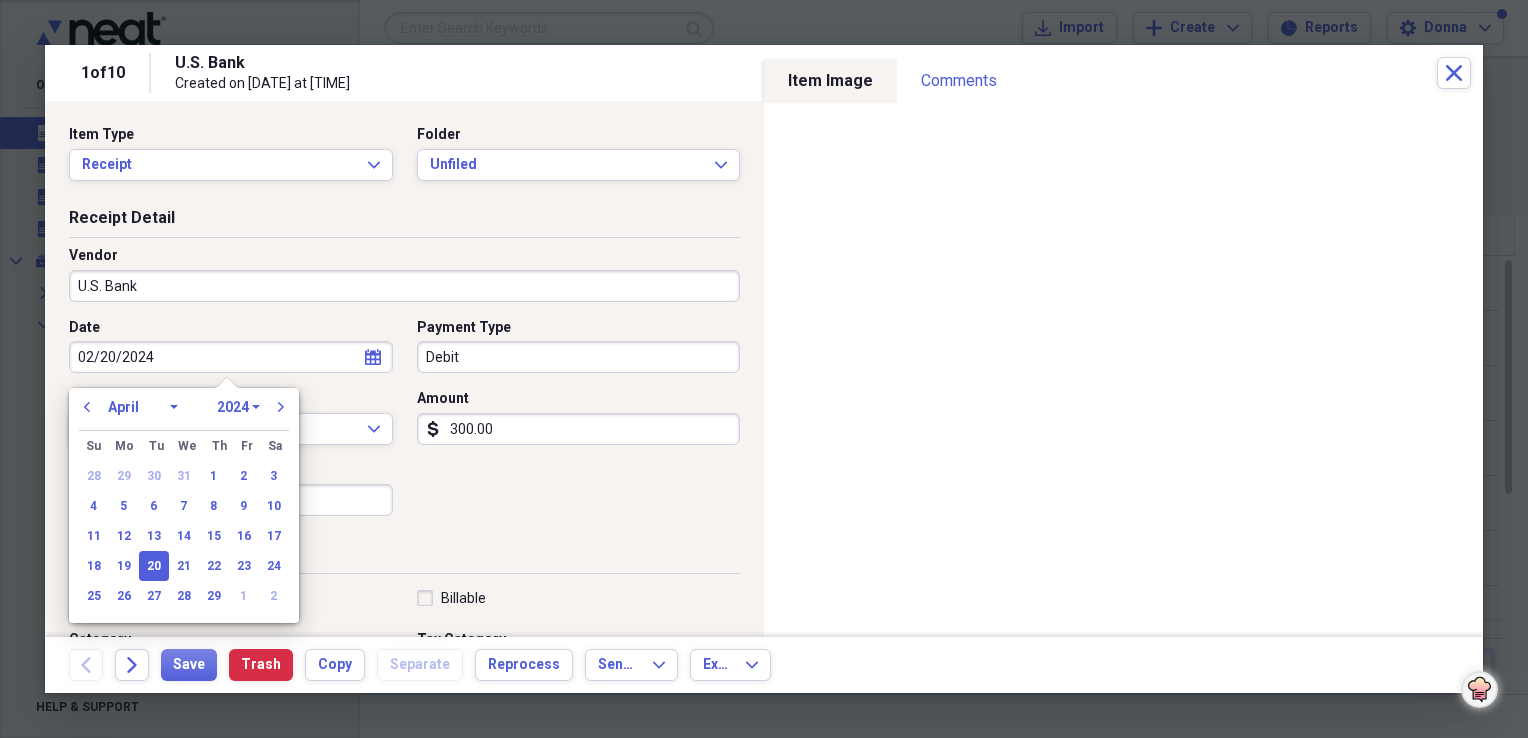click on "January February March April May June July August September October November December" at bounding box center (143, 407) 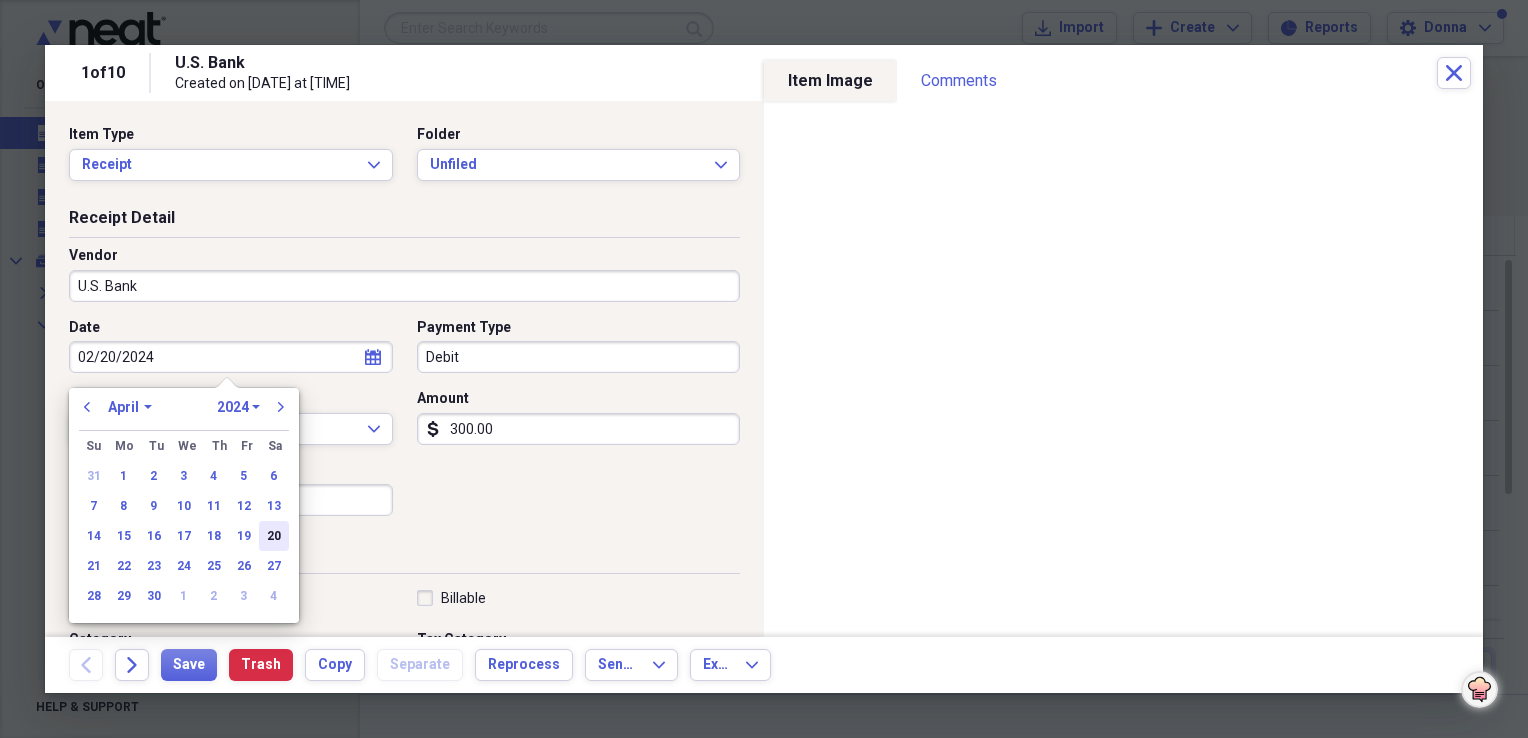 click on "20" at bounding box center [274, 536] 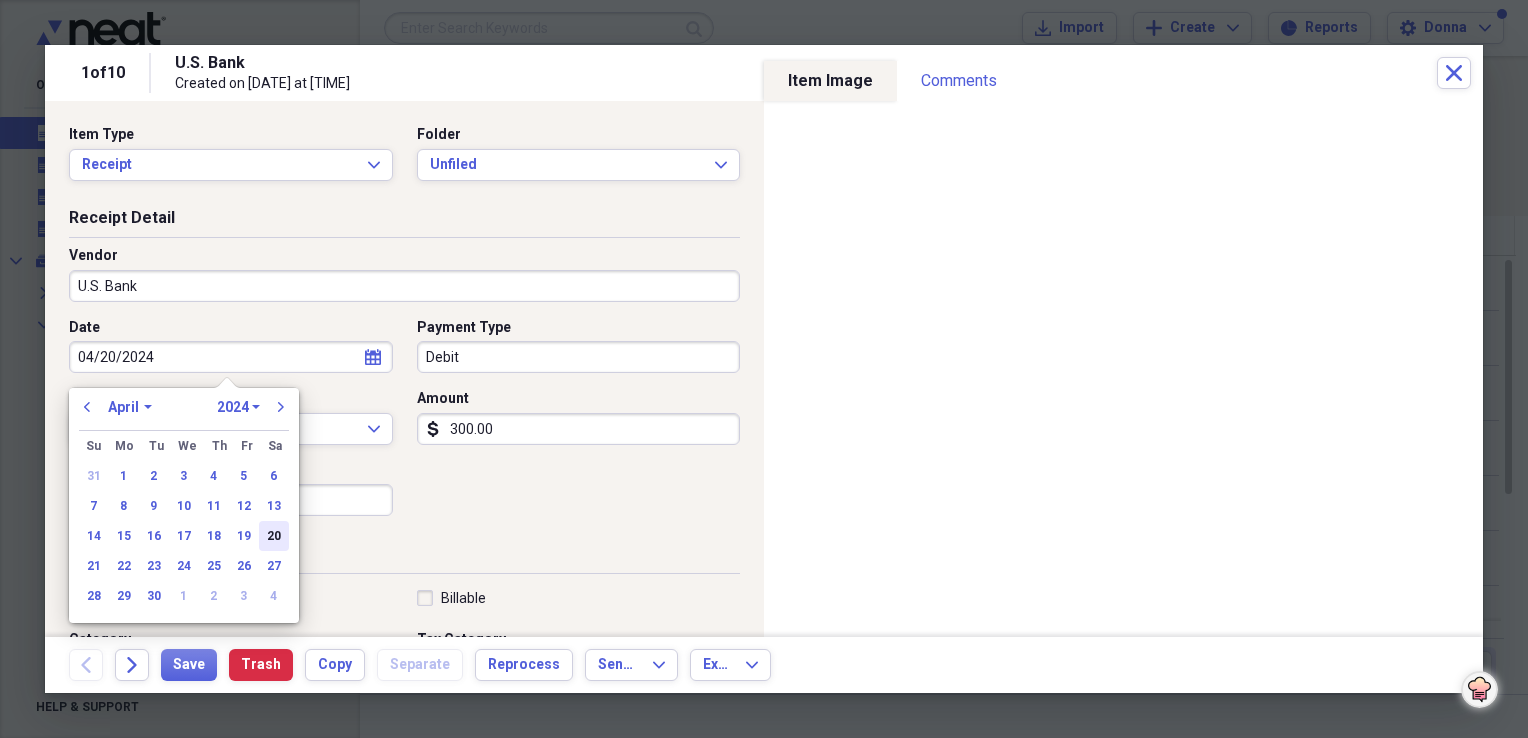 type on "04/20/2024" 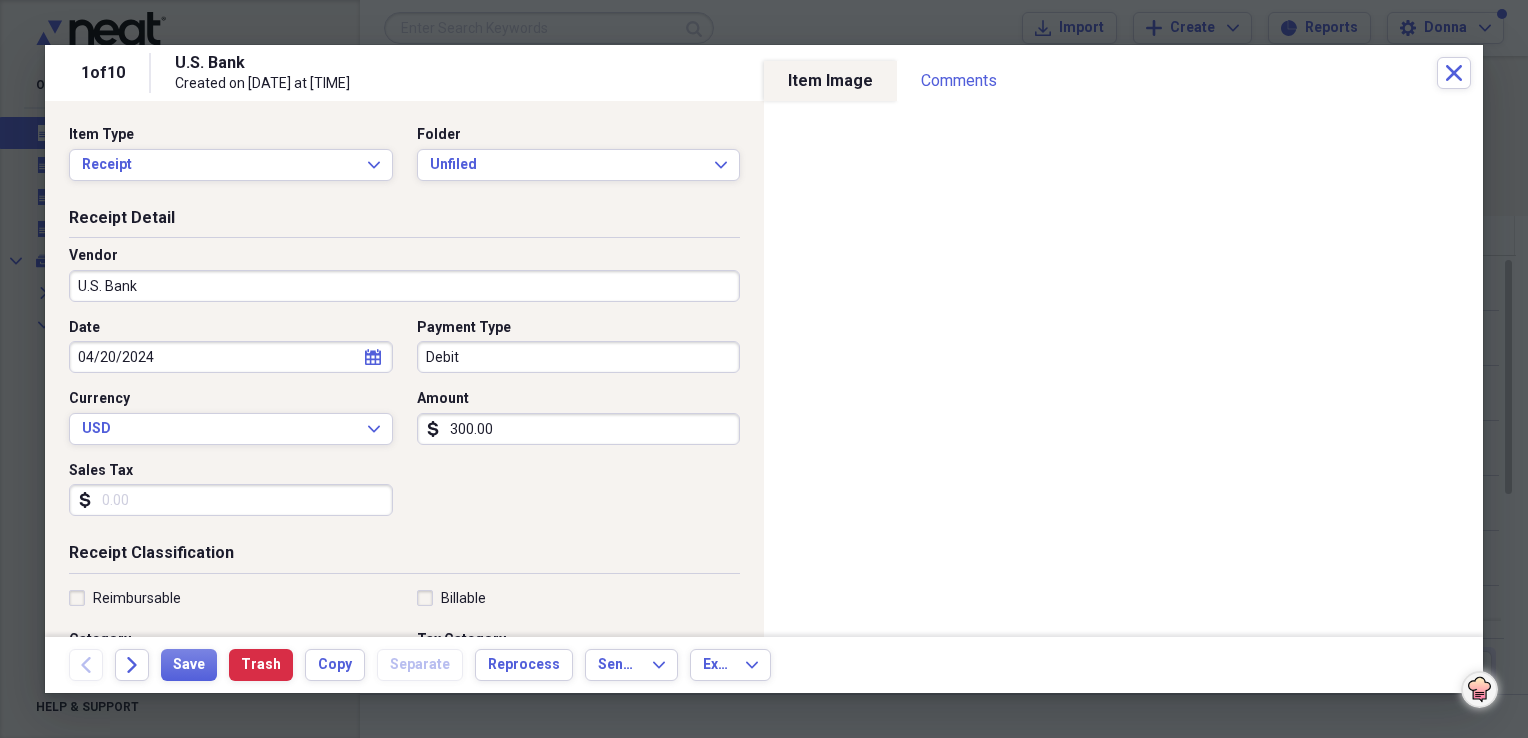 click on "Debit" at bounding box center (579, 357) 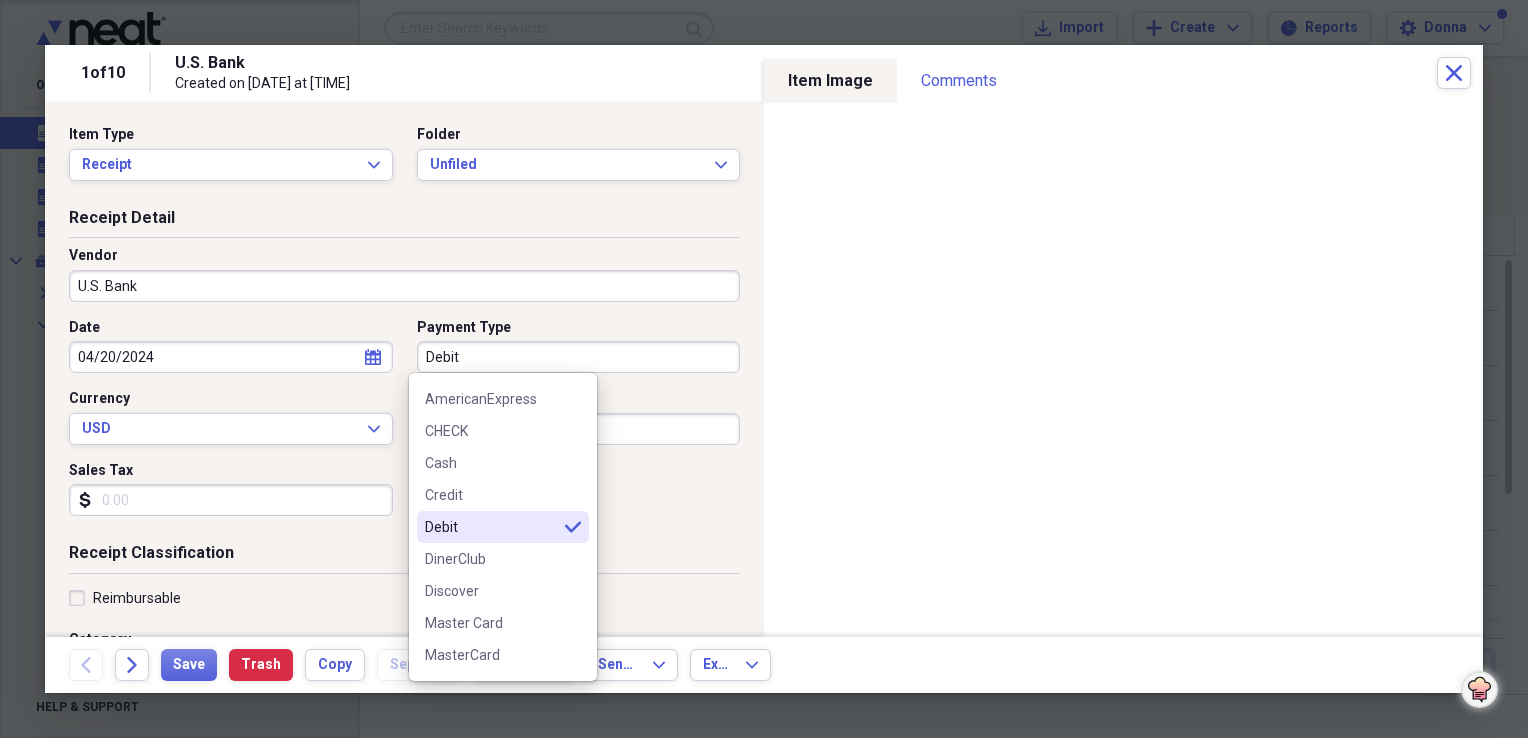 scroll, scrollTop: 156, scrollLeft: 0, axis: vertical 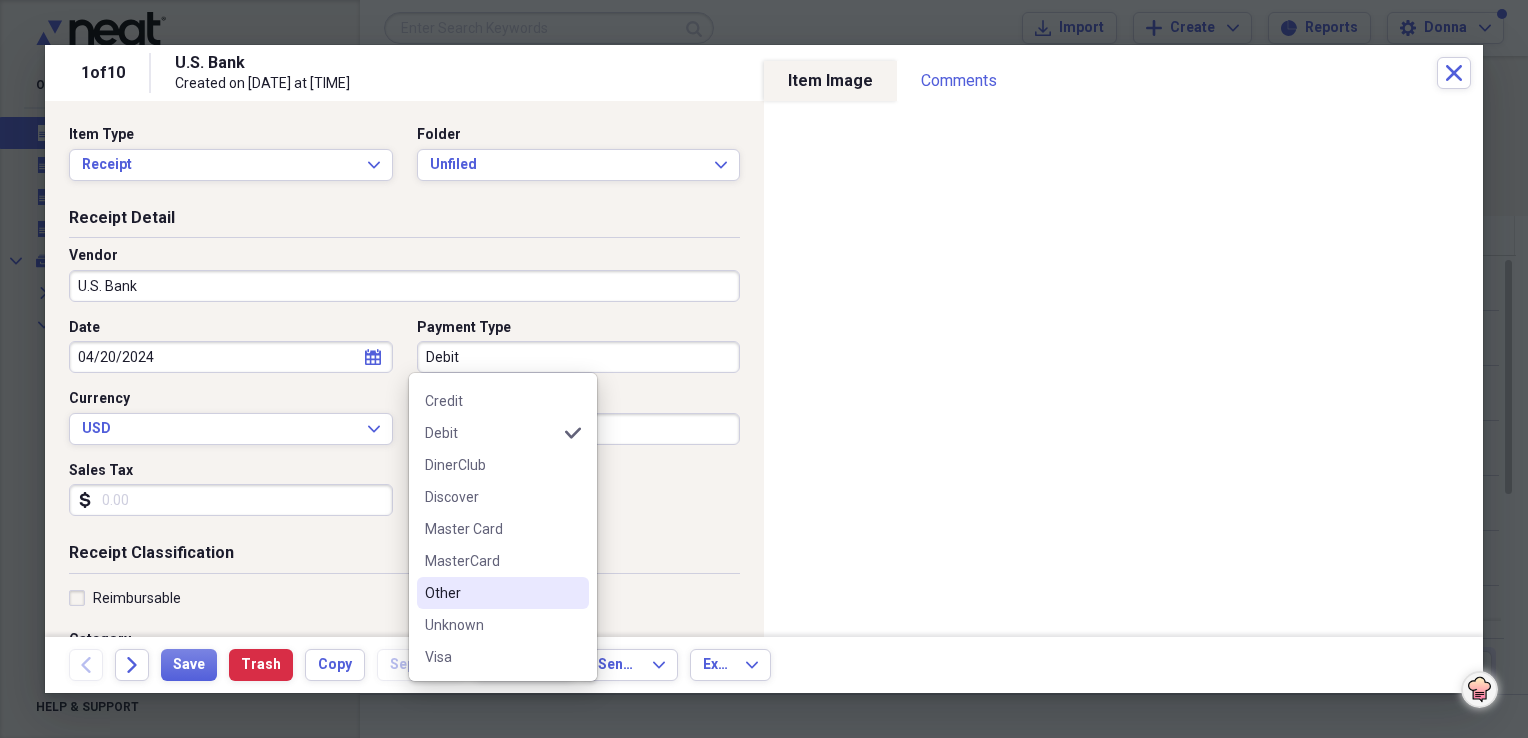 click on "Other" at bounding box center [491, 593] 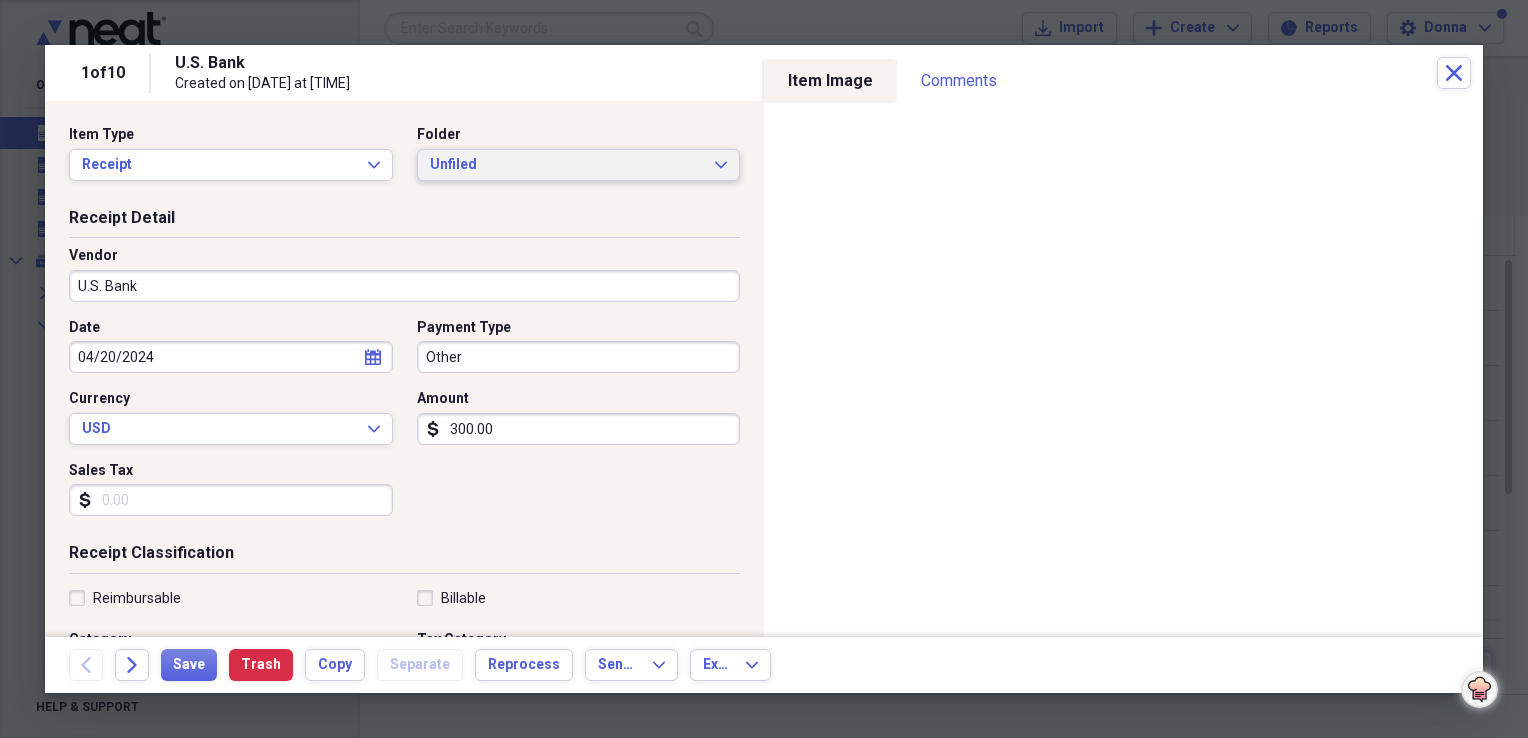 click on "Unfiled" at bounding box center (567, 165) 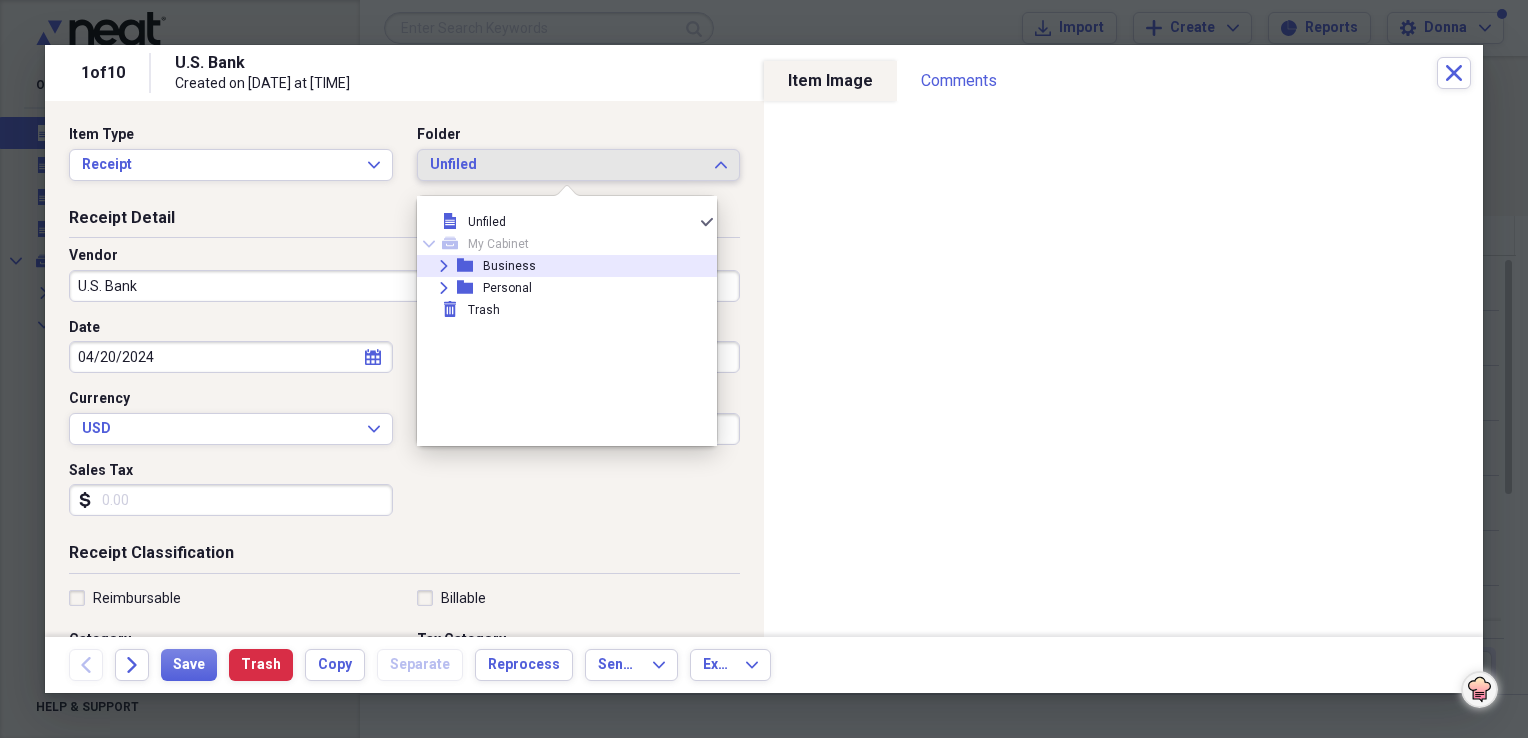 click on "Business" at bounding box center (509, 266) 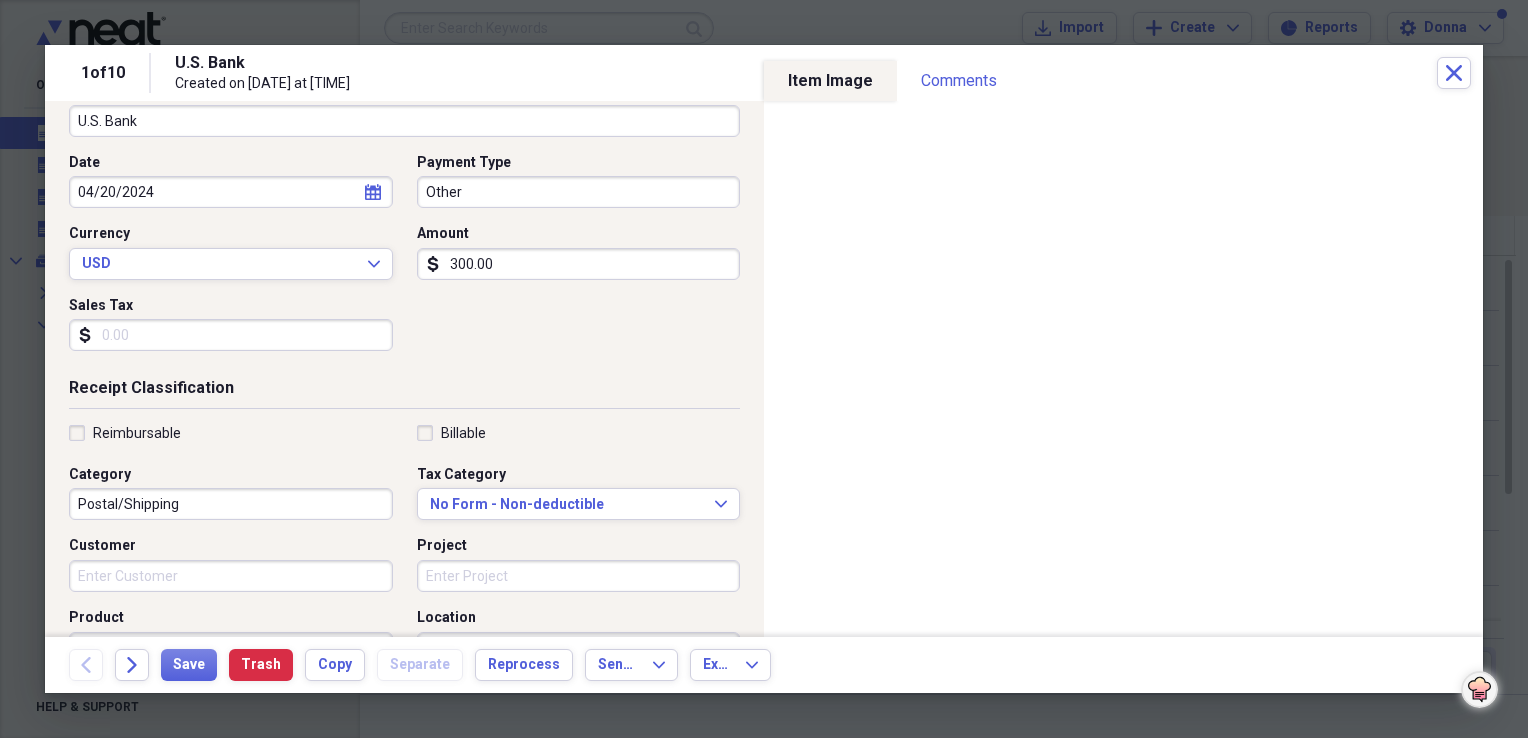 scroll, scrollTop: 200, scrollLeft: 0, axis: vertical 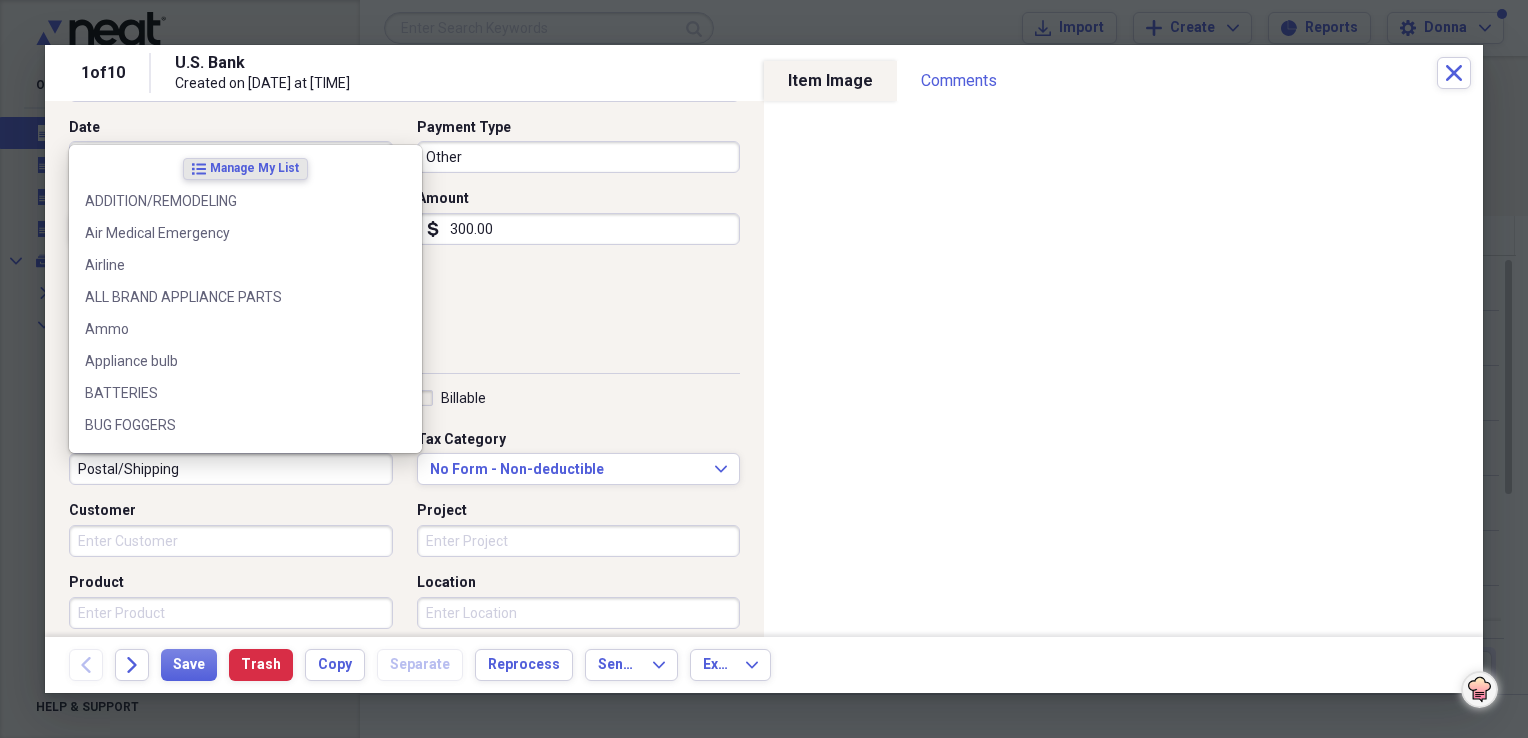 click on "Postal/Shipping" at bounding box center [231, 469] 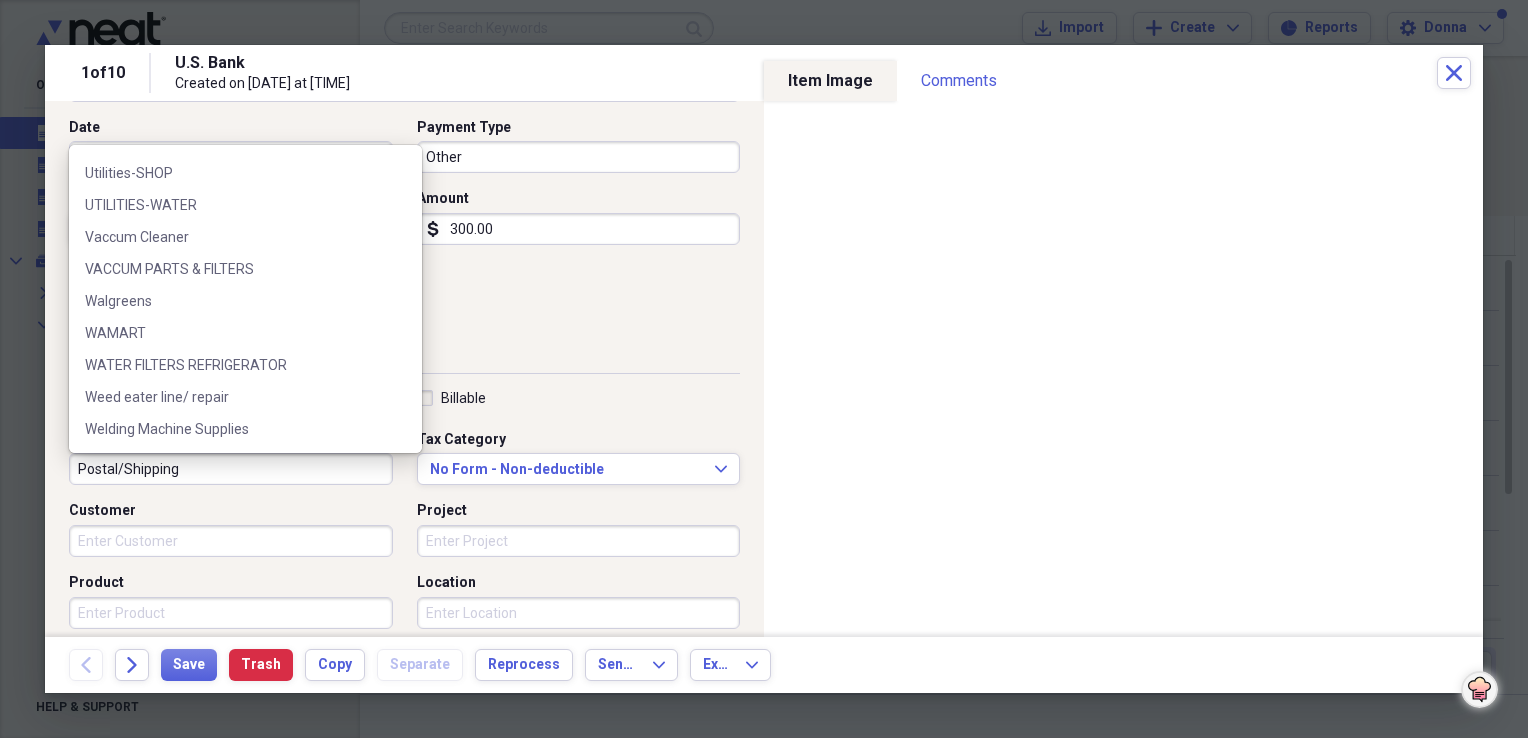 scroll, scrollTop: 3096, scrollLeft: 0, axis: vertical 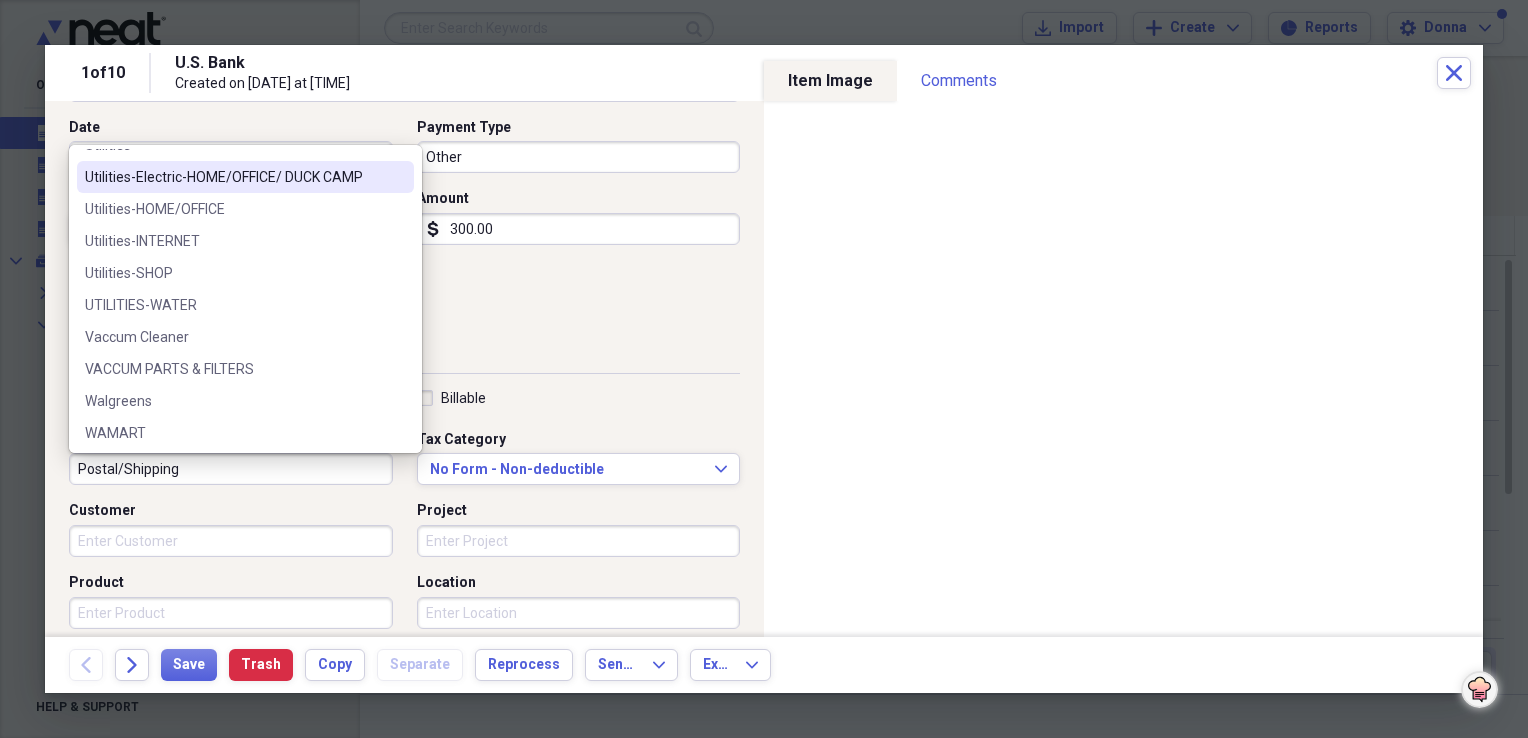 click on "Utilities-Electric-HOME/OFFICE/ DUCK CAMP" at bounding box center (233, 177) 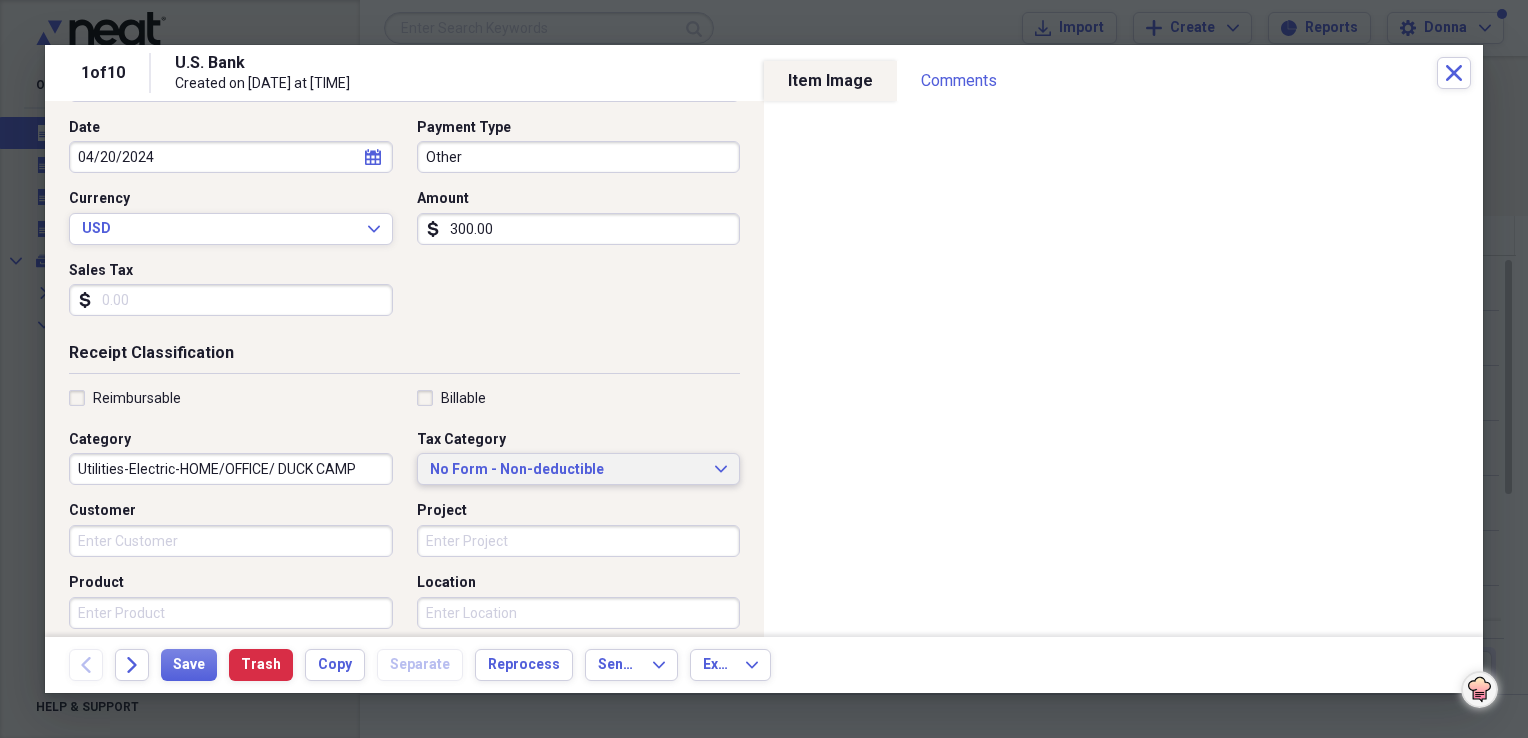 click on "No Form - Non-deductible" at bounding box center (567, 470) 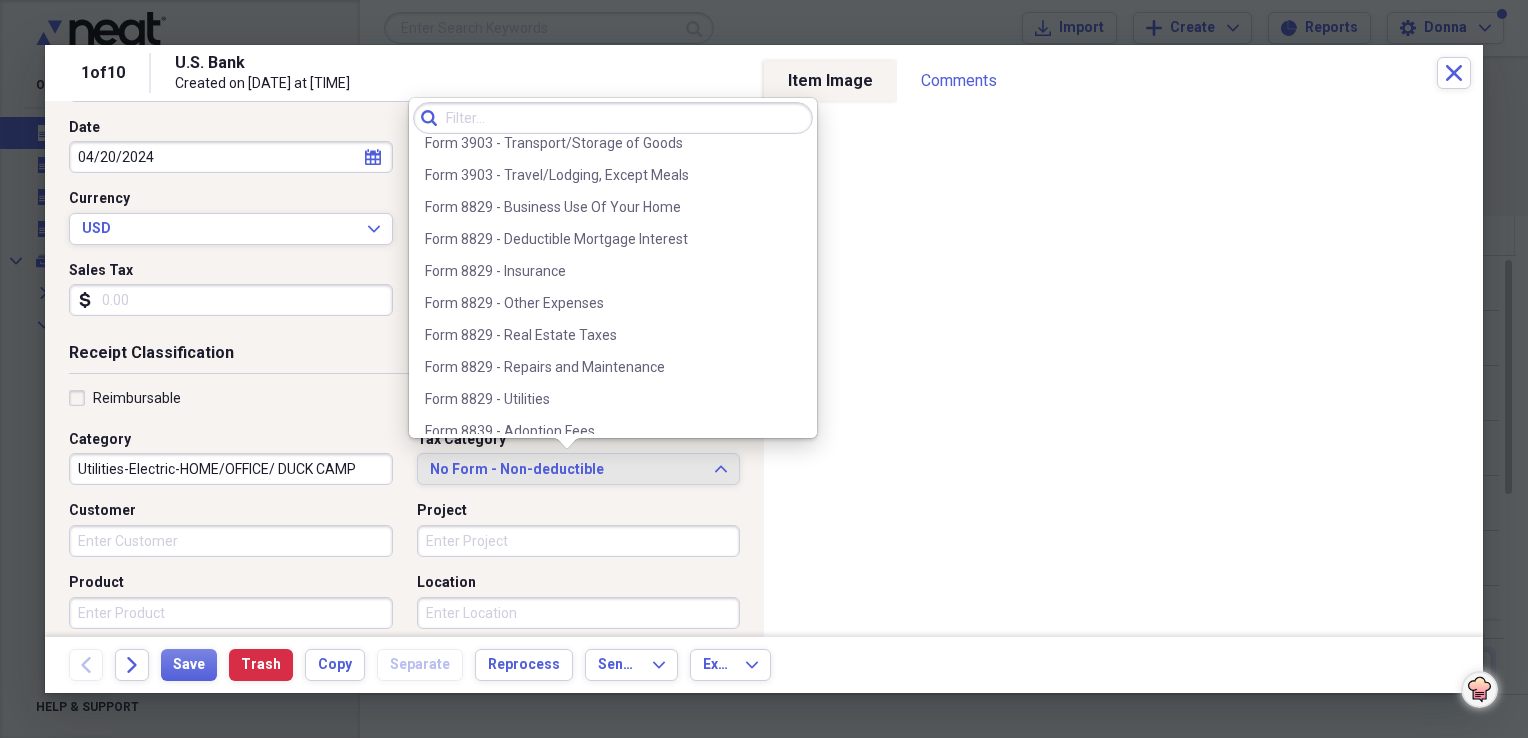 scroll, scrollTop: 2200, scrollLeft: 0, axis: vertical 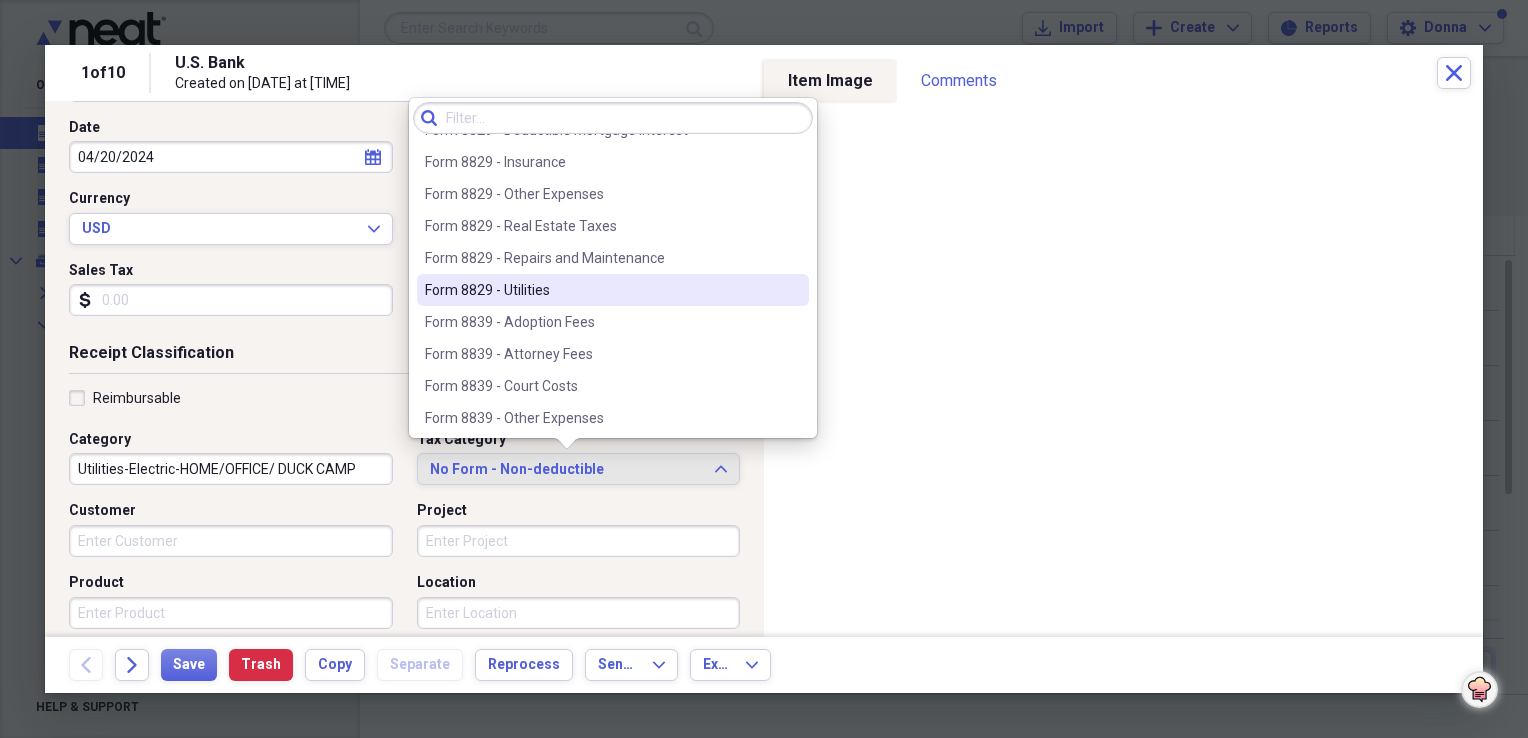 click on "Form 8829 - Utilities" at bounding box center (601, 290) 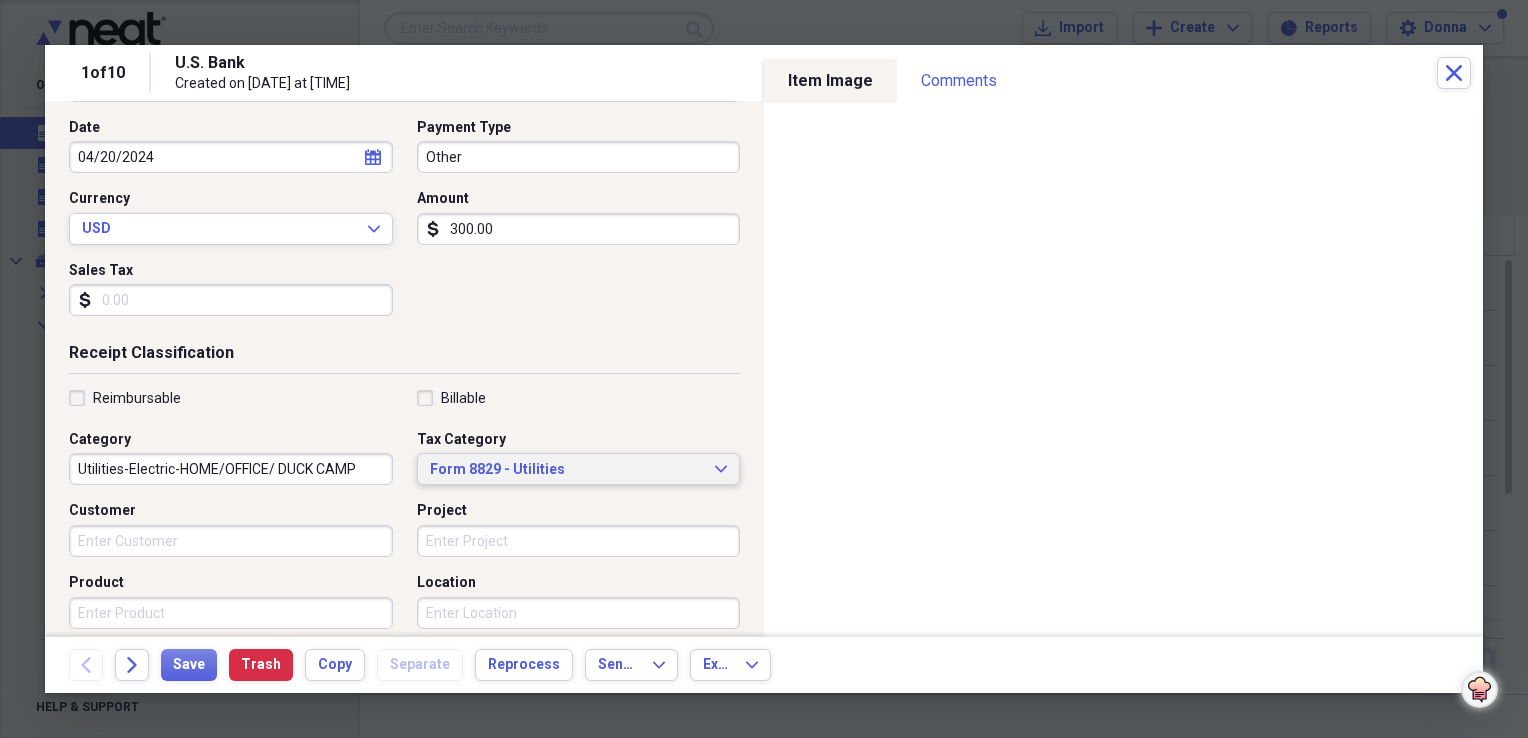 scroll, scrollTop: 483, scrollLeft: 0, axis: vertical 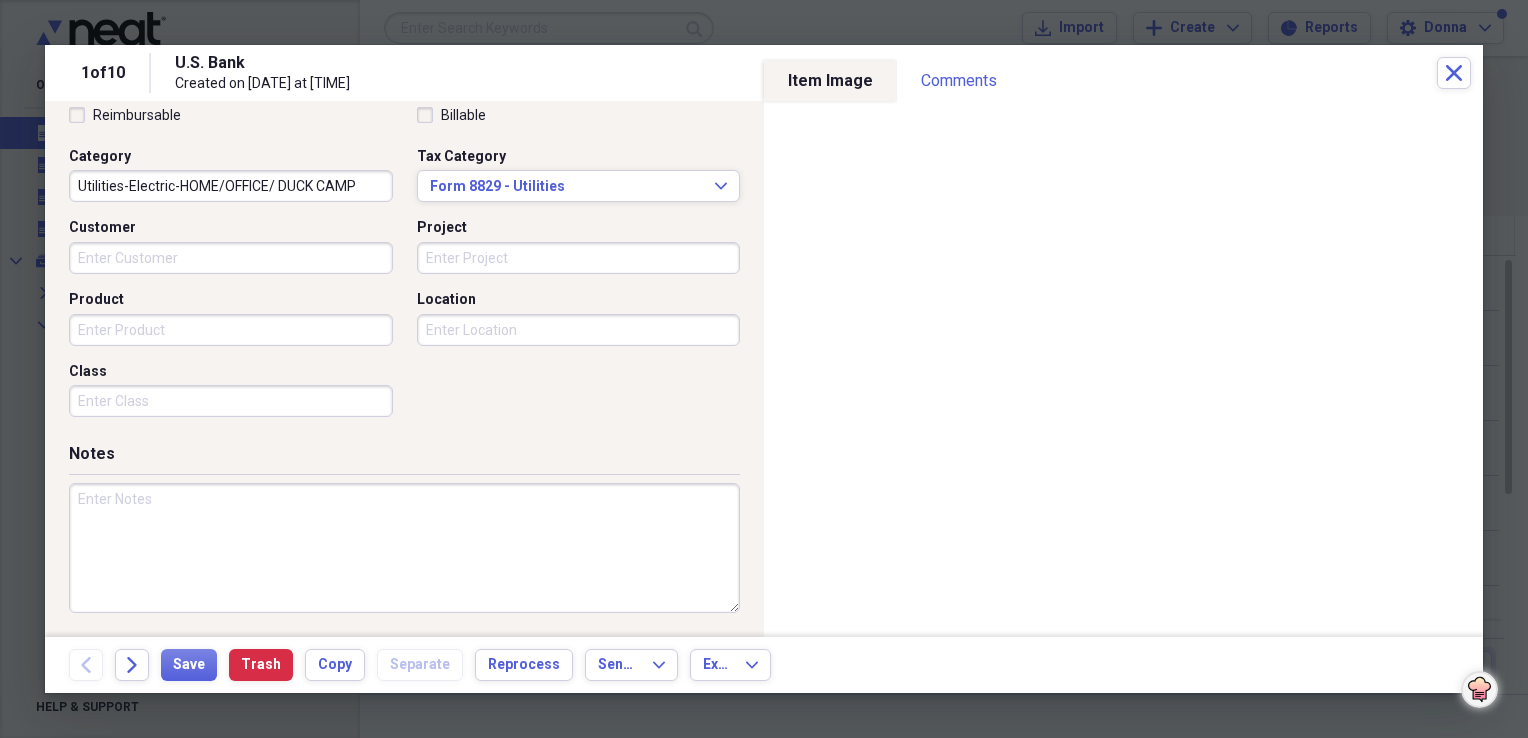 click at bounding box center [404, 548] 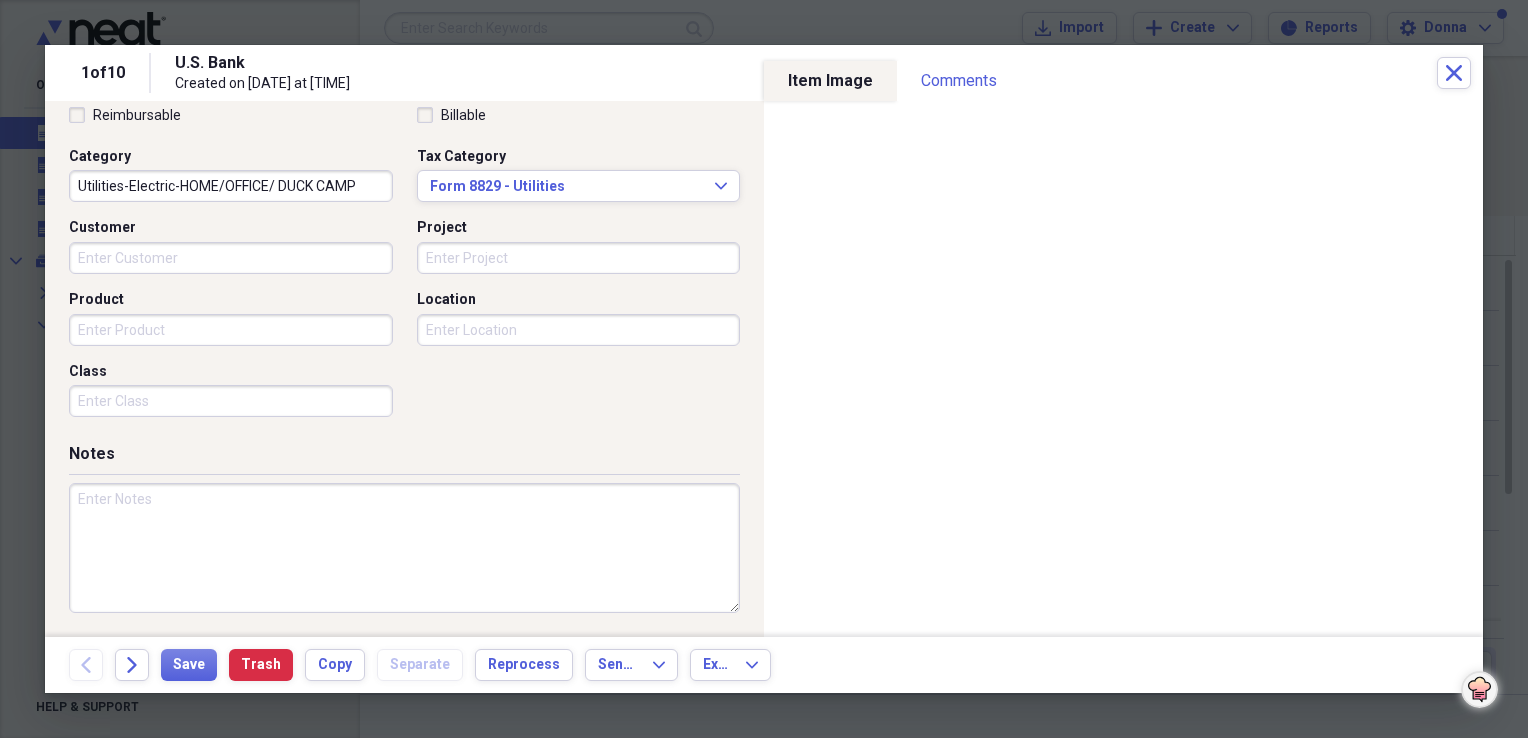 paste on "HOME/OFFICE/ DUCK CAMP" 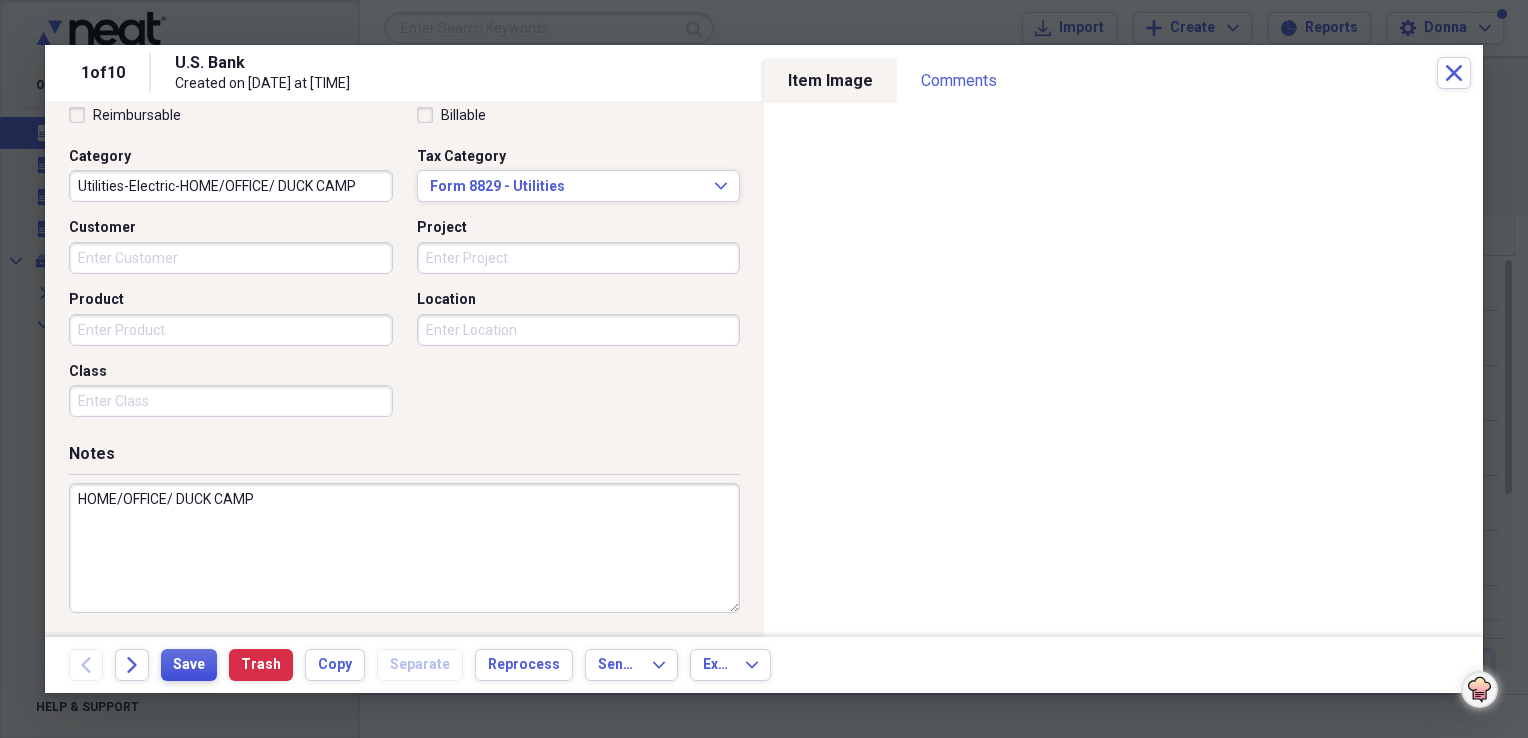 type on "HOME/OFFICE/ DUCK CAMP" 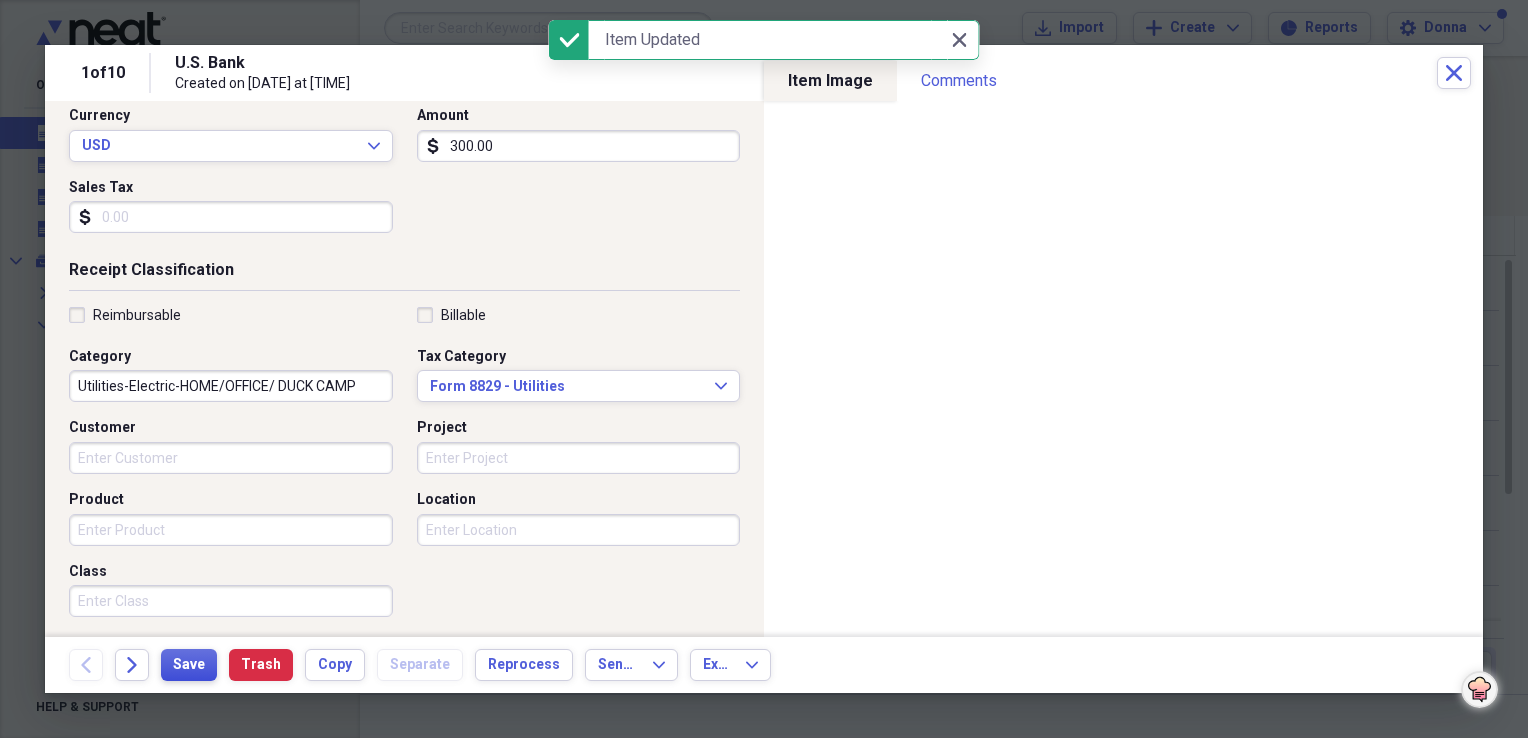 scroll, scrollTop: 183, scrollLeft: 0, axis: vertical 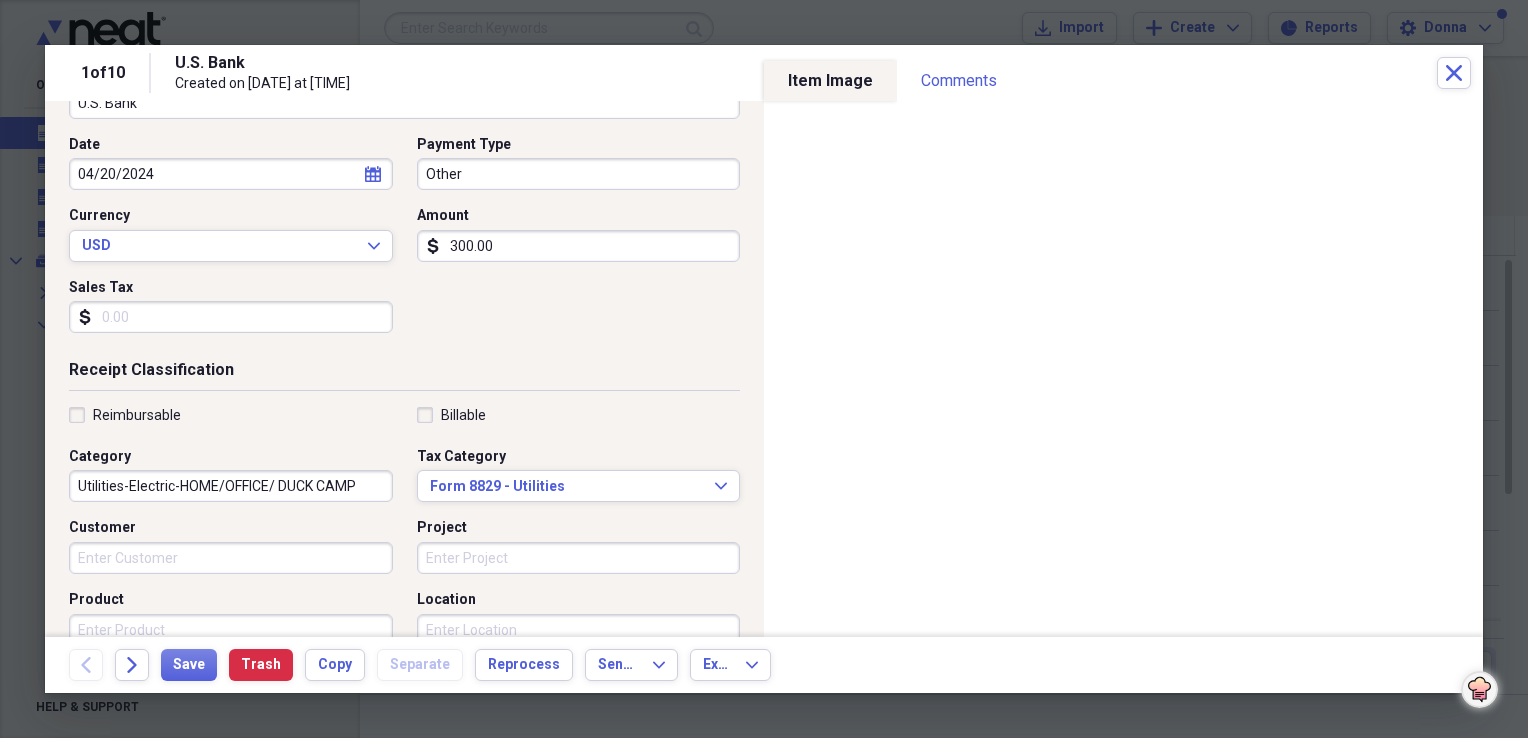 click on "300.00" at bounding box center (579, 246) 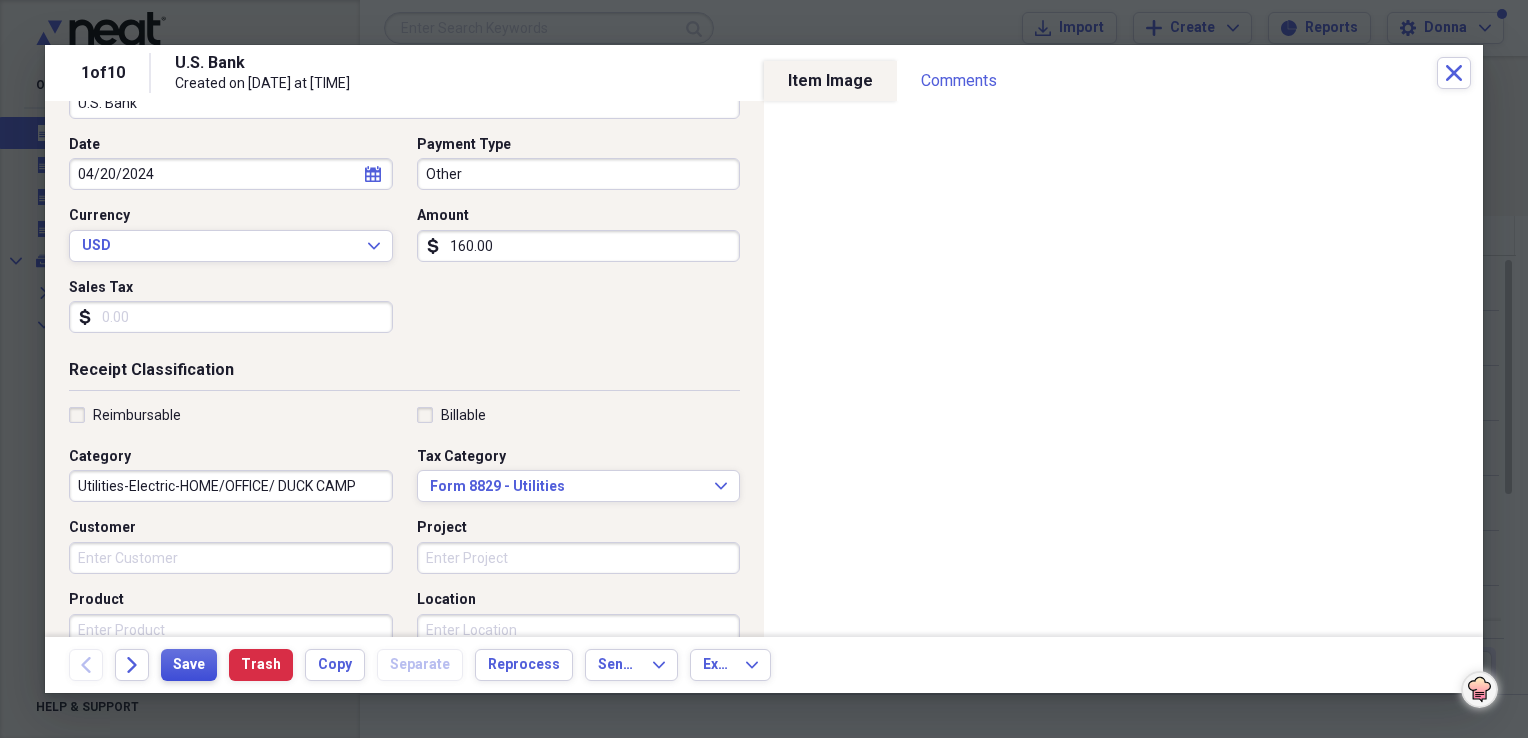 type on "160.00" 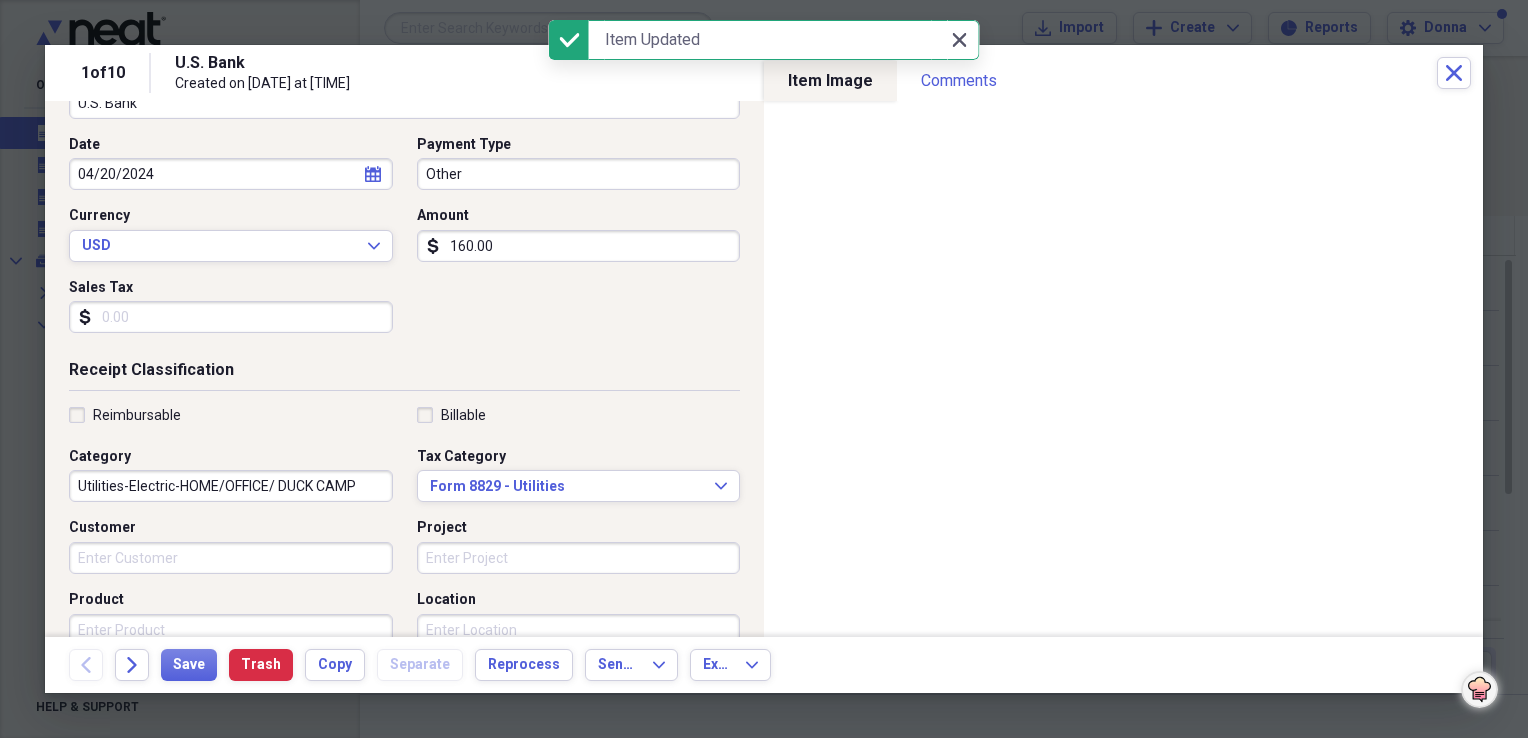 click on "Close Close" at bounding box center [959, 40] 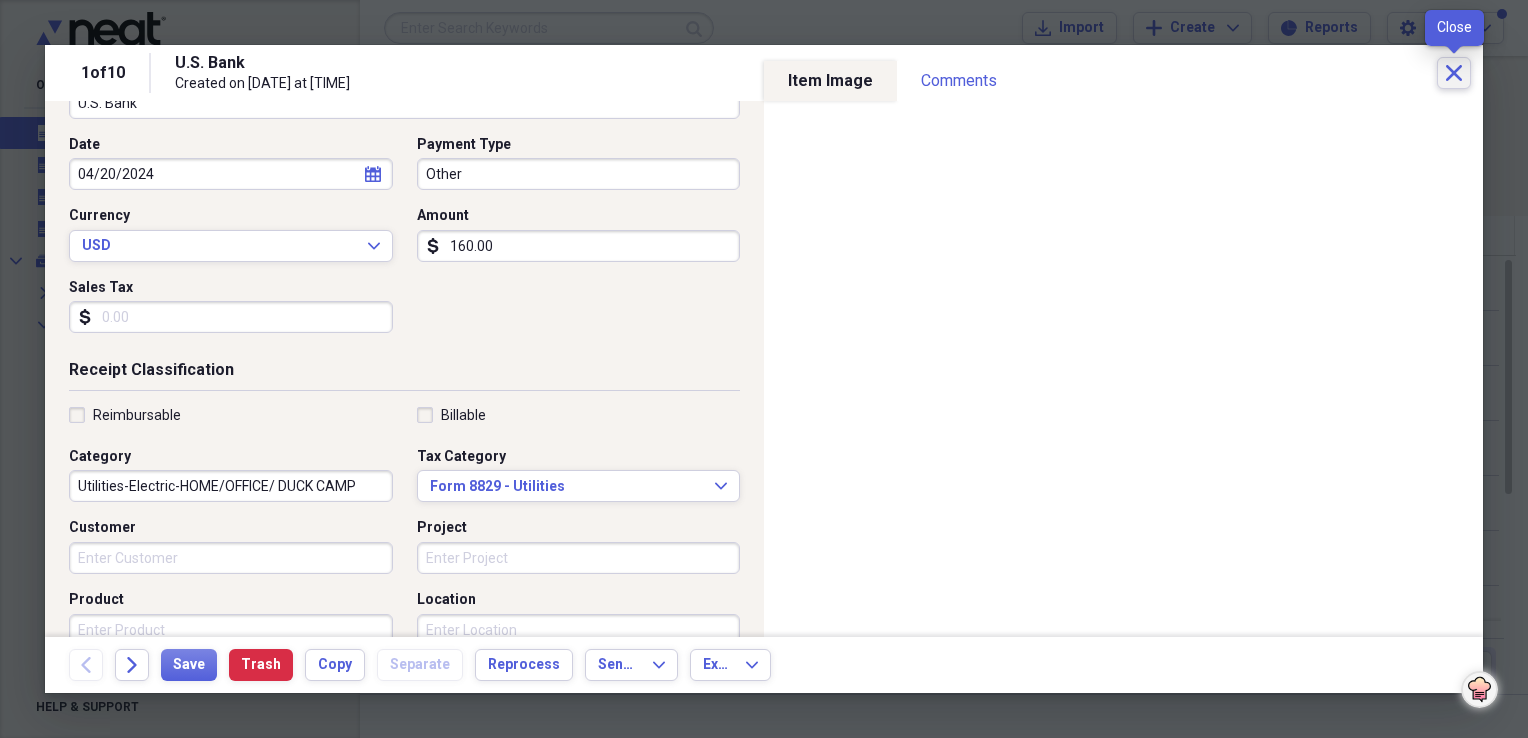 click on "Close" 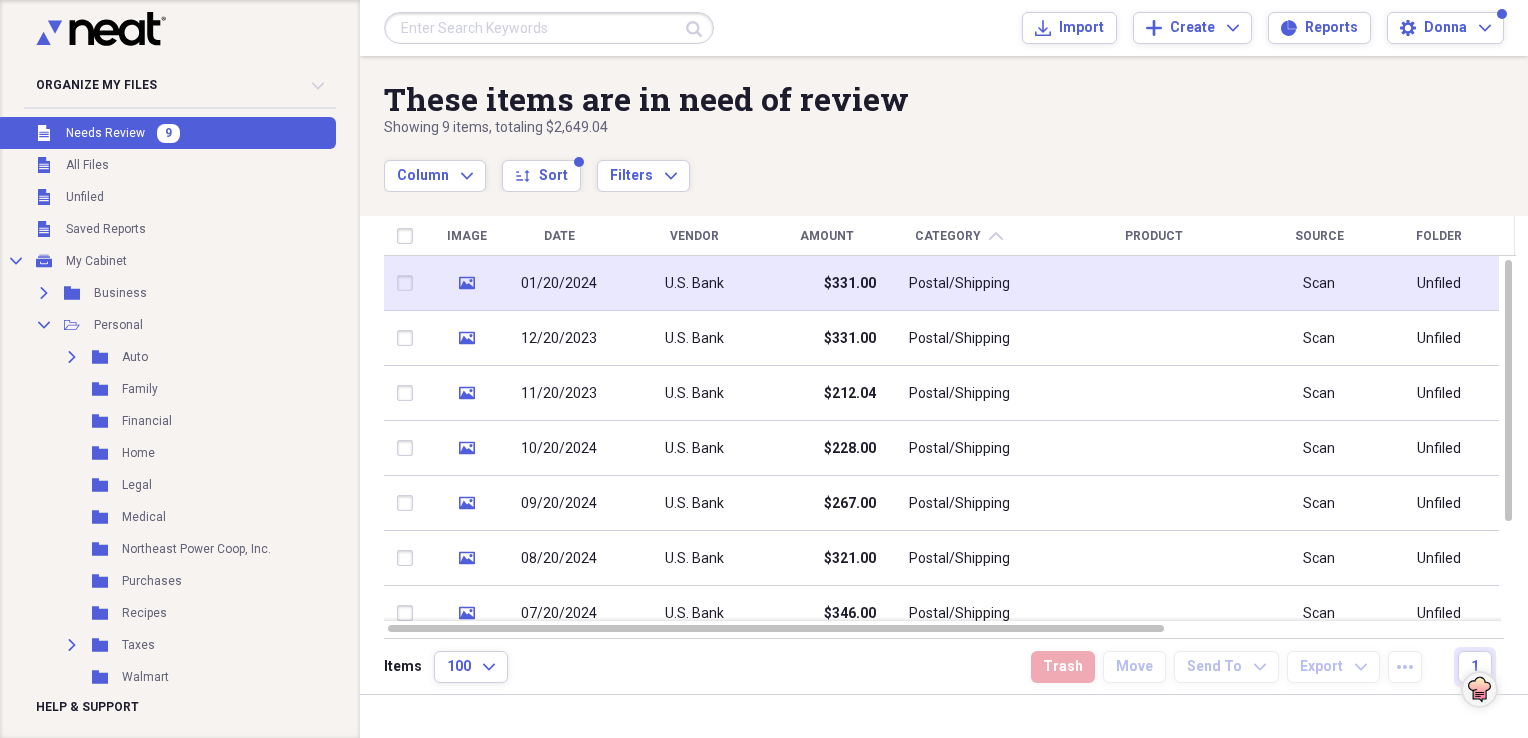click on "U.S. Bank" at bounding box center (694, 284) 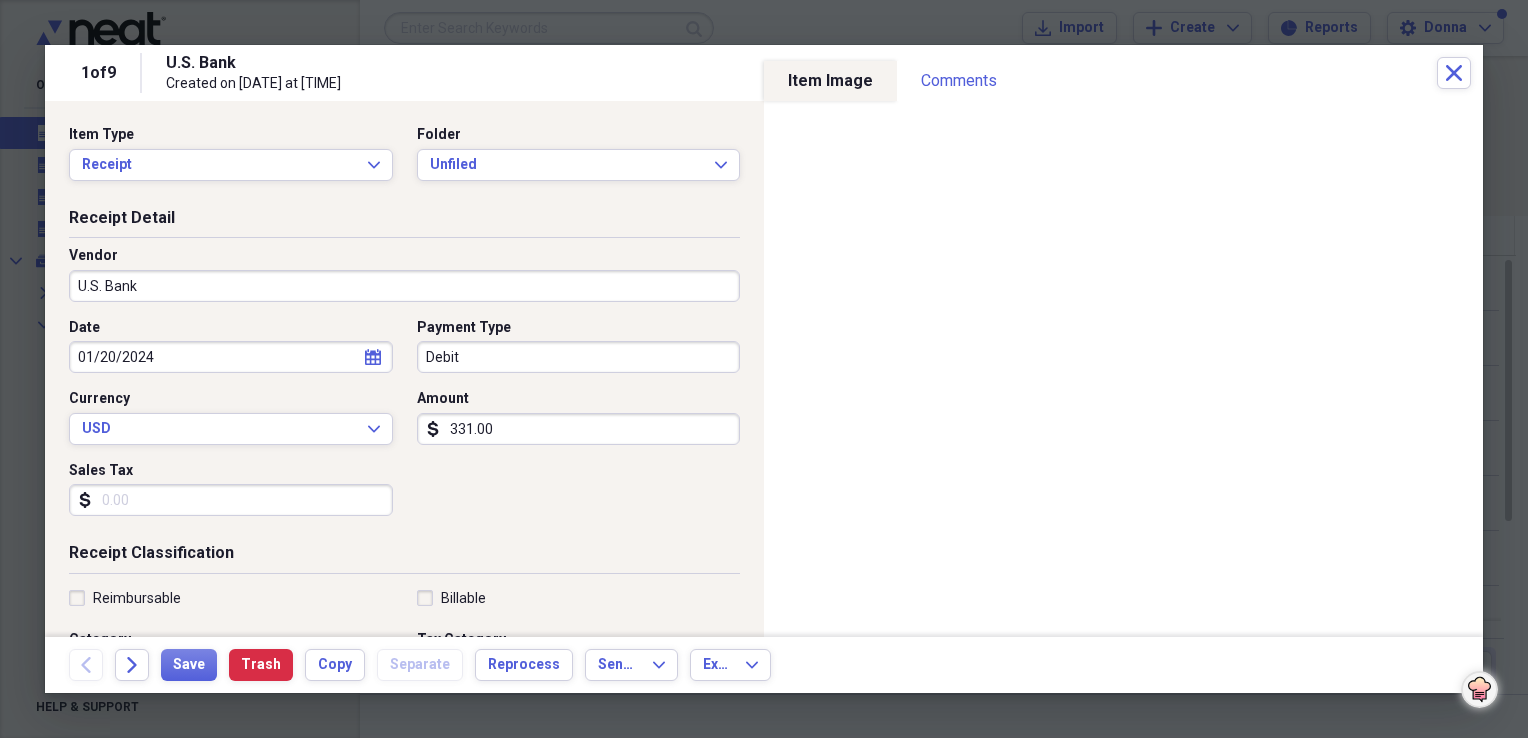 click 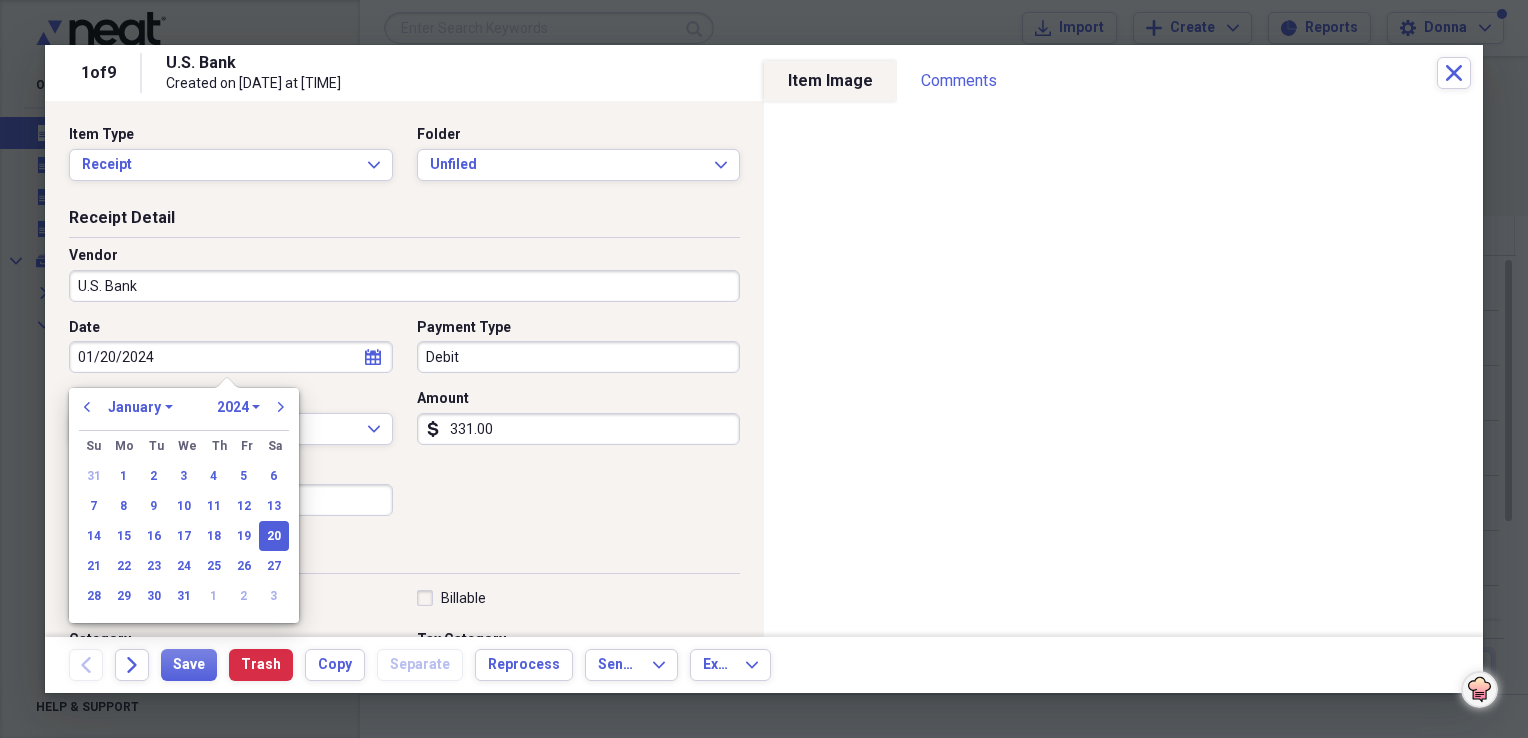 click on "January February March April May June July August September October November December" at bounding box center [140, 407] 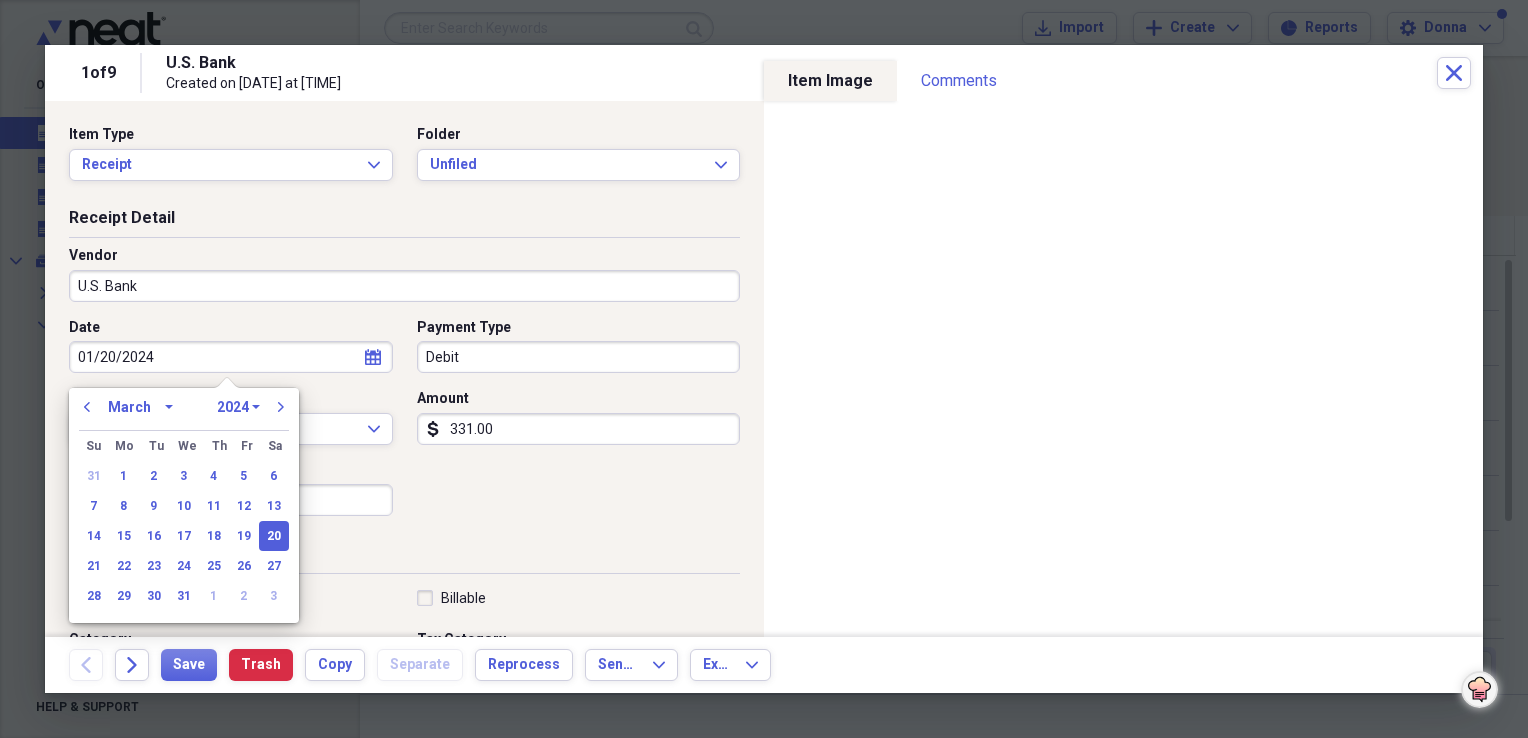 click on "January February March April May June July August September October November December" at bounding box center (140, 407) 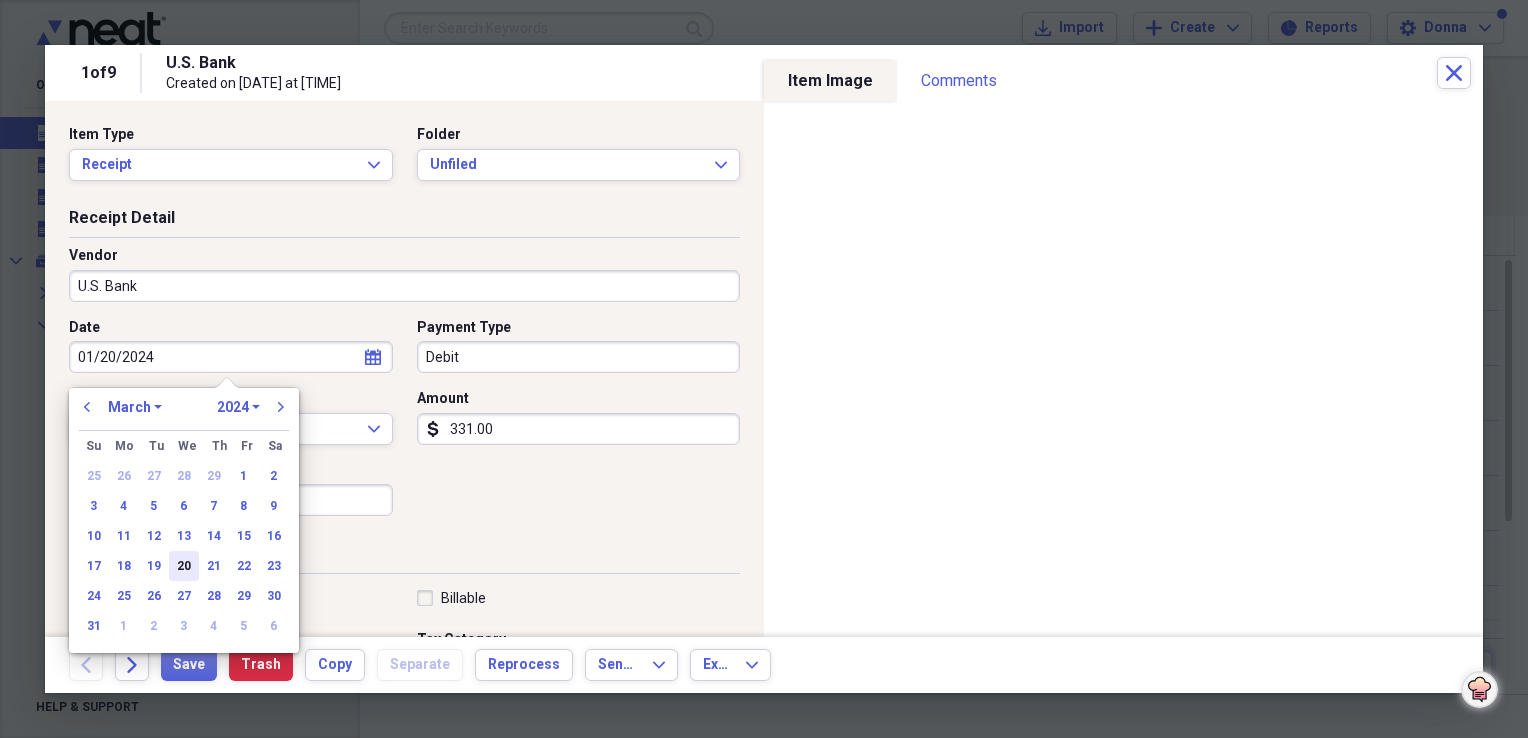 click on "20" at bounding box center (184, 566) 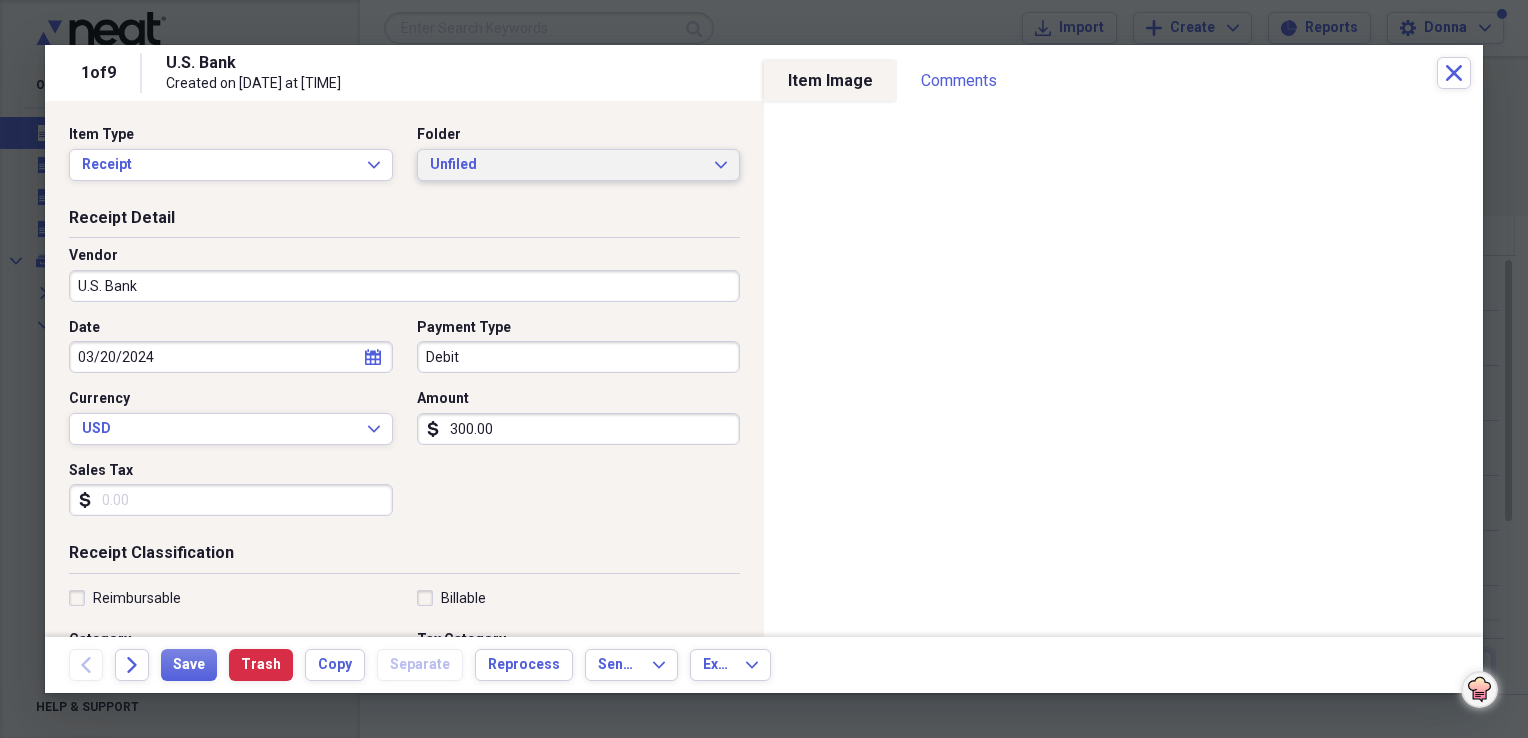type on "300.00" 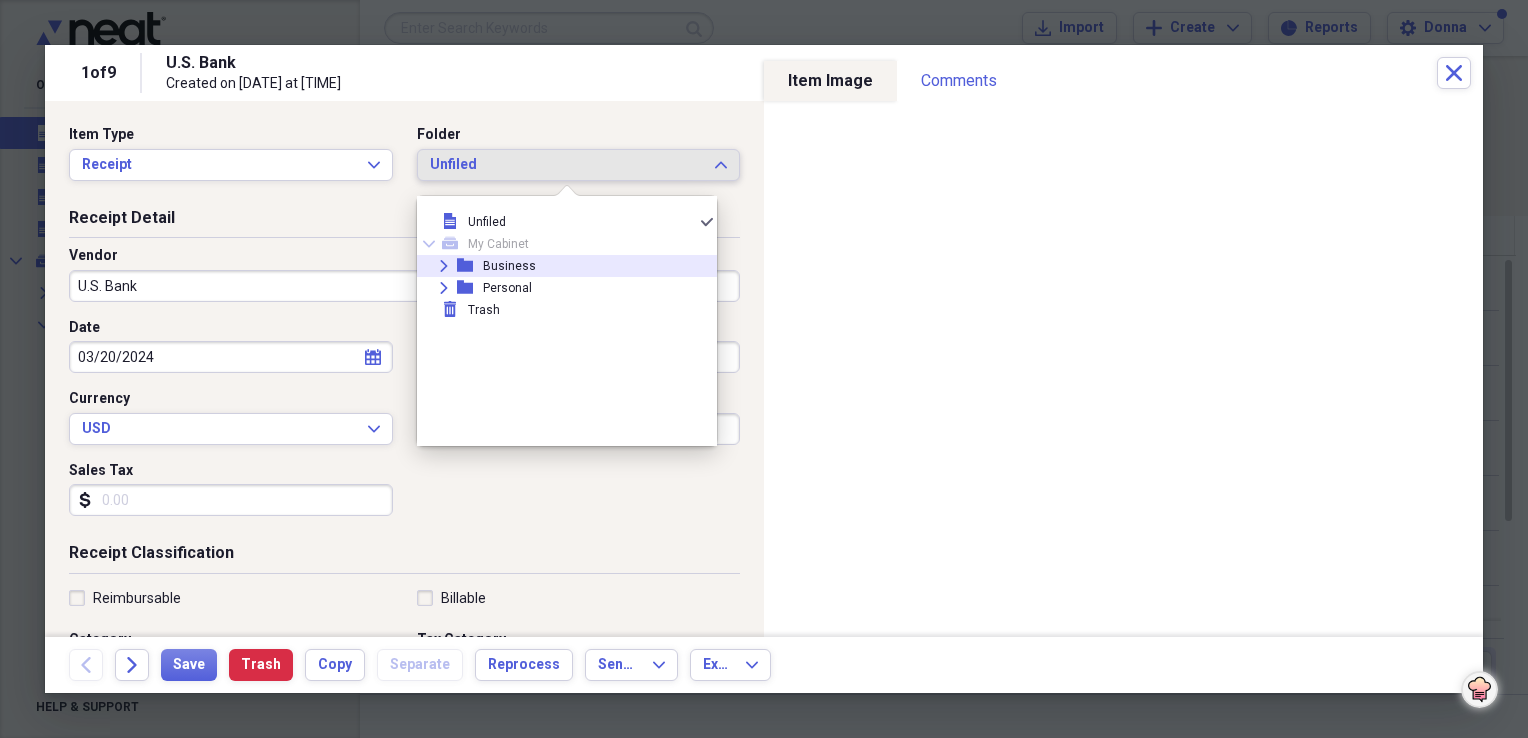click on "Expand folder Business" at bounding box center (559, 266) 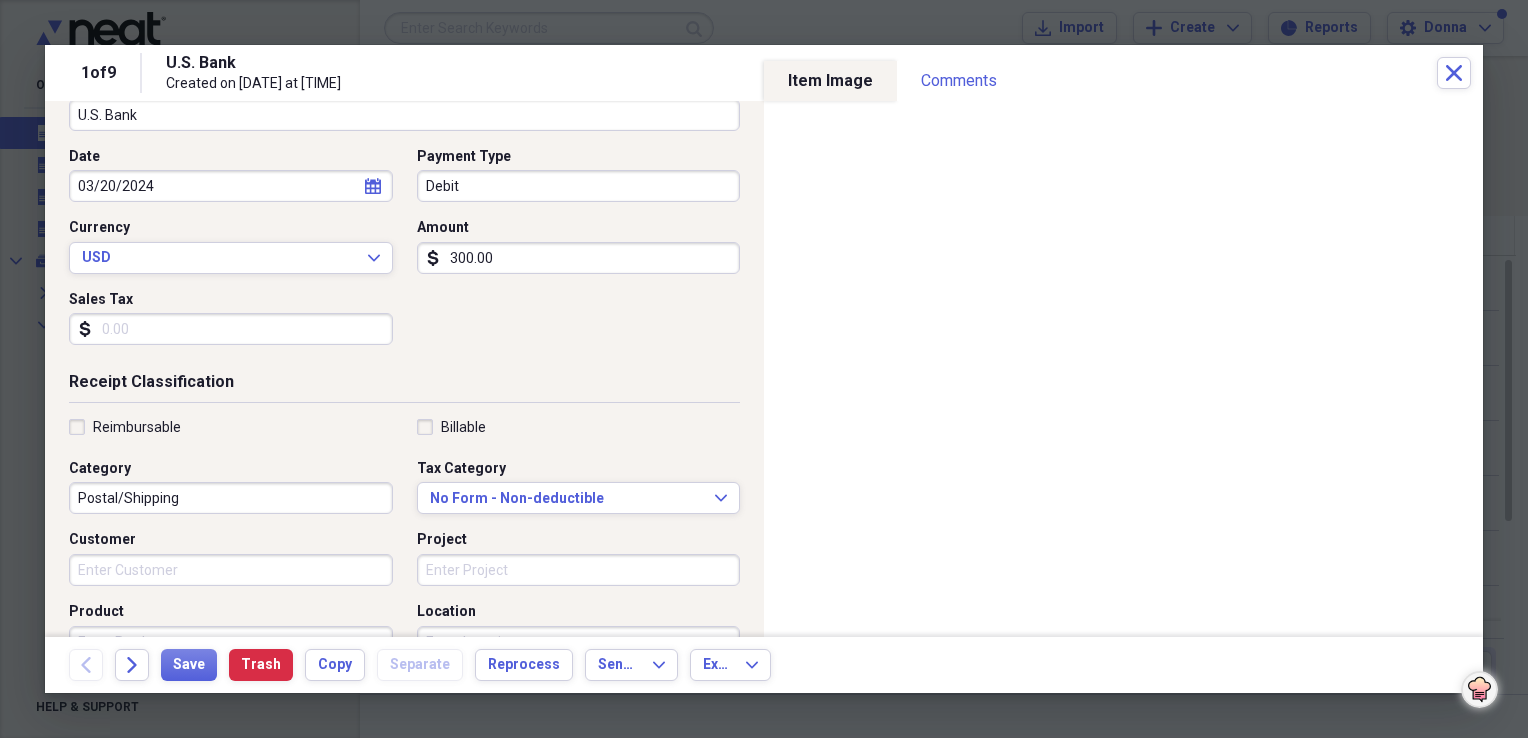 scroll, scrollTop: 200, scrollLeft: 0, axis: vertical 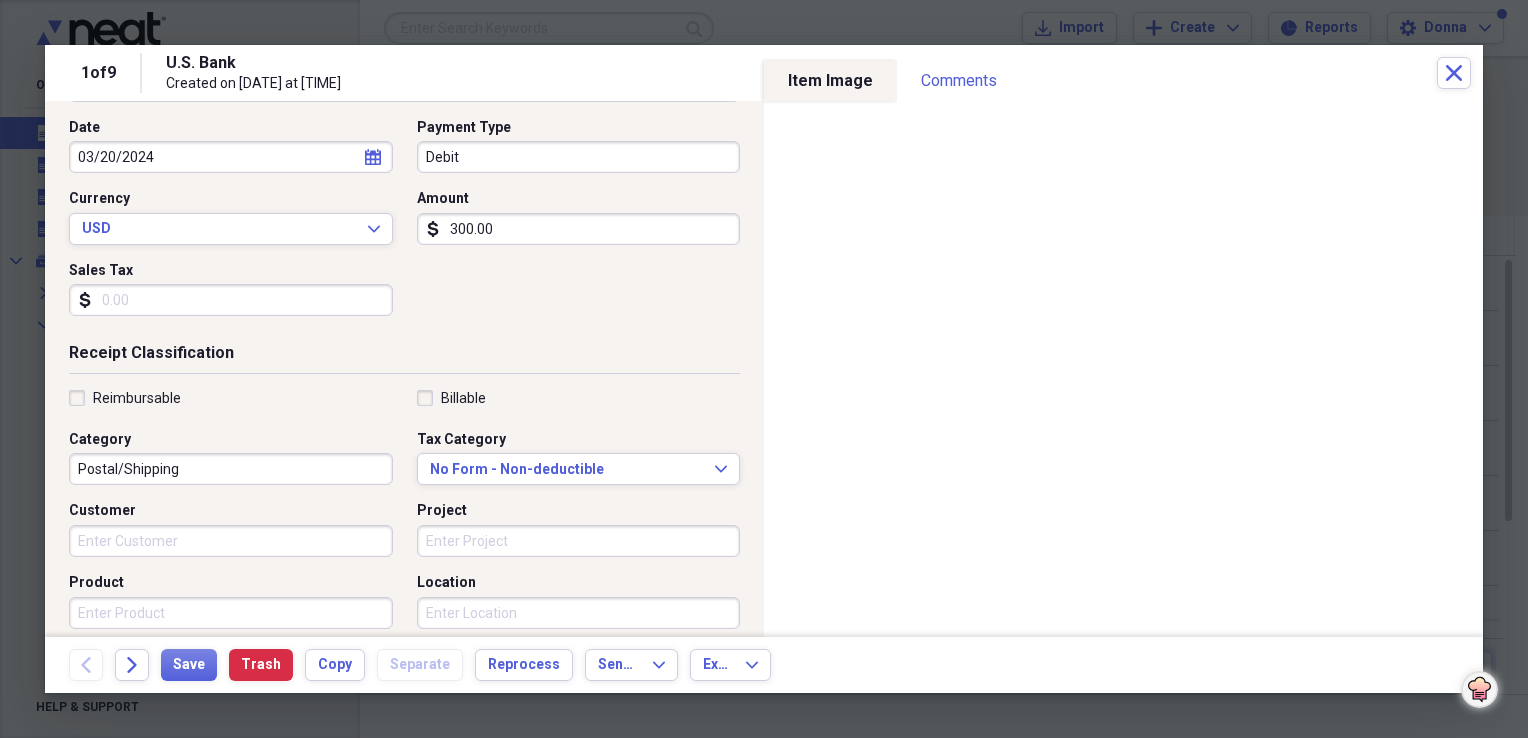 click on "Postal/Shipping" at bounding box center (231, 469) 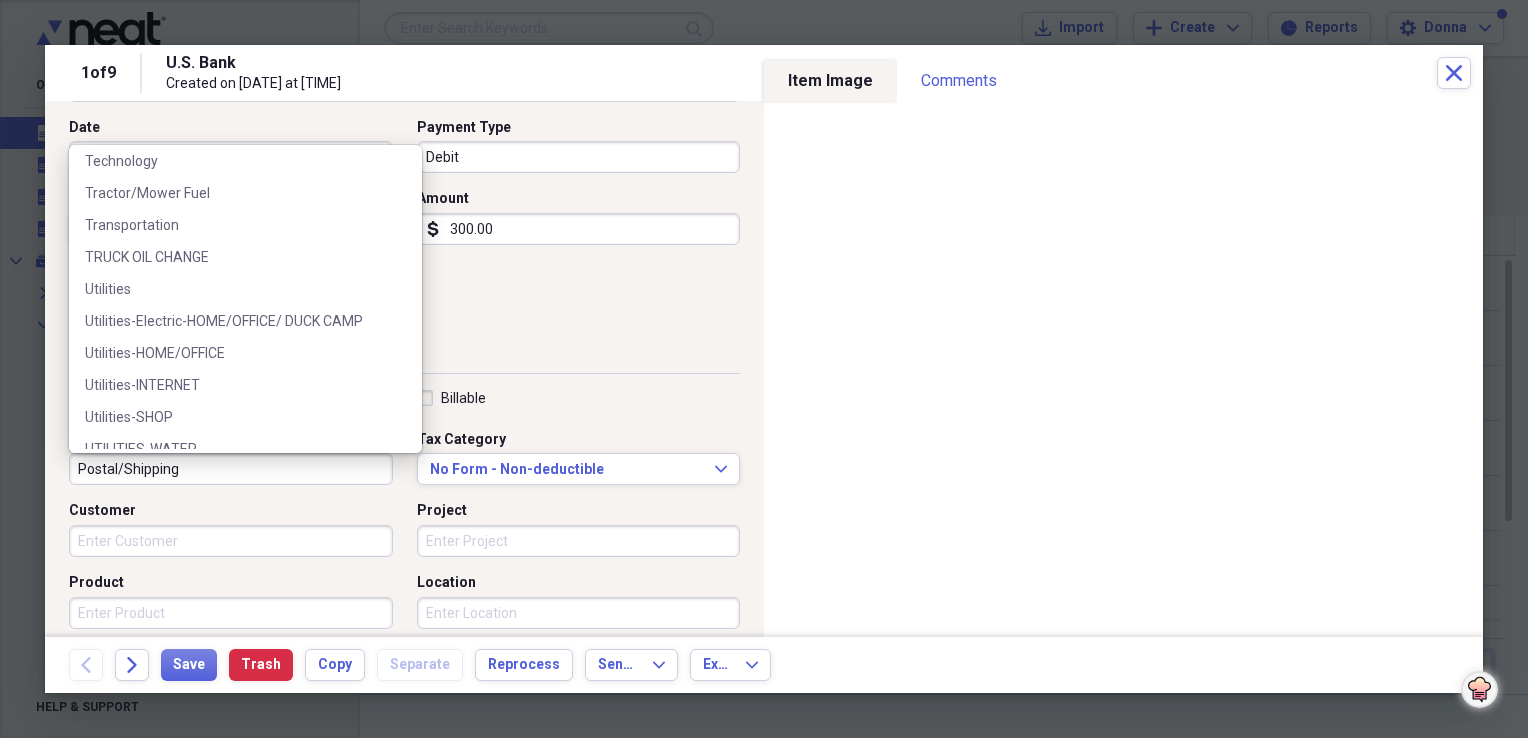 scroll, scrollTop: 3100, scrollLeft: 0, axis: vertical 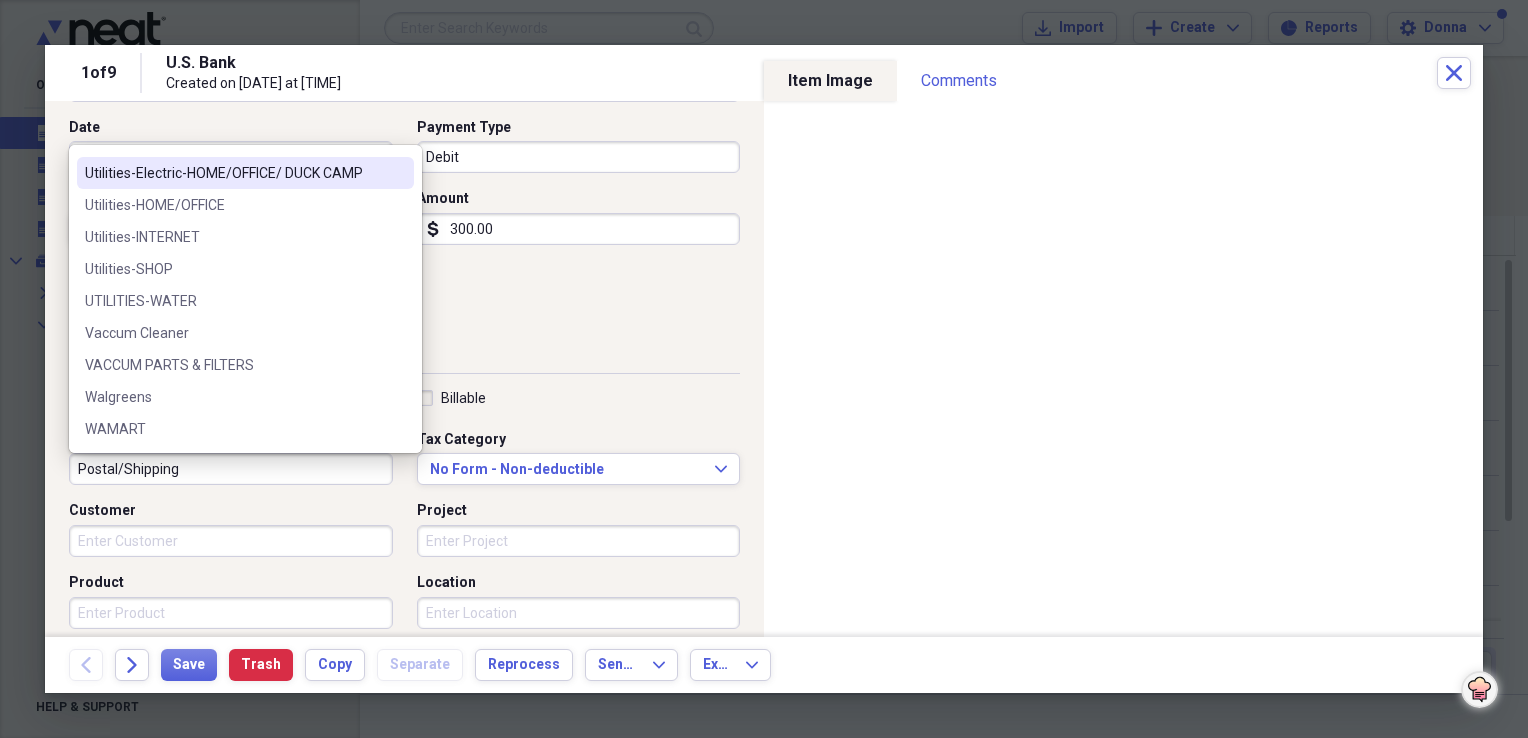click on "Utilities-Electric-HOME/OFFICE/ DUCK CAMP" at bounding box center [233, 173] 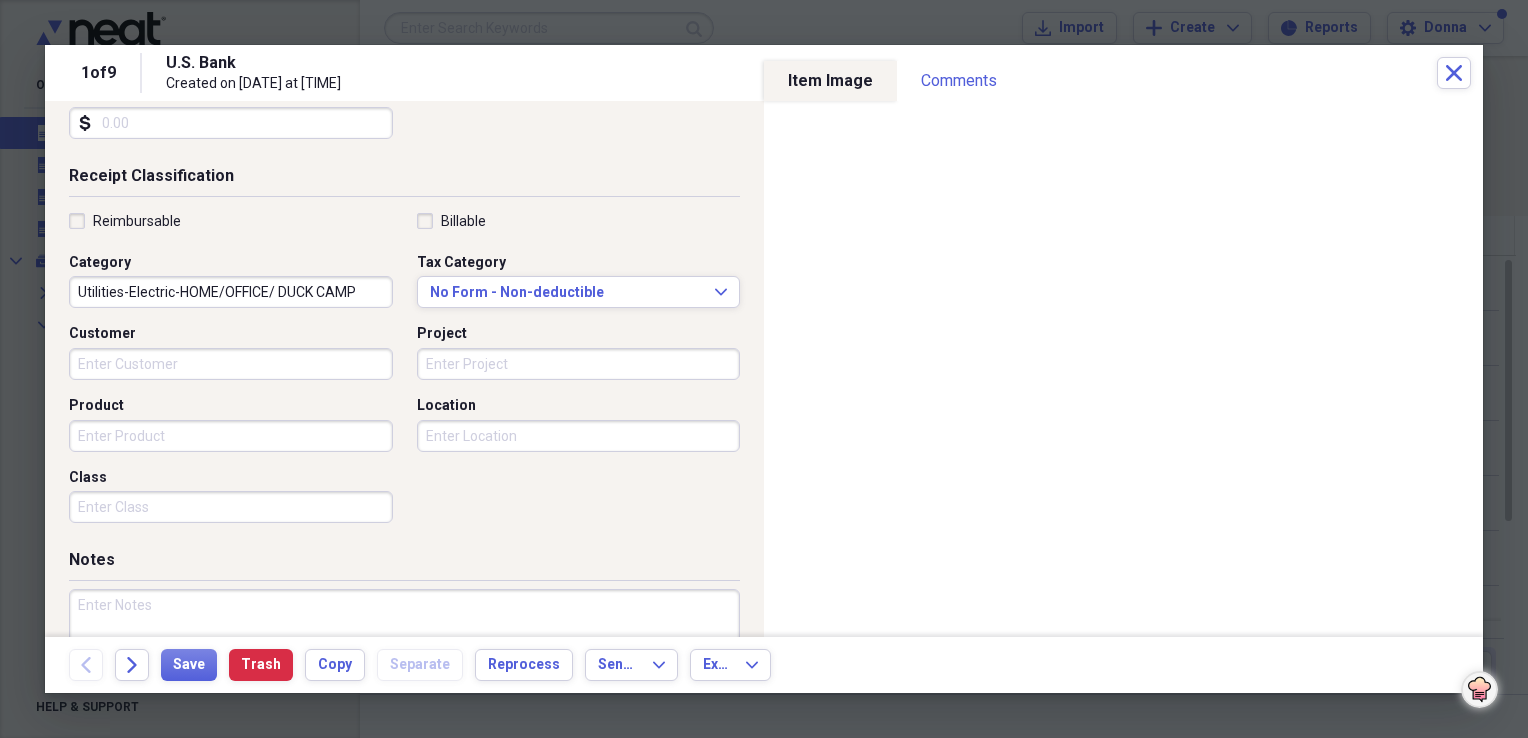 scroll, scrollTop: 400, scrollLeft: 0, axis: vertical 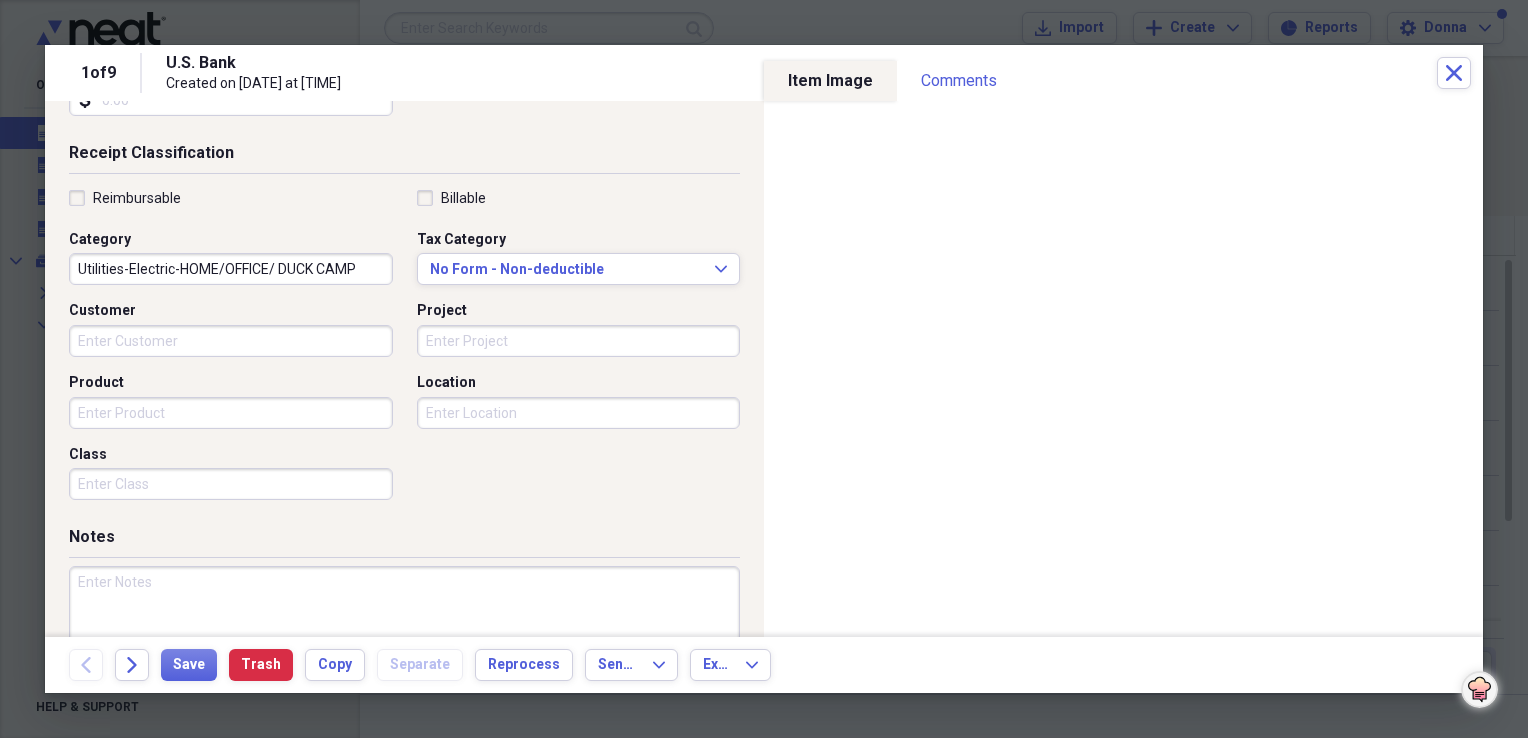click at bounding box center [404, 631] 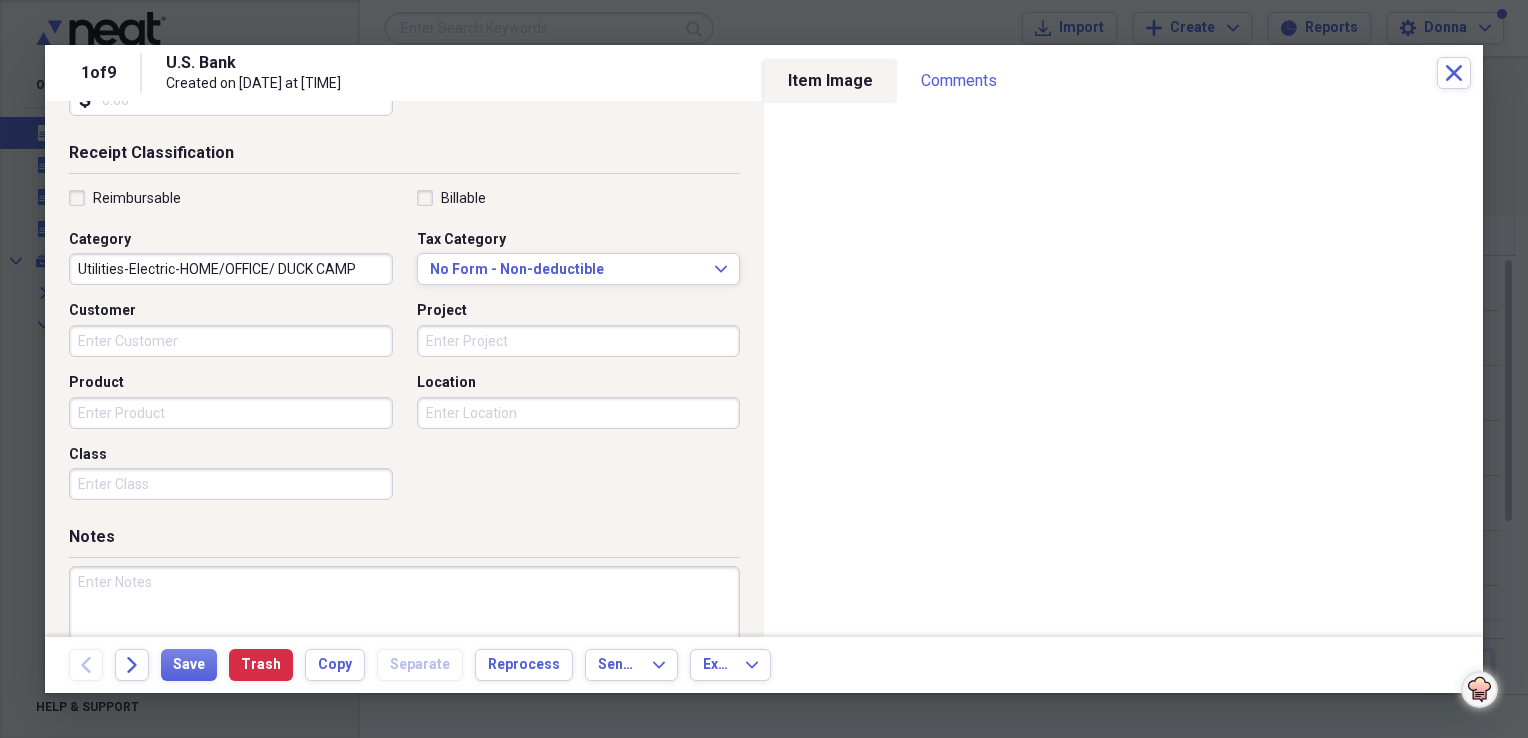 paste on "HOME/OFFICE/ DUCK CAMP" 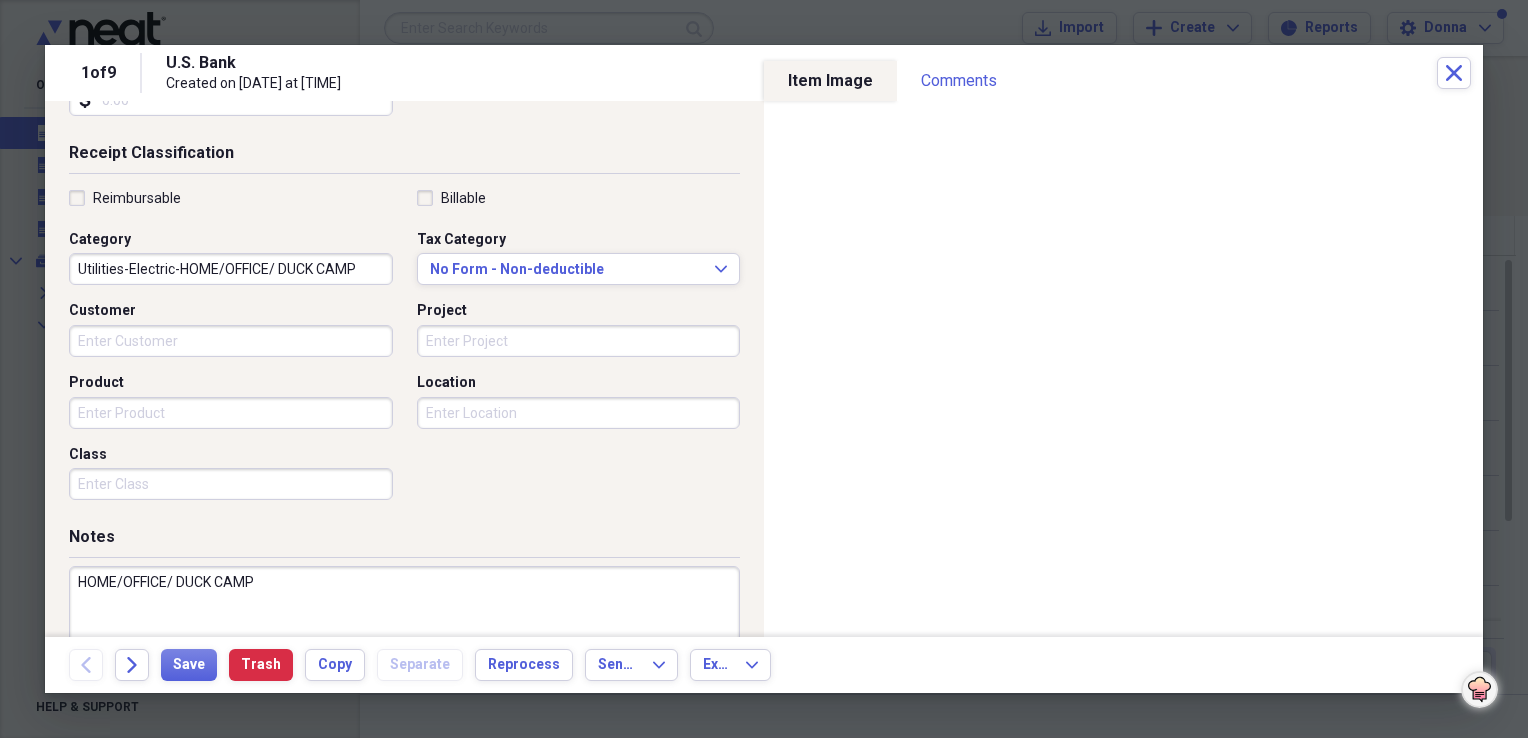 type on "HOME/OFFICE/ DUCK CAMP" 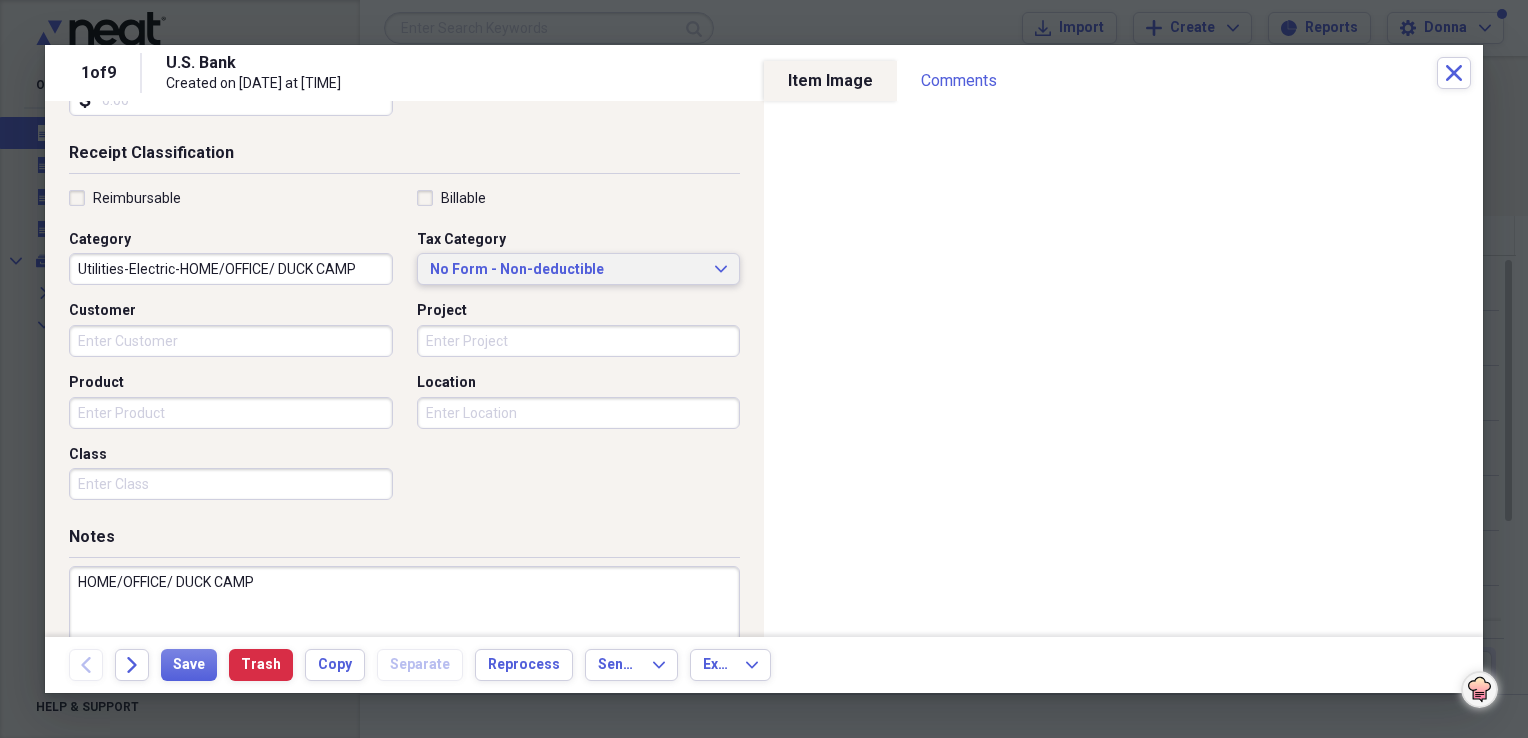 click on "No Form - Non-deductible" at bounding box center (567, 270) 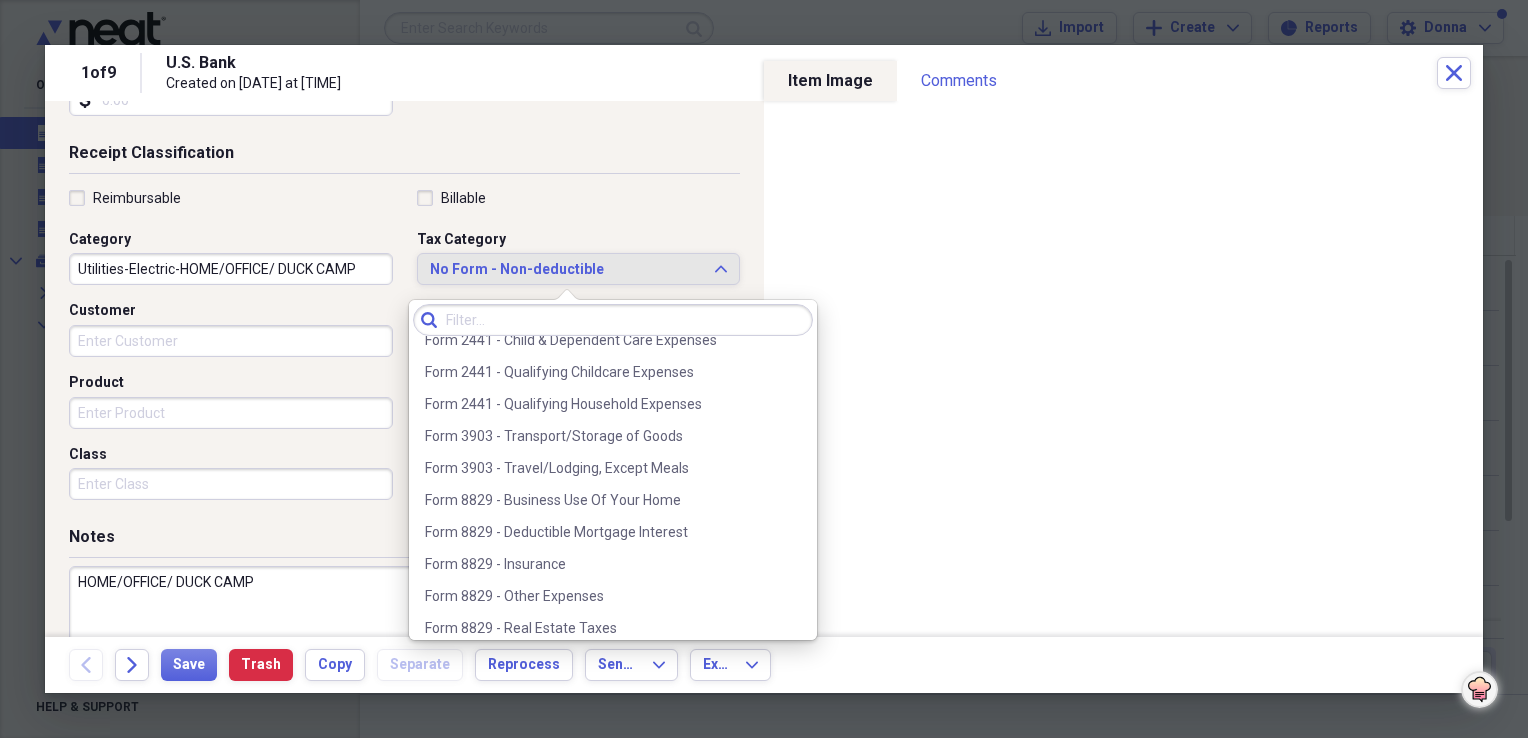 scroll, scrollTop: 2100, scrollLeft: 0, axis: vertical 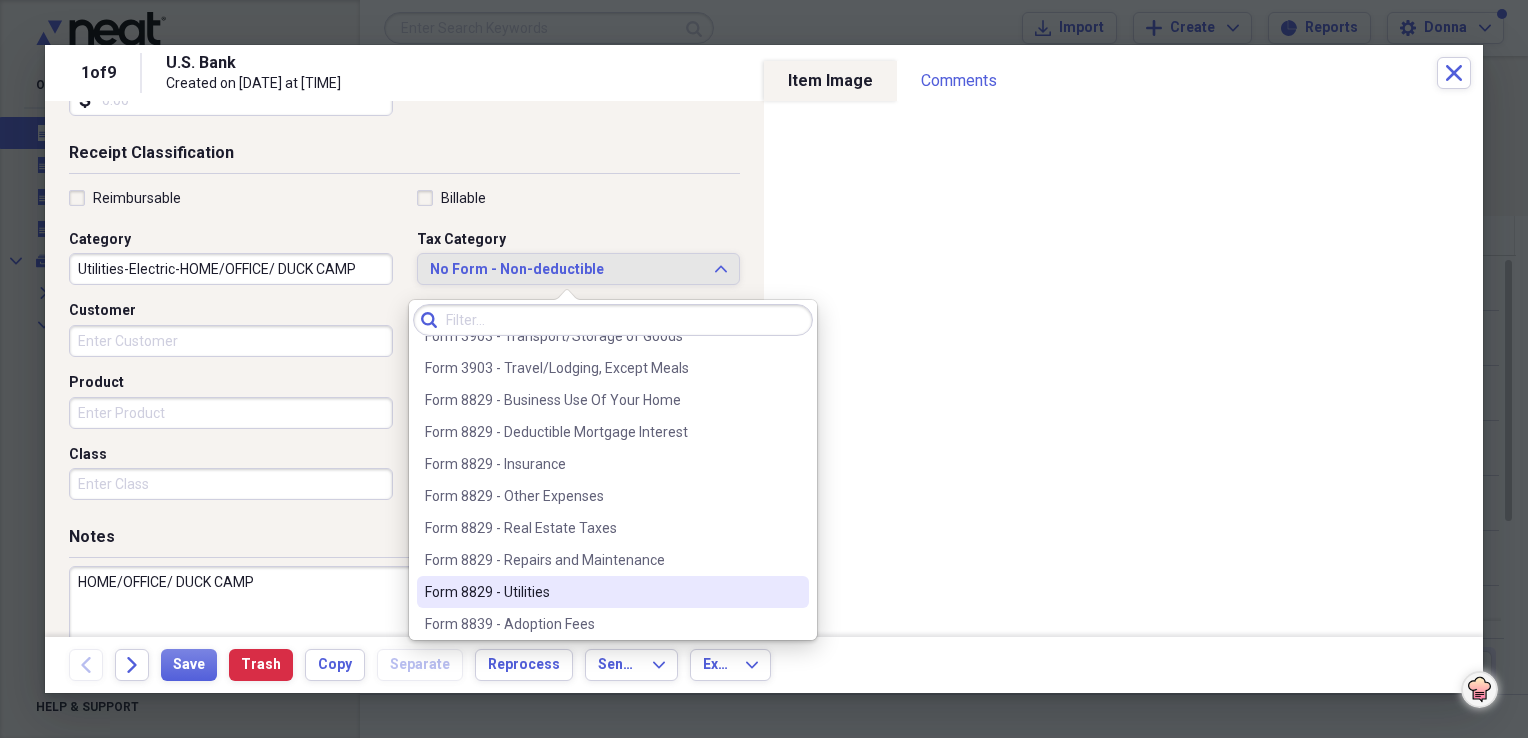 click on "Form 8829 - Utilities" at bounding box center [601, 592] 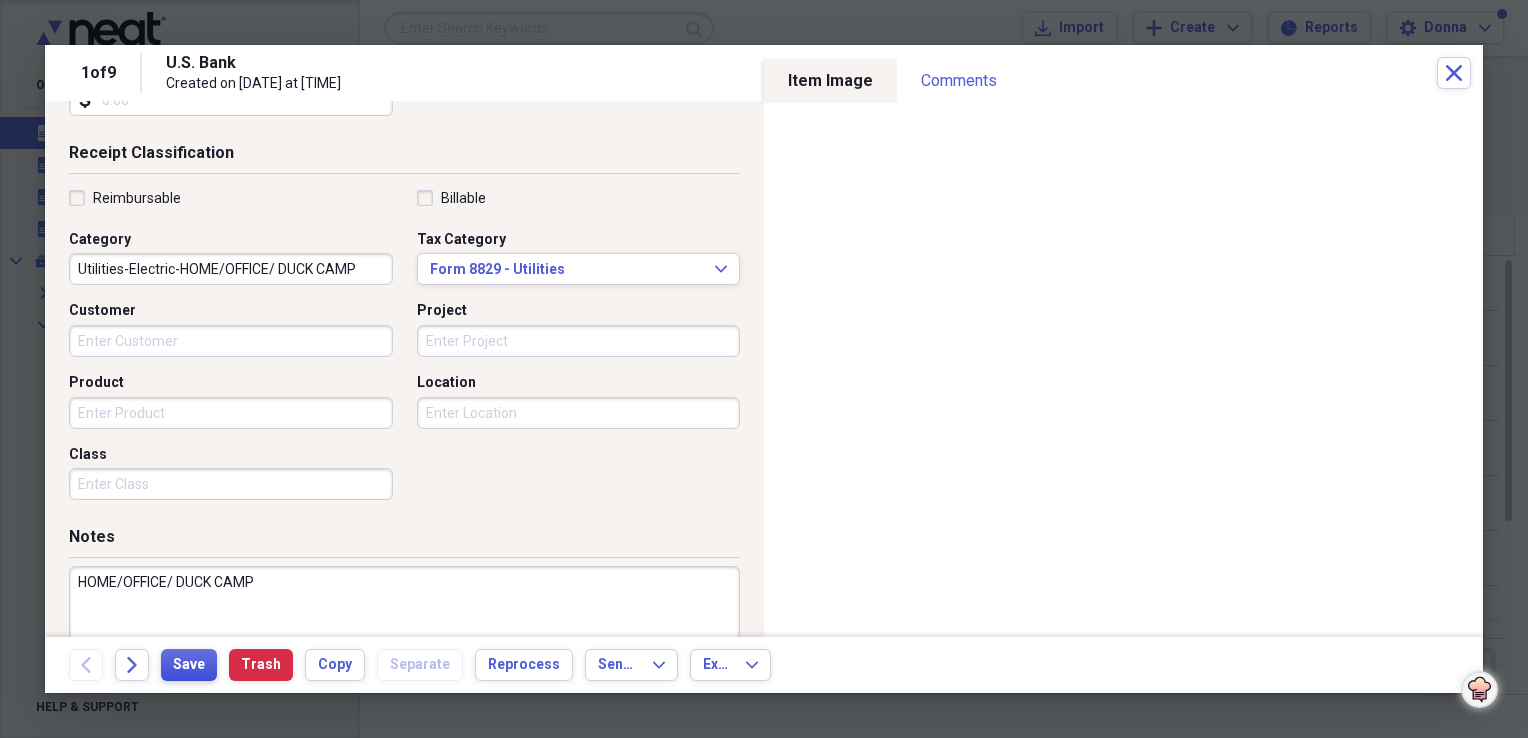 click on "Save" at bounding box center [189, 665] 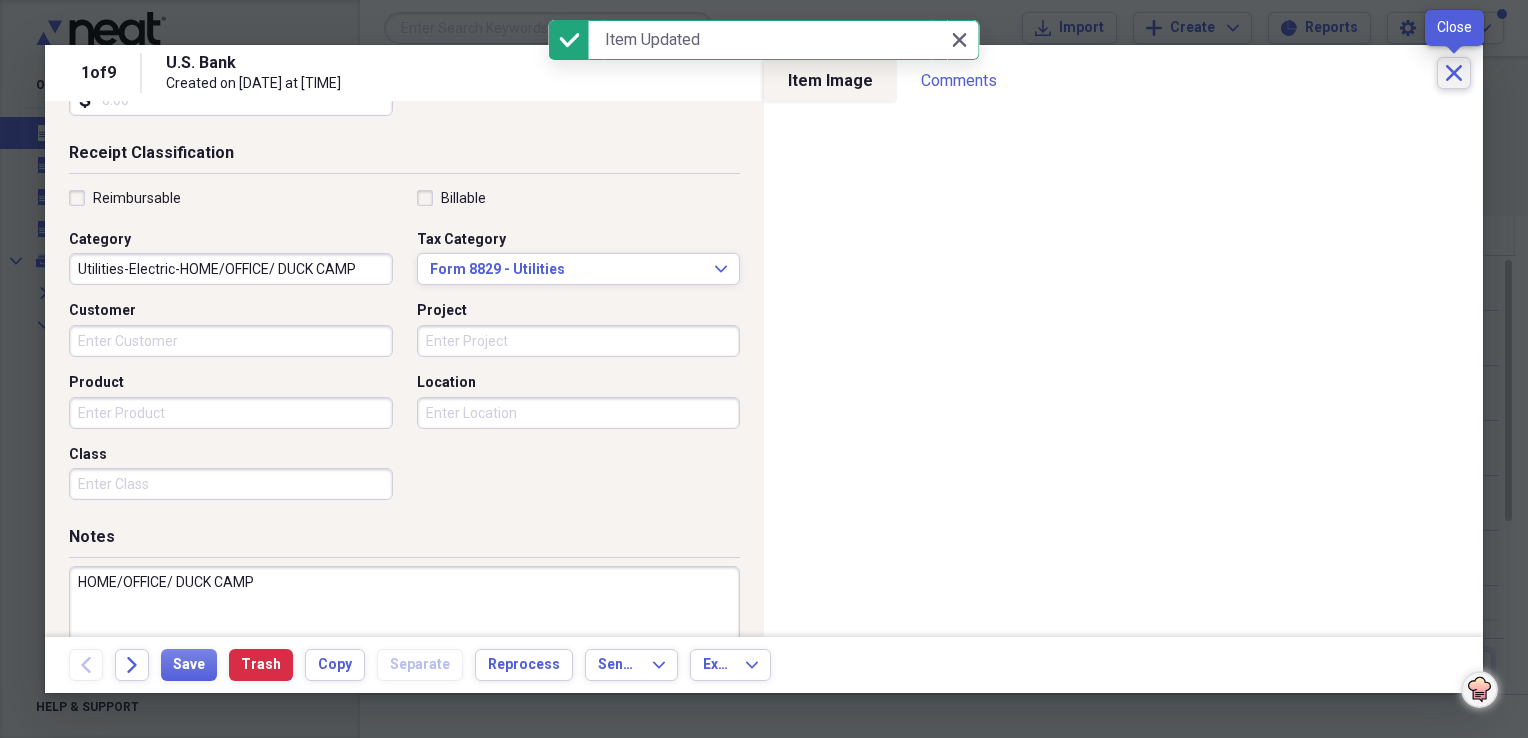 click on "Close" 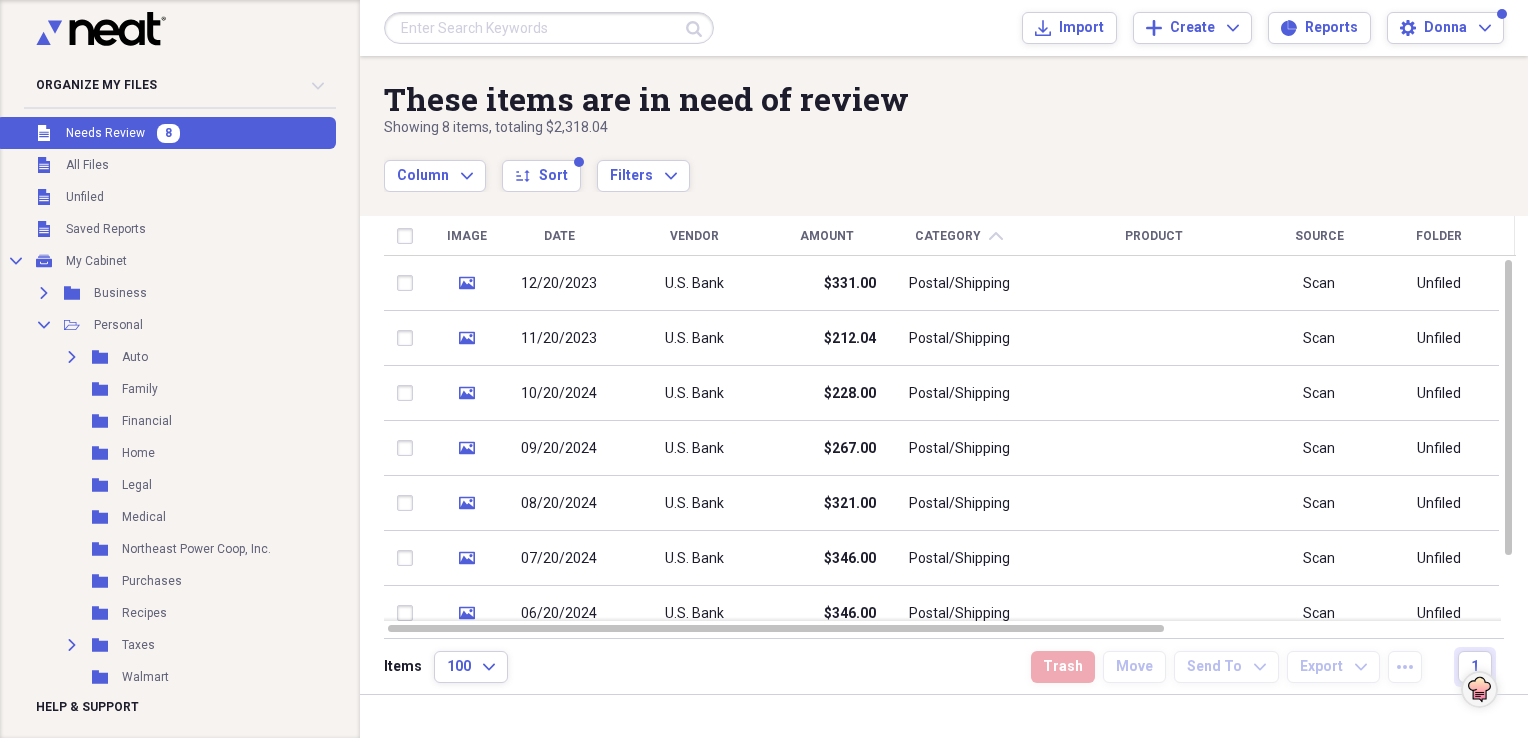 click on "Close Close" at bounding box center (940, 40) 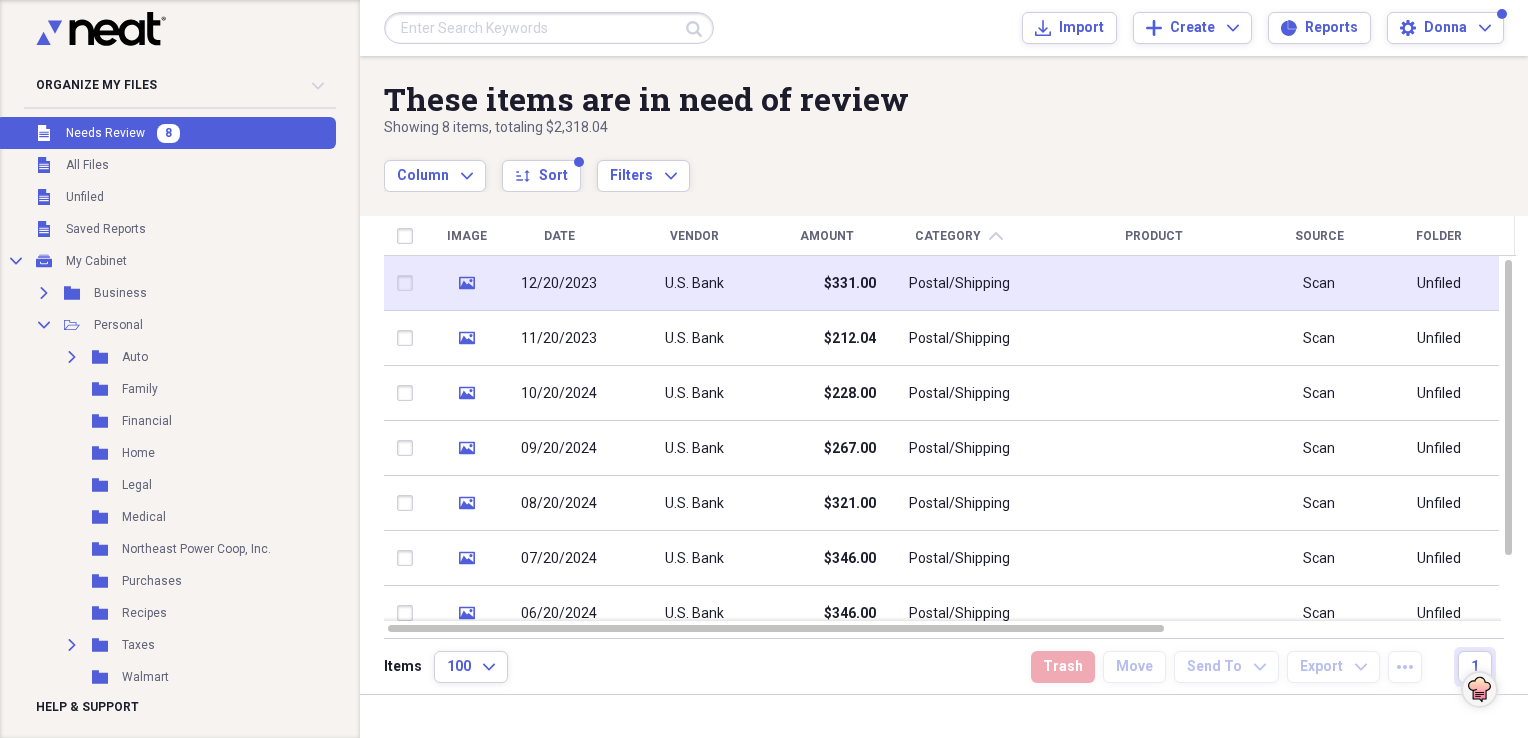 click on "$331.00" at bounding box center (850, 284) 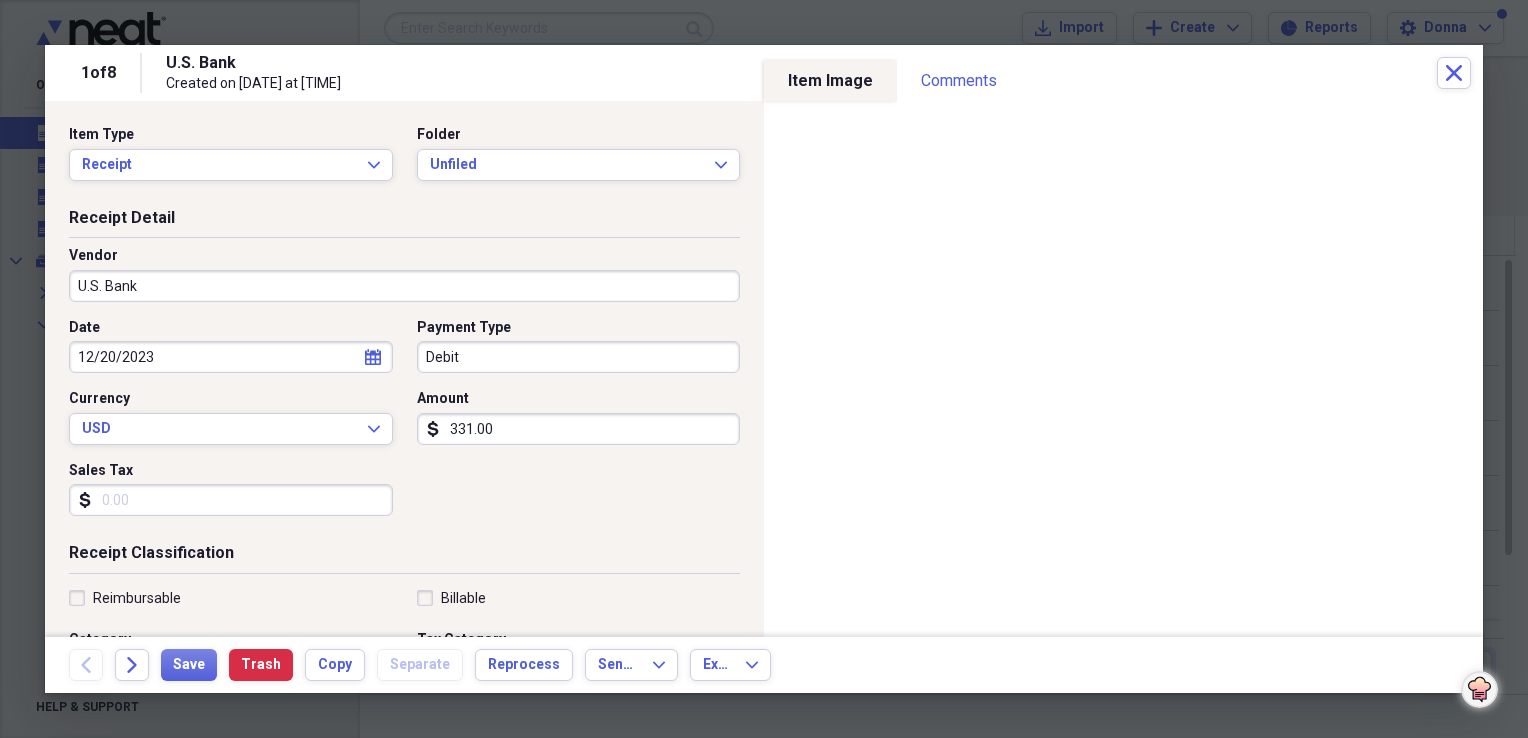 click 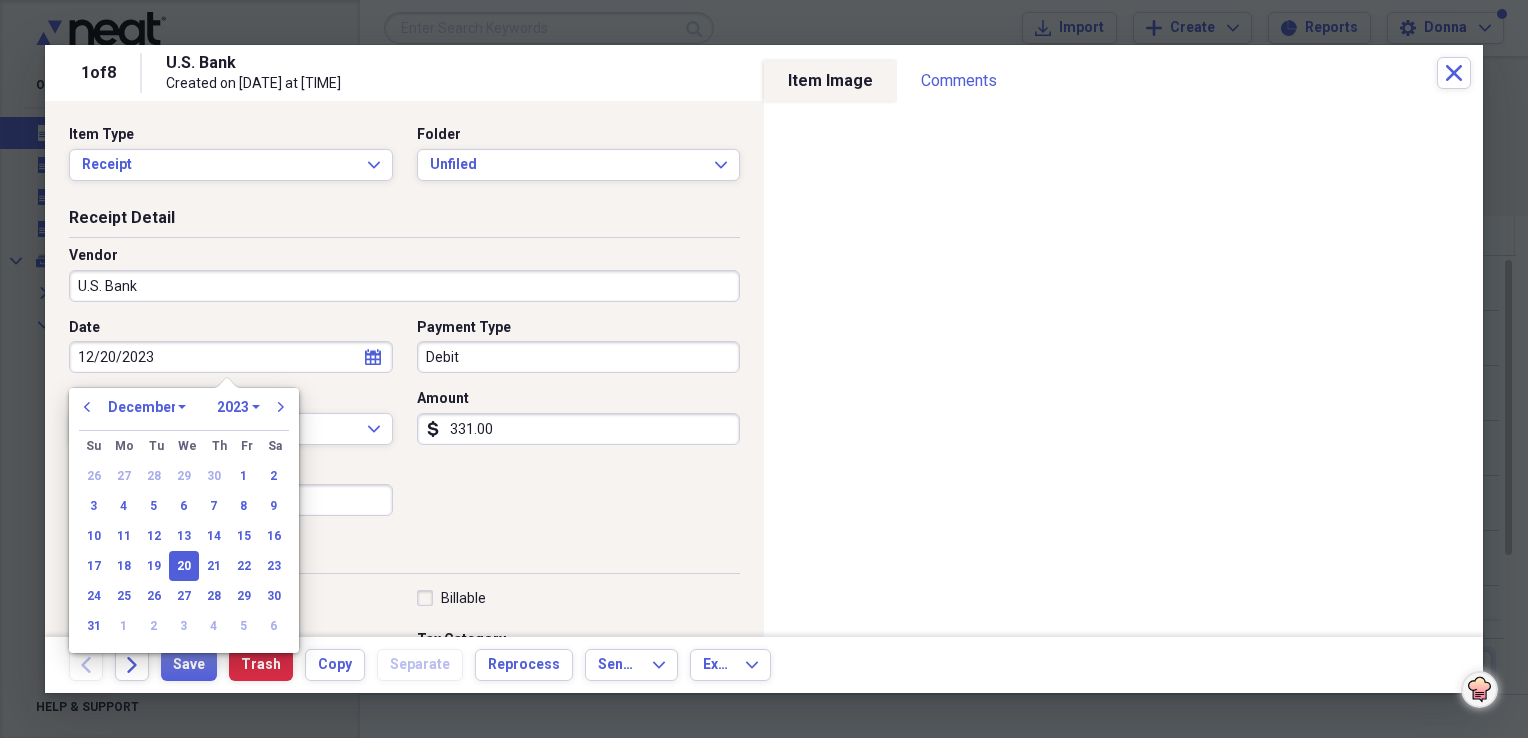 click on "January February March April May June July August September October November December" at bounding box center [147, 407] 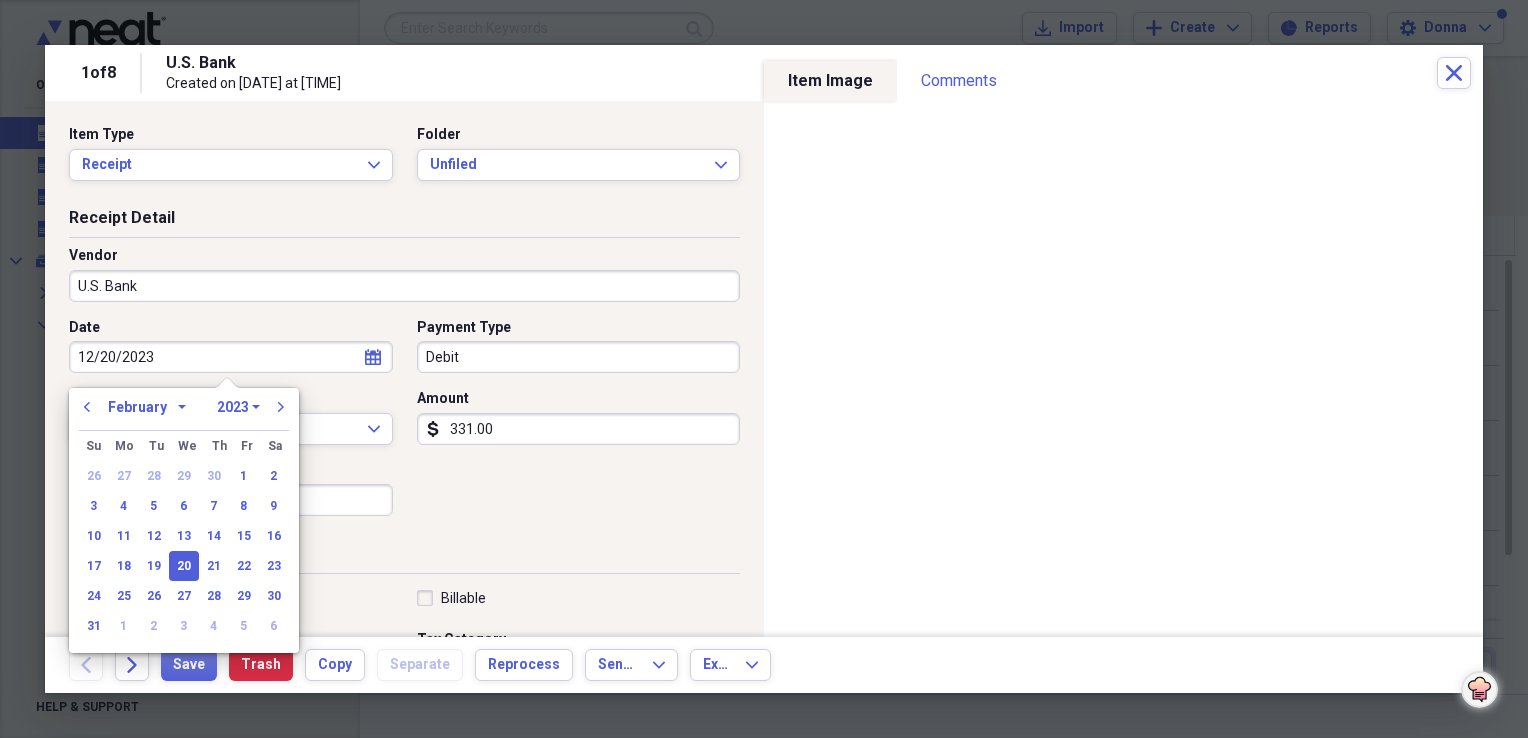 click on "January February March April May June July August September October November December" at bounding box center [147, 407] 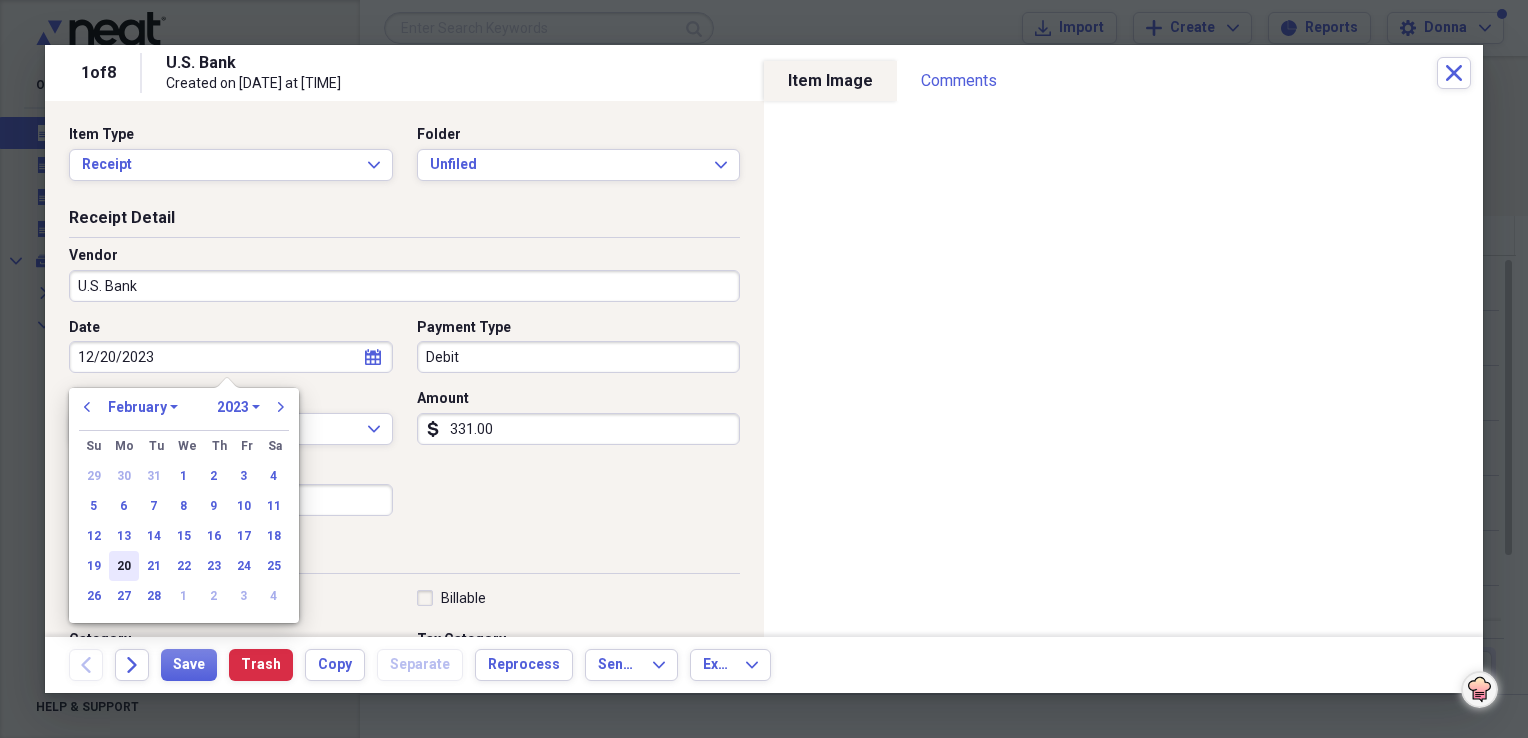 click on "20" at bounding box center [124, 566] 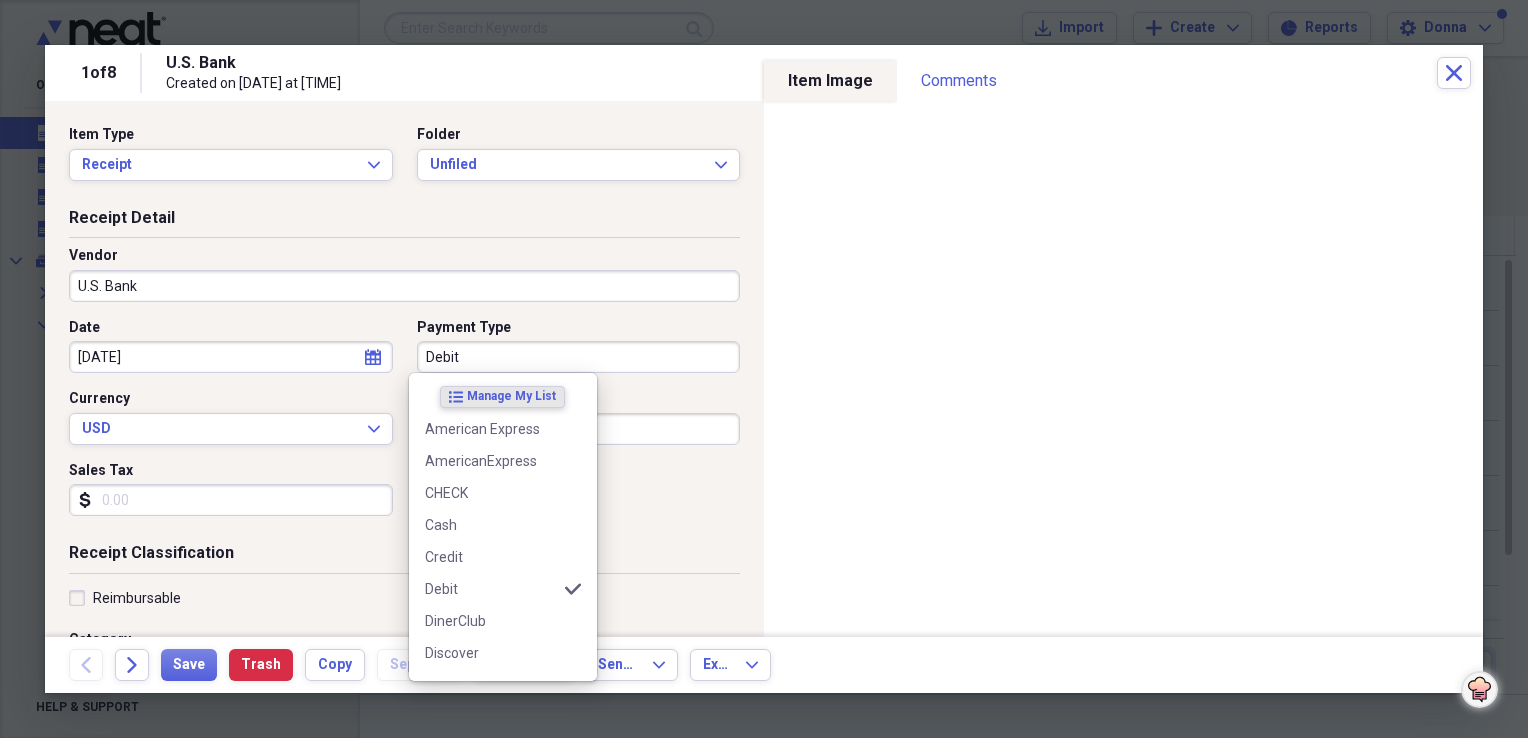 click on "Debit" at bounding box center (579, 357) 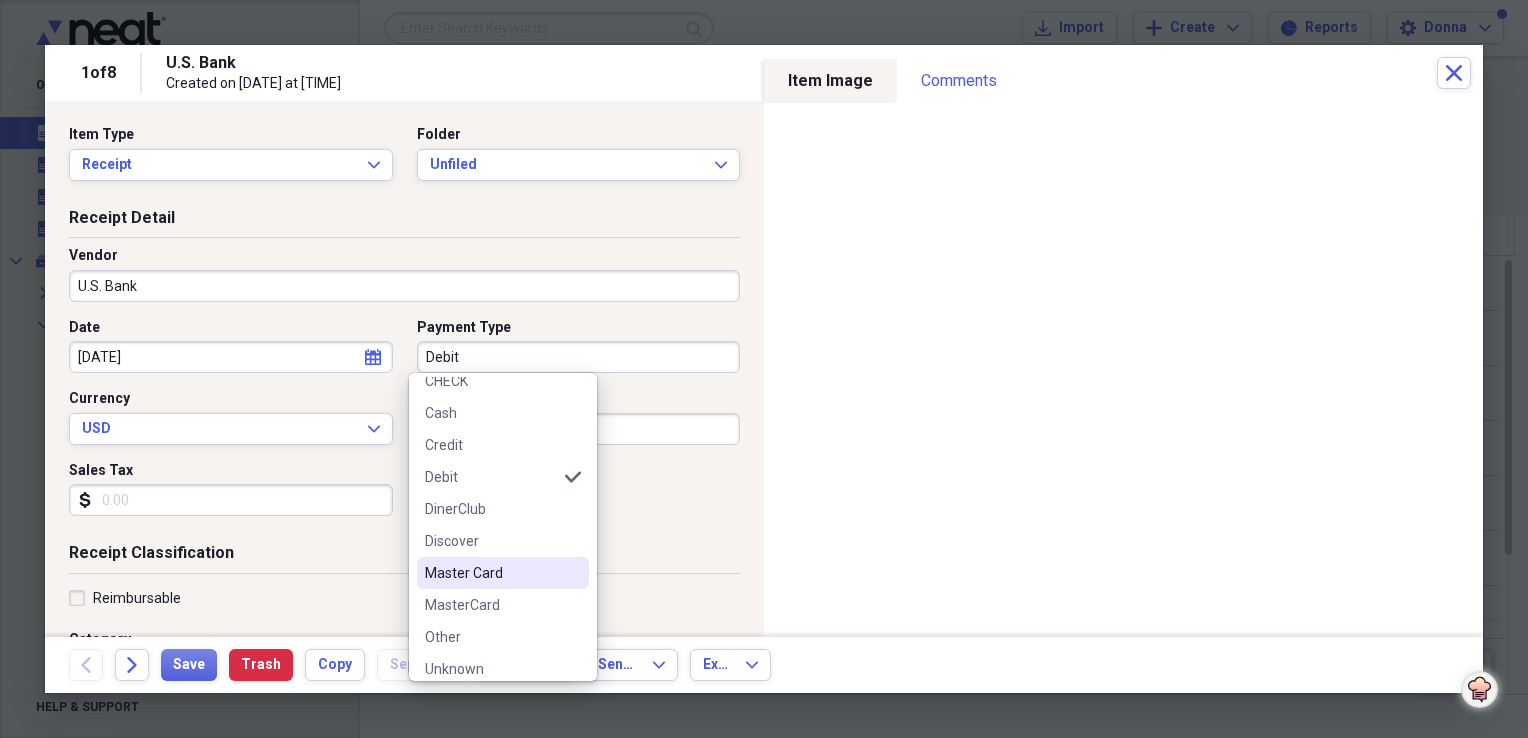 scroll, scrollTop: 156, scrollLeft: 0, axis: vertical 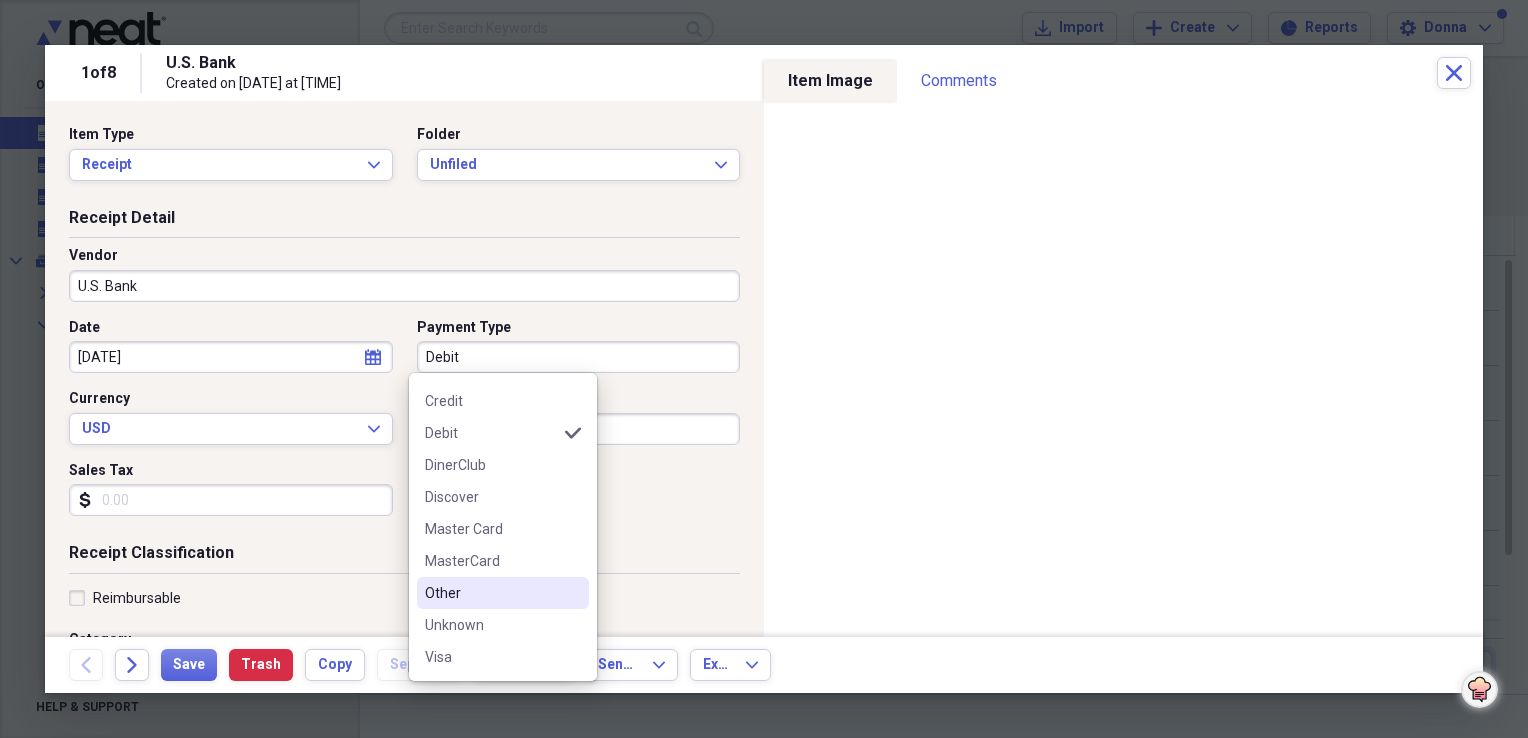 click on "Other" at bounding box center (491, 593) 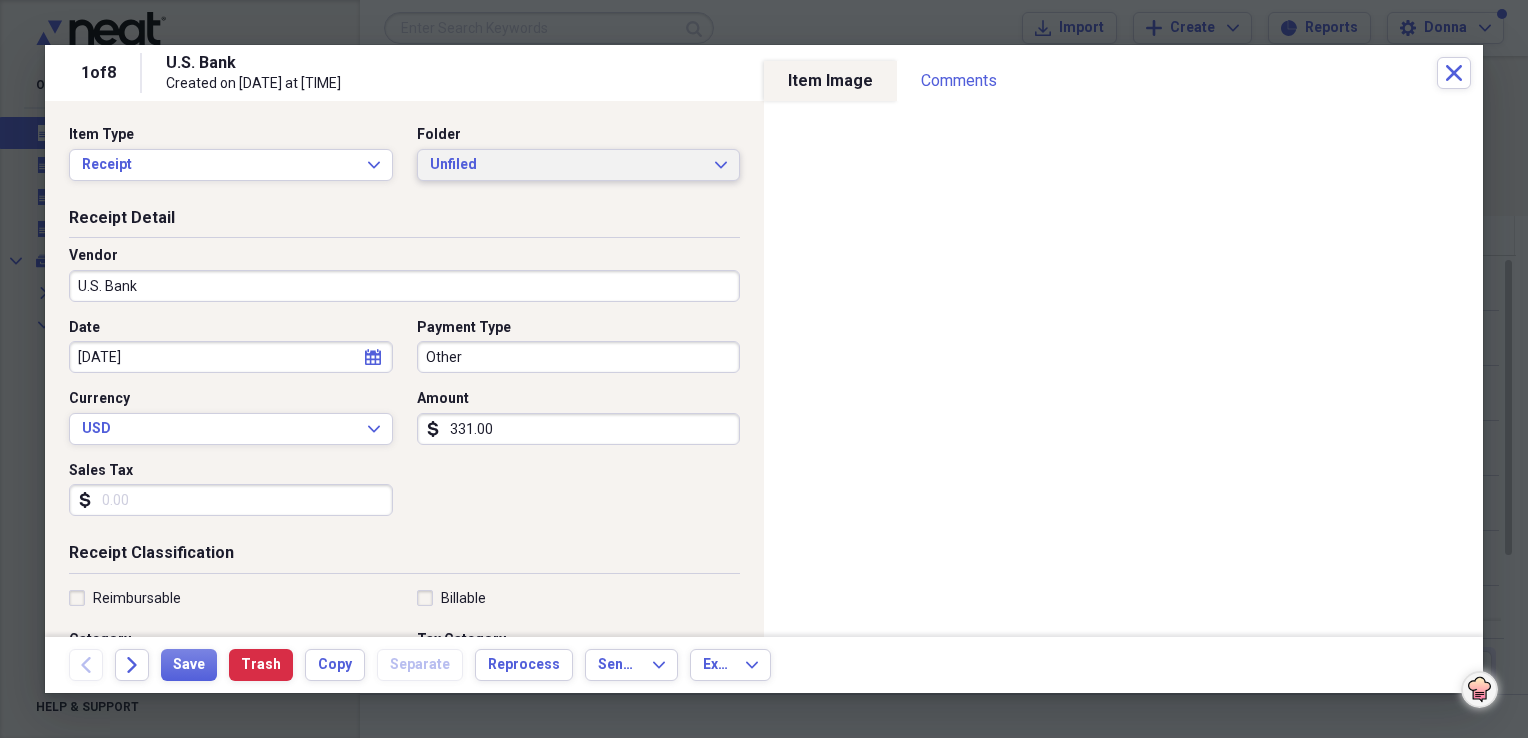 click on "Unfiled" at bounding box center [567, 165] 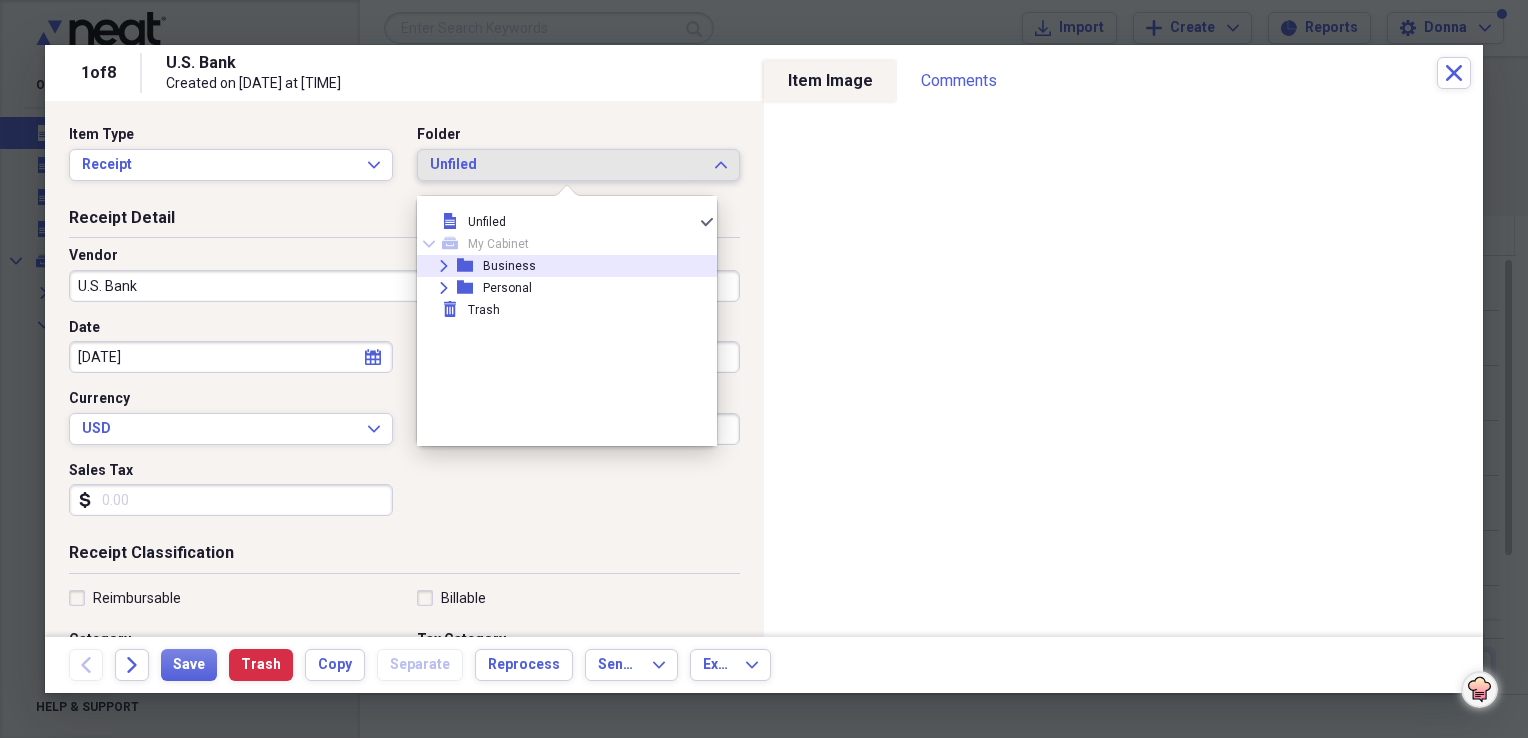click on "Business" at bounding box center (509, 266) 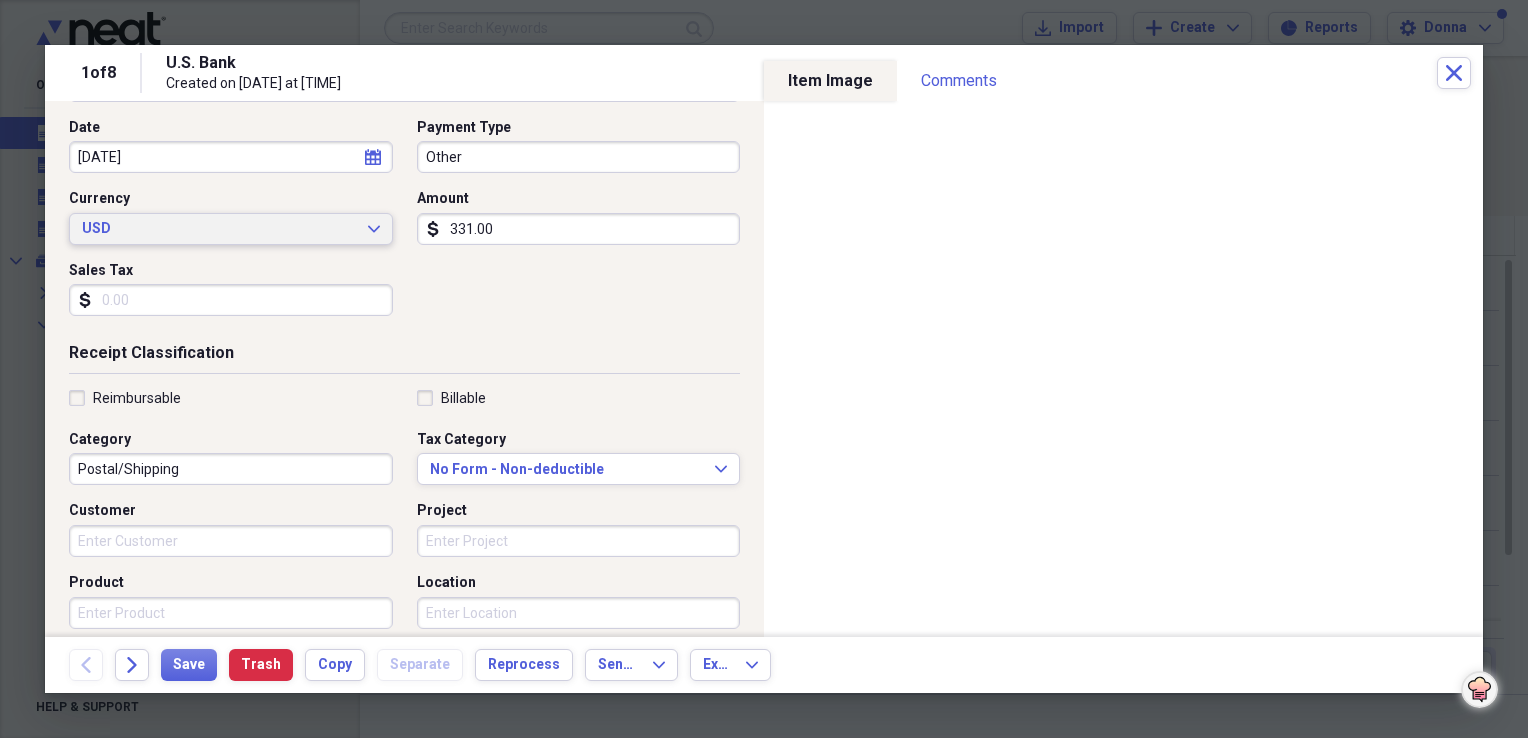 scroll, scrollTop: 300, scrollLeft: 0, axis: vertical 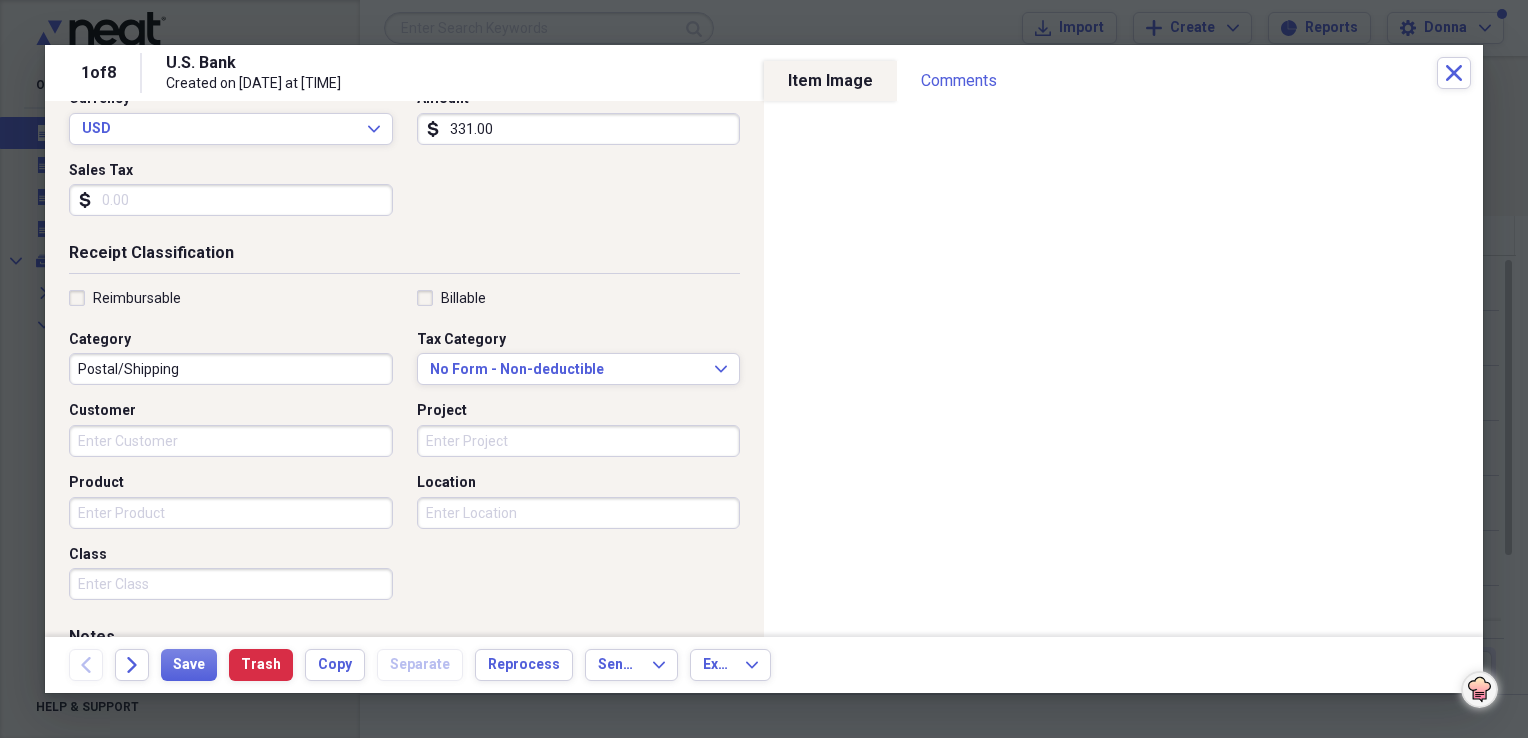click on "Postal/Shipping" at bounding box center (231, 369) 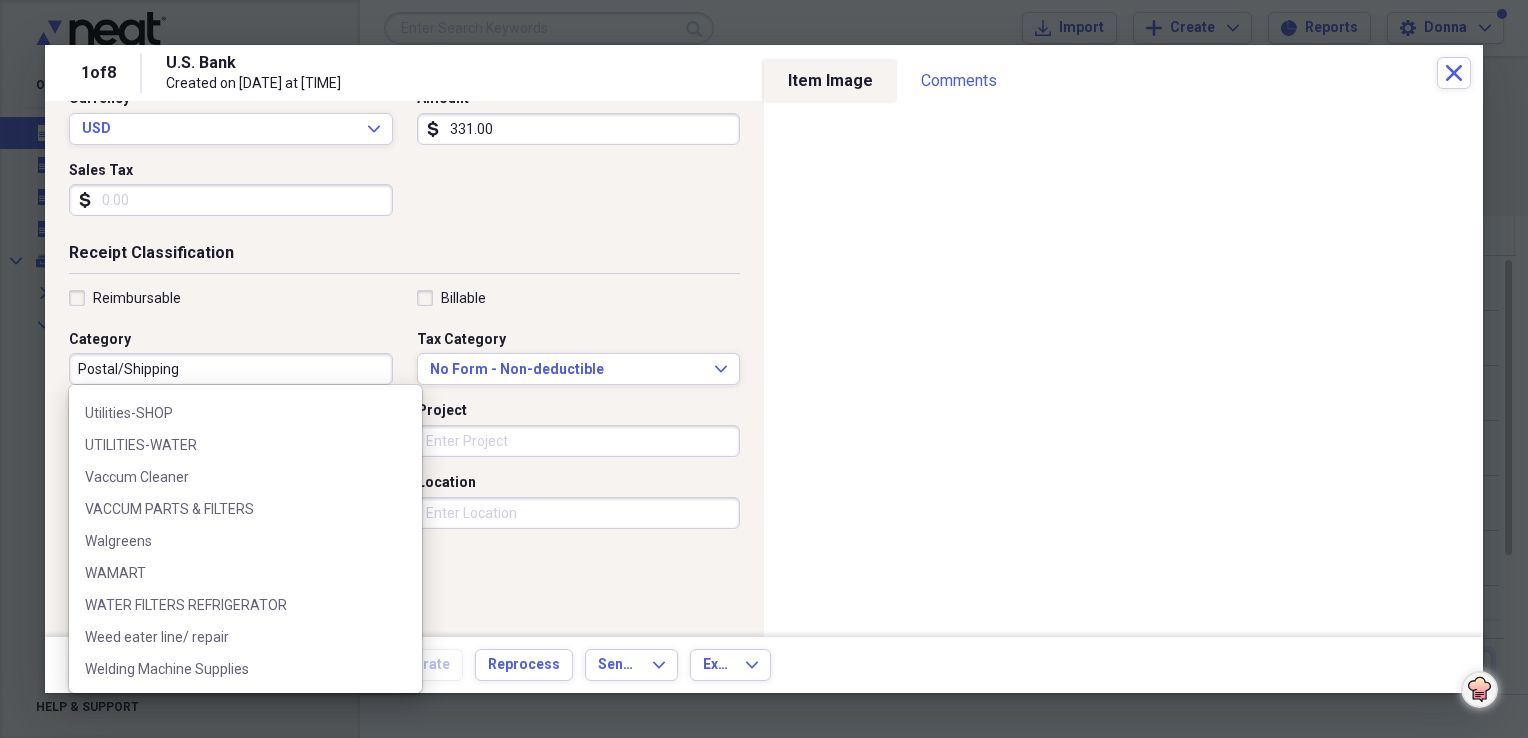 scroll, scrollTop: 3096, scrollLeft: 0, axis: vertical 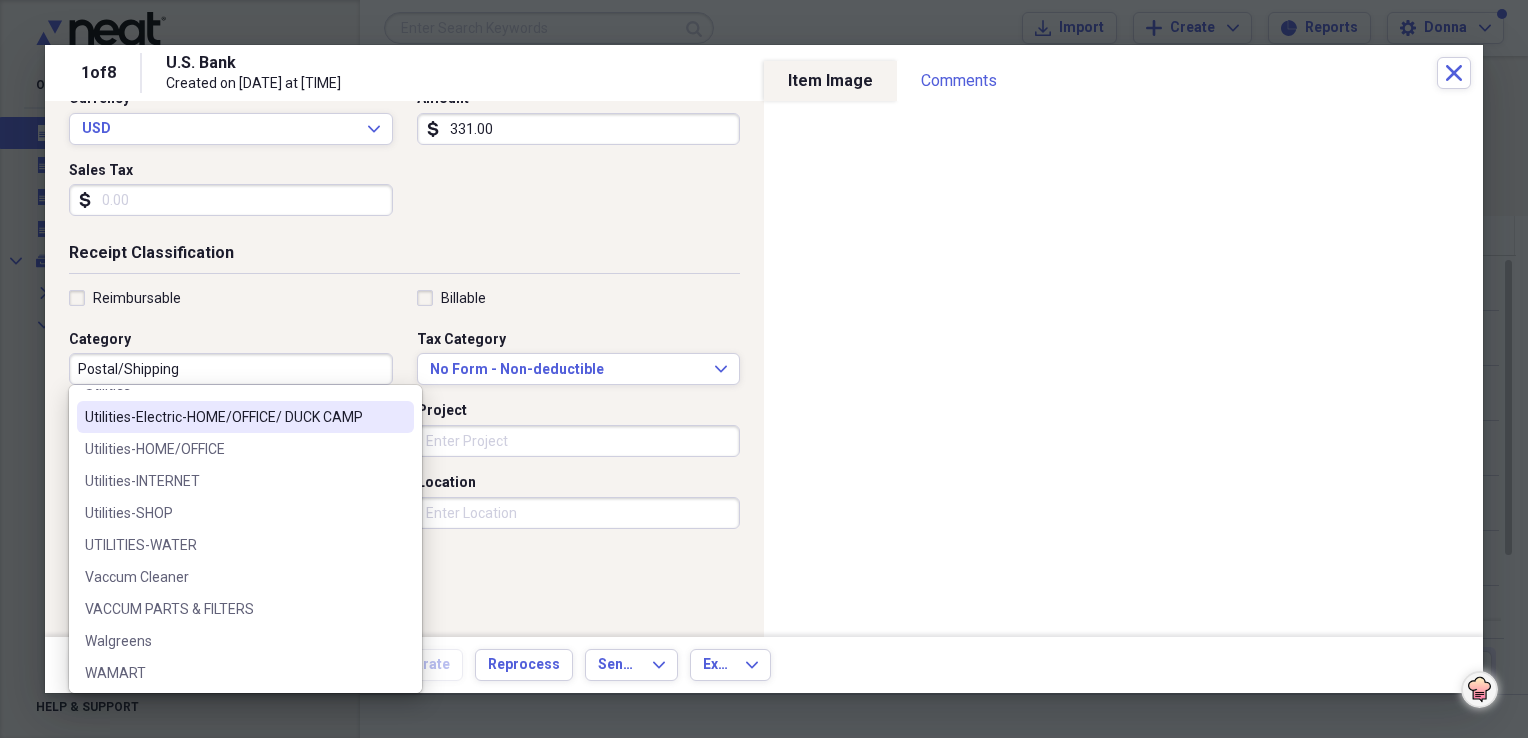 click on "Utilities-Electric-HOME/OFFICE/ DUCK CAMP" at bounding box center [233, 417] 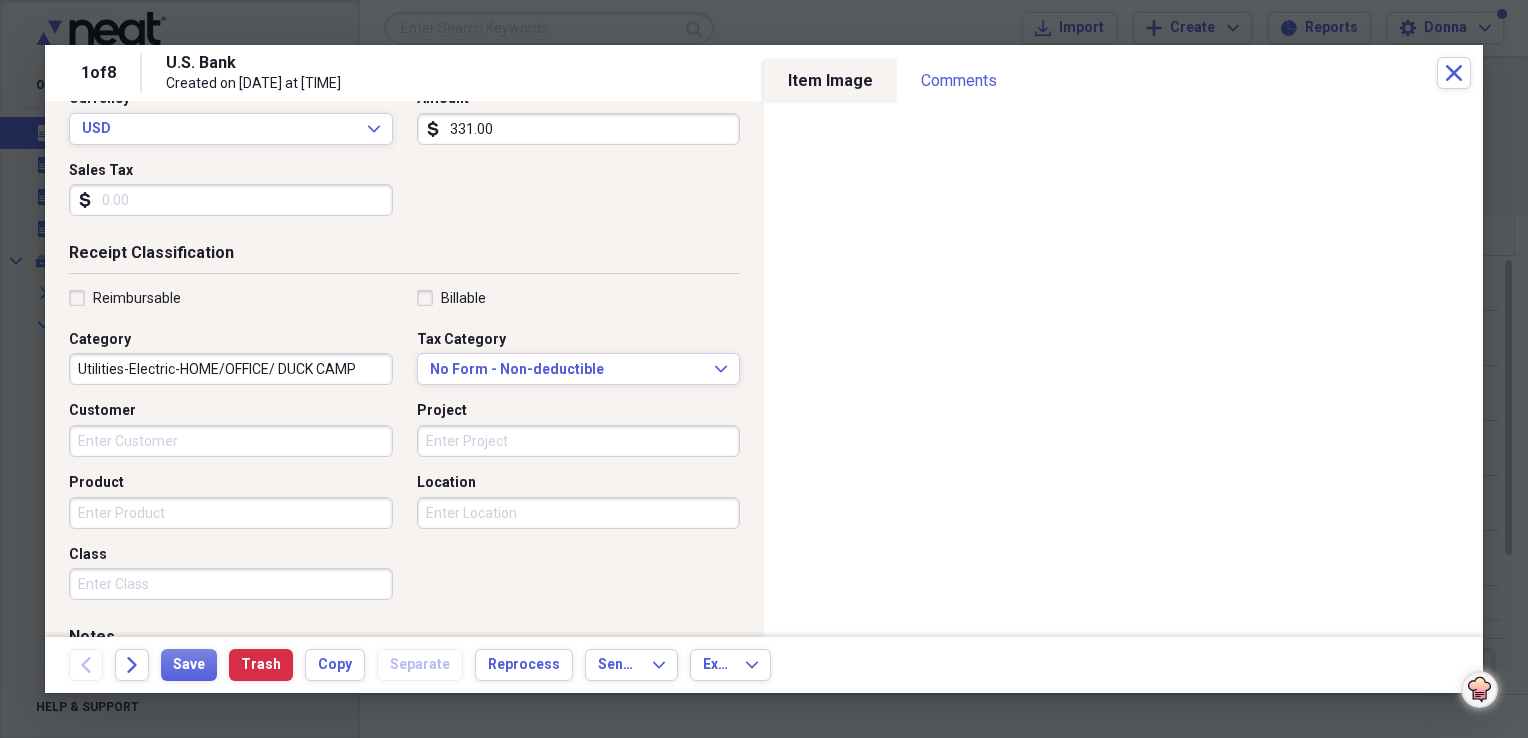 scroll, scrollTop: 400, scrollLeft: 0, axis: vertical 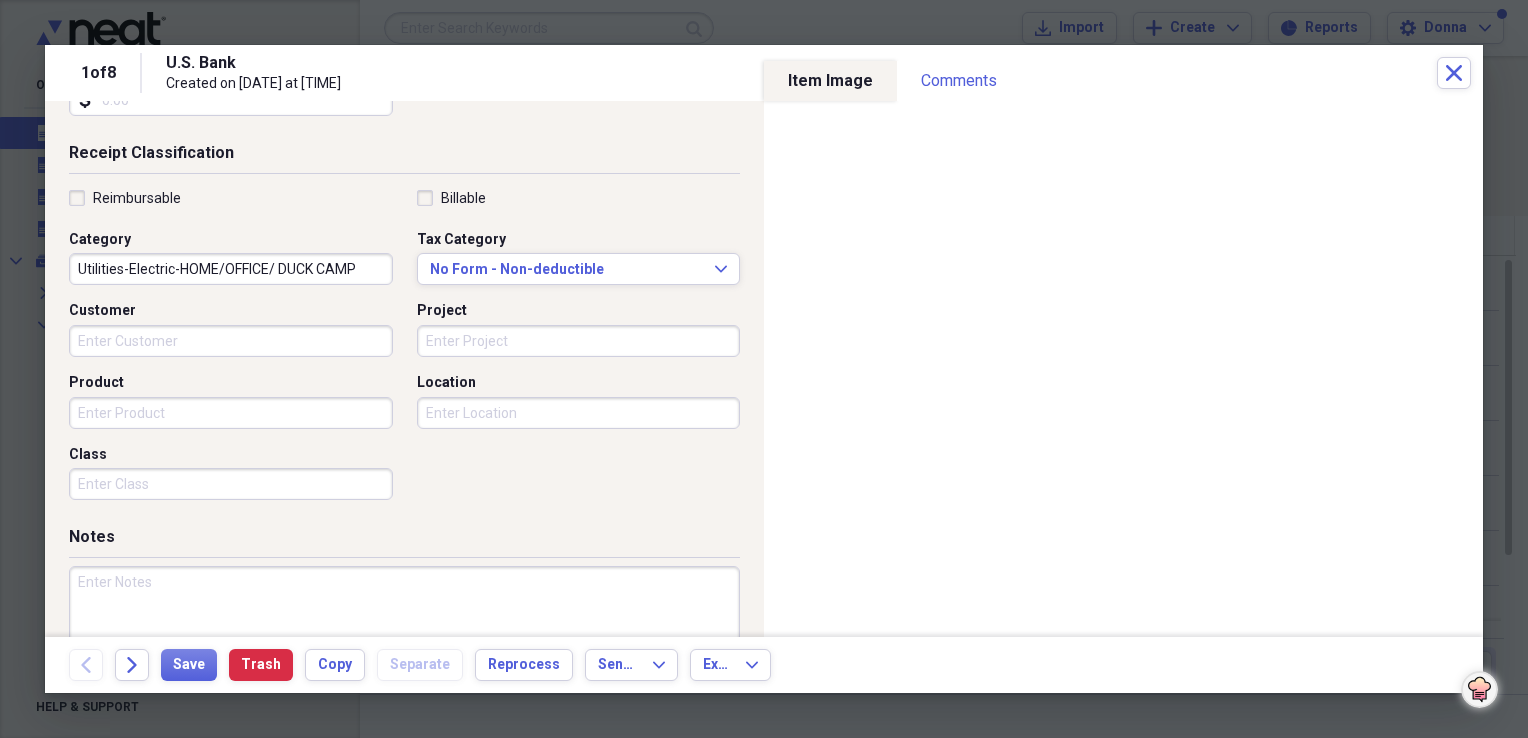 click at bounding box center [404, 631] 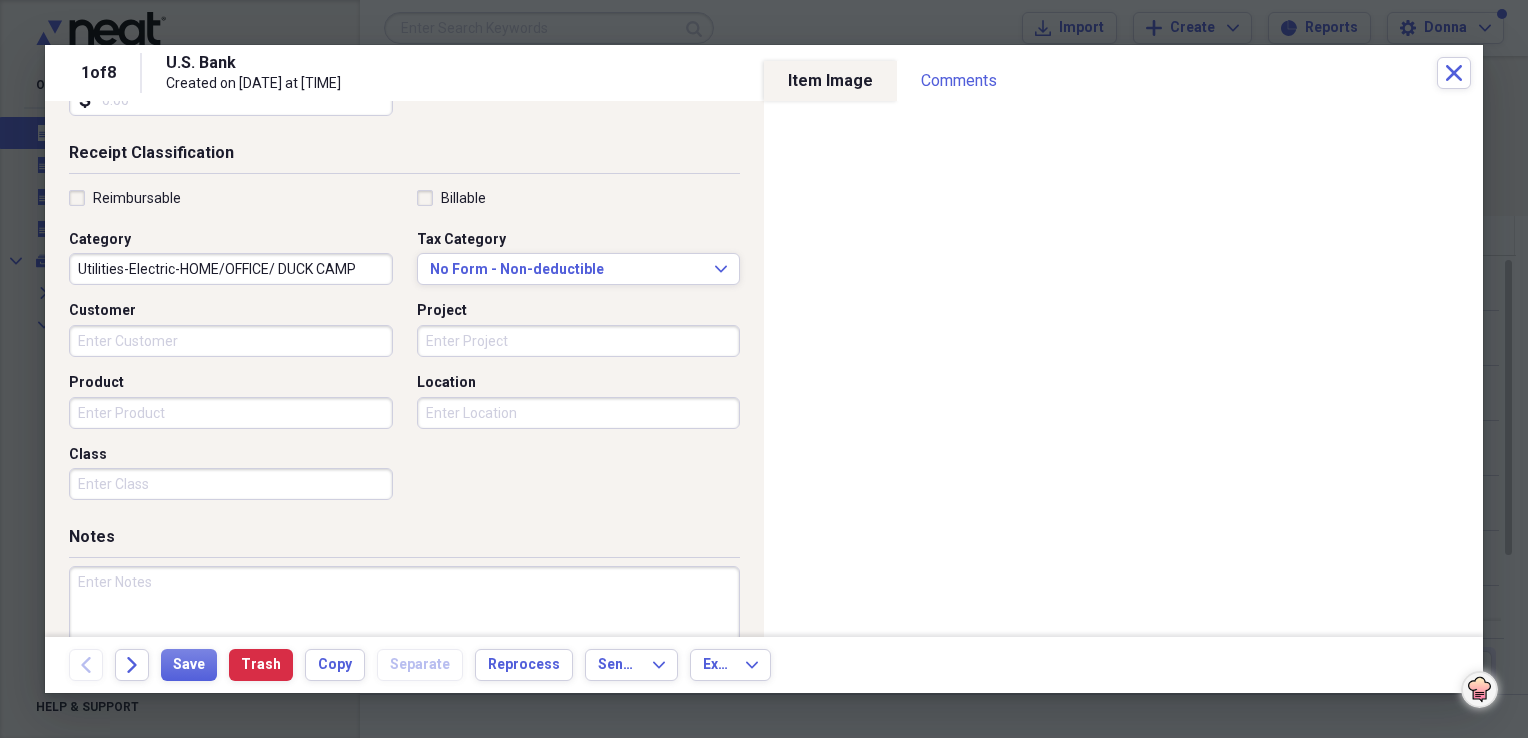 paste on "HOME/OFFICE/ DUCK CAMP" 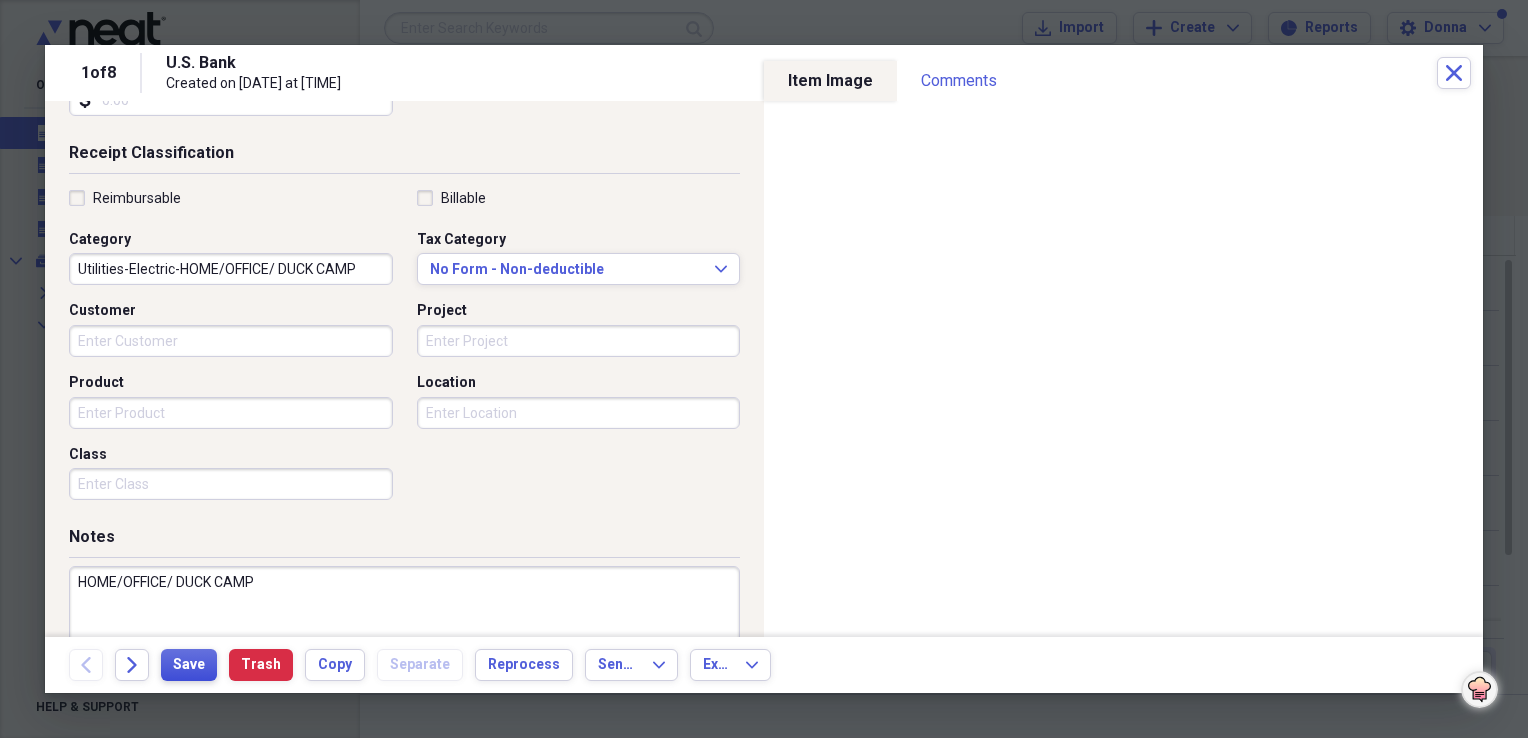 type on "HOME/OFFICE/ DUCK CAMP" 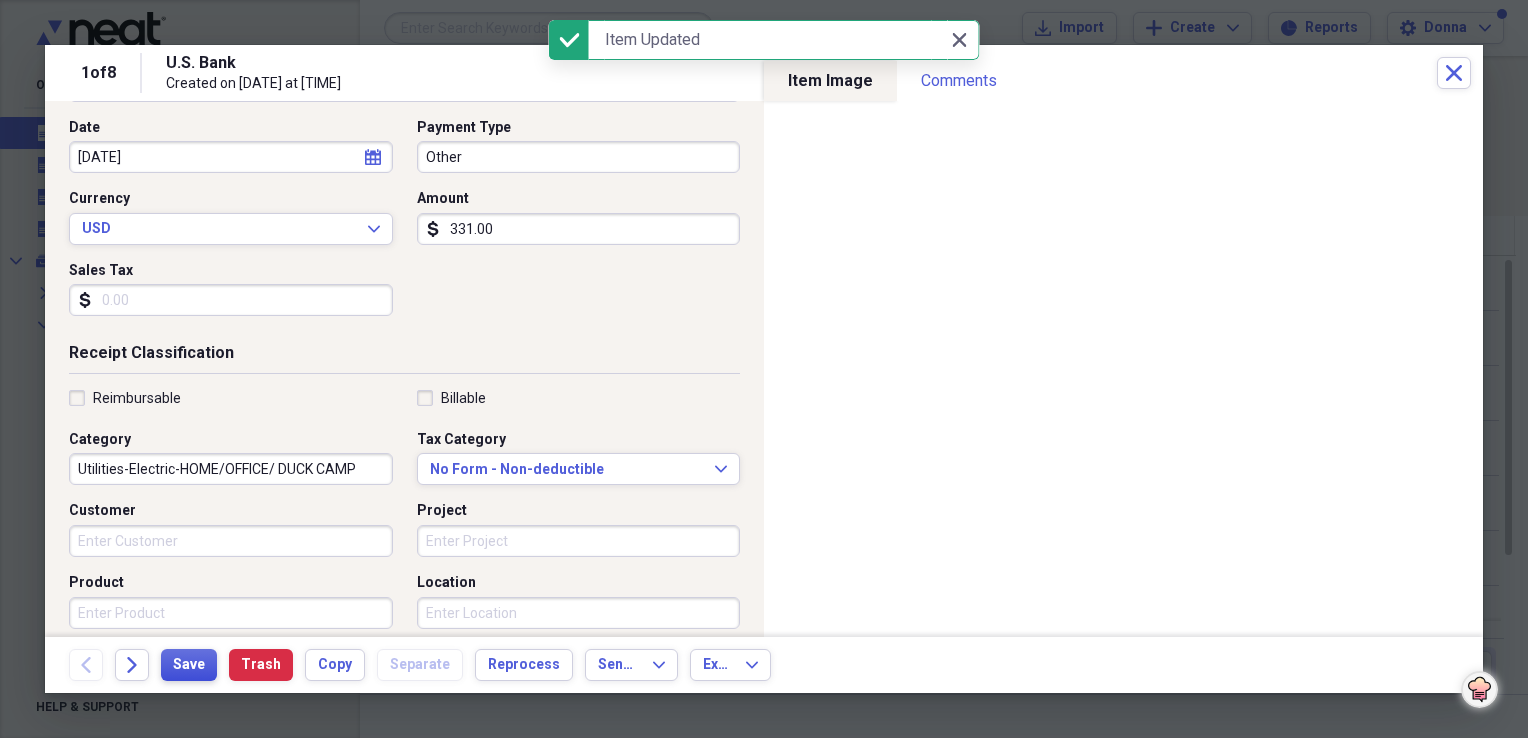 scroll, scrollTop: 100, scrollLeft: 0, axis: vertical 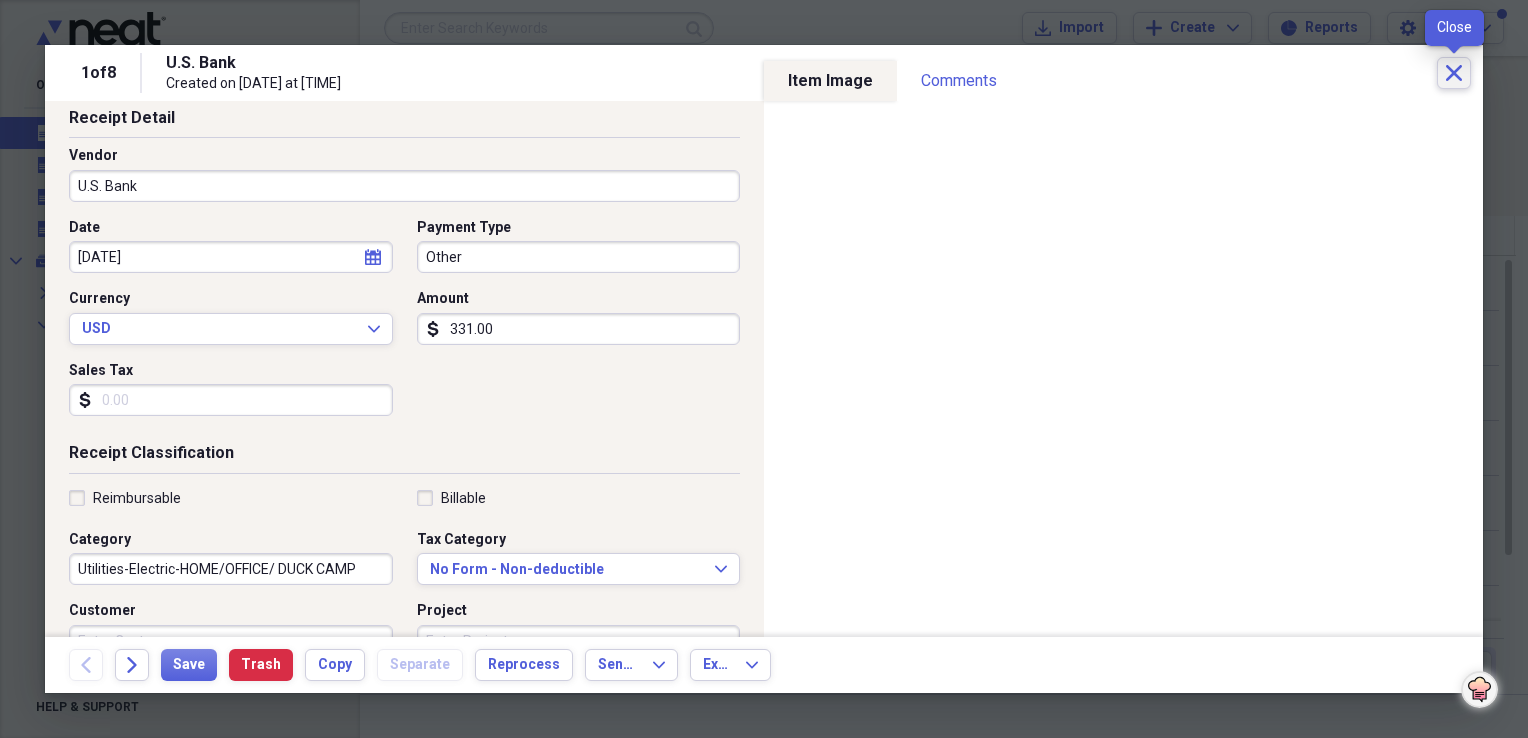click on "Close" 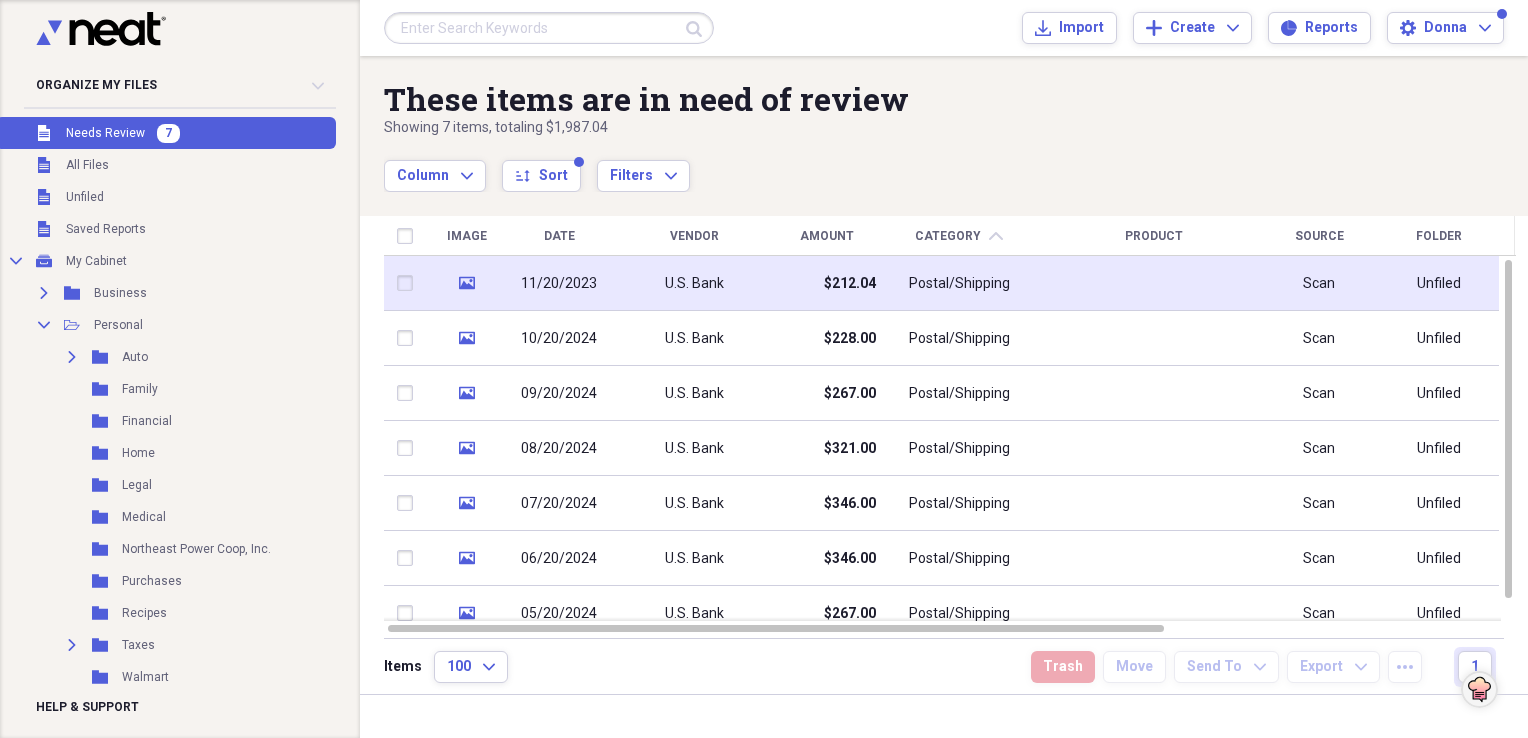 click on "$212.04" at bounding box center (850, 284) 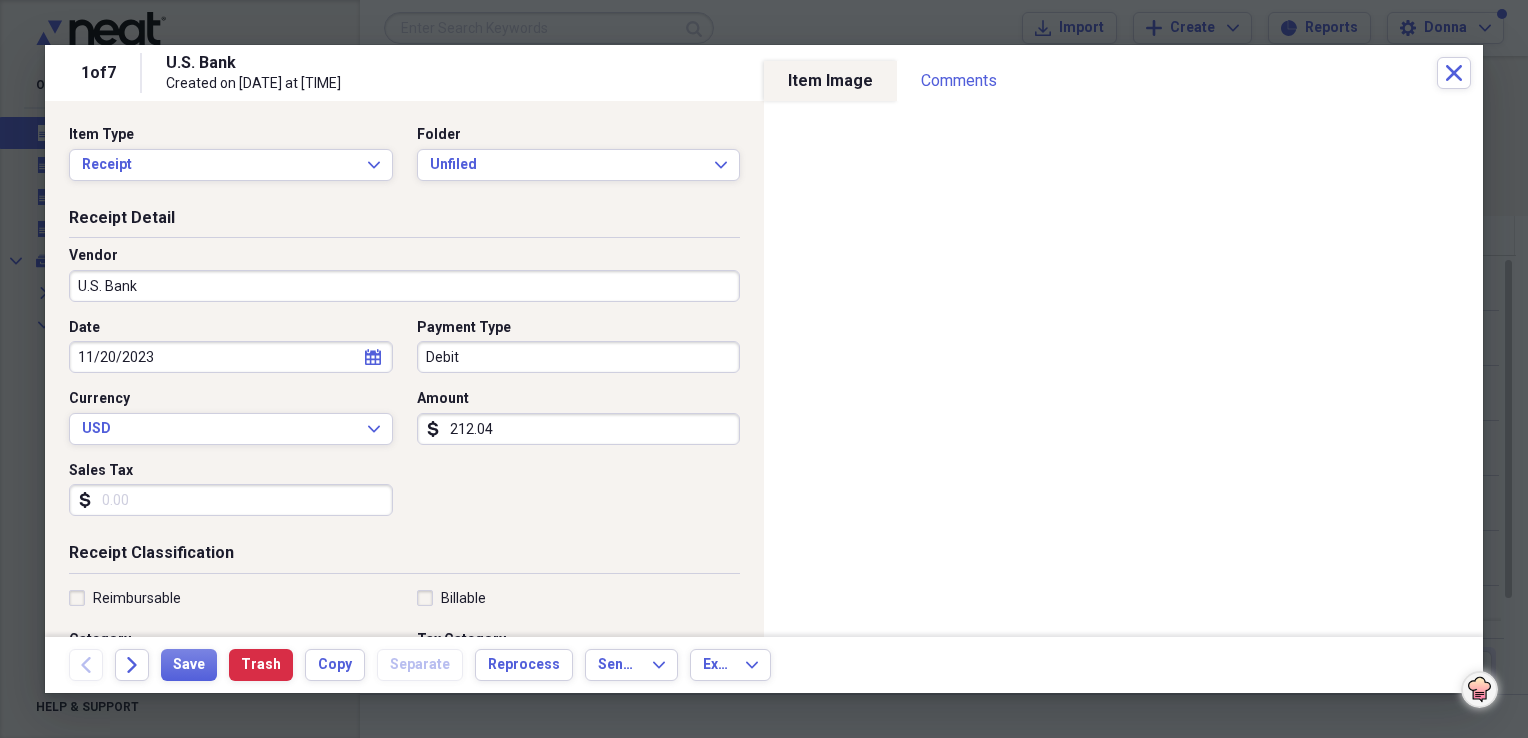 click 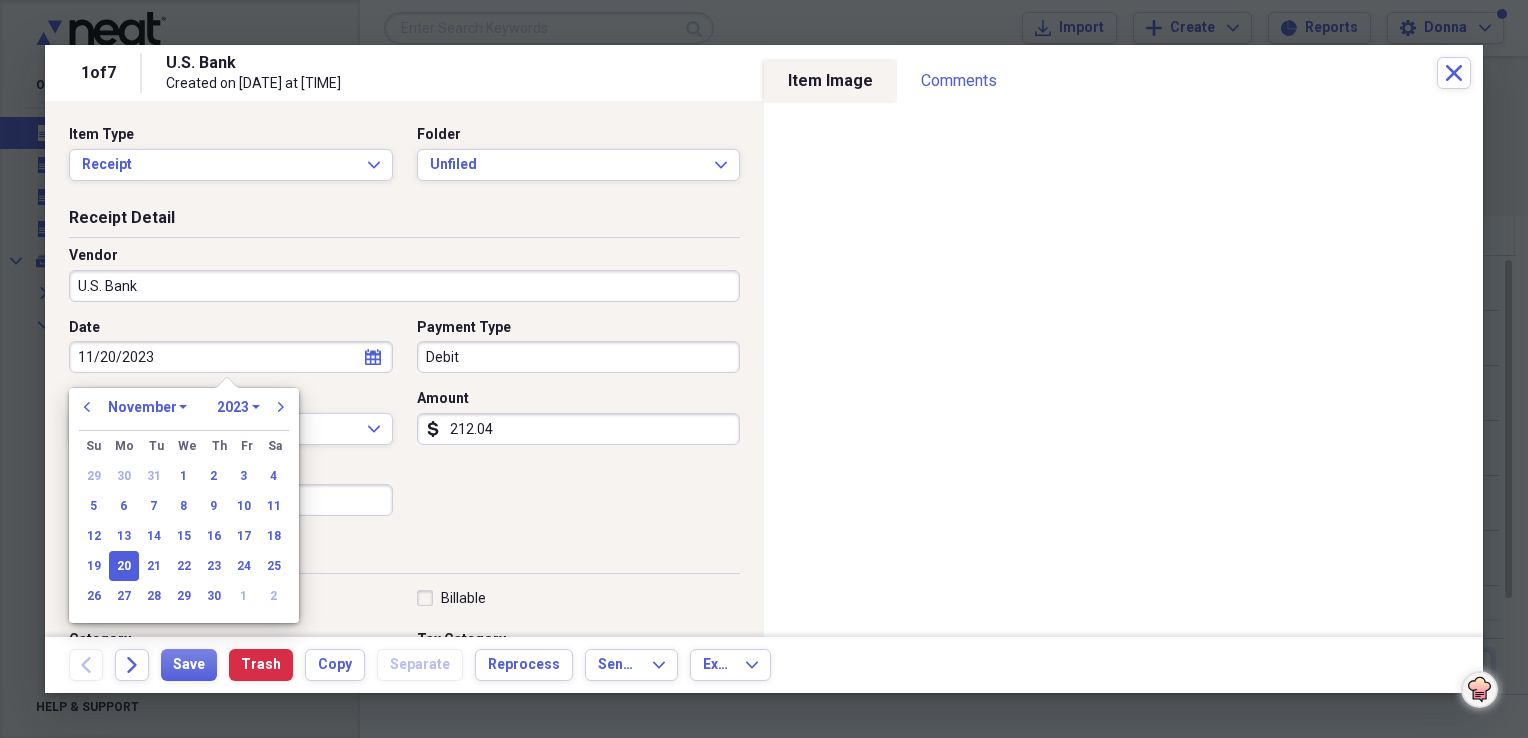 click on "January February March April May June July August September October November December" at bounding box center (147, 407) 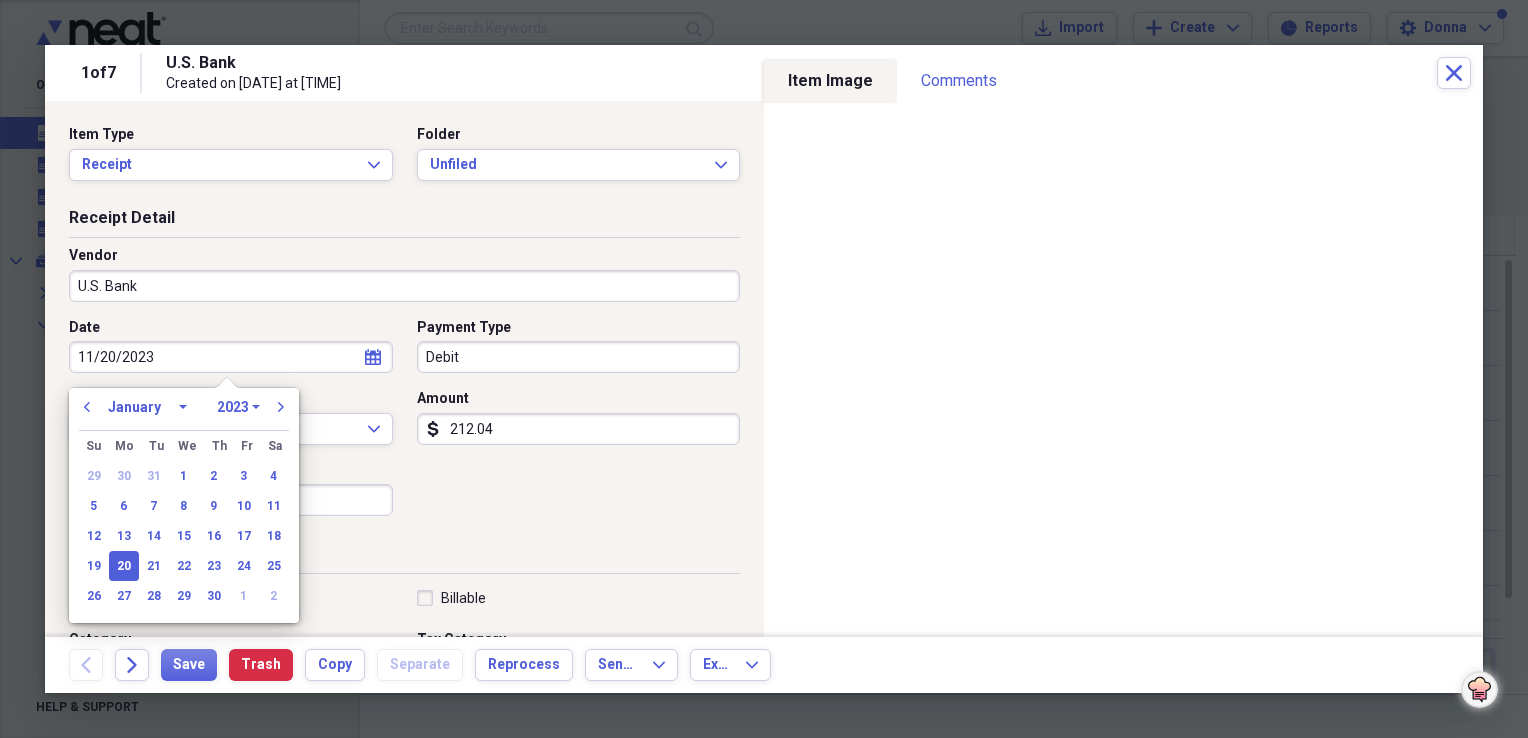 click on "January February March April May June July August September October November December" at bounding box center [147, 407] 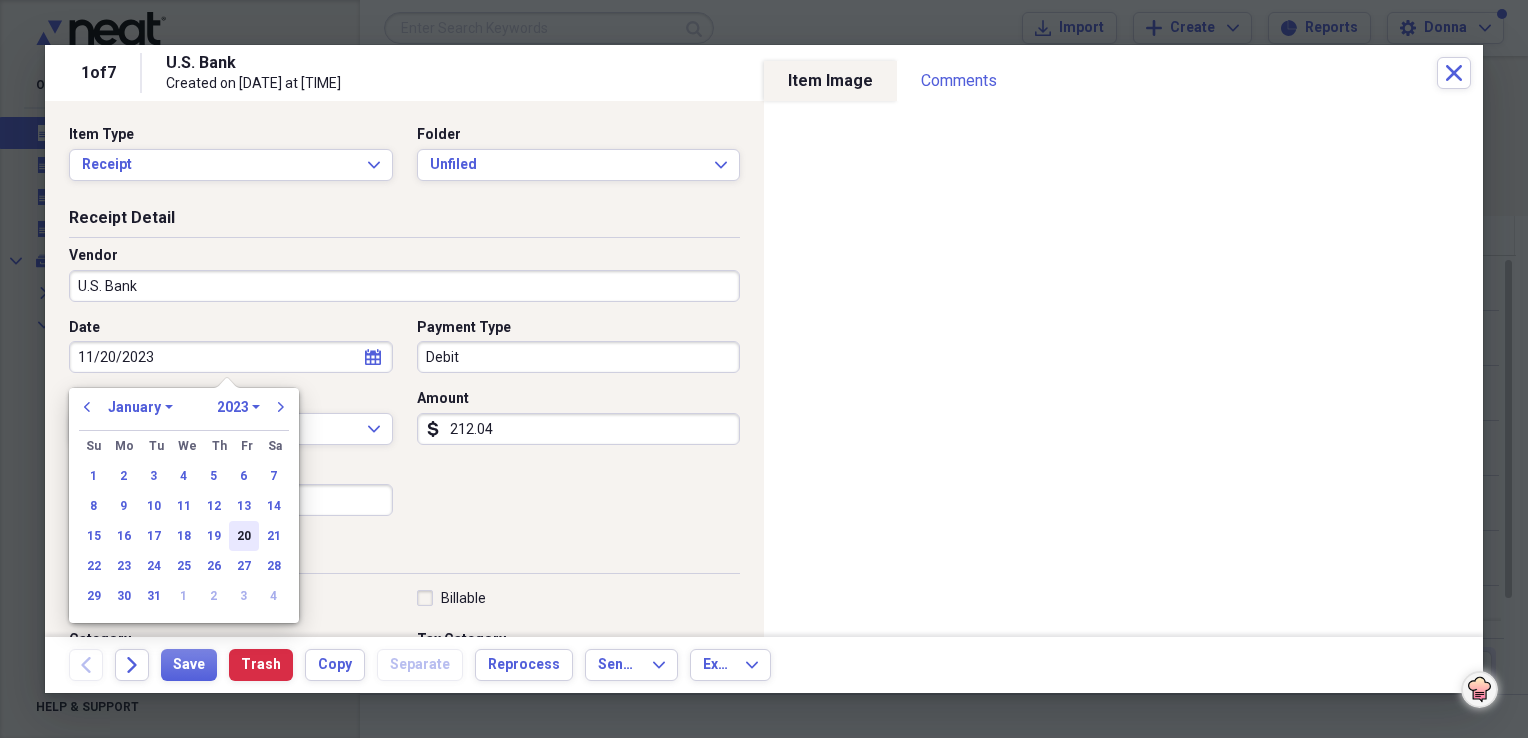 click on "20" at bounding box center (244, 536) 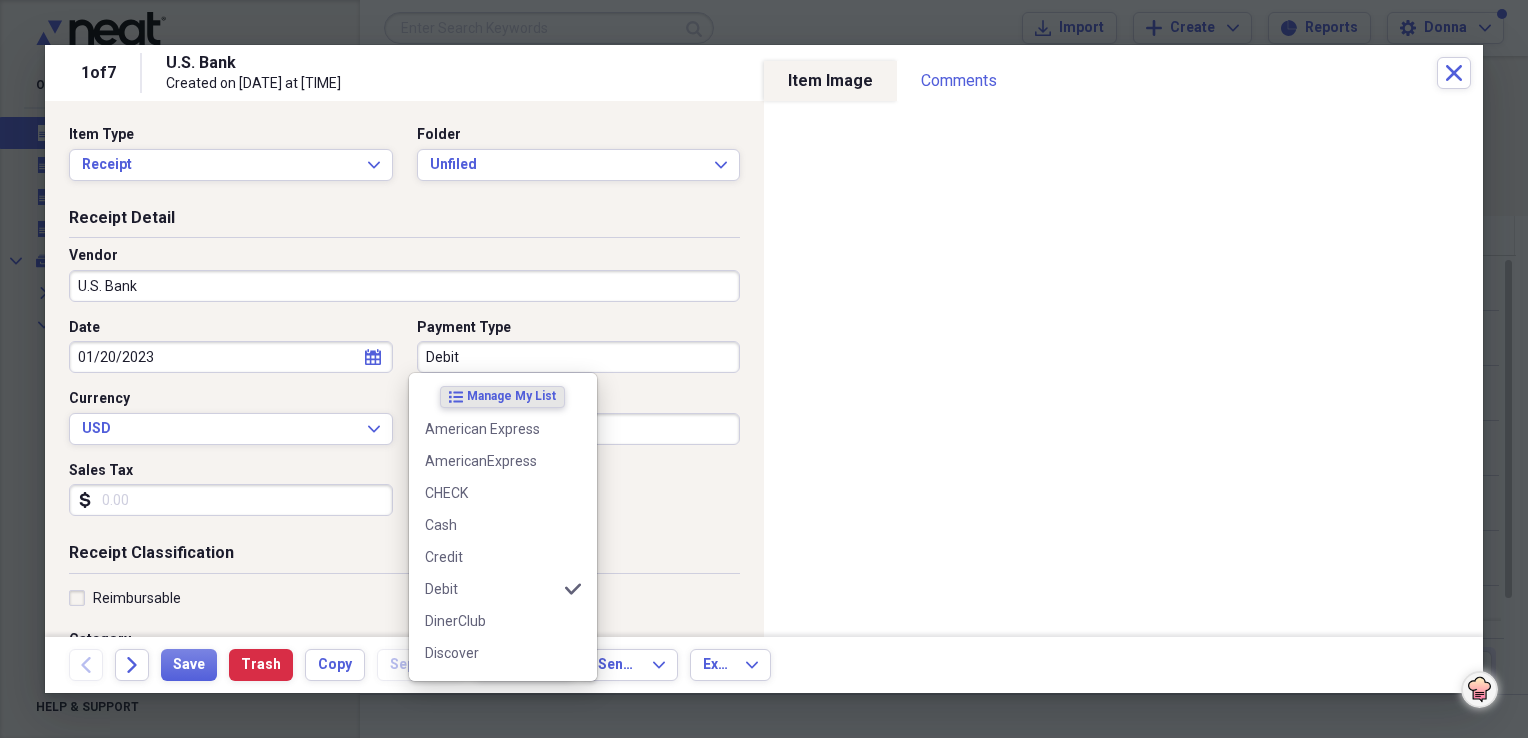 click on "Debit" at bounding box center (579, 357) 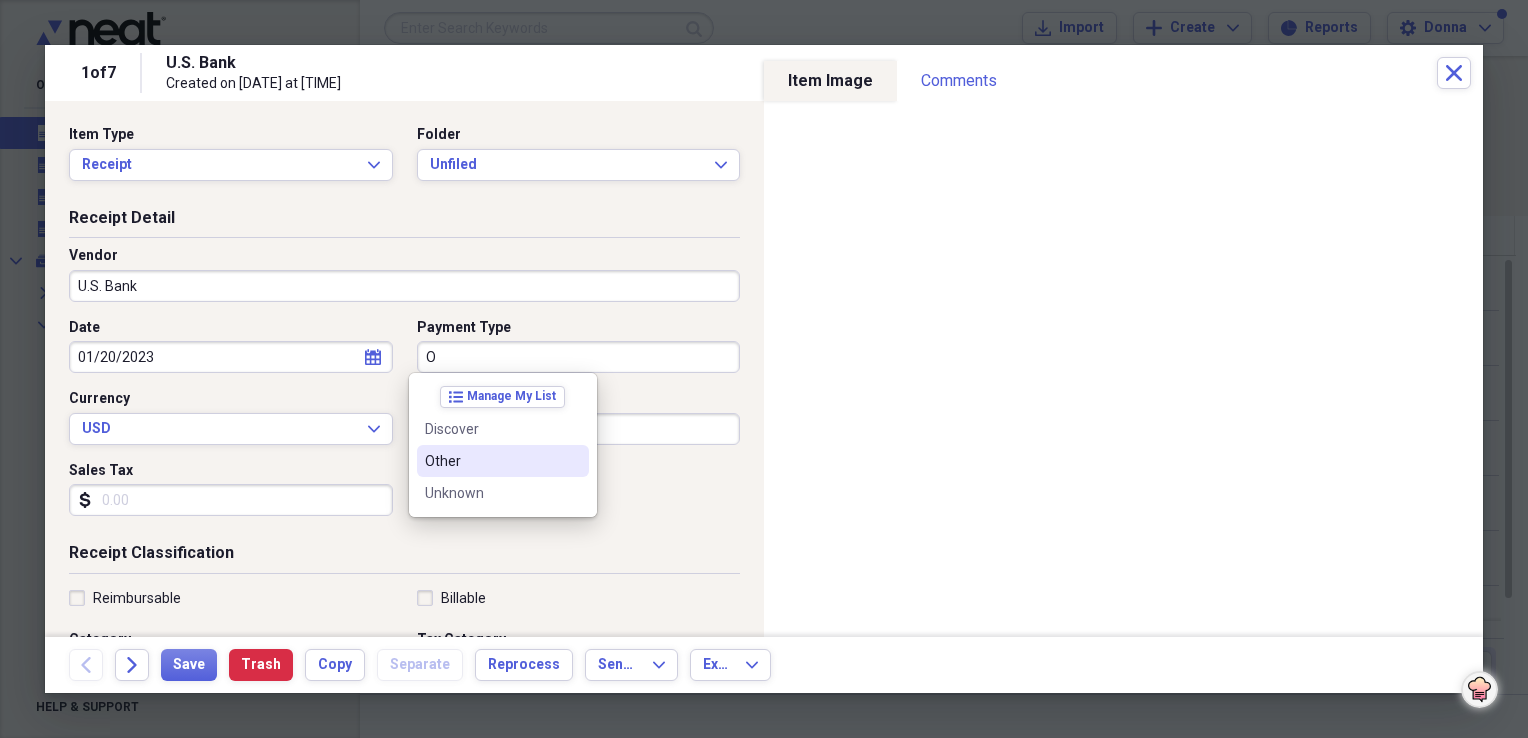 click on "Other" at bounding box center (491, 461) 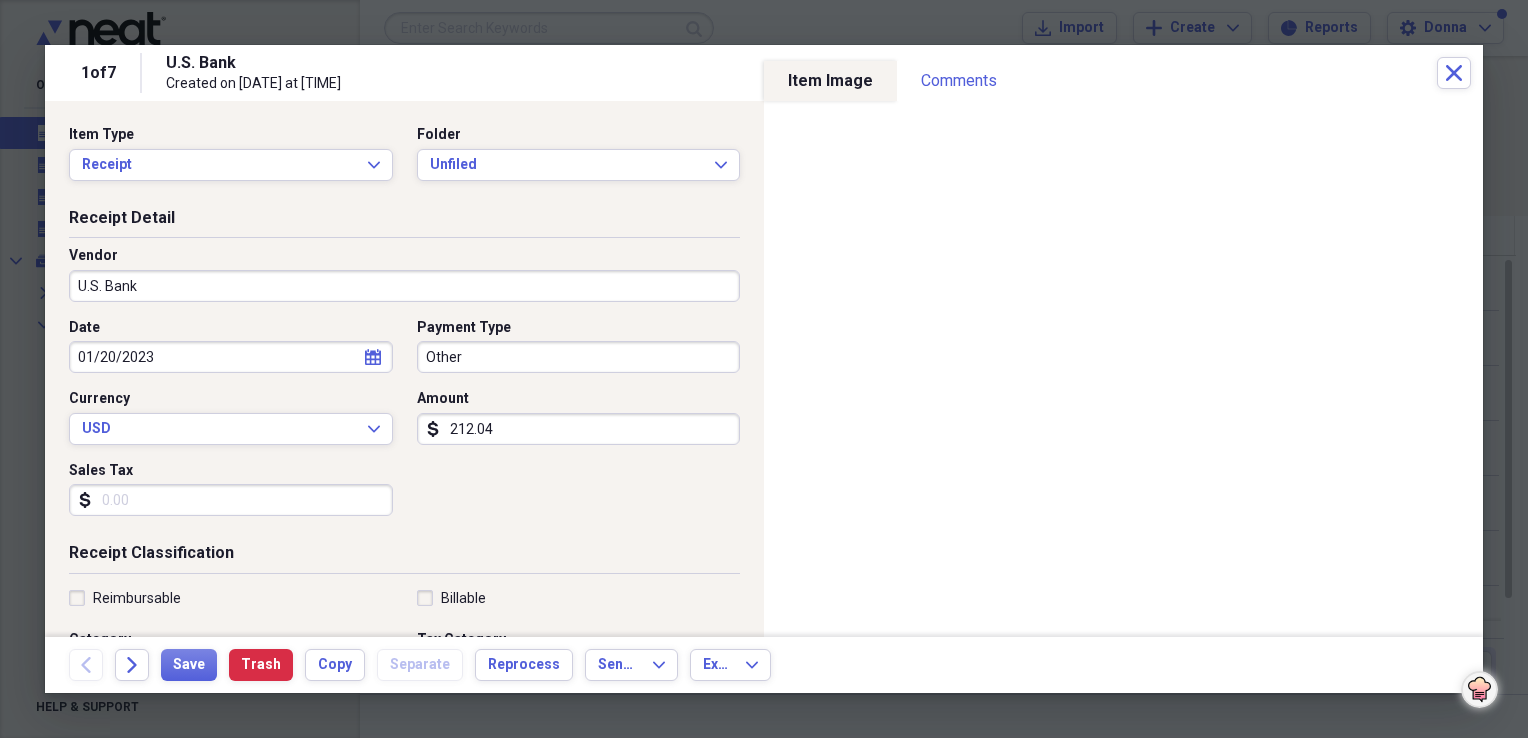 click on "212.04" at bounding box center (579, 429) 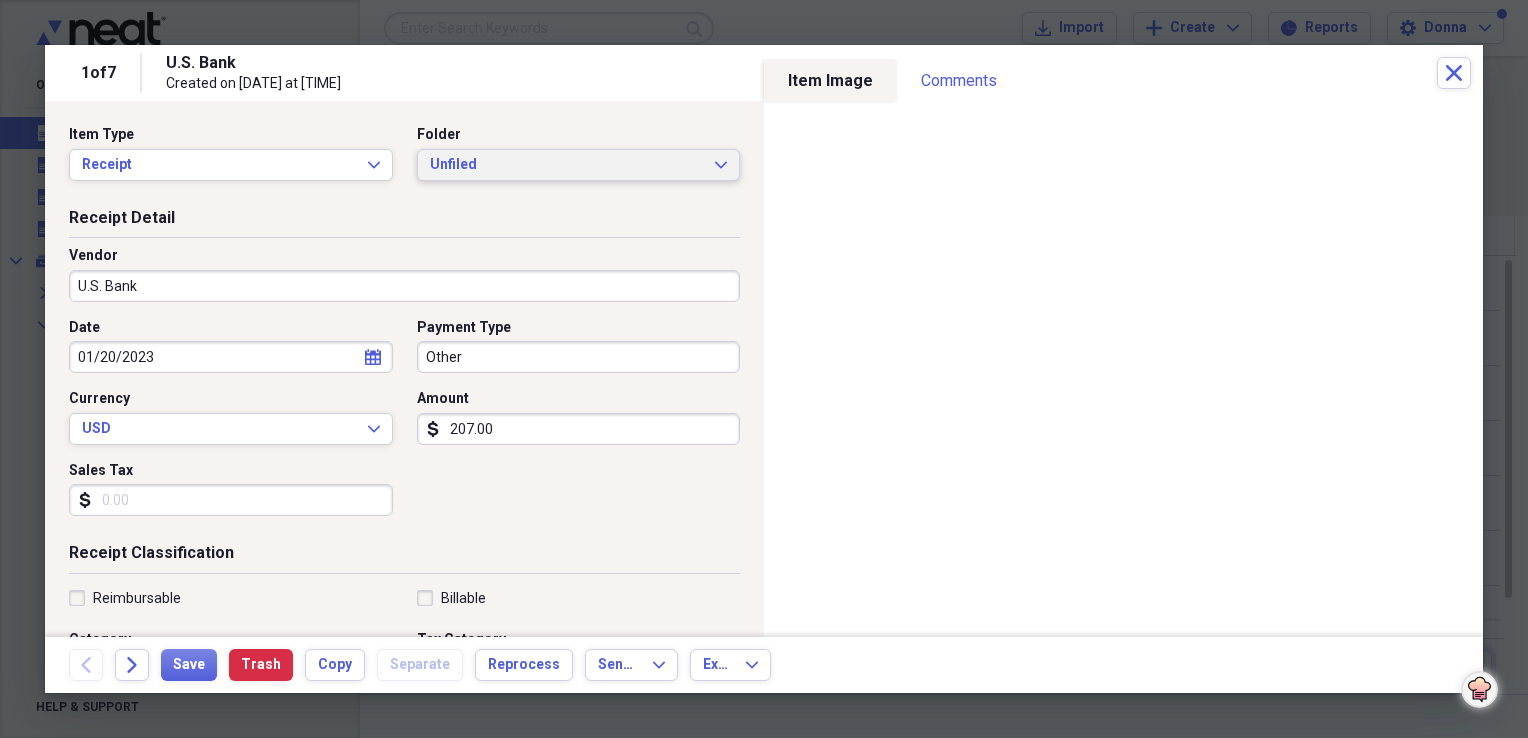 type on "207.00" 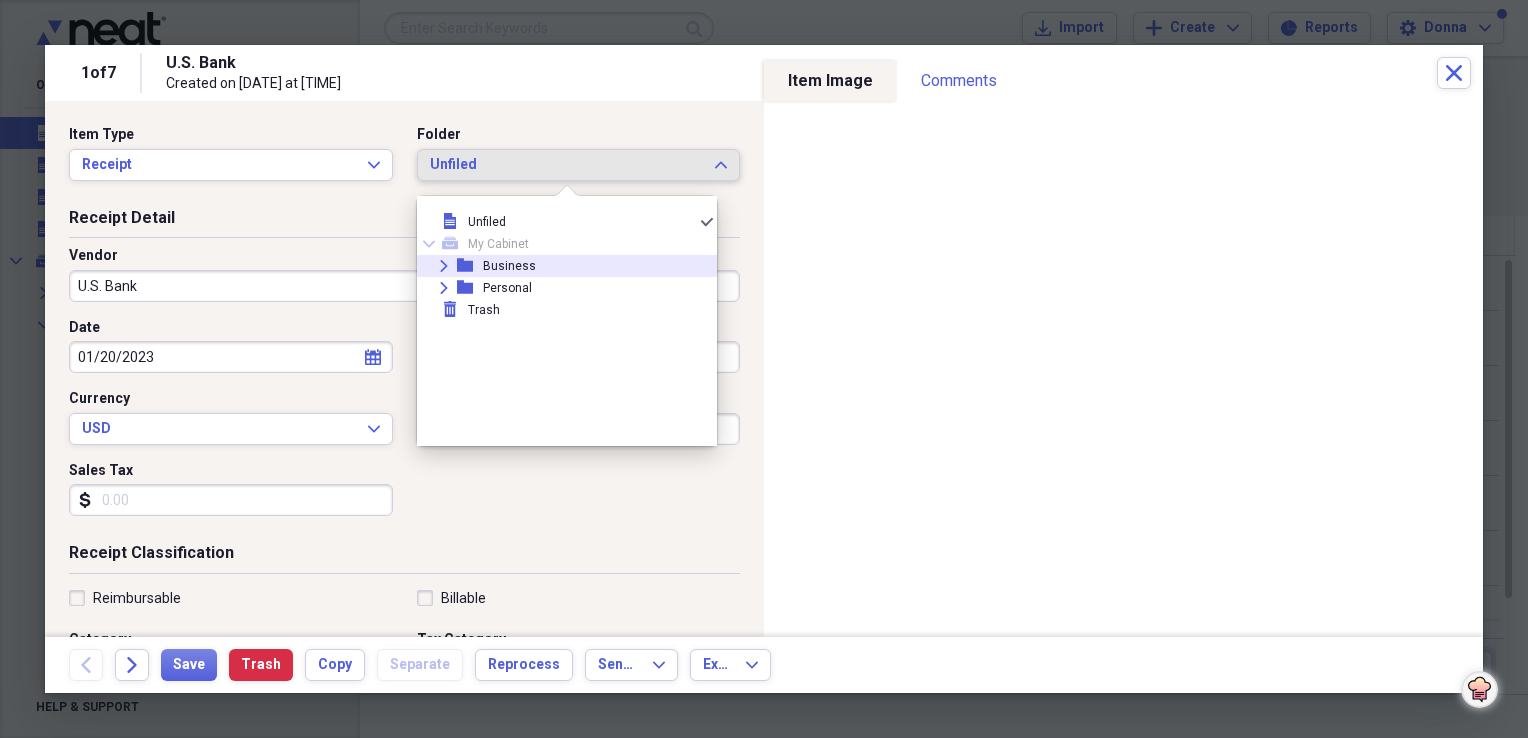 click on "Business" at bounding box center [509, 266] 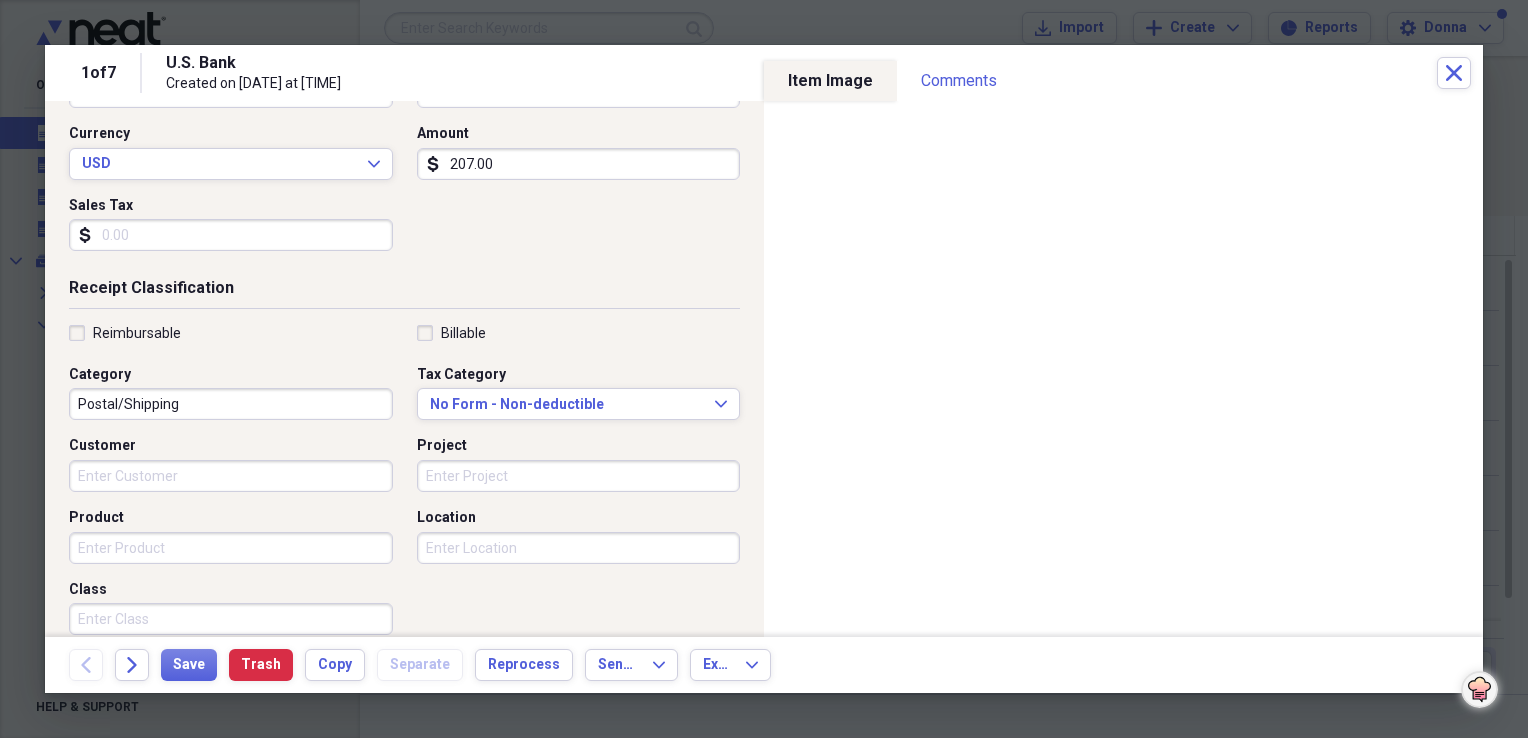 scroll, scrollTop: 300, scrollLeft: 0, axis: vertical 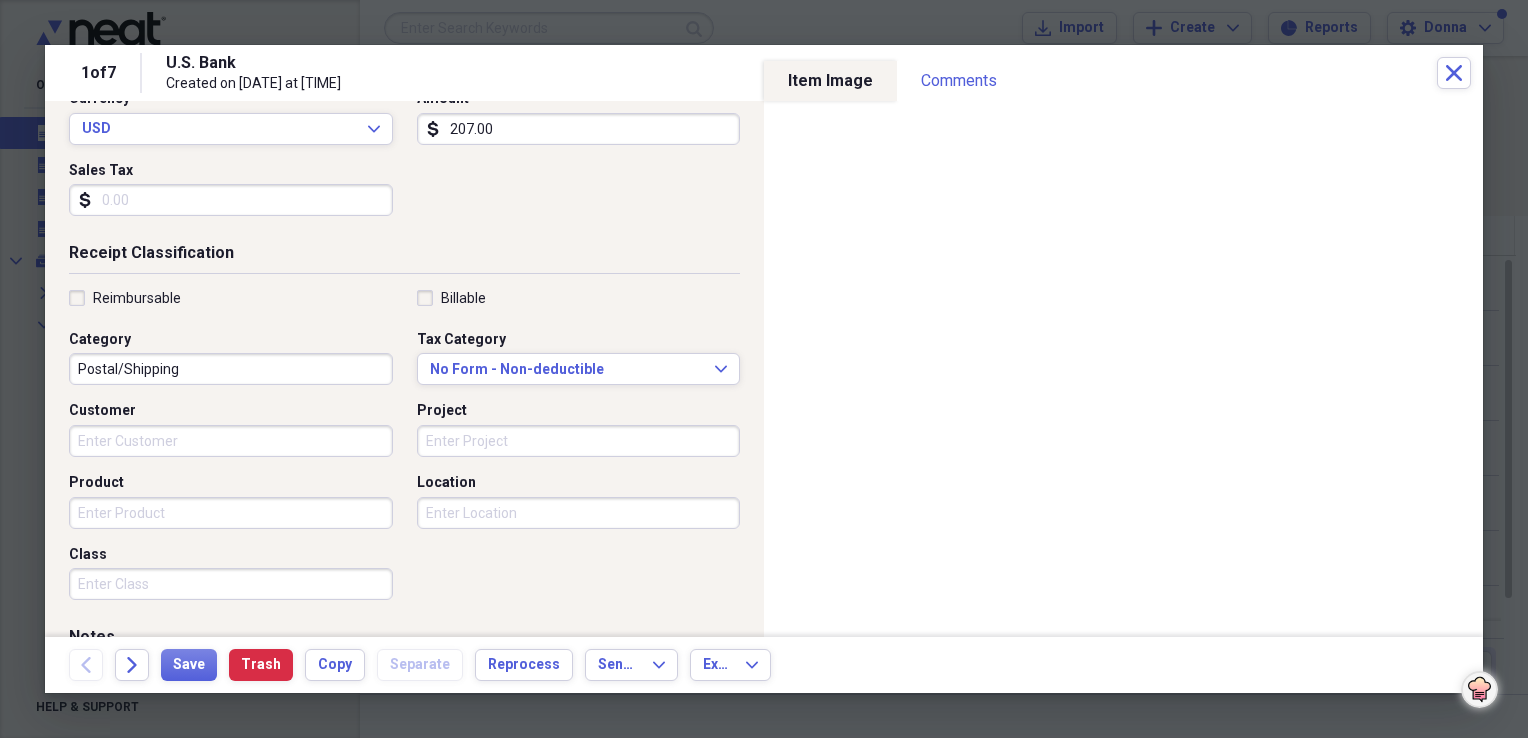 click on "Postal/Shipping" at bounding box center [231, 369] 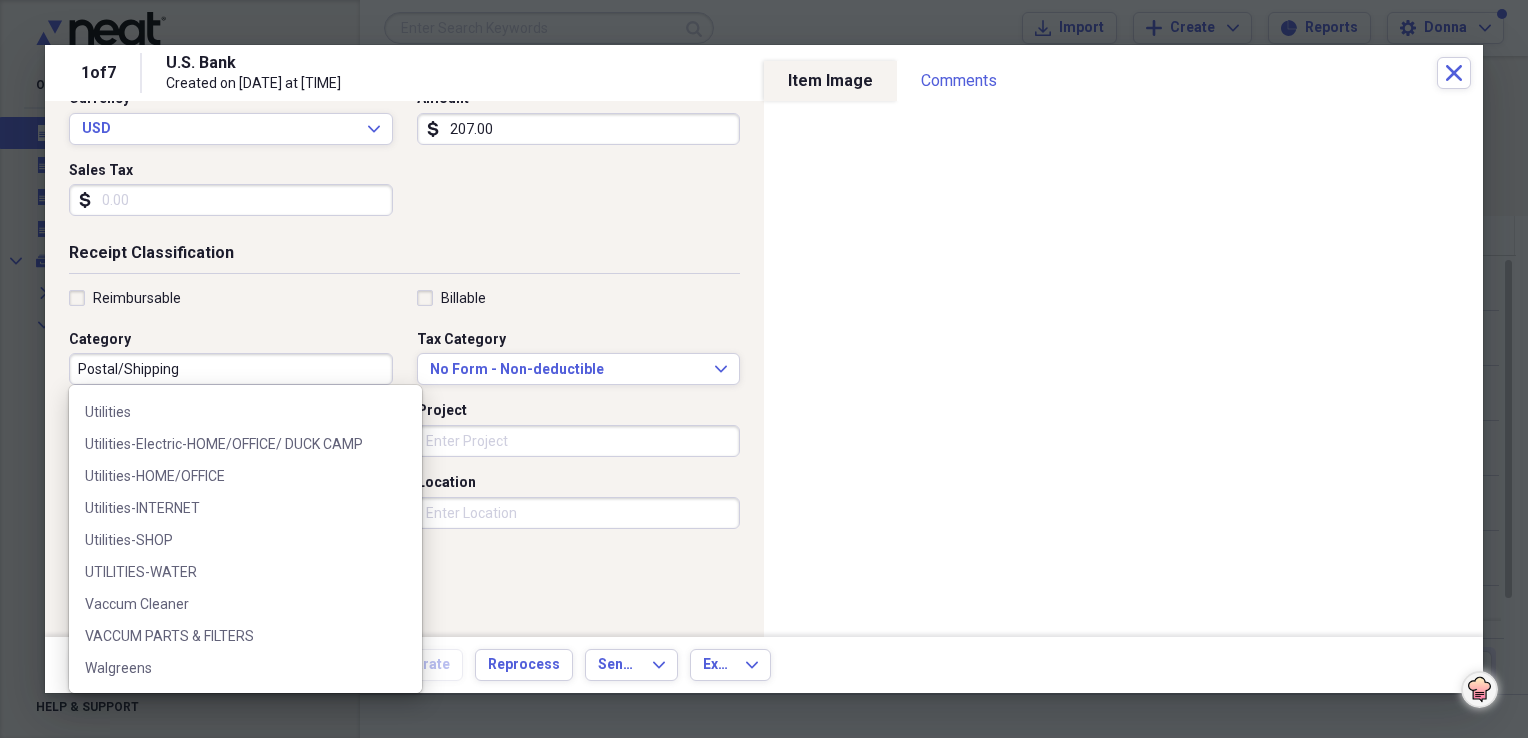 scroll, scrollTop: 3100, scrollLeft: 0, axis: vertical 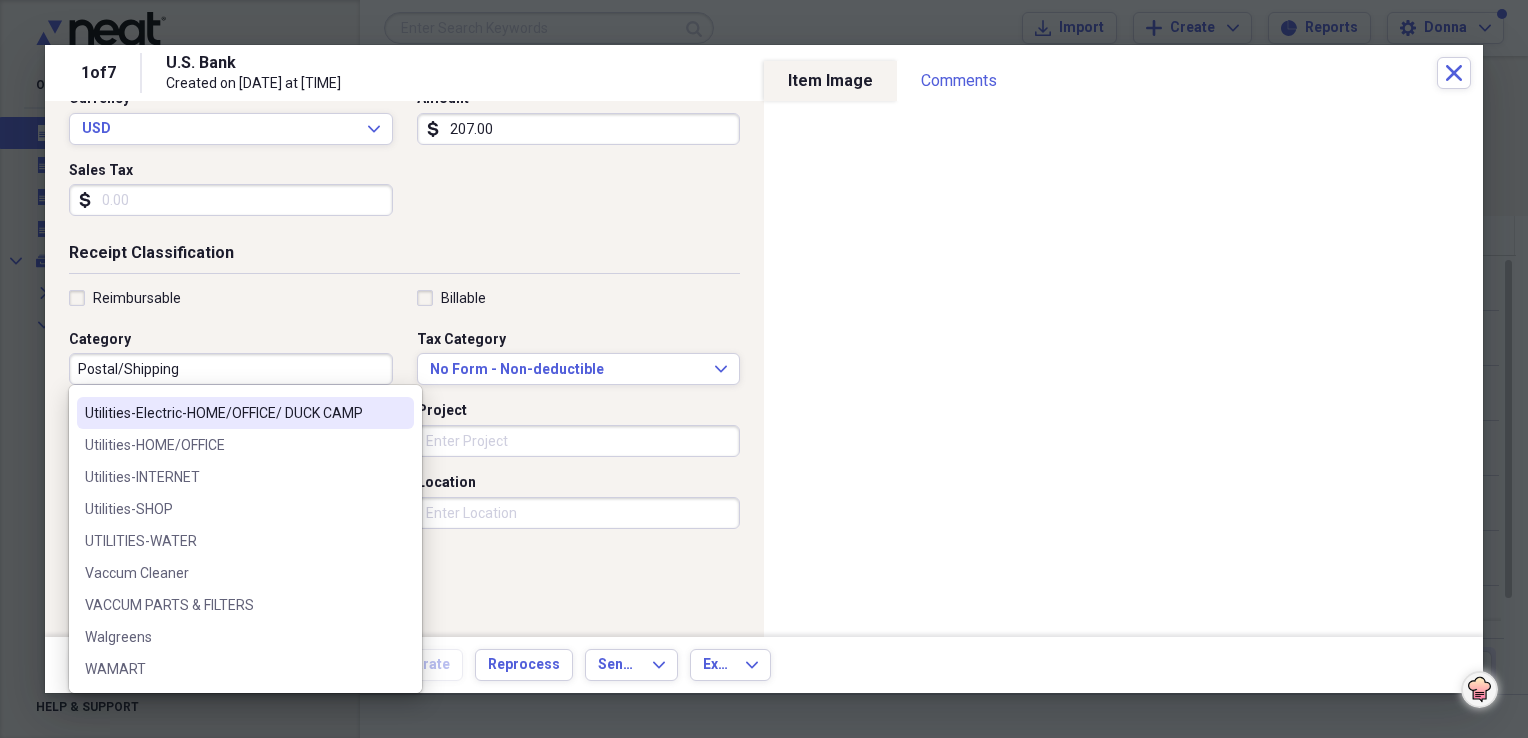 click on "Utilities-Electric-HOME/OFFICE/ DUCK CAMP" at bounding box center (233, 413) 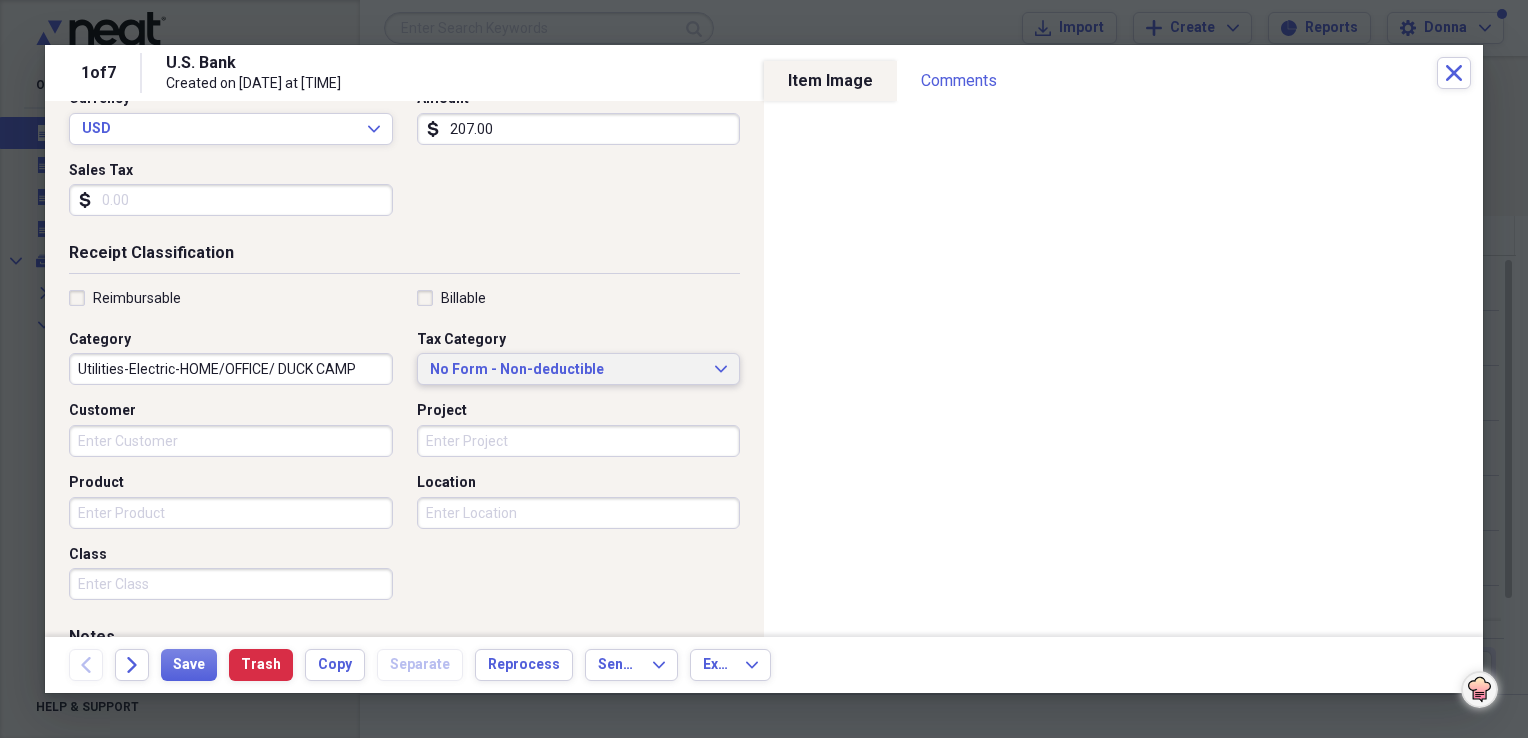 click on "No Form - Non-deductible" at bounding box center [567, 370] 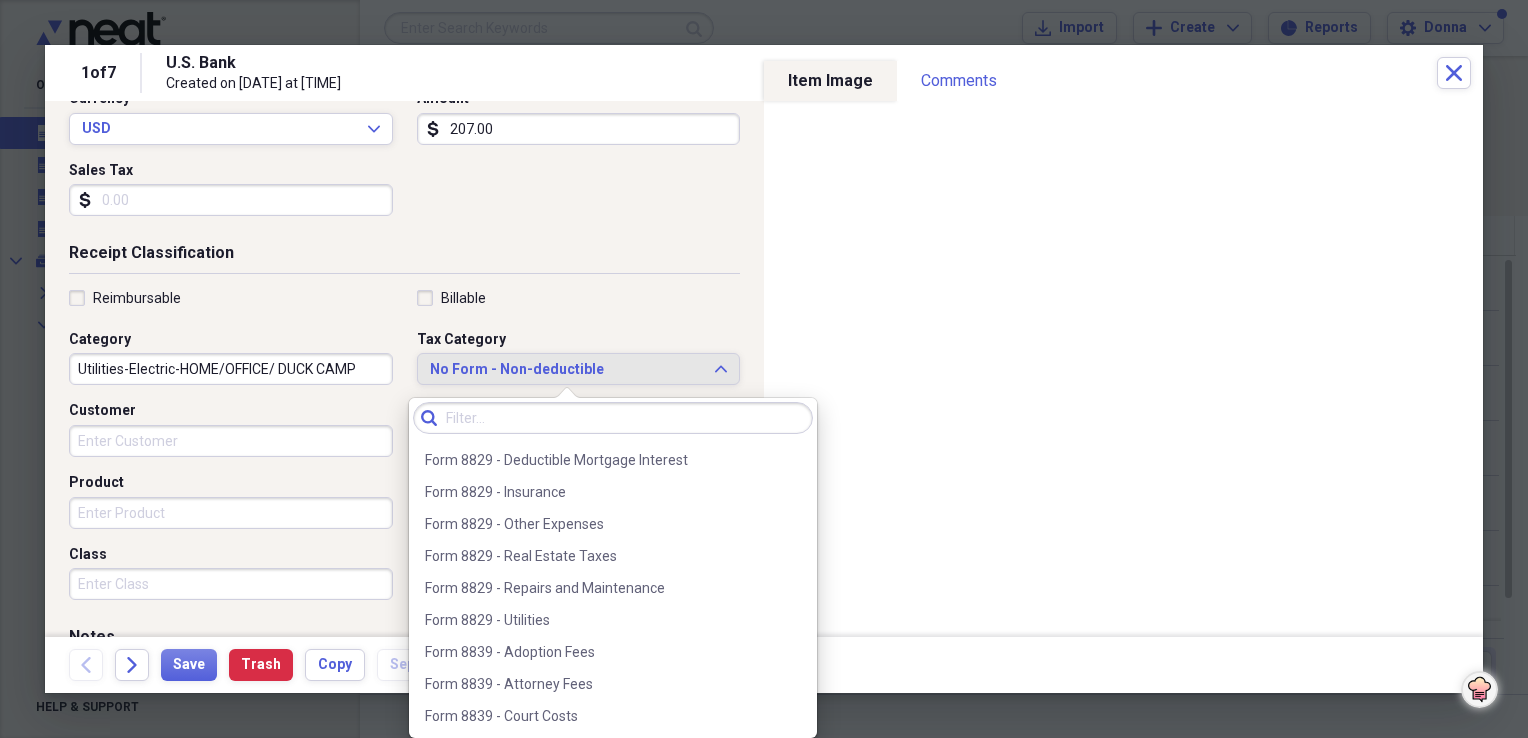 scroll, scrollTop: 2200, scrollLeft: 0, axis: vertical 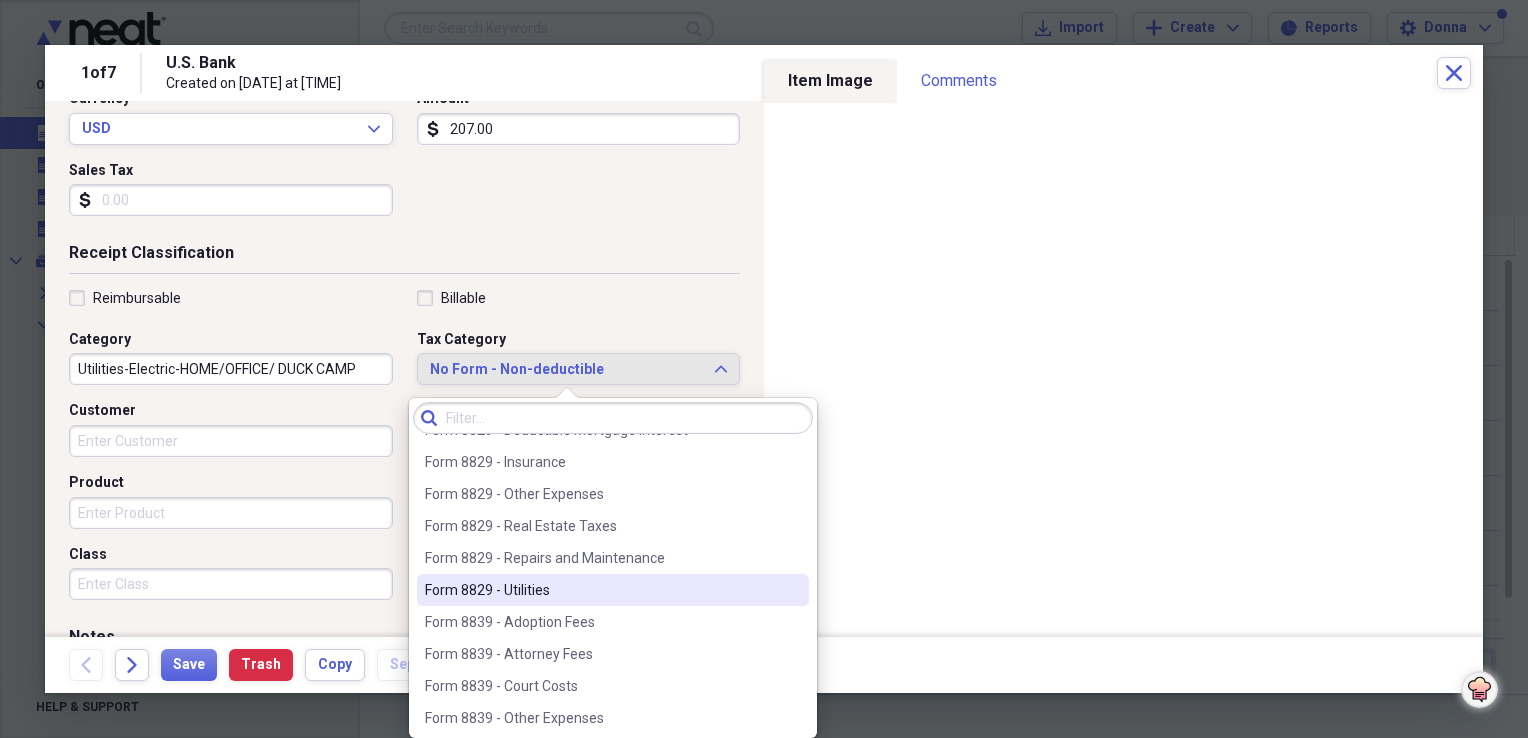 click on "Form 8829 - Utilities" at bounding box center [601, 590] 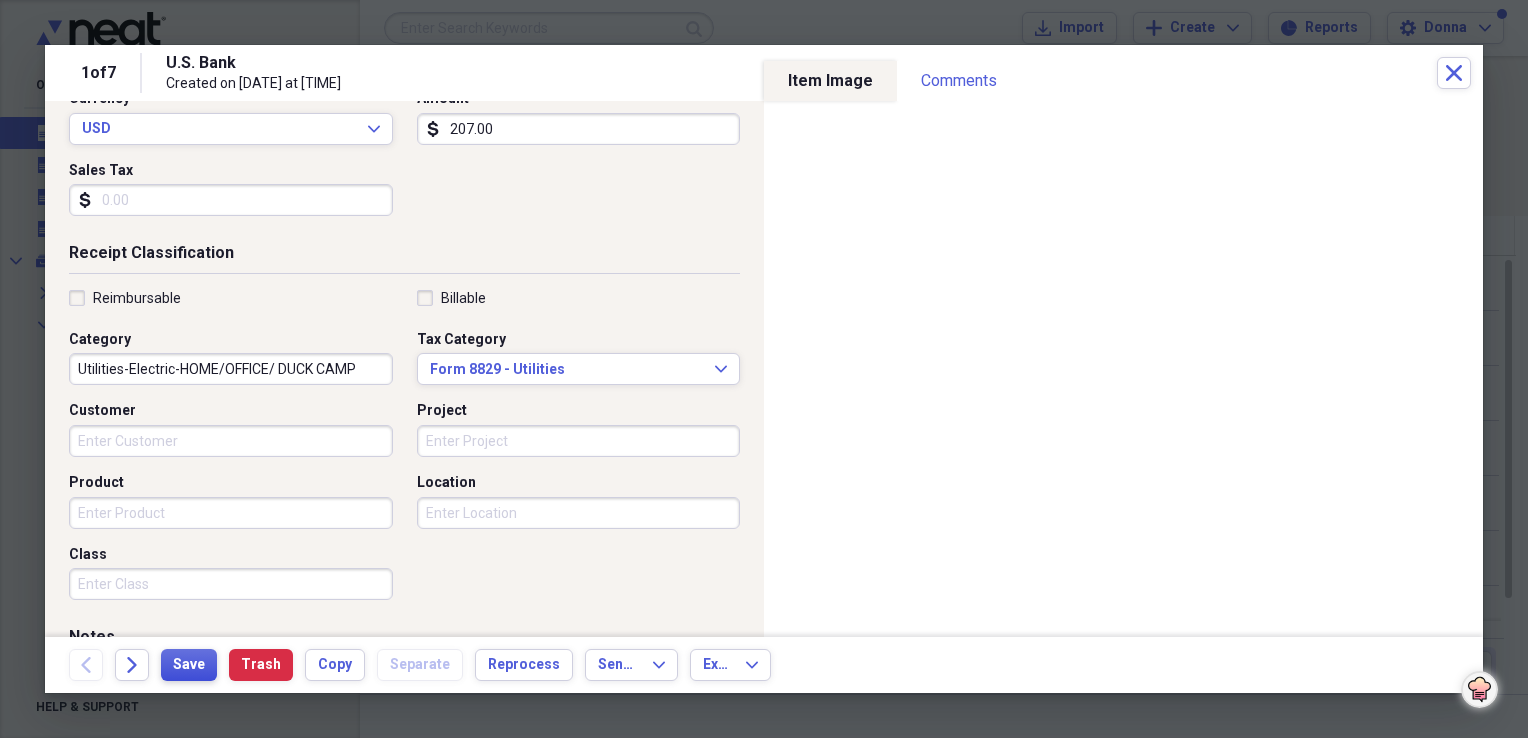 click on "Save" at bounding box center [189, 665] 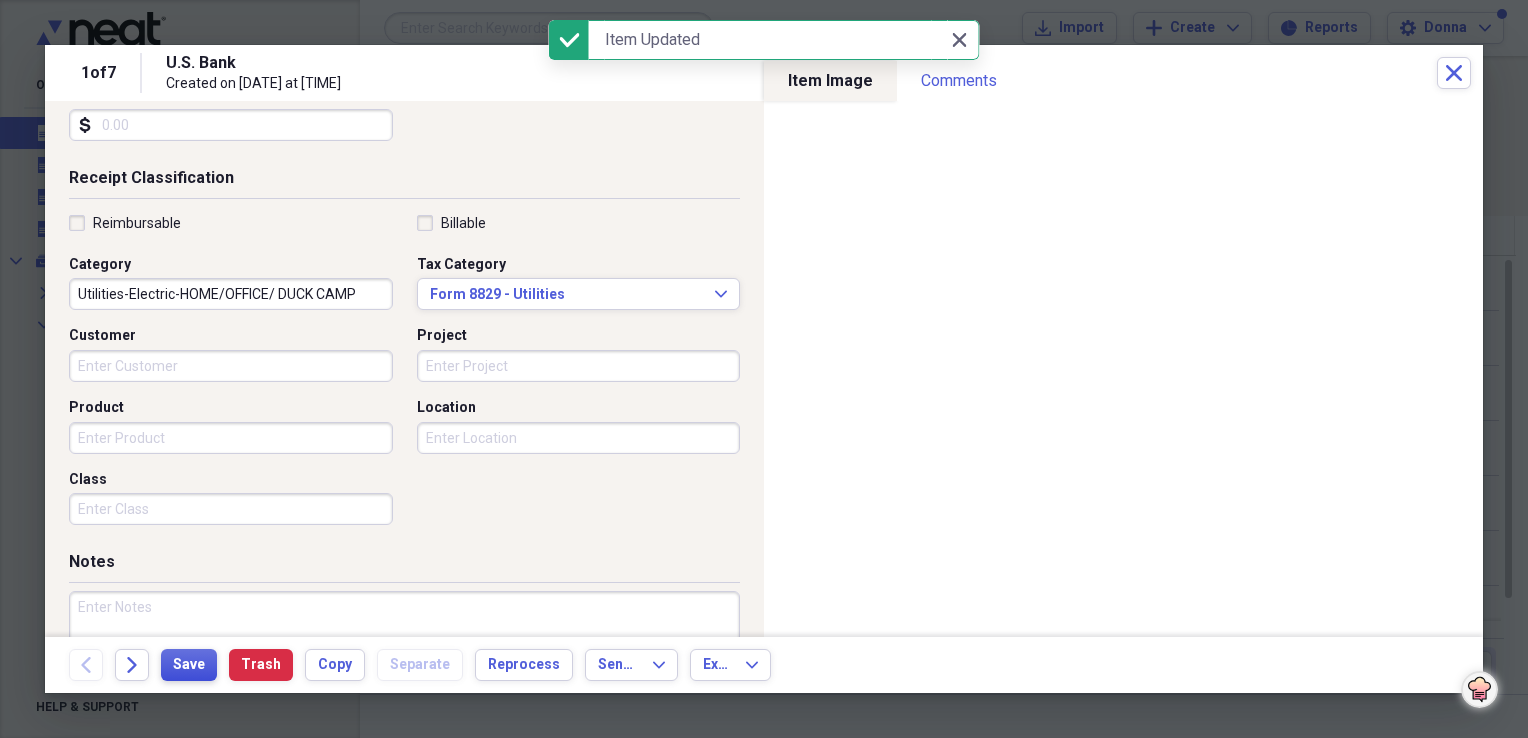 scroll, scrollTop: 483, scrollLeft: 0, axis: vertical 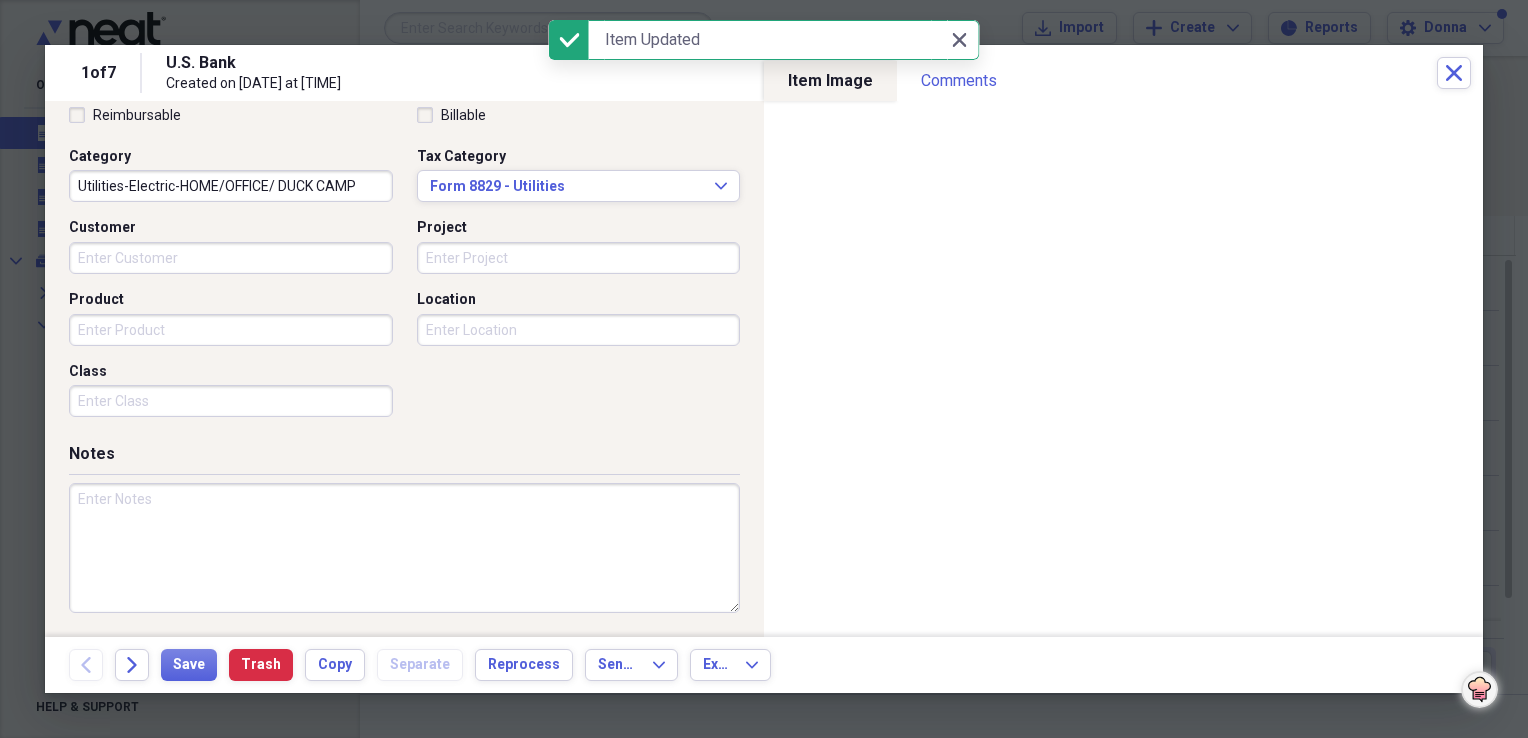 click at bounding box center [404, 548] 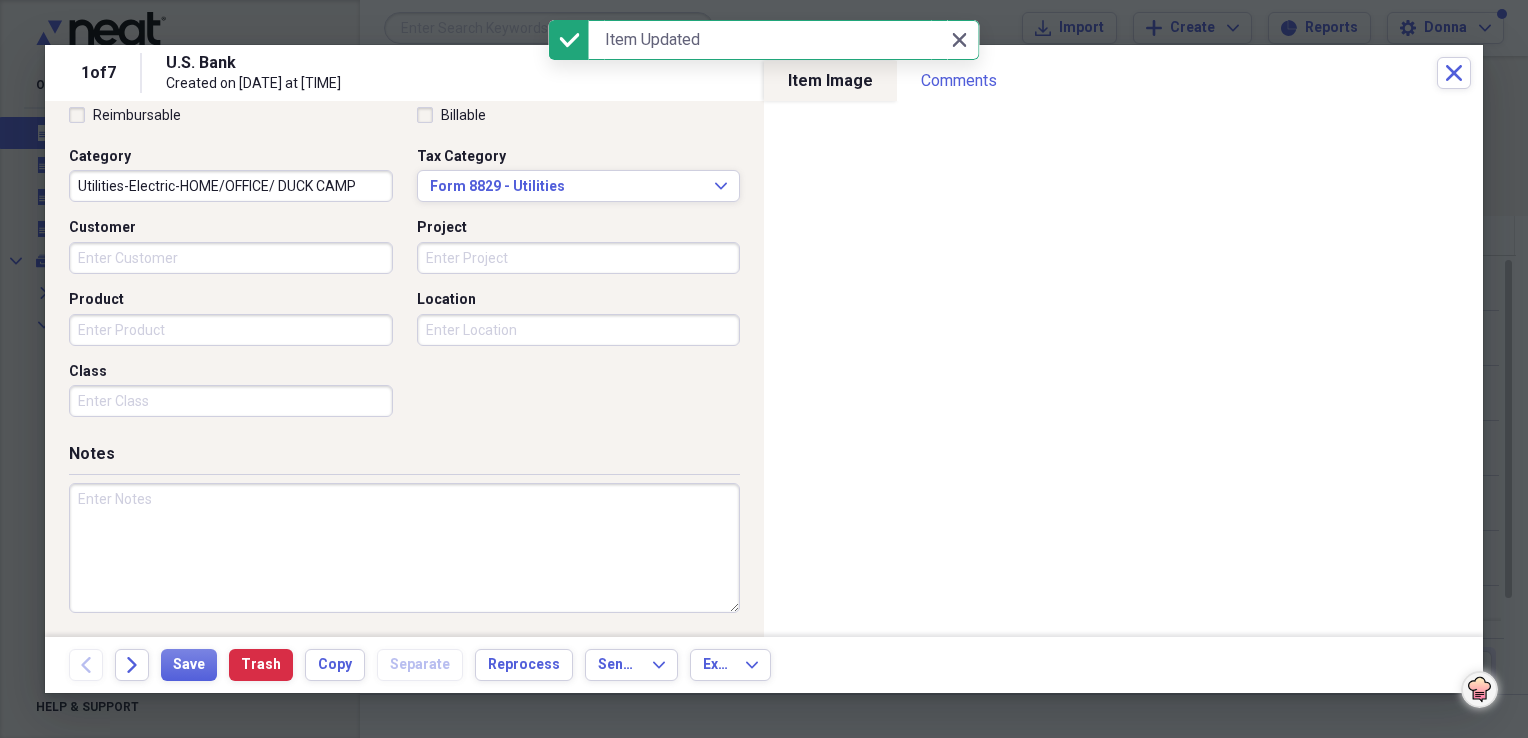 paste on "HOME/OFFICE/ DUCK CAMP" 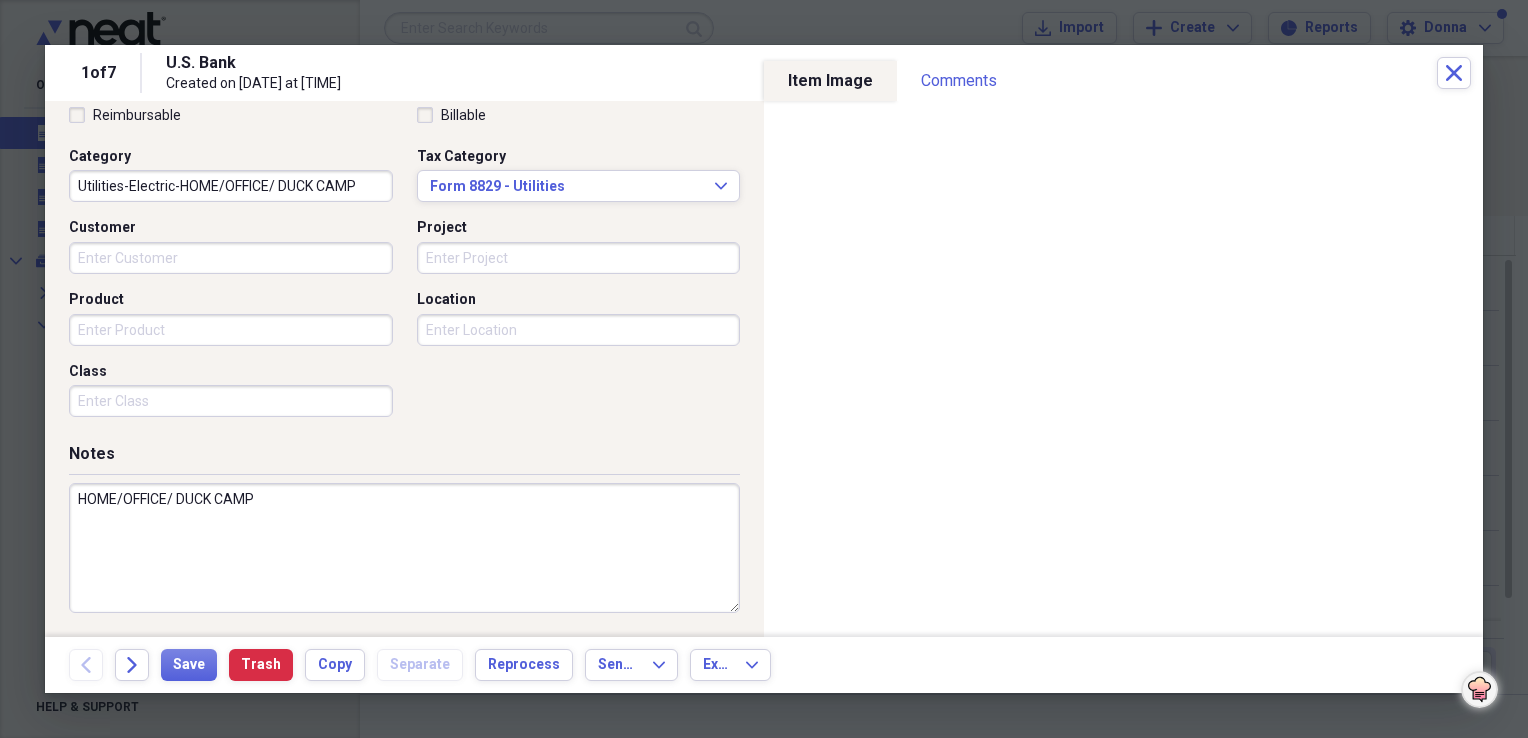 type on "HOME/OFFICE/ DUCK CAMP" 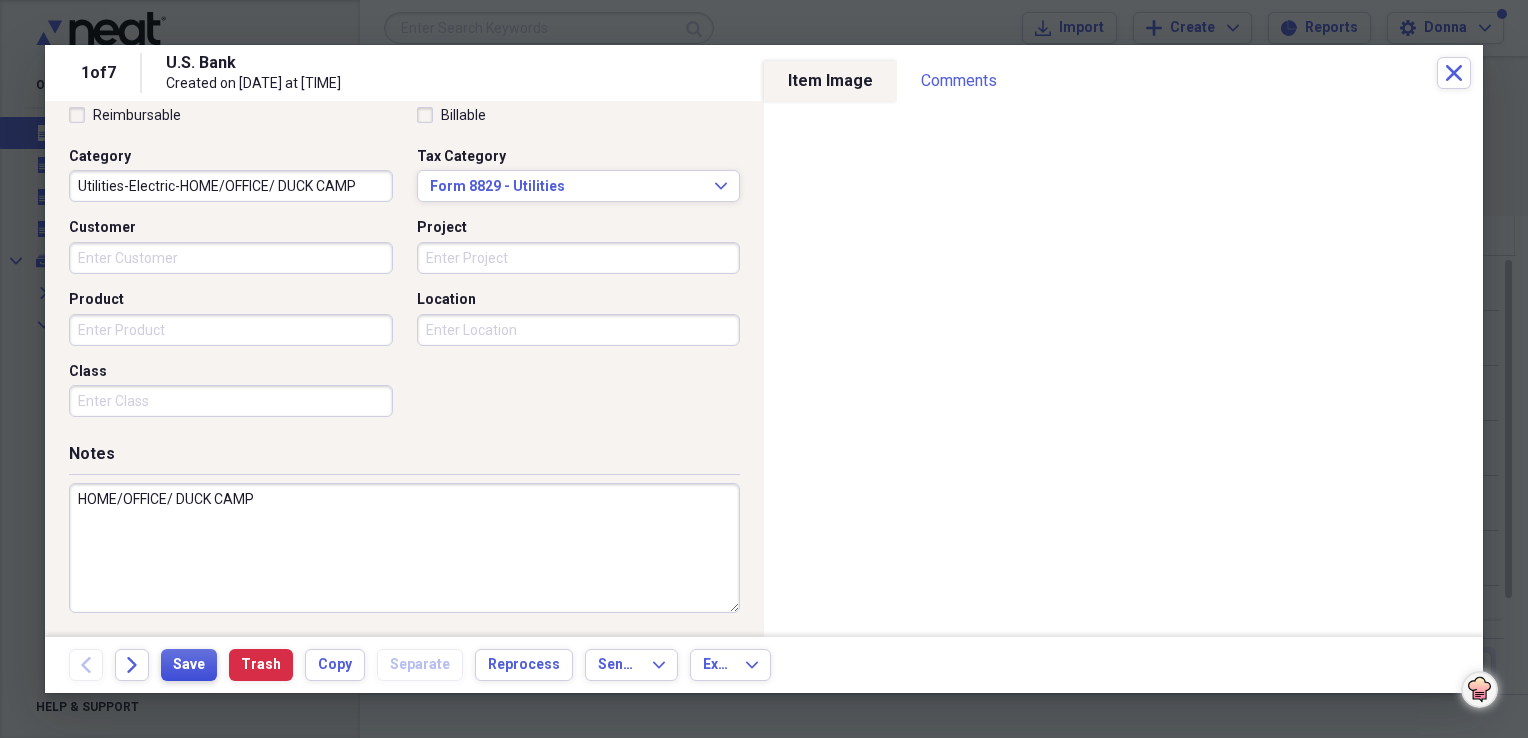 click on "Save" at bounding box center (189, 665) 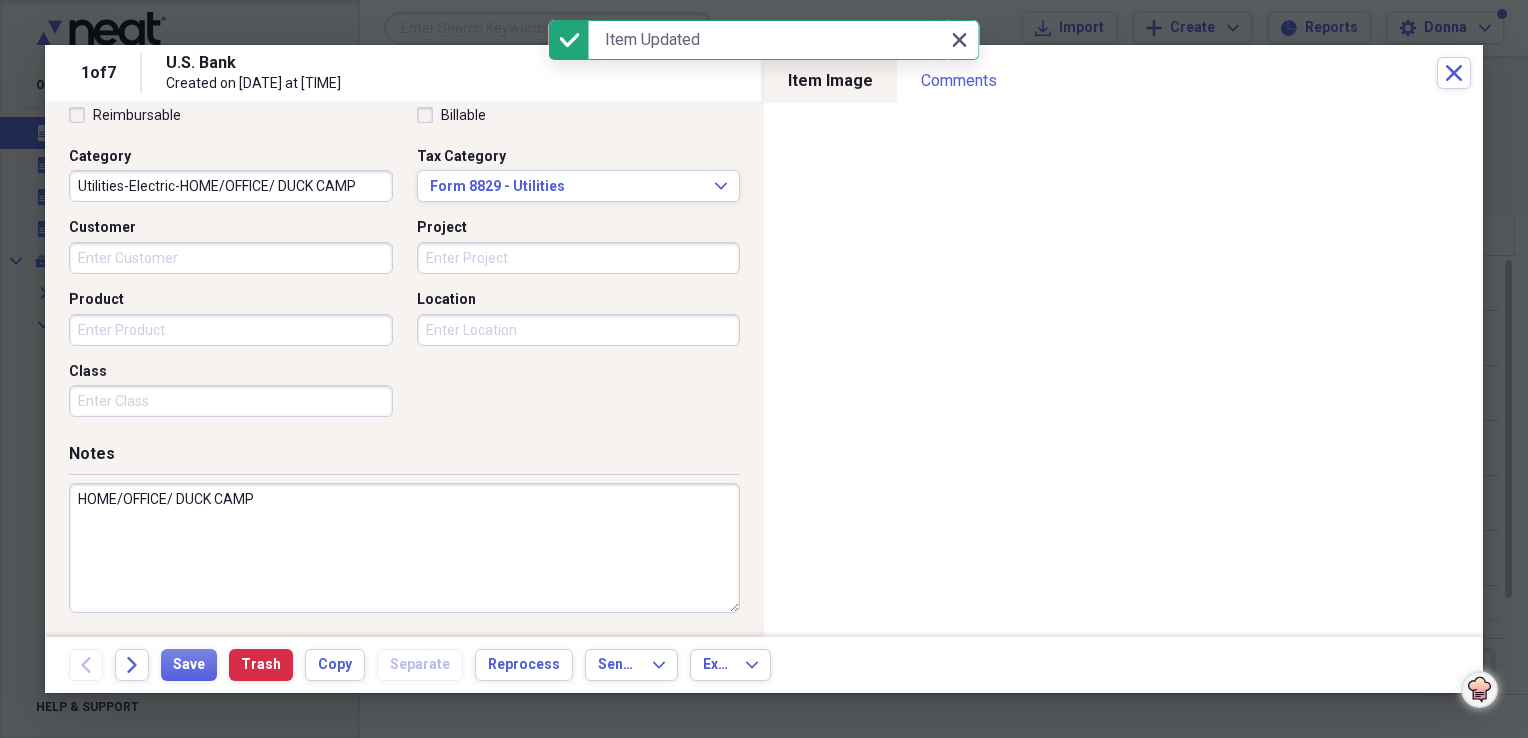 click 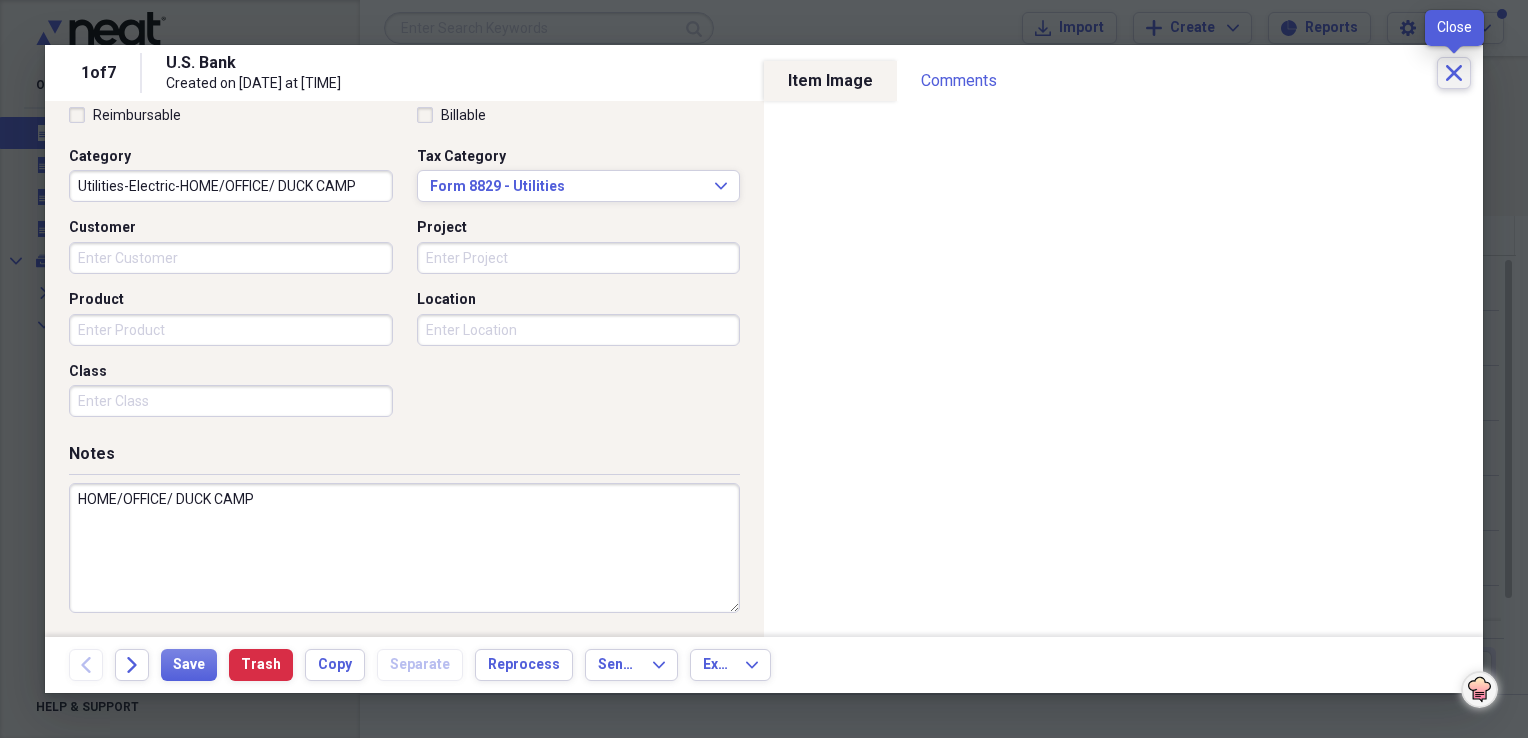 click on "Close" 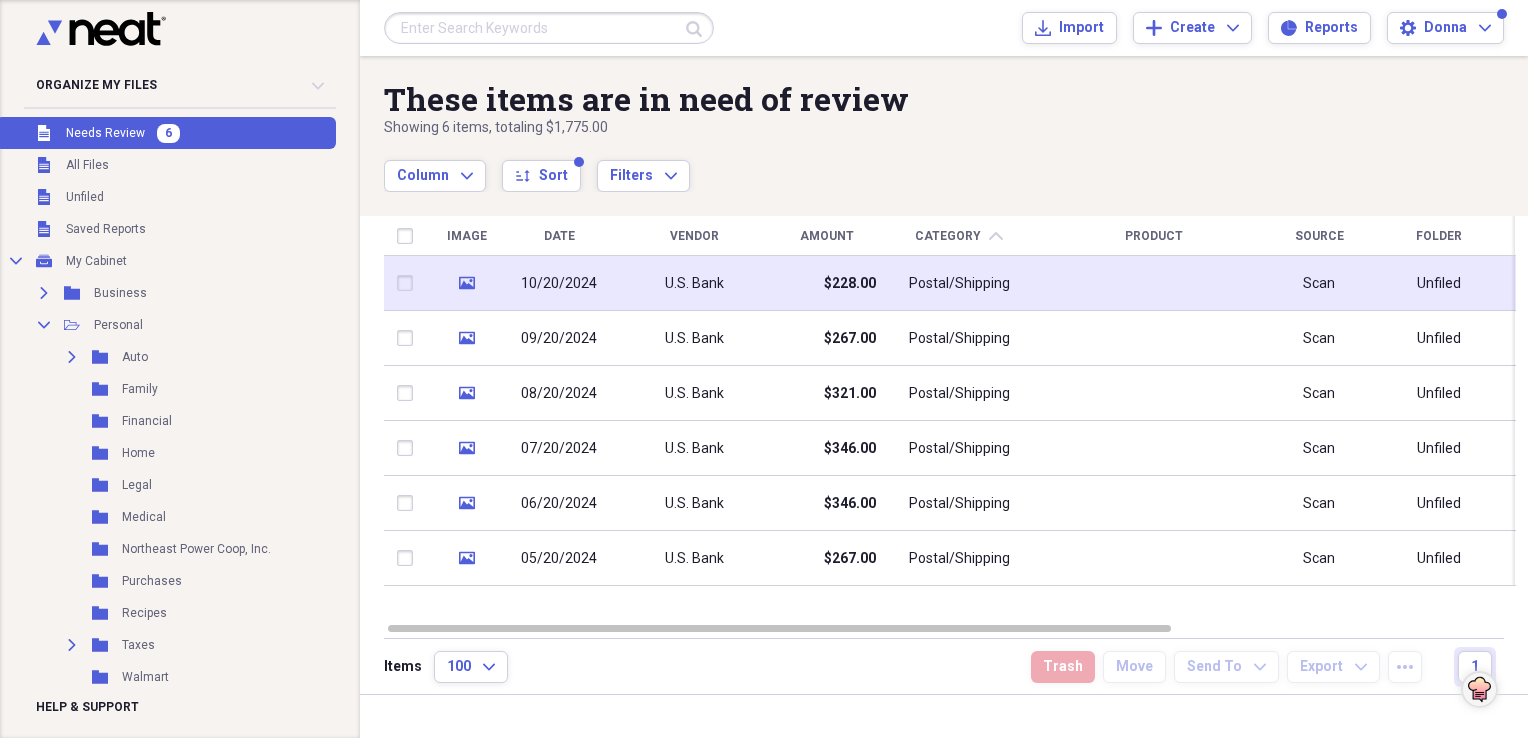 click on "U.S. Bank" at bounding box center [694, 284] 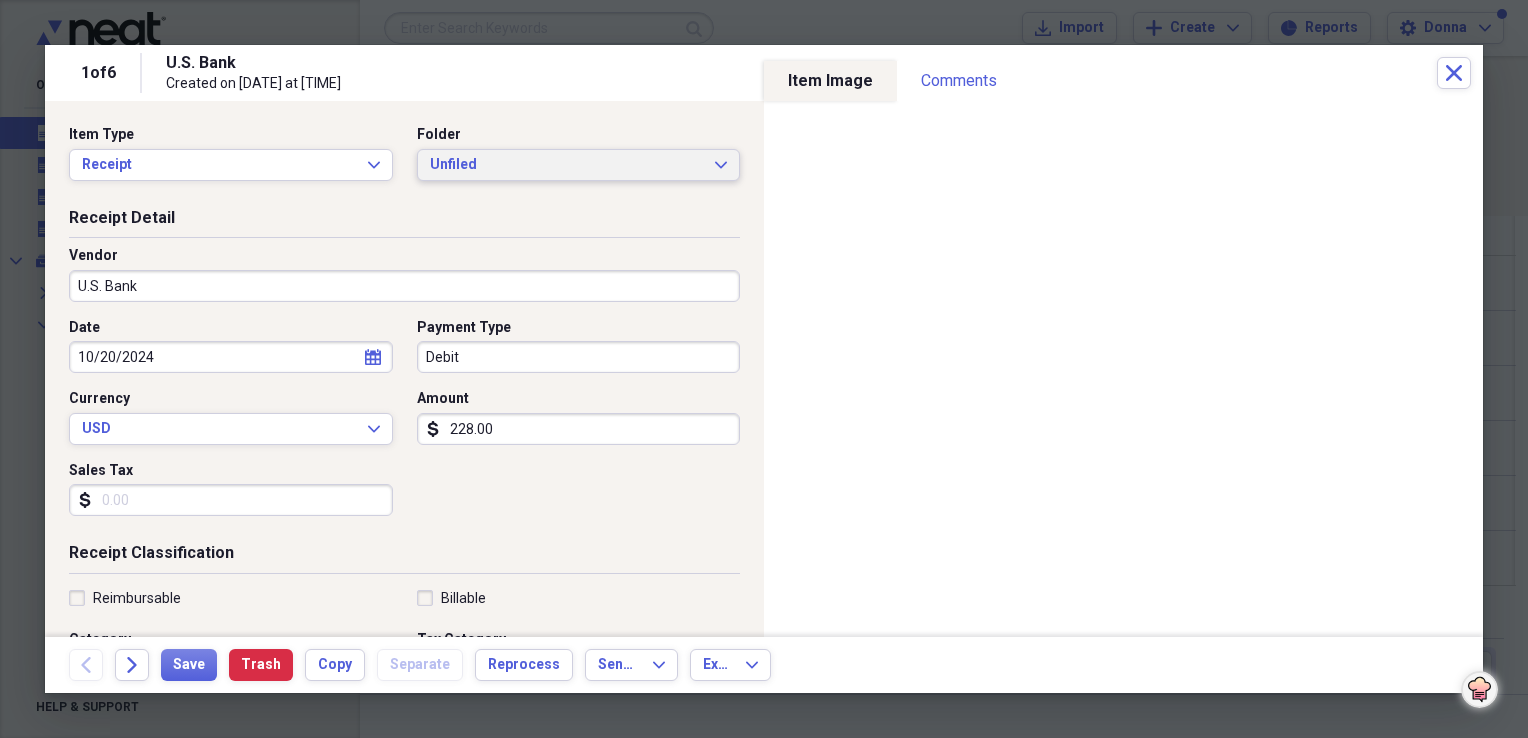 click on "Unfiled" at bounding box center (567, 165) 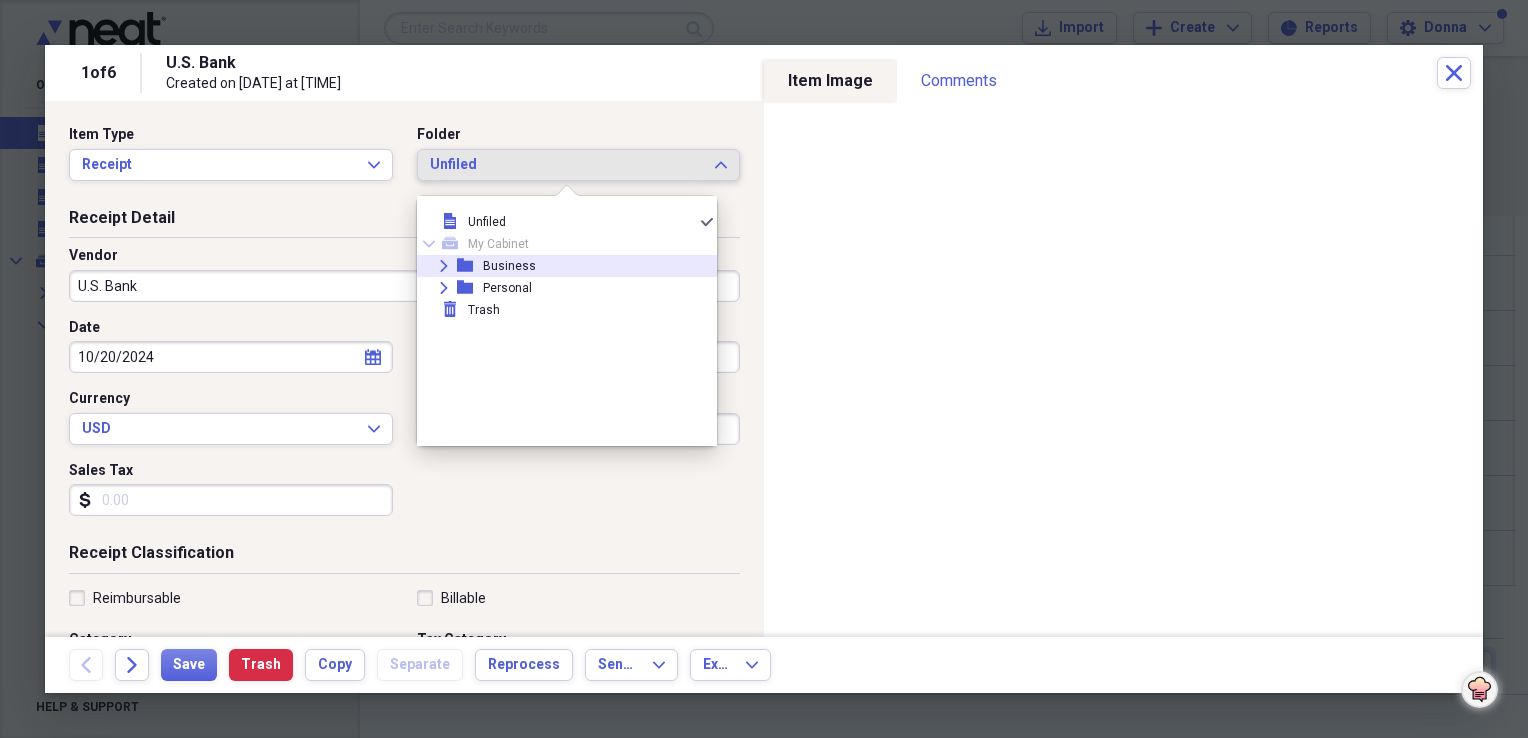 click on "Business" at bounding box center (509, 266) 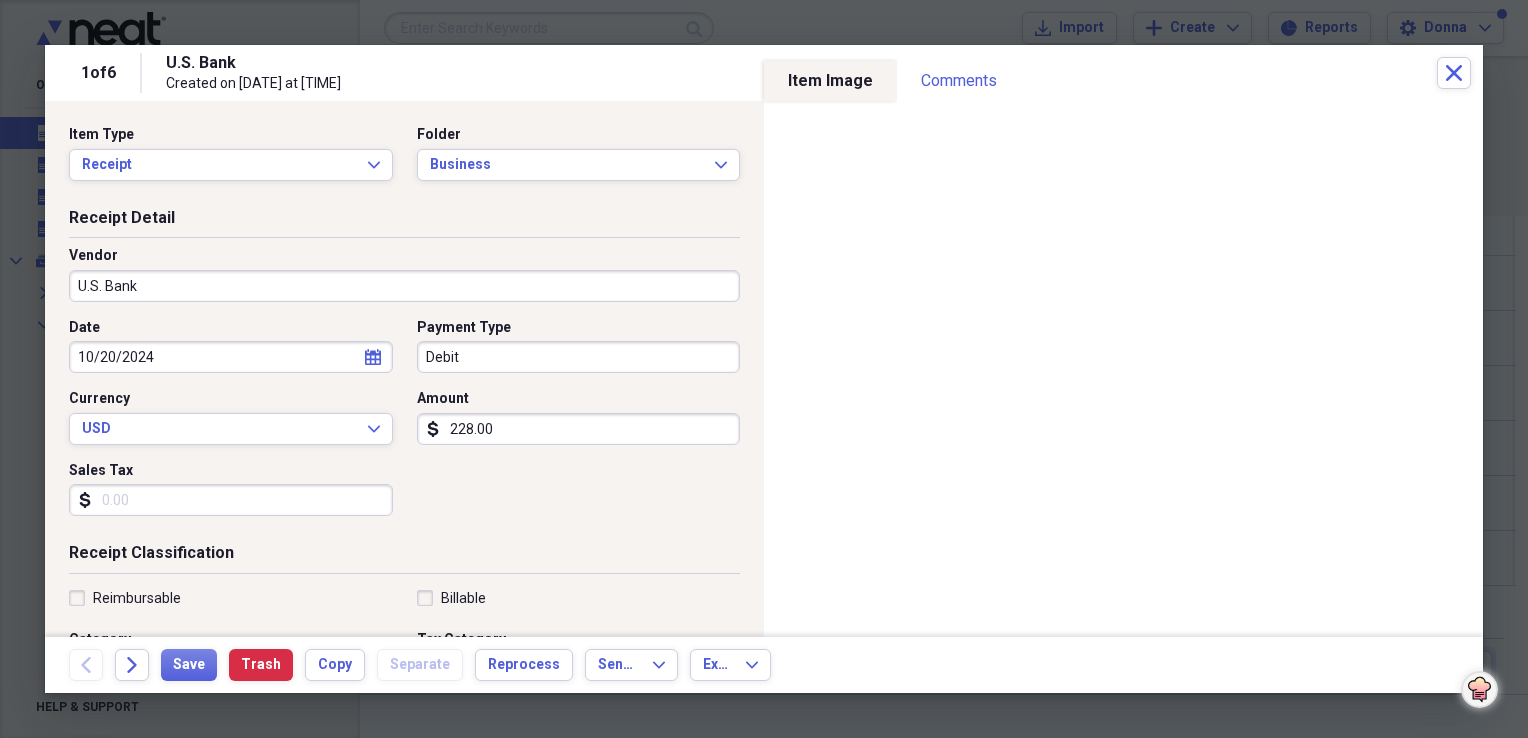 click on "Debit" at bounding box center [579, 357] 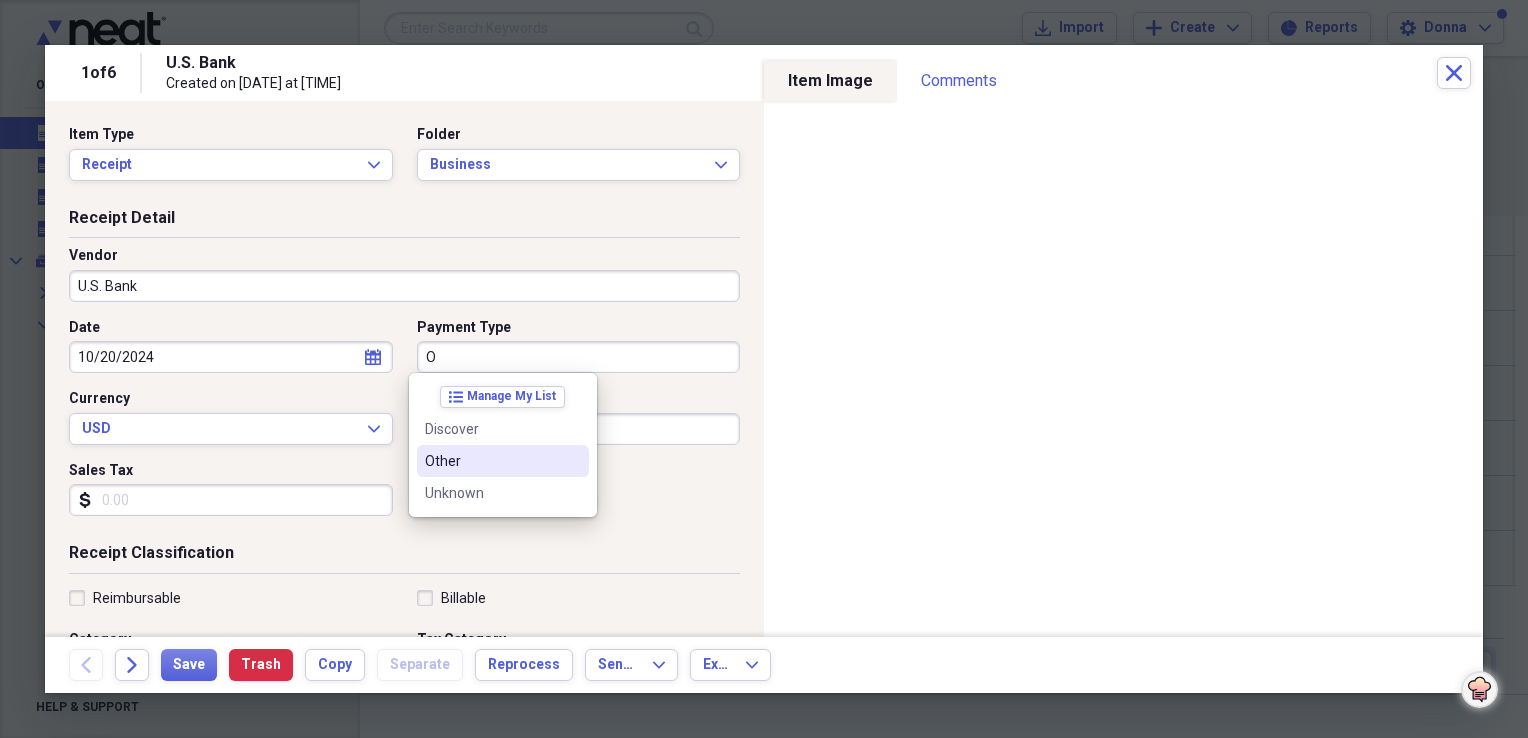 click on "Other" at bounding box center [503, 461] 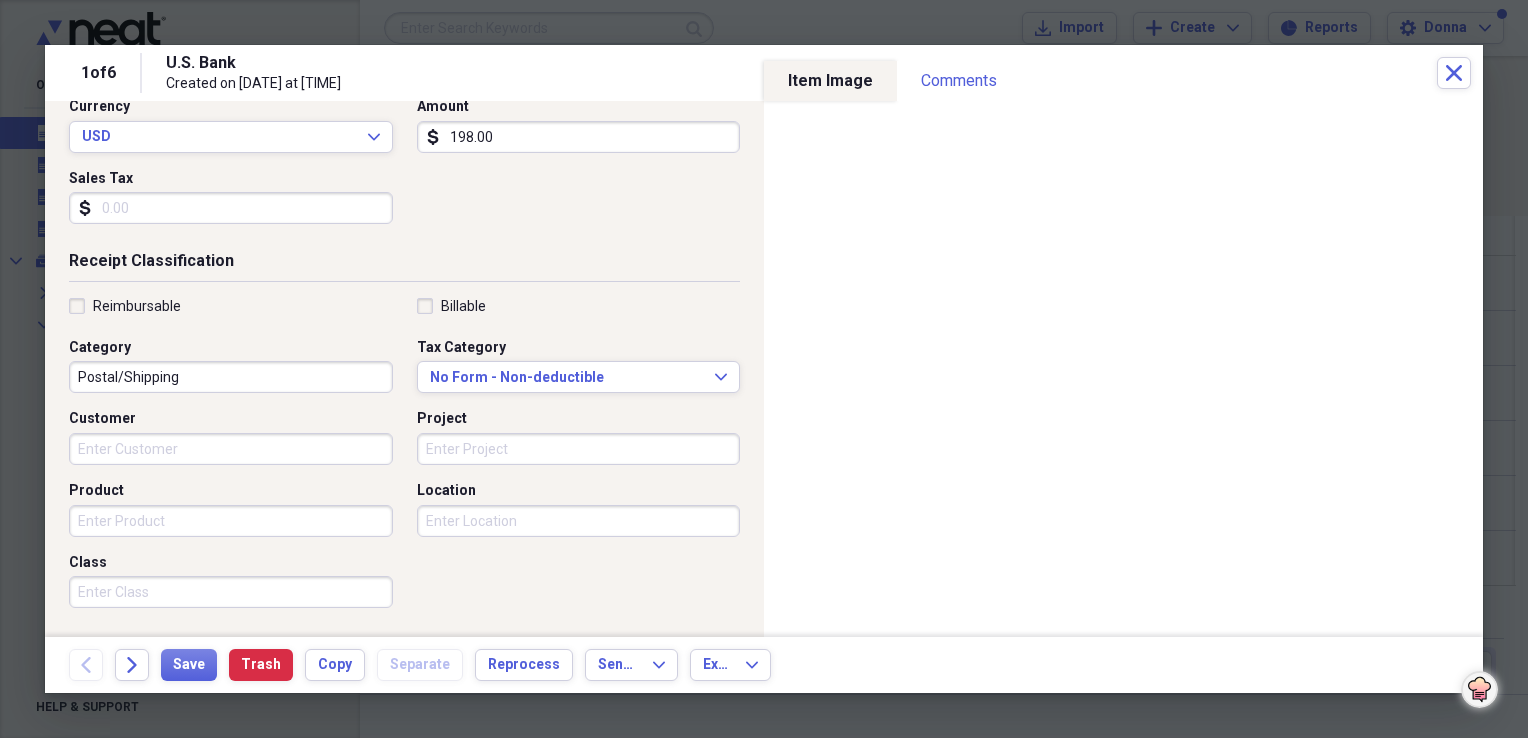 scroll, scrollTop: 300, scrollLeft: 0, axis: vertical 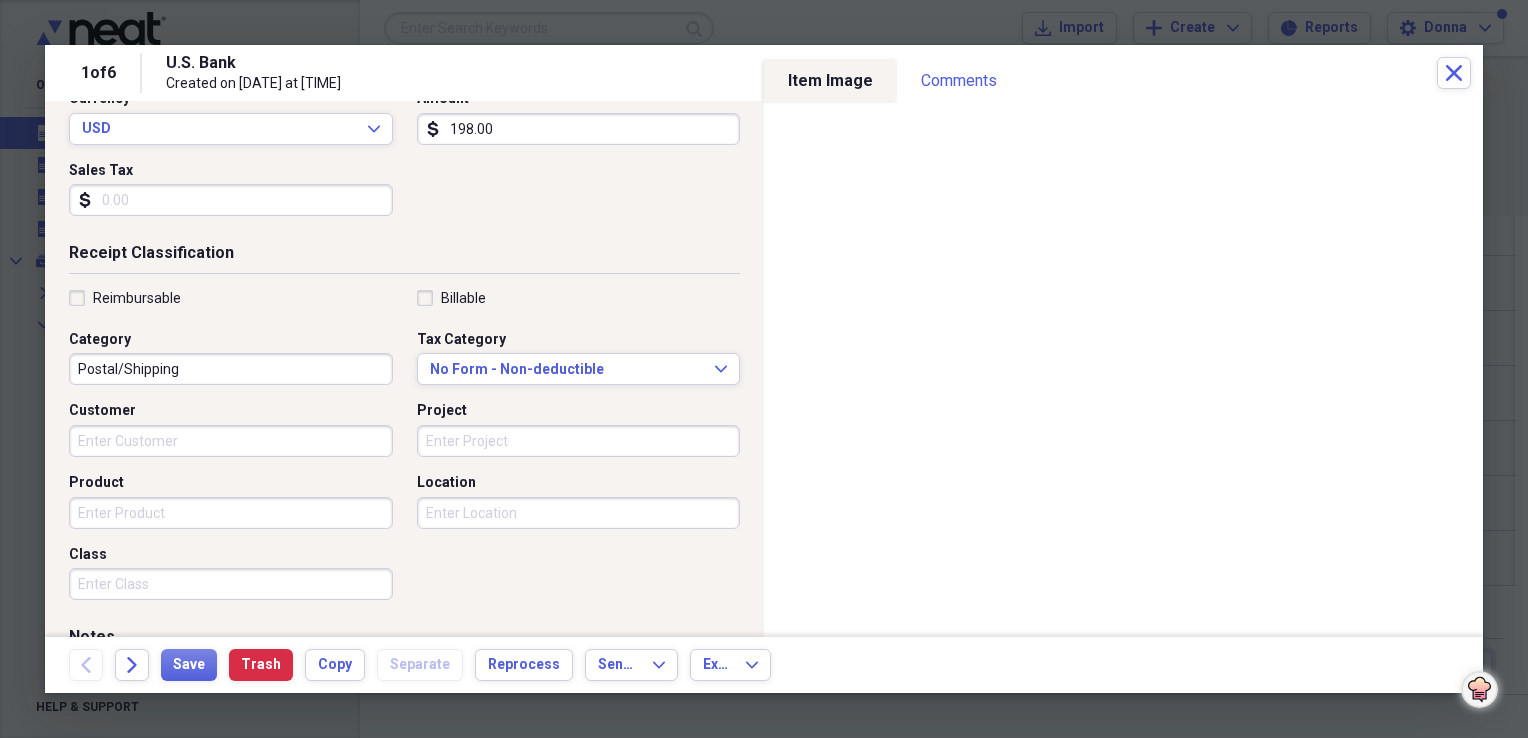 type on "198.00" 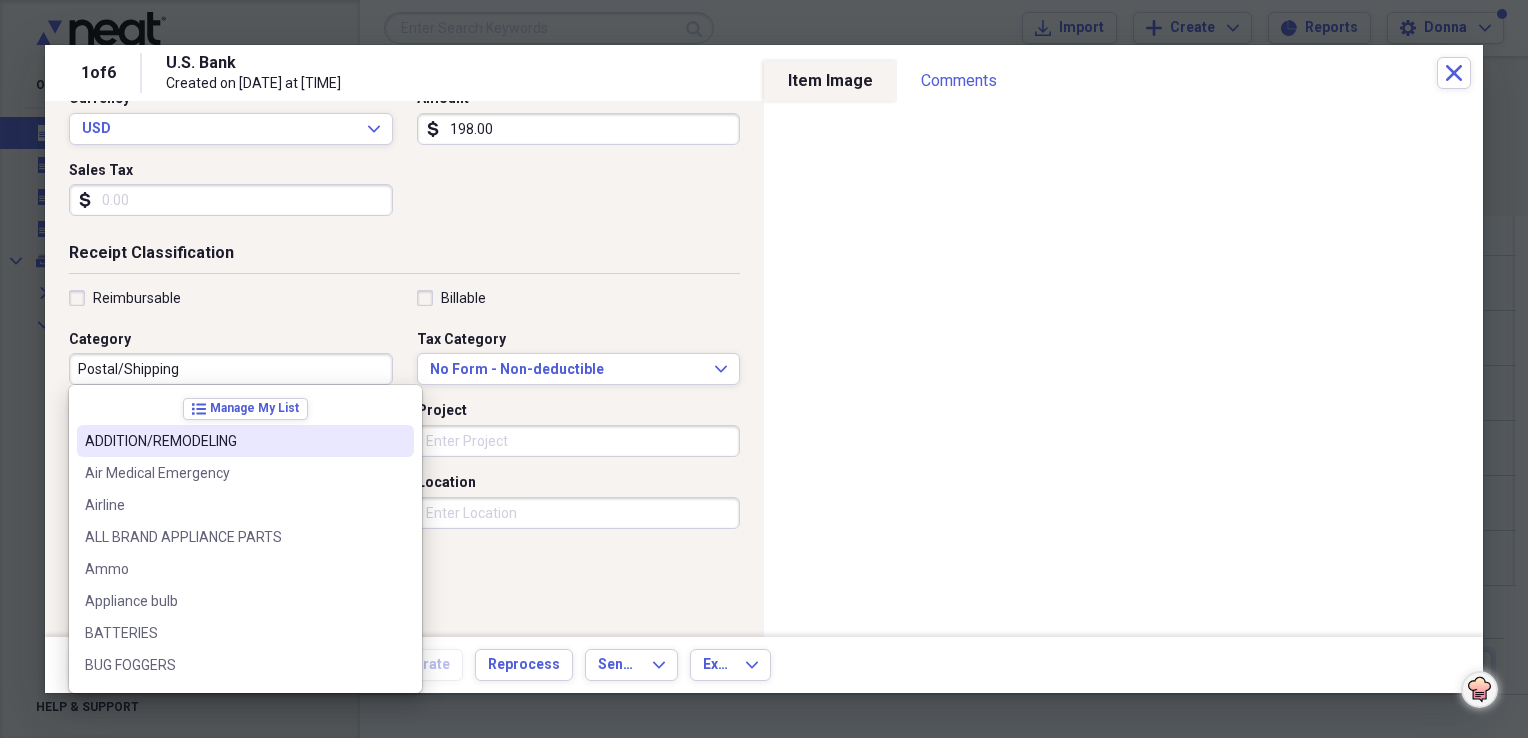 paste on "HOME/OFFICE/ DUCK CAMP" 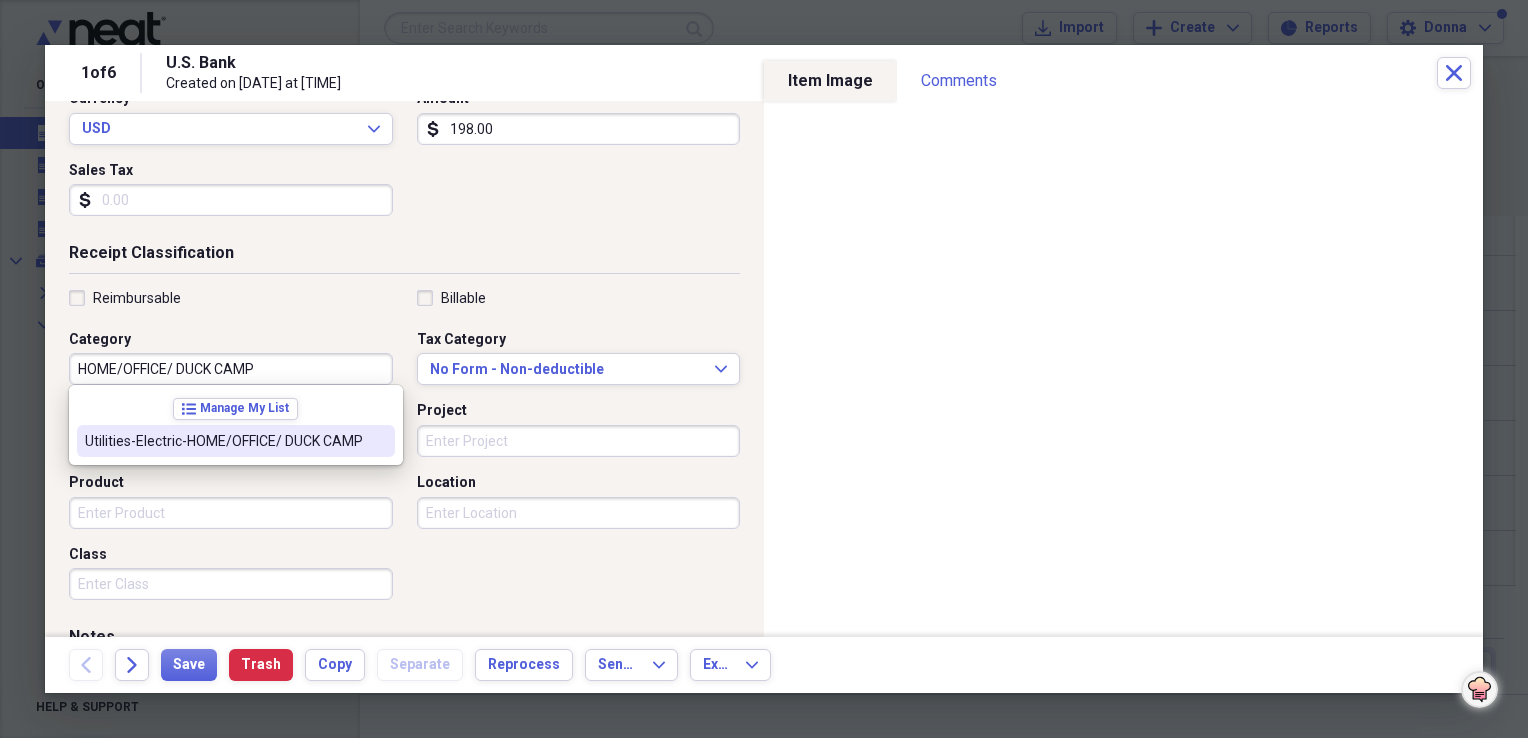 click on "HOME/OFFICE/ DUCK CAMP" at bounding box center (231, 369) 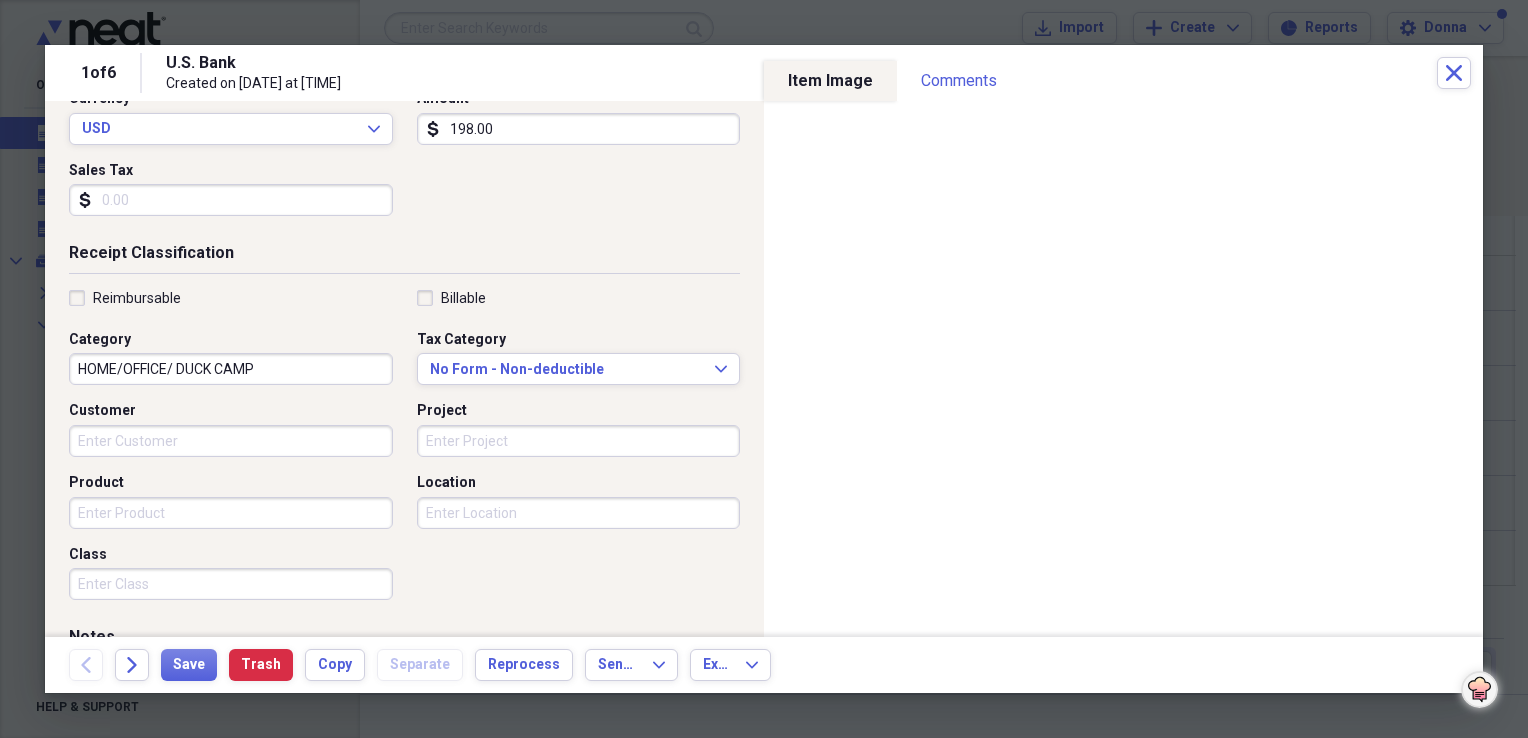 click on "Category" at bounding box center (100, 340) 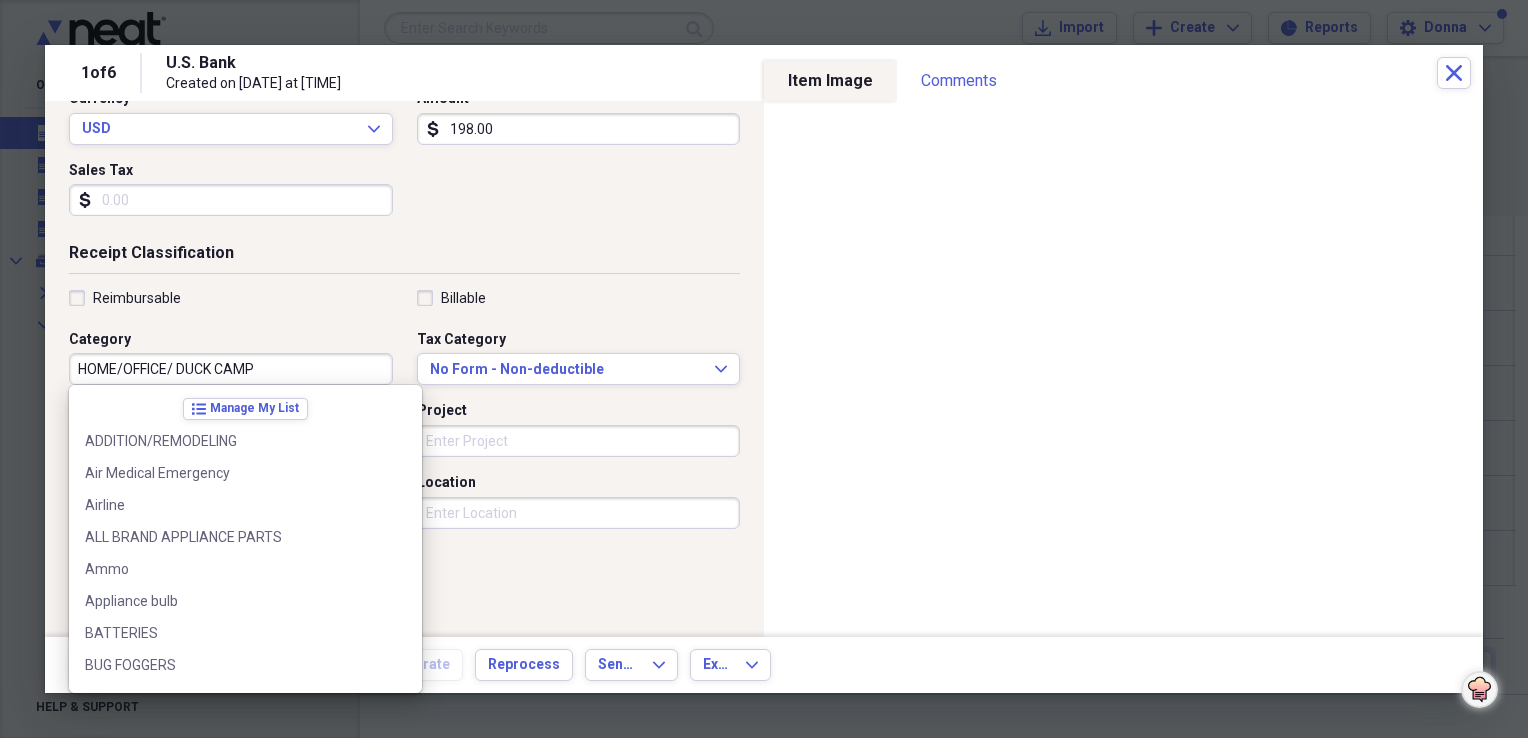 scroll, scrollTop: 2876, scrollLeft: 0, axis: vertical 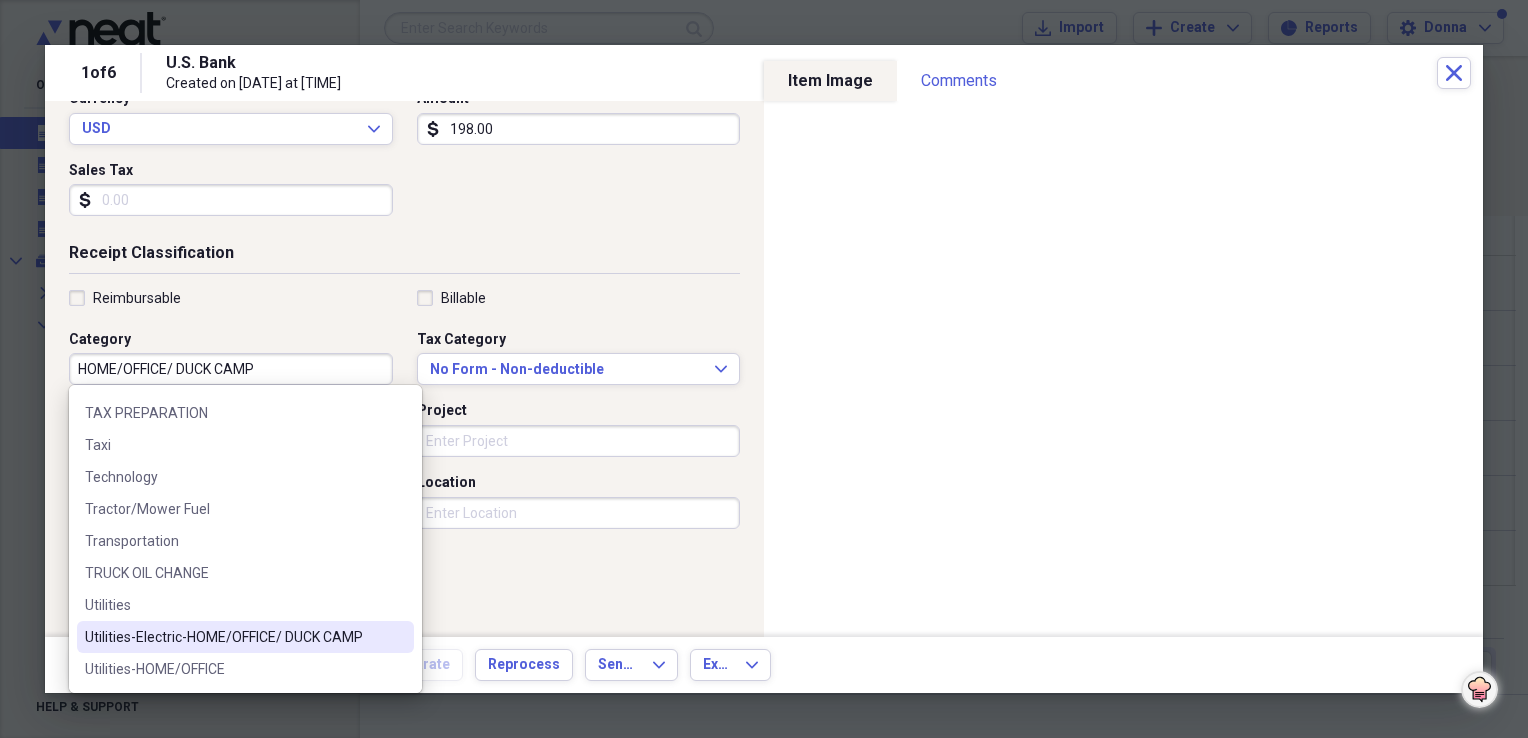 drag, startPoint x: 275, startPoint y: 365, endPoint x: 125, endPoint y: 368, distance: 150.03 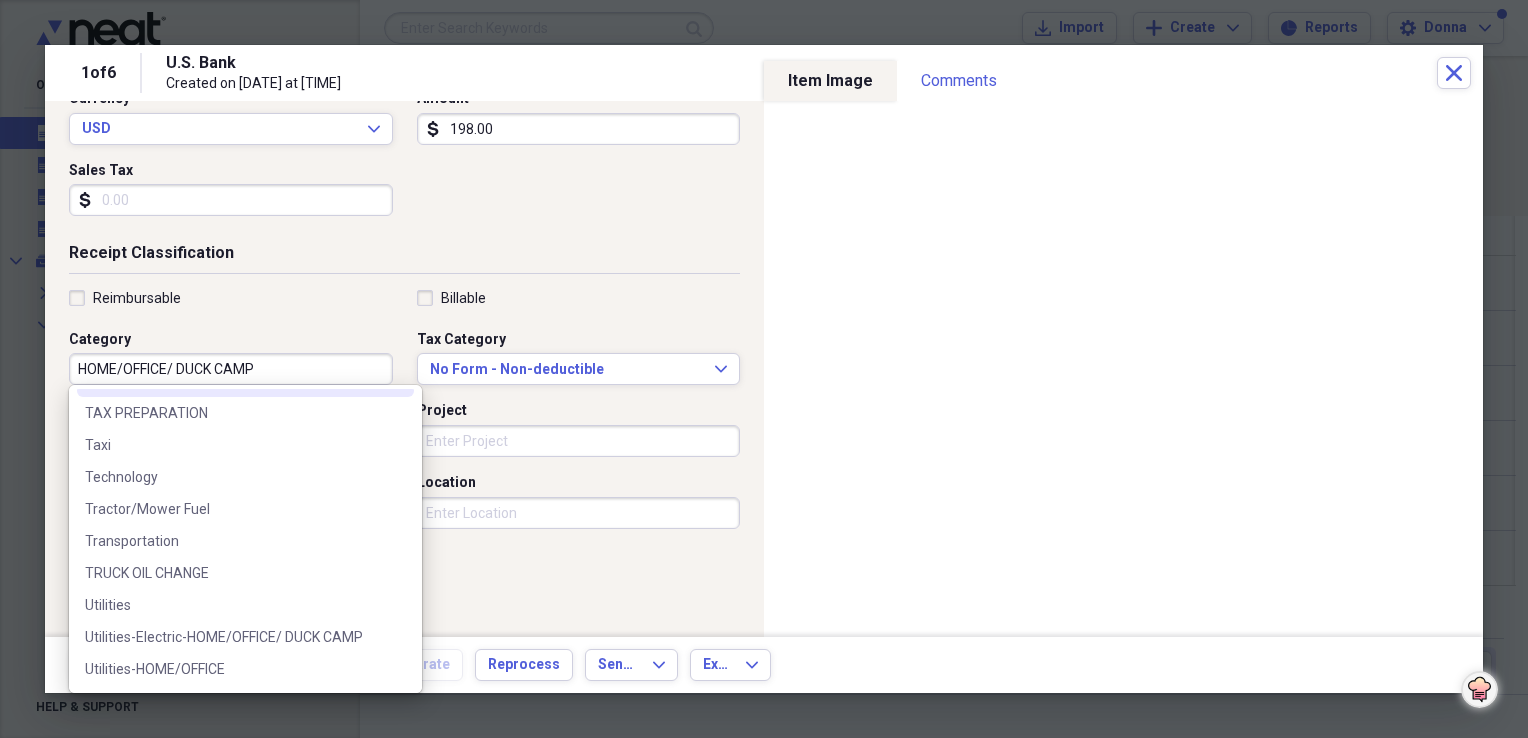 click on "HOME/OFFICE/ DUCK CAMP" at bounding box center [231, 369] 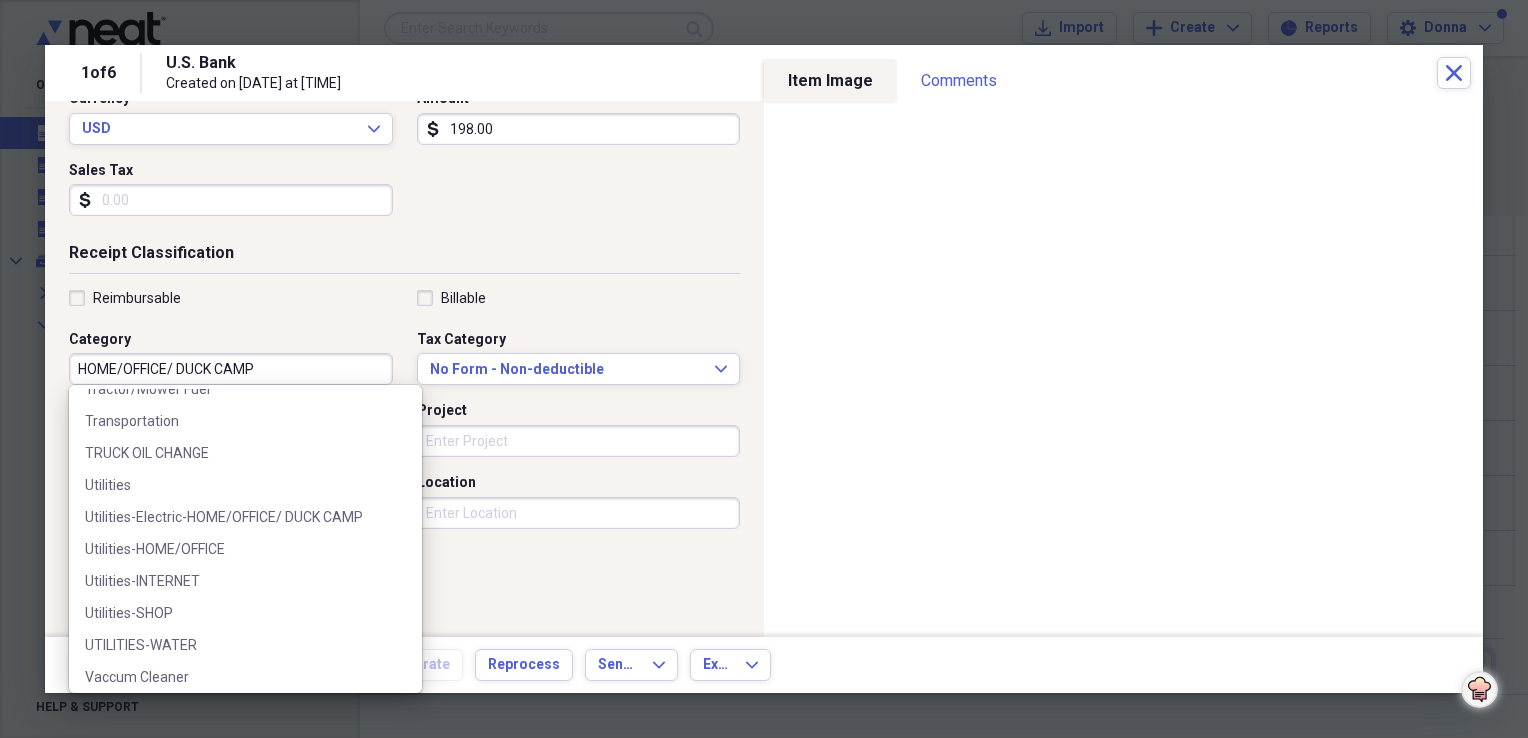 scroll, scrollTop: 2996, scrollLeft: 0, axis: vertical 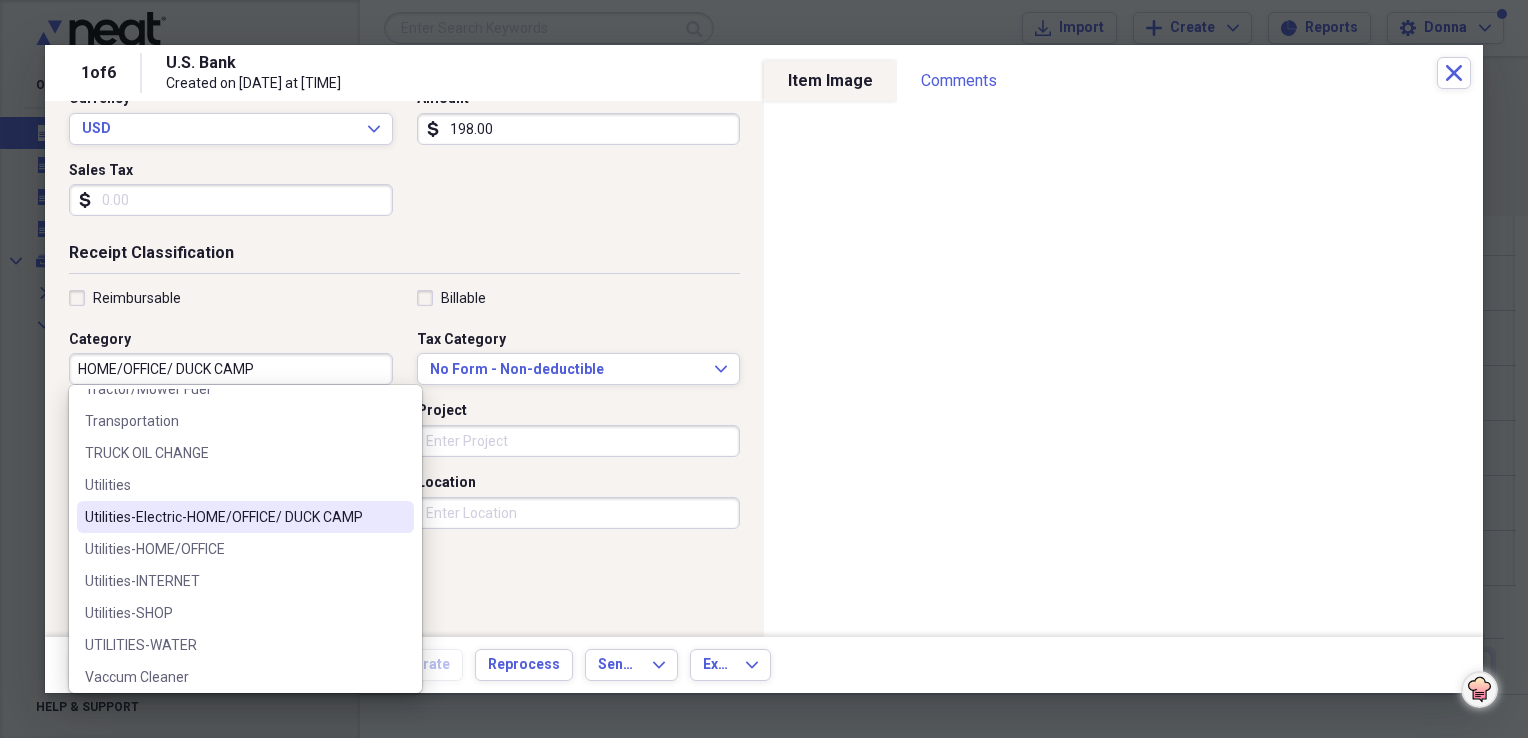 click on "Utilities-Electric-HOME/OFFICE/ DUCK CAMP" at bounding box center [233, 517] 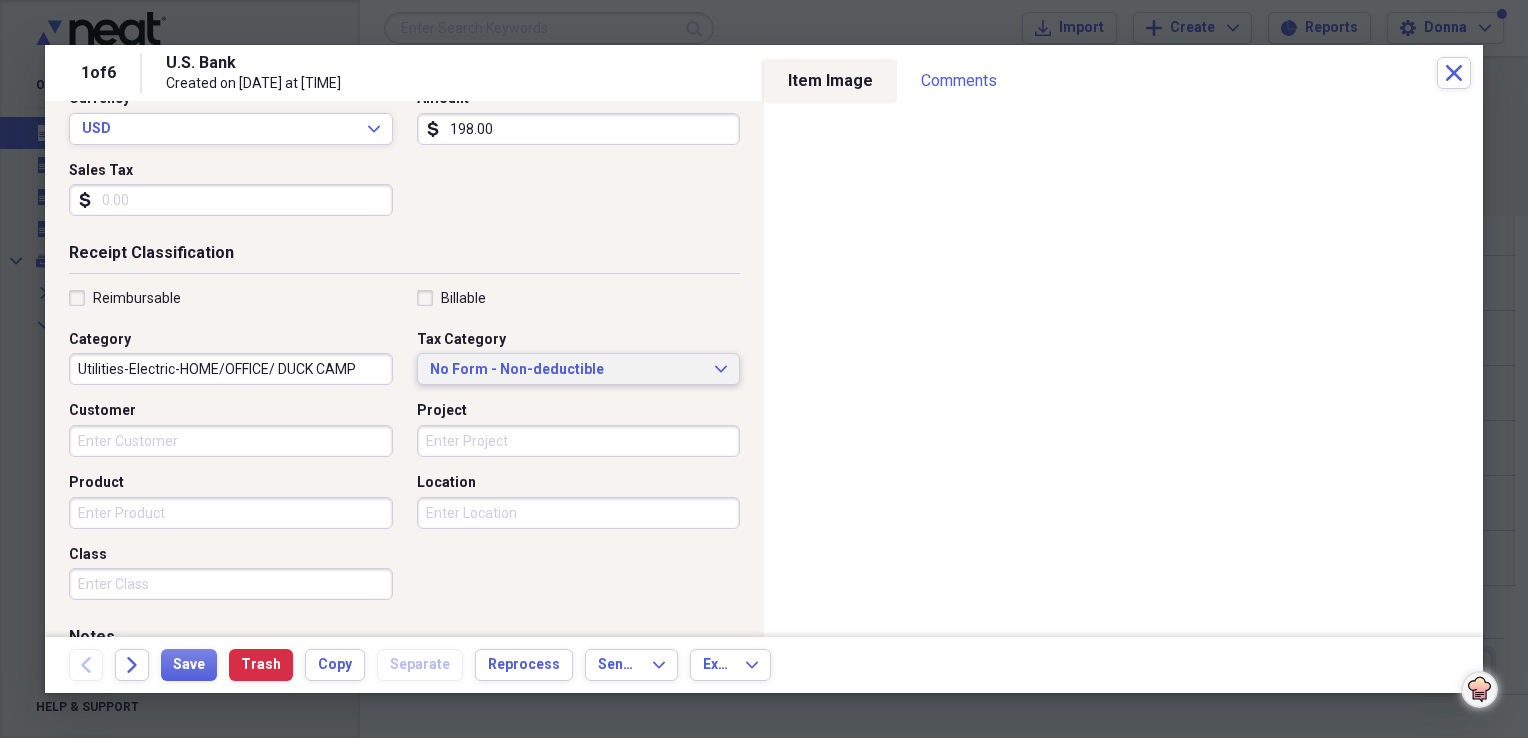 click on "No Form - Non-deductible" at bounding box center [567, 370] 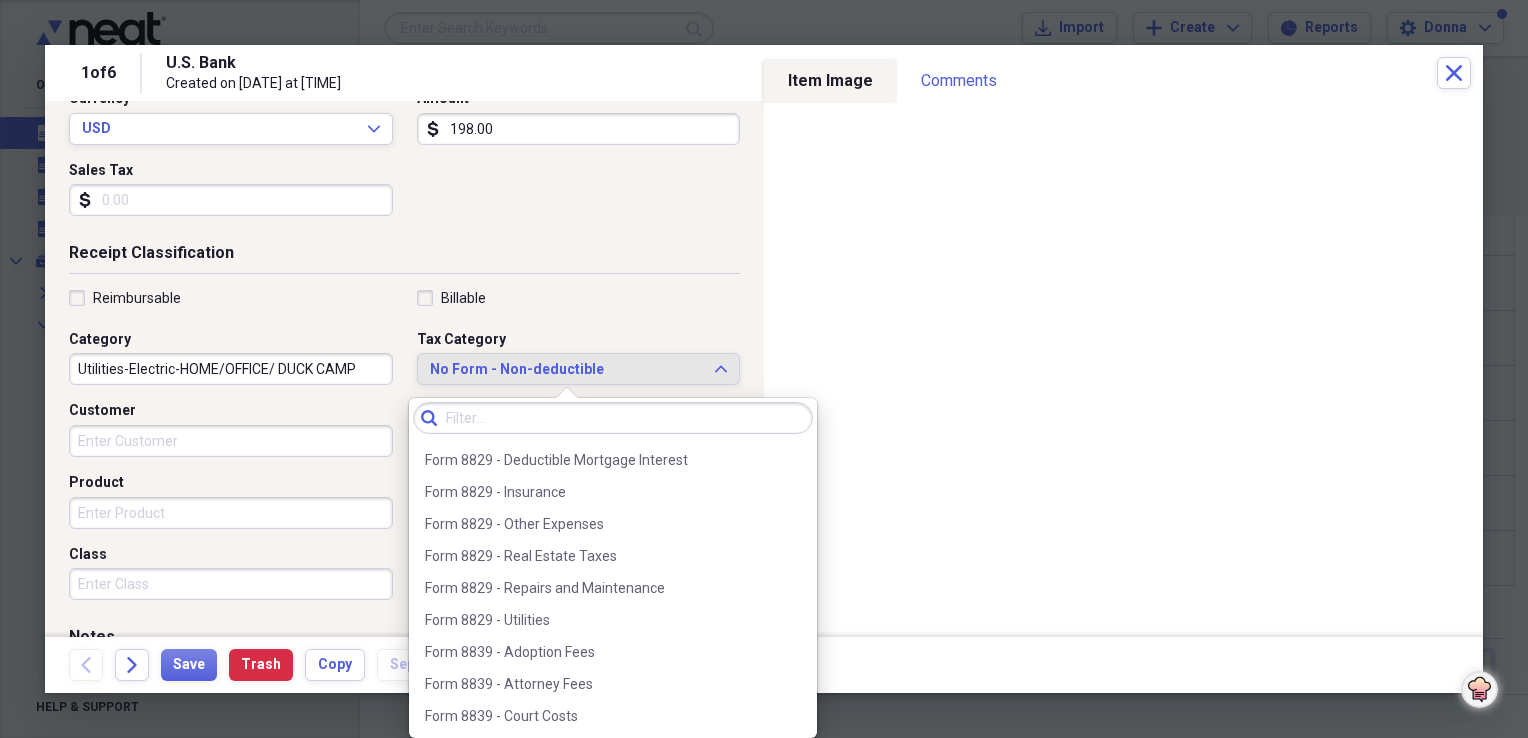 scroll, scrollTop: 2200, scrollLeft: 0, axis: vertical 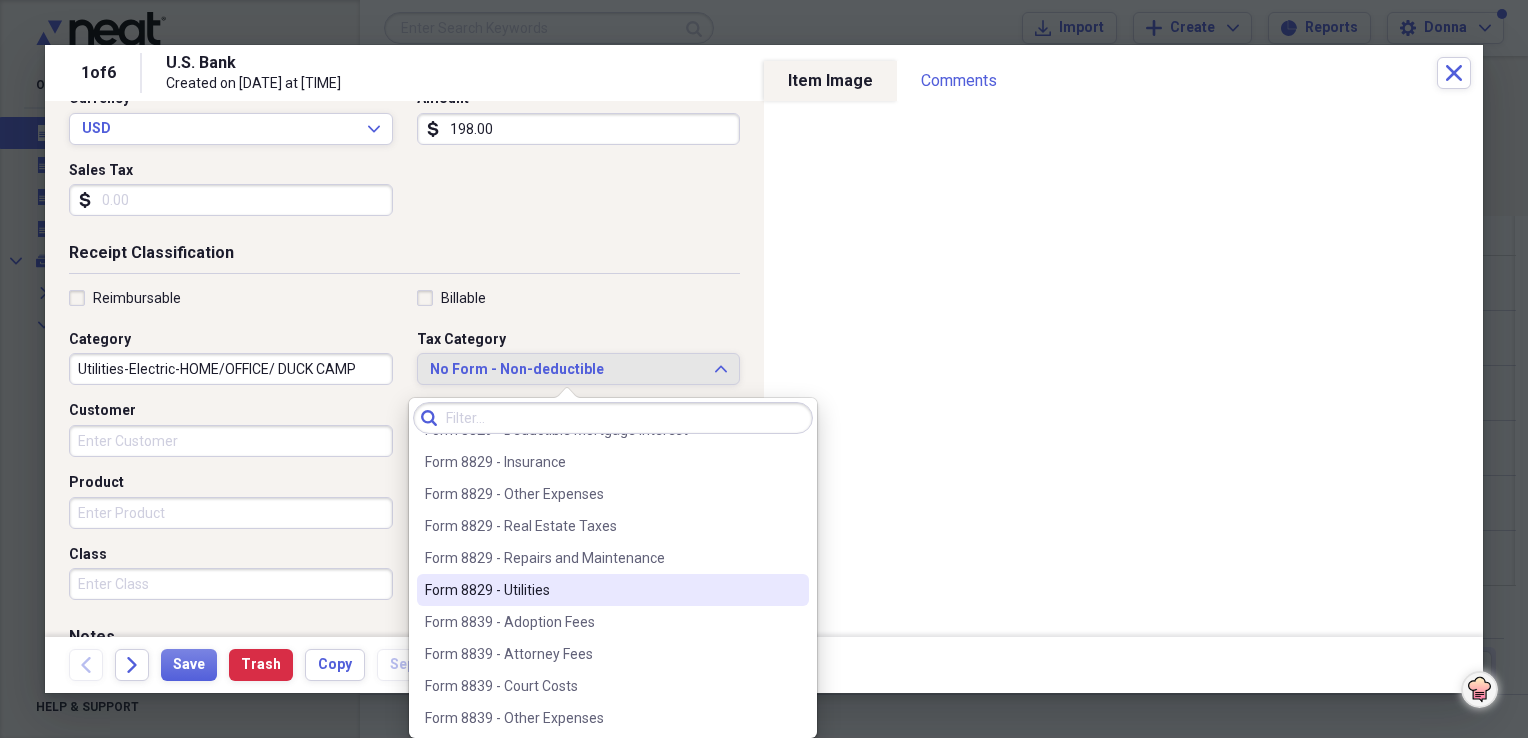click on "Form 8829 - Utilities" at bounding box center (613, 590) 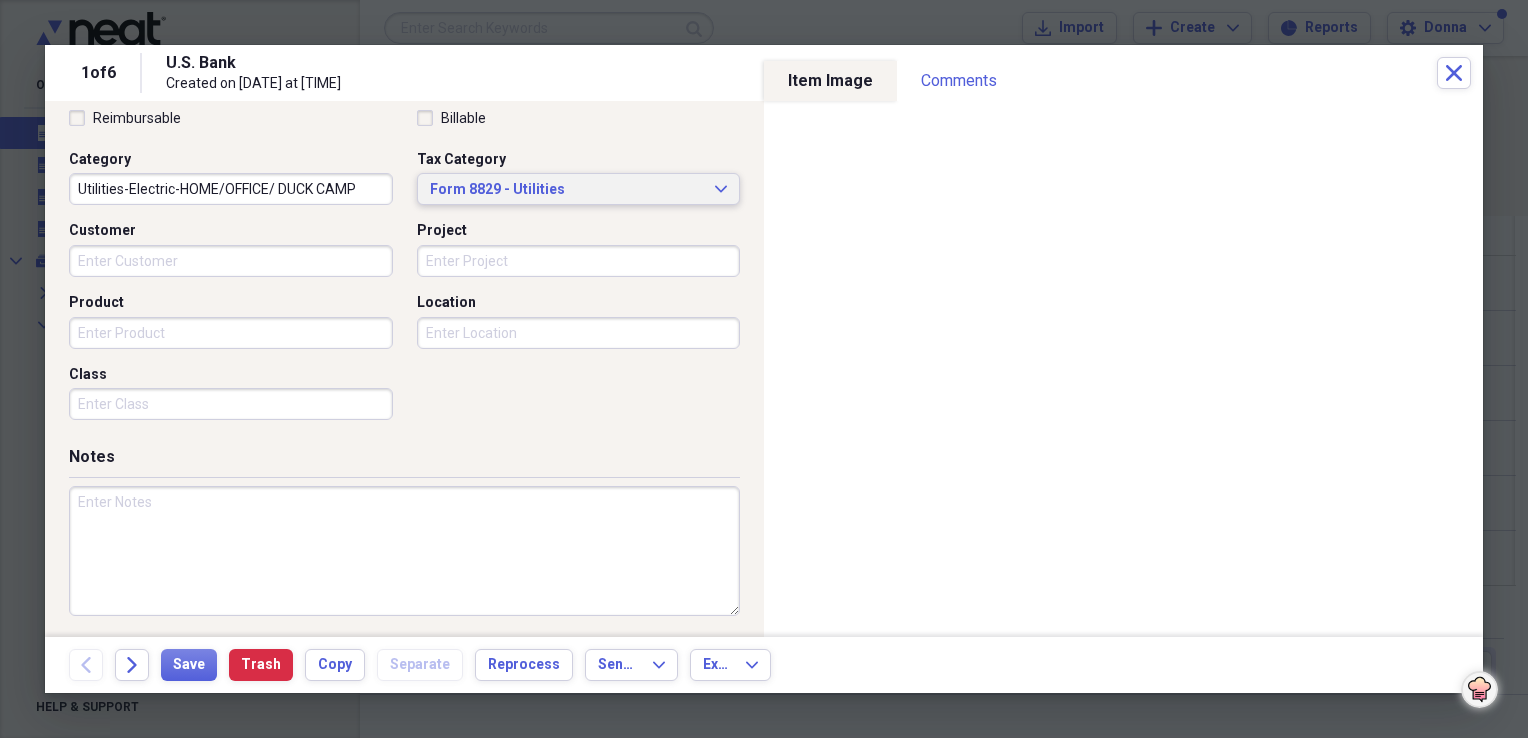 scroll, scrollTop: 483, scrollLeft: 0, axis: vertical 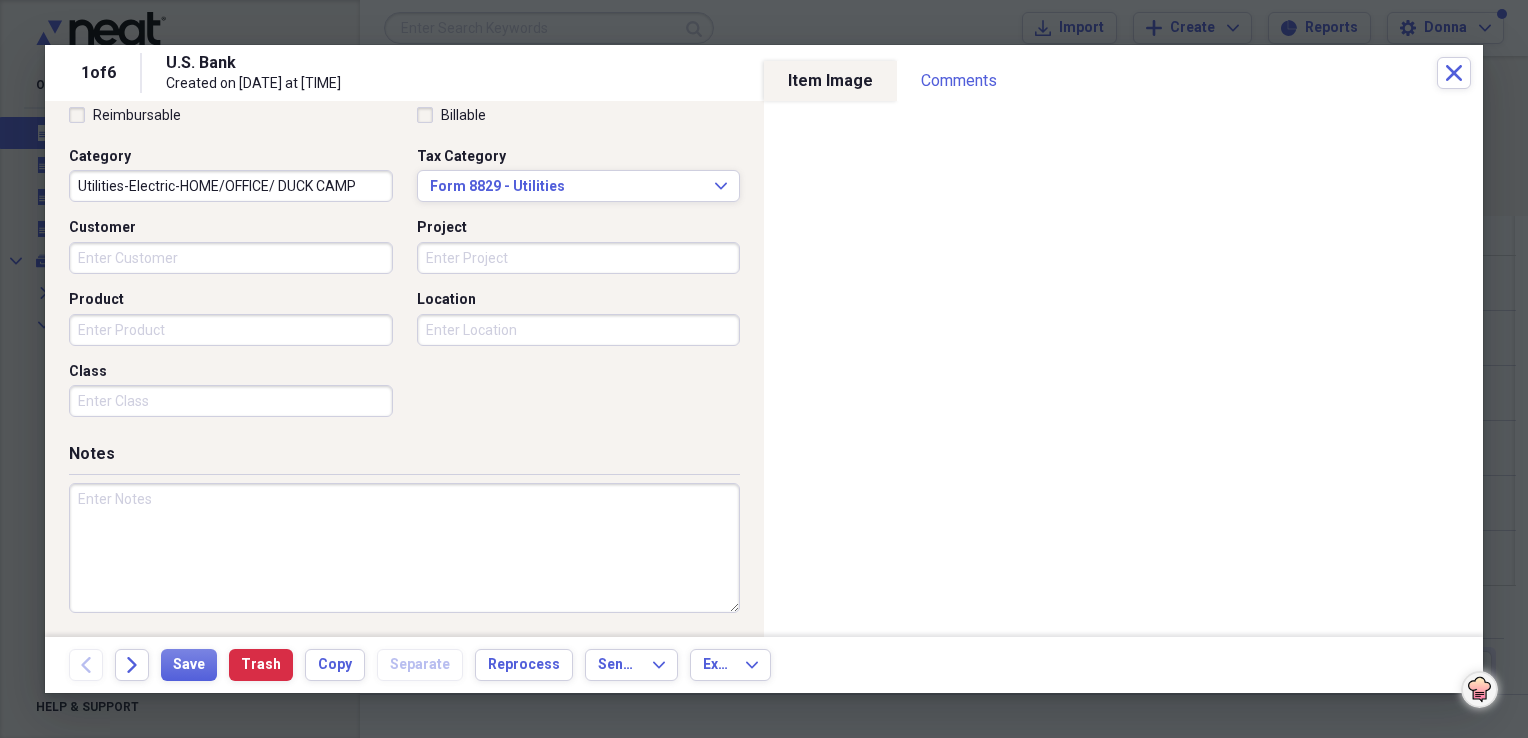 click at bounding box center (404, 548) 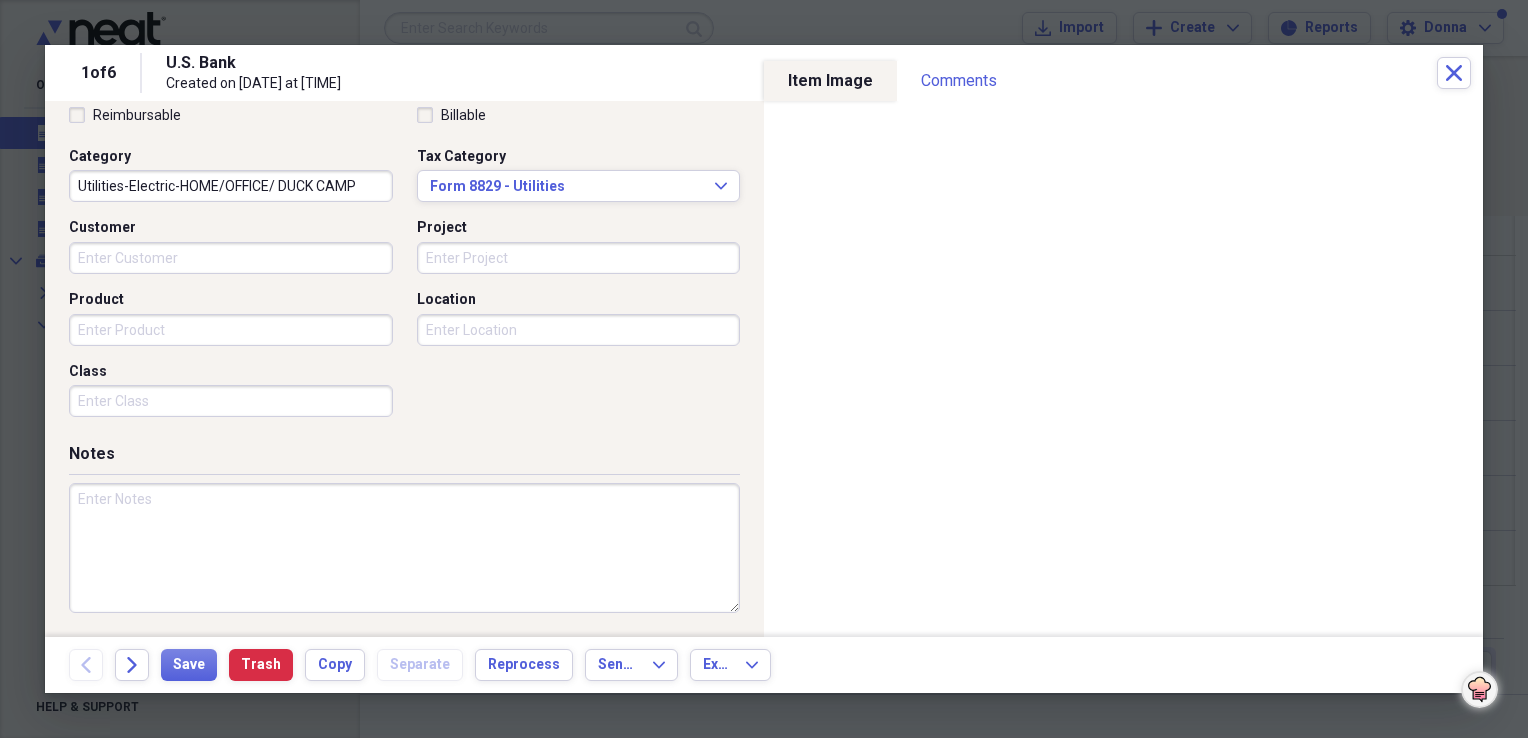 paste on "HOME/OFFICE/ DUCK CAMP" 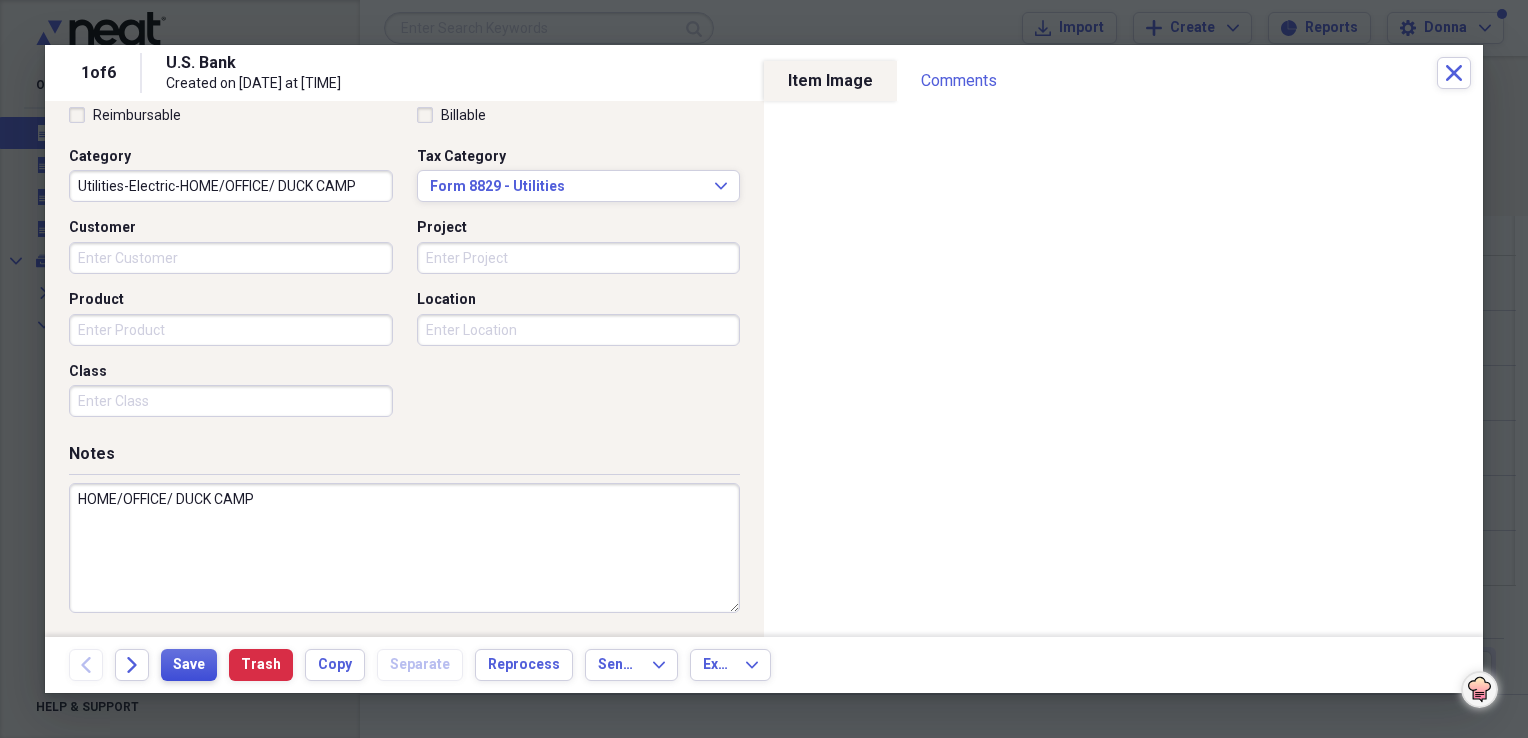 type on "HOME/OFFICE/ DUCK CAMP" 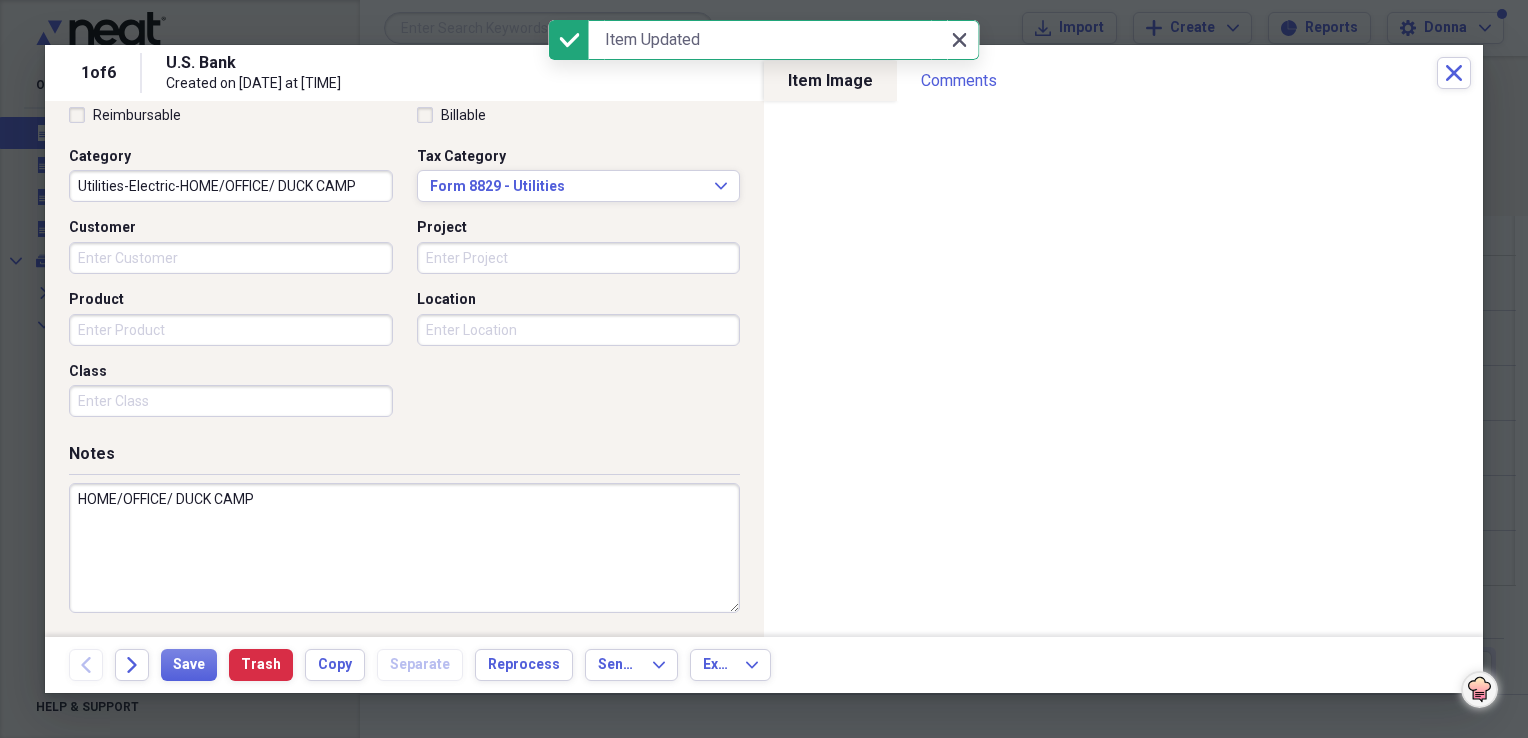 click on "Close" 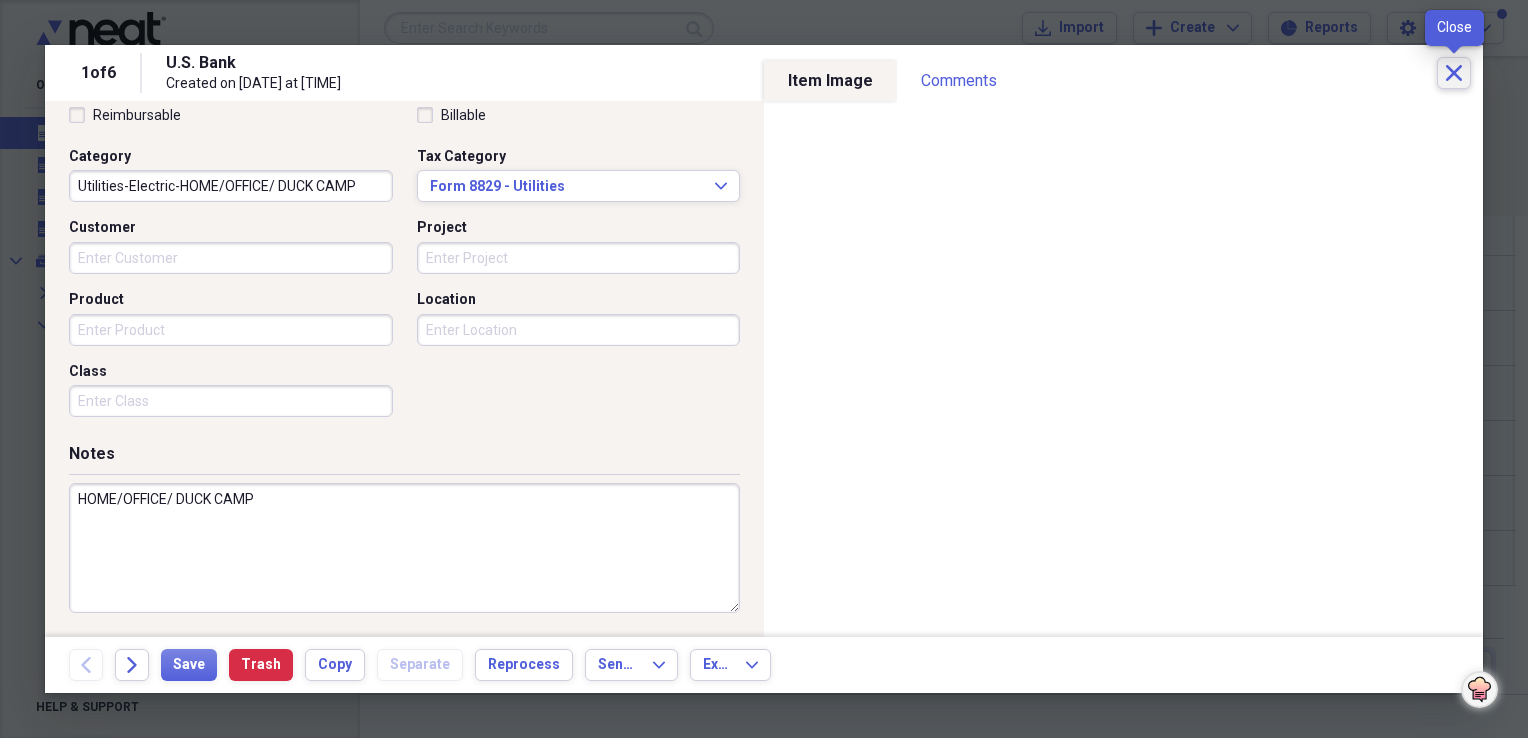 click on "Close" 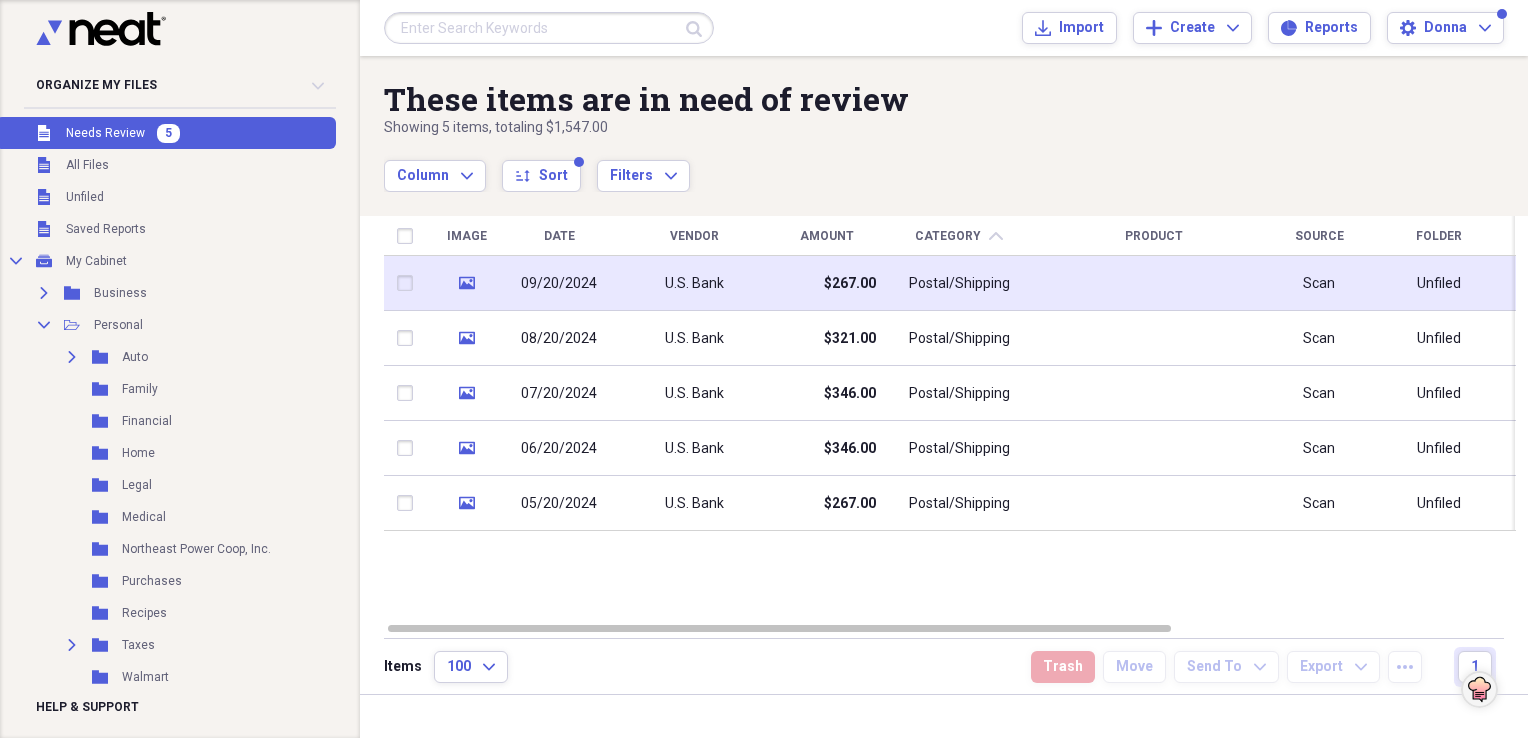 click on "U.S. Bank" at bounding box center (694, 284) 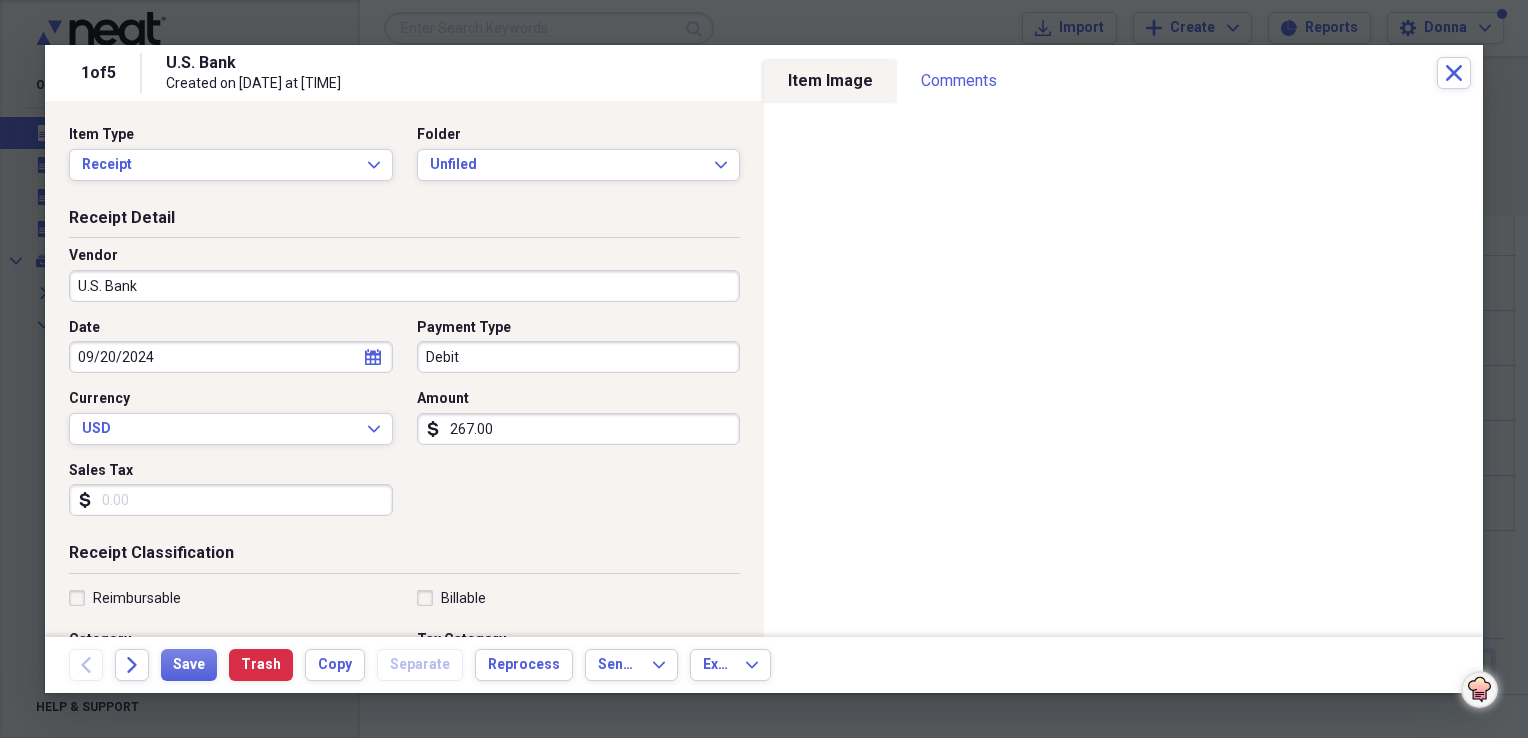 click 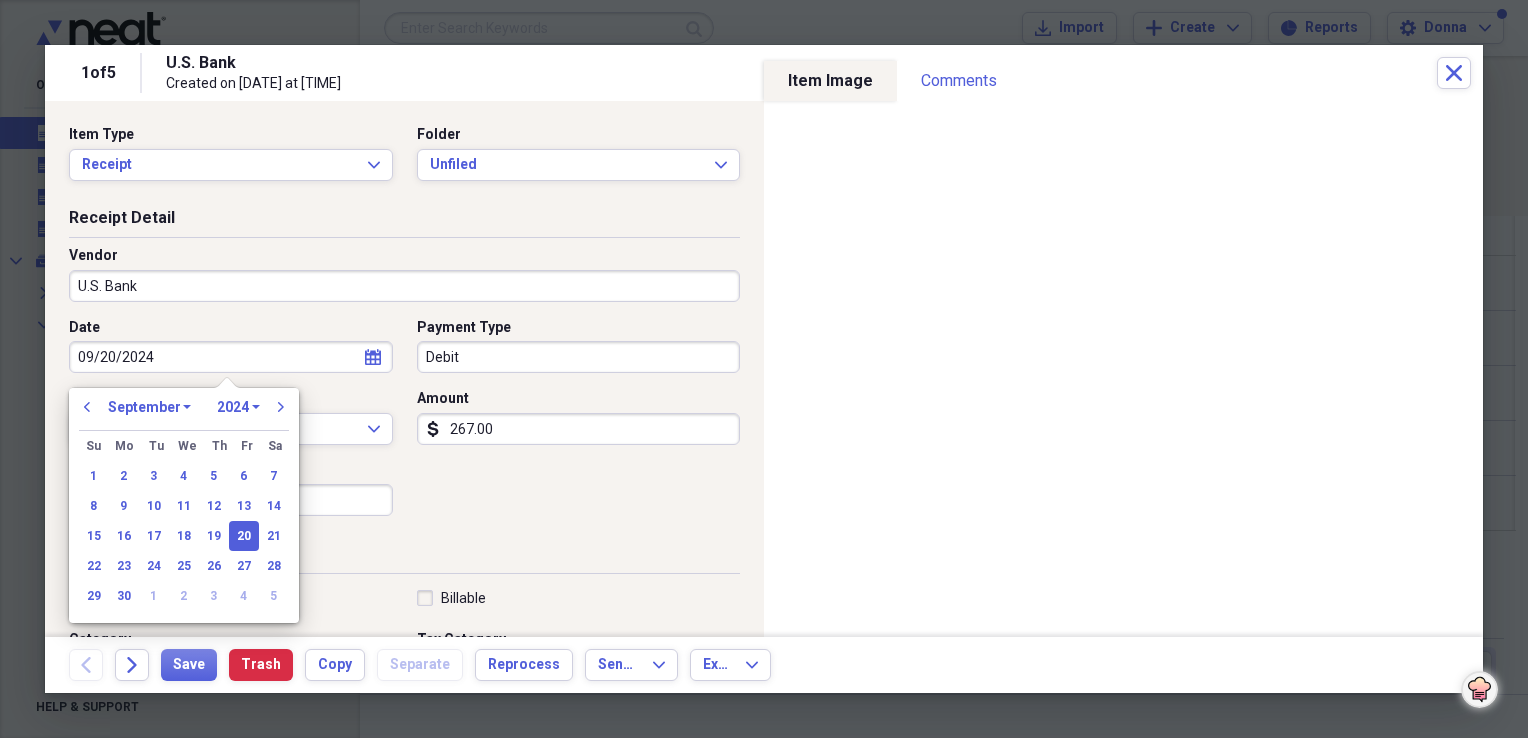 click on "January February March April May June July August September October November December" at bounding box center (149, 407) 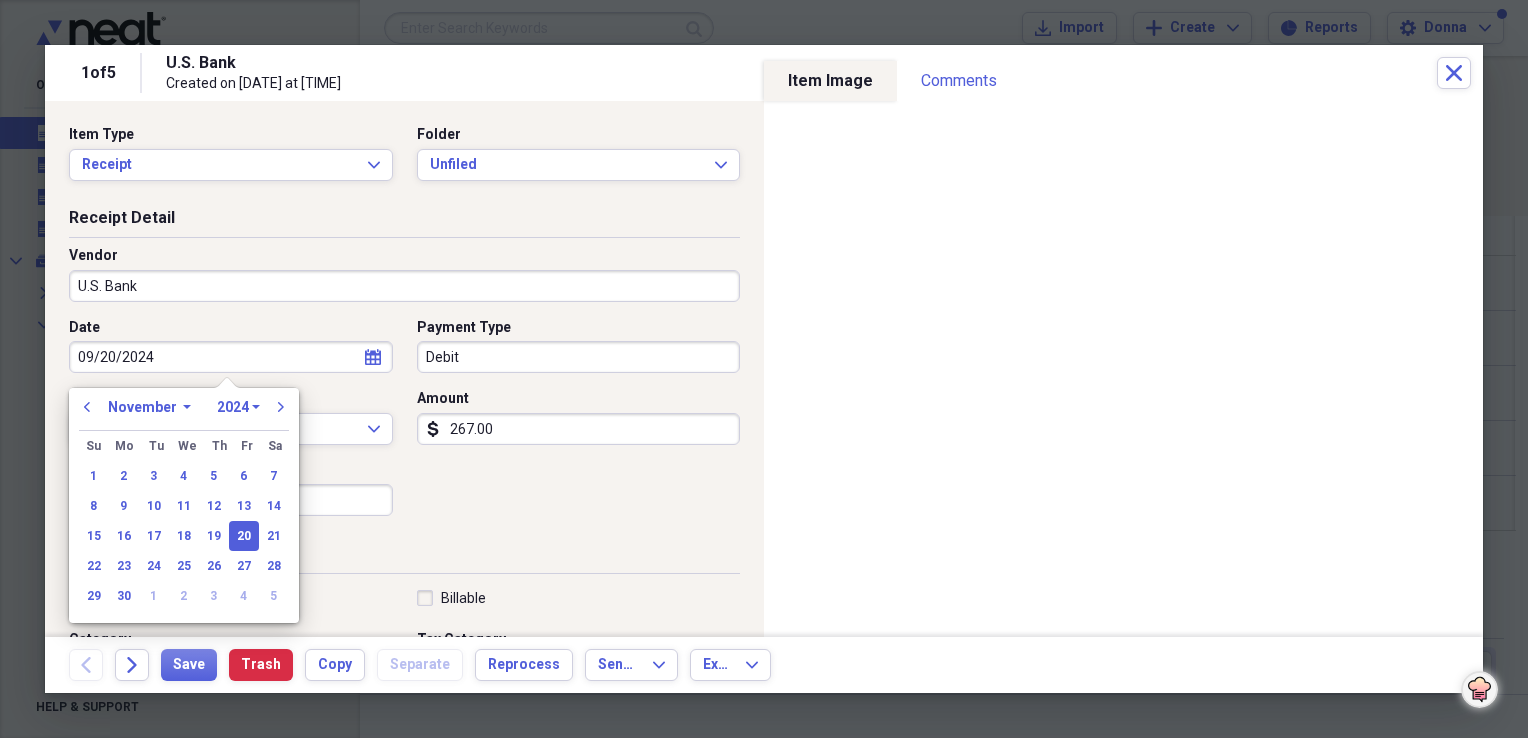 click on "January February March April May June July August September October November December" at bounding box center [149, 407] 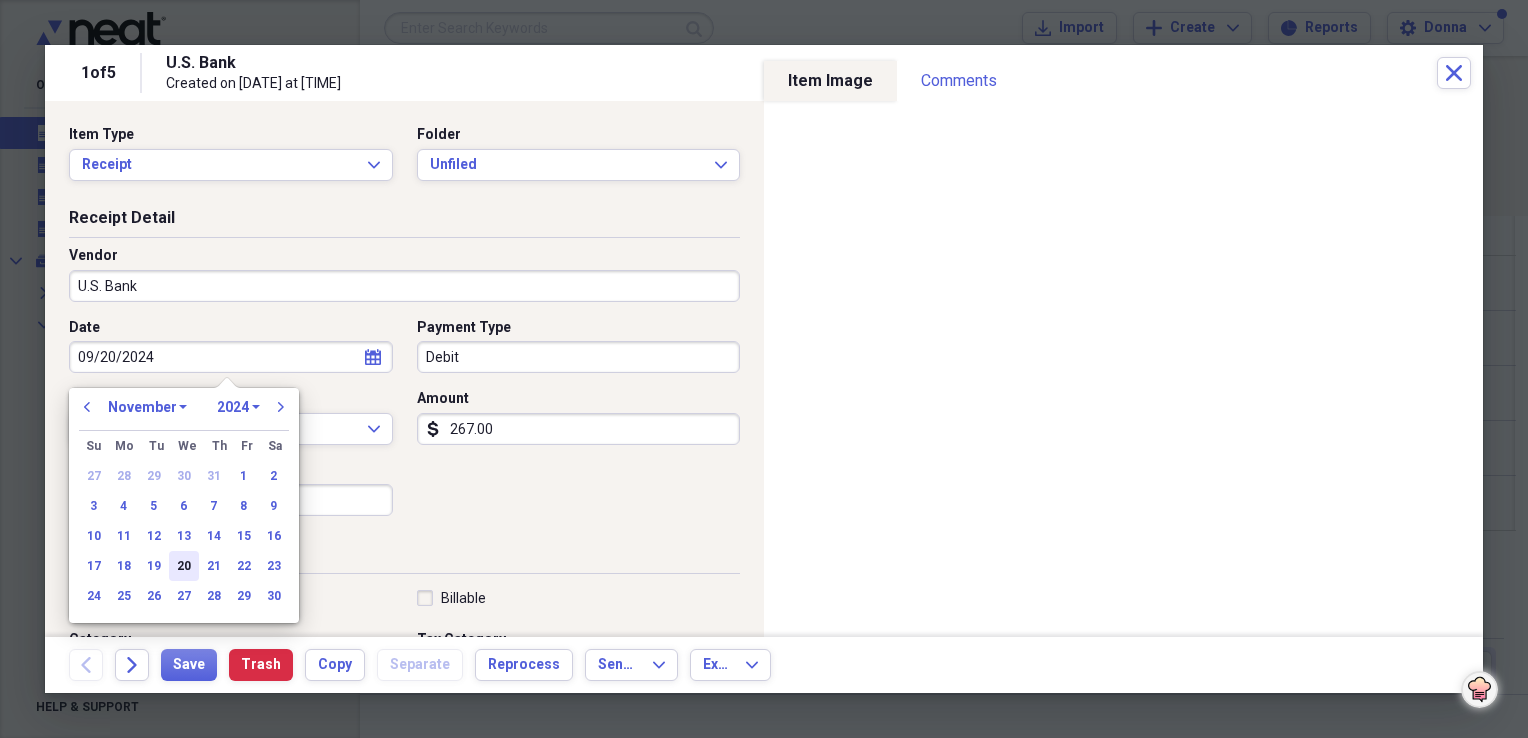 click on "20" at bounding box center [184, 566] 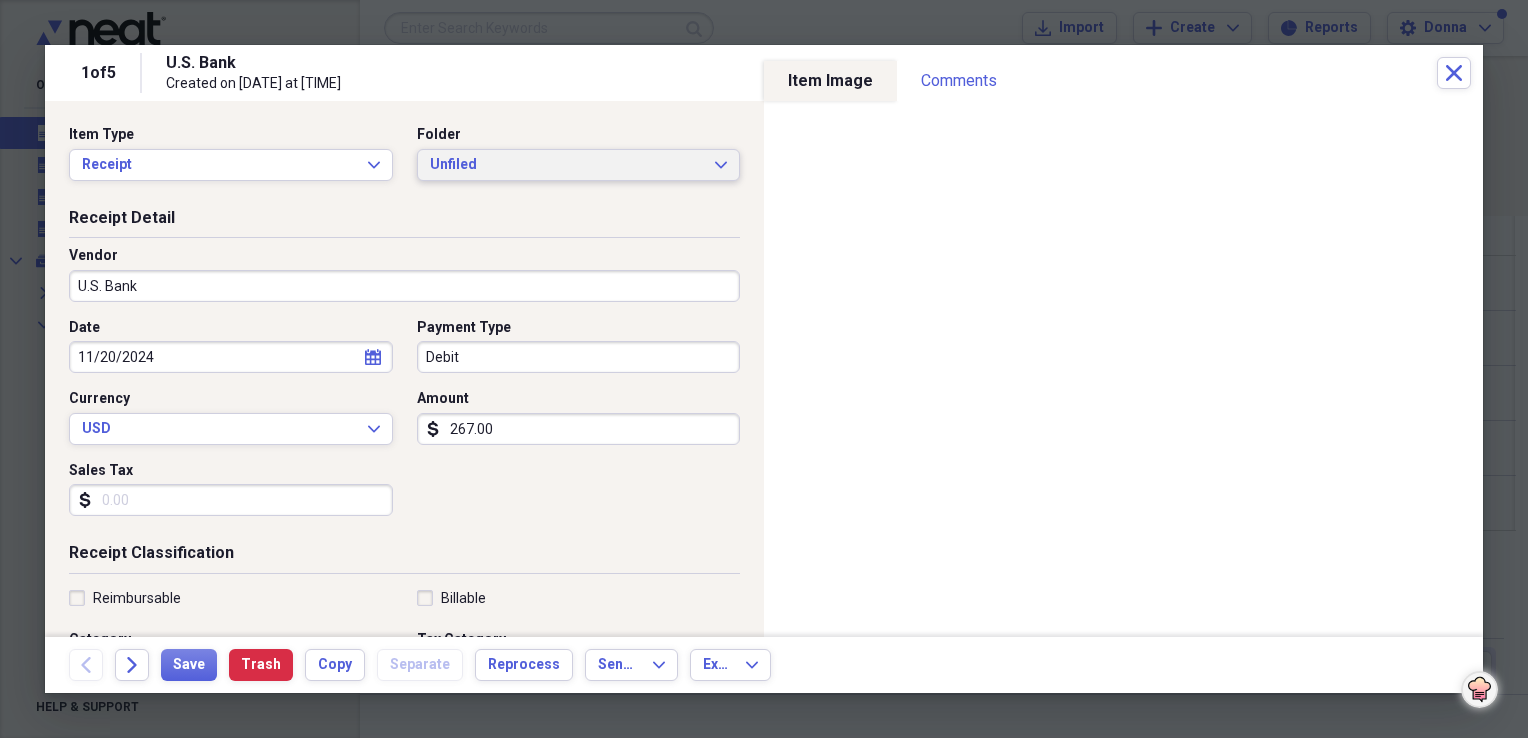 click on "Unfiled" at bounding box center (567, 165) 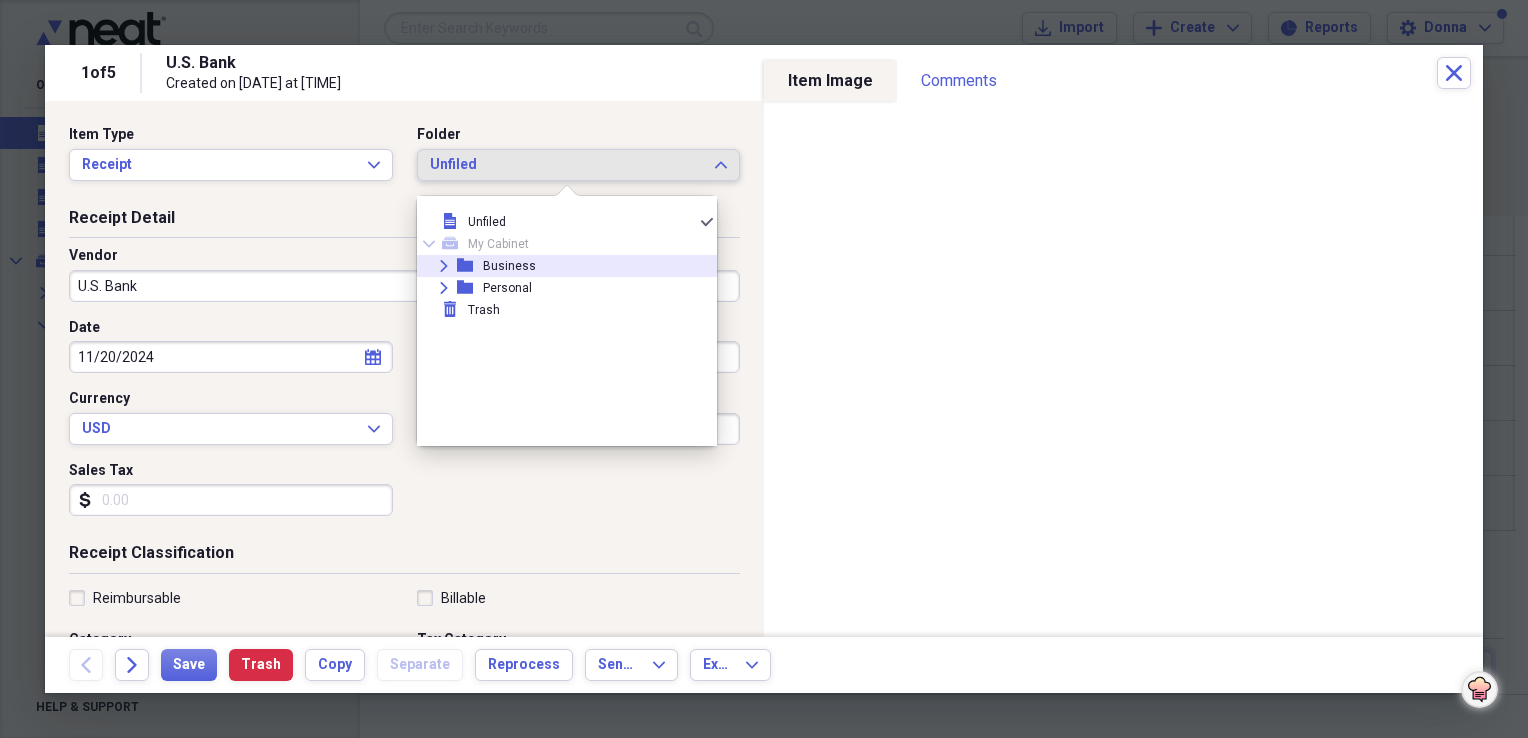 click on "Business" at bounding box center (509, 266) 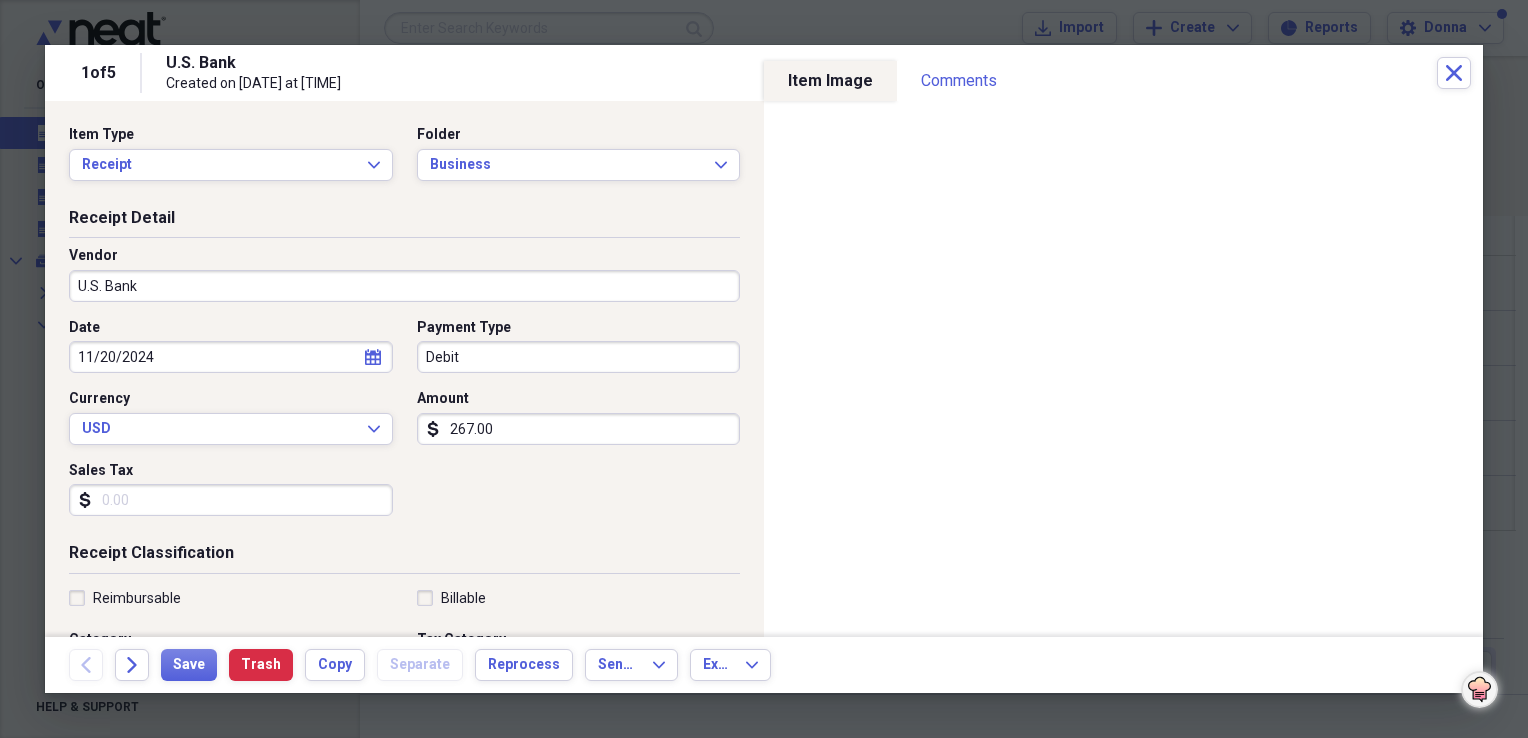 click on "Debit" at bounding box center [579, 357] 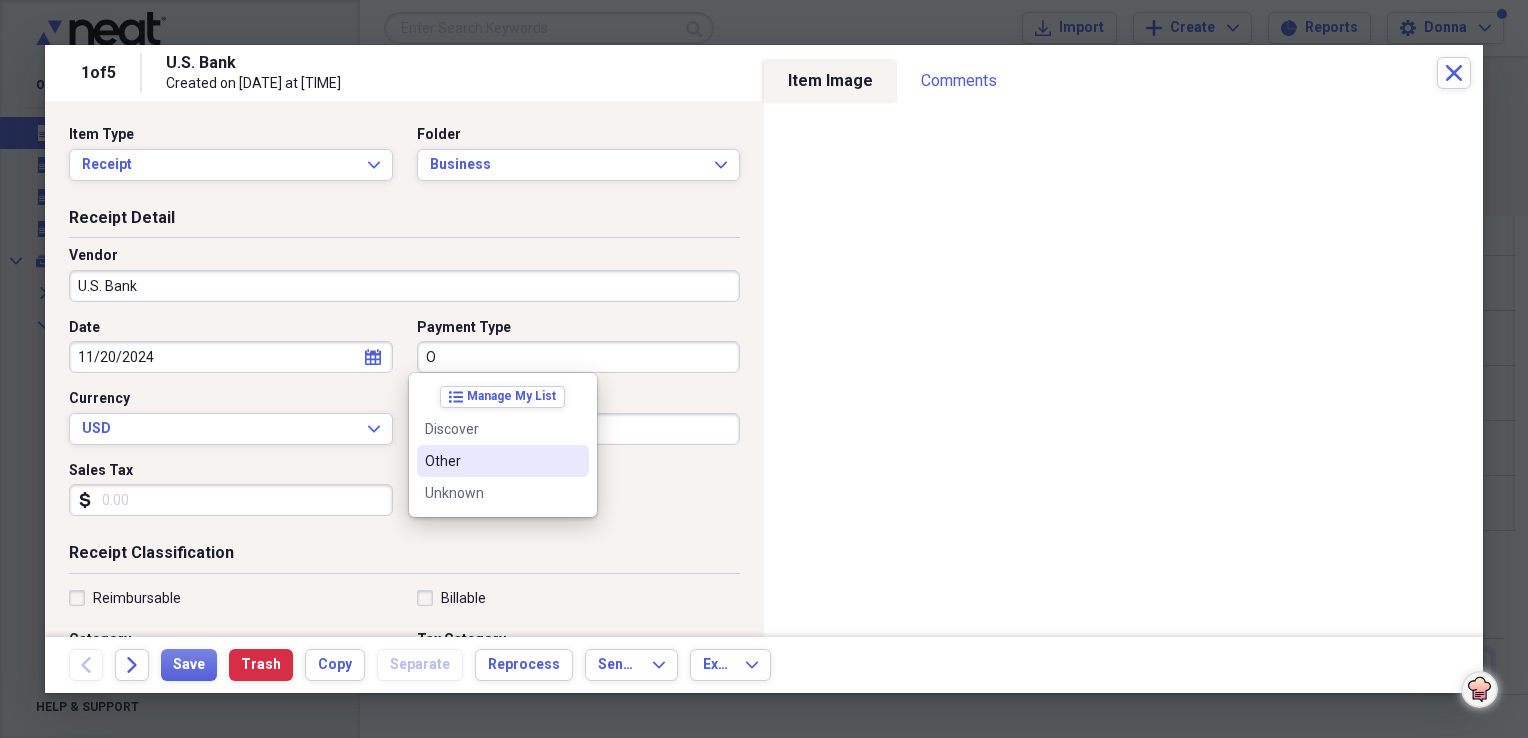 click on "Other" at bounding box center [491, 461] 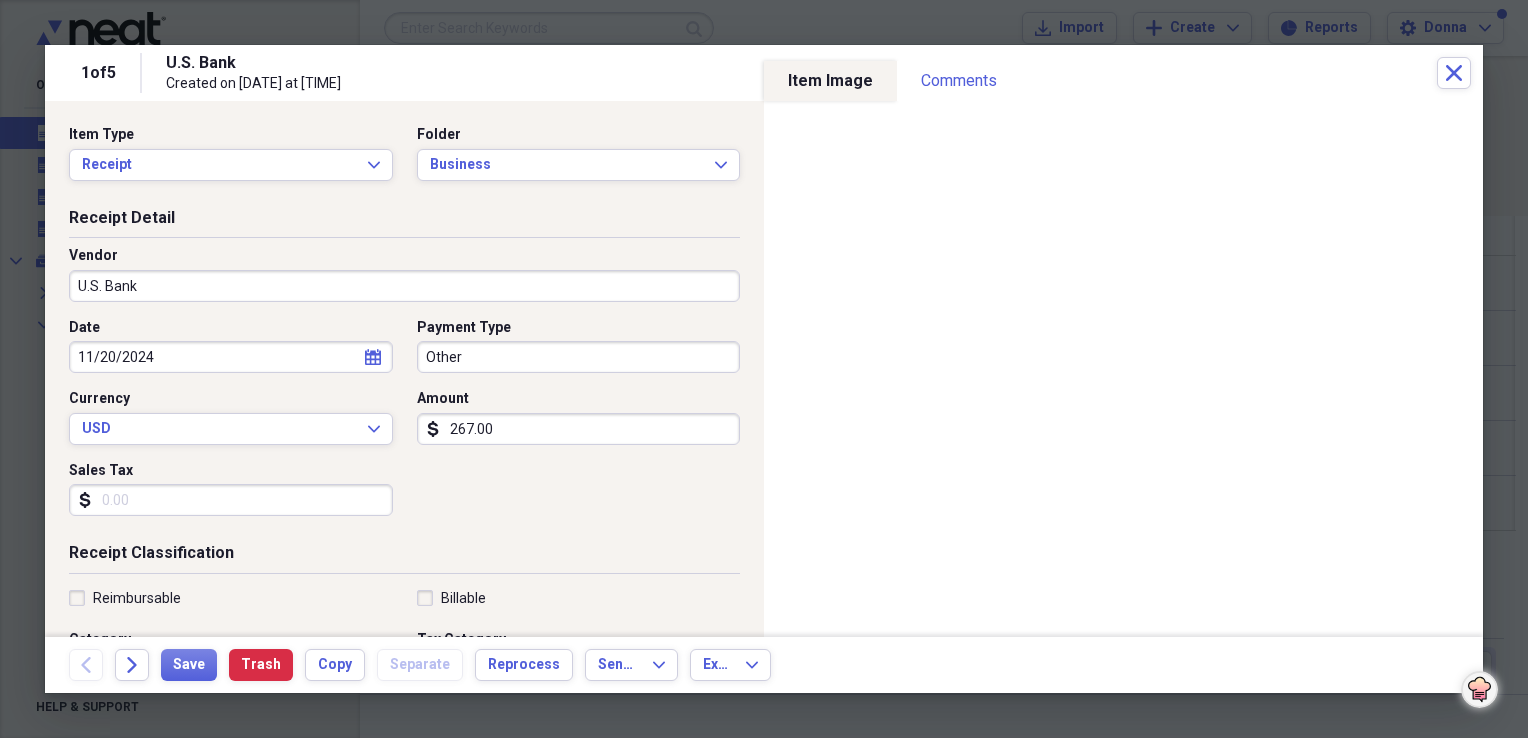 click on "267.00" at bounding box center (579, 429) 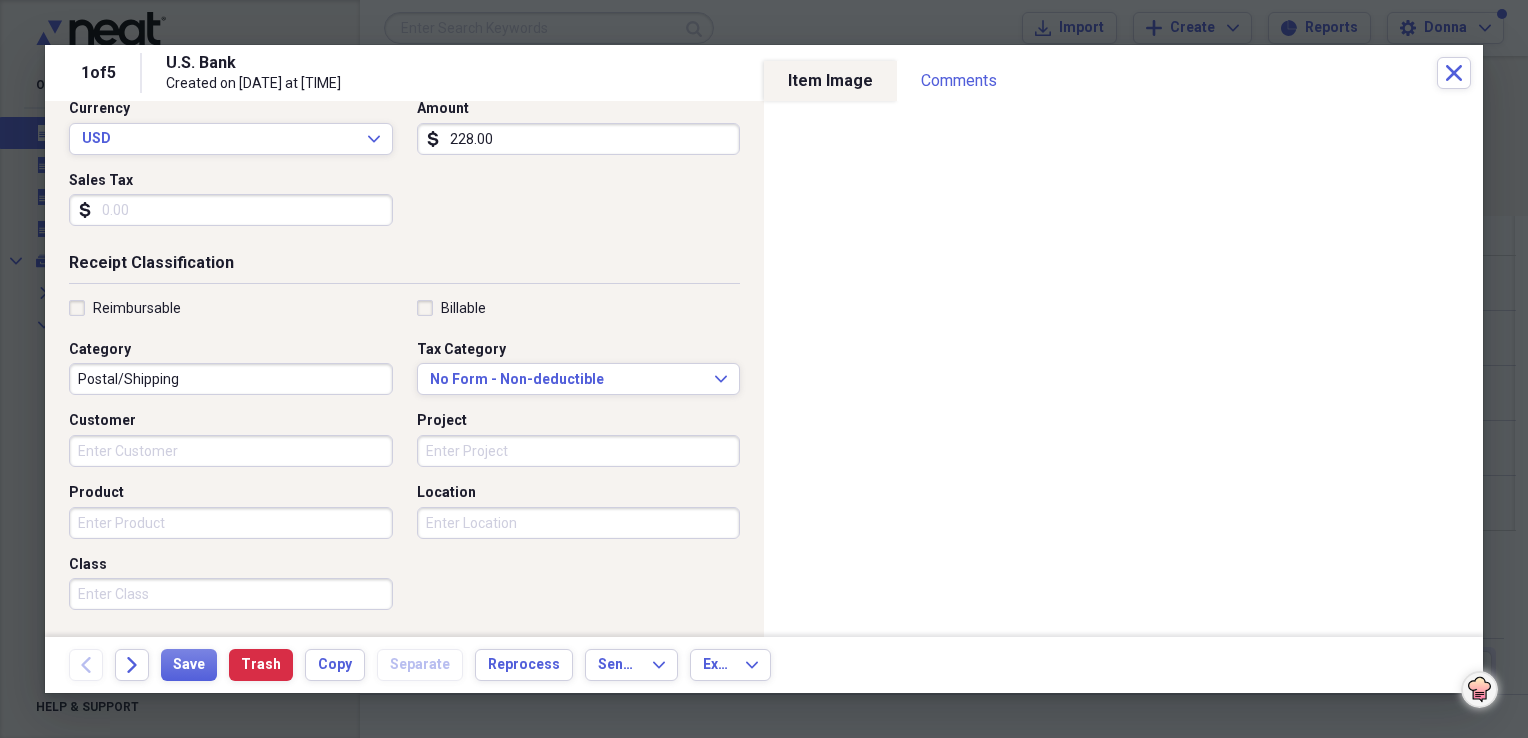 scroll, scrollTop: 300, scrollLeft: 0, axis: vertical 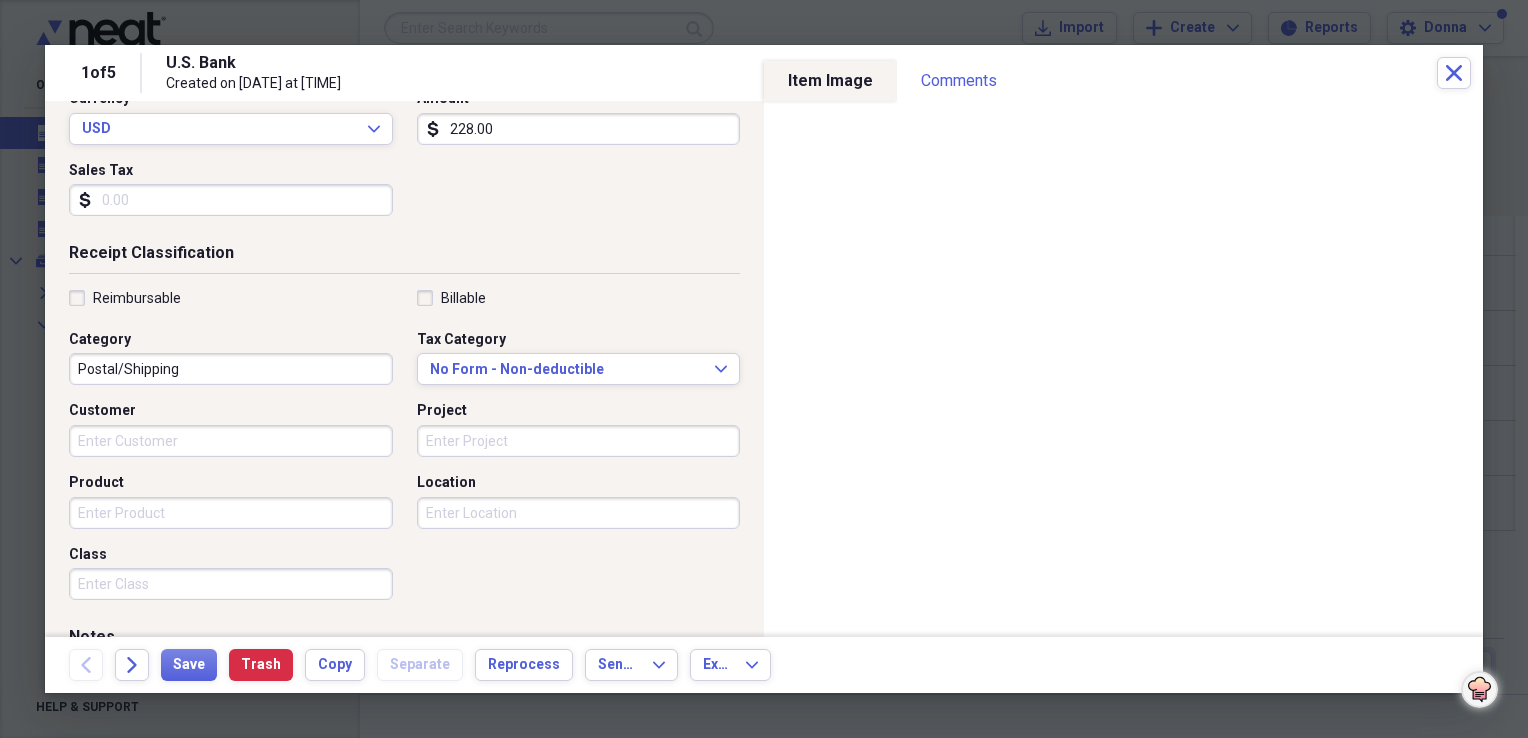 type on "228.00" 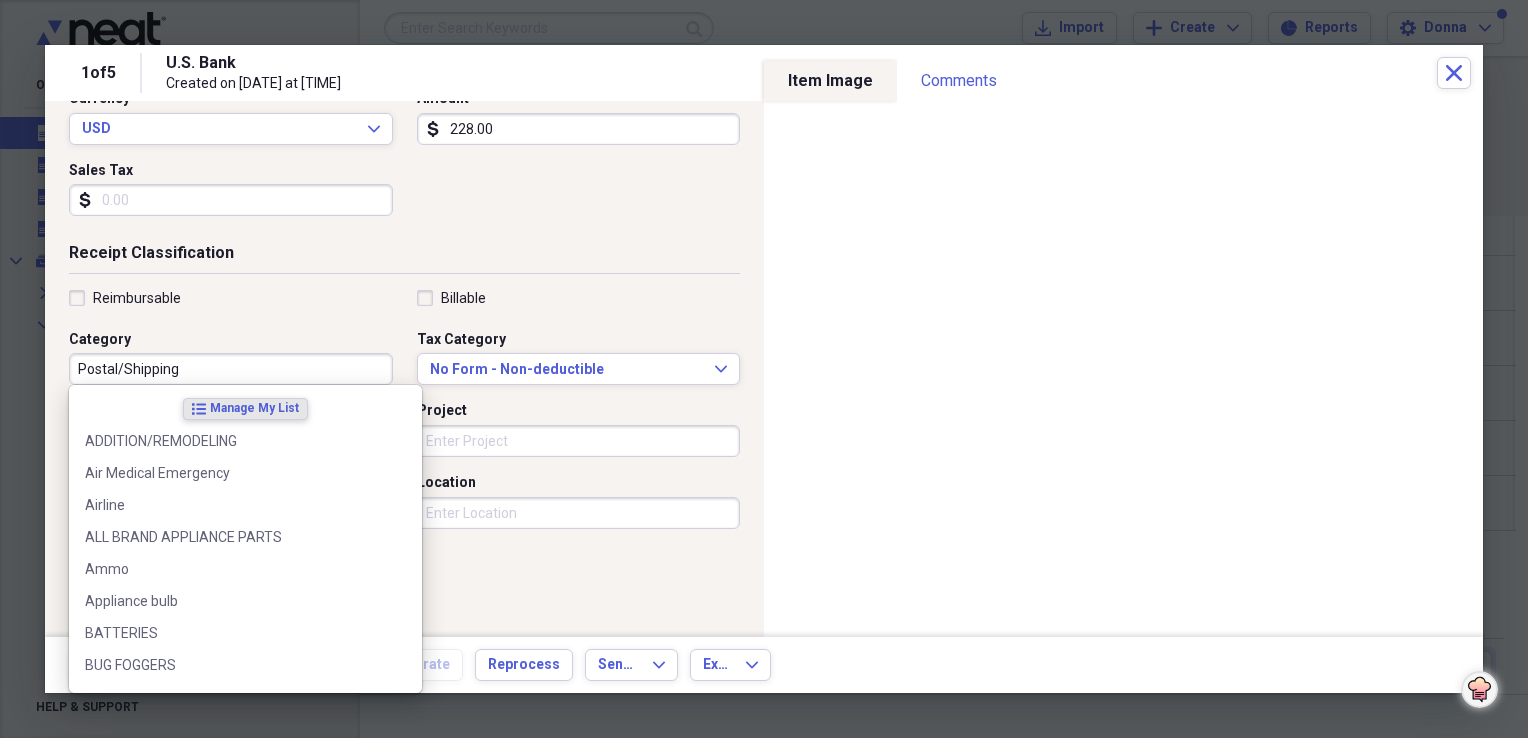 click on "Postal/Shipping" at bounding box center [231, 369] 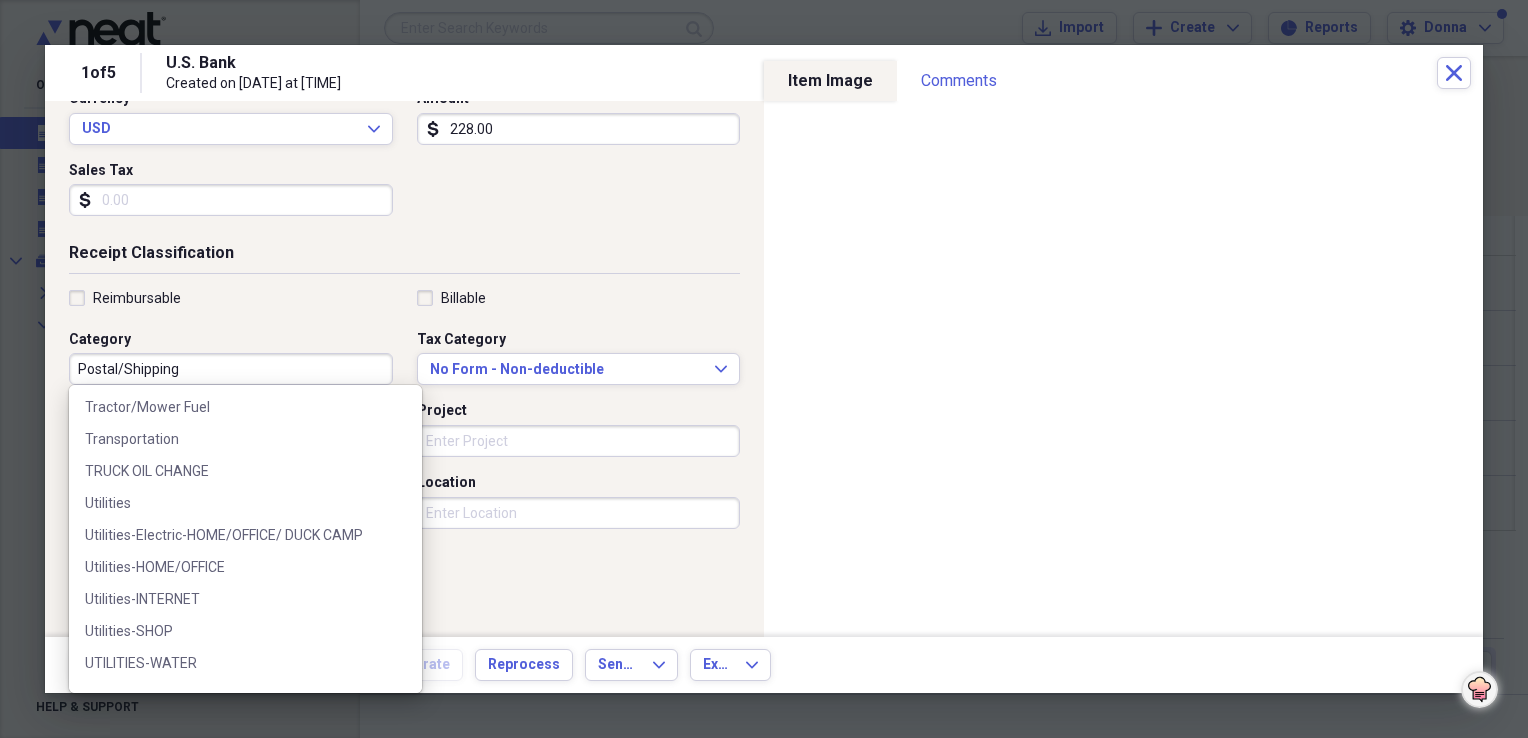 scroll, scrollTop: 3000, scrollLeft: 0, axis: vertical 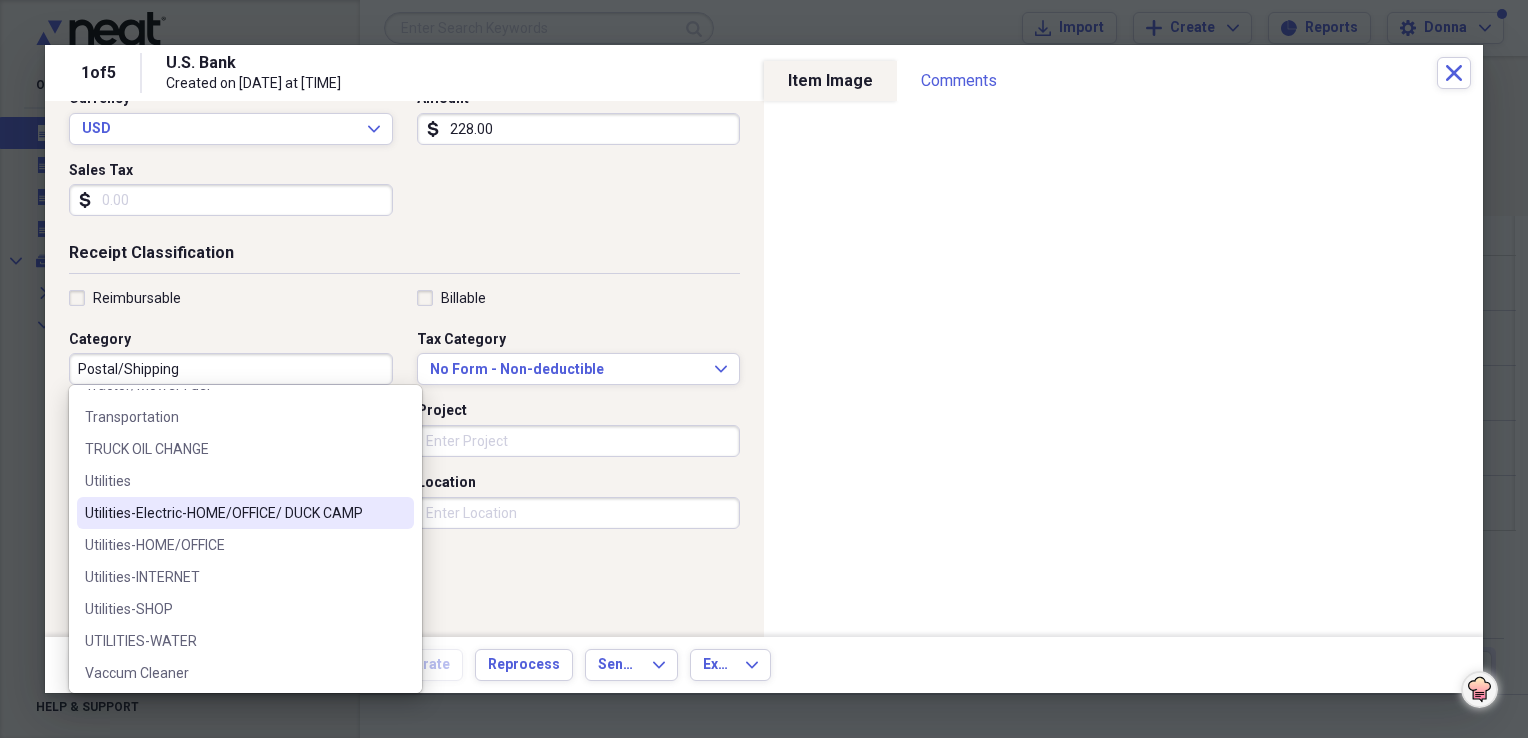 click on "Utilities-Electric-HOME/OFFICE/ DUCK CAMP" at bounding box center [245, 513] 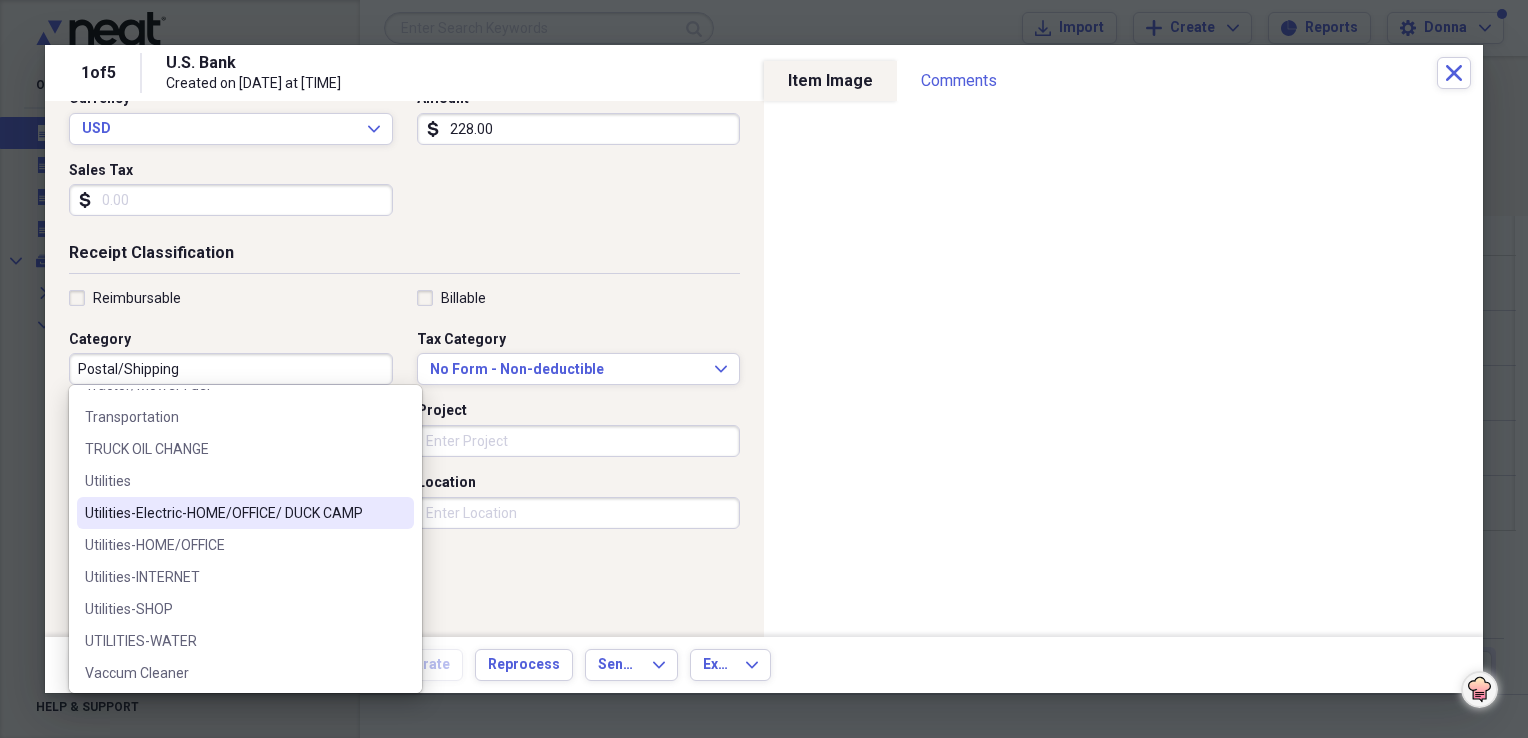type on "Utilities-Electric-HOME/OFFICE/ DUCK CAMP" 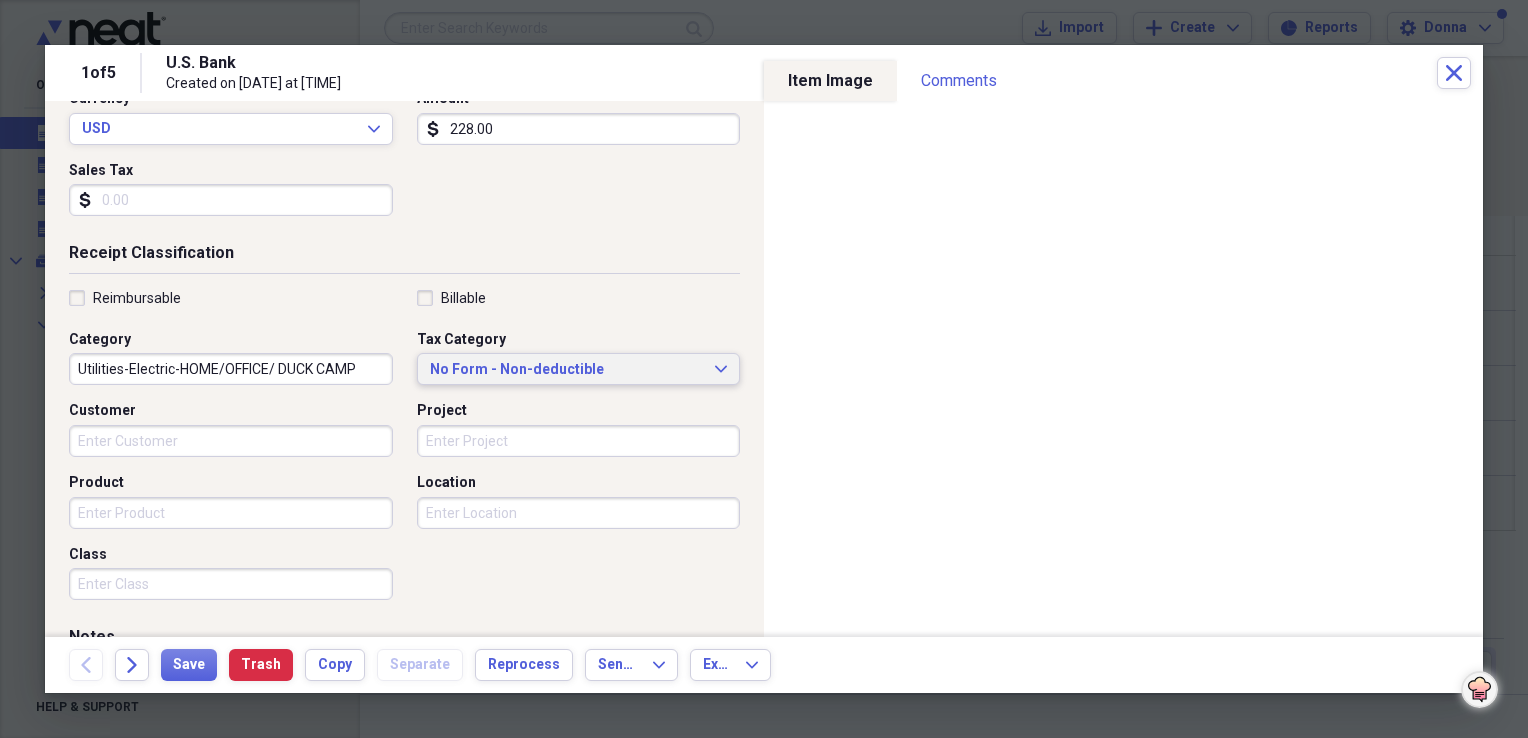 click on "No Form - Non-deductible" at bounding box center (567, 370) 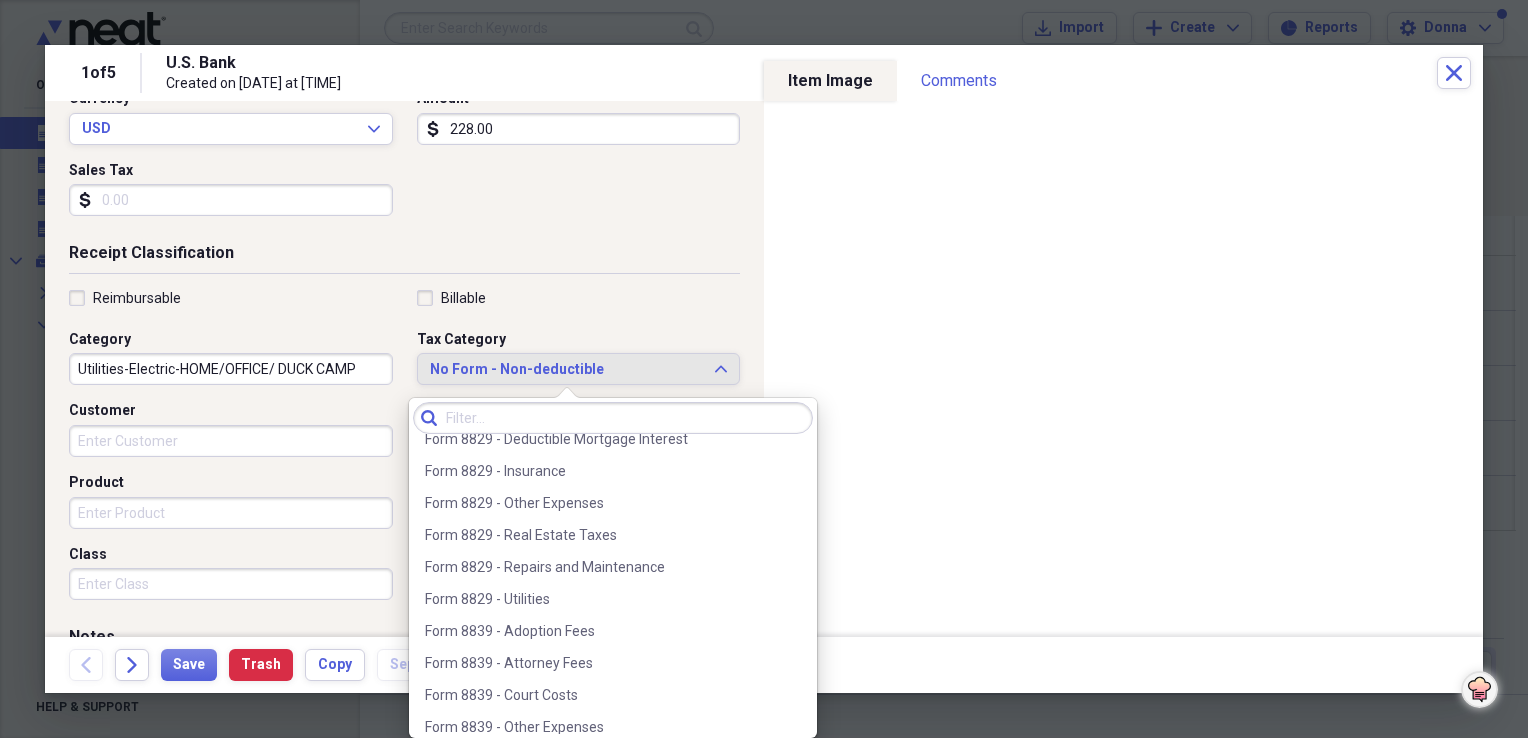 scroll, scrollTop: 2200, scrollLeft: 0, axis: vertical 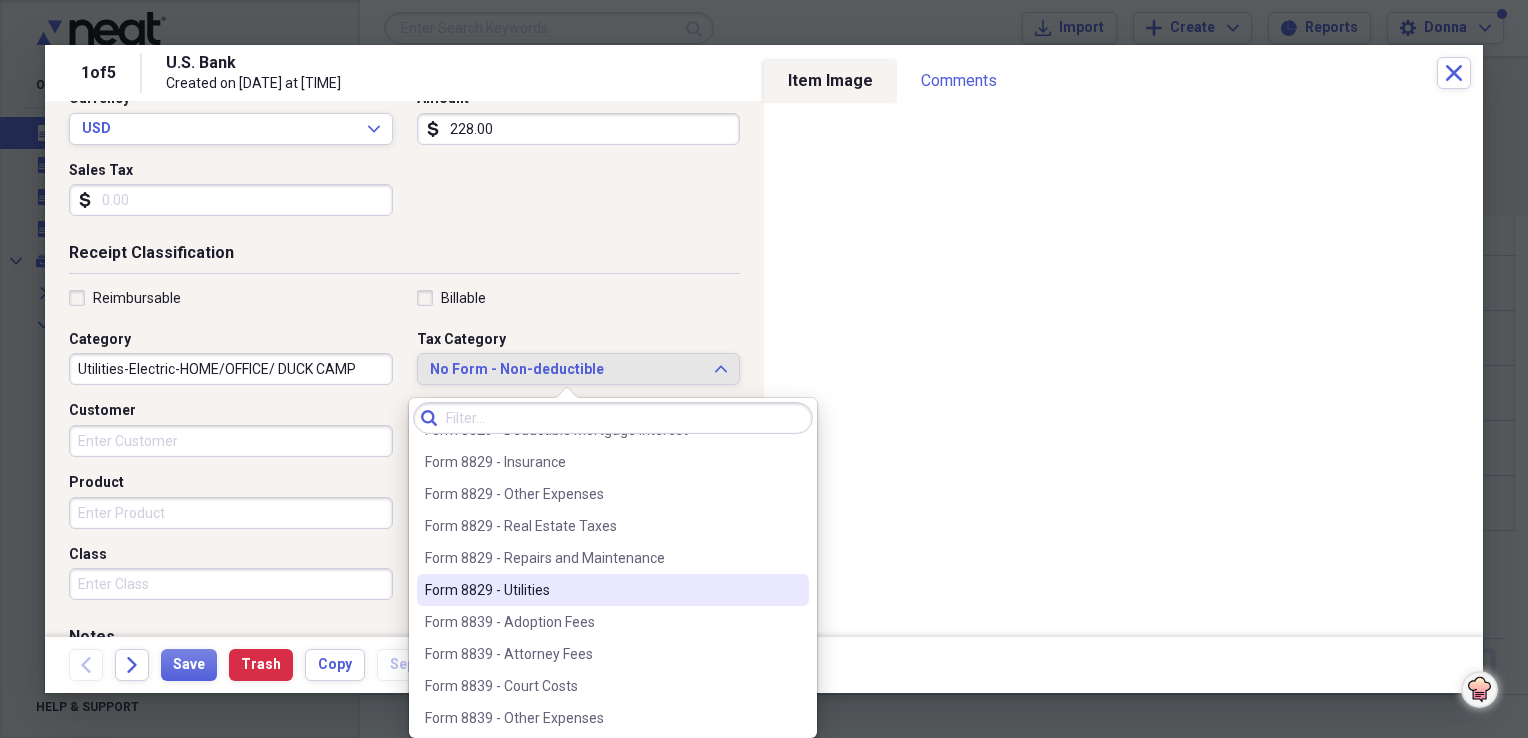 click on "Form 8829 - Utilities" at bounding box center (601, 590) 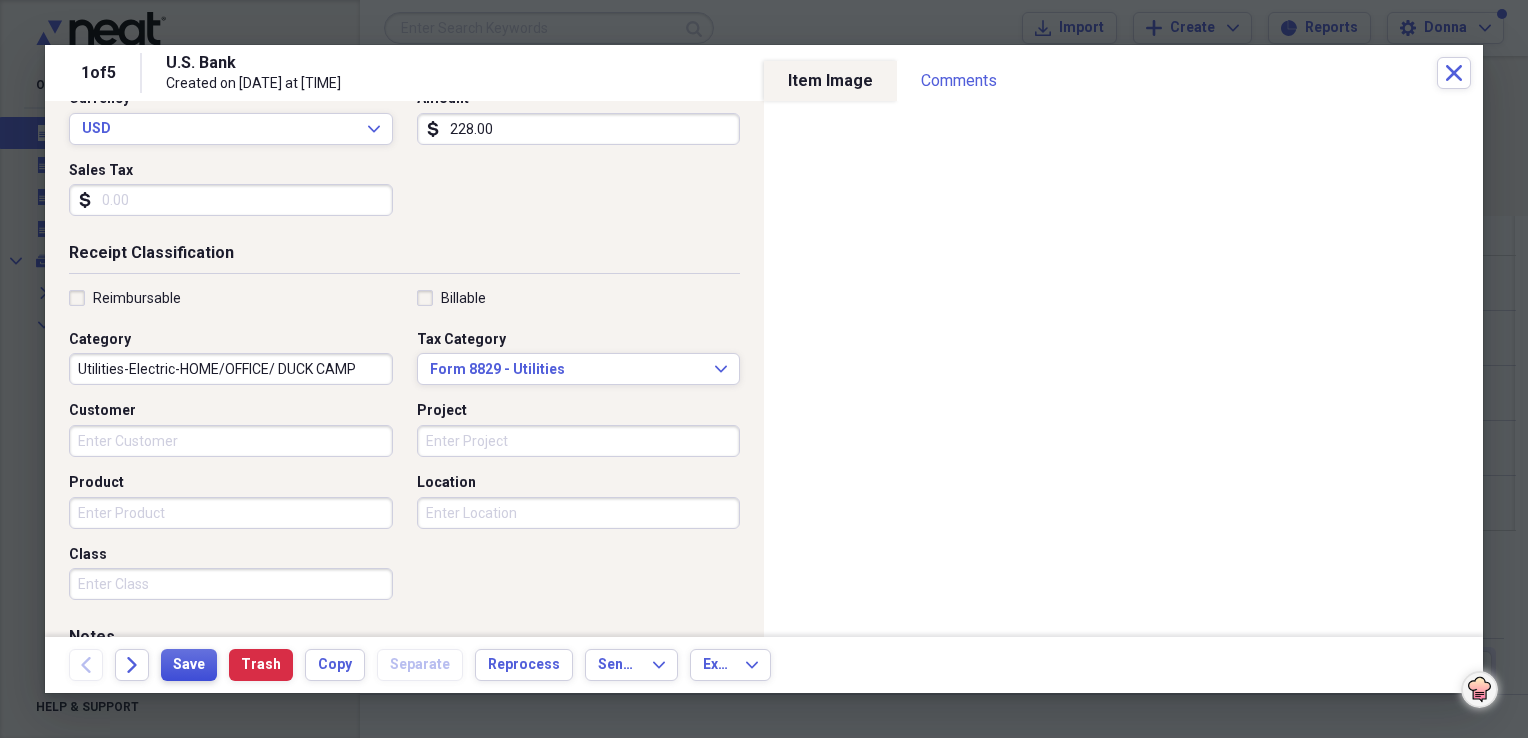 click on "Save" at bounding box center [189, 665] 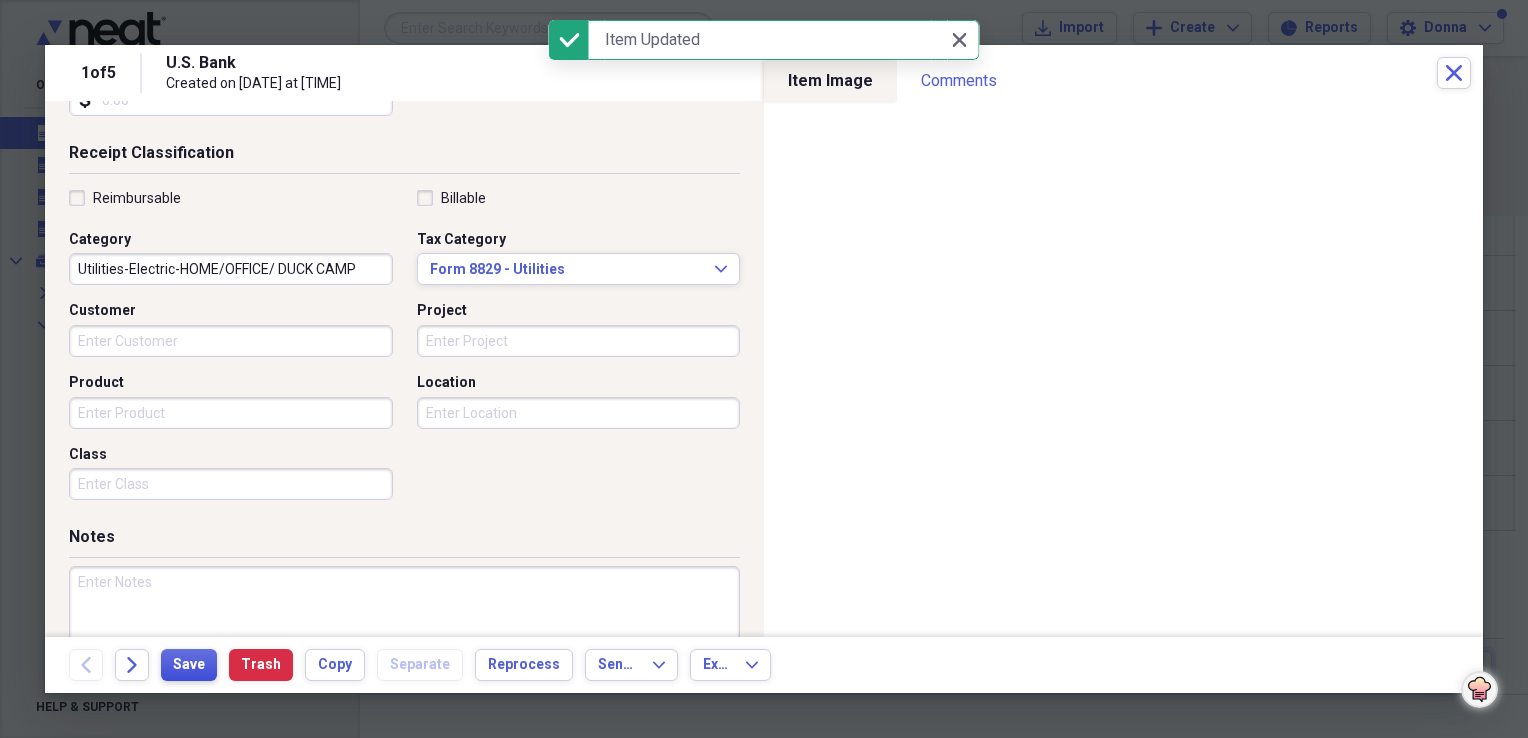 scroll, scrollTop: 483, scrollLeft: 0, axis: vertical 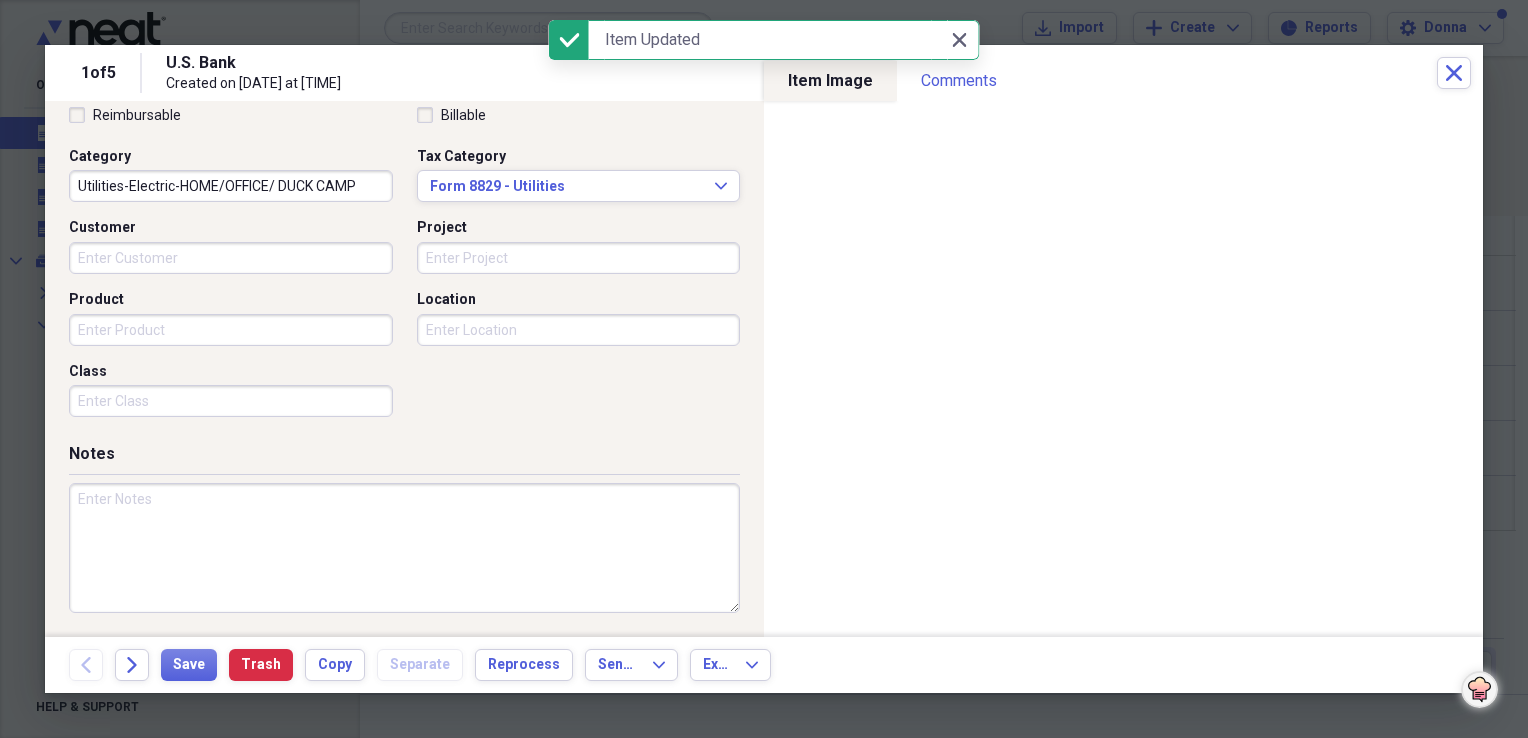 click at bounding box center (404, 548) 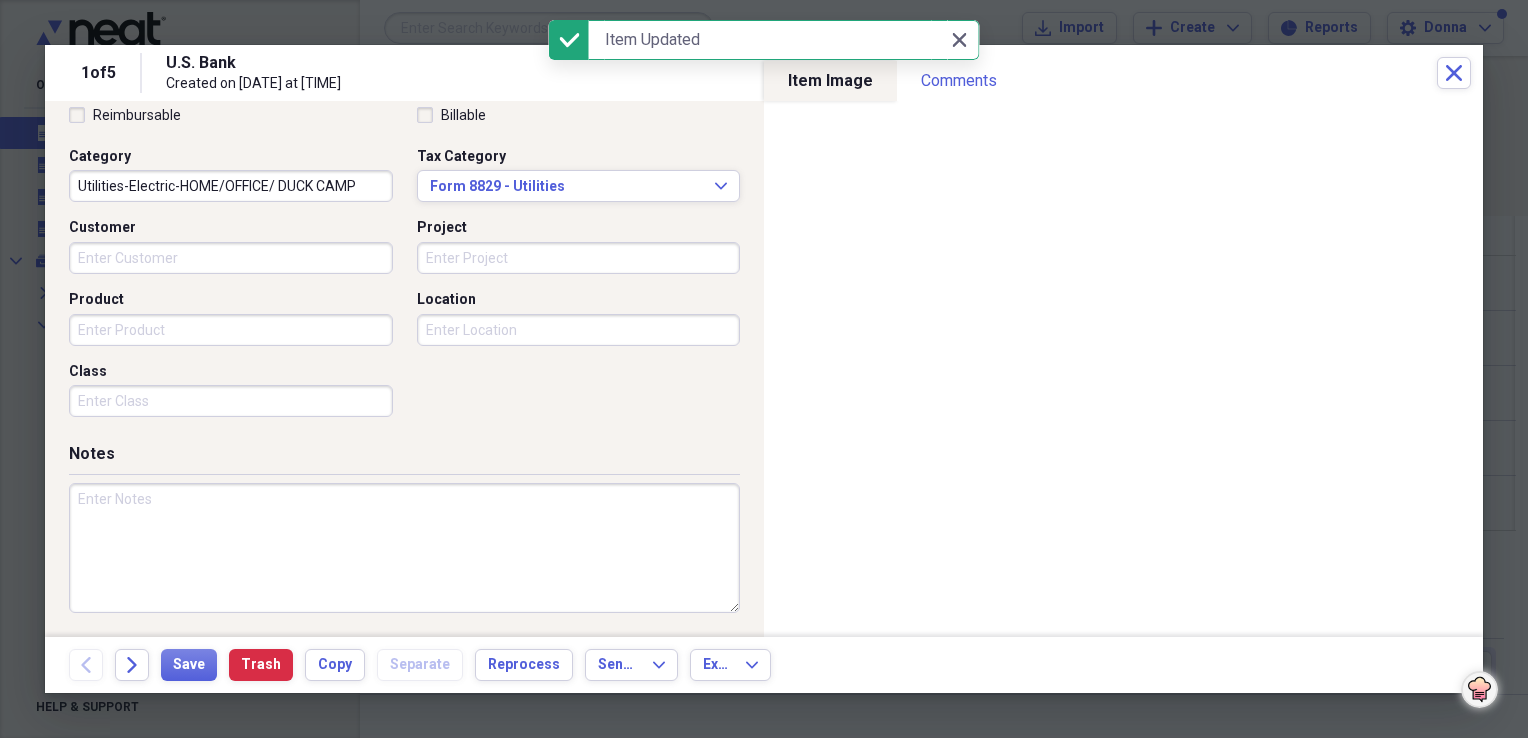 paste on "HOME/OFFICE/ DUCK CAMP" 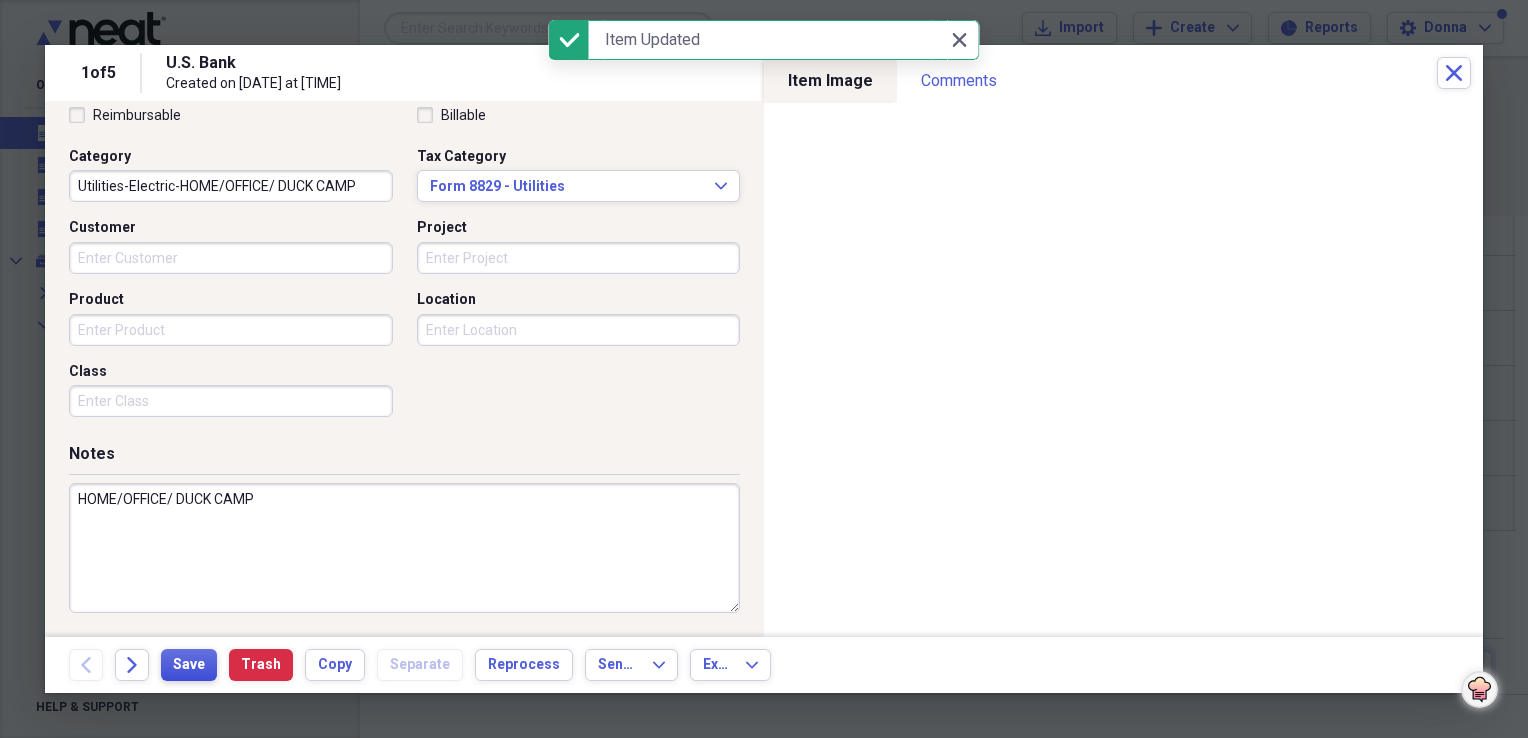 type on "HOME/OFFICE/ DUCK CAMP" 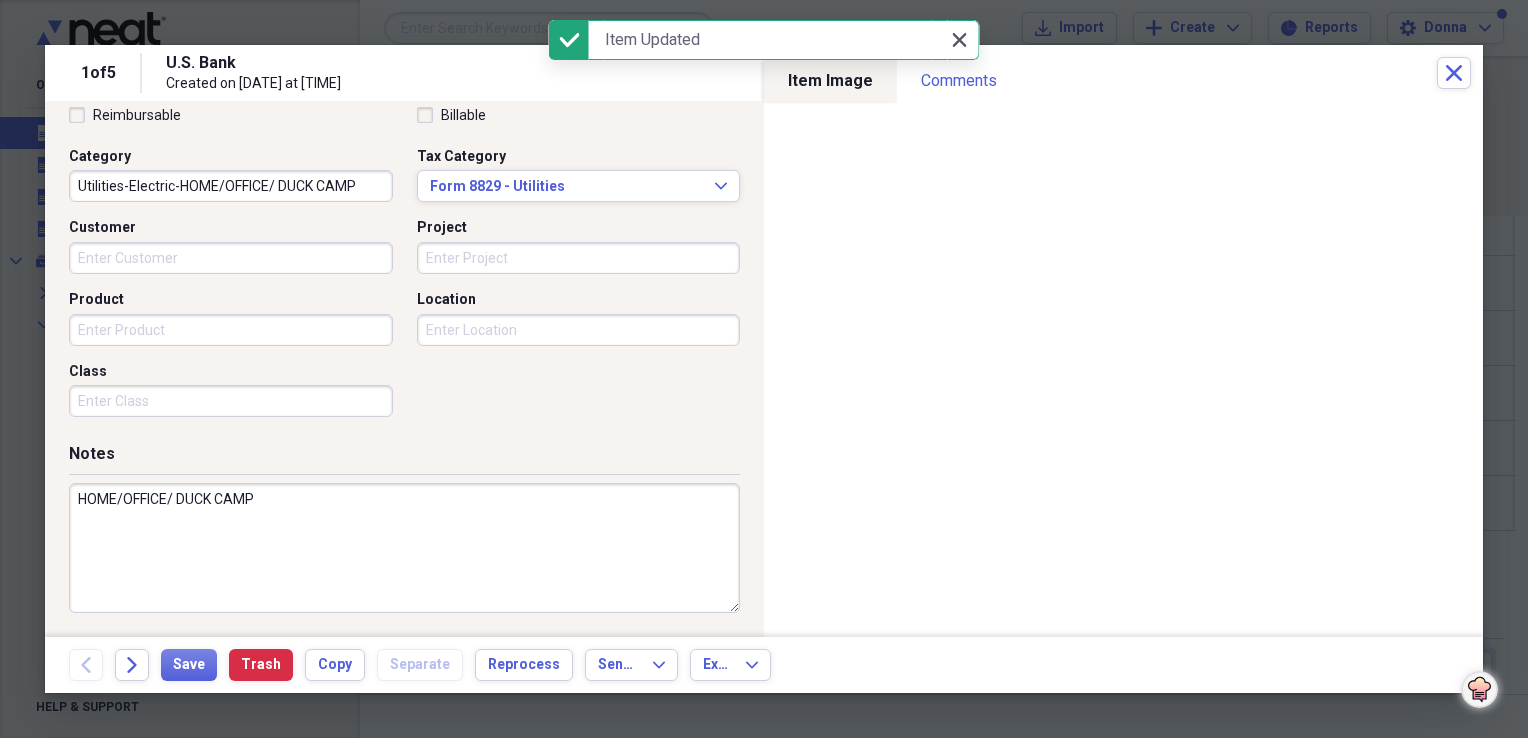 click on "Close" 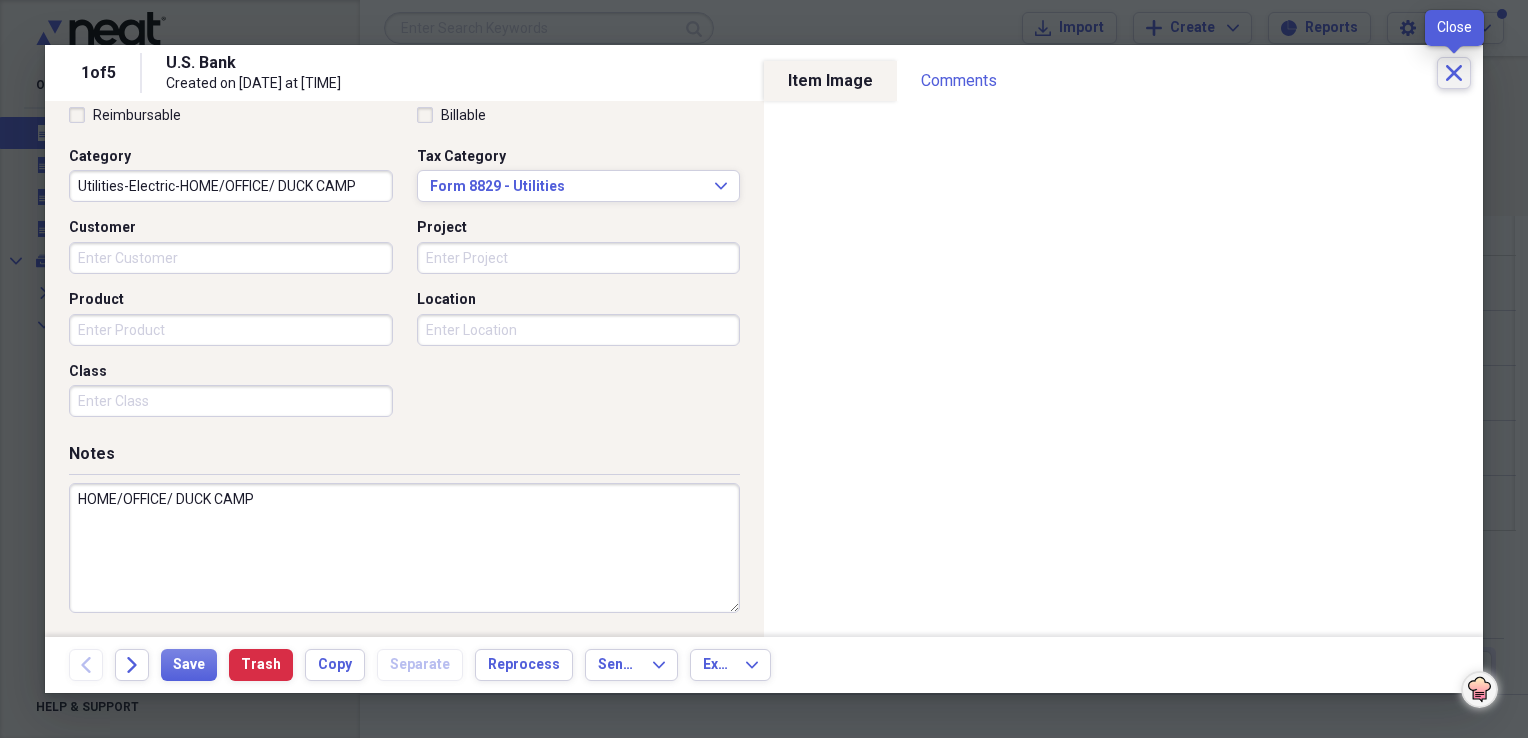 click on "Close" 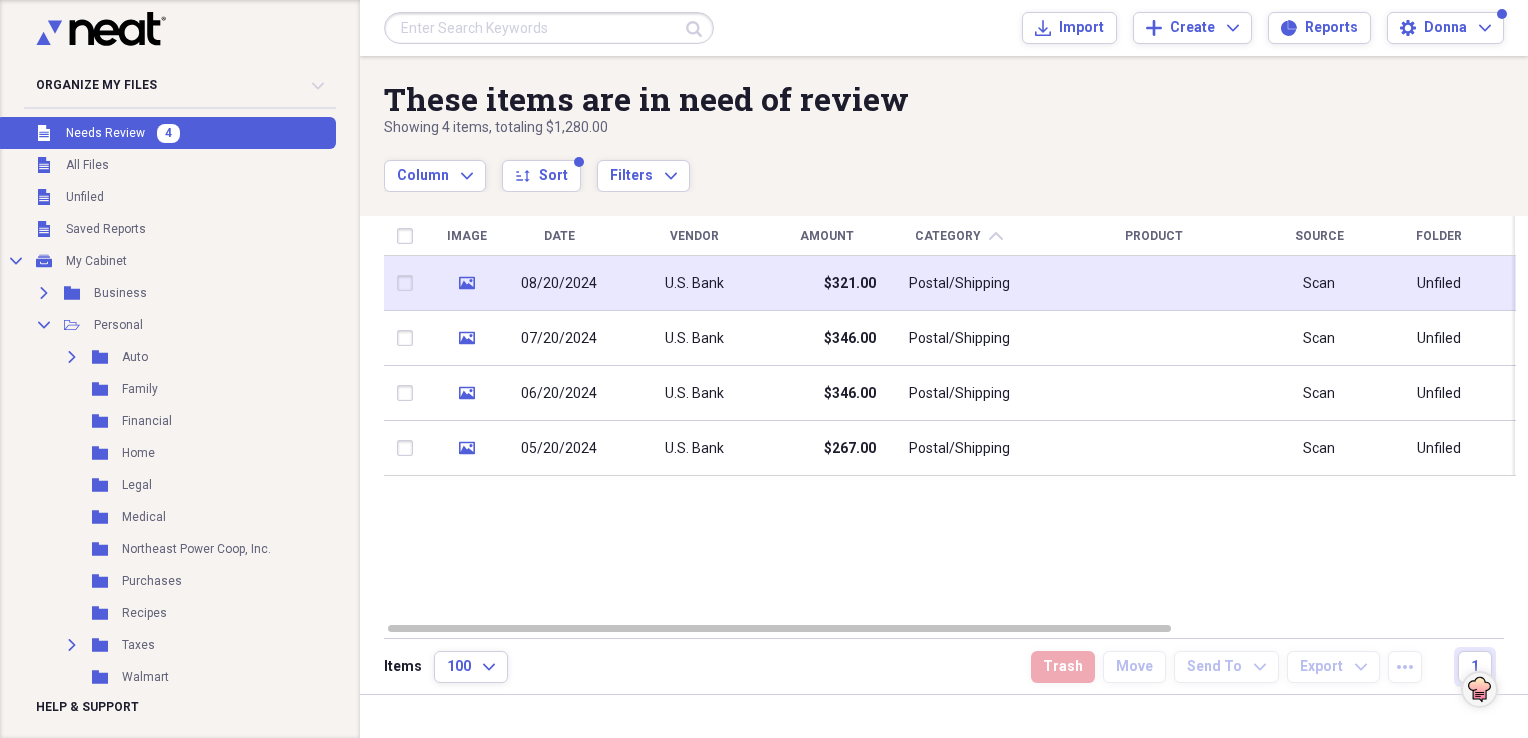 click on "U.S. Bank" at bounding box center (694, 284) 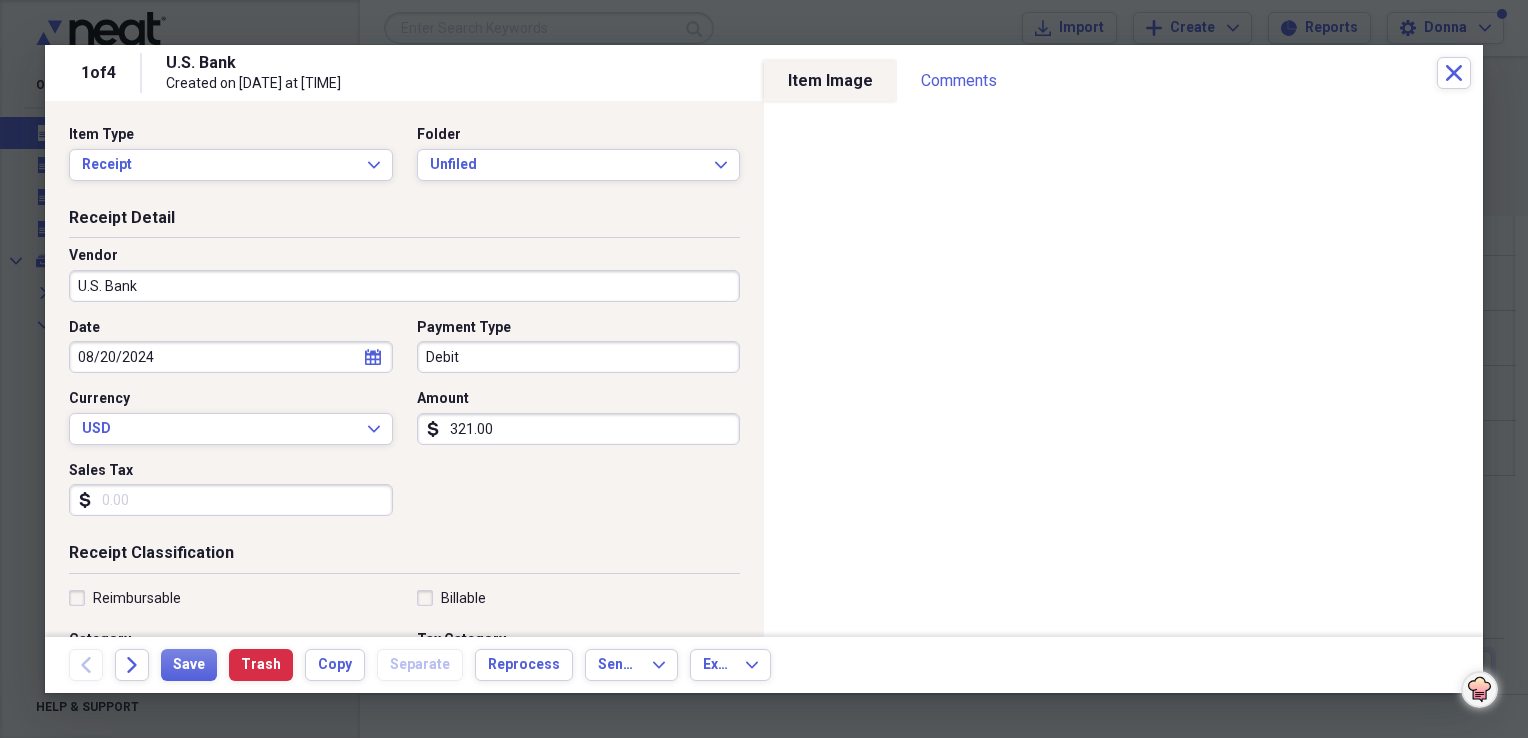 click 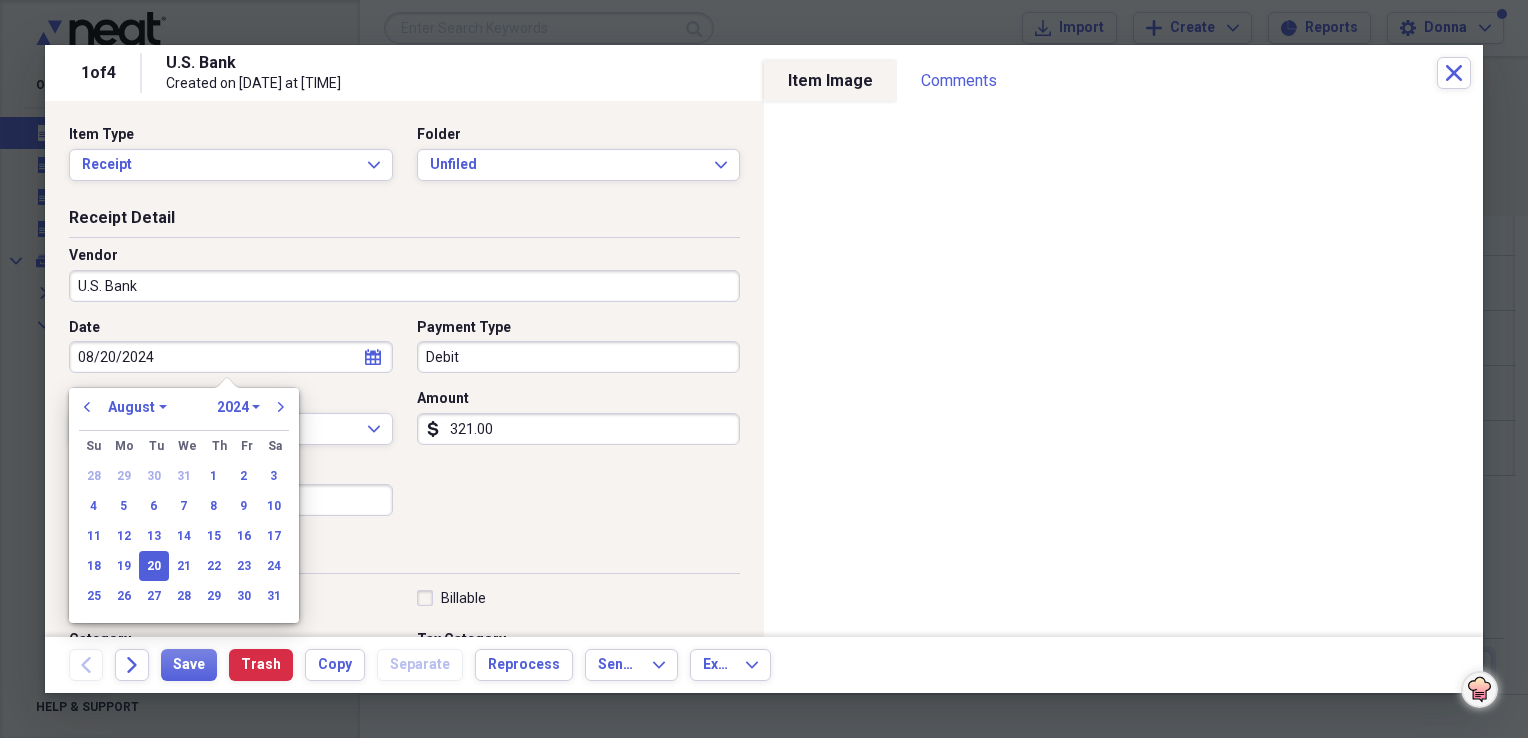 click on "January February March April May June July August September October November December" at bounding box center [137, 407] 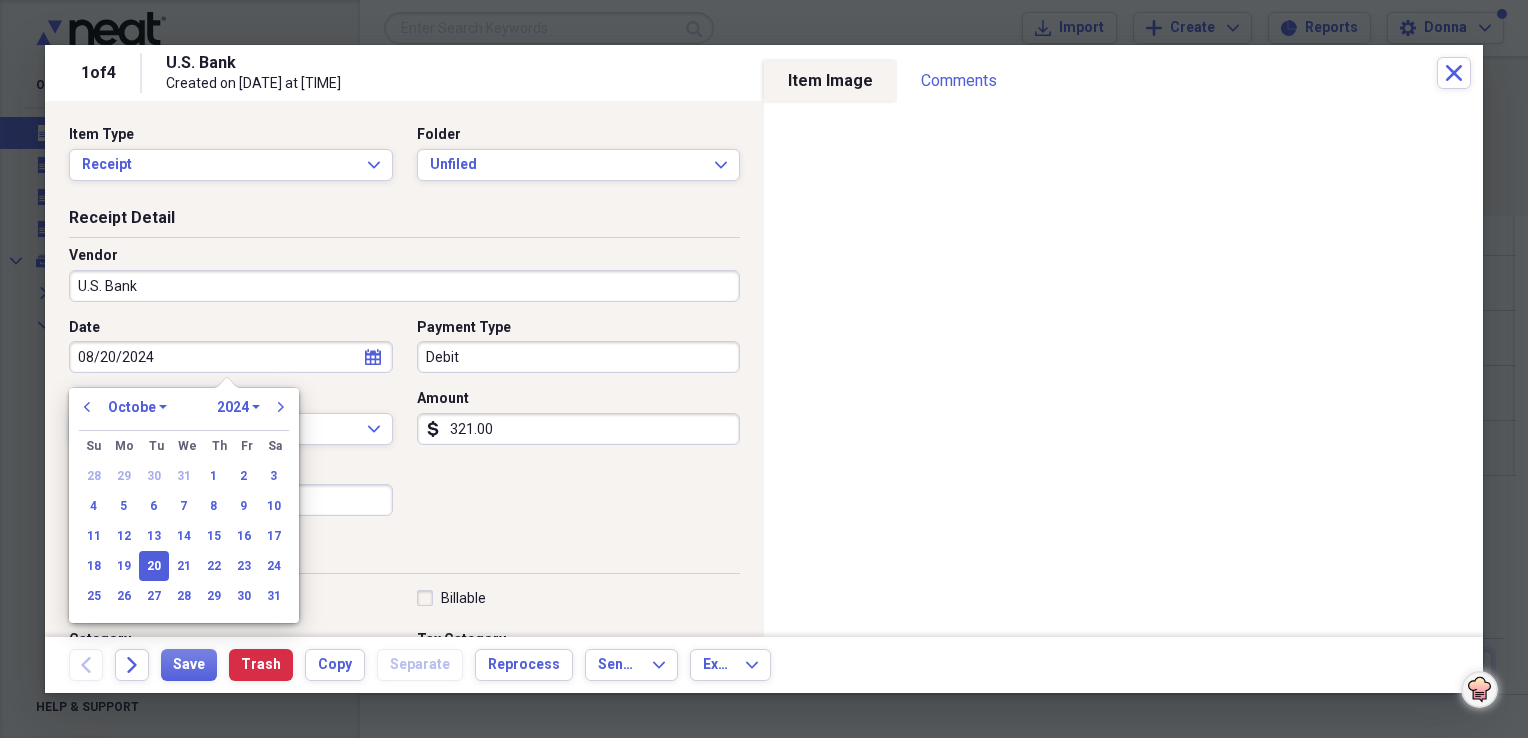 click on "January February March April May June July August September October November December" at bounding box center (137, 407) 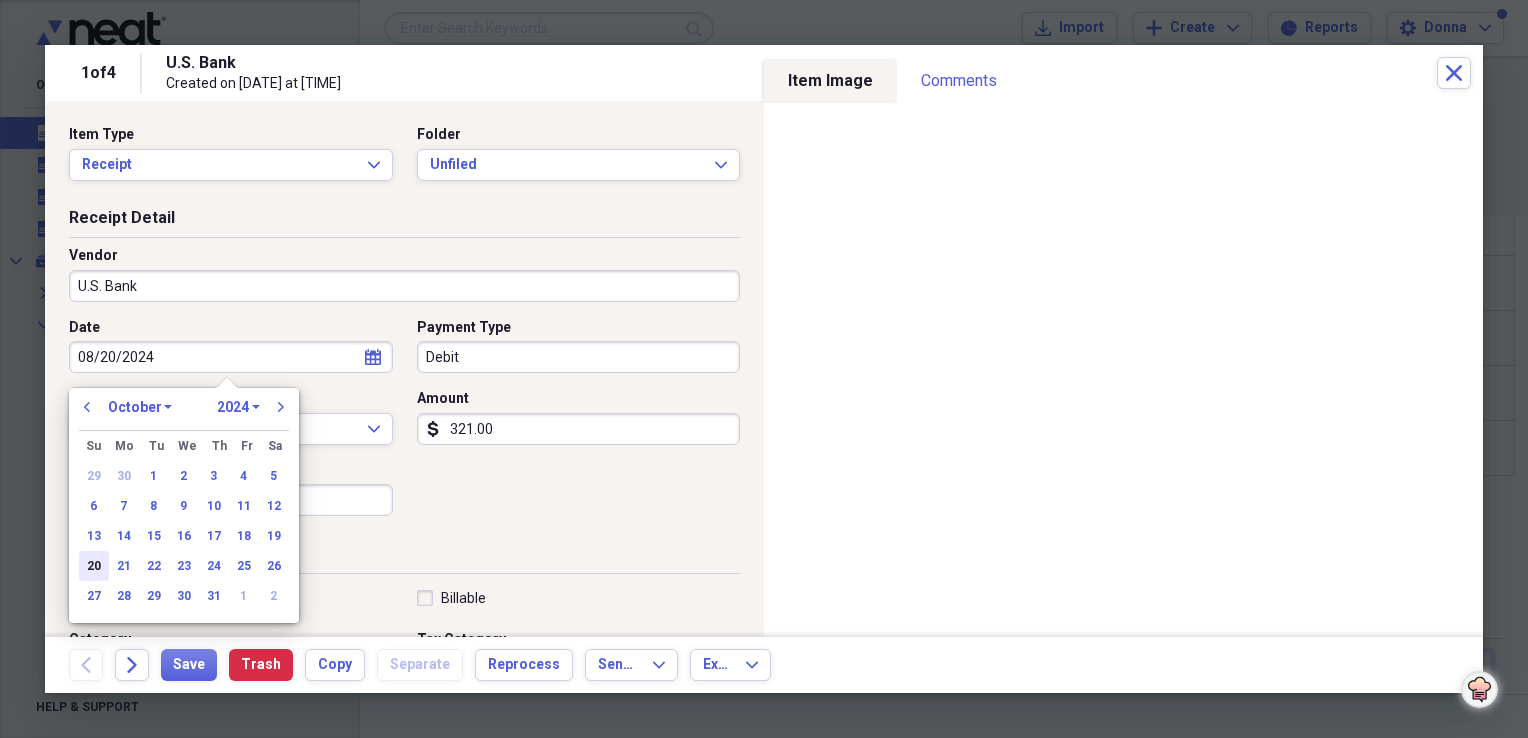 click on "20" at bounding box center [94, 566] 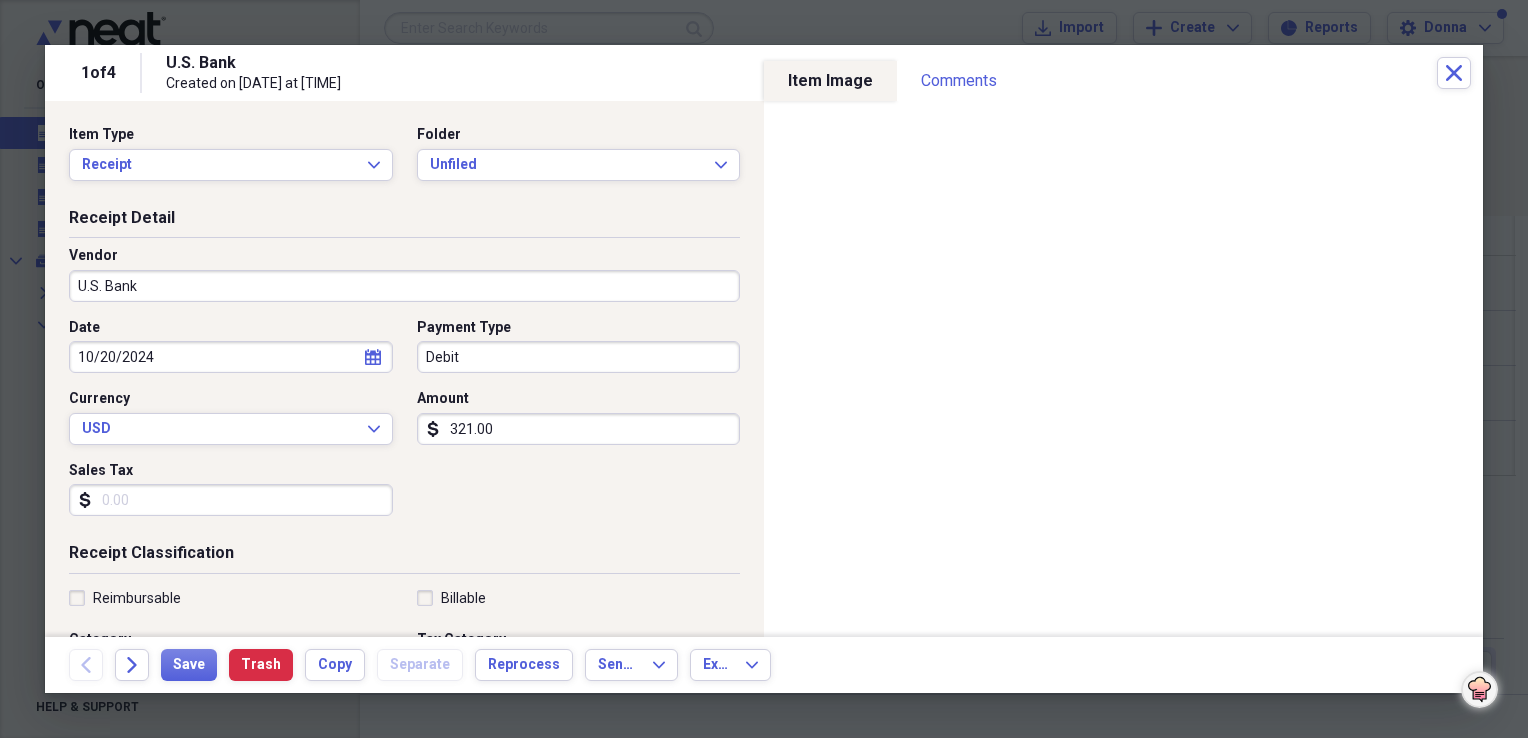 click on "321.00" at bounding box center (579, 429) 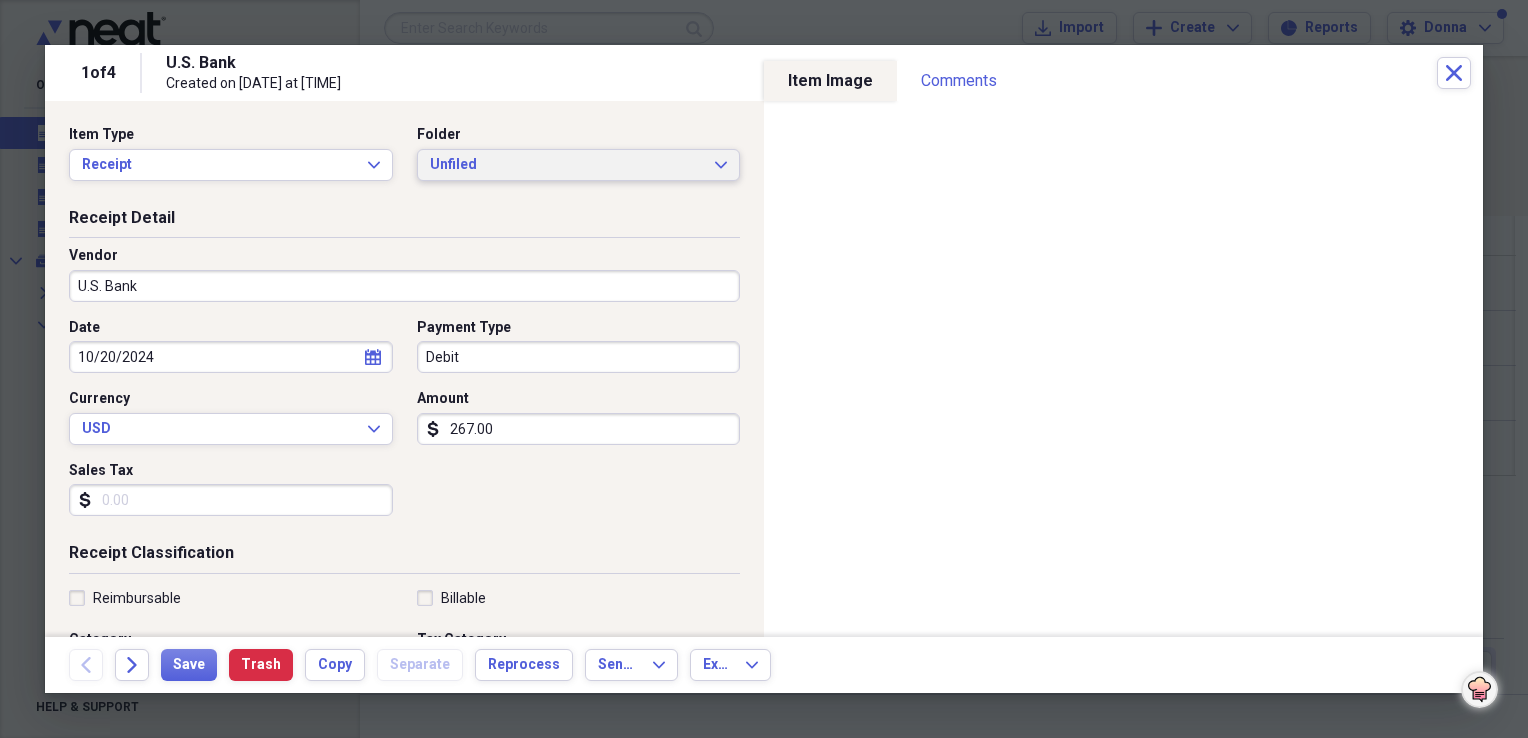 type on "267.00" 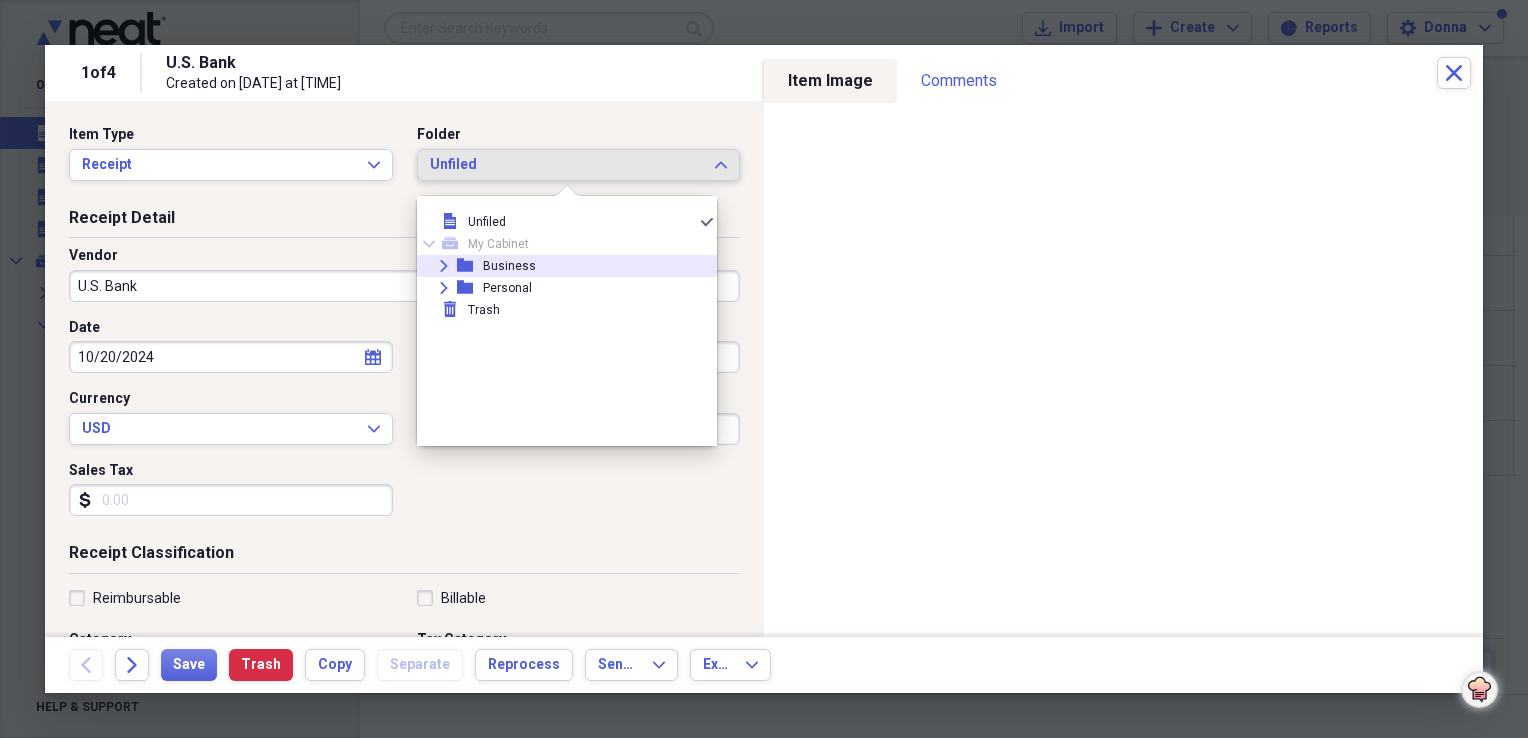 click on "Business" at bounding box center (509, 266) 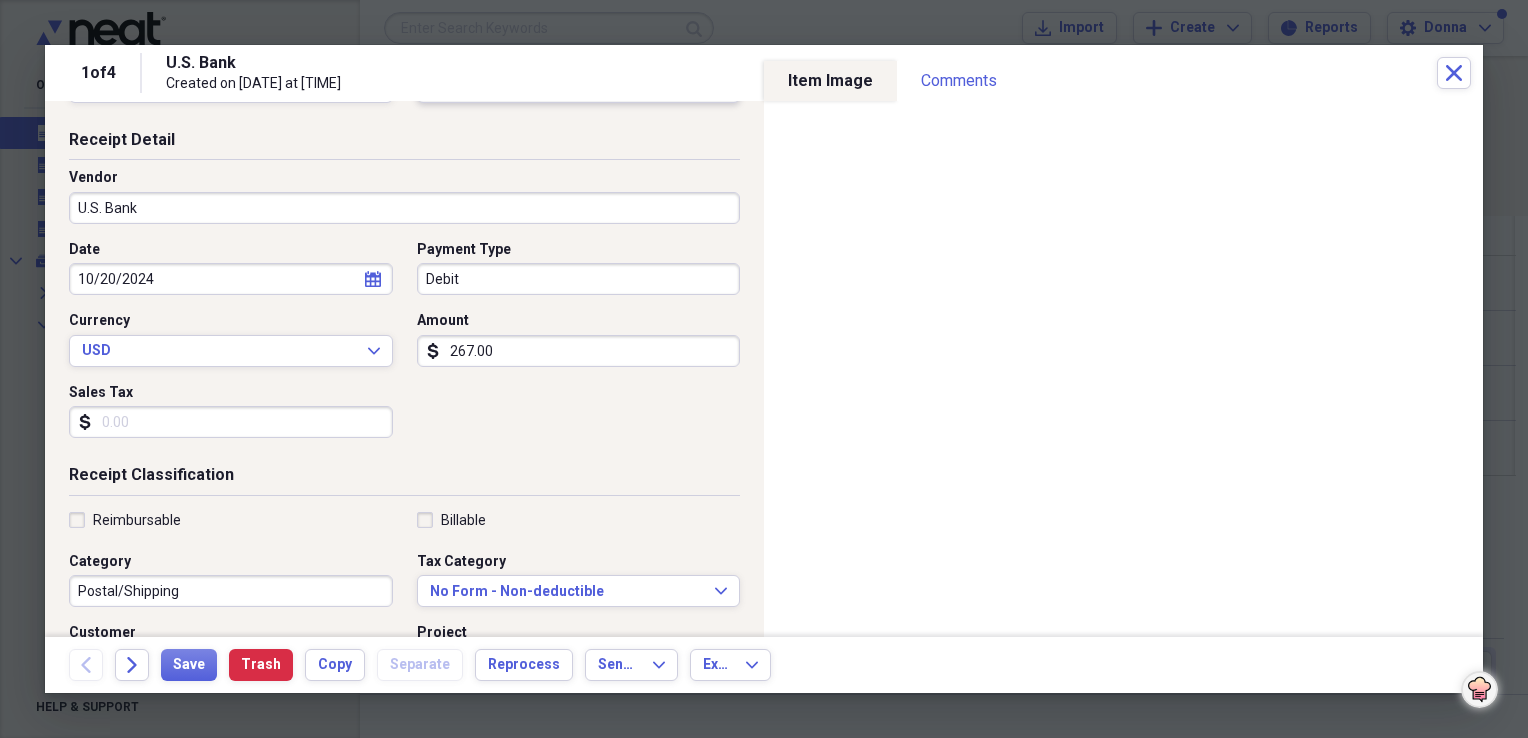 scroll, scrollTop: 200, scrollLeft: 0, axis: vertical 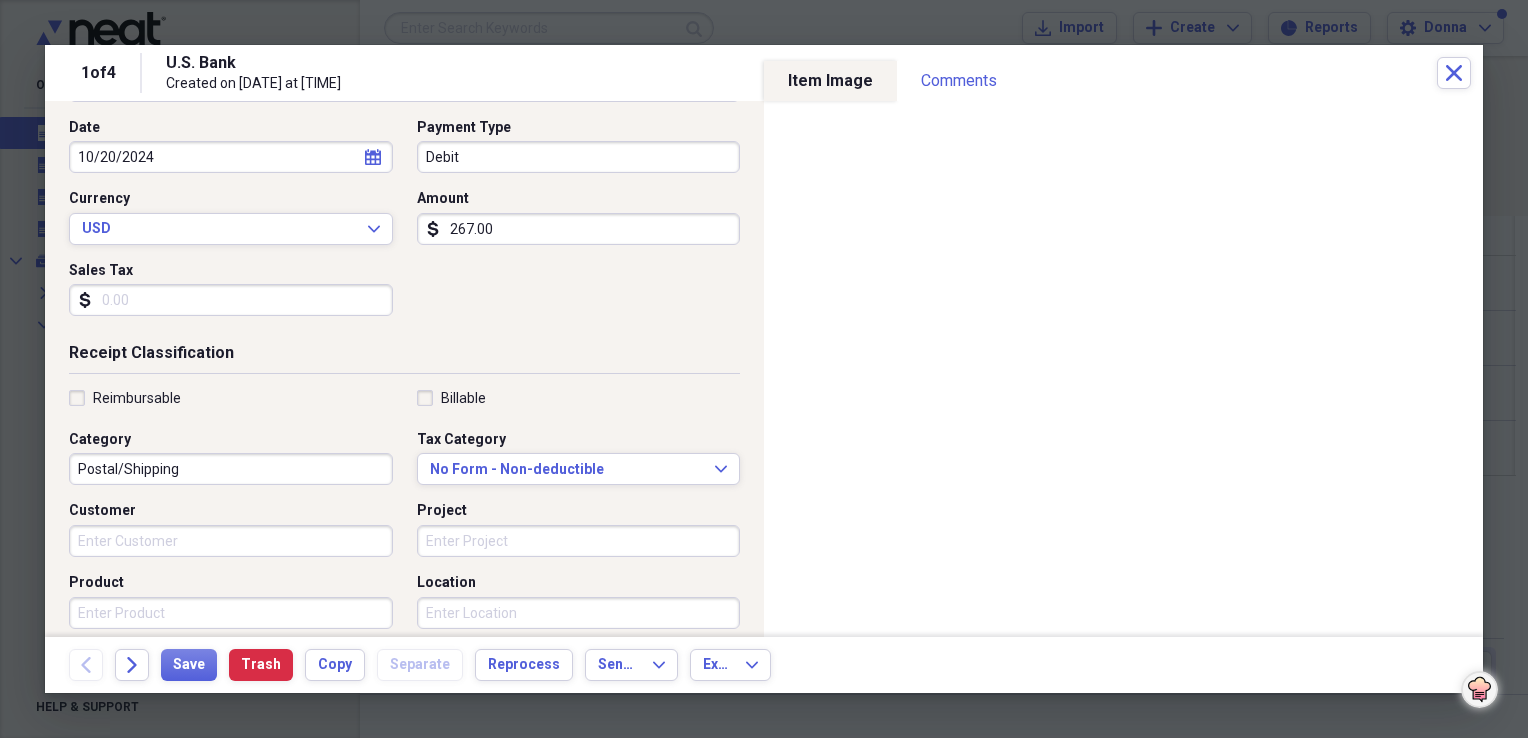 click on "Postal/Shipping" at bounding box center [231, 469] 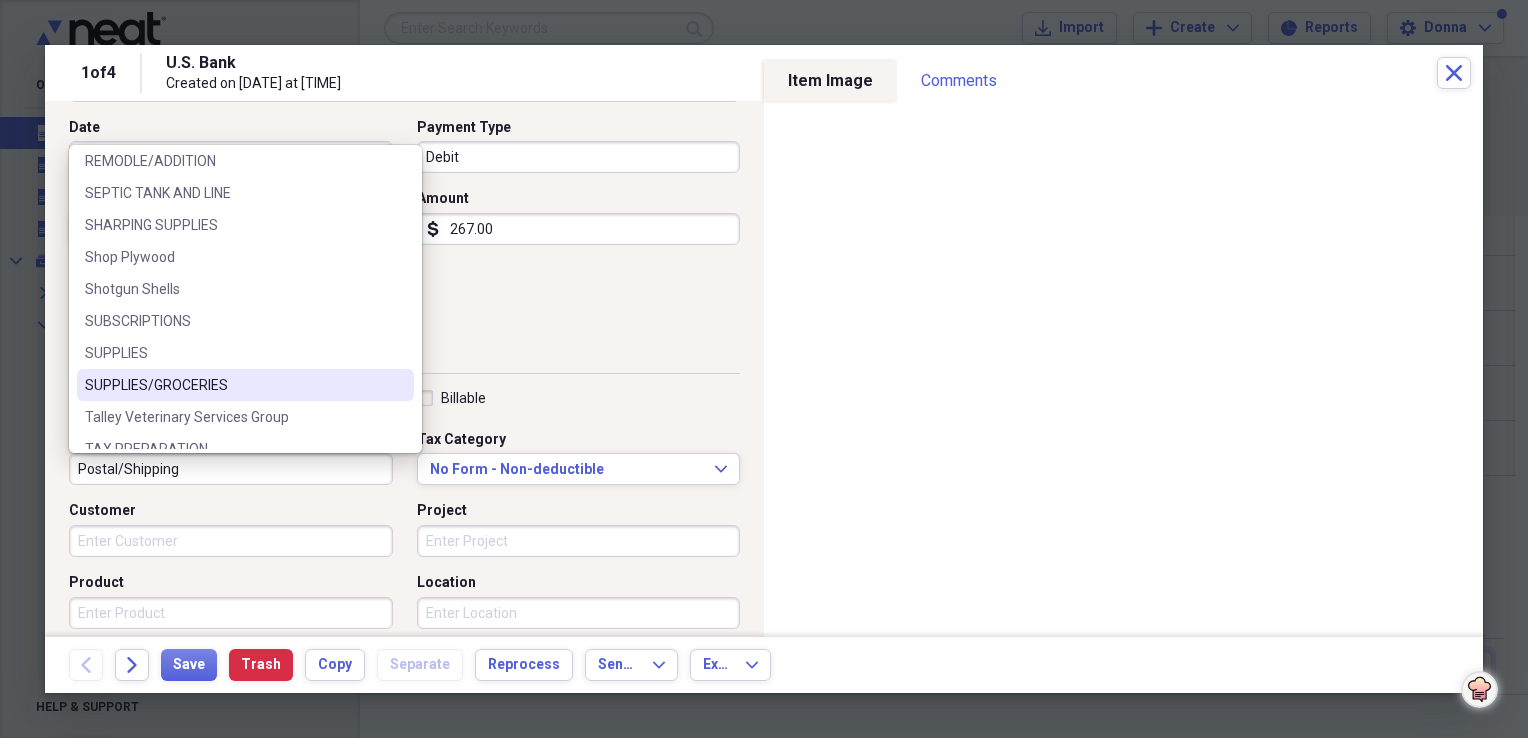 scroll, scrollTop: 2900, scrollLeft: 0, axis: vertical 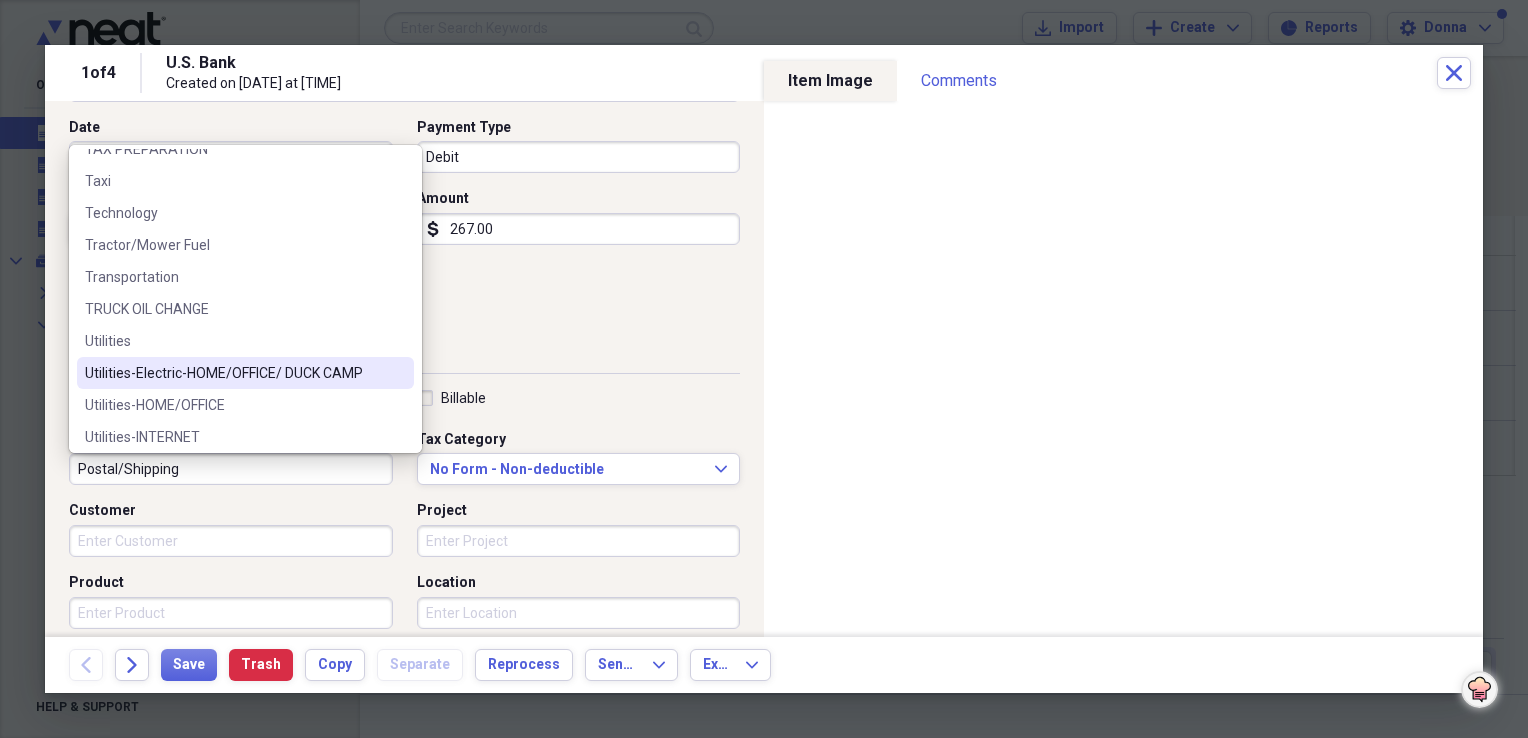 click on "Utilities-Electric-HOME/OFFICE/ DUCK CAMP" at bounding box center [233, 373] 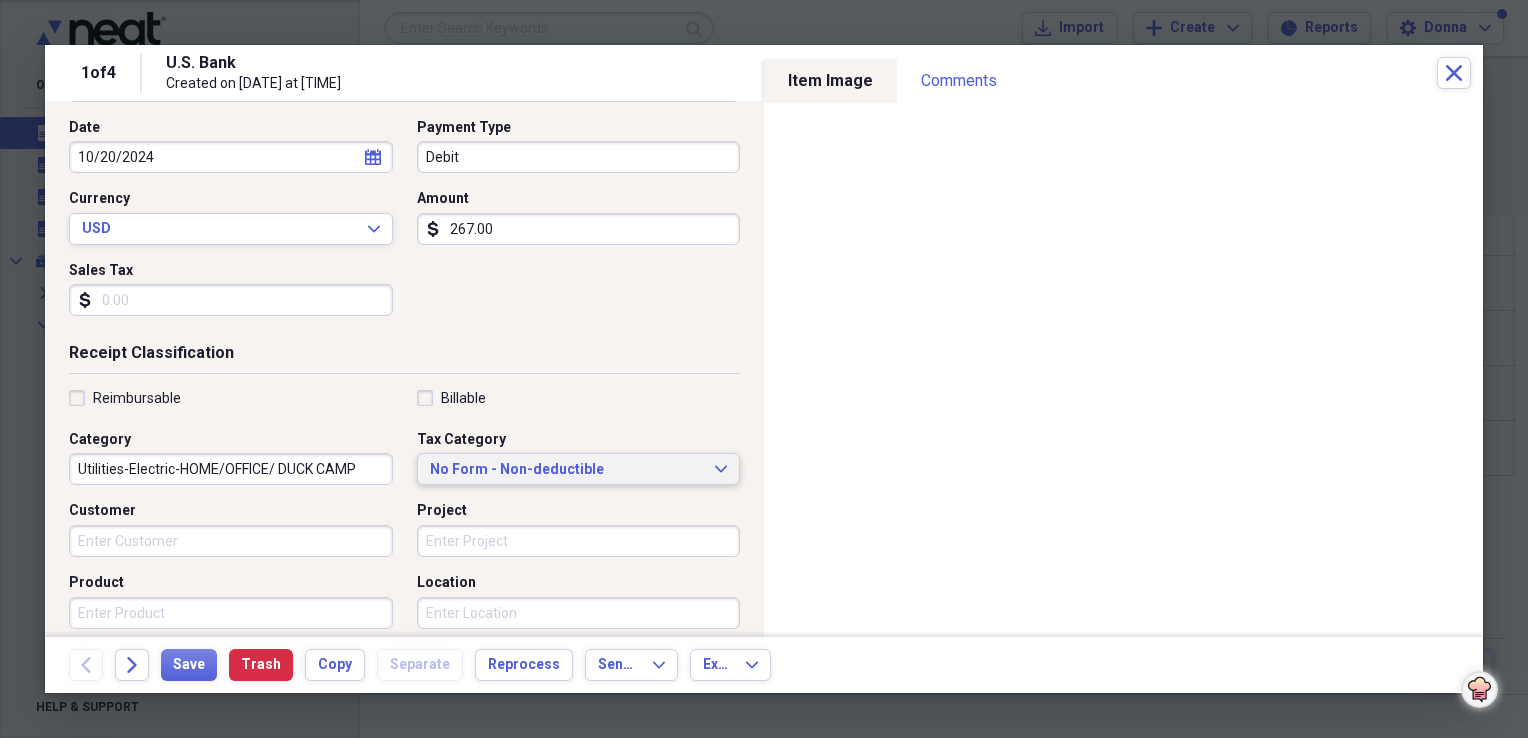 click on "No Form - Non-deductible" at bounding box center [567, 470] 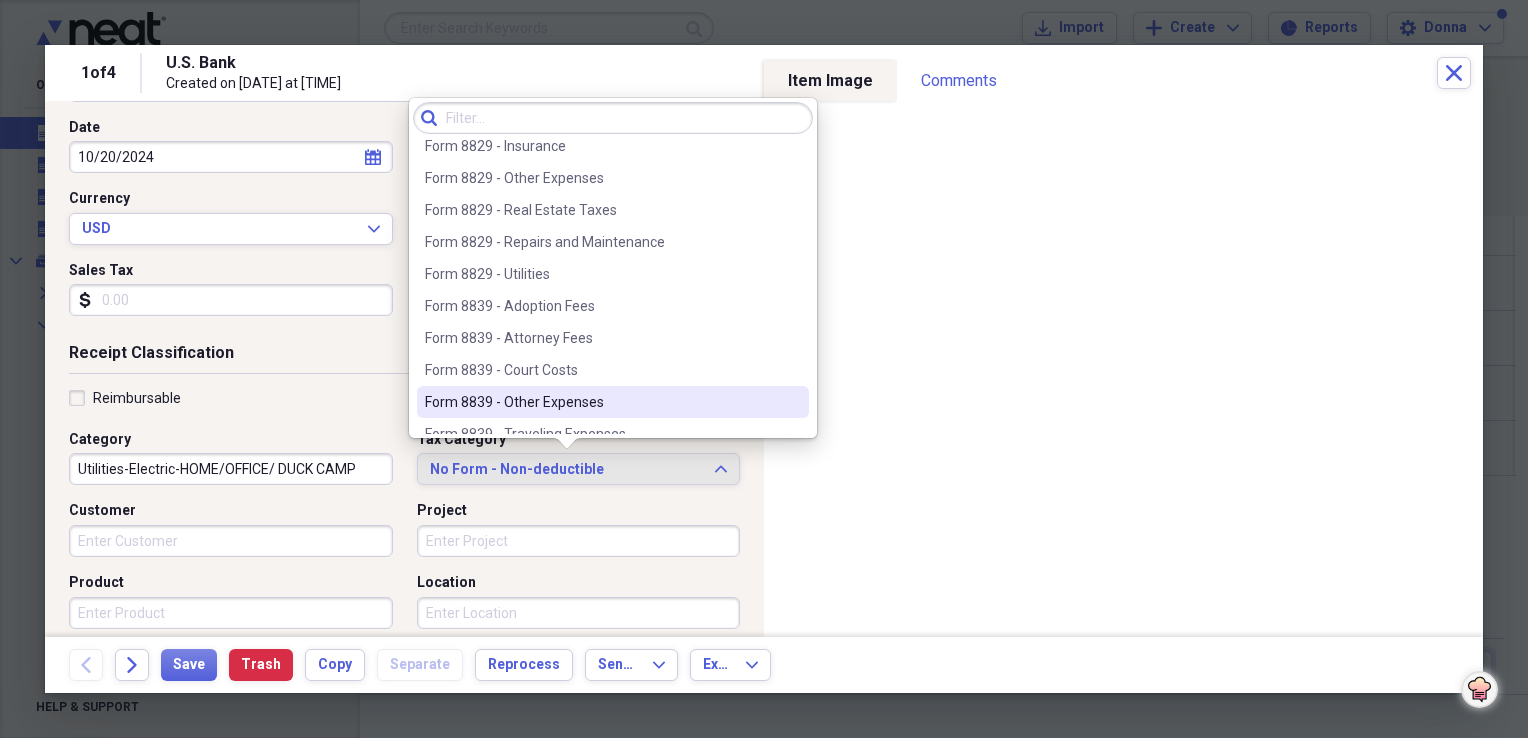 scroll, scrollTop: 2200, scrollLeft: 0, axis: vertical 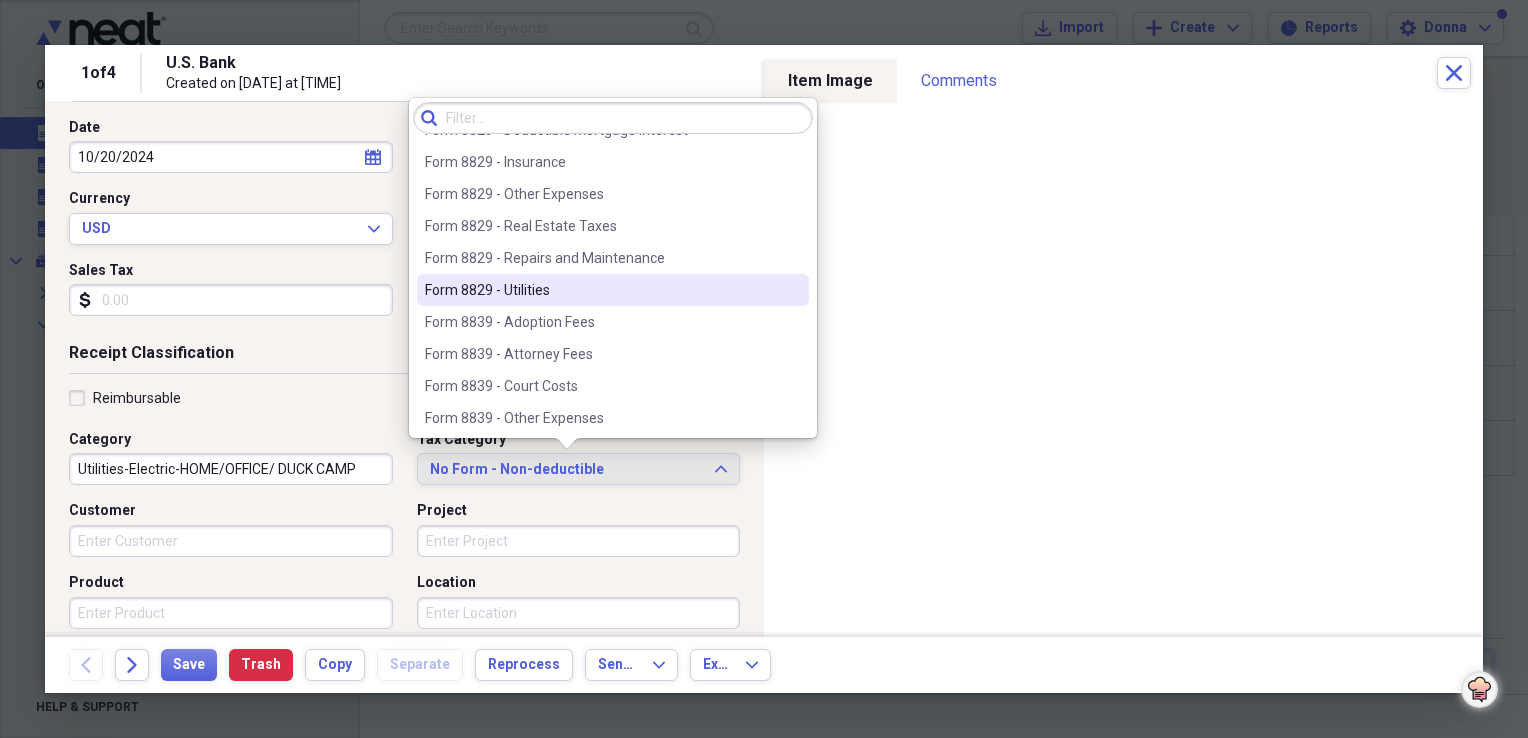 click on "Form 8829 - Utilities" at bounding box center [601, 290] 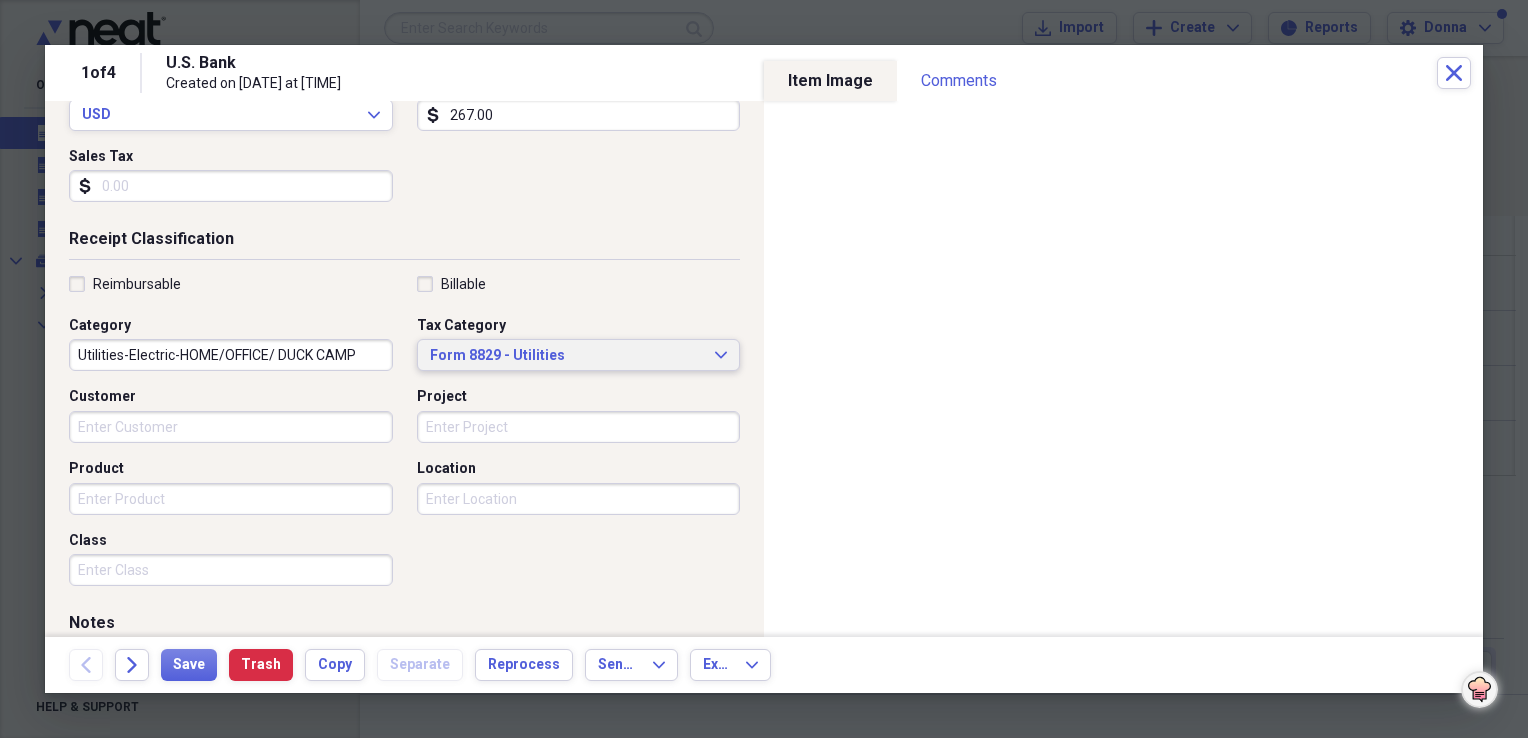 scroll, scrollTop: 483, scrollLeft: 0, axis: vertical 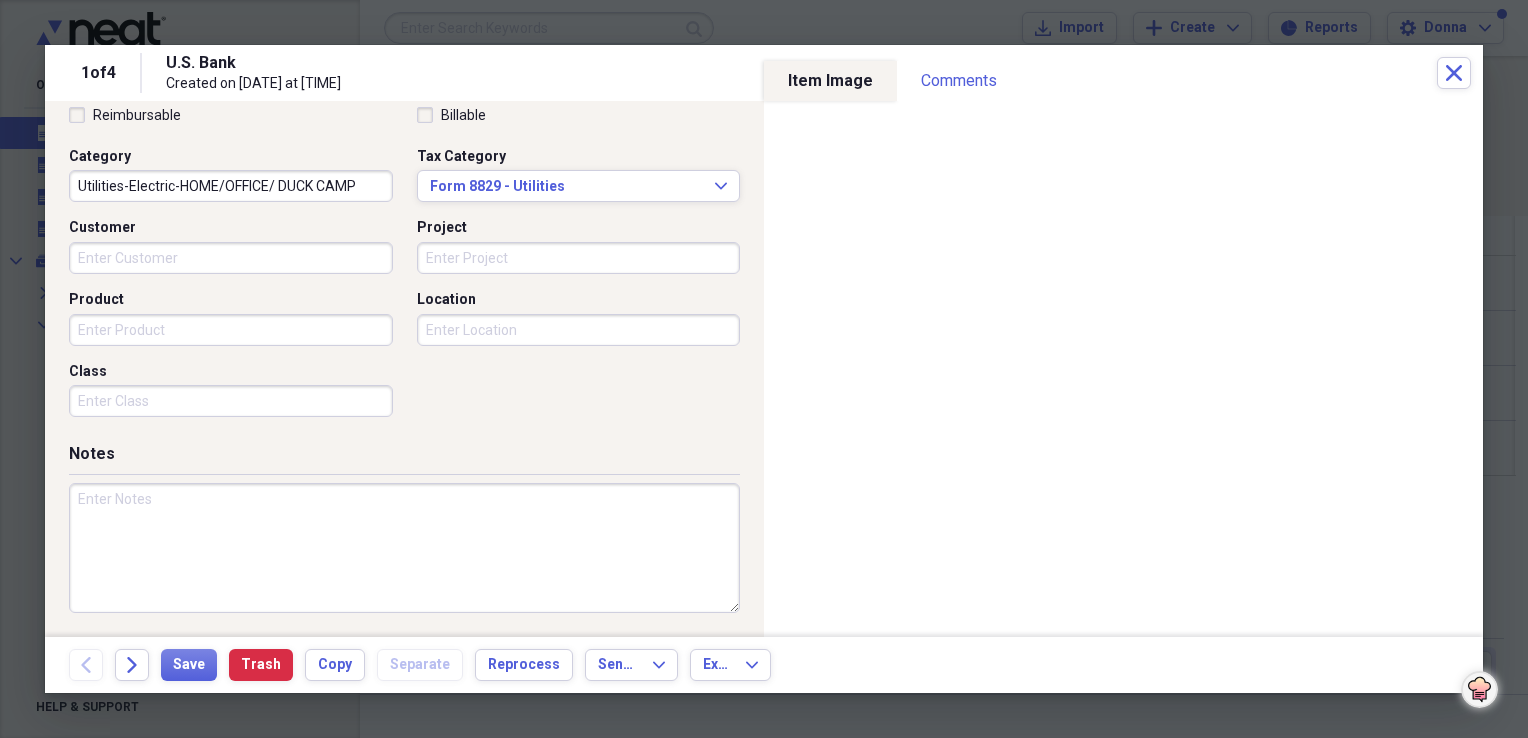 click at bounding box center (404, 548) 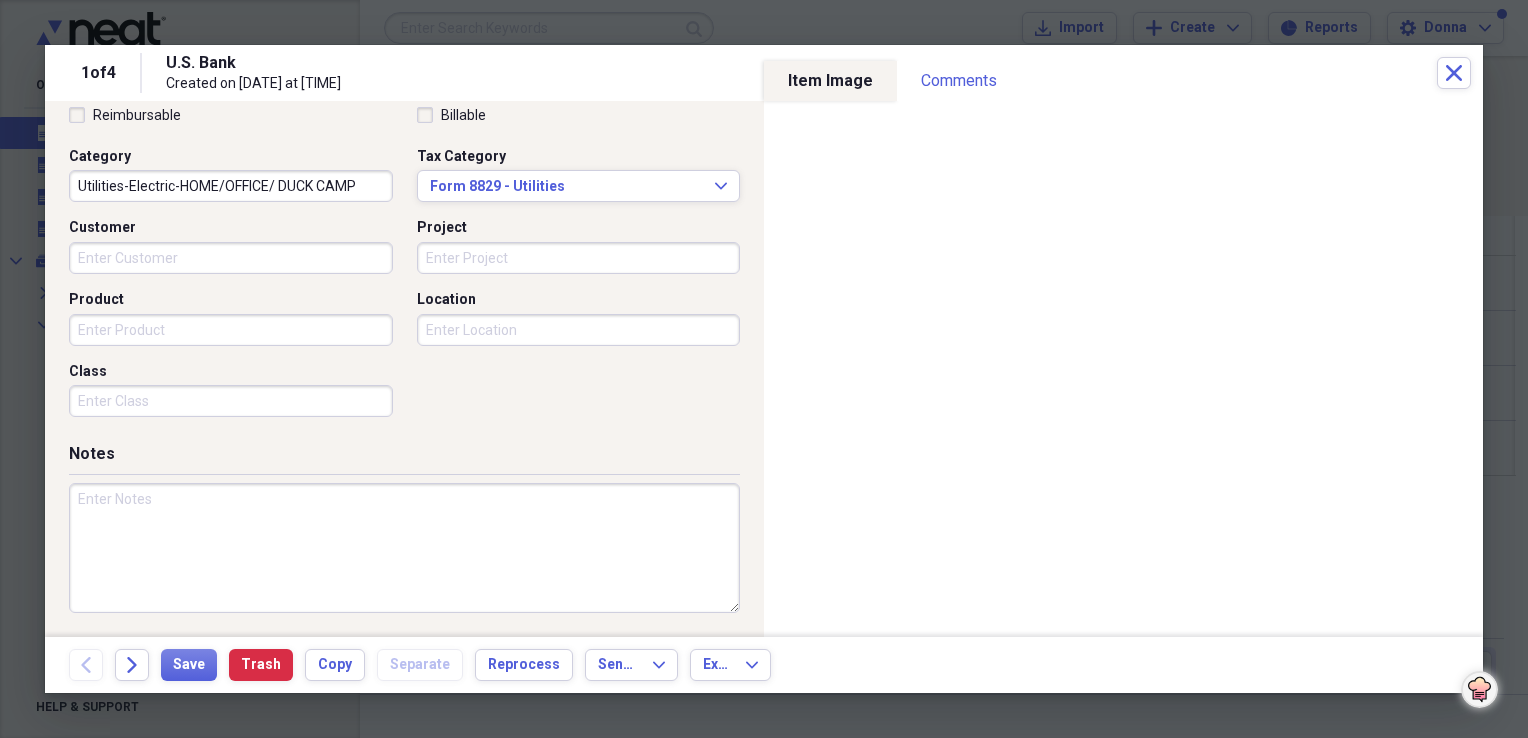 paste on "HOME/OFFICE/ DUCK CAMP" 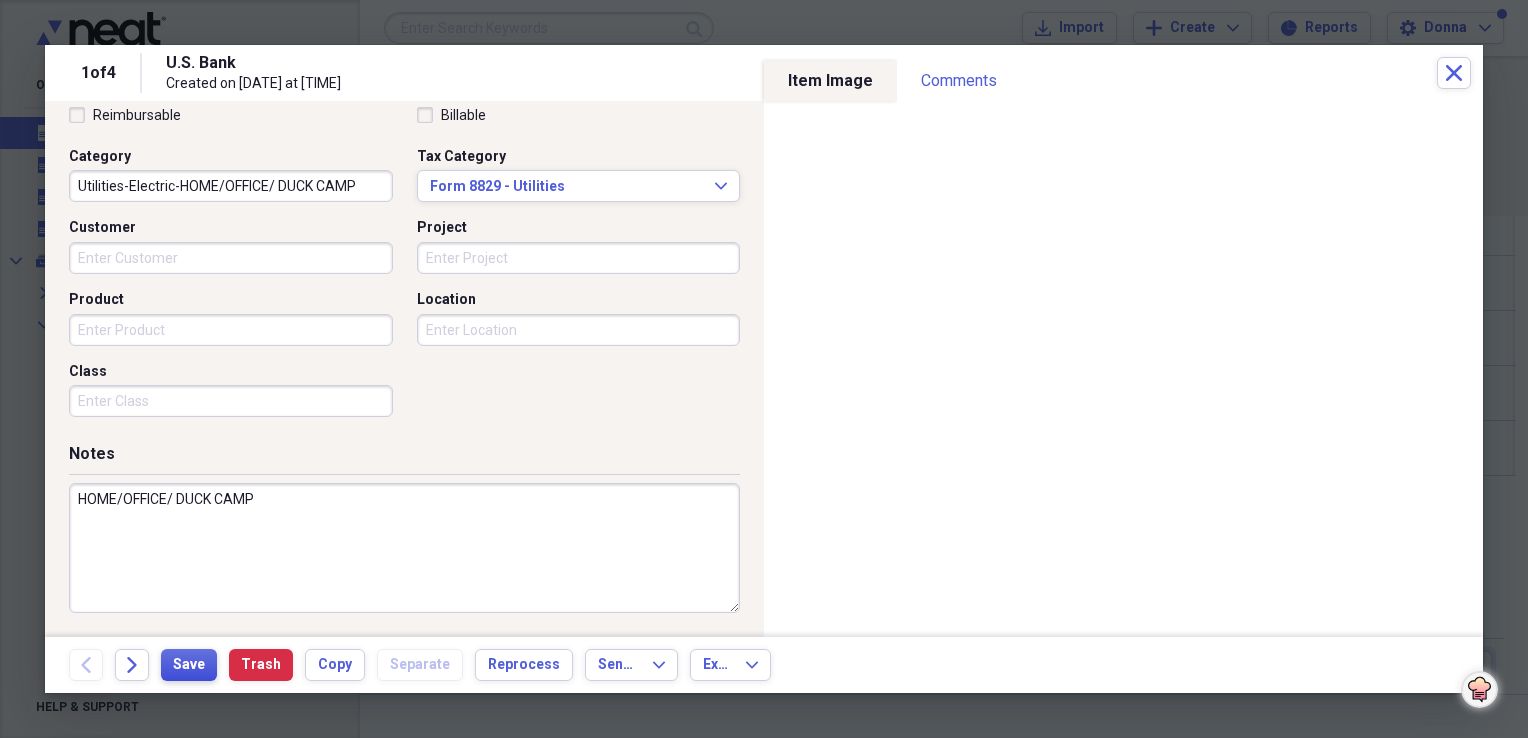 type on "HOME/OFFICE/ DUCK CAMP" 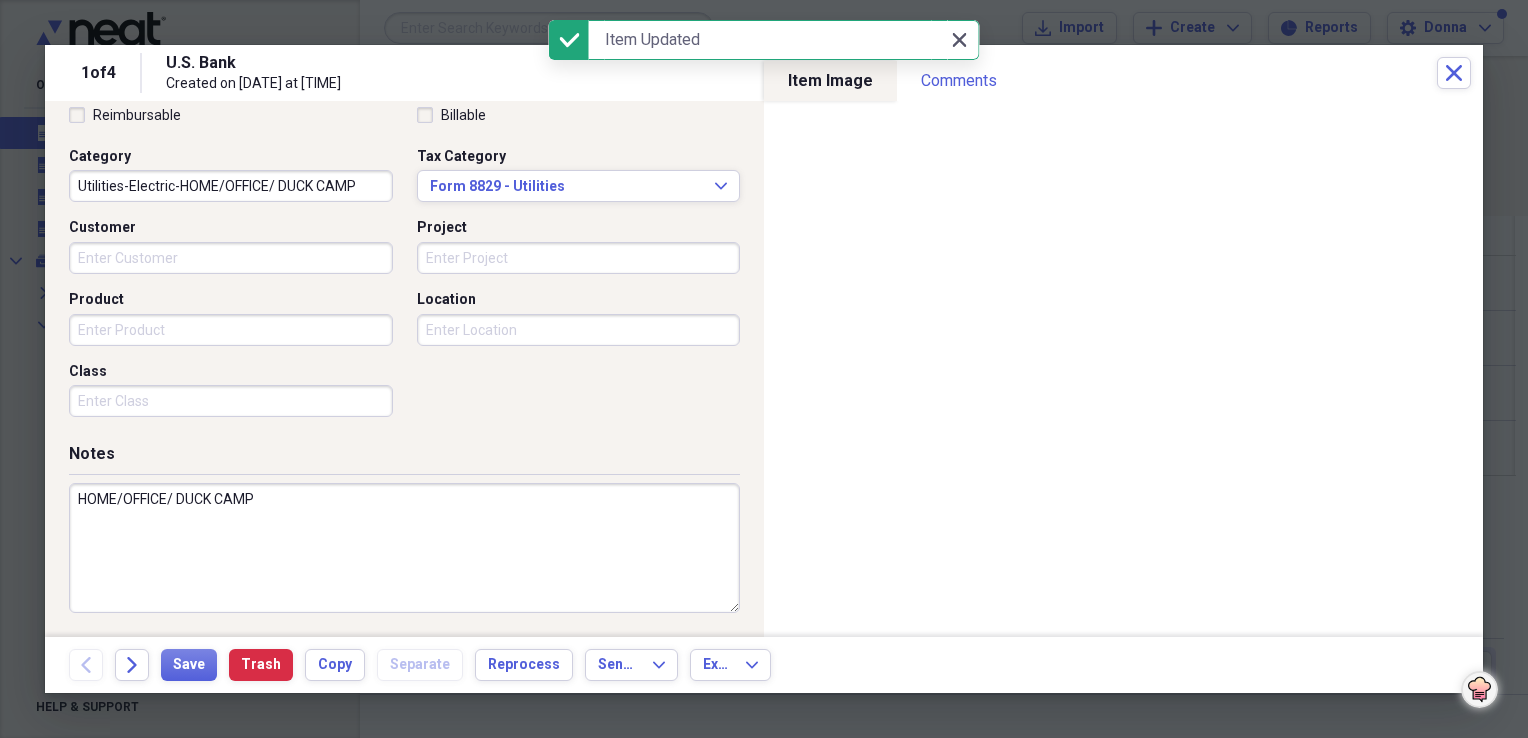 click 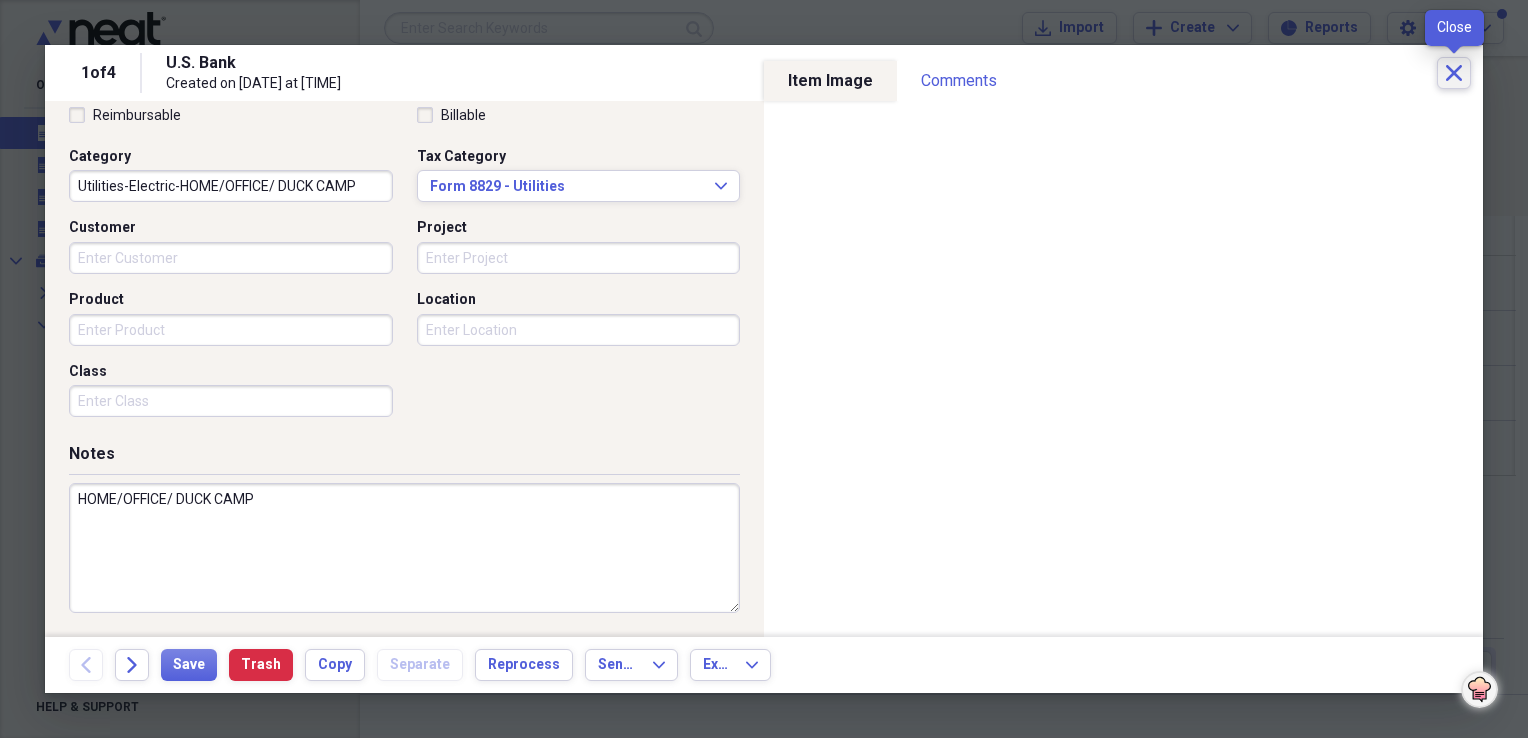 click on "Close" 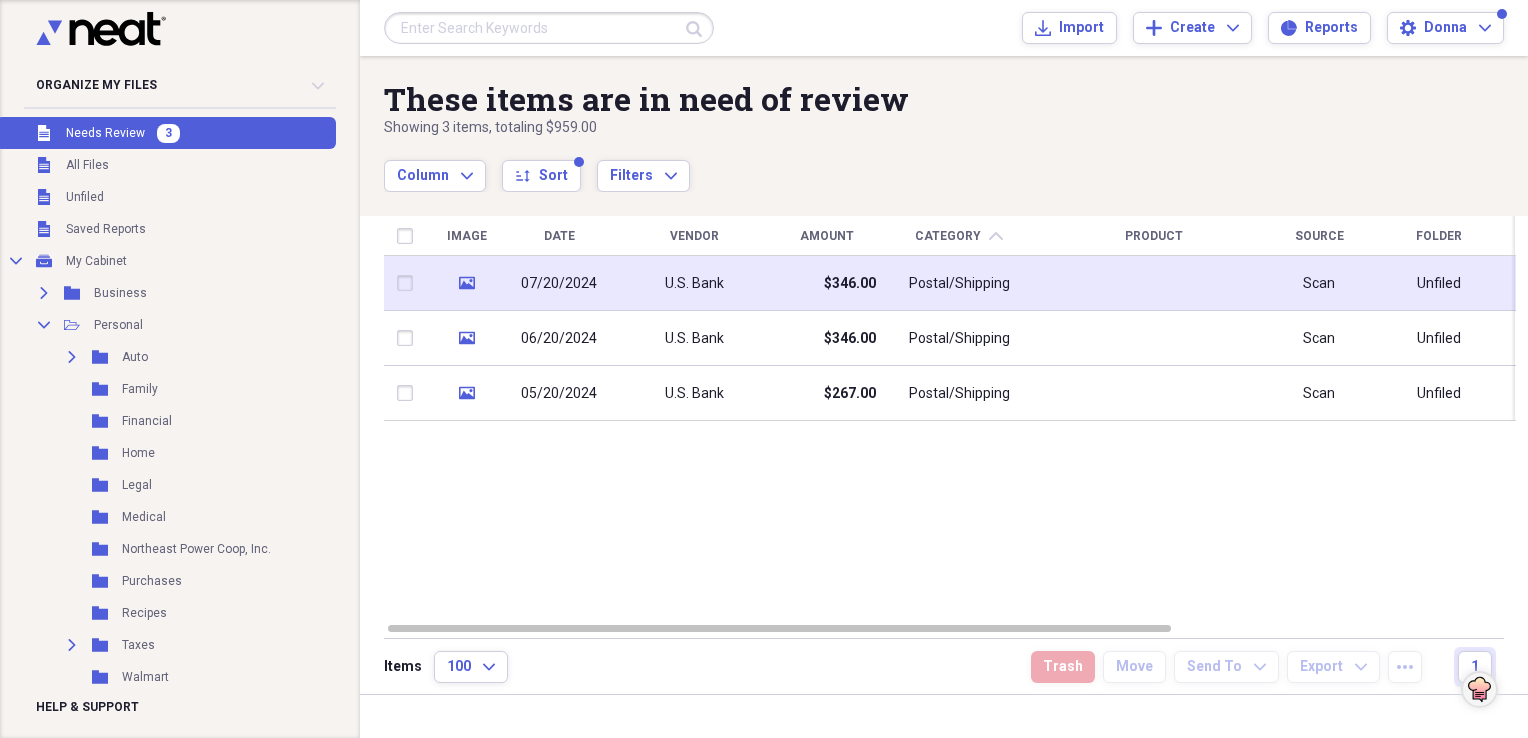click on "U.S. Bank" at bounding box center (694, 283) 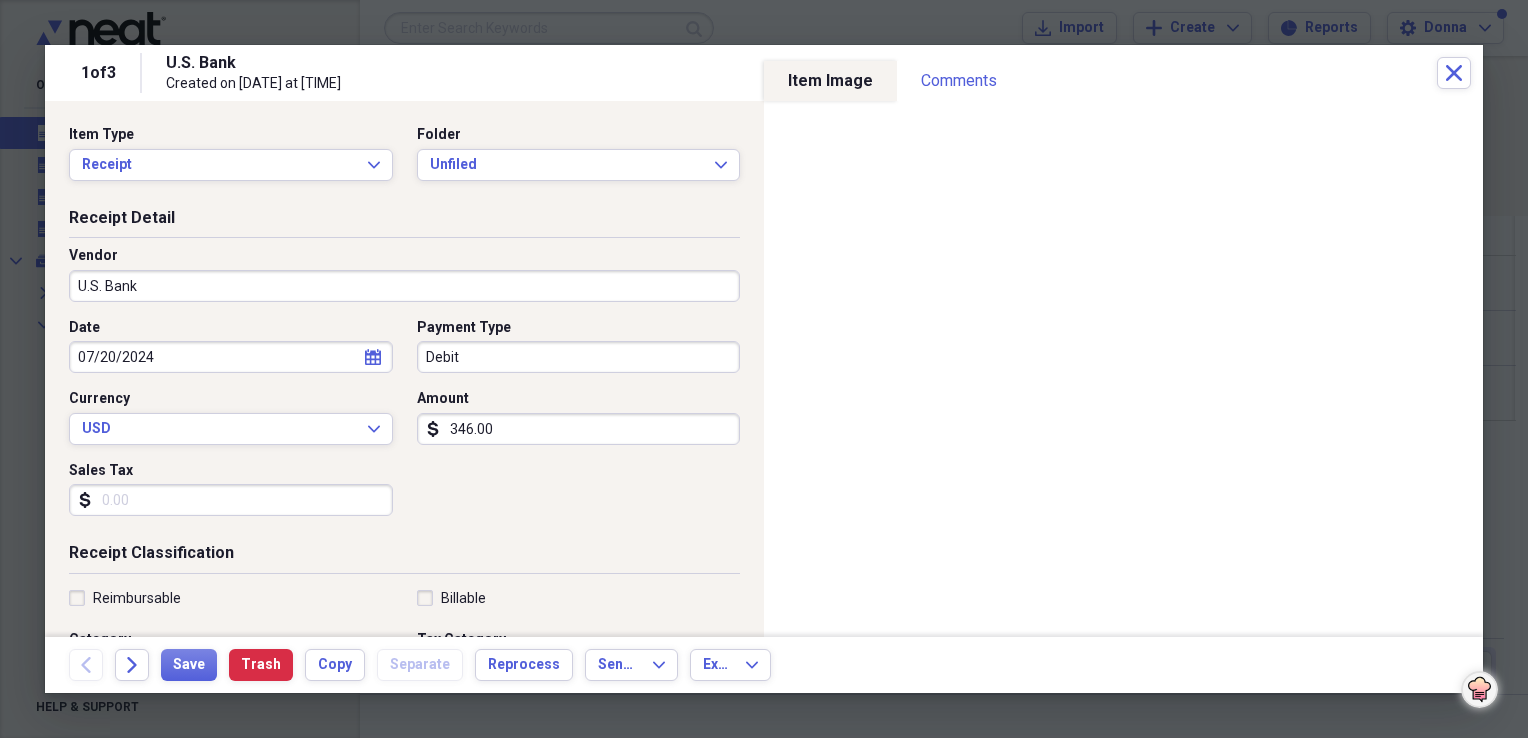 click on "calendar" 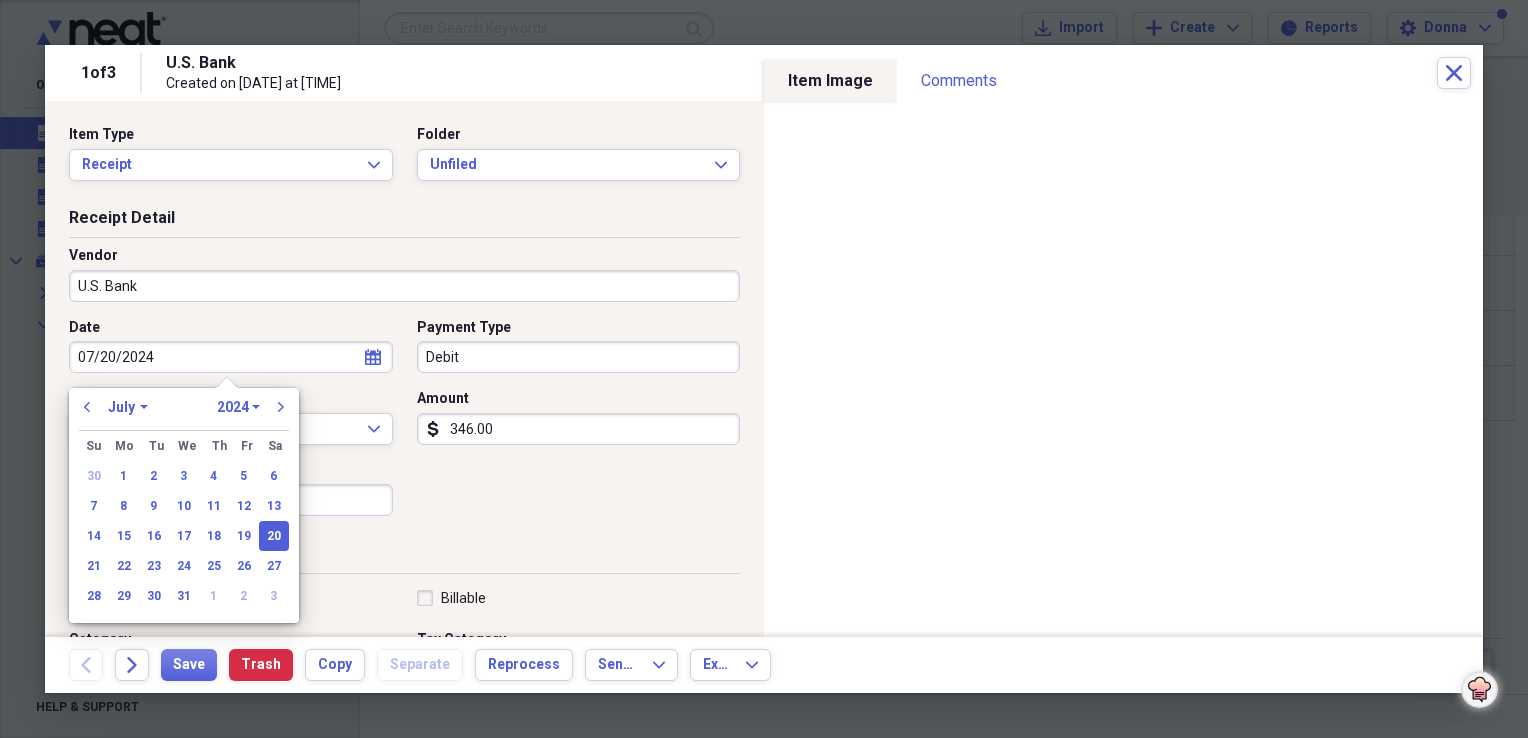 click on "January February March April May June July August September October November December" at bounding box center (128, 407) 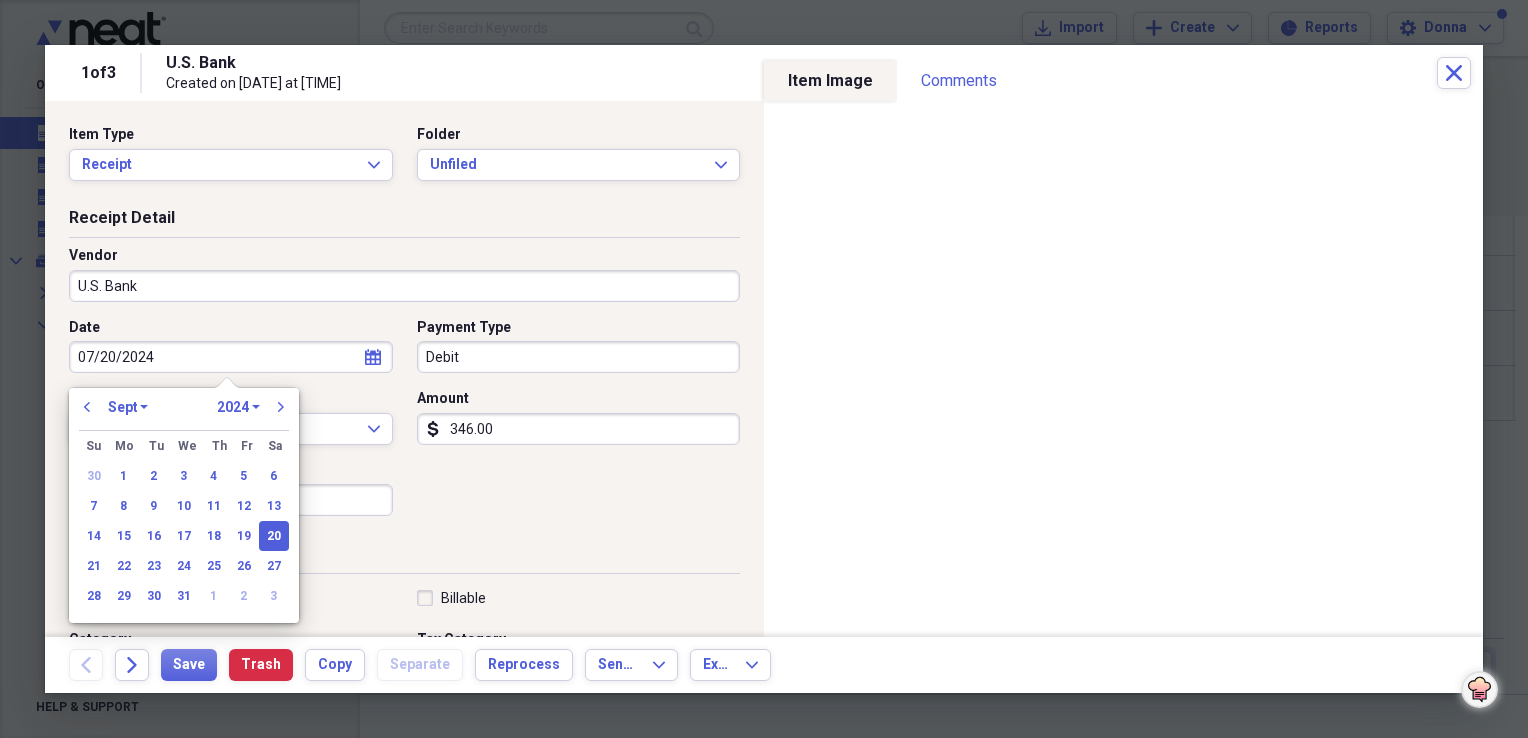click on "January February March April May June July August September October November December" at bounding box center (128, 407) 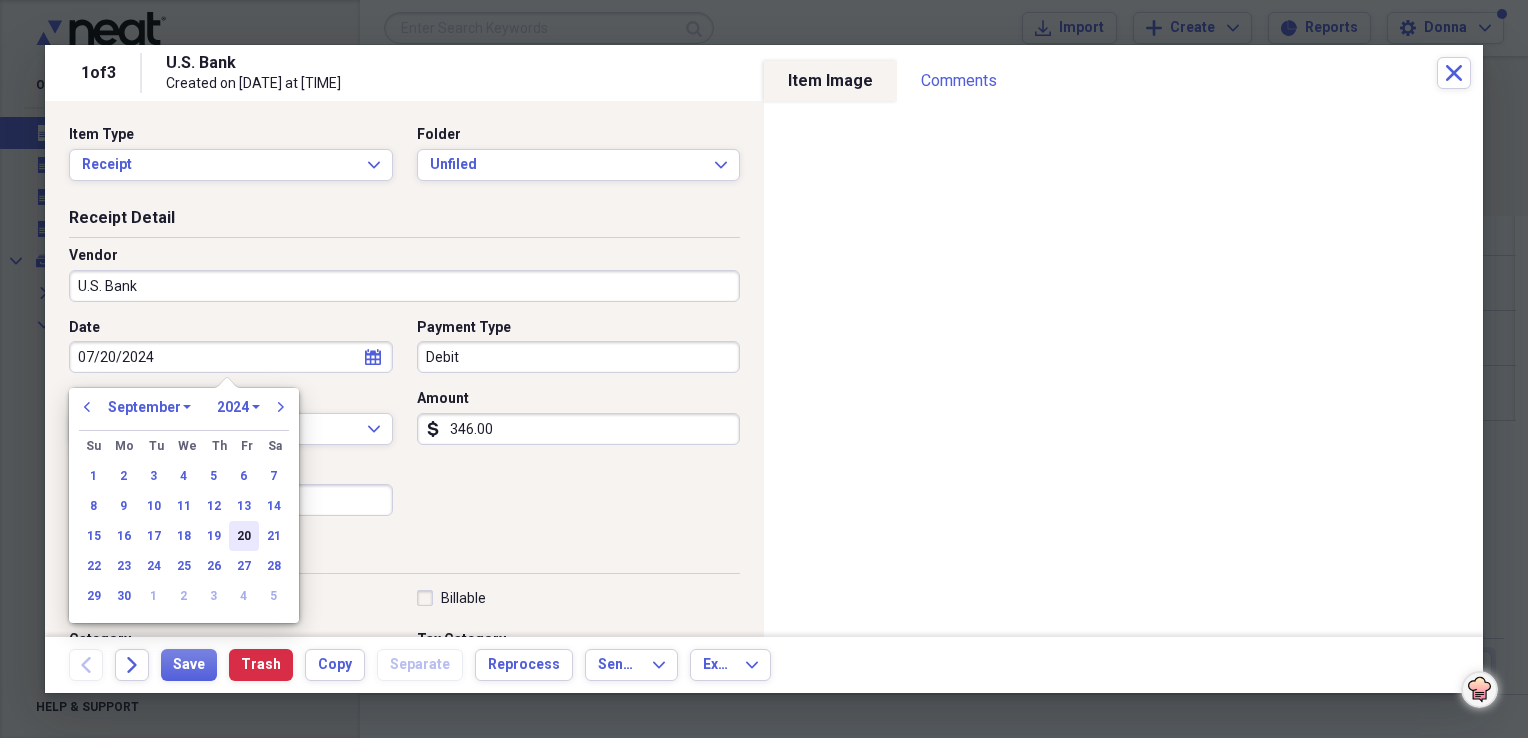 click on "20" at bounding box center (244, 536) 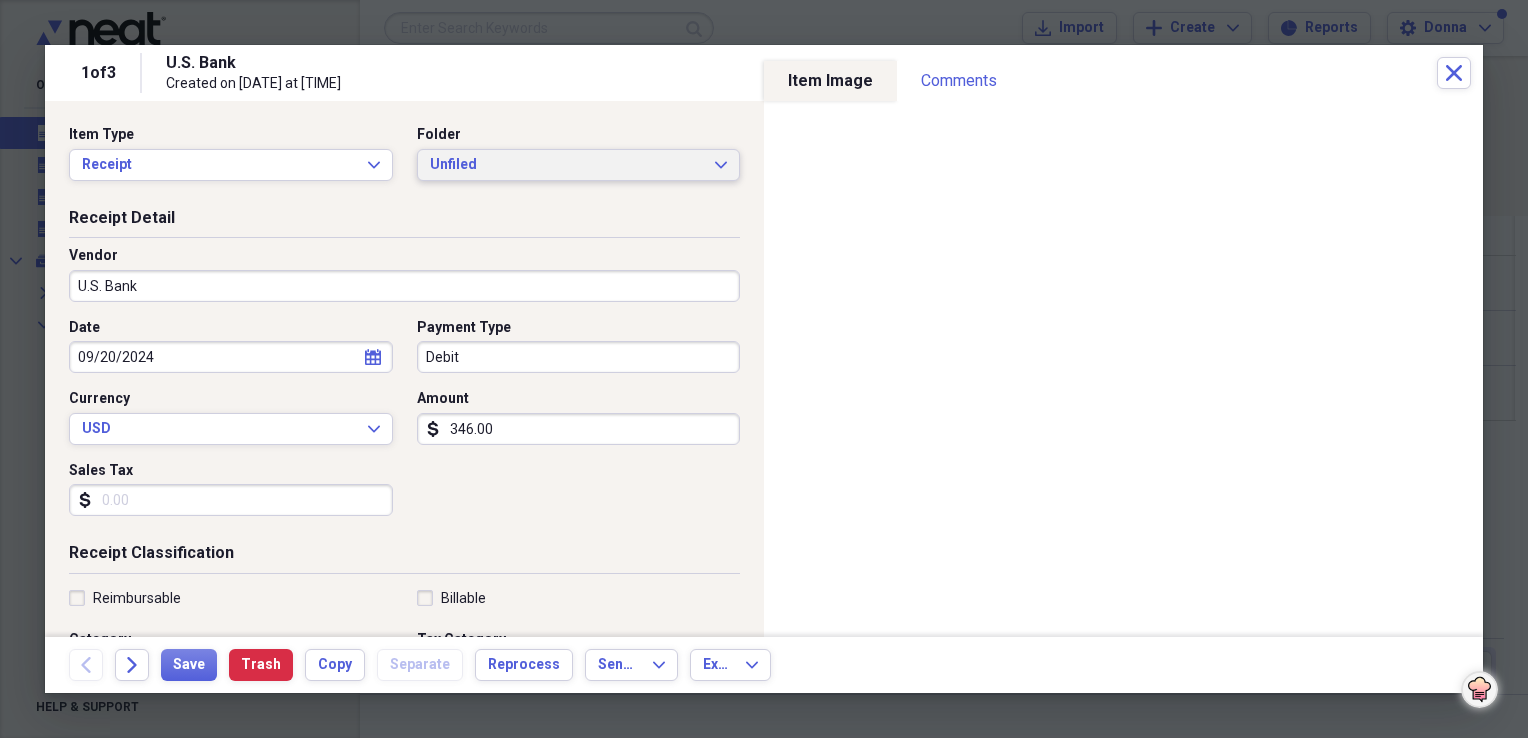 click on "Unfiled" at bounding box center (567, 165) 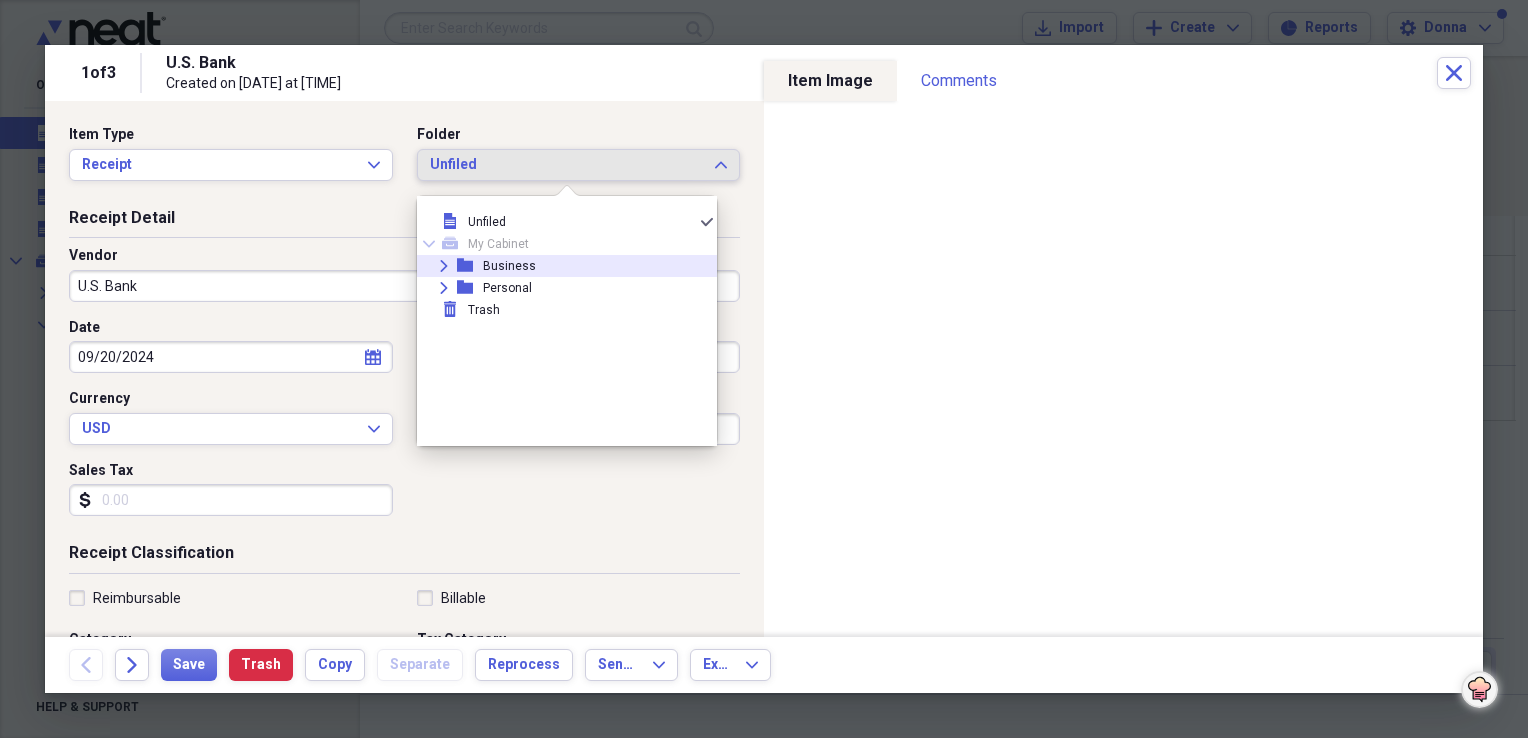 click on "Business" at bounding box center (509, 266) 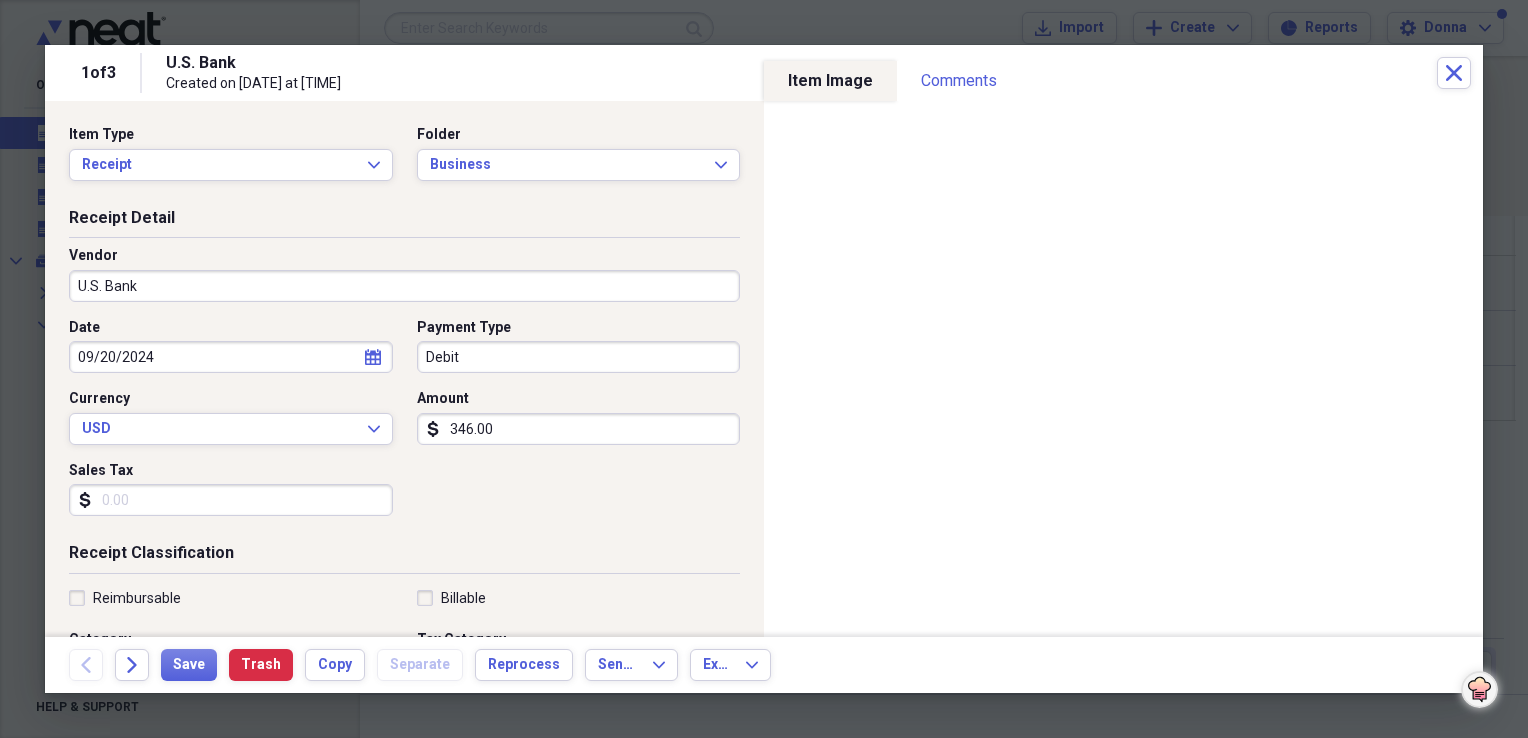 click on "Debit" at bounding box center (579, 357) 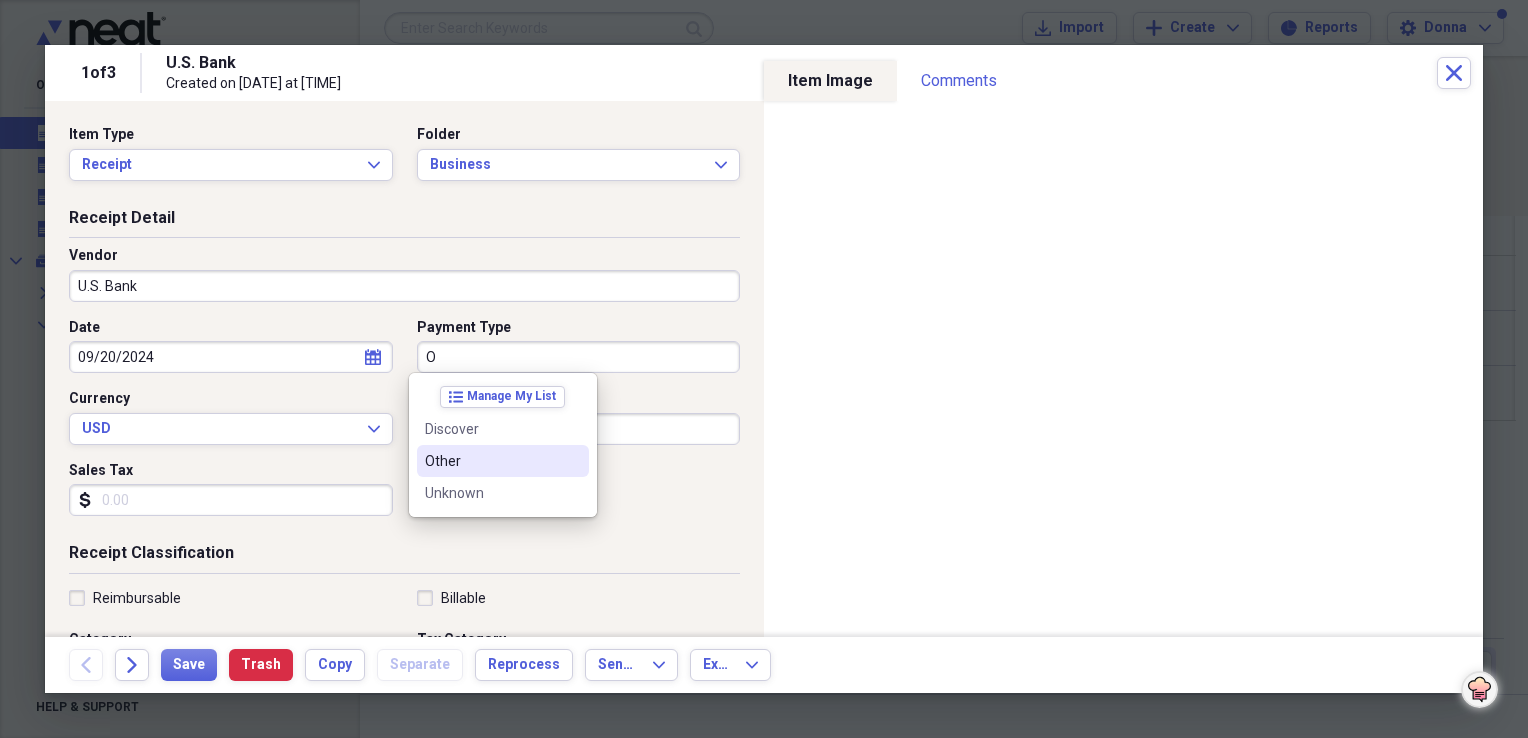 click on "Other" at bounding box center (491, 461) 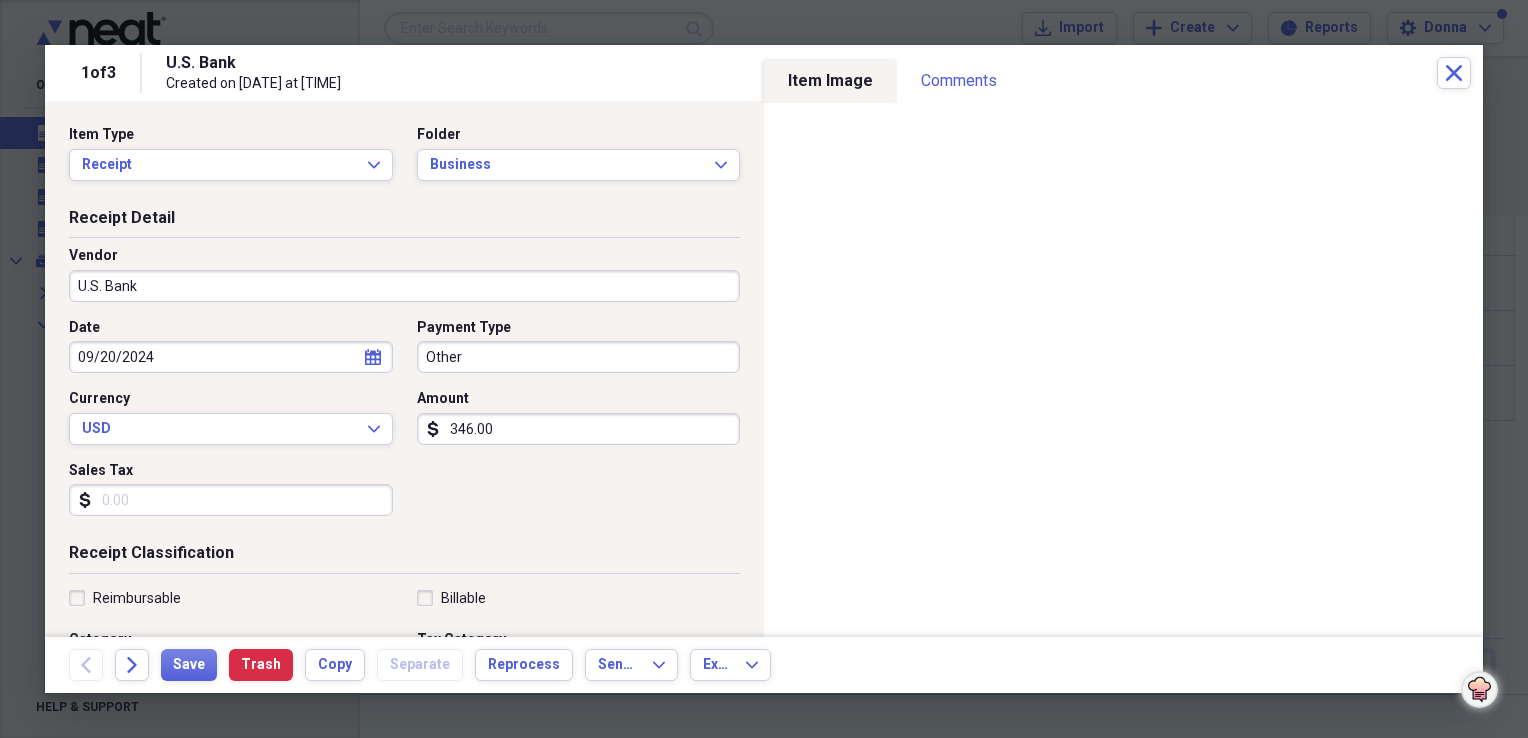 click on "346.00" at bounding box center [579, 429] 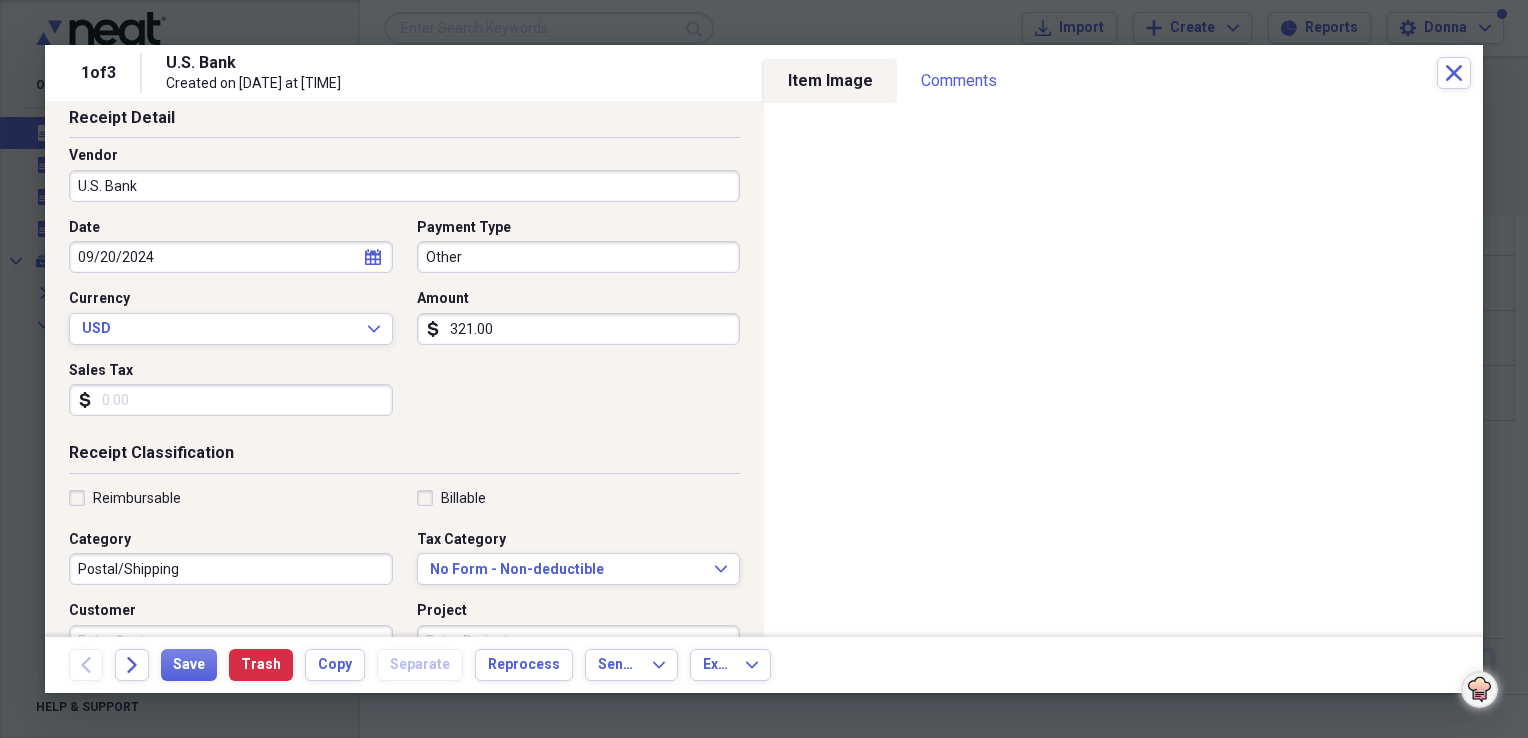 scroll, scrollTop: 200, scrollLeft: 0, axis: vertical 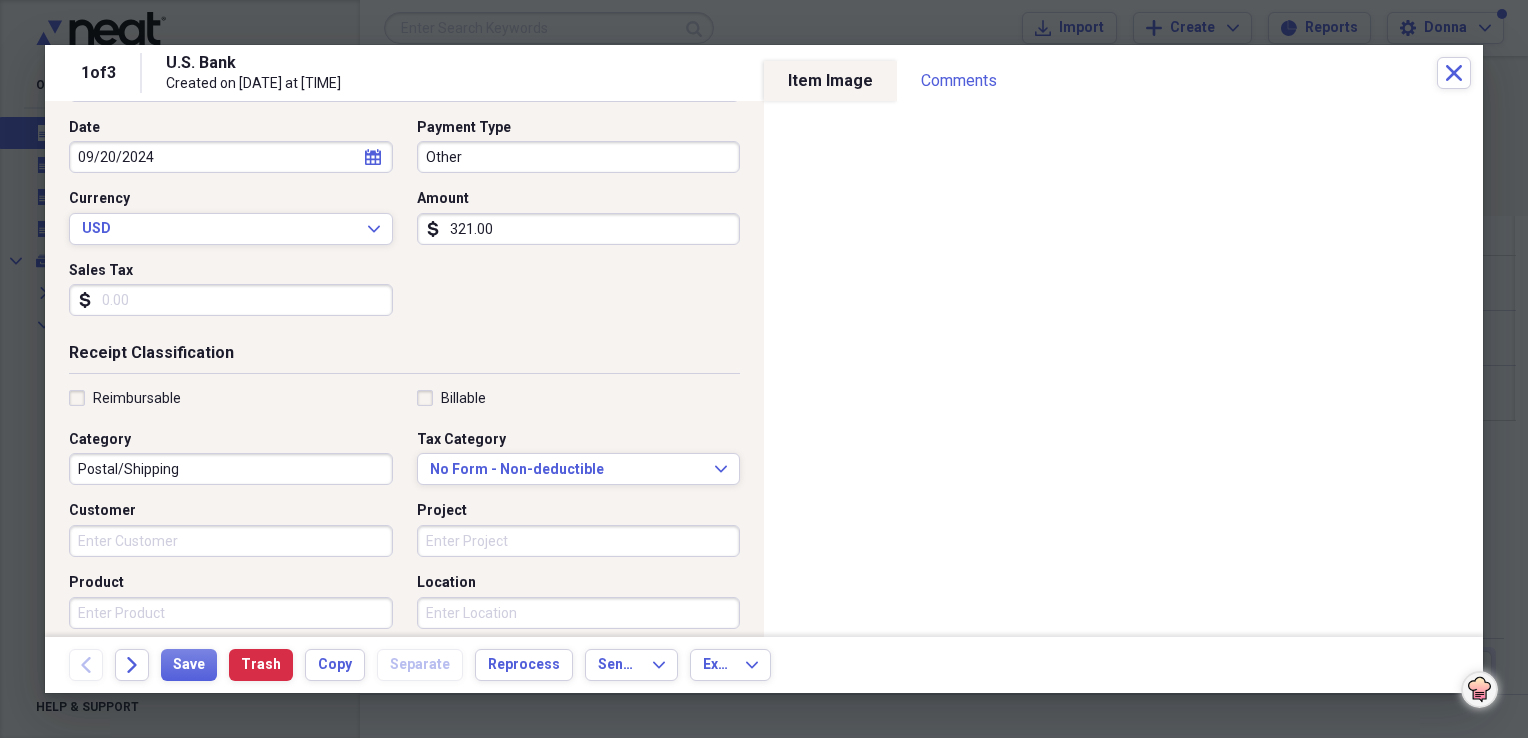 type on "321.00" 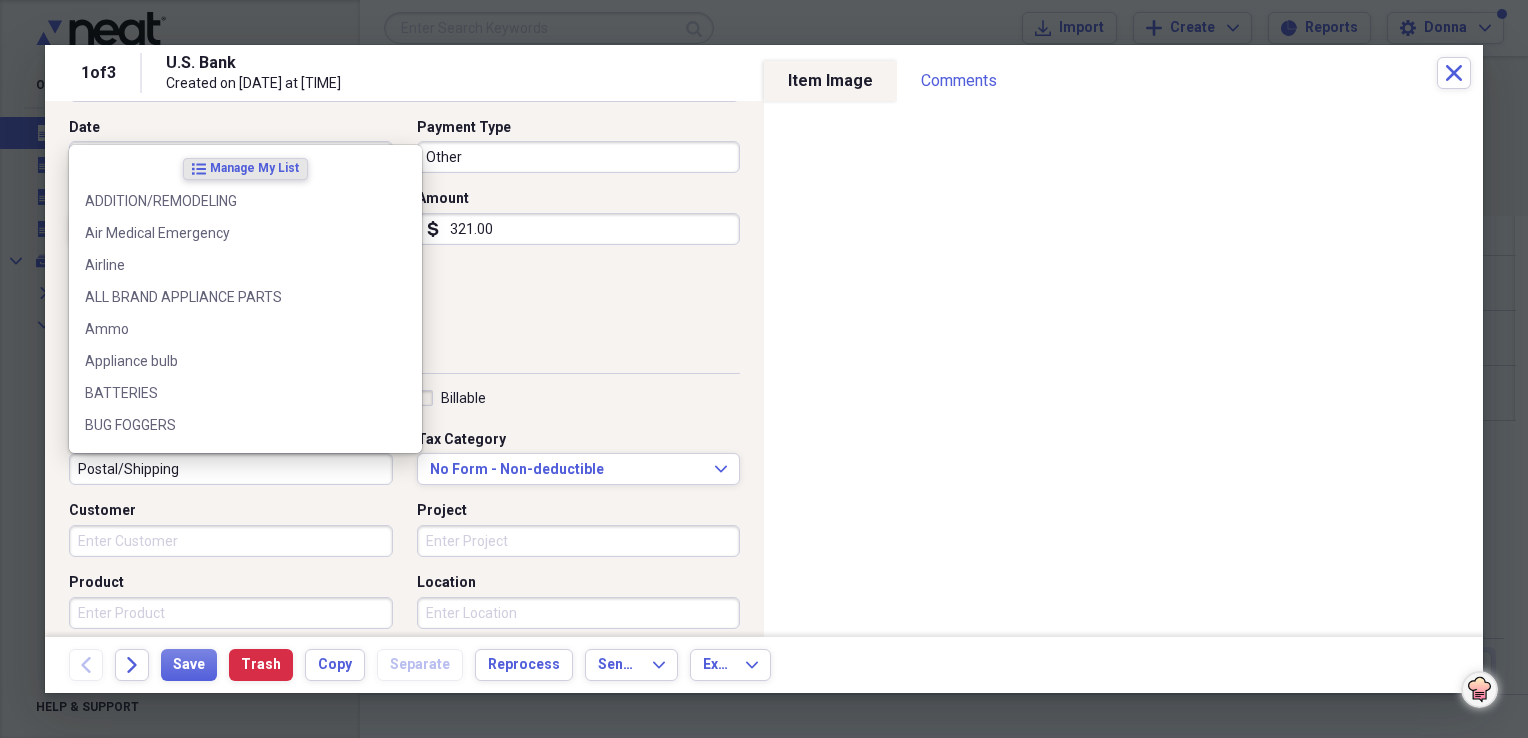 click on "Postal/Shipping" at bounding box center [231, 469] 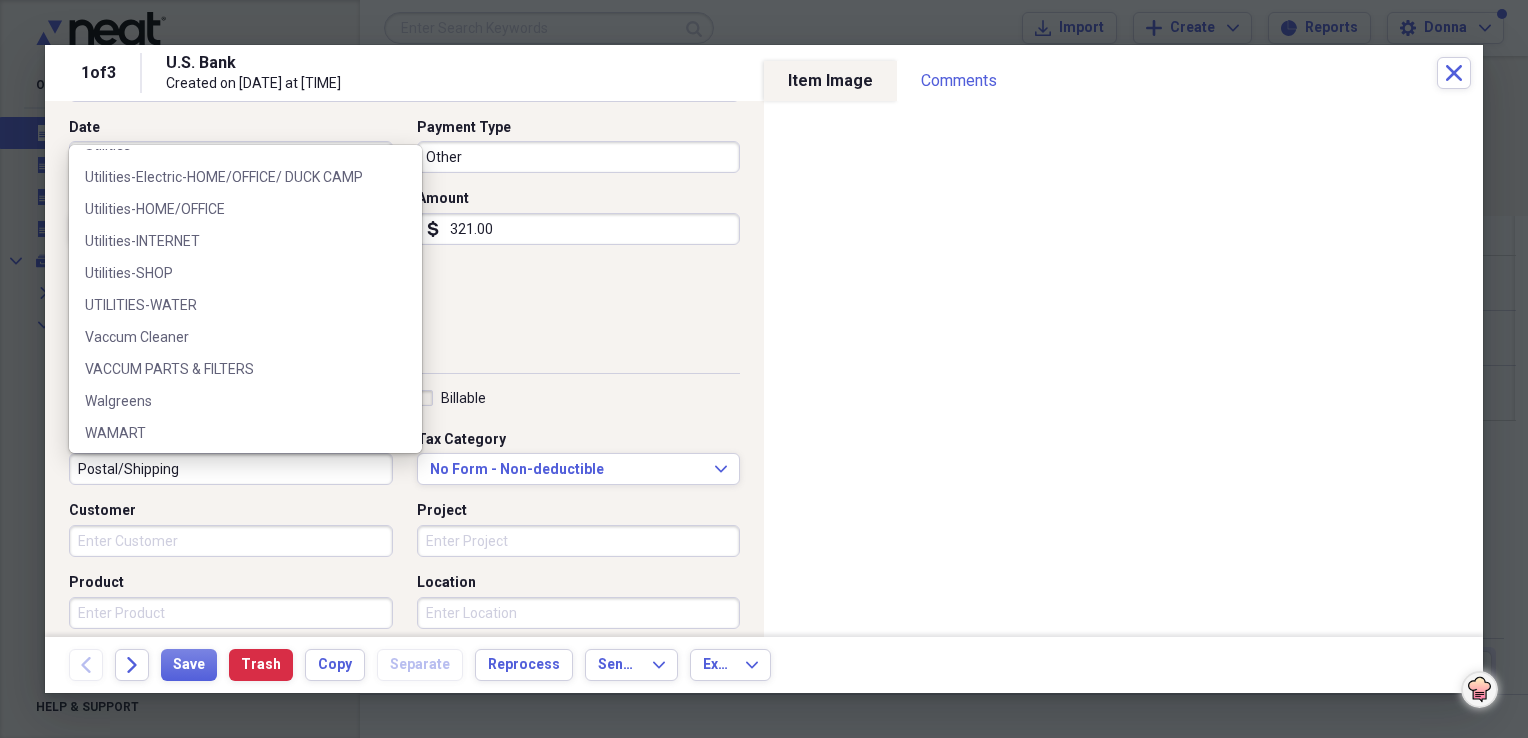 scroll, scrollTop: 2996, scrollLeft: 0, axis: vertical 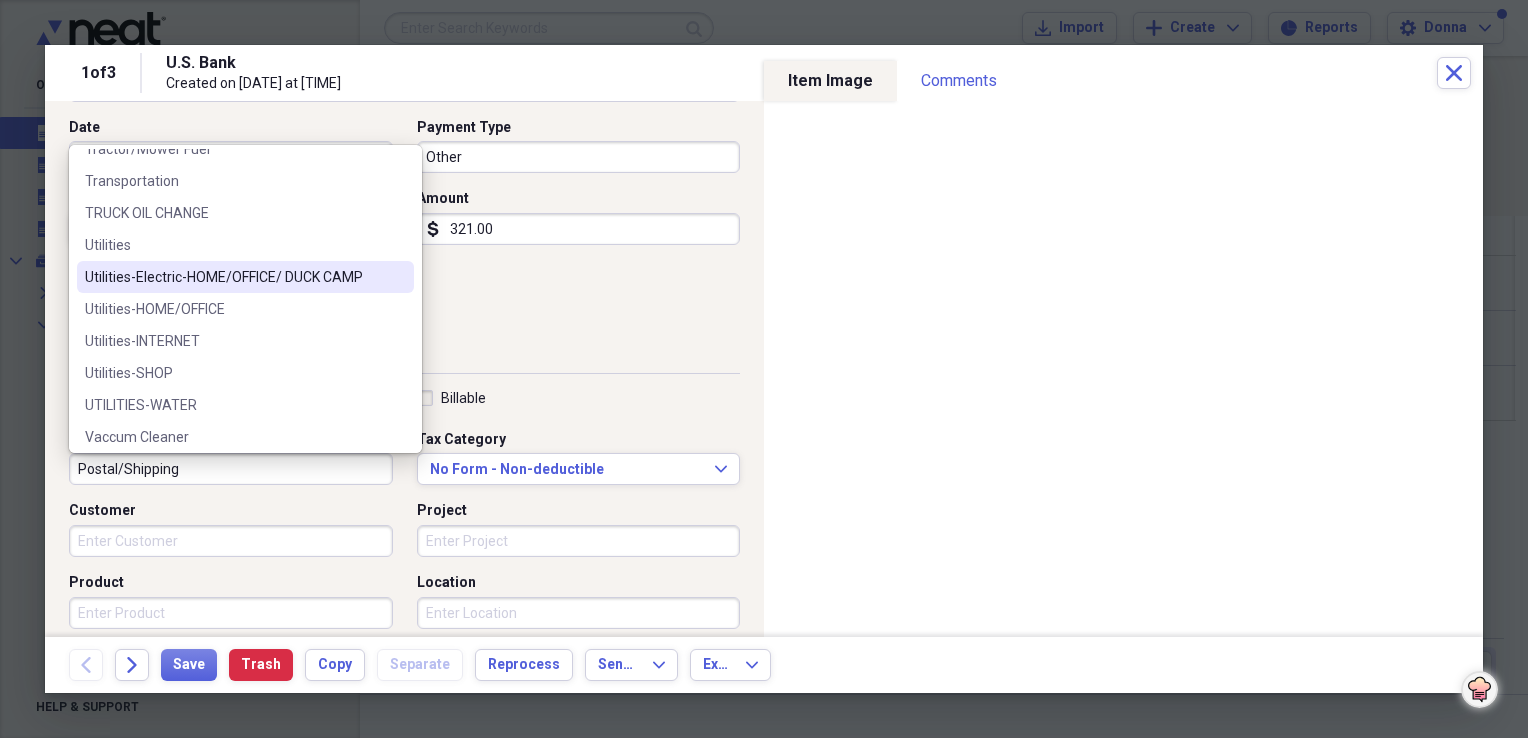 click on "Utilities-Electric-HOME/OFFICE/ DUCK CAMP" at bounding box center (233, 277) 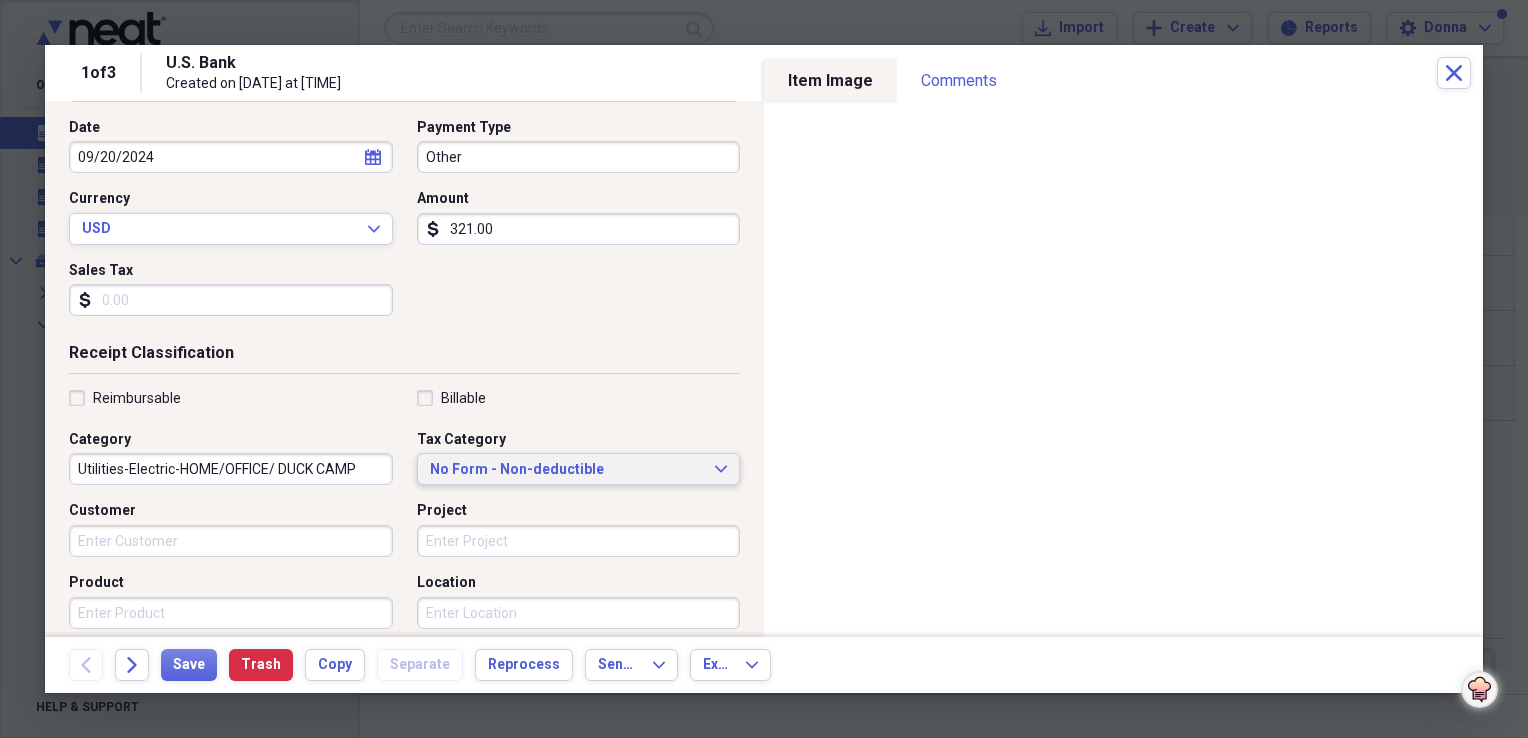 click on "No Form - Non-deductible" at bounding box center (567, 470) 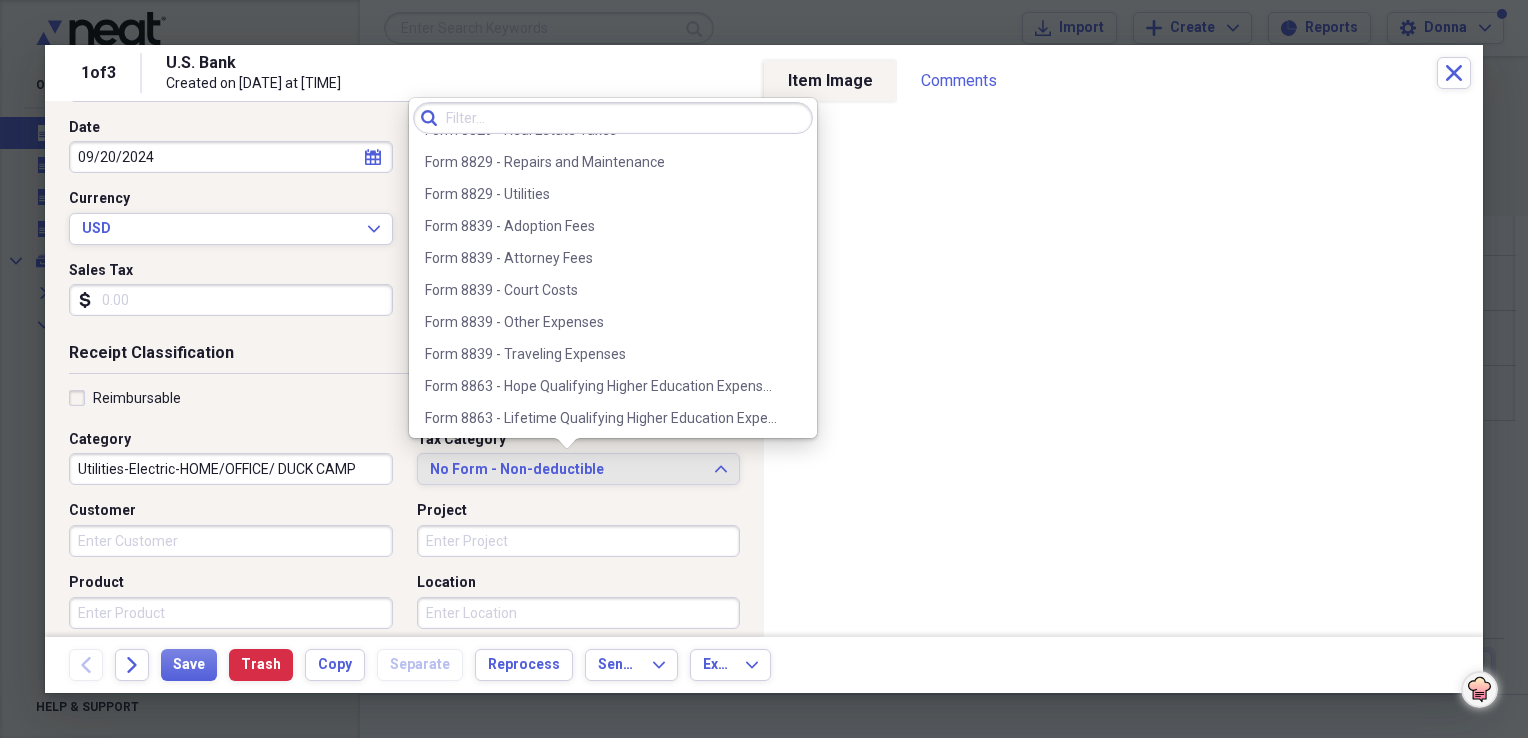 scroll, scrollTop: 2300, scrollLeft: 0, axis: vertical 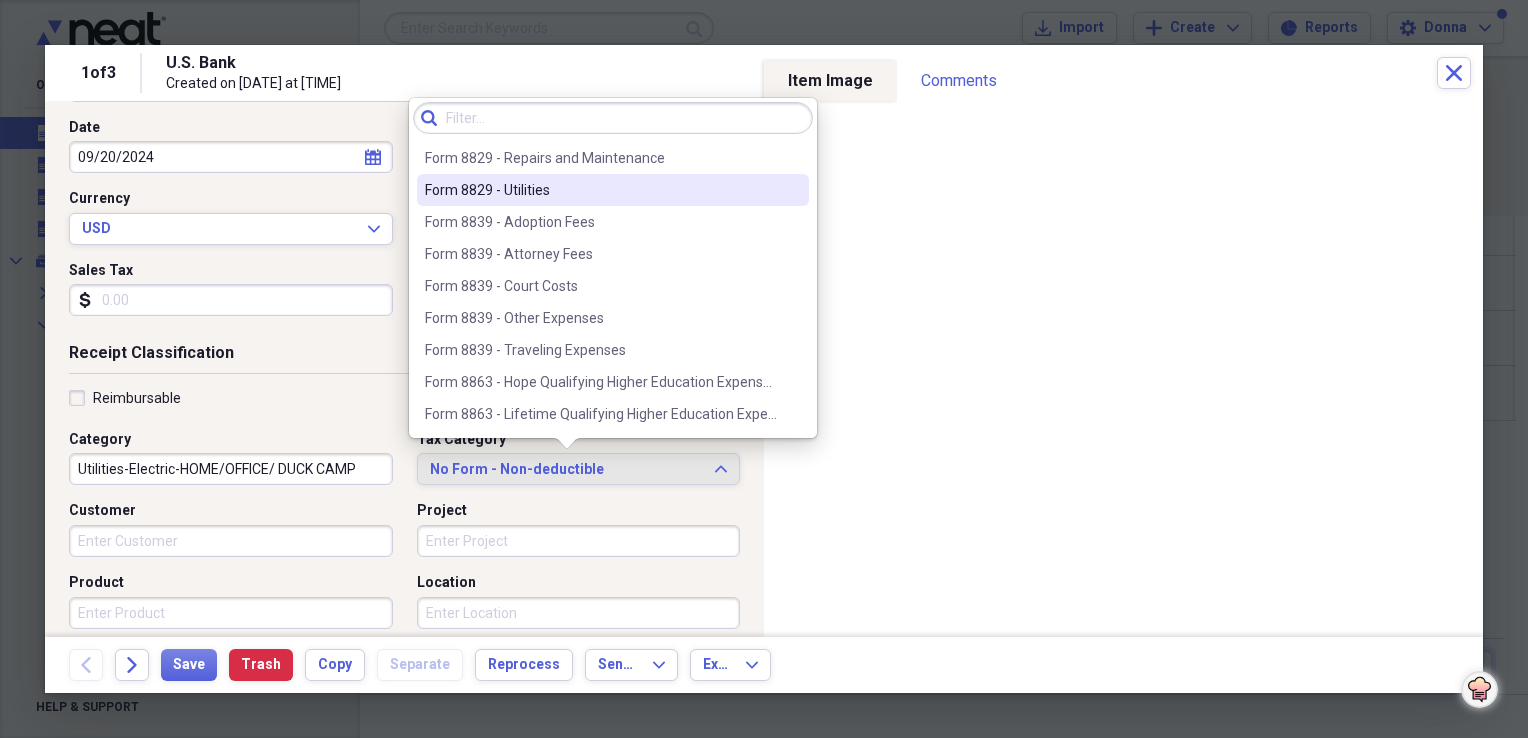 click on "Form 8829 - Utilities" at bounding box center [601, 190] 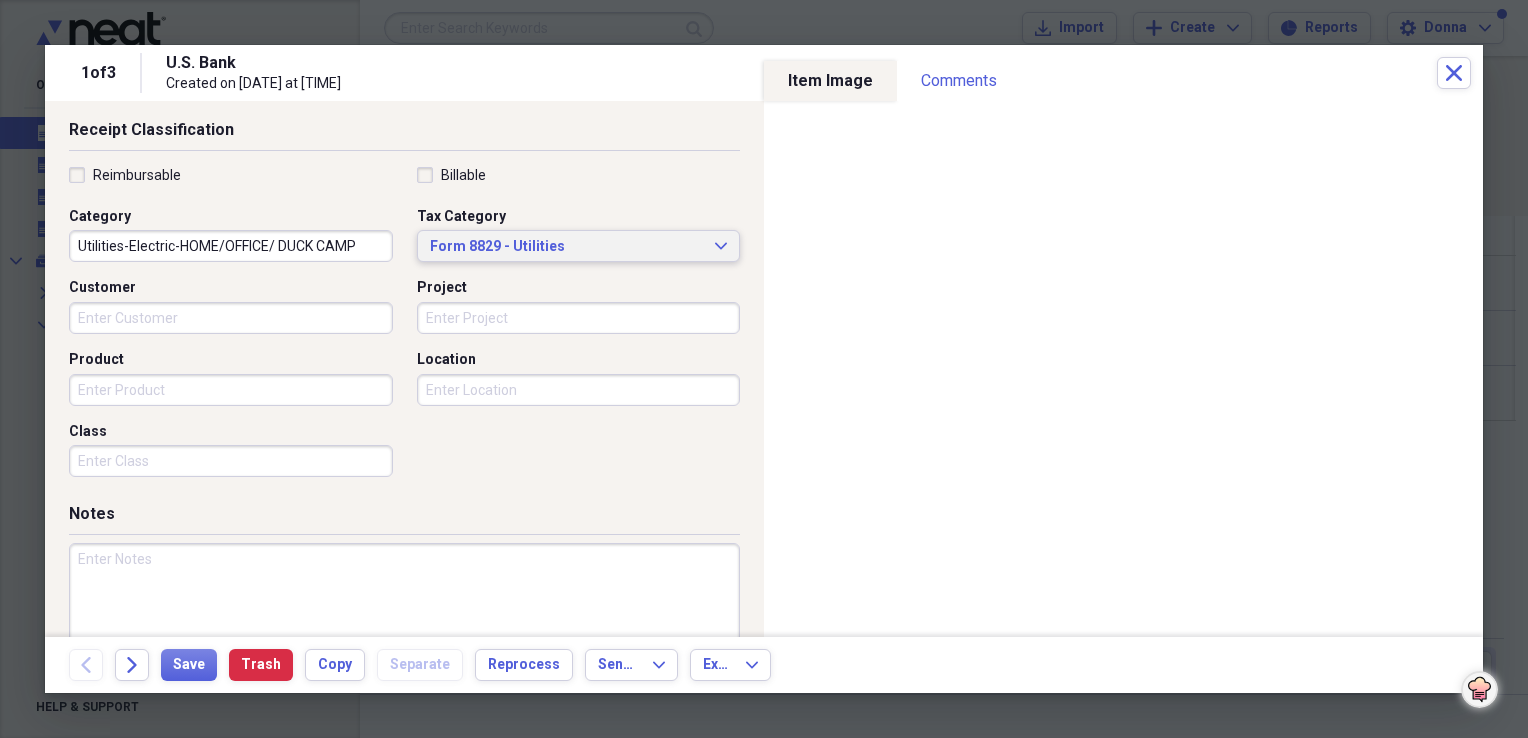 scroll, scrollTop: 483, scrollLeft: 0, axis: vertical 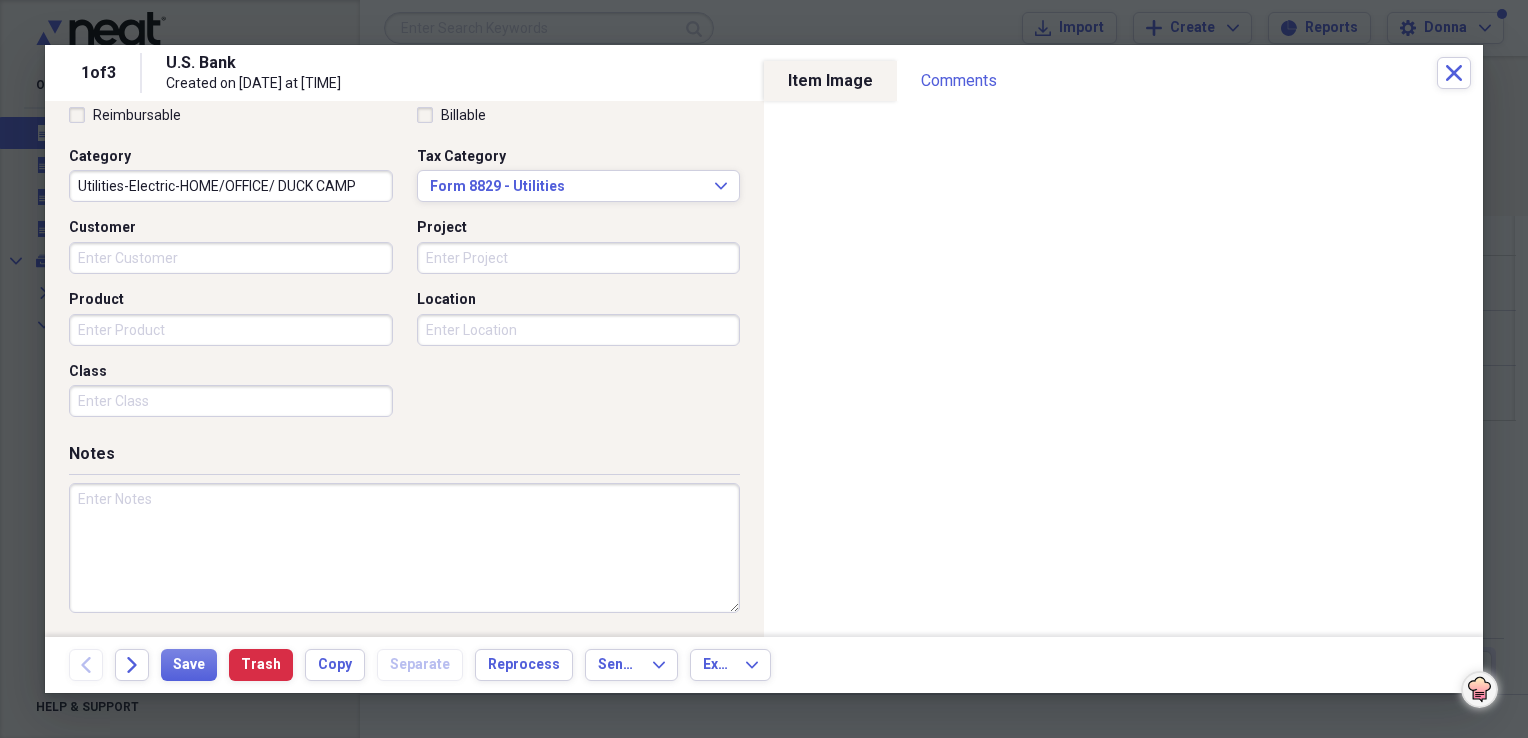 click at bounding box center [404, 548] 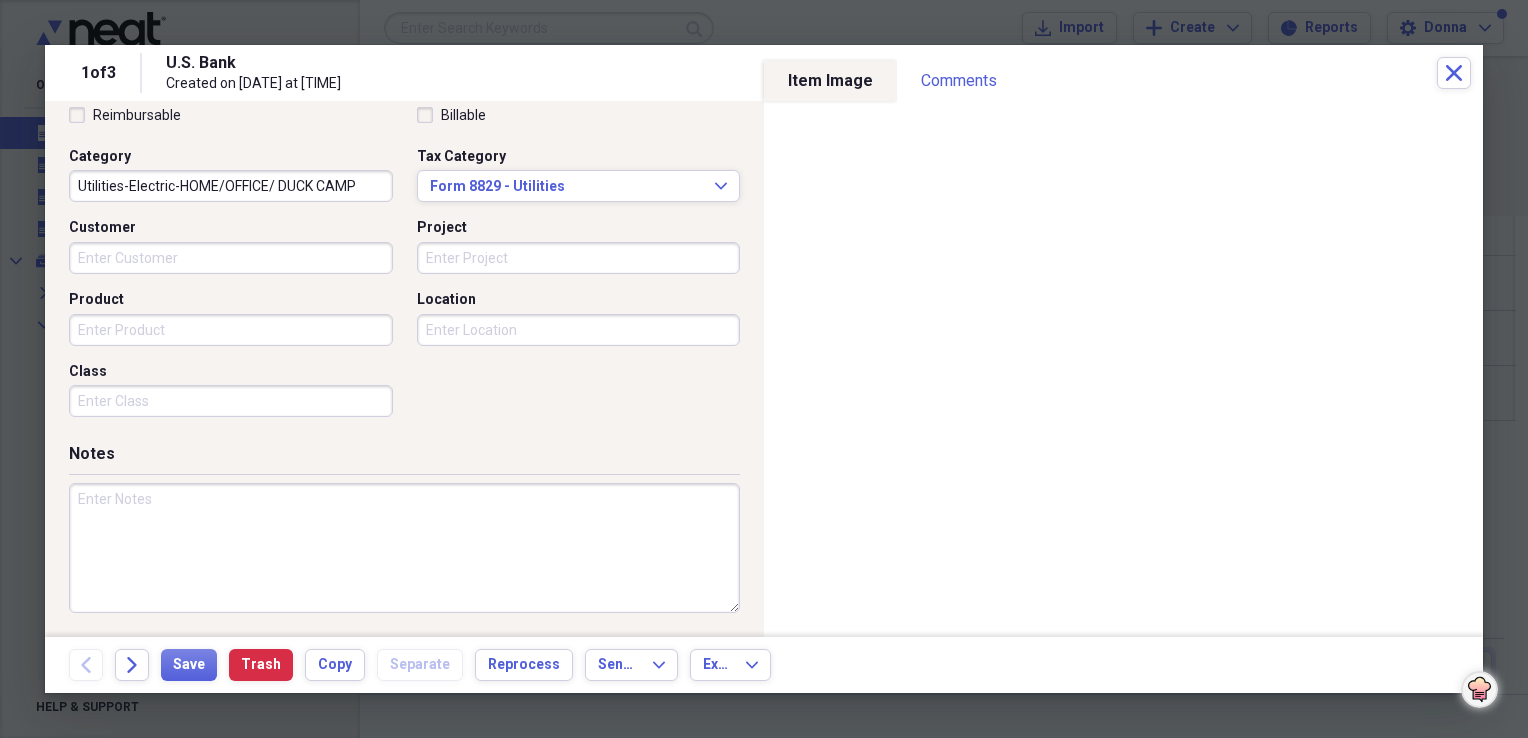 paste on "HOME/OFFICE/ DUCK CAMP" 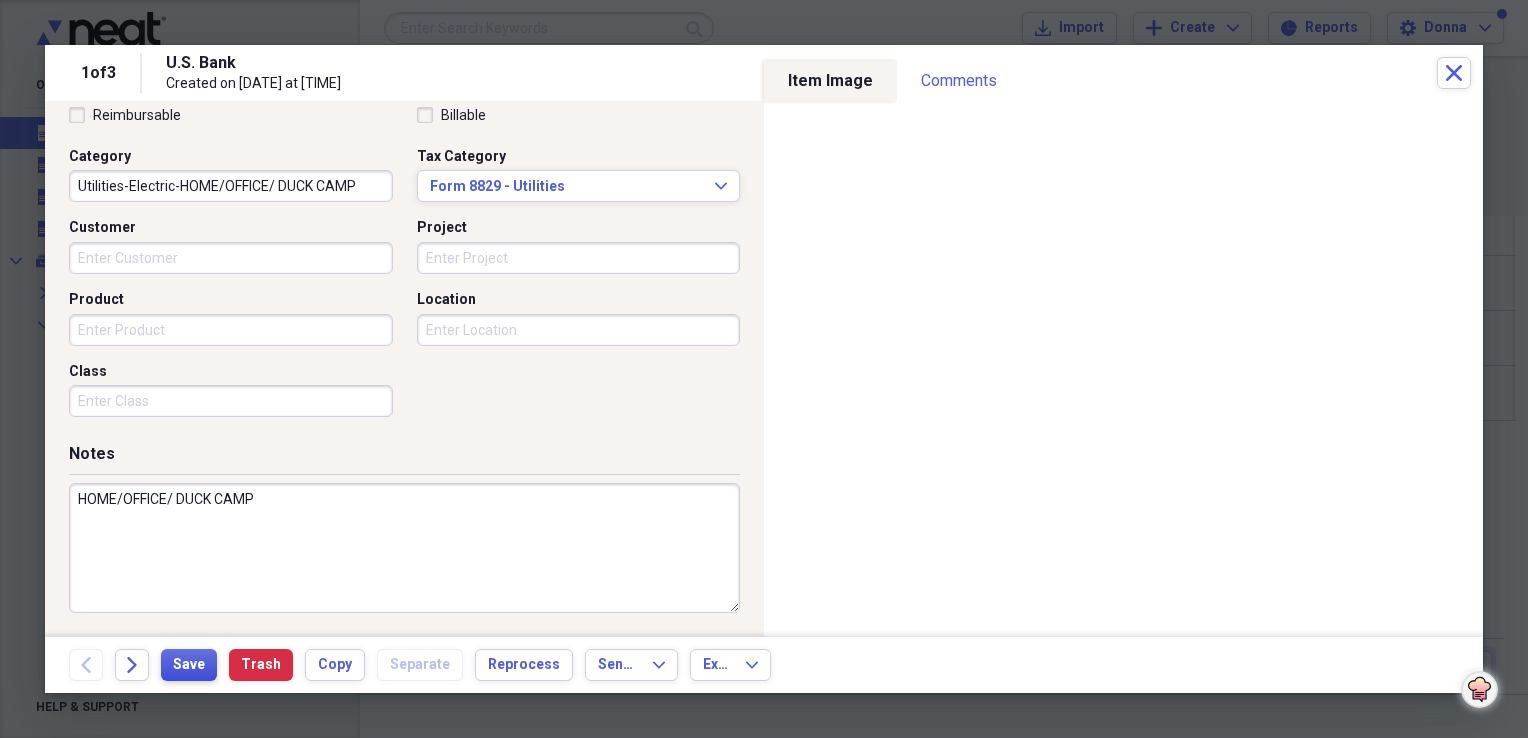 type on "HOME/OFFICE/ DUCK CAMP" 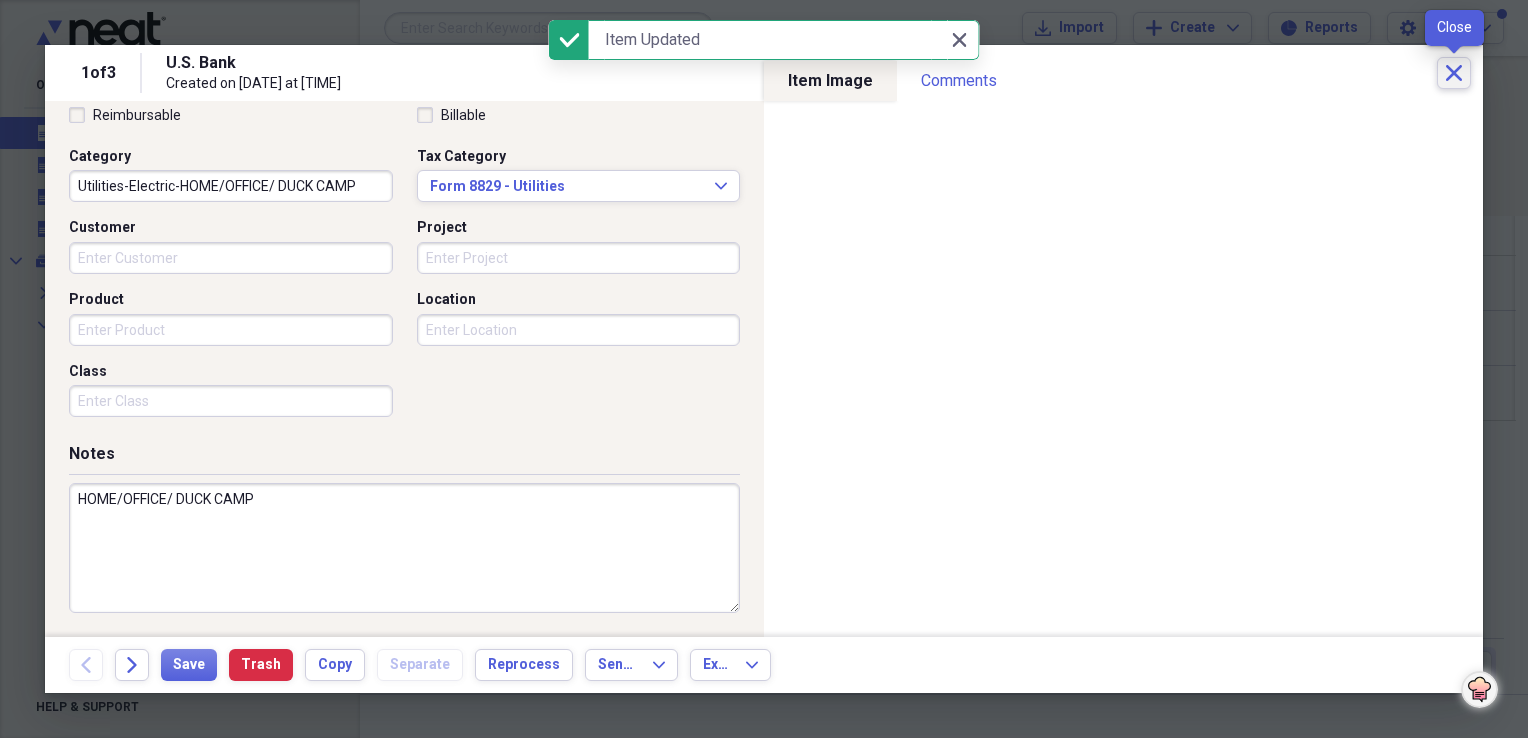 click on "Close" at bounding box center [1454, 73] 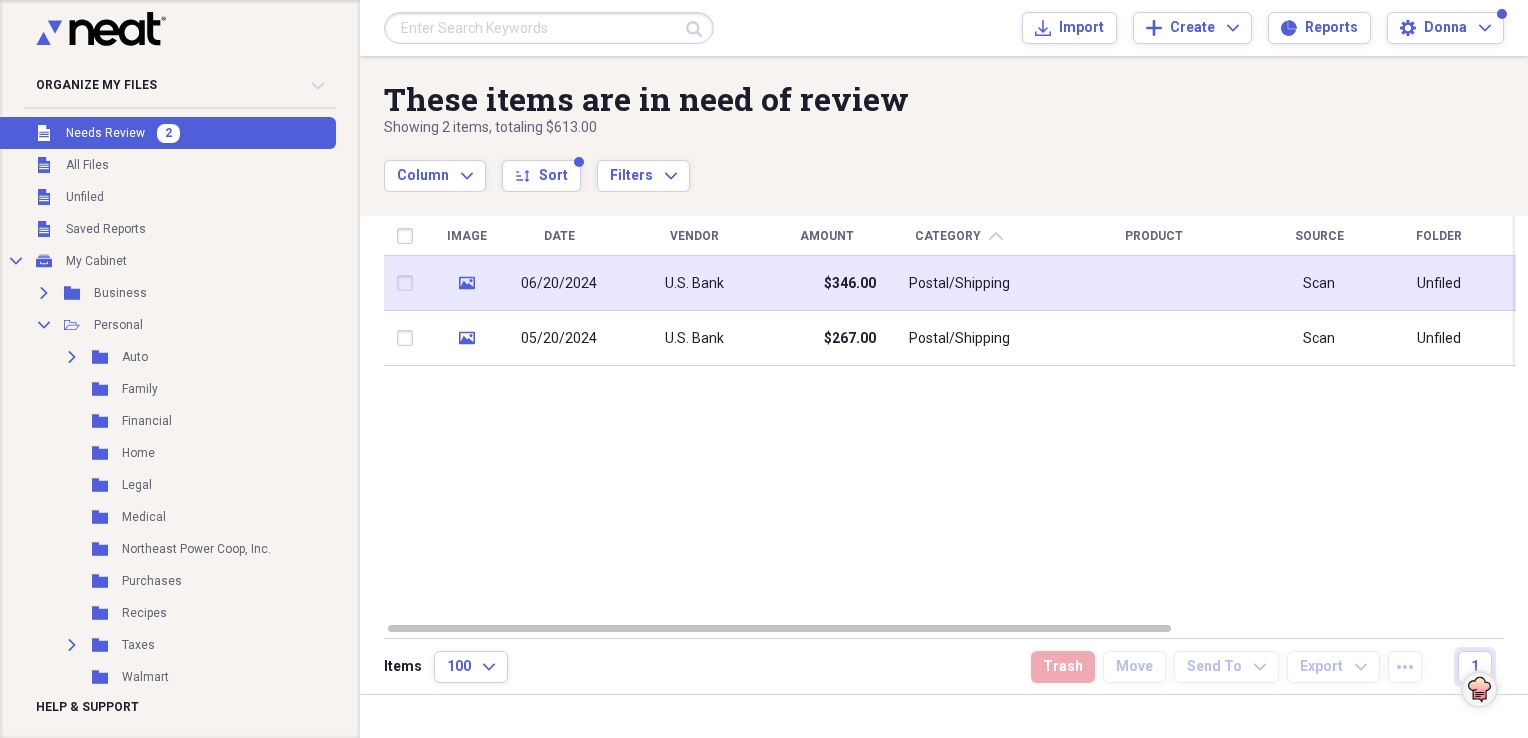 click on "$346.00" at bounding box center [826, 283] 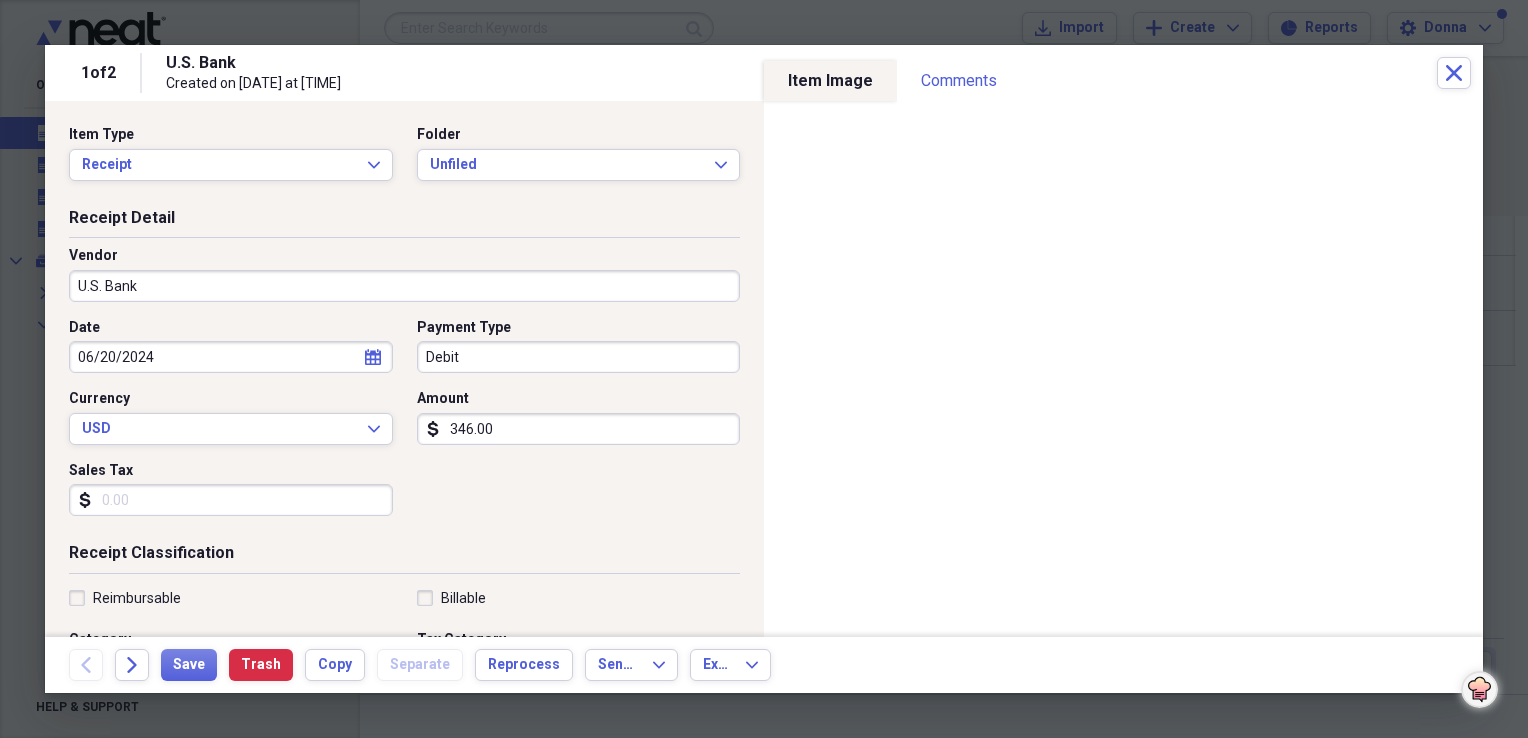 click 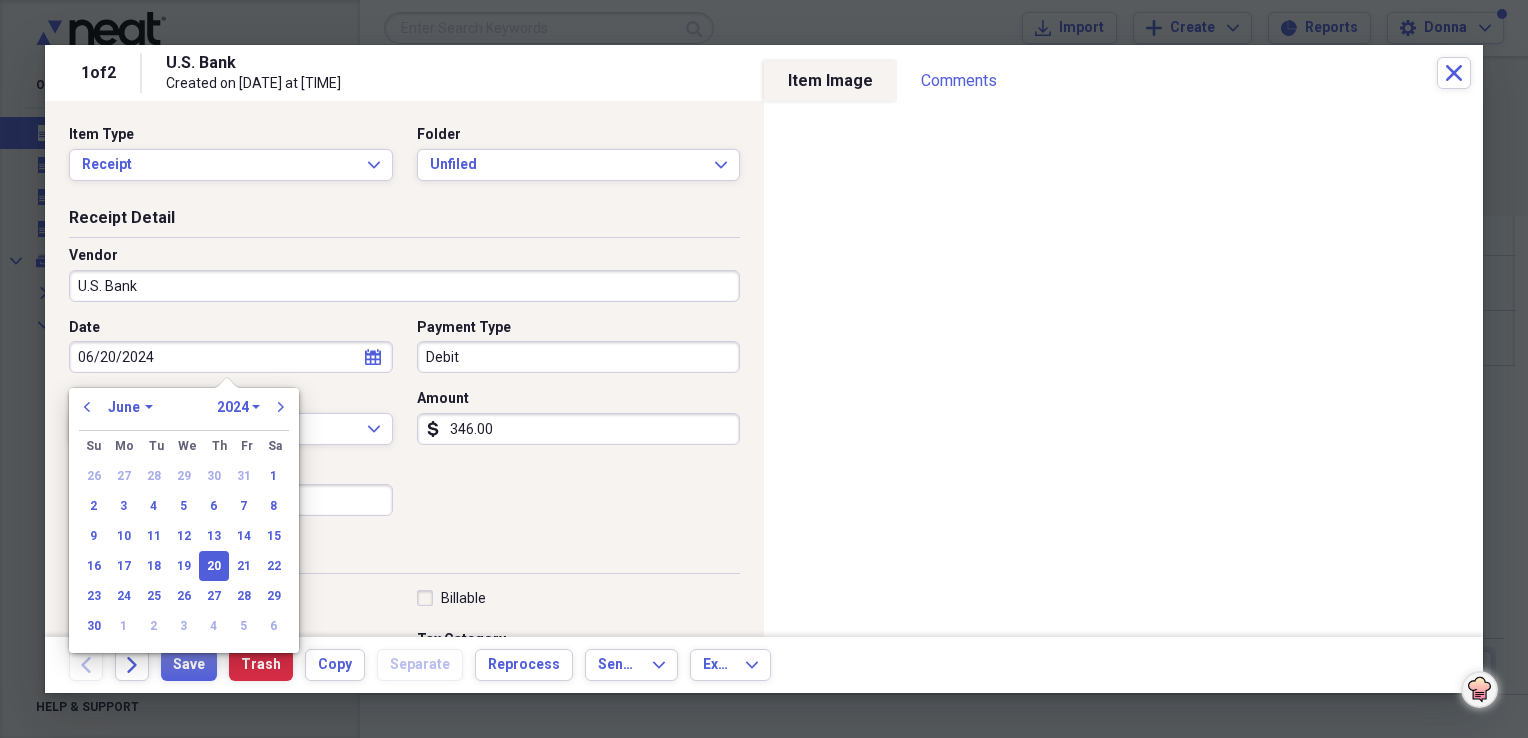 click on "January February March April May June July August September October November December" at bounding box center (130, 407) 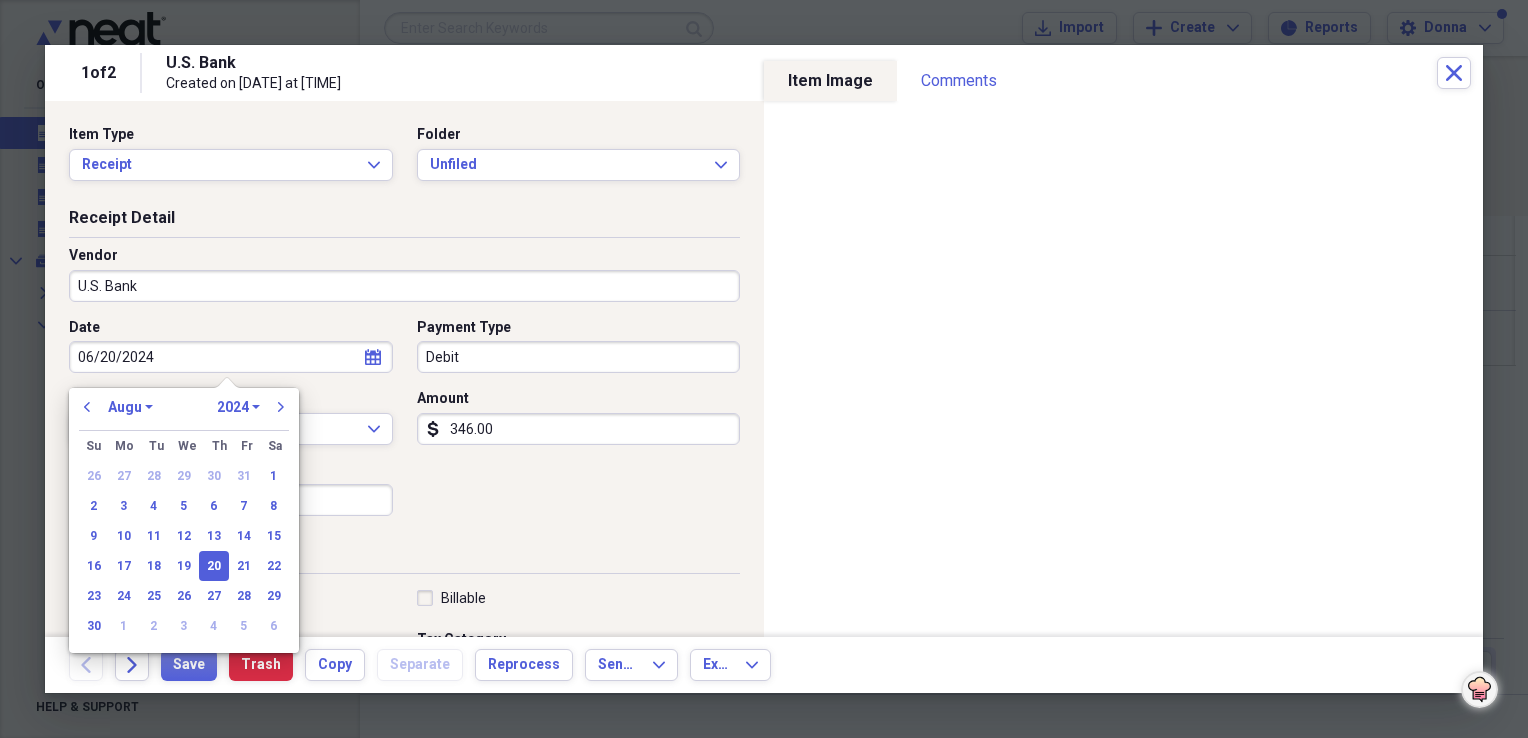 click on "January February March April May June July August September October November December" at bounding box center (130, 407) 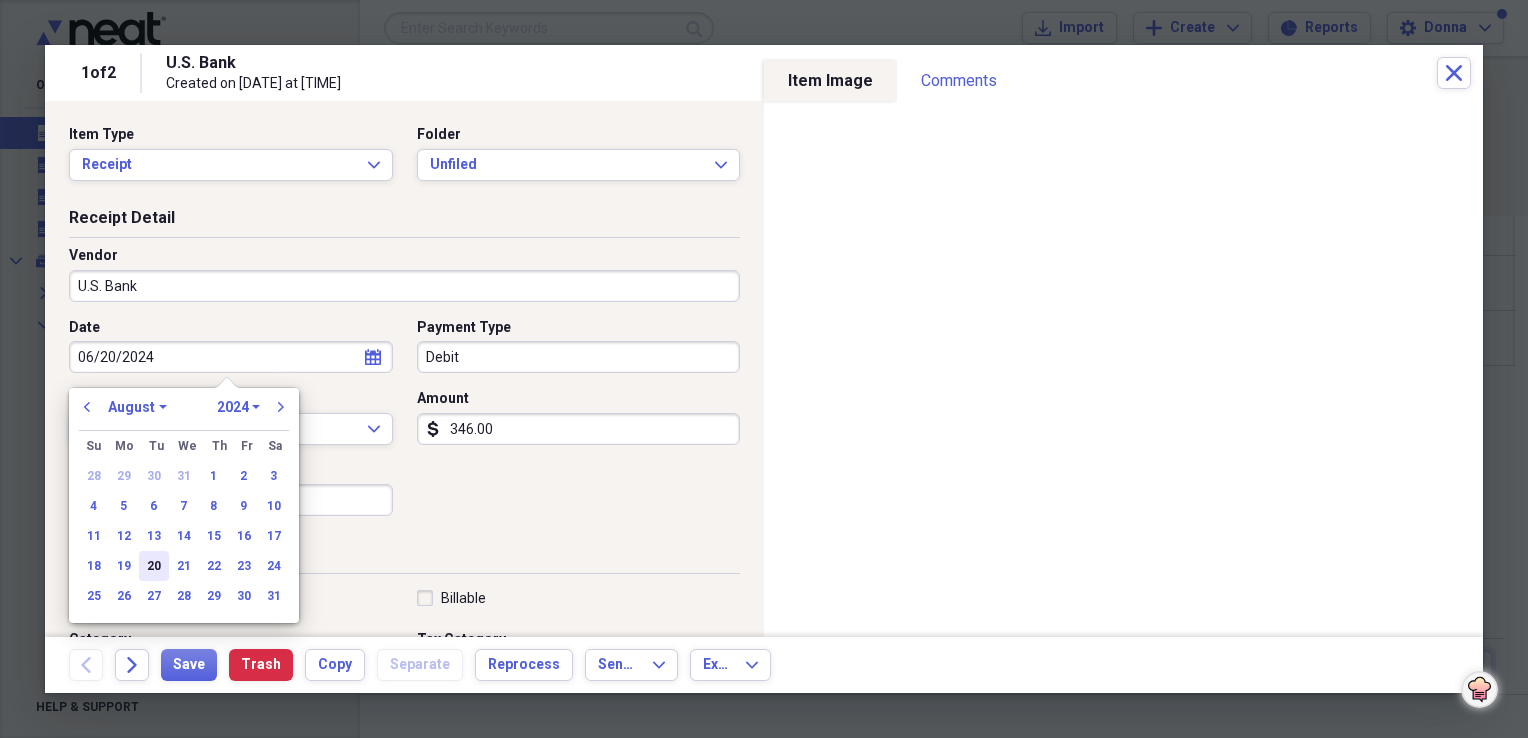 click on "20" at bounding box center (154, 566) 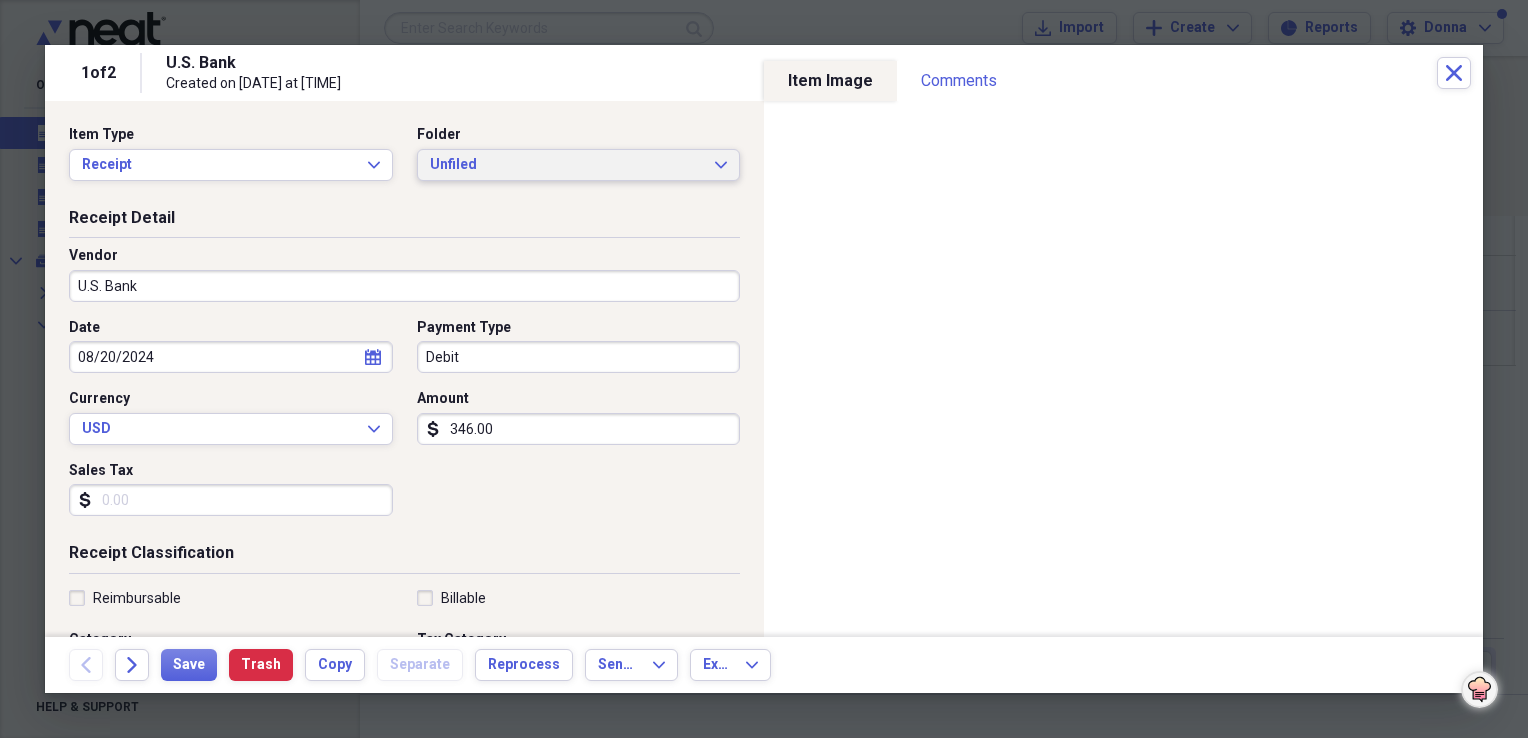 click on "Unfiled" at bounding box center (567, 165) 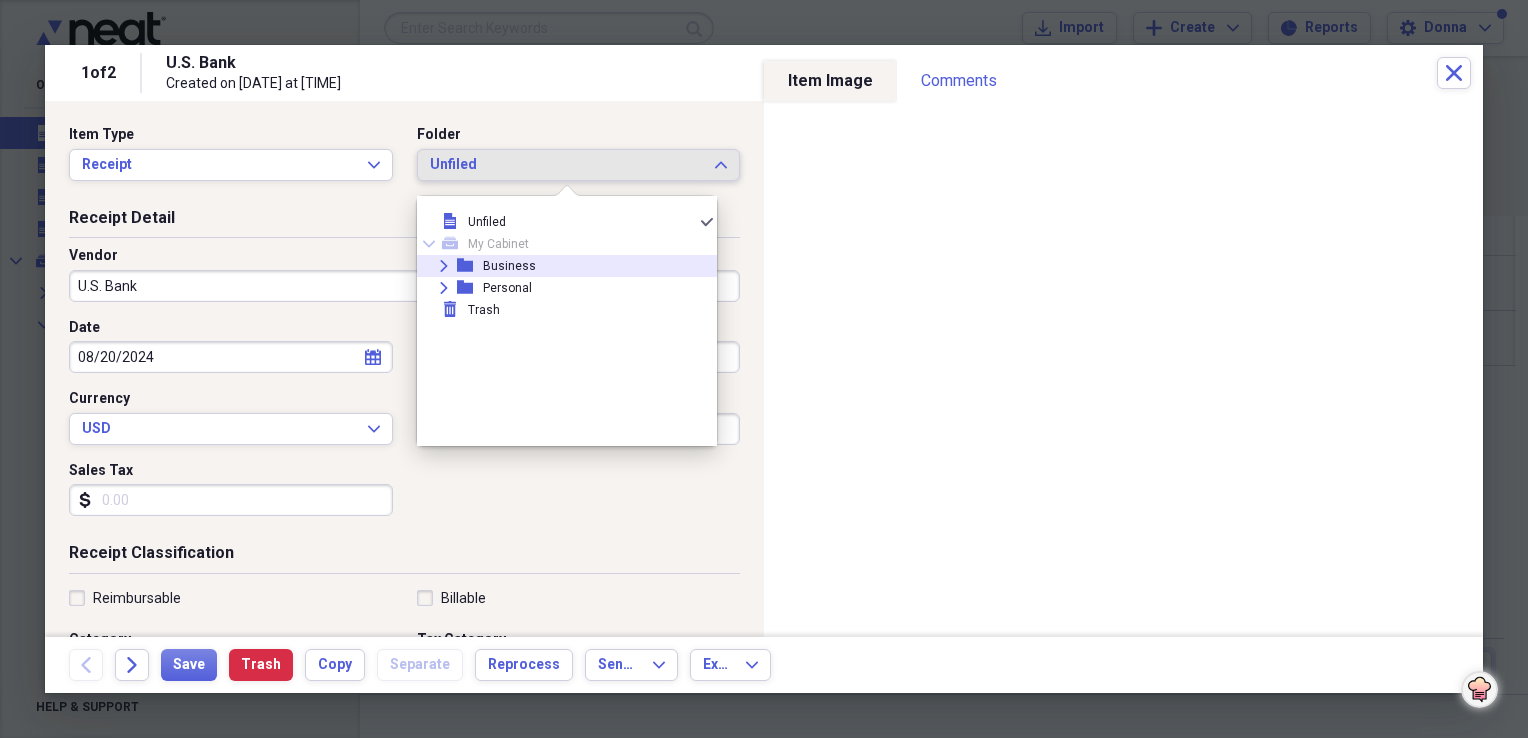 click on "Business" at bounding box center (509, 266) 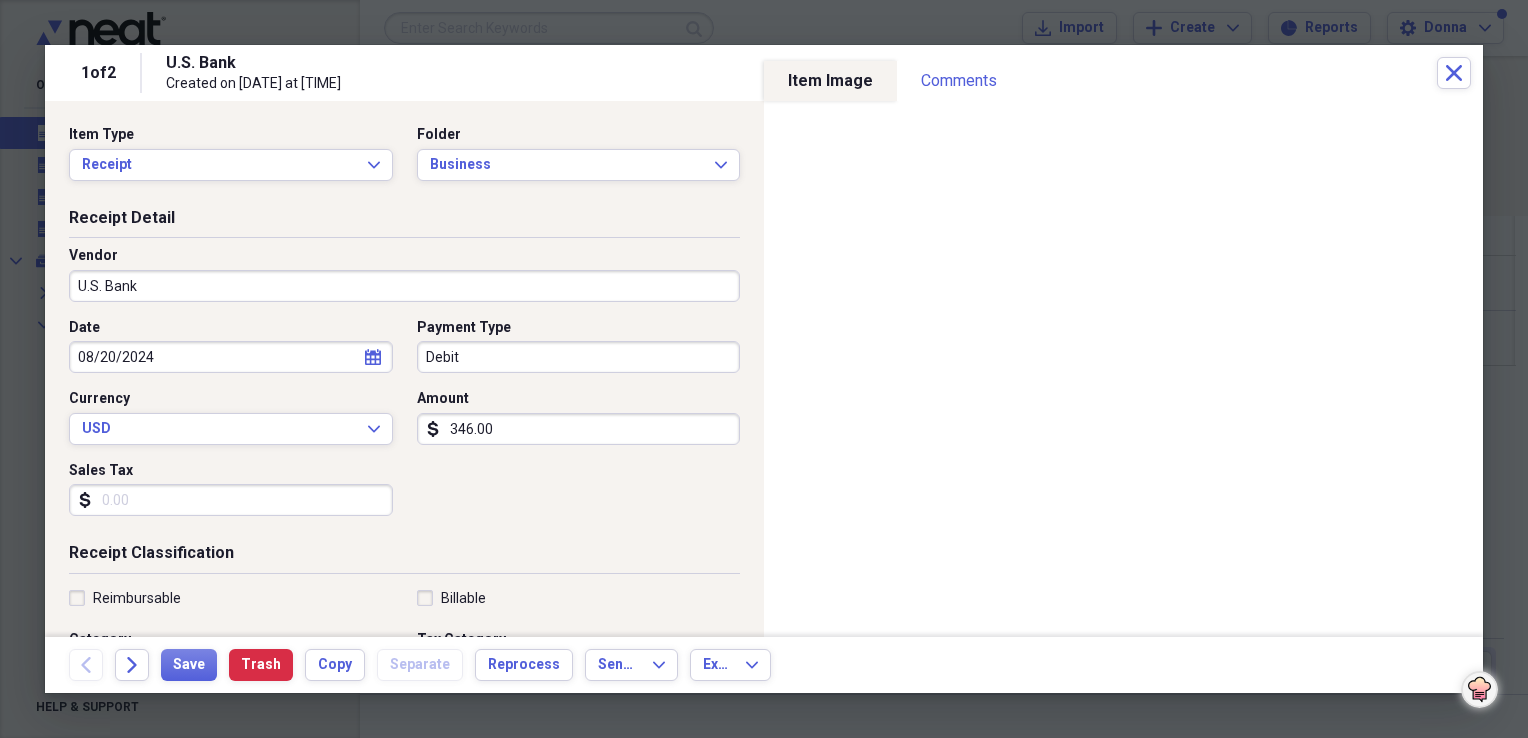click on "Debit" at bounding box center [579, 357] 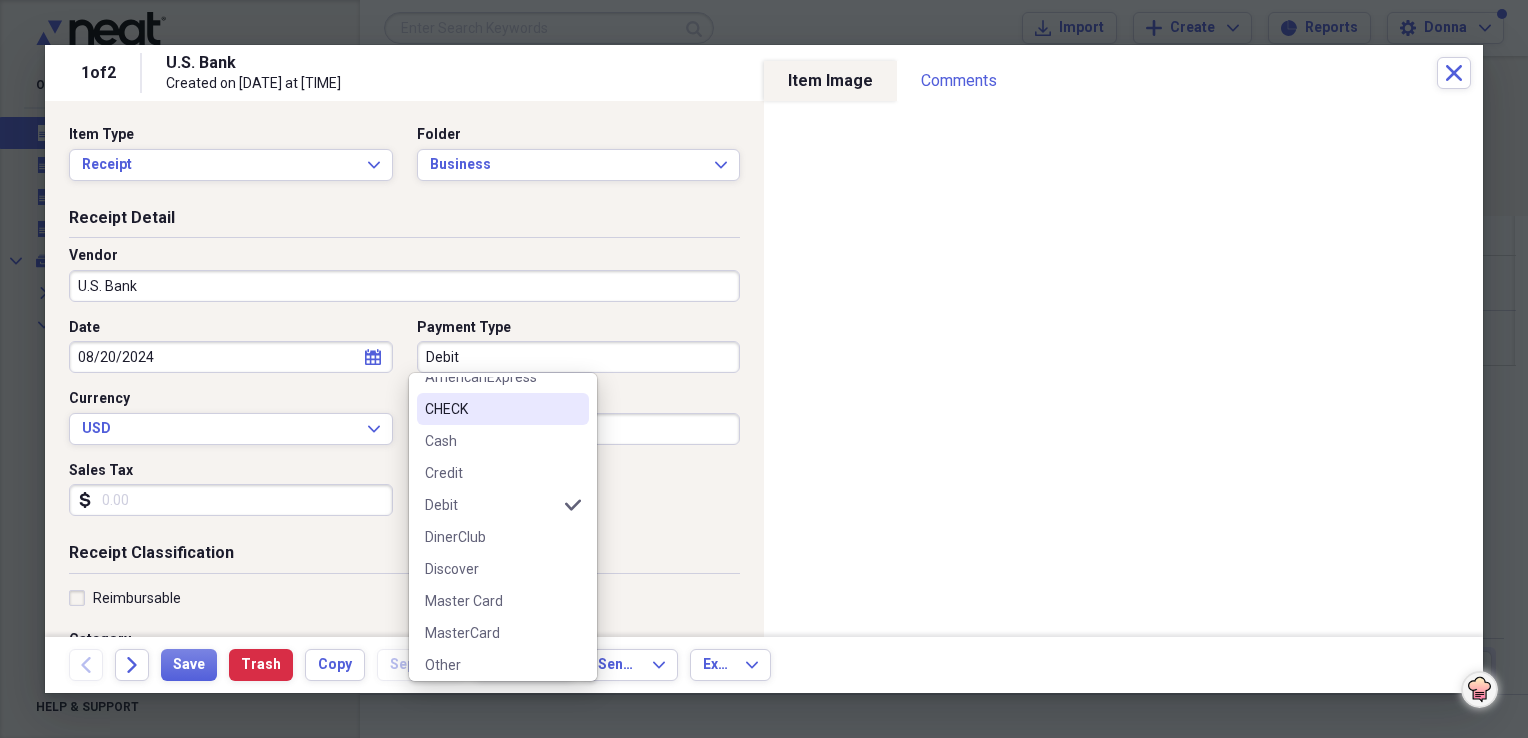 scroll, scrollTop: 156, scrollLeft: 0, axis: vertical 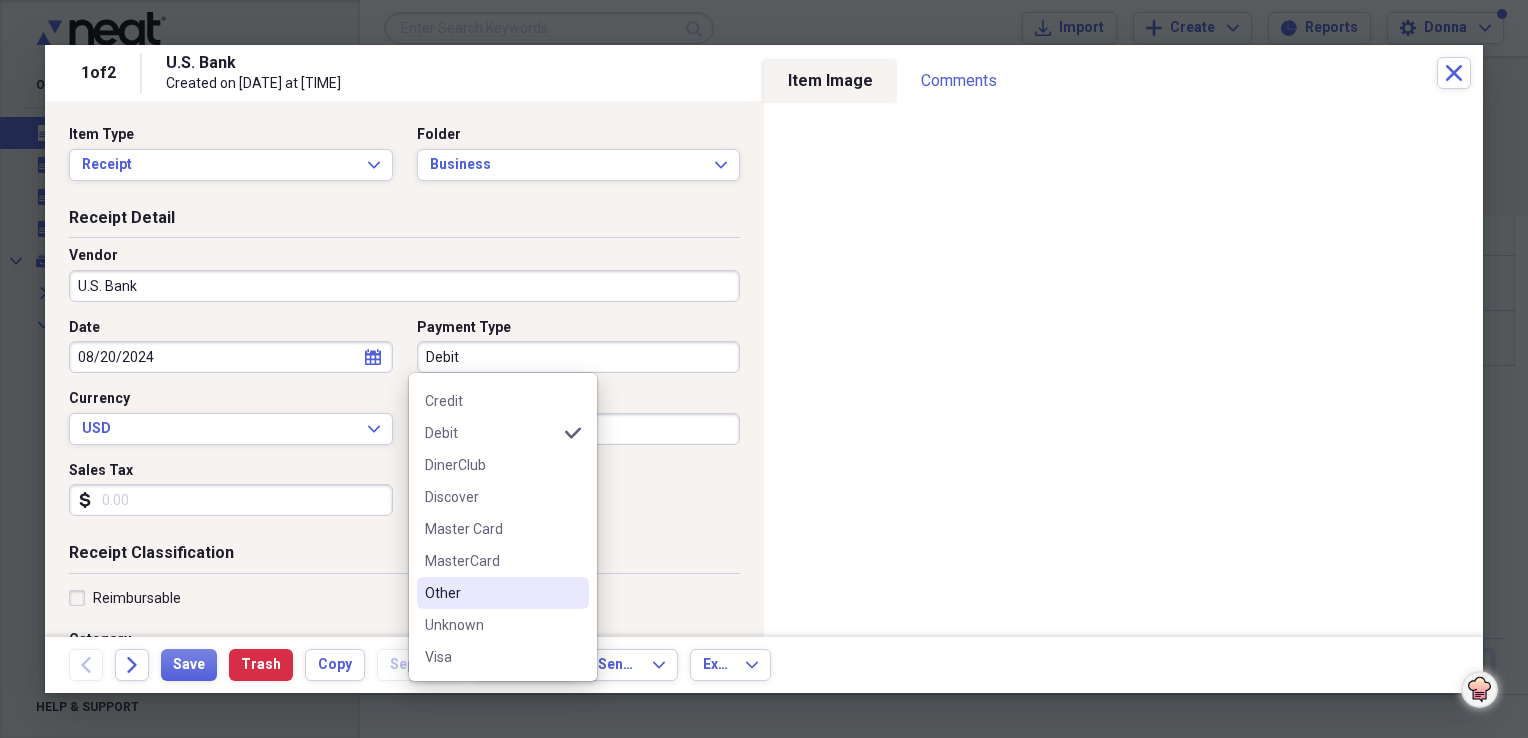 click on "Other" at bounding box center [491, 593] 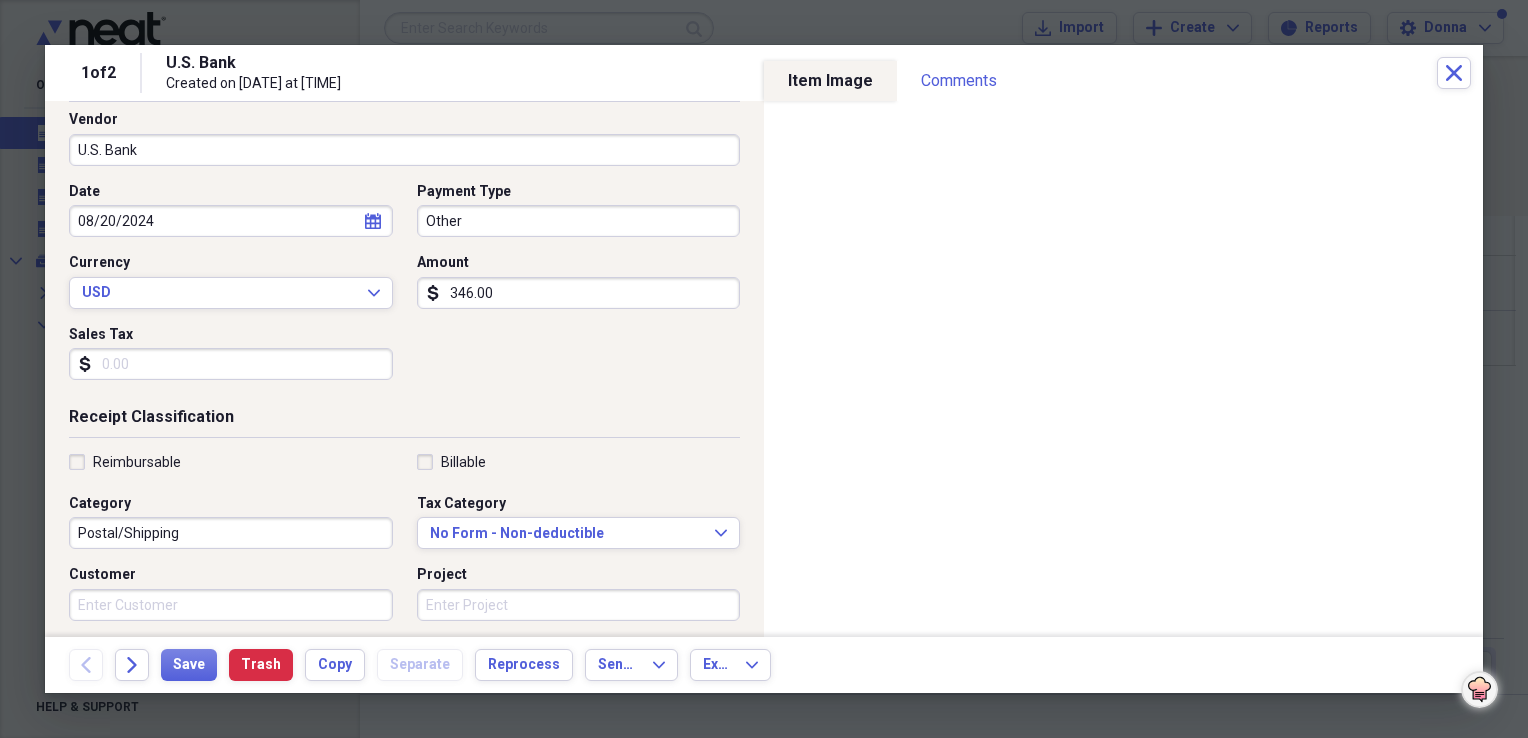 scroll, scrollTop: 200, scrollLeft: 0, axis: vertical 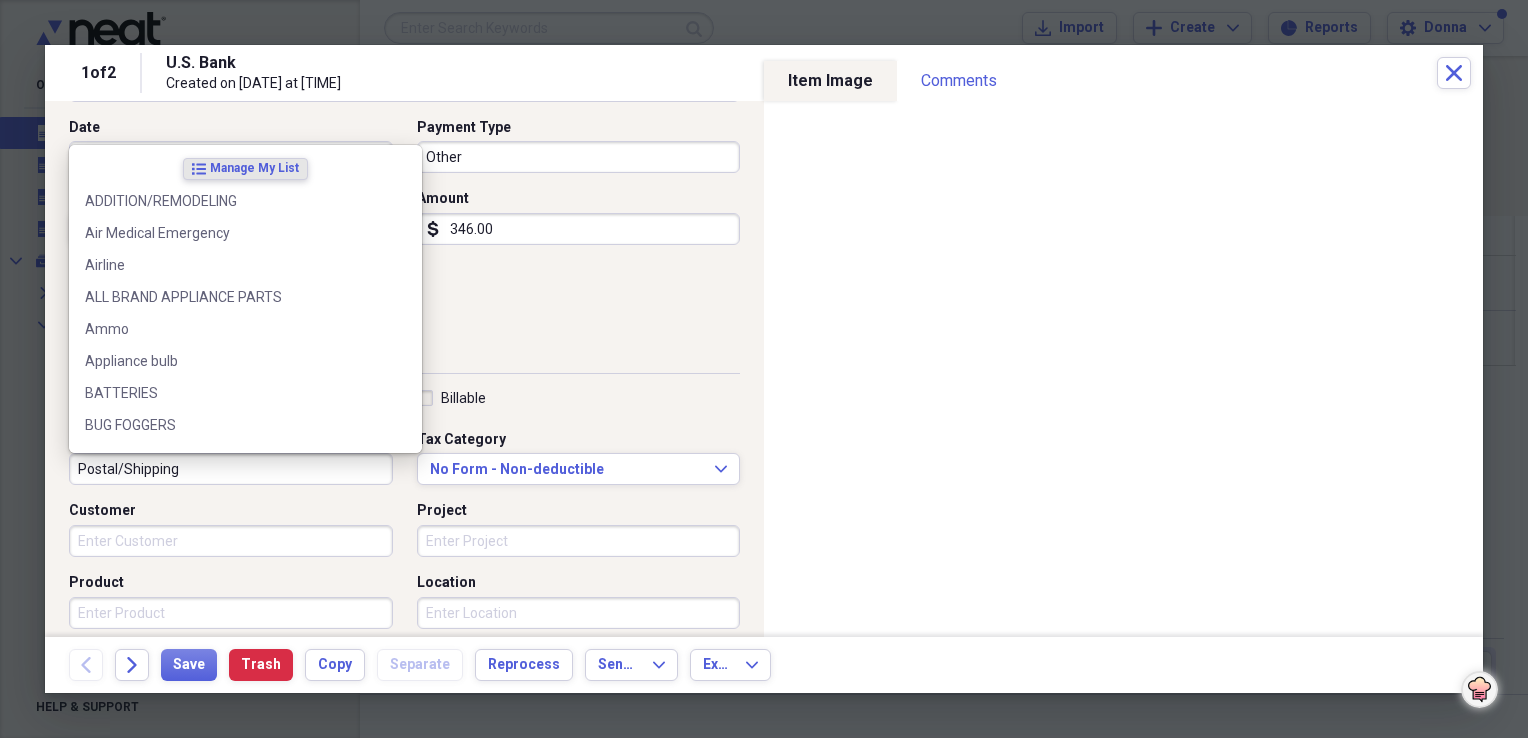 click on "Postal/Shipping" at bounding box center [231, 469] 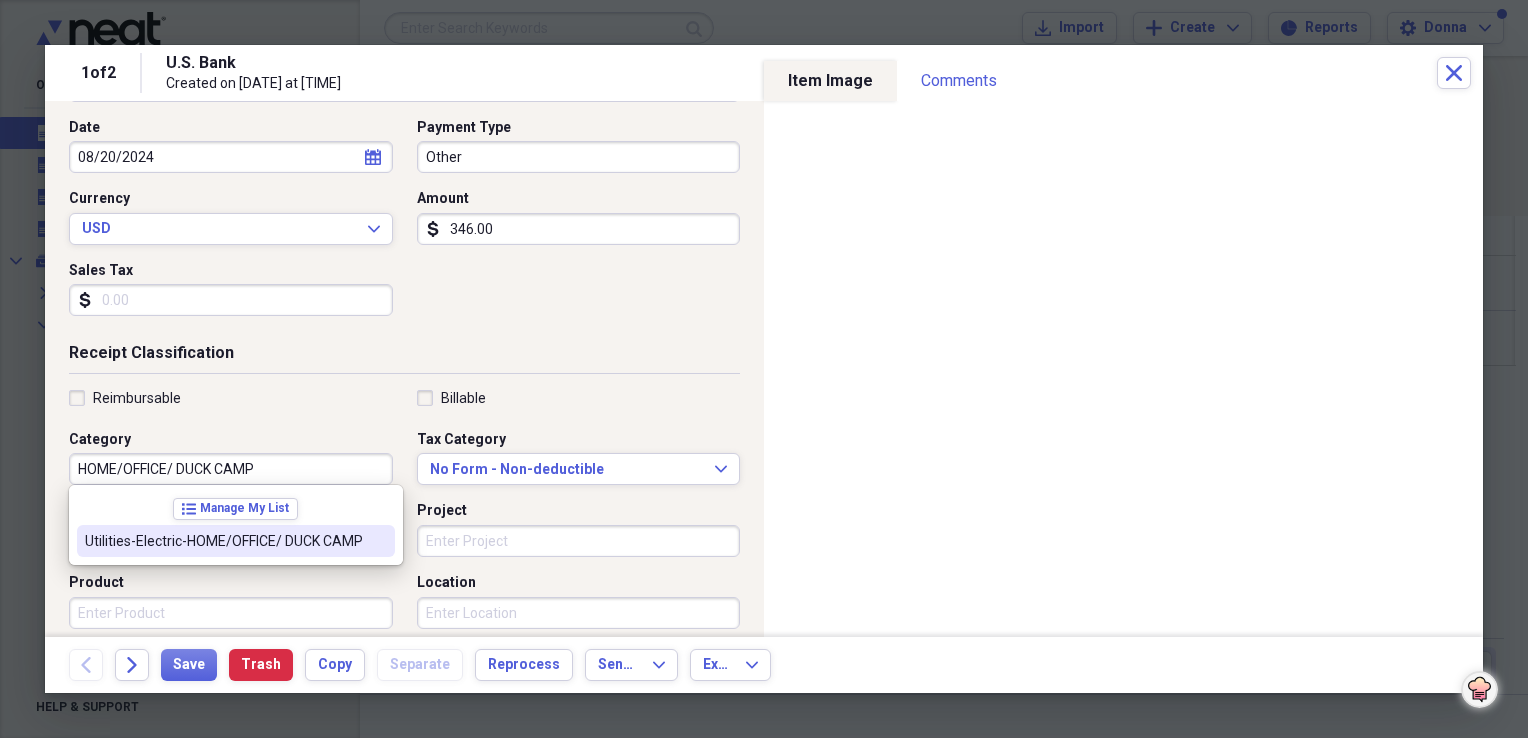 click on "Utilities-Electric-HOME/OFFICE/ DUCK CAMP" at bounding box center (224, 541) 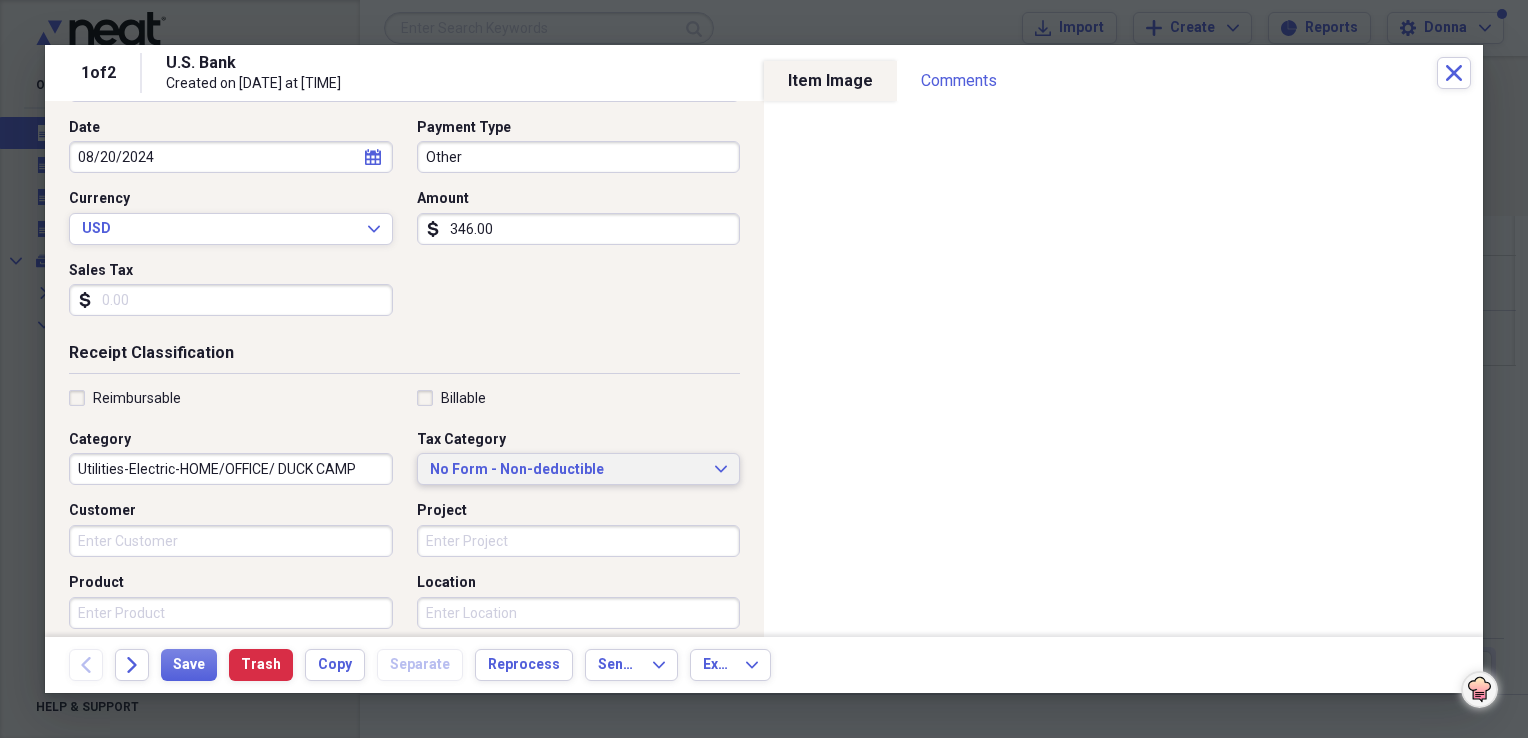 click on "No Form - Non-deductible" at bounding box center (567, 470) 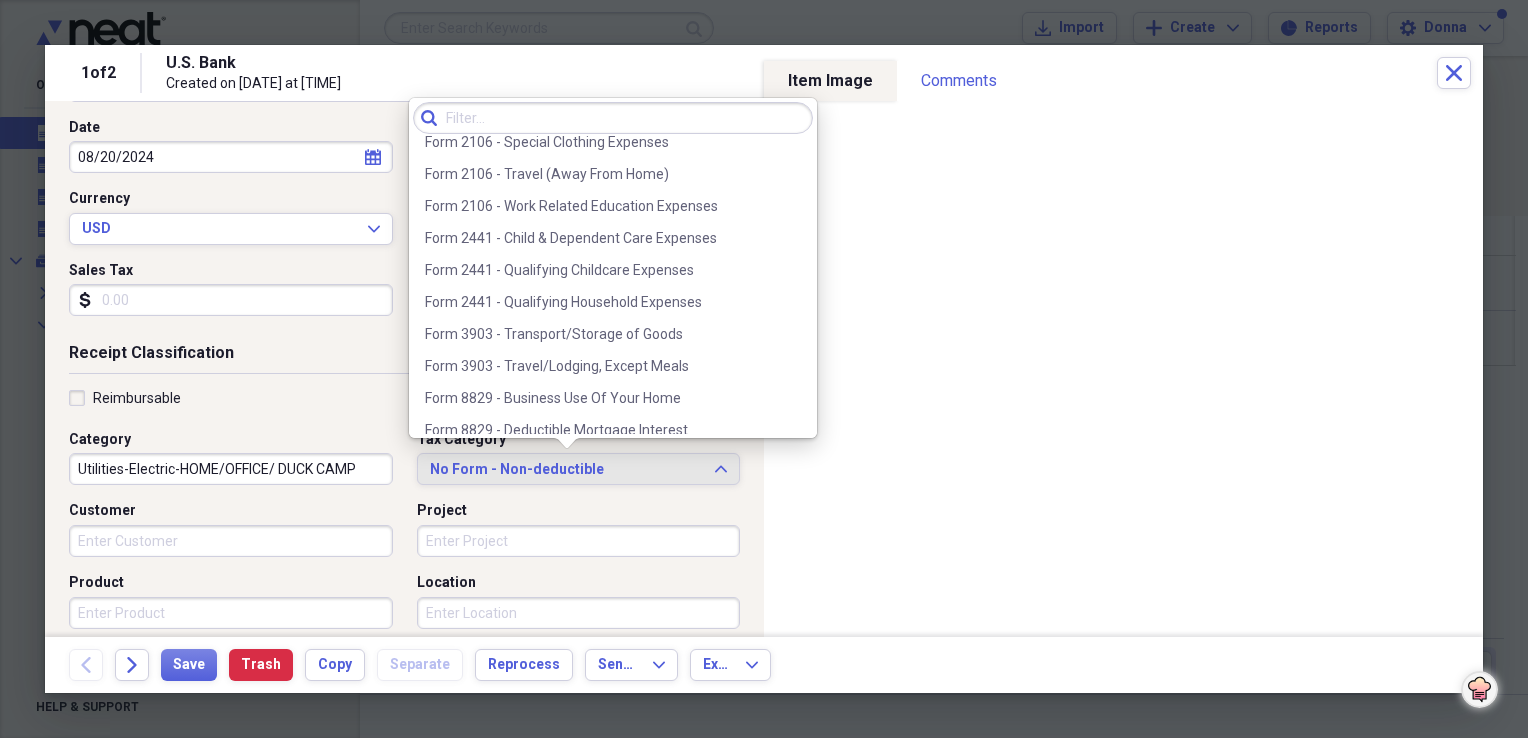 scroll, scrollTop: 2100, scrollLeft: 0, axis: vertical 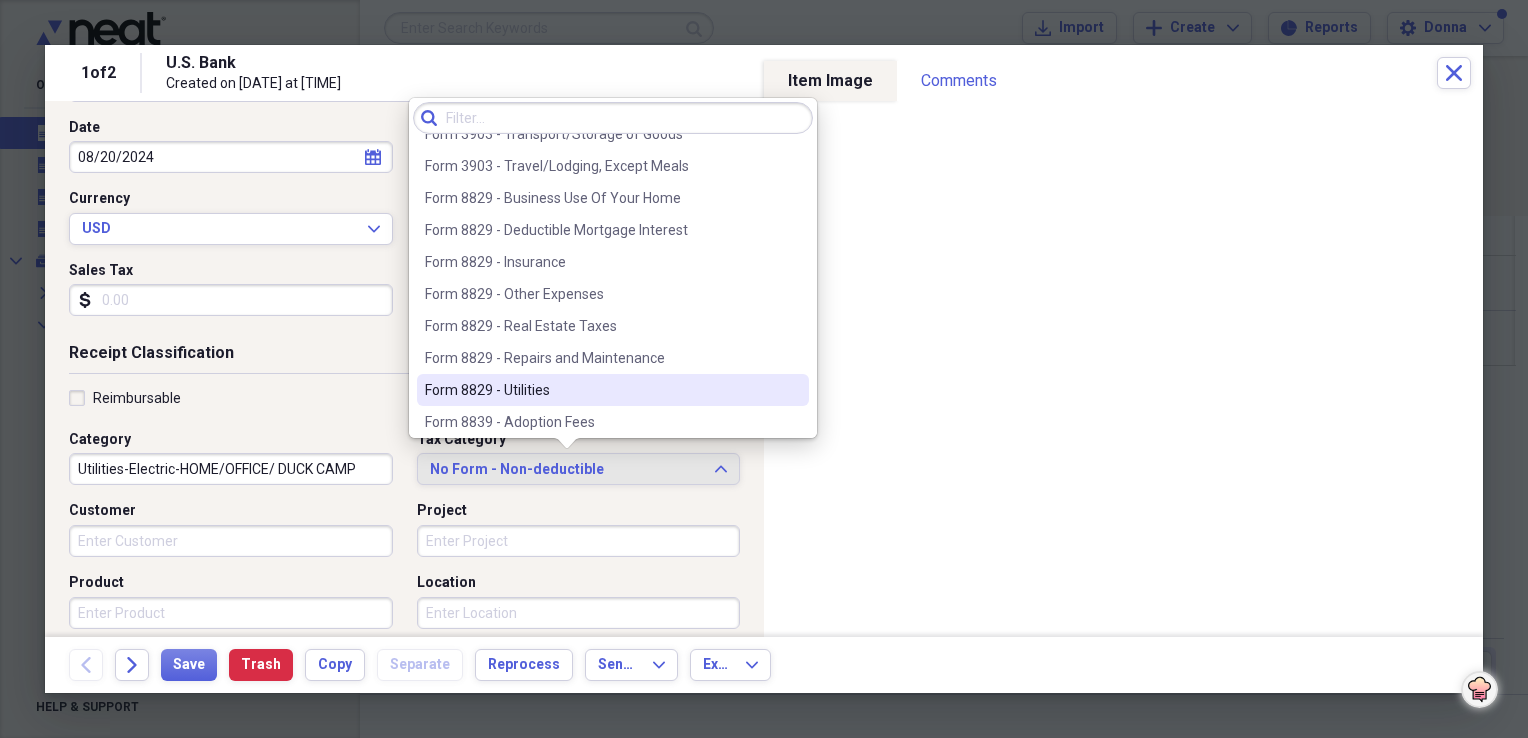 click on "Form 8829 - Utilities" at bounding box center [613, 390] 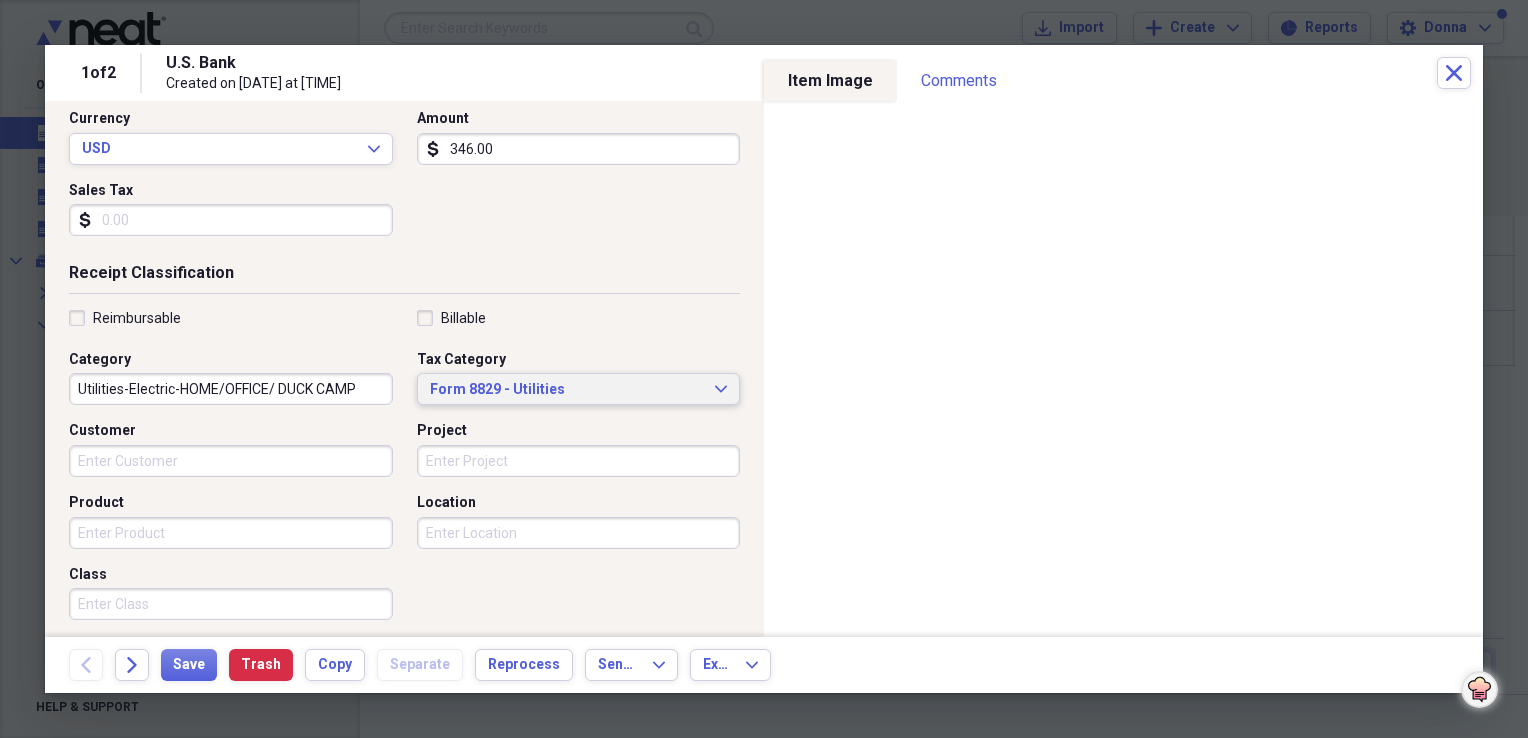 scroll, scrollTop: 400, scrollLeft: 0, axis: vertical 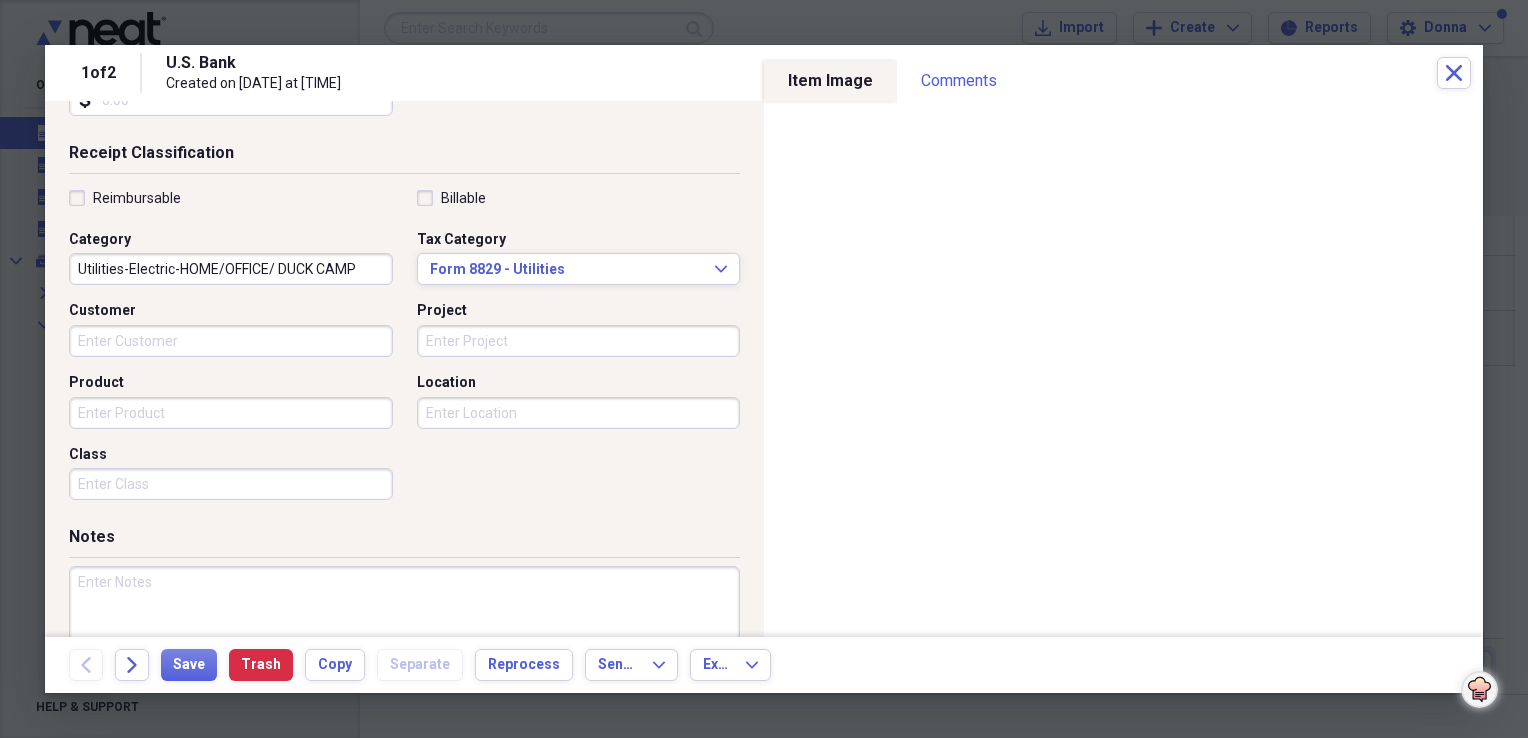 click at bounding box center (404, 631) 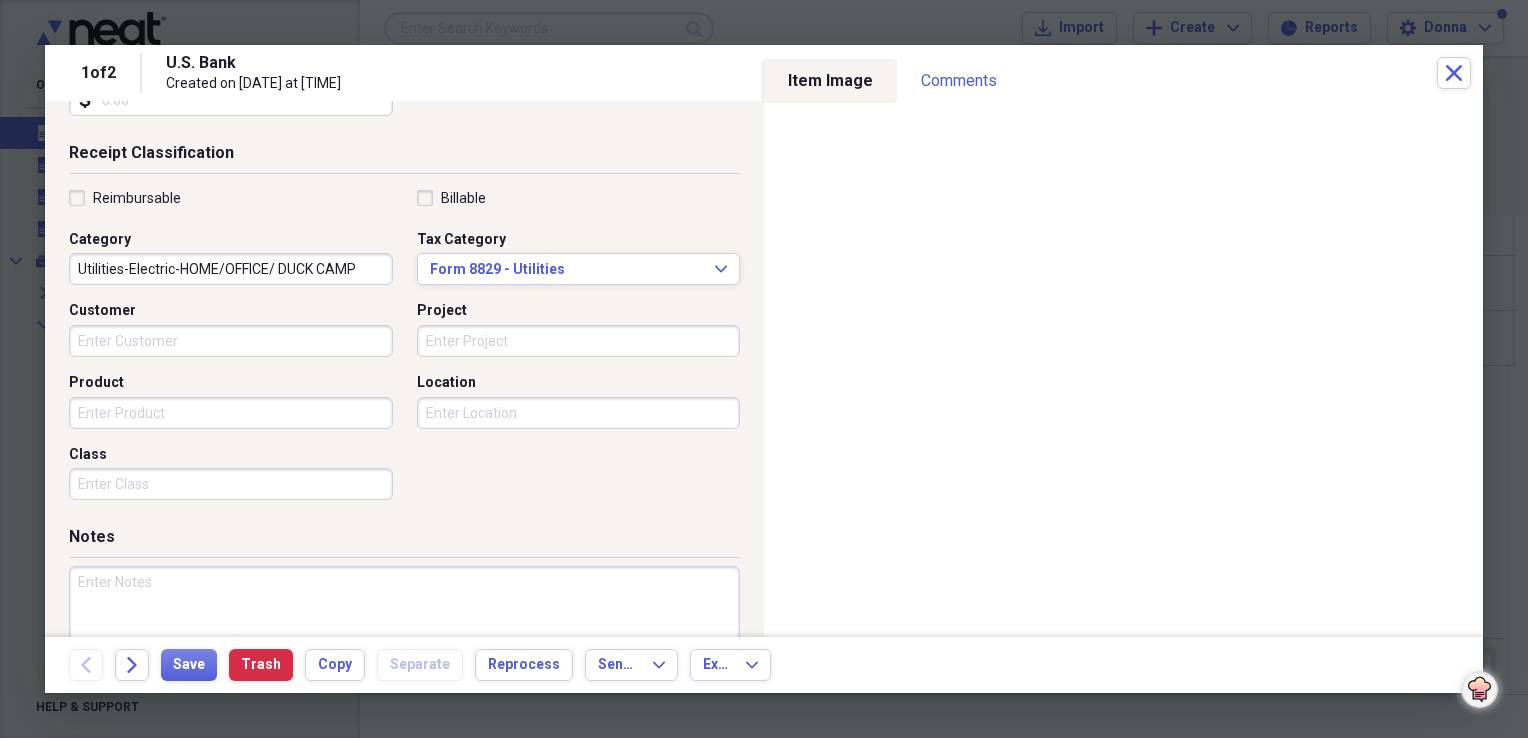 paste on "HOME/OFFICE/ DUCK CAMP" 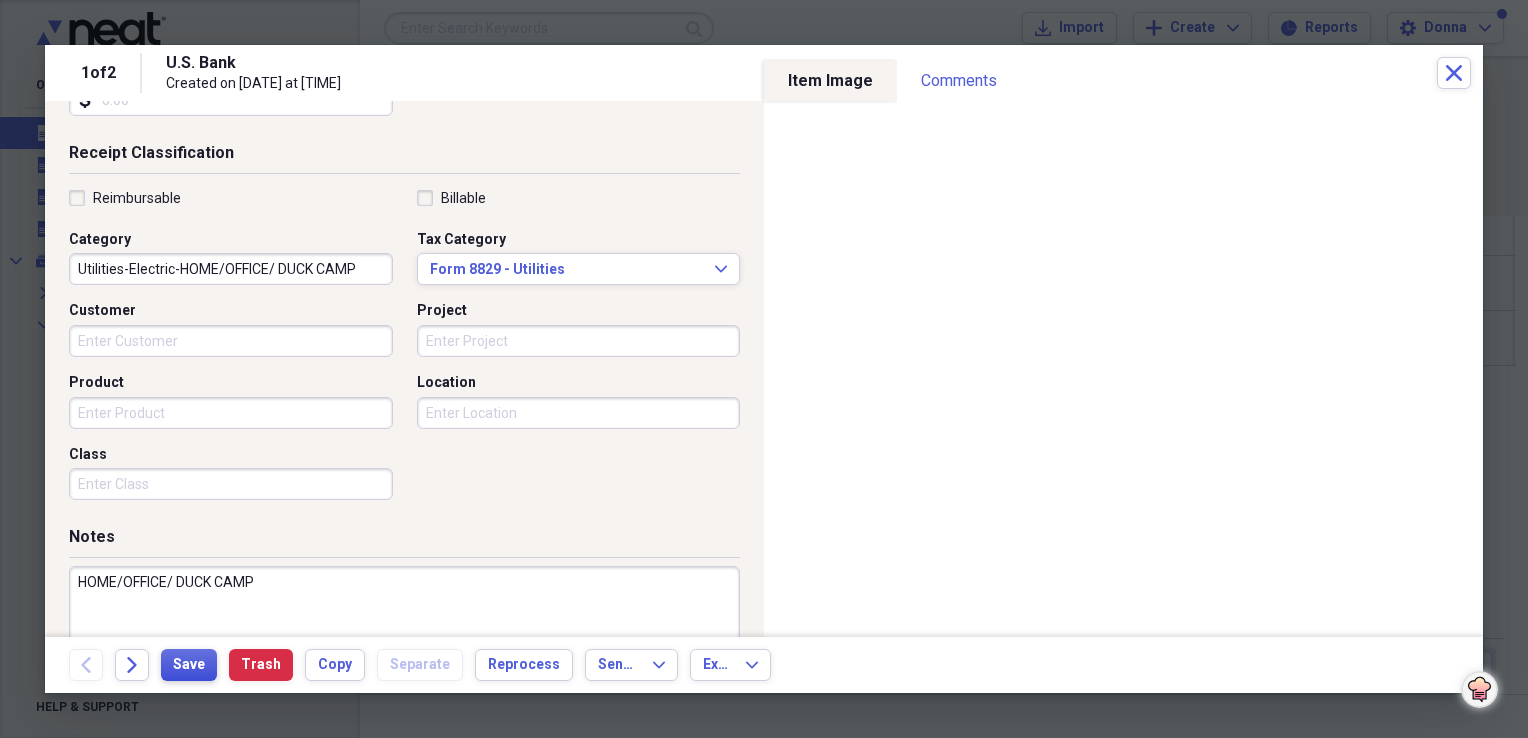 type on "HOME/OFFICE/ DUCK CAMP" 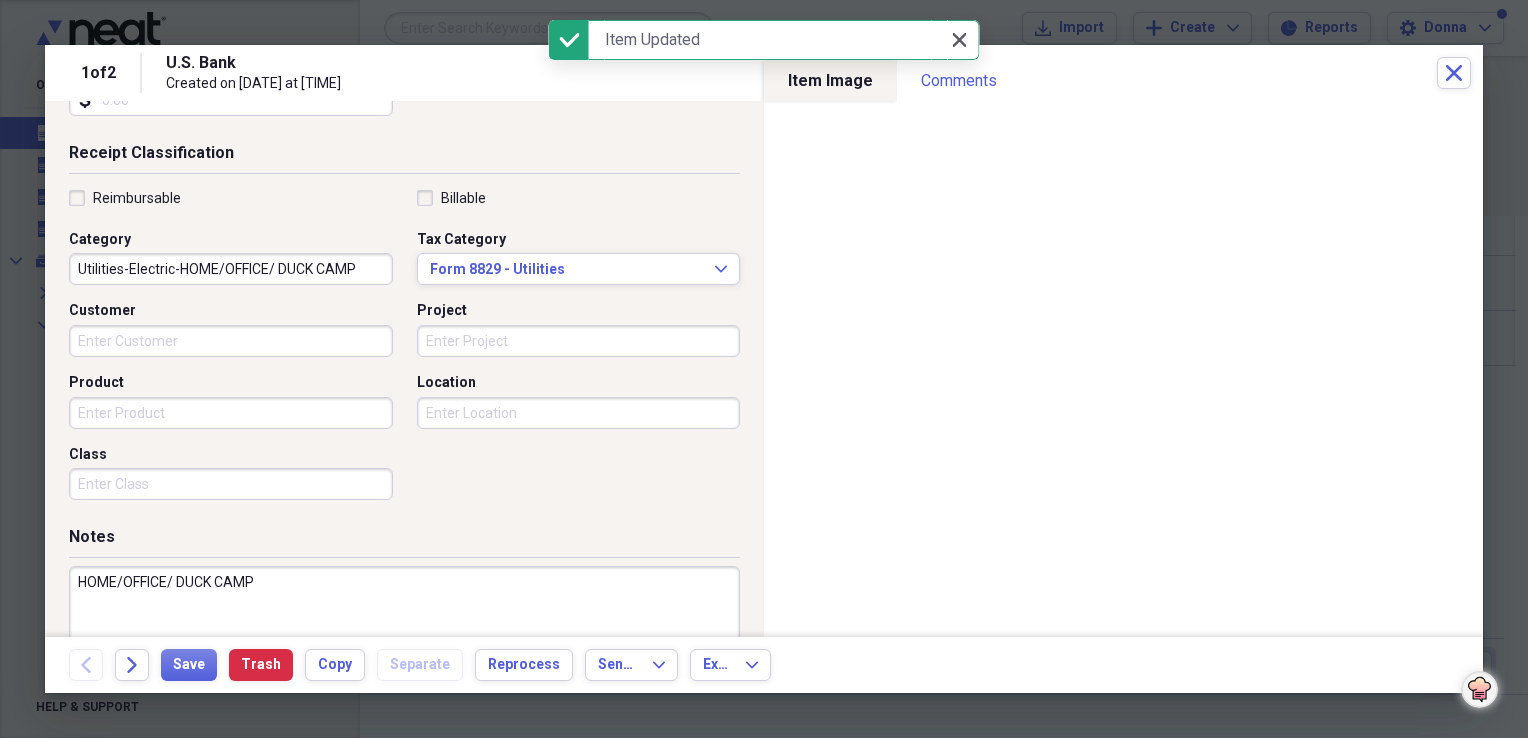 click on "Close" 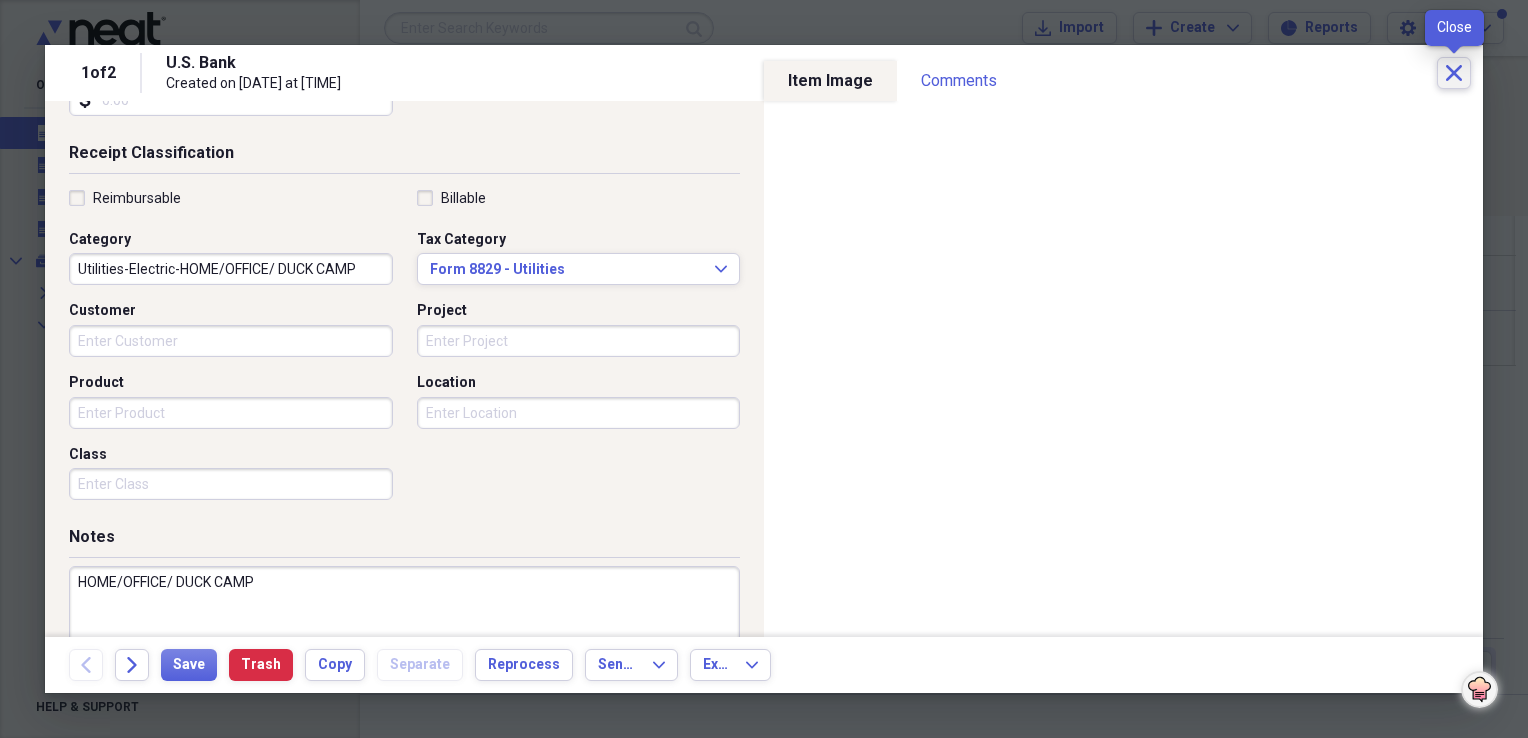 click on "Close" 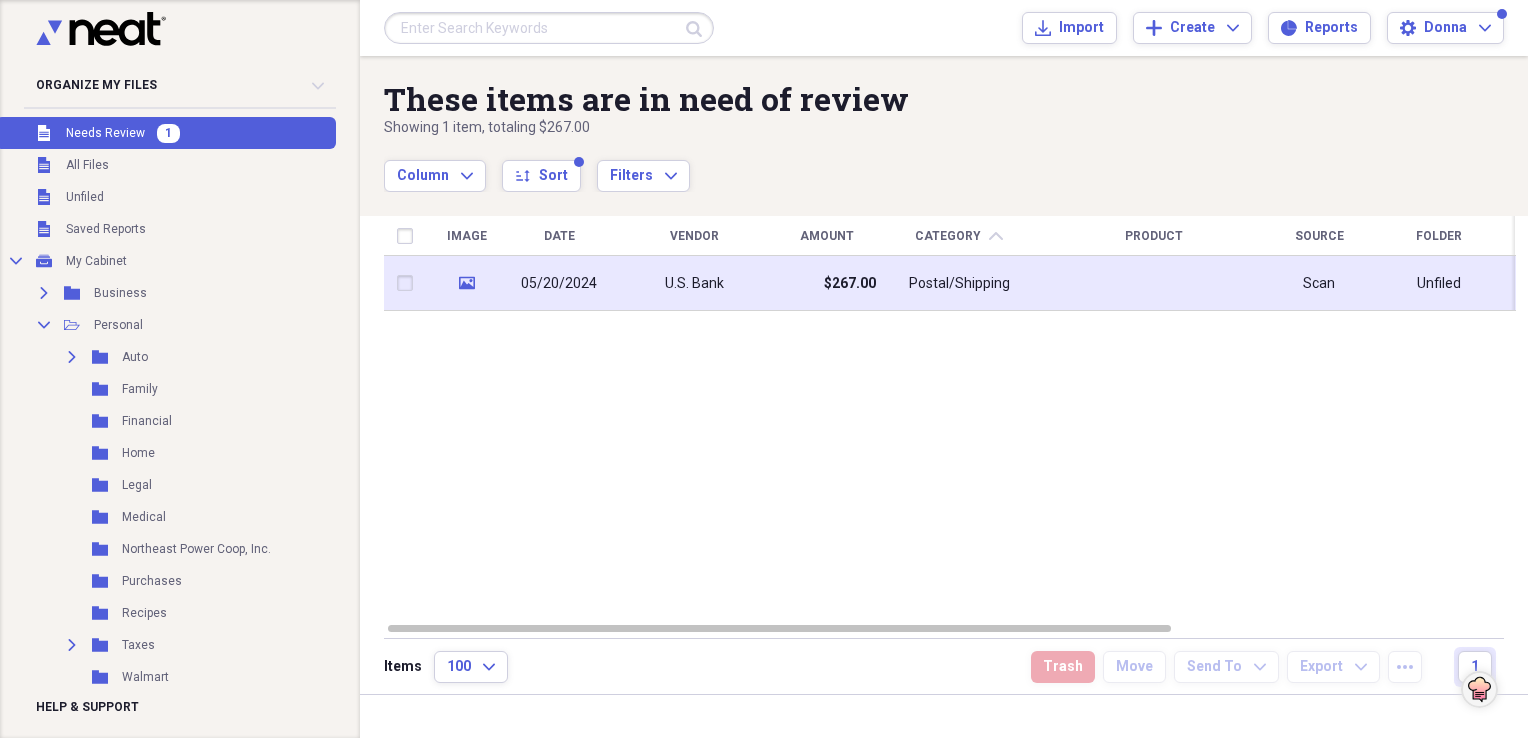 click on "U.S. Bank" at bounding box center (694, 284) 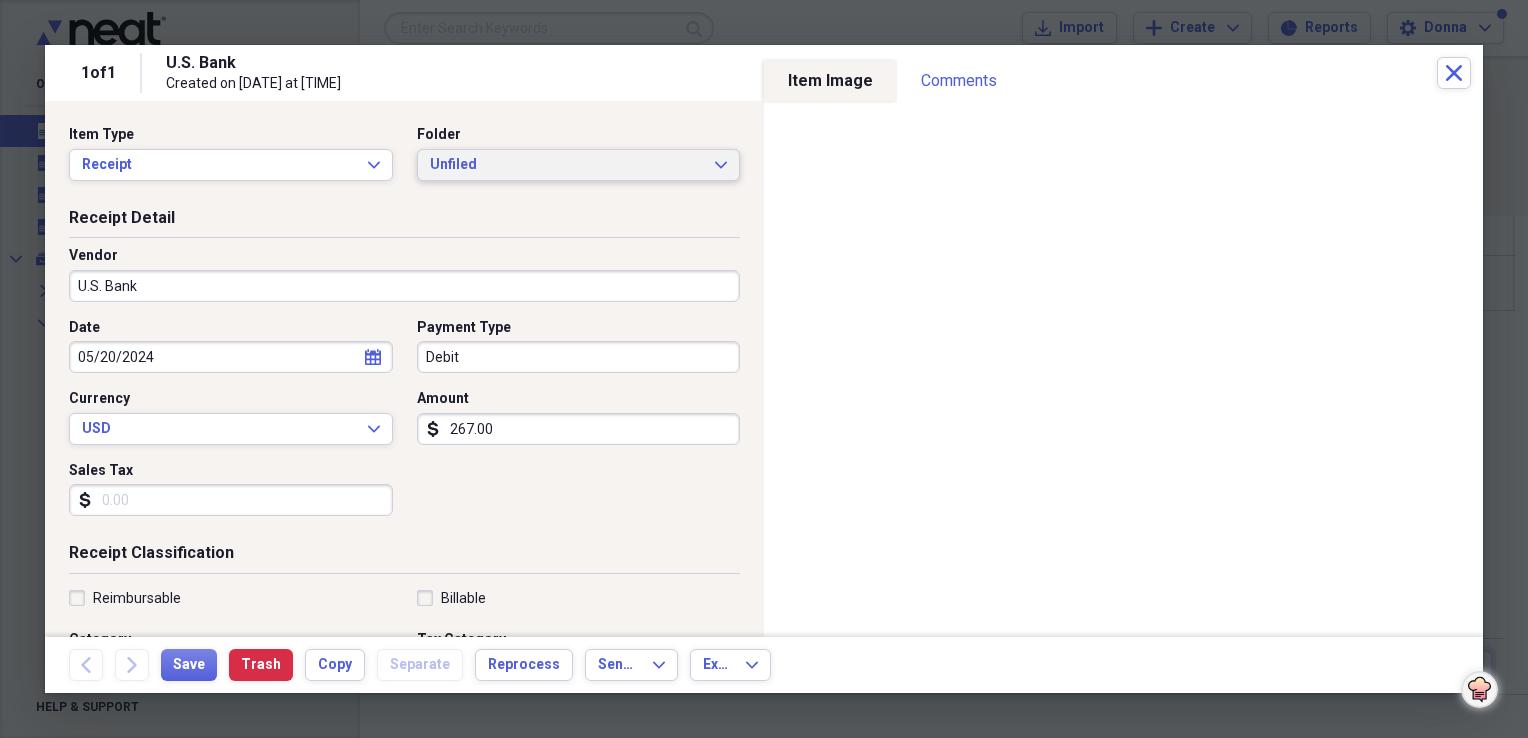 click on "Unfiled Expand" at bounding box center [579, 165] 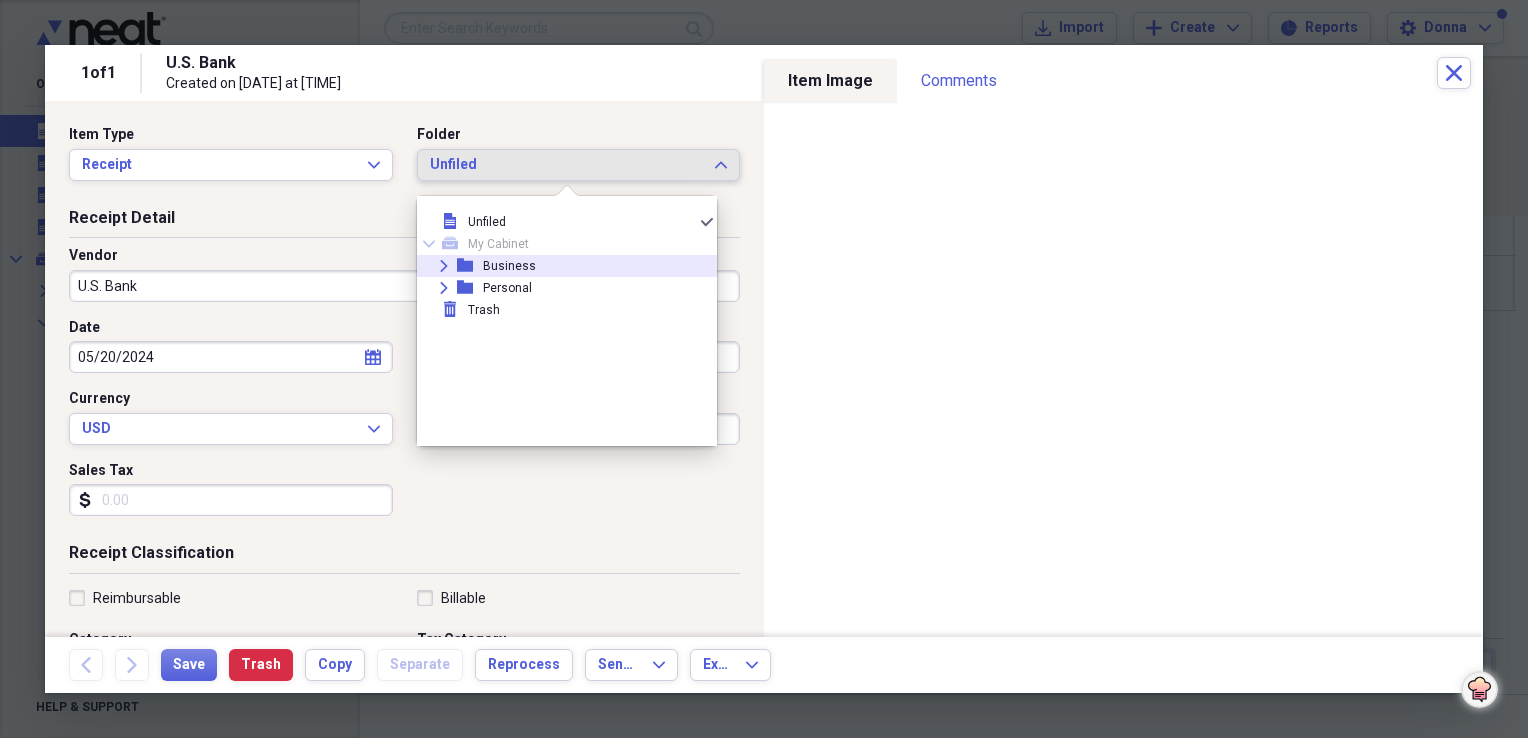 click on "Expand folder Business" at bounding box center (559, 266) 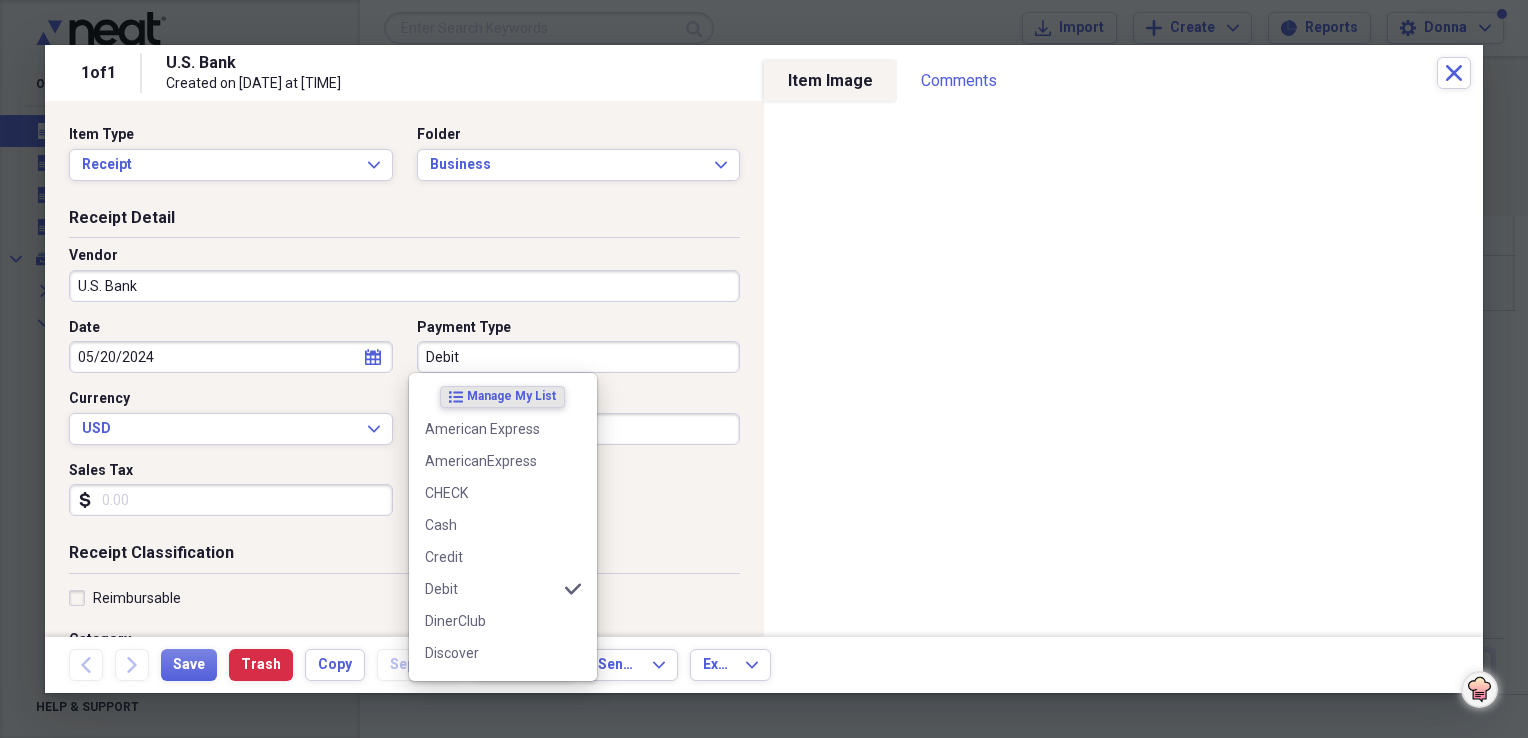 click on "Debit" at bounding box center (579, 357) 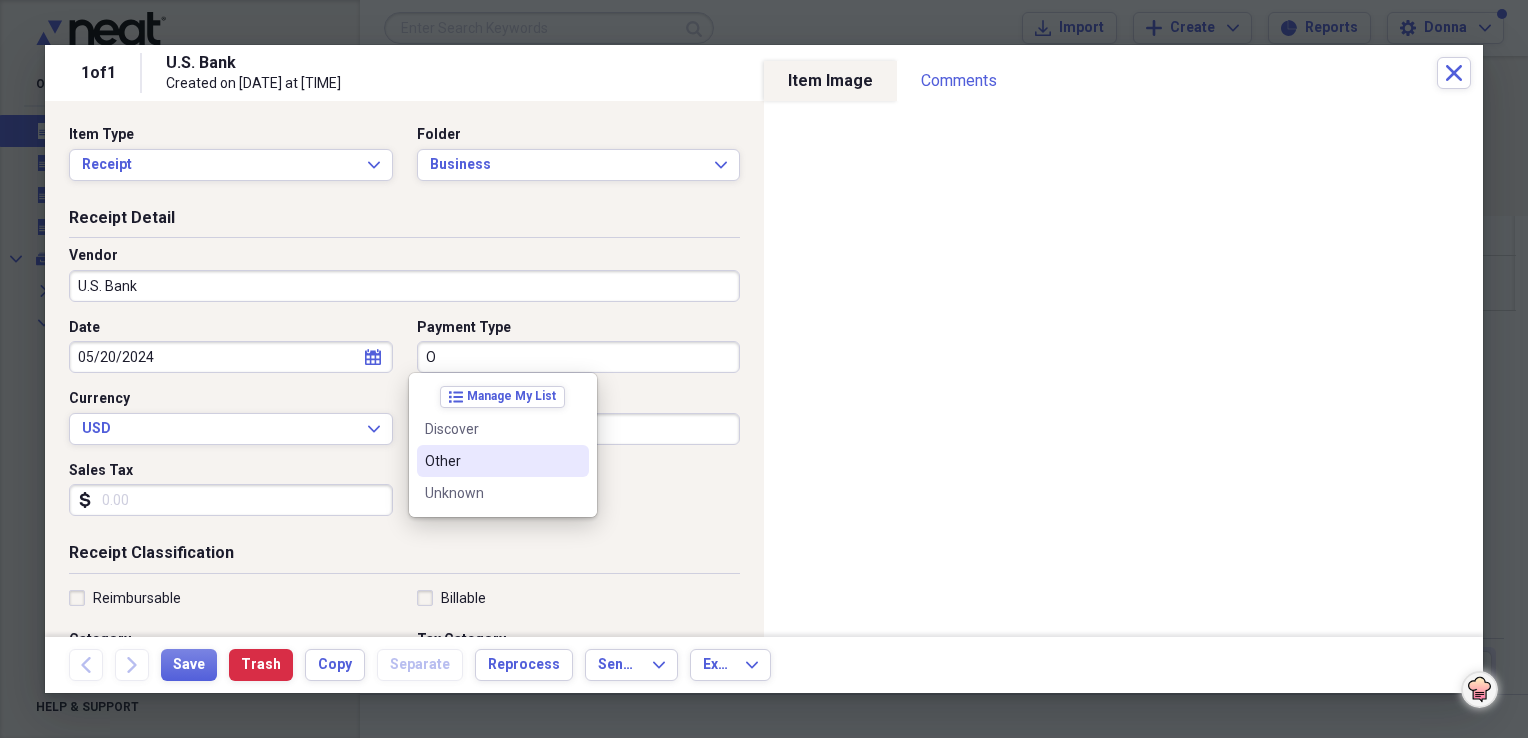 click on "Other" at bounding box center (503, 461) 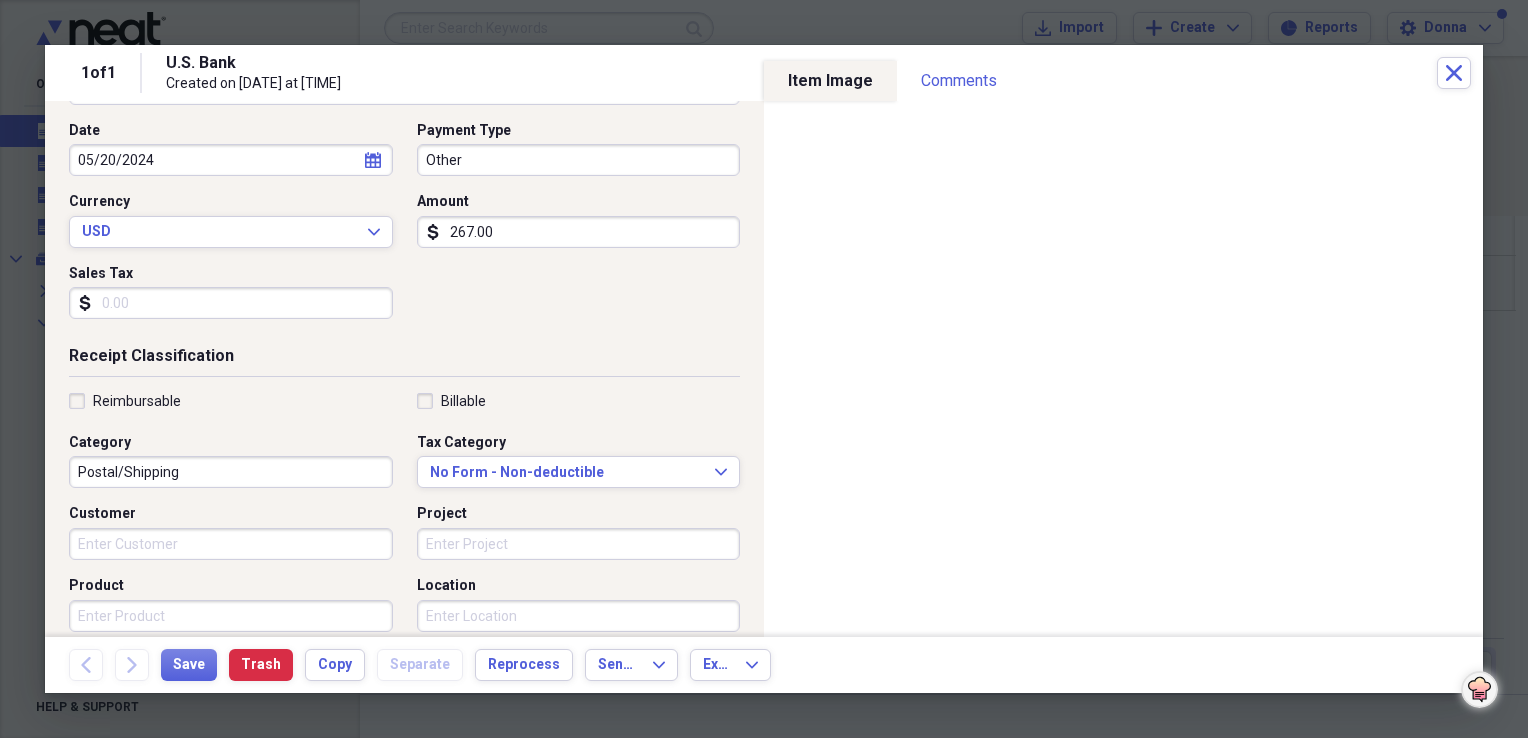 scroll, scrollTop: 200, scrollLeft: 0, axis: vertical 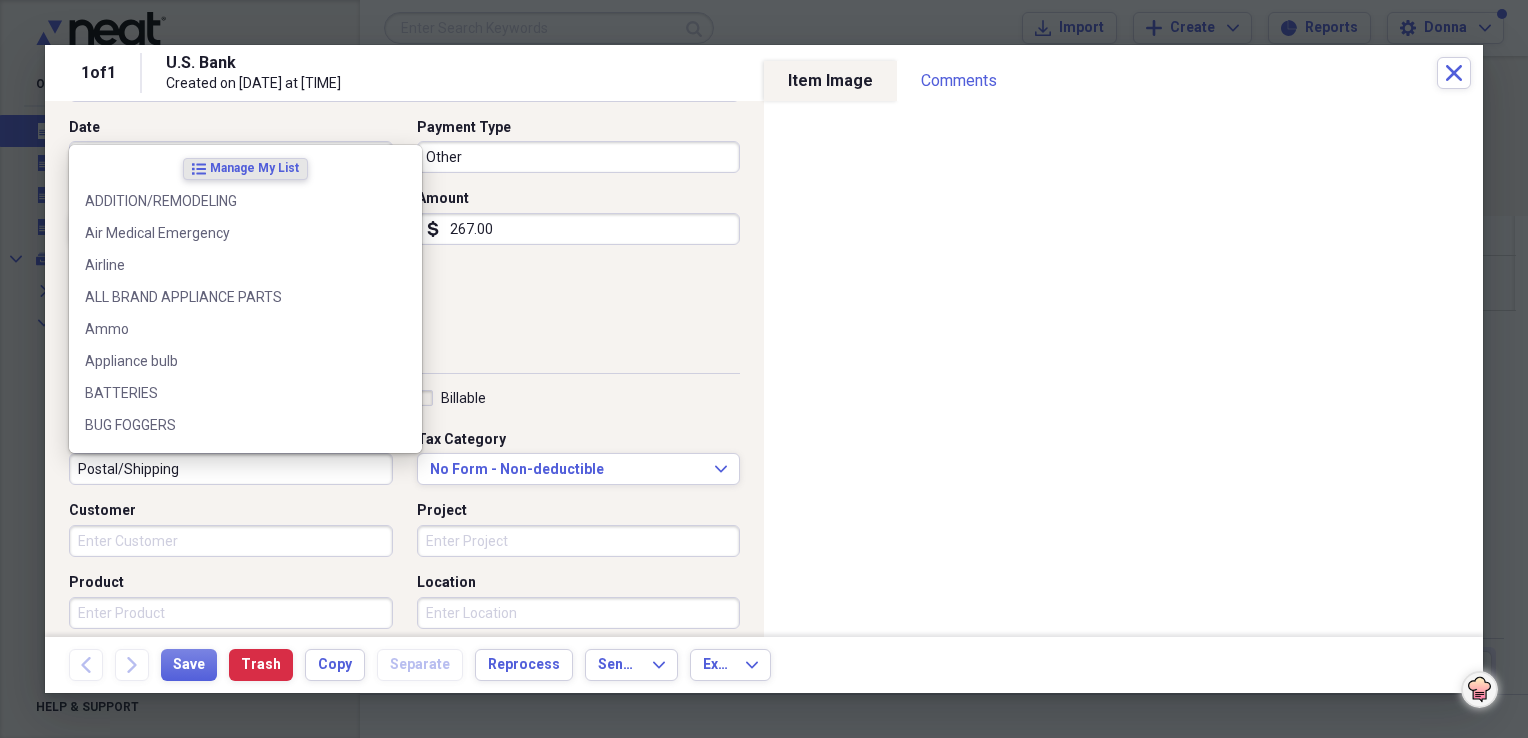 click on "Postal/Shipping" at bounding box center [231, 469] 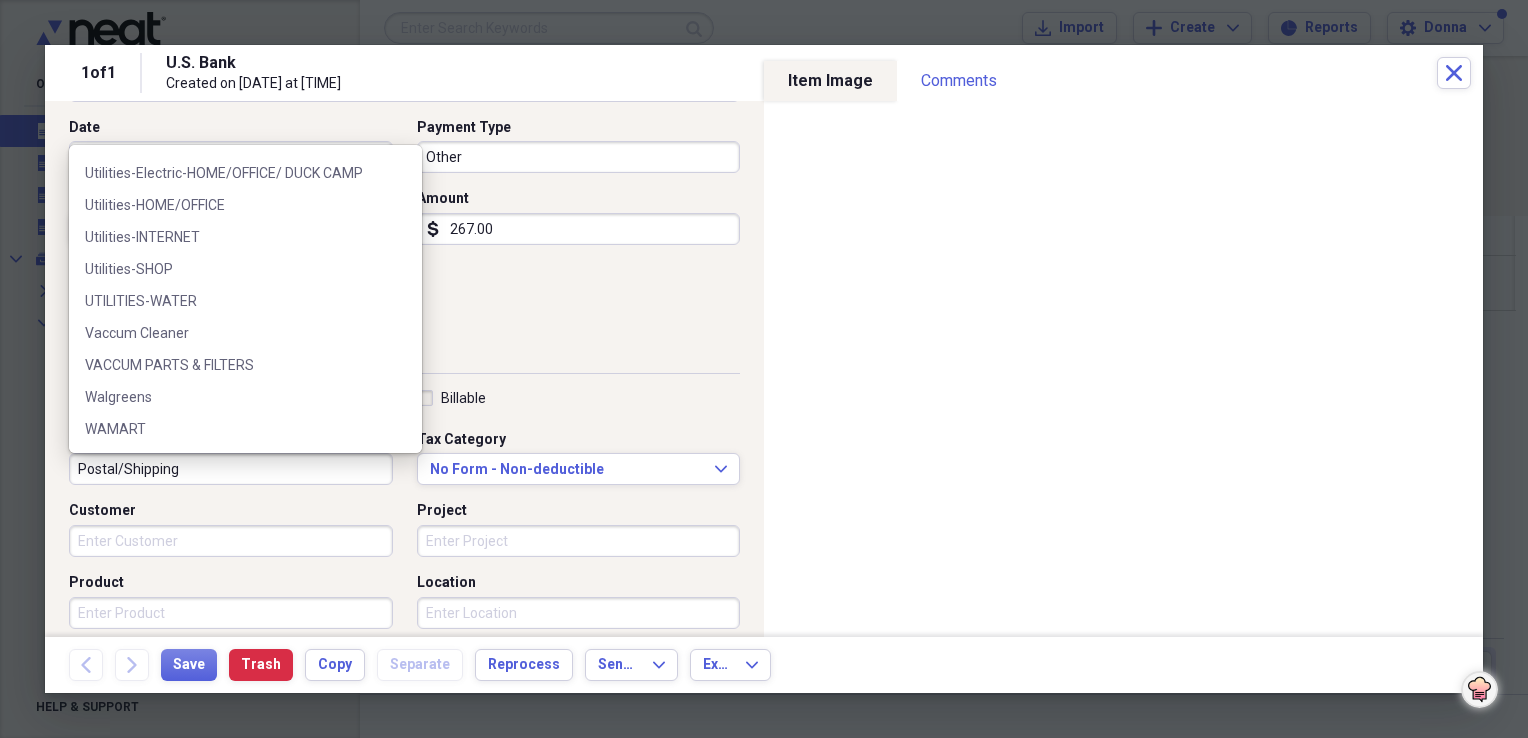 scroll, scrollTop: 2996, scrollLeft: 0, axis: vertical 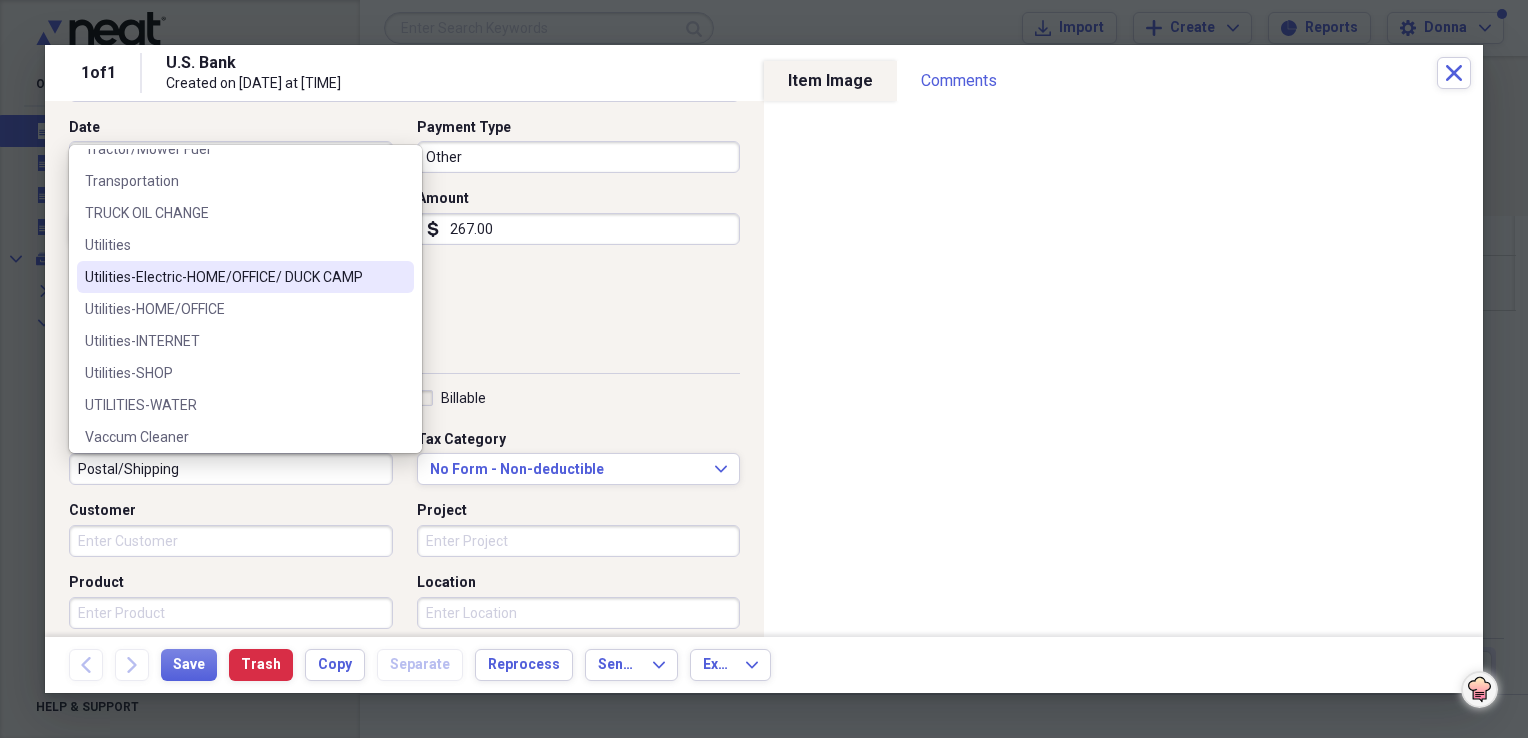 click on "Utilities-Electric-HOME/OFFICE/ DUCK CAMP" at bounding box center (233, 277) 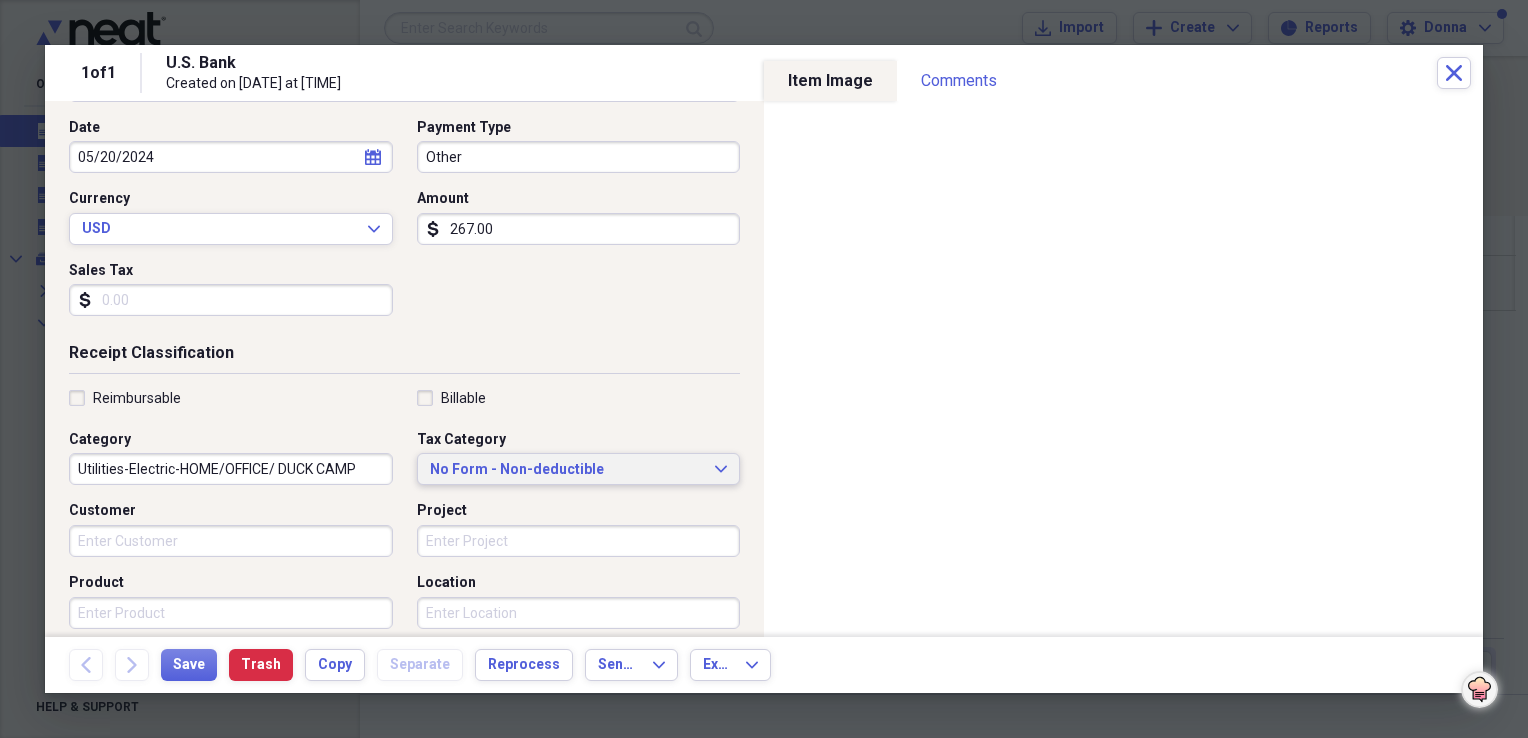 click on "No Form - Non-deductible" at bounding box center [567, 470] 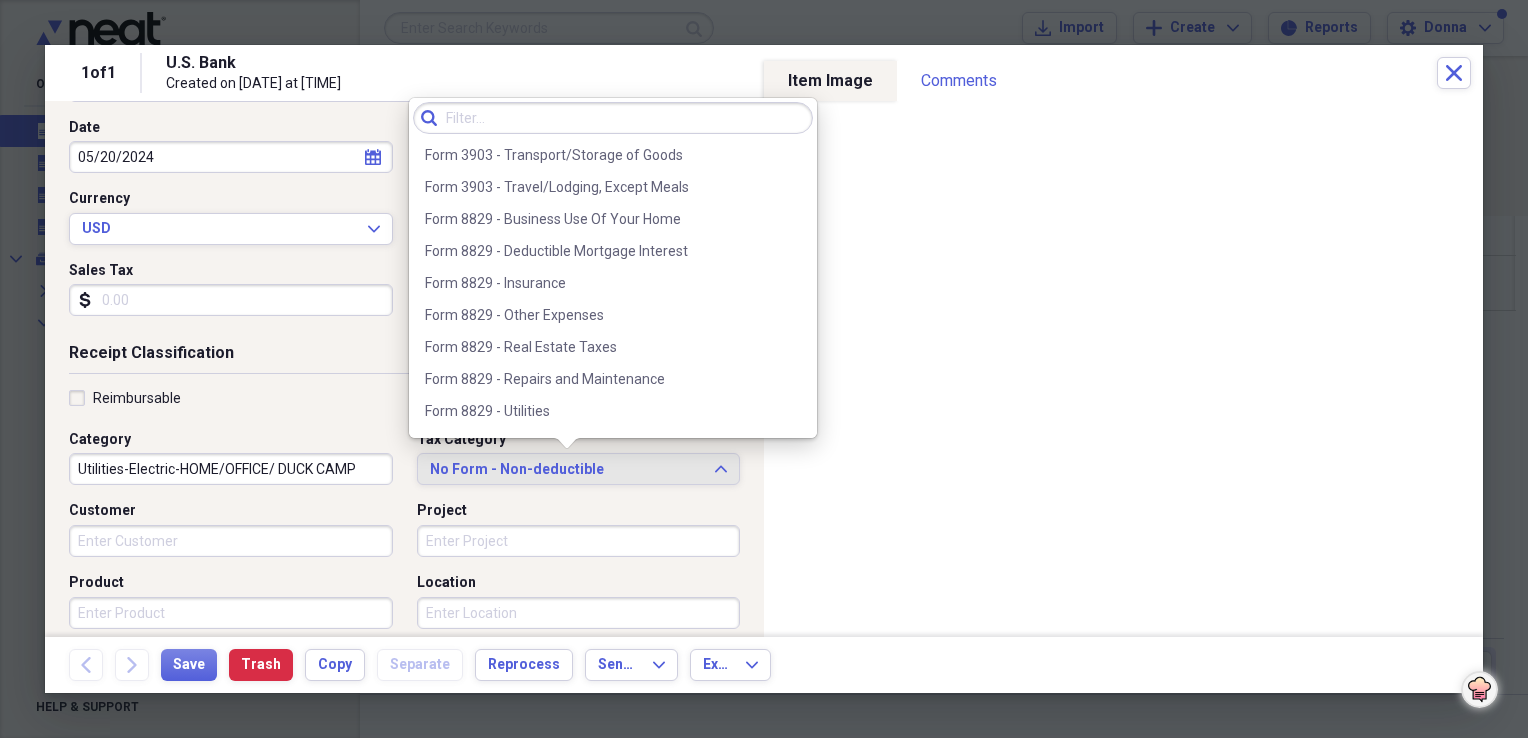 scroll, scrollTop: 2200, scrollLeft: 0, axis: vertical 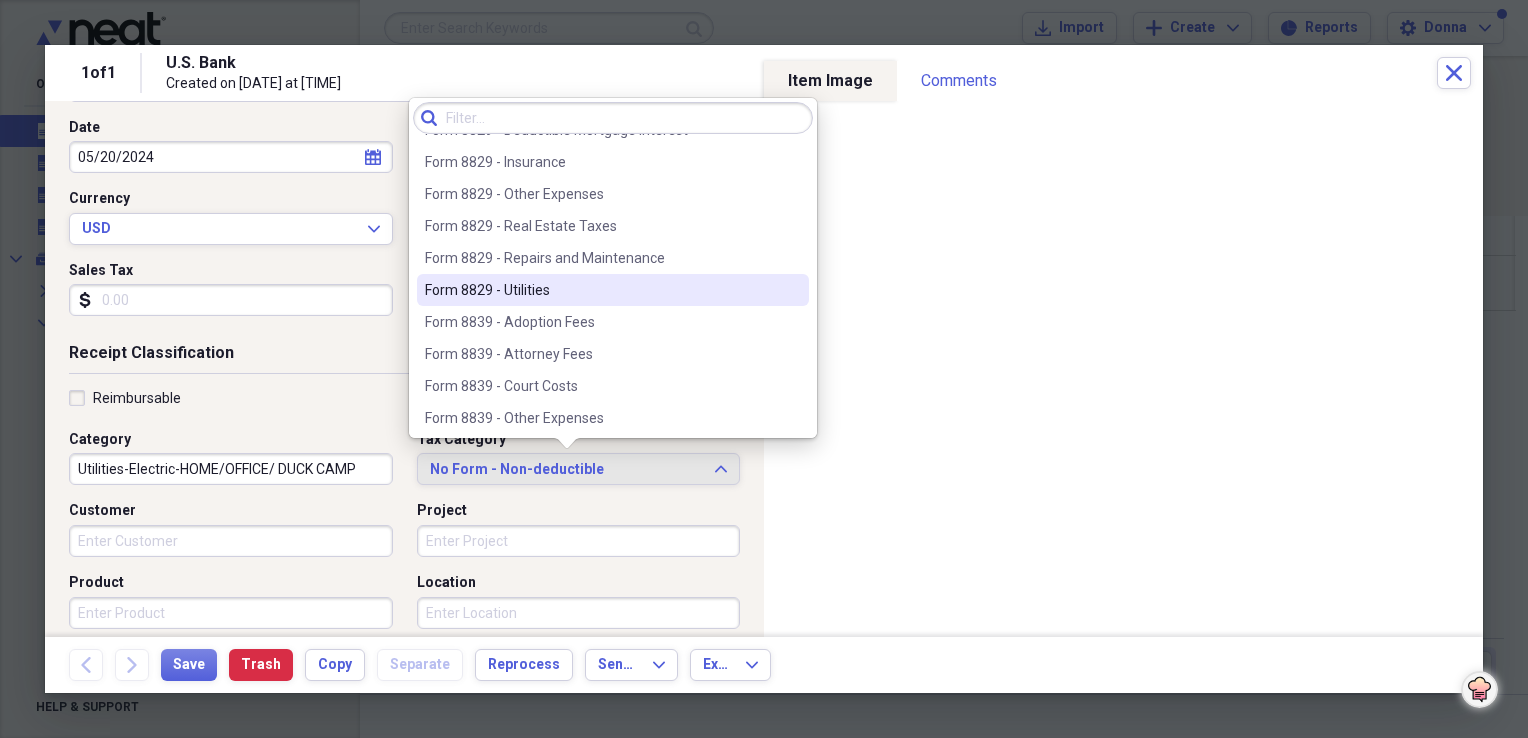 click on "Form 8829 - Utilities" at bounding box center (601, 290) 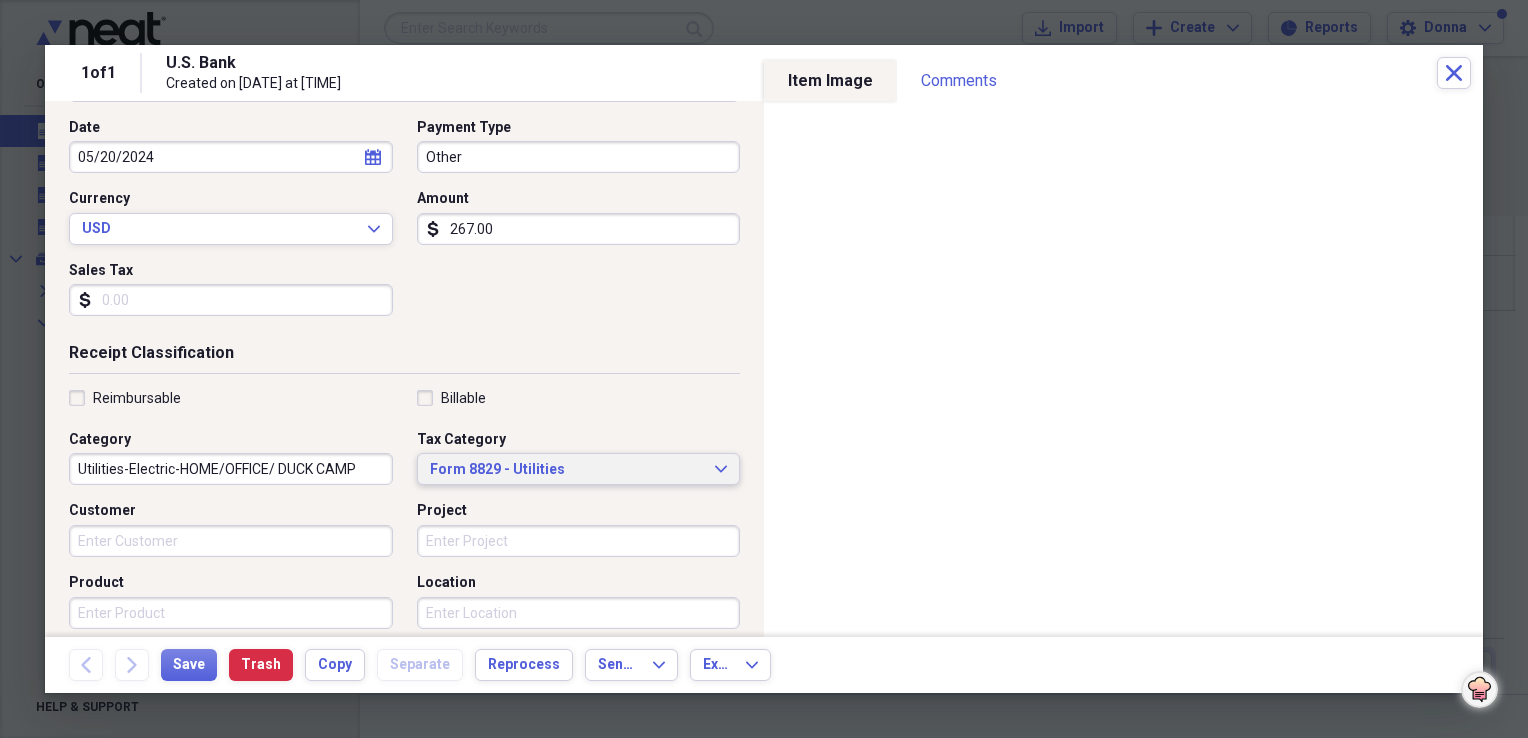 scroll, scrollTop: 400, scrollLeft: 0, axis: vertical 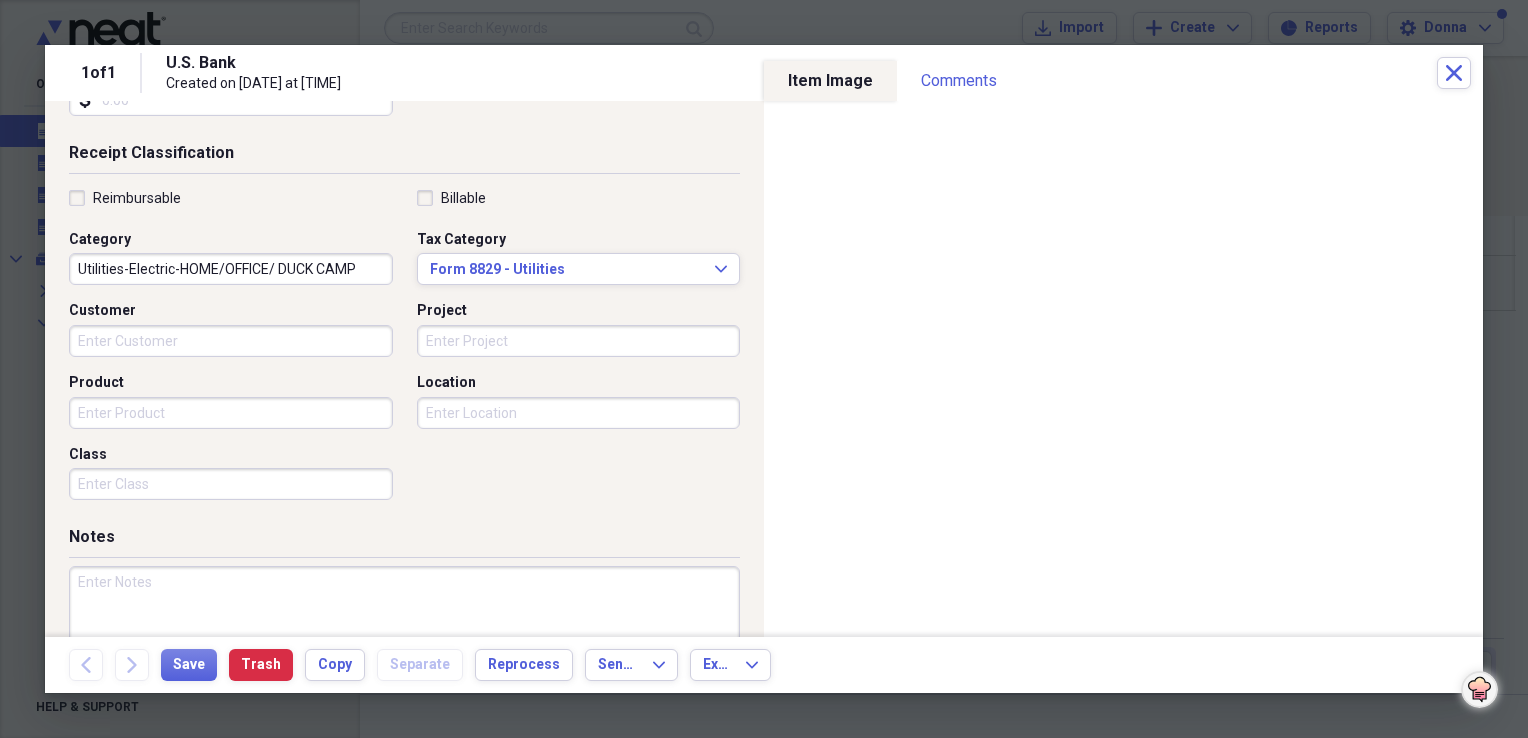 click at bounding box center [404, 631] 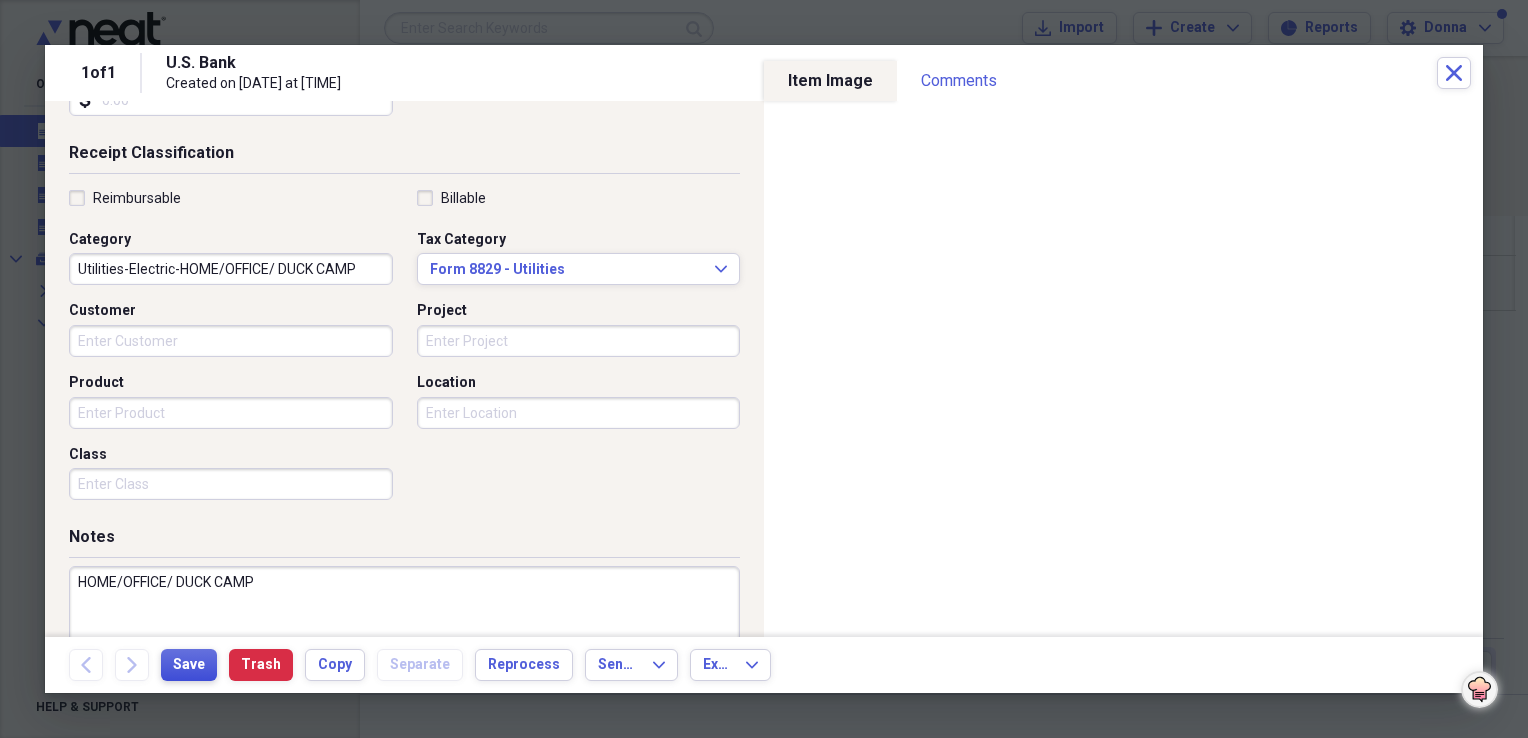 type on "HOME/OFFICE/ DUCK CAMP" 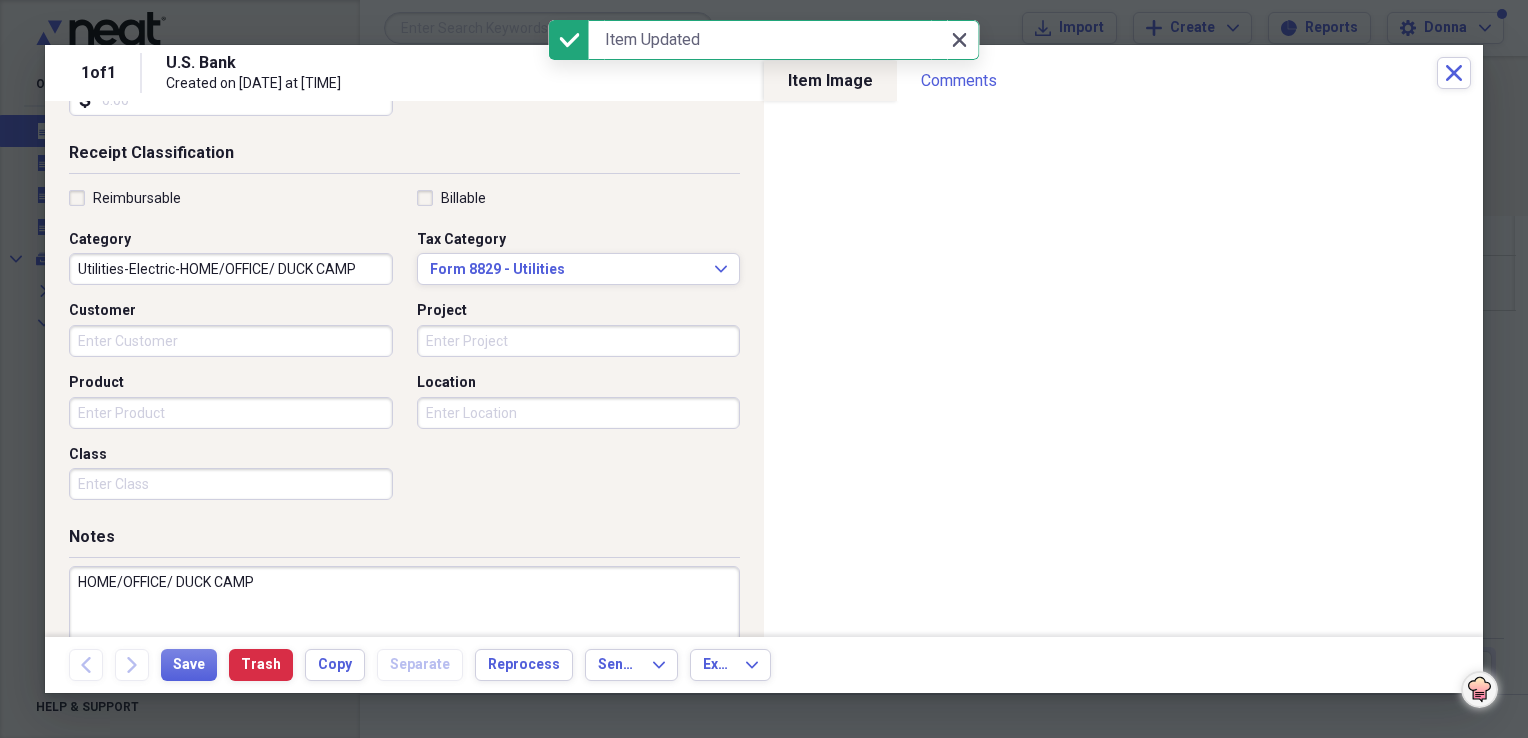 click 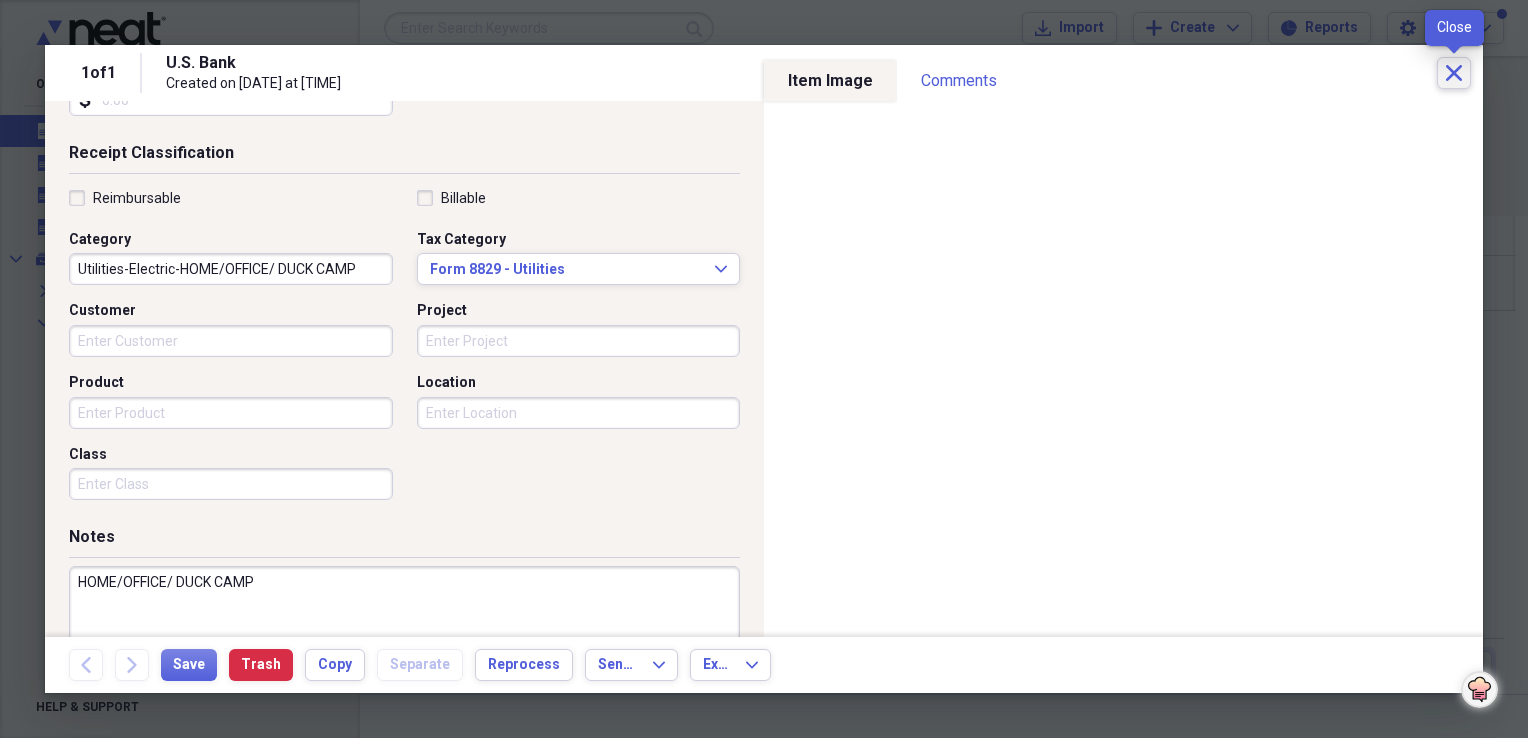 click 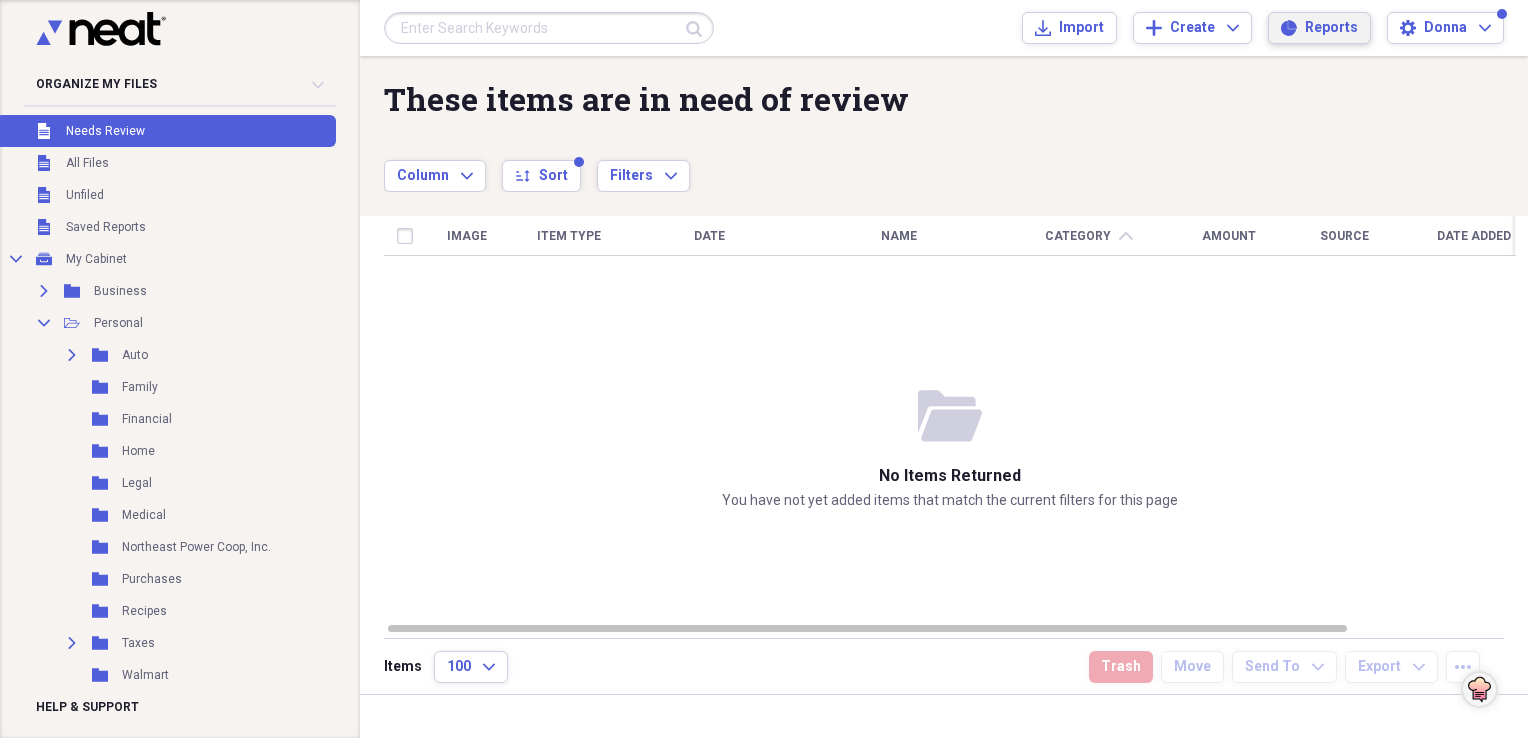 click on "Reports" at bounding box center [1331, 28] 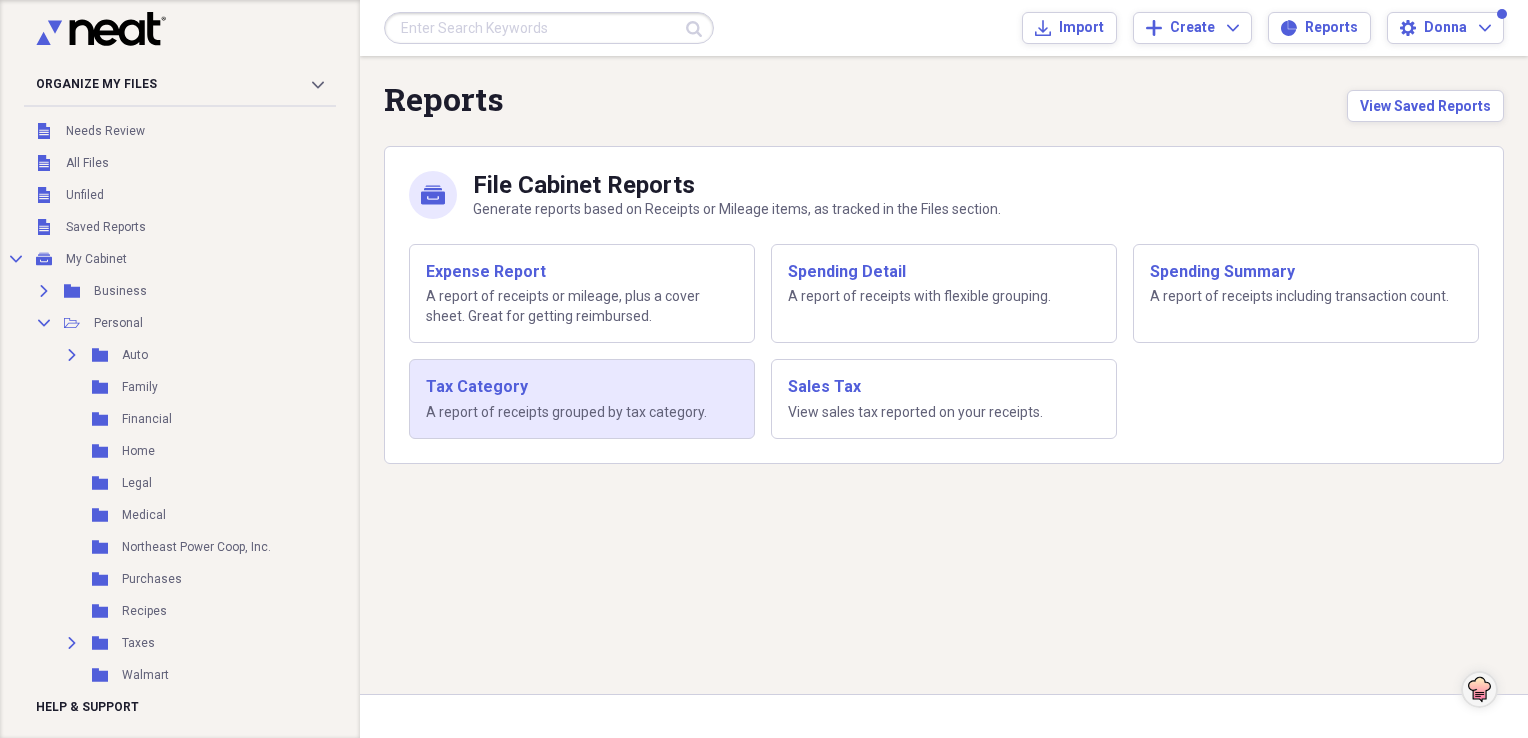 click on "Tax Category" at bounding box center [582, 387] 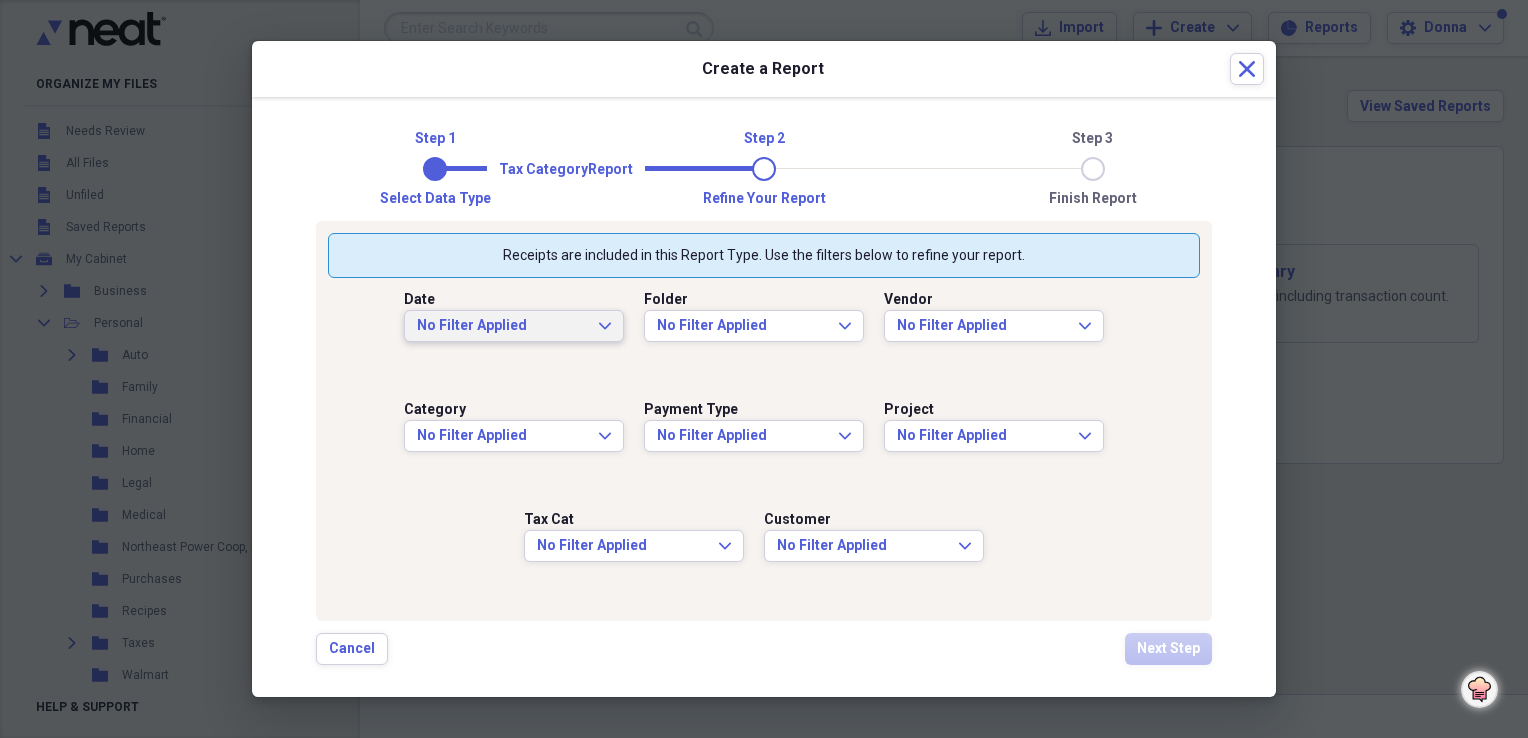 click on "Expand" 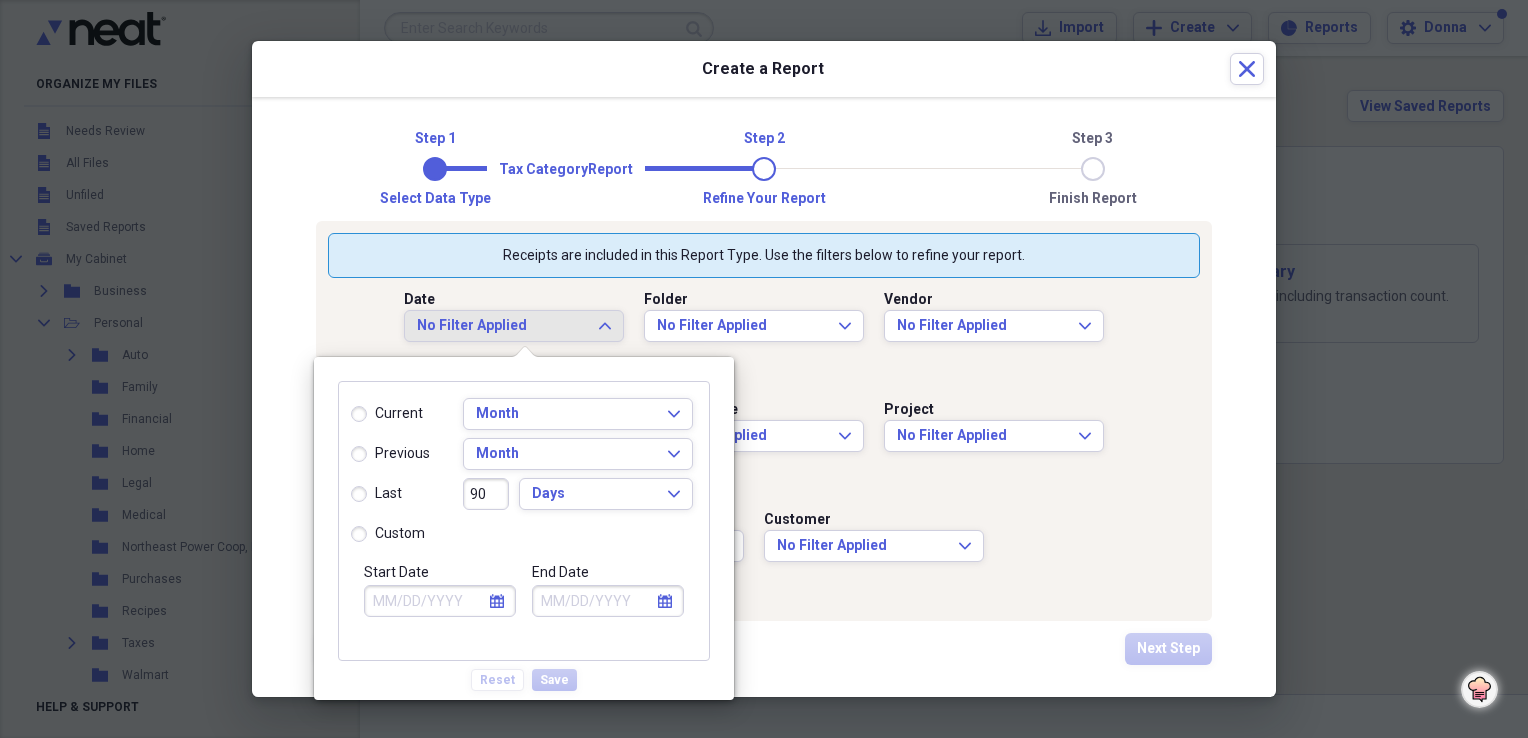click on "custom" at bounding box center (388, 534) 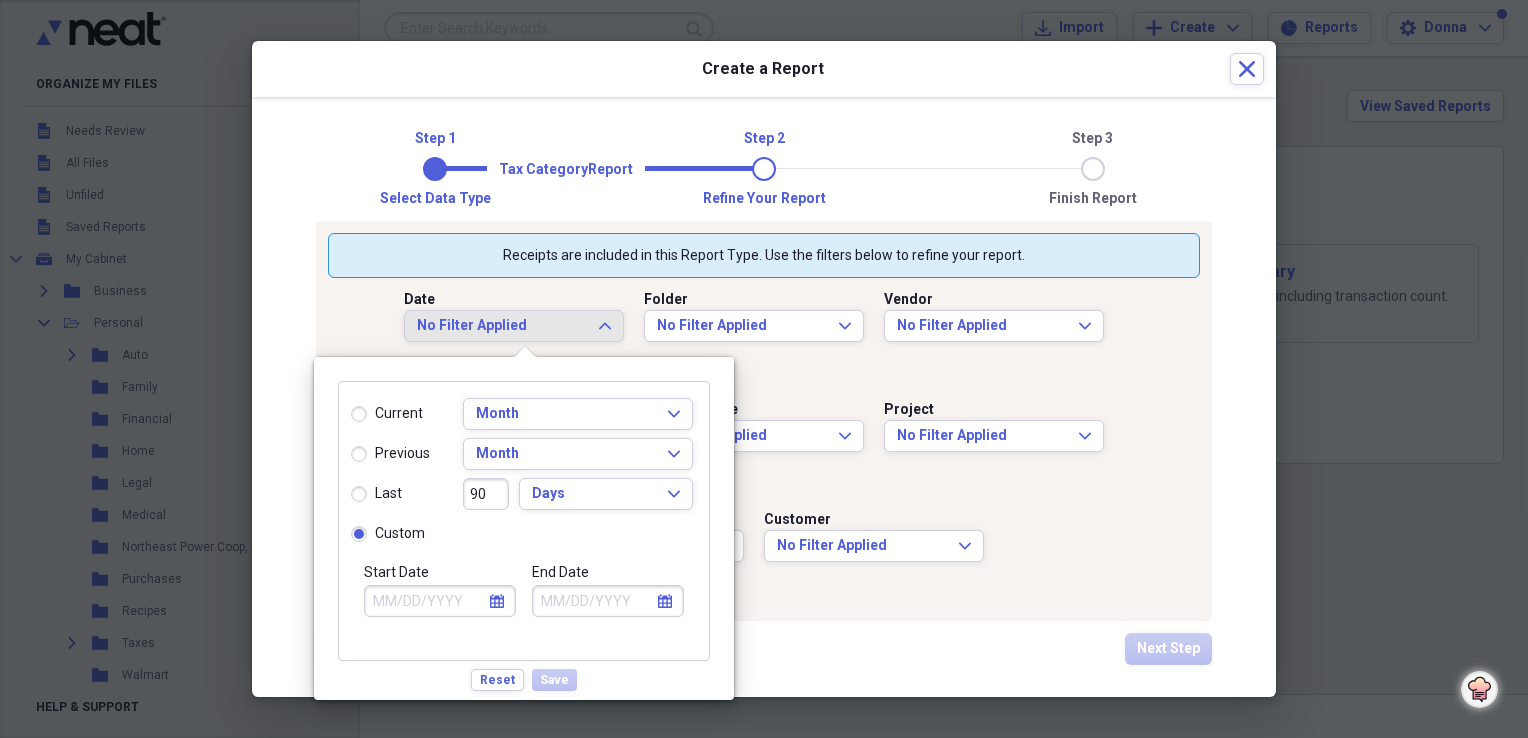 select on "7" 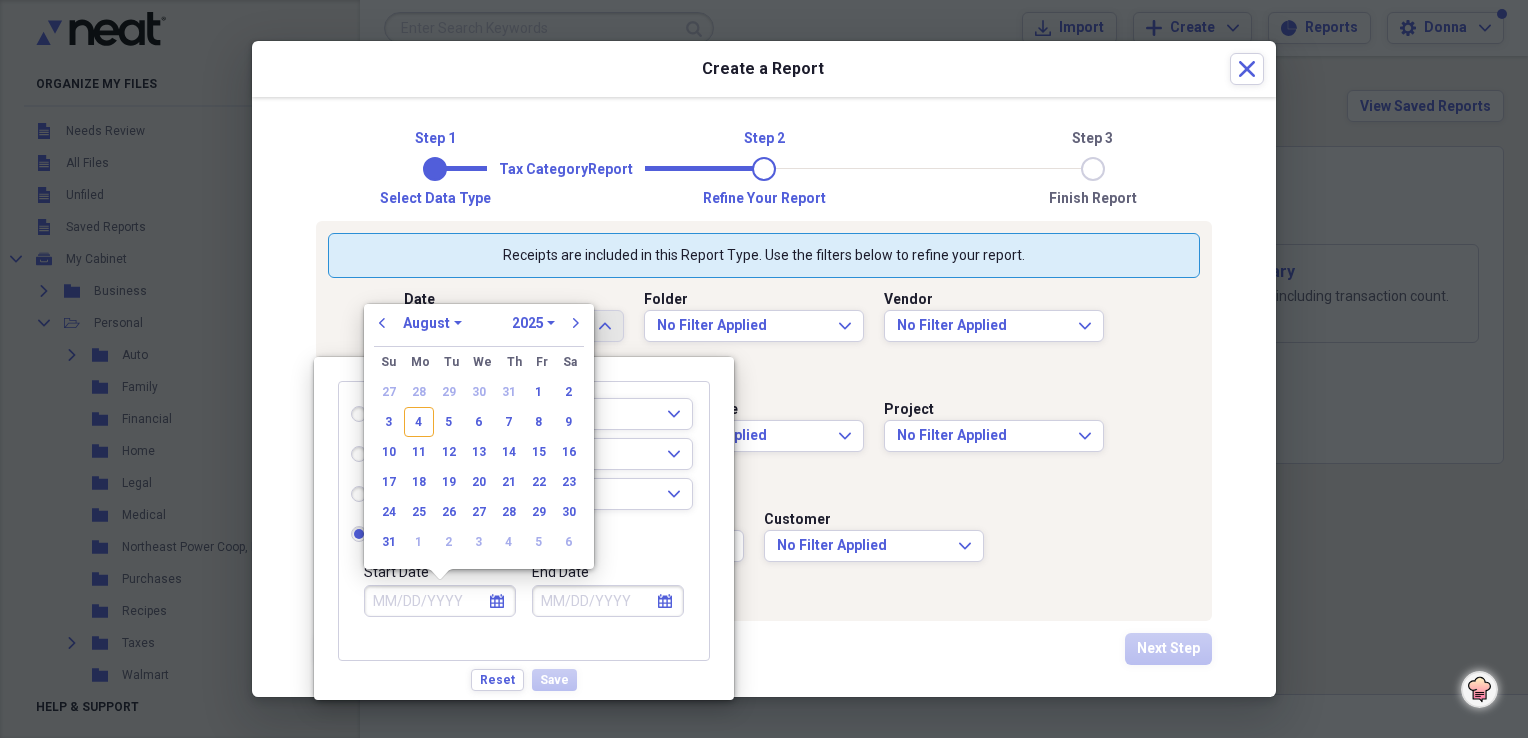 click on "Start Date" at bounding box center (440, 601) 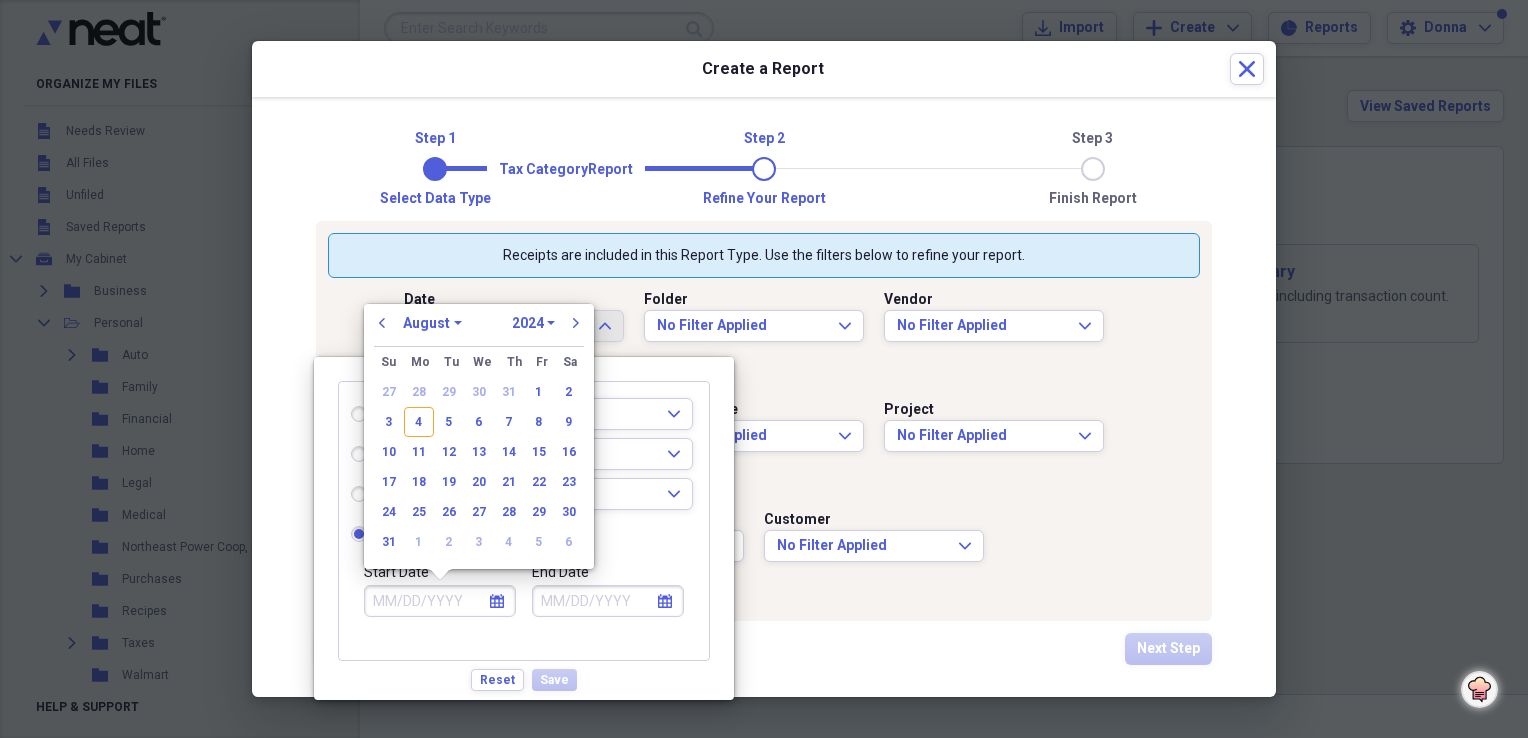 click on "1970 1971 1972 1973 1974 1975 1976 1977 1978 1979 1980 1981 1982 1983 1984 1985 1986 1987 1988 1989 1990 1991 1992 1993 1994 1995 1996 1997 1998 1999 2000 2001 2002 2003 2004 2005 2006 2007 2008 2009 2010 2011 2012 2013 2014 2015 2016 2017 2018 2019 2020 2021 2022 2023 2024 2025 2026 2027 2028 2029 2030 2031 2032 2033 2034 2035" at bounding box center (533, 323) 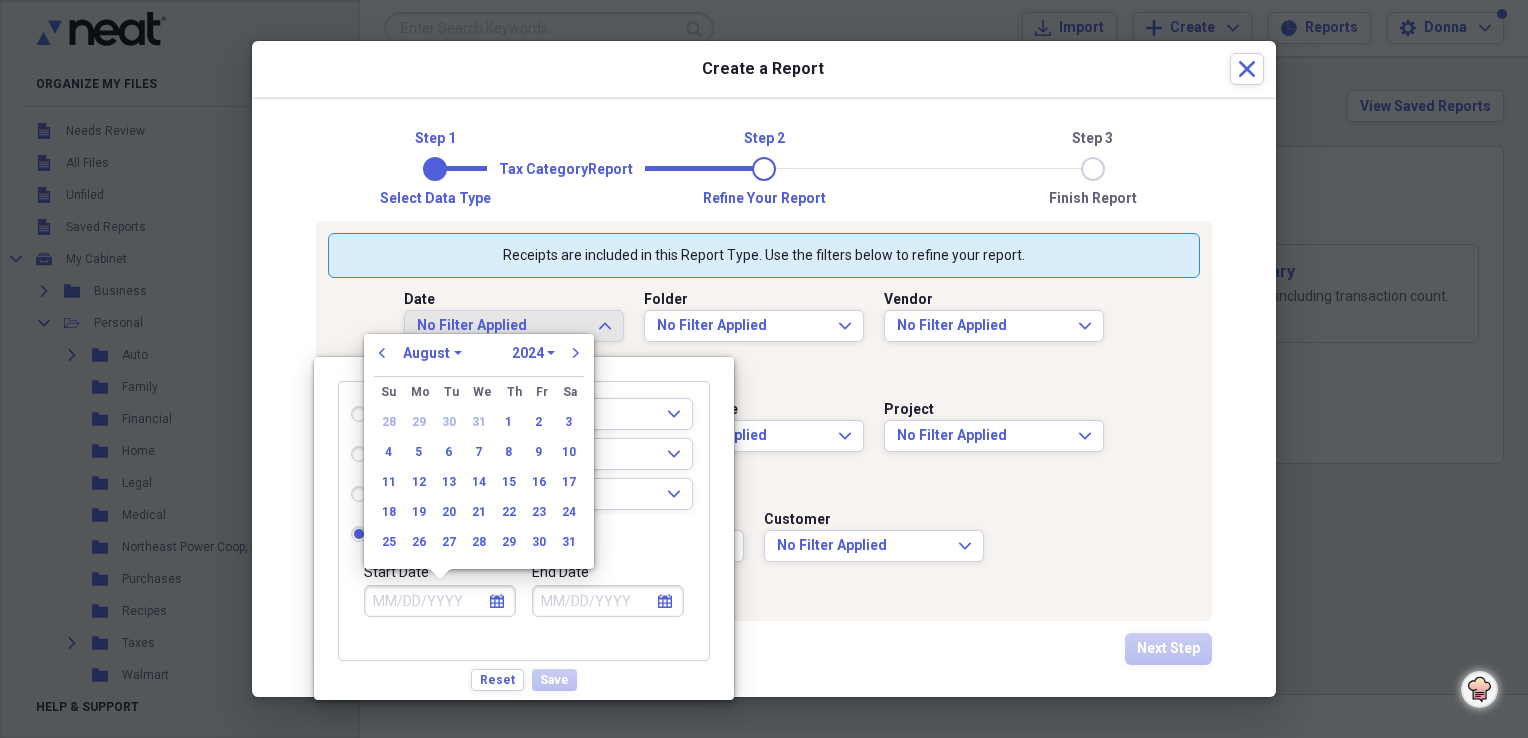 click on "January February March April May June July August September October November December" at bounding box center (432, 353) 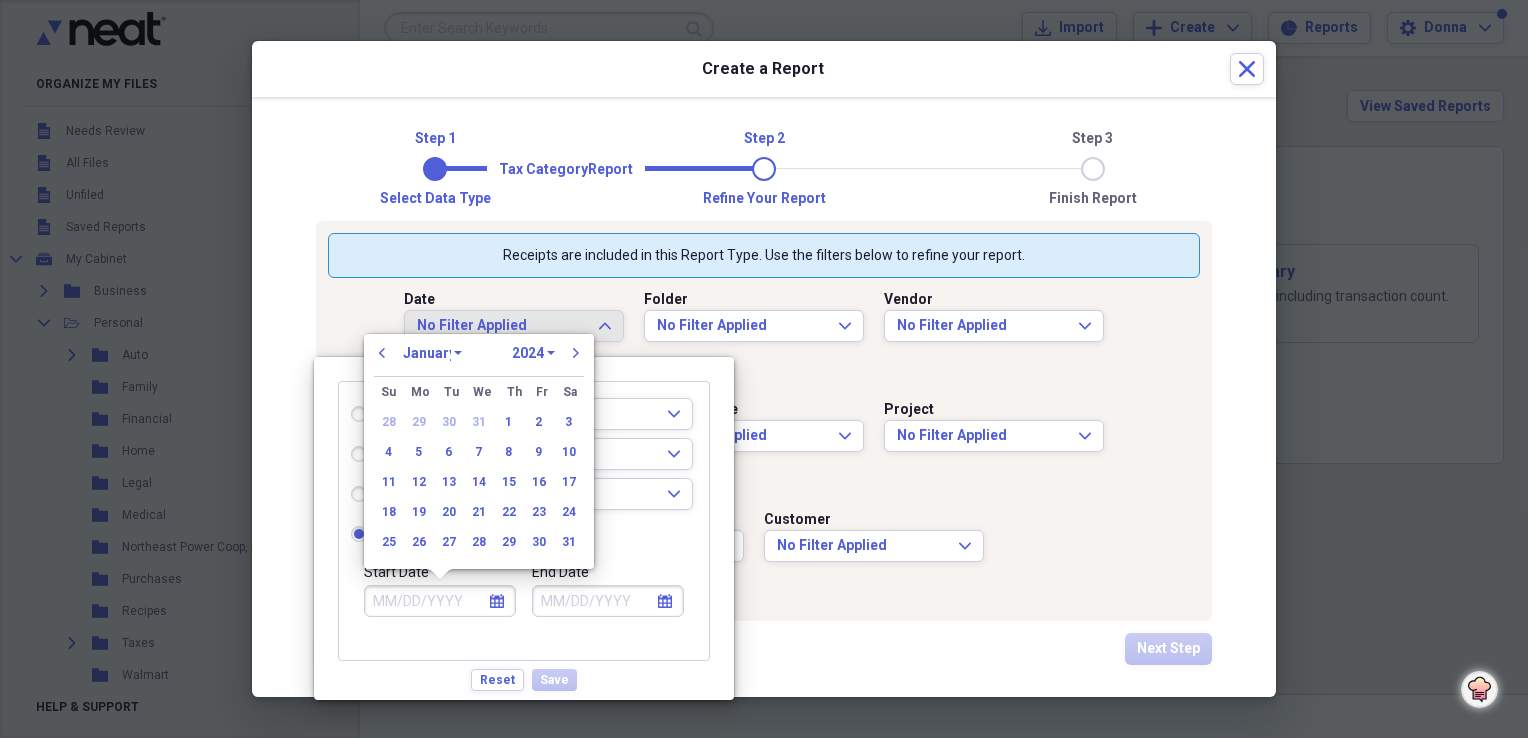 click on "January February March April May June July August September October November December" at bounding box center [432, 353] 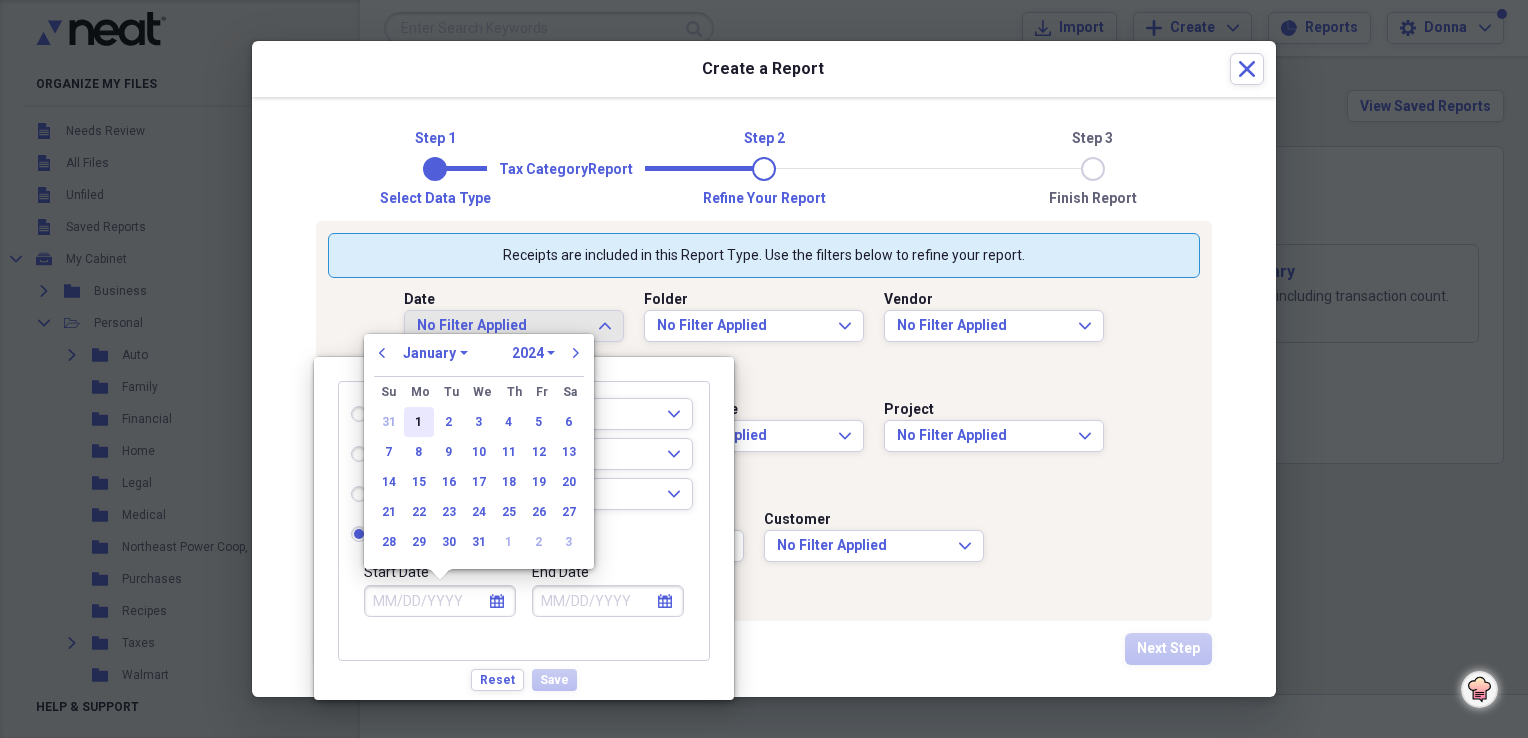 click on "1" at bounding box center [419, 422] 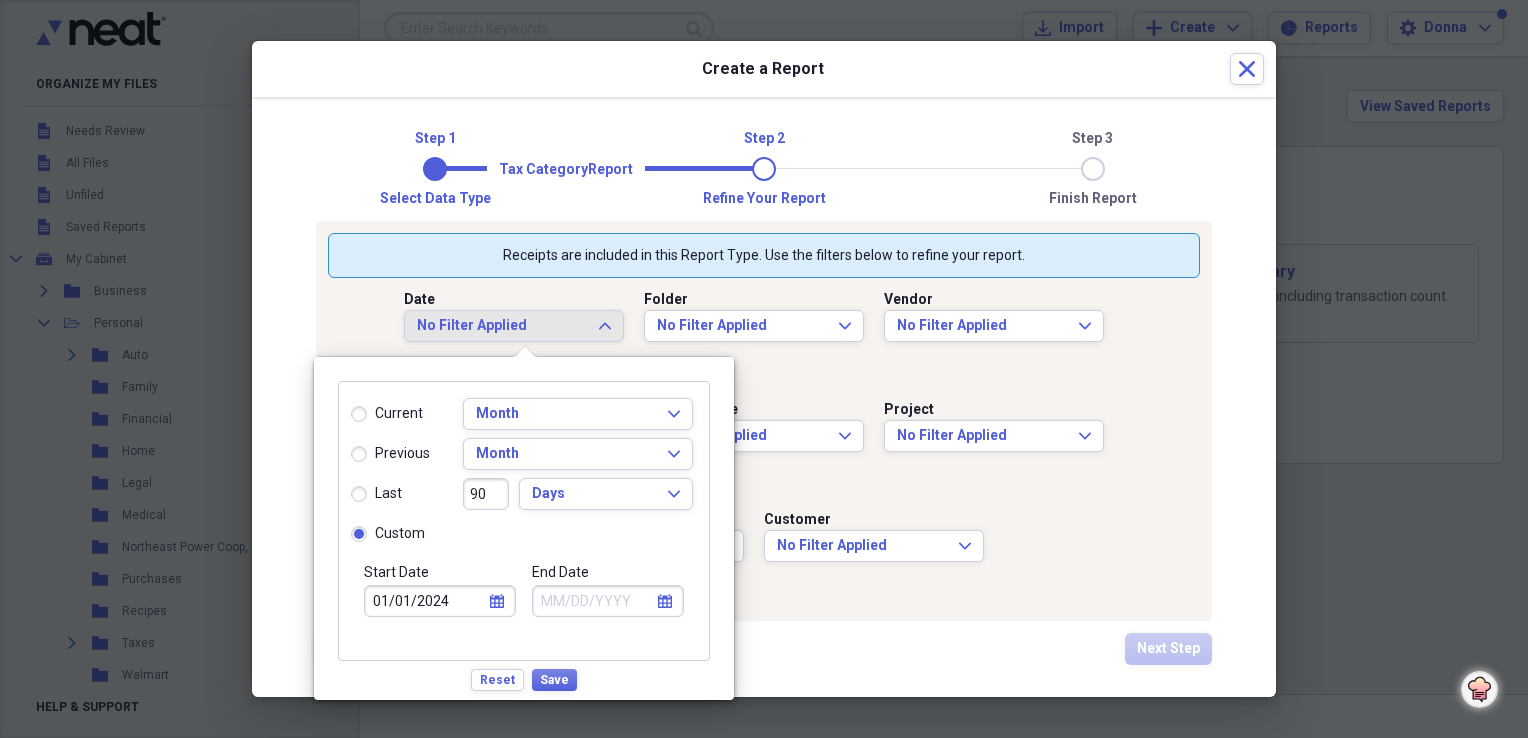 click on "calendar" 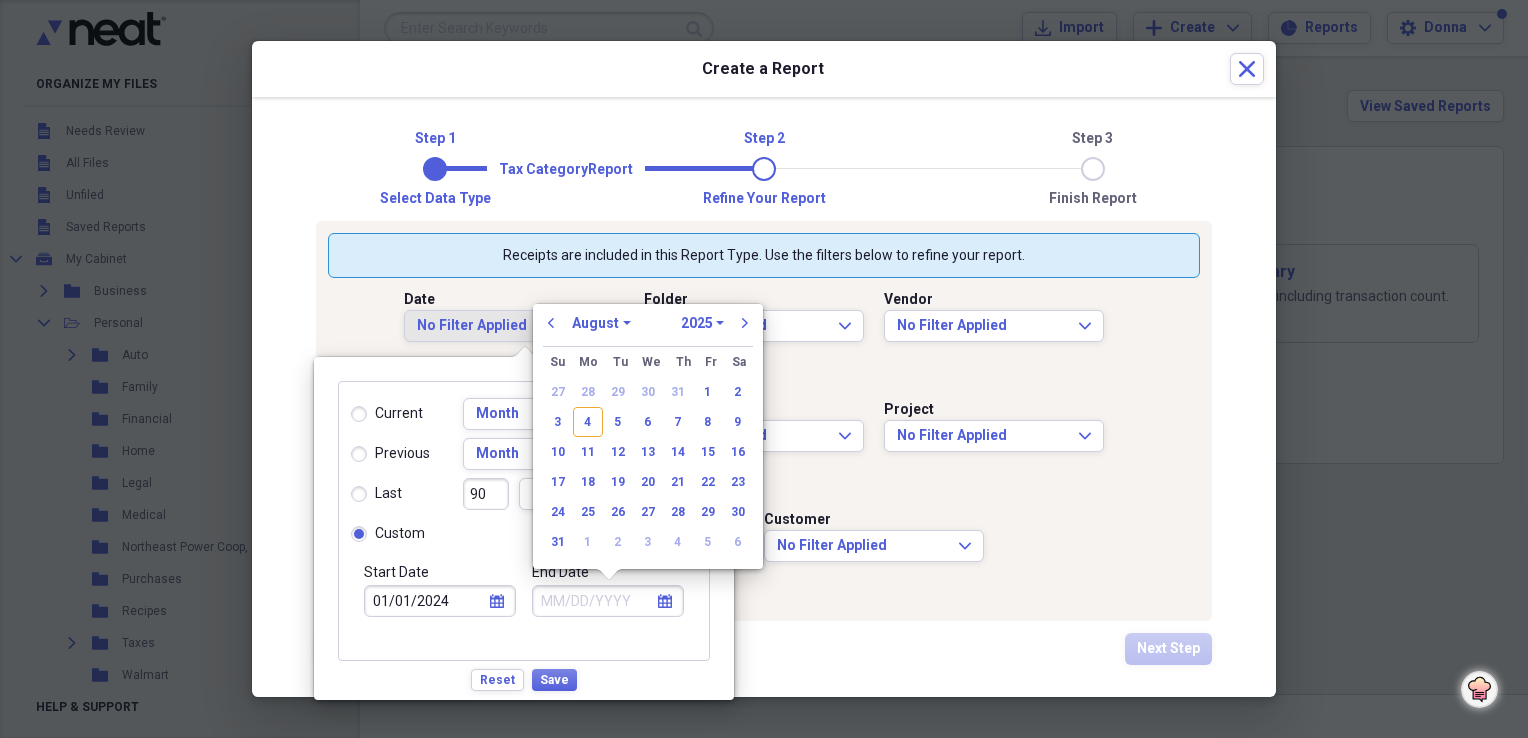 click on "1970 1971 1972 1973 1974 1975 1976 1977 1978 1979 1980 1981 1982 1983 1984 1985 1986 1987 1988 1989 1990 1991 1992 1993 1994 1995 1996 1997 1998 1999 2000 2001 2002 2003 2004 2005 2006 2007 2008 2009 2010 2011 2012 2013 2014 2015 2016 2017 2018 2019 2020 2021 2022 2023 2024 2025 2026 2027 2028 2029 2030 2031 2032 2033 2034 2035" at bounding box center [702, 323] 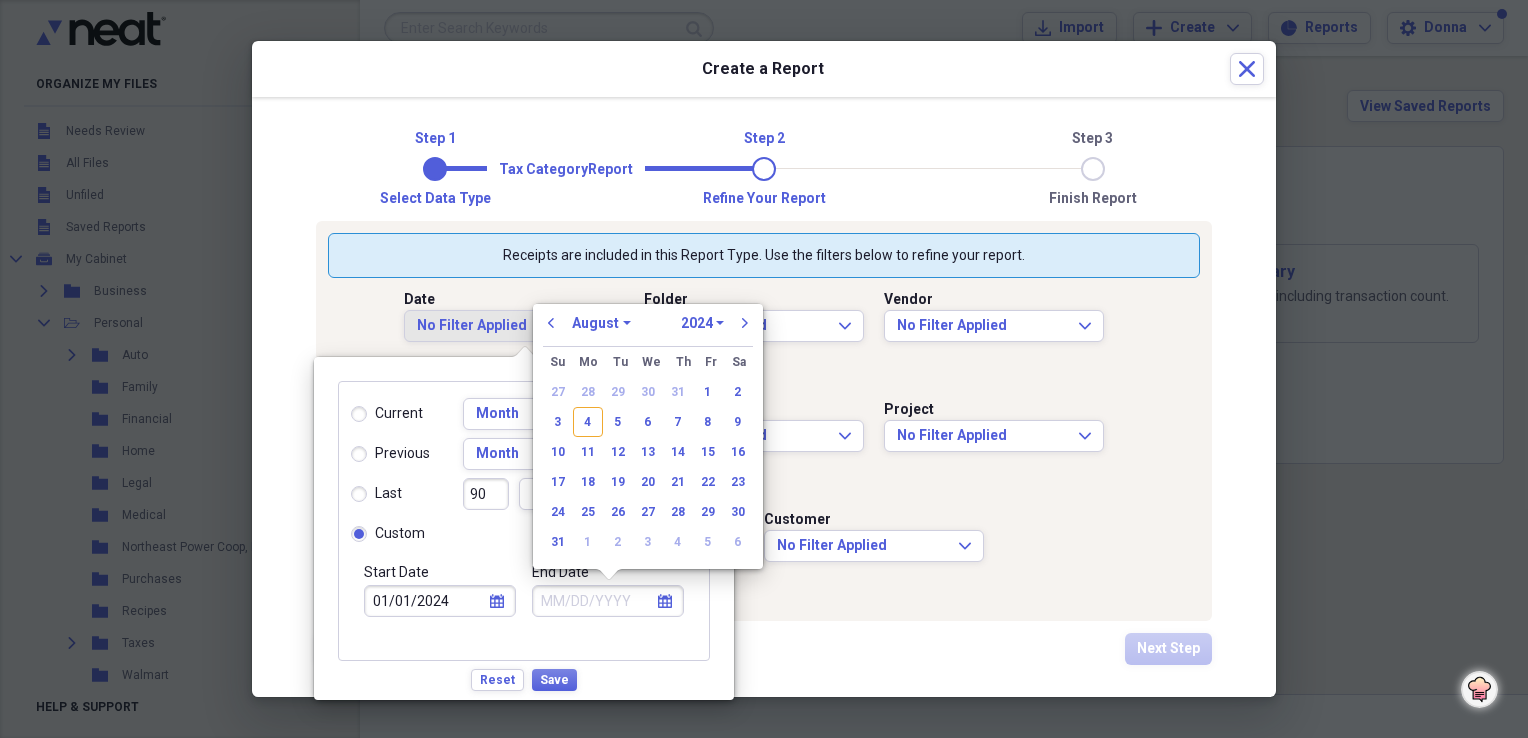 click on "1970 1971 1972 1973 1974 1975 1976 1977 1978 1979 1980 1981 1982 1983 1984 1985 1986 1987 1988 1989 1990 1991 1992 1993 1994 1995 1996 1997 1998 1999 2000 2001 2002 2003 2004 2005 2006 2007 2008 2009 2010 2011 2012 2013 2014 2015 2016 2017 2018 2019 2020 2021 2022 2023 2024 2025 2026 2027 2028 2029 2030 2031 2032 2033 2034 2035" at bounding box center [702, 323] 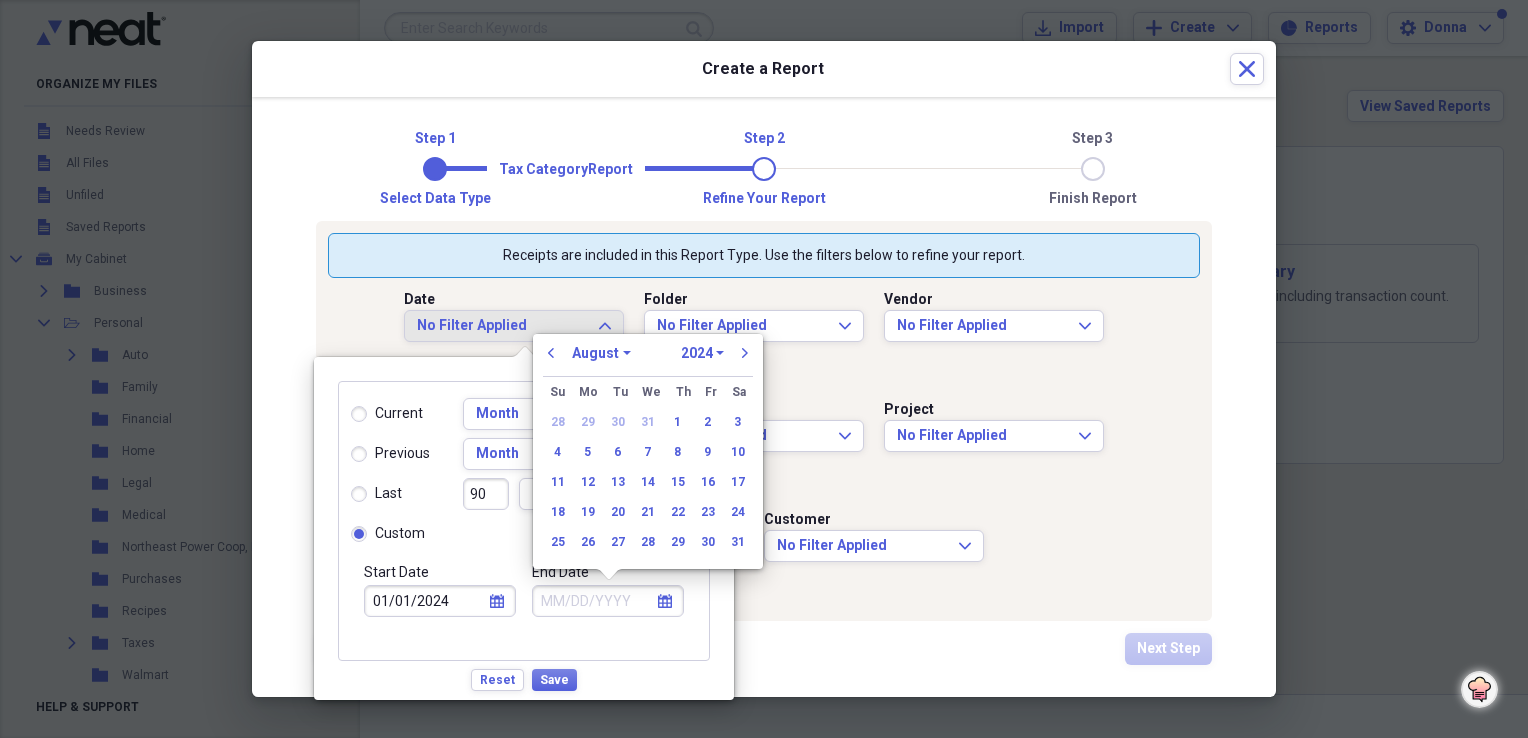 click on "January February March April May June July August September October November December" at bounding box center [601, 353] 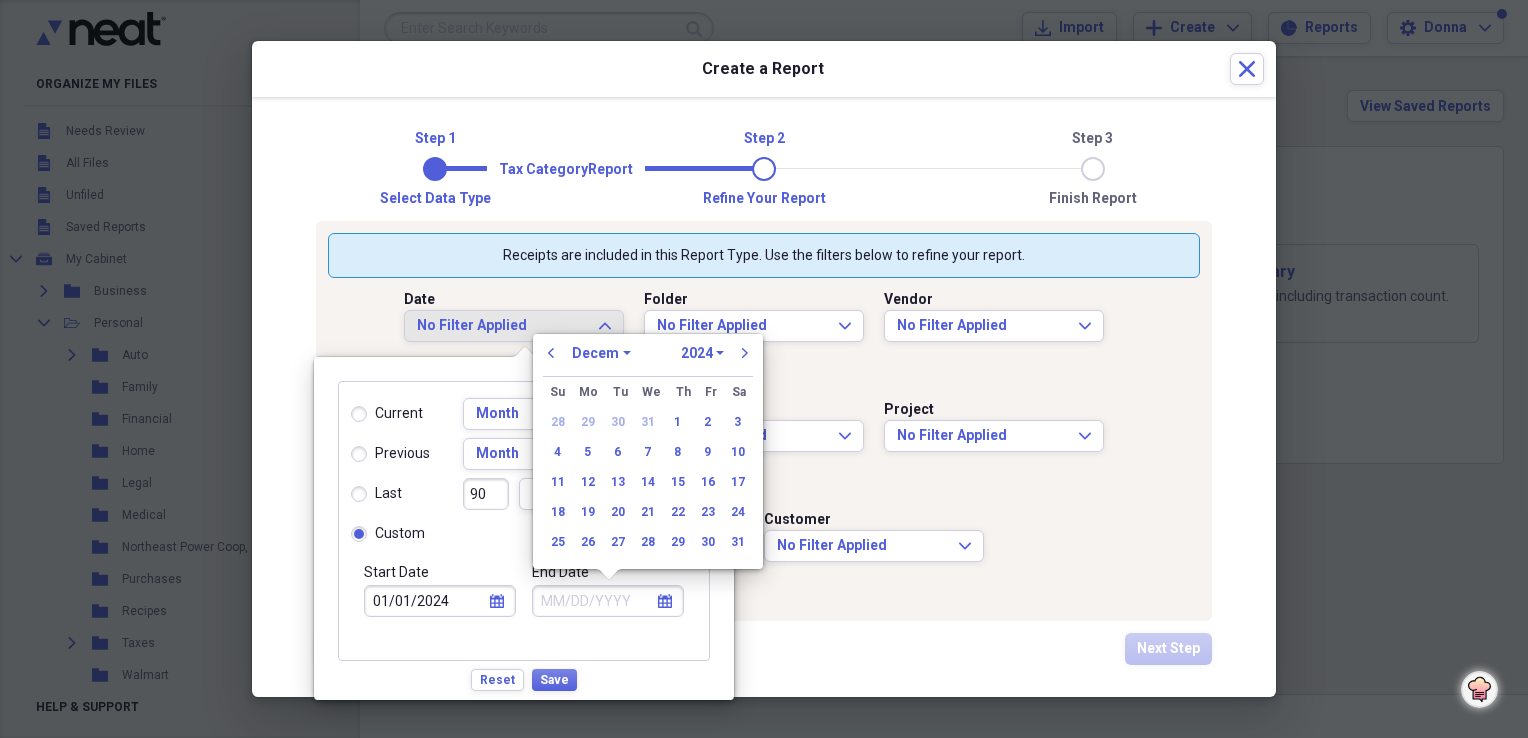 click on "January February March April May June July August September October November December" at bounding box center [601, 353] 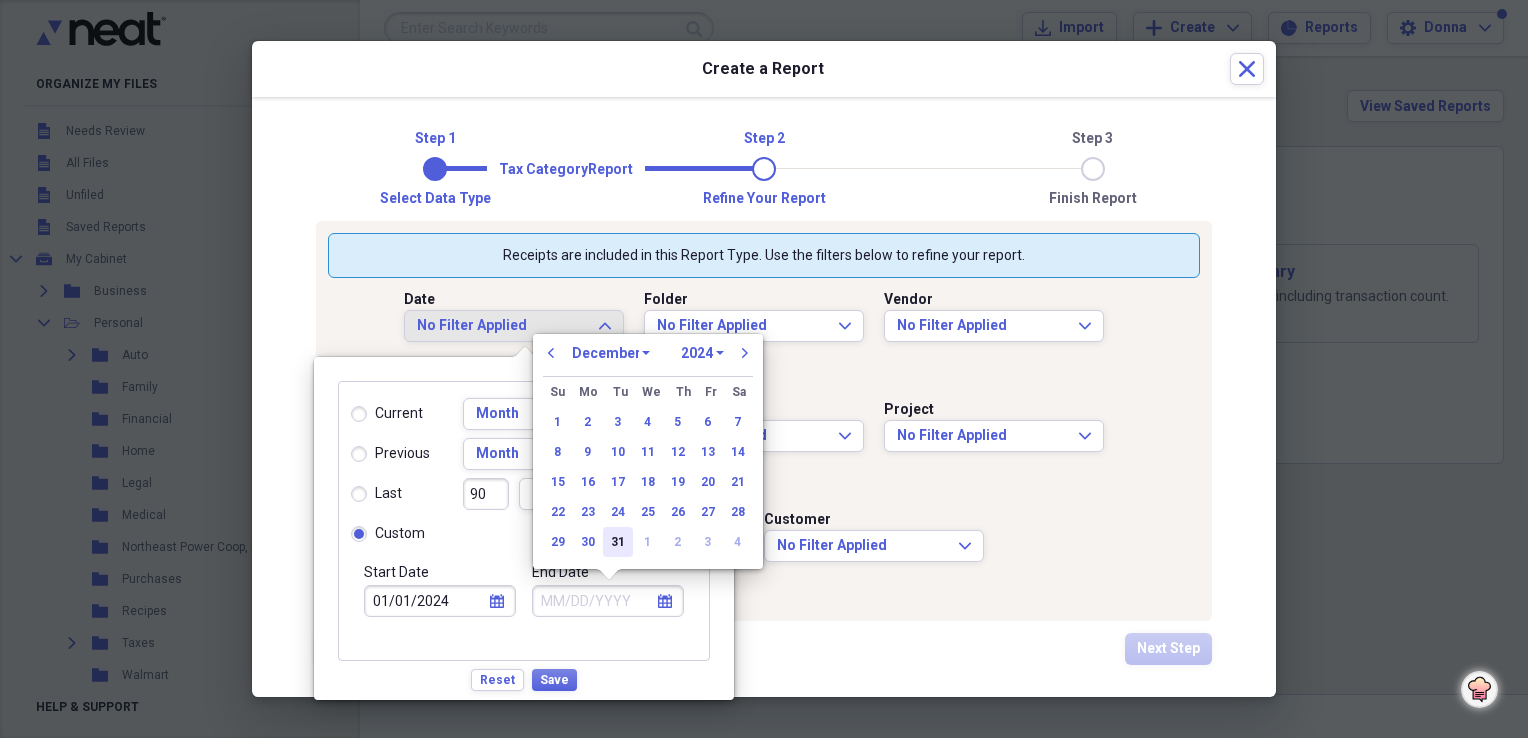 click on "31" at bounding box center (618, 542) 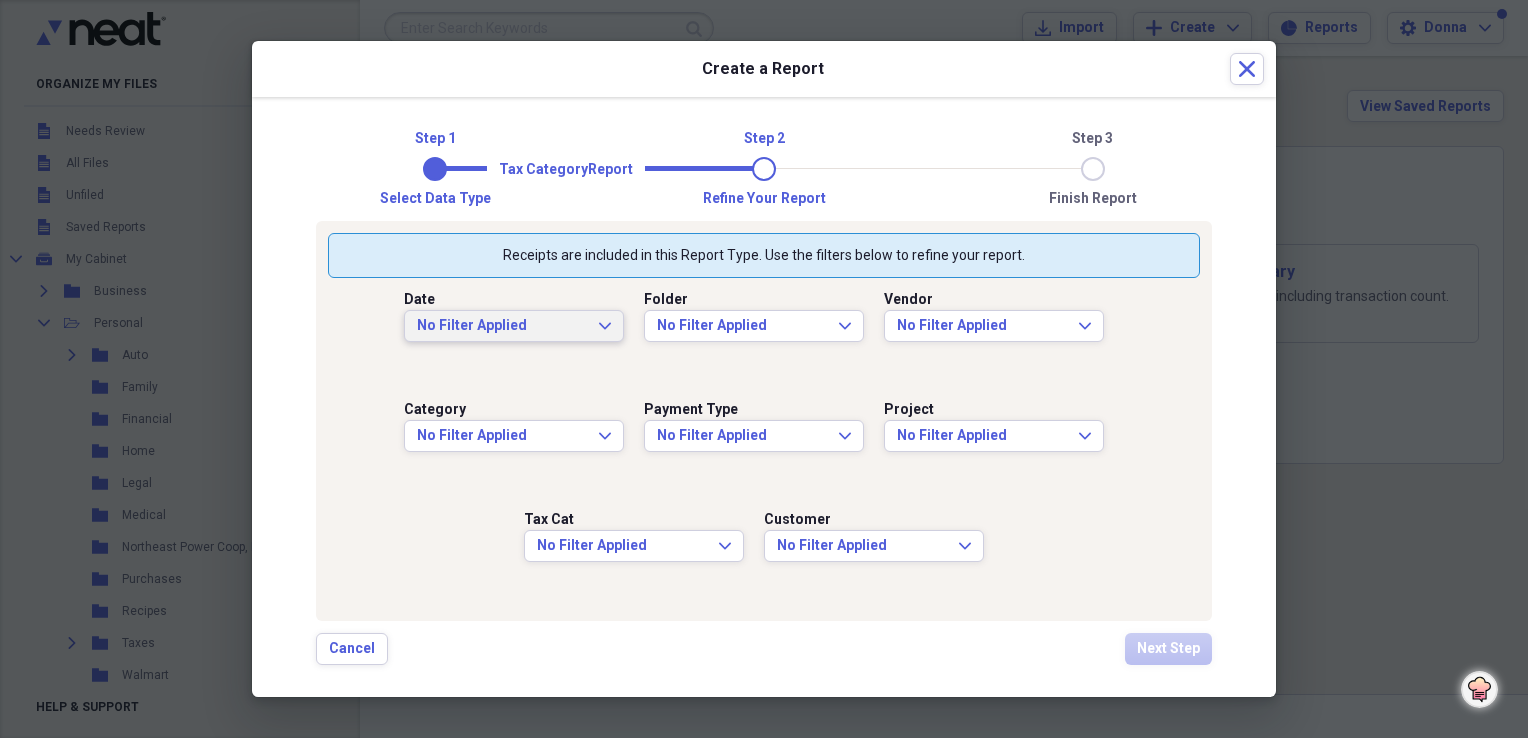 click on "Date No Filter Applied Expand Folder No Filter Applied Expand Vendor No Filter Applied Expand Category No Filter Applied Expand Payment Type No Filter Applied Expand Project No Filter Applied Expand Tax Cat No Filter Applied Expand Customer No Filter Applied Expand" at bounding box center [764, 443] 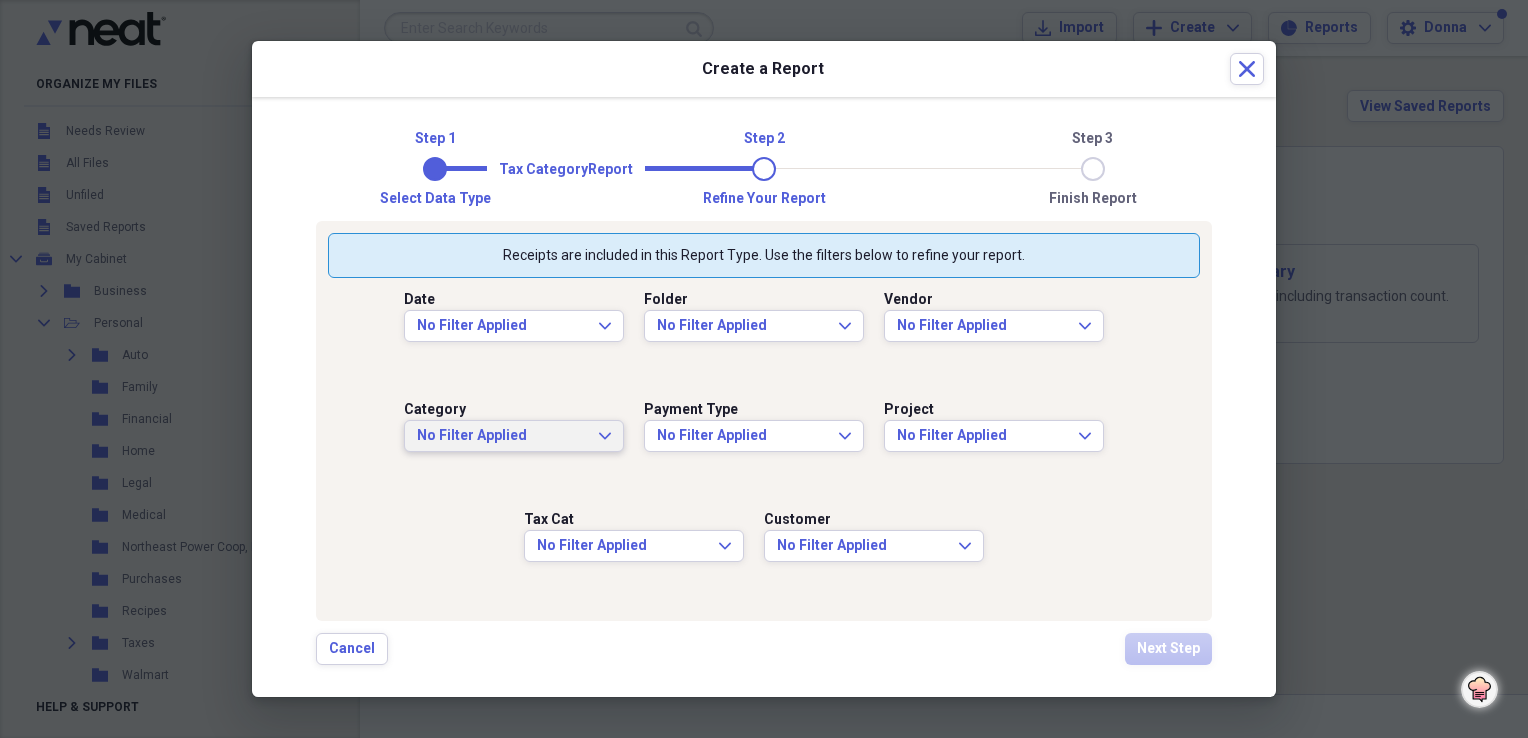 click on "Expand" 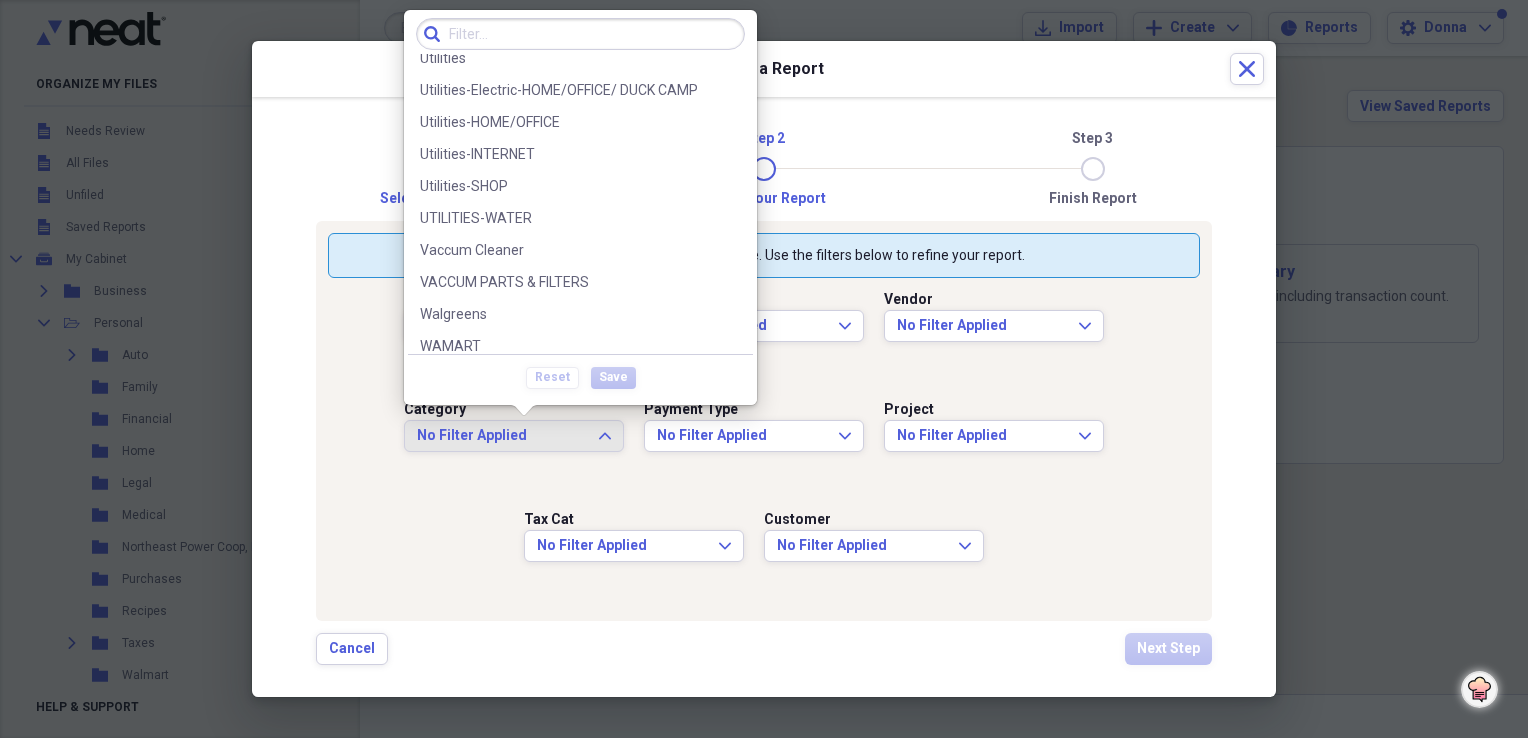 scroll, scrollTop: 3100, scrollLeft: 0, axis: vertical 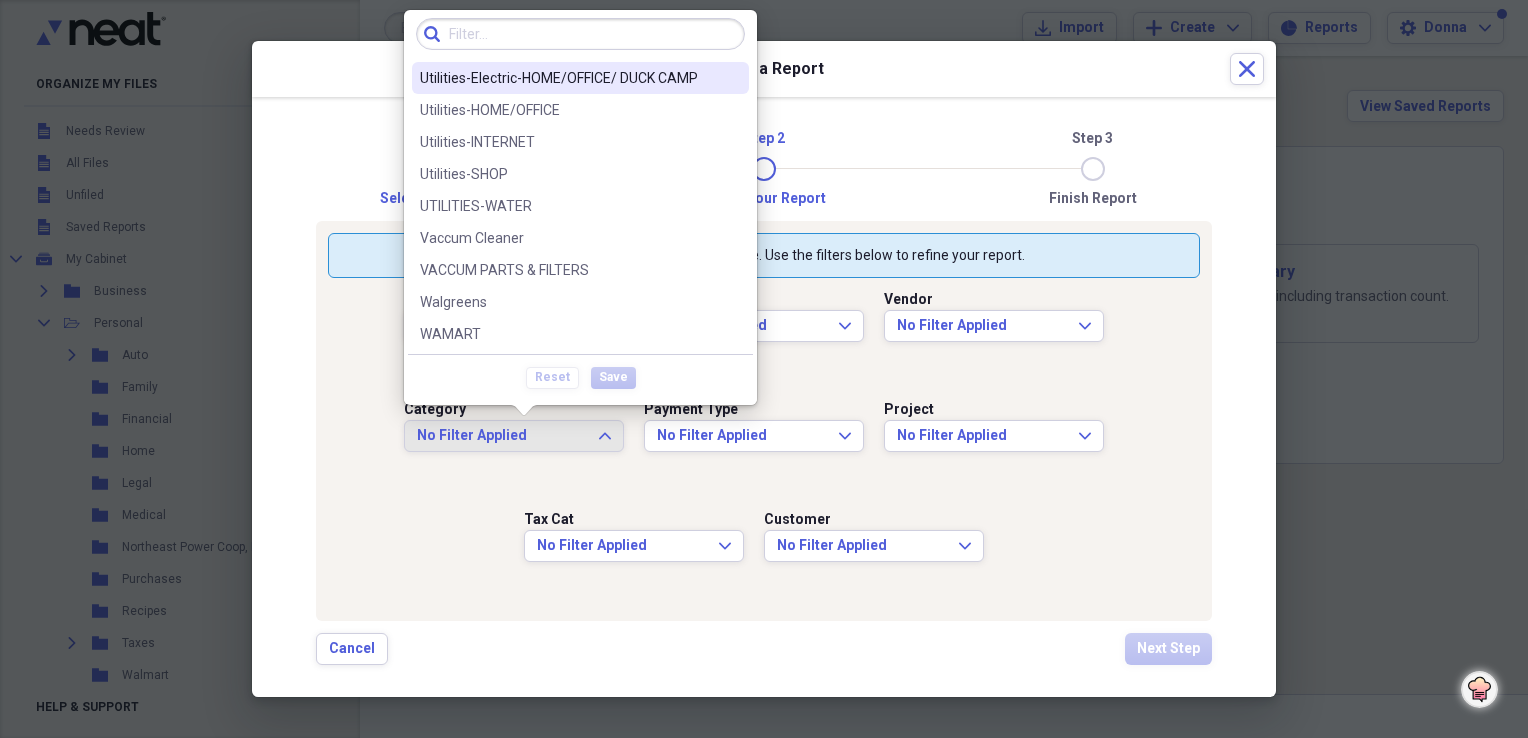 click on "Utilities-Electric-HOME/OFFICE/ DUCK CAMP" at bounding box center (568, 78) 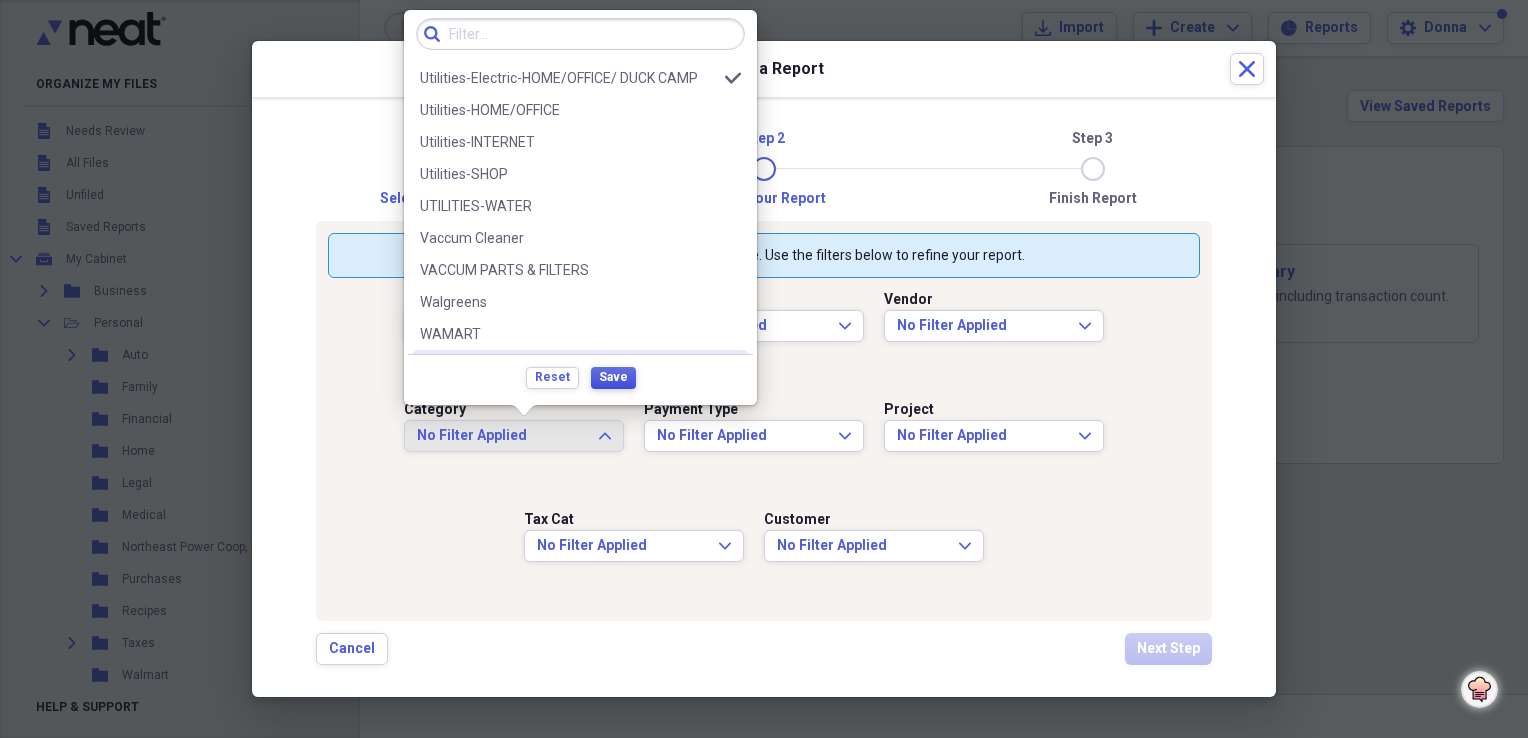 click on "Save" at bounding box center (613, 377) 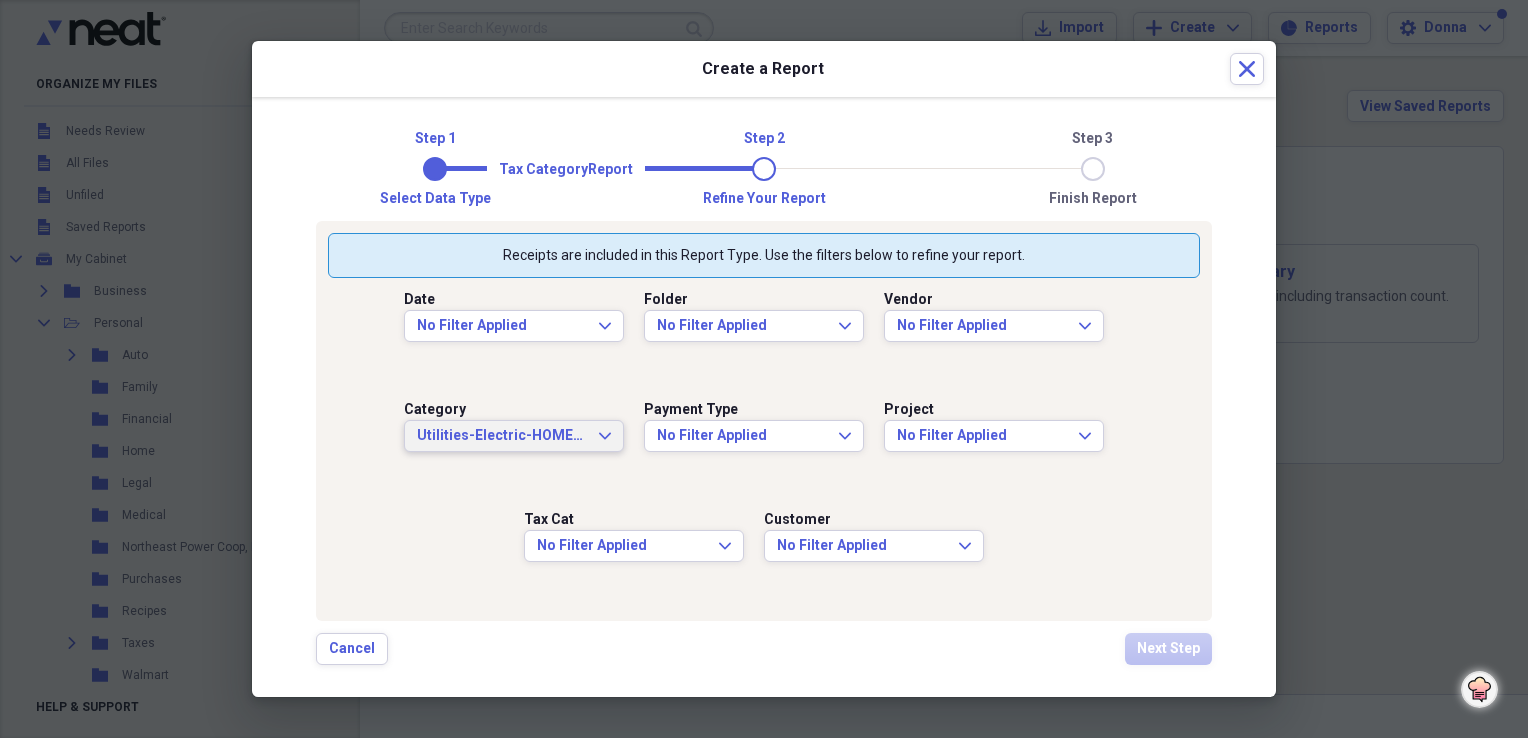 scroll, scrollTop: 0, scrollLeft: 0, axis: both 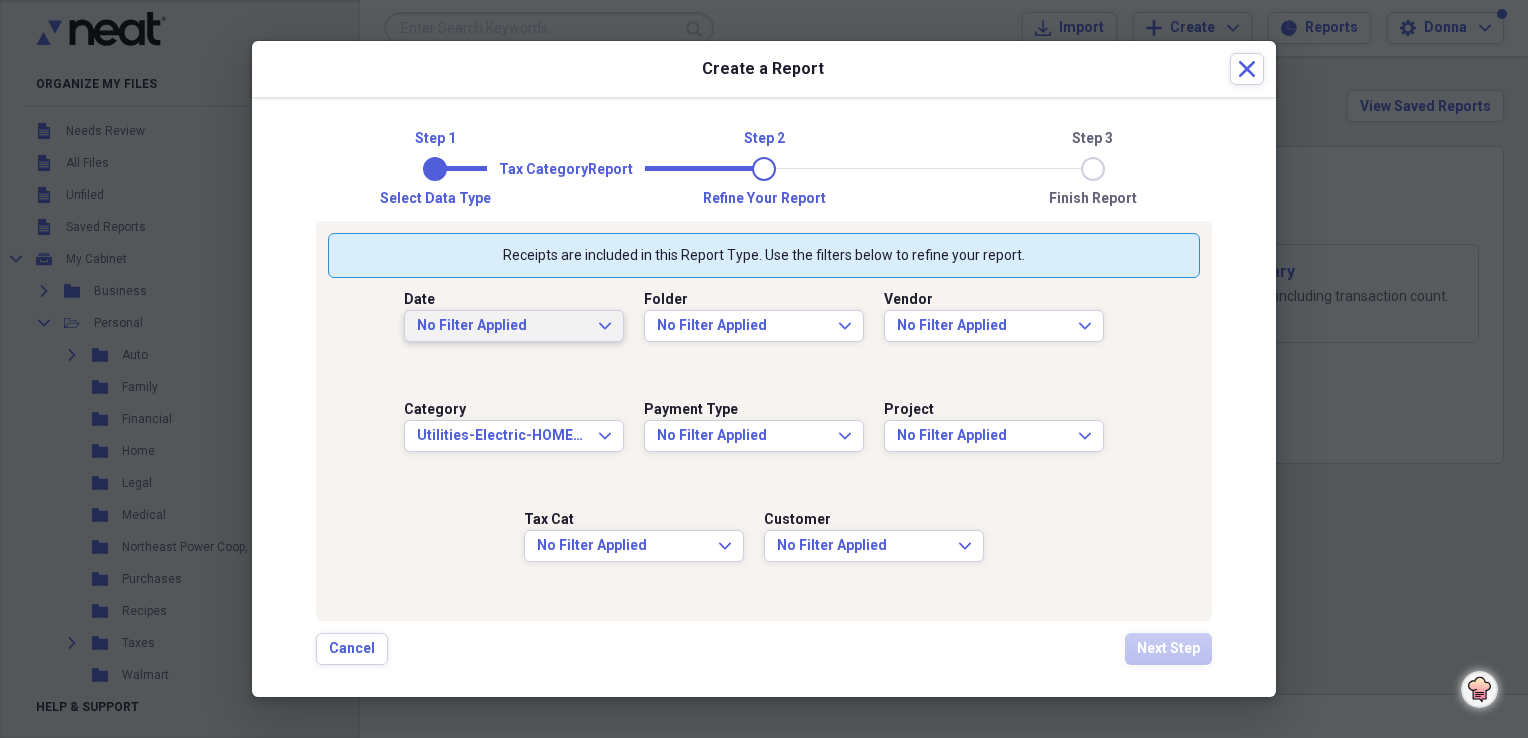 click on "No Filter Applied Expand" at bounding box center (514, 326) 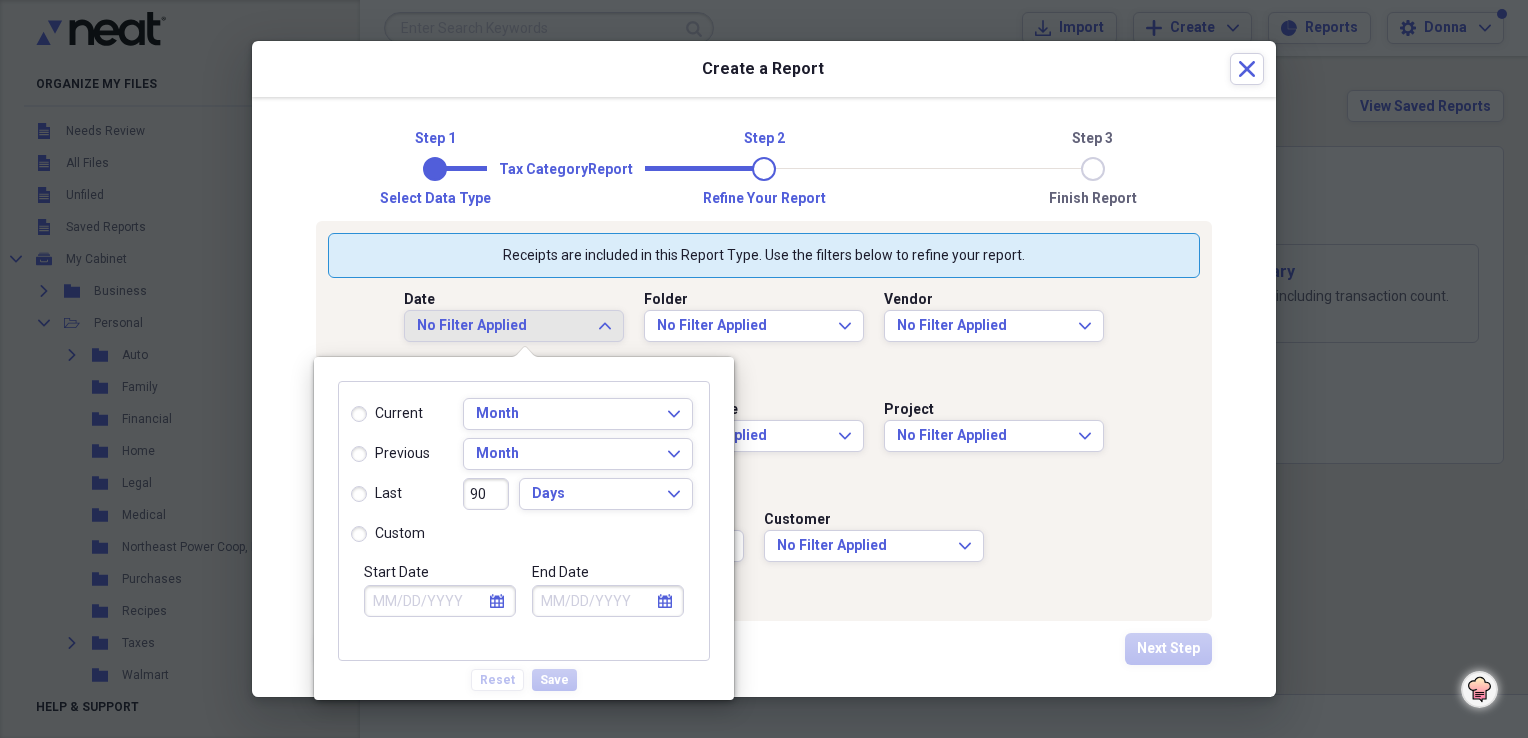 click on "custom" at bounding box center [388, 534] 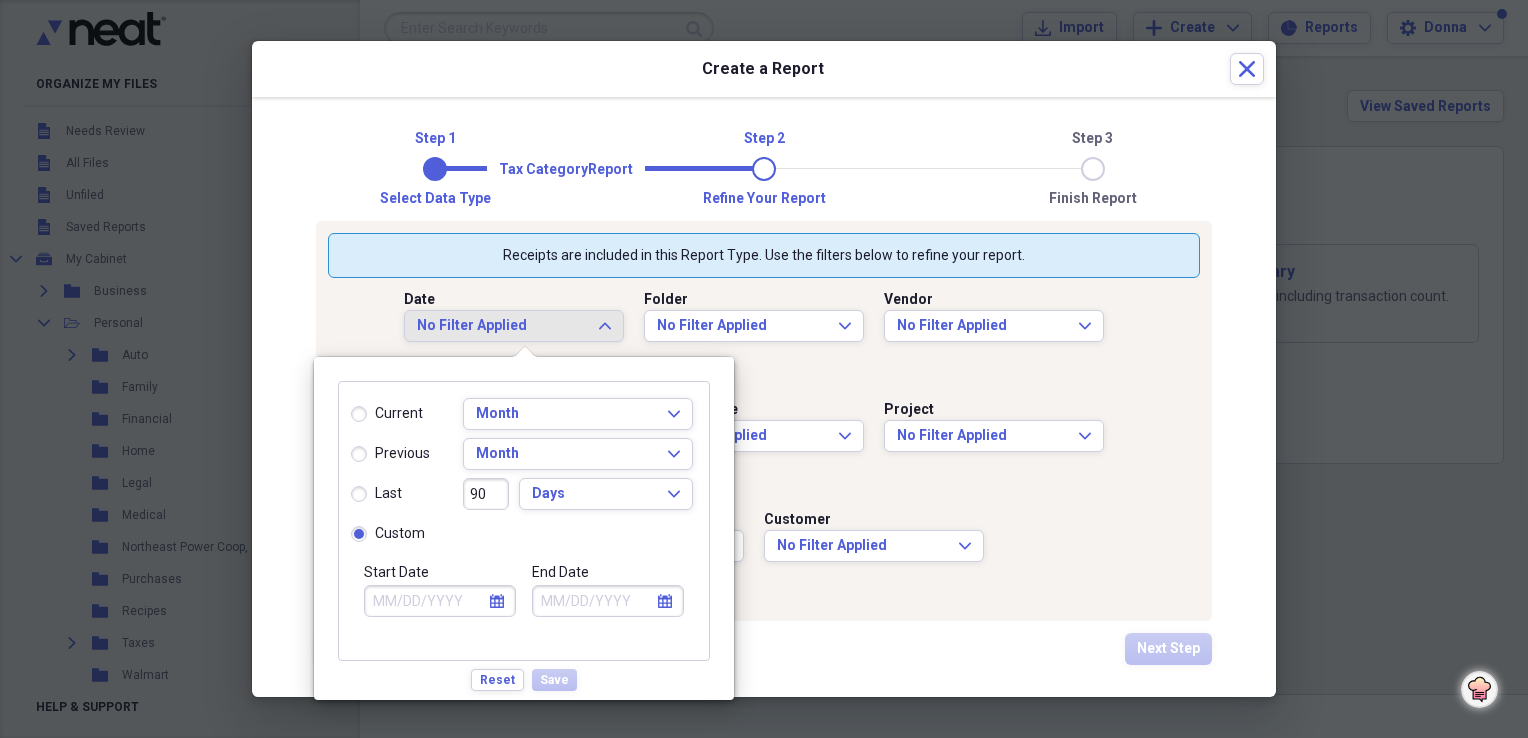 click 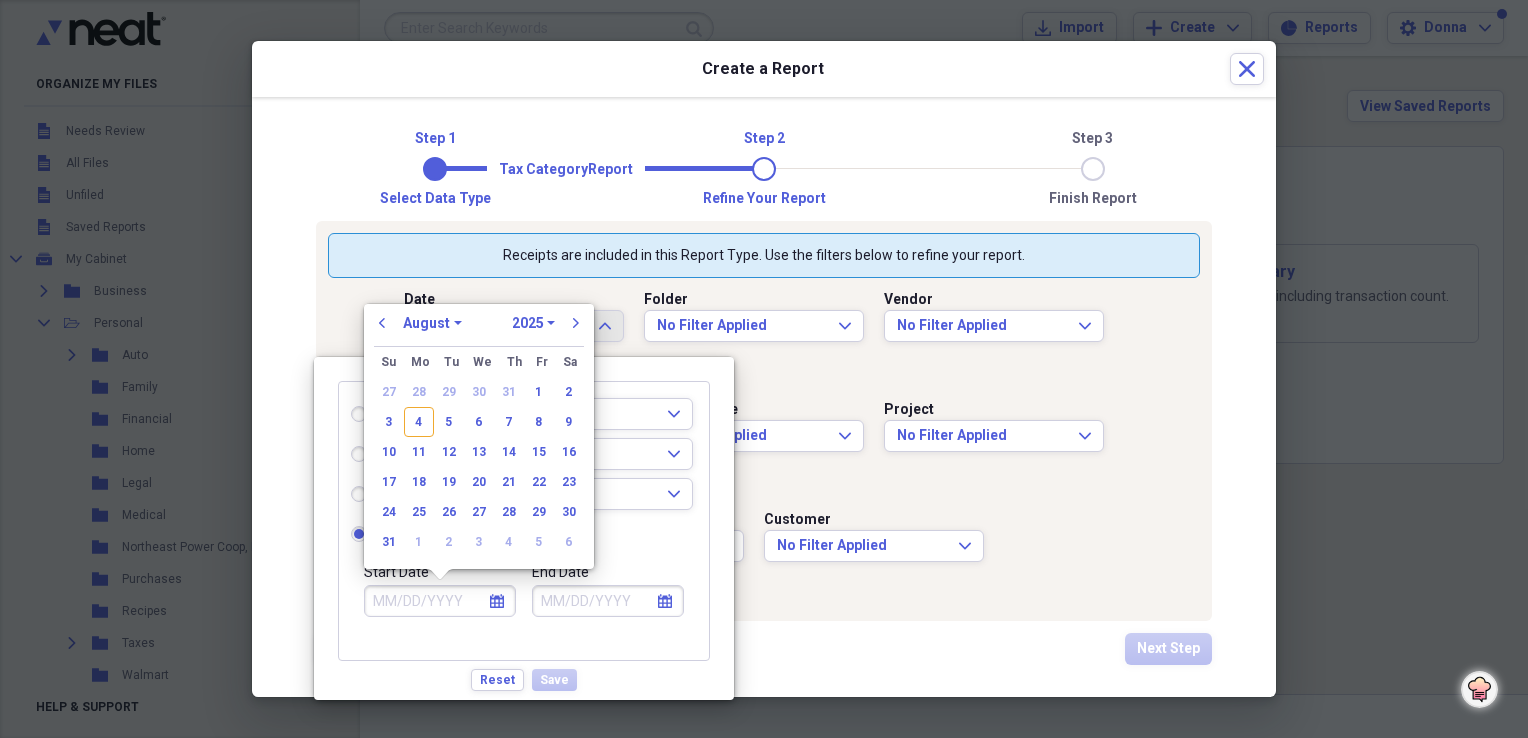 click on "1970 1971 1972 1973 1974 1975 1976 1977 1978 1979 1980 1981 1982 1983 1984 1985 1986 1987 1988 1989 1990 1991 1992 1993 1994 1995 1996 1997 1998 1999 2000 2001 2002 2003 2004 2005 2006 2007 2008 2009 2010 2011 2012 2013 2014 2015 2016 2017 2018 2019 2020 2021 2022 2023 2024 2025 2026 2027 2028 2029 2030 2031 2032 2033 2034 2035" at bounding box center [533, 323] 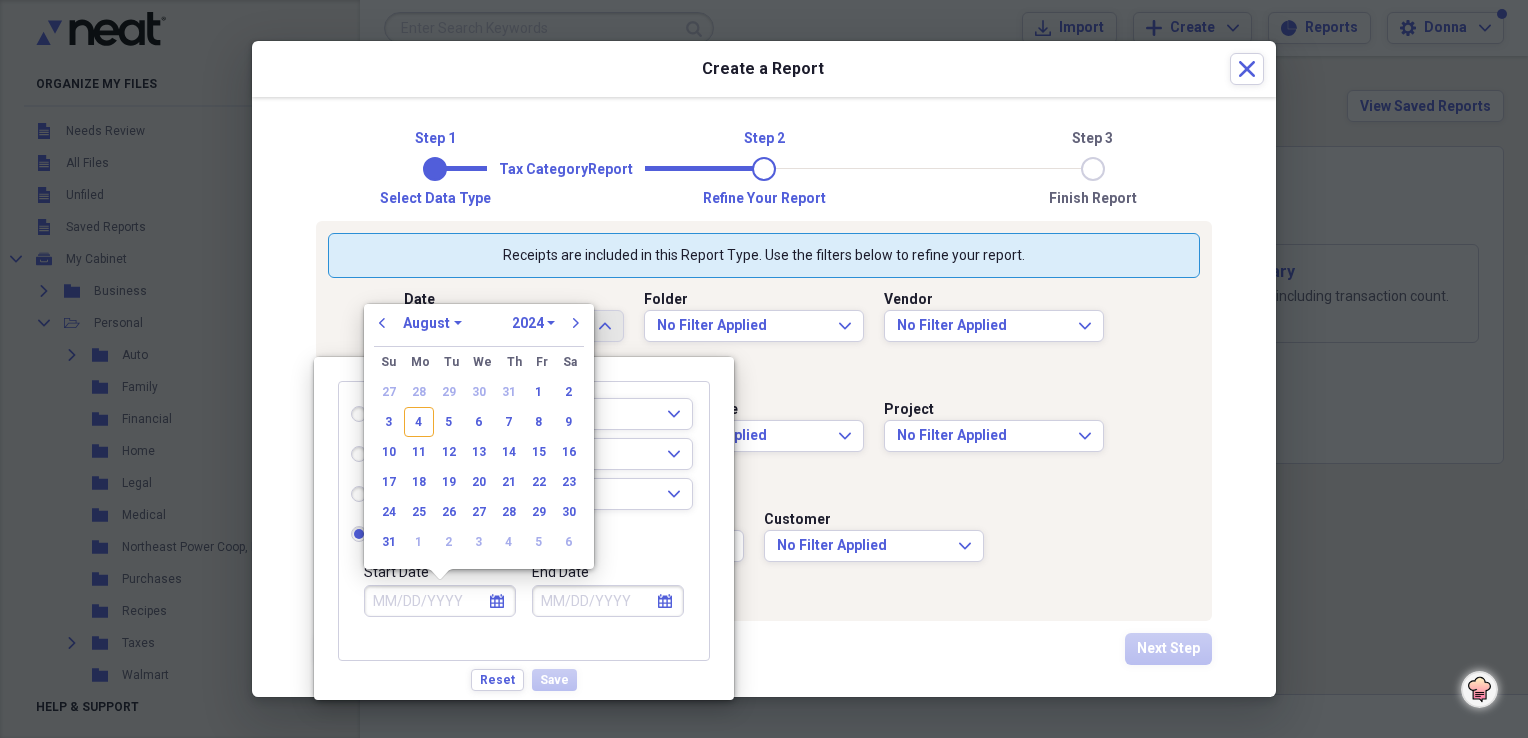 click on "1970 1971 1972 1973 1974 1975 1976 1977 1978 1979 1980 1981 1982 1983 1984 1985 1986 1987 1988 1989 1990 1991 1992 1993 1994 1995 1996 1997 1998 1999 2000 2001 2002 2003 2004 2005 2006 2007 2008 2009 2010 2011 2012 2013 2014 2015 2016 2017 2018 2019 2020 2021 2022 2023 2024 2025 2026 2027 2028 2029 2030 2031 2032 2033 2034 2035" at bounding box center (533, 323) 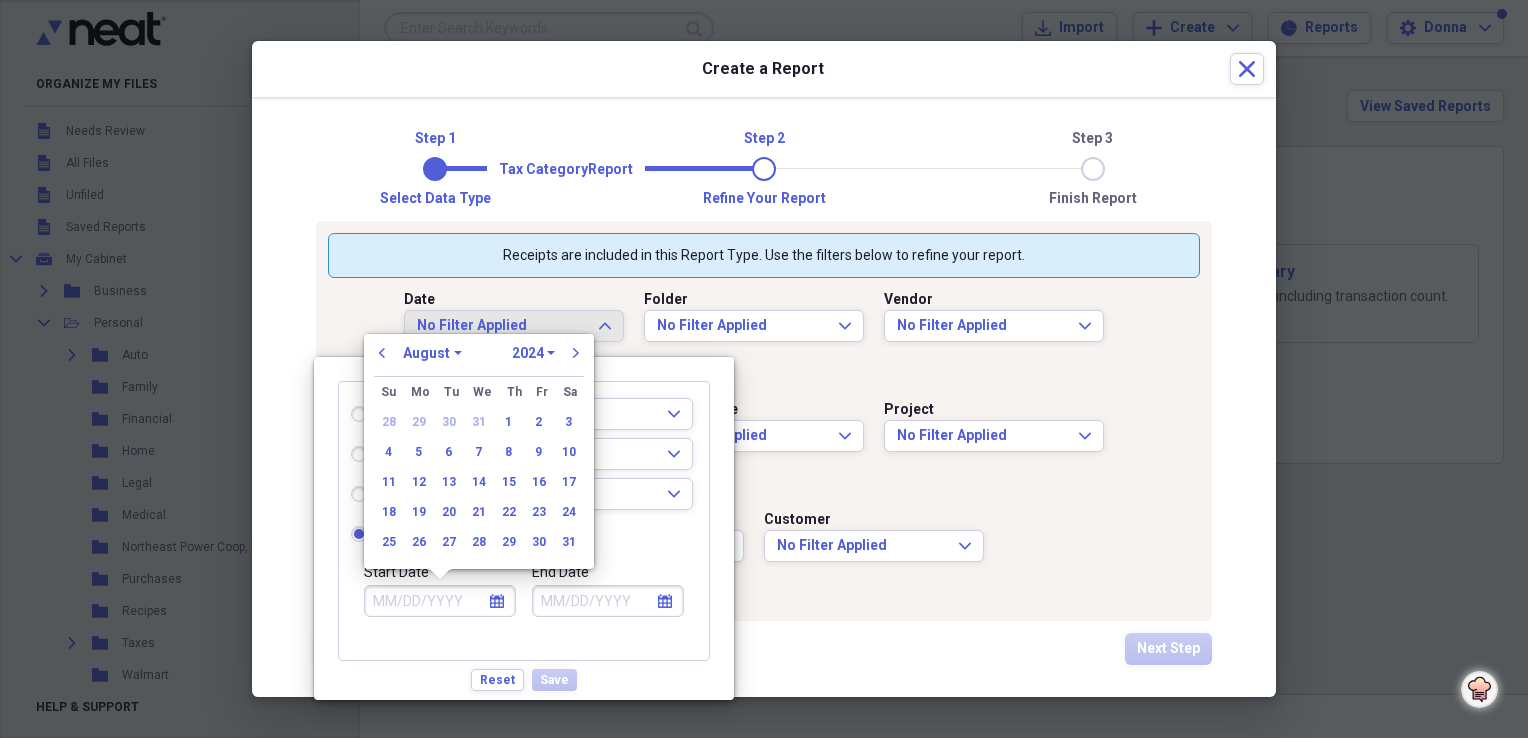 click on "January February March April May June July August September October November December" at bounding box center [432, 353] 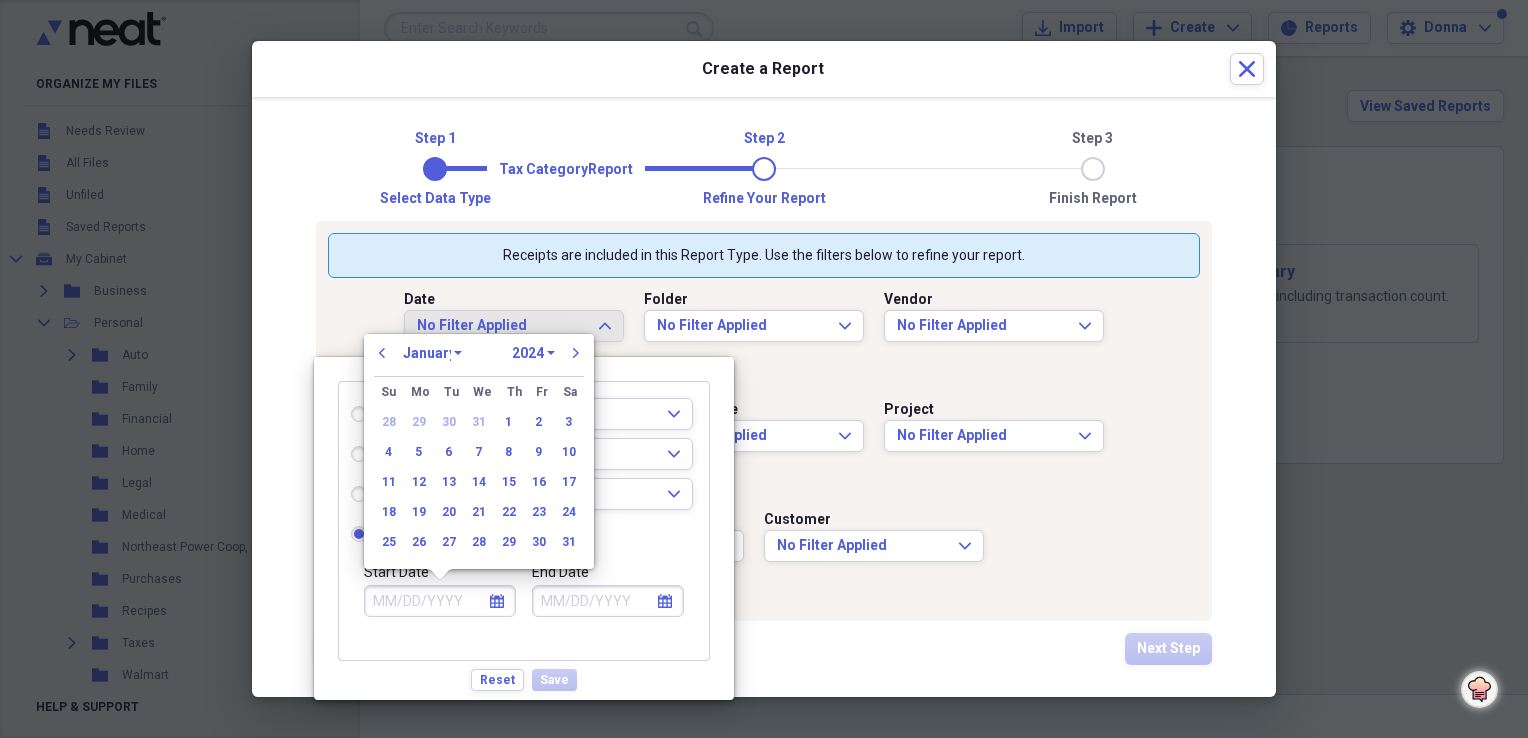 click on "January February March April May June July August September October November December" at bounding box center [432, 353] 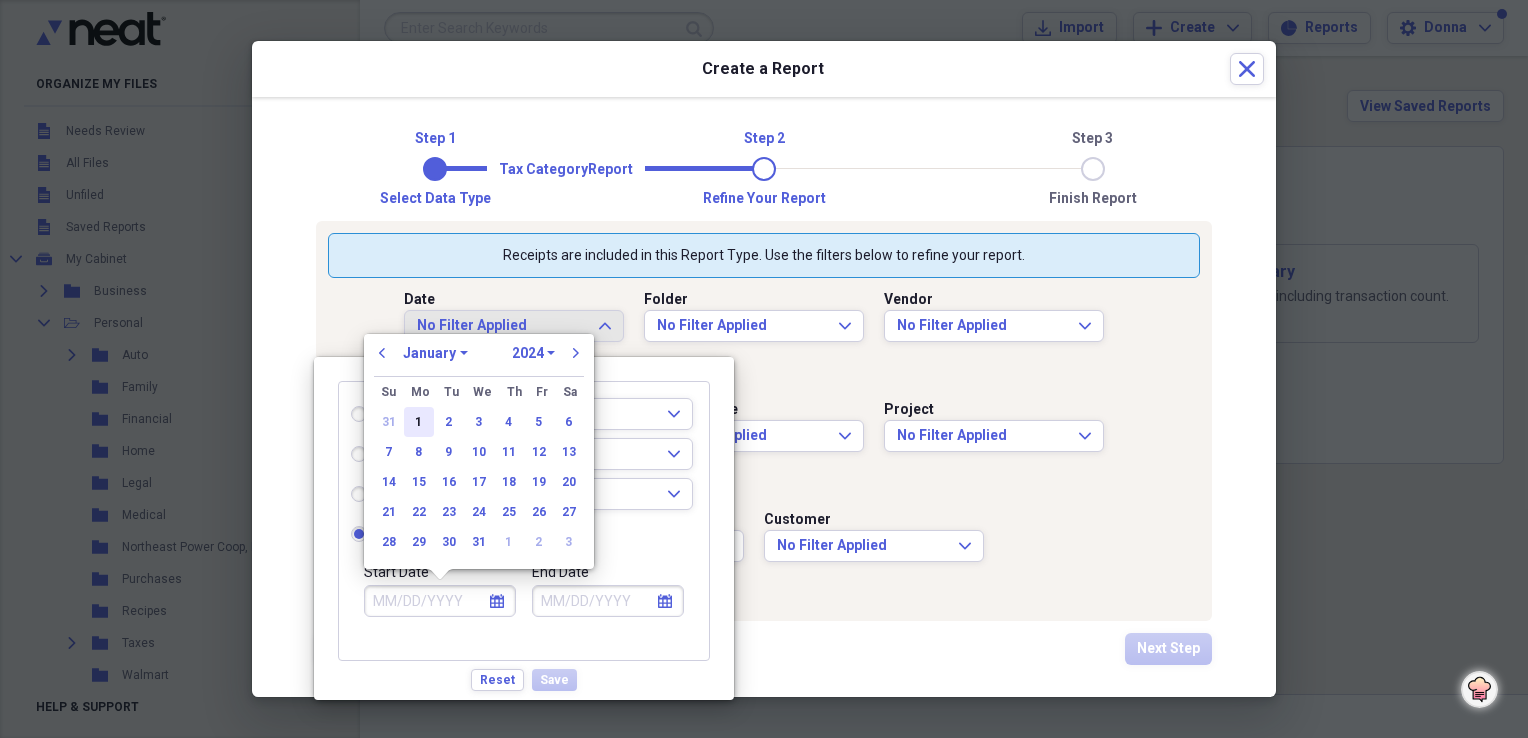 click on "1" at bounding box center [419, 422] 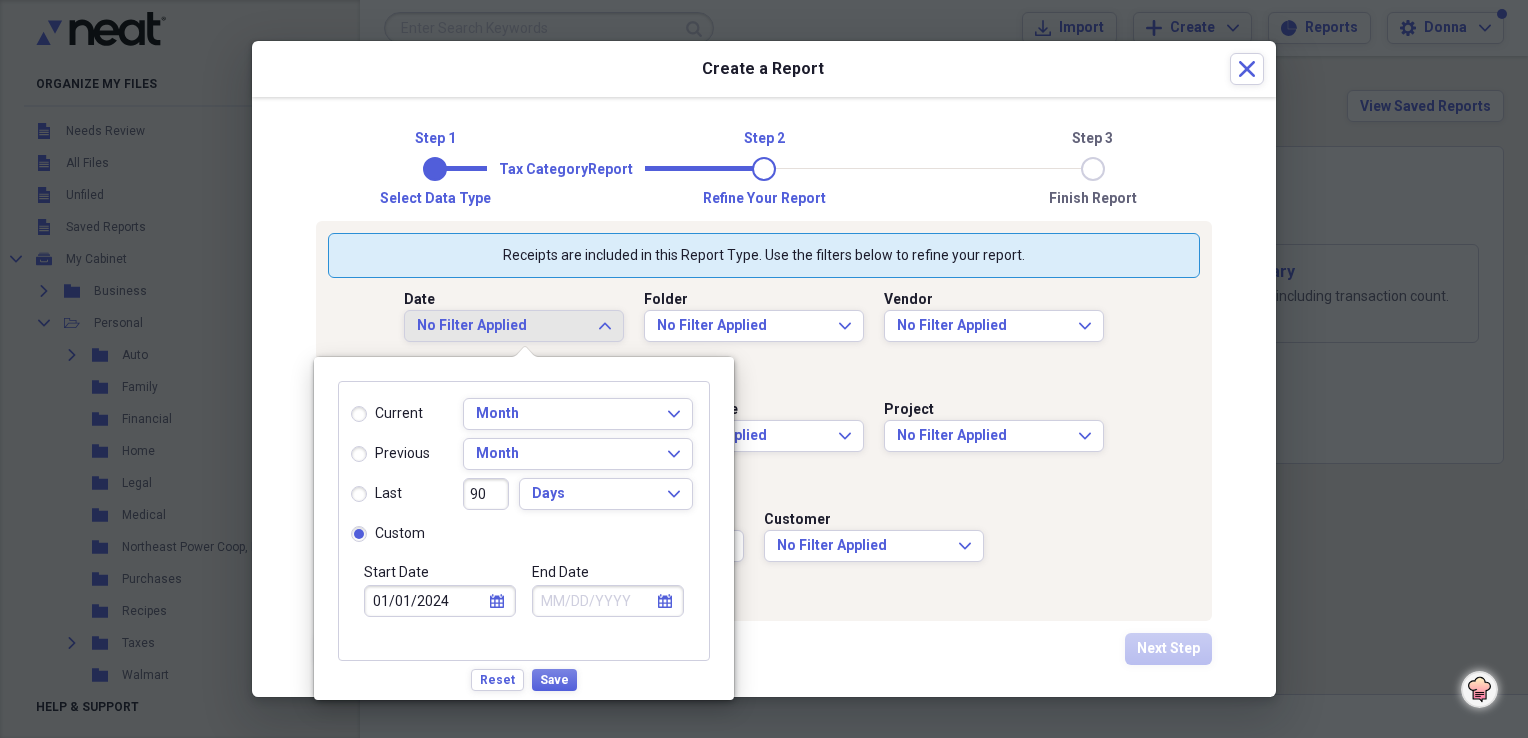 select on "7" 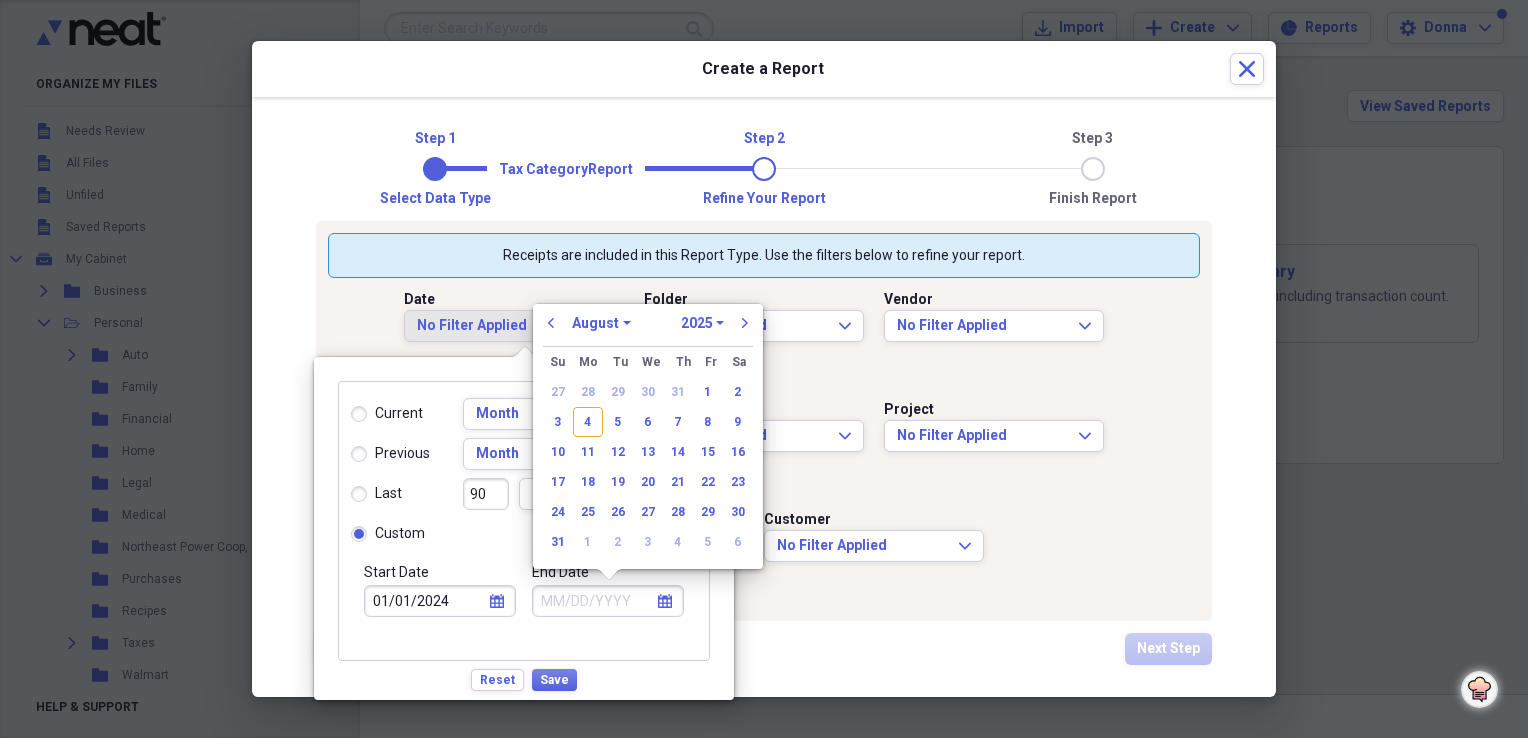 click on "End Date" at bounding box center [608, 601] 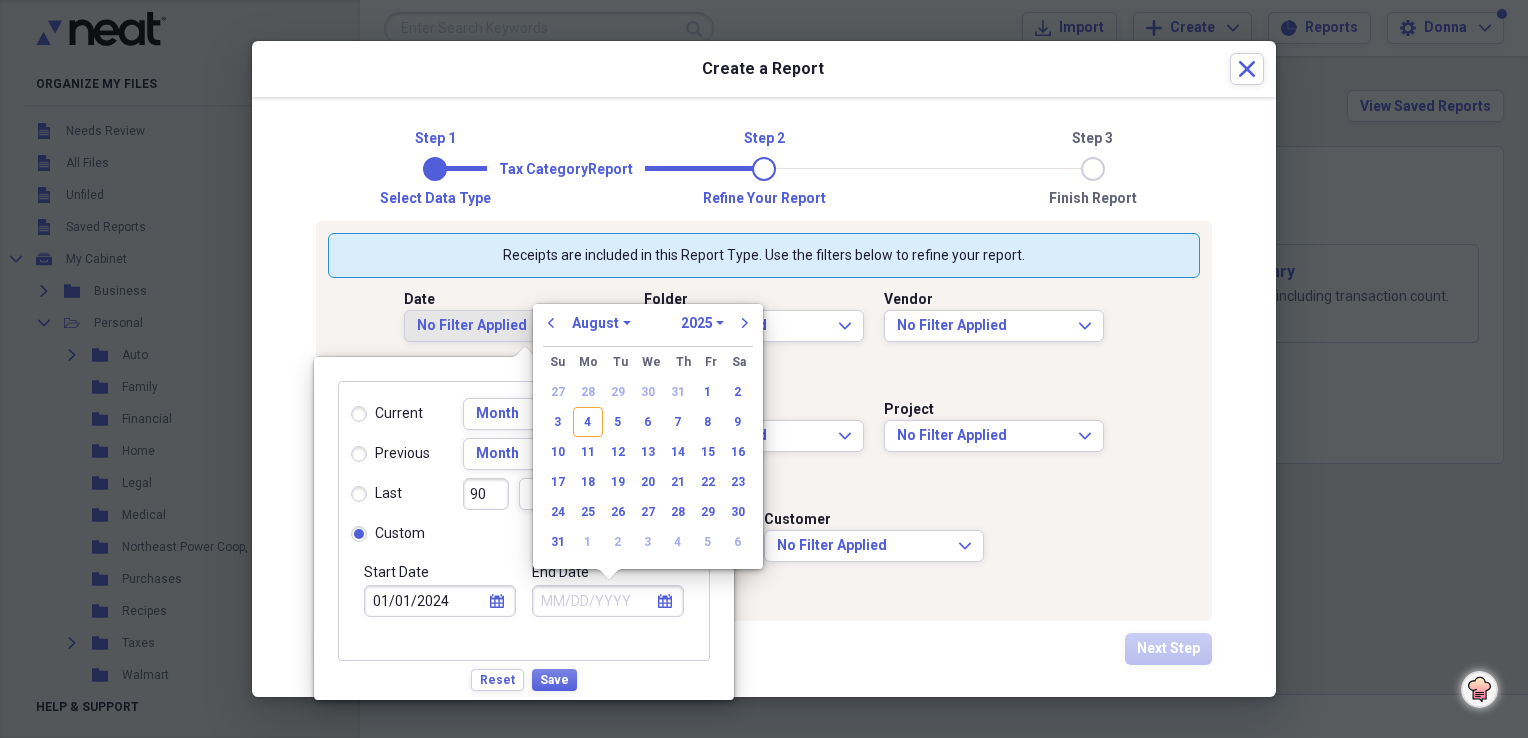 click on "1970 1971 1972 1973 1974 1975 1976 1977 1978 1979 1980 1981 1982 1983 1984 1985 1986 1987 1988 1989 1990 1991 1992 1993 1994 1995 1996 1997 1998 1999 2000 2001 2002 2003 2004 2005 2006 2007 2008 2009 2010 2011 2012 2013 2014 2015 2016 2017 2018 2019 2020 2021 2022 2023 2024 2025 2026 2027 2028 2029 2030 2031 2032 2033 2034 2035" at bounding box center [702, 323] 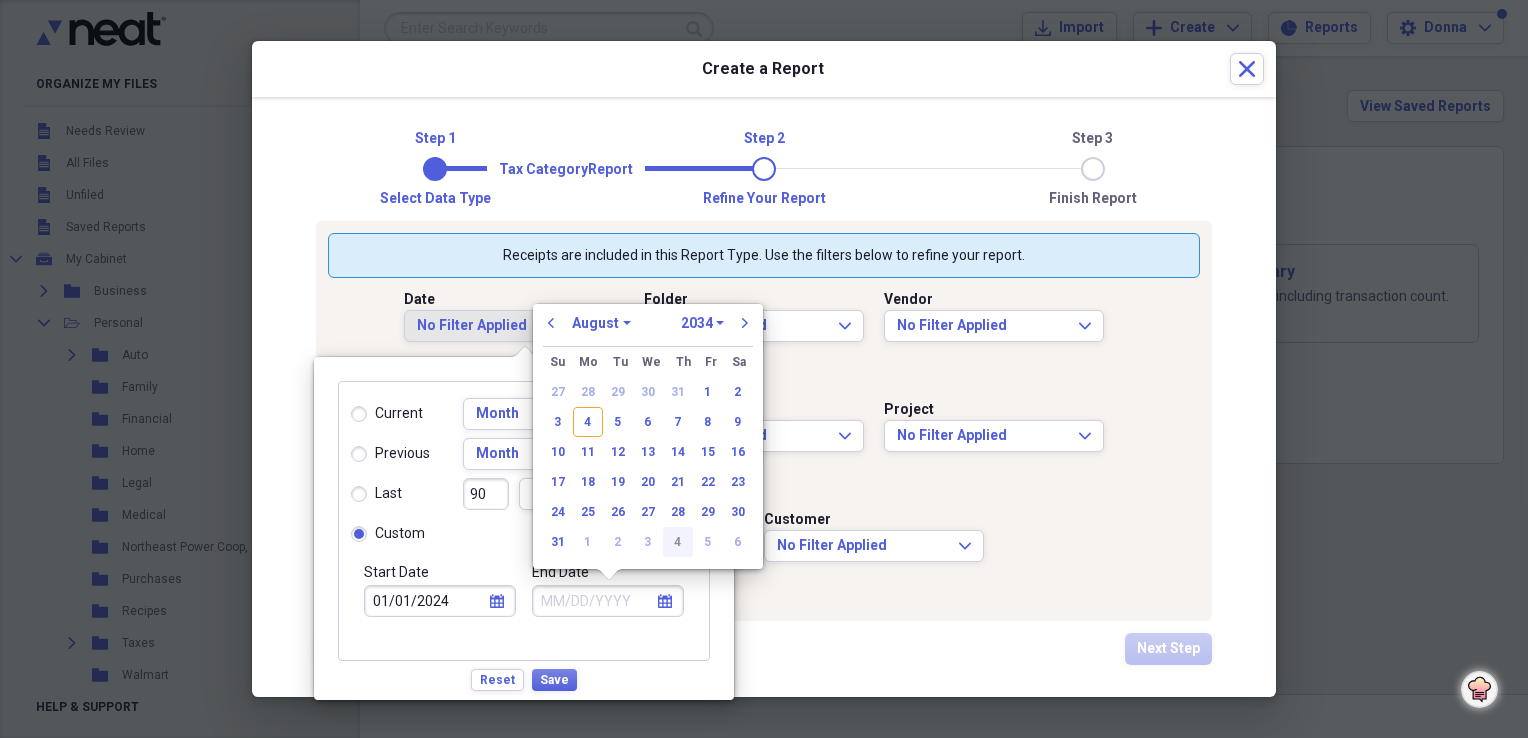 click on "1970 1971 1972 1973 1974 1975 1976 1977 1978 1979 1980 1981 1982 1983 1984 1985 1986 1987 1988 1989 1990 1991 1992 1993 1994 1995 1996 1997 1998 1999 2000 2001 2002 2003 2004 2005 2006 2007 2008 2009 2010 2011 2012 2013 2014 2015 2016 2017 2018 2019 2020 2021 2022 2023 2024 2025 2026 2027 2028 2029 2030 2031 2032 2033 2034 2035" at bounding box center [702, 323] 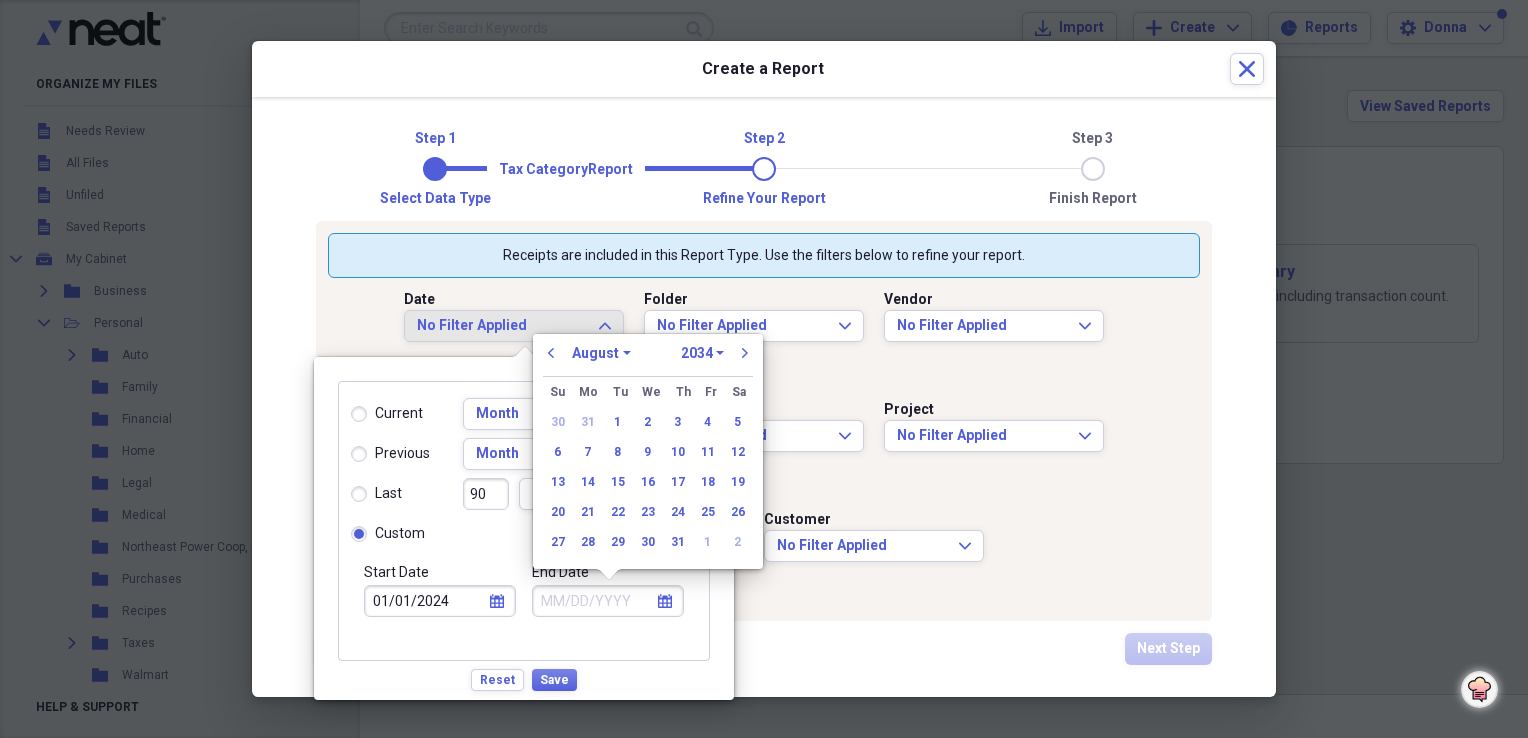 click on "1970 1971 1972 1973 1974 1975 1976 1977 1978 1979 1980 1981 1982 1983 1984 1985 1986 1987 1988 1989 1990 1991 1992 1993 1994 1995 1996 1997 1998 1999 2000 2001 2002 2003 2004 2005 2006 2007 2008 2009 2010 2011 2012 2013 2014 2015 2016 2017 2018 2019 2020 2021 2022 2023 2024 2025 2026 2027 2028 2029 2030 2031 2032 2033 2034 2035" at bounding box center [702, 353] 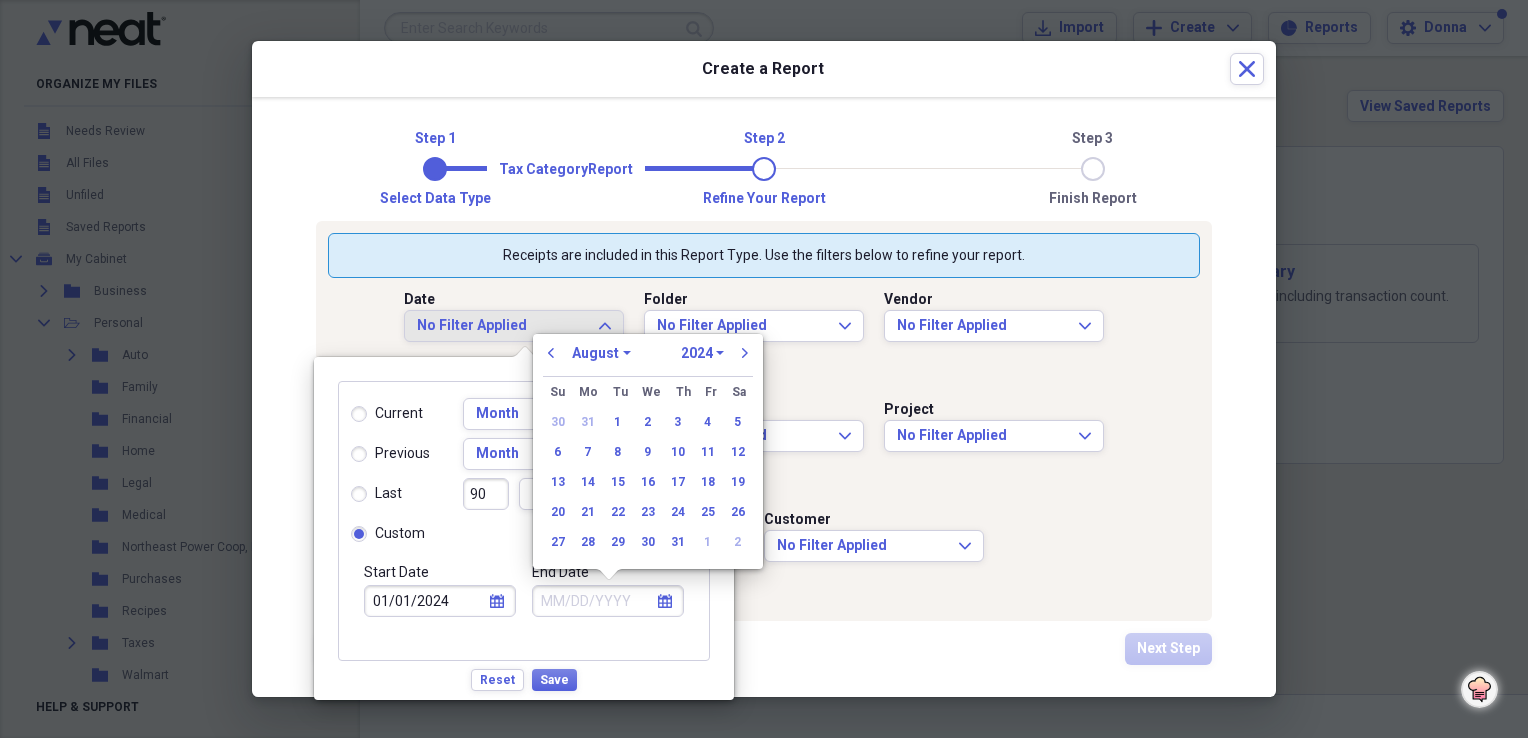 click on "1970 1971 1972 1973 1974 1975 1976 1977 1978 1979 1980 1981 1982 1983 1984 1985 1986 1987 1988 1989 1990 1991 1992 1993 1994 1995 1996 1997 1998 1999 2000 2001 2002 2003 2004 2005 2006 2007 2008 2009 2010 2011 2012 2013 2014 2015 2016 2017 2018 2019 2020 2021 2022 2023 2024 2025 2026 2027 2028 2029 2030 2031 2032 2033 2034 2035" at bounding box center (702, 353) 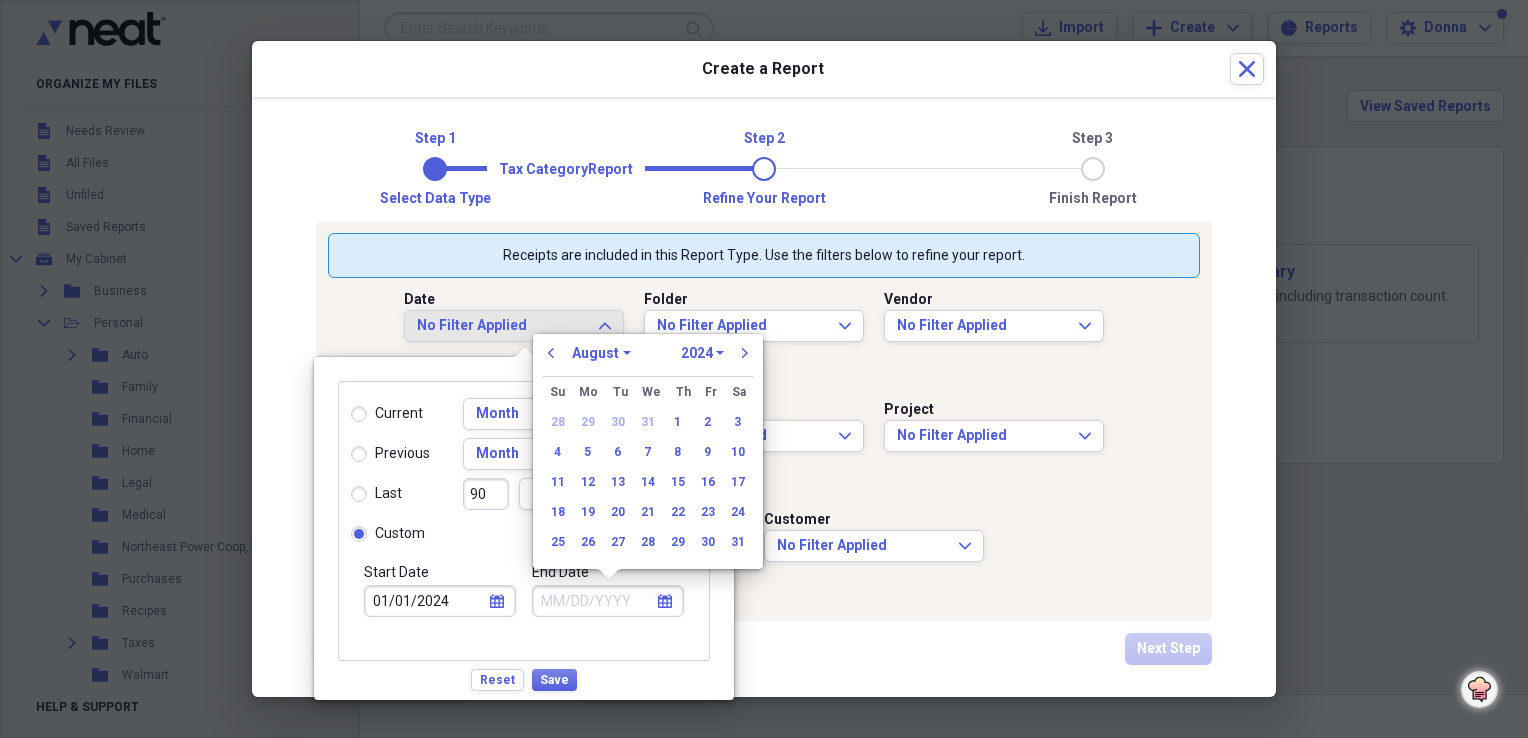 click on "January February March April May June July August September October November December" at bounding box center [601, 353] 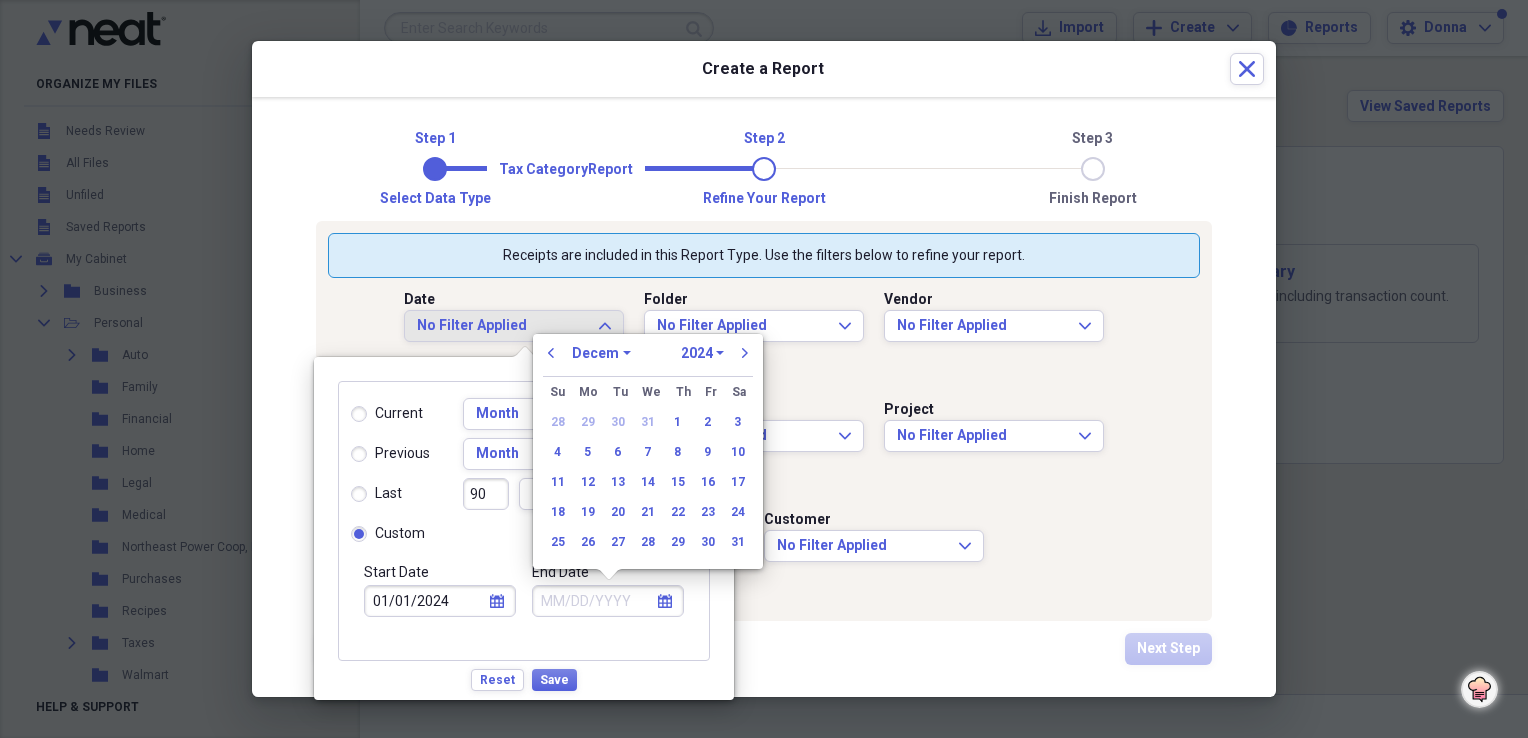 click on "January February March April May June July August September October November December" at bounding box center (601, 353) 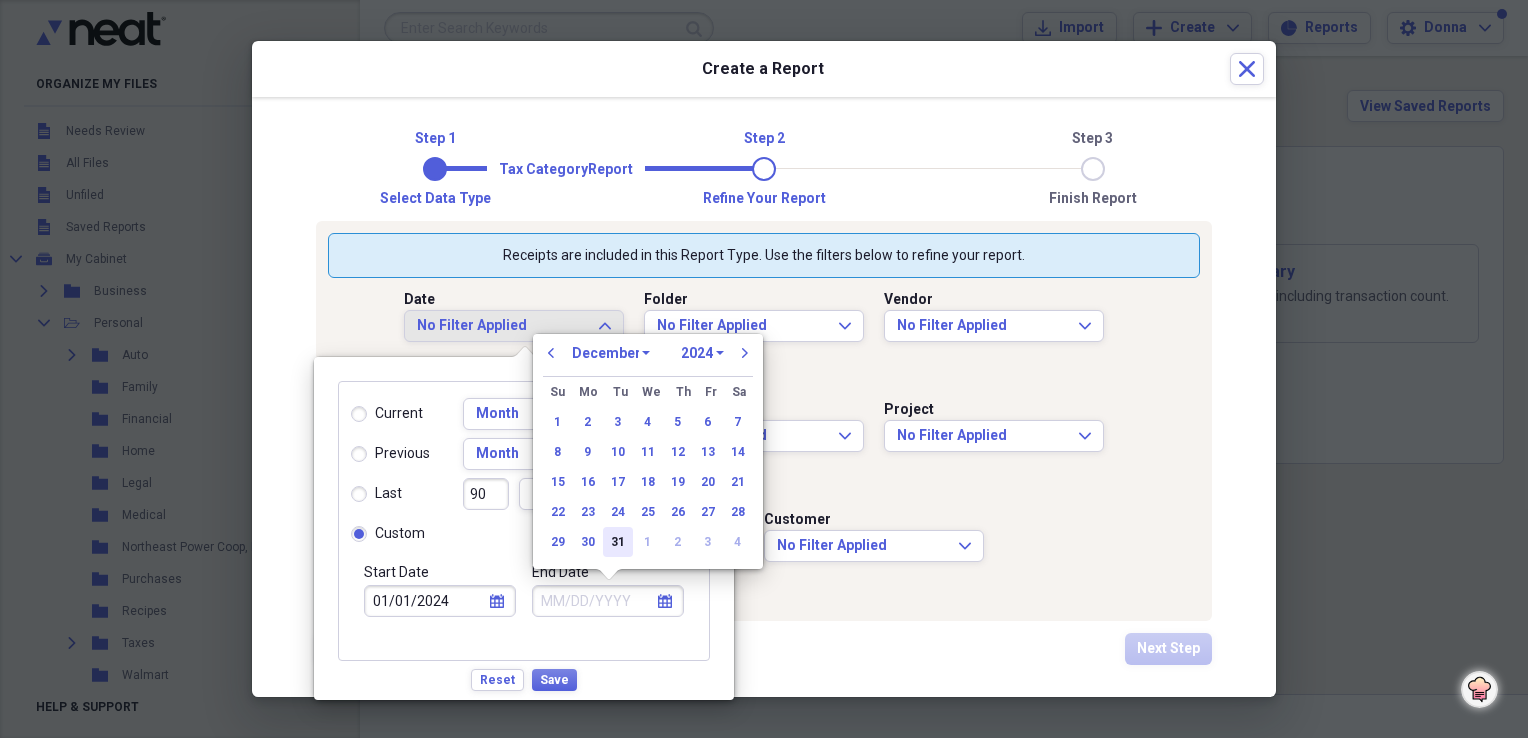 click on "31" at bounding box center (618, 542) 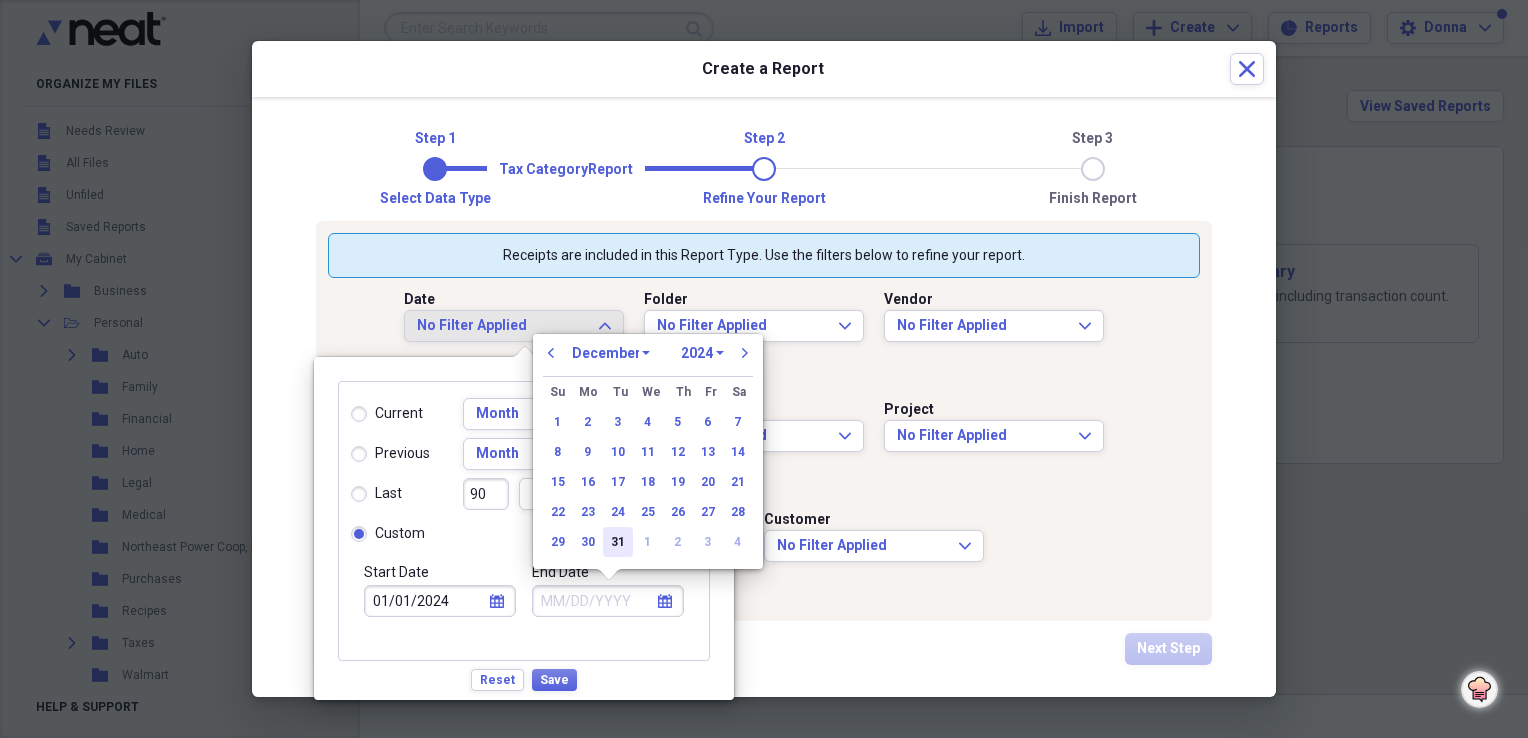 type on "12/31/2024" 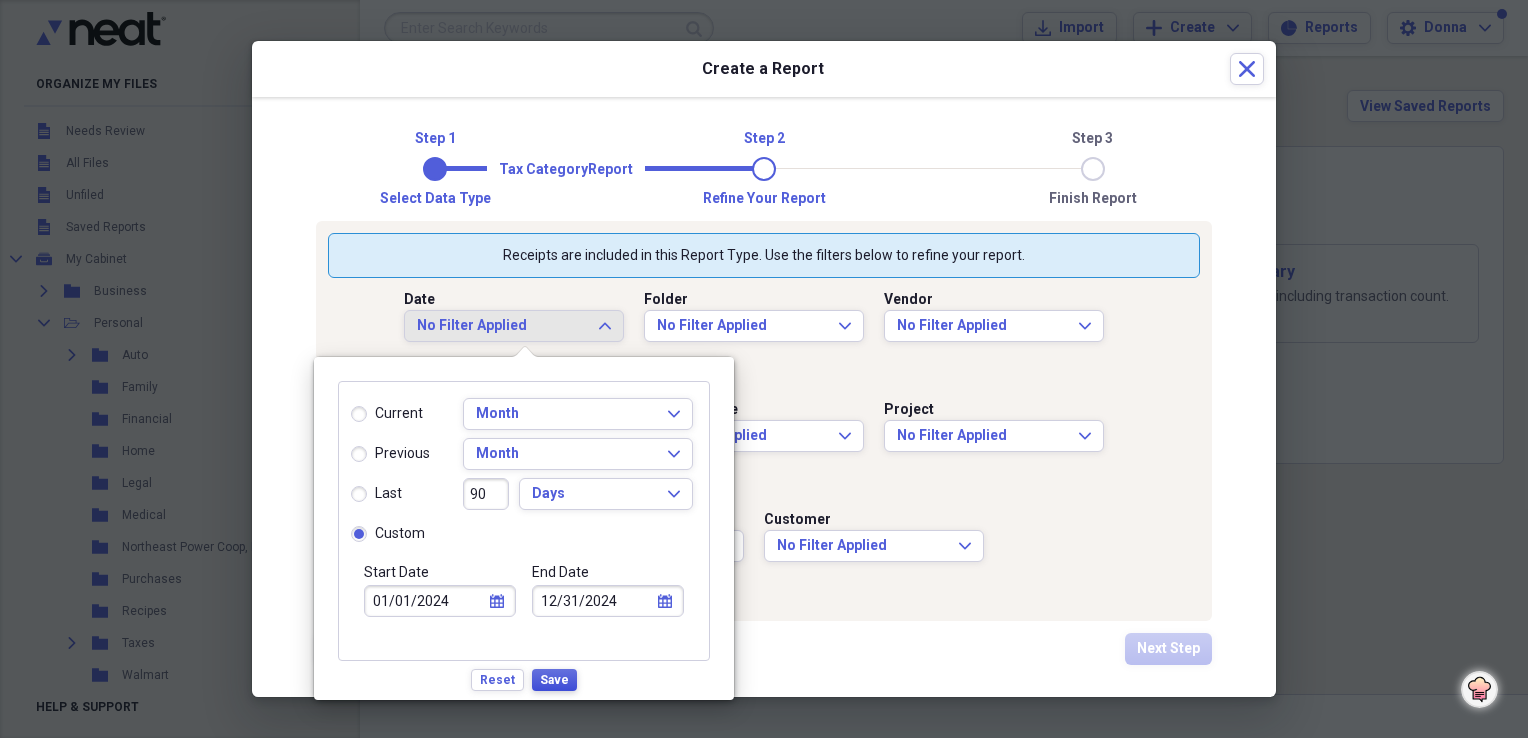 click on "Save" at bounding box center [554, 680] 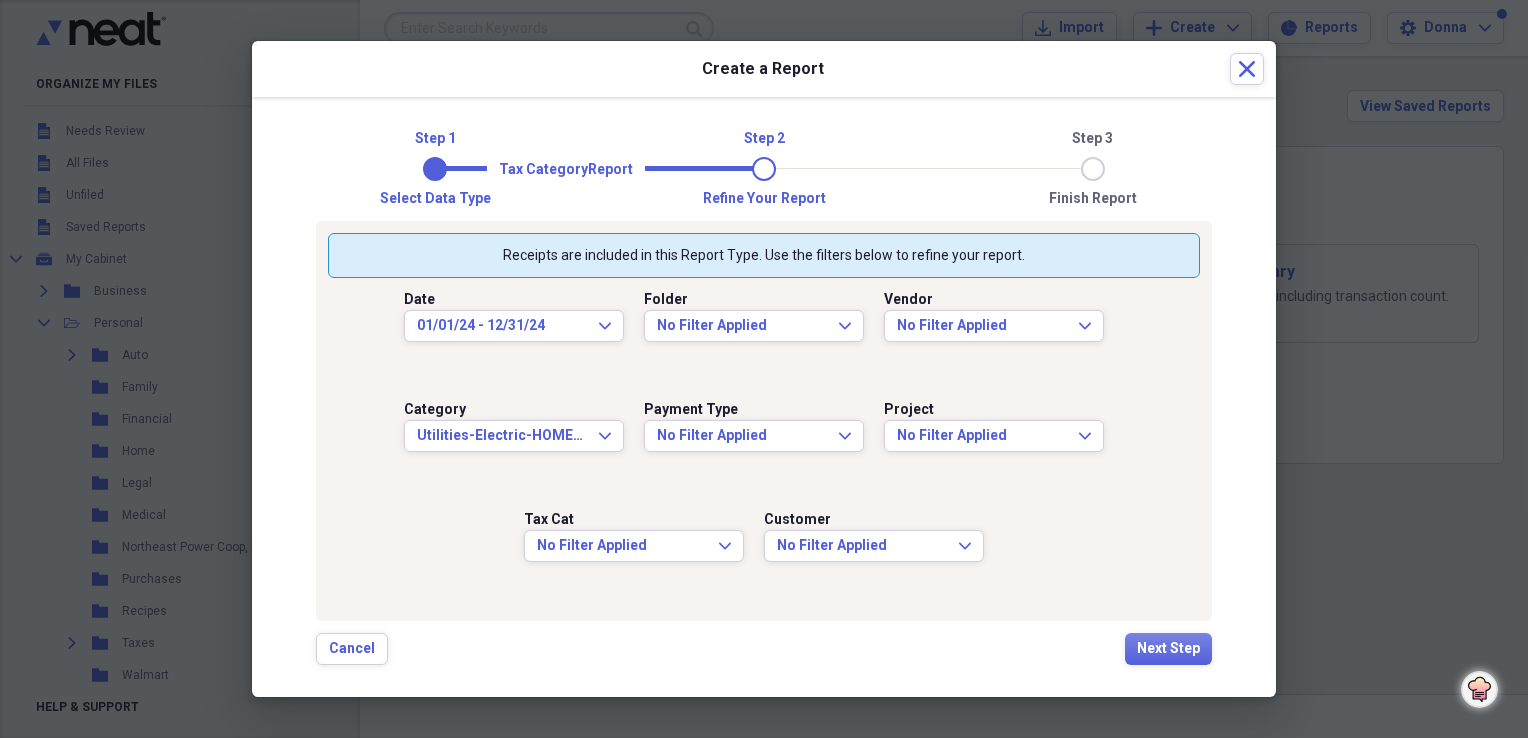 click on "Cancel Next Step" at bounding box center (764, 649) 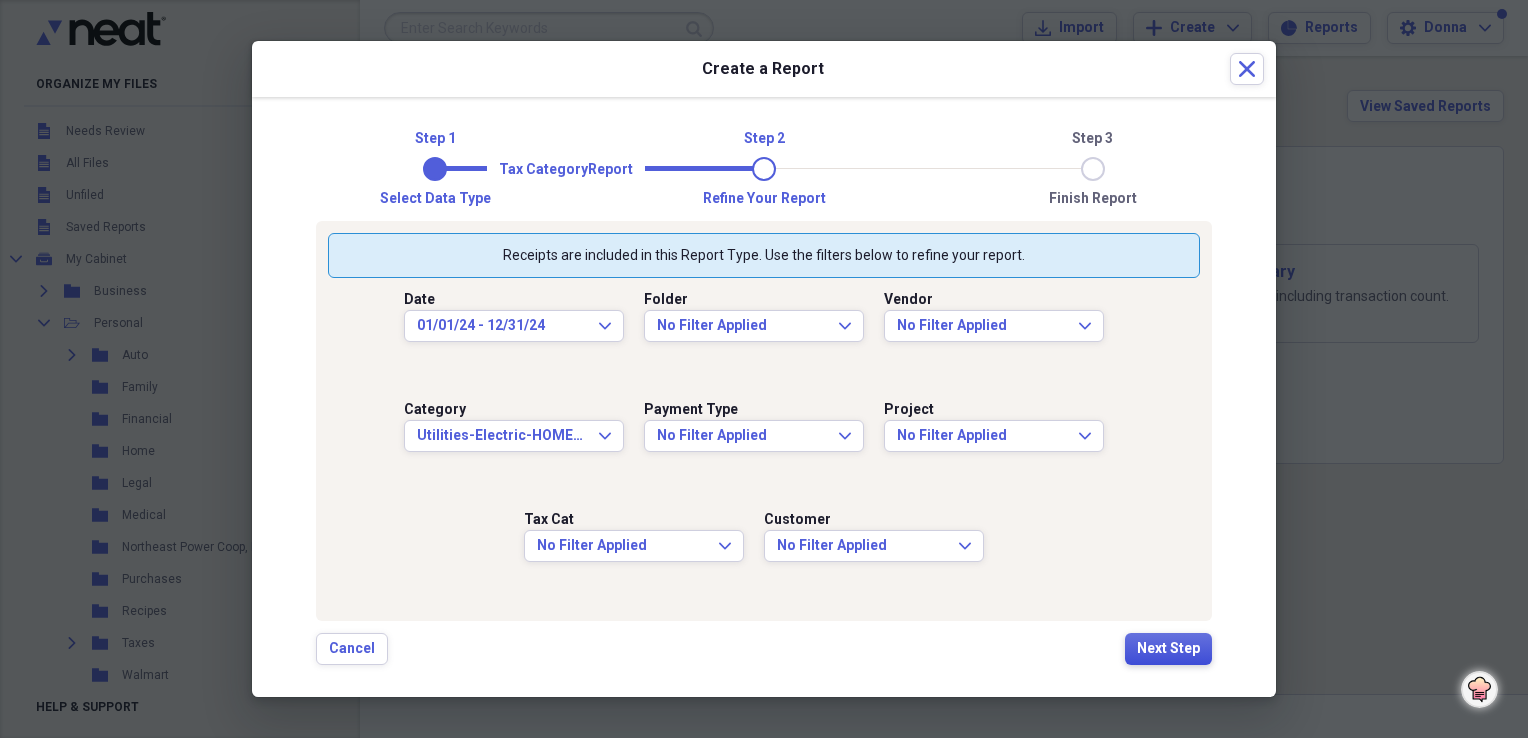 click on "Next Step" at bounding box center [1168, 649] 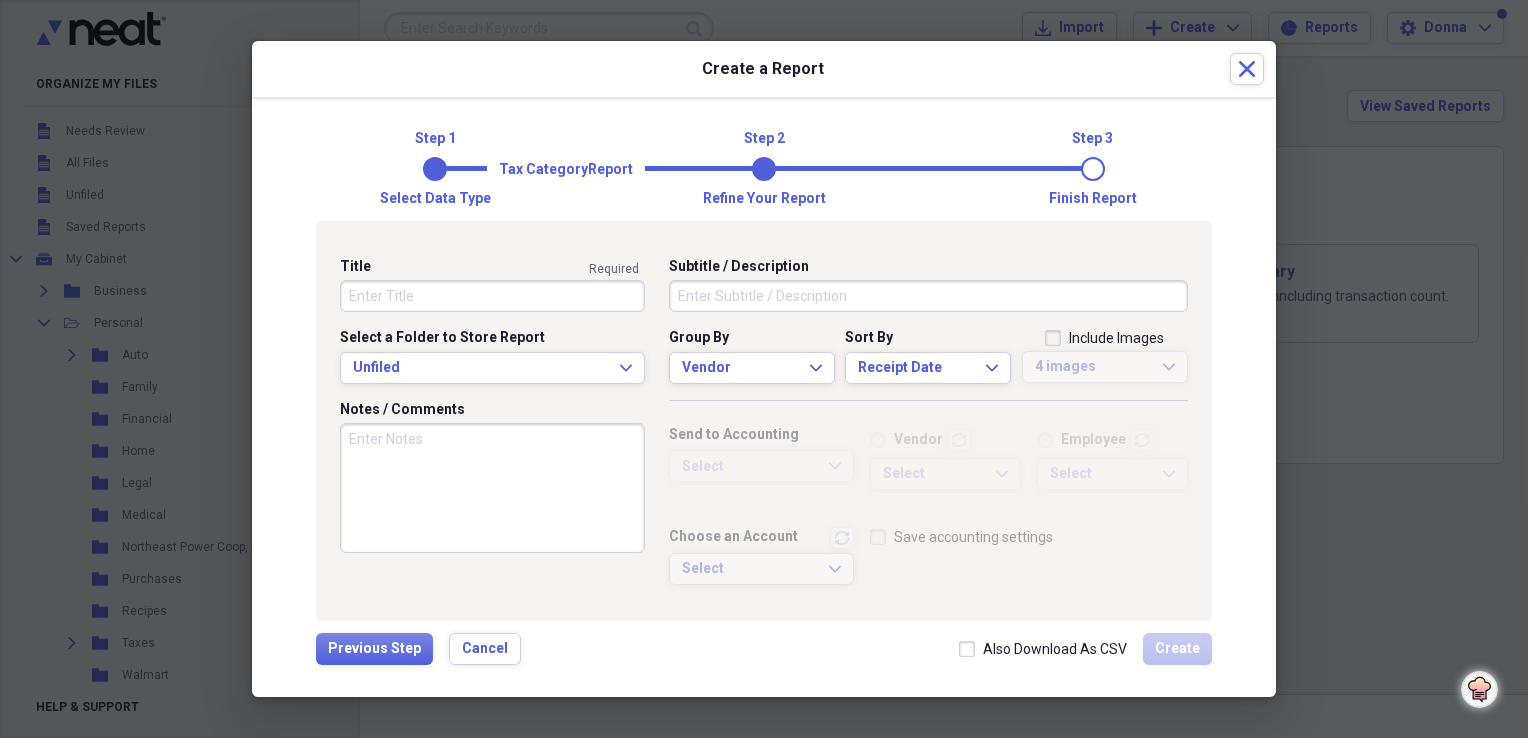 click on "Title" at bounding box center (492, 296) 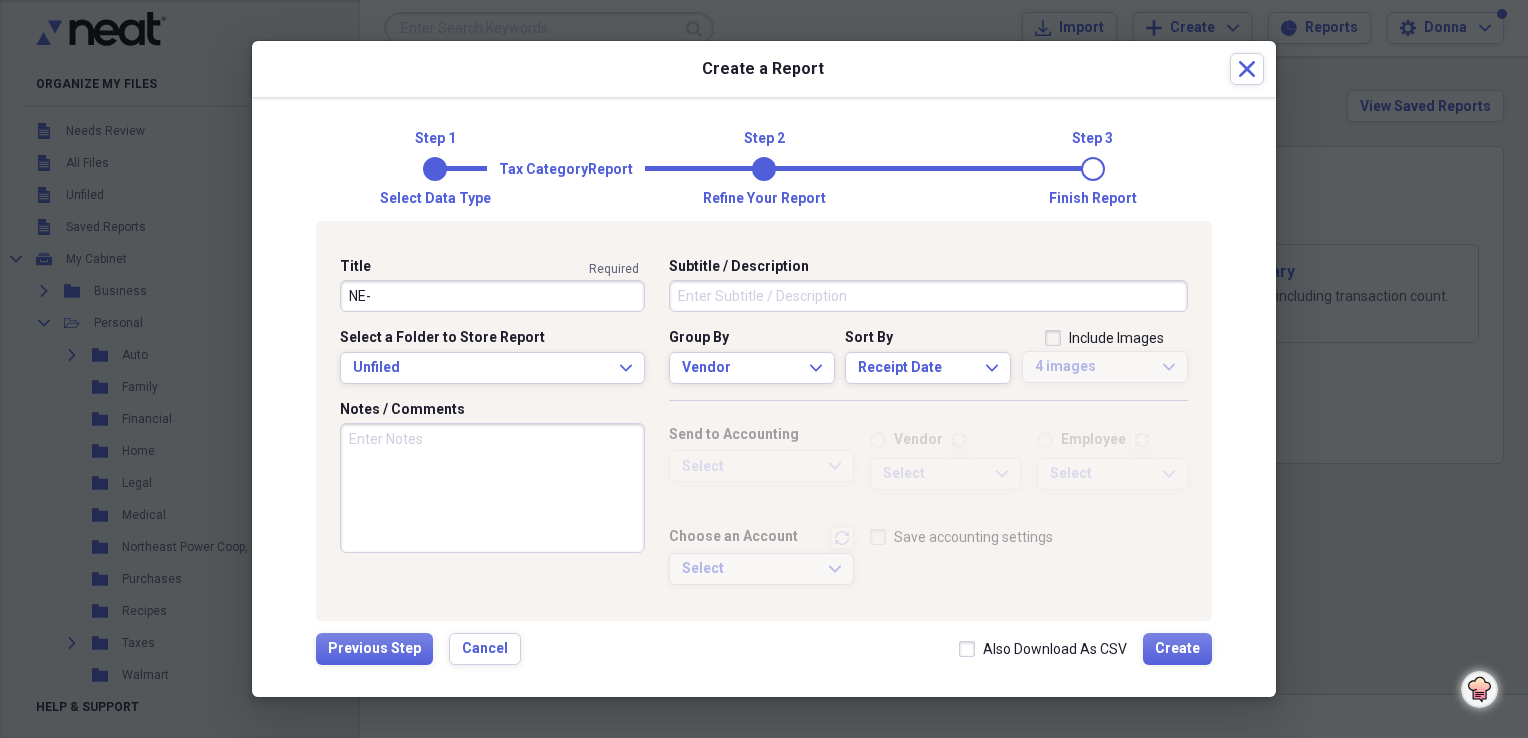 paste on "HOME/OFFICE/ DUCK CAMP" 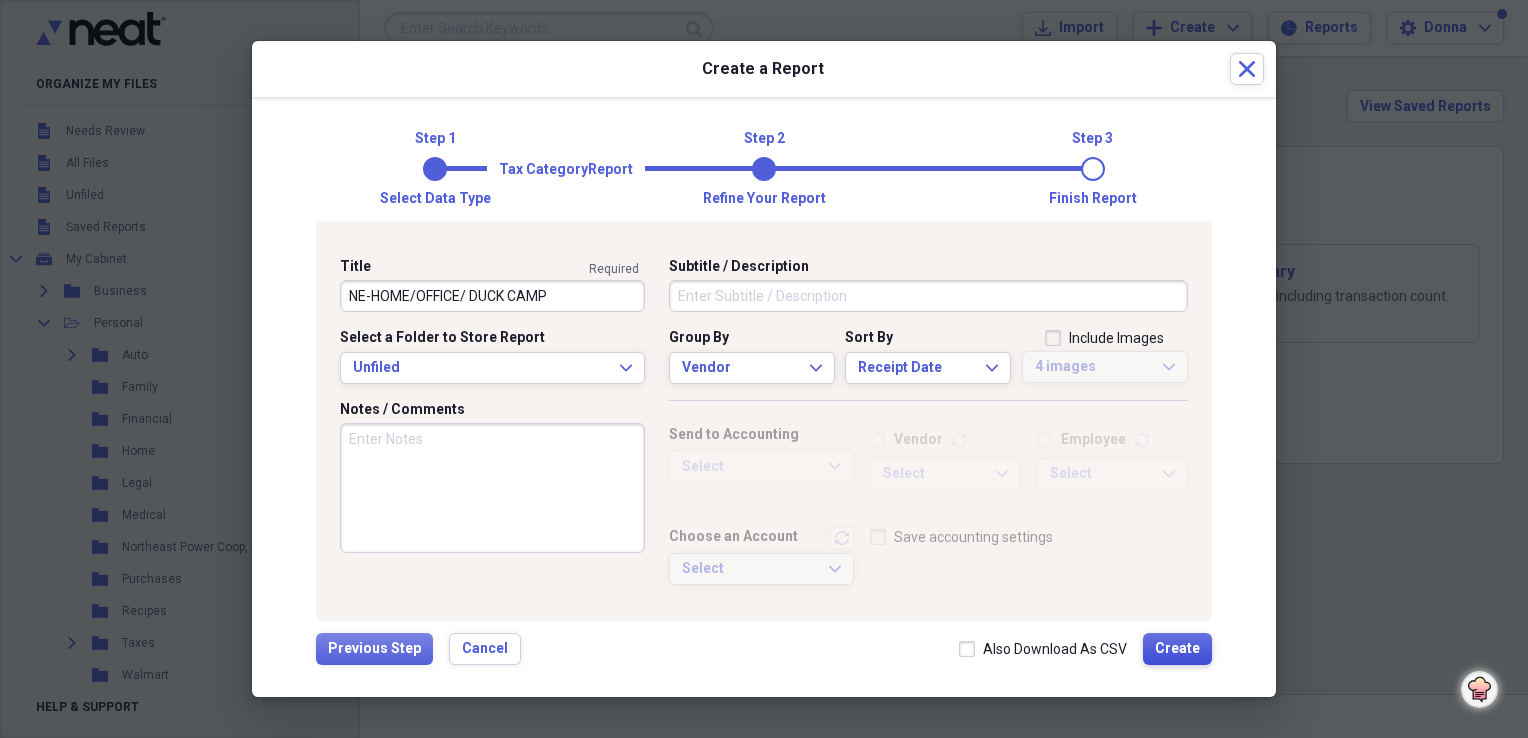 type on "NE-HOME/OFFICE/ DUCK CAMP" 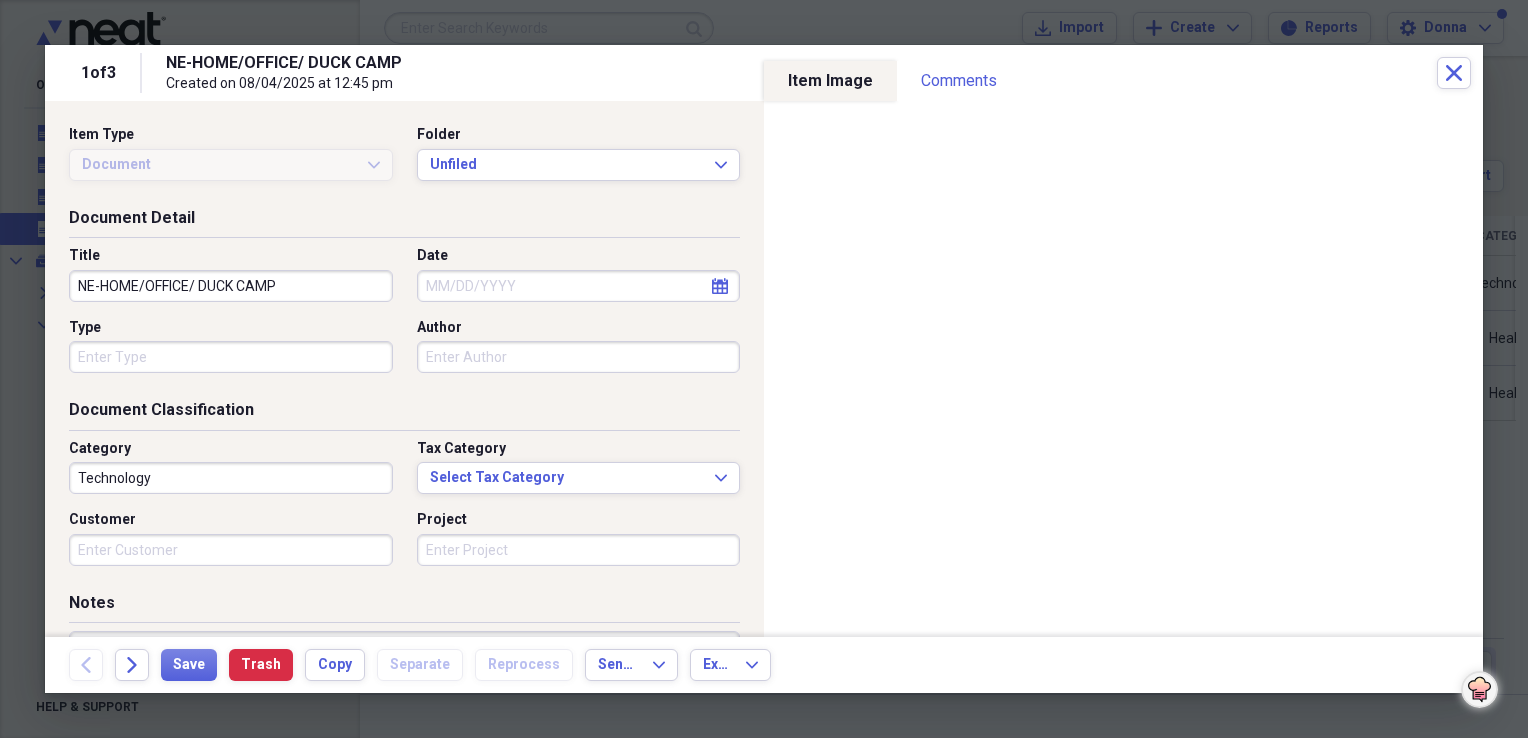 type on "Technology" 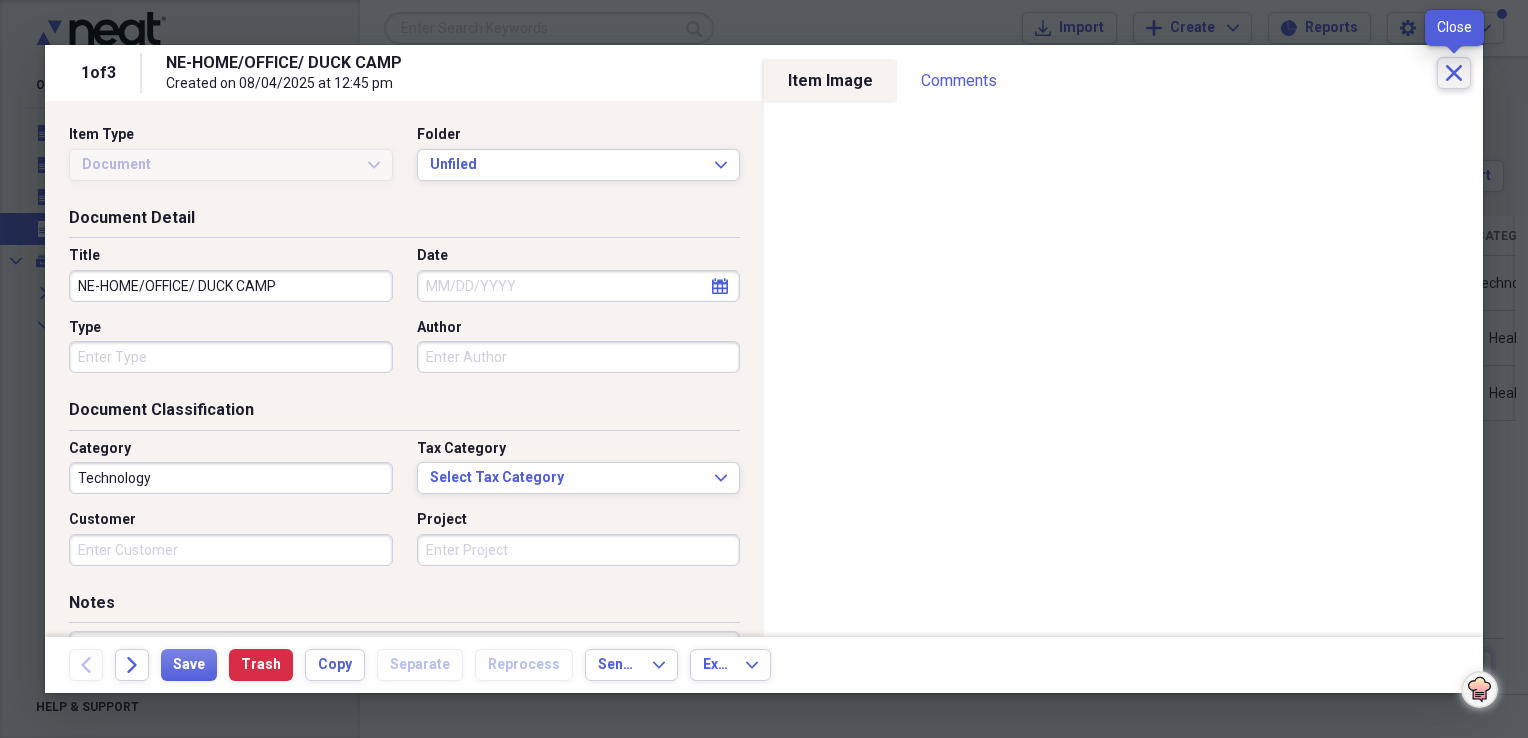 click 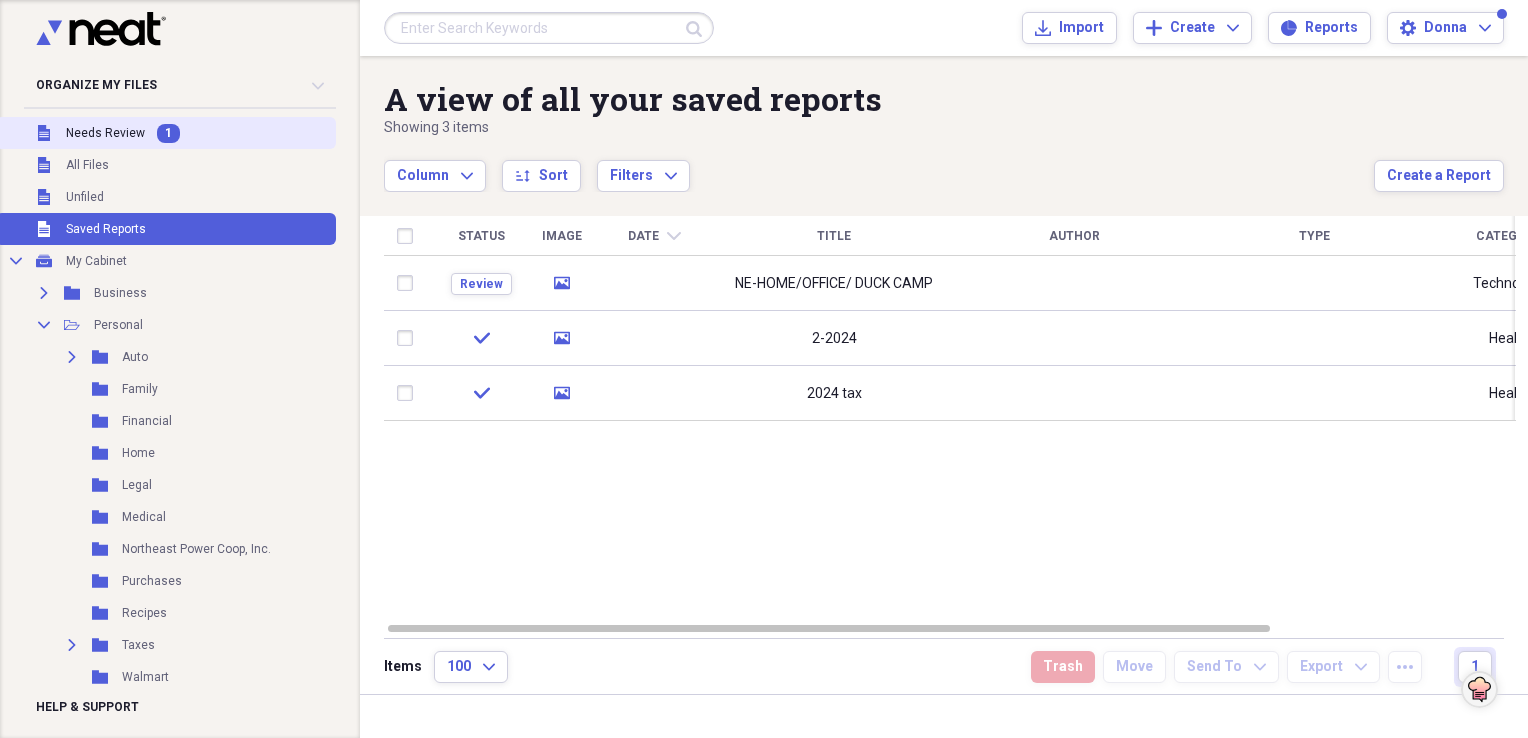click on "Unfiled Needs Review 1" at bounding box center [166, 133] 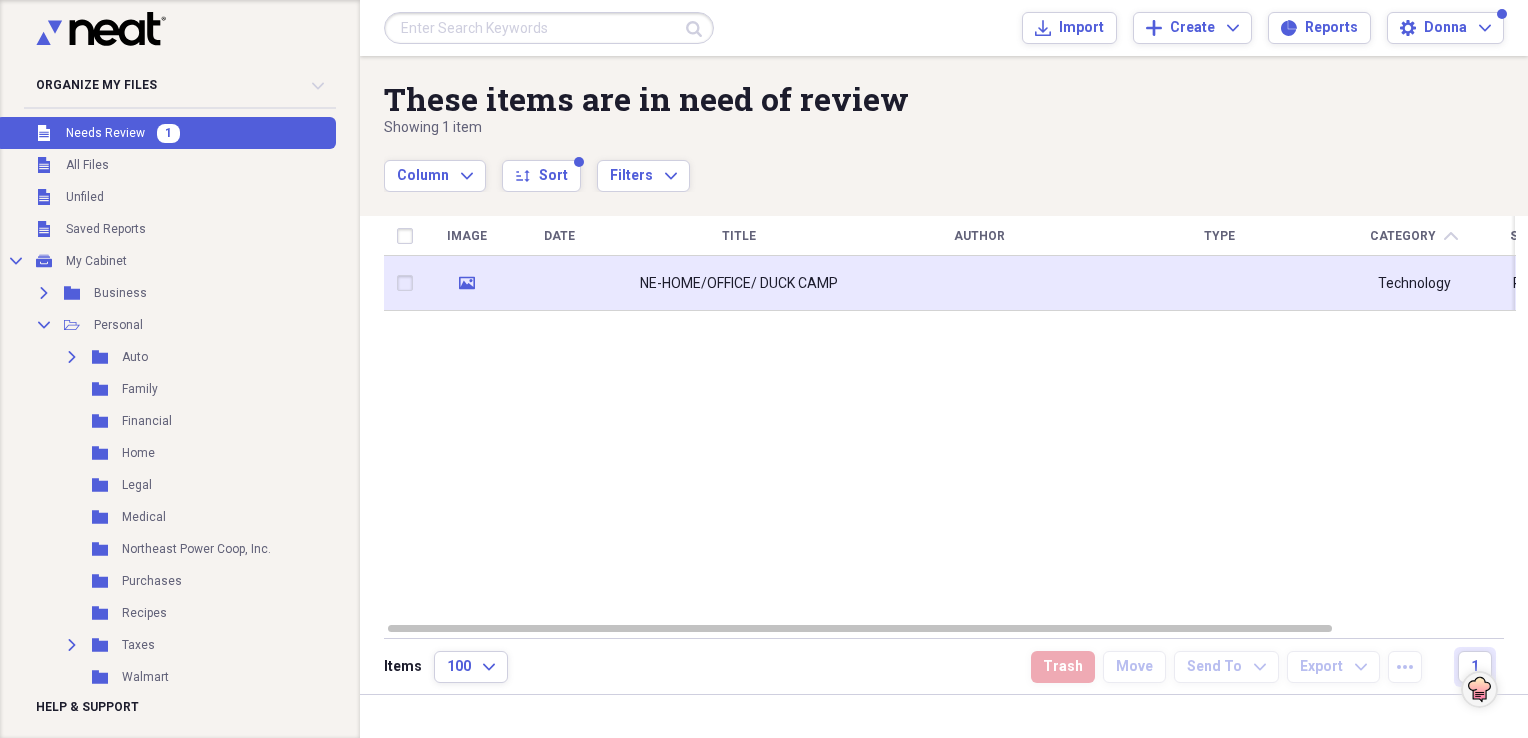 click at bounding box center (559, 283) 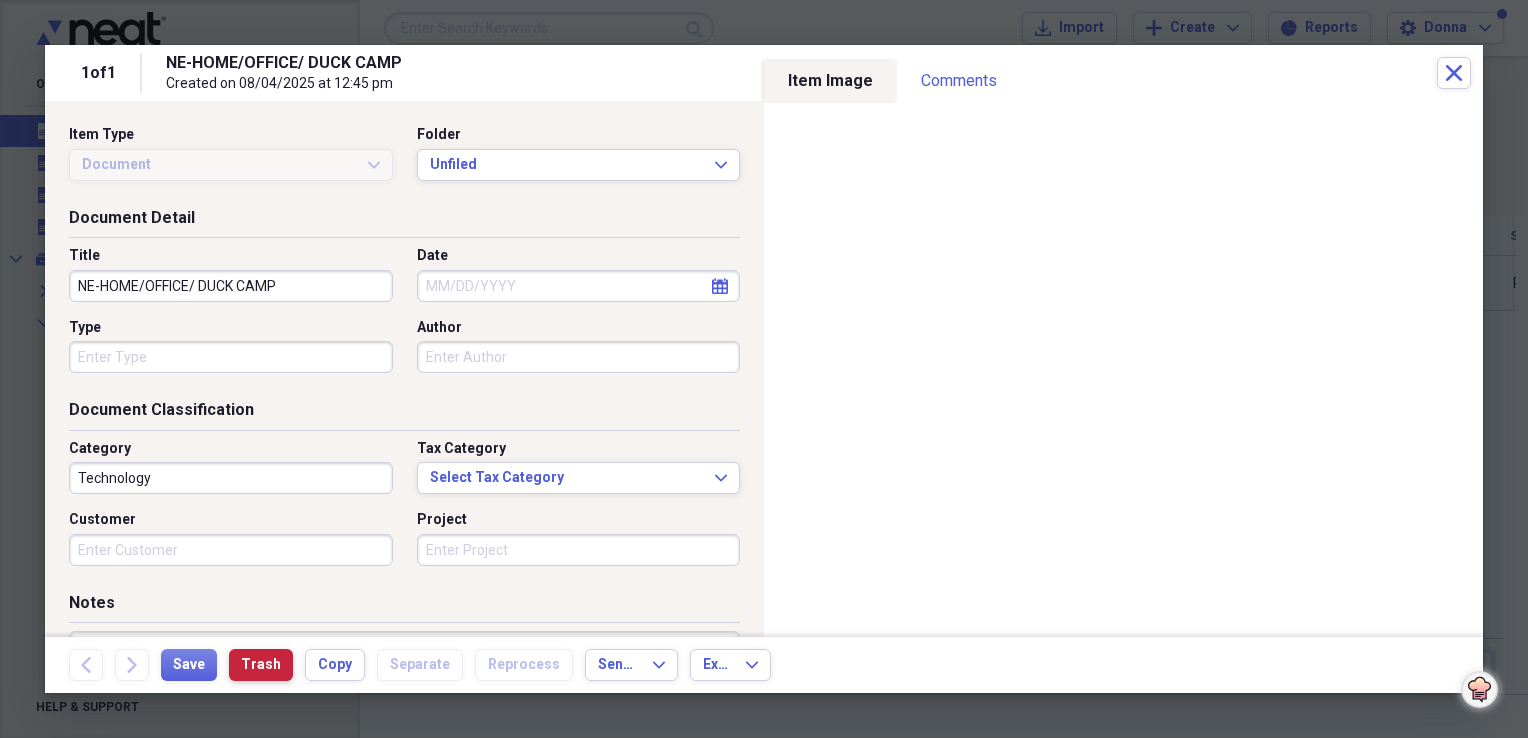 click on "Trash" at bounding box center [261, 665] 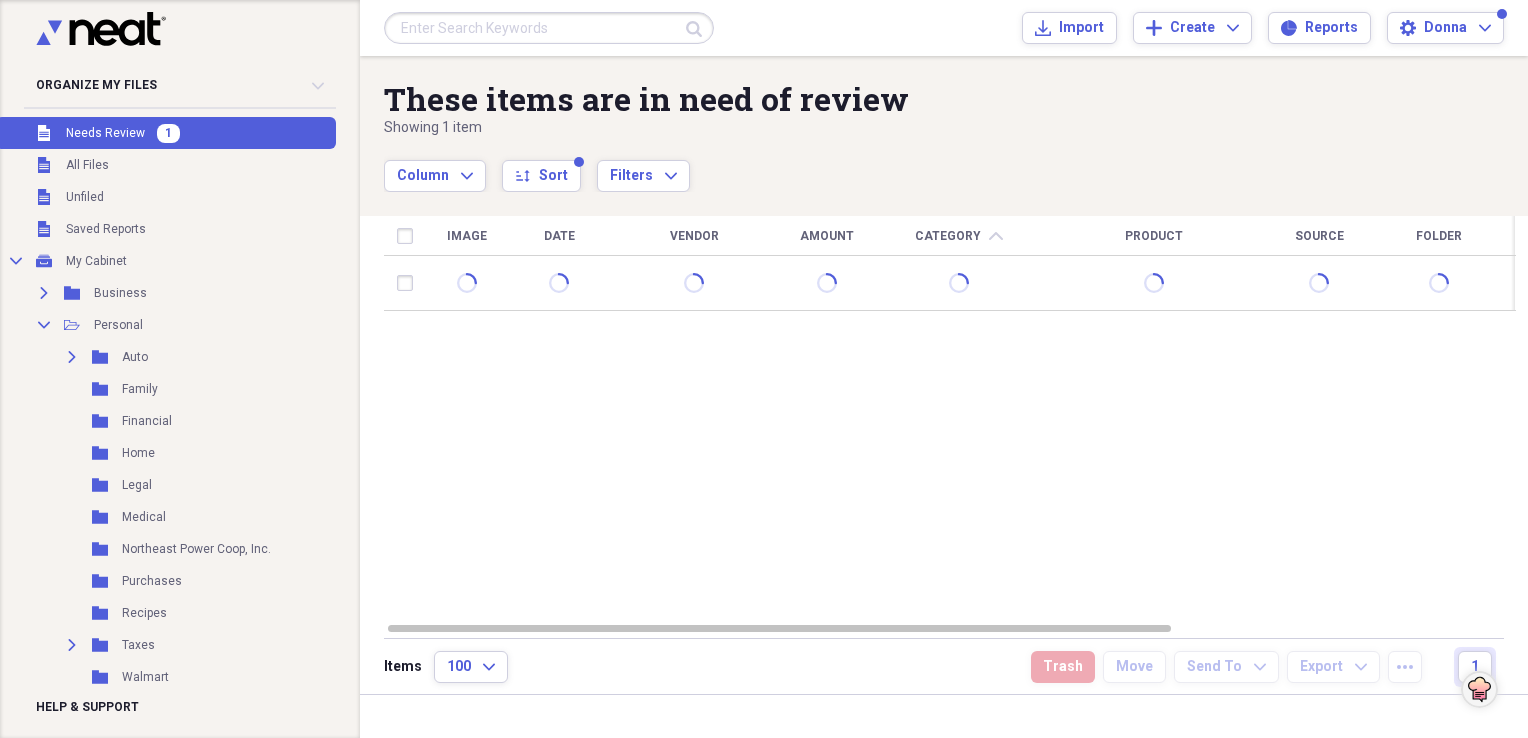 click on "Unfiled Needs Review 1" at bounding box center [166, 133] 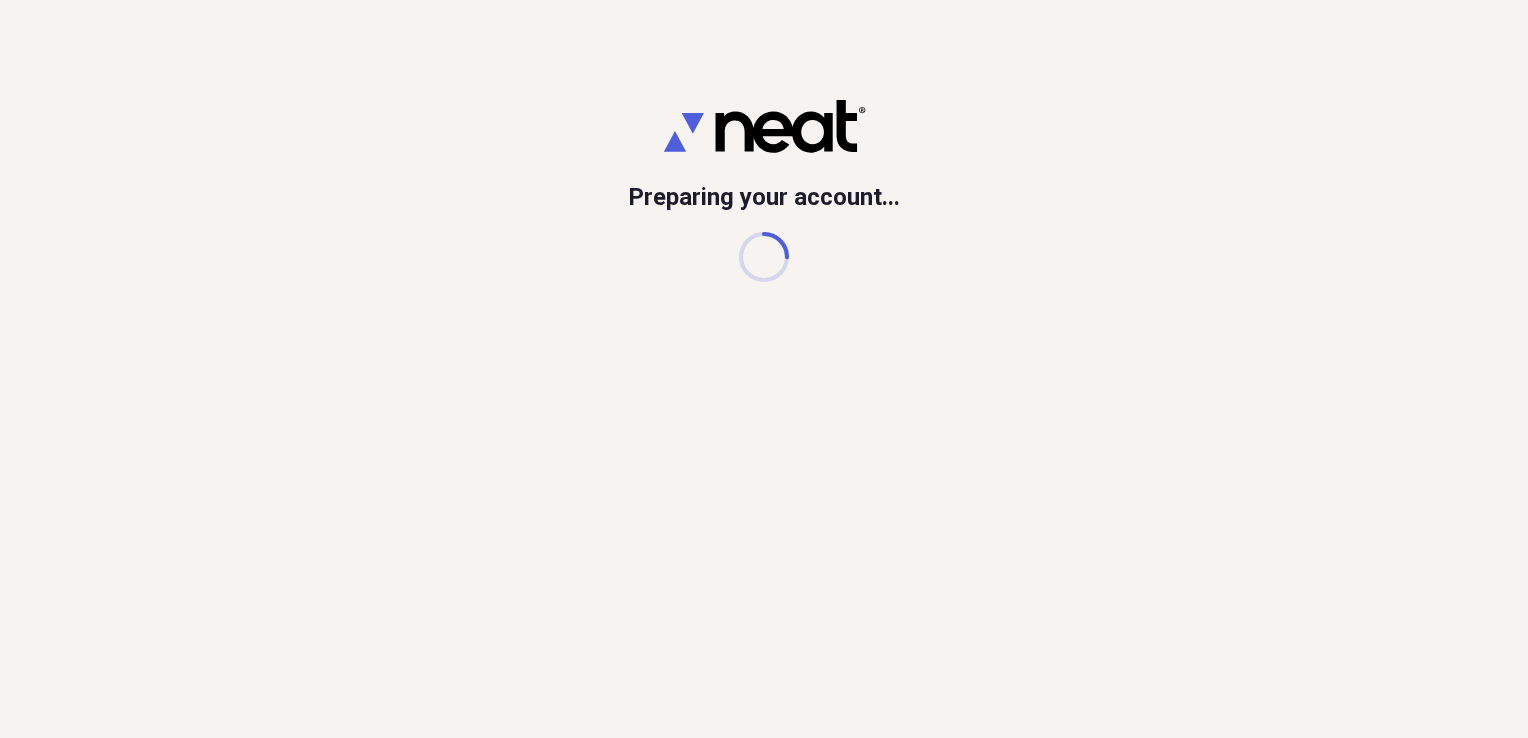 scroll, scrollTop: 0, scrollLeft: 0, axis: both 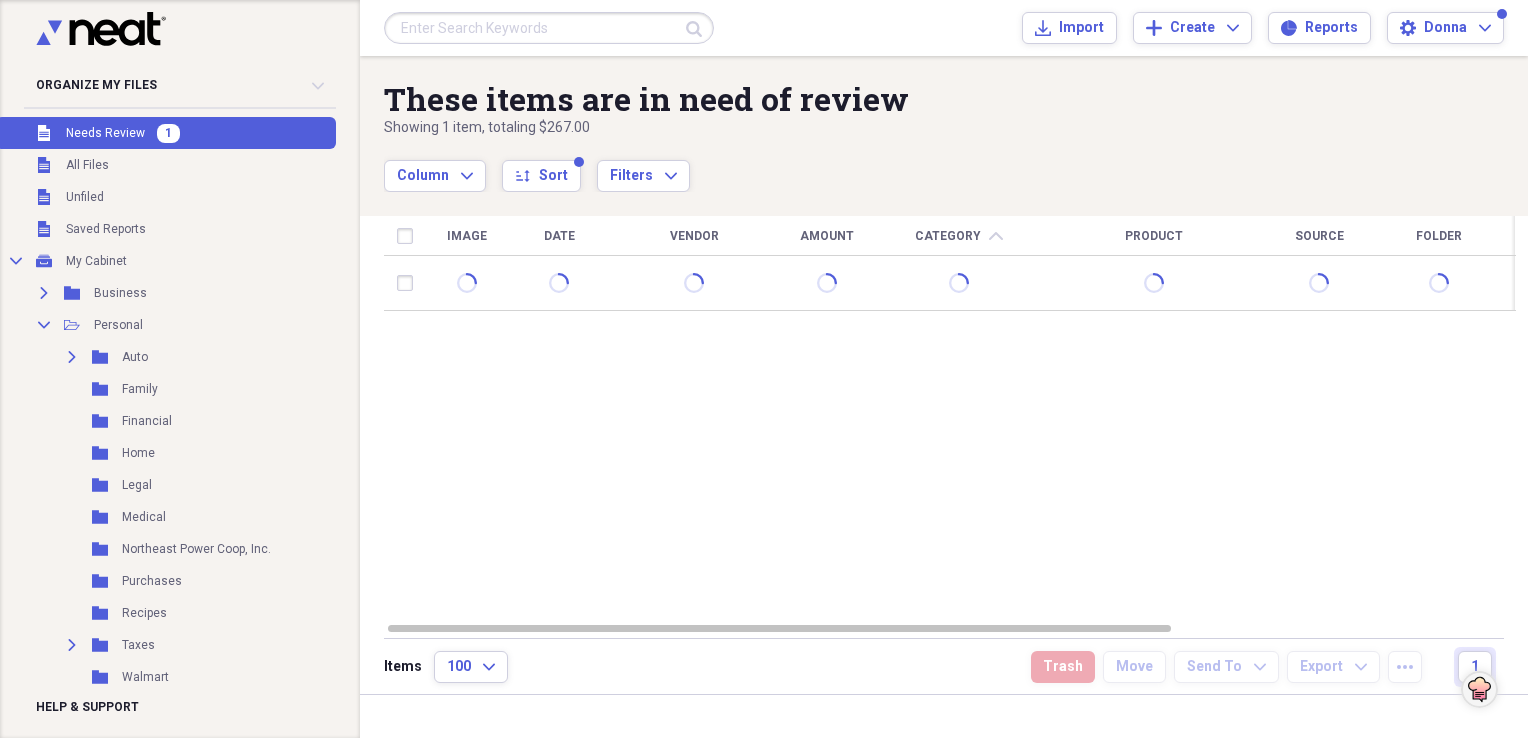 click on "1" at bounding box center [168, 133] 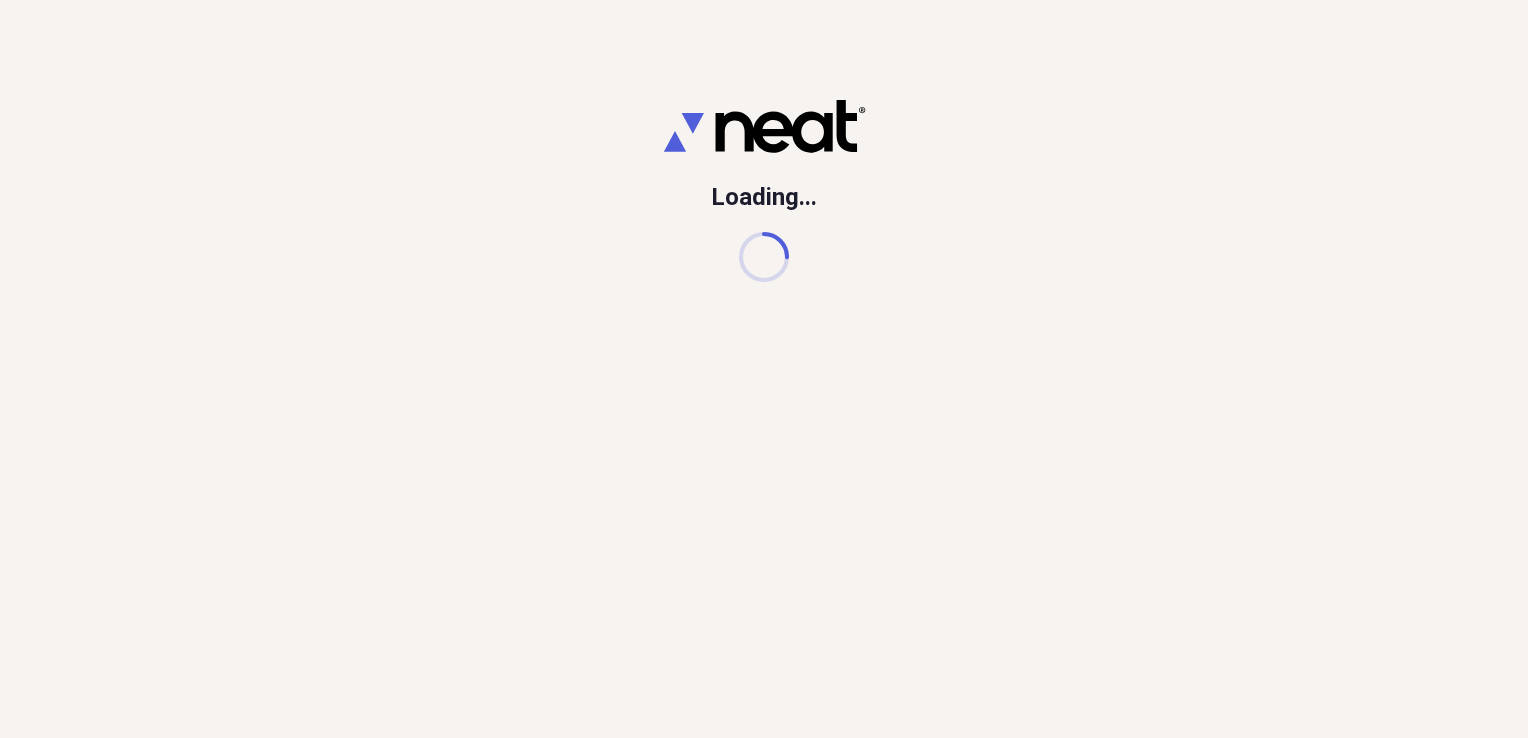 scroll, scrollTop: 0, scrollLeft: 0, axis: both 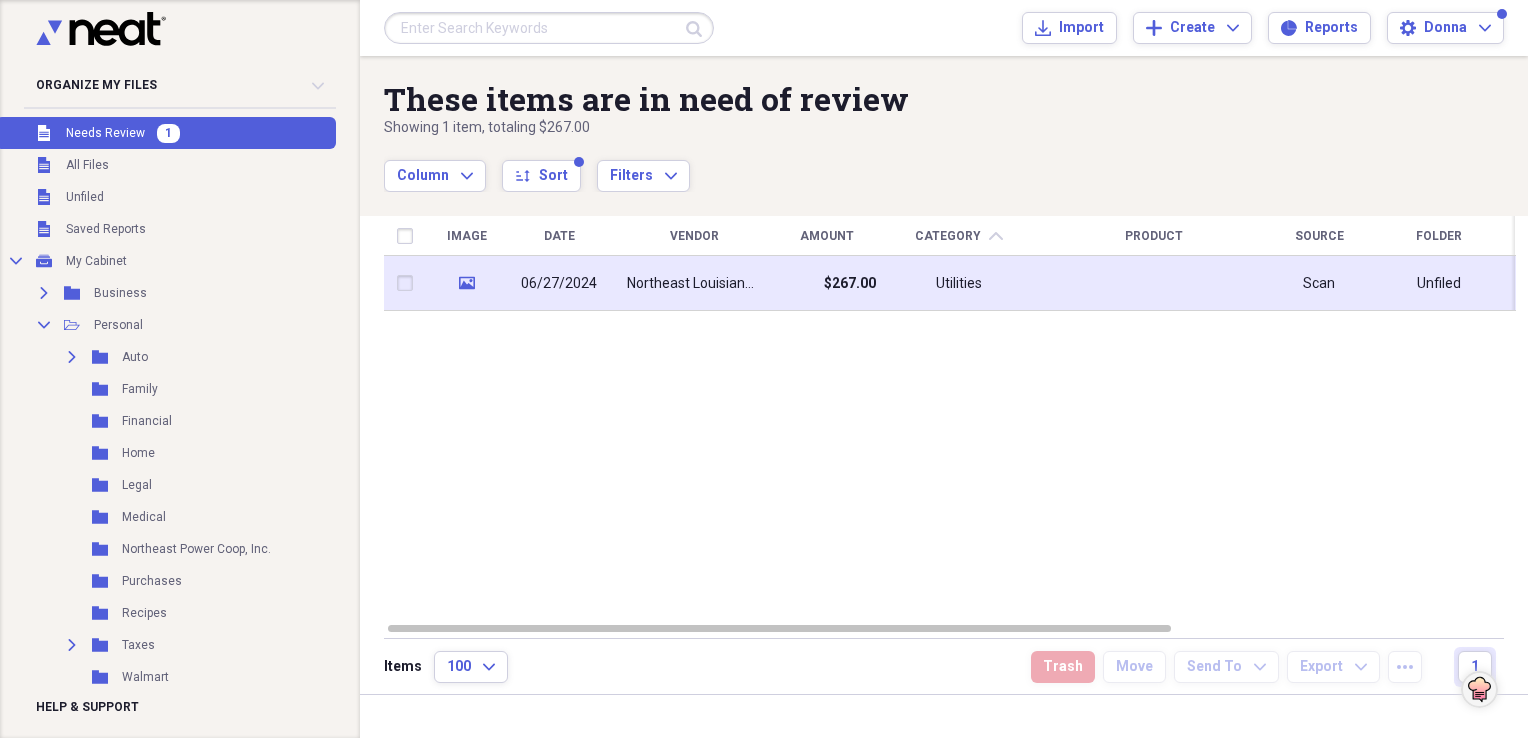 click on "06/27/2024" at bounding box center (559, 284) 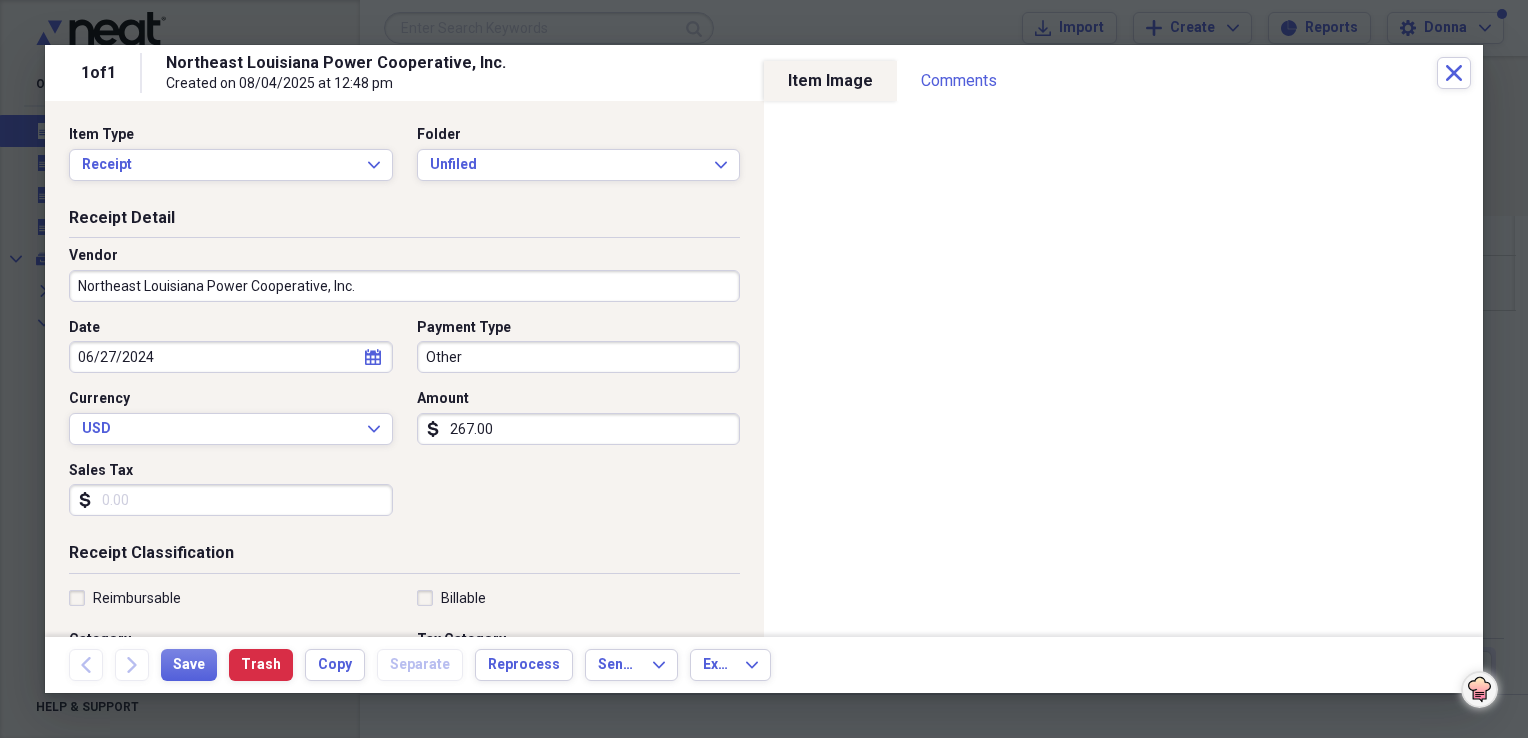 click on "calendar" 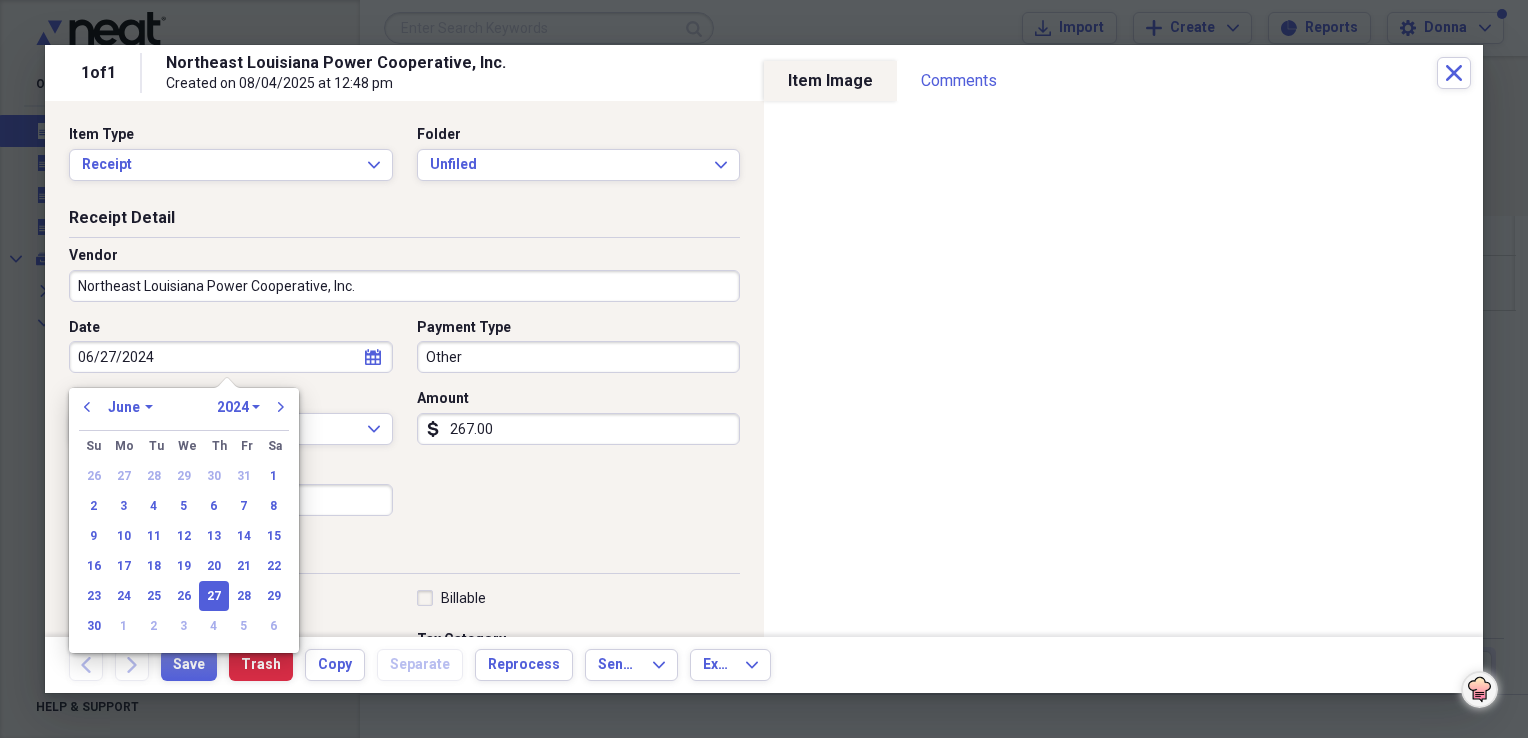 click on "January February March April May June July August September October November December" at bounding box center (130, 407) 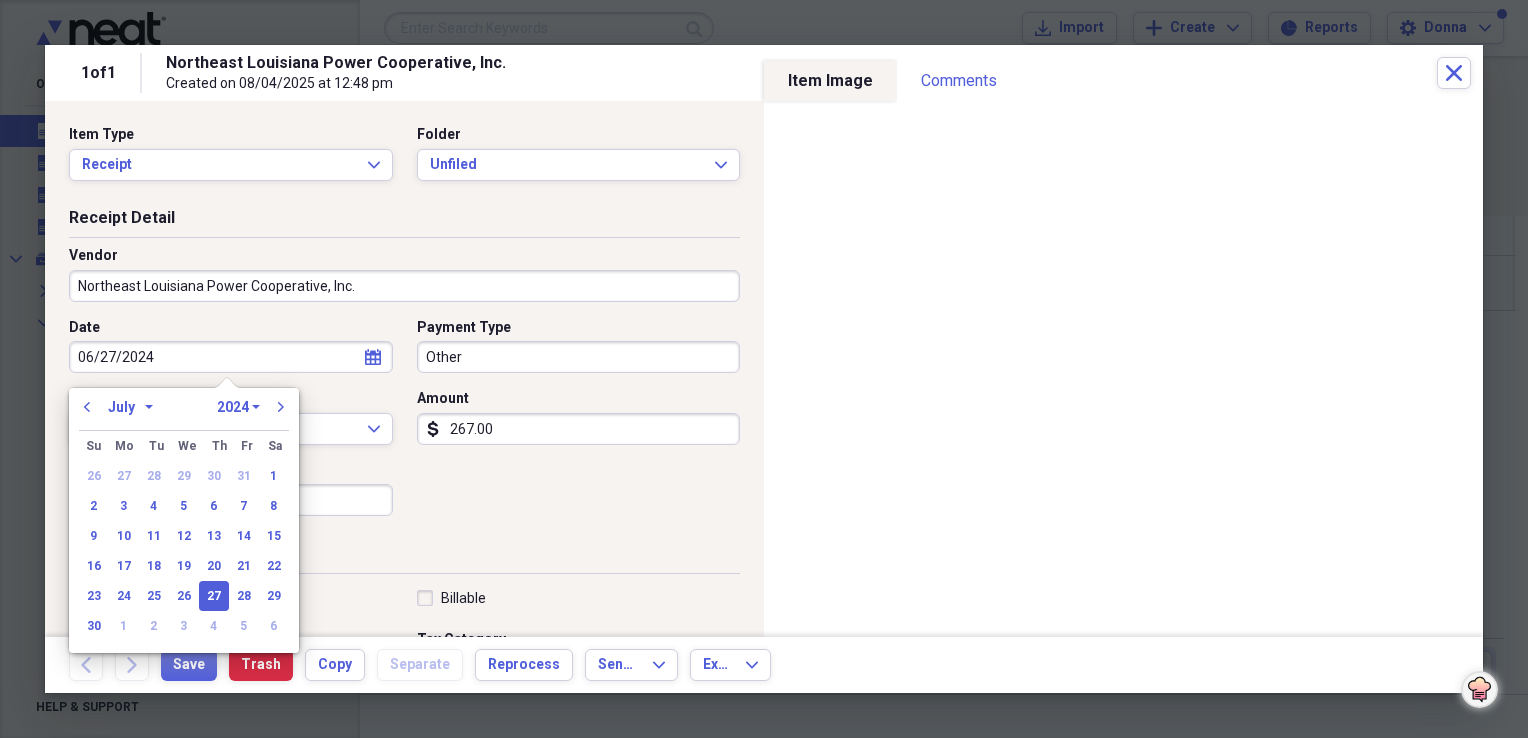 click on "January February March April May June July August September October November December" at bounding box center [130, 407] 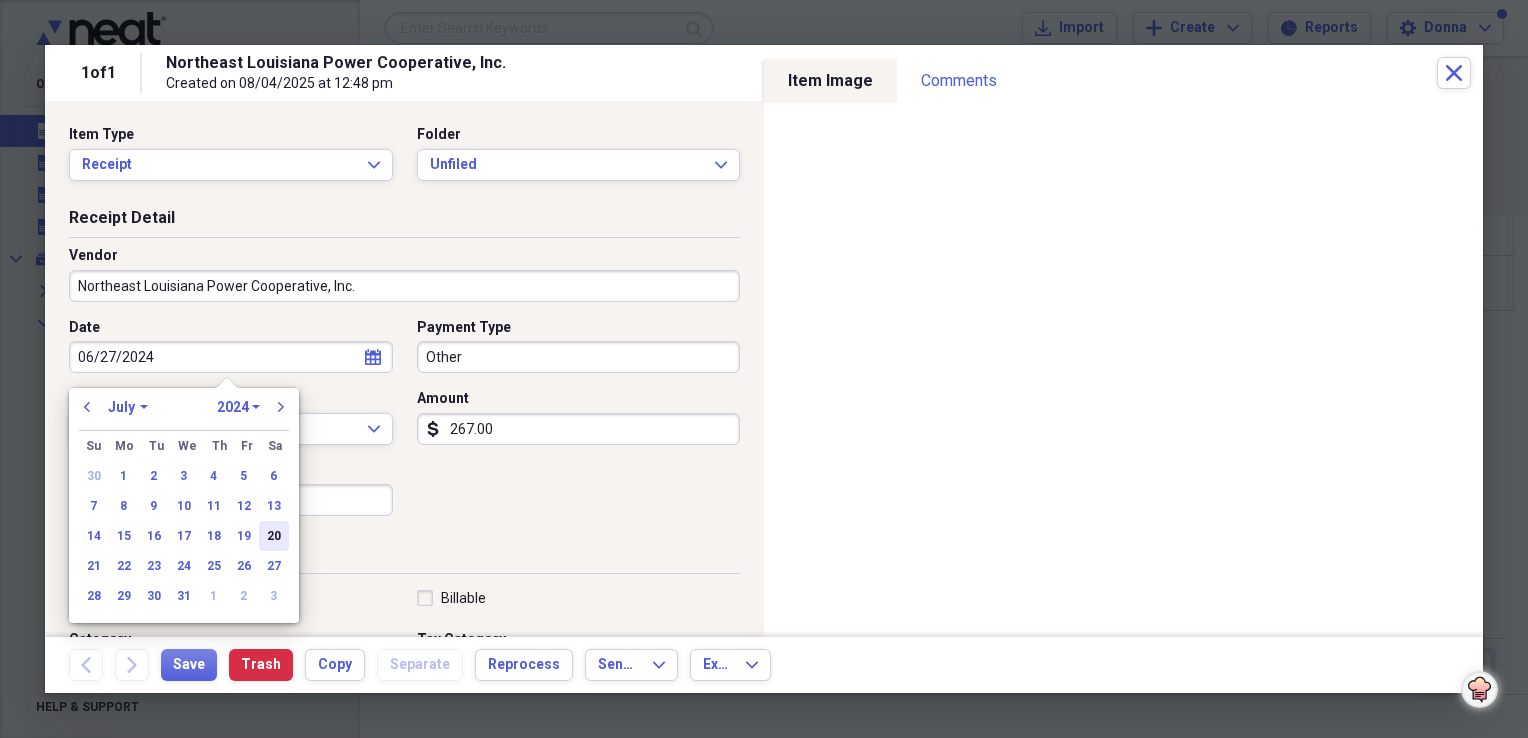 click on "20" at bounding box center [274, 536] 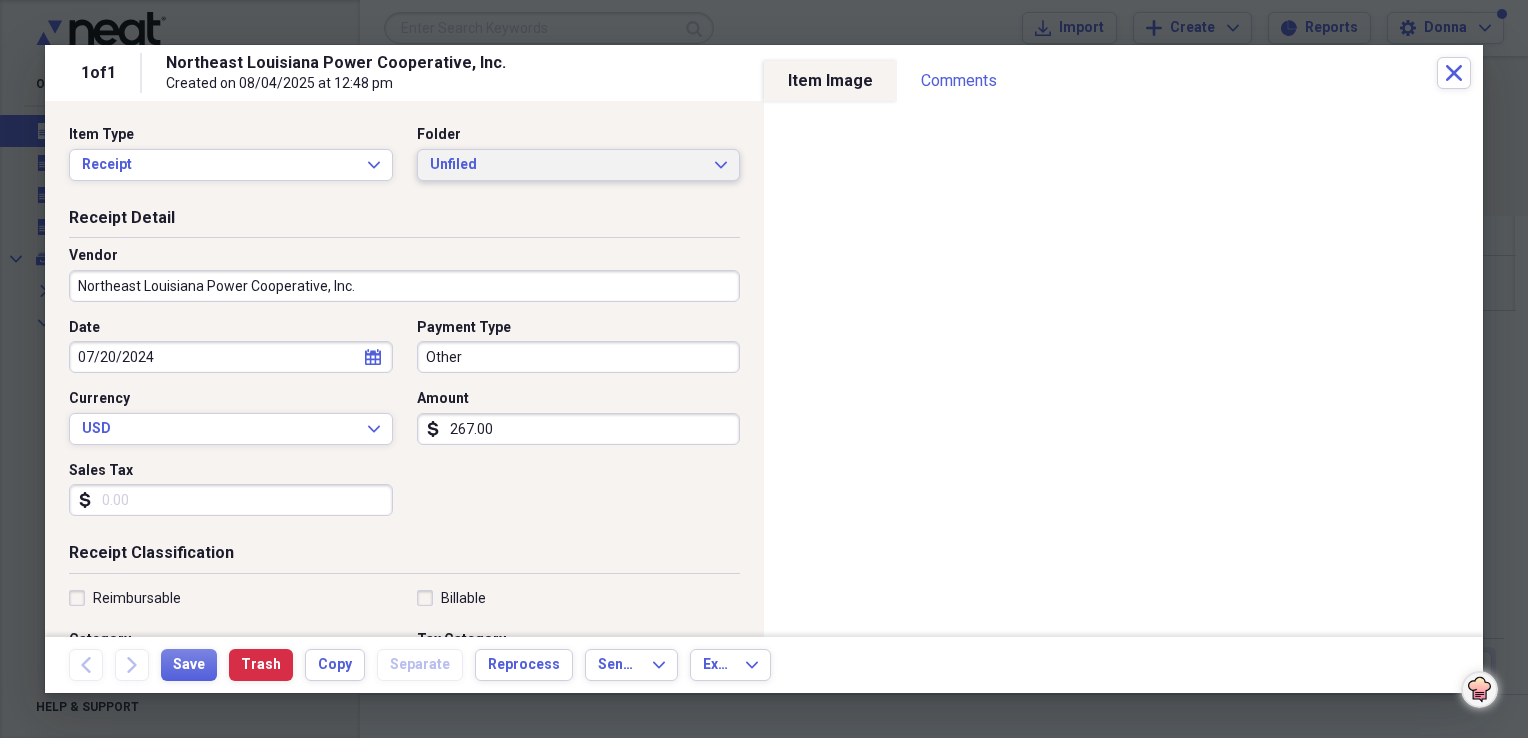 click on "Unfiled" at bounding box center (567, 165) 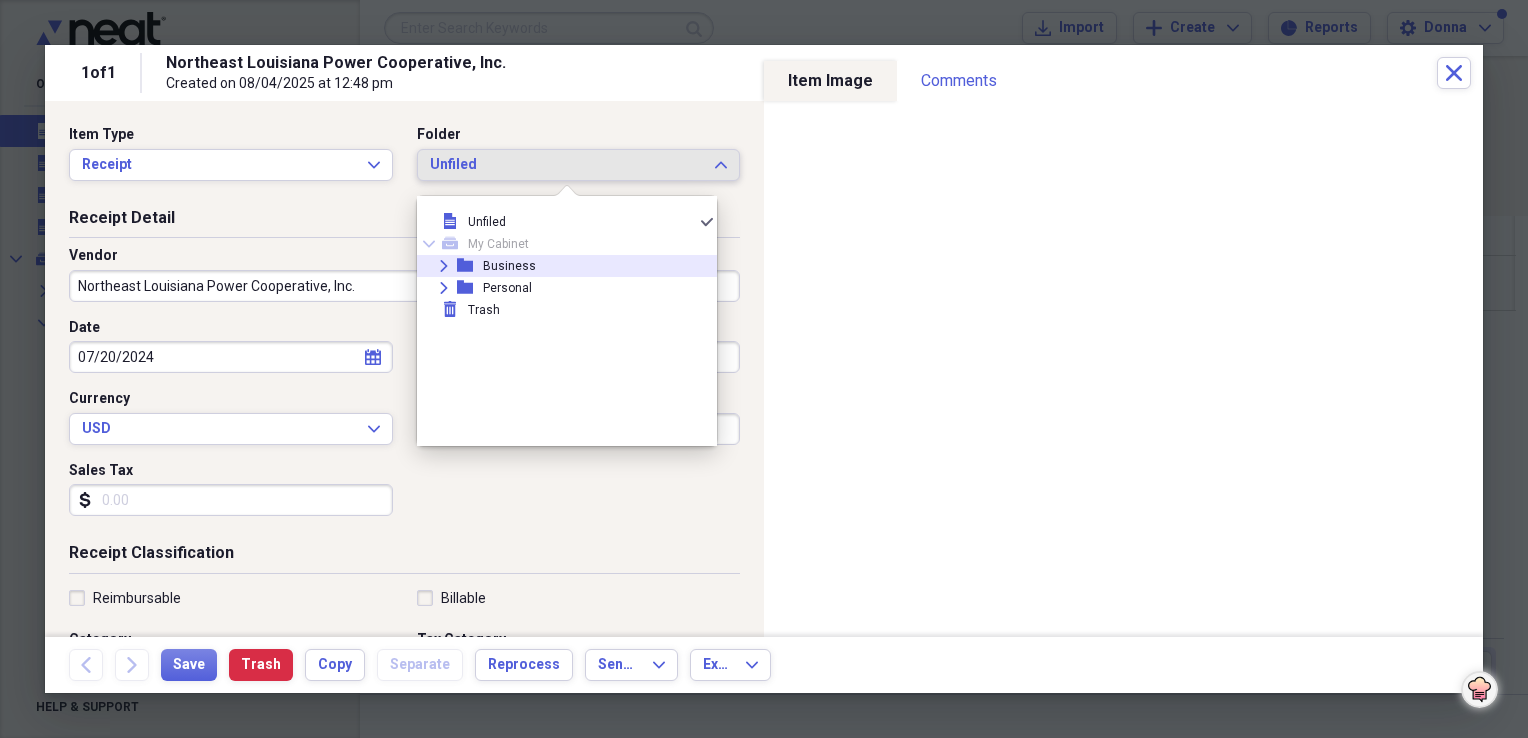 click on "Business" at bounding box center [509, 266] 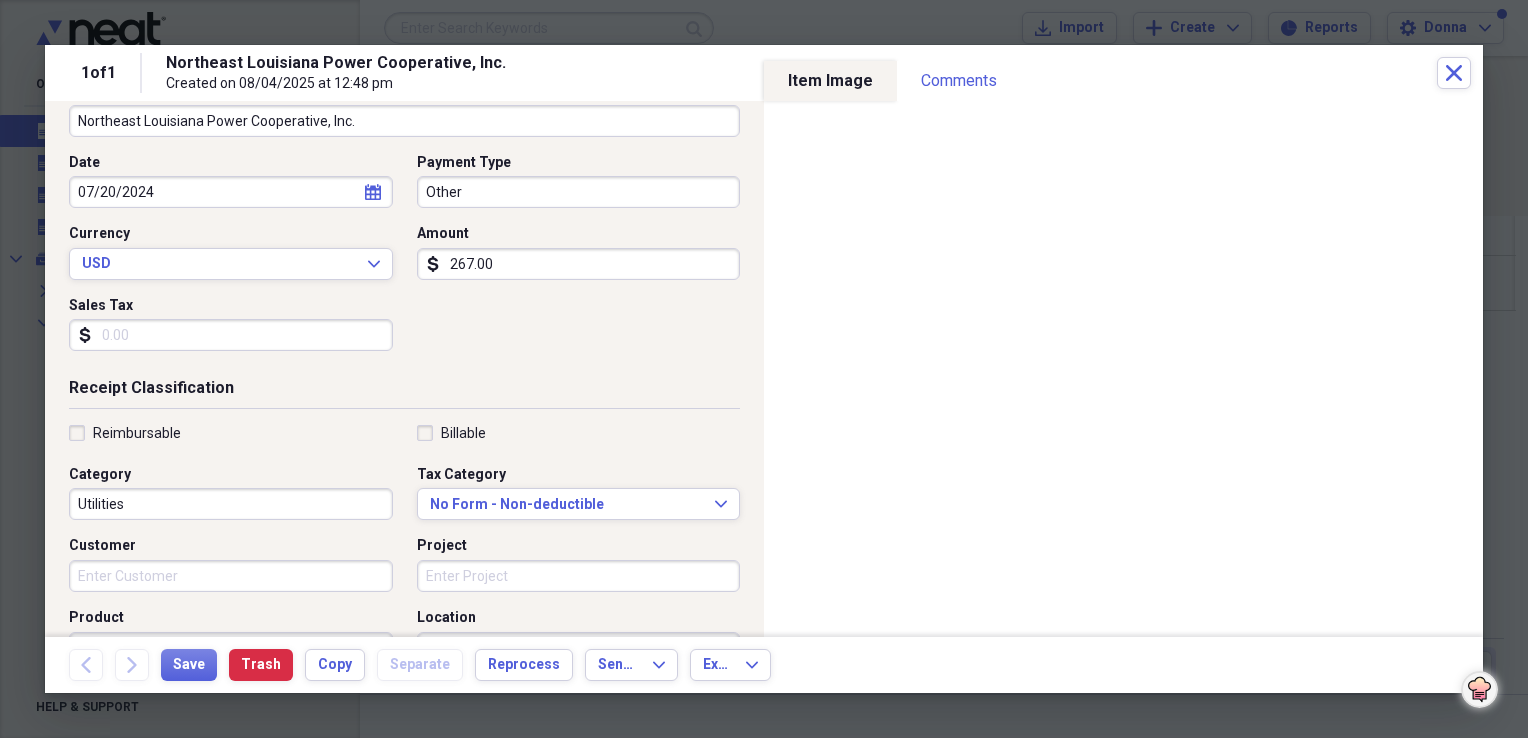 scroll, scrollTop: 200, scrollLeft: 0, axis: vertical 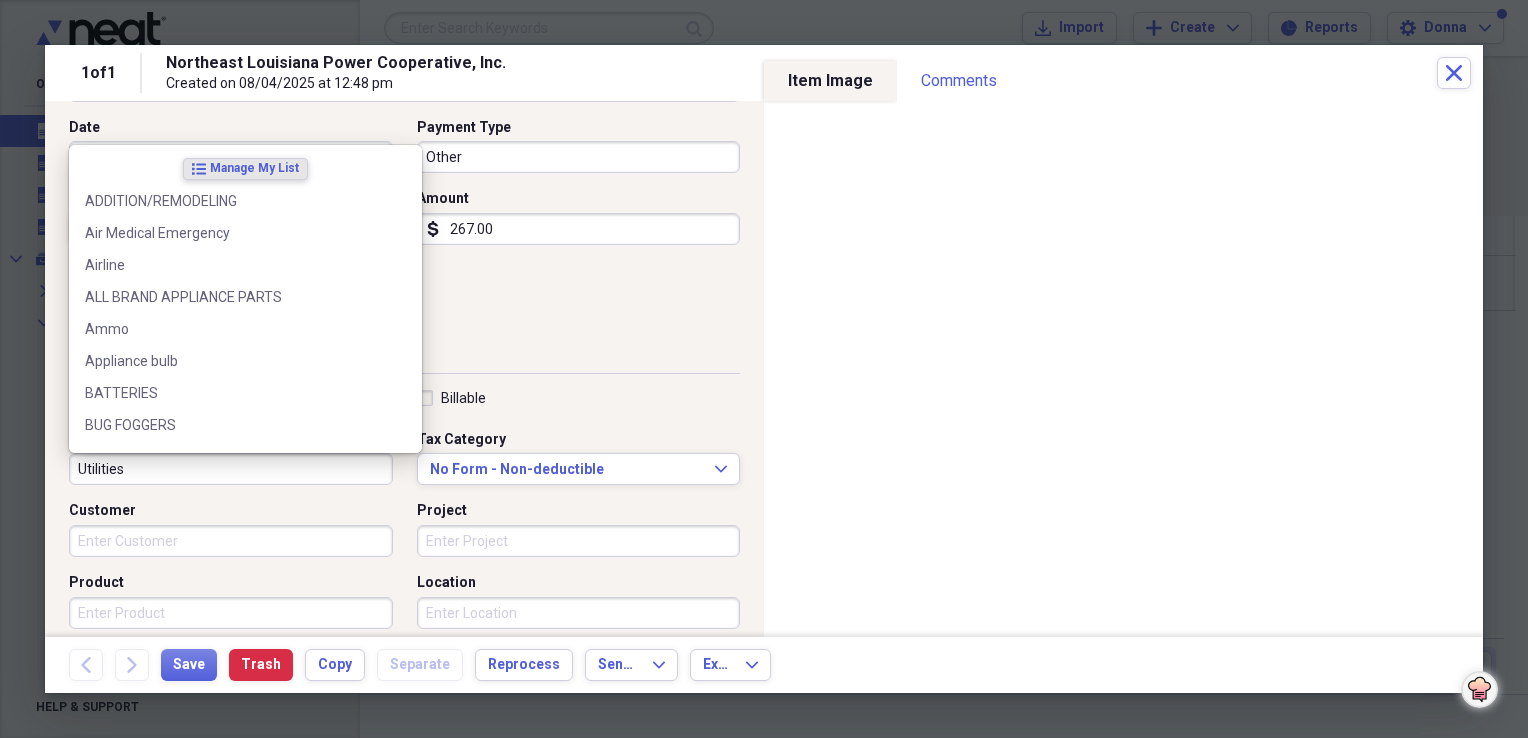 click on "Utilities" at bounding box center (231, 469) 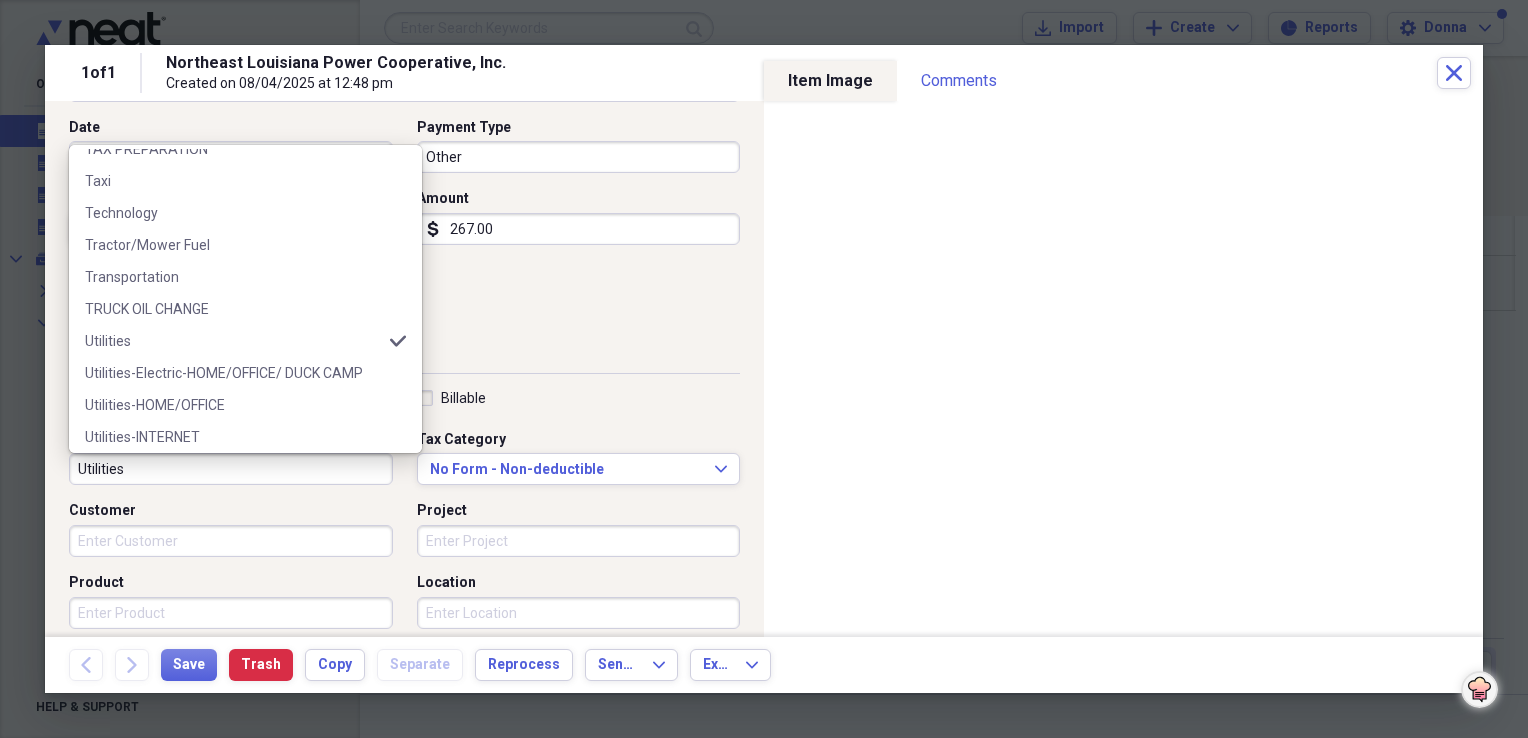 scroll, scrollTop: 3000, scrollLeft: 0, axis: vertical 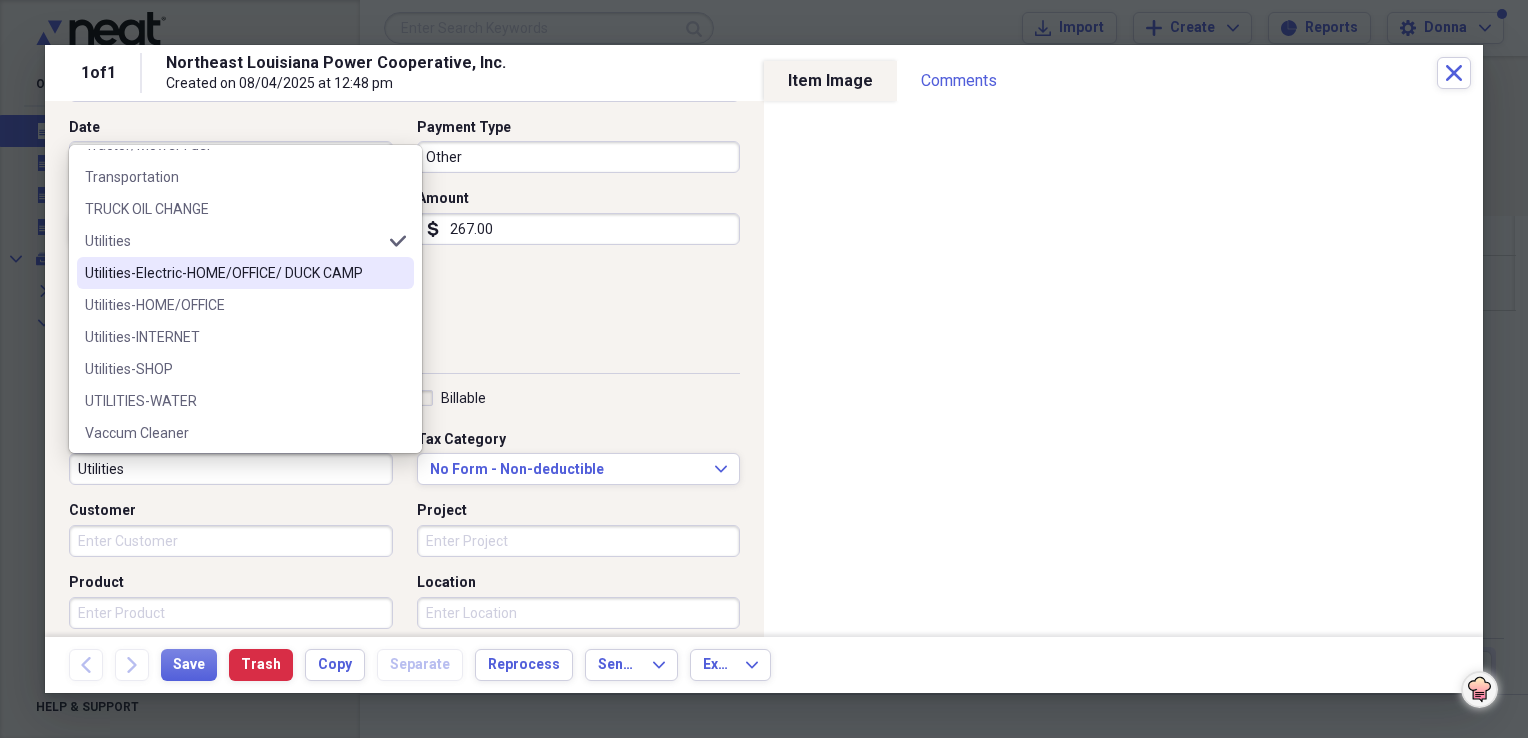 click on "Utilities-Electric-HOME/OFFICE/ DUCK CAMP" at bounding box center [245, 273] 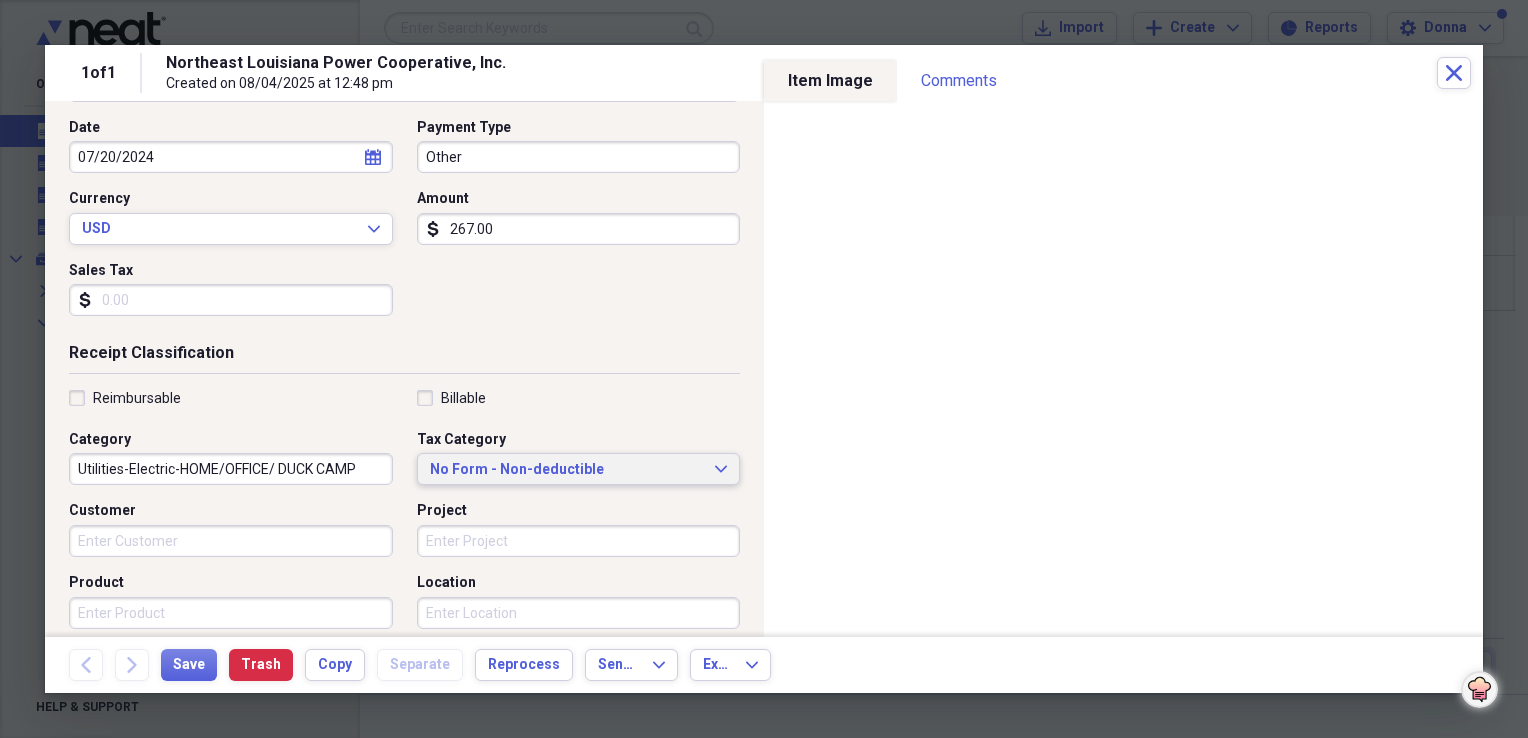 click on "No Form - Non-deductible" at bounding box center (567, 470) 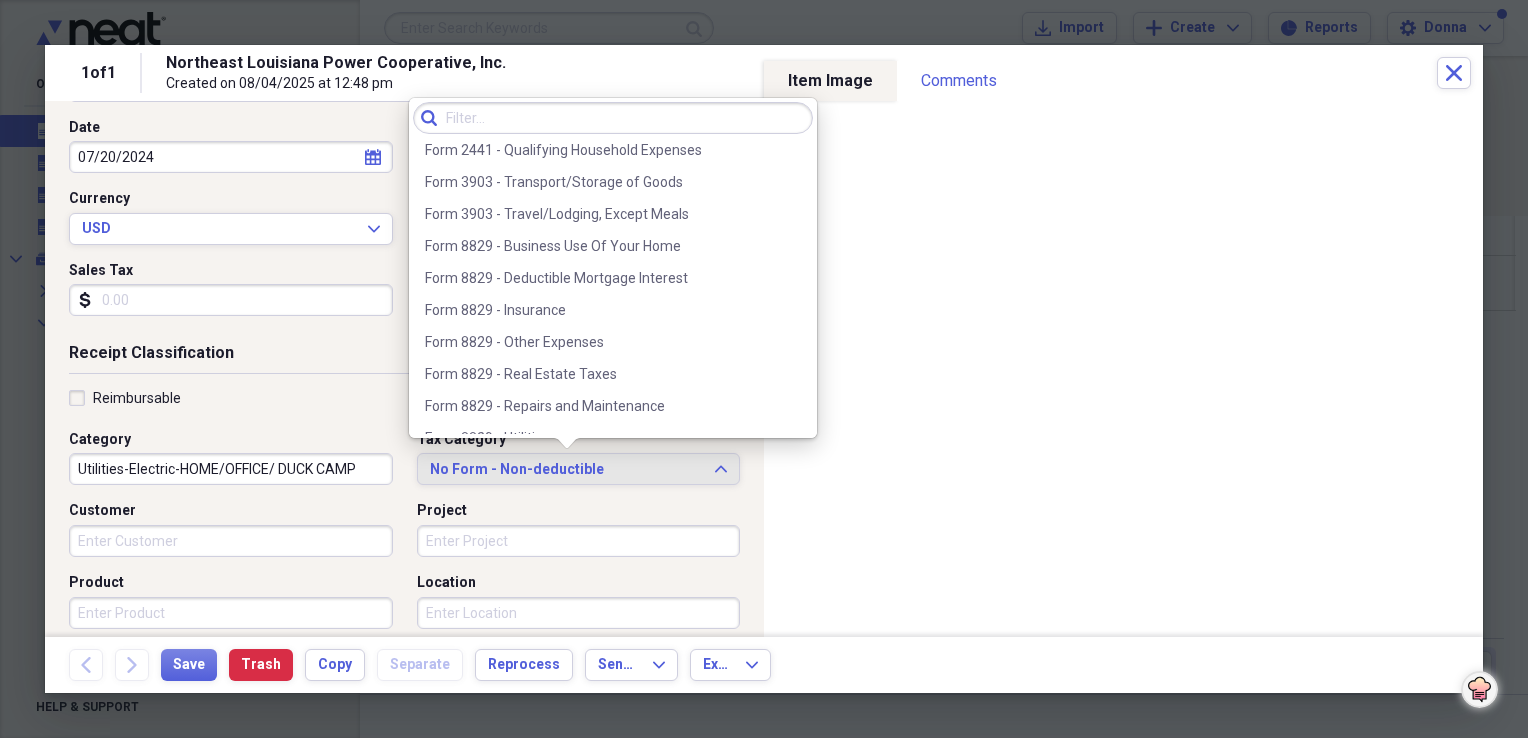 scroll, scrollTop: 2100, scrollLeft: 0, axis: vertical 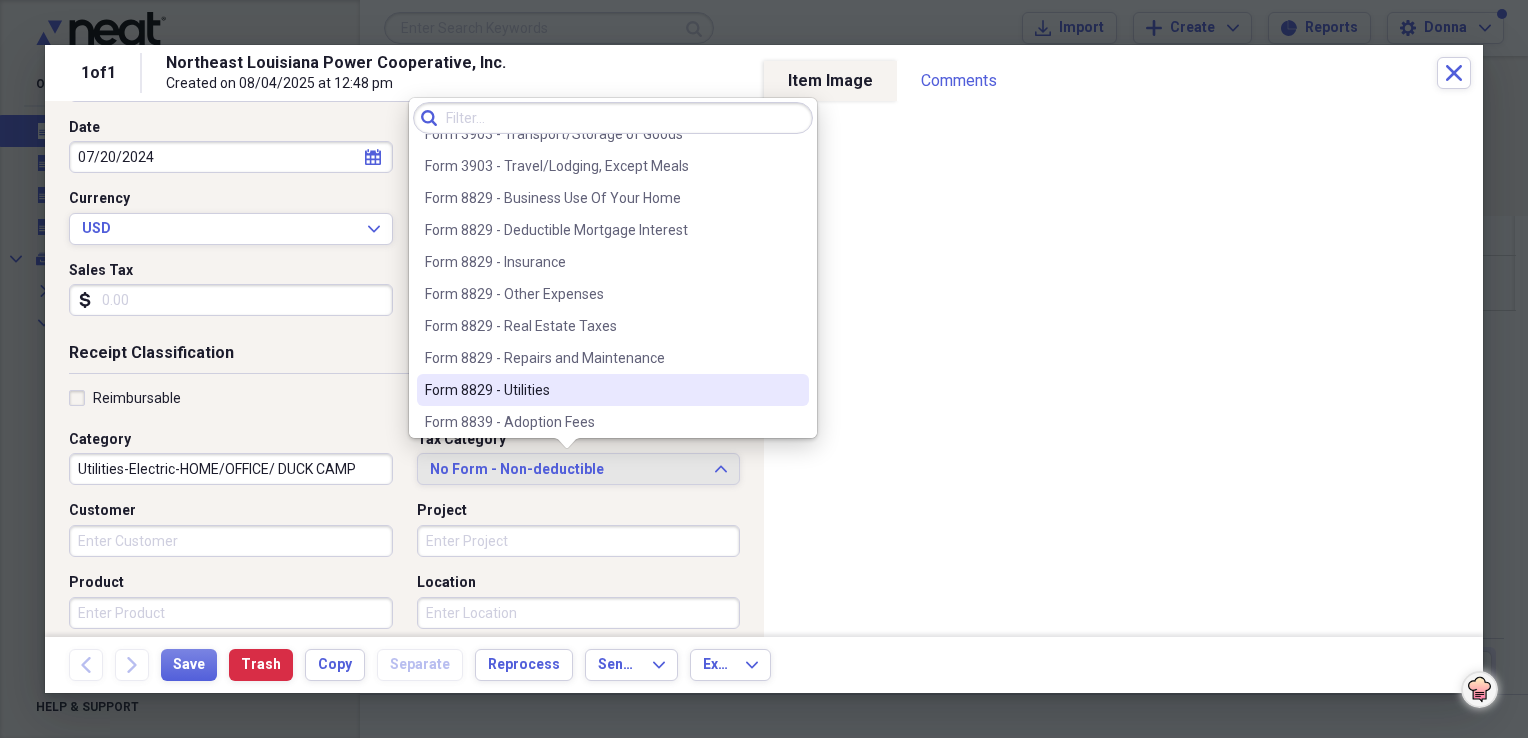 click on "Form 8829 - Utilities" at bounding box center (601, 390) 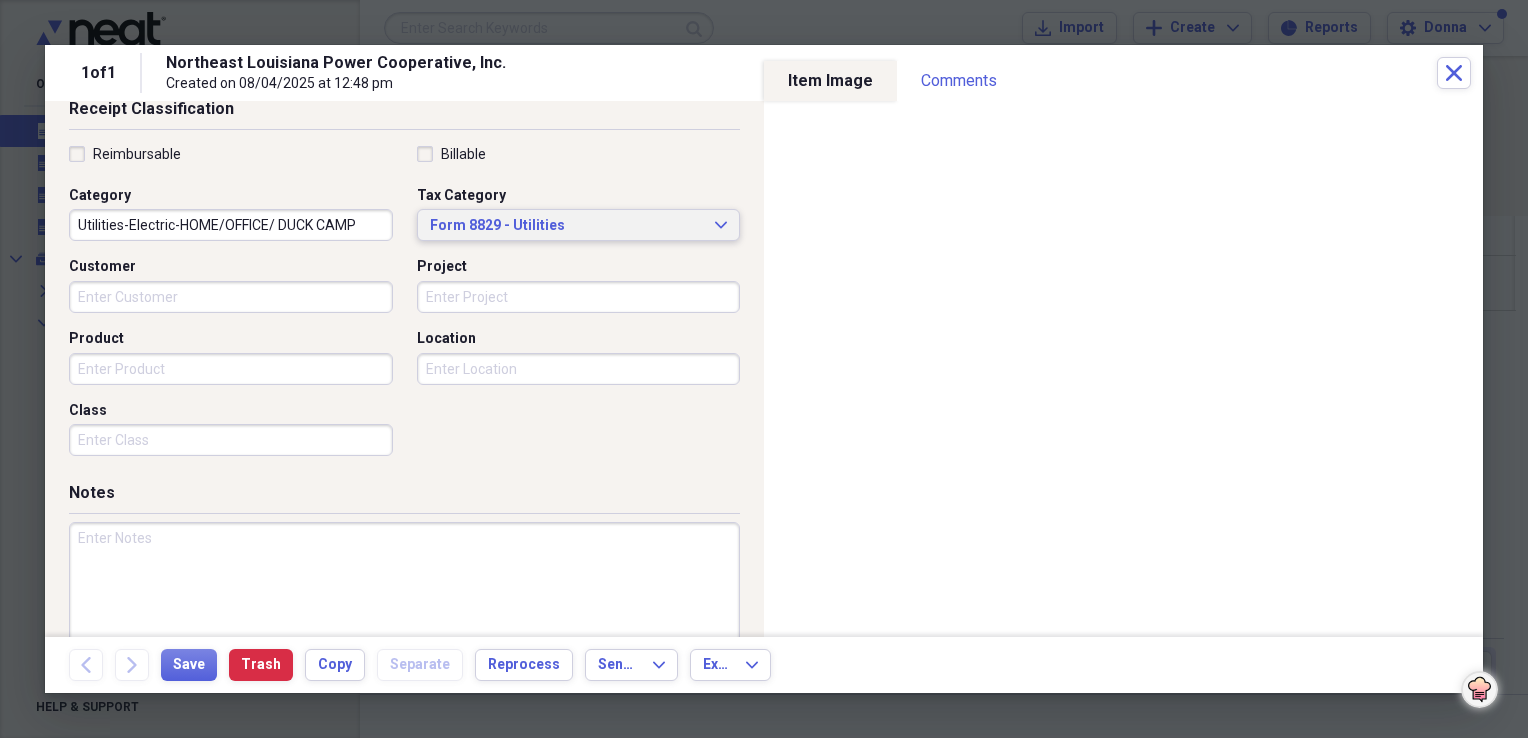 scroll, scrollTop: 483, scrollLeft: 0, axis: vertical 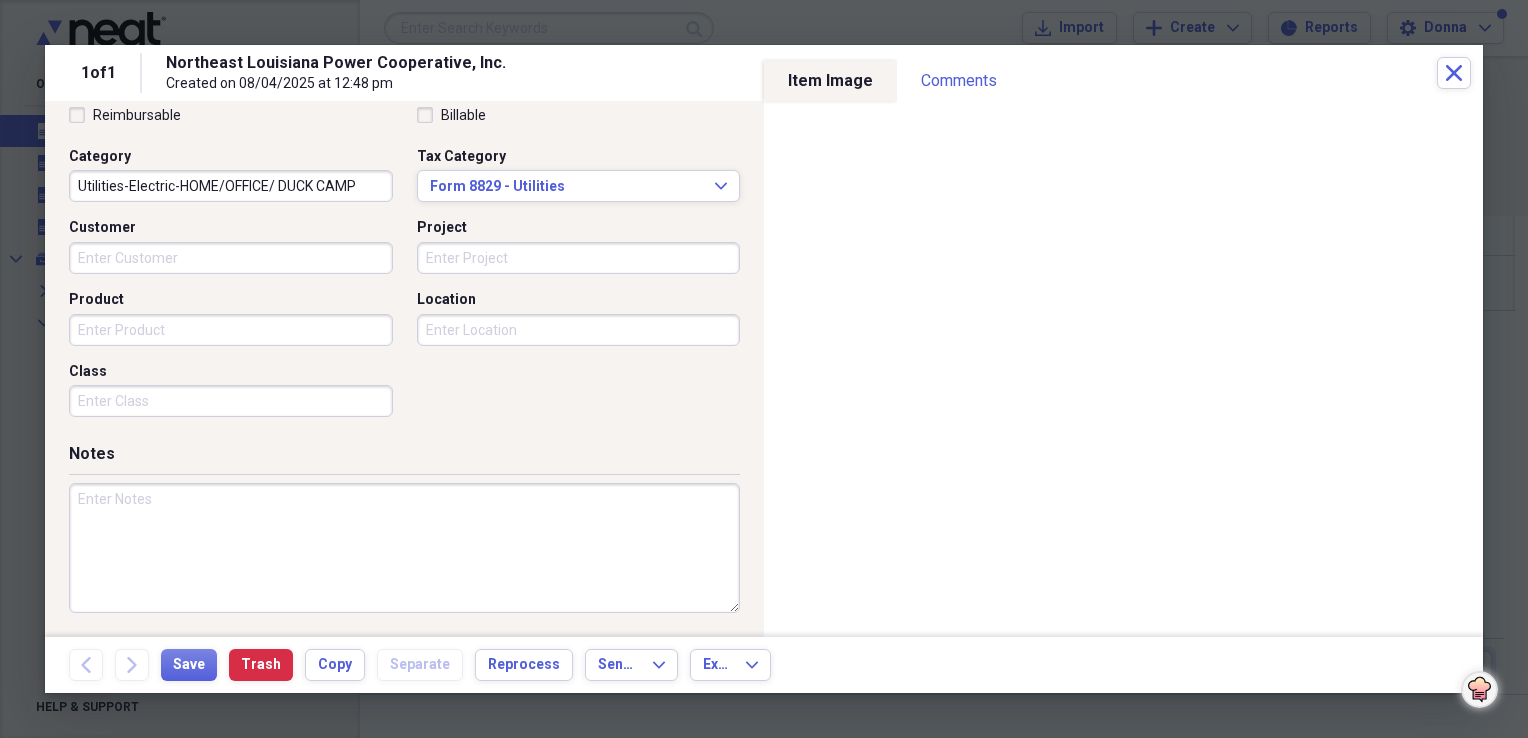 click at bounding box center [404, 548] 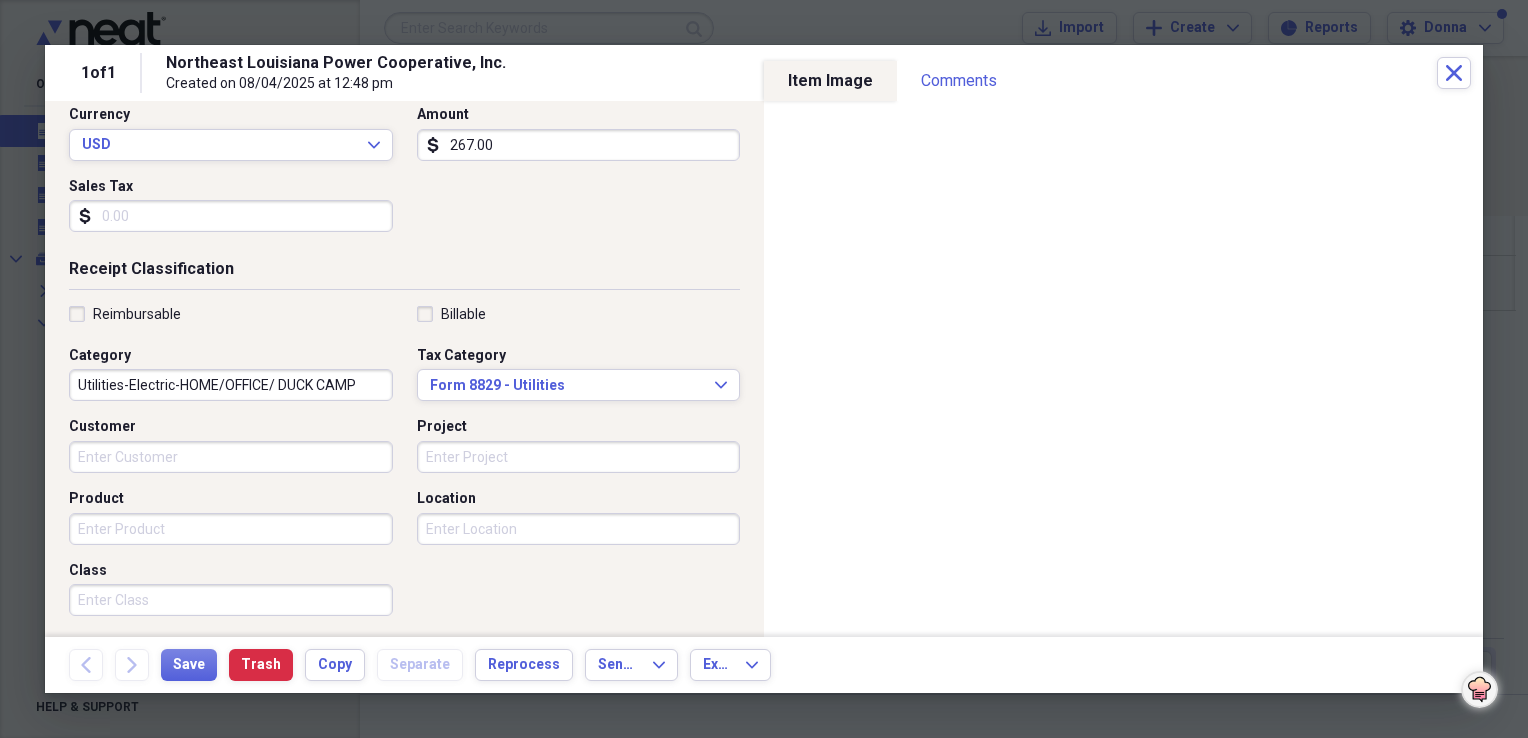 scroll, scrollTop: 283, scrollLeft: 0, axis: vertical 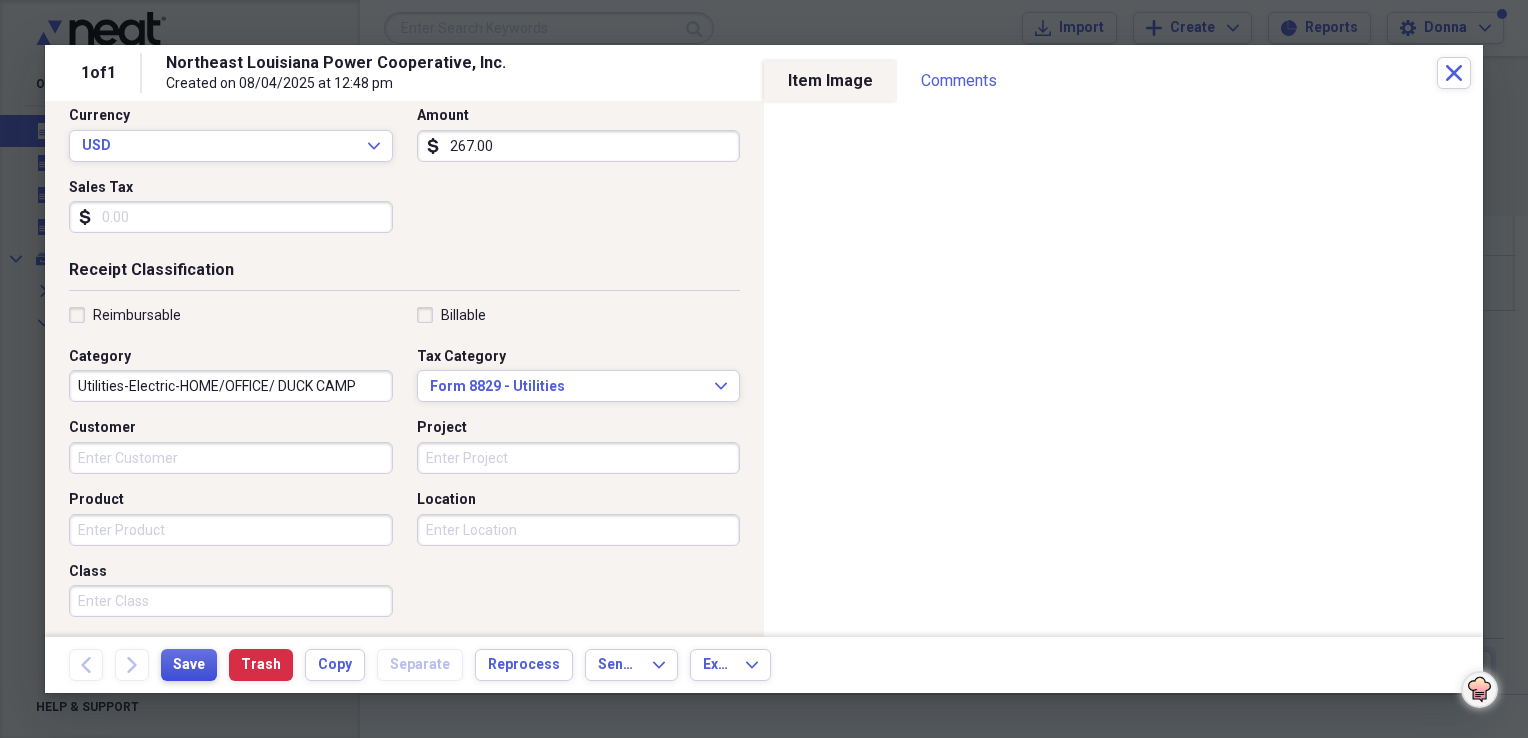type on "HOME/OFFICE/ DUCK CAMP" 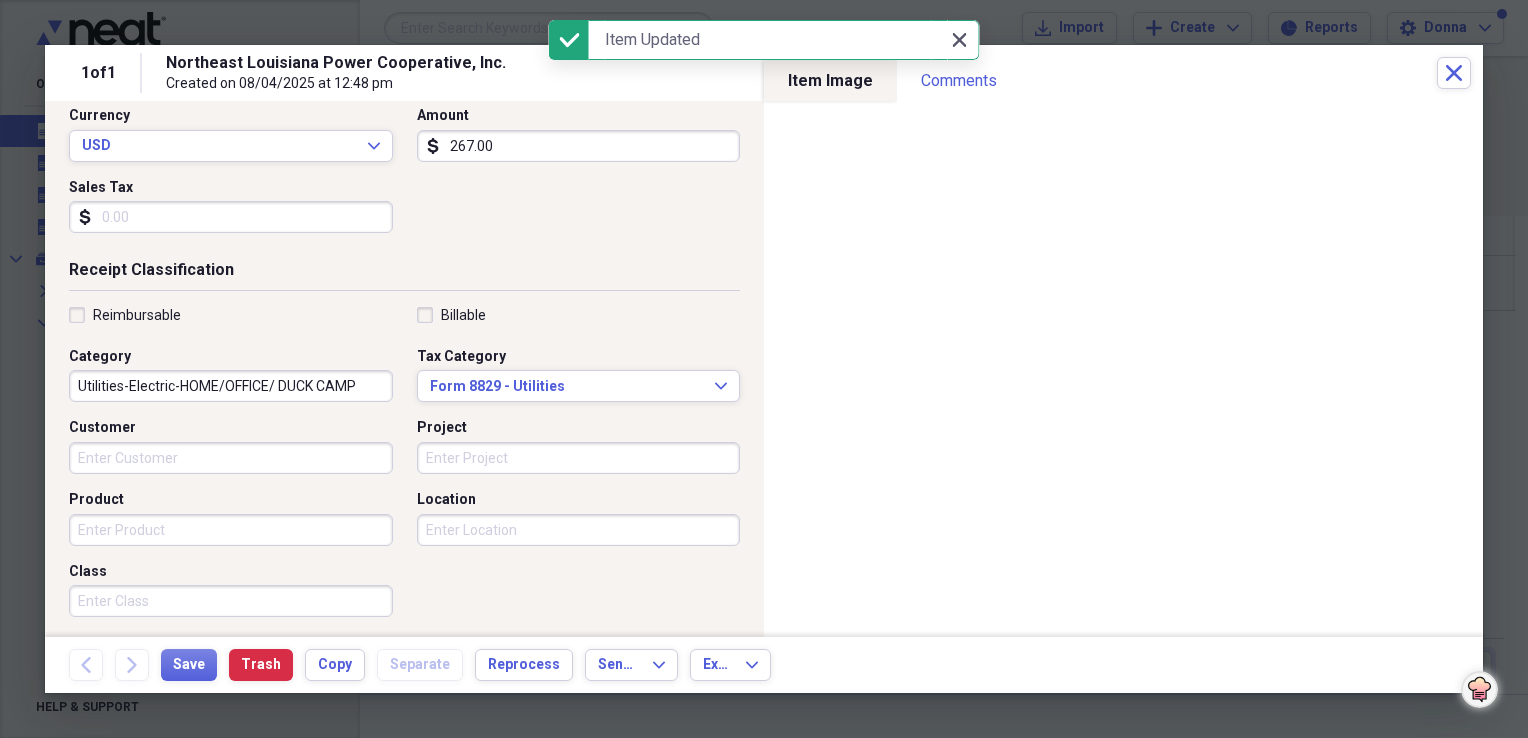 click on "Close" 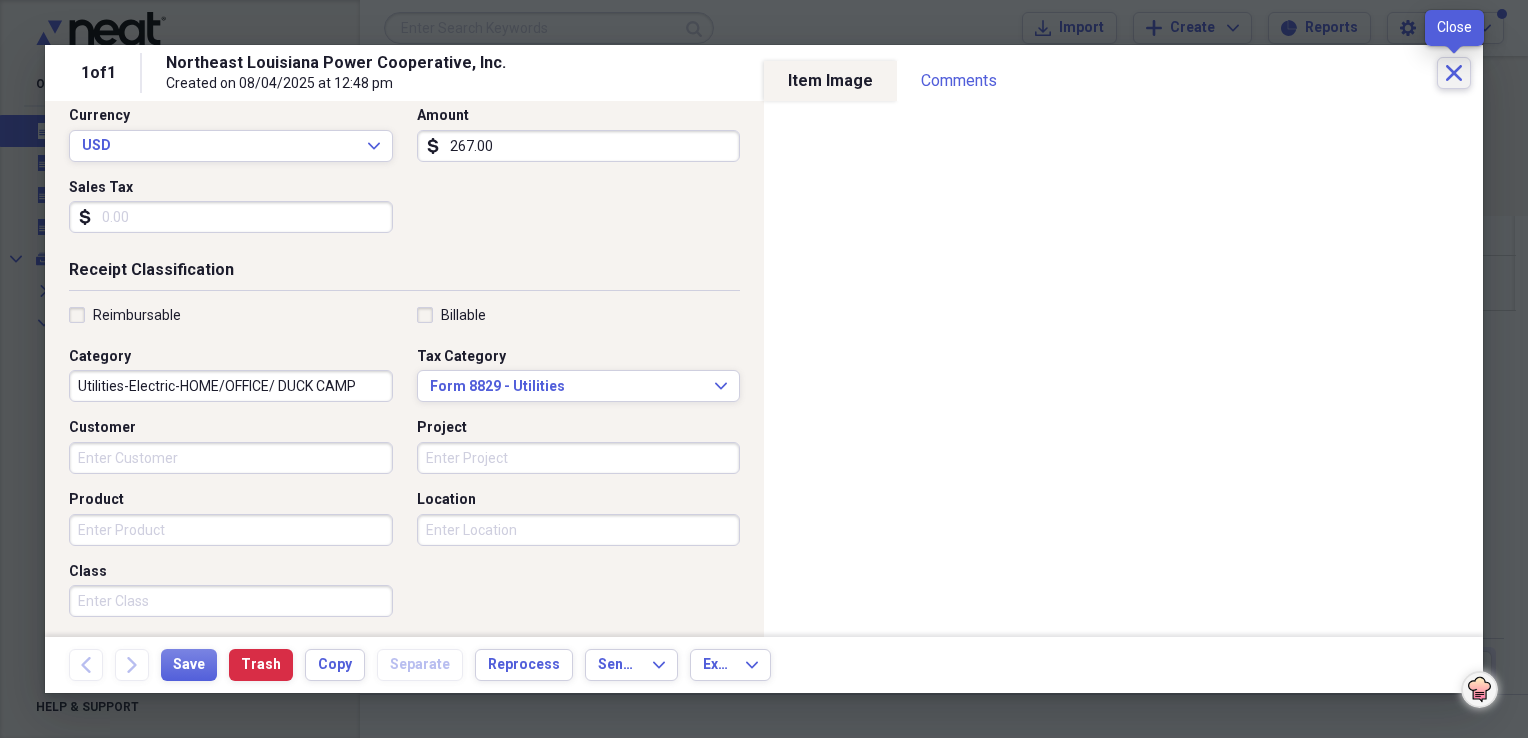 click on "Close" at bounding box center (1454, 73) 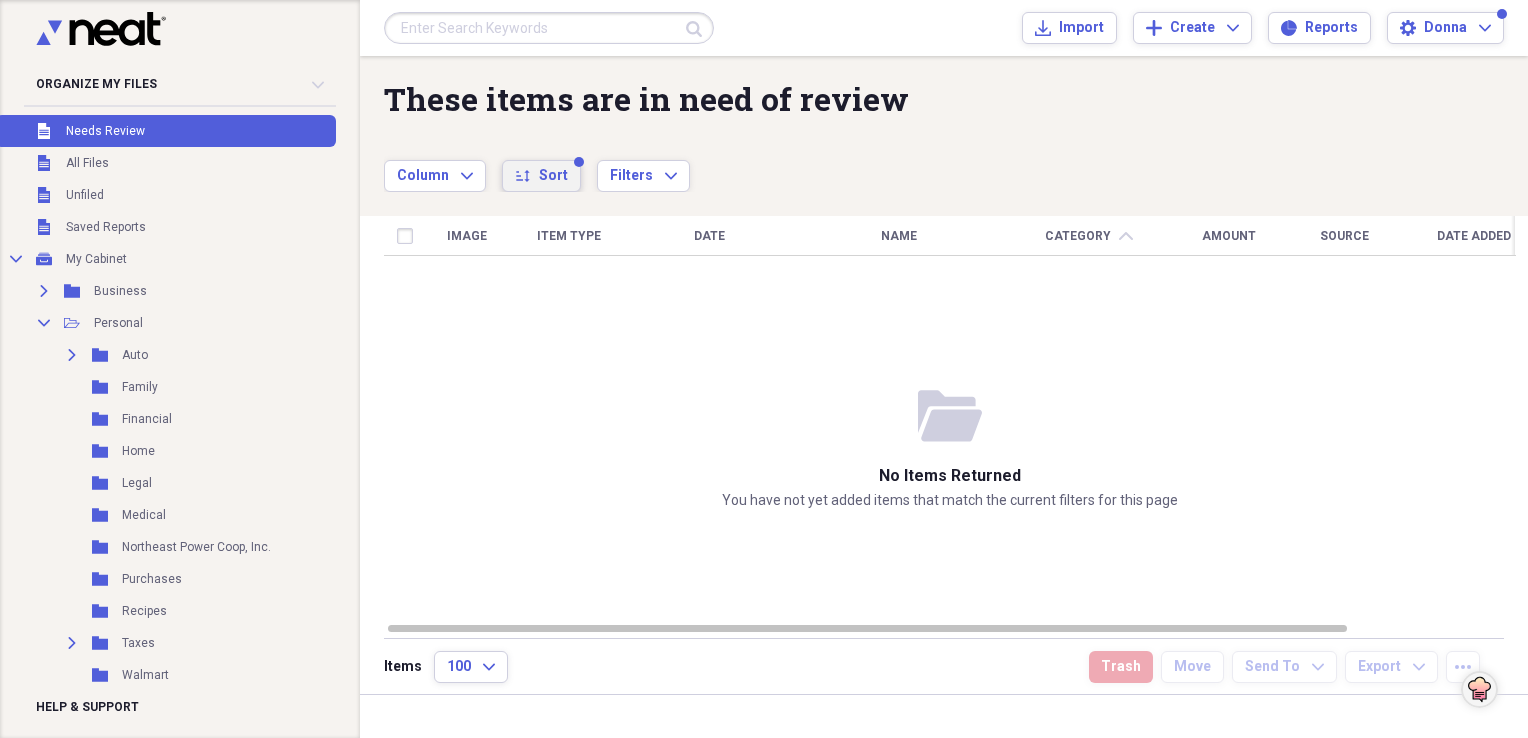 click on "Sort" at bounding box center (553, 176) 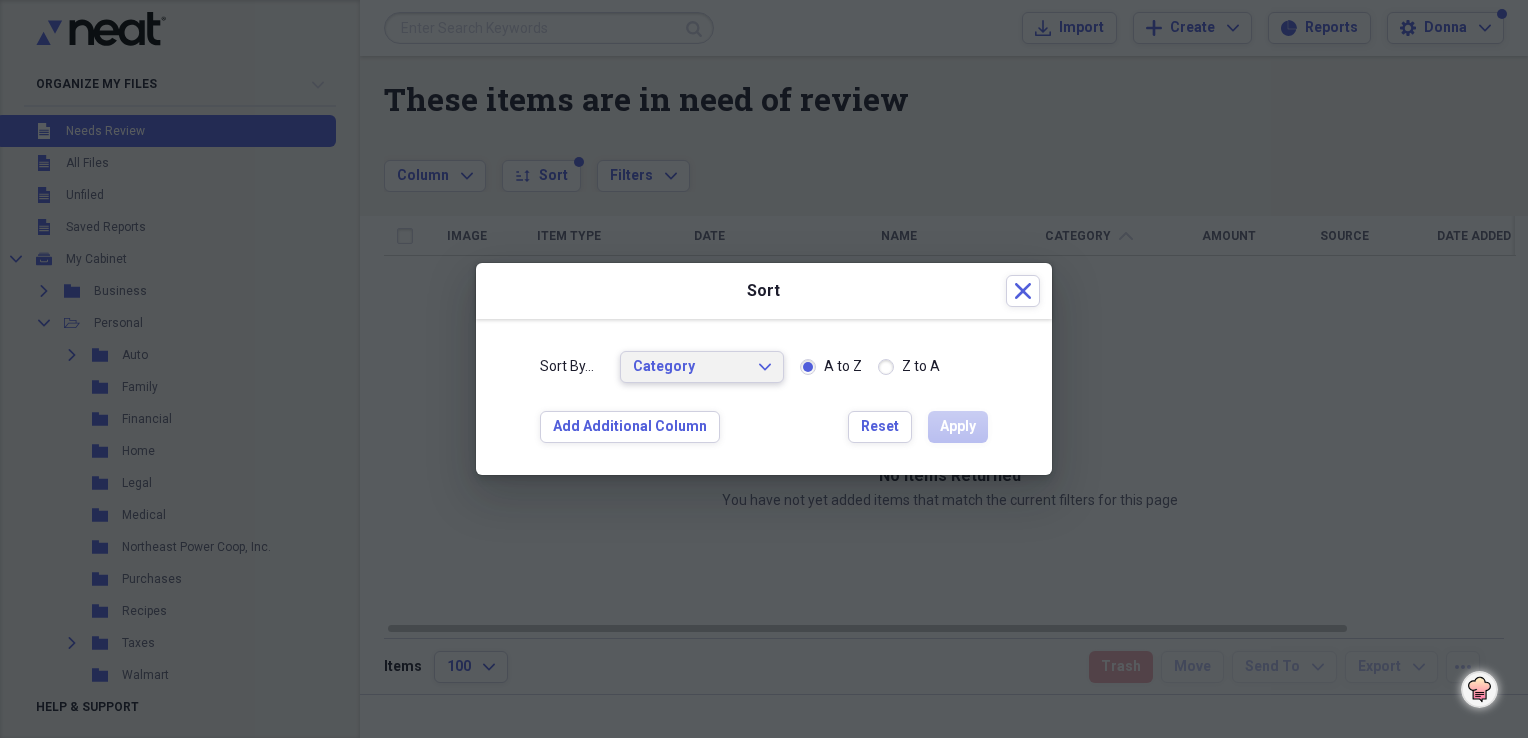 click on "Category Expand" at bounding box center (702, 367) 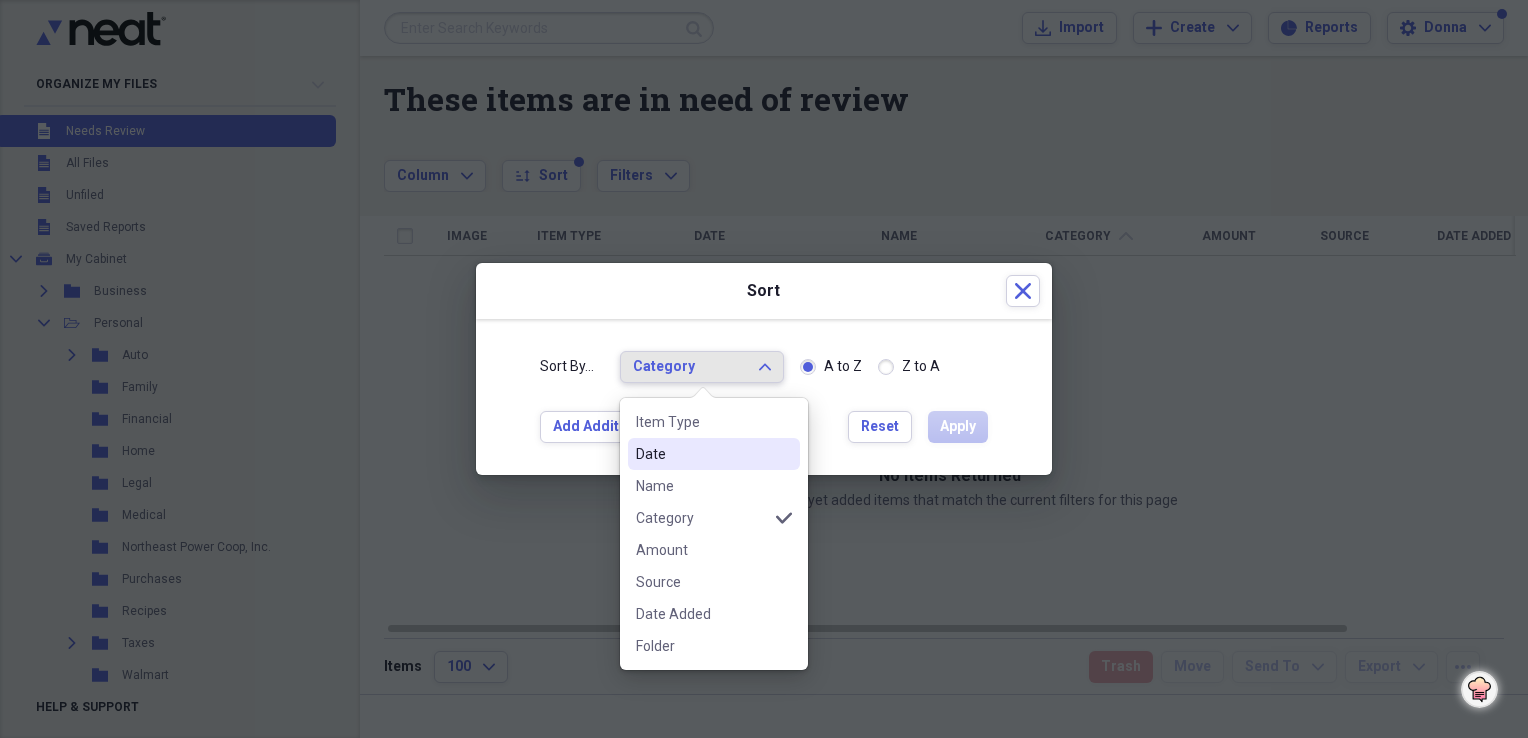 click on "Date" at bounding box center [702, 454] 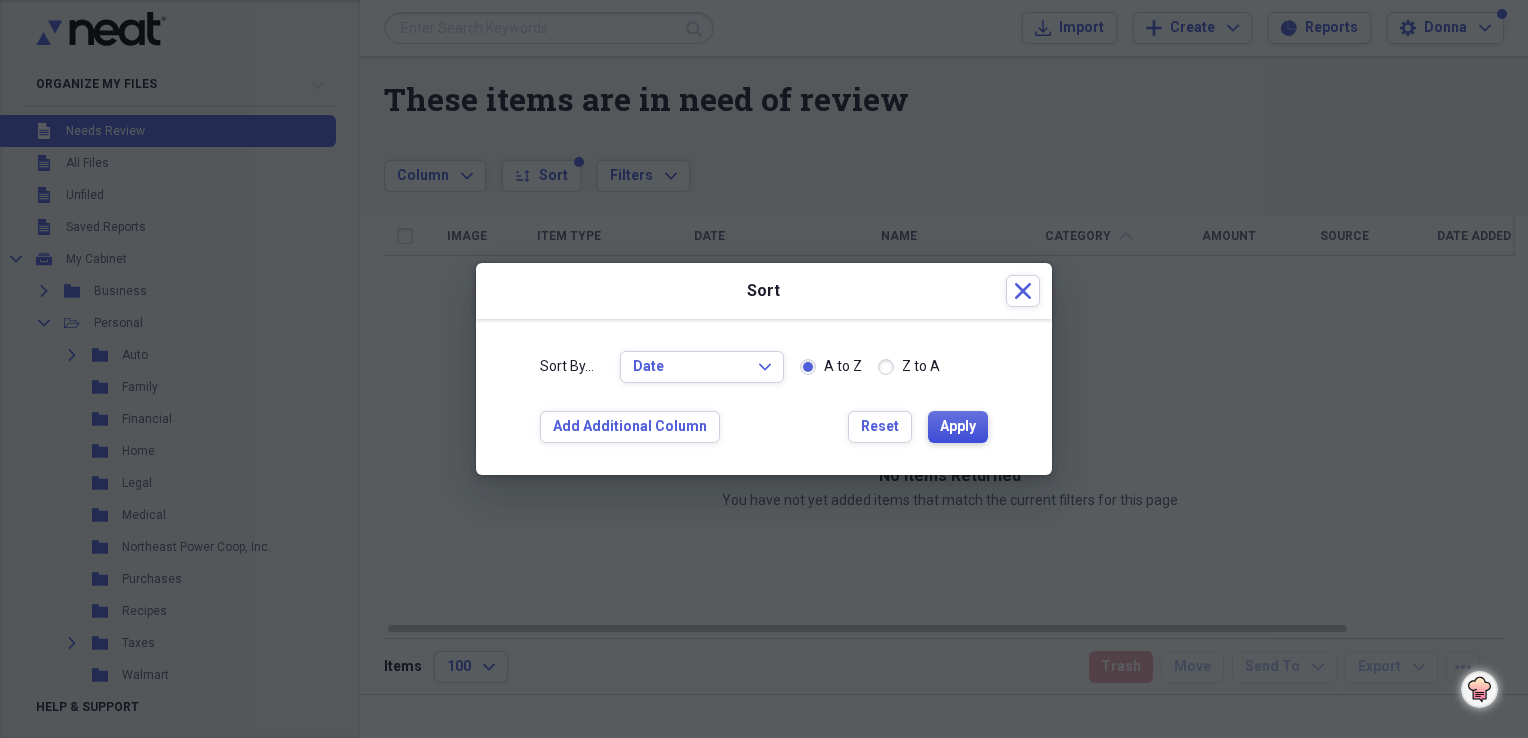 click on "Apply" at bounding box center [958, 427] 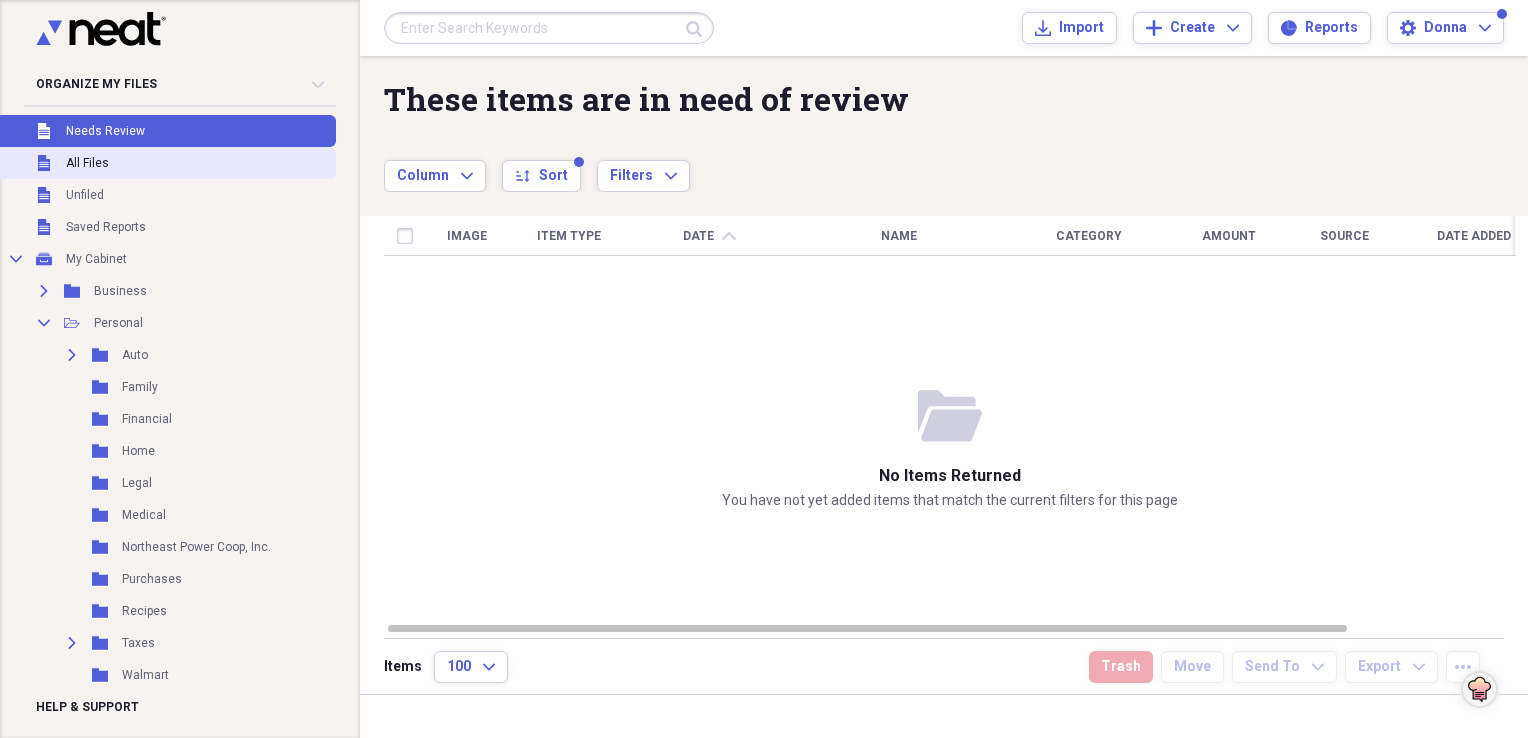 click on "Unfiled All Files" at bounding box center [166, 163] 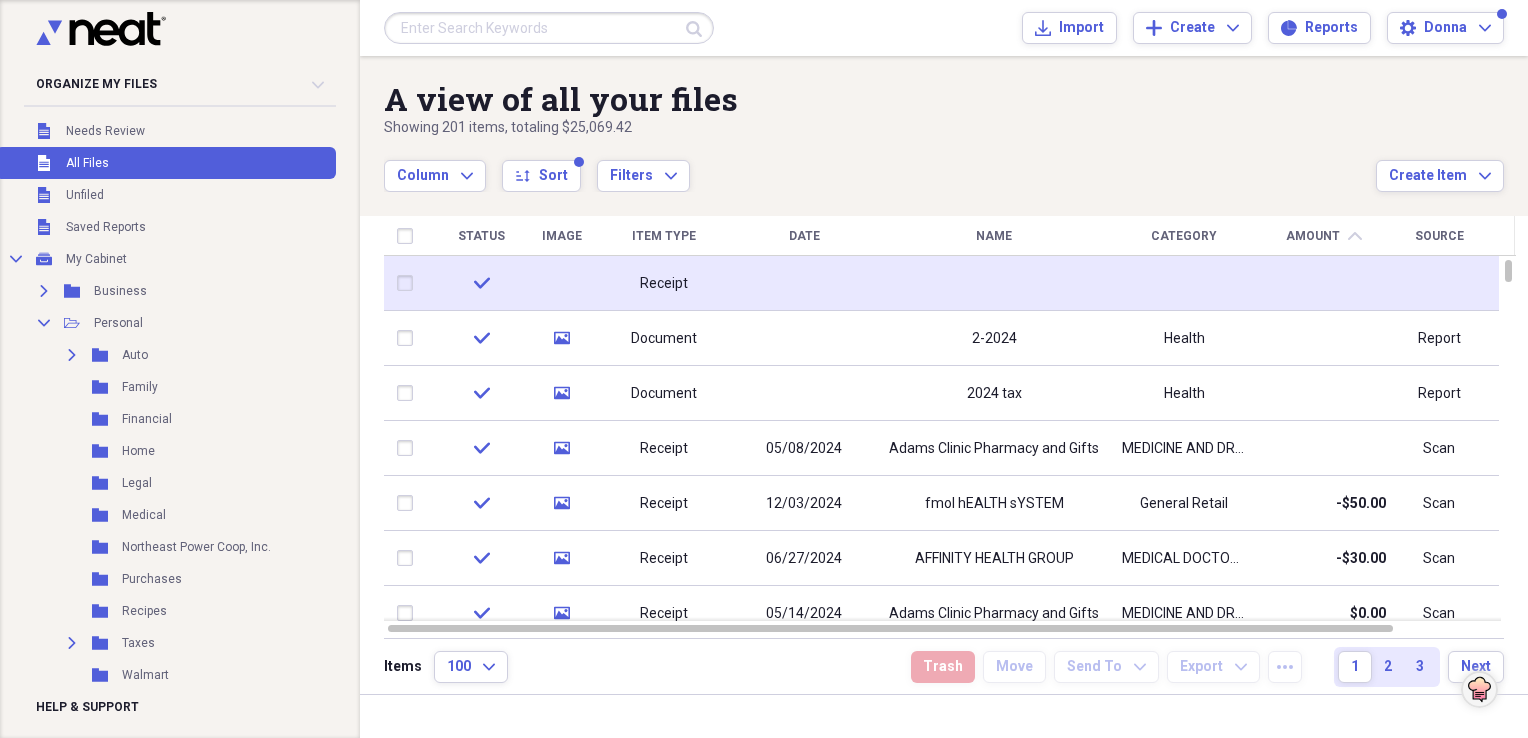 click at bounding box center (804, 283) 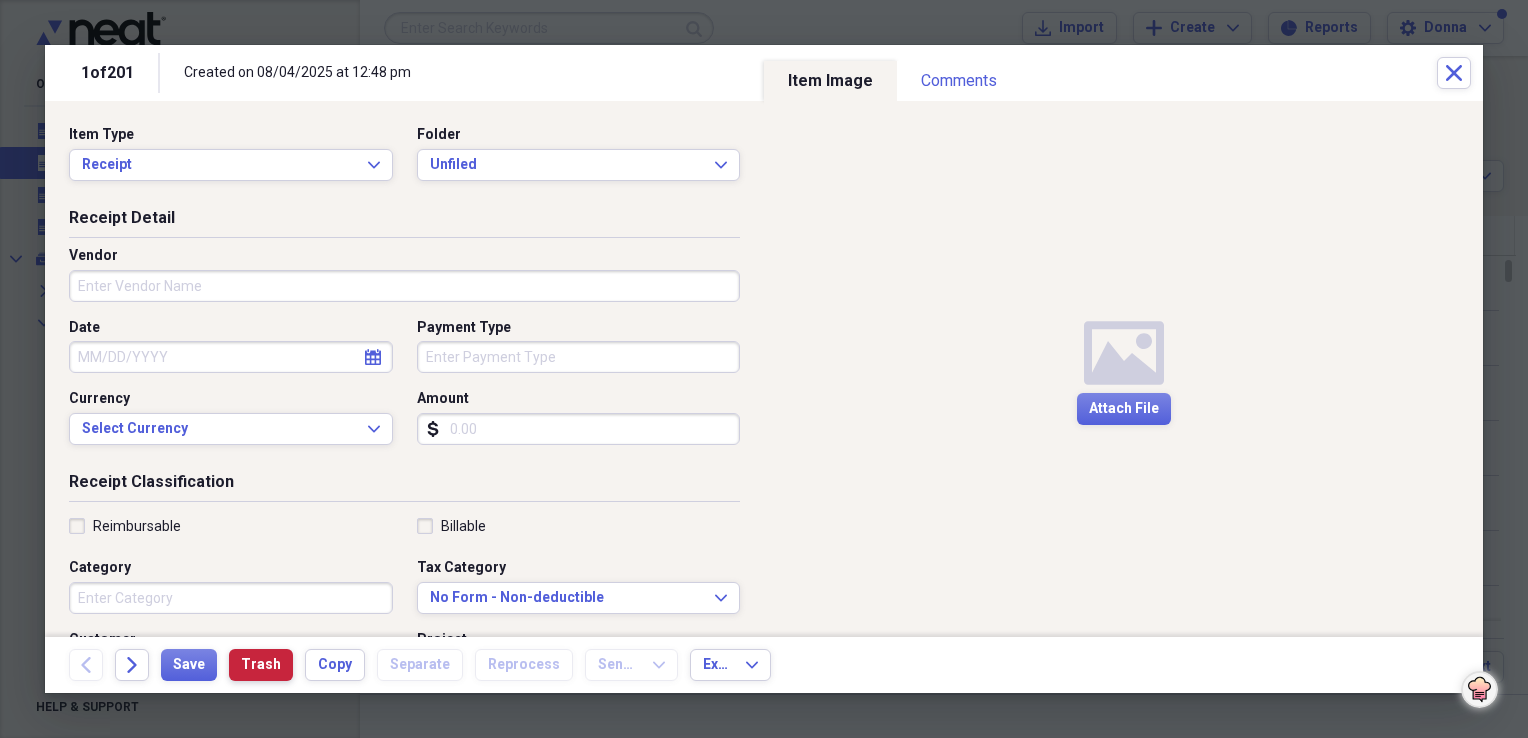 click on "Trash" at bounding box center [261, 665] 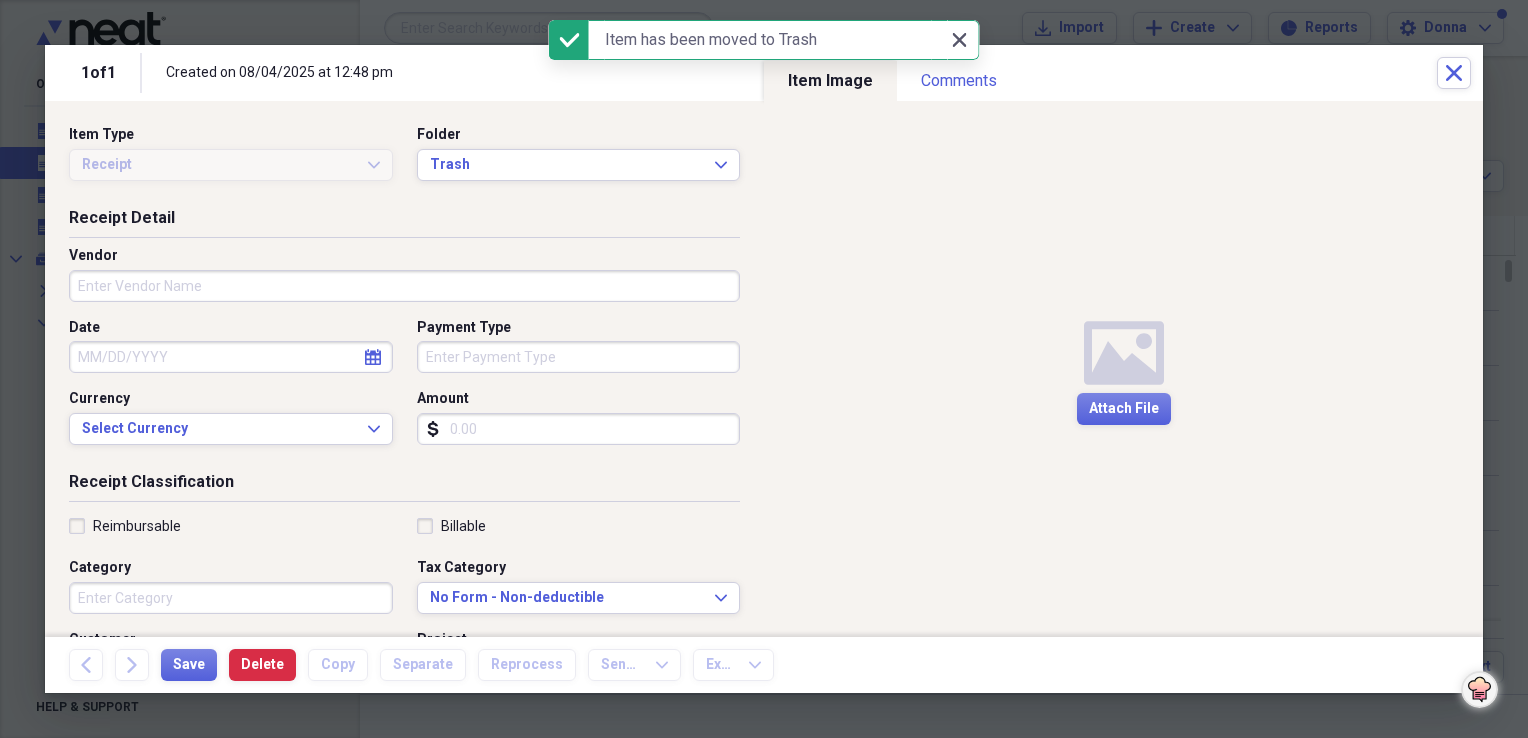 click 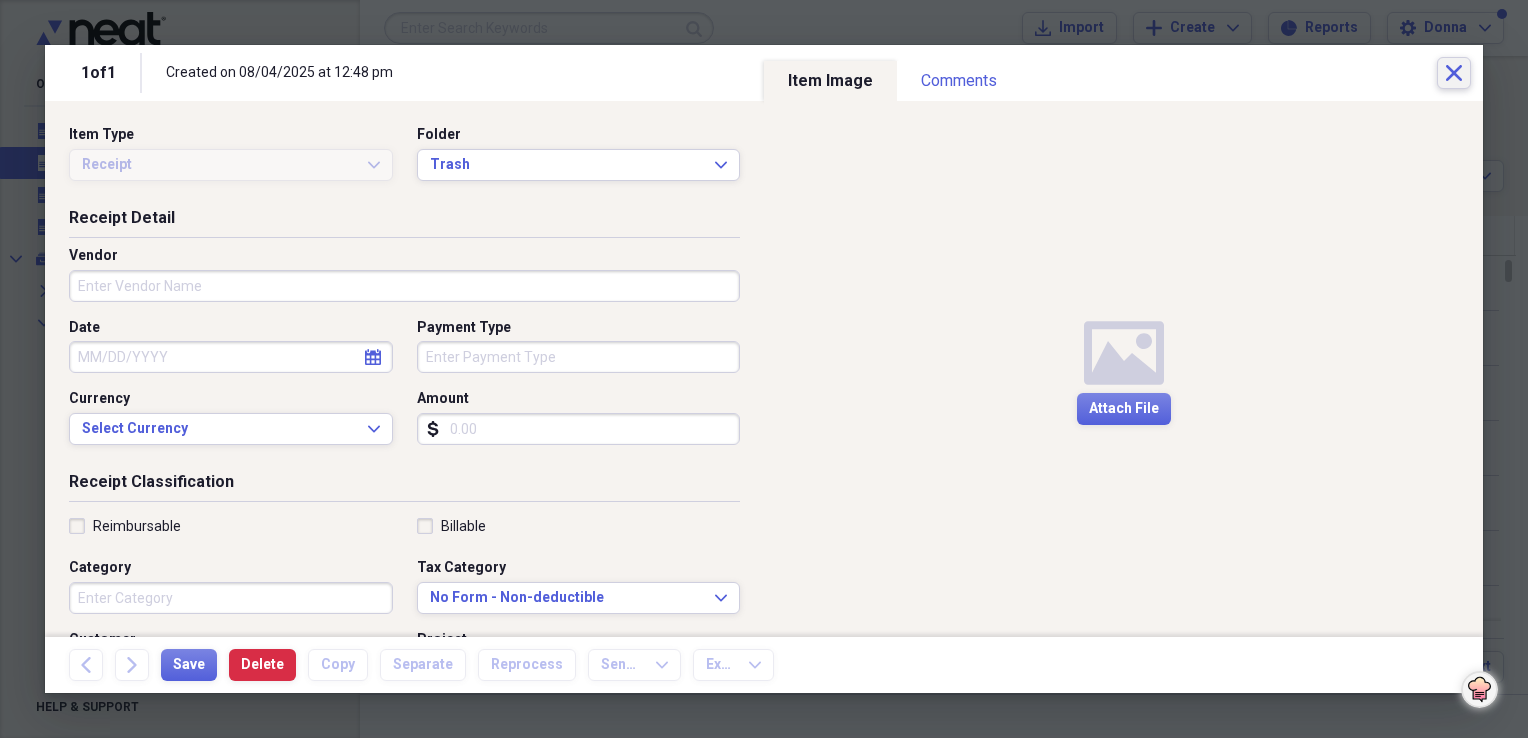 click on "Close" at bounding box center [1454, 73] 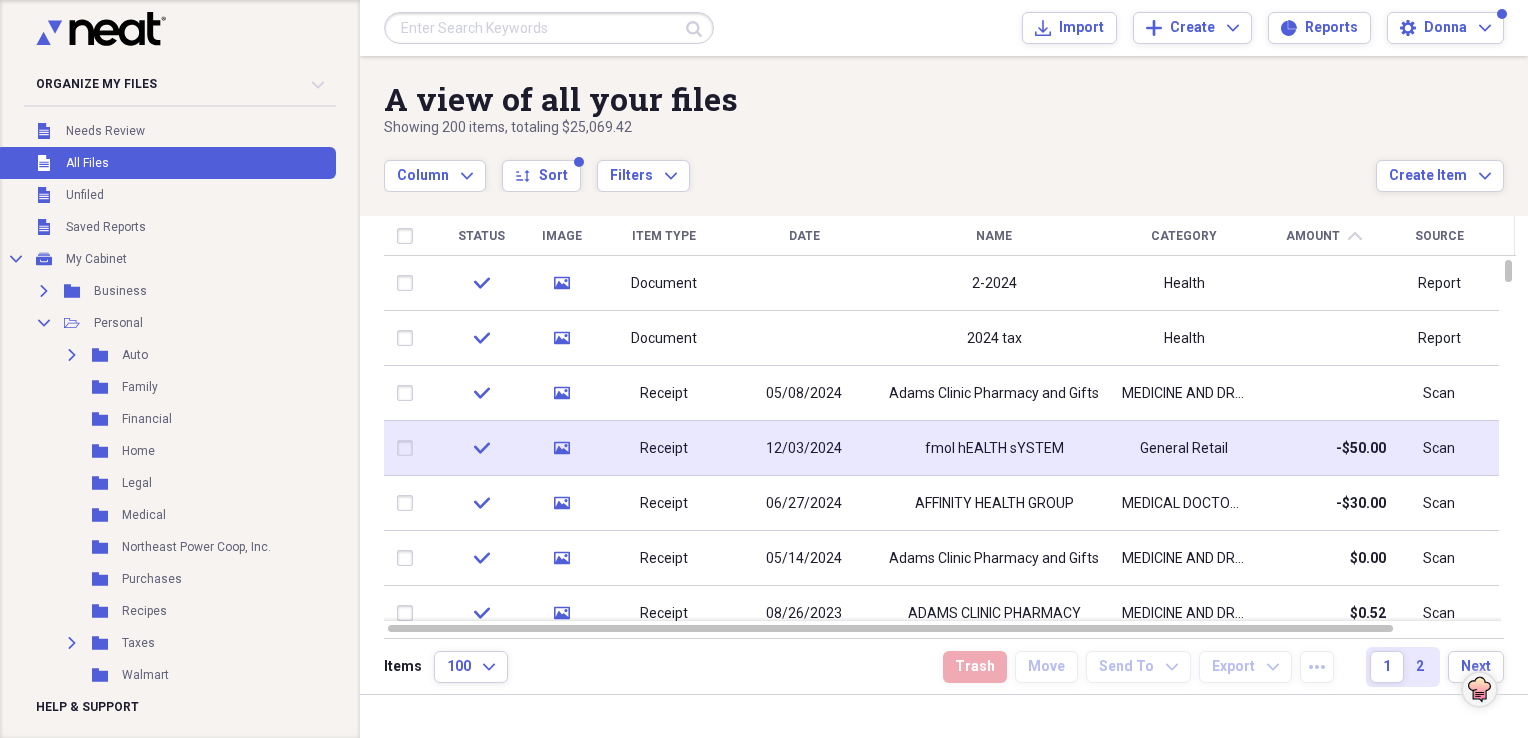 click on "fmol hEALTH sYSTEM" at bounding box center [994, 449] 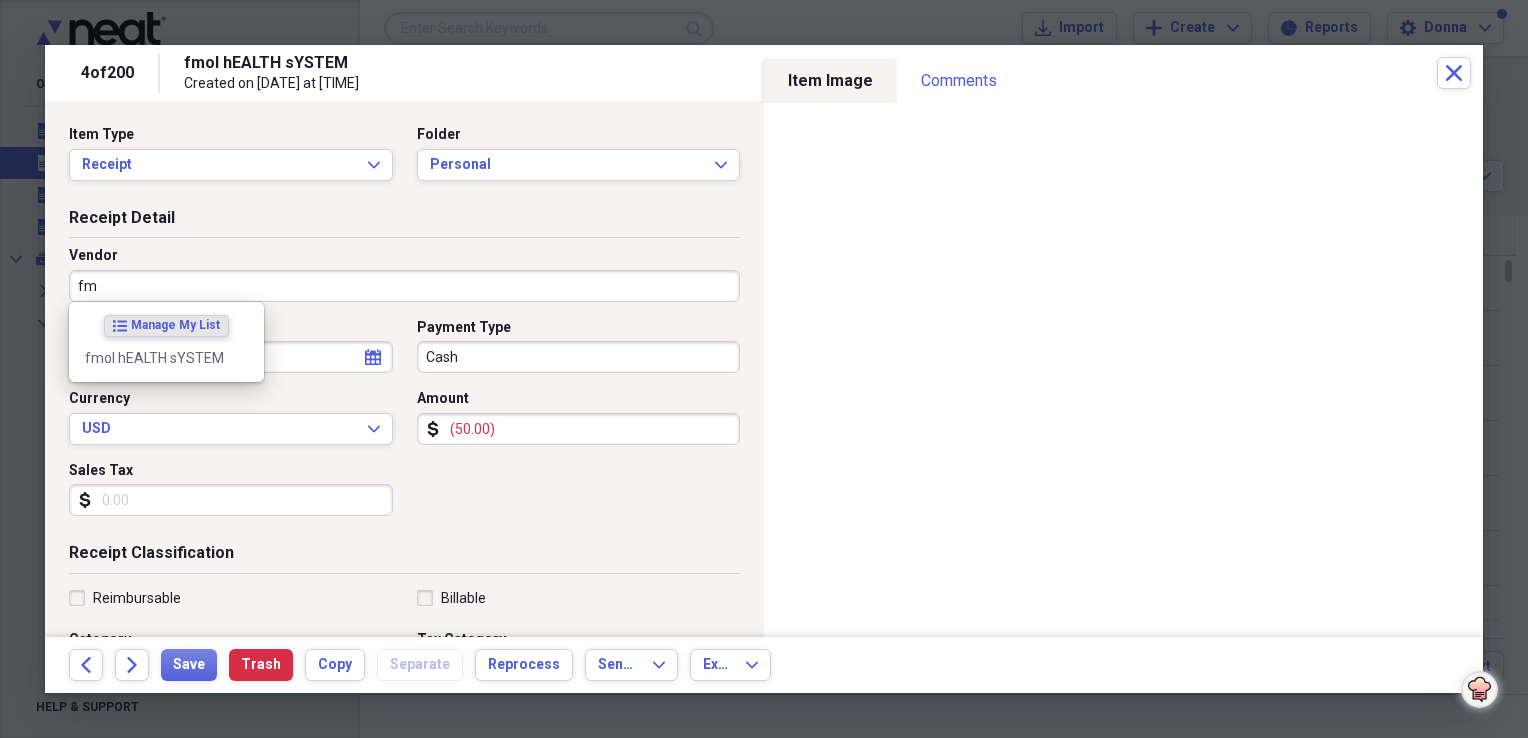 type on "f" 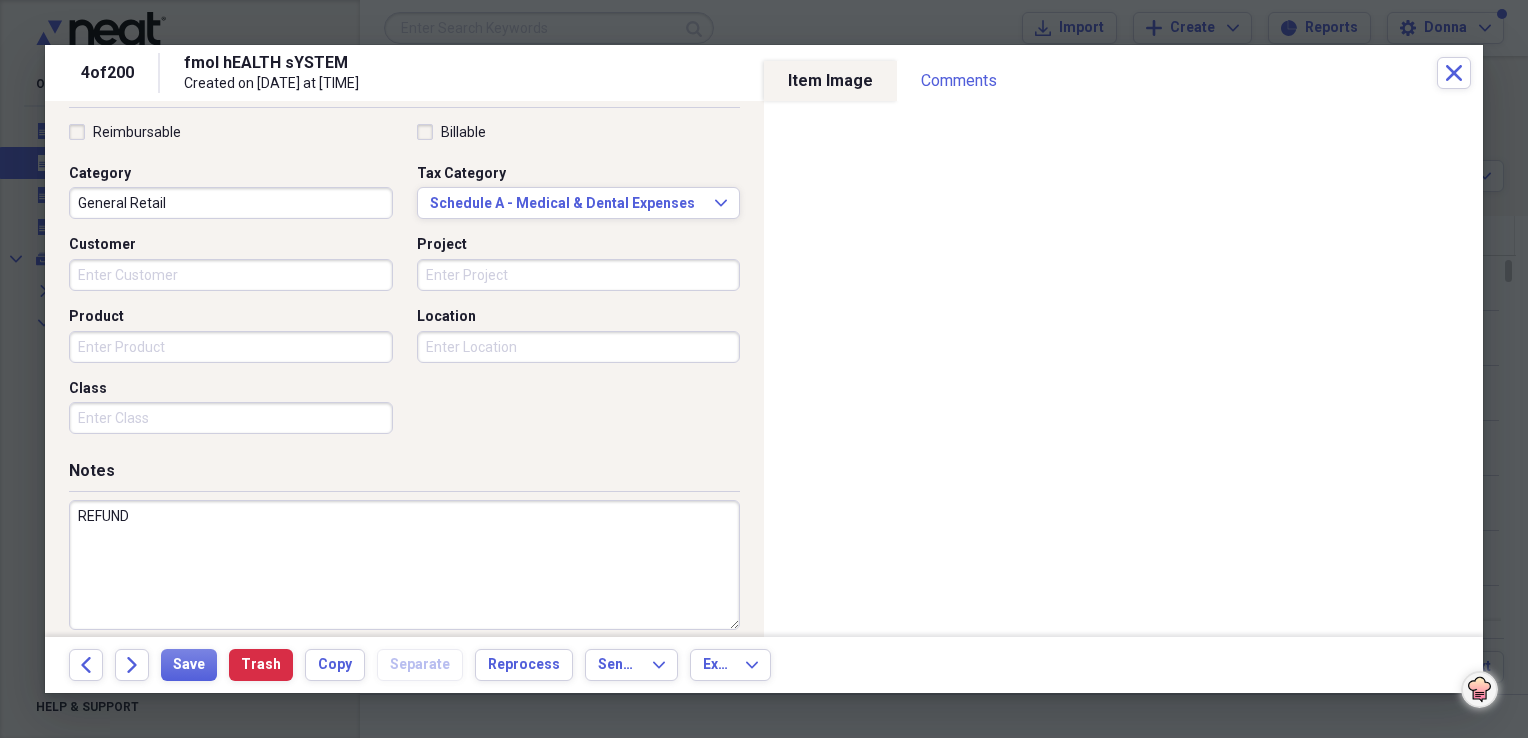 scroll, scrollTop: 483, scrollLeft: 0, axis: vertical 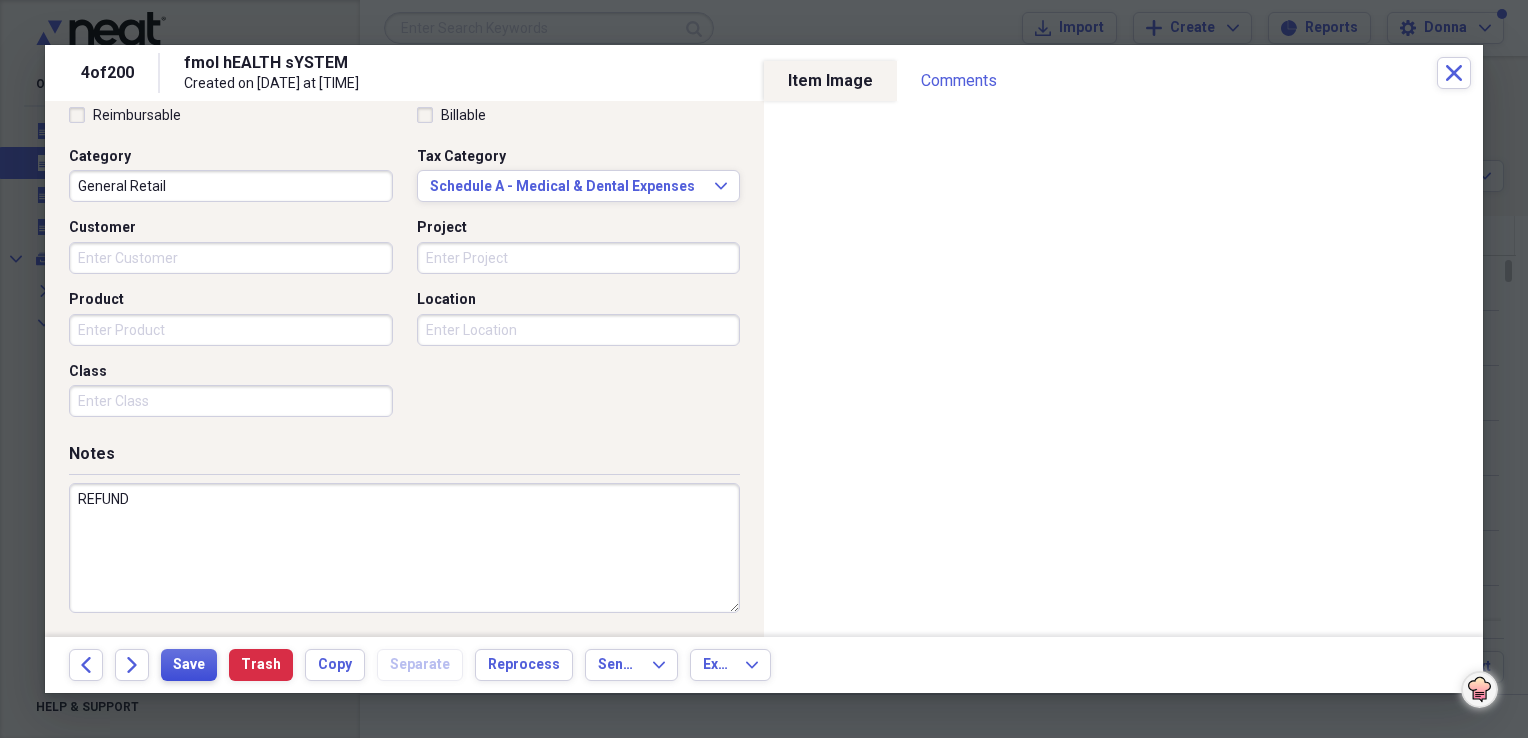 type on "FMOL HEALTH SYSTEMS" 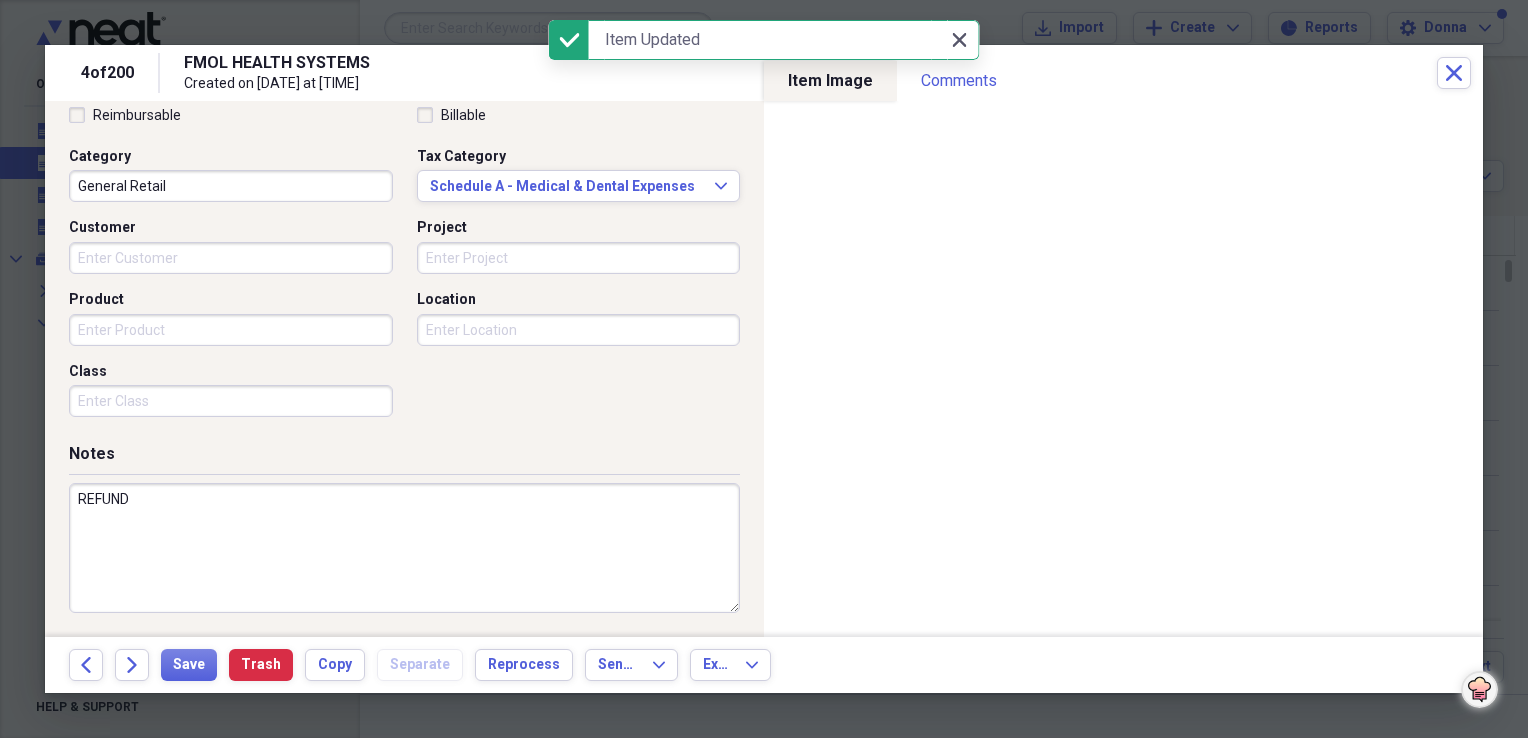 click on "Close" 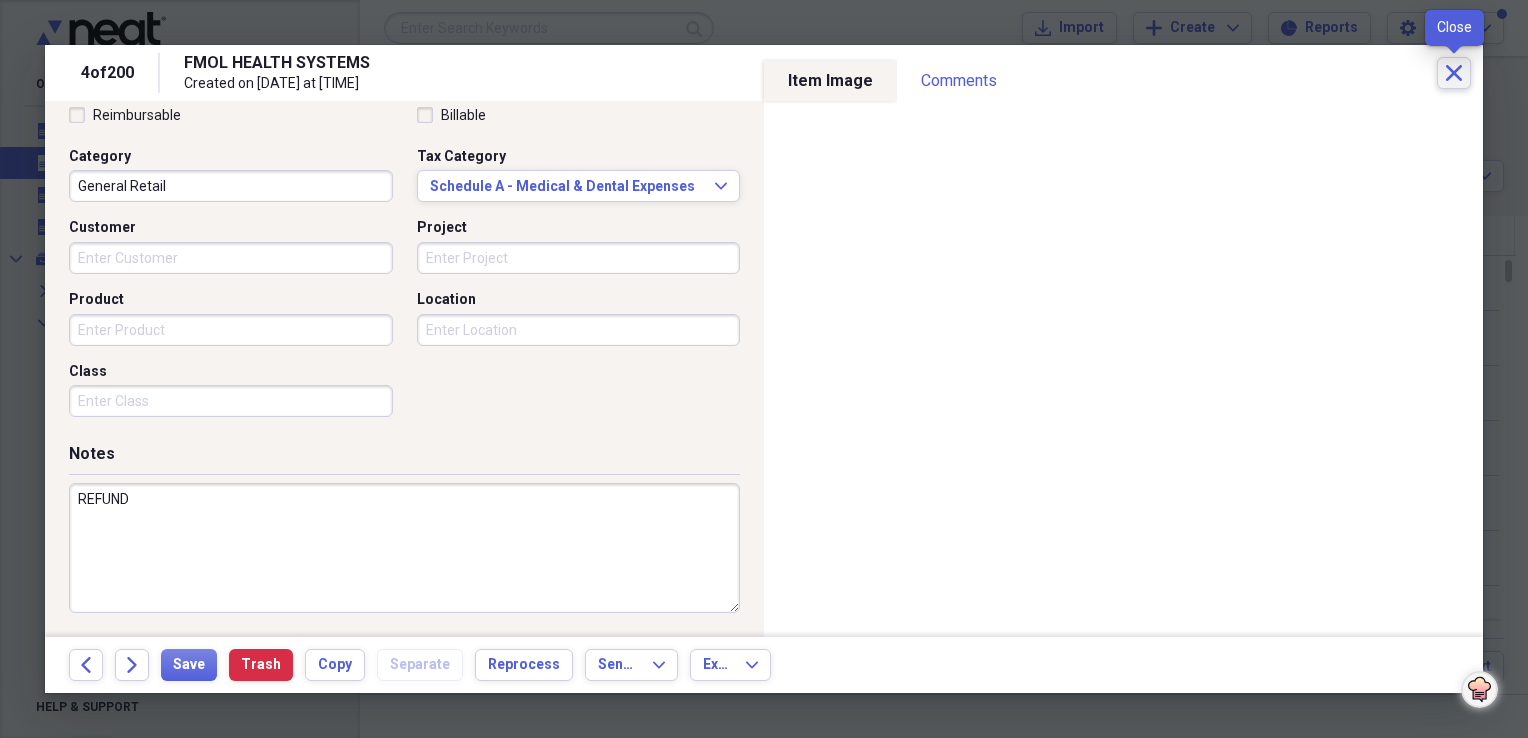click on "Close" at bounding box center (1454, 73) 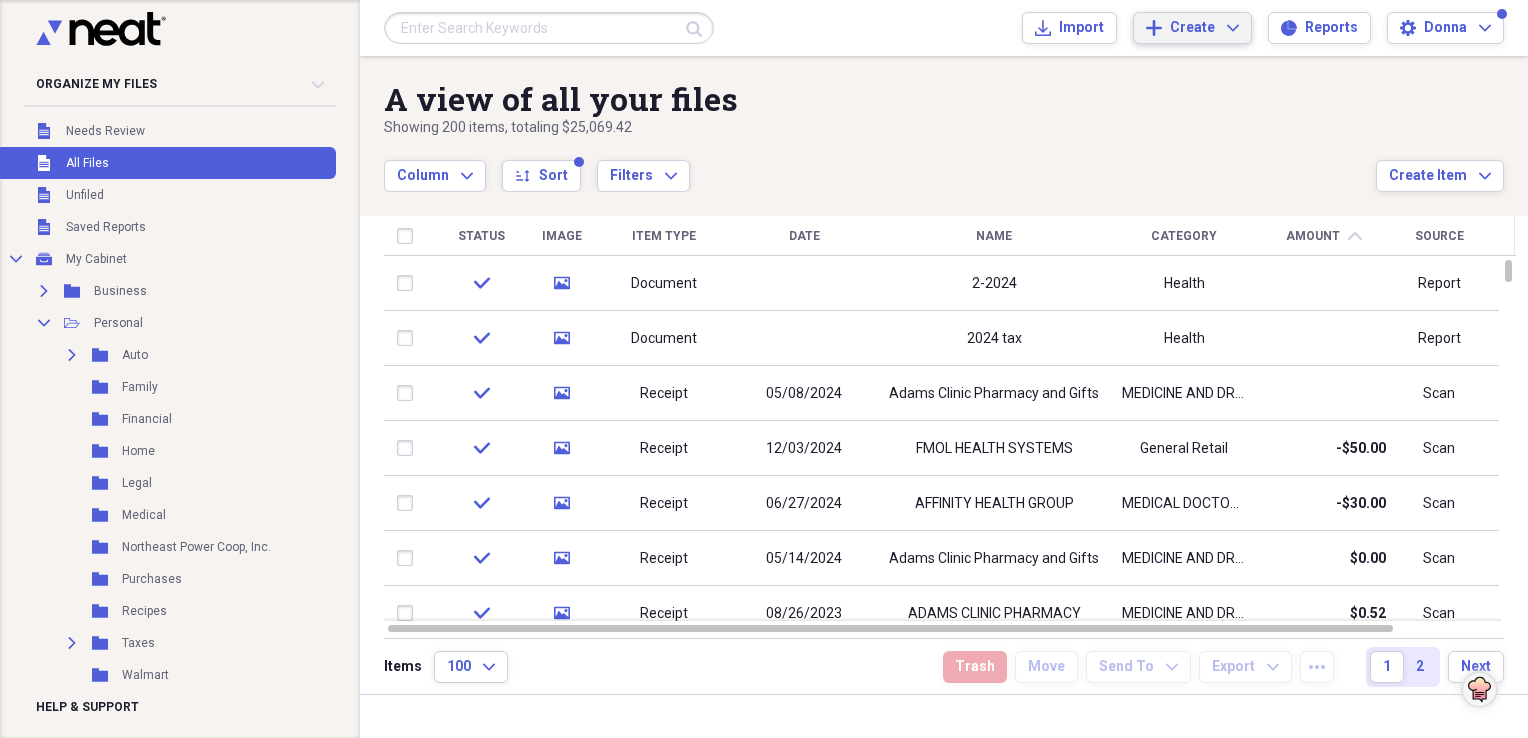 click on "Create Expand" at bounding box center (1204, 28) 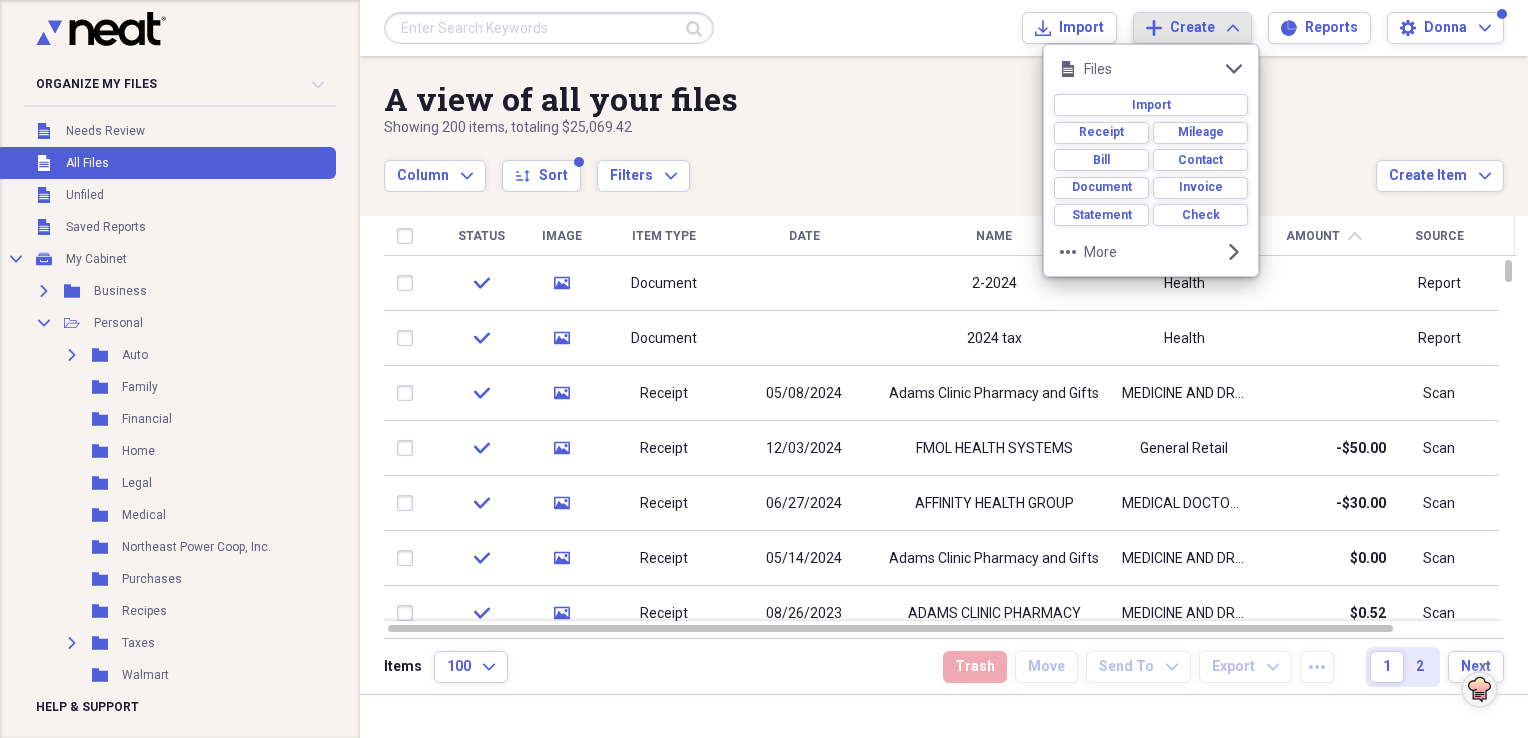 click on "A view of all your files" at bounding box center (880, 99) 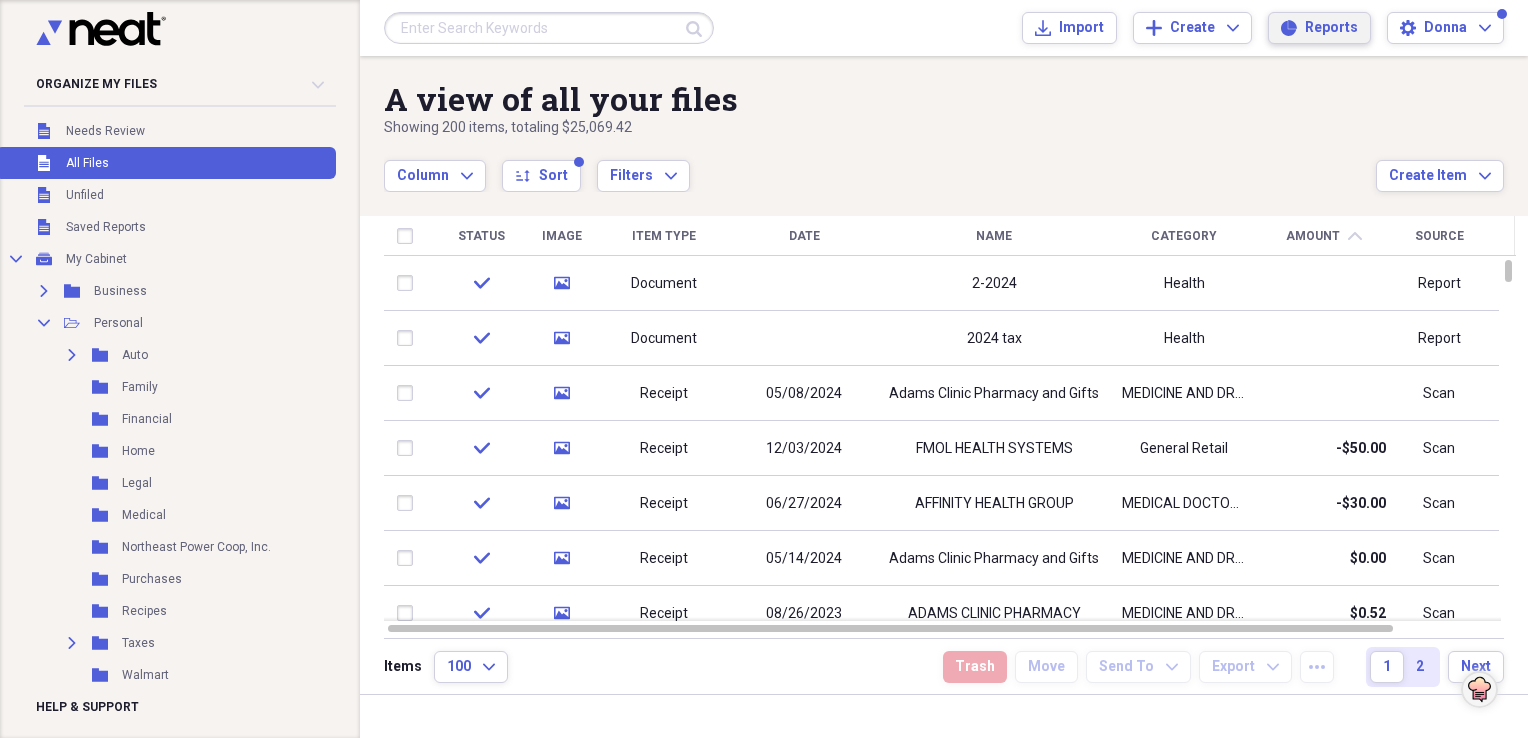 click on "Reports Reports" at bounding box center [1319, 28] 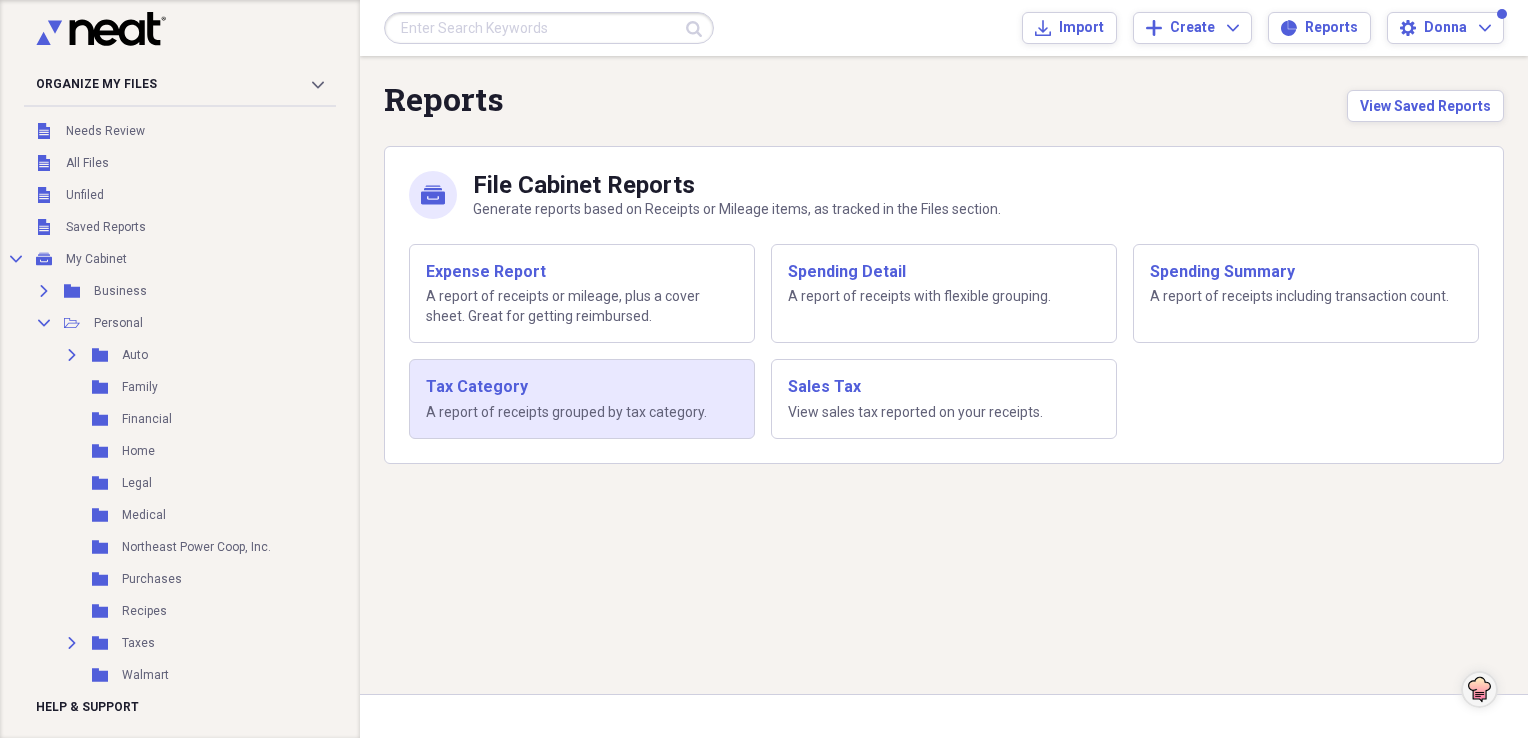 click on "Tax Category" at bounding box center (582, 387) 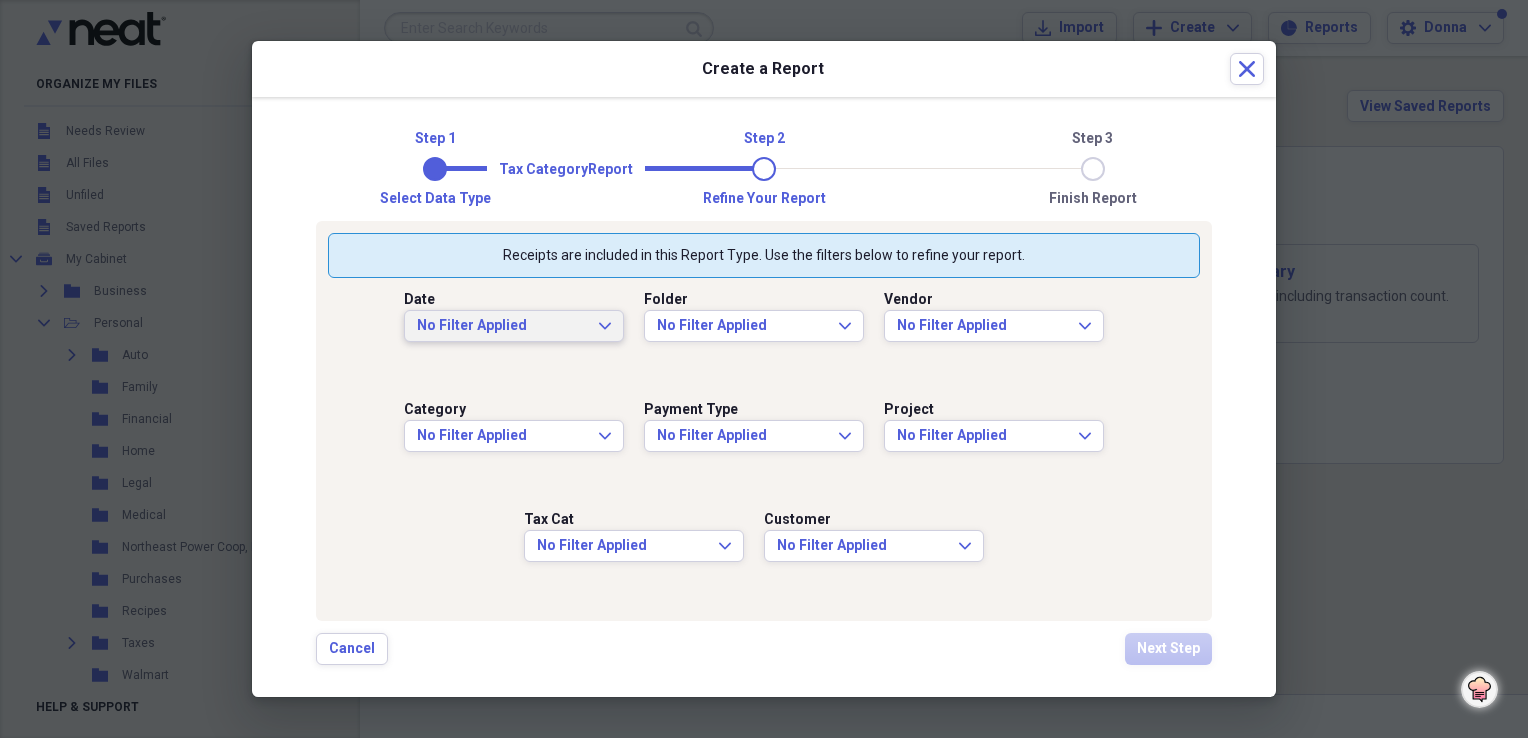 click on "No Filter Applied Expand" at bounding box center [514, 326] 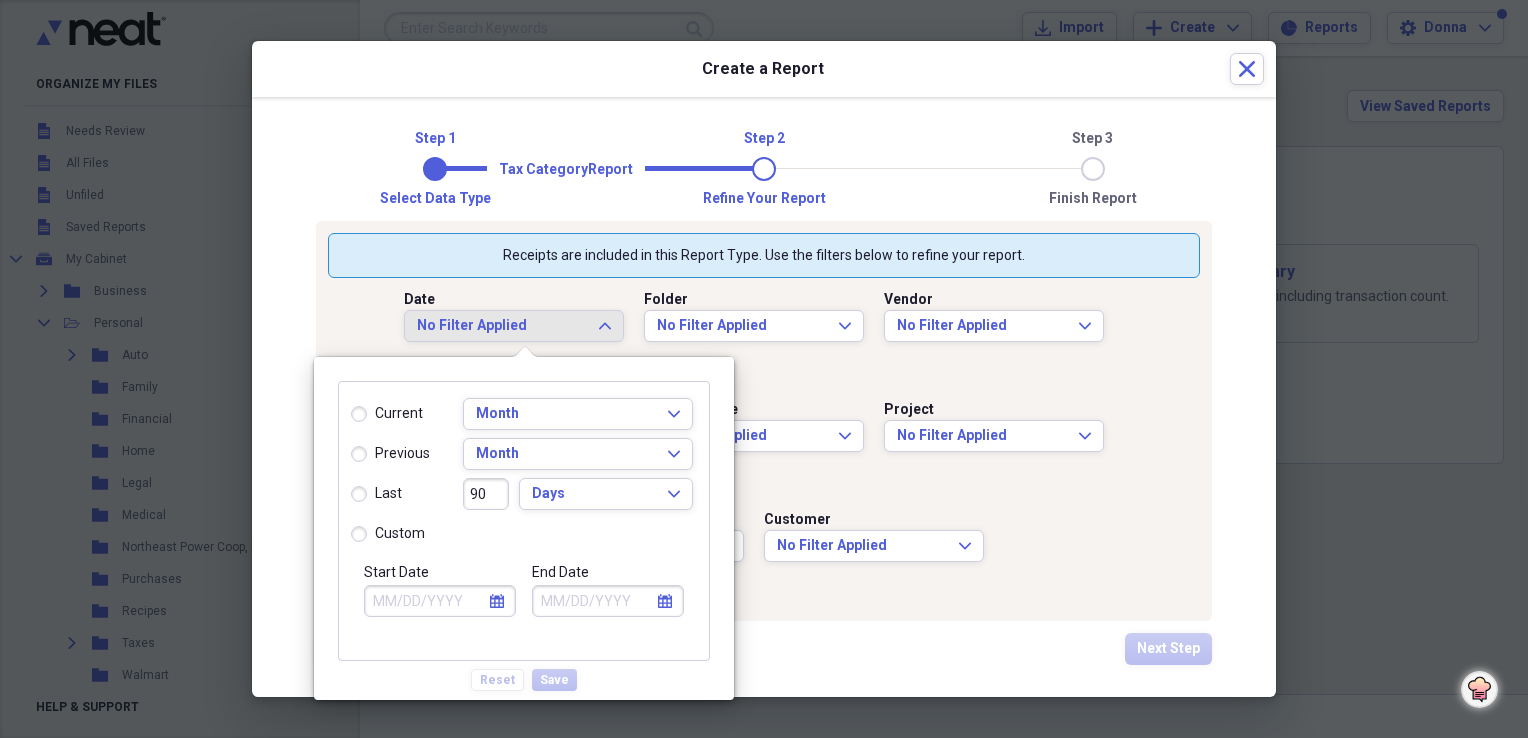 click on "custom" at bounding box center (388, 534) 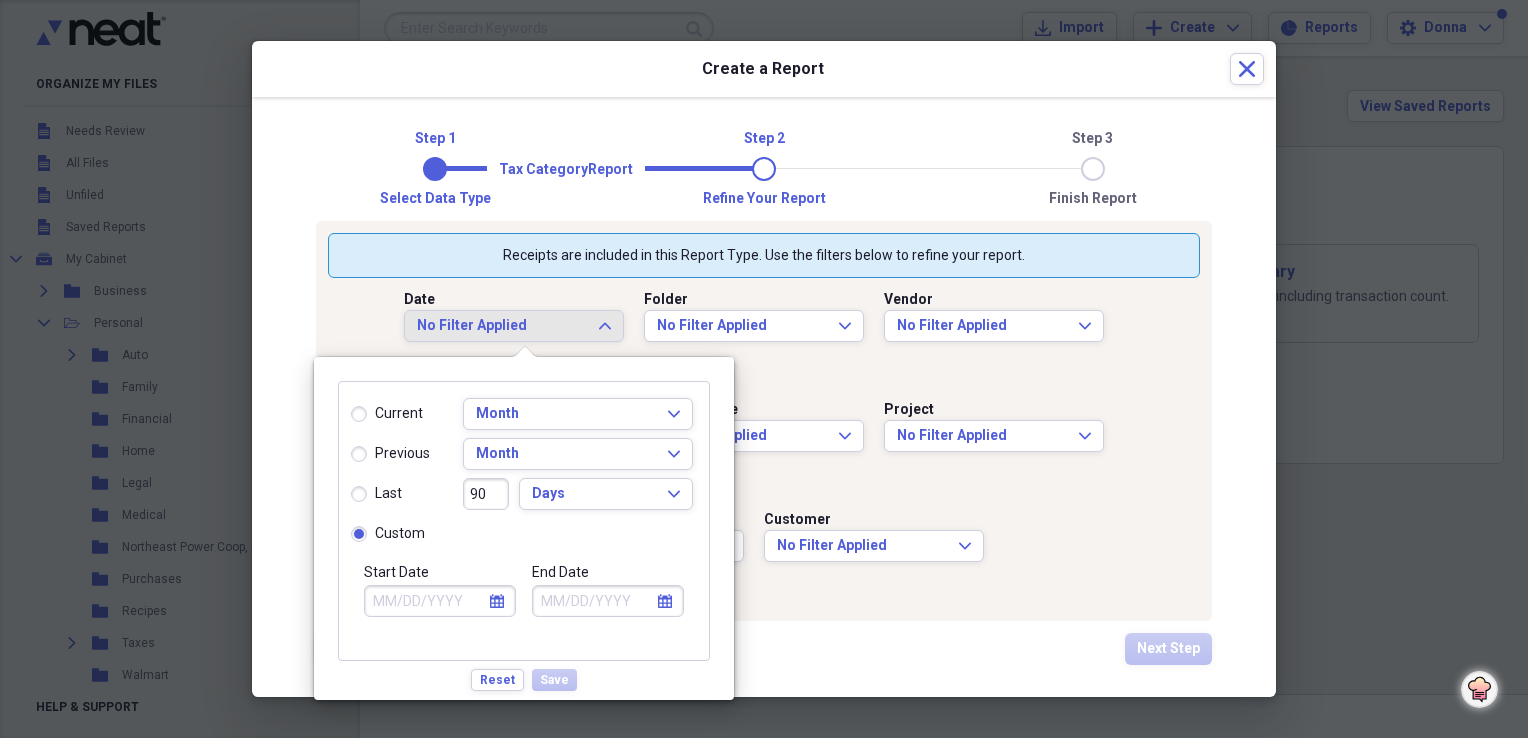 click on "calendar" 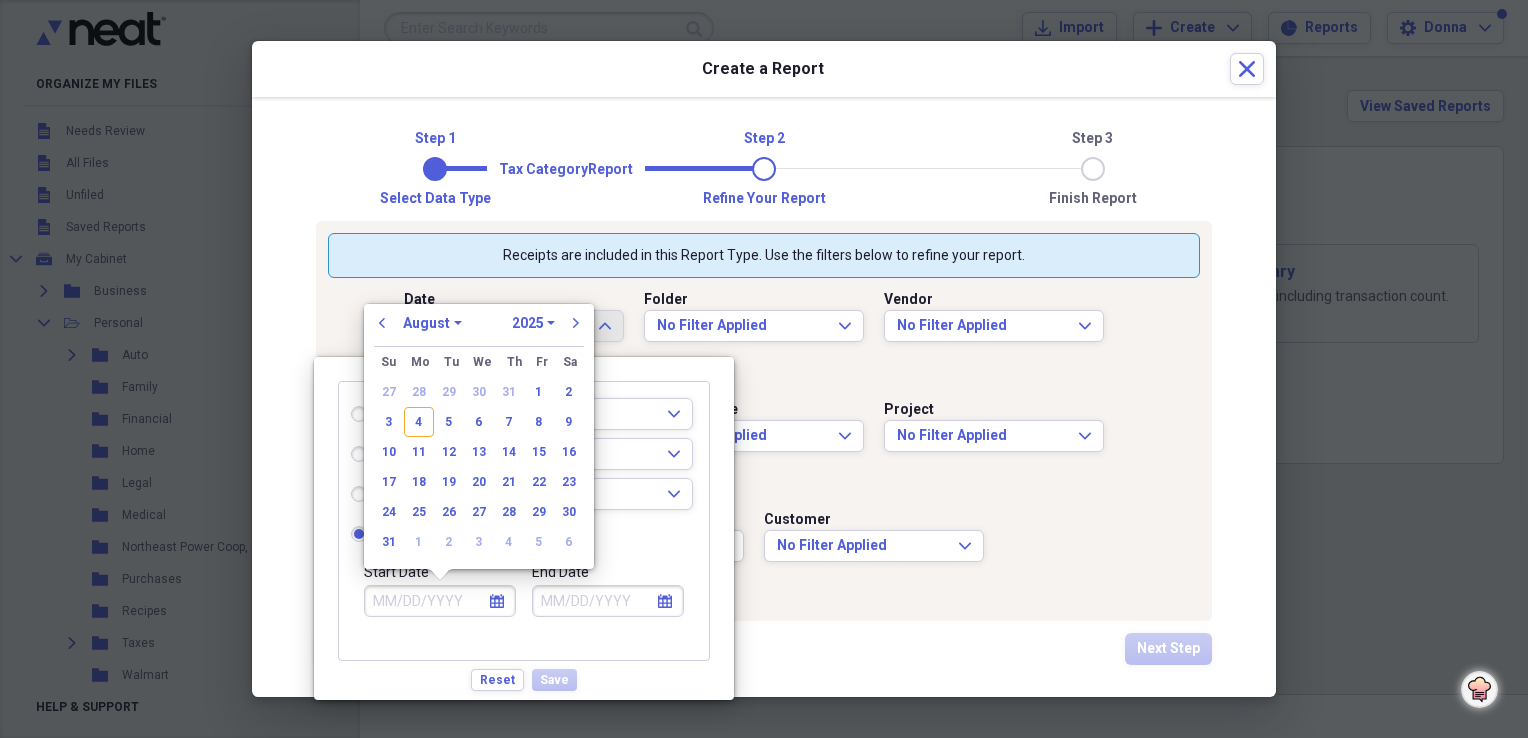 click on "1970 1971 1972 1973 1974 1975 1976 1977 1978 1979 1980 1981 1982 1983 1984 1985 1986 1987 1988 1989 1990 1991 1992 1993 1994 1995 1996 1997 1998 1999 2000 2001 2002 2003 2004 2005 2006 2007 2008 2009 2010 2011 2012 2013 2014 2015 2016 2017 2018 2019 2020 2021 2022 2023 2024 2025 2026 2027 2028 2029 2030 2031 2032 2033 2034 2035" at bounding box center (533, 323) 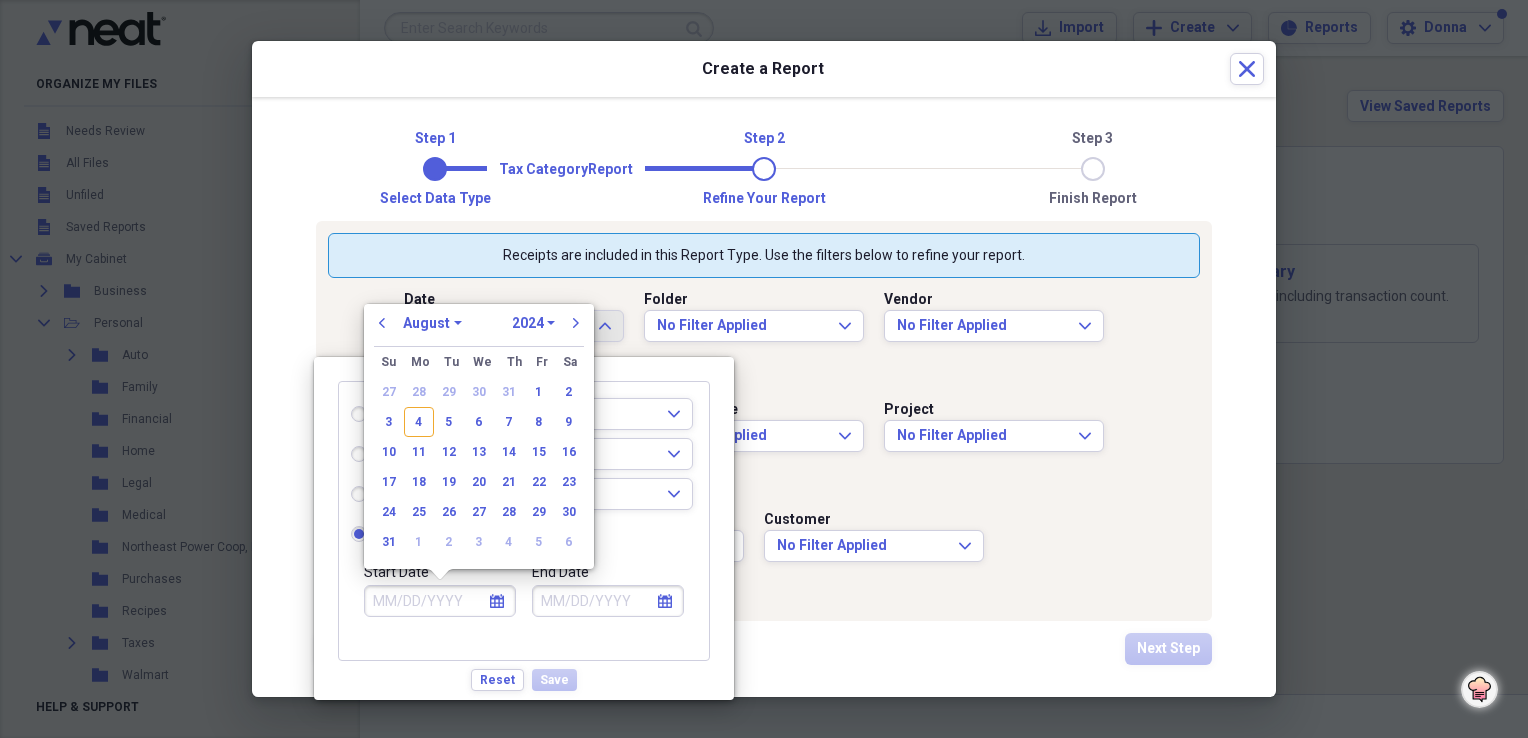 click on "1970 1971 1972 1973 1974 1975 1976 1977 1978 1979 1980 1981 1982 1983 1984 1985 1986 1987 1988 1989 1990 1991 1992 1993 1994 1995 1996 1997 1998 1999 2000 2001 2002 2003 2004 2005 2006 2007 2008 2009 2010 2011 2012 2013 2014 2015 2016 2017 2018 2019 2020 2021 2022 2023 2024 2025 2026 2027 2028 2029 2030 2031 2032 2033 2034 2035" at bounding box center [533, 323] 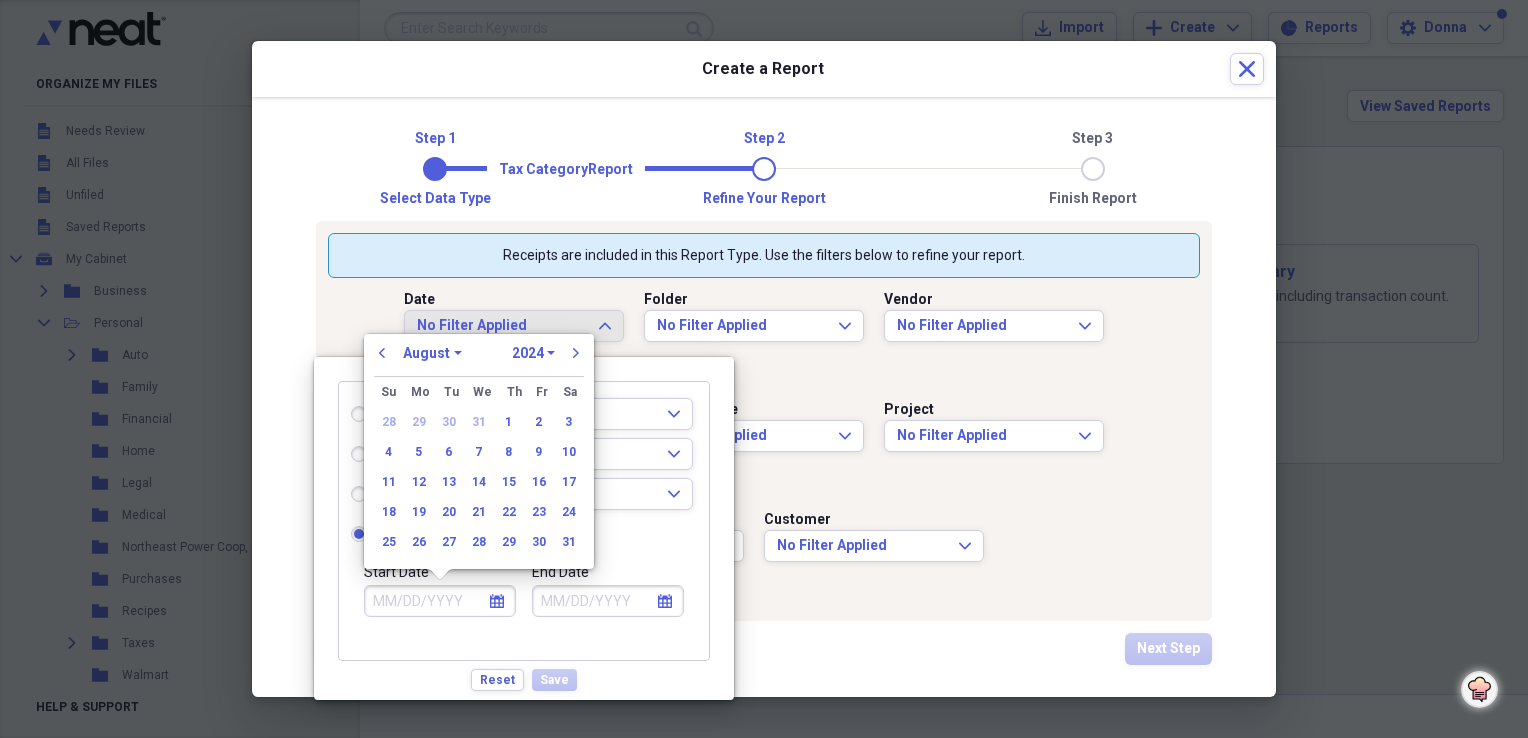 click on "January February March April May June July August September October November December" at bounding box center (432, 353) 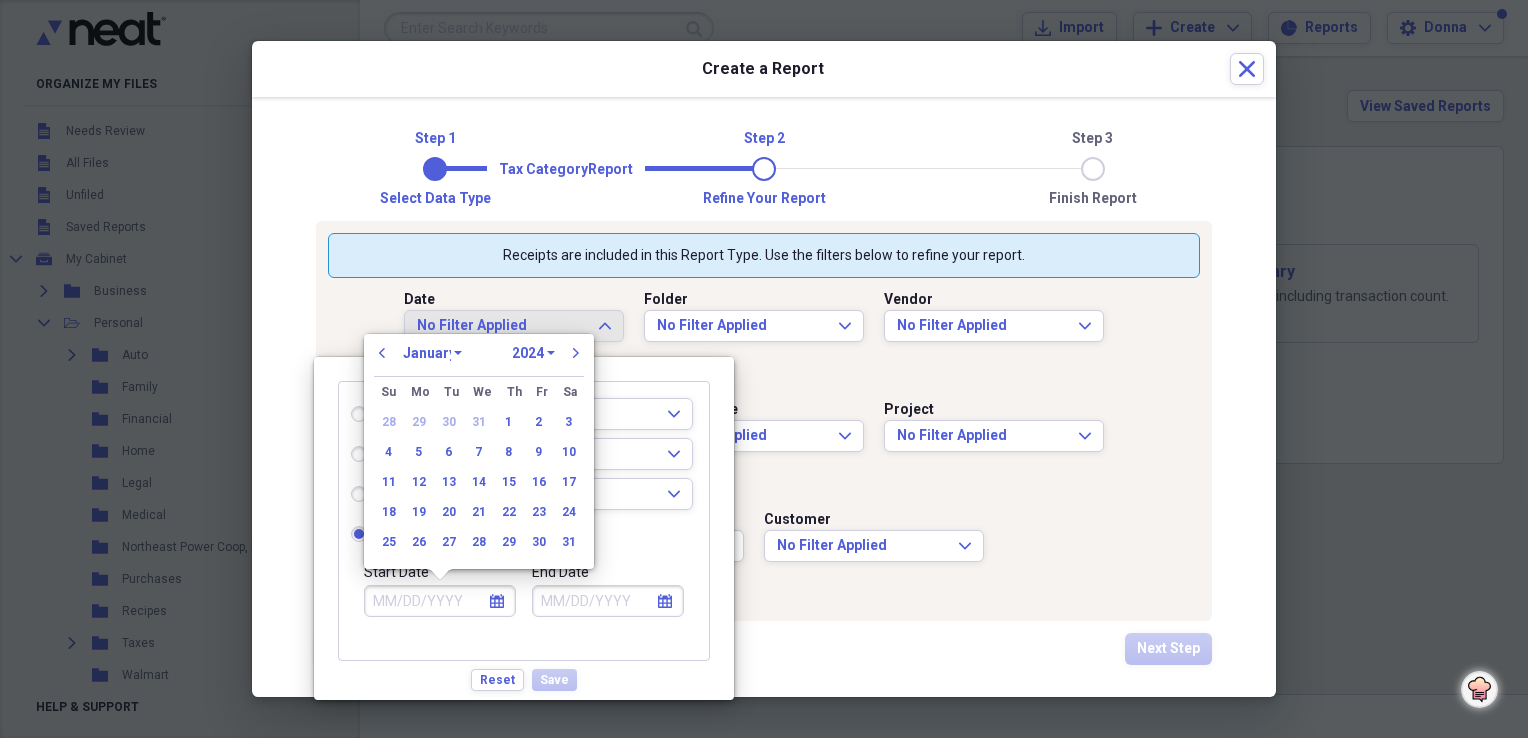 click on "January February March April May June July August September October November December" at bounding box center (432, 353) 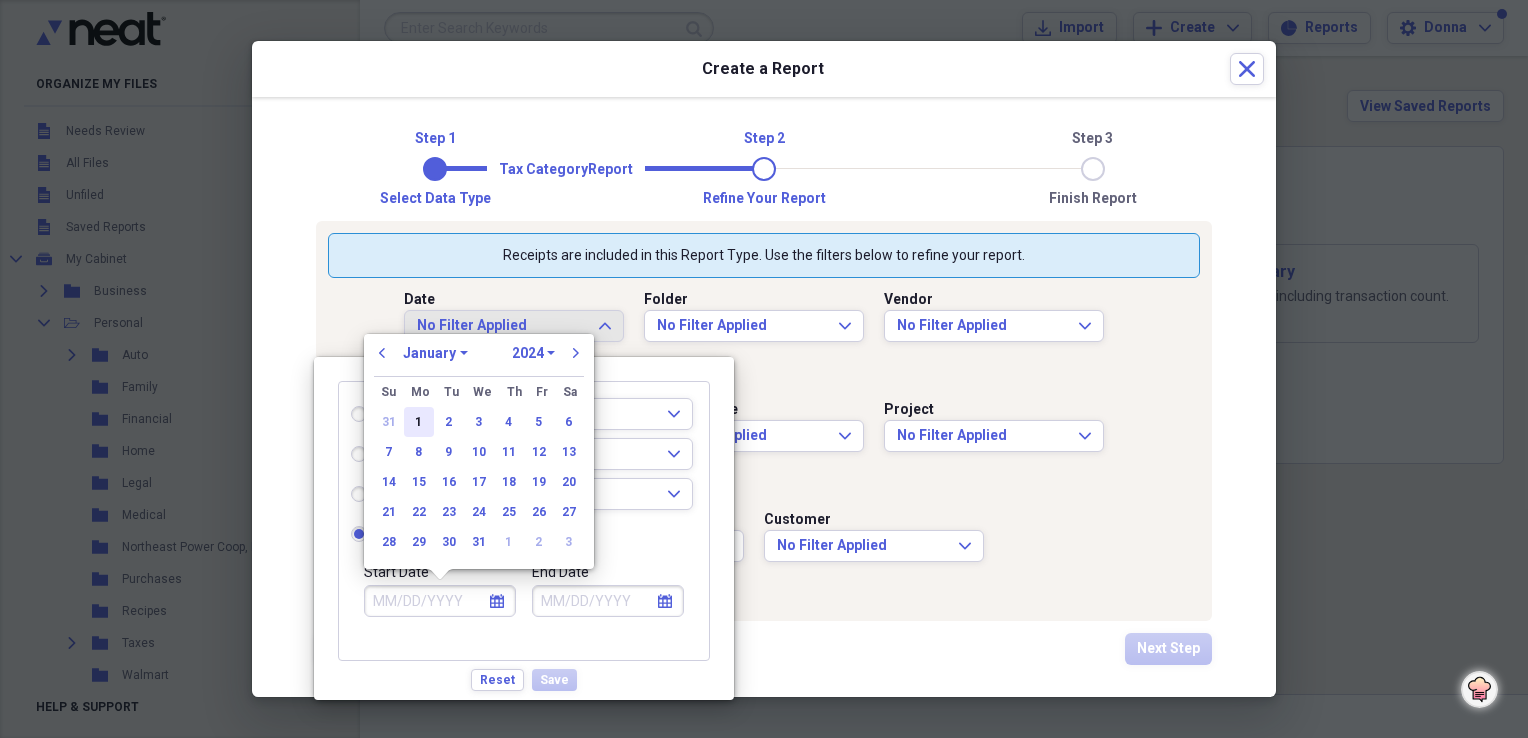 click on "1" at bounding box center [419, 422] 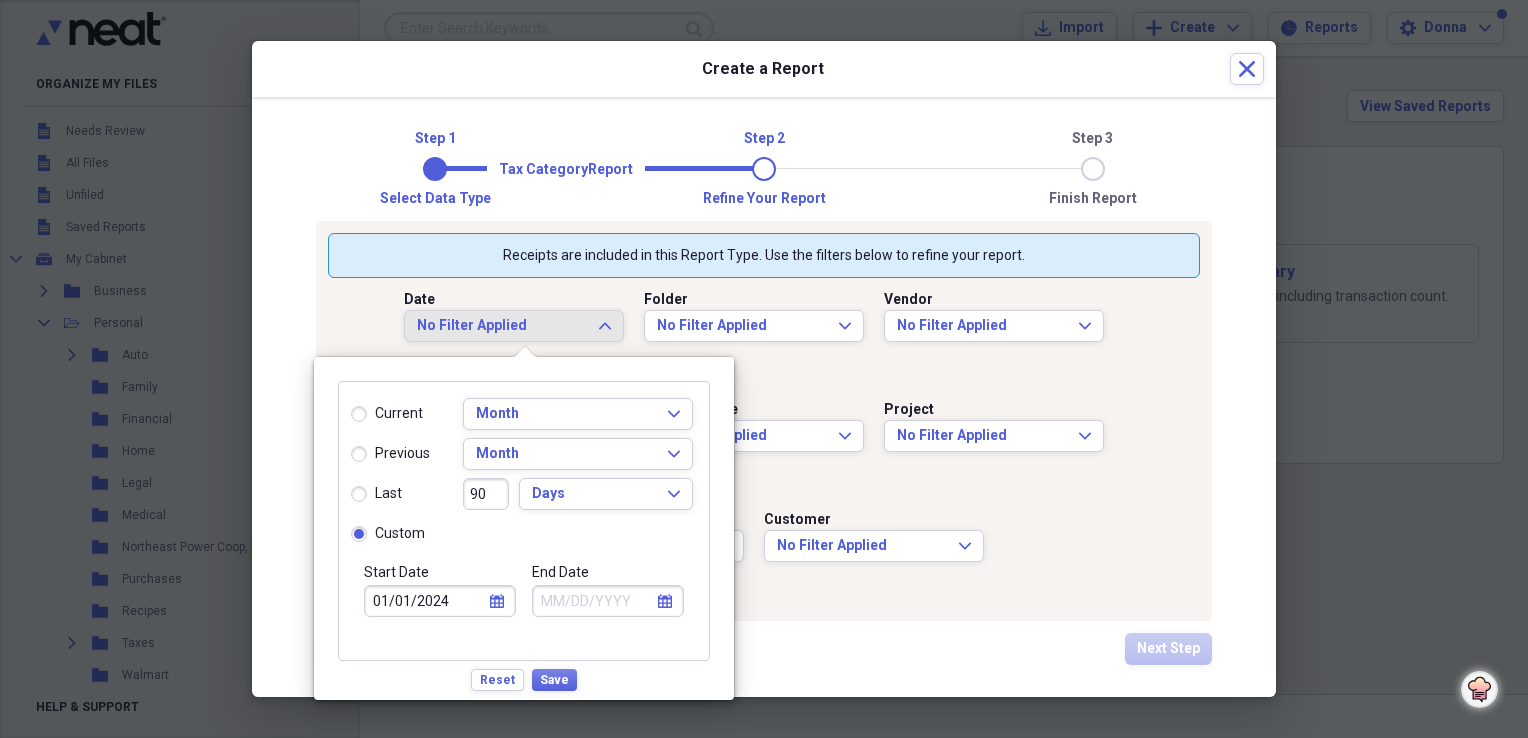 click on "calendar" 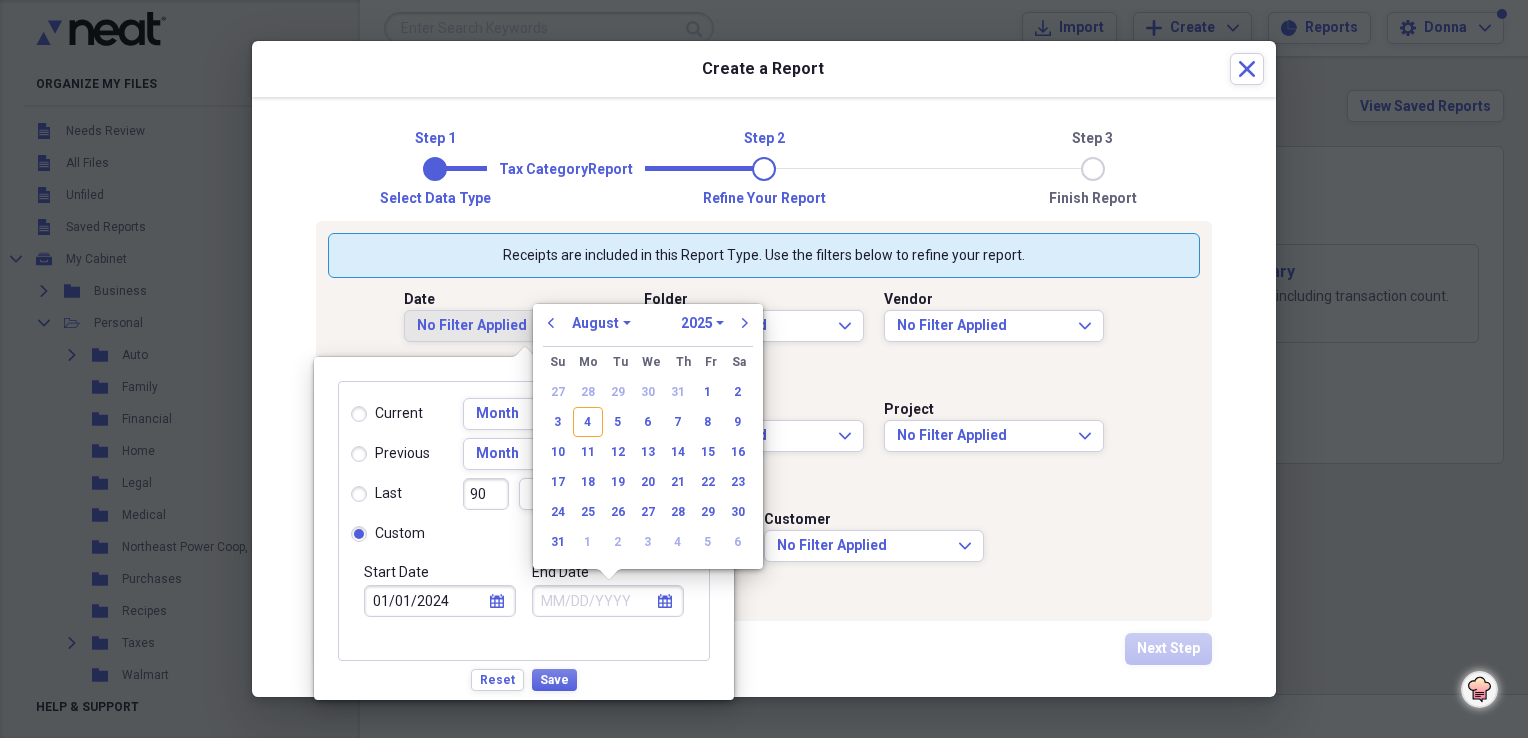click on "1970 1971 1972 1973 1974 1975 1976 1977 1978 1979 1980 1981 1982 1983 1984 1985 1986 1987 1988 1989 1990 1991 1992 1993 1994 1995 1996 1997 1998 1999 2000 2001 2002 2003 2004 2005 2006 2007 2008 2009 2010 2011 2012 2013 2014 2015 2016 2017 2018 2019 2020 2021 2022 2023 2024 2025 2026 2027 2028 2029 2030 2031 2032 2033 2034 2035" at bounding box center [702, 323] 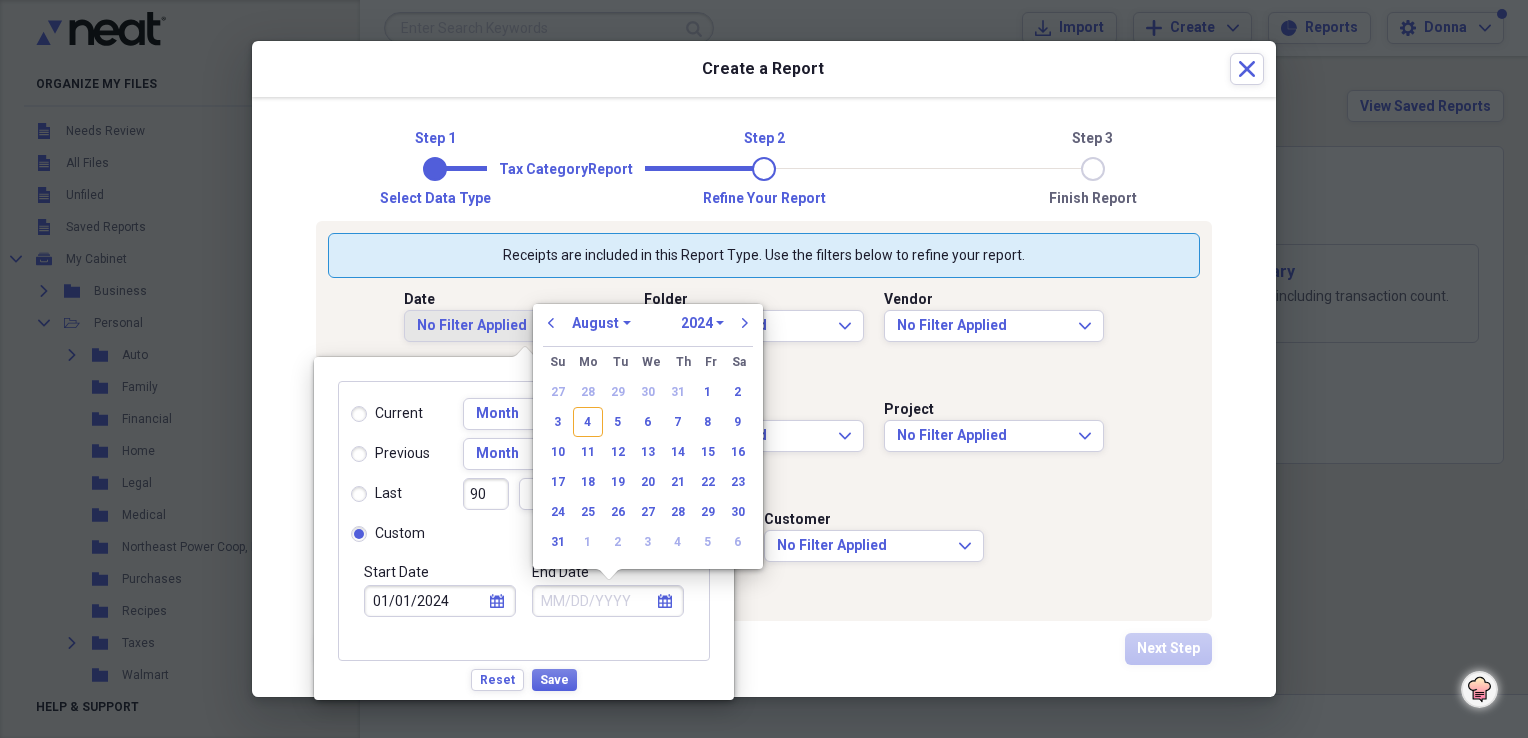 click on "1970 1971 1972 1973 1974 1975 1976 1977 1978 1979 1980 1981 1982 1983 1984 1985 1986 1987 1988 1989 1990 1991 1992 1993 1994 1995 1996 1997 1998 1999 2000 2001 2002 2003 2004 2005 2006 2007 2008 2009 2010 2011 2012 2013 2014 2015 2016 2017 2018 2019 2020 2021 2022 2023 2024 2025 2026 2027 2028 2029 2030 2031 2032 2033 2034 2035" at bounding box center [702, 323] 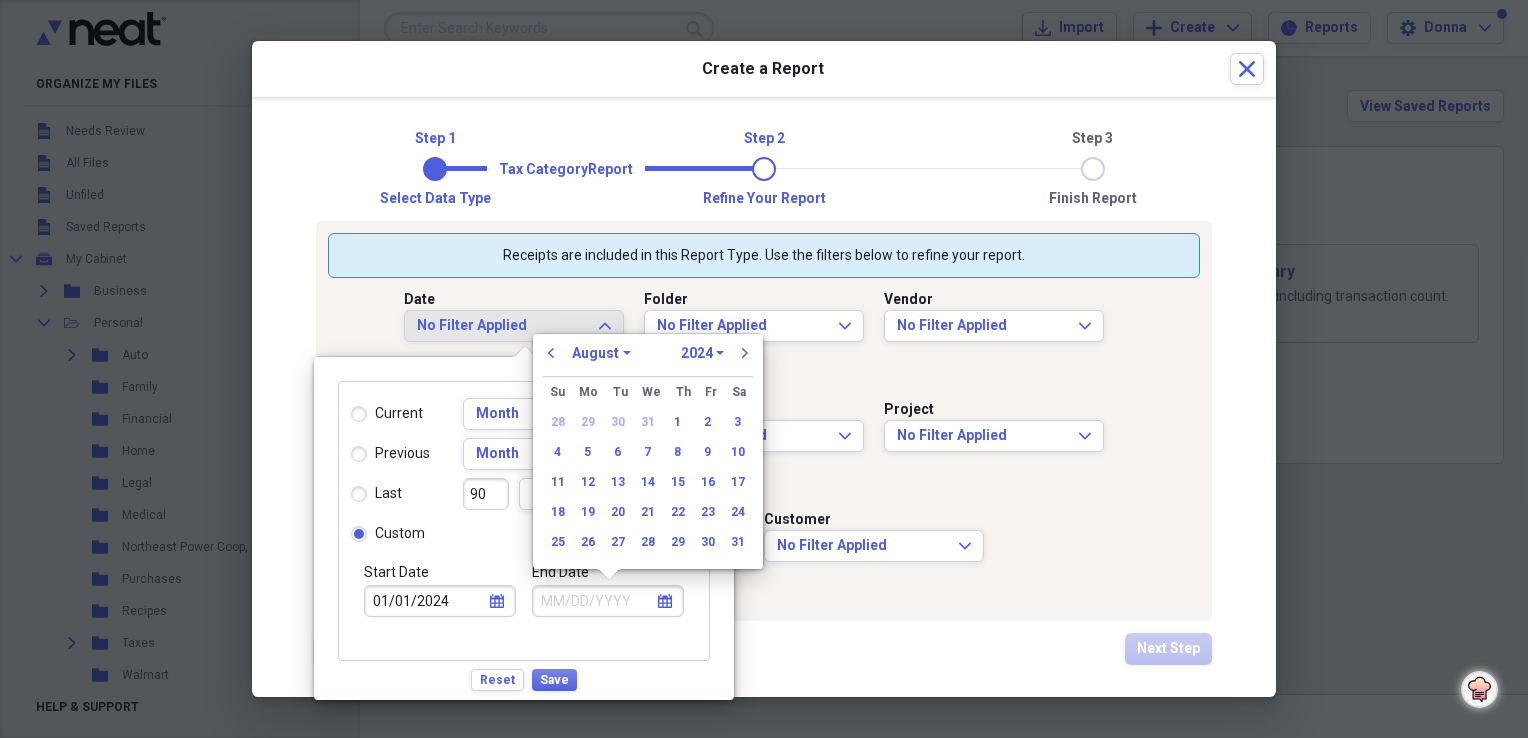 click on "January February March April May June July August September October November December" at bounding box center (601, 353) 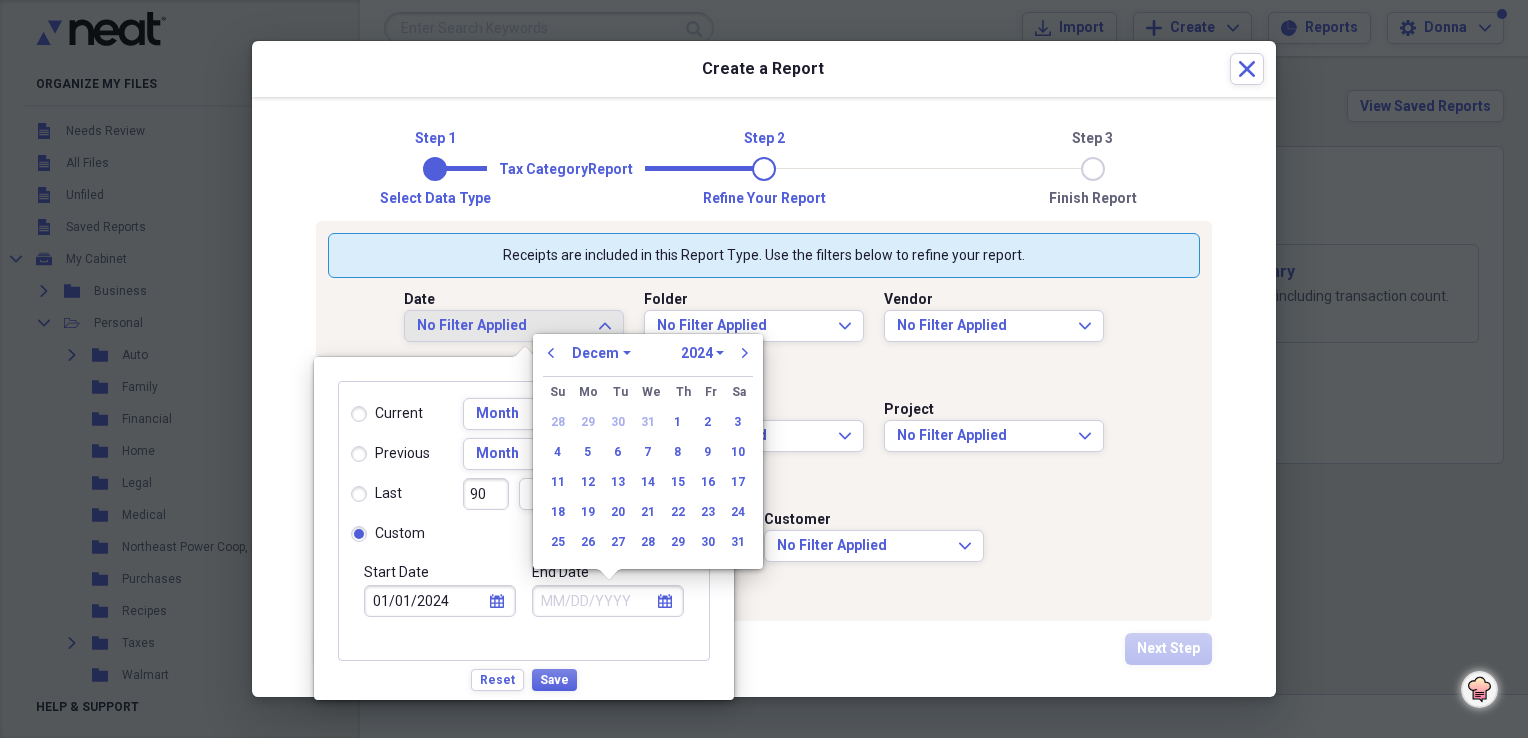 click on "January February March April May June July August September October November December" at bounding box center (601, 353) 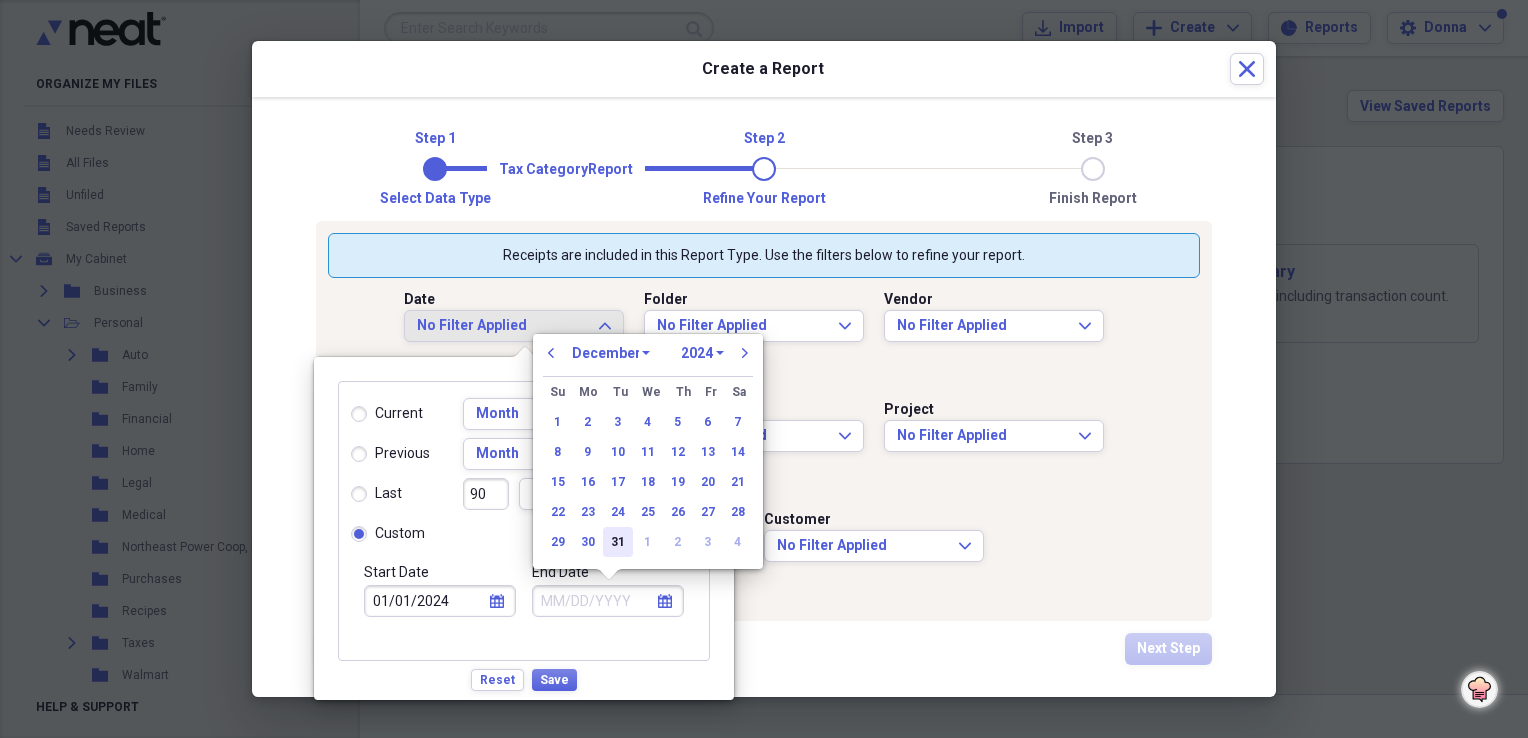 click on "31" at bounding box center (618, 542) 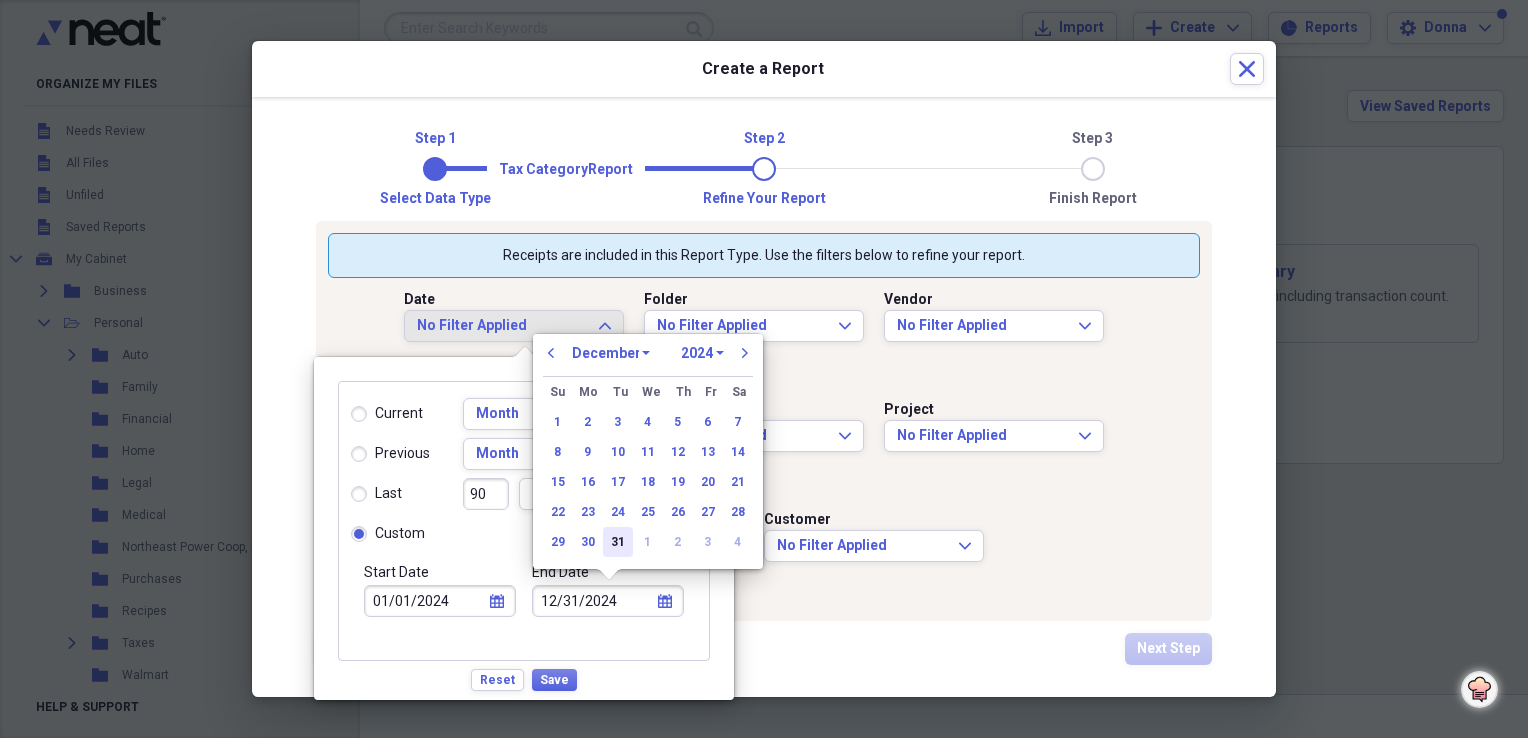 type on "12/31/2024" 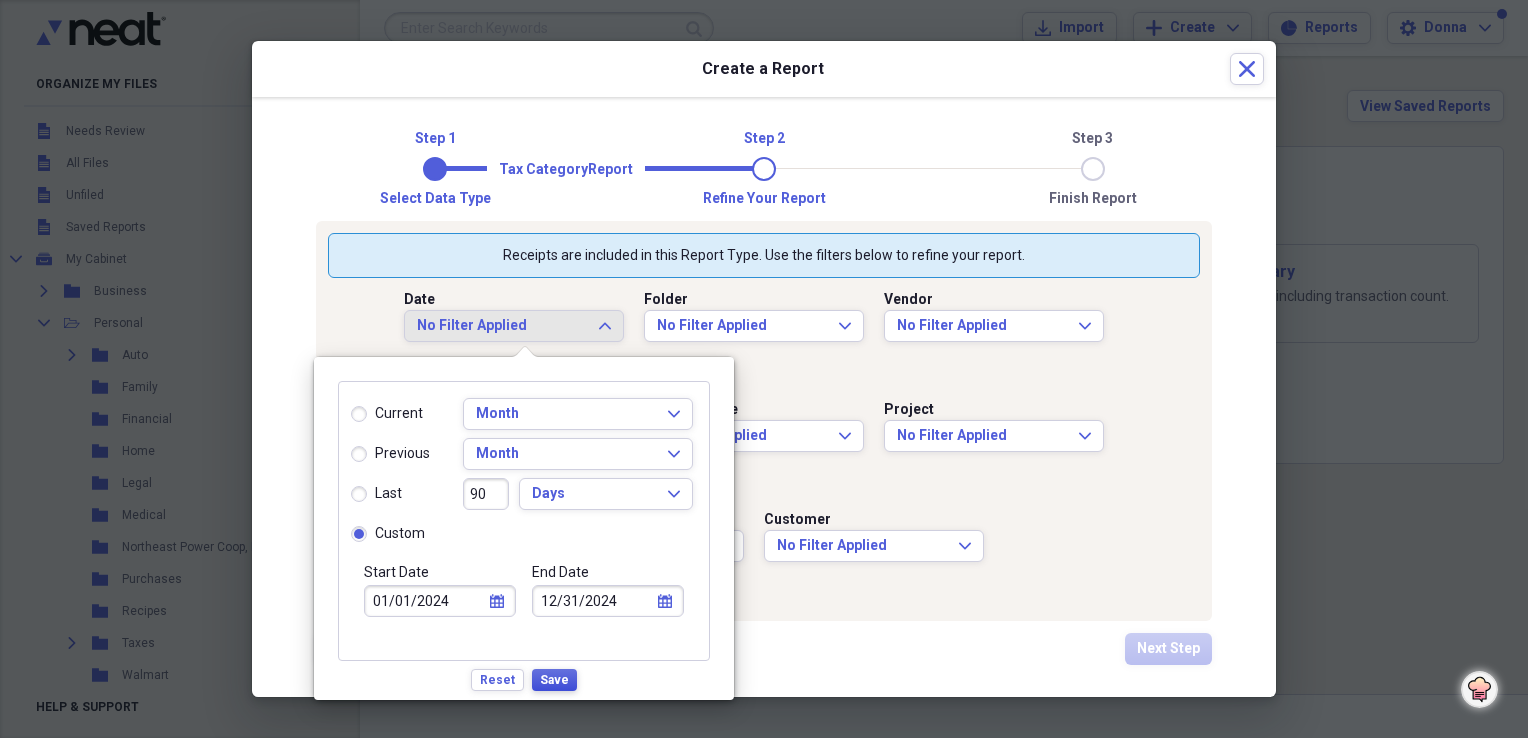 click on "Save" at bounding box center (554, 680) 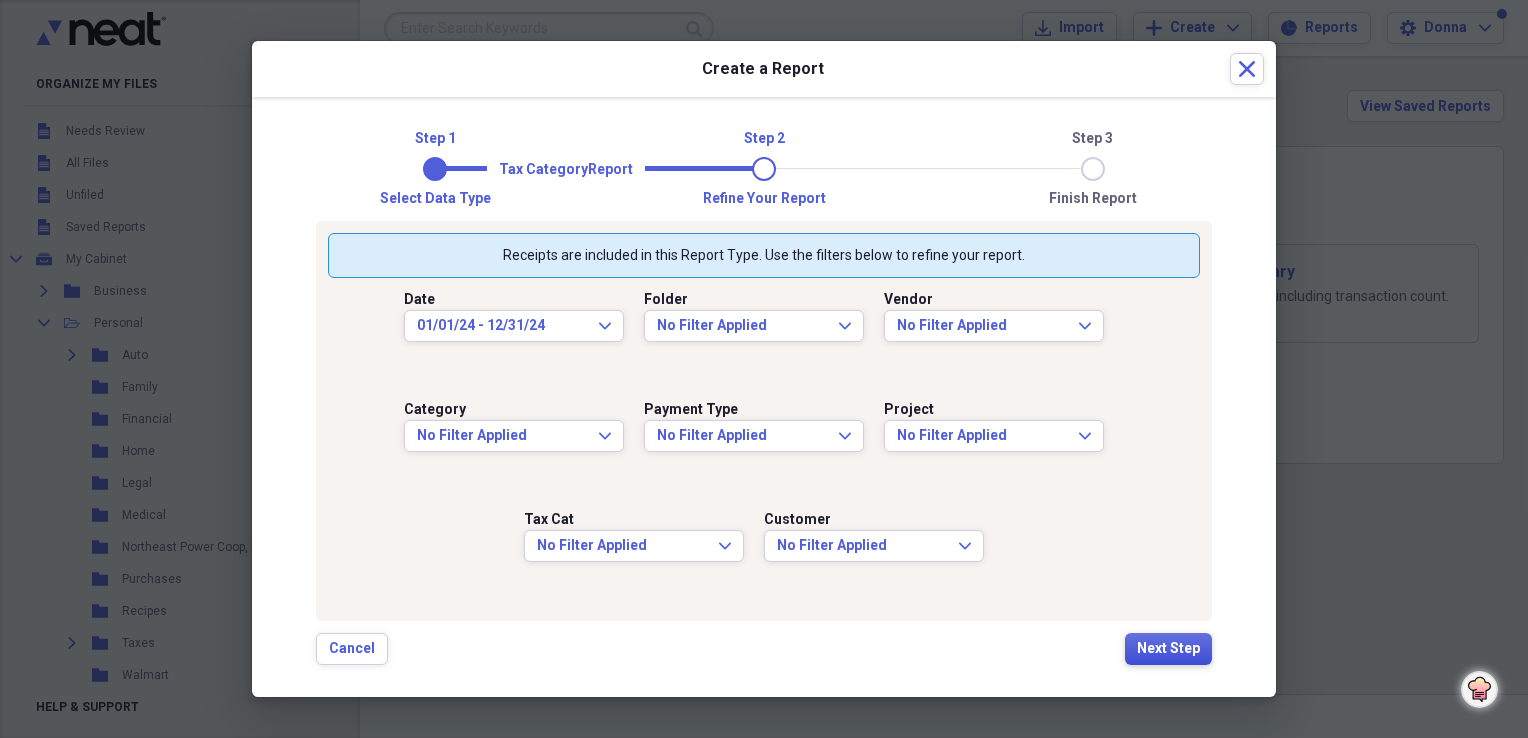 click on "Next Step" at bounding box center [1168, 649] 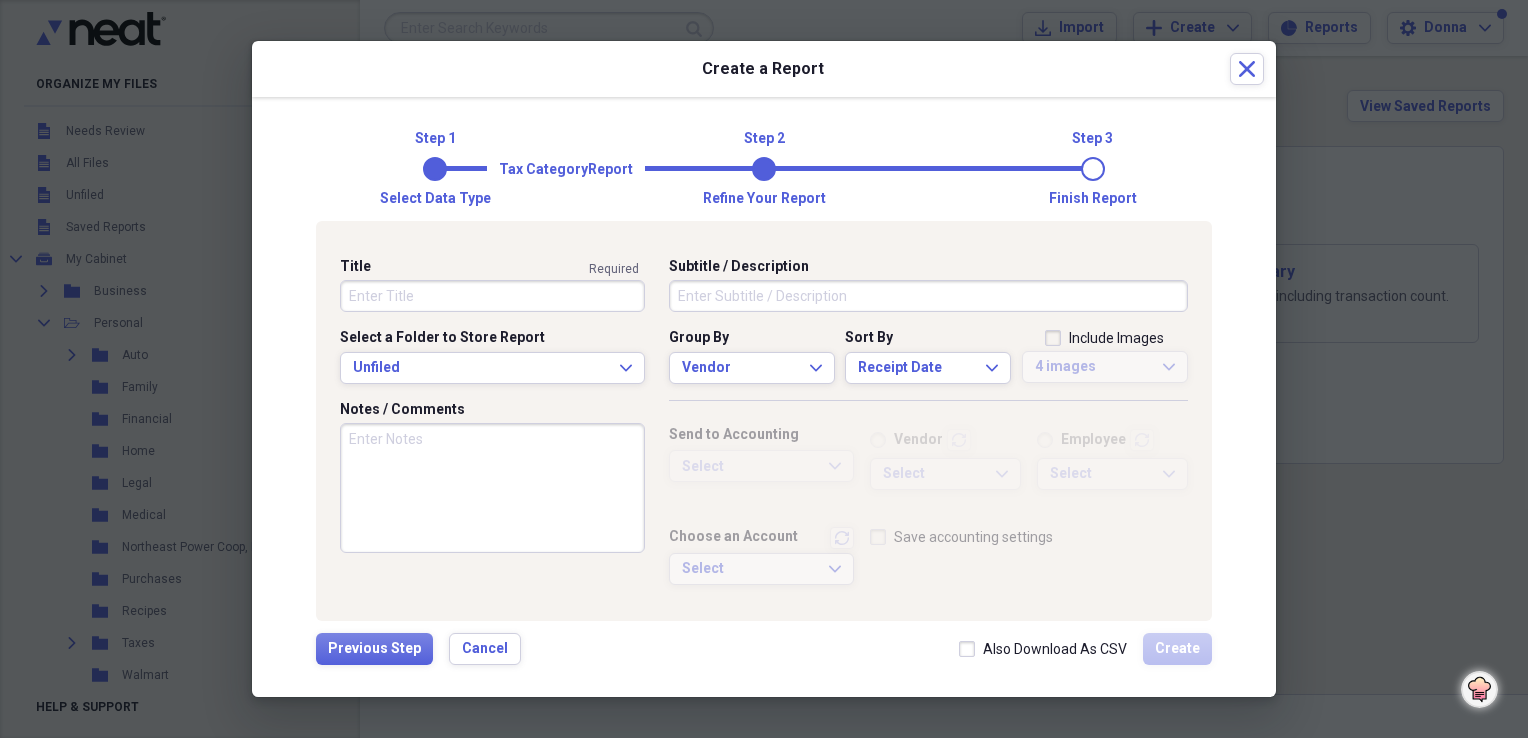 click on "Title" at bounding box center [492, 296] 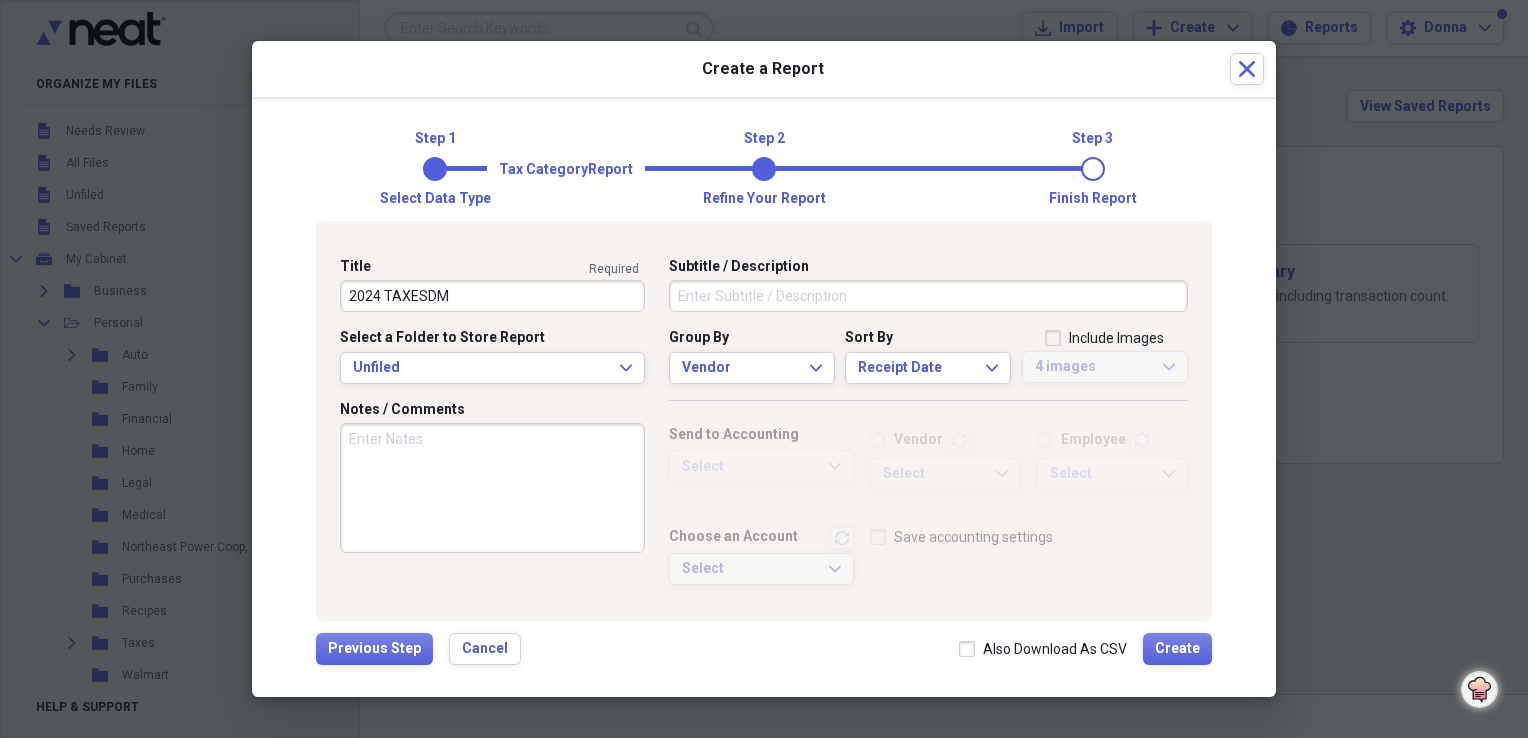 click on "2024 TAXESDM" at bounding box center [492, 296] 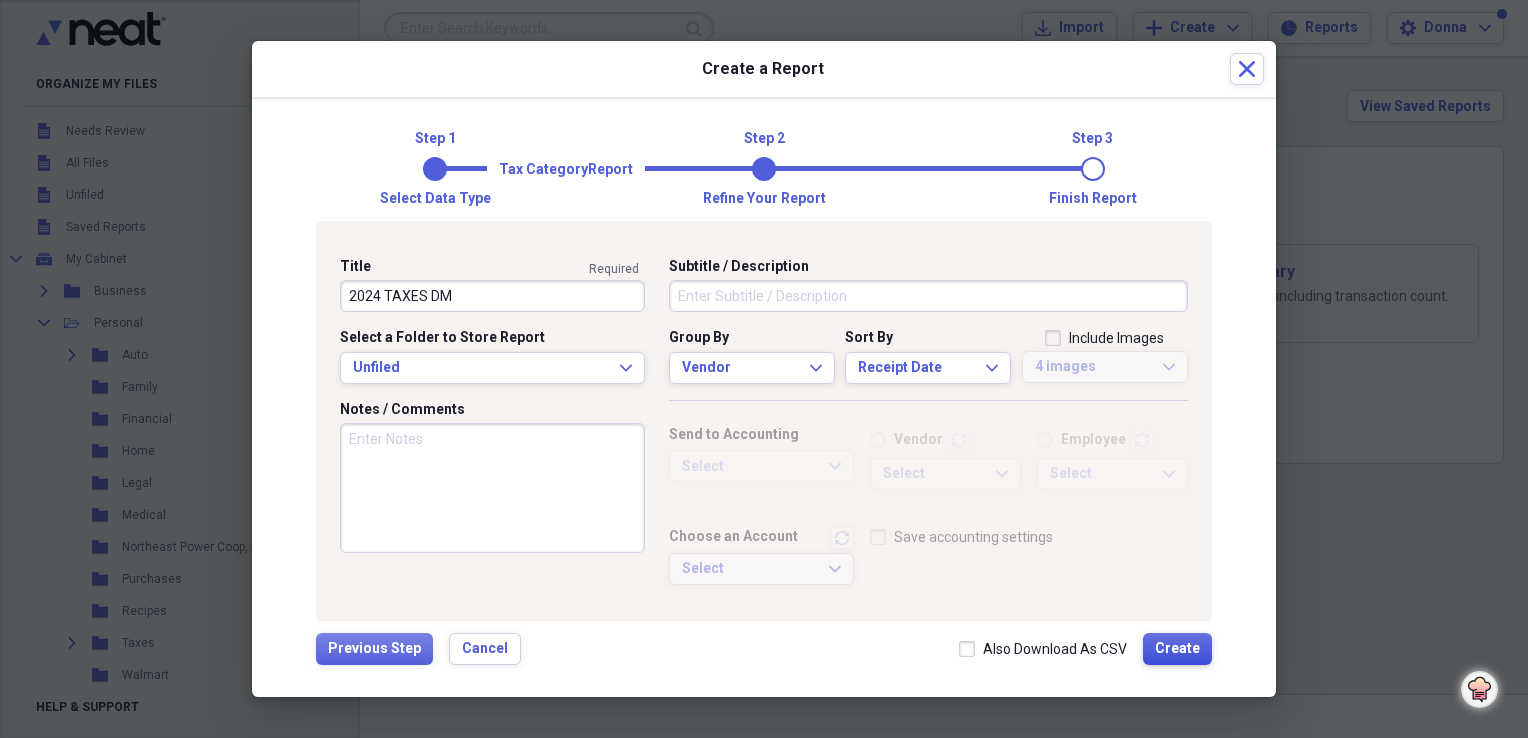 type on "2024 TAXES DM" 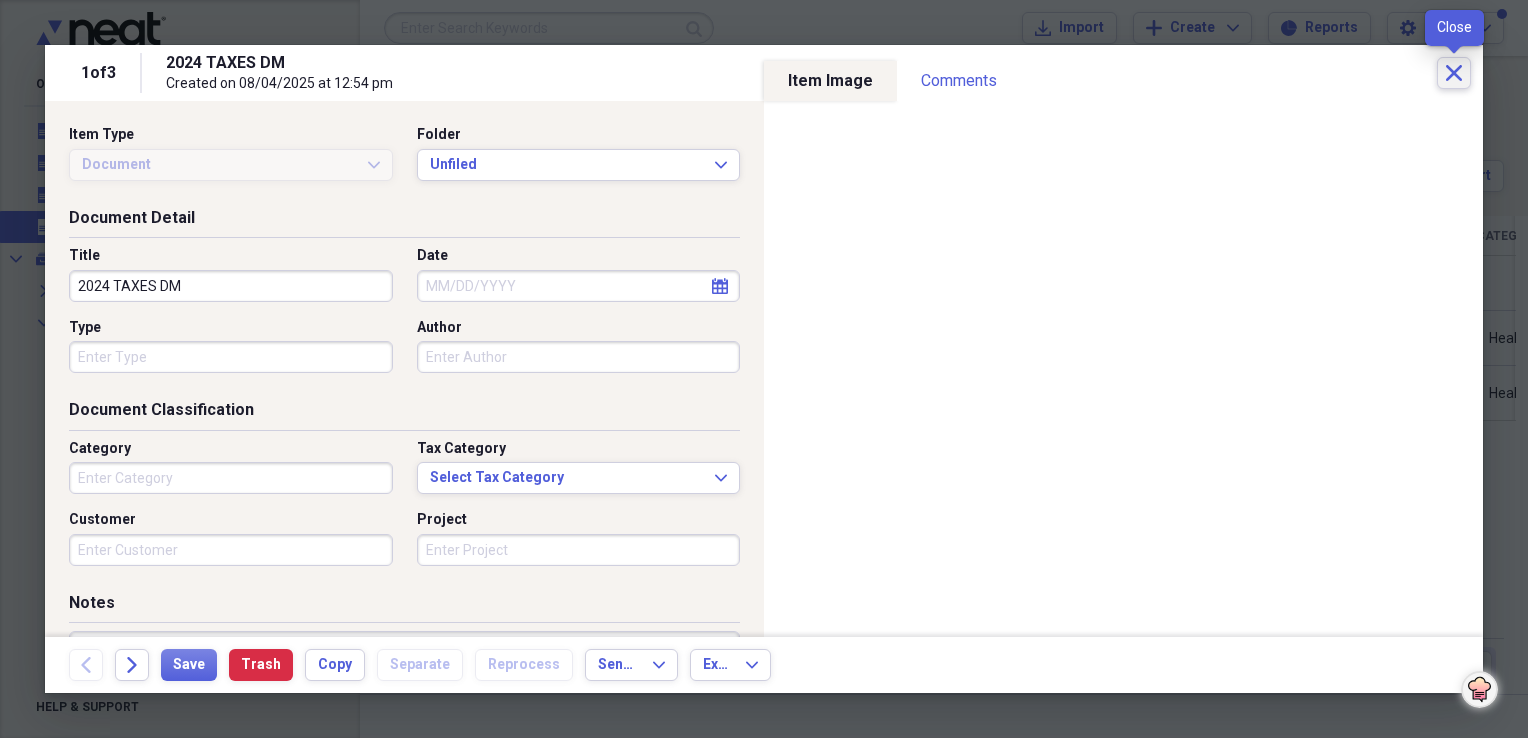 click on "Close" 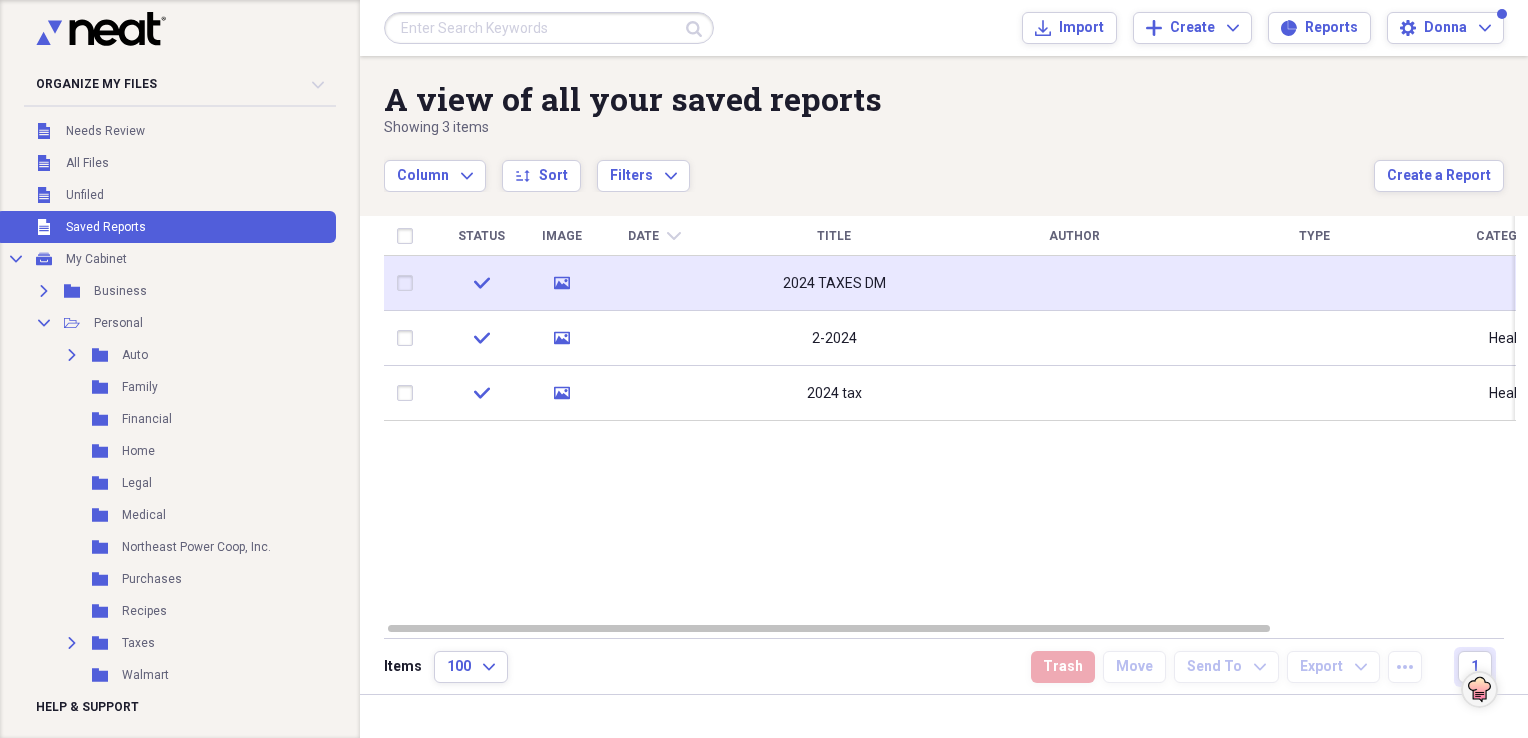 click on "2024 TAXES DM" at bounding box center (834, 284) 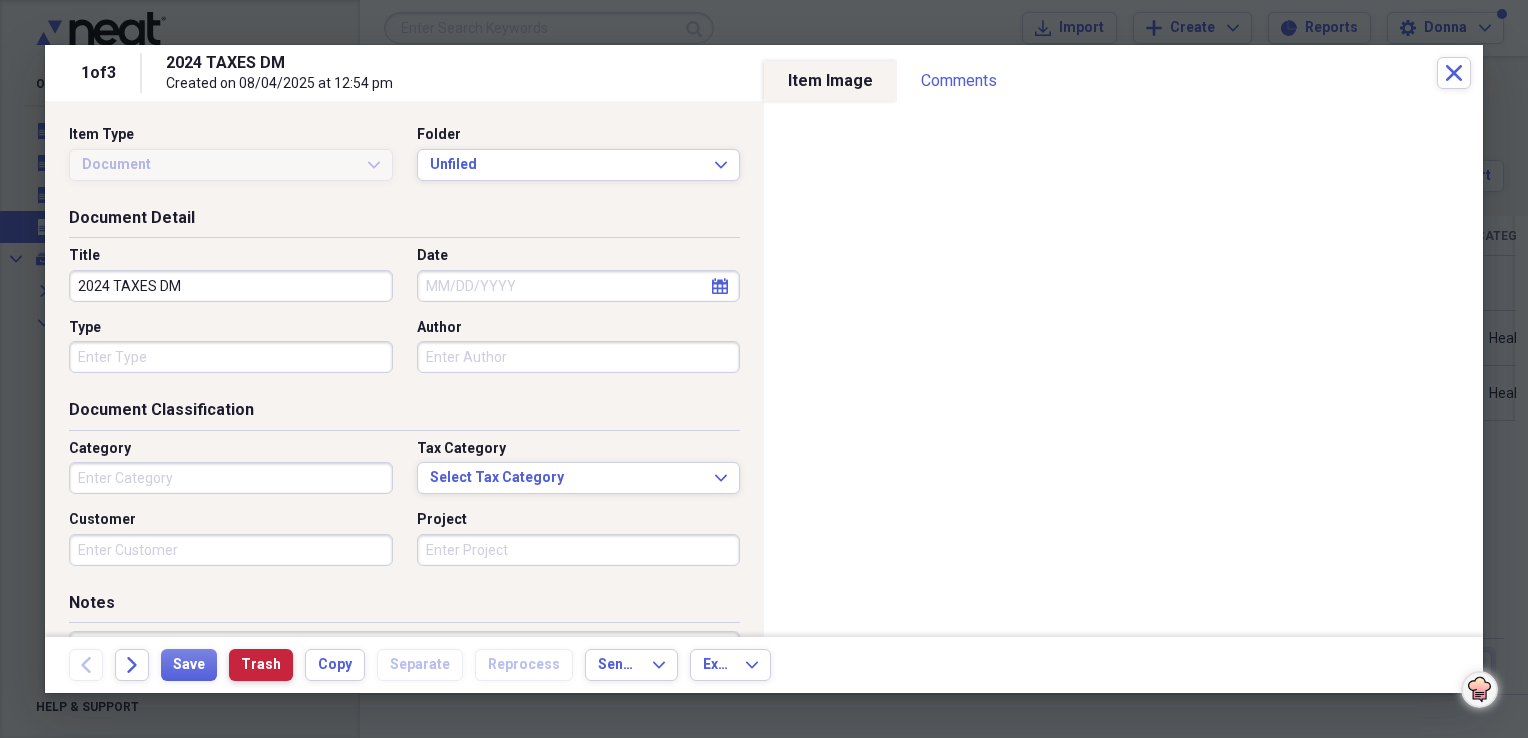 click on "Trash" at bounding box center (261, 665) 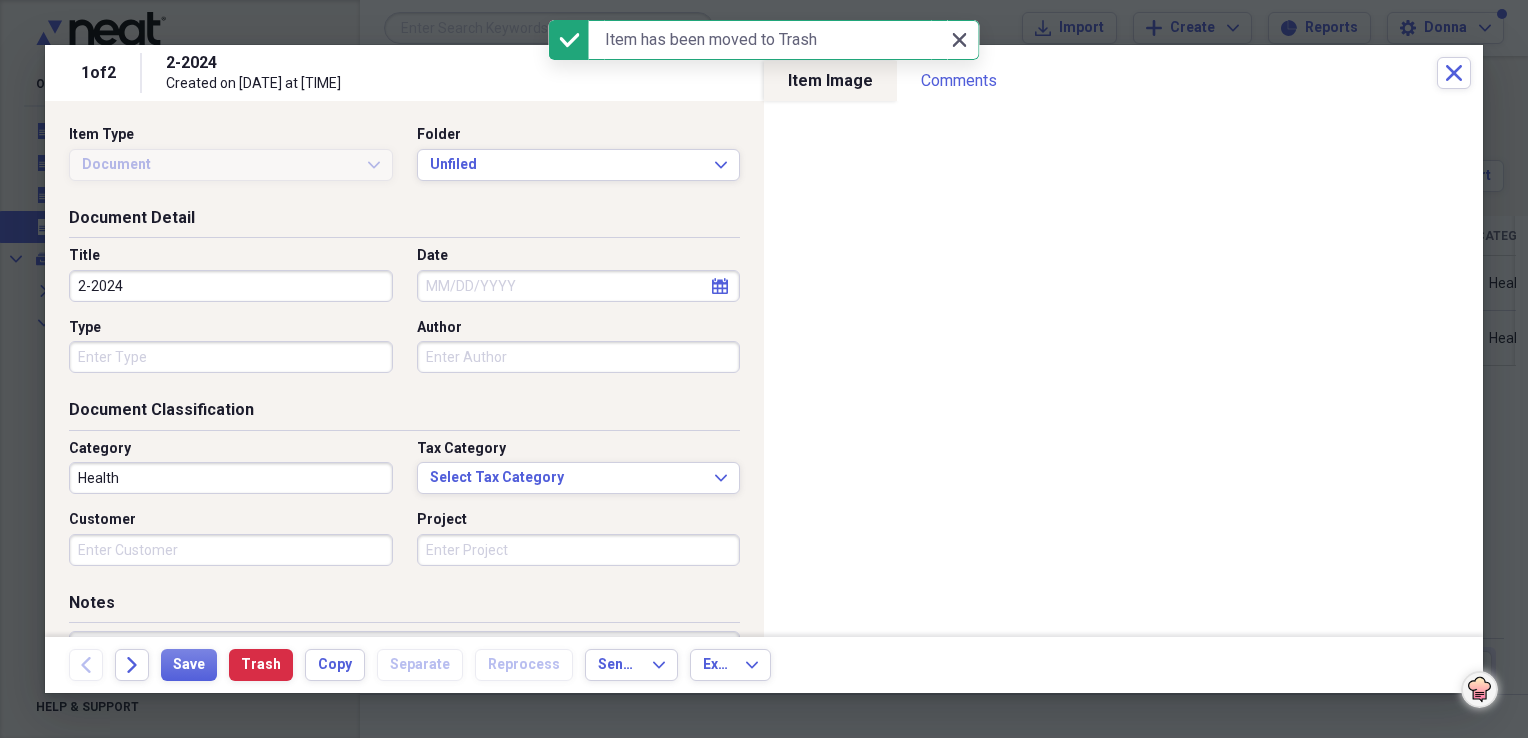 click 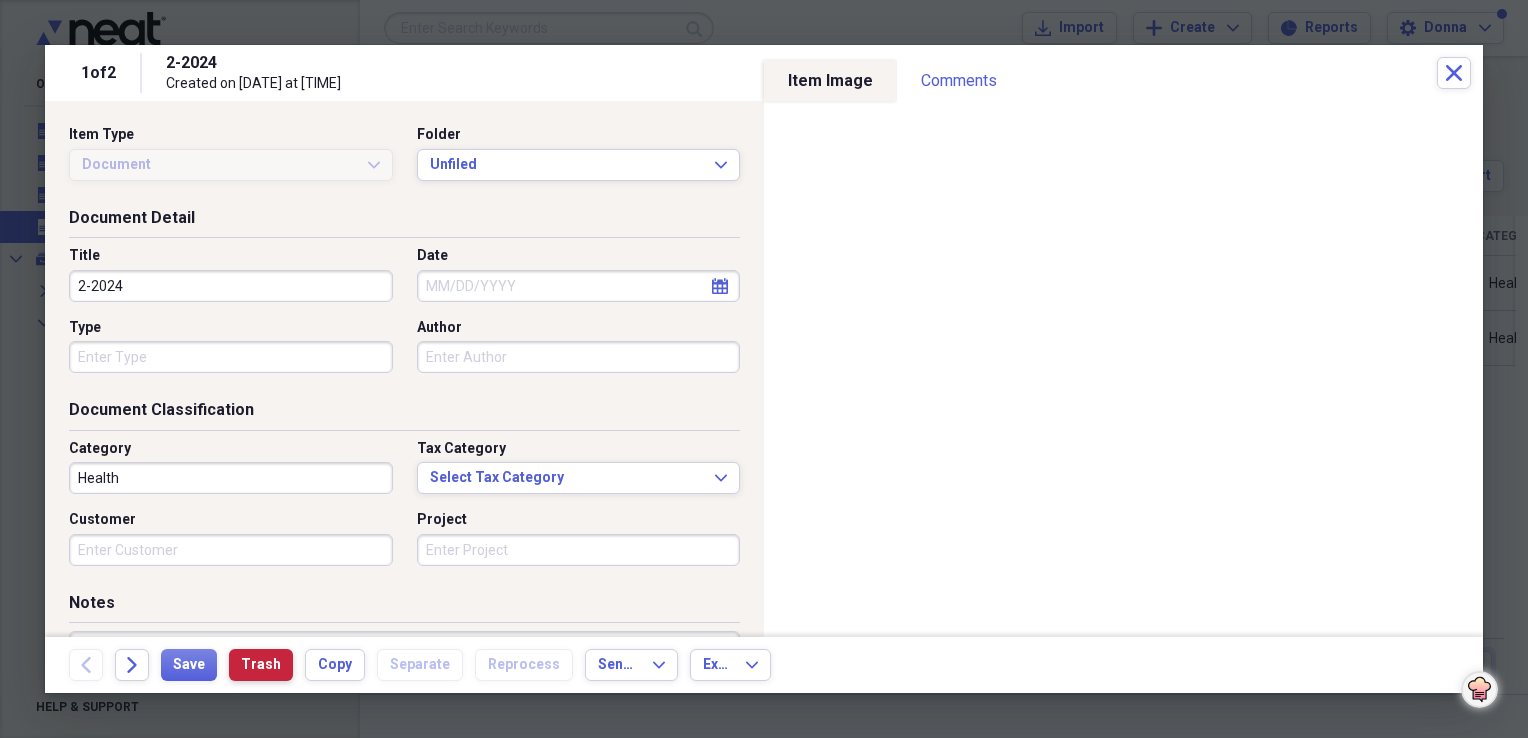 click on "Trash" at bounding box center (261, 665) 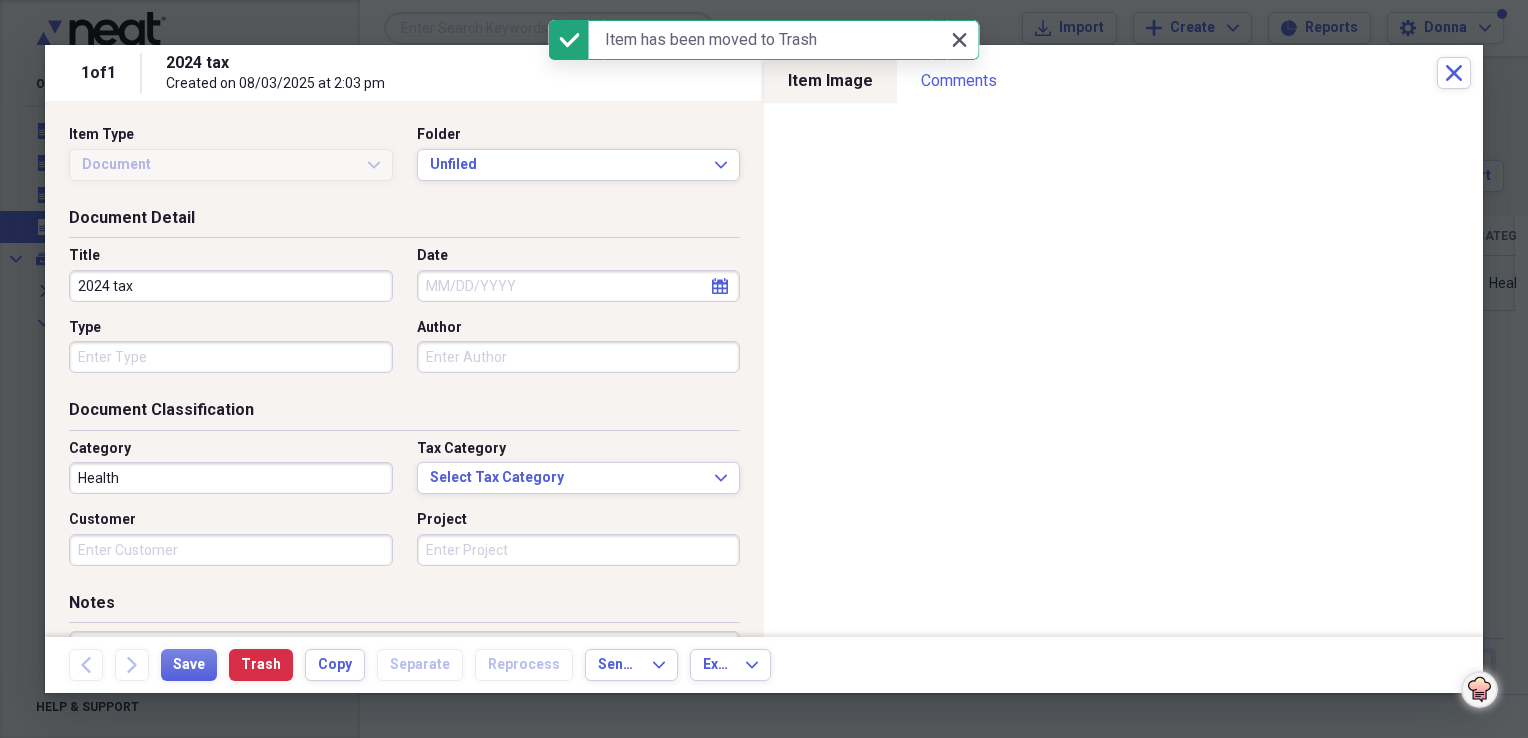 click 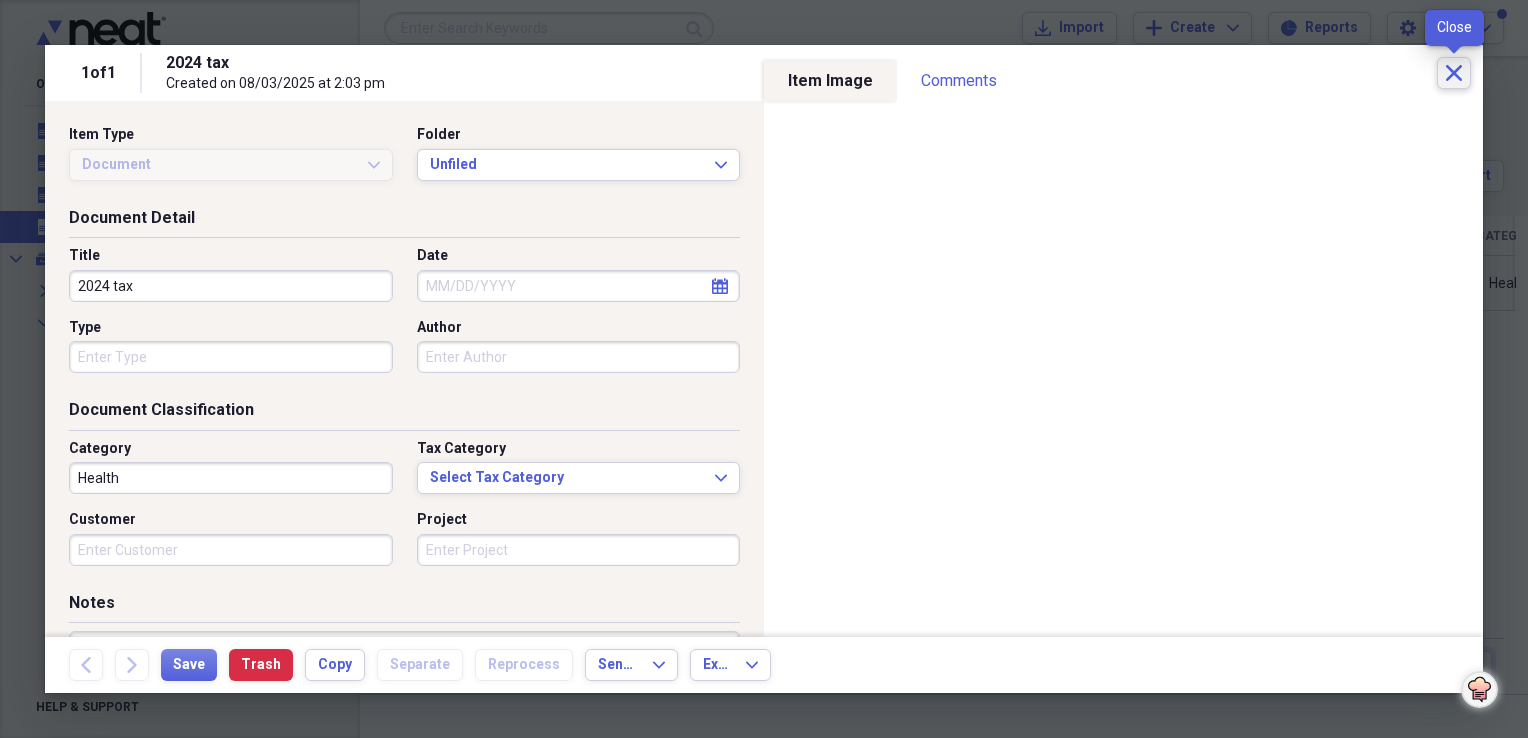click on "Close" 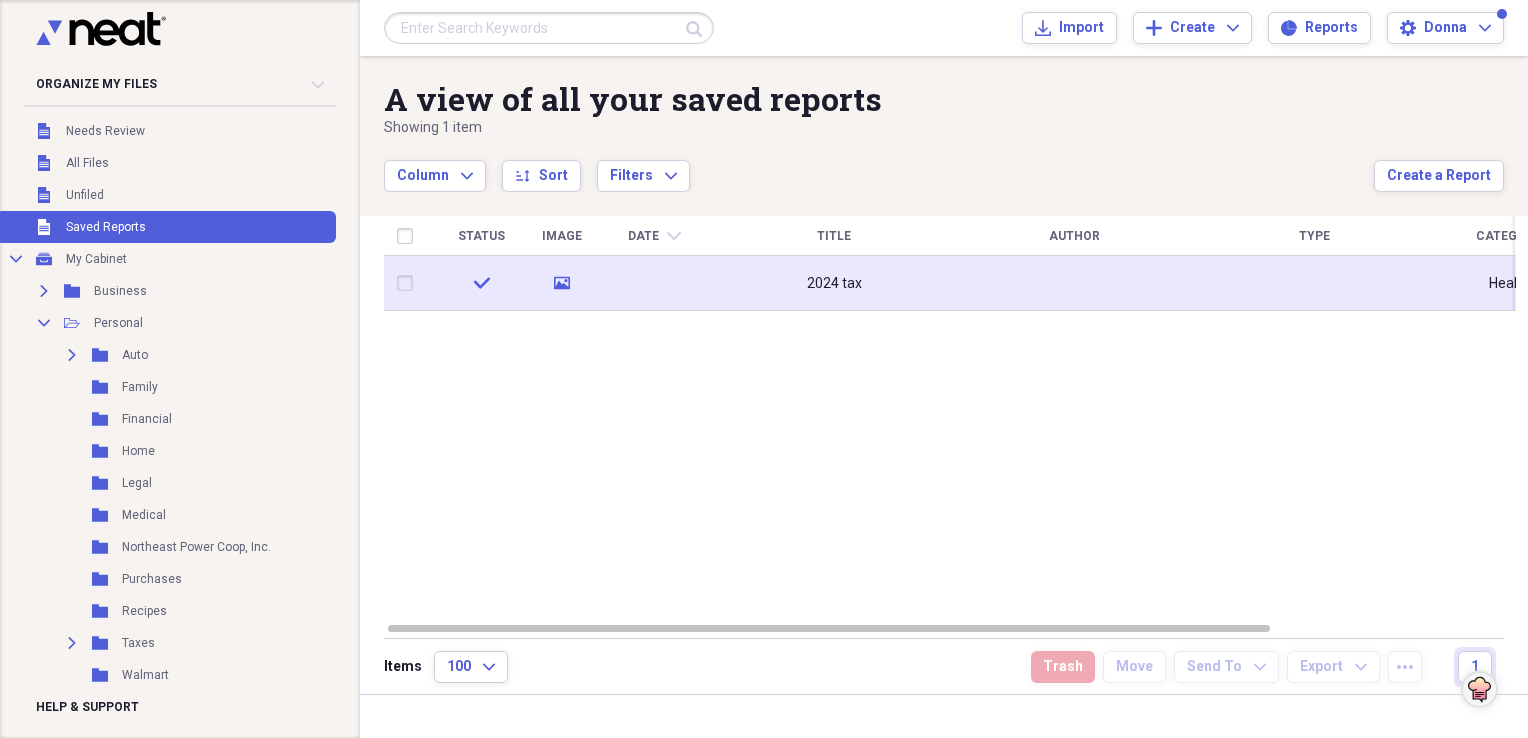 click on "2024 tax" at bounding box center (834, 283) 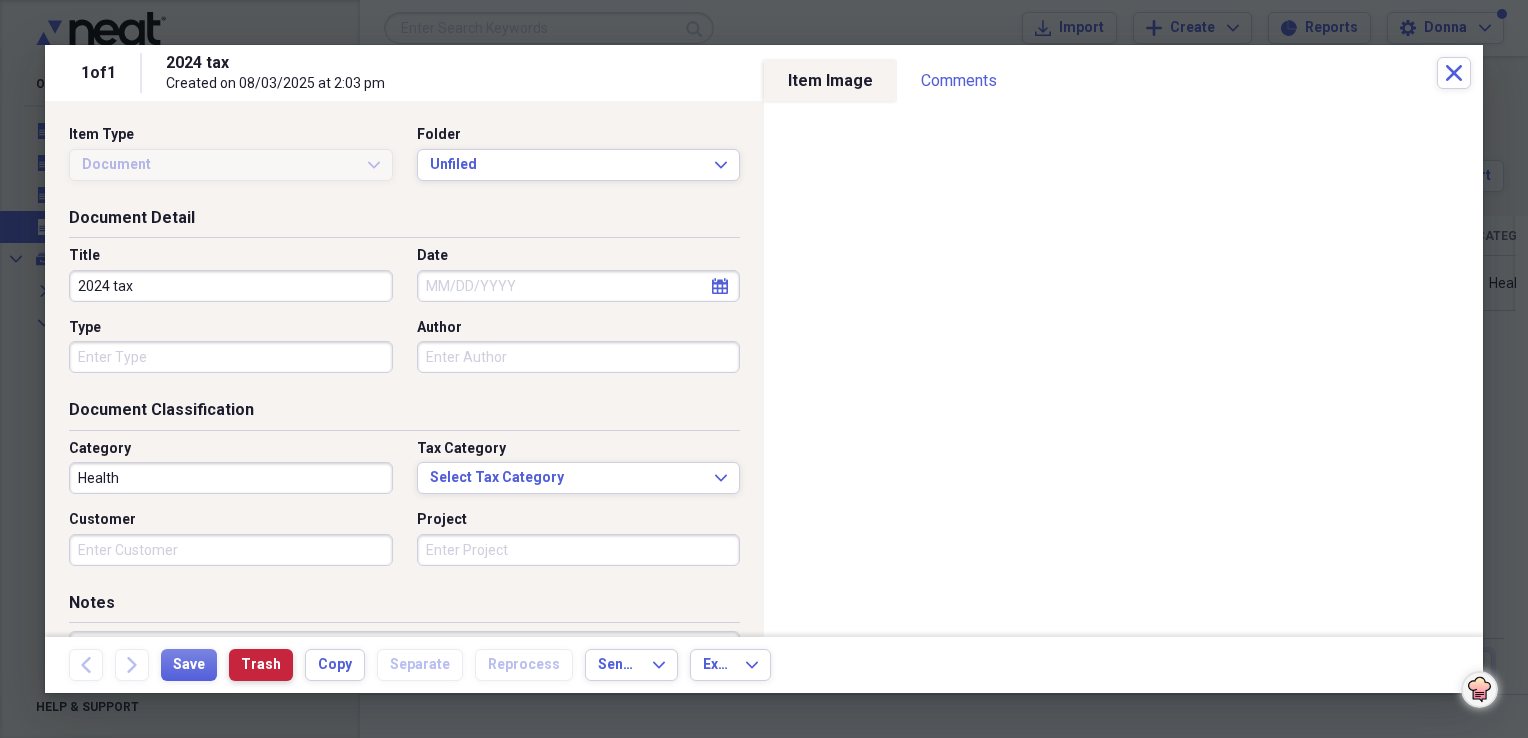 click on "Trash" at bounding box center [261, 665] 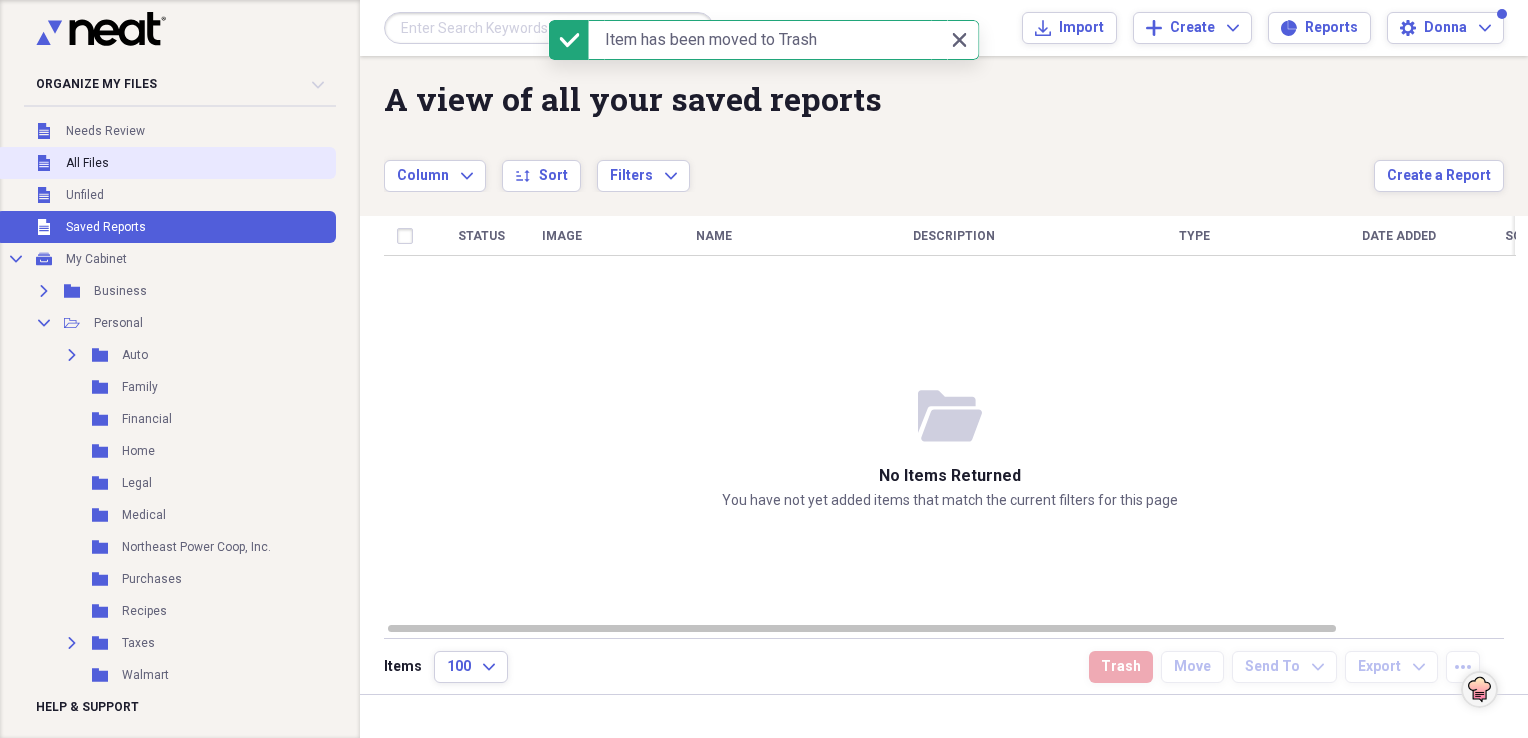 click on "Unfiled All Files" at bounding box center [166, 163] 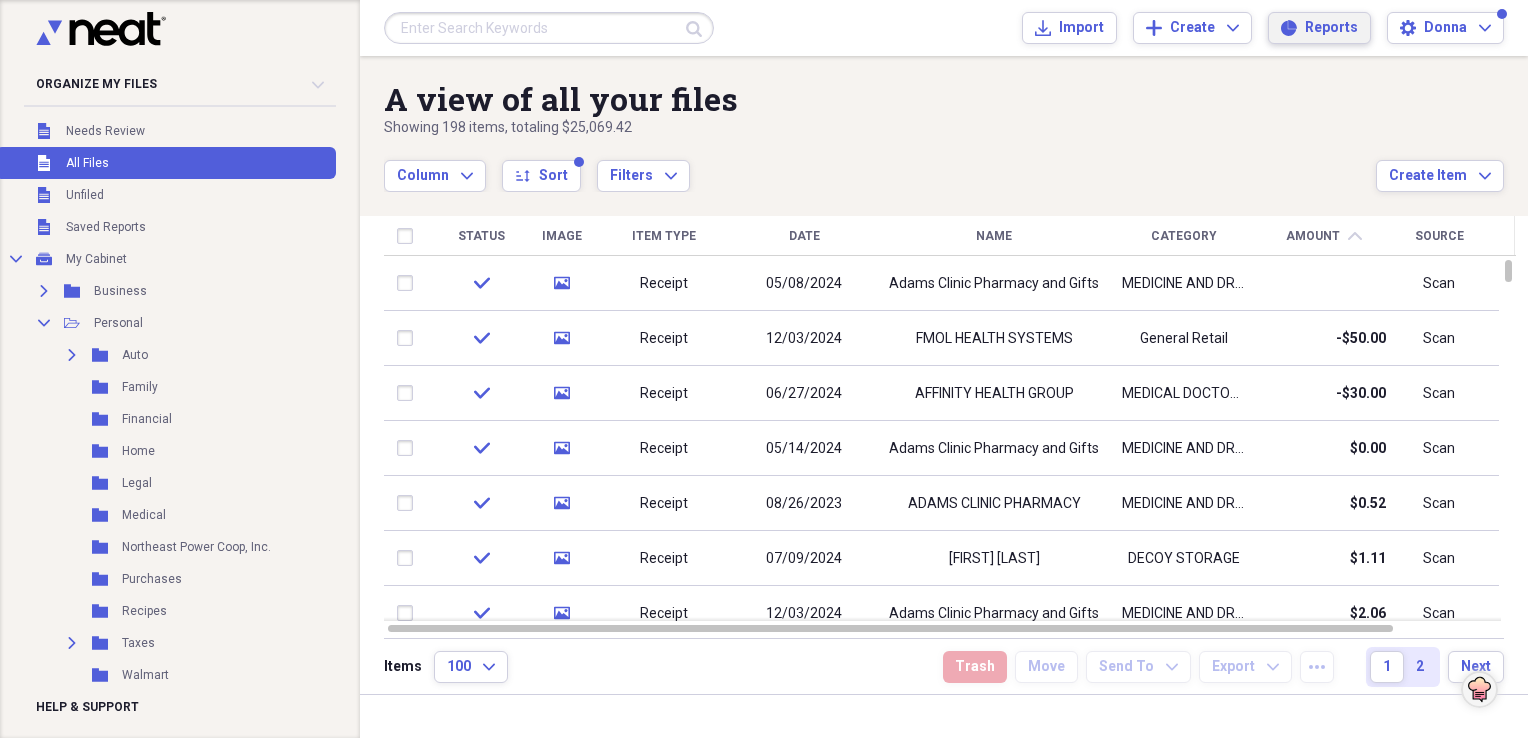 click on "Reports" at bounding box center (1331, 28) 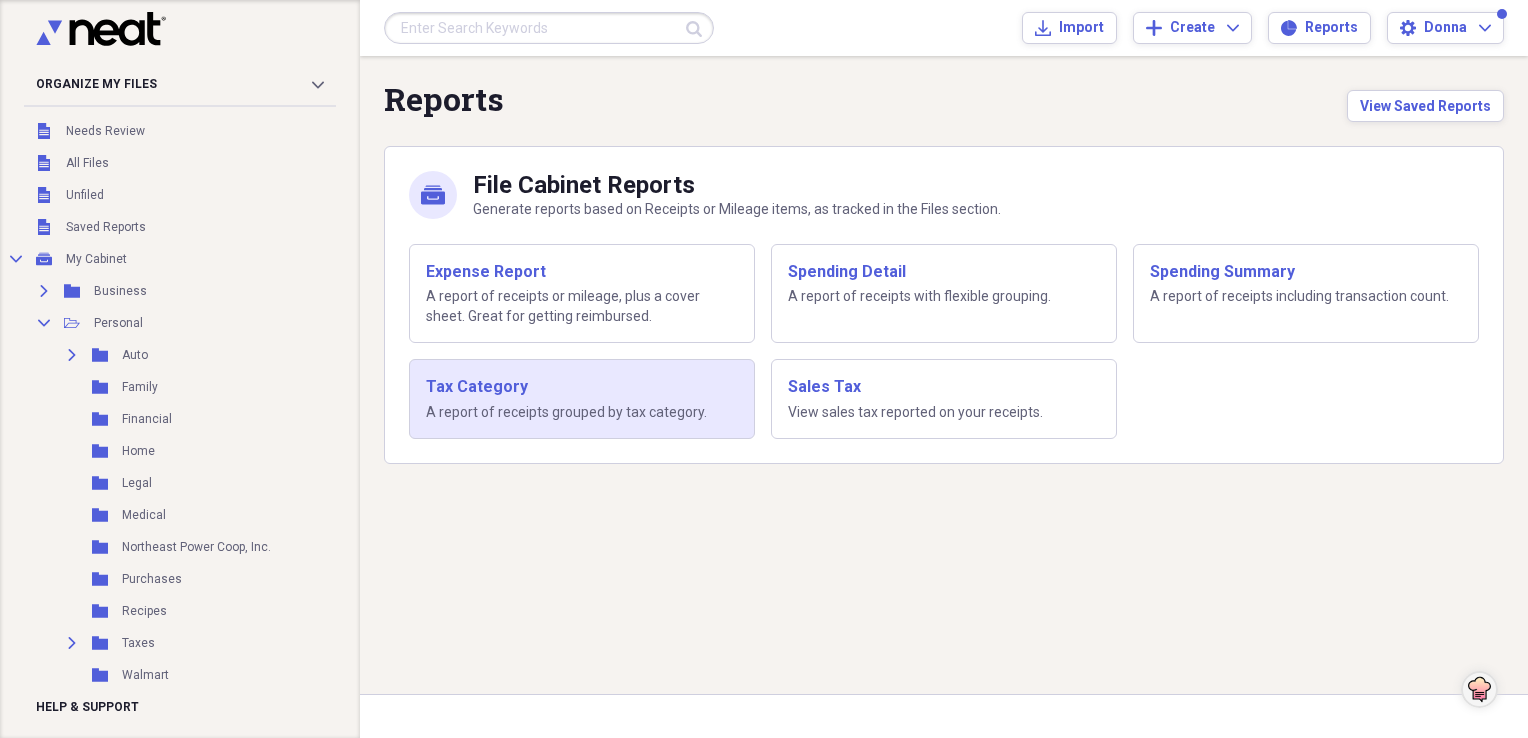 click on "A report of receipts grouped by tax category." at bounding box center [582, 413] 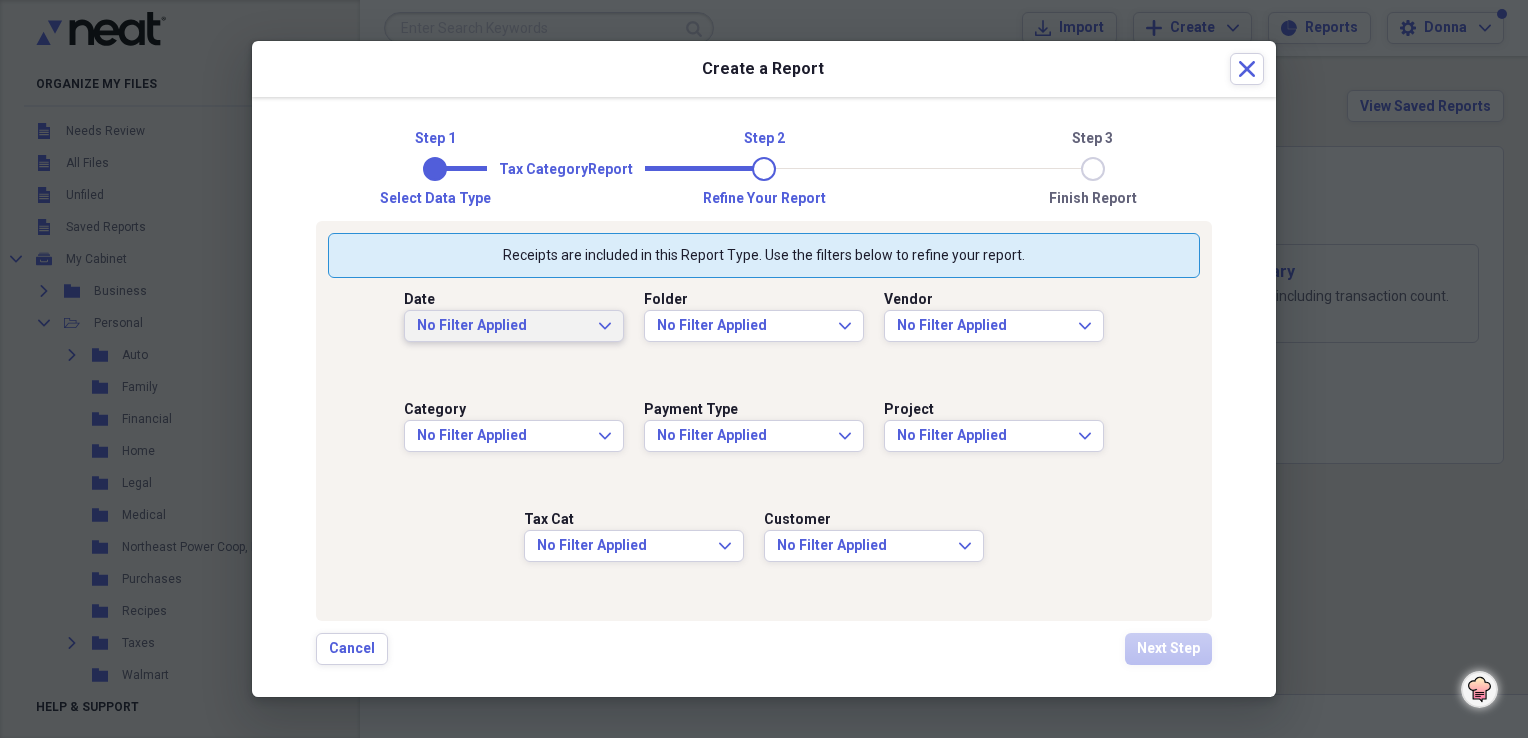 click on "No Filter Applied Expand" at bounding box center [514, 326] 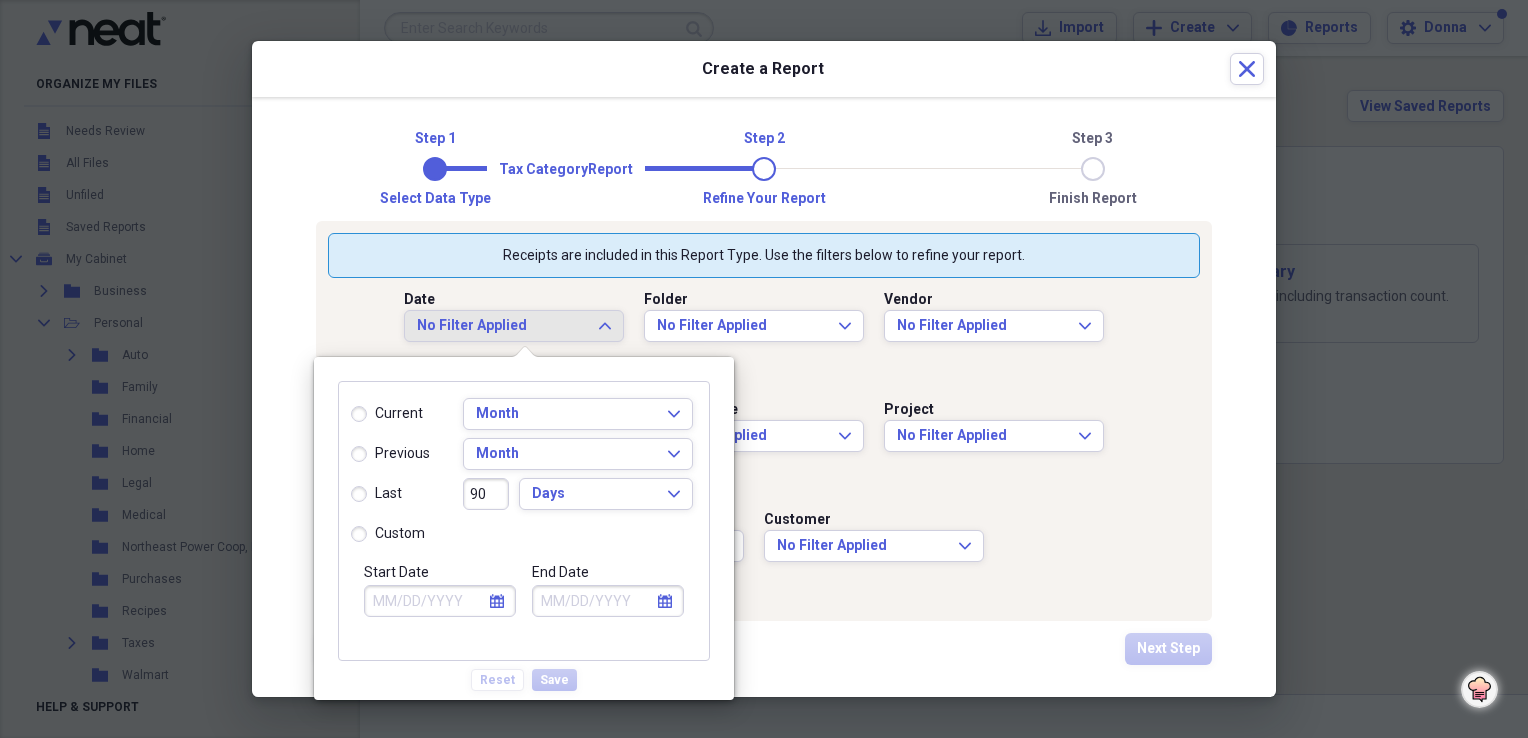 click on "custom" at bounding box center [388, 534] 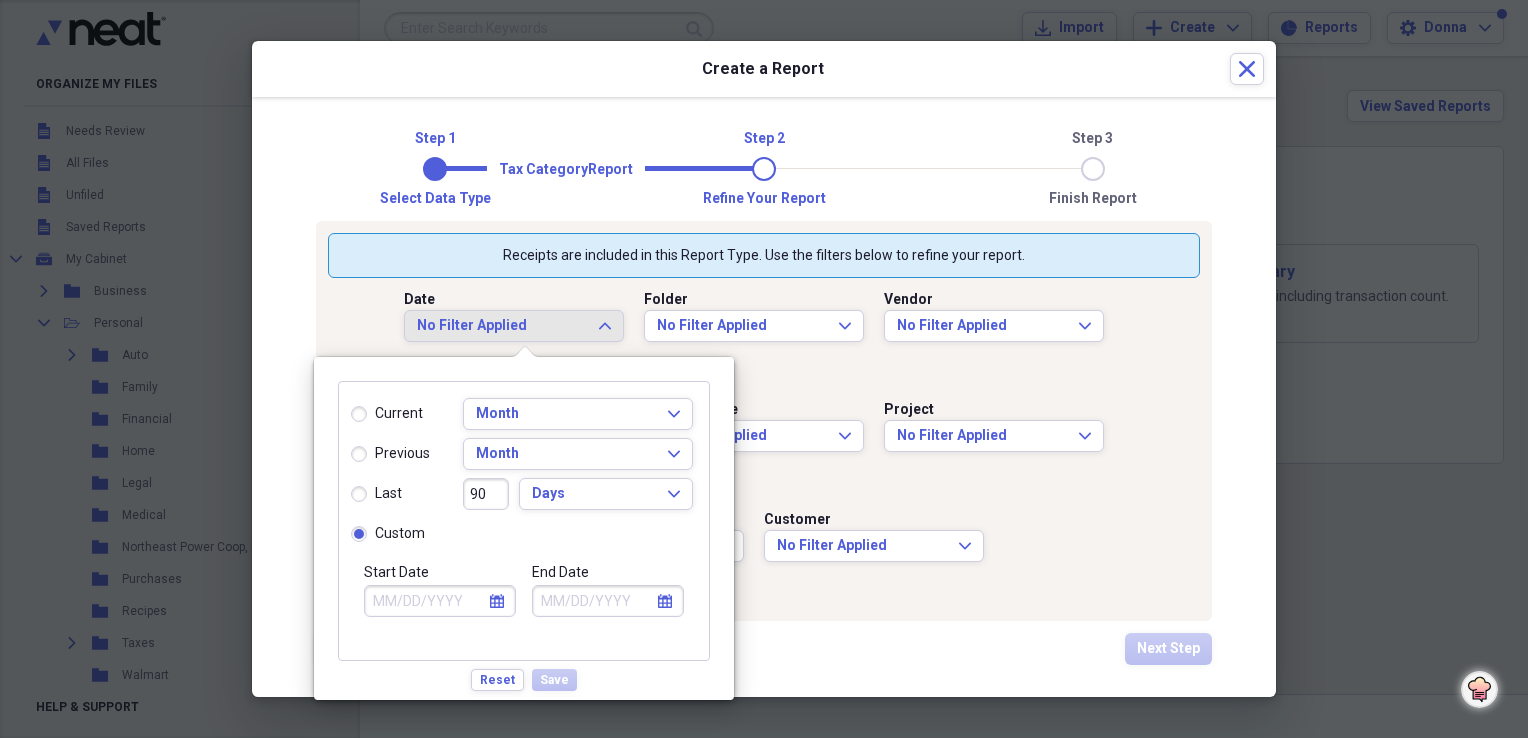 click on "calendar" 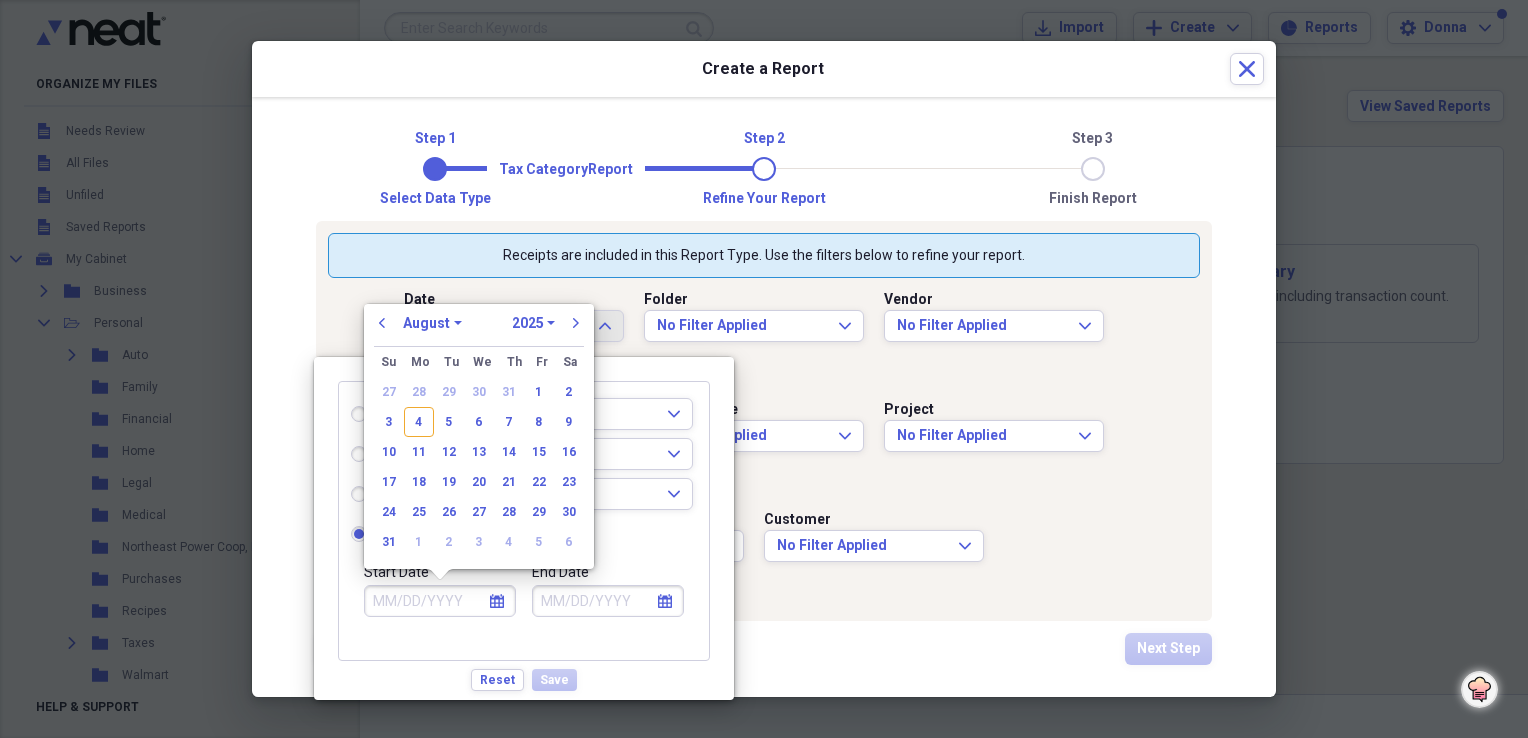 click on "previous January February March April May June July August September October November December 1970 1971 1972 1973 1974 1975 1976 1977 1978 1979 1980 1981 1982 1983 1984 1985 1986 1987 1988 1989 1990 1991 1992 1993 1994 1995 1996 1997 1998 1999 2000 2001 2002 2003 2004 2005 2006 2007 2008 2009 2010 2011 2012 2013 2014 2015 2016 2017 2018 2019 2020 2021 2022 2023 2024 2025 2026 2027 2028 2029 2030 2031 2032 2033 2034 2035 next" at bounding box center (479, 329) 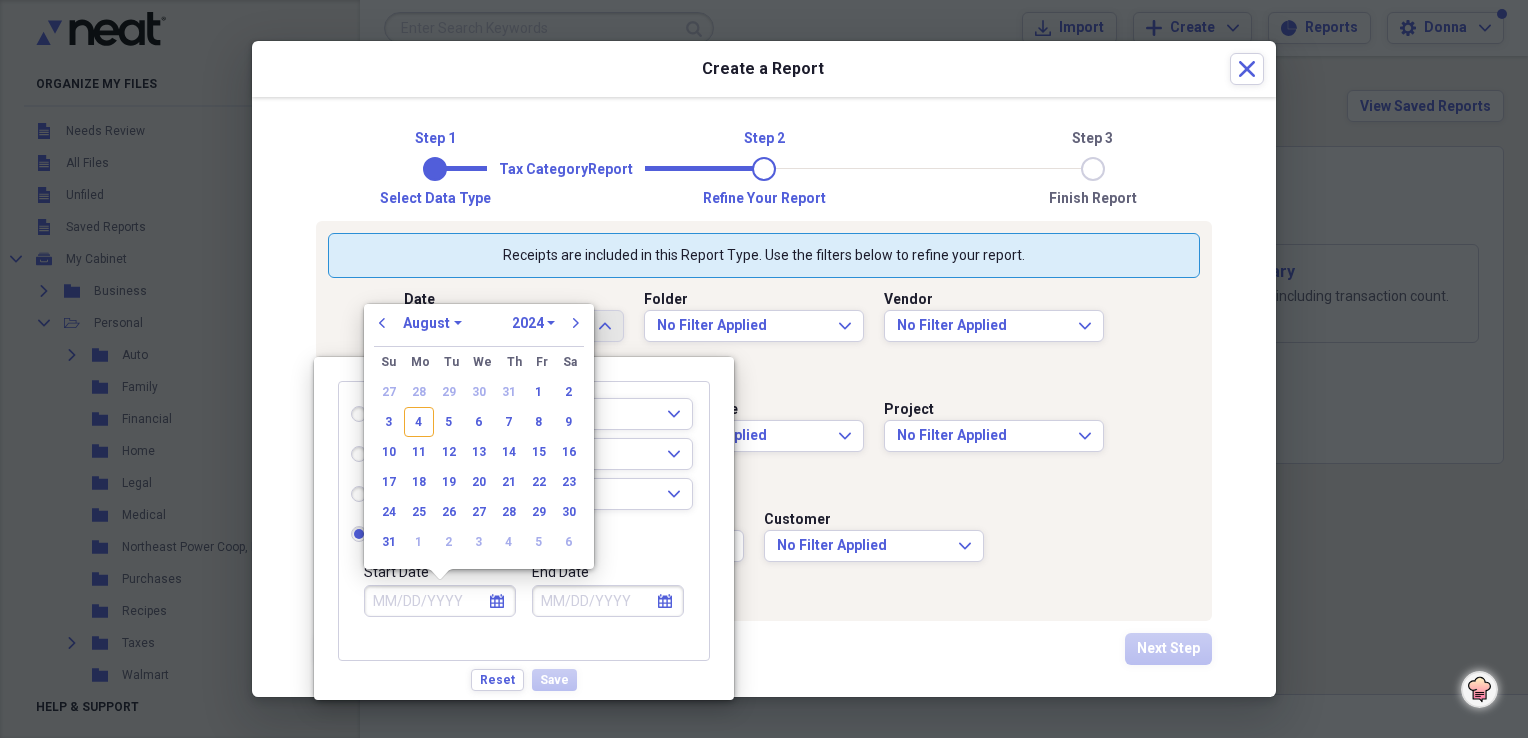 click on "1970 1971 1972 1973 1974 1975 1976 1977 1978 1979 1980 1981 1982 1983 1984 1985 1986 1987 1988 1989 1990 1991 1992 1993 1994 1995 1996 1997 1998 1999 2000 2001 2002 2003 2004 2005 2006 2007 2008 2009 2010 2011 2012 2013 2014 2015 2016 2017 2018 2019 2020 2021 2022 2023 2024 2025 2026 2027 2028 2029 2030 2031 2032 2033 2034 2035" at bounding box center [533, 323] 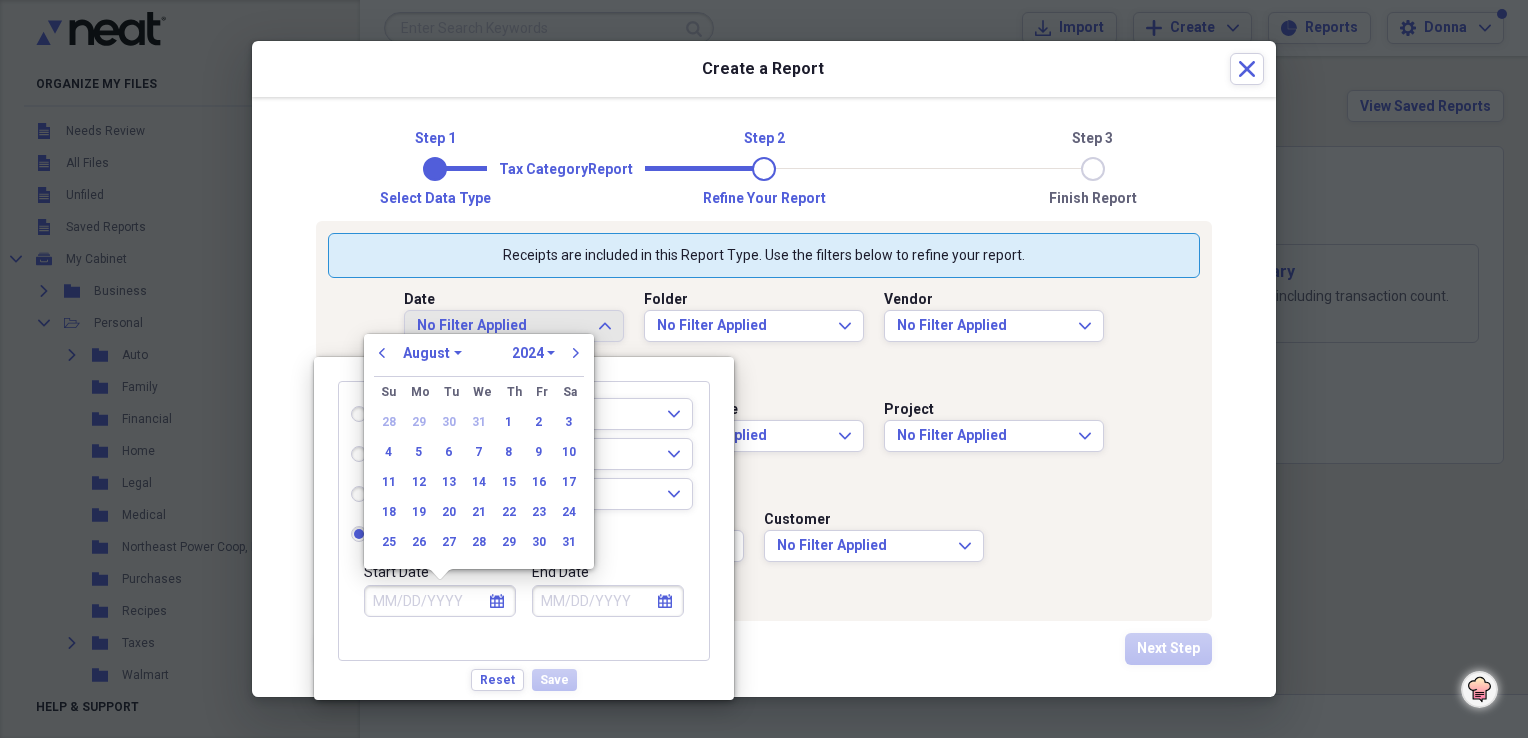 click on "January February March April May June July August September October November December" at bounding box center (432, 353) 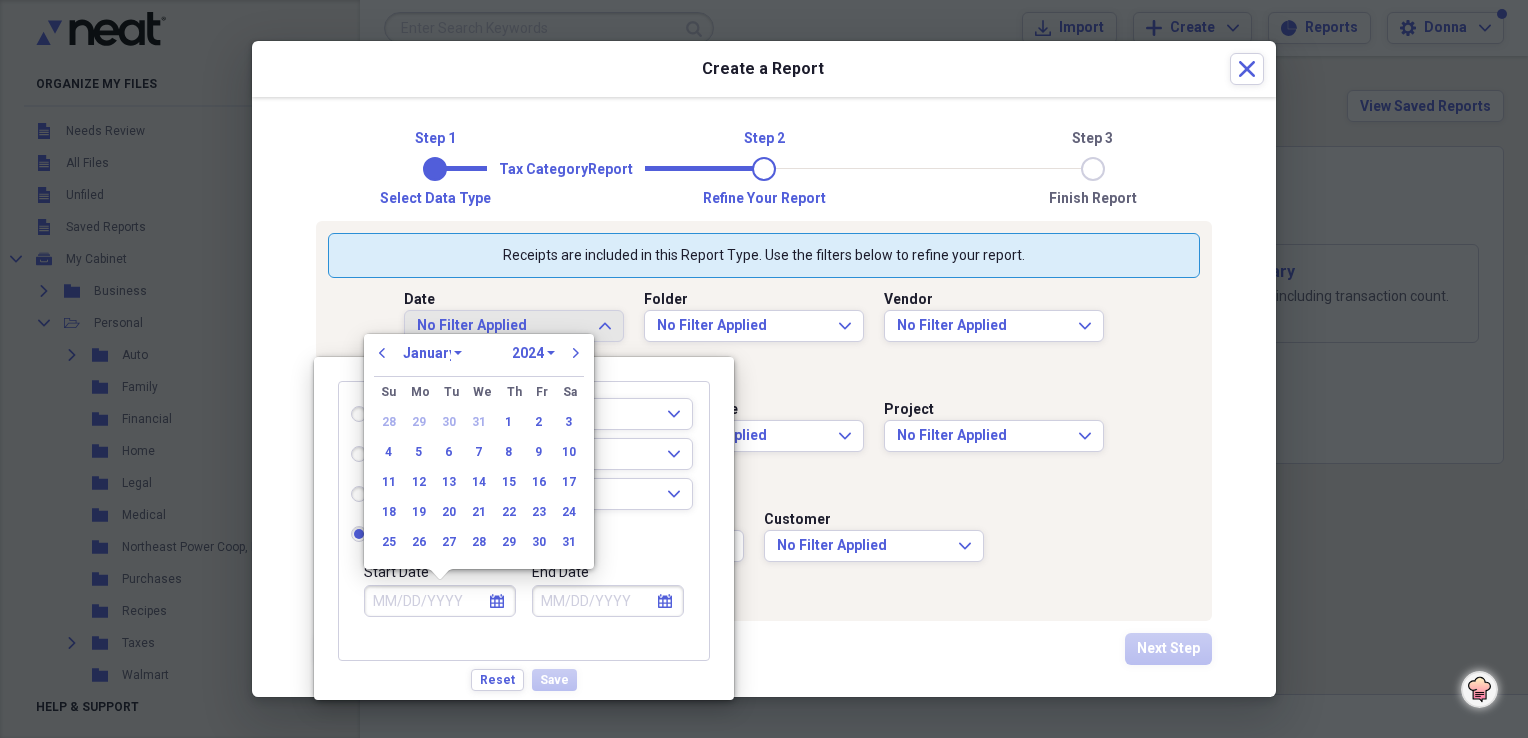 click on "January February March April May June July August September October November December" at bounding box center [432, 353] 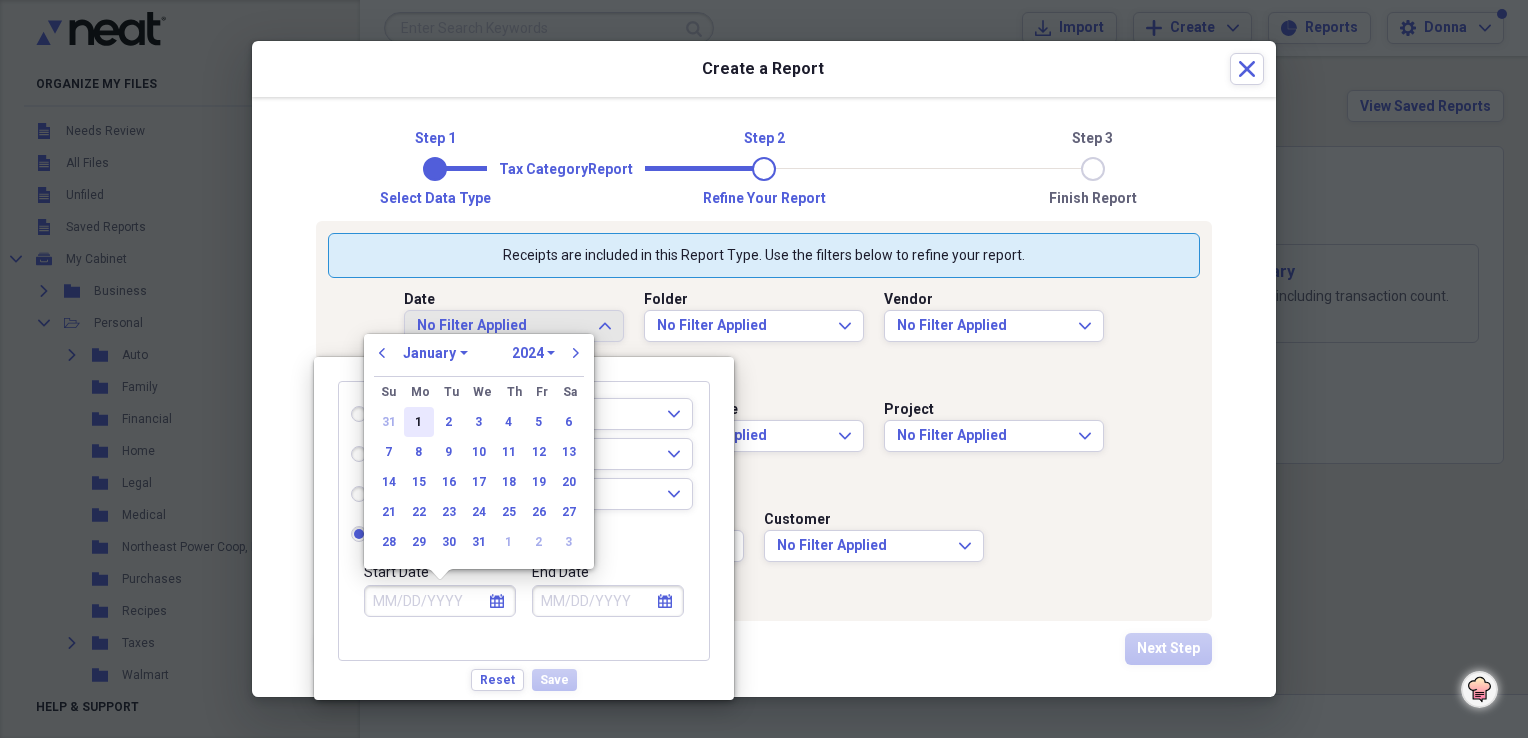 click on "1" at bounding box center (419, 422) 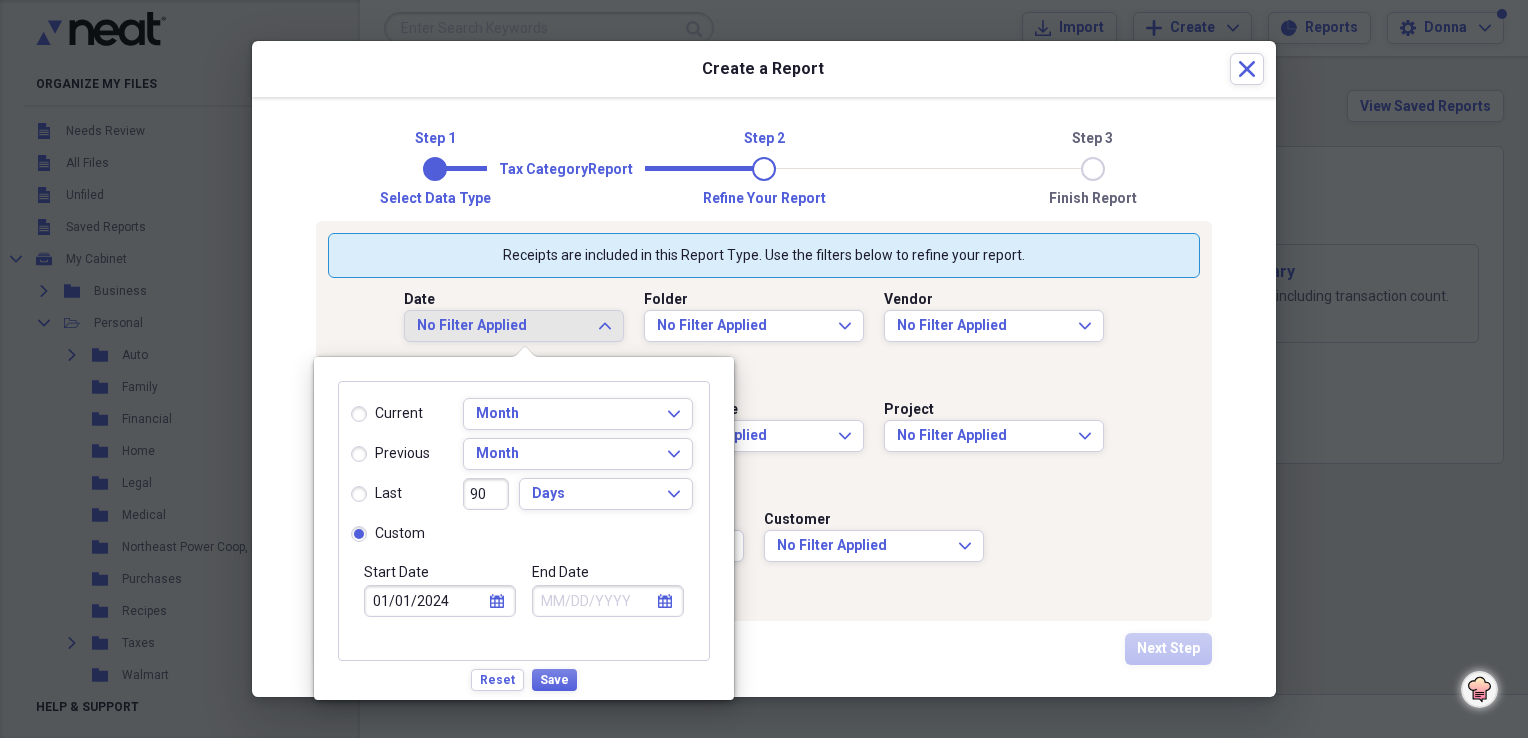 click 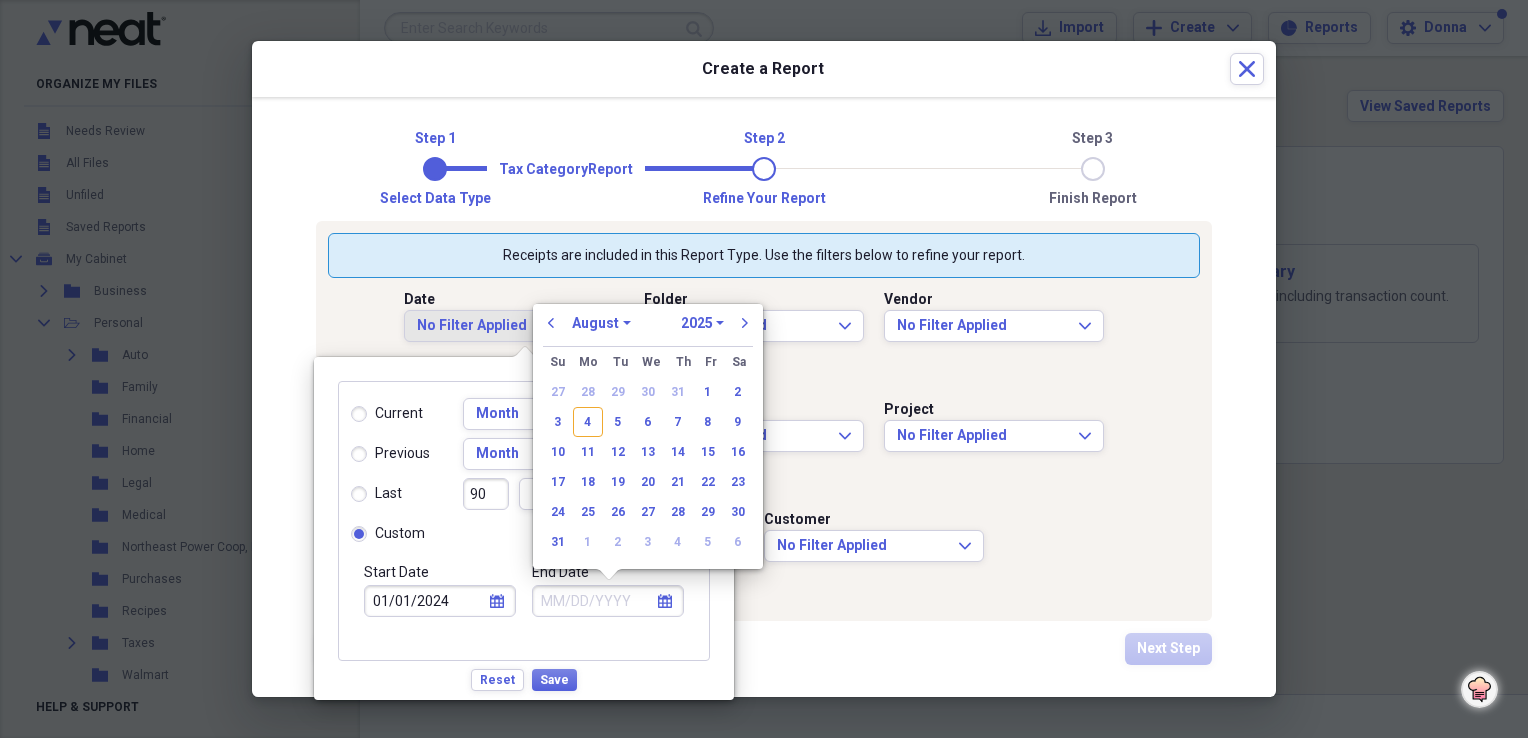 click on "January February March April May June July August September October November December" at bounding box center (601, 323) 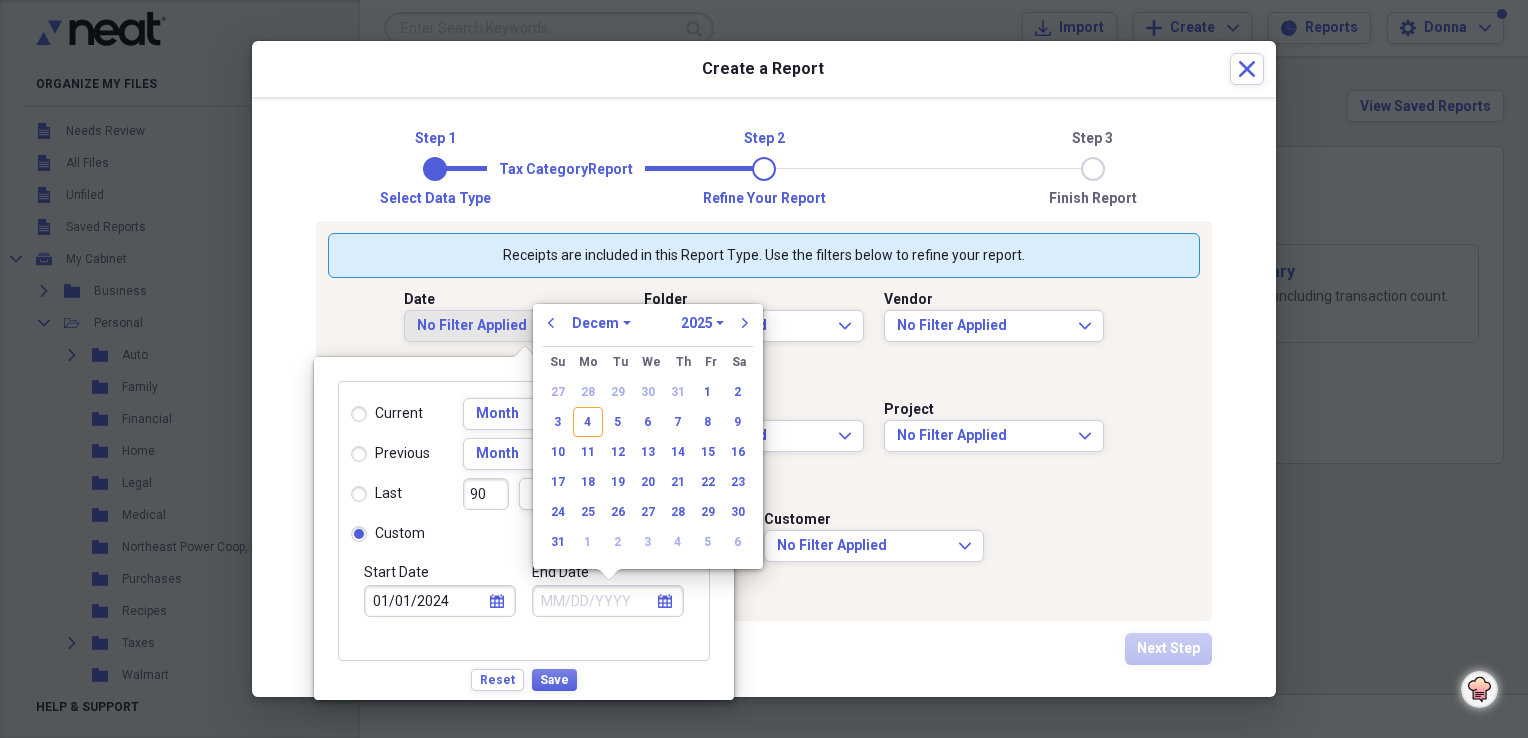 click on "January February March April May June July August September October November December" at bounding box center (601, 323) 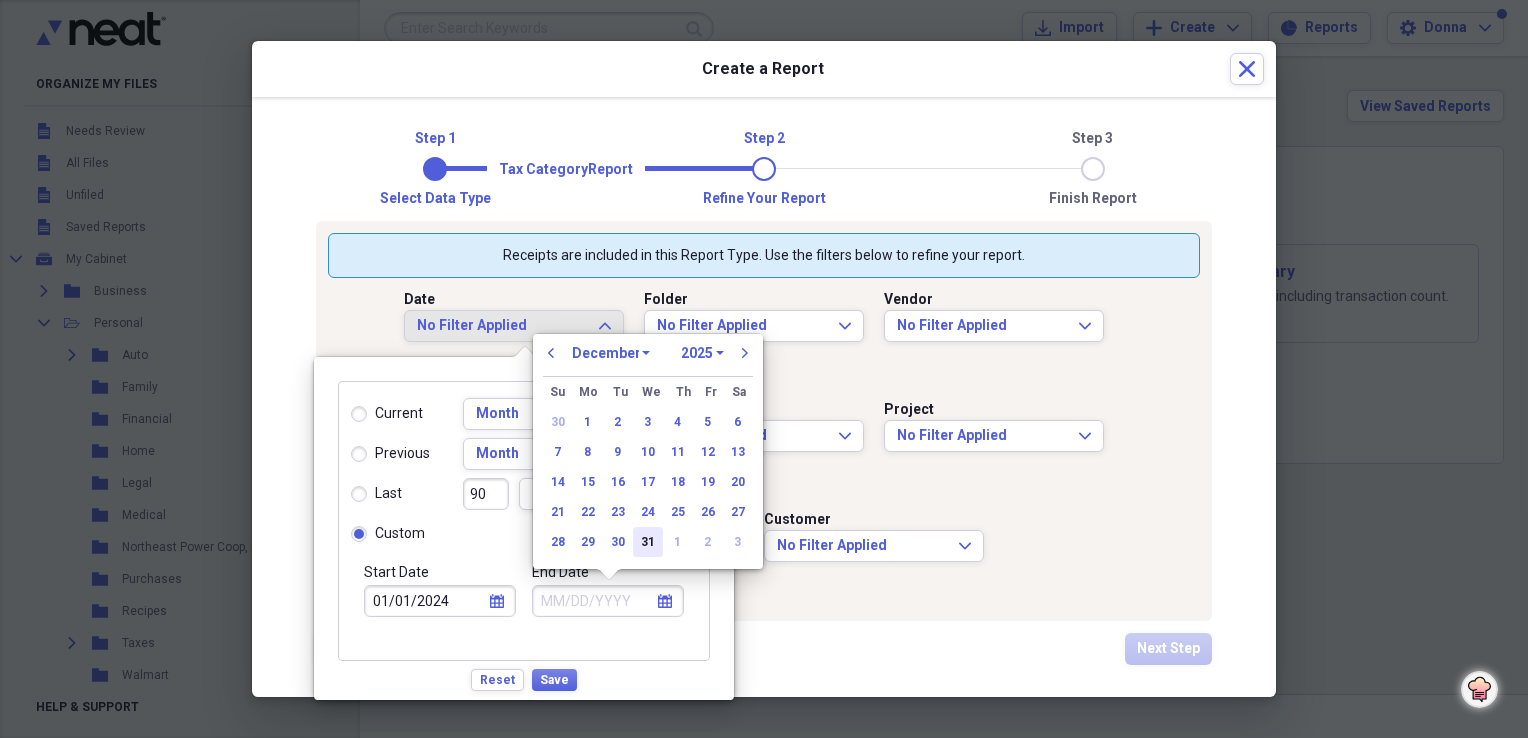 click on "31" at bounding box center [648, 542] 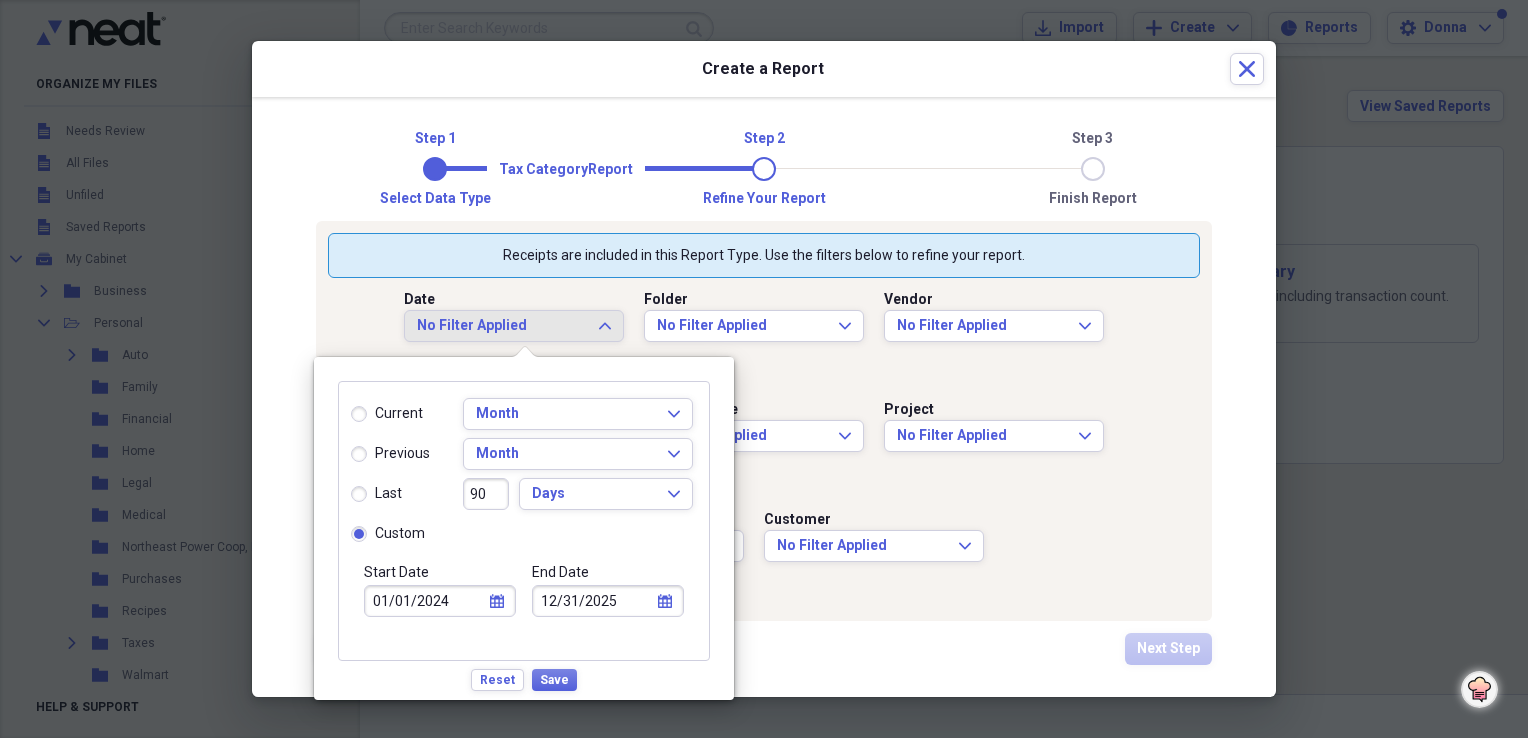 click 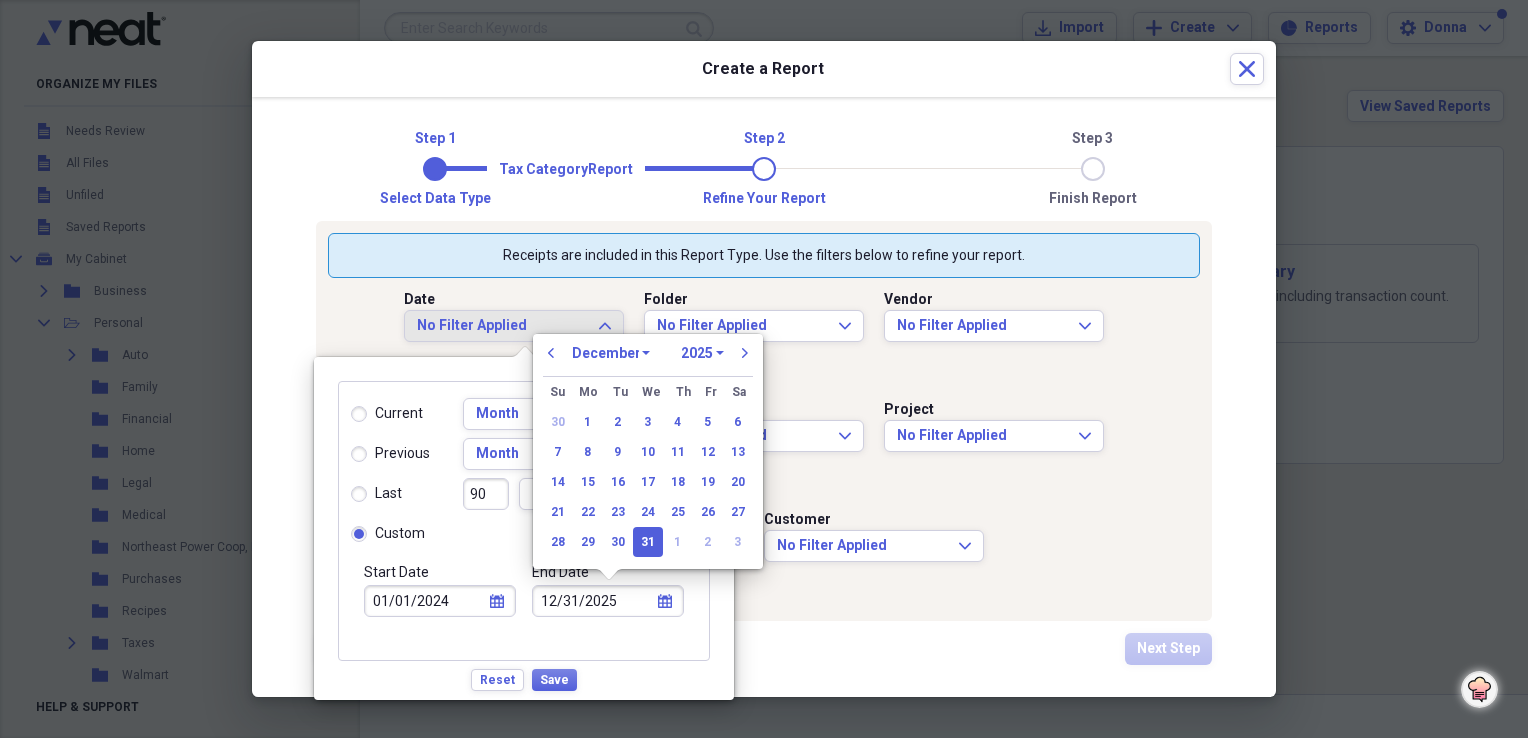click on "1970 1971 1972 1973 1974 1975 1976 1977 1978 1979 1980 1981 1982 1983 1984 1985 1986 1987 1988 1989 1990 1991 1992 1993 1994 1995 1996 1997 1998 1999 2000 2001 2002 2003 2004 2005 2006 2007 2008 2009 2010 2011 2012 2013 2014 2015 2016 2017 2018 2019 2020 2021 2022 2023 2024 2025 2026 2027 2028 2029 2030 2031 2032 2033 2034 2035" at bounding box center (702, 353) 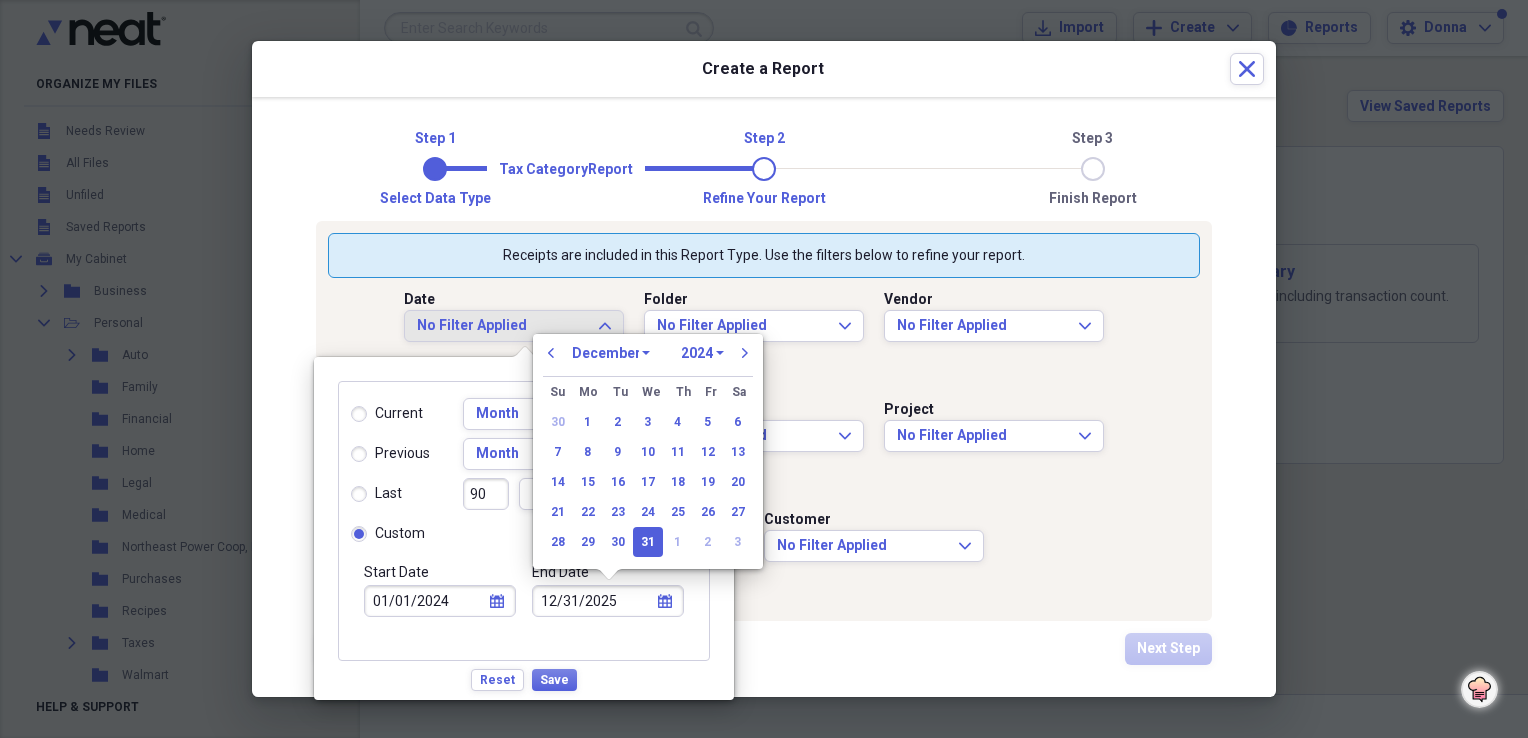 click on "1970 1971 1972 1973 1974 1975 1976 1977 1978 1979 1980 1981 1982 1983 1984 1985 1986 1987 1988 1989 1990 1991 1992 1993 1994 1995 1996 1997 1998 1999 2000 2001 2002 2003 2004 2005 2006 2007 2008 2009 2010 2011 2012 2013 2014 2015 2016 2017 2018 2019 2020 2021 2022 2023 2024 2025 2026 2027 2028 2029 2030 2031 2032 2033 2034 2035" at bounding box center (702, 353) 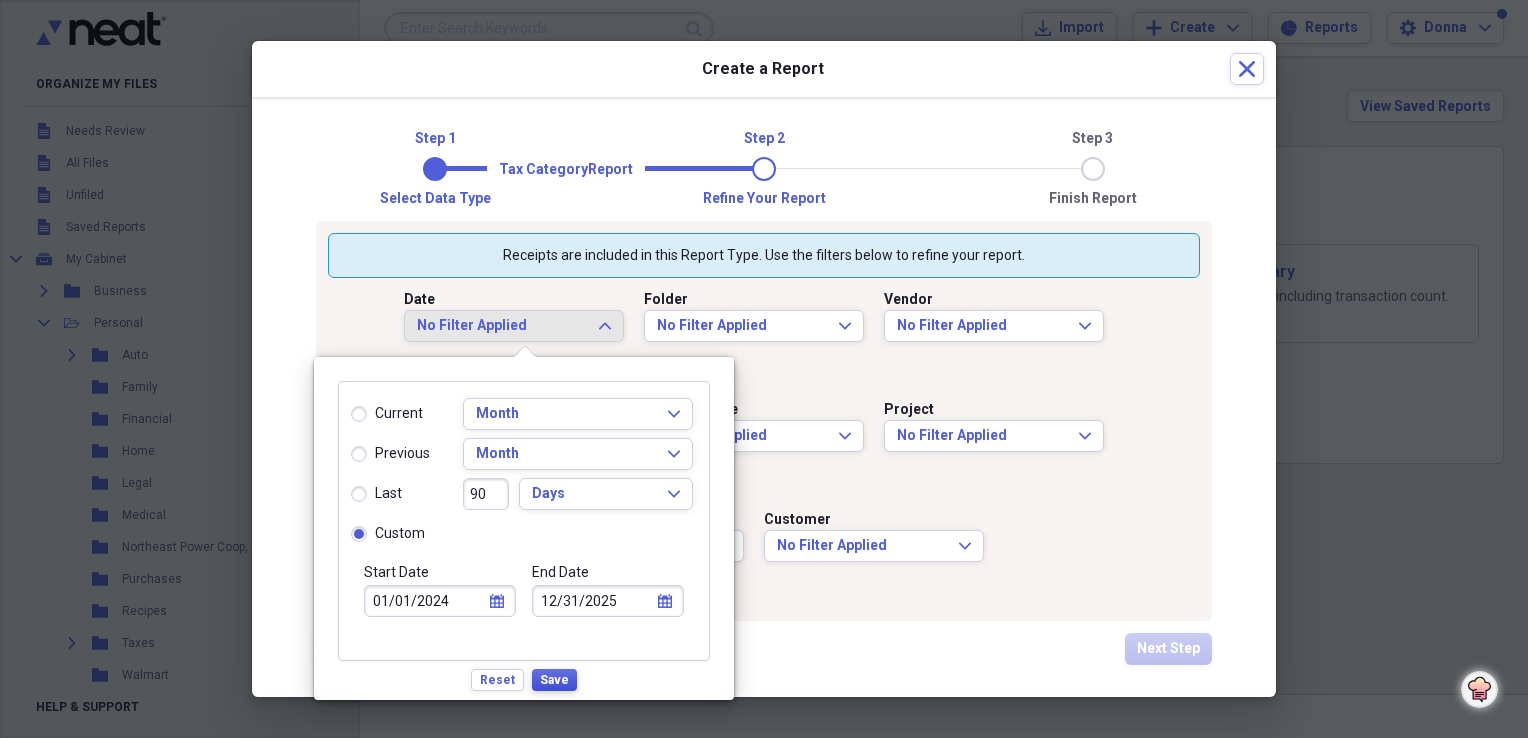 click on "Save" at bounding box center (554, 680) 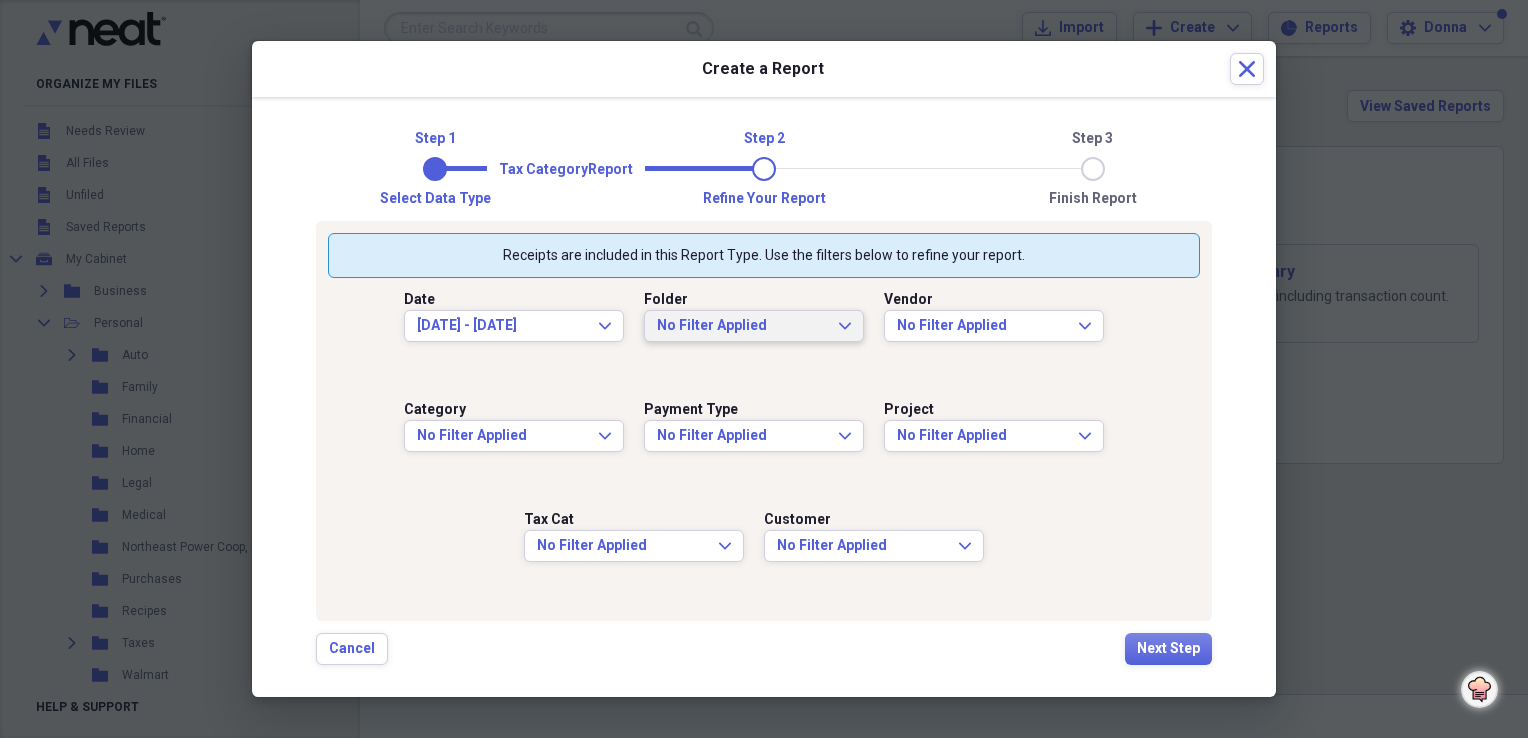 click on "No Filter Applied Expand" at bounding box center [754, 326] 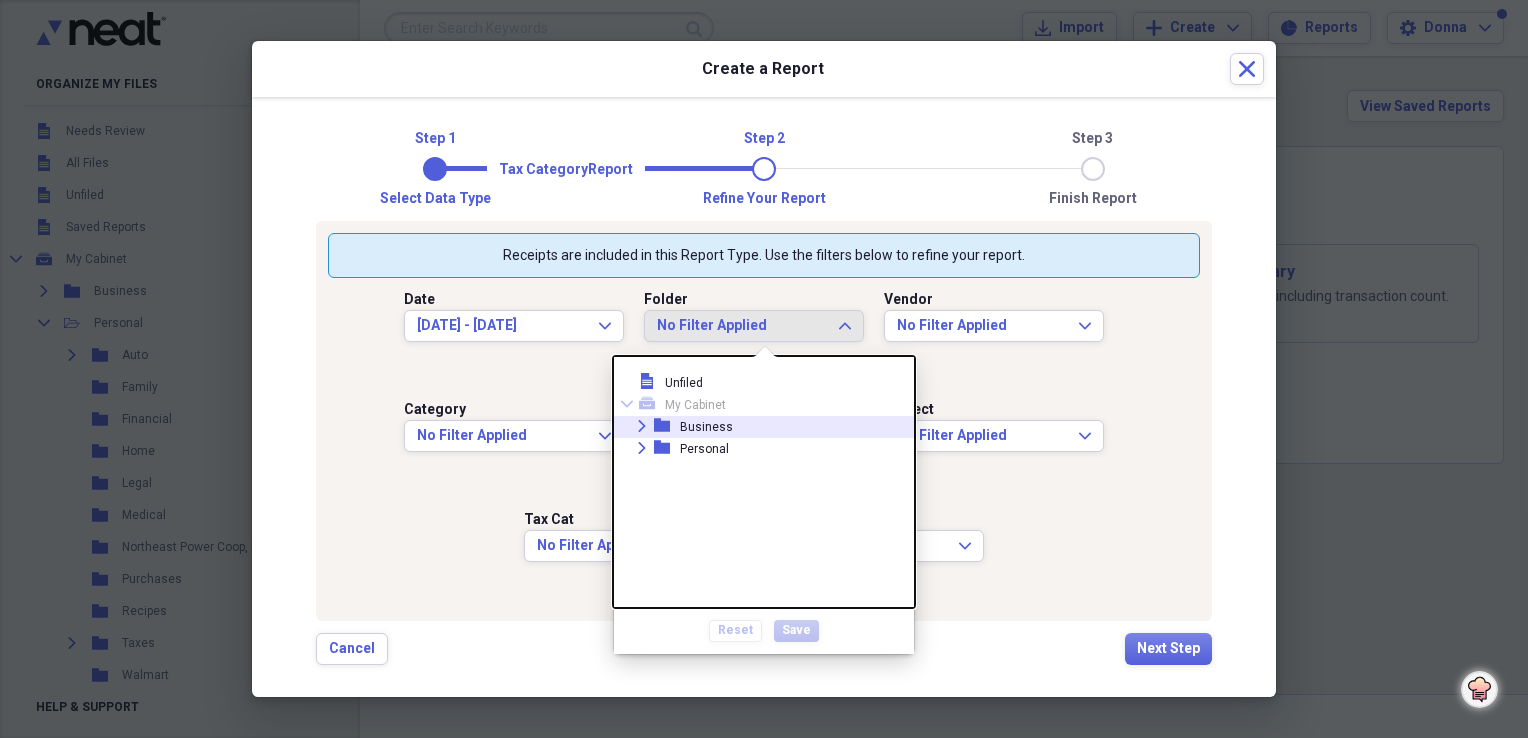 click on "Expand folder Business" at bounding box center [756, 427] 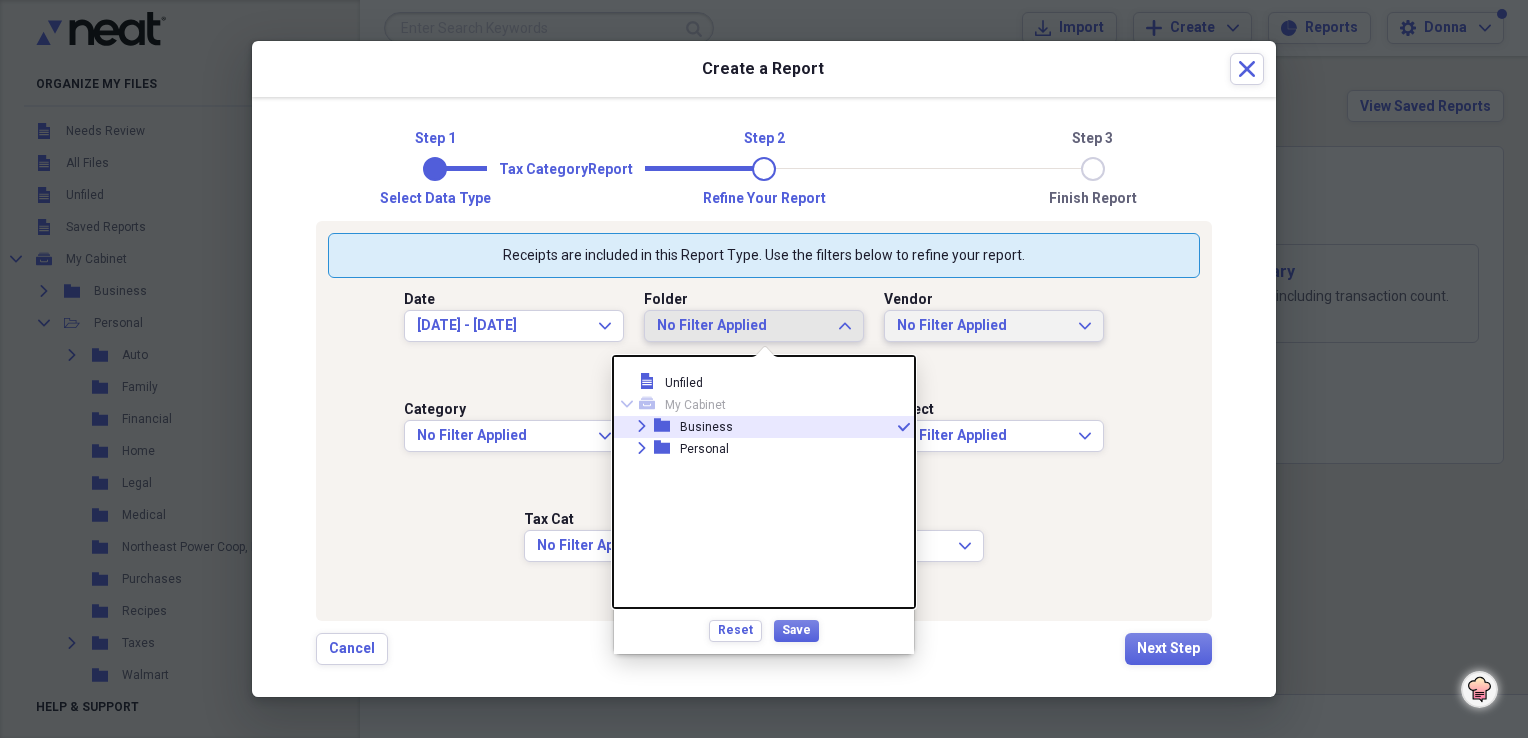 click on "No Filter Applied Expand" at bounding box center [994, 326] 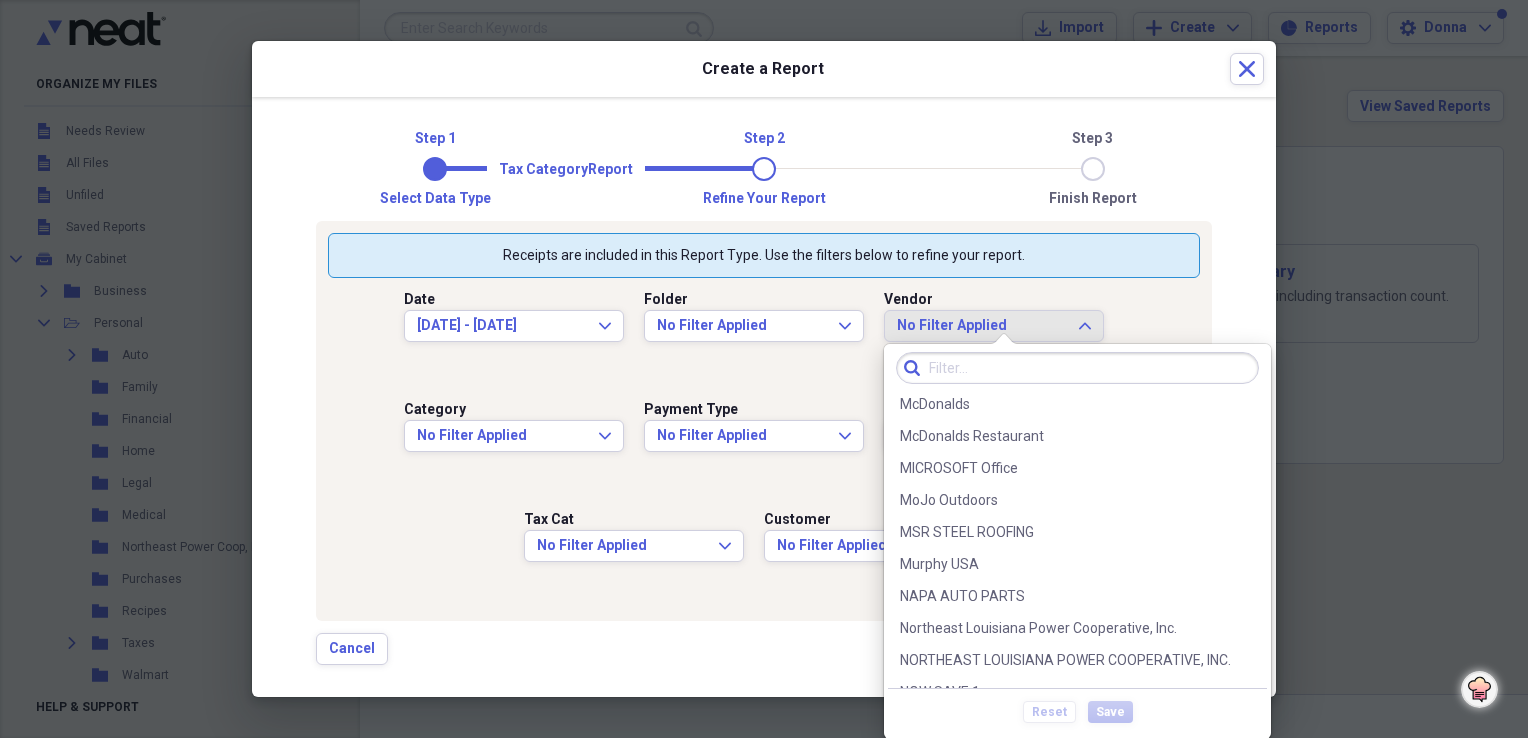 scroll, scrollTop: 2600, scrollLeft: 0, axis: vertical 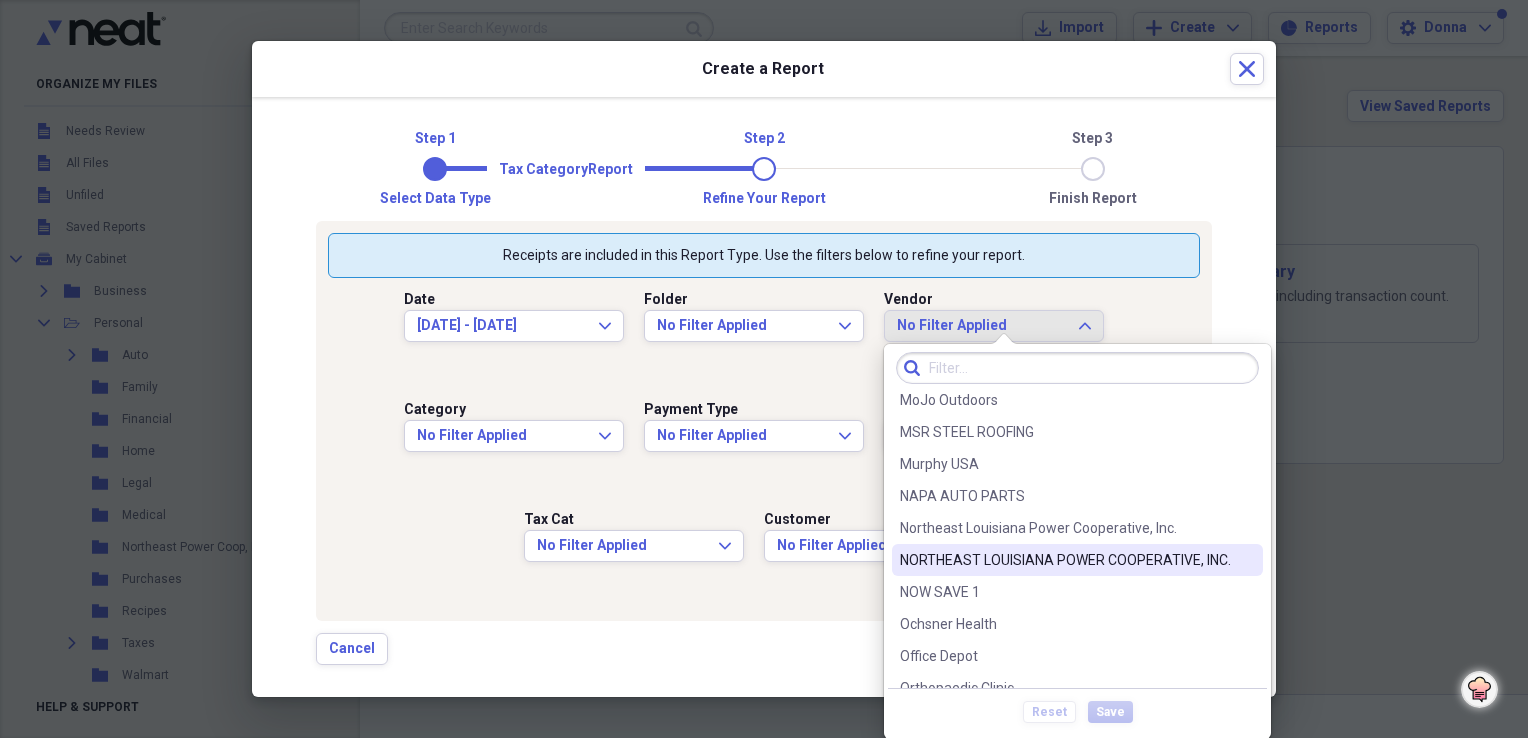 click on "NORTHEAST LOUISIANA POWER COOPERATIVE, INC." at bounding box center [1077, 560] 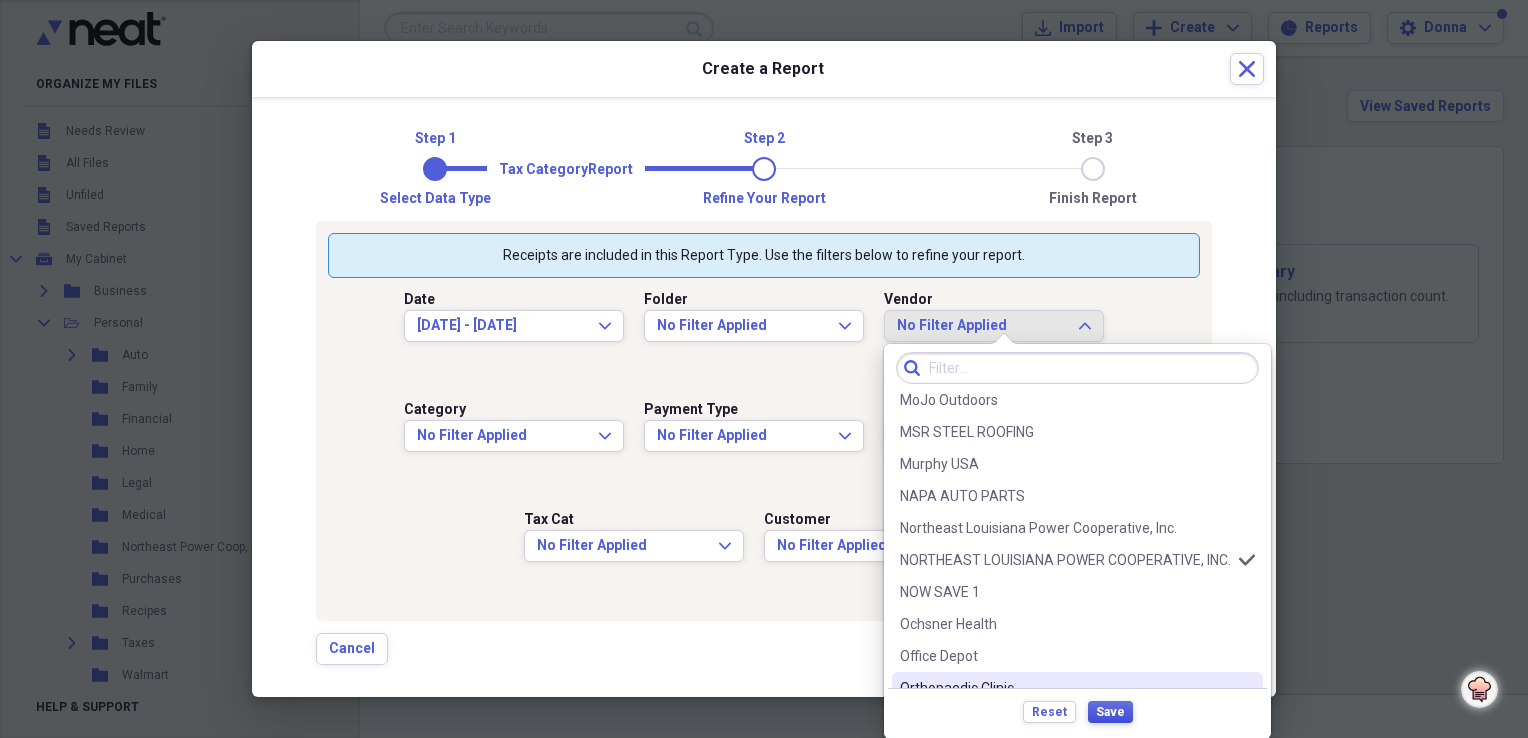 click on "Save" at bounding box center (1110, 712) 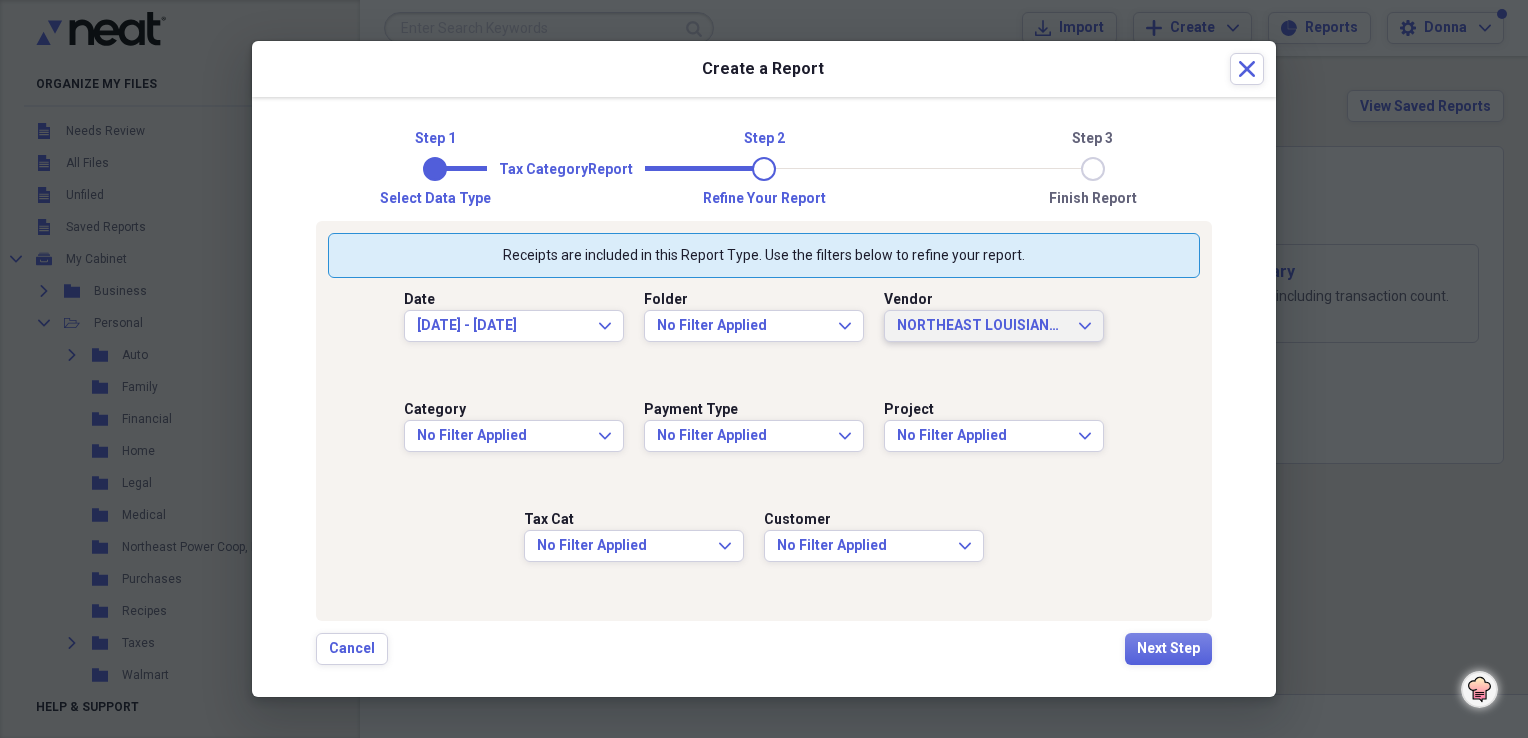 scroll, scrollTop: 0, scrollLeft: 0, axis: both 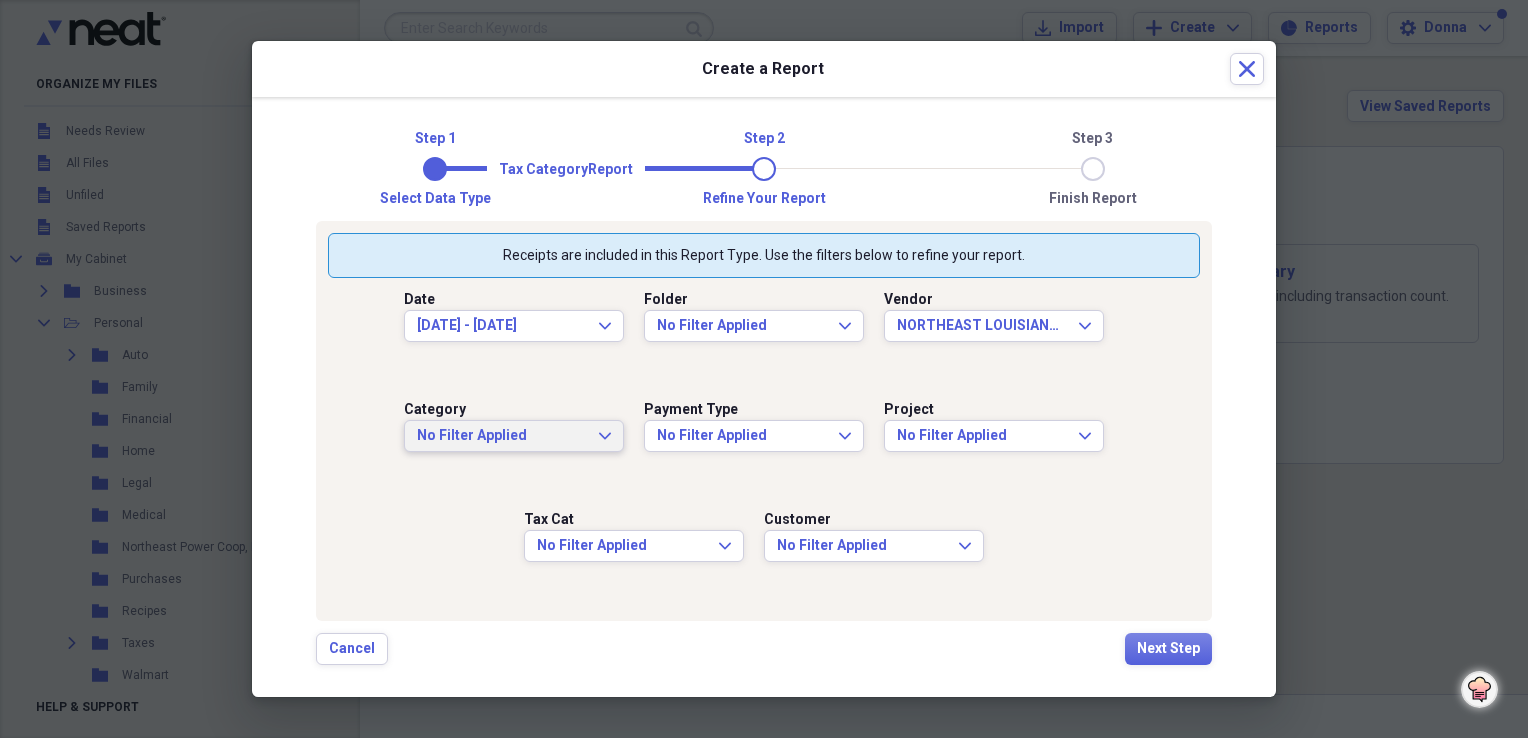 click 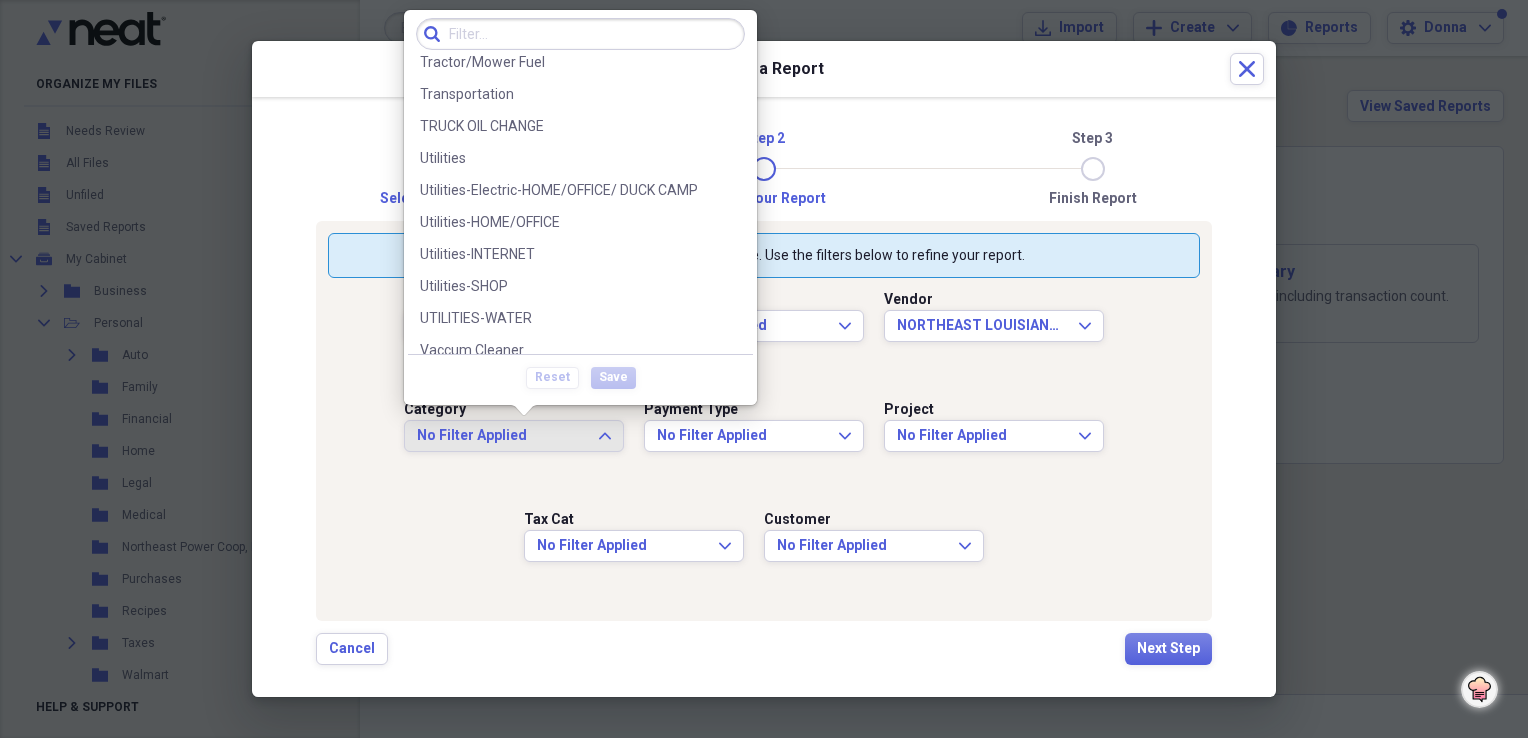scroll, scrollTop: 3000, scrollLeft: 0, axis: vertical 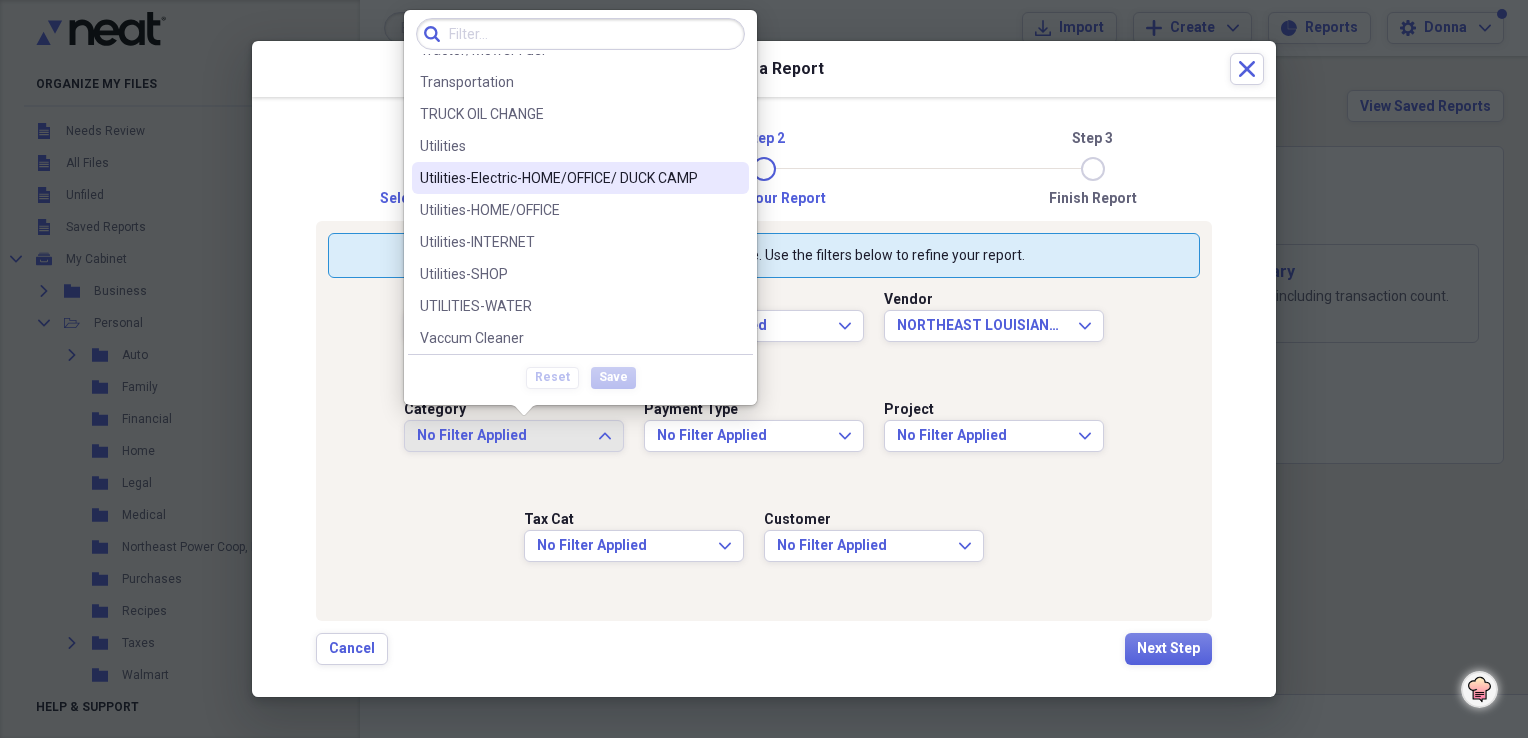 click on "Utilities-Electric-HOME/OFFICE/ DUCK CAMP" at bounding box center (568, 178) 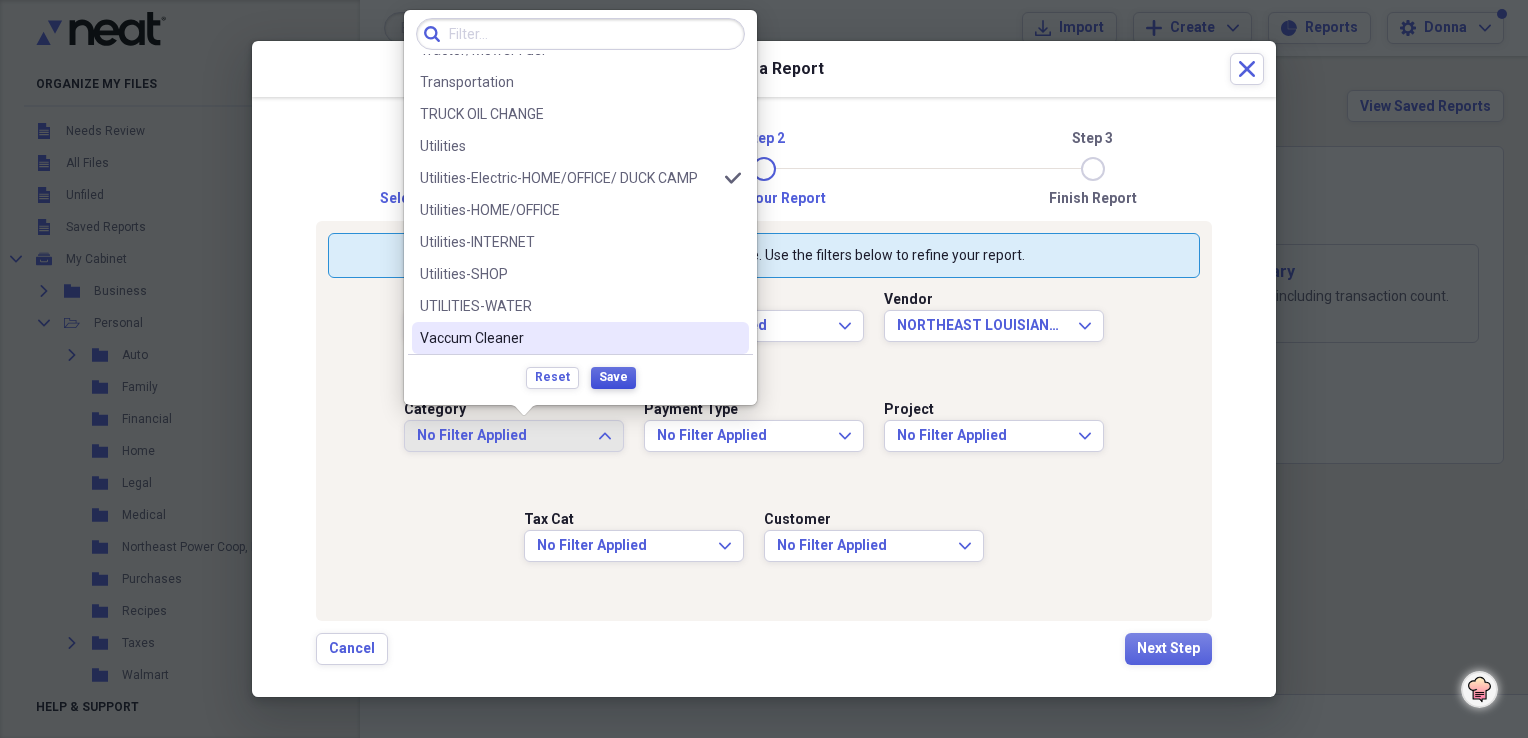 click on "Save" at bounding box center [613, 377] 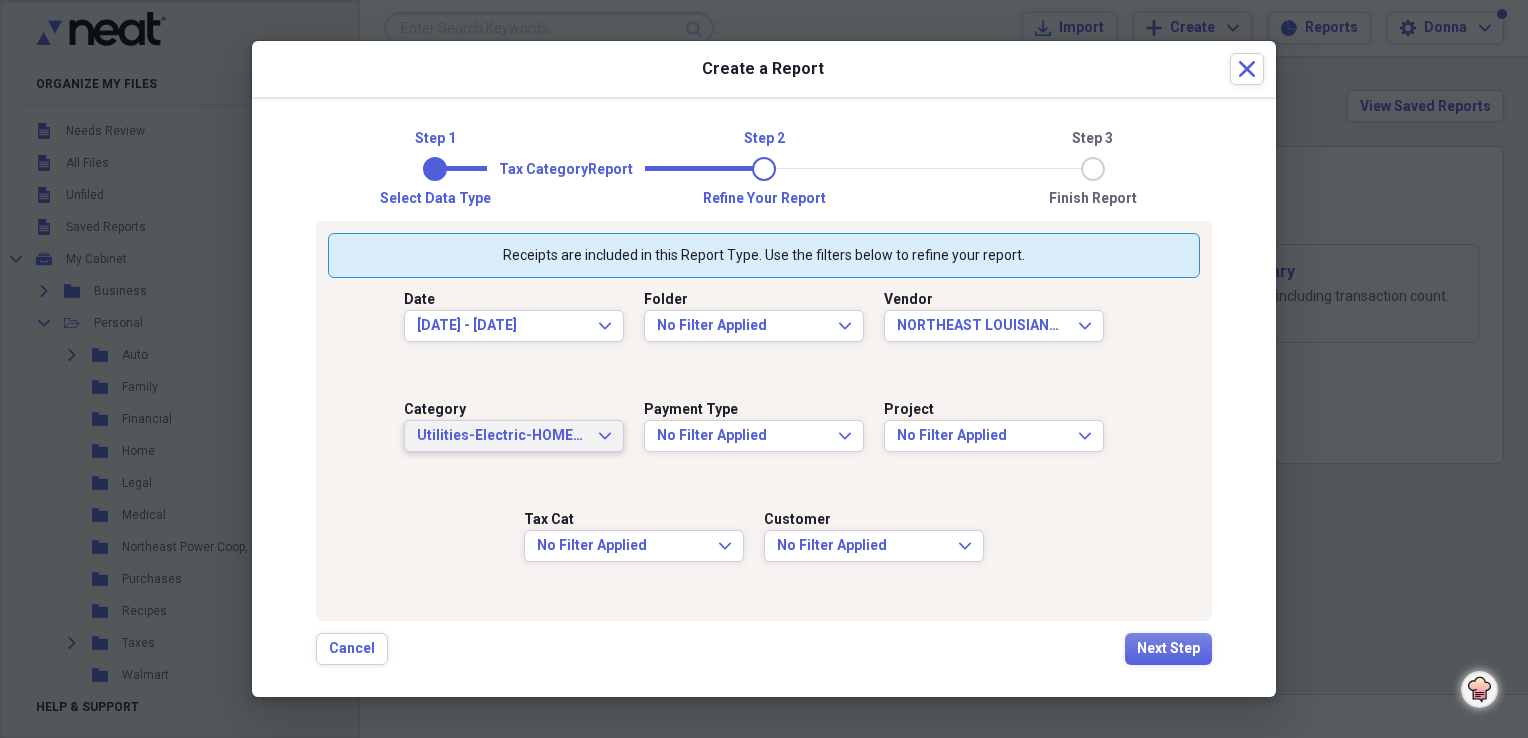 scroll, scrollTop: 0, scrollLeft: 0, axis: both 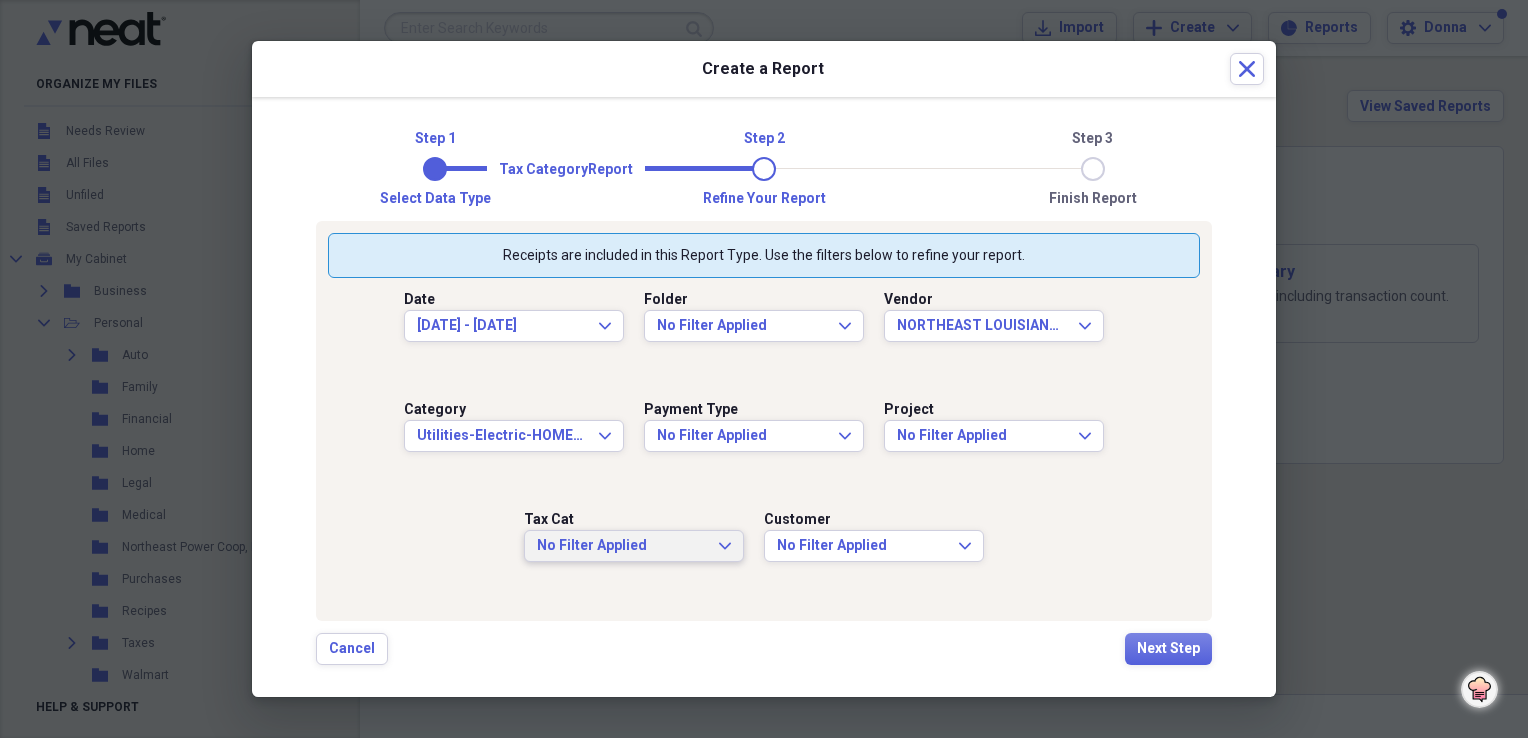 click on "No Filter Applied Expand" at bounding box center [634, 546] 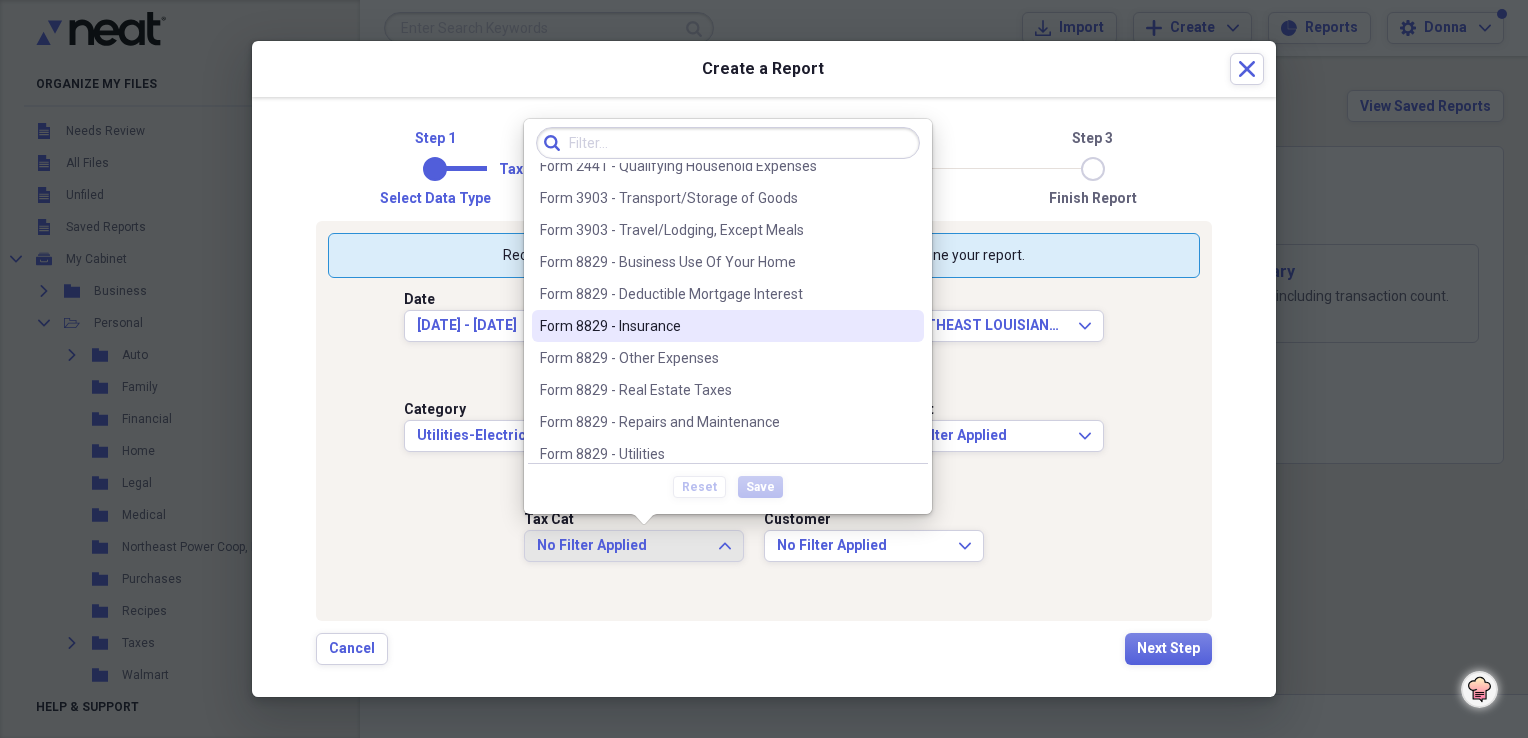 scroll, scrollTop: 2100, scrollLeft: 0, axis: vertical 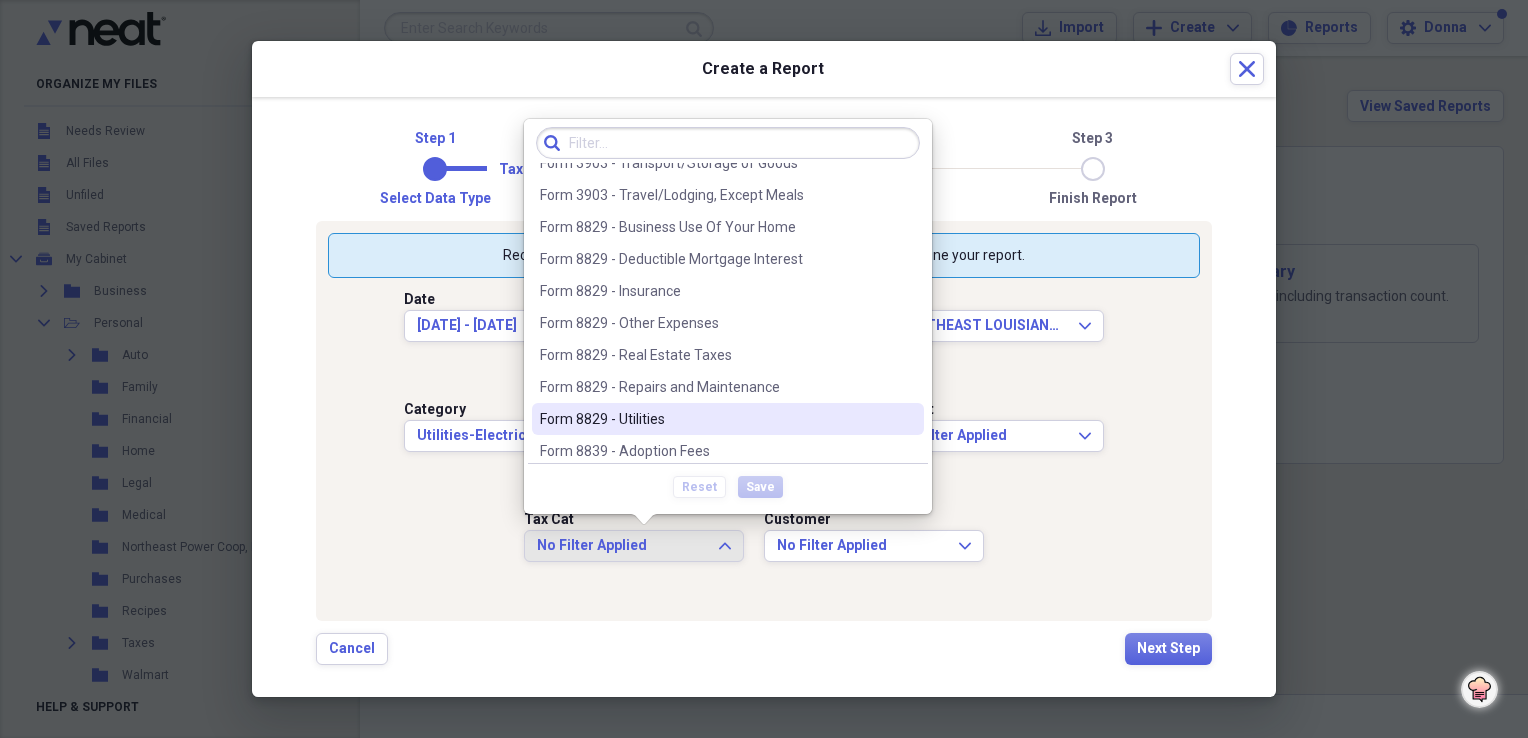 click on "Form 8829 - Utilities" at bounding box center (728, 419) 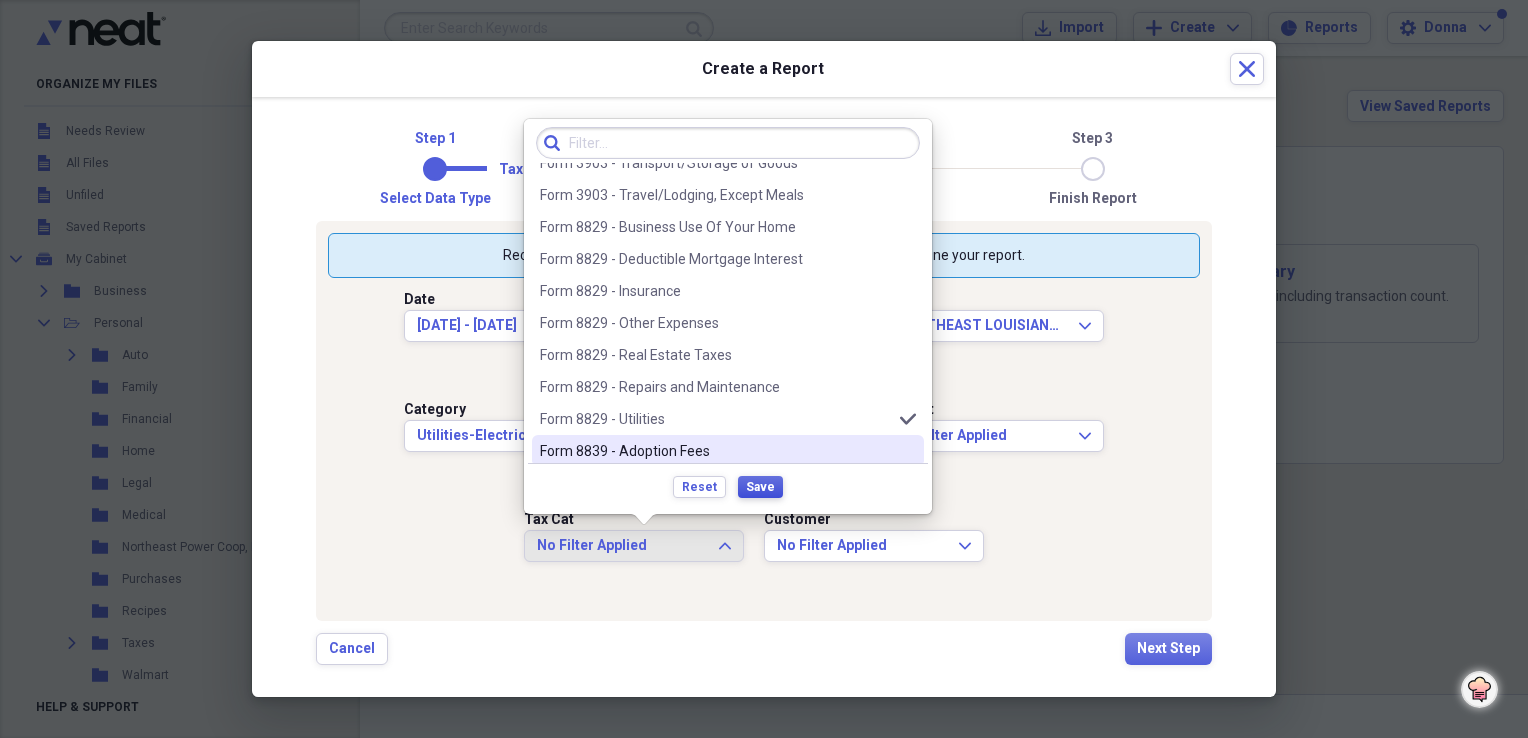 click on "Save" at bounding box center [760, 487] 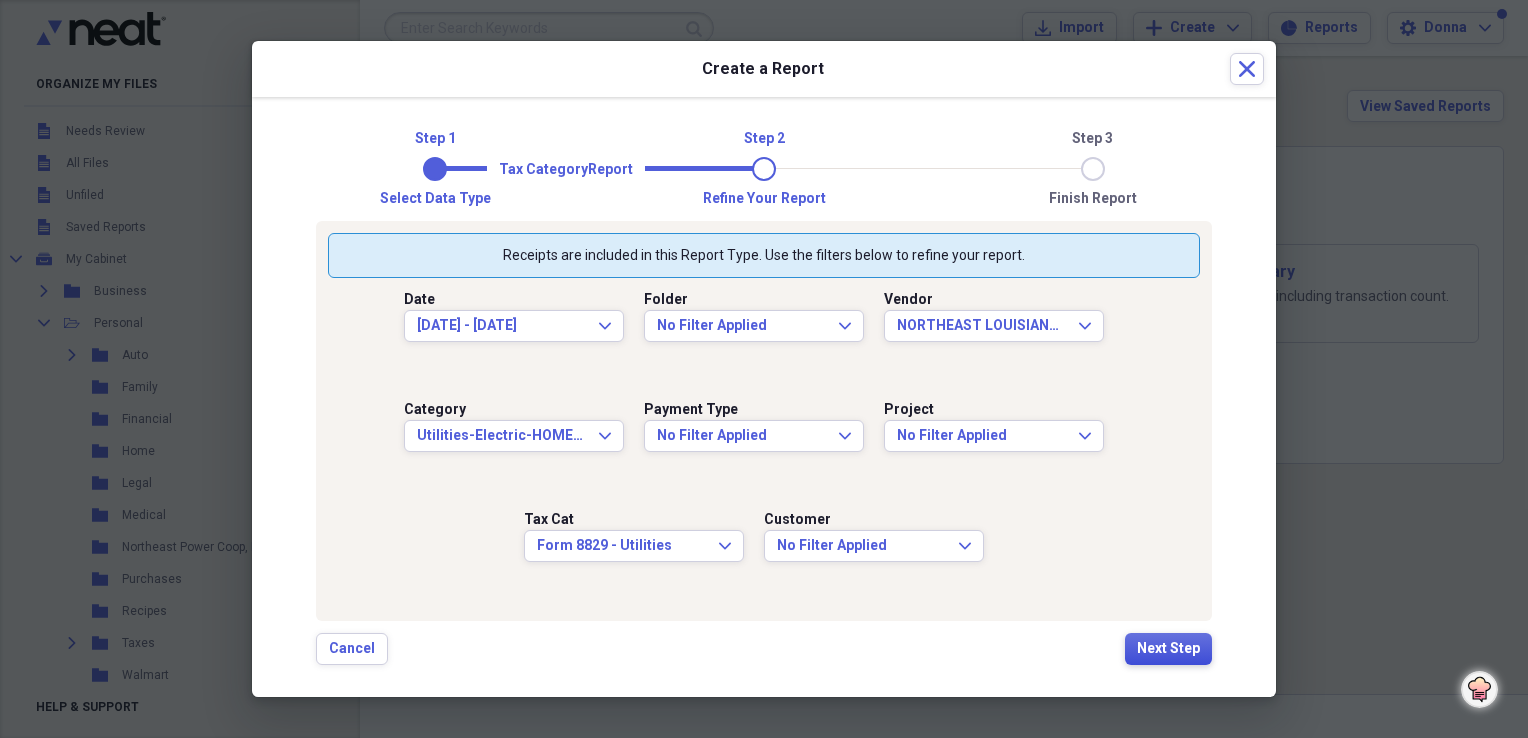 click on "Next Step" at bounding box center (1168, 649) 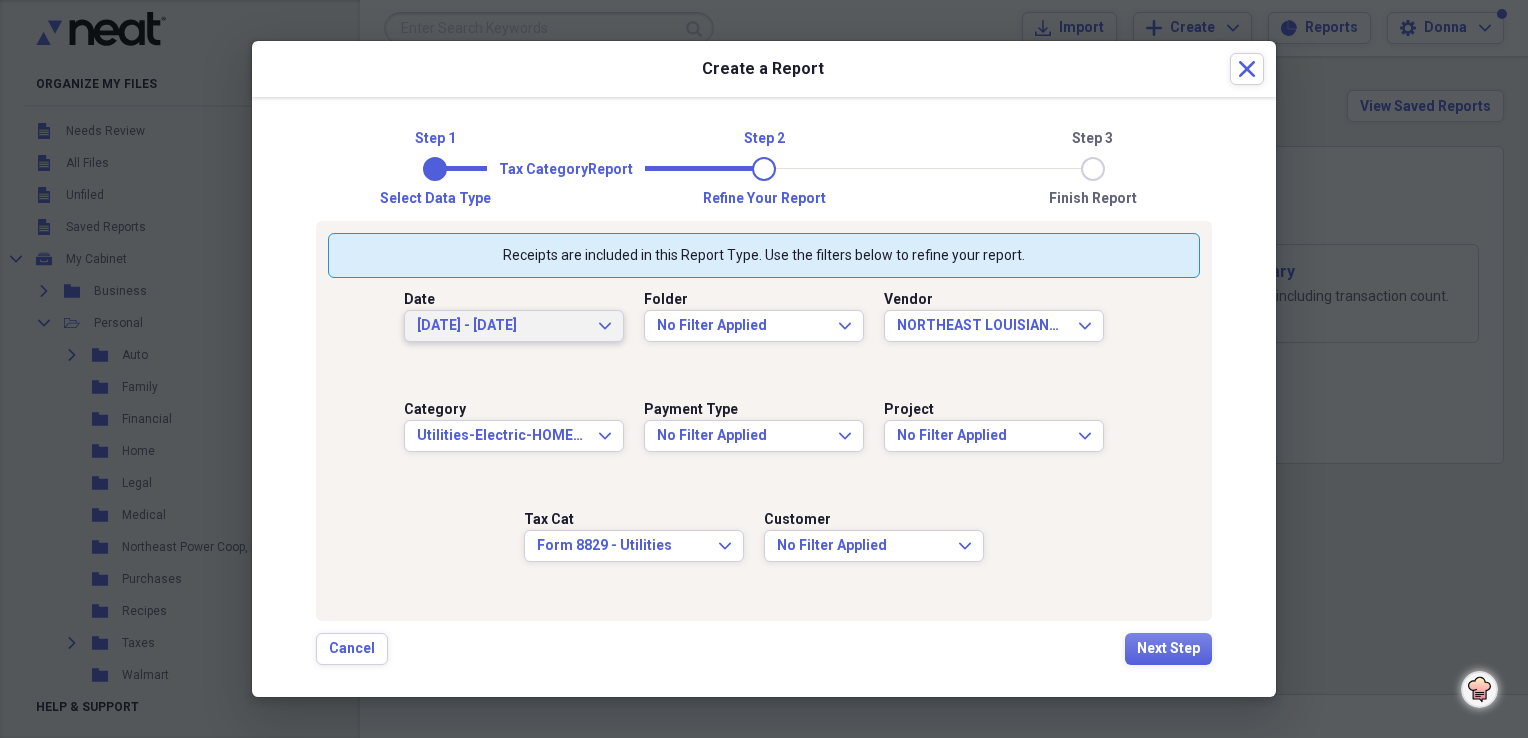 click 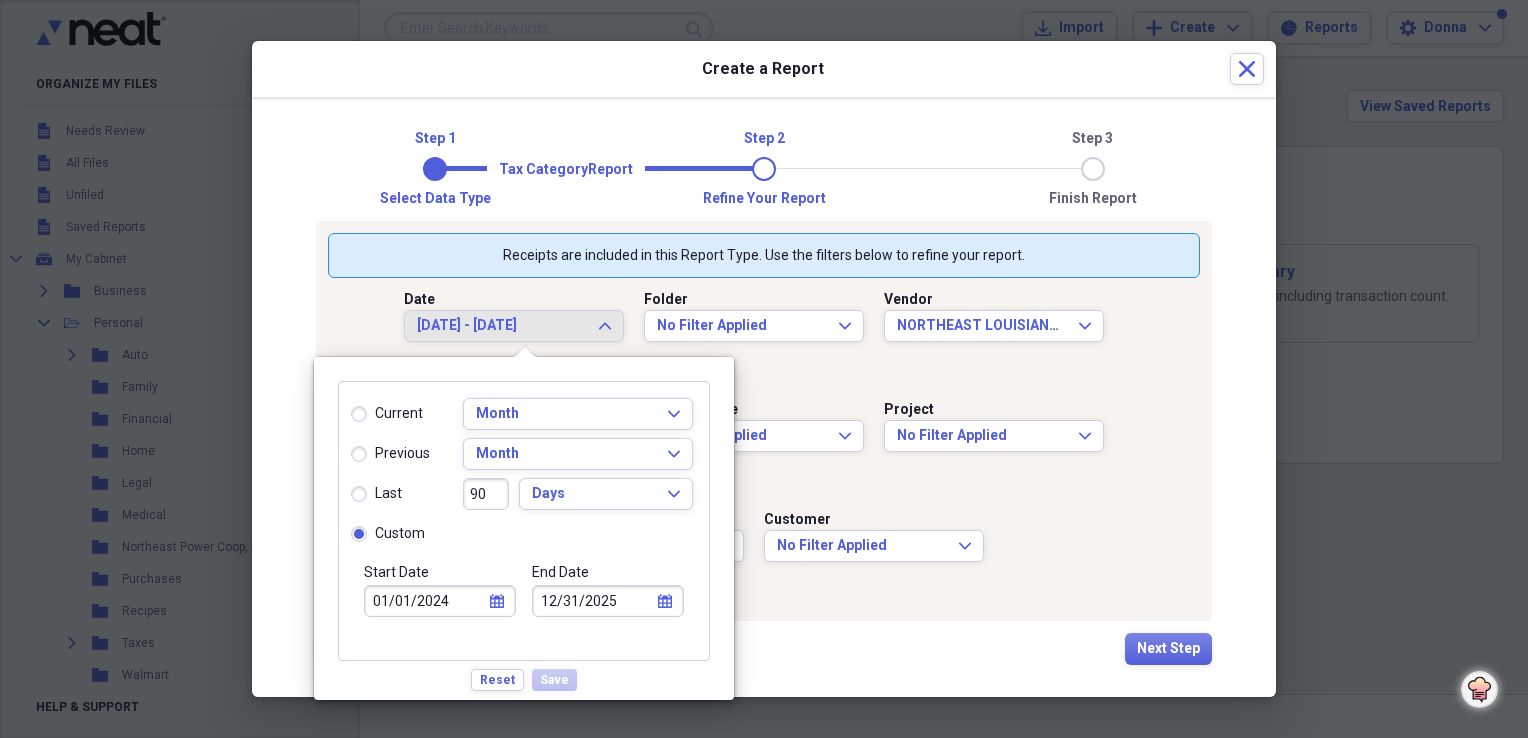 click on "calendar" 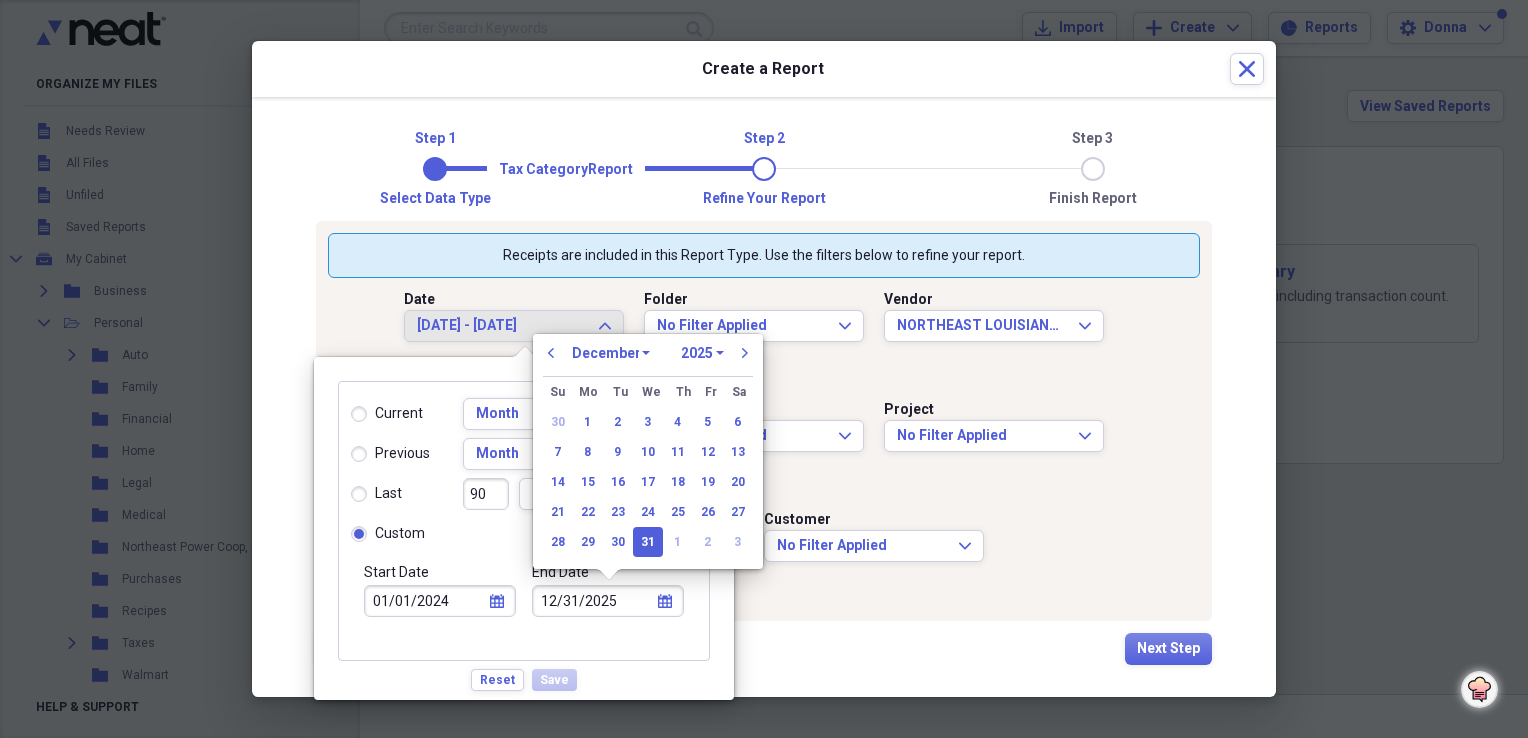 click on "1970 1971 1972 1973 1974 1975 1976 1977 1978 1979 1980 1981 1982 1983 1984 1985 1986 1987 1988 1989 1990 1991 1992 1993 1994 1995 1996 1997 1998 1999 2000 2001 2002 2003 2004 2005 2006 2007 2008 2009 2010 2011 2012 2013 2014 2015 2016 2017 2018 2019 2020 2021 2022 2023 2024 2025 2026 2027 2028 2029 2030 2031 2032 2033 2034 2035" at bounding box center (702, 353) 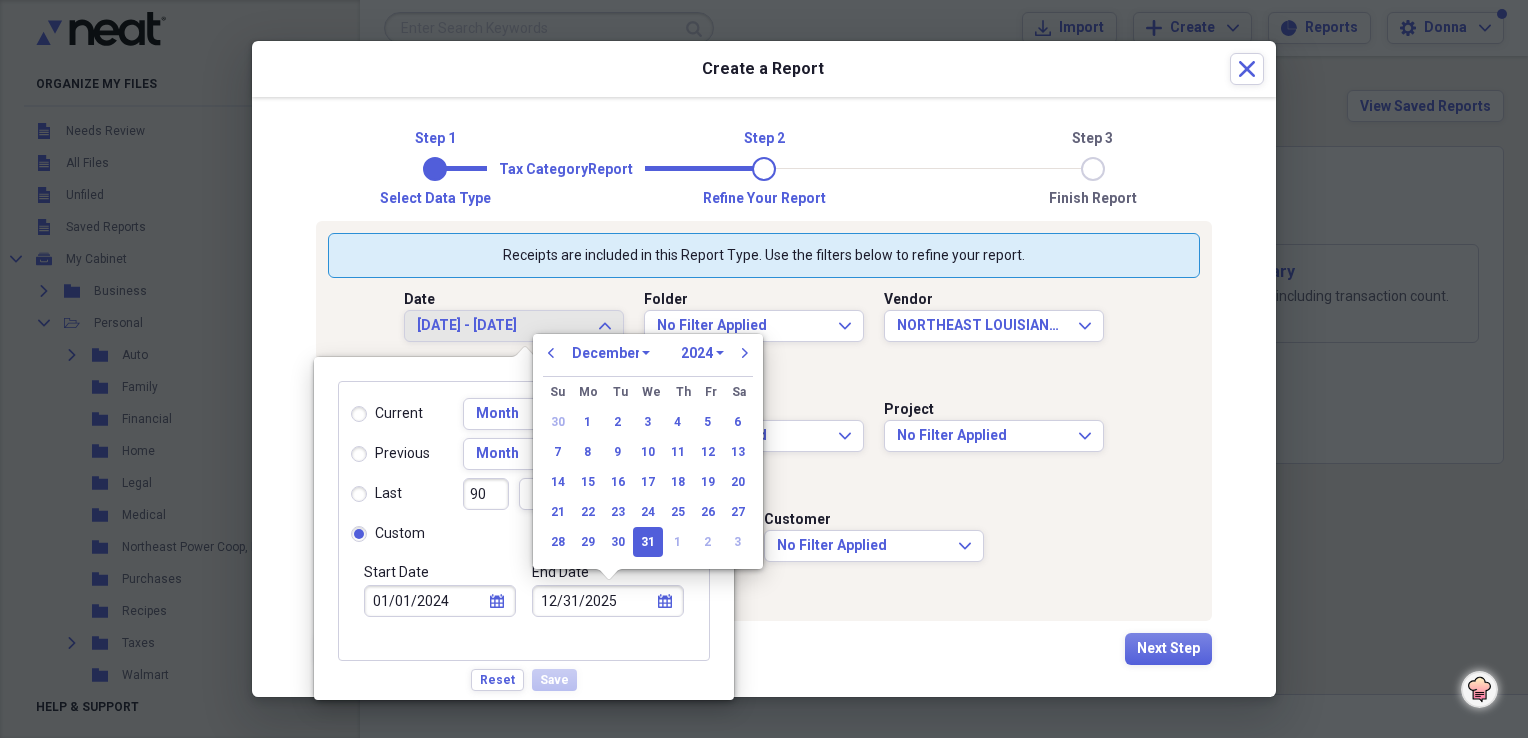 click on "1970 1971 1972 1973 1974 1975 1976 1977 1978 1979 1980 1981 1982 1983 1984 1985 1986 1987 1988 1989 1990 1991 1992 1993 1994 1995 1996 1997 1998 1999 2000 2001 2002 2003 2004 2005 2006 2007 2008 2009 2010 2011 2012 2013 2014 2015 2016 2017 2018 2019 2020 2021 2022 2023 2024 2025 2026 2027 2028 2029 2030 2031 2032 2033 2034 2035" at bounding box center (702, 353) 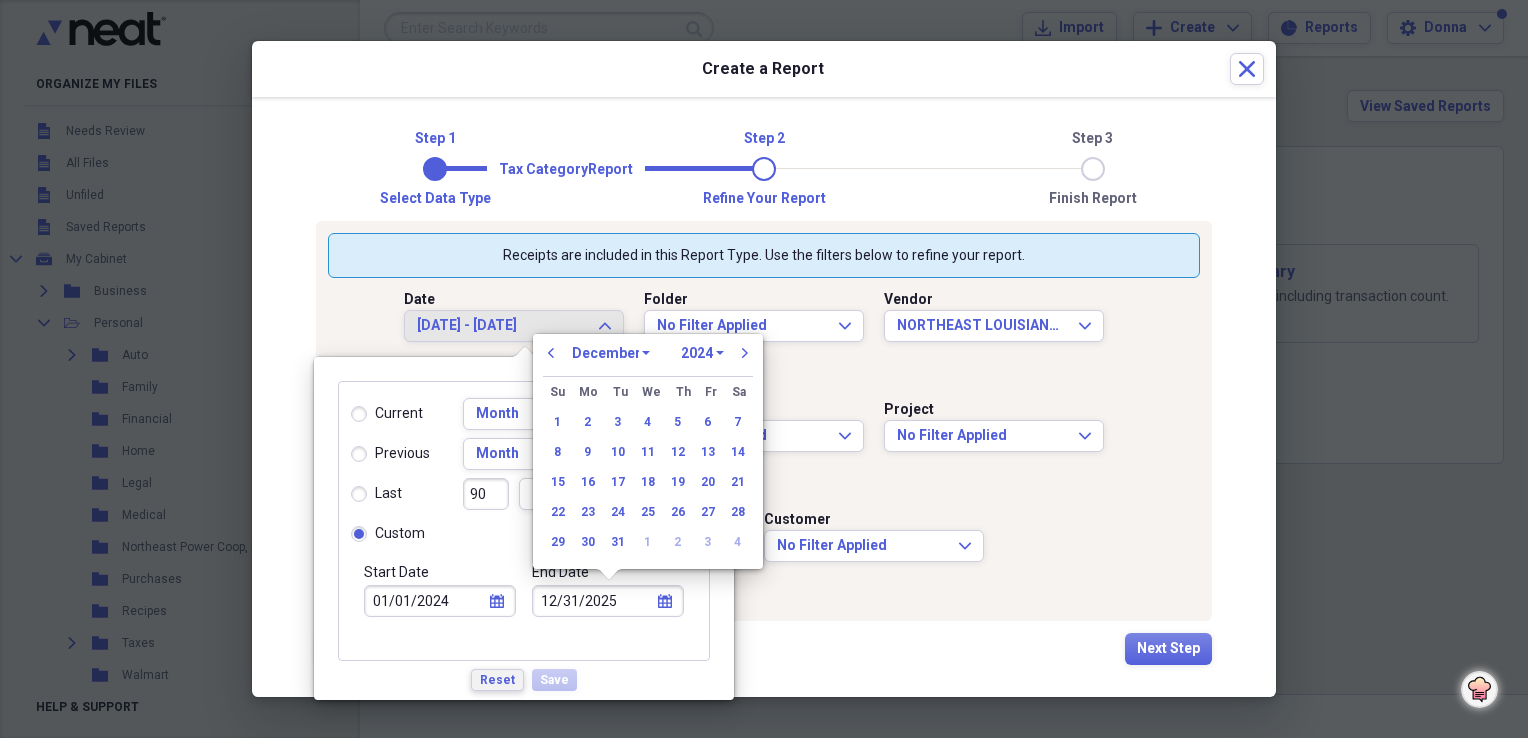 click on "Reset" at bounding box center (497, 680) 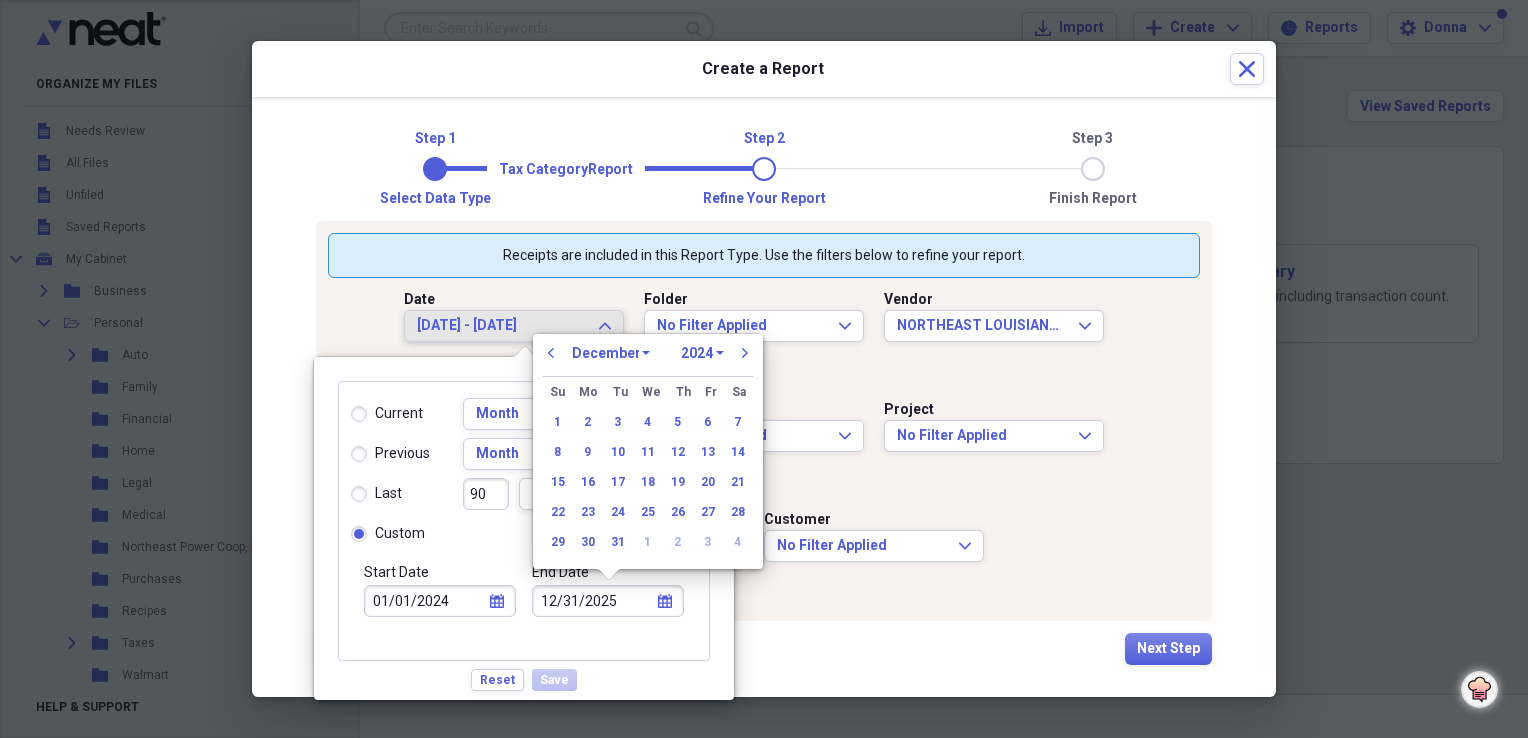 radio on "false" 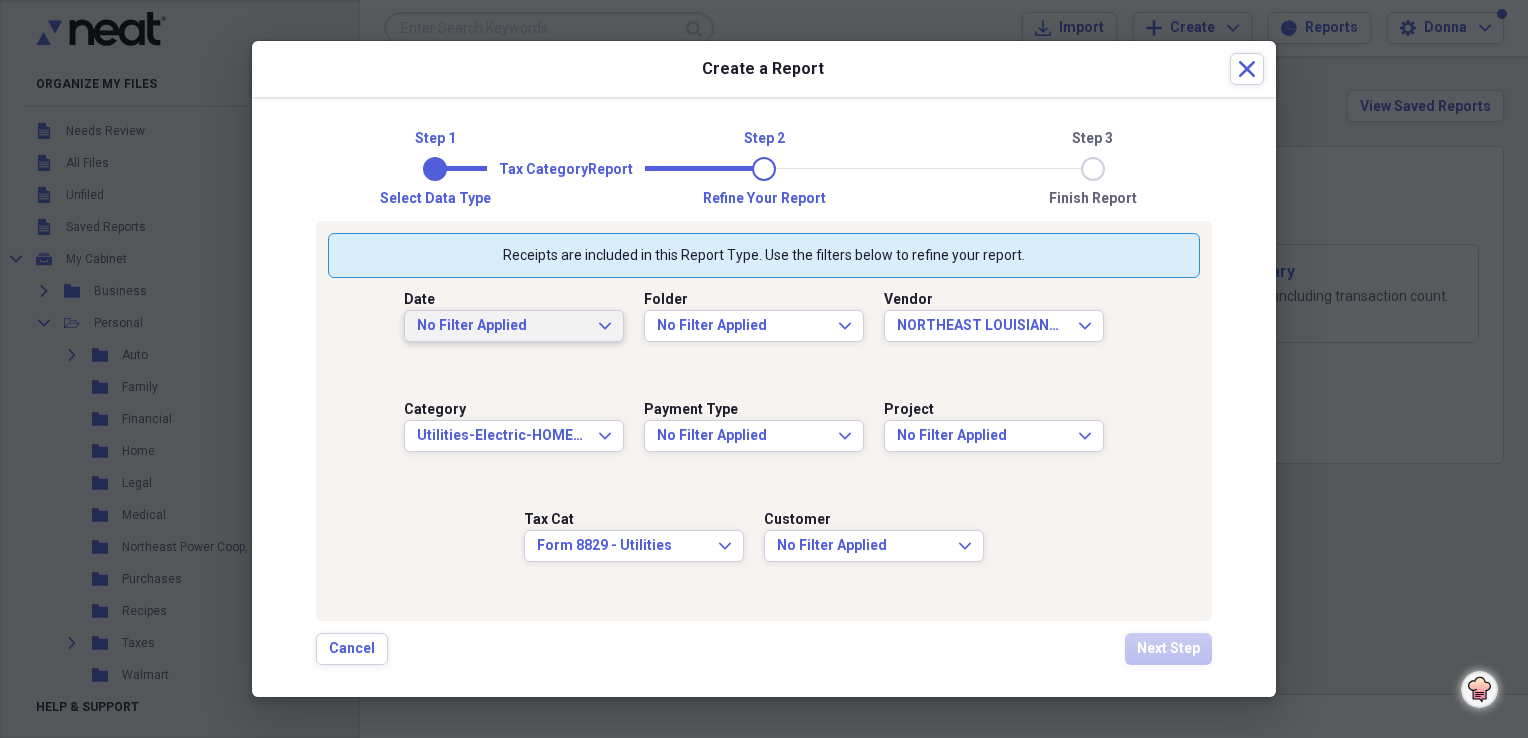 click on "Expand" 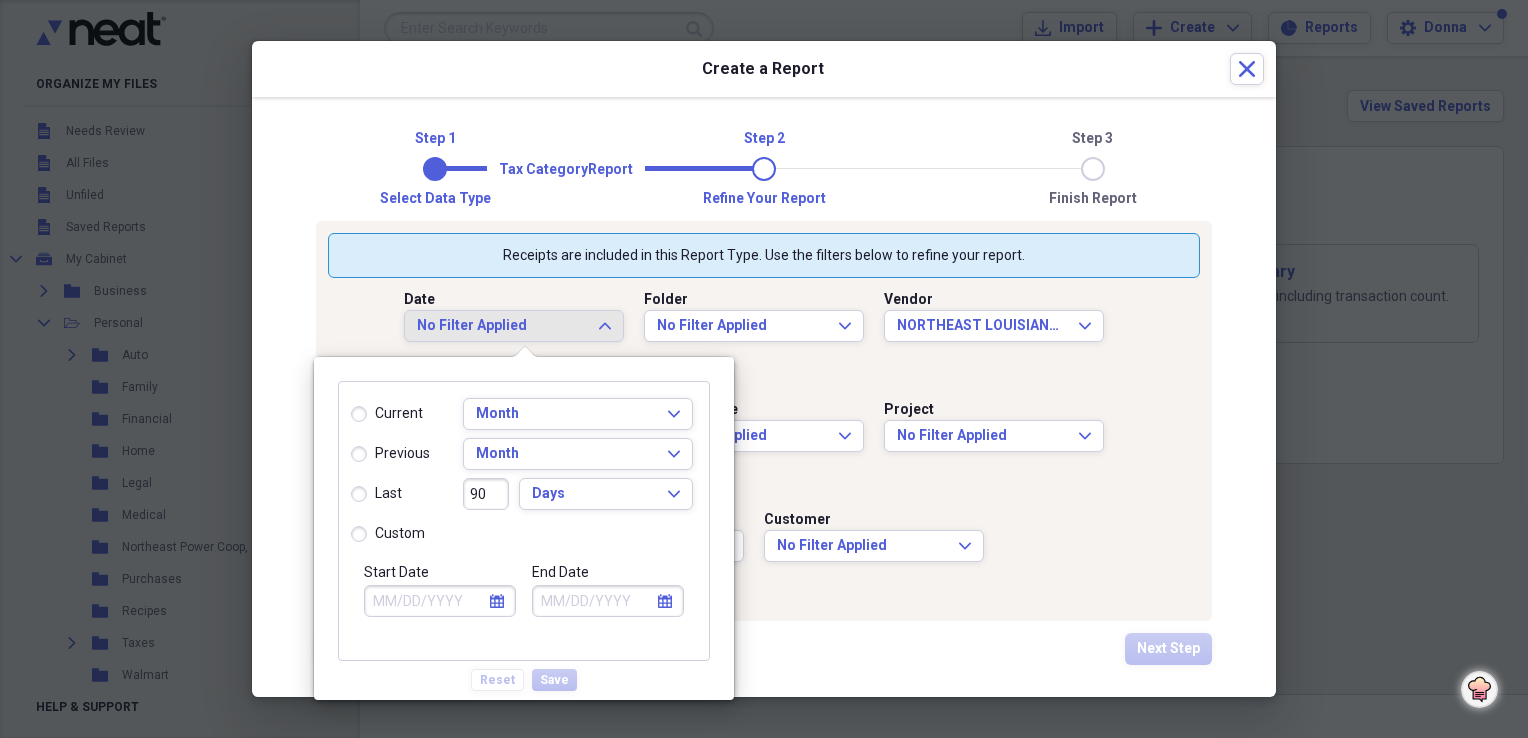 click on "calendar" 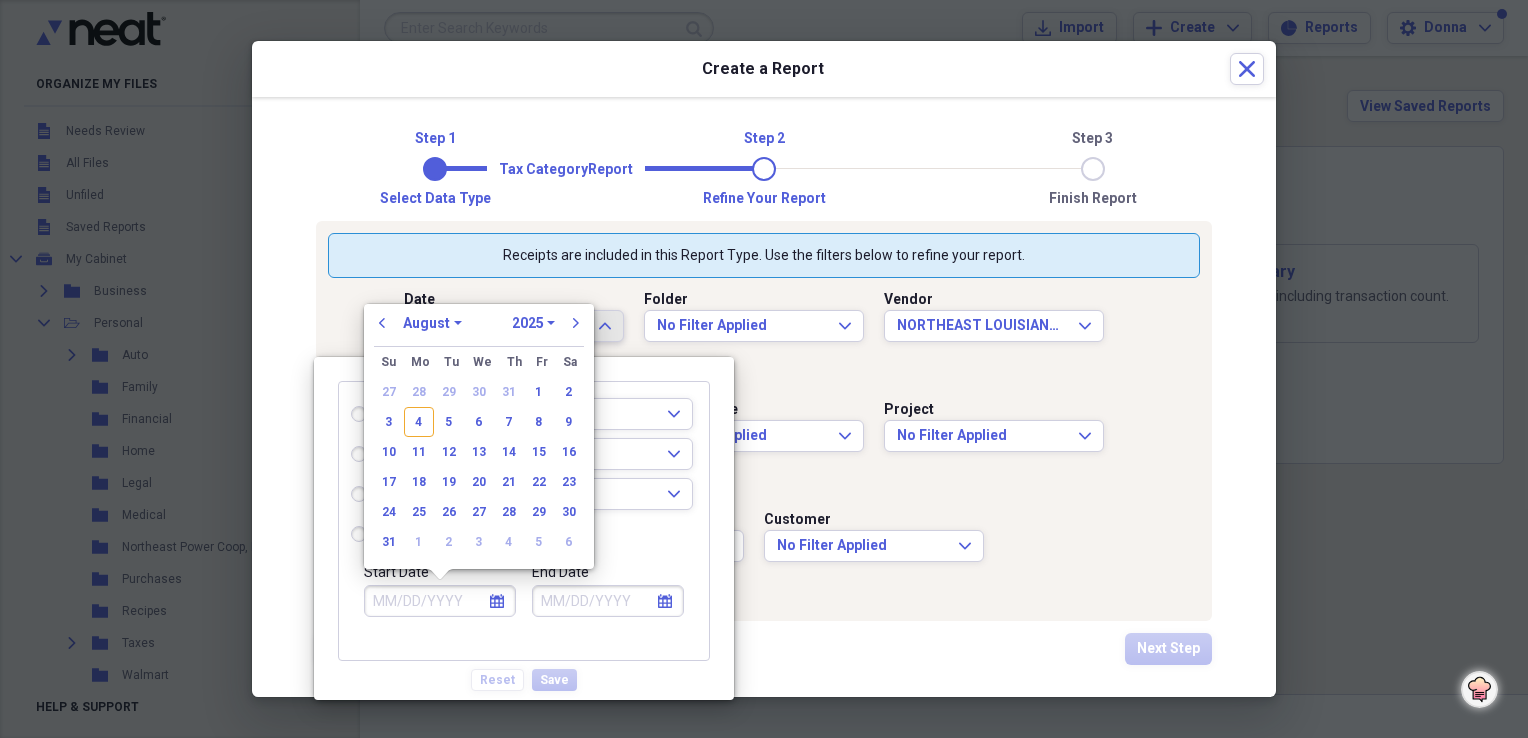 click on "Date No Filter Applied Expand Folder No Filter Applied Expand Vendor NORTHEAST LOUISIANA POWER COOPERATIVE, INC. Expand Category Utilities-Electric-HOME/OFFICE/ DUCK CAMP Expand Payment Type No Filter Applied Expand Project No Filter Applied Expand Tax Cat Form 8829 - Utilities Expand Customer No Filter Applied Expand" at bounding box center (764, 443) 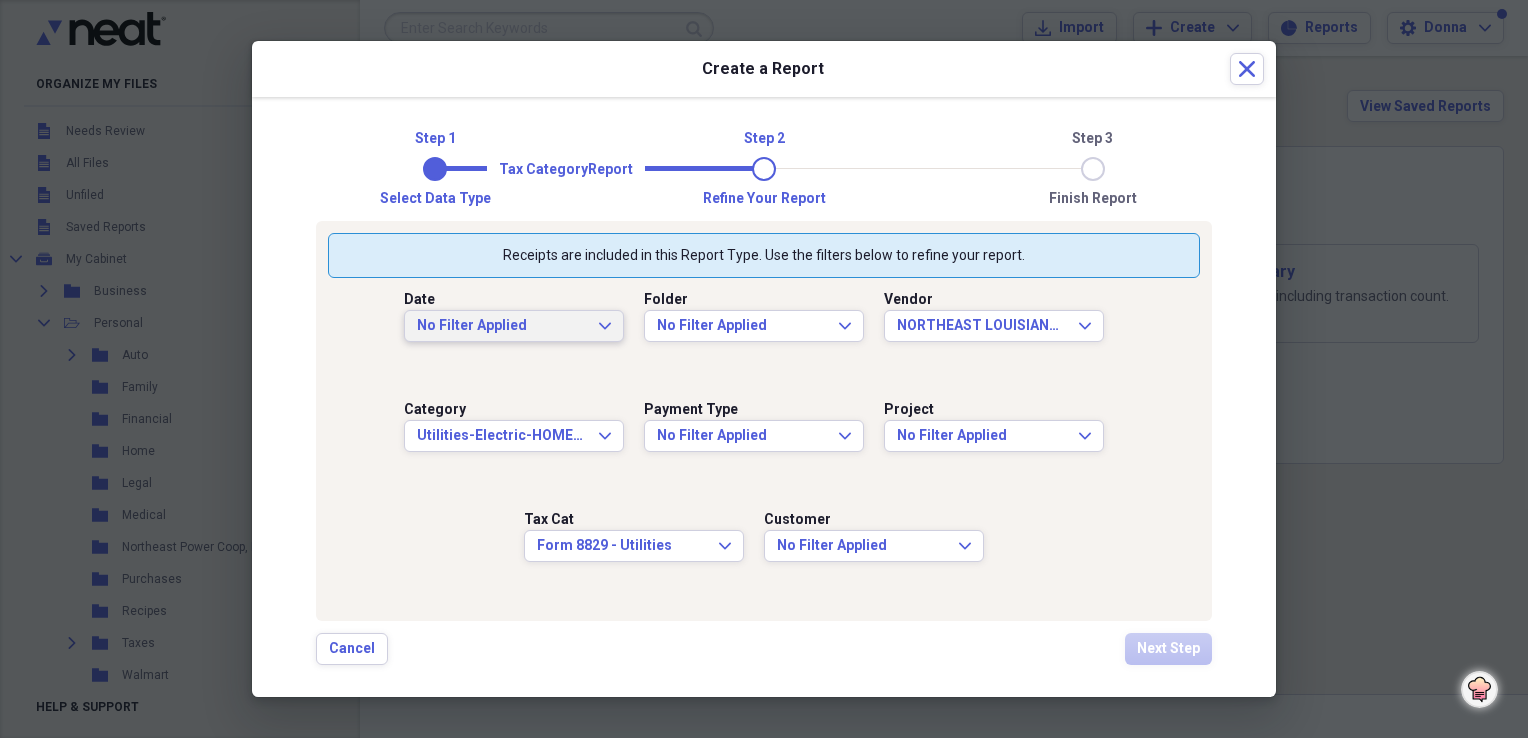 click on "No Filter Applied" at bounding box center (502, 326) 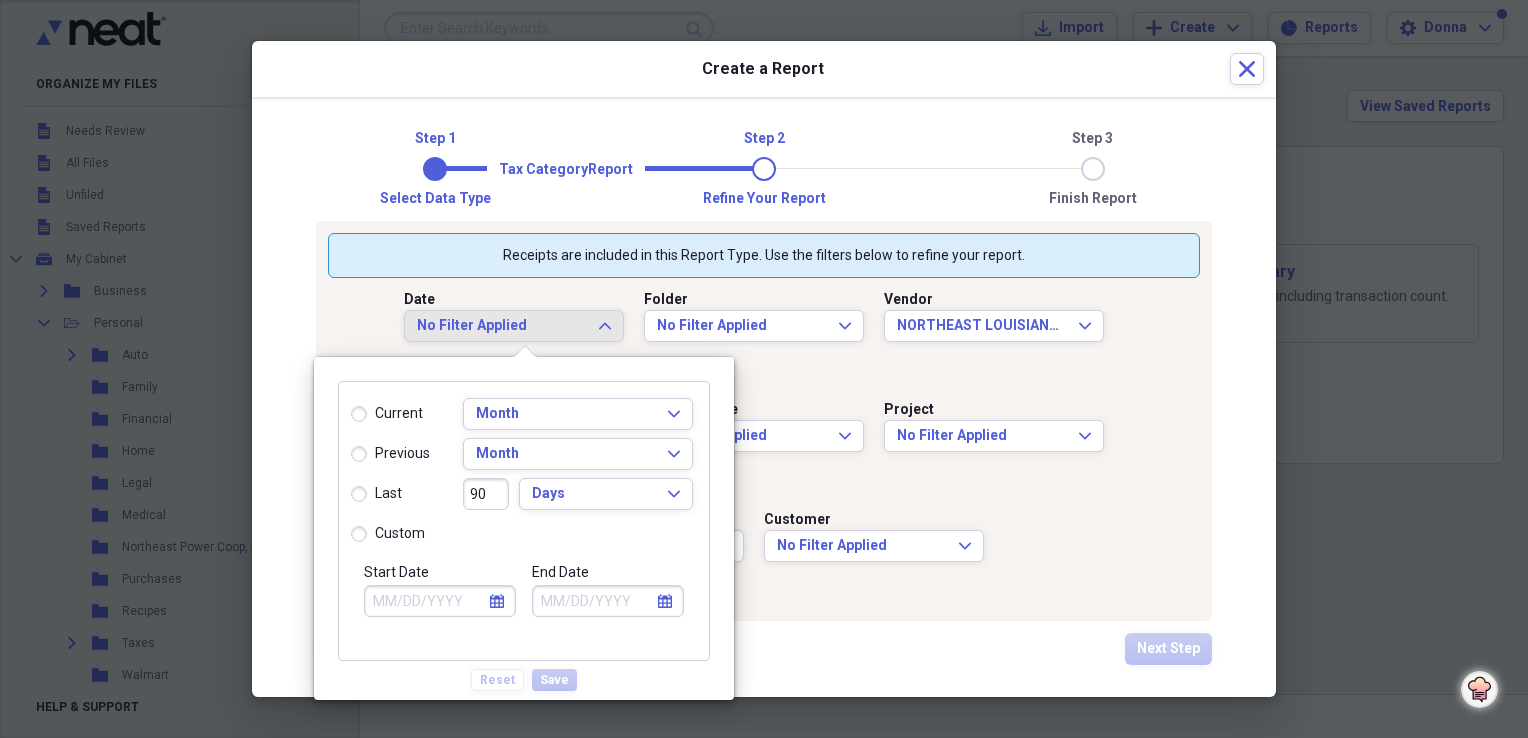 click on "custom" at bounding box center (388, 534) 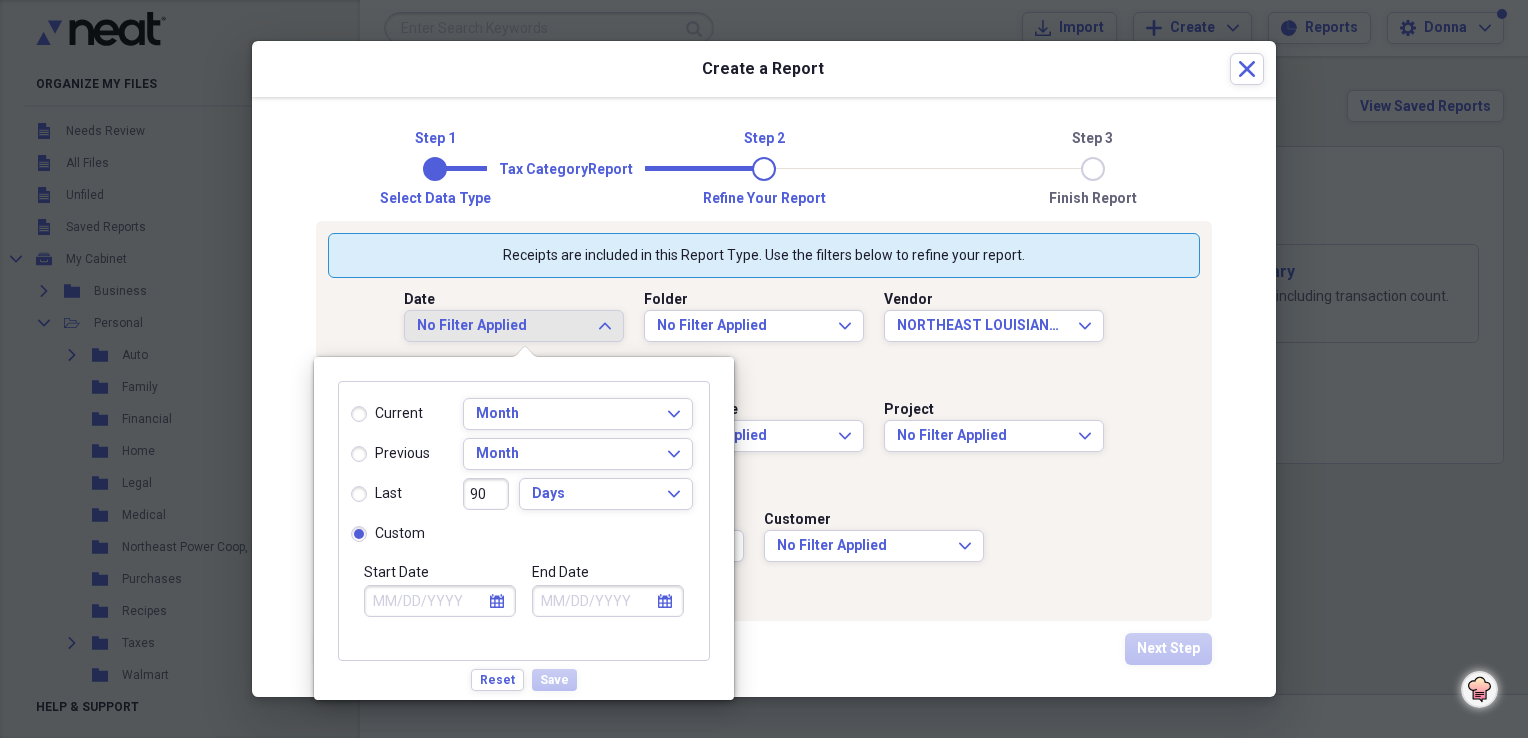 click on "calendar" 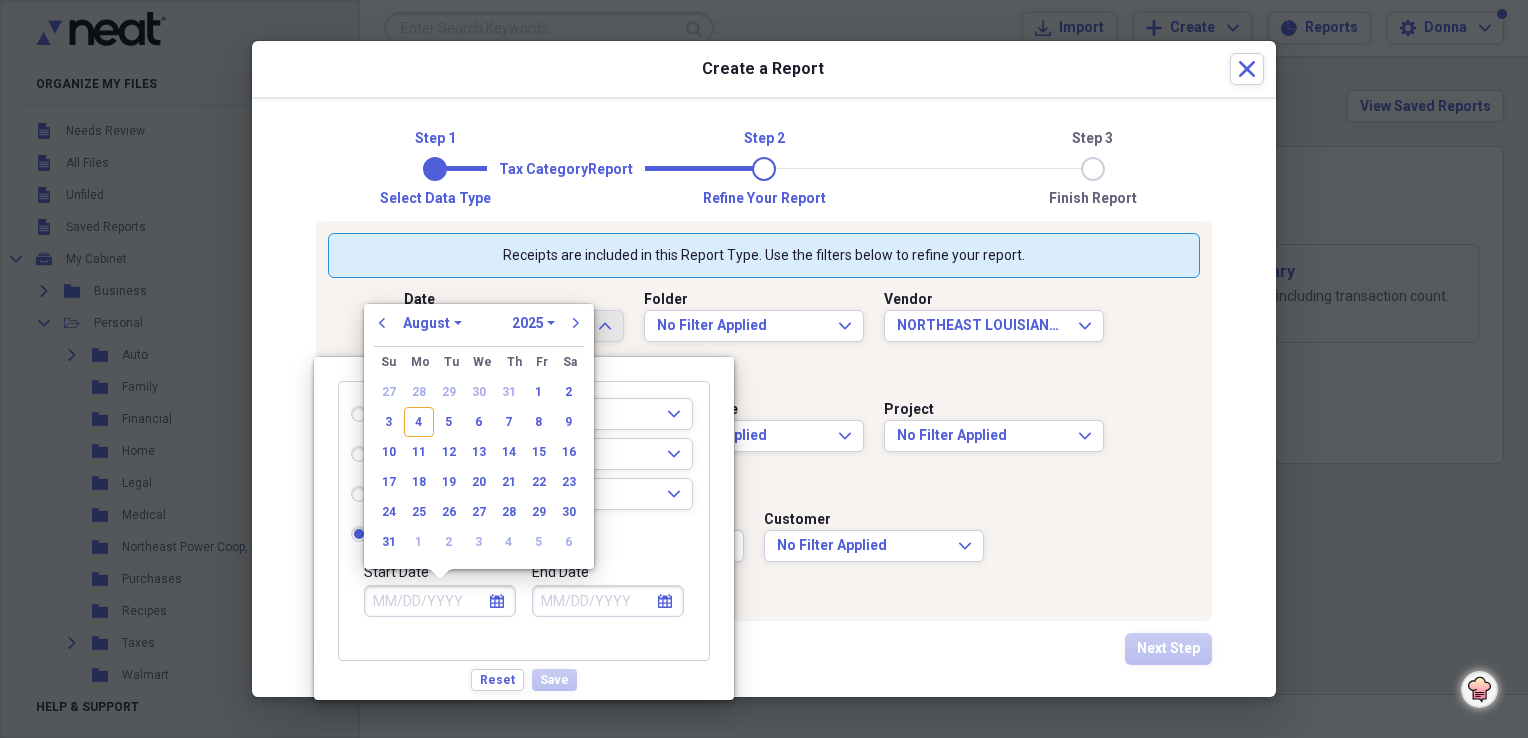 click on "January February March April May June July August September October November December" at bounding box center (432, 323) 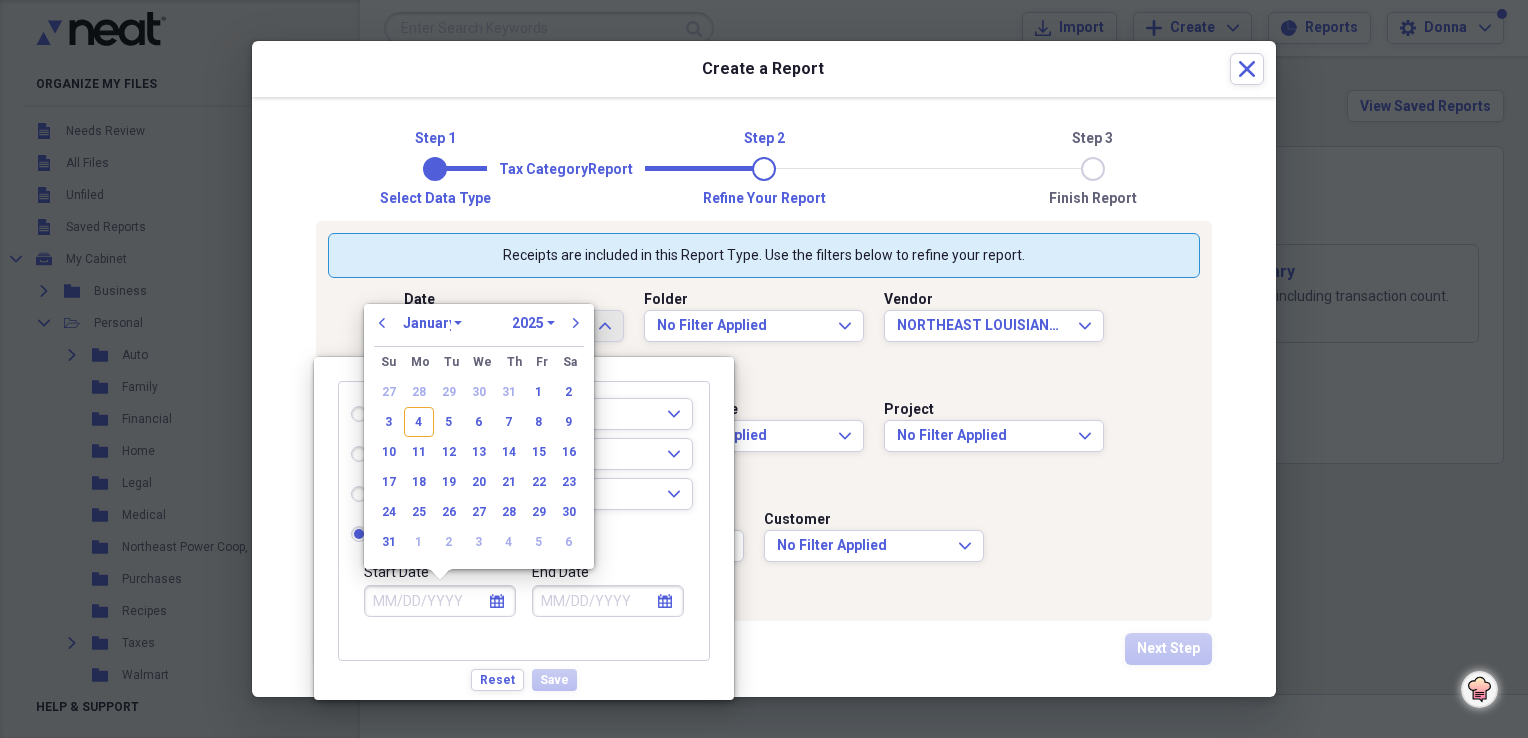 click on "January February March April May June July August September October November December" at bounding box center (432, 323) 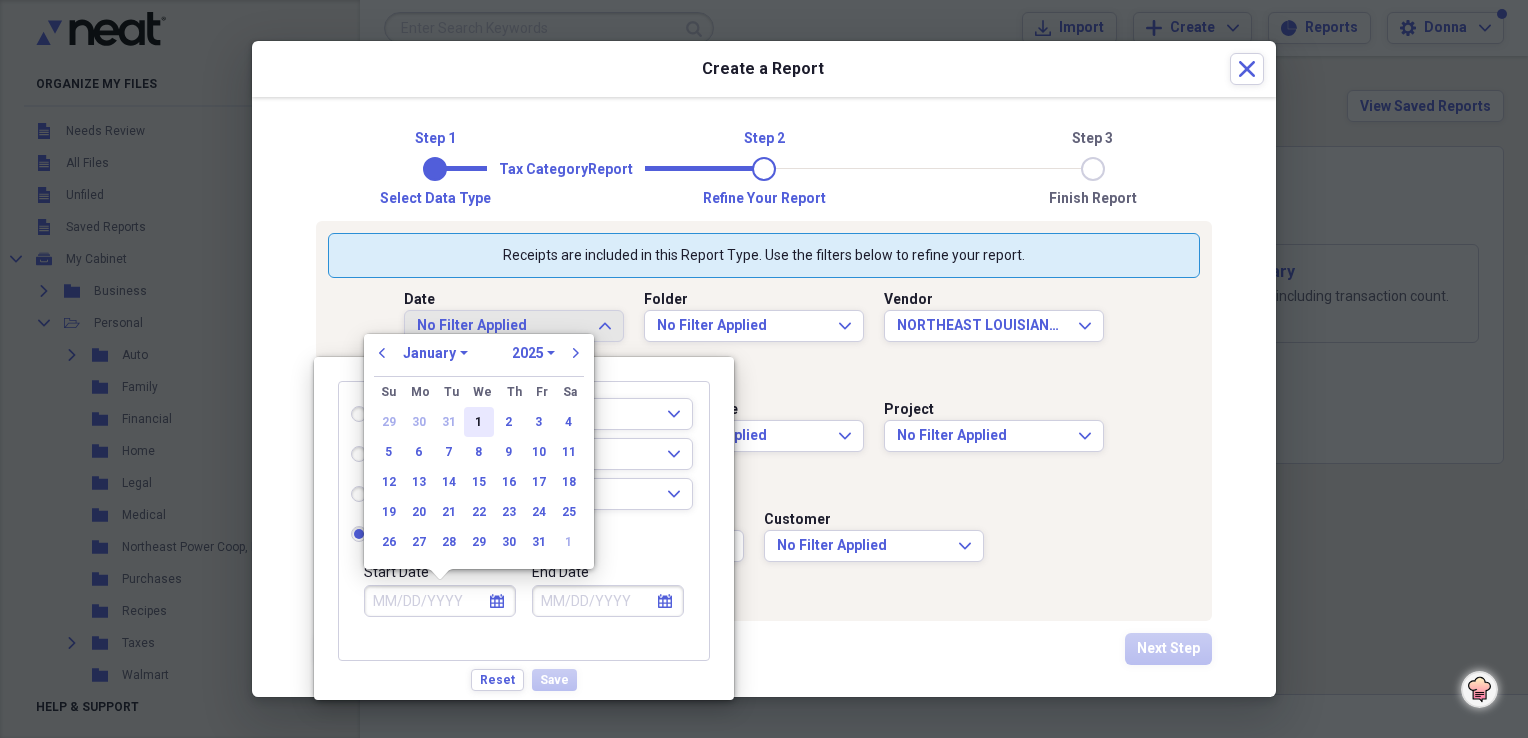 click on "1" at bounding box center [479, 422] 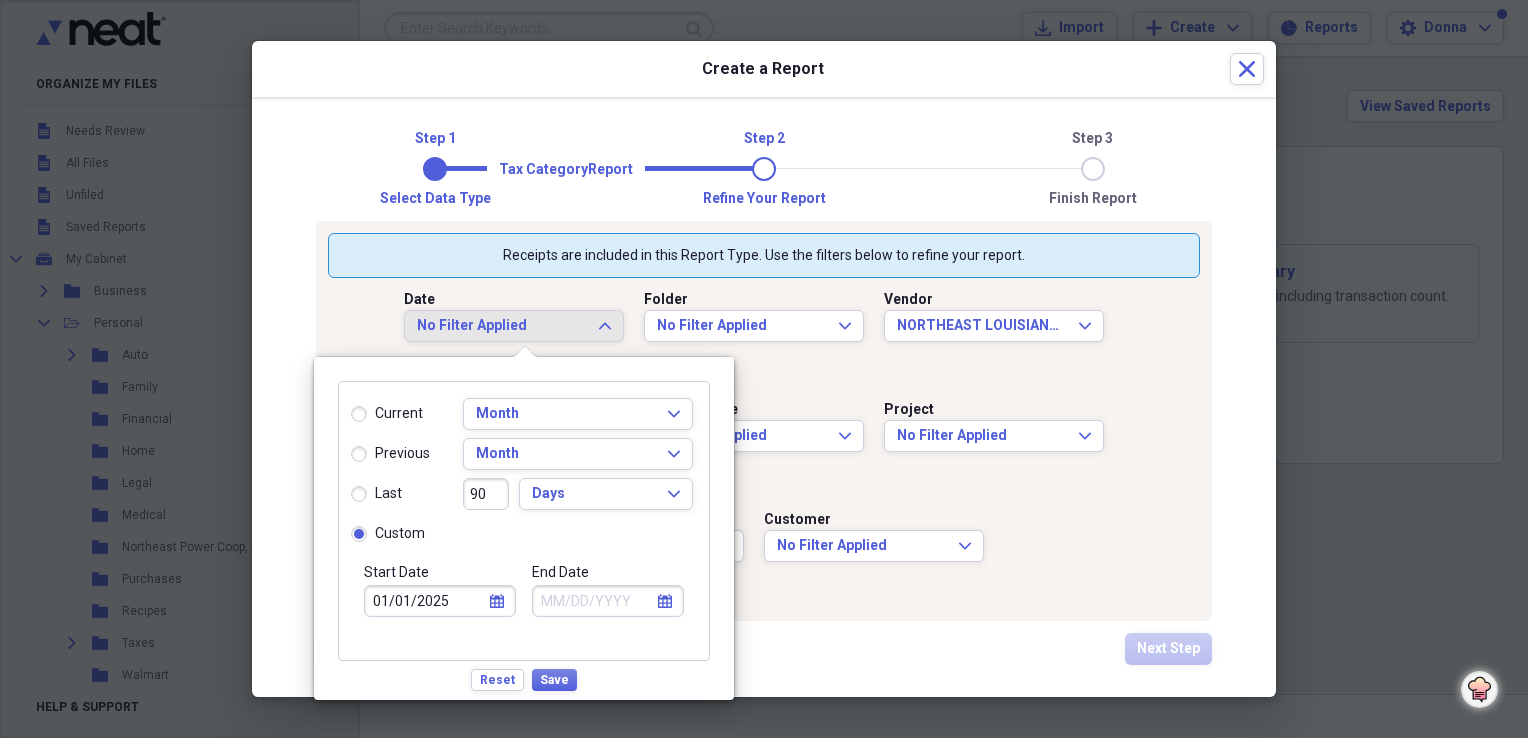 click on "calendar" 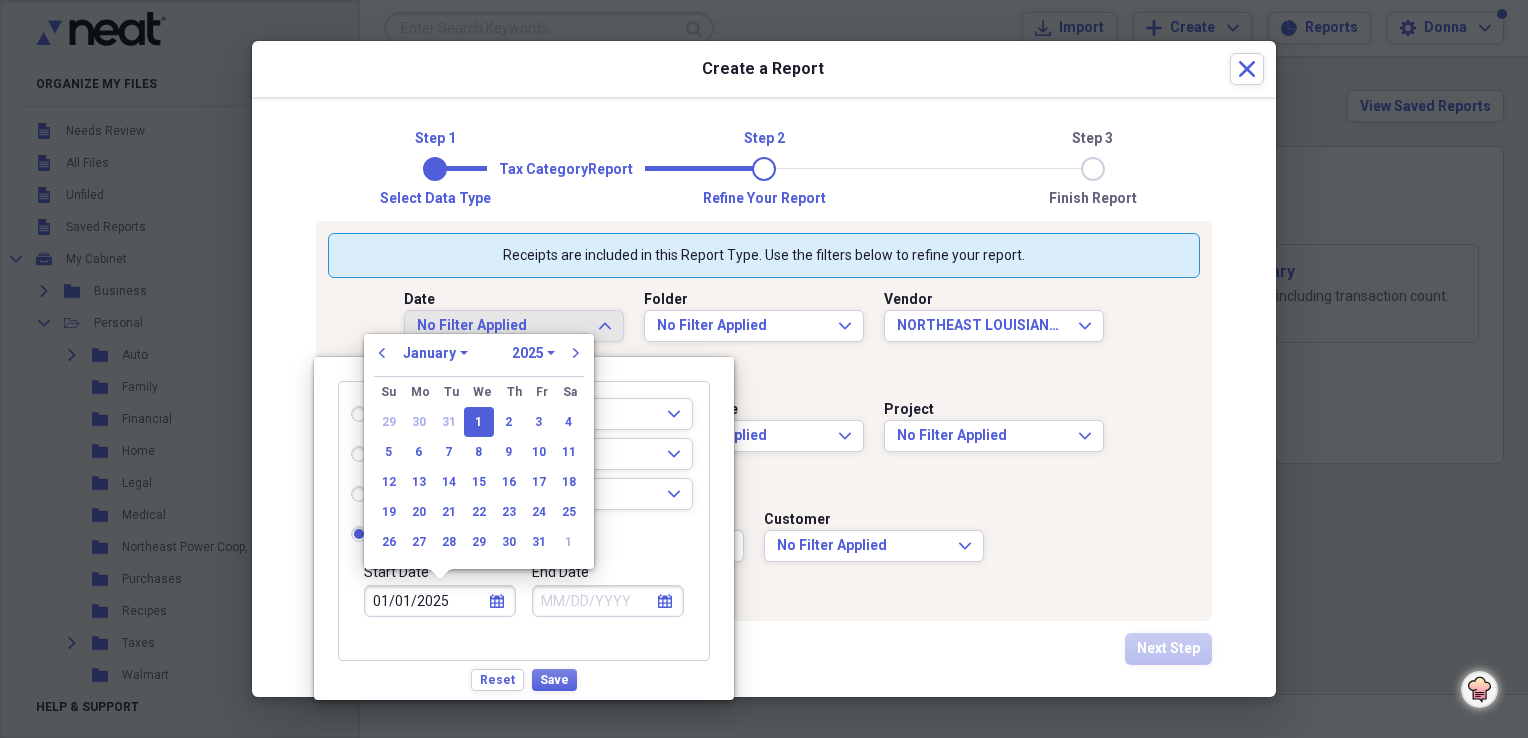 click on "1970 1971 1972 1973 1974 1975 1976 1977 1978 1979 1980 1981 1982 1983 1984 1985 1986 1987 1988 1989 1990 1991 1992 1993 1994 1995 1996 1997 1998 1999 2000 2001 2002 2003 2004 2005 2006 2007 2008 2009 2010 2011 2012 2013 2014 2015 2016 2017 2018 2019 2020 2021 2022 2023 2024 2025 2026 2027 2028 2029 2030 2031 2032 2033 2034 2035" at bounding box center [533, 353] 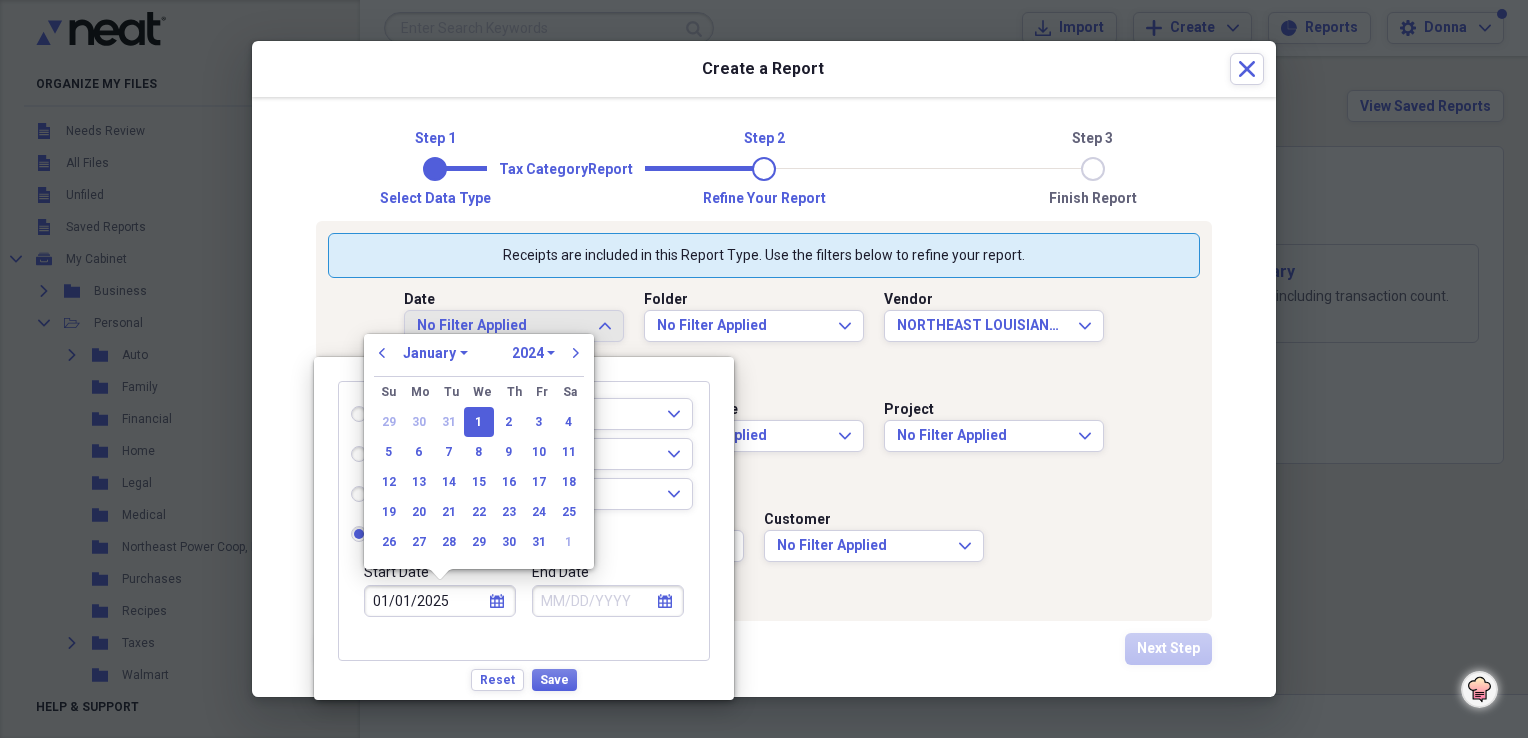 click on "1970 1971 1972 1973 1974 1975 1976 1977 1978 1979 1980 1981 1982 1983 1984 1985 1986 1987 1988 1989 1990 1991 1992 1993 1994 1995 1996 1997 1998 1999 2000 2001 2002 2003 2004 2005 2006 2007 2008 2009 2010 2011 2012 2013 2014 2015 2016 2017 2018 2019 2020 2021 2022 2023 2024 2025 2026 2027 2028 2029 2030 2031 2032 2033 2034 2035" at bounding box center [533, 353] 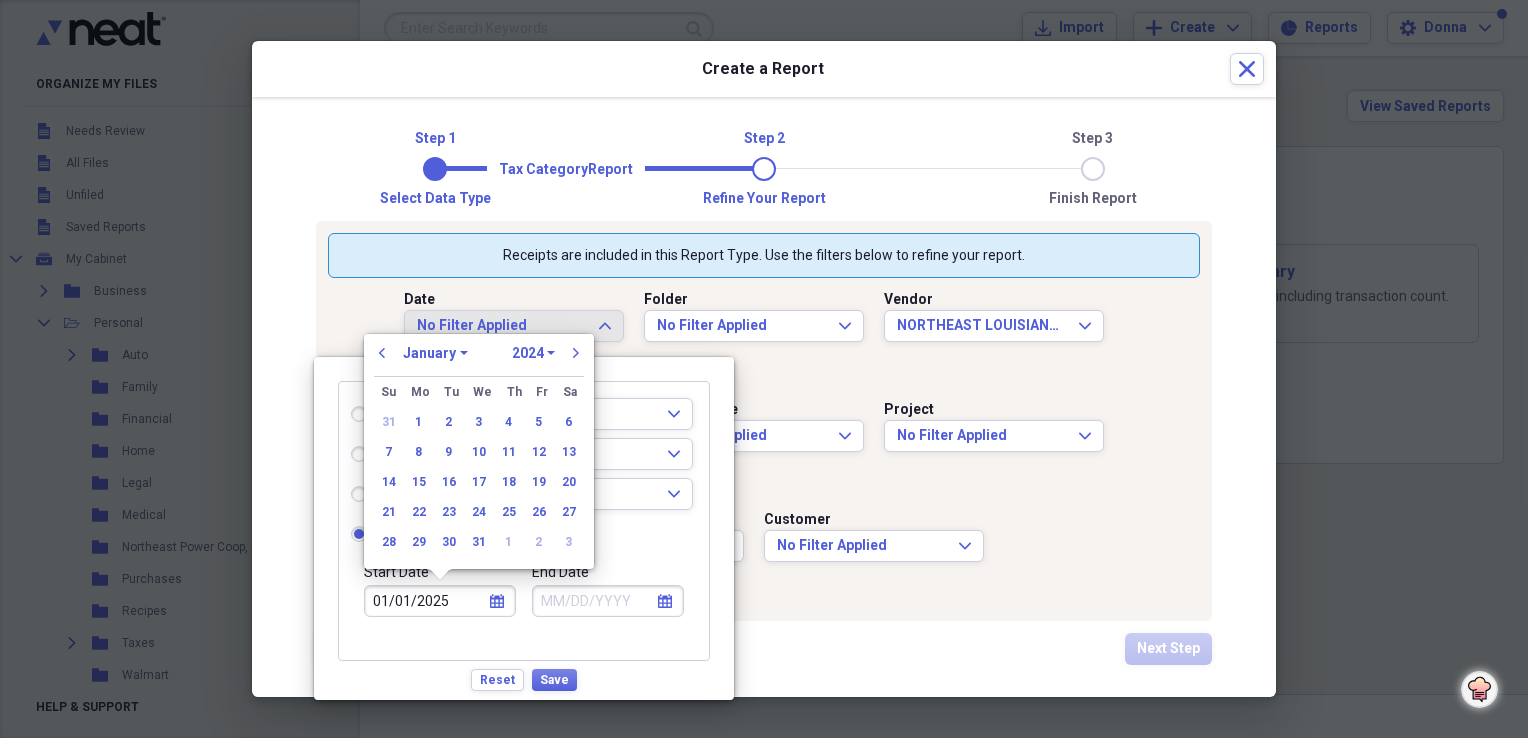 click on "End Date" at bounding box center [608, 601] 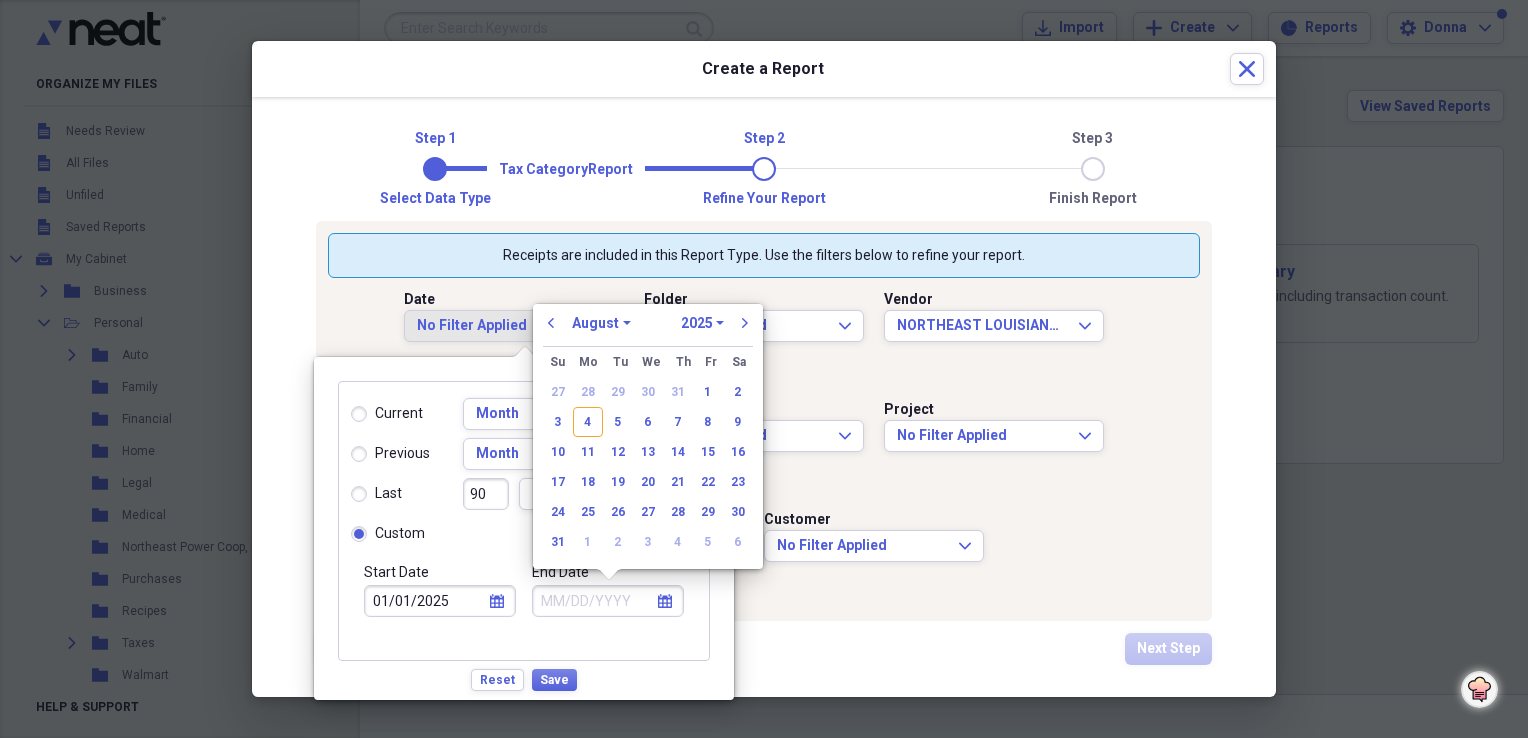 click on "January February March April May June July August September October November December" at bounding box center [601, 323] 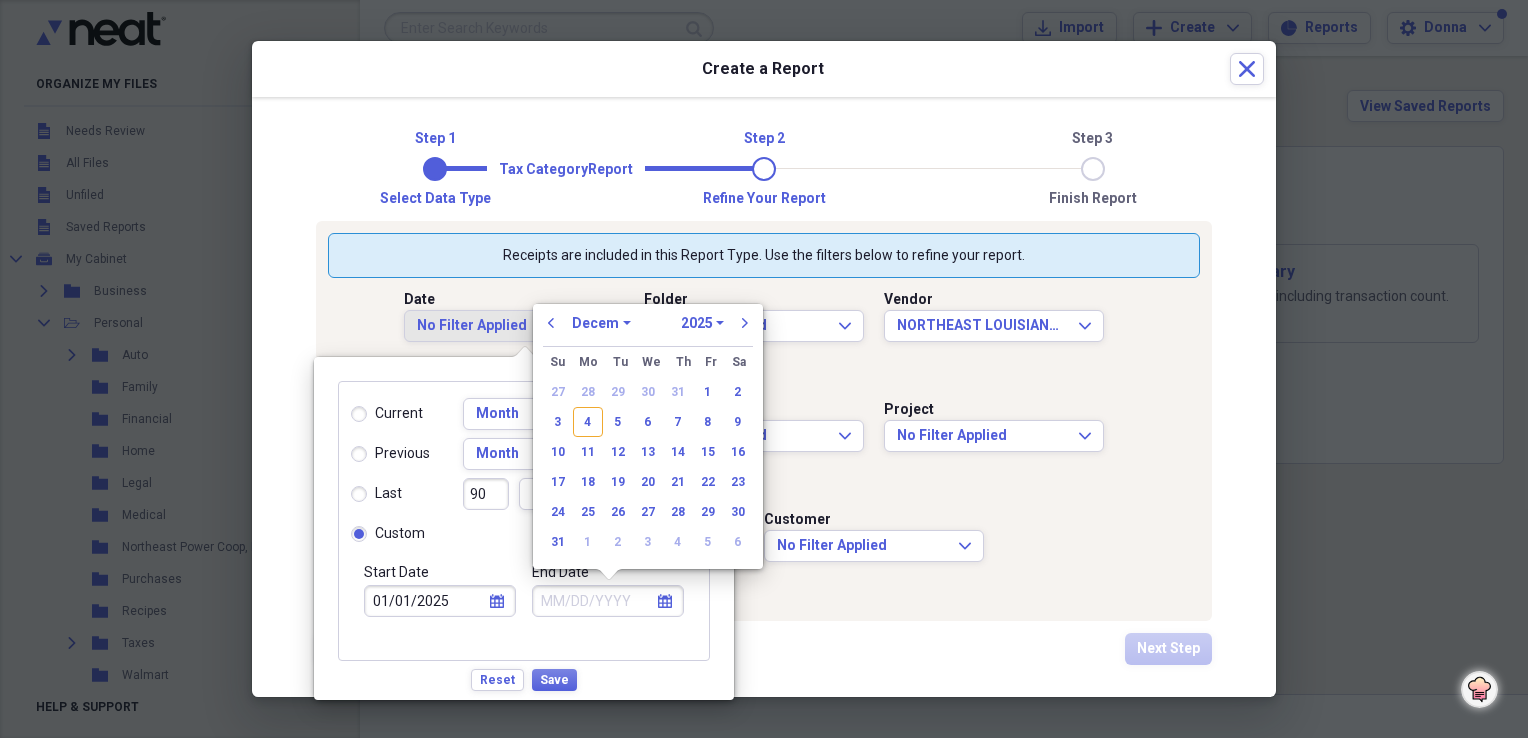 click on "January February March April May June July August September October November December" at bounding box center (601, 323) 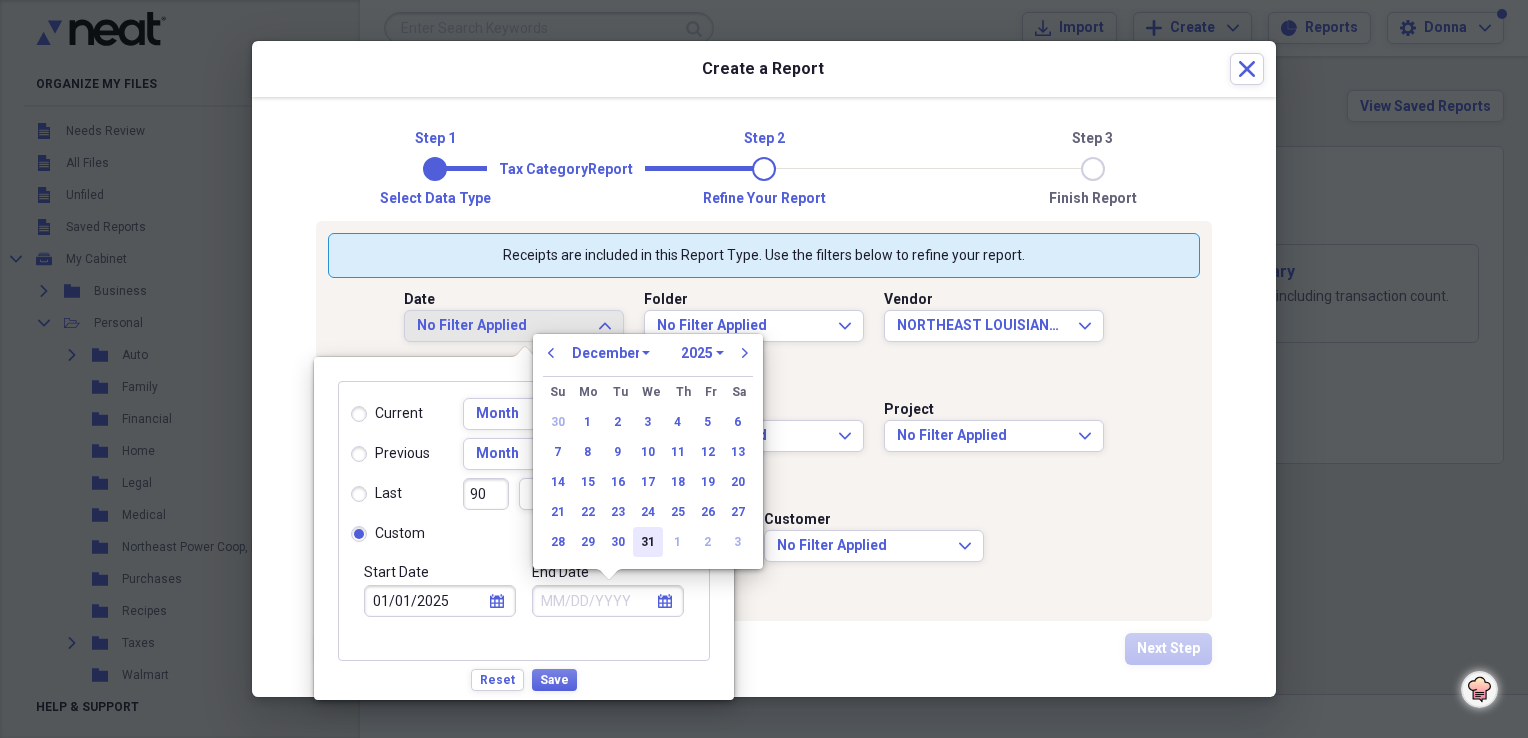 click on "31" at bounding box center (648, 542) 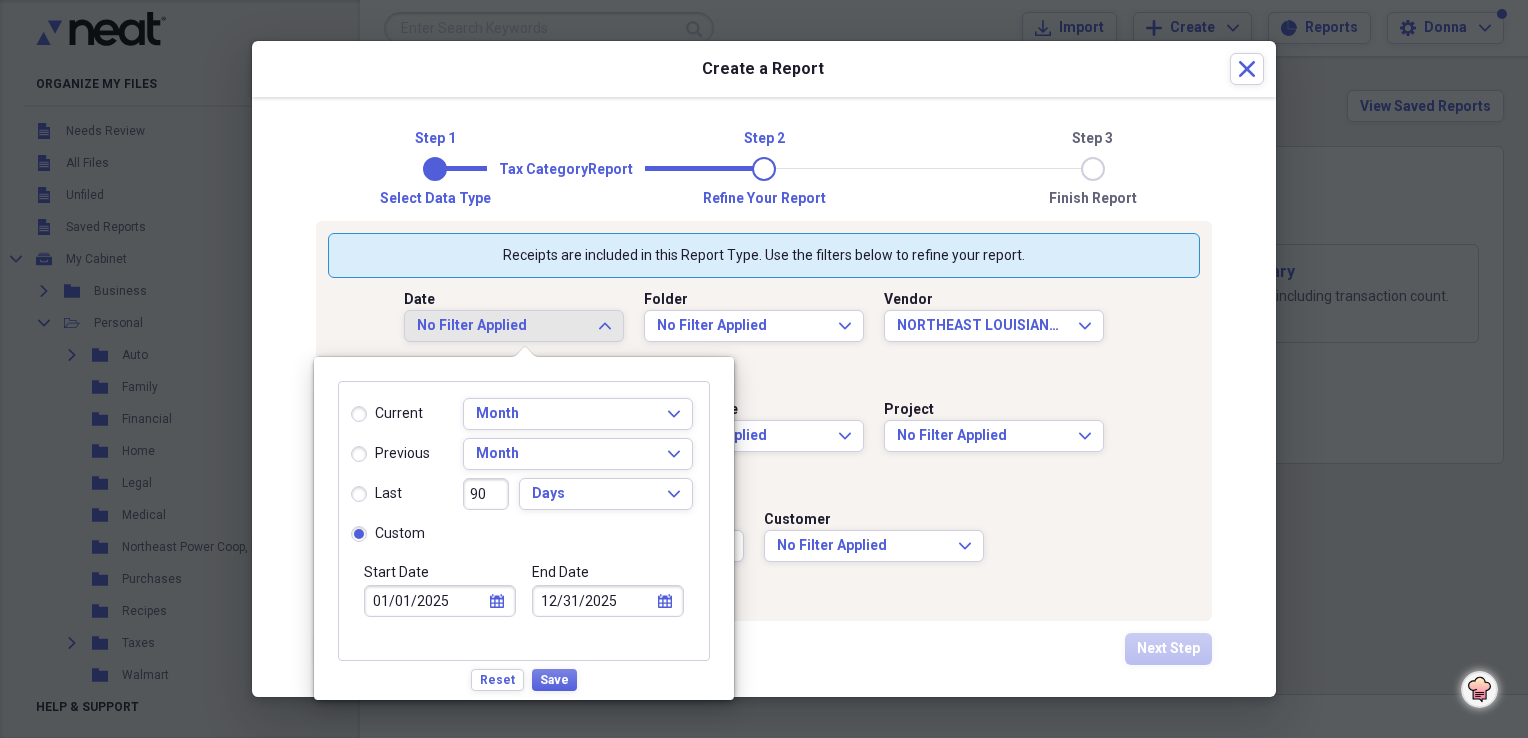 click on "calendar" 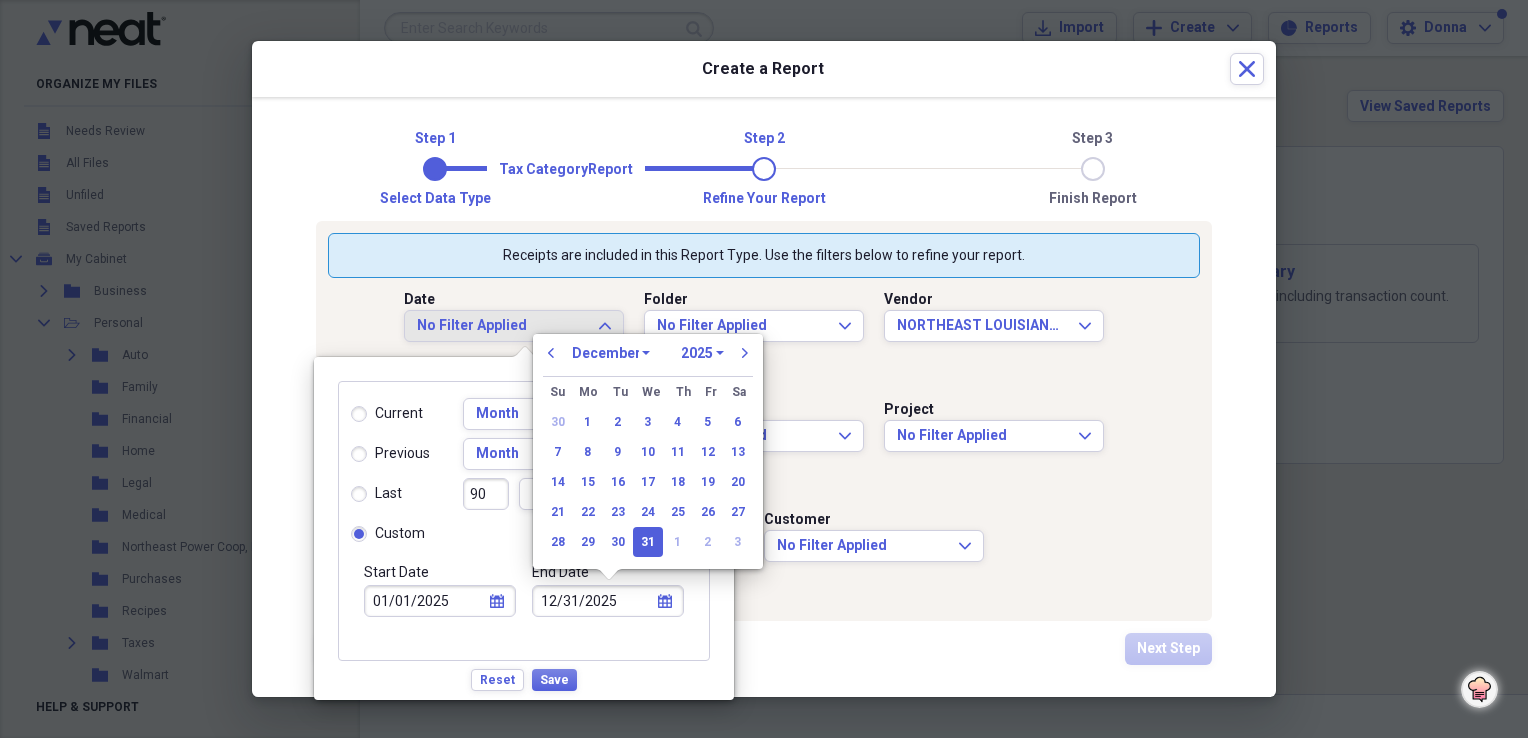 click on "1970 1971 1972 1973 1974 1975 1976 1977 1978 1979 1980 1981 1982 1983 1984 1985 1986 1987 1988 1989 1990 1991 1992 1993 1994 1995 1996 1997 1998 1999 2000 2001 2002 2003 2004 2005 2006 2007 2008 2009 2010 2011 2012 2013 2014 2015 2016 2017 2018 2019 2020 2021 2022 2023 2024 2025 2026 2027 2028 2029 2030 2031 2032 2033 2034 2035" at bounding box center (702, 353) 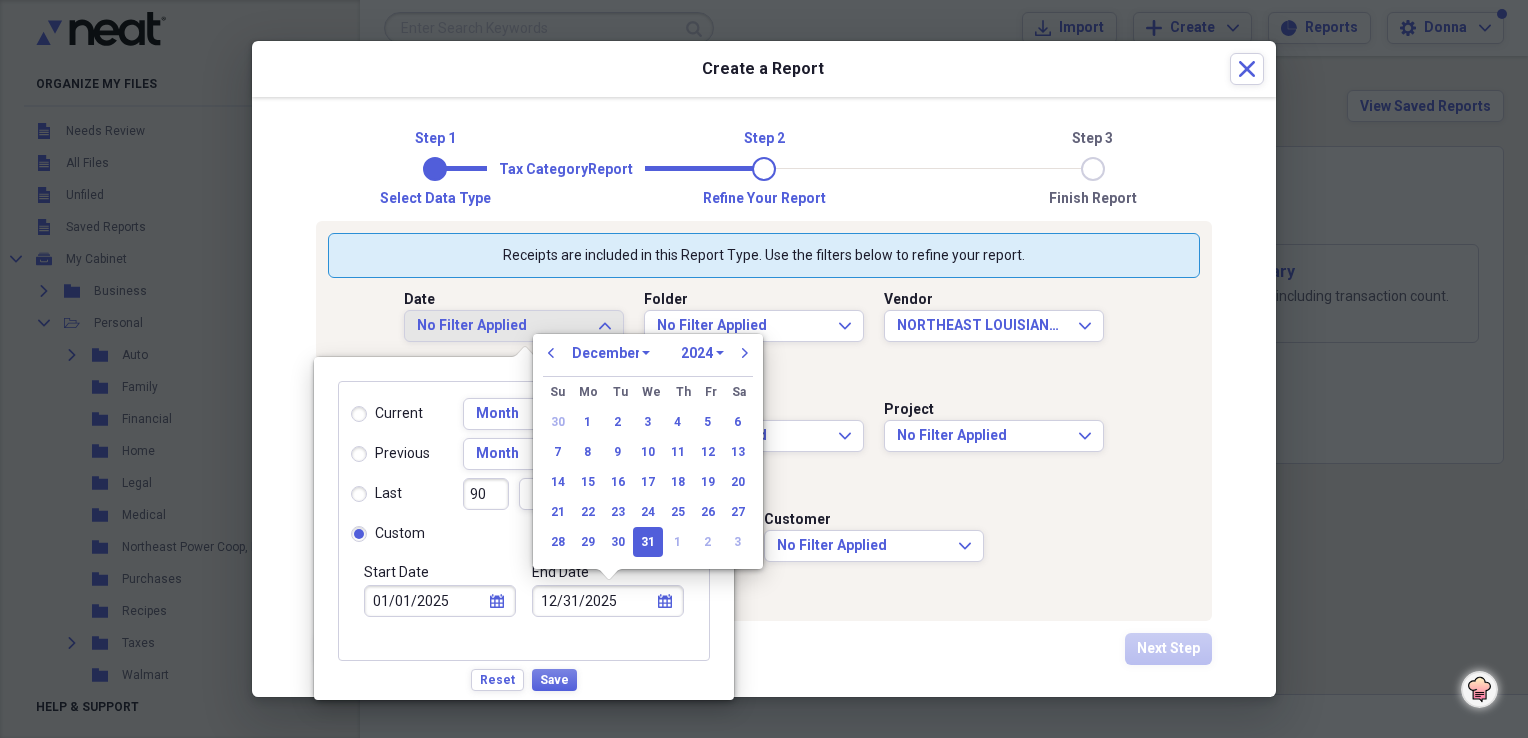 click on "1970 1971 1972 1973 1974 1975 1976 1977 1978 1979 1980 1981 1982 1983 1984 1985 1986 1987 1988 1989 1990 1991 1992 1993 1994 1995 1996 1997 1998 1999 2000 2001 2002 2003 2004 2005 2006 2007 2008 2009 2010 2011 2012 2013 2014 2015 2016 2017 2018 2019 2020 2021 2022 2023 2024 2025 2026 2027 2028 2029 2030 2031 2032 2033 2034 2035" at bounding box center (702, 353) 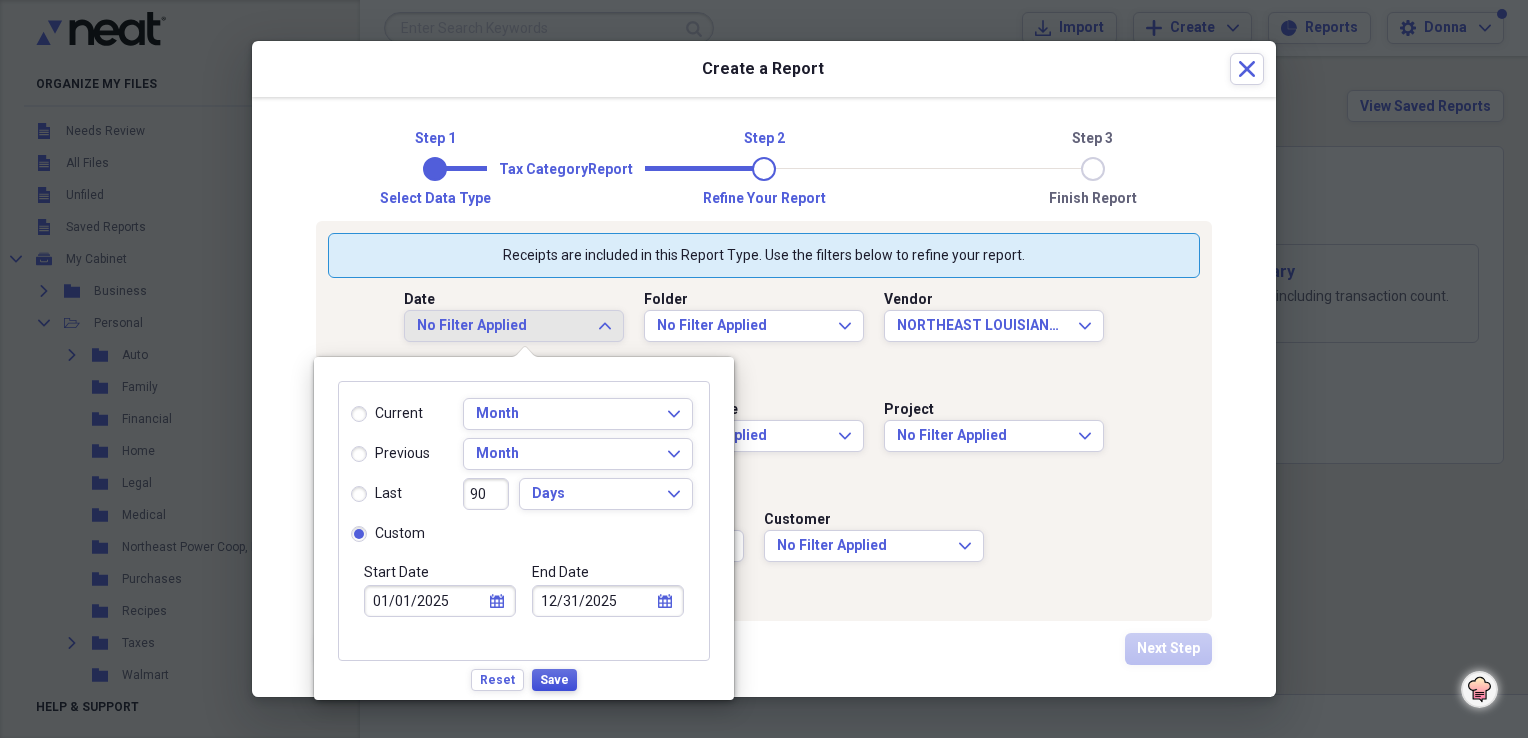 click on "Save" at bounding box center (554, 680) 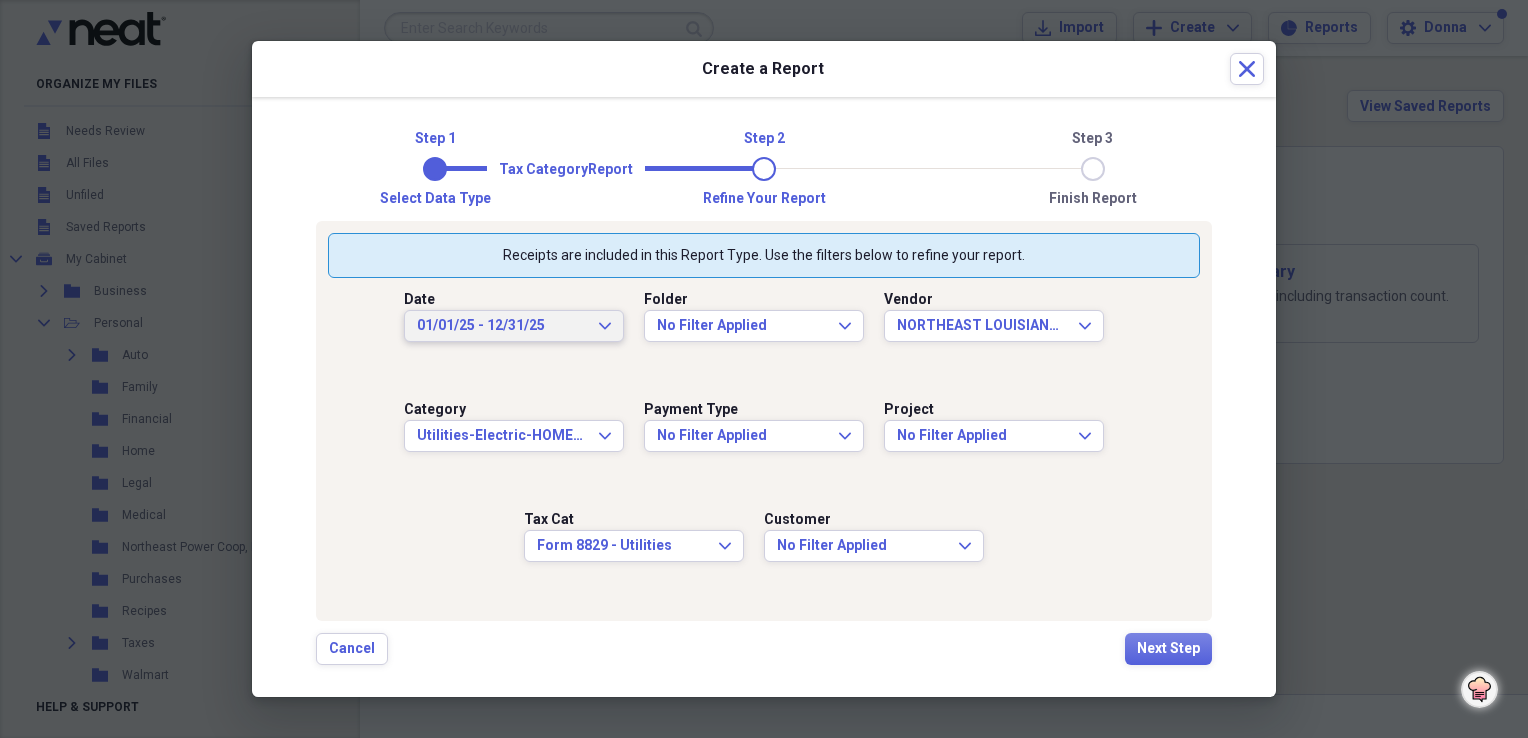 click on "01/01/25 - 12/31/25" at bounding box center (481, 325) 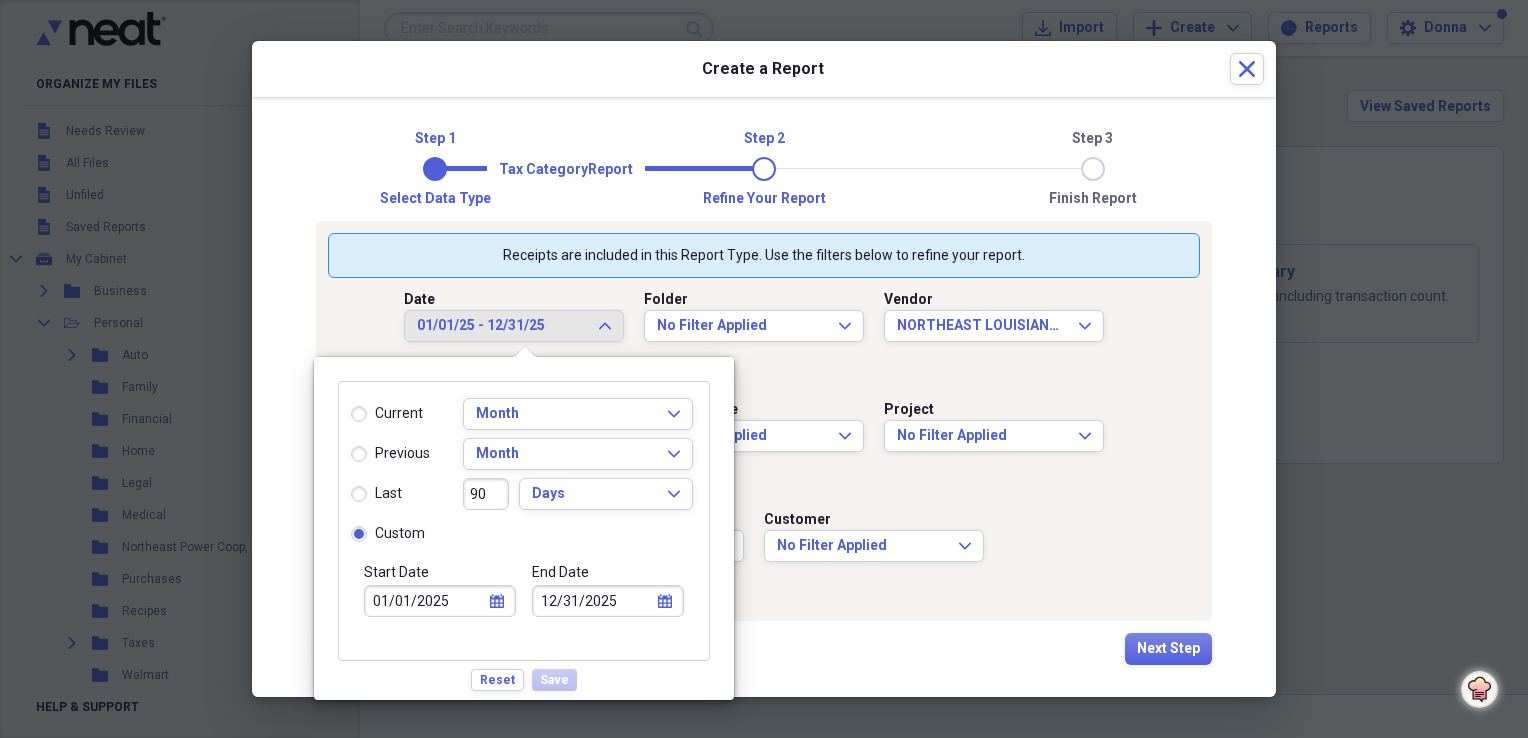 click on "calendar Calendar" at bounding box center (497, 601) 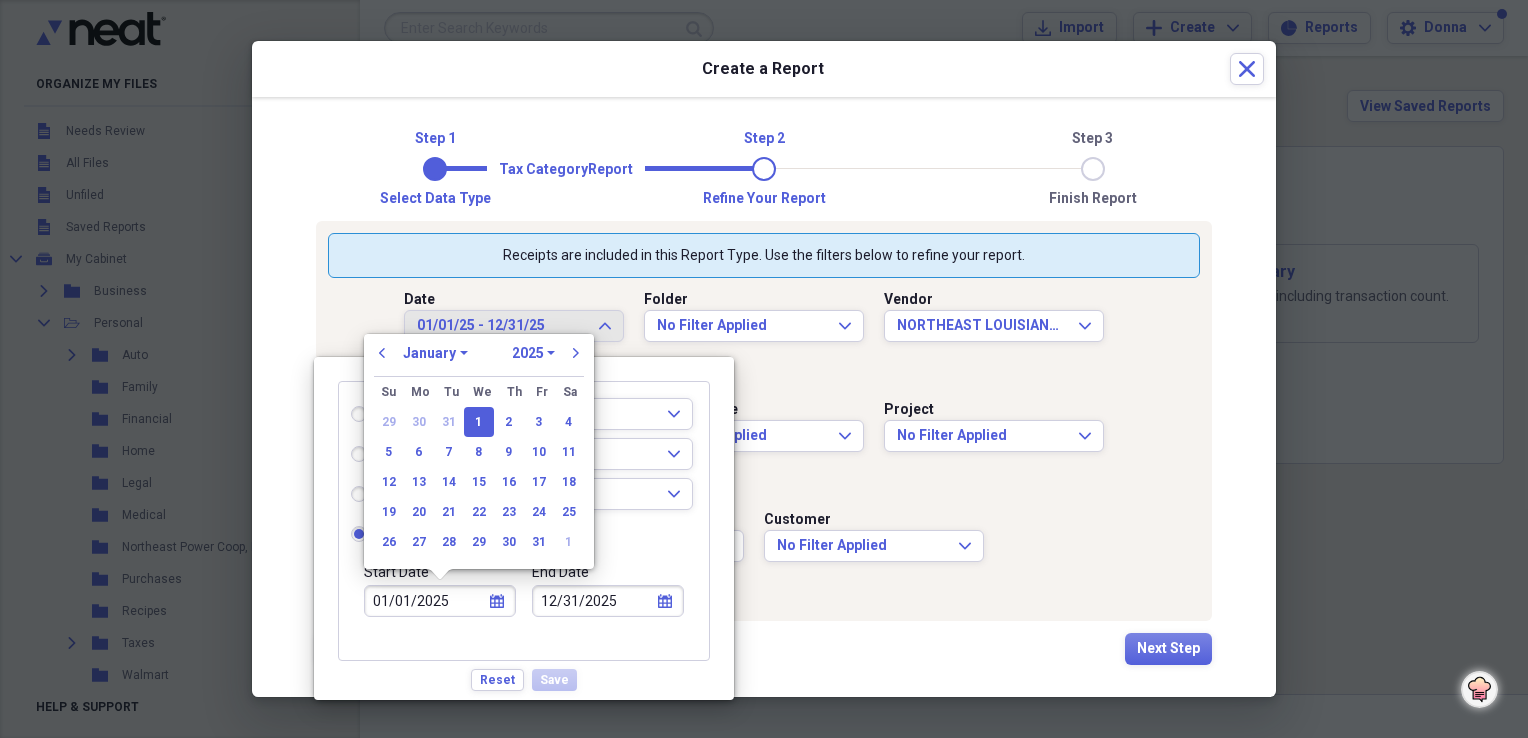 click on "1970 1971 1972 1973 1974 1975 1976 1977 1978 1979 1980 1981 1982 1983 1984 1985 1986 1987 1988 1989 1990 1991 1992 1993 1994 1995 1996 1997 1998 1999 2000 2001 2002 2003 2004 2005 2006 2007 2008 2009 2010 2011 2012 2013 2014 2015 2016 2017 2018 2019 2020 2021 2022 2023 2024 2025 2026 2027 2028 2029 2030 2031 2032 2033 2034 2035" at bounding box center (533, 353) 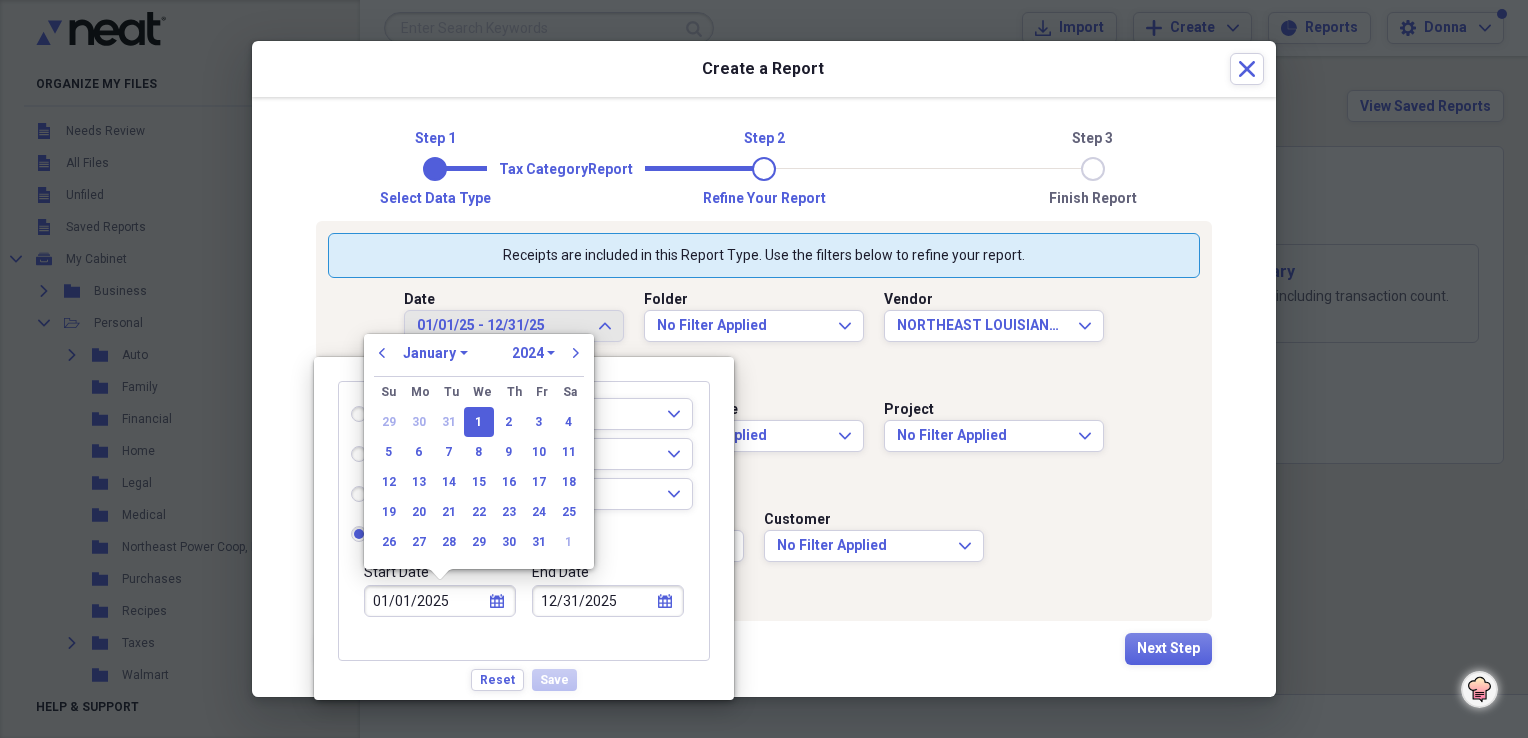 click on "1970 1971 1972 1973 1974 1975 1976 1977 1978 1979 1980 1981 1982 1983 1984 1985 1986 1987 1988 1989 1990 1991 1992 1993 1994 1995 1996 1997 1998 1999 2000 2001 2002 2003 2004 2005 2006 2007 2008 2009 2010 2011 2012 2013 2014 2015 2016 2017 2018 2019 2020 2021 2022 2023 2024 2025 2026 2027 2028 2029 2030 2031 2032 2033 2034 2035" at bounding box center (533, 353) 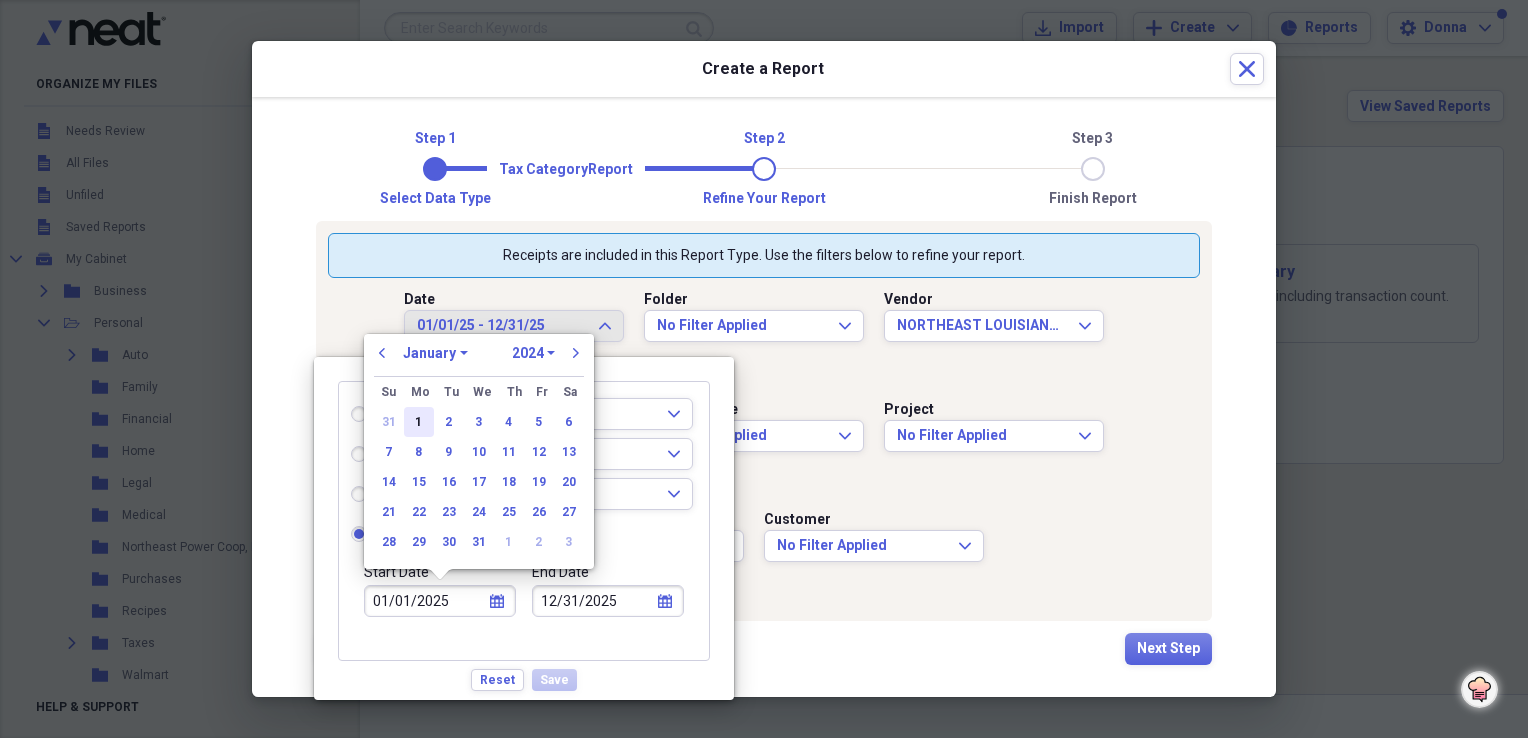 click on "1" at bounding box center (419, 422) 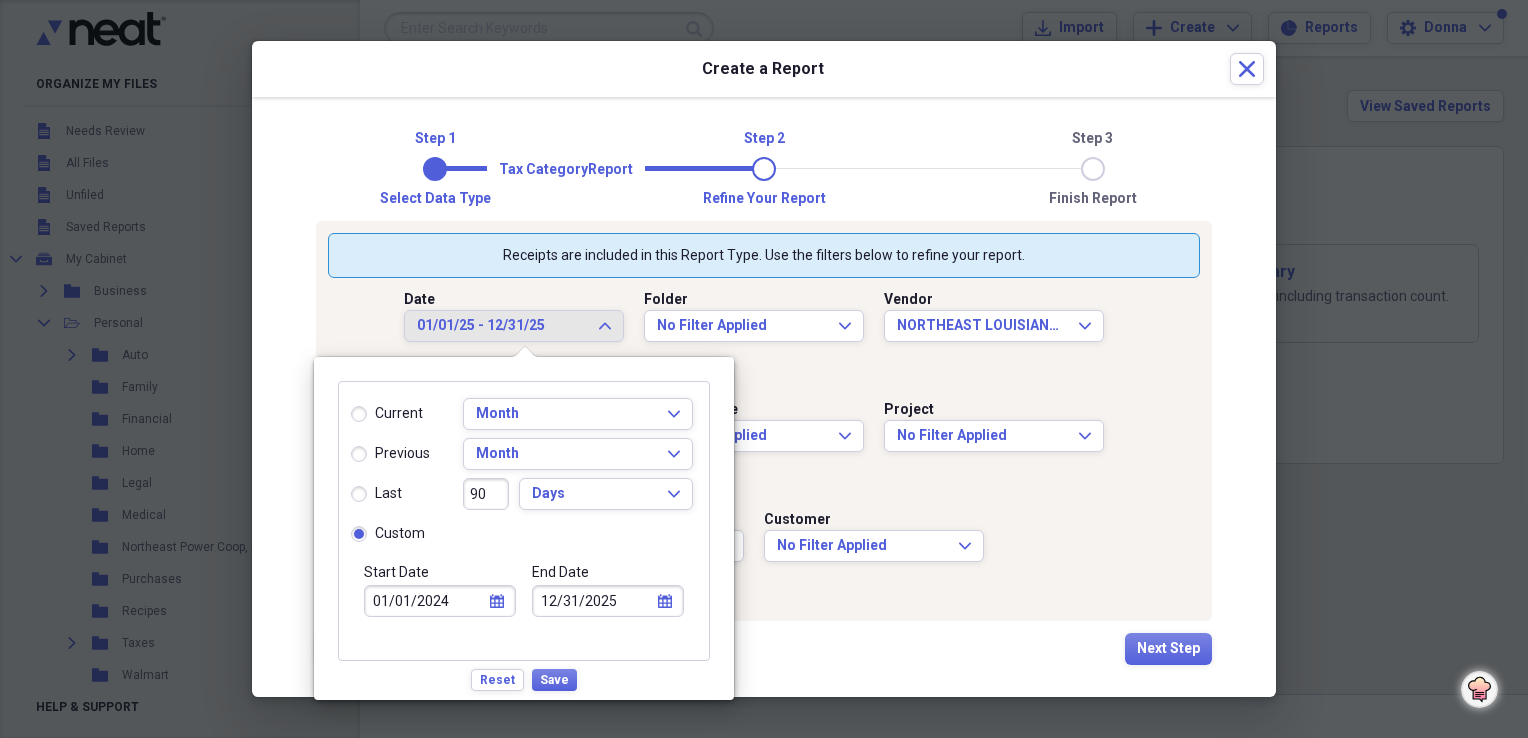 click 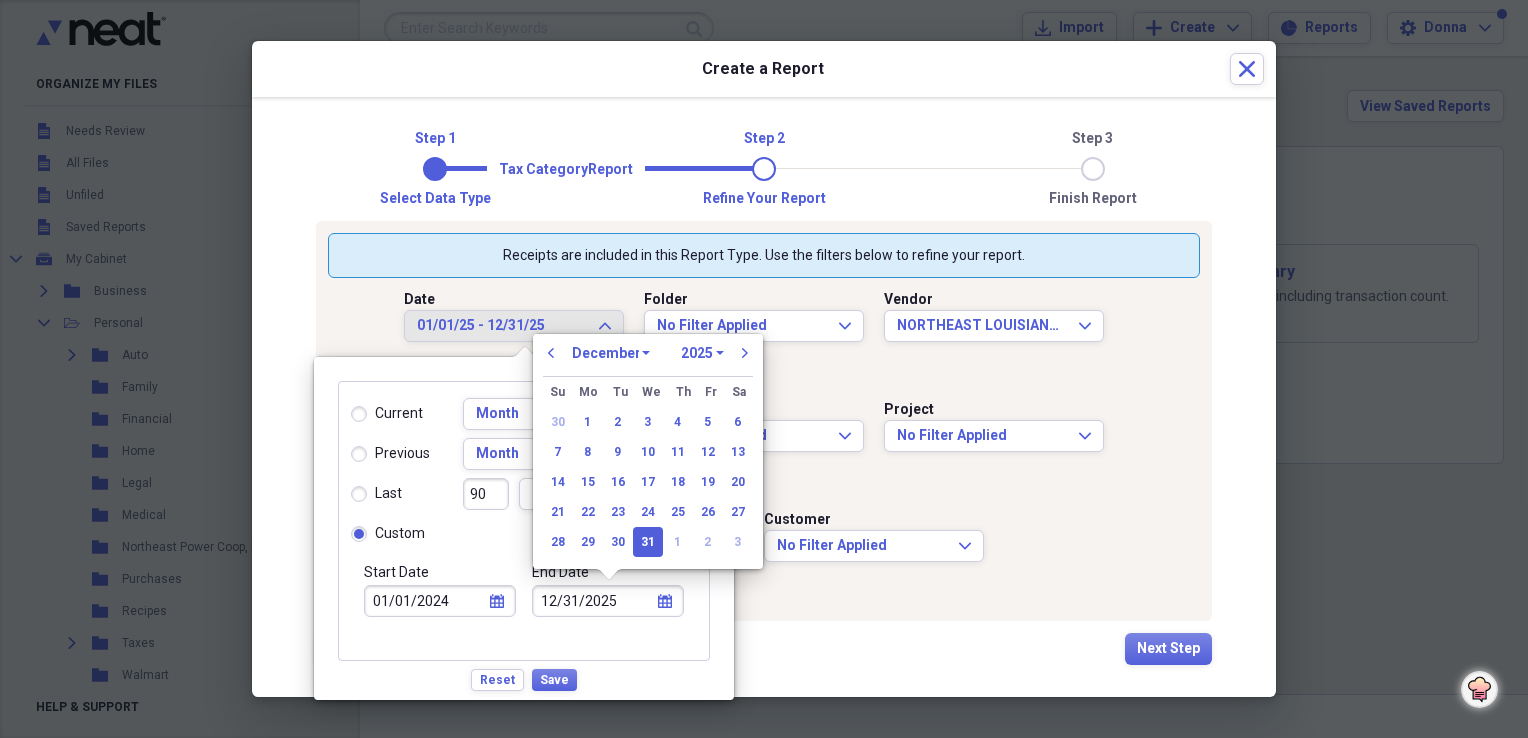 click on "31" at bounding box center [648, 542] 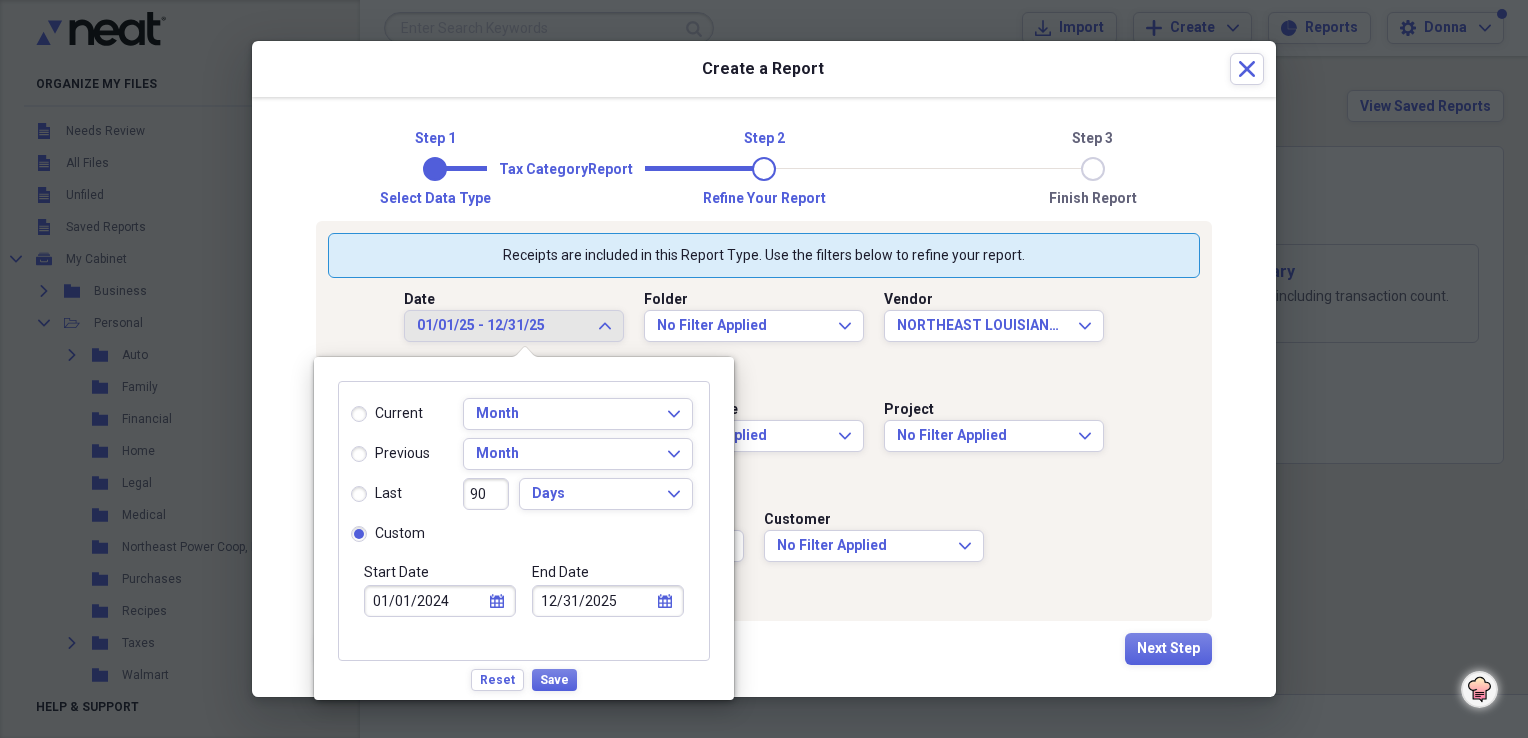 click on "calendar" 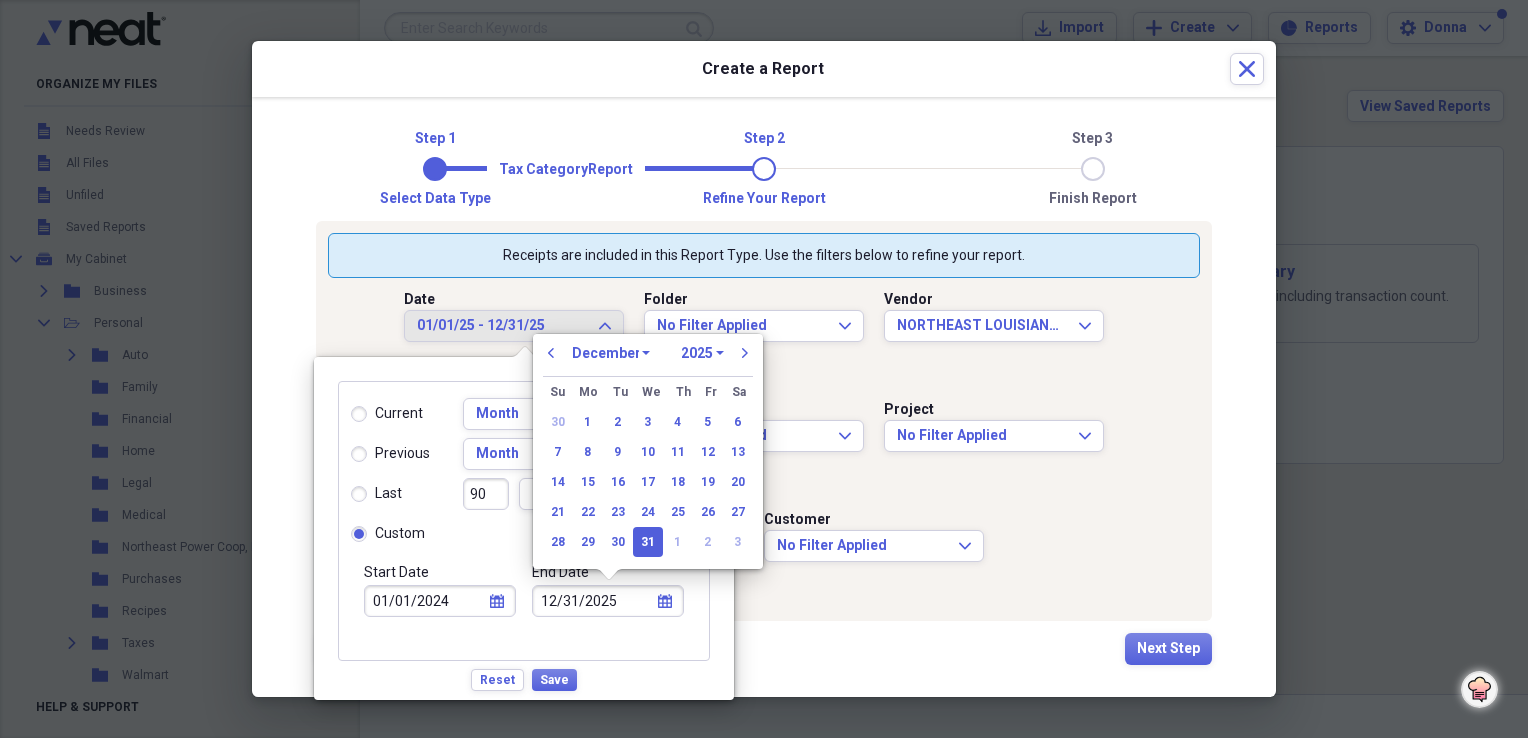 click on "1970 1971 1972 1973 1974 1975 1976 1977 1978 1979 1980 1981 1982 1983 1984 1985 1986 1987 1988 1989 1990 1991 1992 1993 1994 1995 1996 1997 1998 1999 2000 2001 2002 2003 2004 2005 2006 2007 2008 2009 2010 2011 2012 2013 2014 2015 2016 2017 2018 2019 2020 2021 2022 2023 2024 2025 2026 2027 2028 2029 2030 2031 2032 2033 2034 2035" at bounding box center [702, 353] 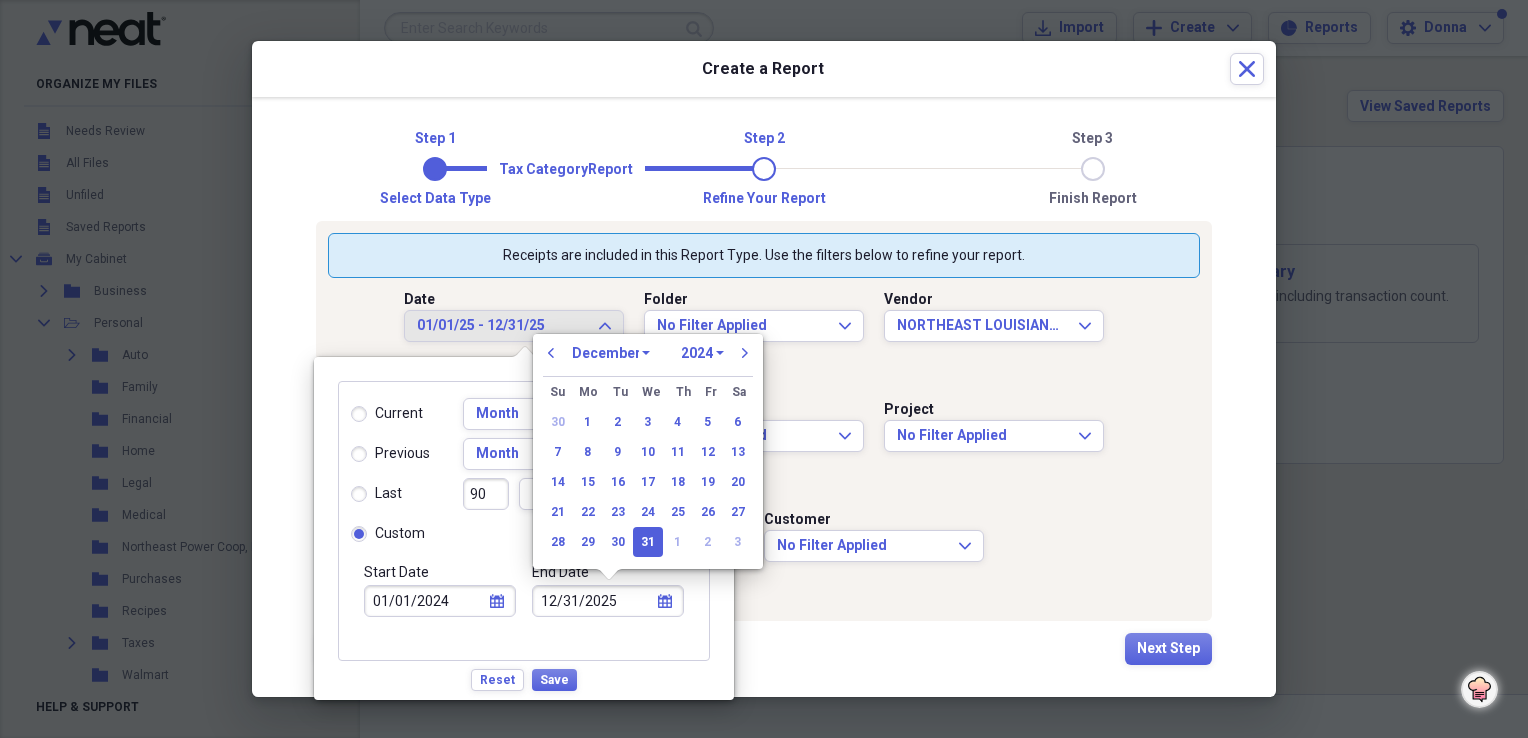 click on "1970 1971 1972 1973 1974 1975 1976 1977 1978 1979 1980 1981 1982 1983 1984 1985 1986 1987 1988 1989 1990 1991 1992 1993 1994 1995 1996 1997 1998 1999 2000 2001 2002 2003 2004 2005 2006 2007 2008 2009 2010 2011 2012 2013 2014 2015 2016 2017 2018 2019 2020 2021 2022 2023 2024 2025 2026 2027 2028 2029 2030 2031 2032 2033 2034 2035" at bounding box center (702, 353) 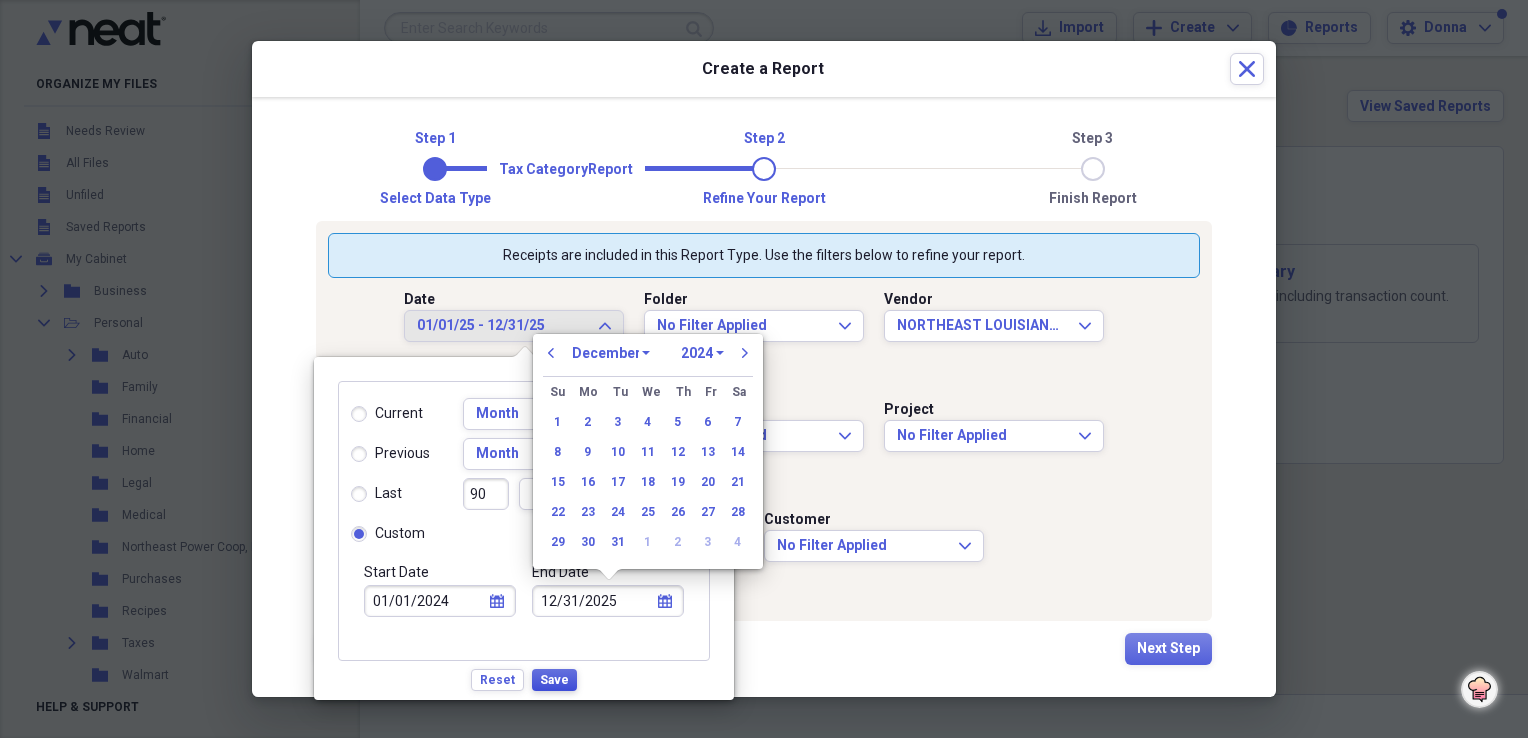 click on "Save" at bounding box center [554, 680] 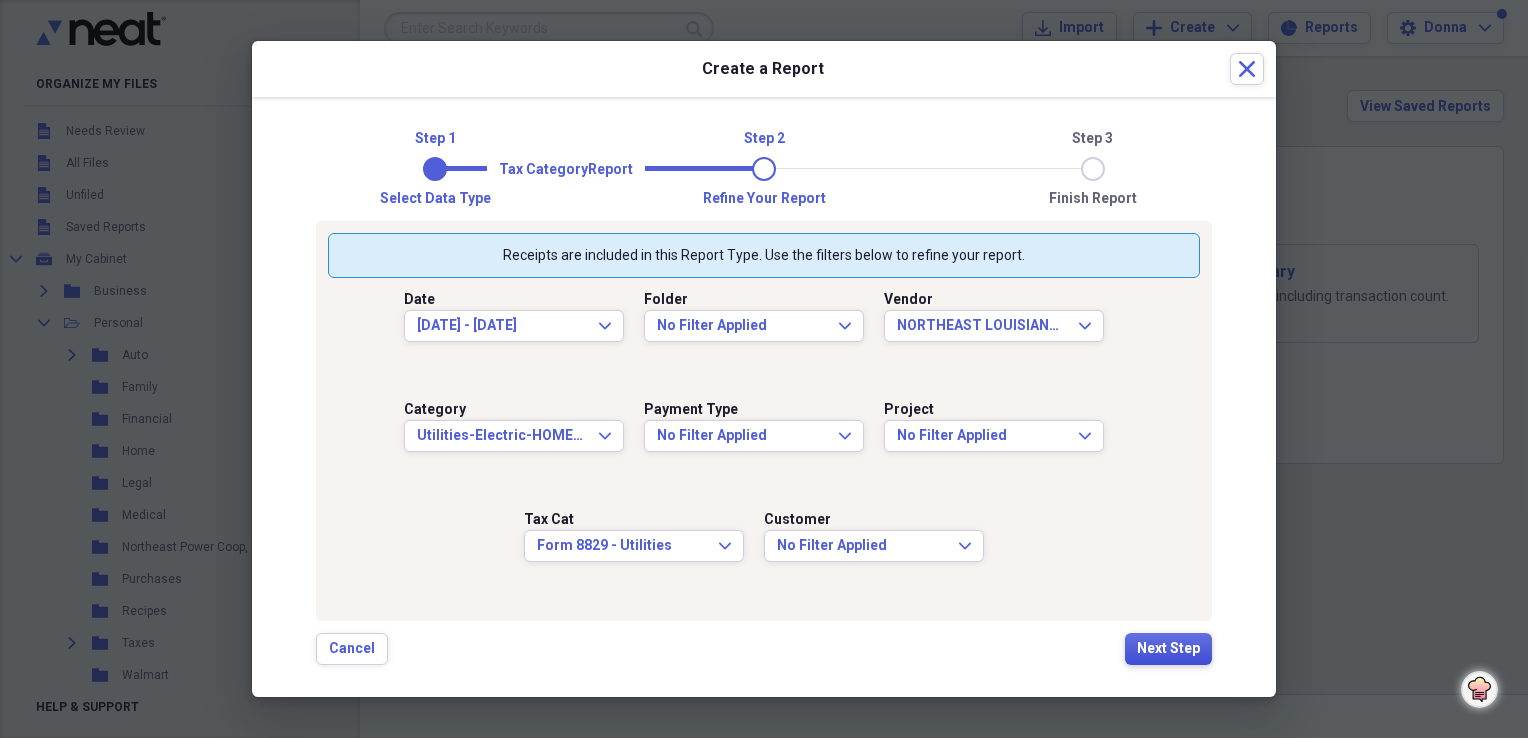 click on "Next Step" at bounding box center (1168, 649) 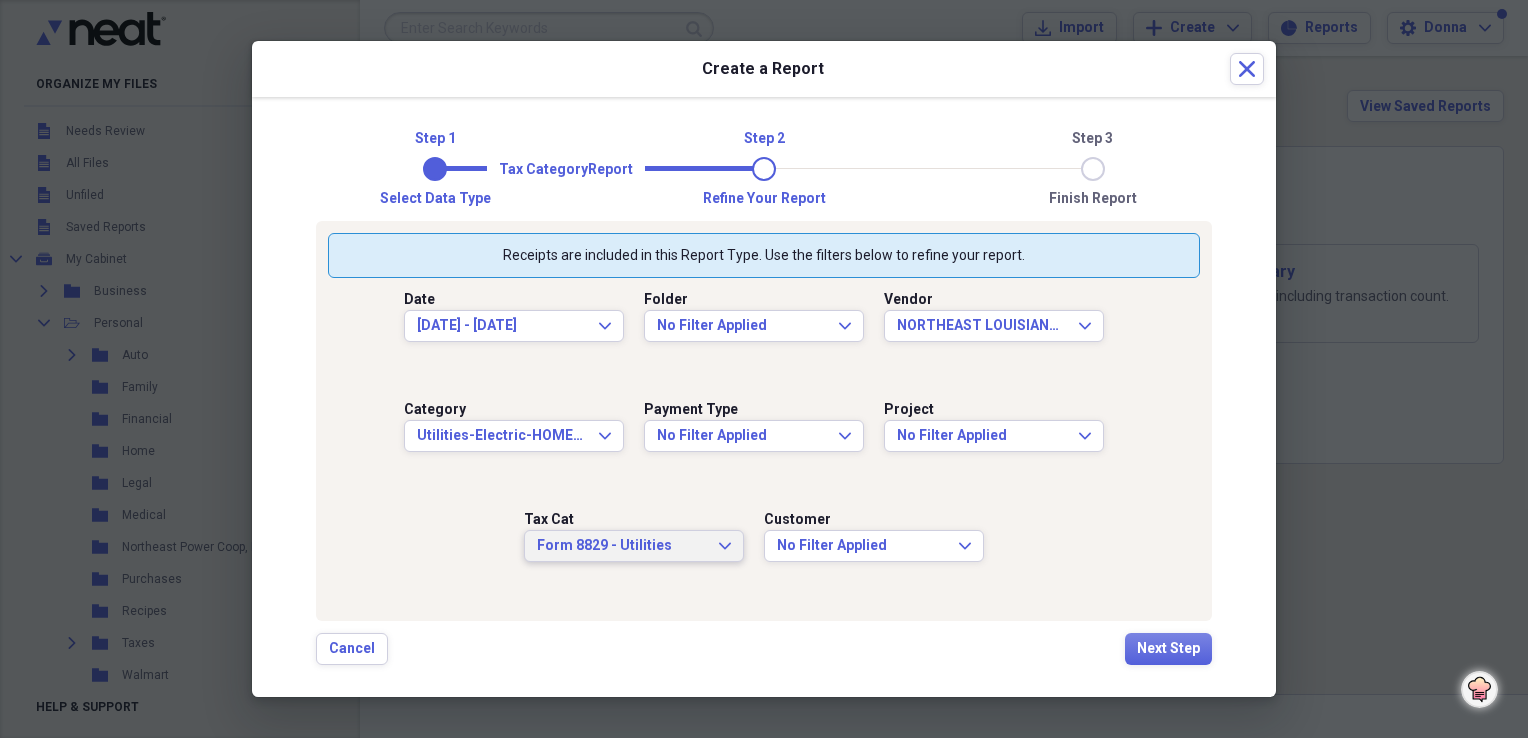 click on "Expand" 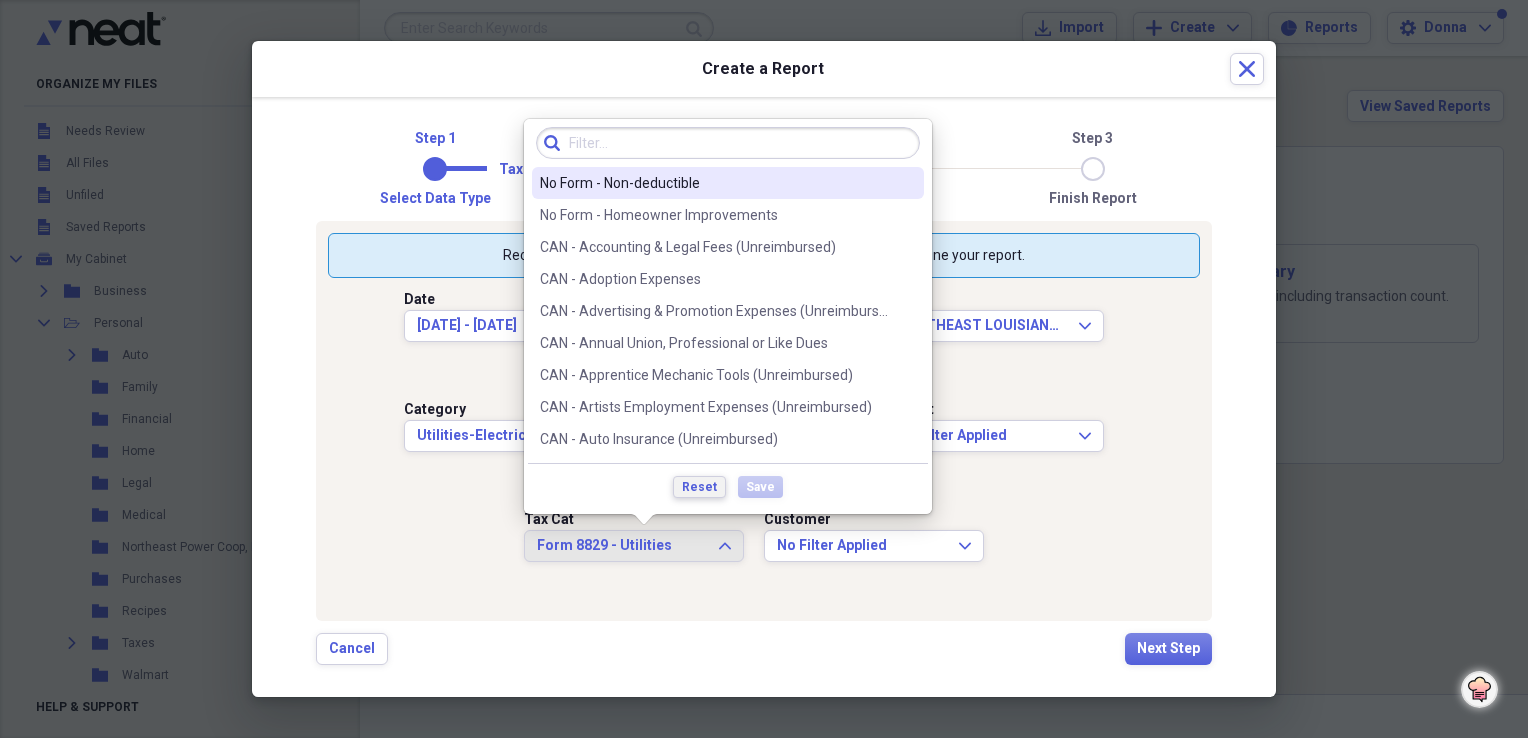 click on "Reset" at bounding box center (699, 487) 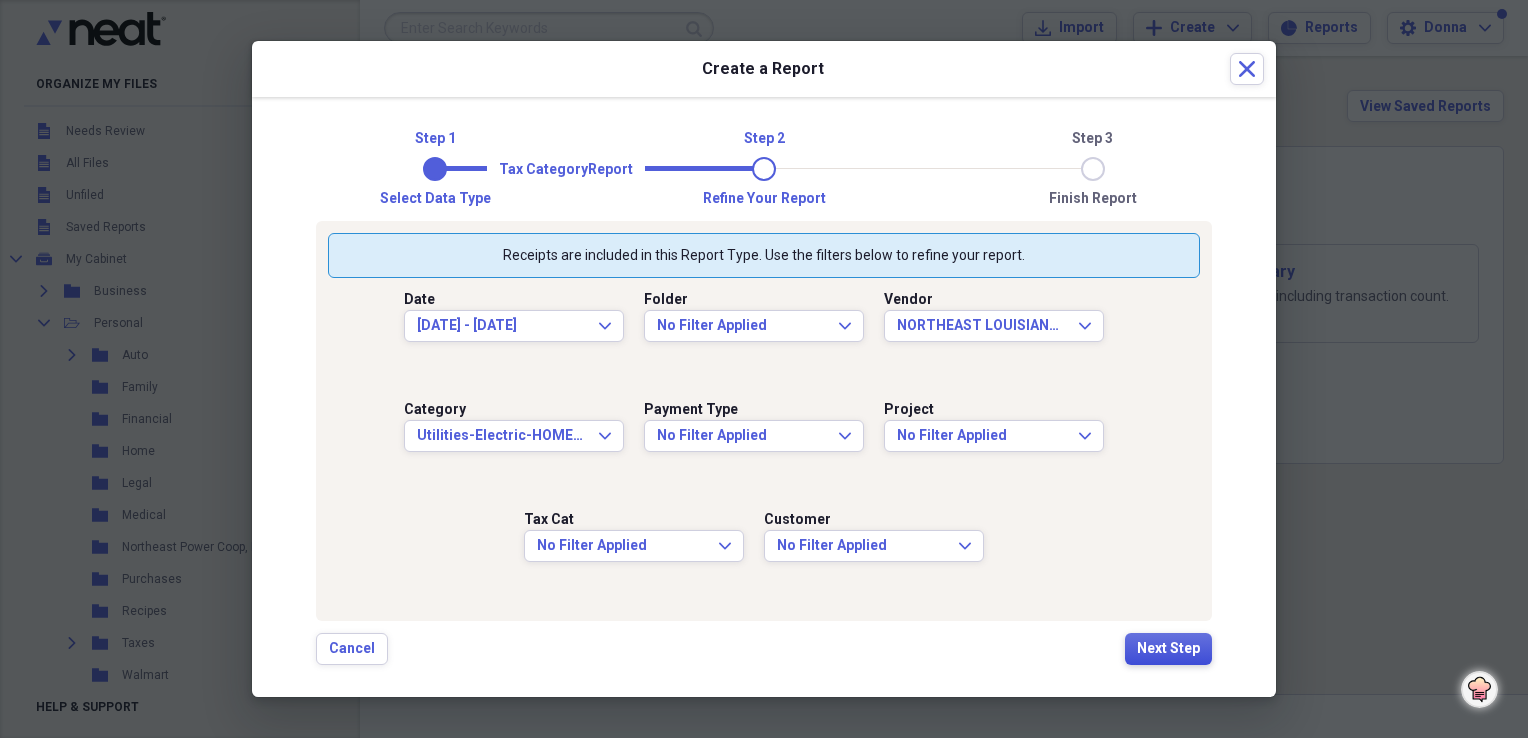 click on "Next Step" at bounding box center (1168, 649) 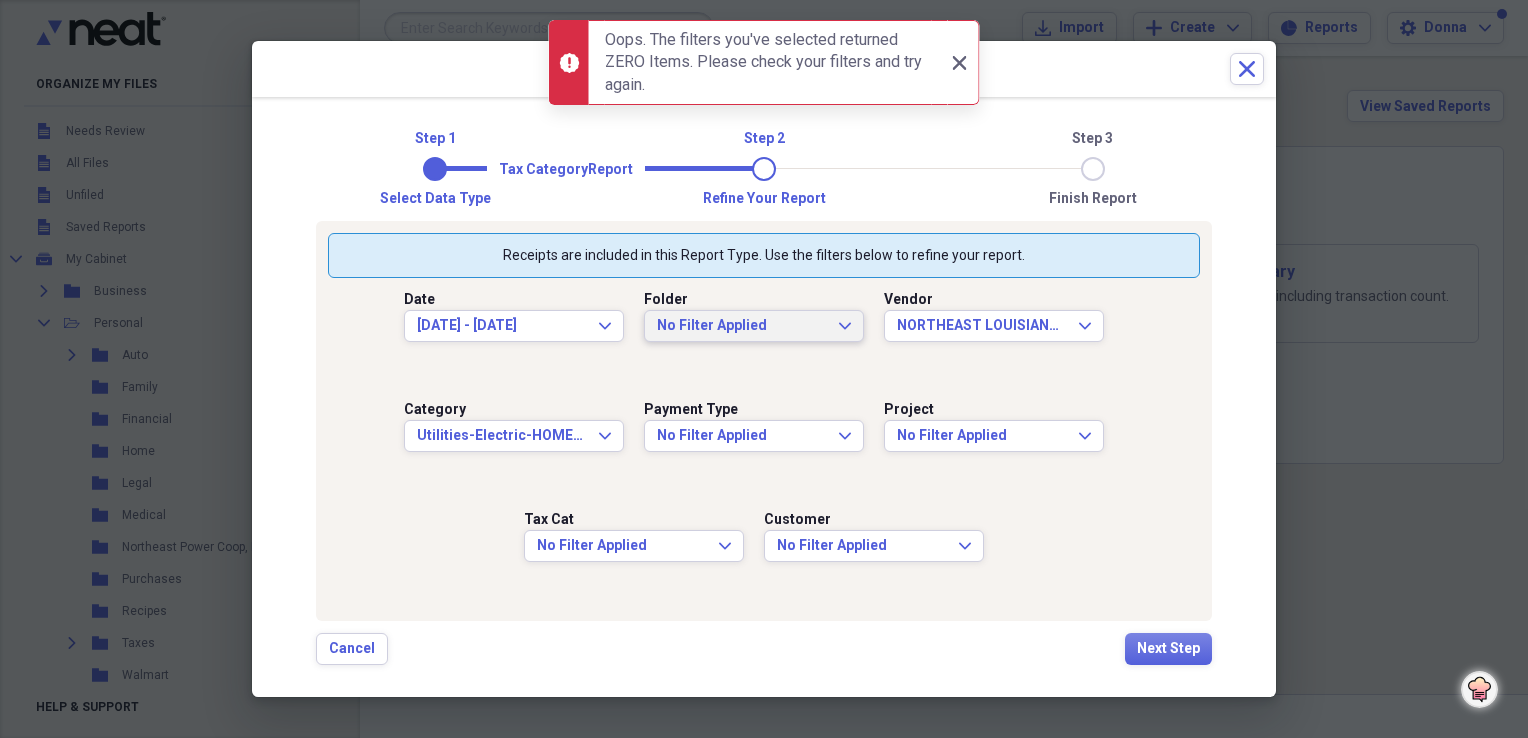 click on "No Filter Applied Expand" at bounding box center [754, 326] 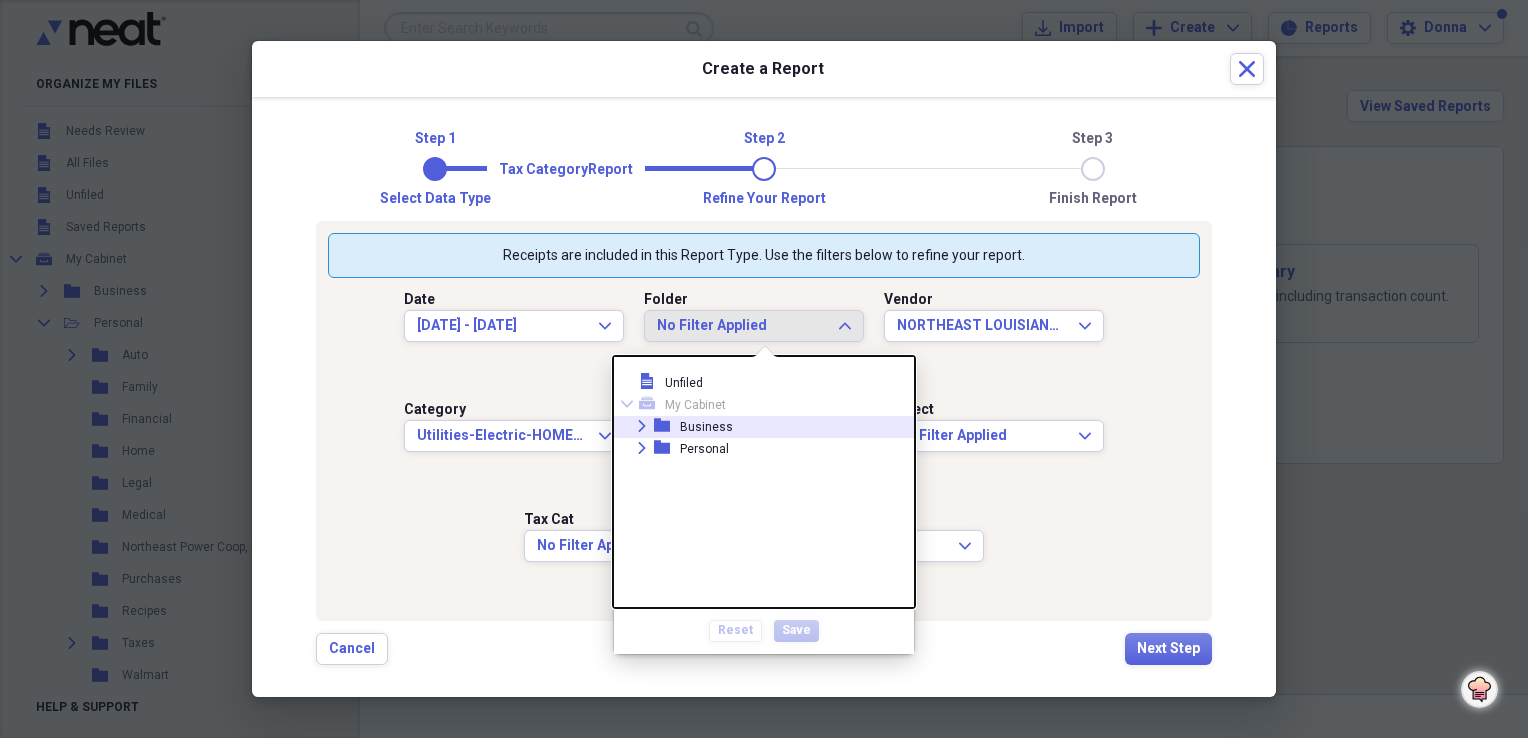 click on "Expand folder Business" at bounding box center [756, 427] 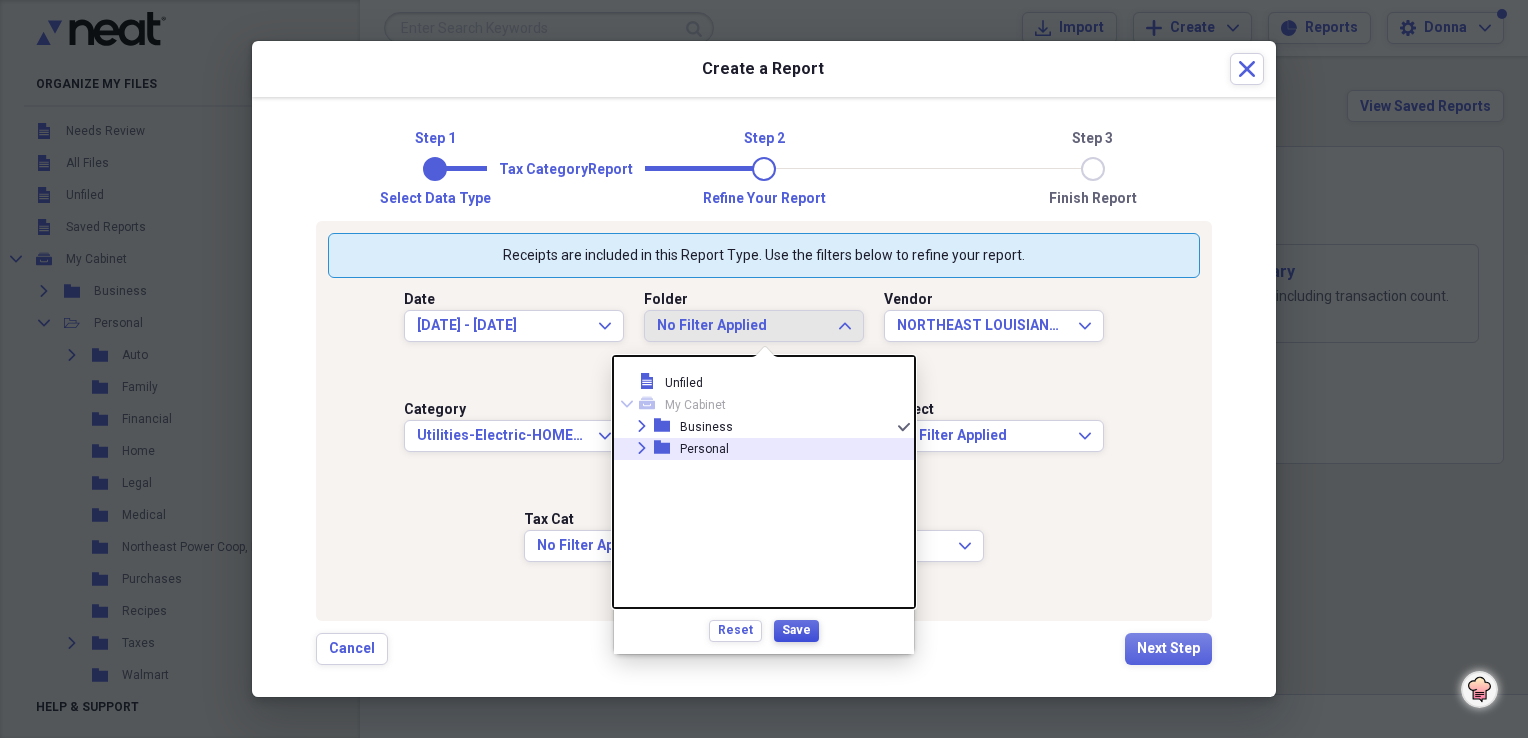 click on "Save" at bounding box center (796, 630) 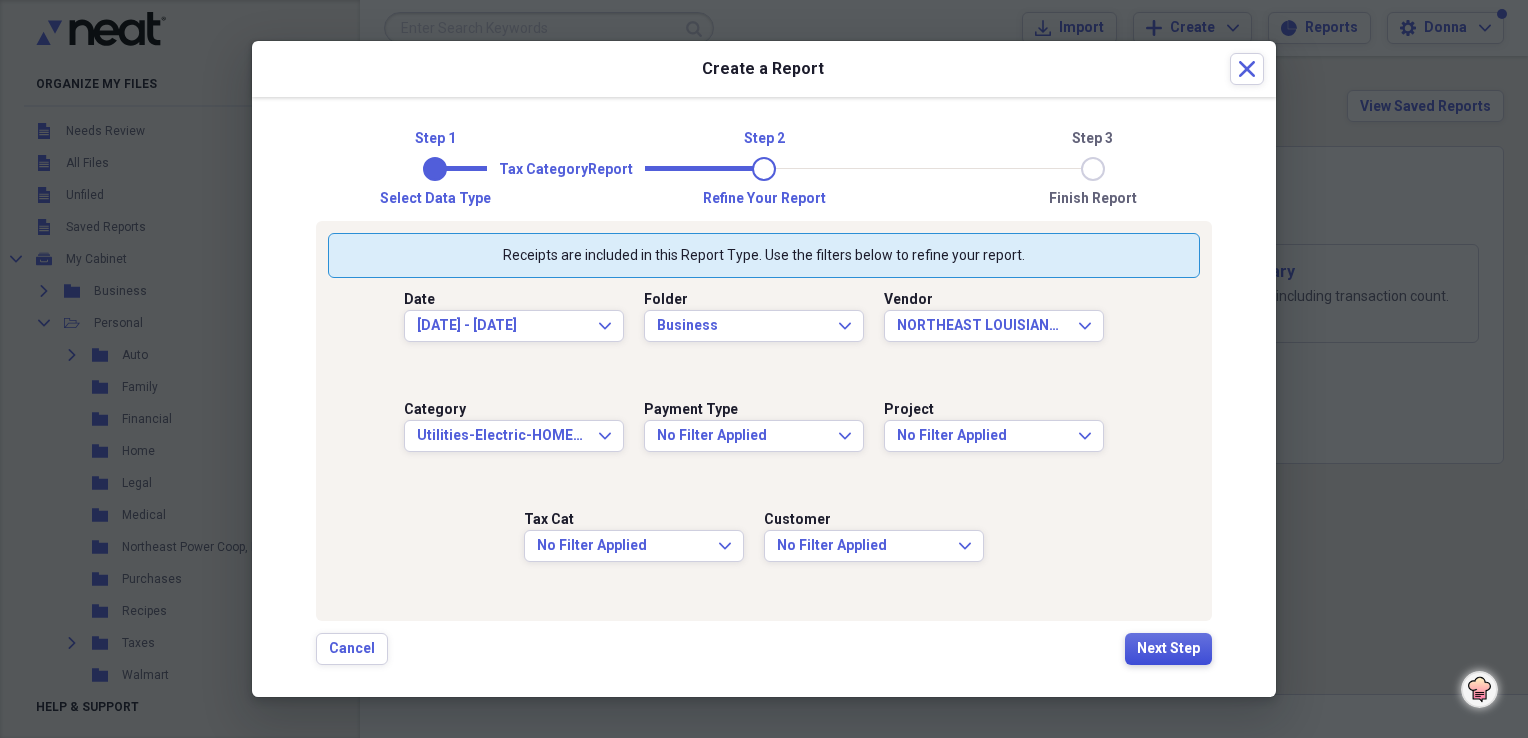 click on "Next Step" at bounding box center (1168, 649) 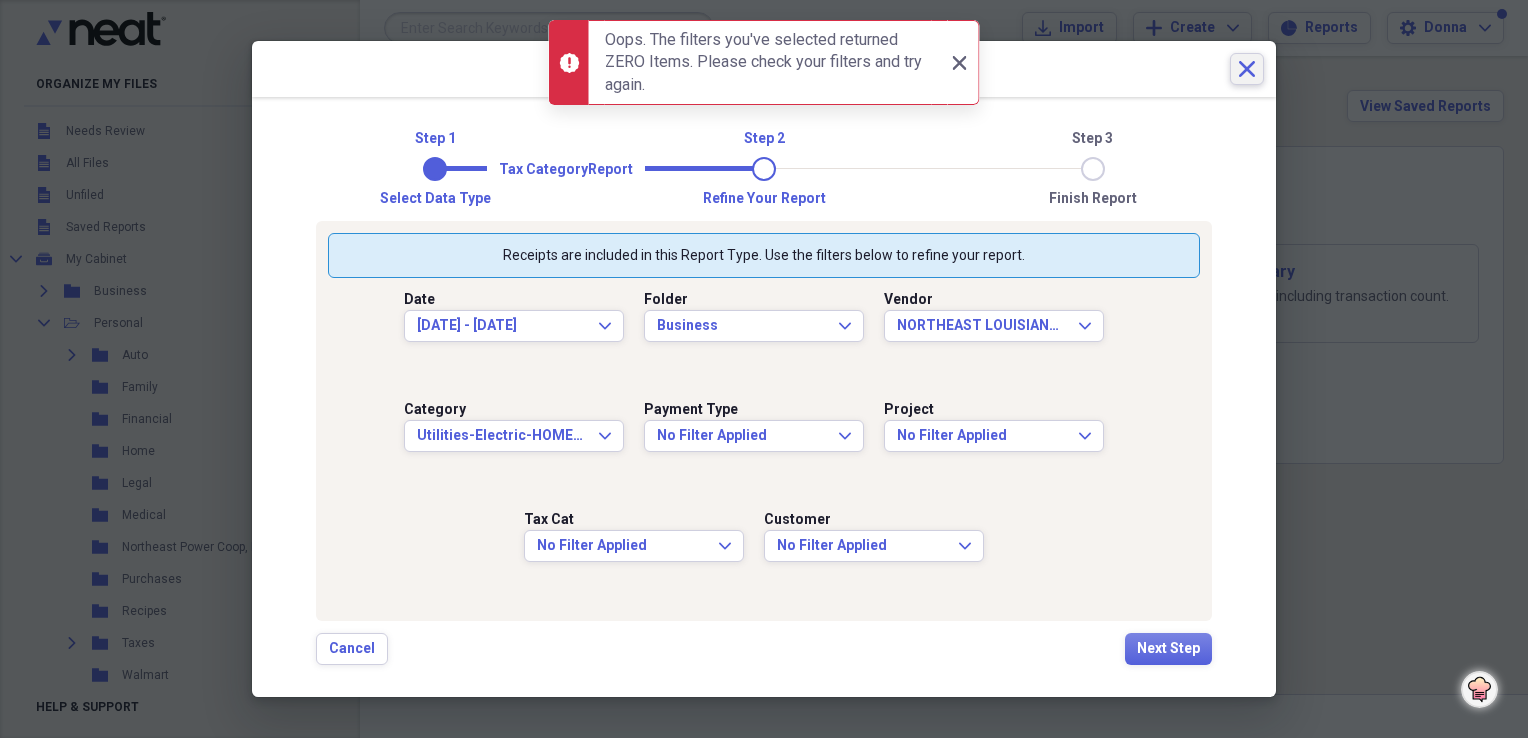 click on "Close" 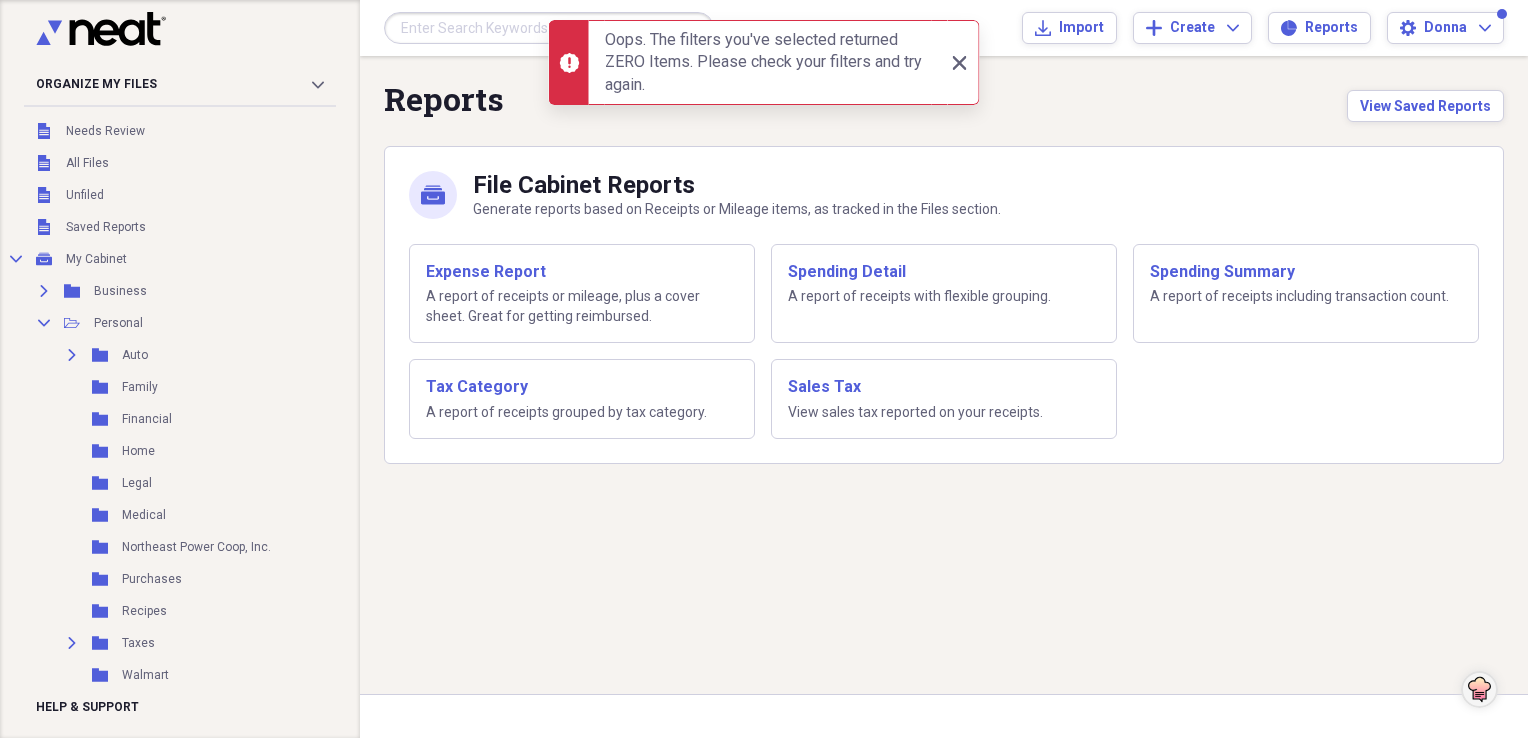 click on "Close Close" at bounding box center (964, 62) 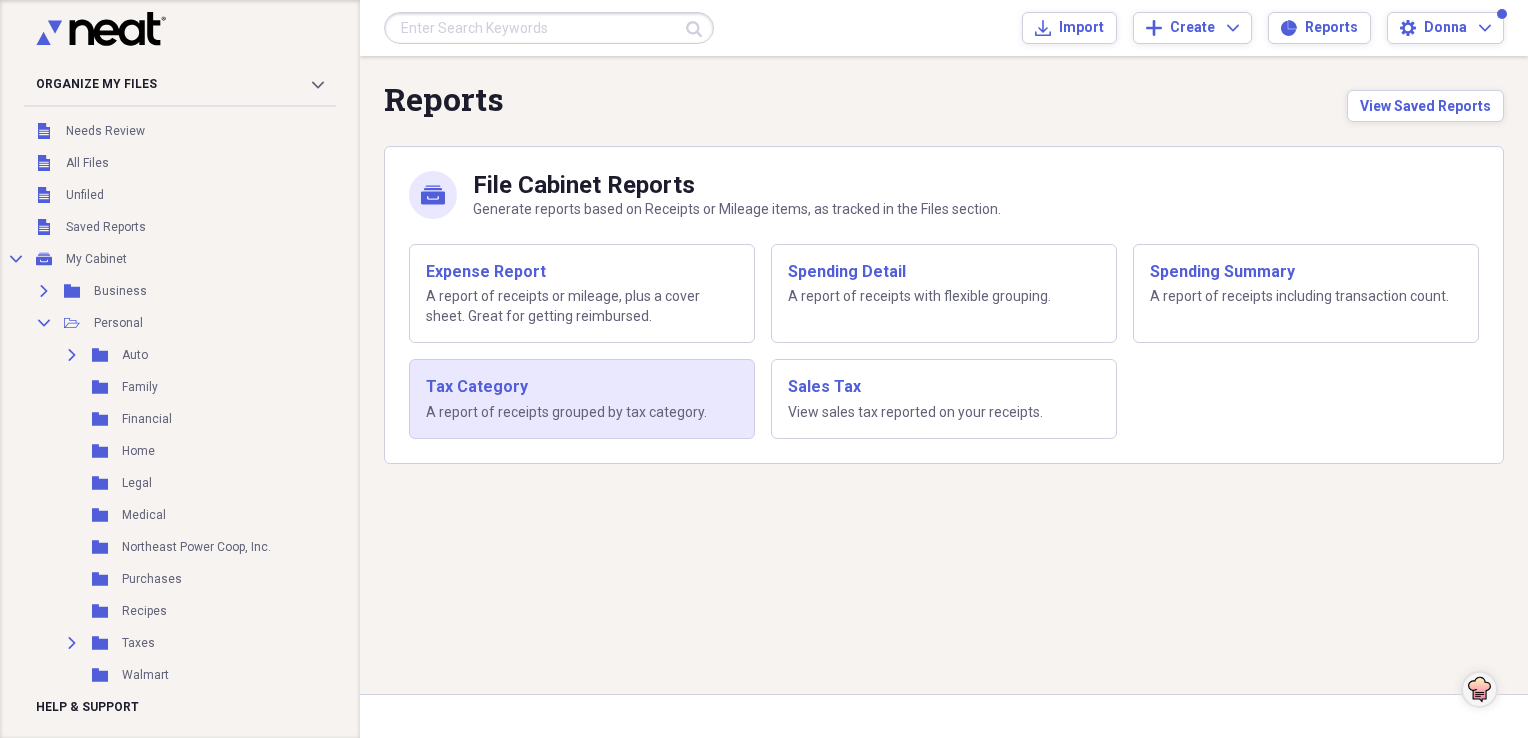 click on "A report of receipts grouped by tax category." at bounding box center [582, 413] 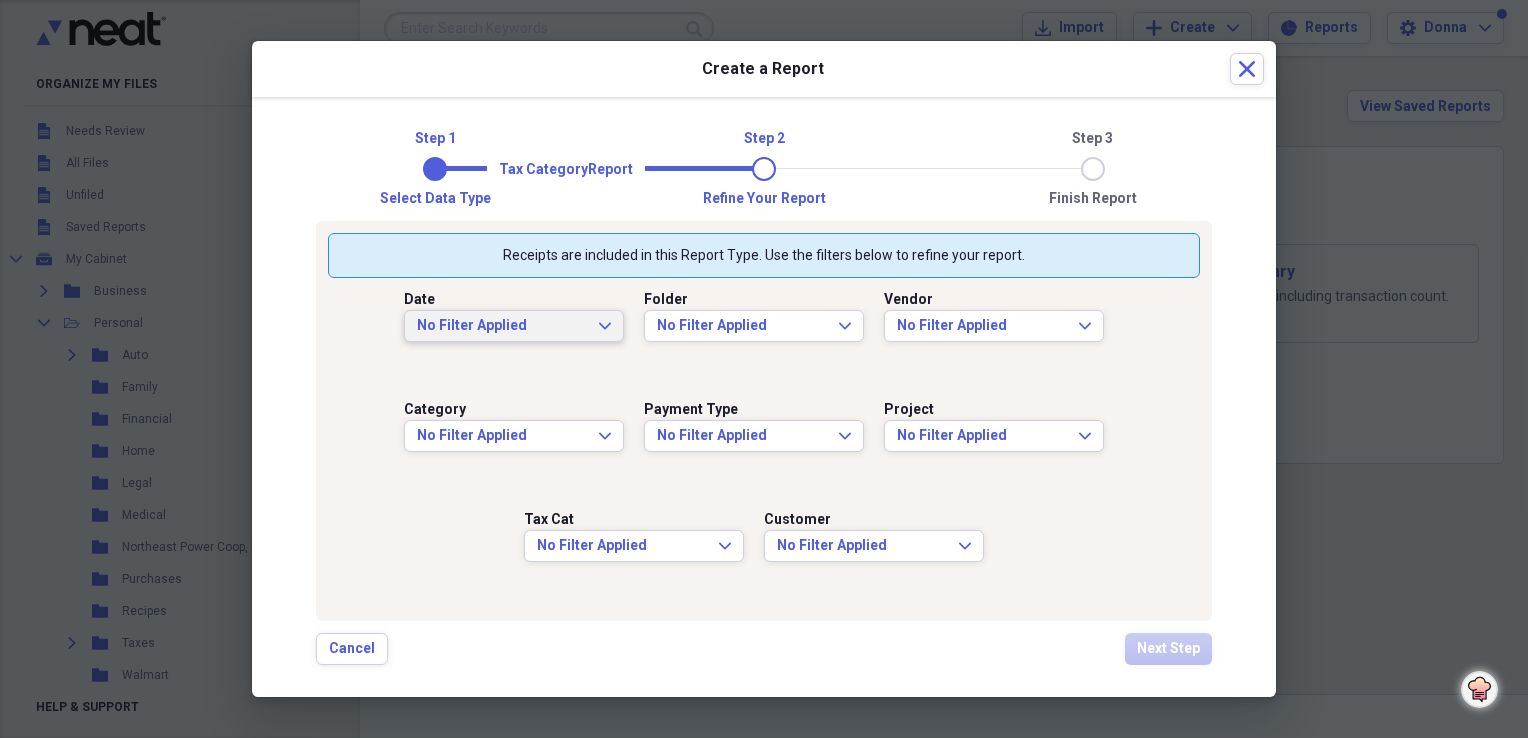 click on "Expand" 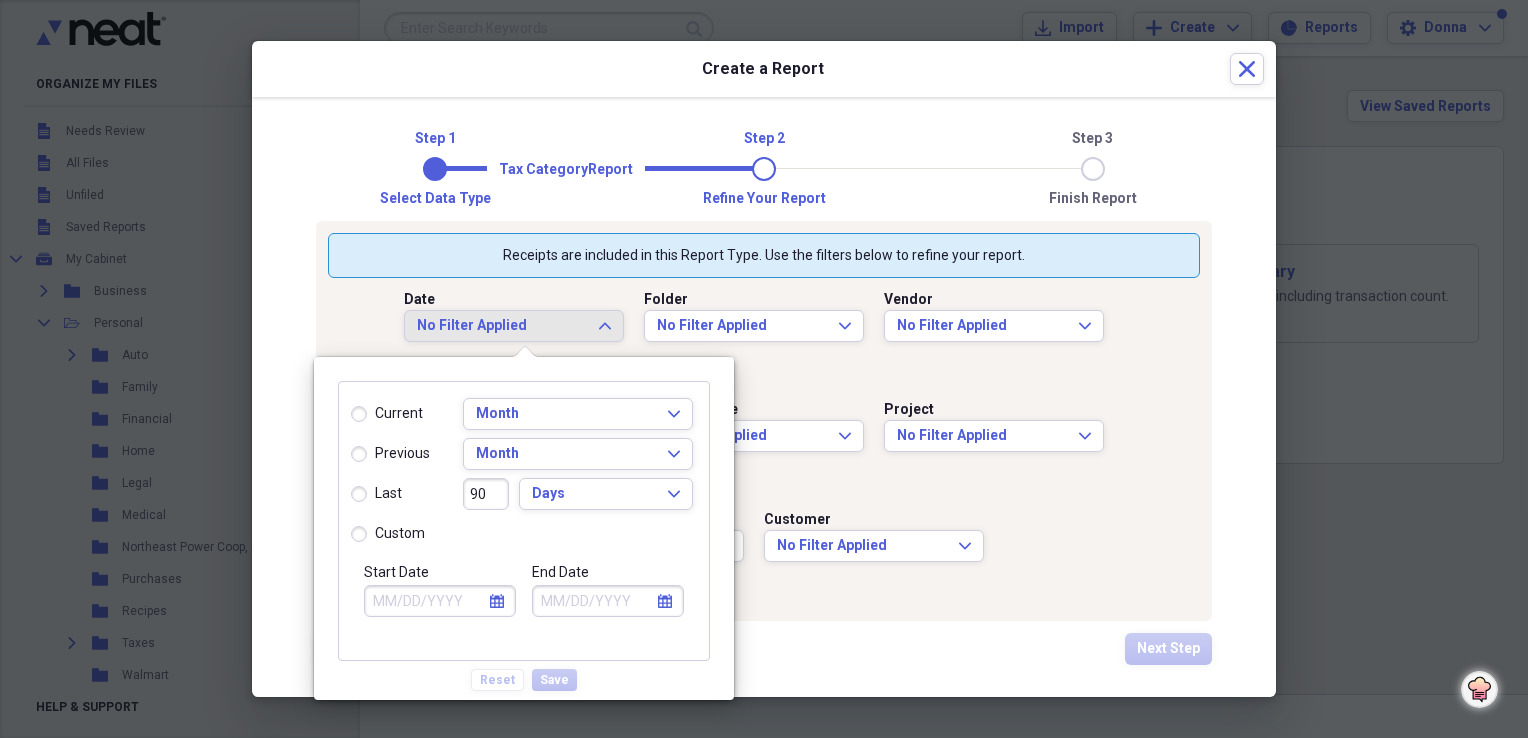 click on "custom" at bounding box center (388, 534) 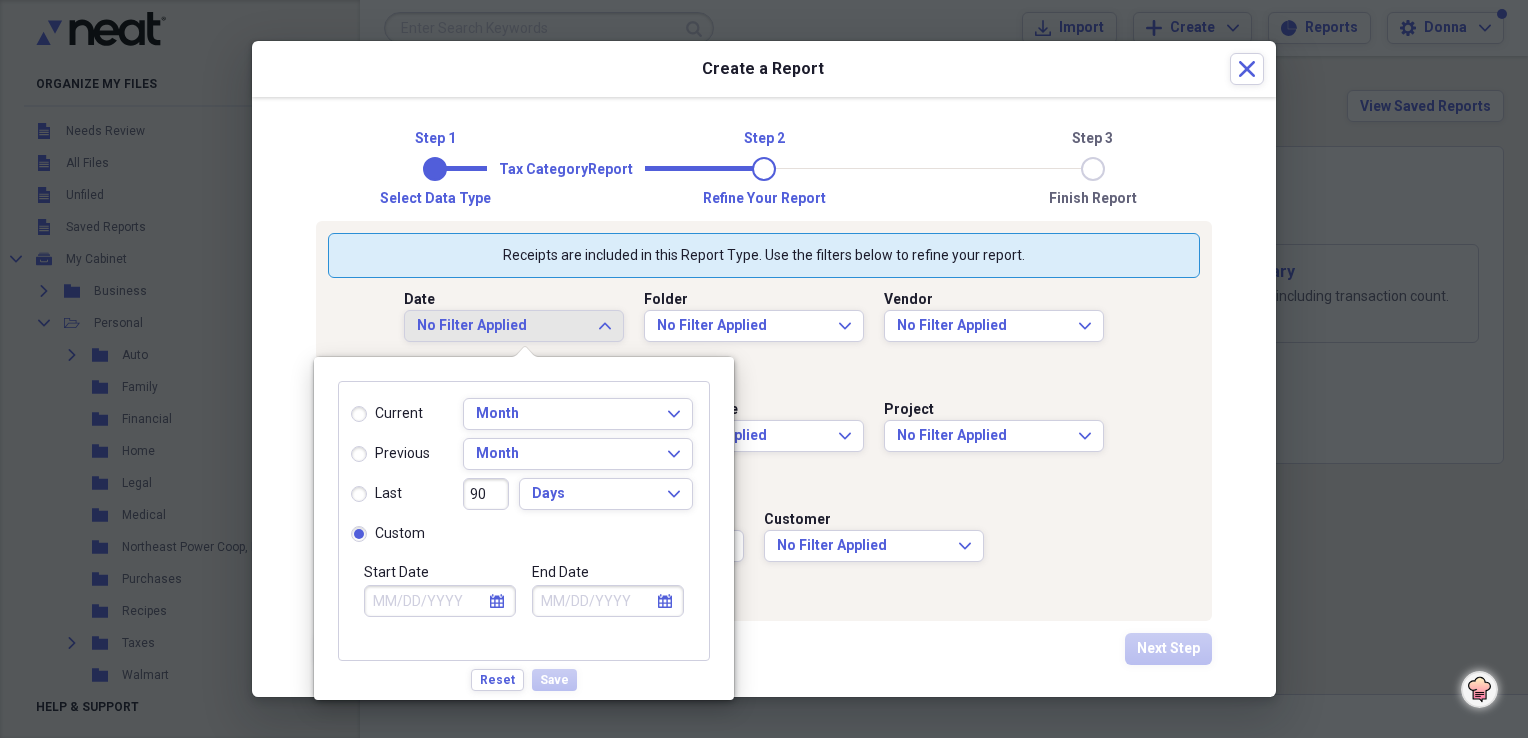 click 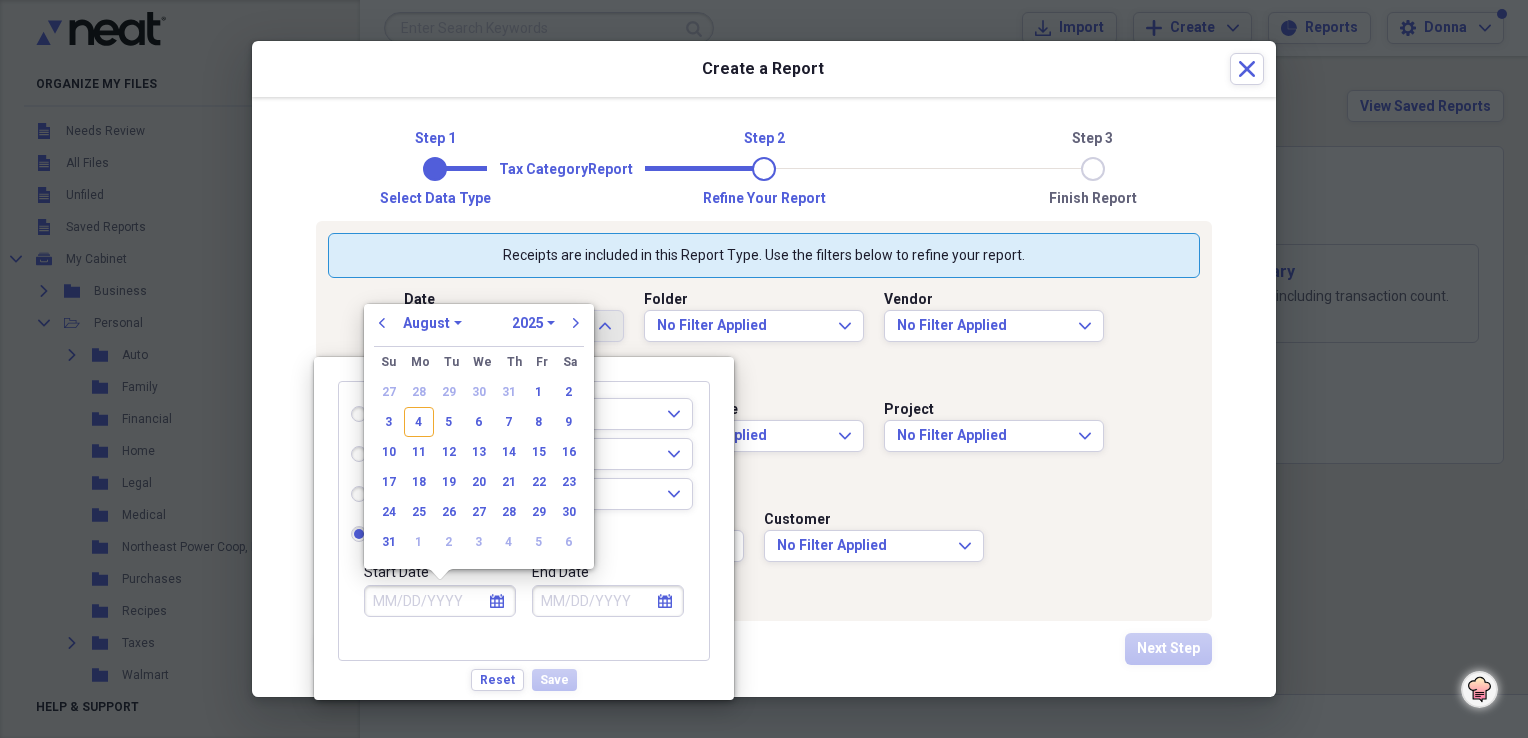 click on "January February March April May June July August September October November December" at bounding box center [432, 323] 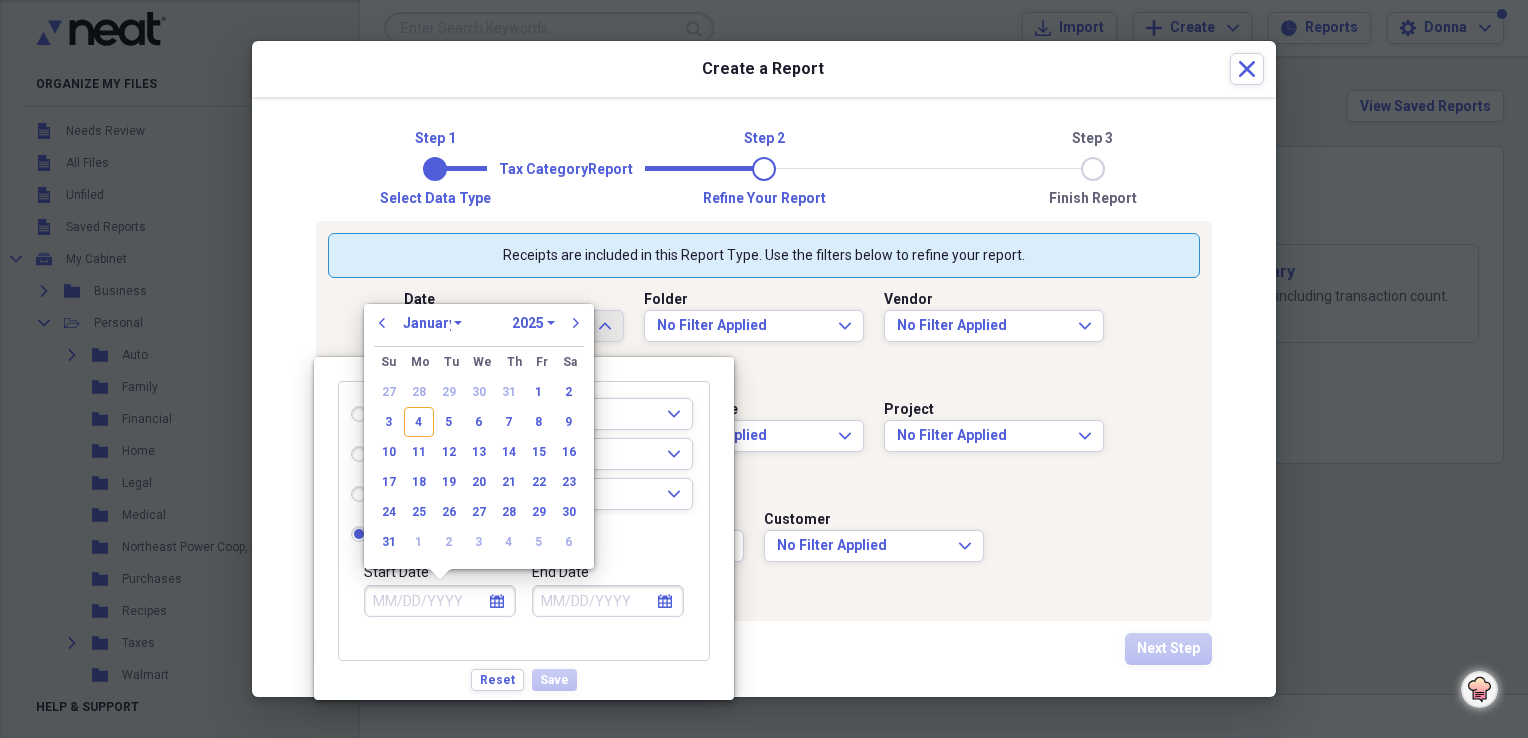 click on "January February March April May June July August September October November December" at bounding box center [432, 323] 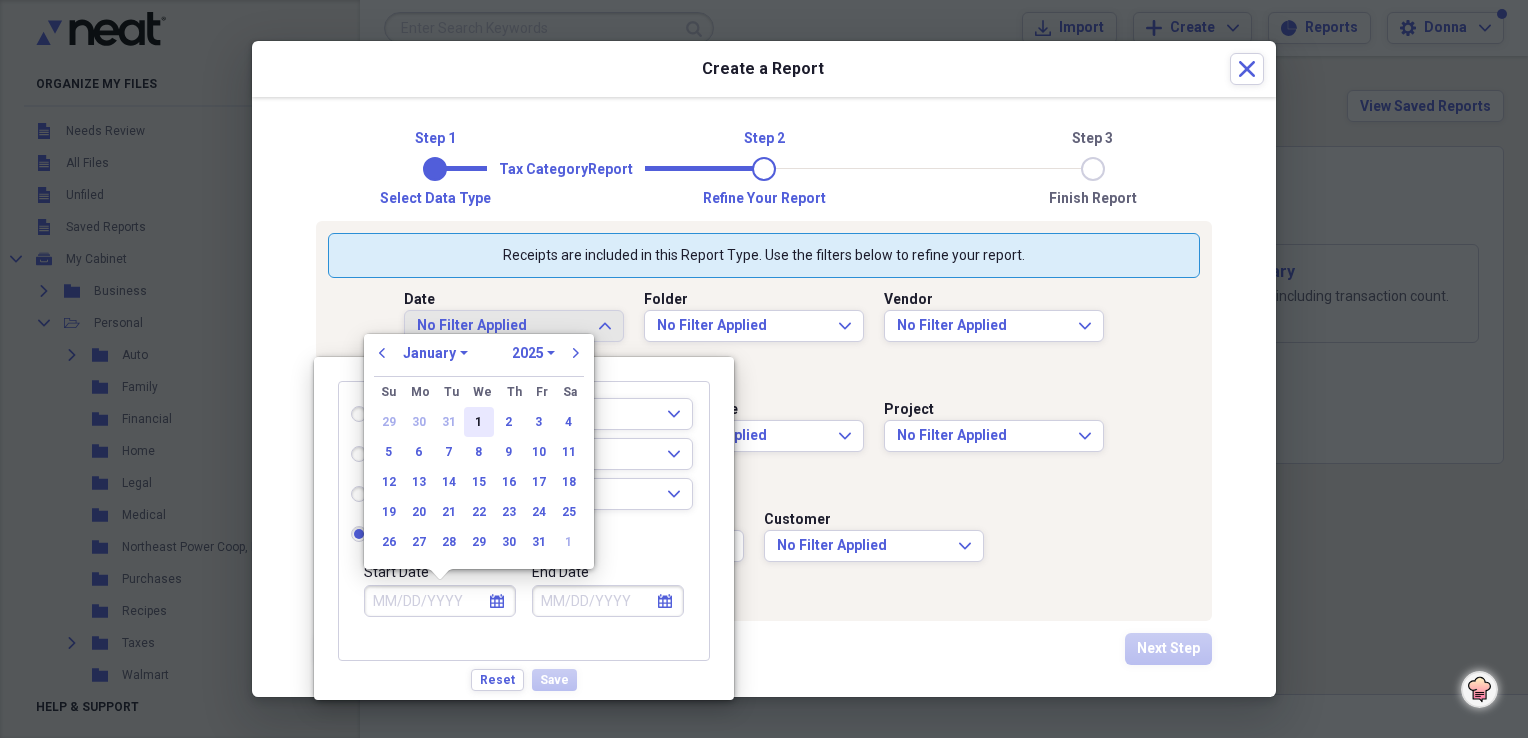 click on "1" at bounding box center [479, 422] 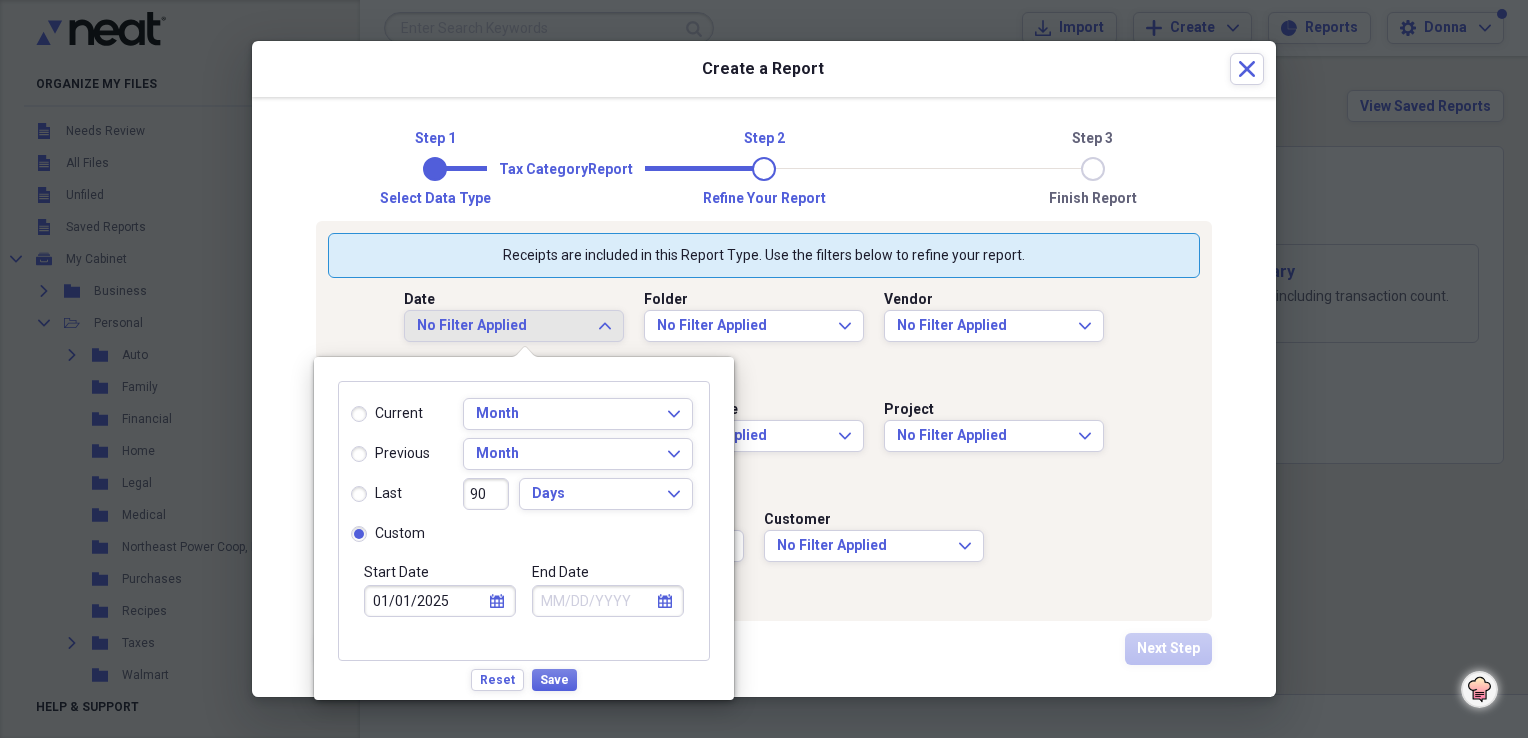 click 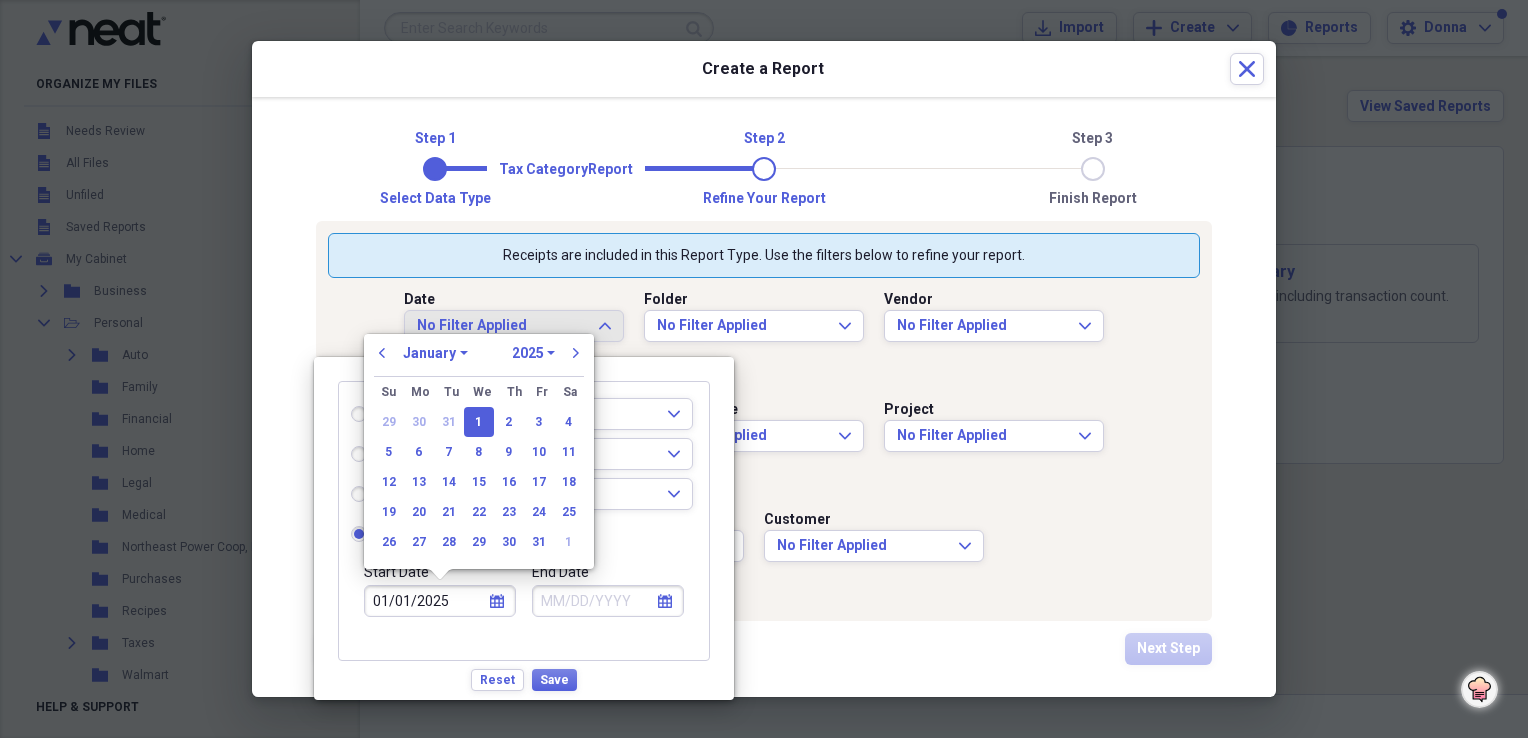 click on "1970 1971 1972 1973 1974 1975 1976 1977 1978 1979 1980 1981 1982 1983 1984 1985 1986 1987 1988 1989 1990 1991 1992 1993 1994 1995 1996 1997 1998 1999 2000 2001 2002 2003 2004 2005 2006 2007 2008 2009 2010 2011 2012 2013 2014 2015 2016 2017 2018 2019 2020 2021 2022 2023 2024 2025 2026 2027 2028 2029 2030 2031 2032 2033 2034 2035" at bounding box center (533, 353) 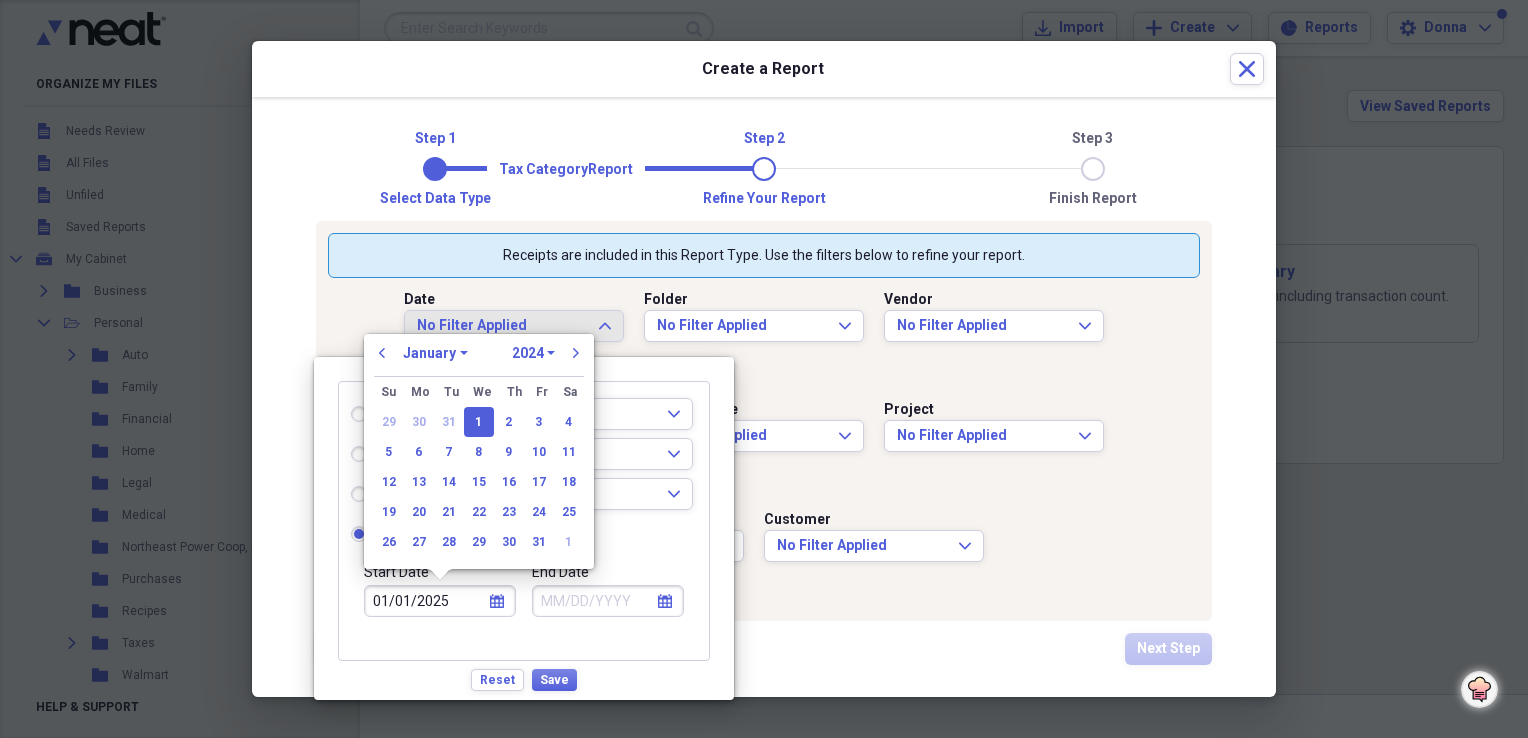 click on "1970 1971 1972 1973 1974 1975 1976 1977 1978 1979 1980 1981 1982 1983 1984 1985 1986 1987 1988 1989 1990 1991 1992 1993 1994 1995 1996 1997 1998 1999 2000 2001 2002 2003 2004 2005 2006 2007 2008 2009 2010 2011 2012 2013 2014 2015 2016 2017 2018 2019 2020 2021 2022 2023 2024 2025 2026 2027 2028 2029 2030 2031 2032 2033 2034 2035" at bounding box center [533, 353] 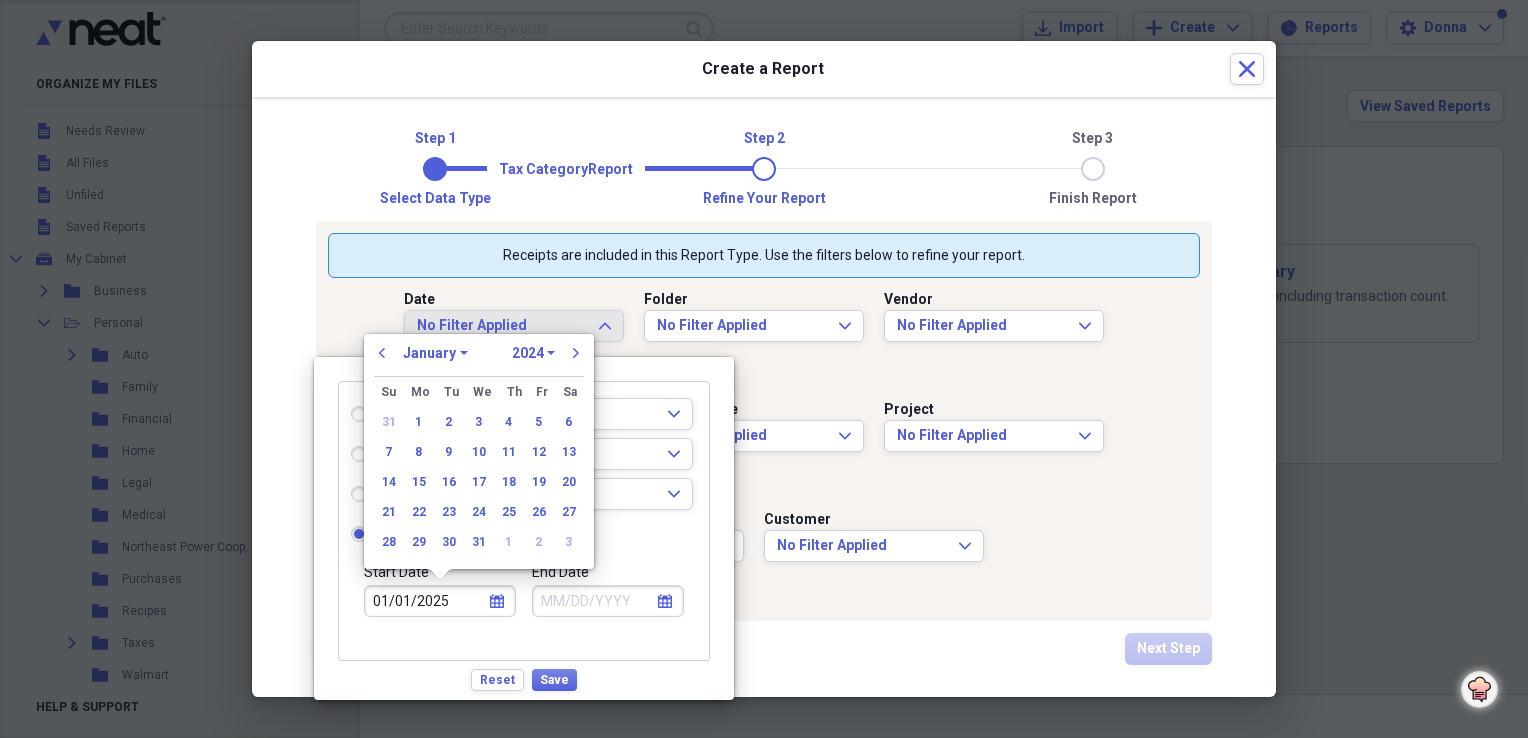 click 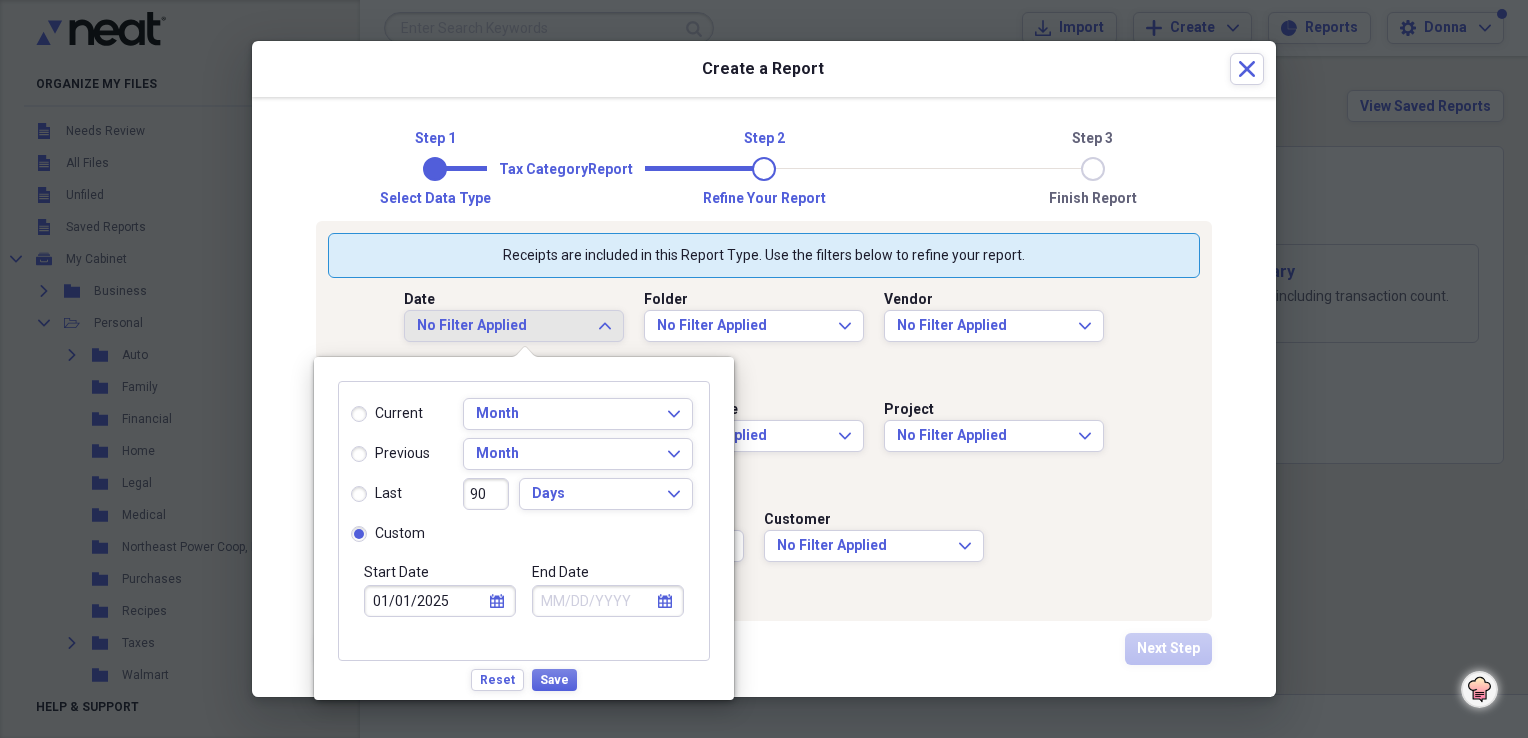 click 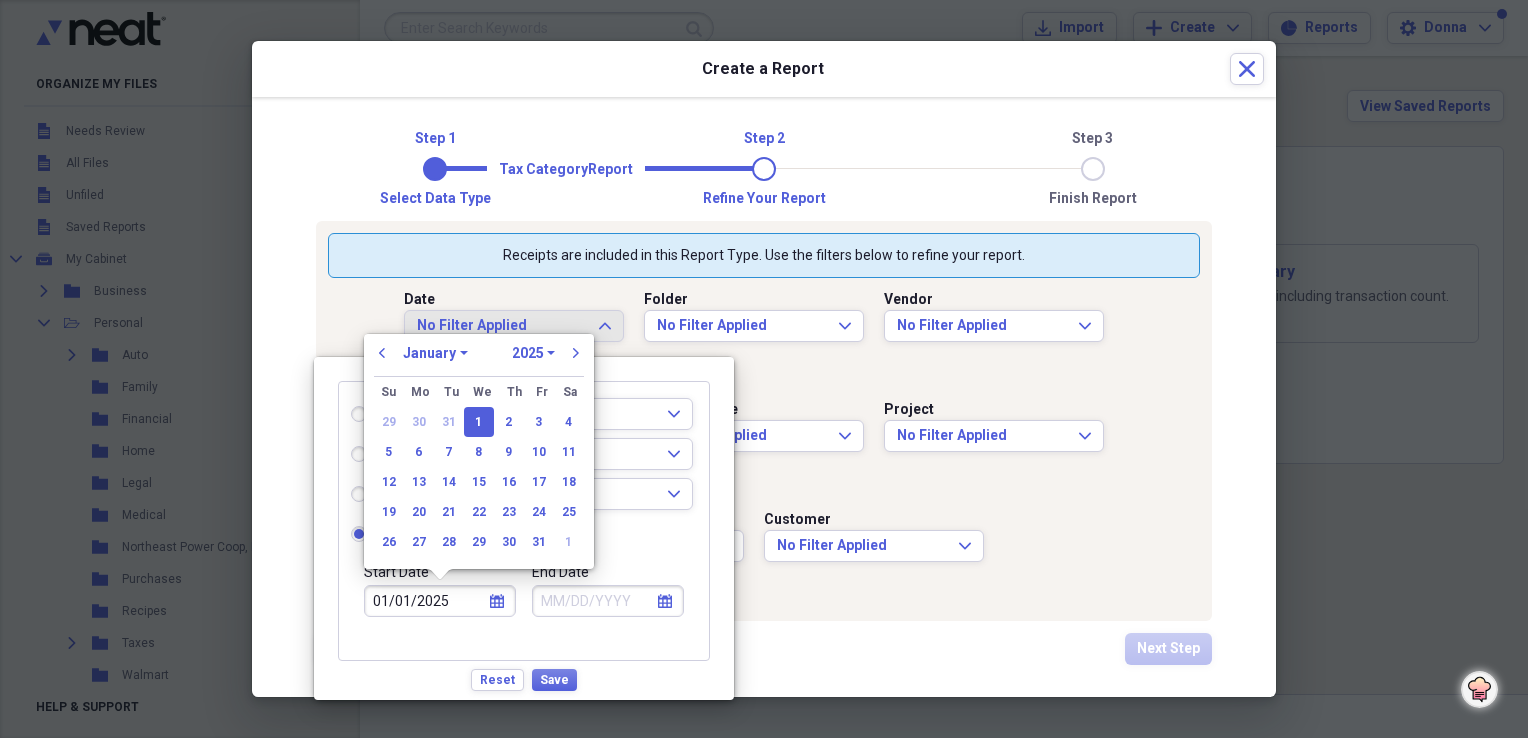 click on "1970 1971 1972 1973 1974 1975 1976 1977 1978 1979 1980 1981 1982 1983 1984 1985 1986 1987 1988 1989 1990 1991 1992 1993 1994 1995 1996 1997 1998 1999 2000 2001 2002 2003 2004 2005 2006 2007 2008 2009 2010 2011 2012 2013 2014 2015 2016 2017 2018 2019 2020 2021 2022 2023 2024 2025 2026 2027 2028 2029 2030 2031 2032 2033 2034 2035" at bounding box center (533, 353) 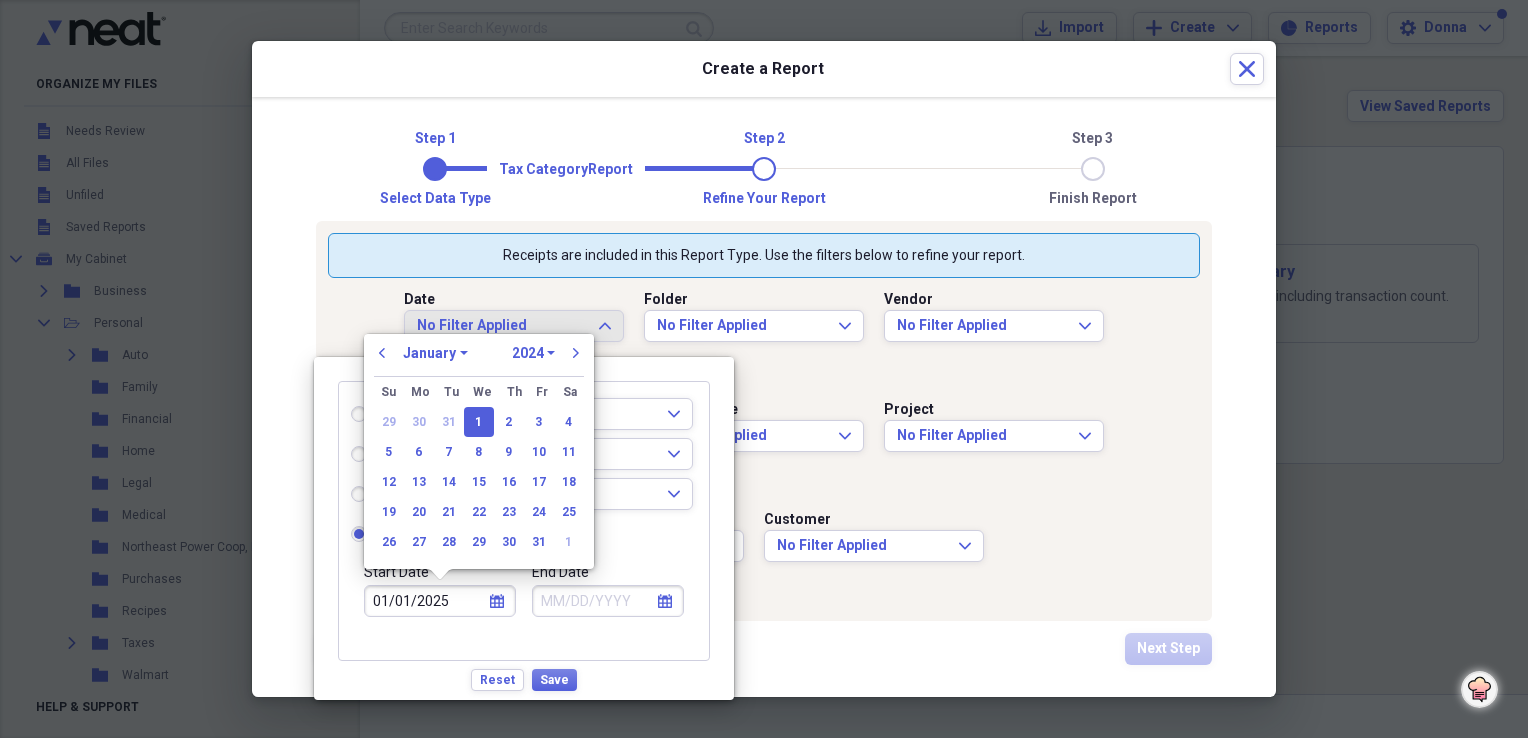 click on "1970 1971 1972 1973 1974 1975 1976 1977 1978 1979 1980 1981 1982 1983 1984 1985 1986 1987 1988 1989 1990 1991 1992 1993 1994 1995 1996 1997 1998 1999 2000 2001 2002 2003 2004 2005 2006 2007 2008 2009 2010 2011 2012 2013 2014 2015 2016 2017 2018 2019 2020 2021 2022 2023 2024 2025 2026 2027 2028 2029 2030 2031 2032 2033 2034 2035" at bounding box center (533, 353) 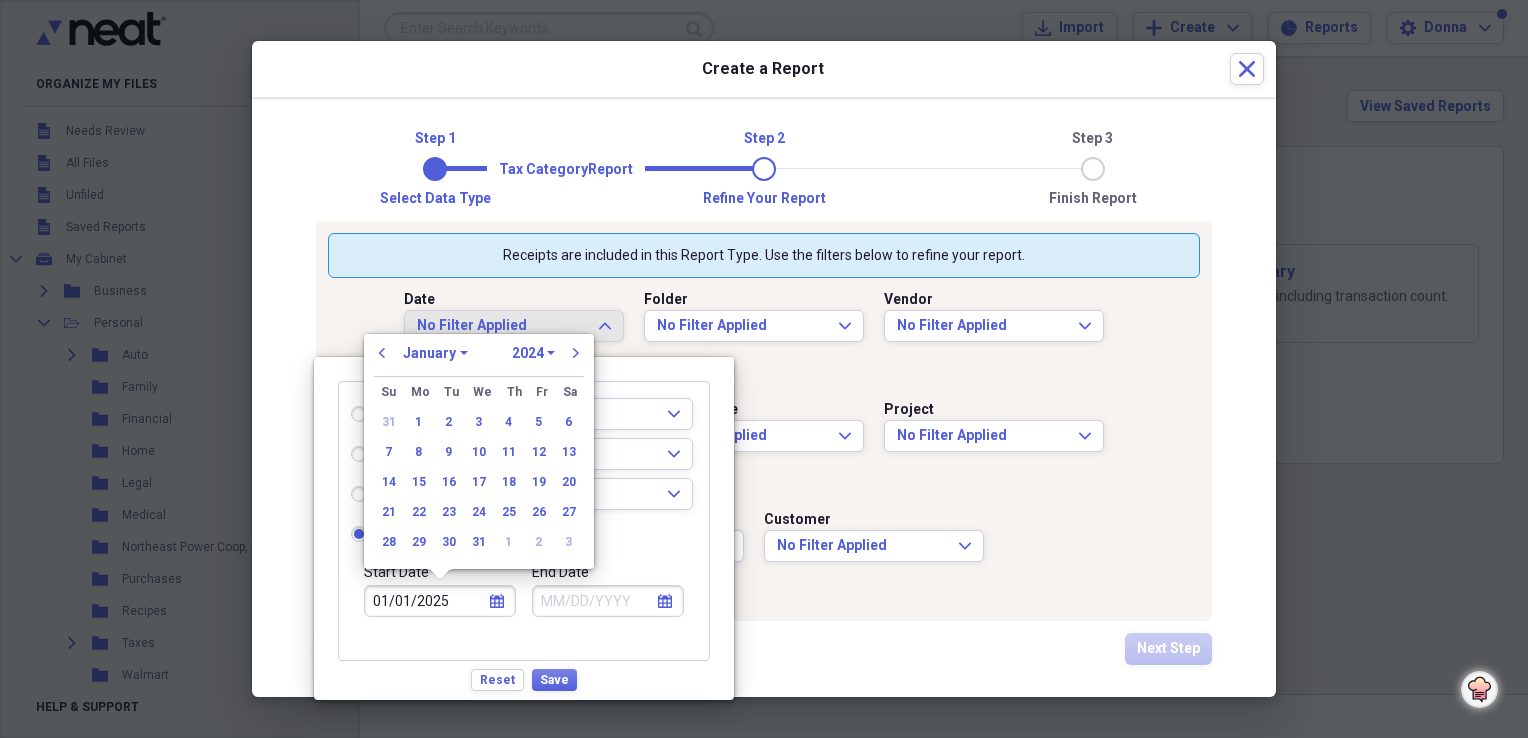 click on "1970 1971 1972 1973 1974 1975 1976 1977 1978 1979 1980 1981 1982 1983 1984 1985 1986 1987 1988 1989 1990 1991 1992 1993 1994 1995 1996 1997 1998 1999 2000 2001 2002 2003 2004 2005 2006 2007 2008 2009 2010 2011 2012 2013 2014 2015 2016 2017 2018 2019 2020 2021 2022 2023 2024 2025 2026 2027 2028 2029 2030 2031 2032 2033 2034 2035" at bounding box center (533, 353) 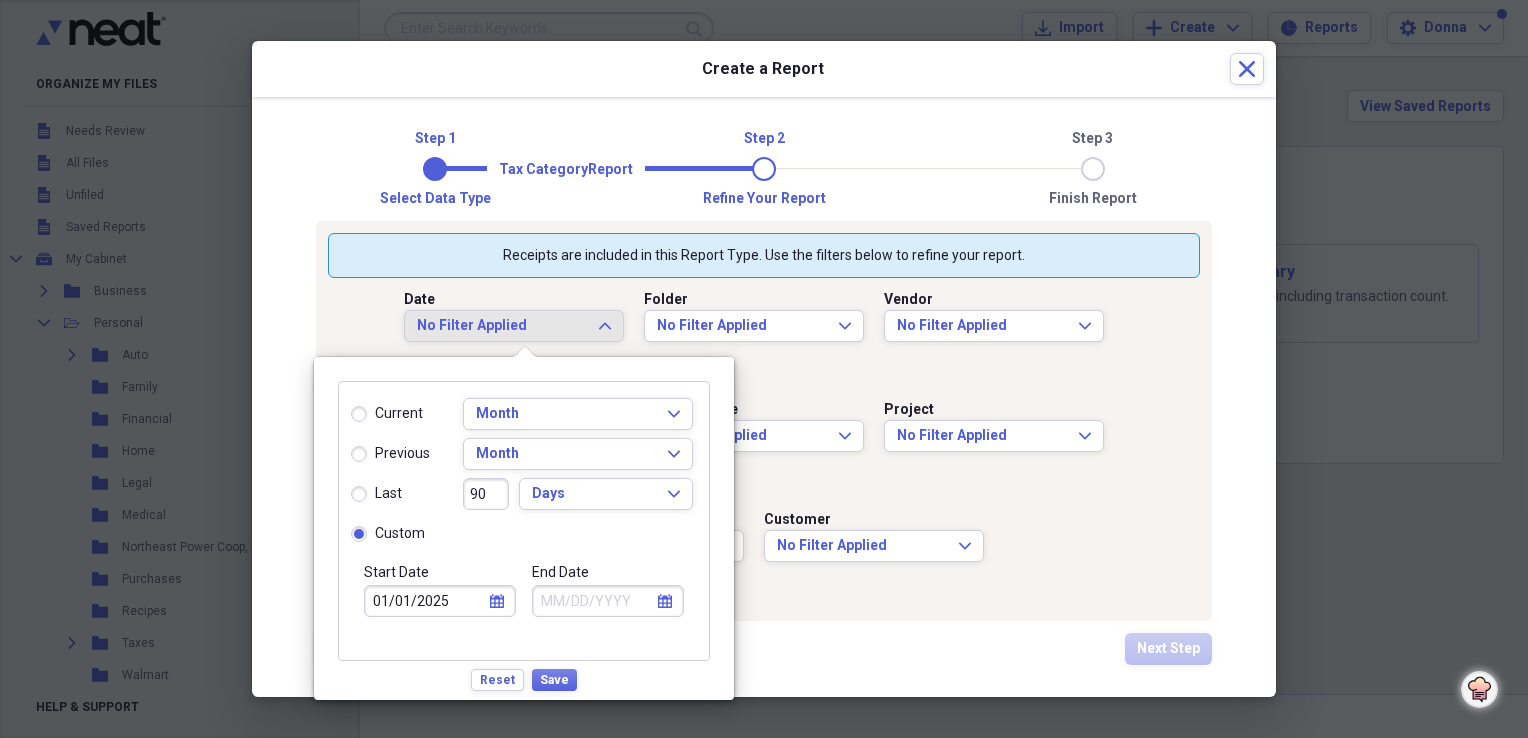 click on "calendar" 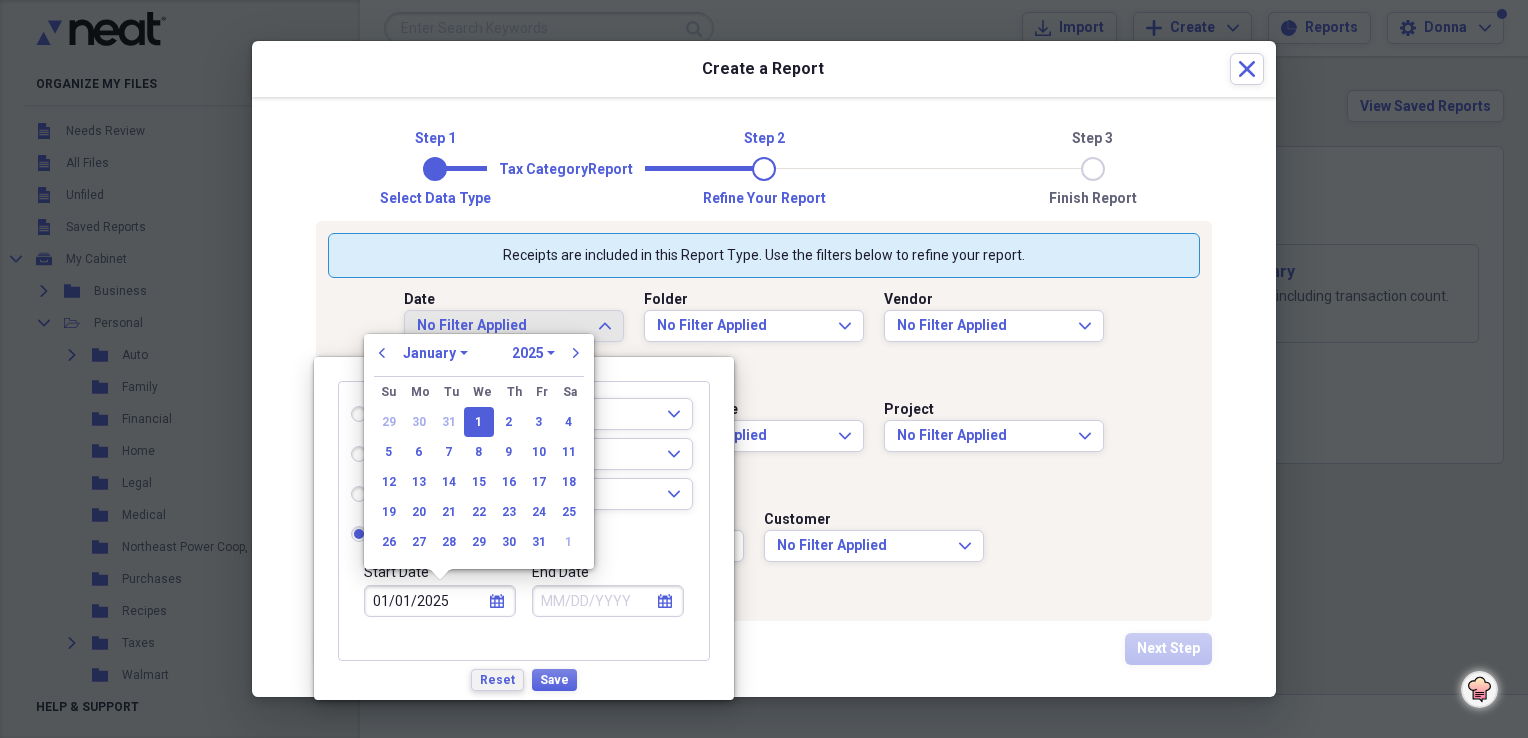 click on "Reset" at bounding box center [497, 680] 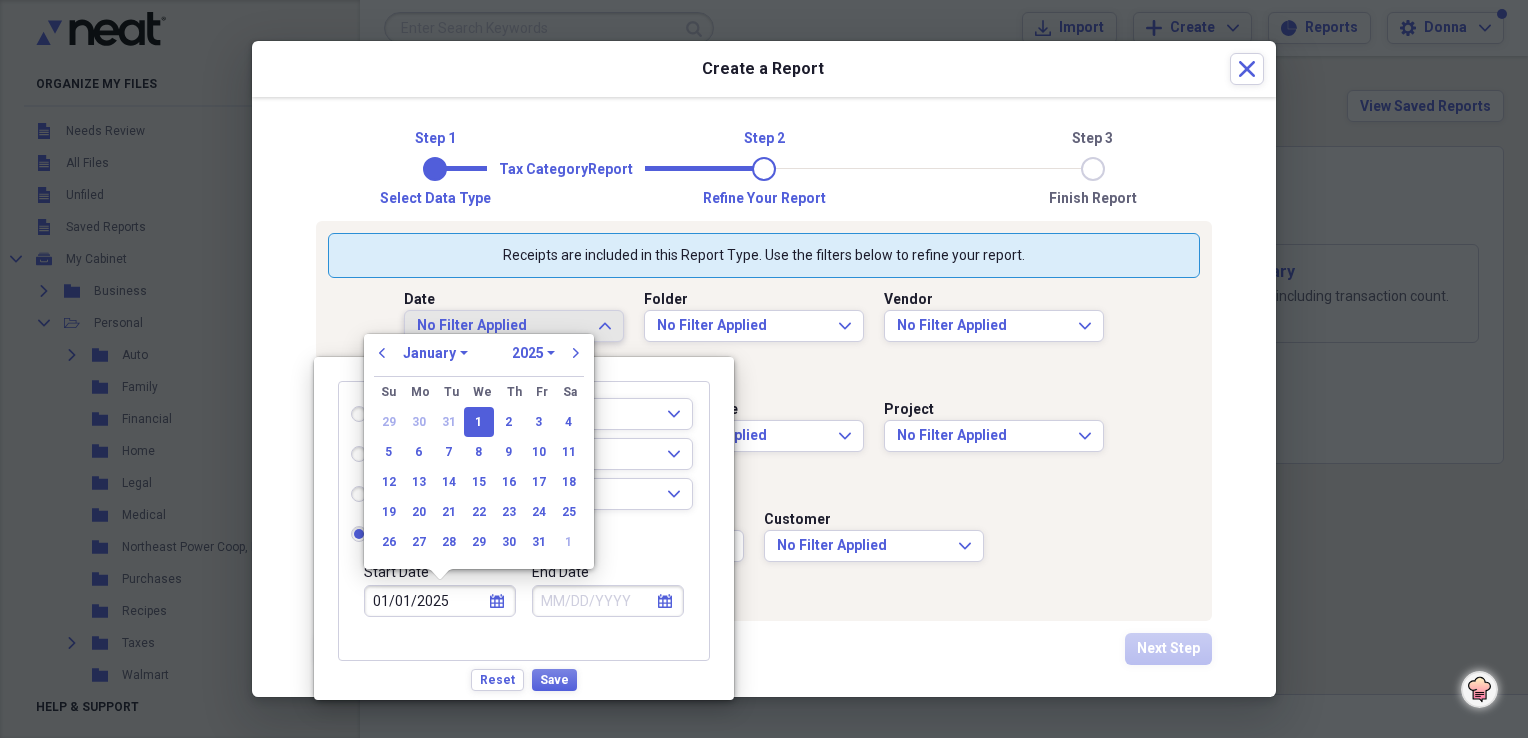 radio on "false" 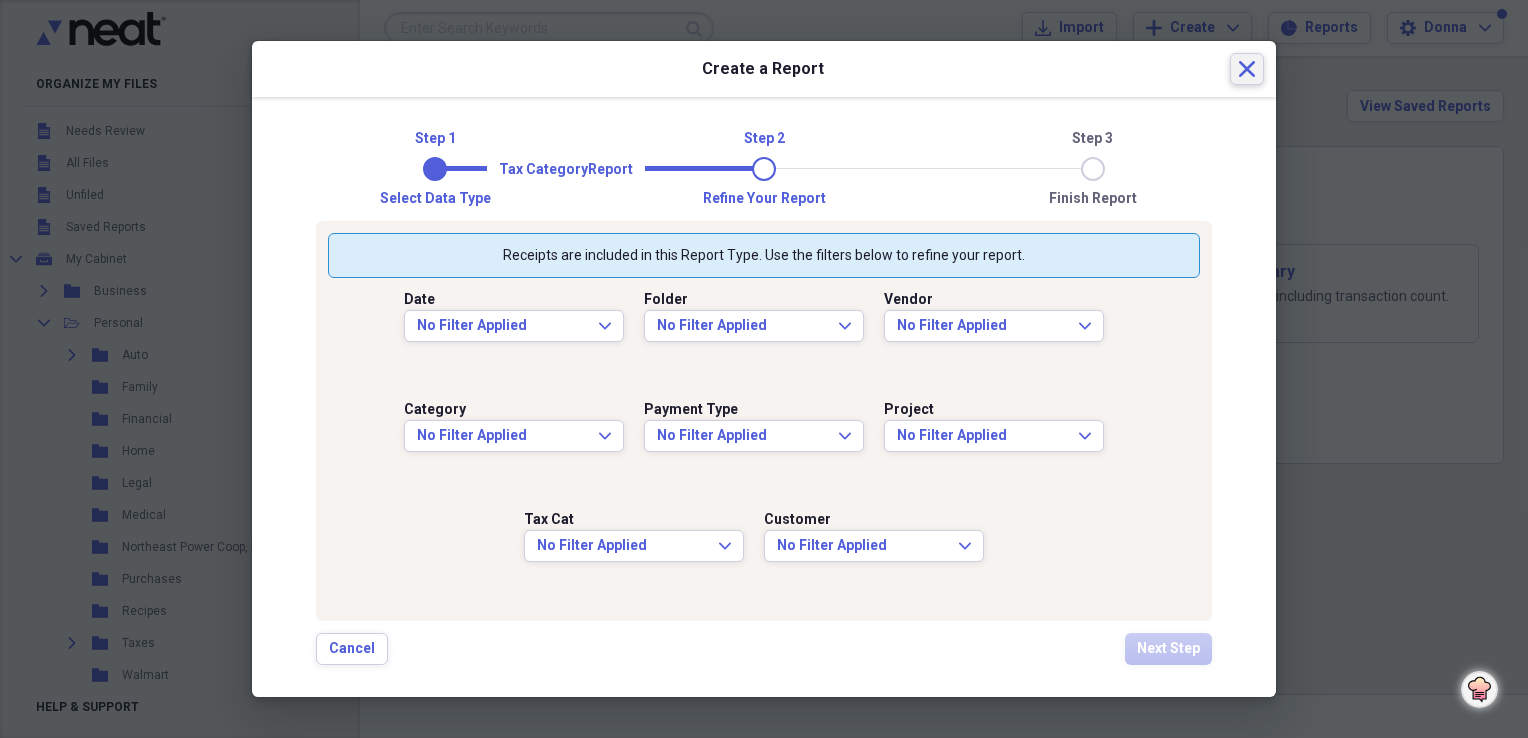 click on "Close" at bounding box center (1247, 69) 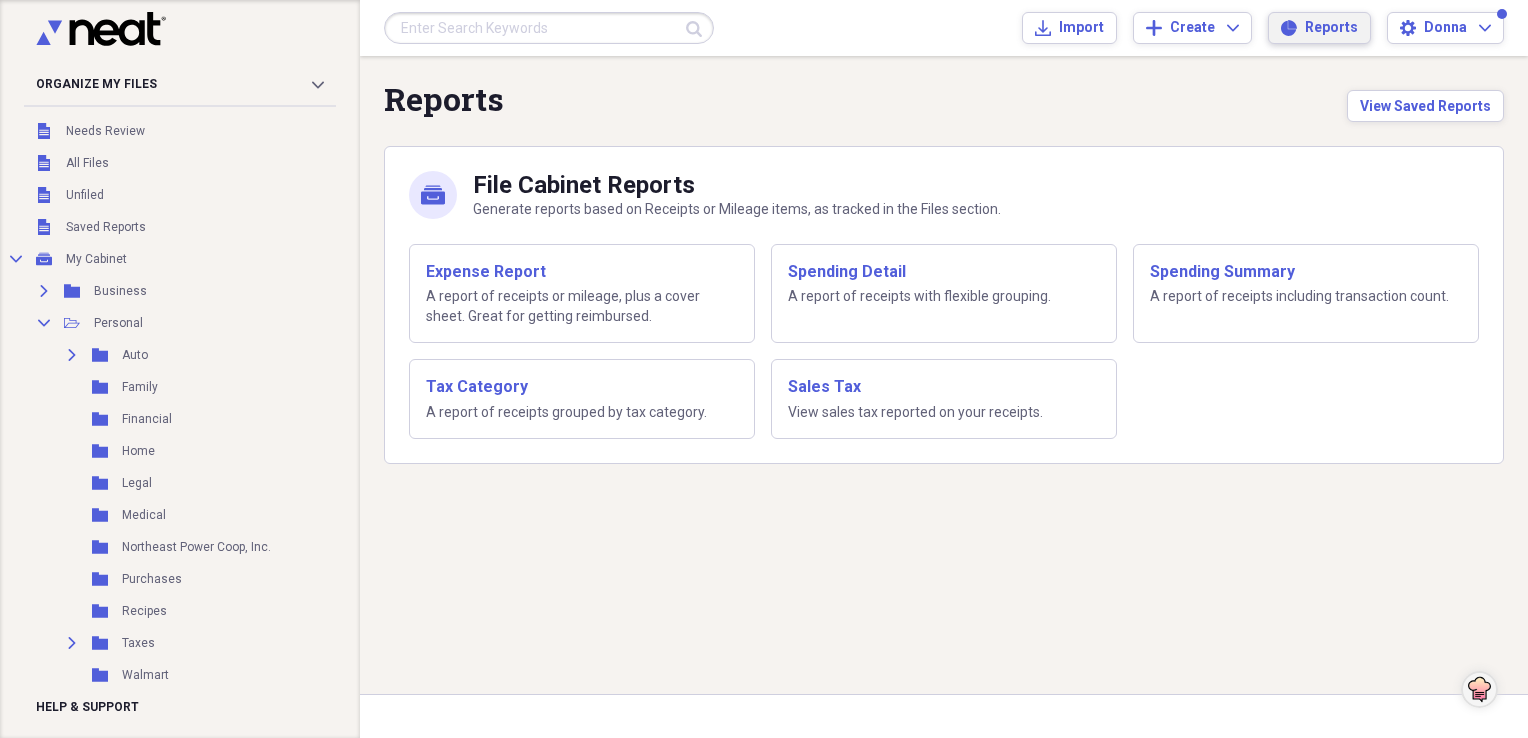 click on "Reports" at bounding box center [1331, 28] 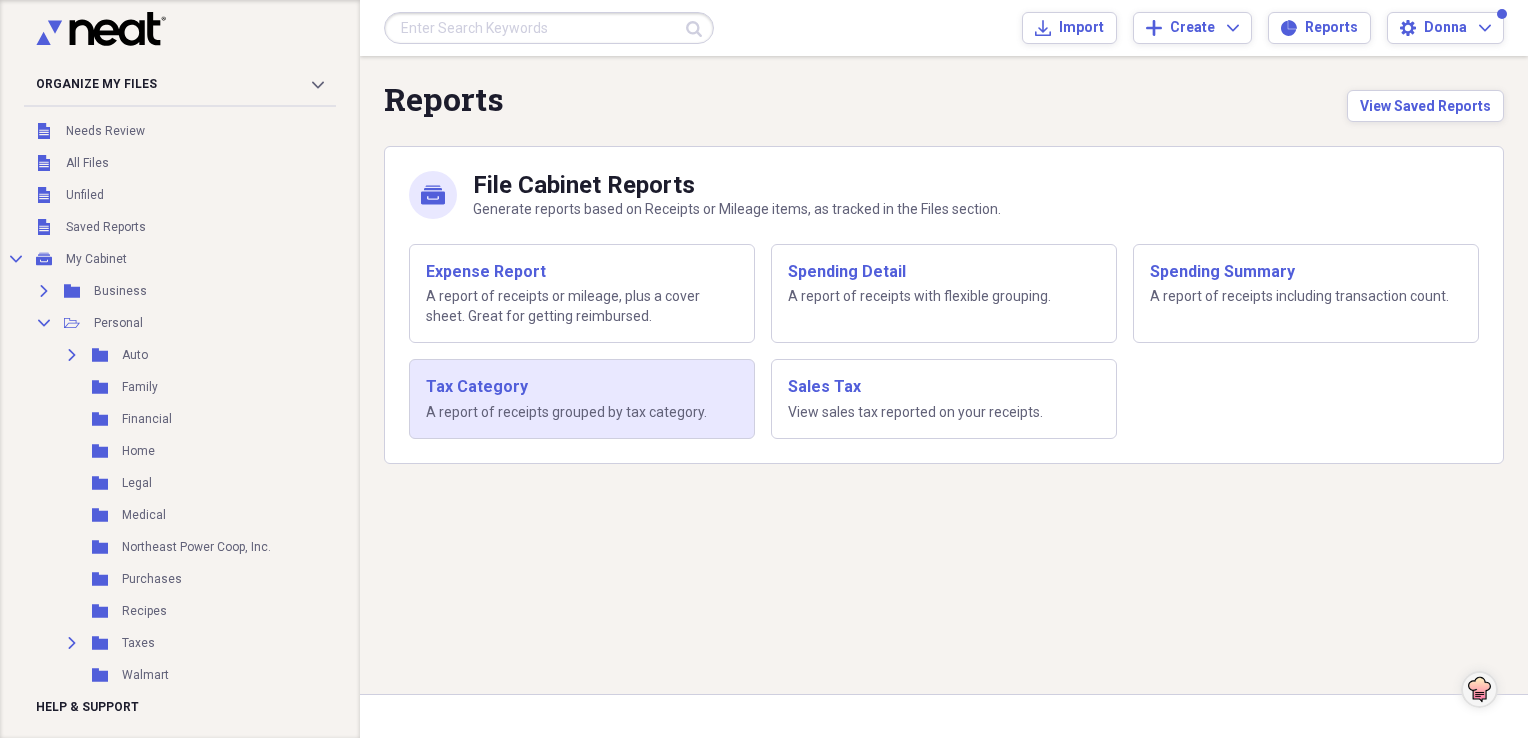 click on "A report of receipts grouped by tax category." at bounding box center (582, 413) 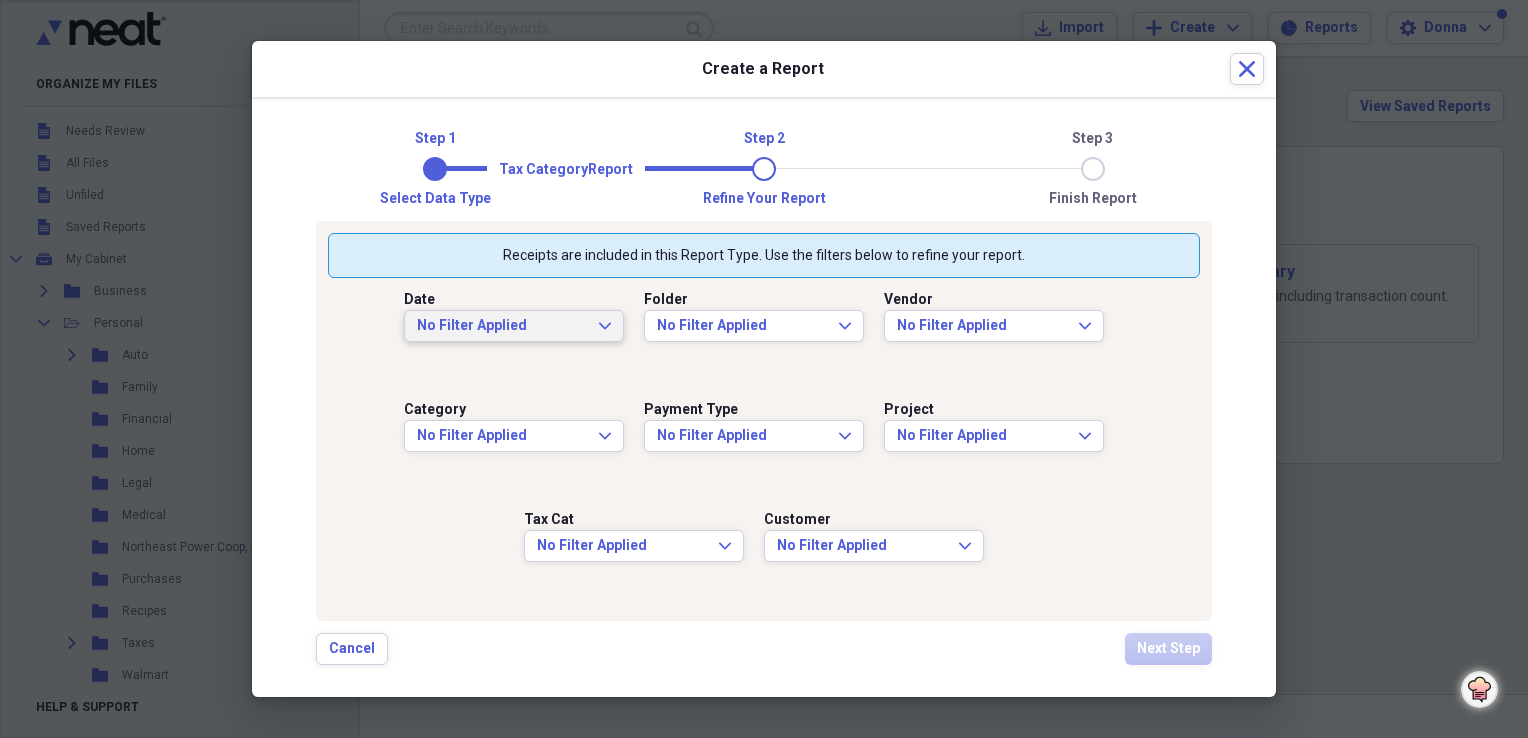 click on "Expand" 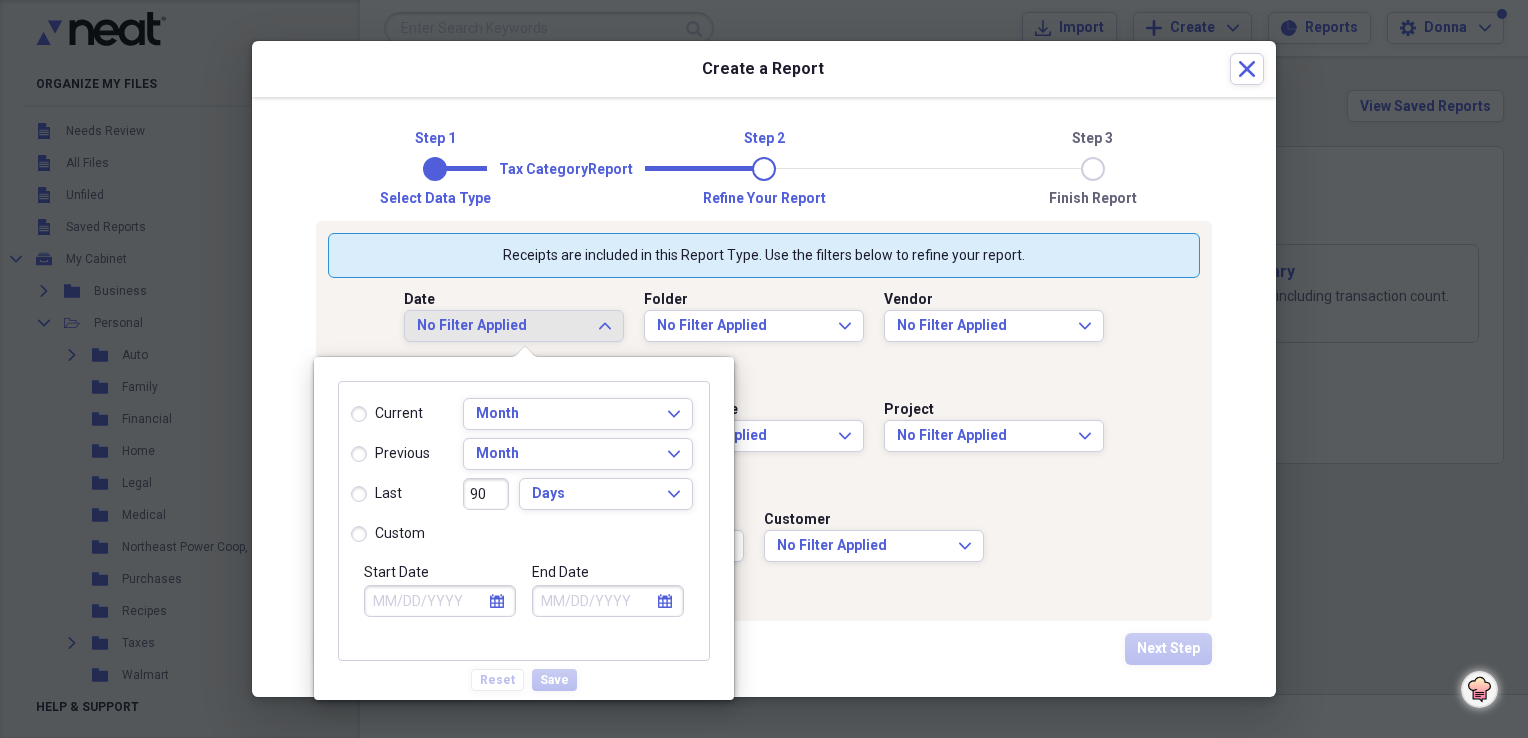 click on "custom" at bounding box center (388, 534) 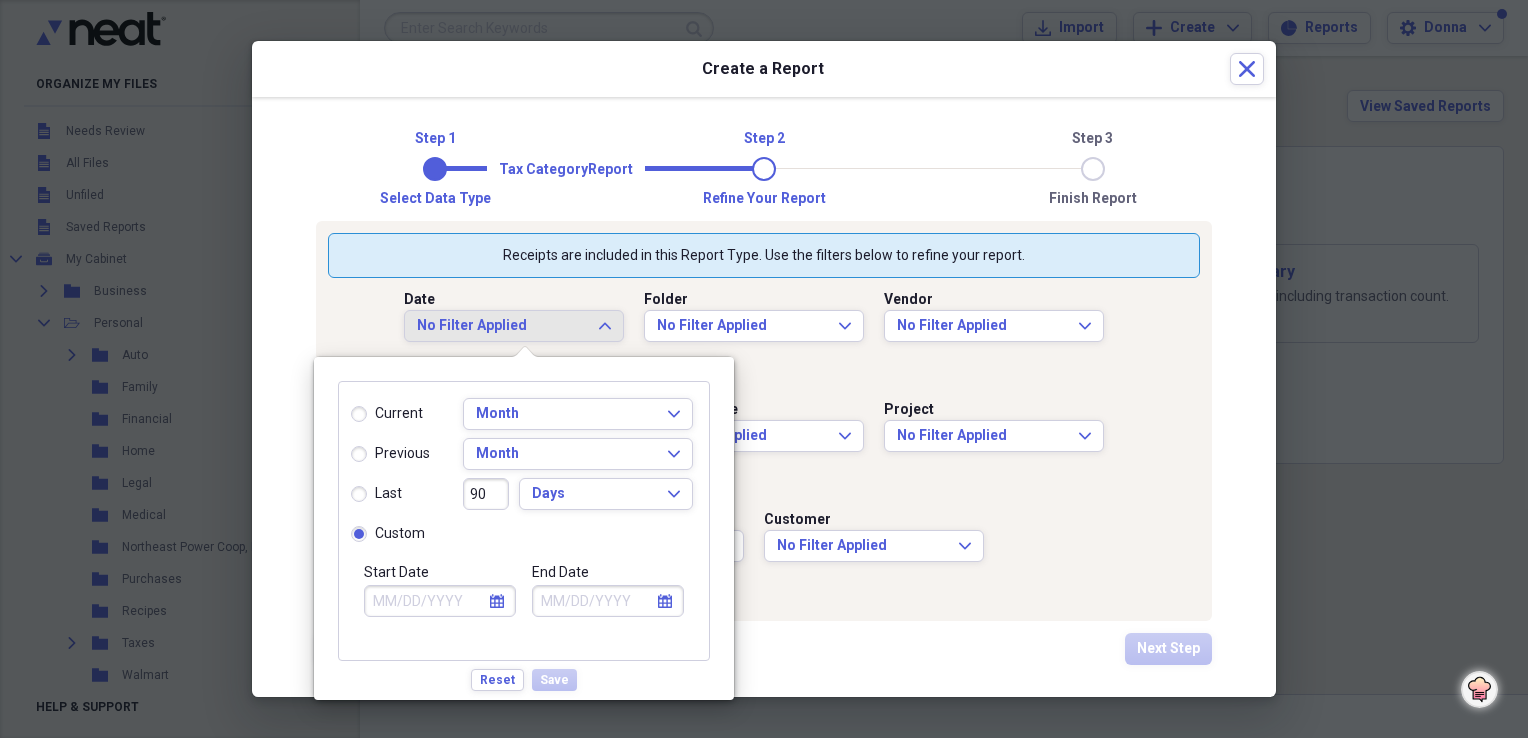 click 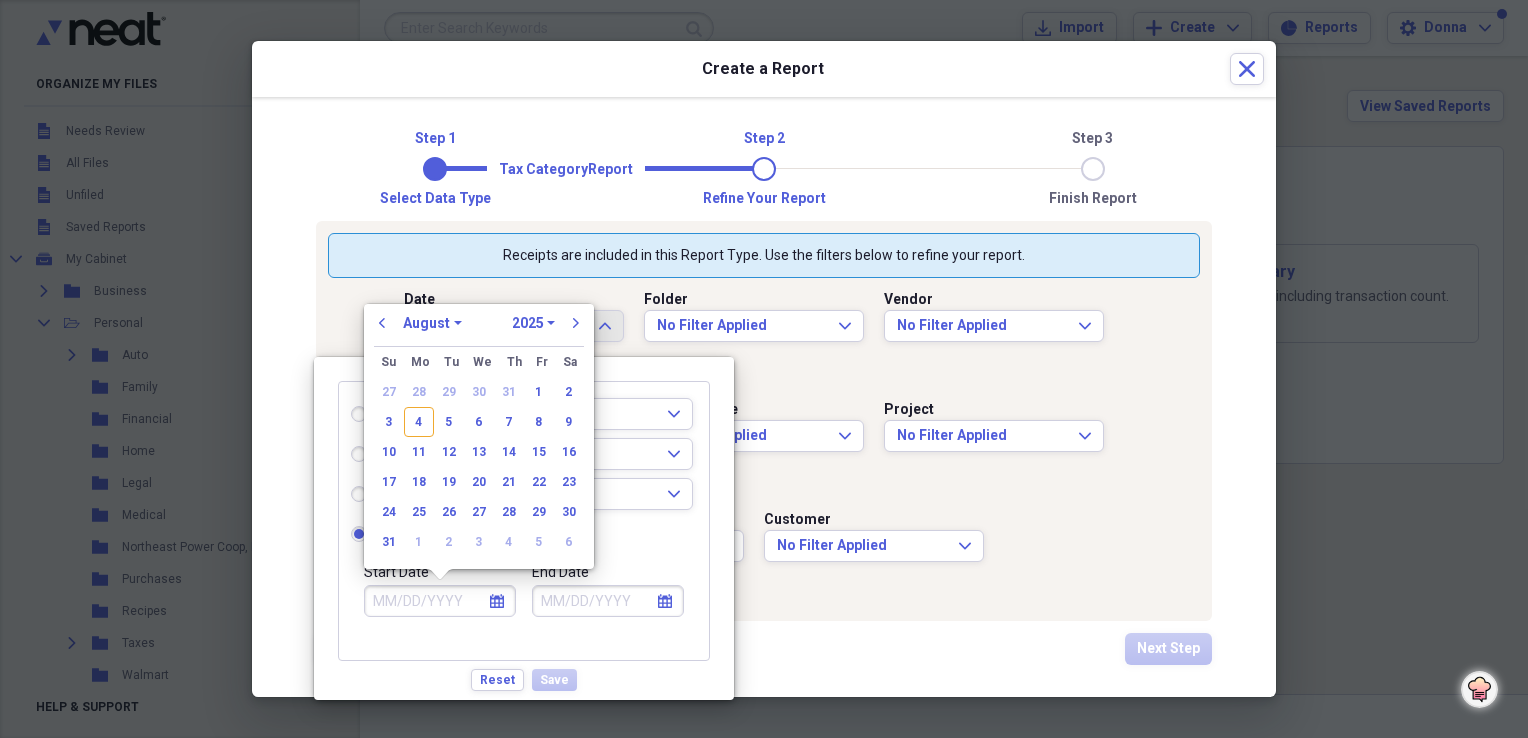 click on "1970 1971 1972 1973 1974 1975 1976 1977 1978 1979 1980 1981 1982 1983 1984 1985 1986 1987 1988 1989 1990 1991 1992 1993 1994 1995 1996 1997 1998 1999 2000 2001 2002 2003 2004 2005 2006 2007 2008 2009 2010 2011 2012 2013 2014 2015 2016 2017 2018 2019 2020 2021 2022 2023 2024 2025 2026 2027 2028 2029 2030 2031 2032 2033 2034 2035" at bounding box center (533, 323) 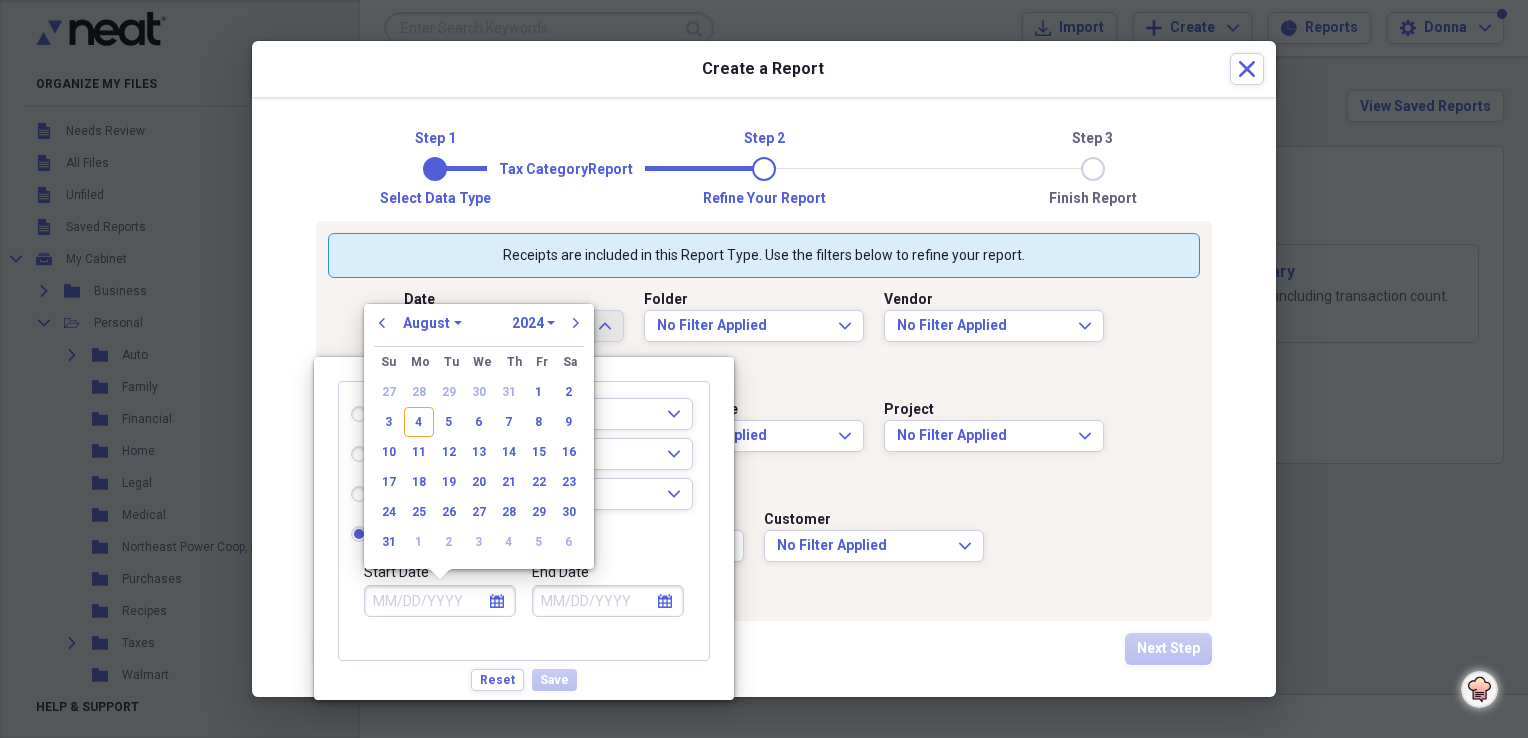 click on "1970 1971 1972 1973 1974 1975 1976 1977 1978 1979 1980 1981 1982 1983 1984 1985 1986 1987 1988 1989 1990 1991 1992 1993 1994 1995 1996 1997 1998 1999 2000 2001 2002 2003 2004 2005 2006 2007 2008 2009 2010 2011 2012 2013 2014 2015 2016 2017 2018 2019 2020 2021 2022 2023 2024 2025 2026 2027 2028 2029 2030 2031 2032 2033 2034 2035" at bounding box center [533, 323] 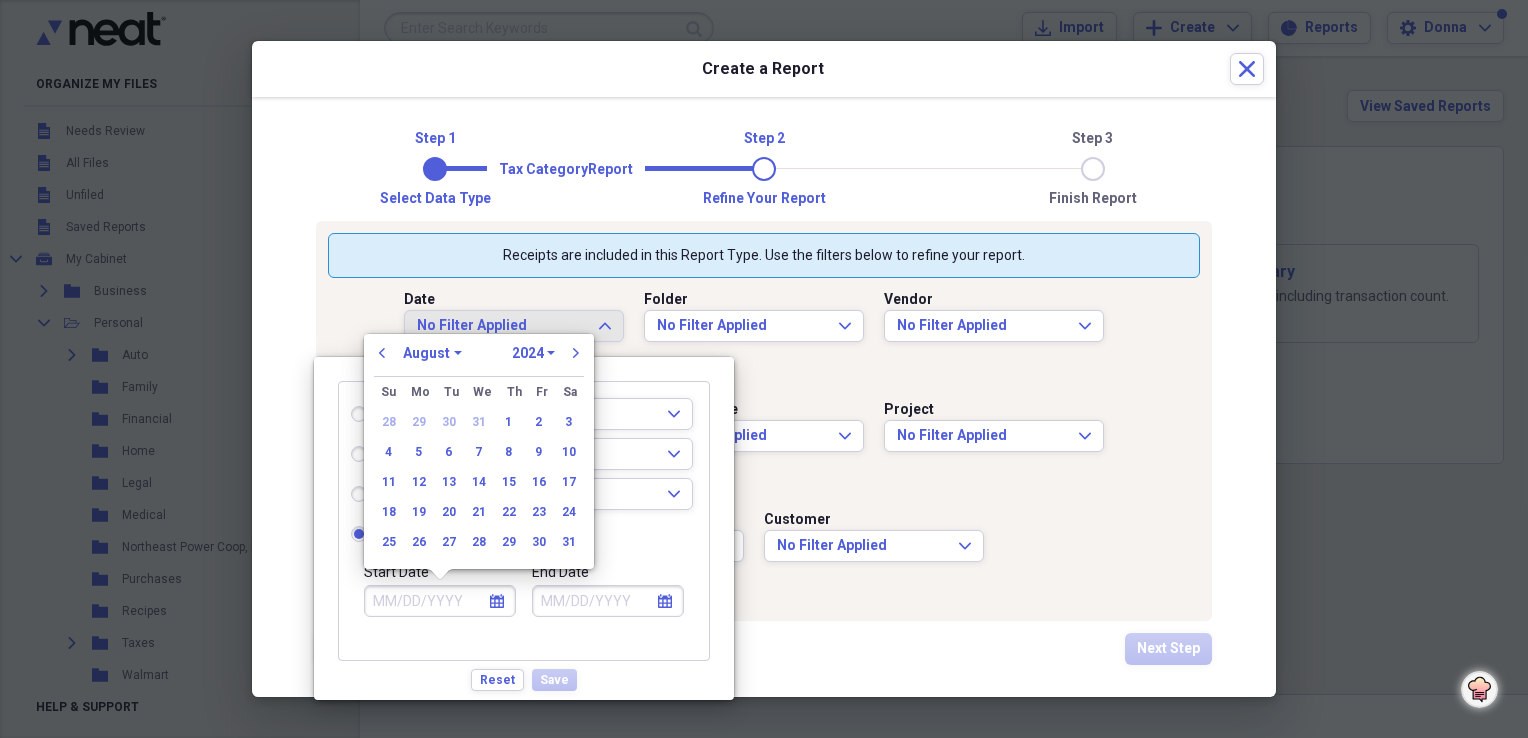 click on "January February March April May June July August September October November December" at bounding box center [432, 353] 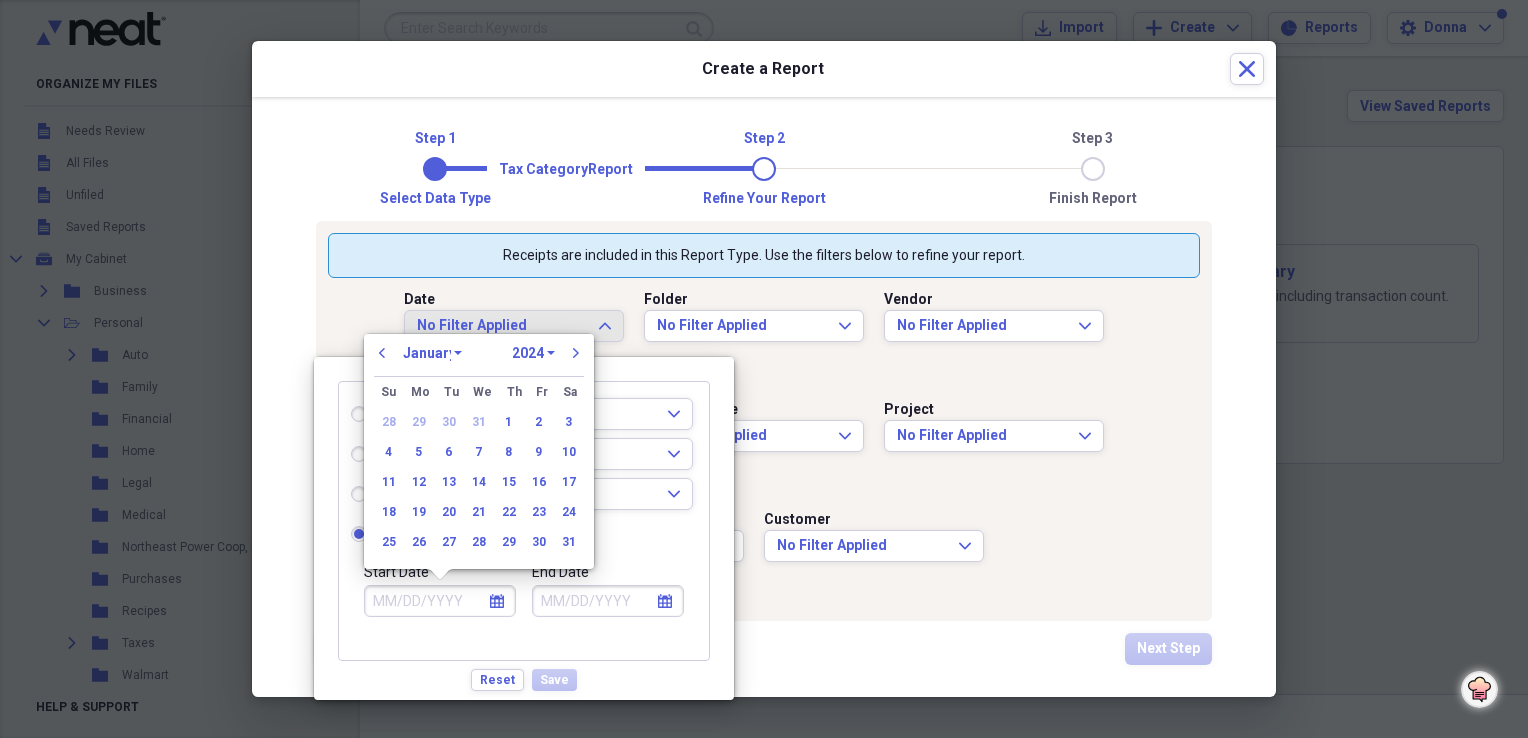 click on "January February March April May June July August September October November December" at bounding box center [432, 353] 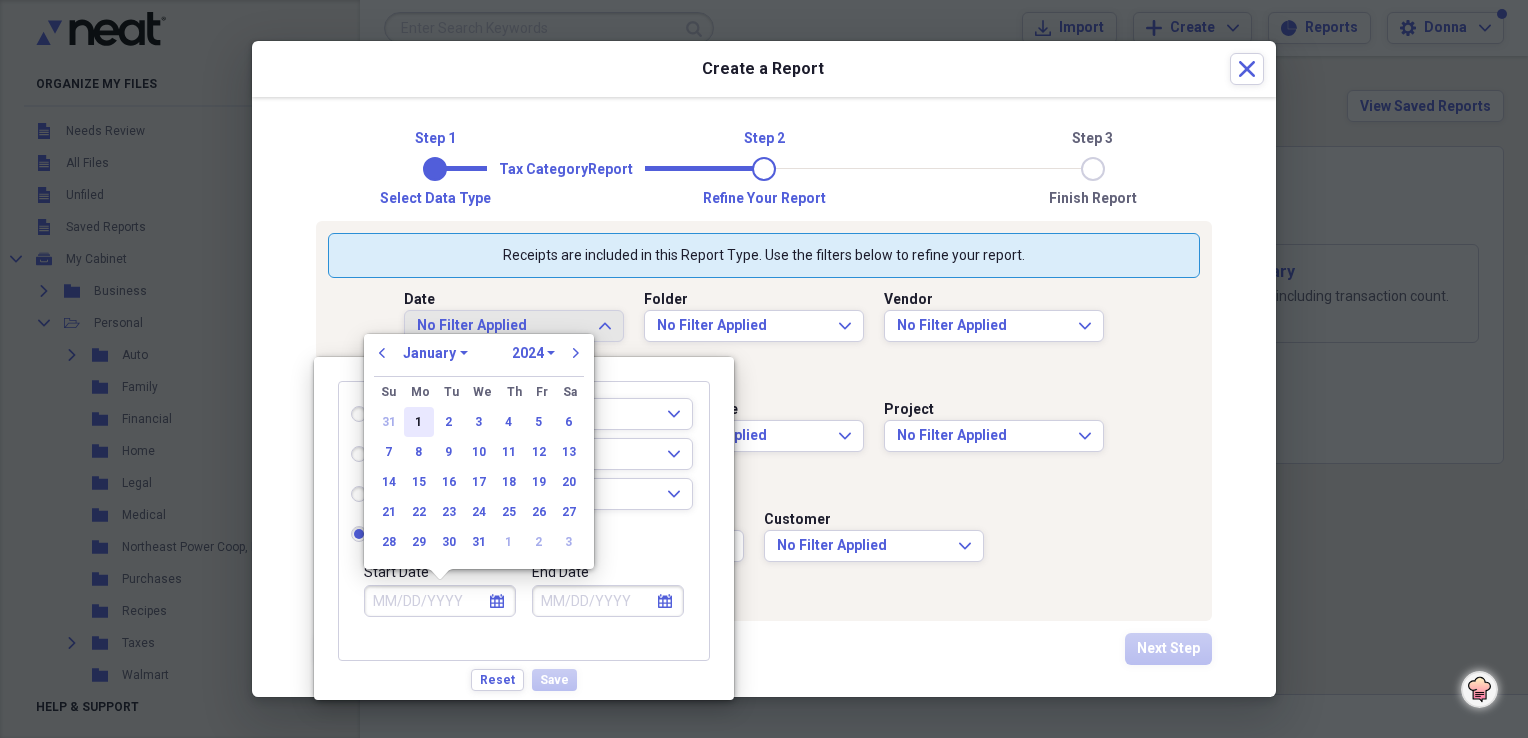 click on "1" at bounding box center (419, 422) 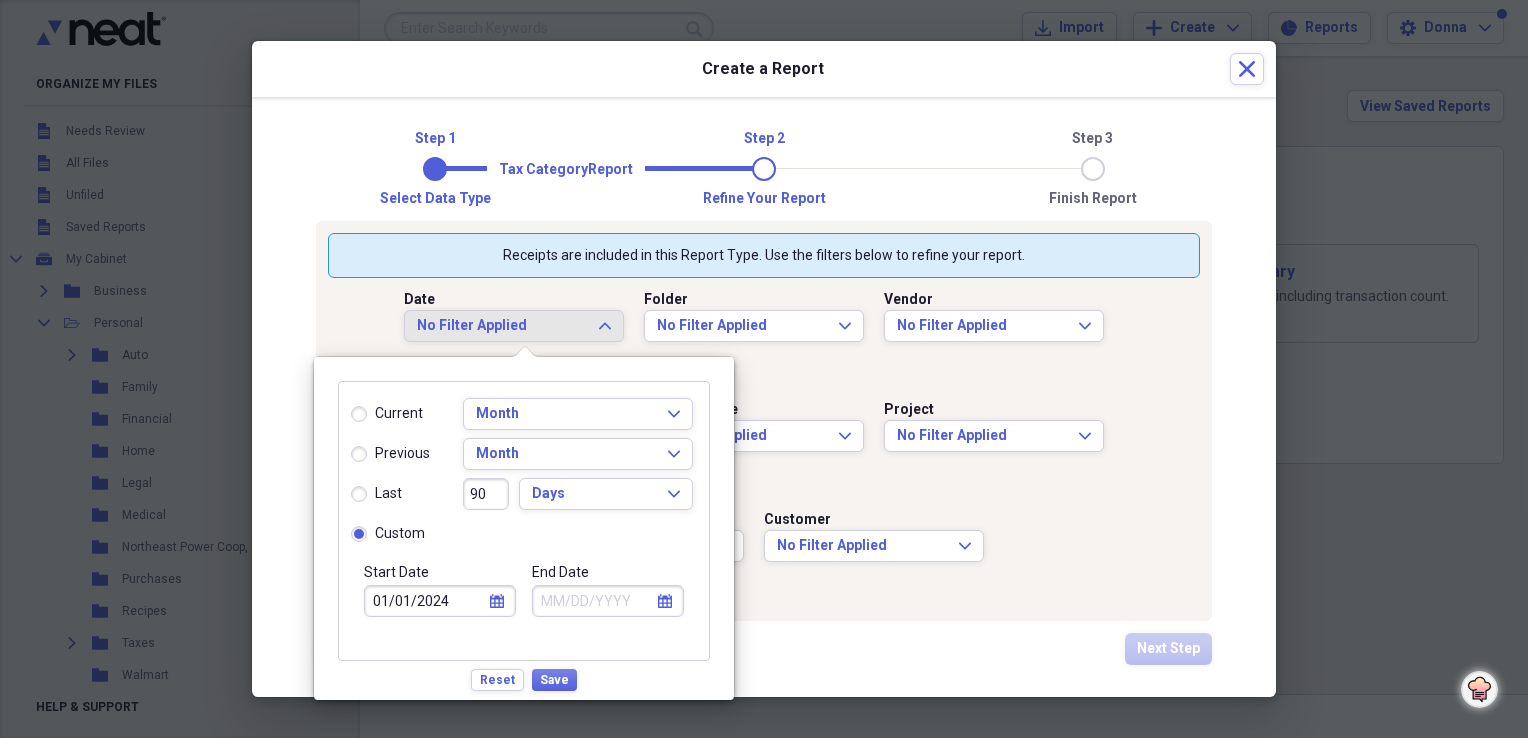 click 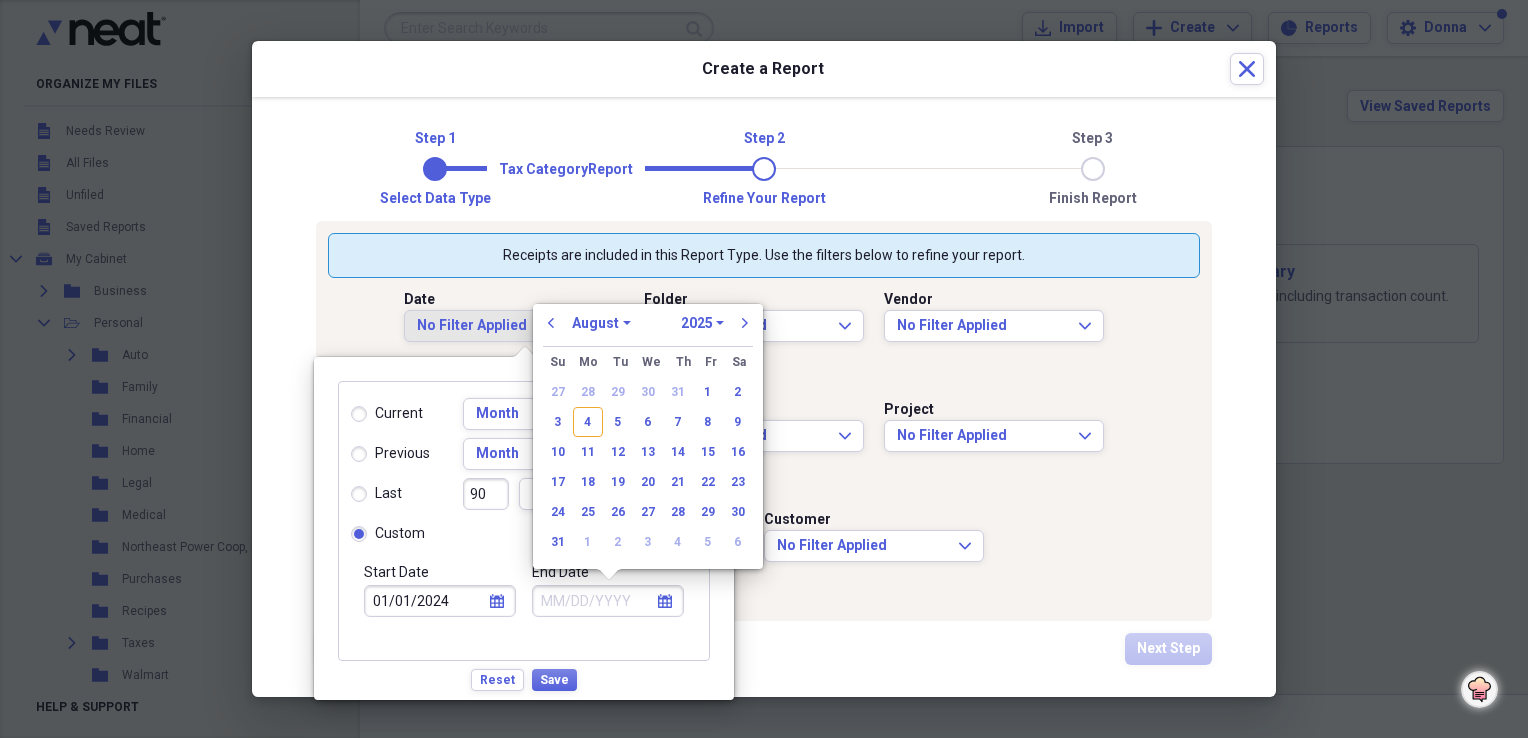 click on "1970 1971 1972 1973 1974 1975 1976 1977 1978 1979 1980 1981 1982 1983 1984 1985 1986 1987 1988 1989 1990 1991 1992 1993 1994 1995 1996 1997 1998 1999 2000 2001 2002 2003 2004 2005 2006 2007 2008 2009 2010 2011 2012 2013 2014 2015 2016 2017 2018 2019 2020 2021 2022 2023 2024 2025 2026 2027 2028 2029 2030 2031 2032 2033 2034 2035" at bounding box center (702, 323) 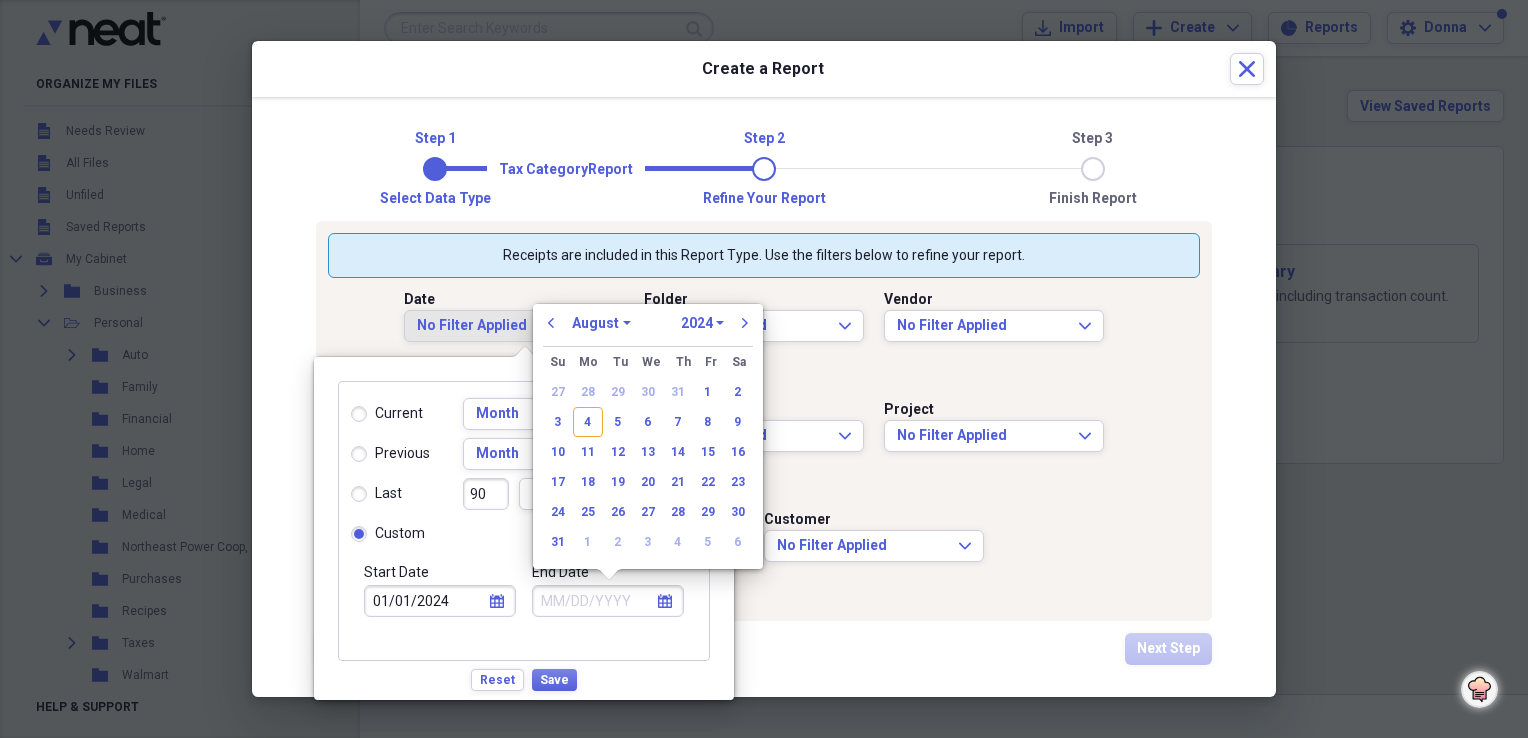click on "1970 1971 1972 1973 1974 1975 1976 1977 1978 1979 1980 1981 1982 1983 1984 1985 1986 1987 1988 1989 1990 1991 1992 1993 1994 1995 1996 1997 1998 1999 2000 2001 2002 2003 2004 2005 2006 2007 2008 2009 2010 2011 2012 2013 2014 2015 2016 2017 2018 2019 2020 2021 2022 2023 2024 2025 2026 2027 2028 2029 2030 2031 2032 2033 2034 2035" at bounding box center (702, 323) 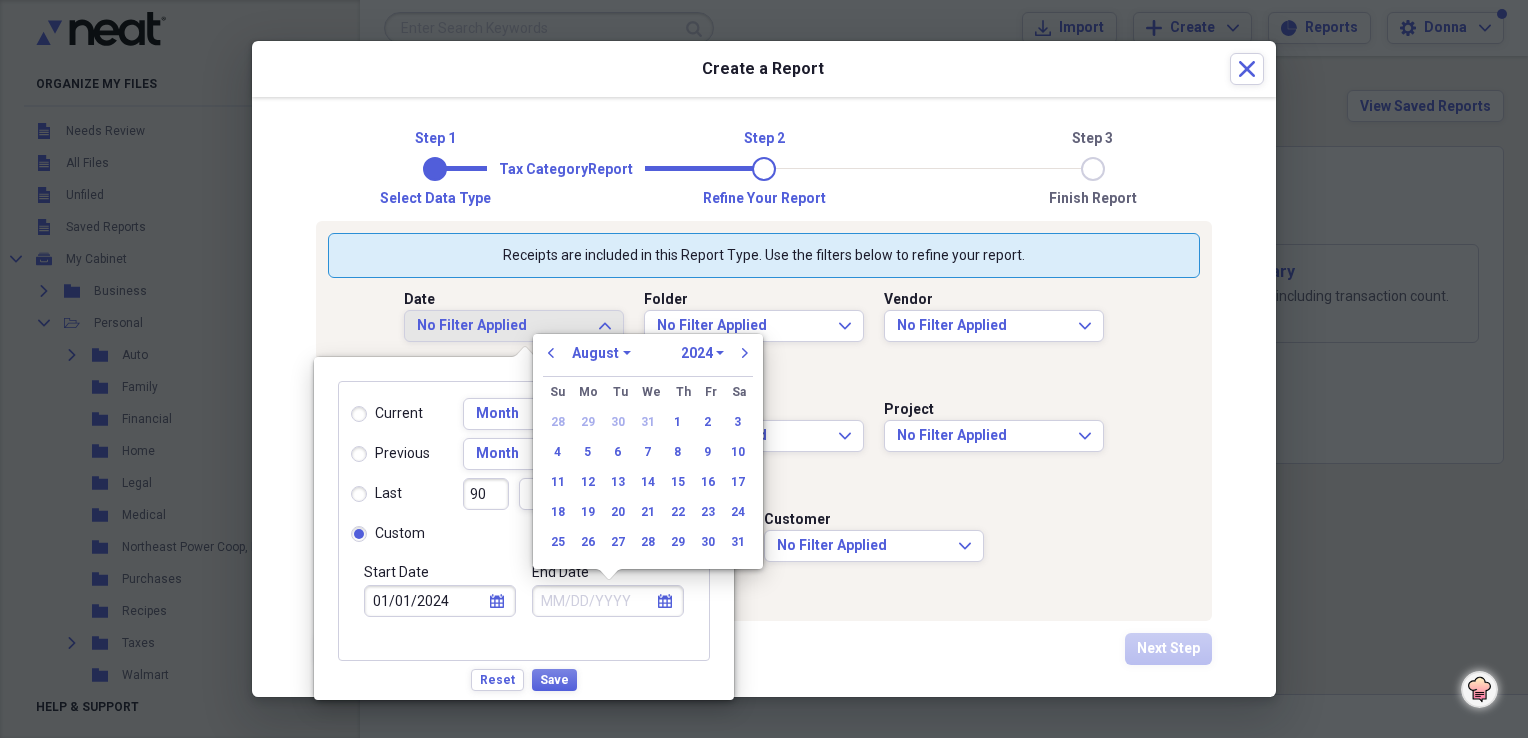 click on "January February March April May June July August September October November December" at bounding box center [601, 353] 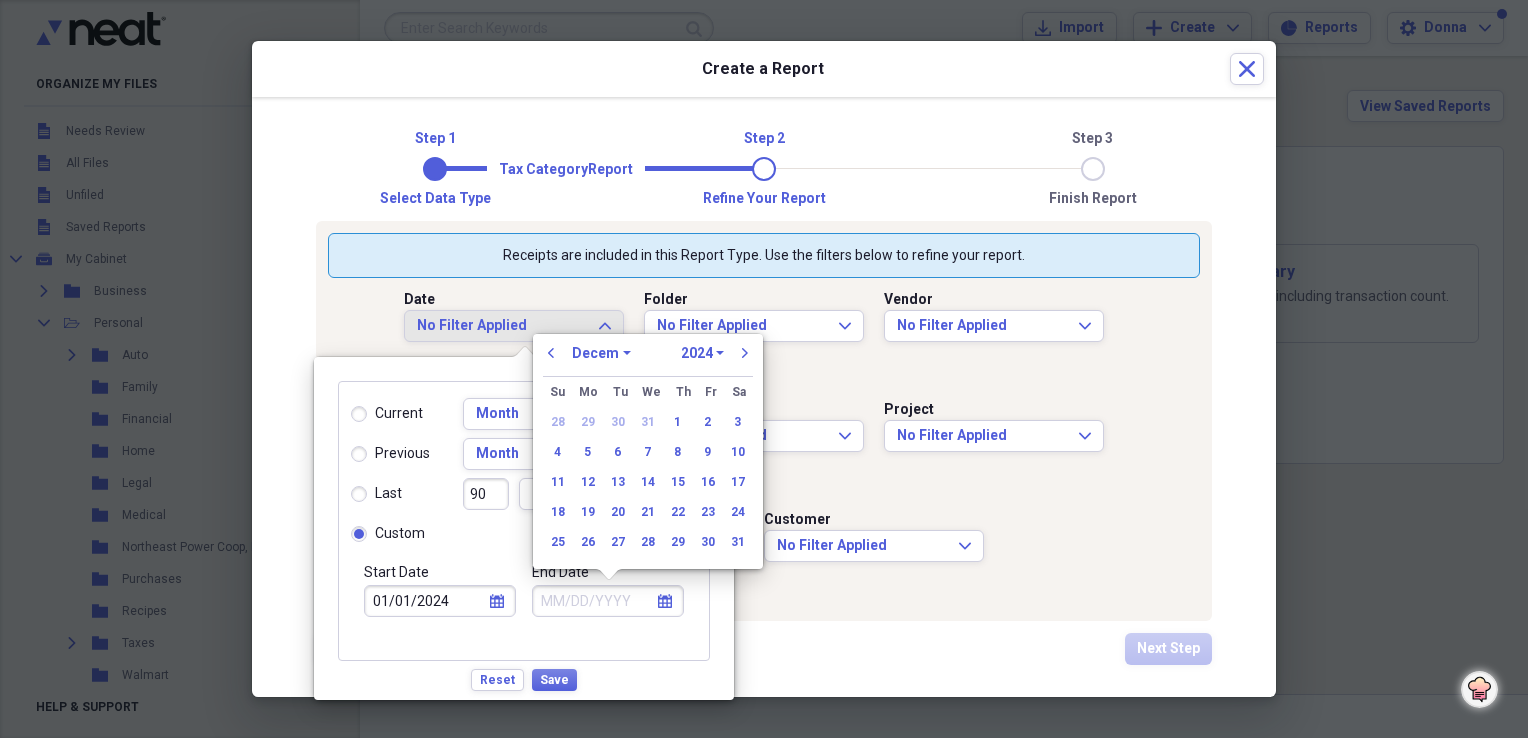 click on "January February March April May June July August September October November December" at bounding box center [601, 353] 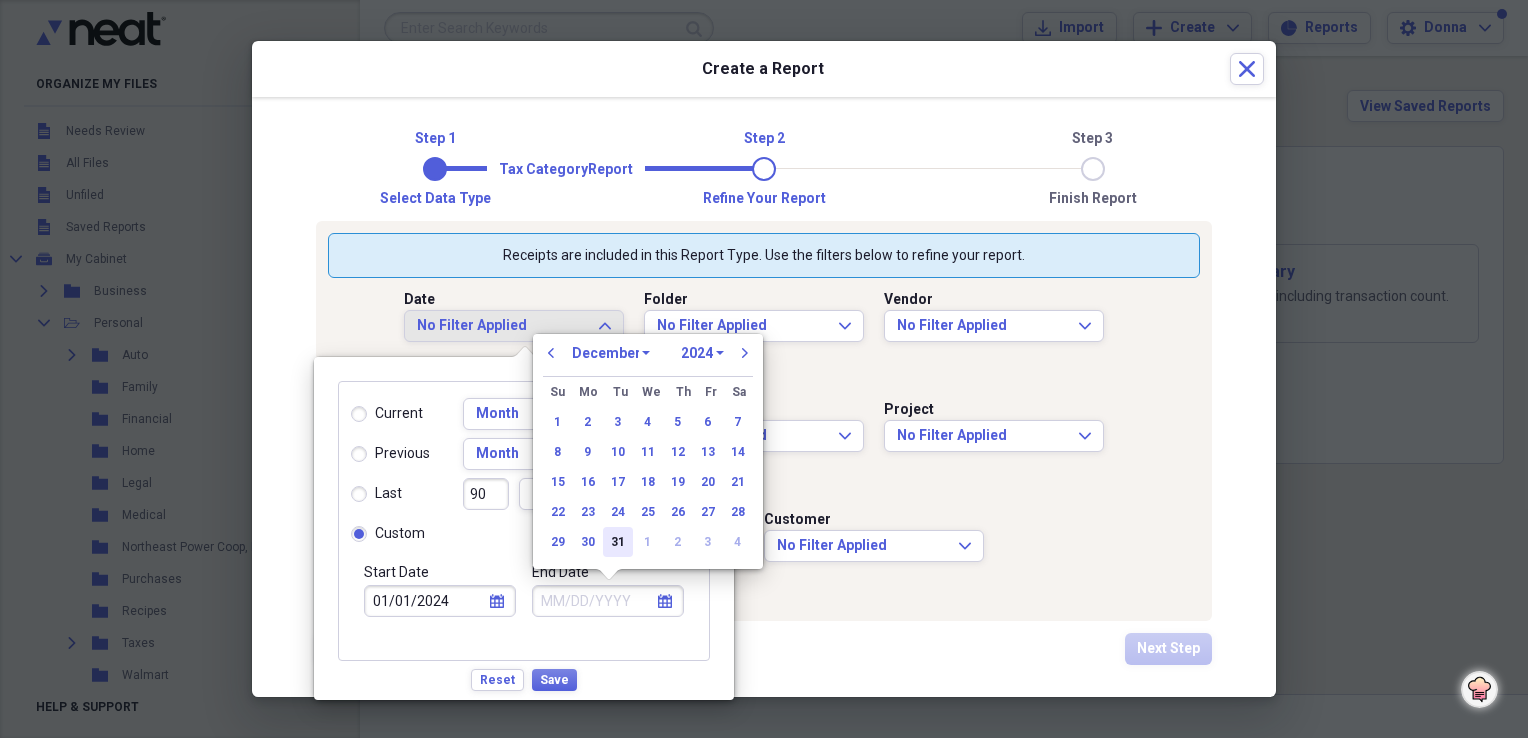 click on "31" at bounding box center (618, 542) 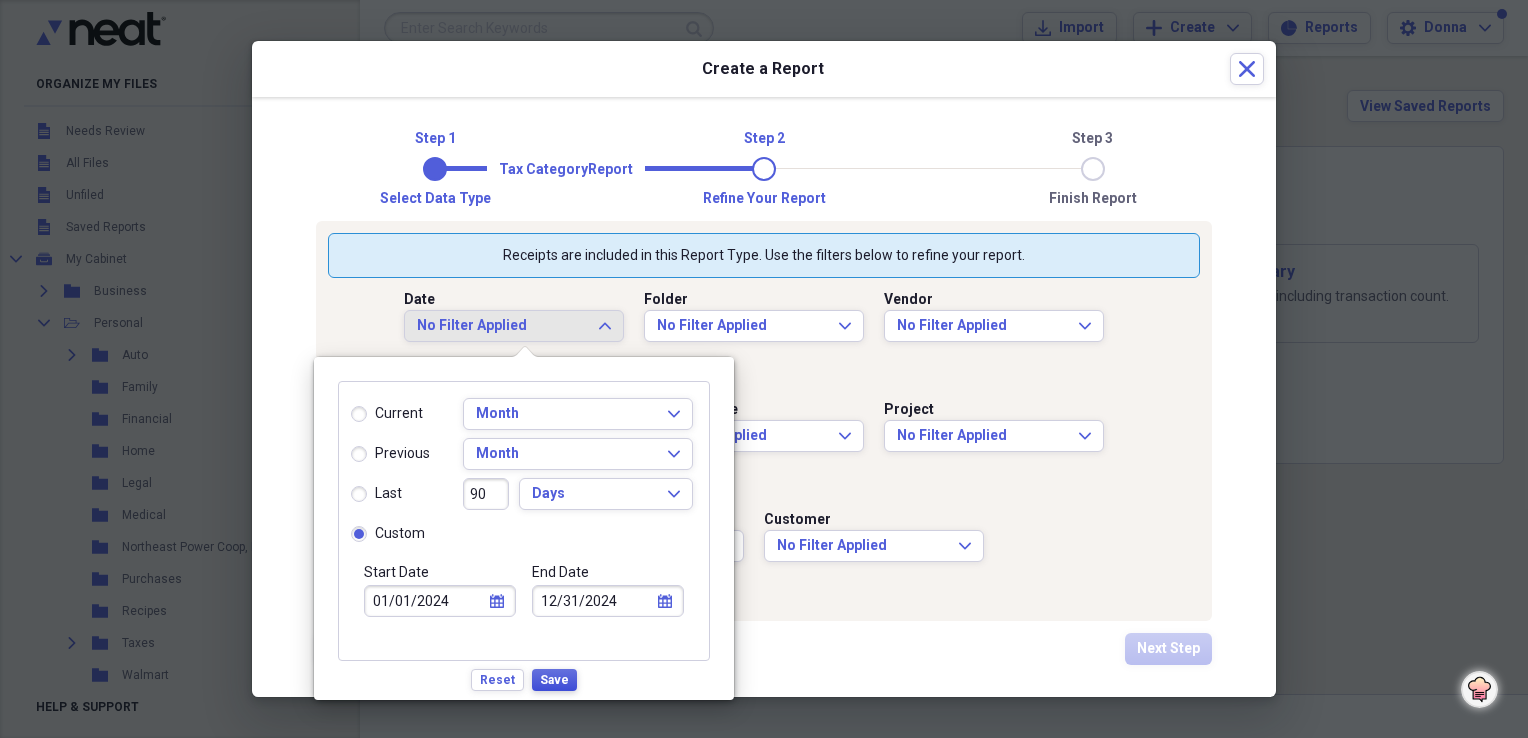 click on "Save" at bounding box center [554, 680] 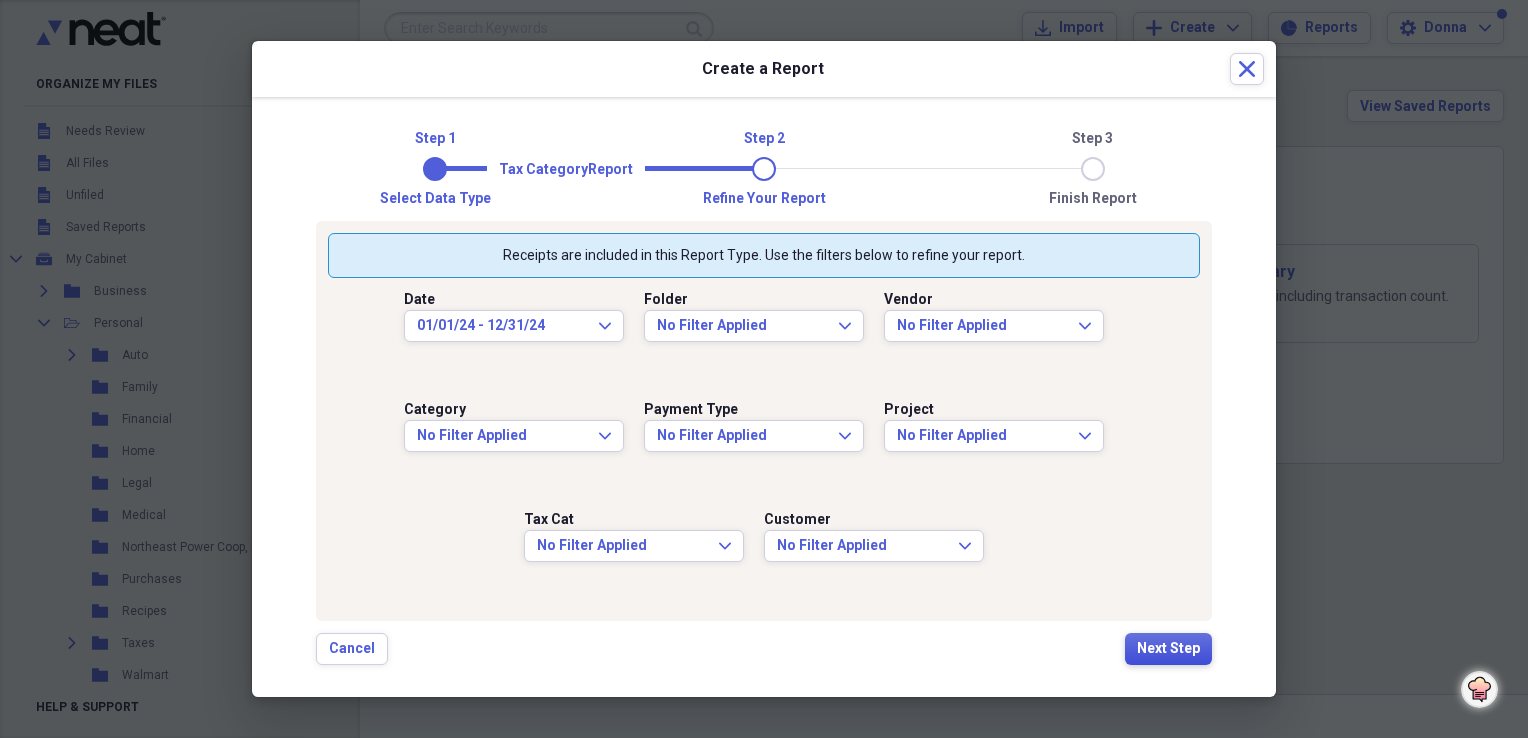 click on "Next Step" at bounding box center [1168, 649] 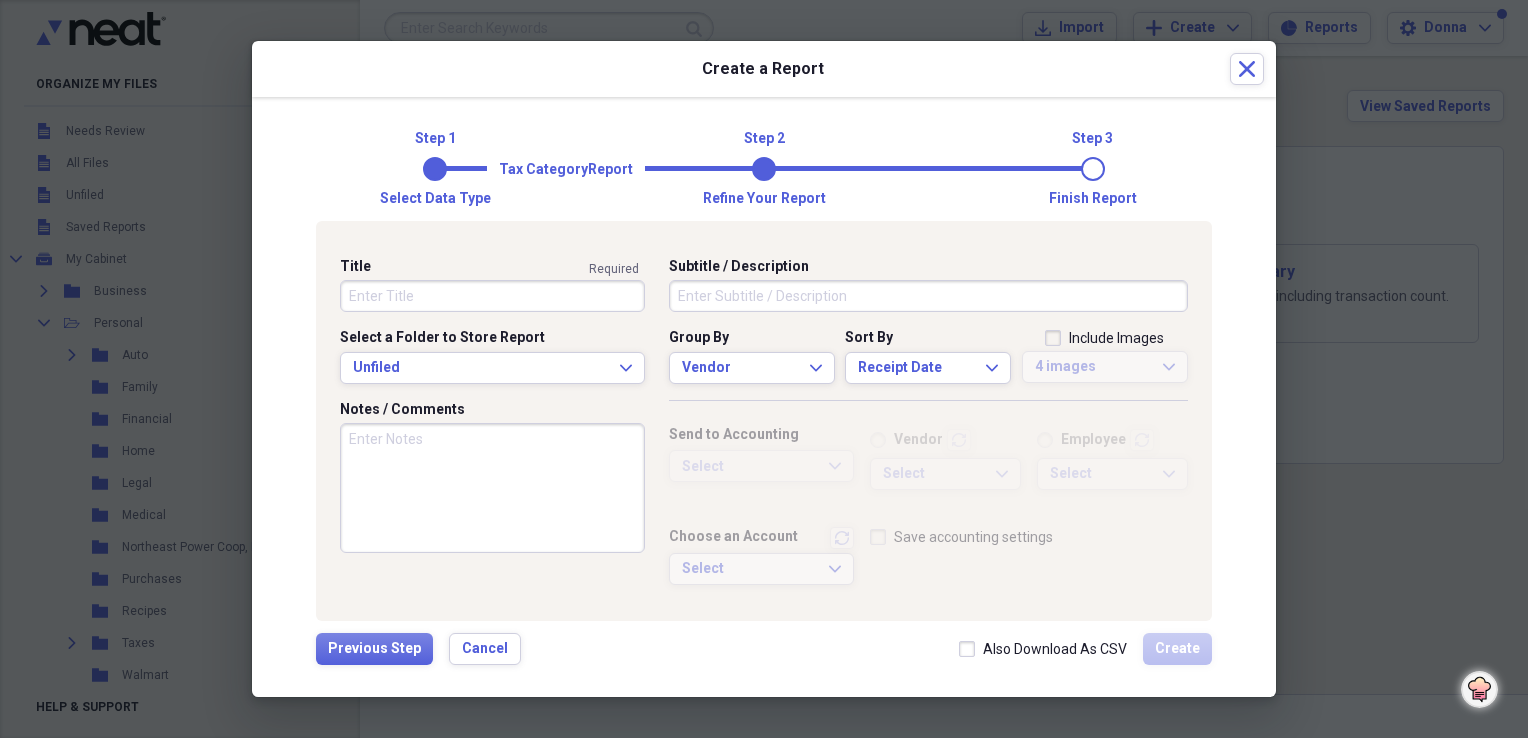 click on "Title" at bounding box center [492, 296] 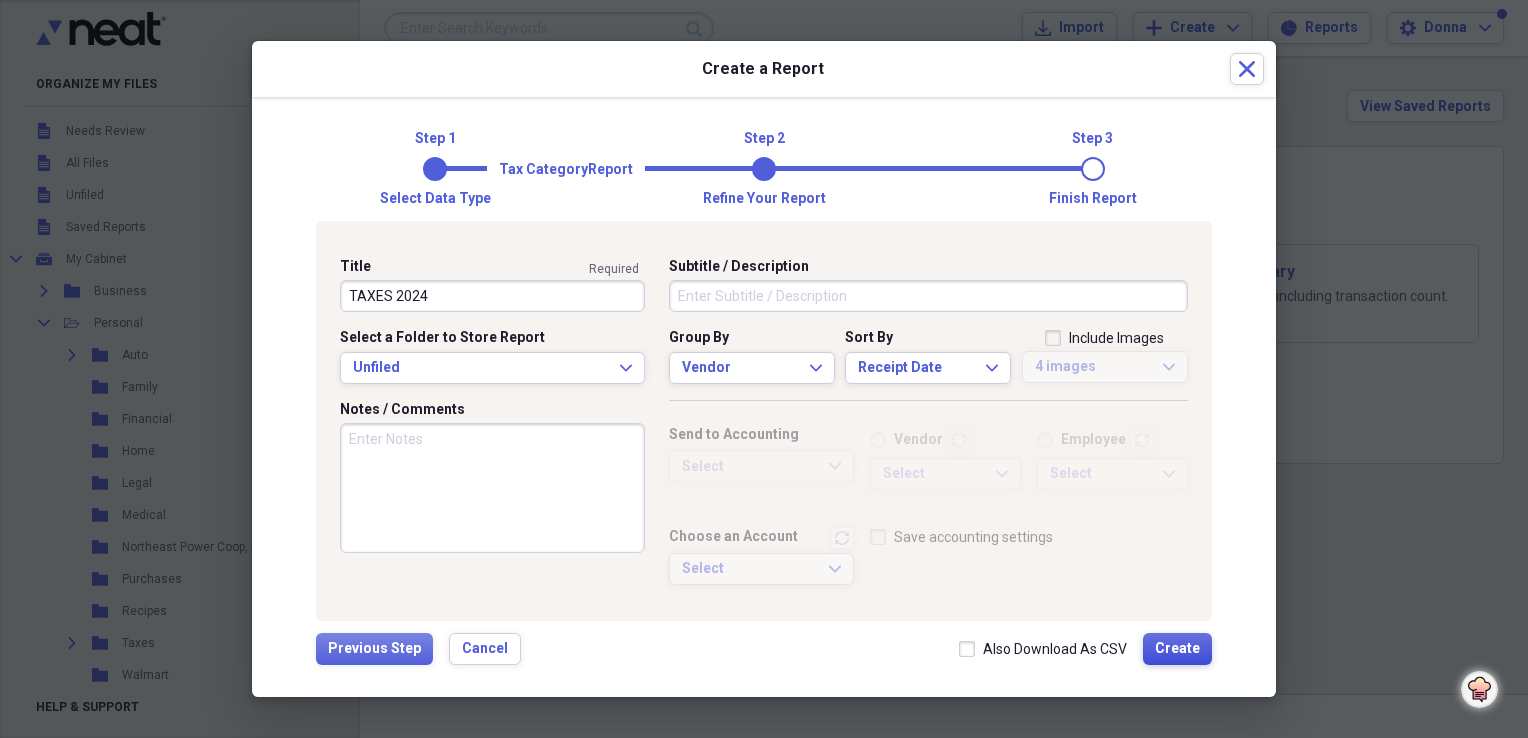 type on "TAXES 2024" 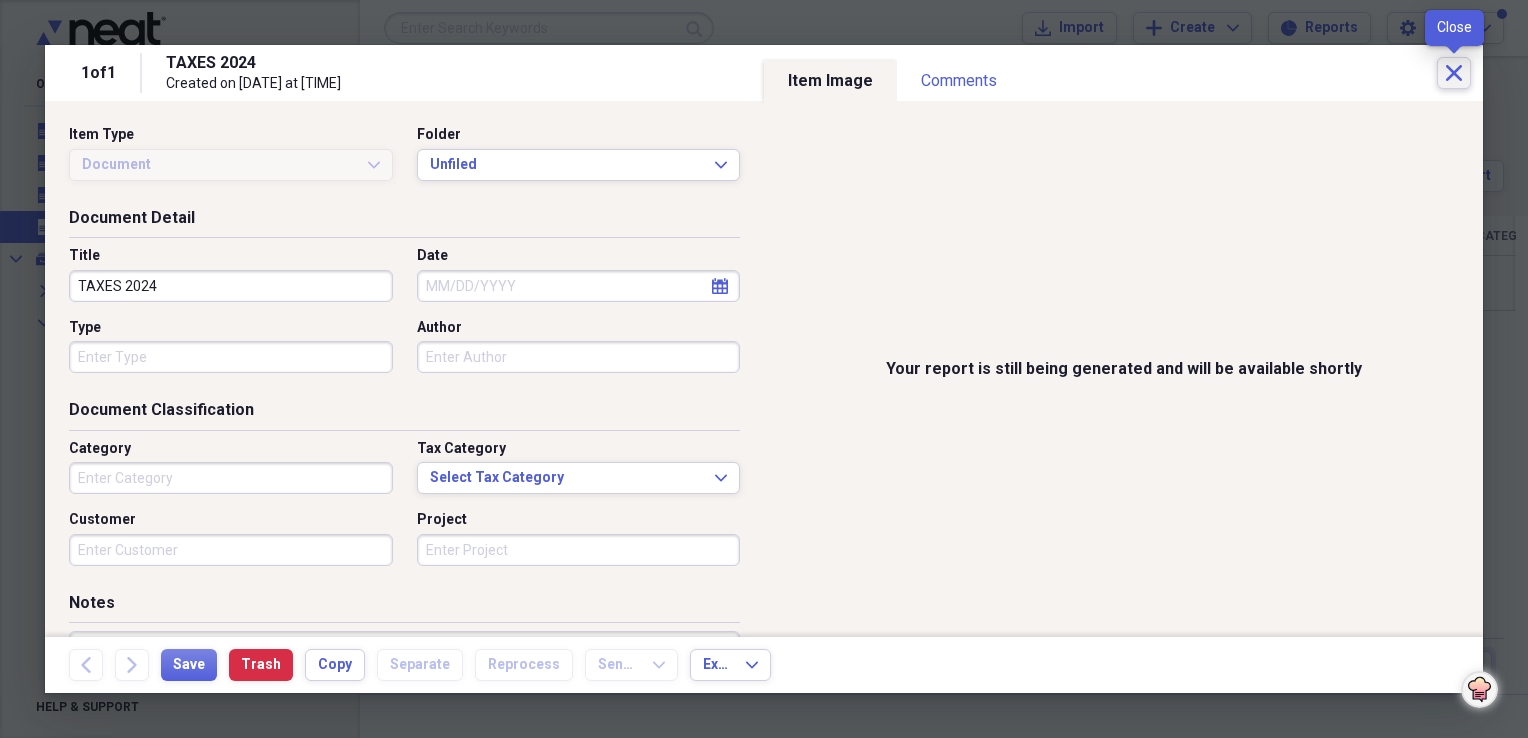 click on "Close" 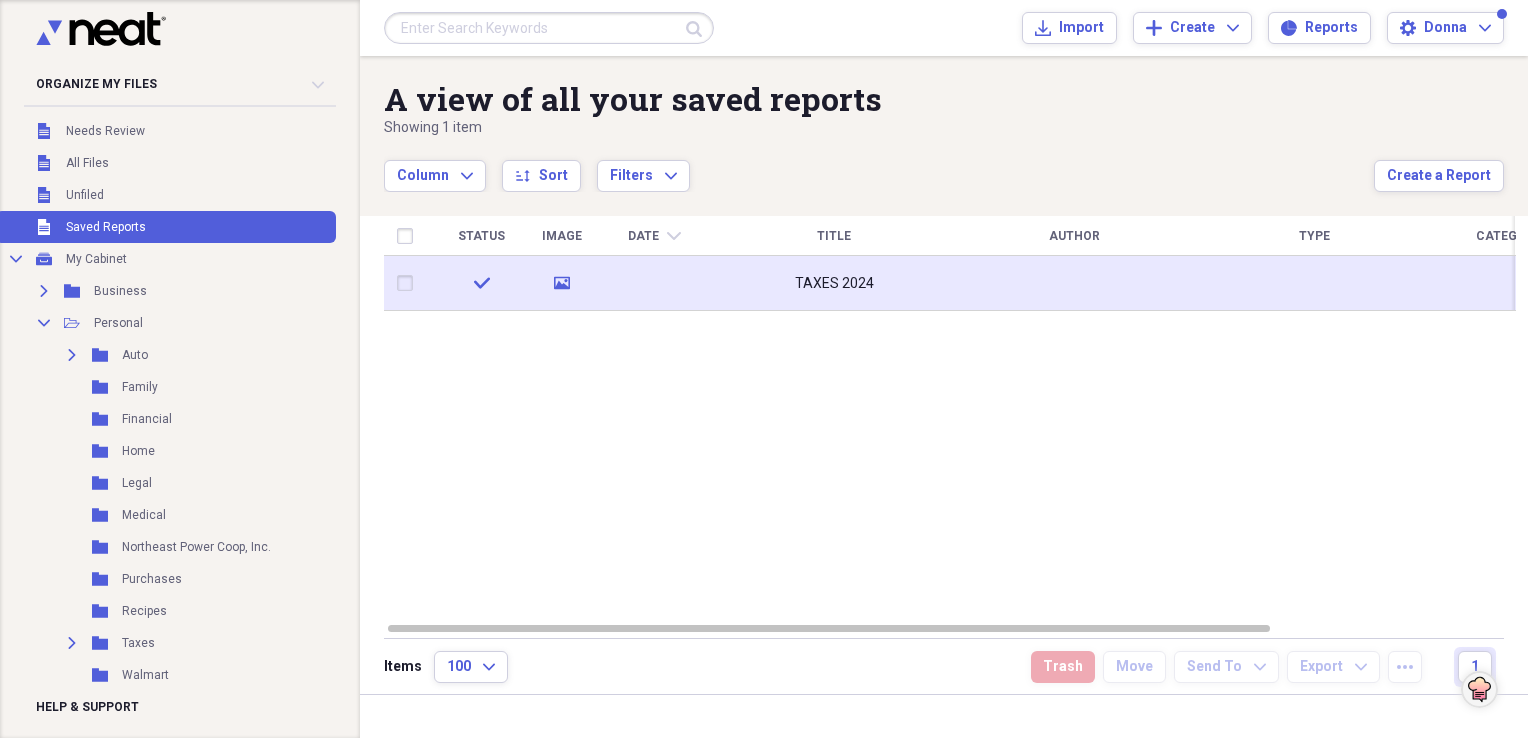 click on "TAXES 2024" at bounding box center [834, 284] 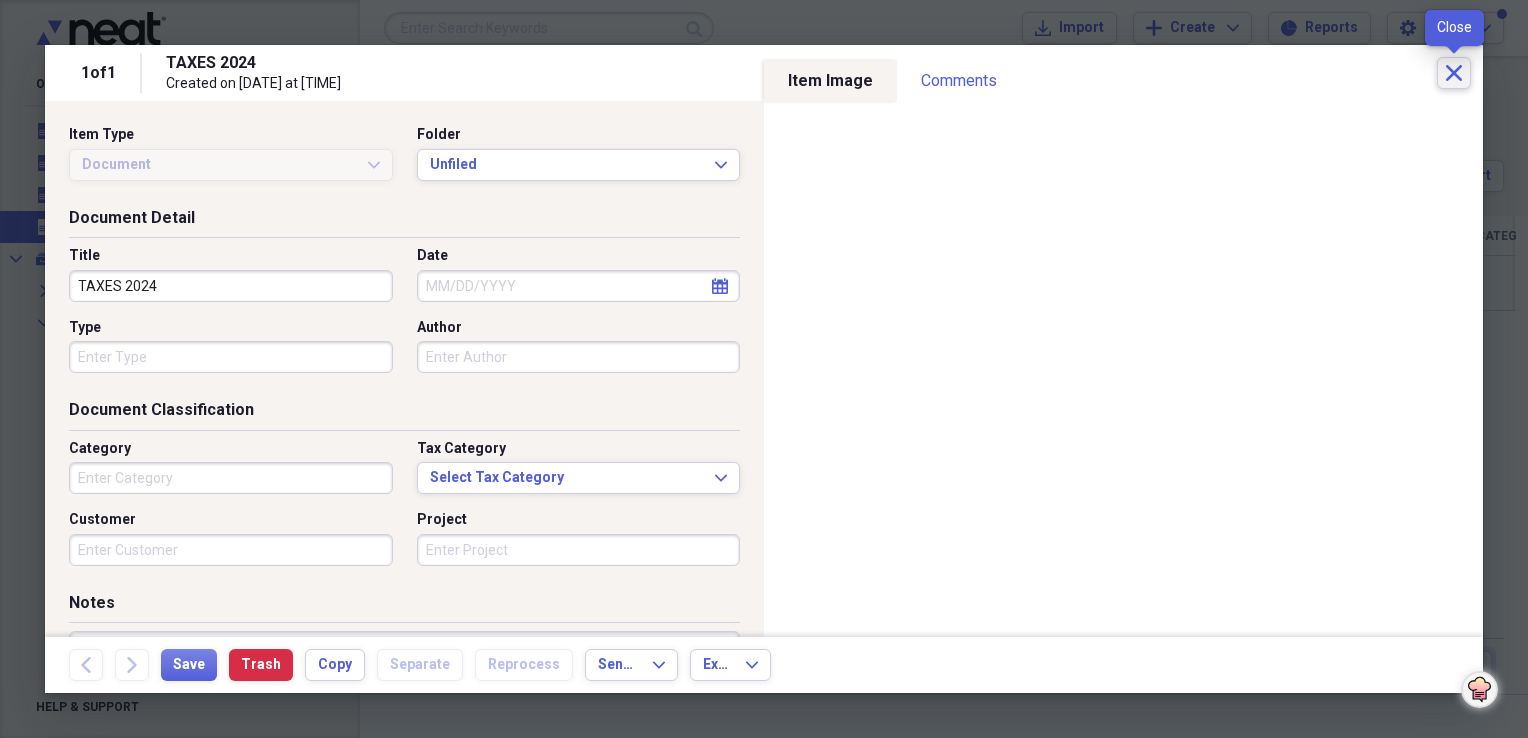 click 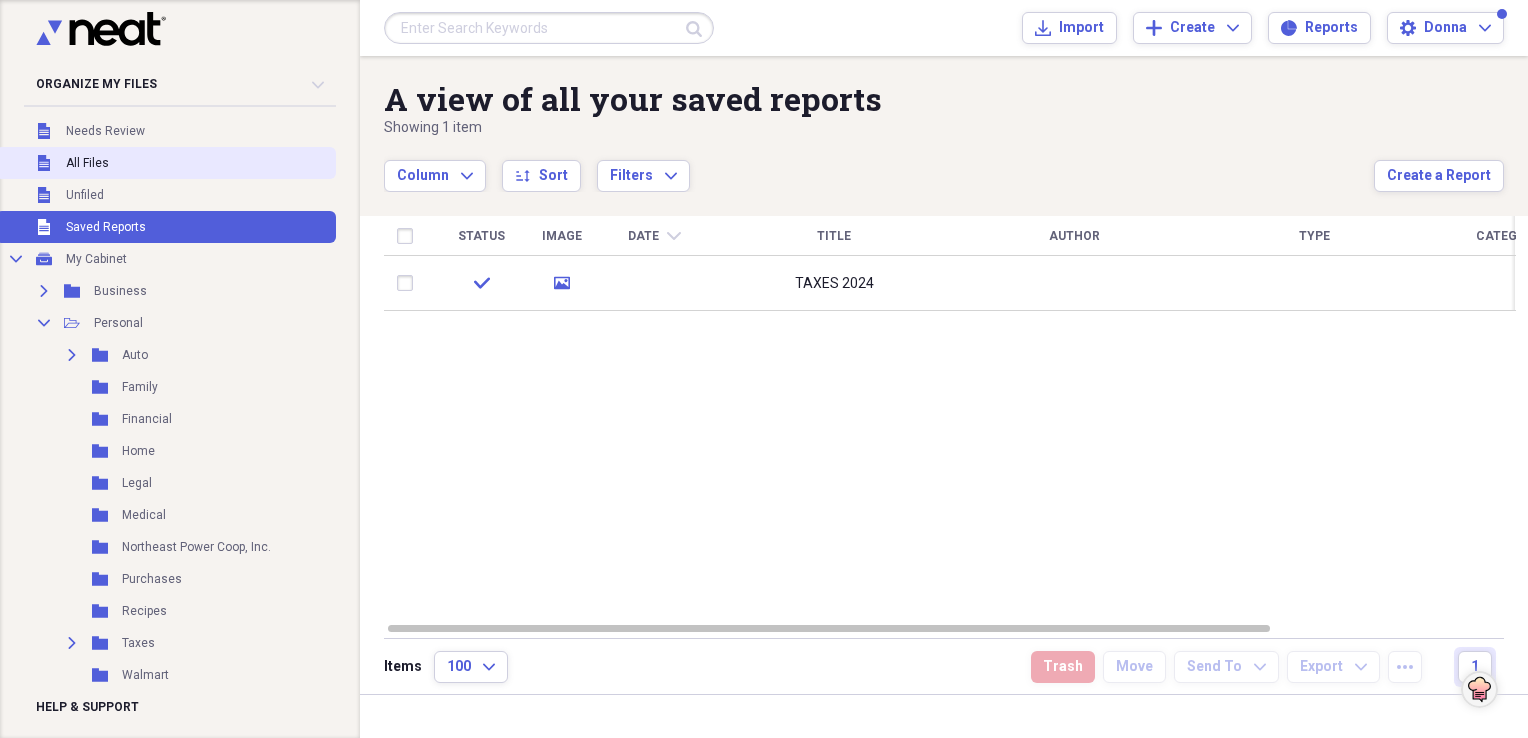 click on "Unfiled All Files" at bounding box center [166, 163] 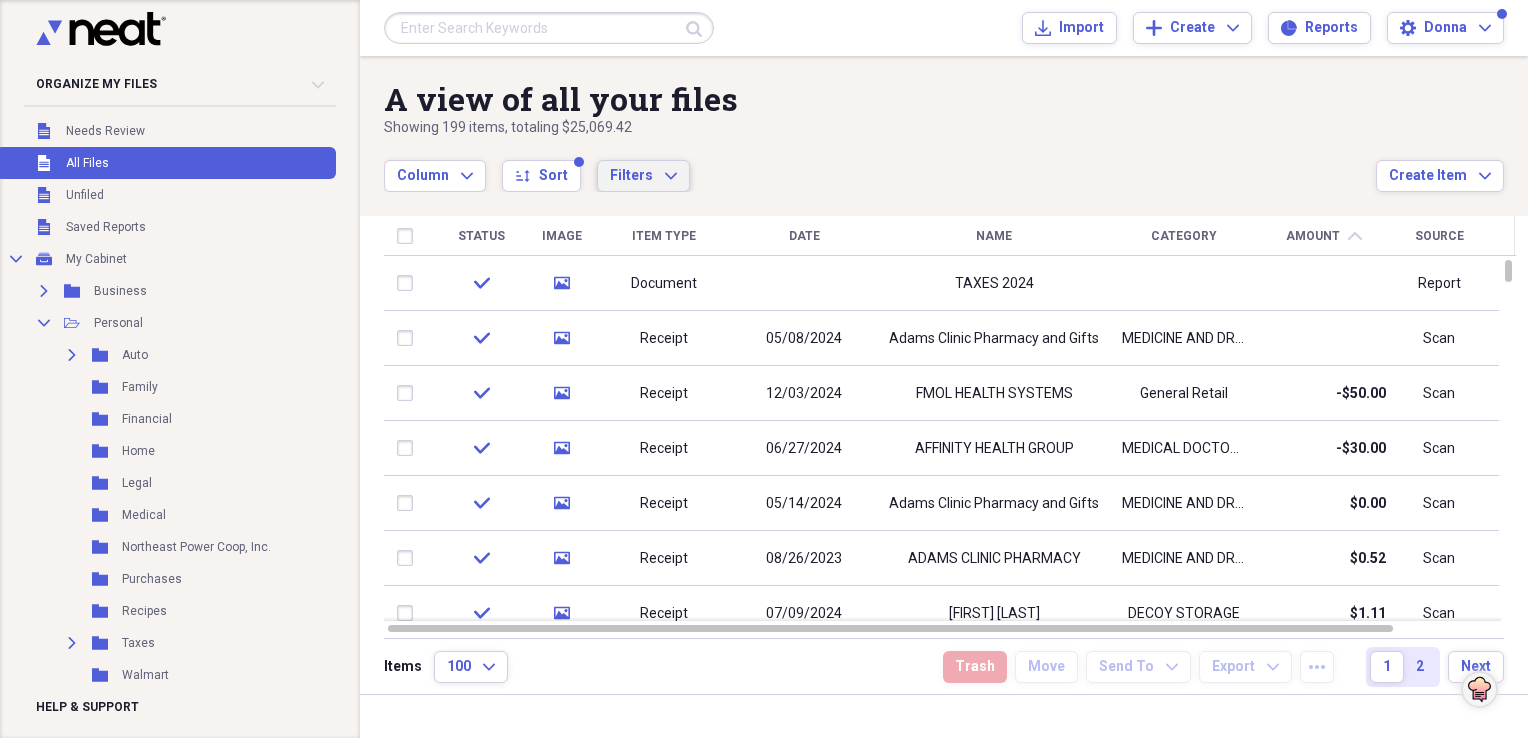 click on "Filters" at bounding box center [631, 175] 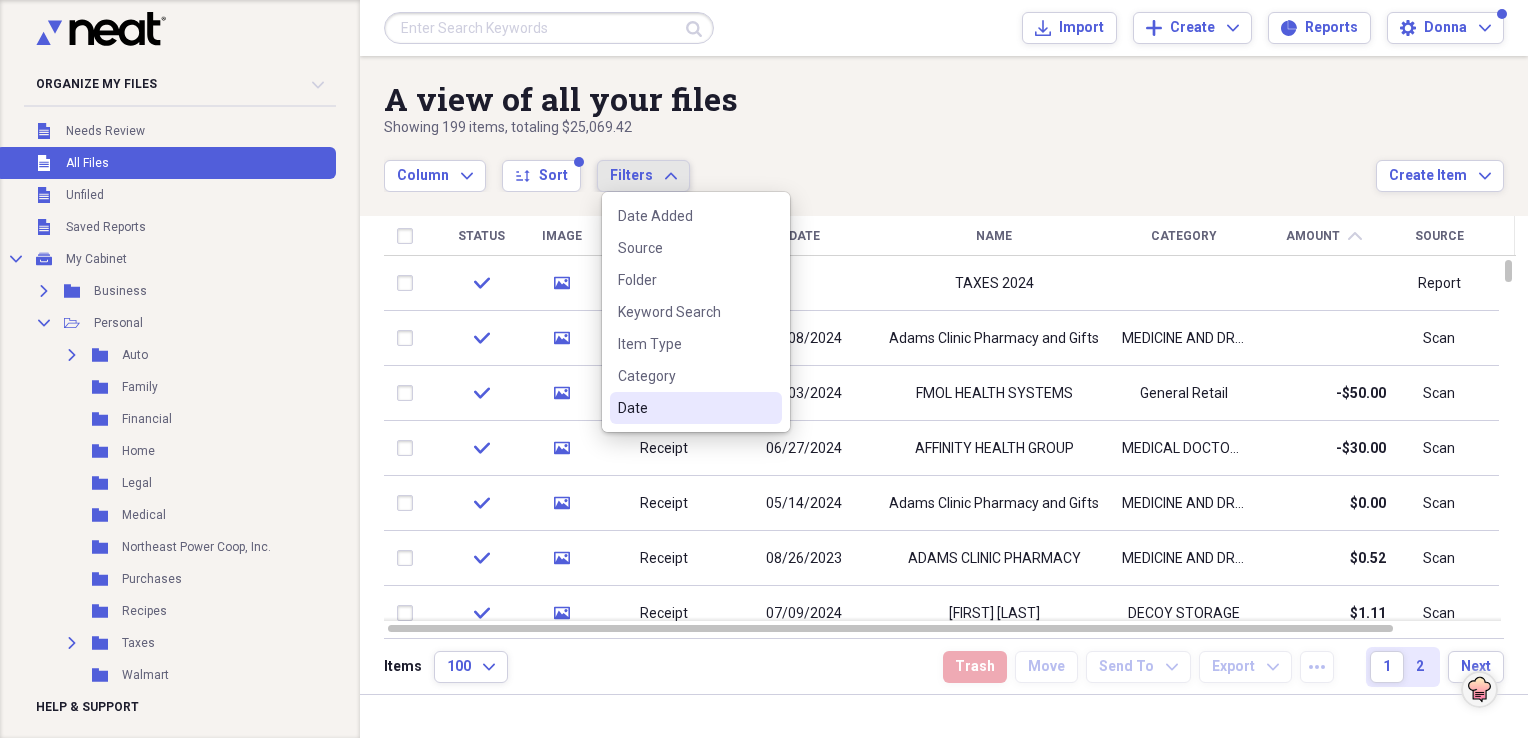 click on "Date" at bounding box center (684, 408) 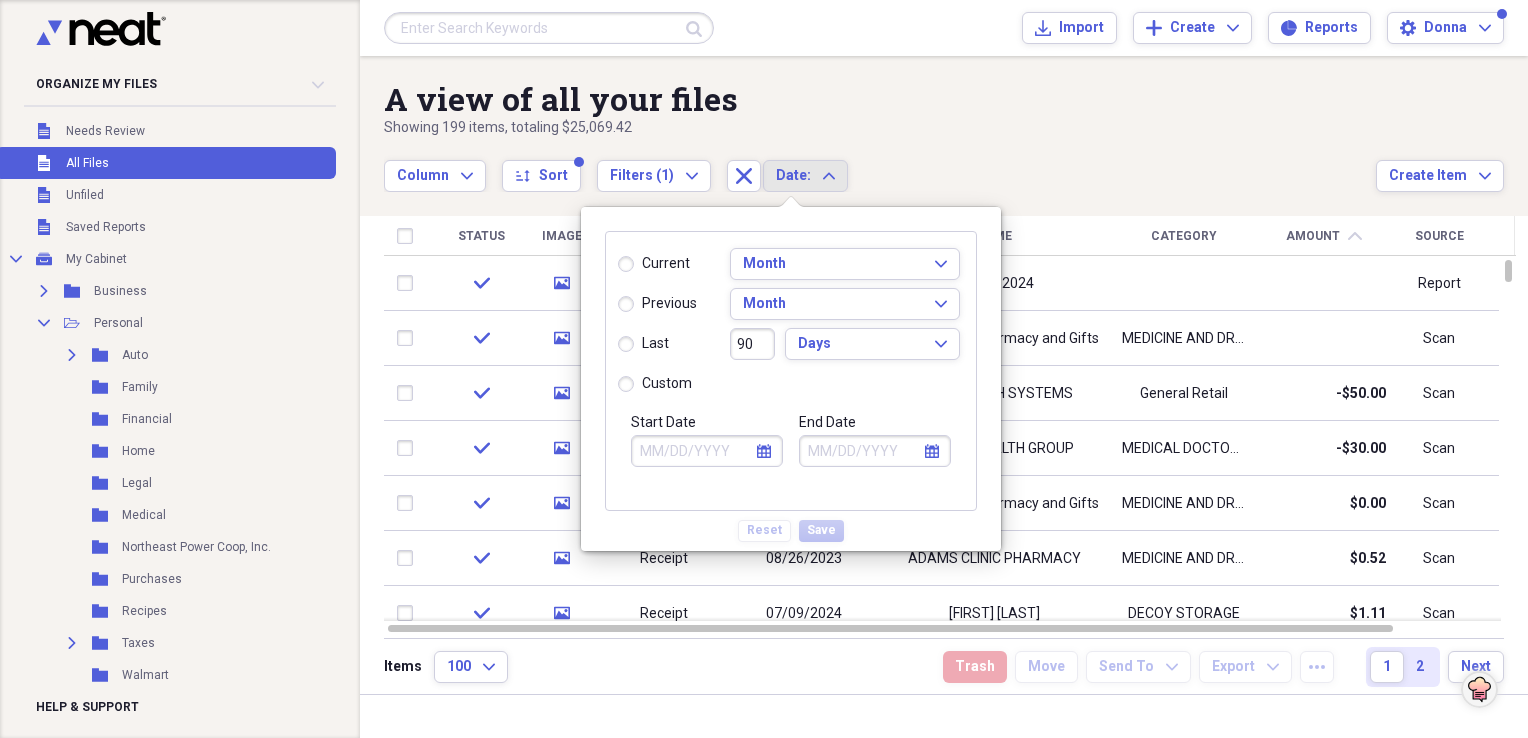 click on "custom" at bounding box center [655, 384] 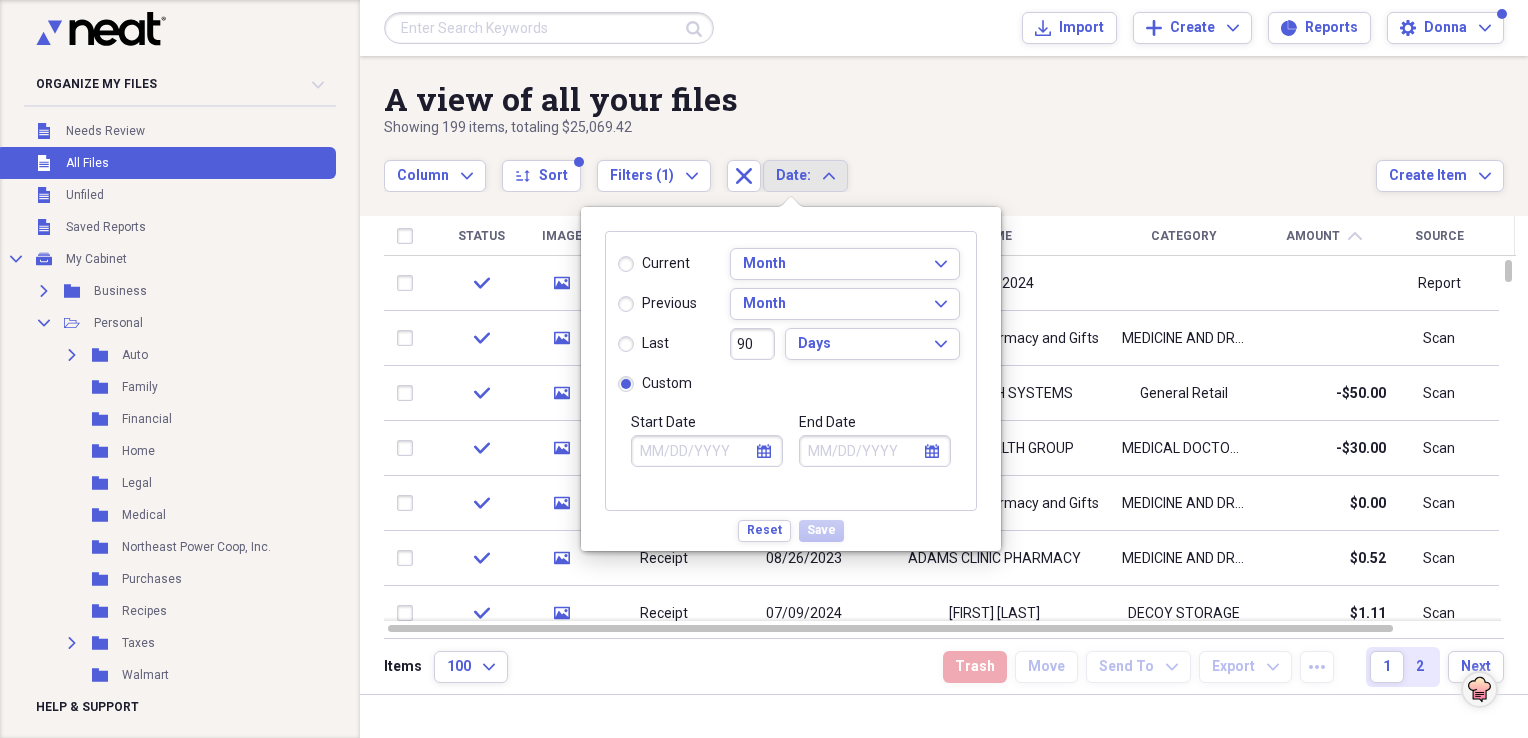 click 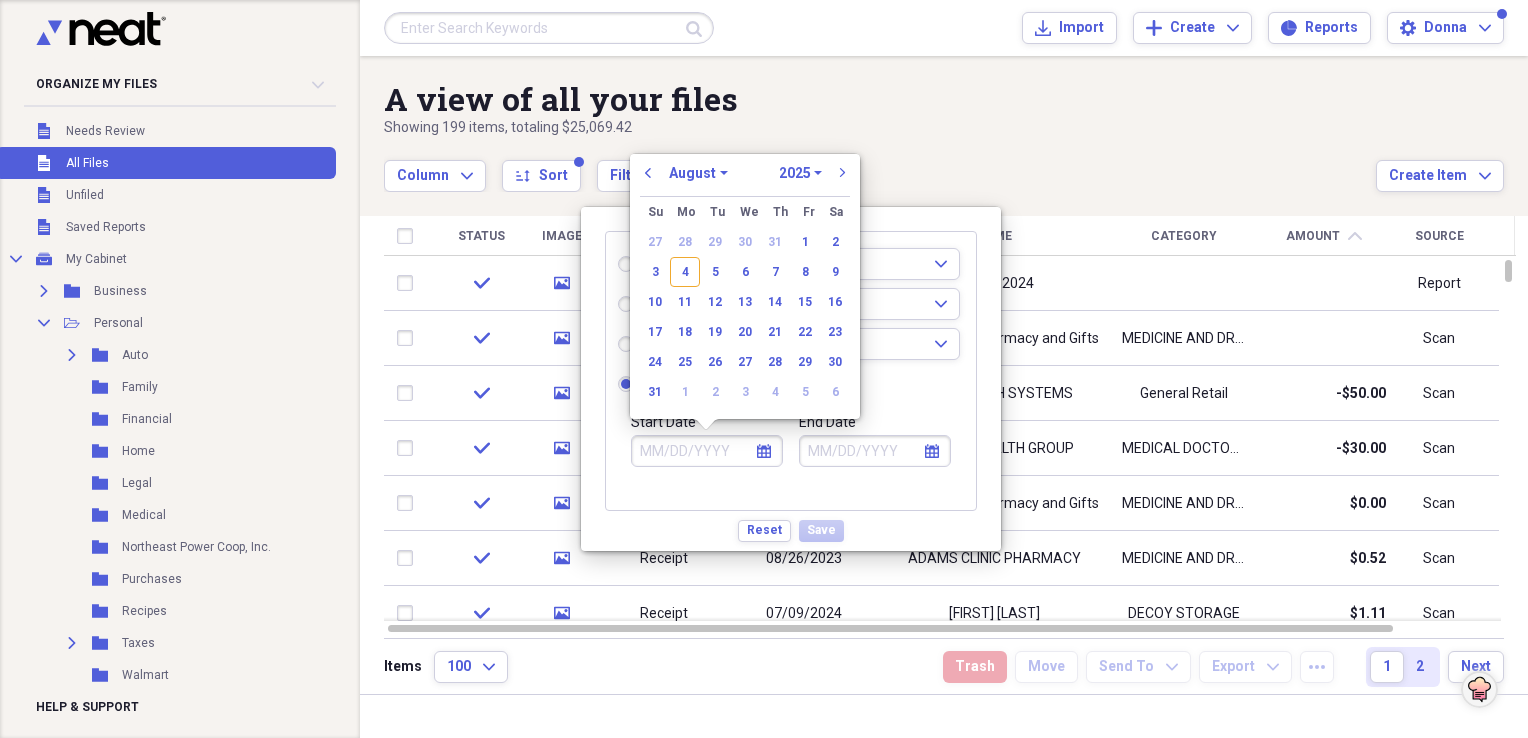 click on "January February March April May June July August September October November December" at bounding box center (698, 173) 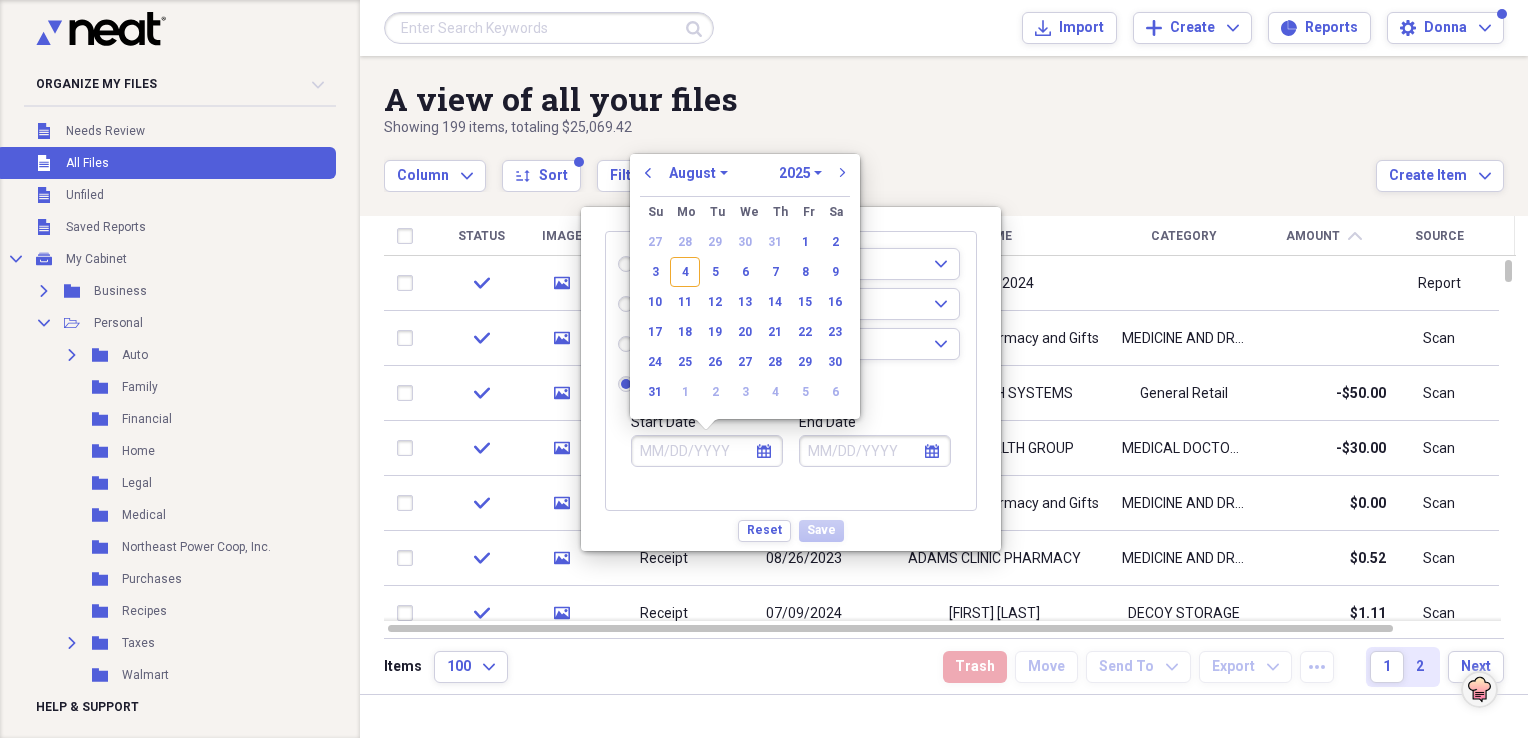 select on "0" 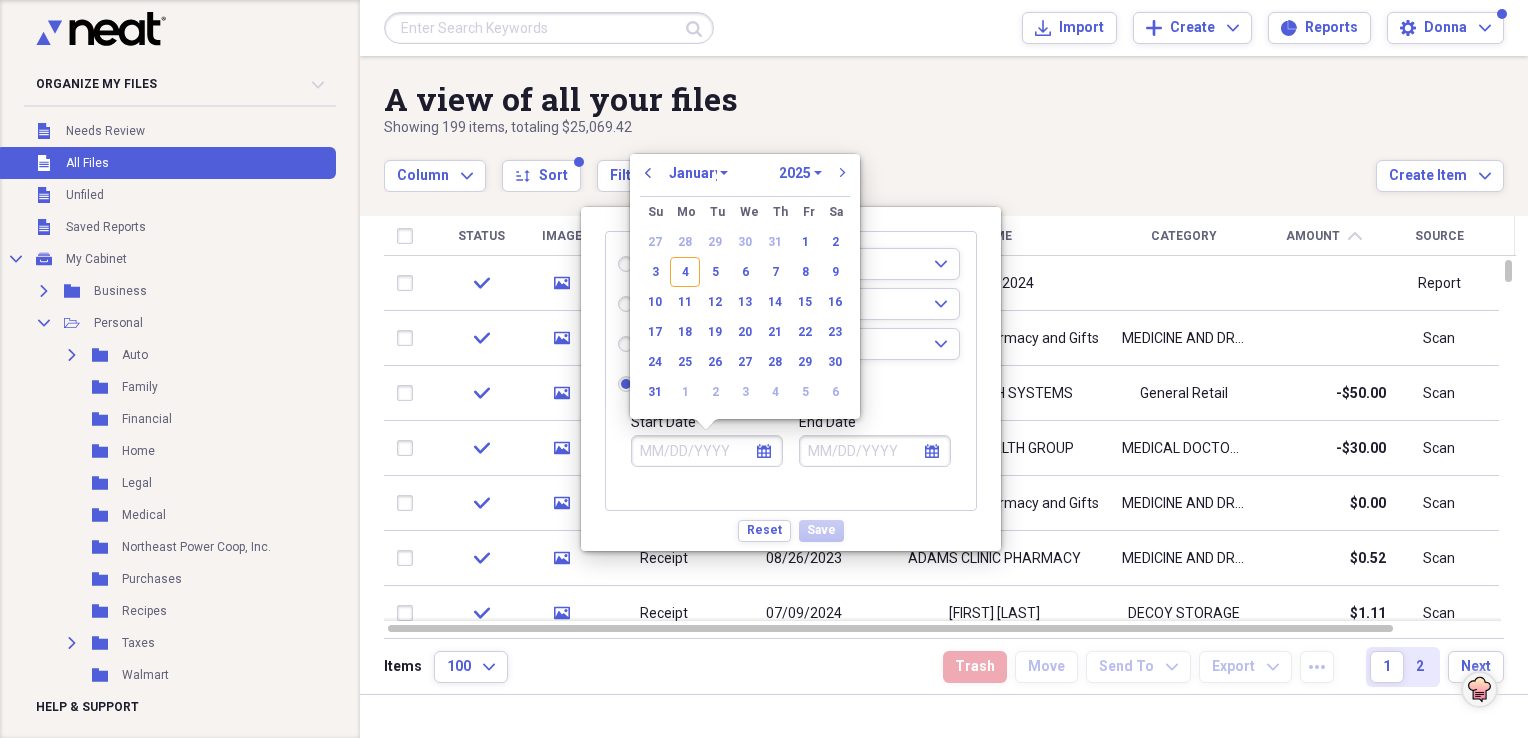 click on "January February March April May June July August September October November December" at bounding box center [698, 173] 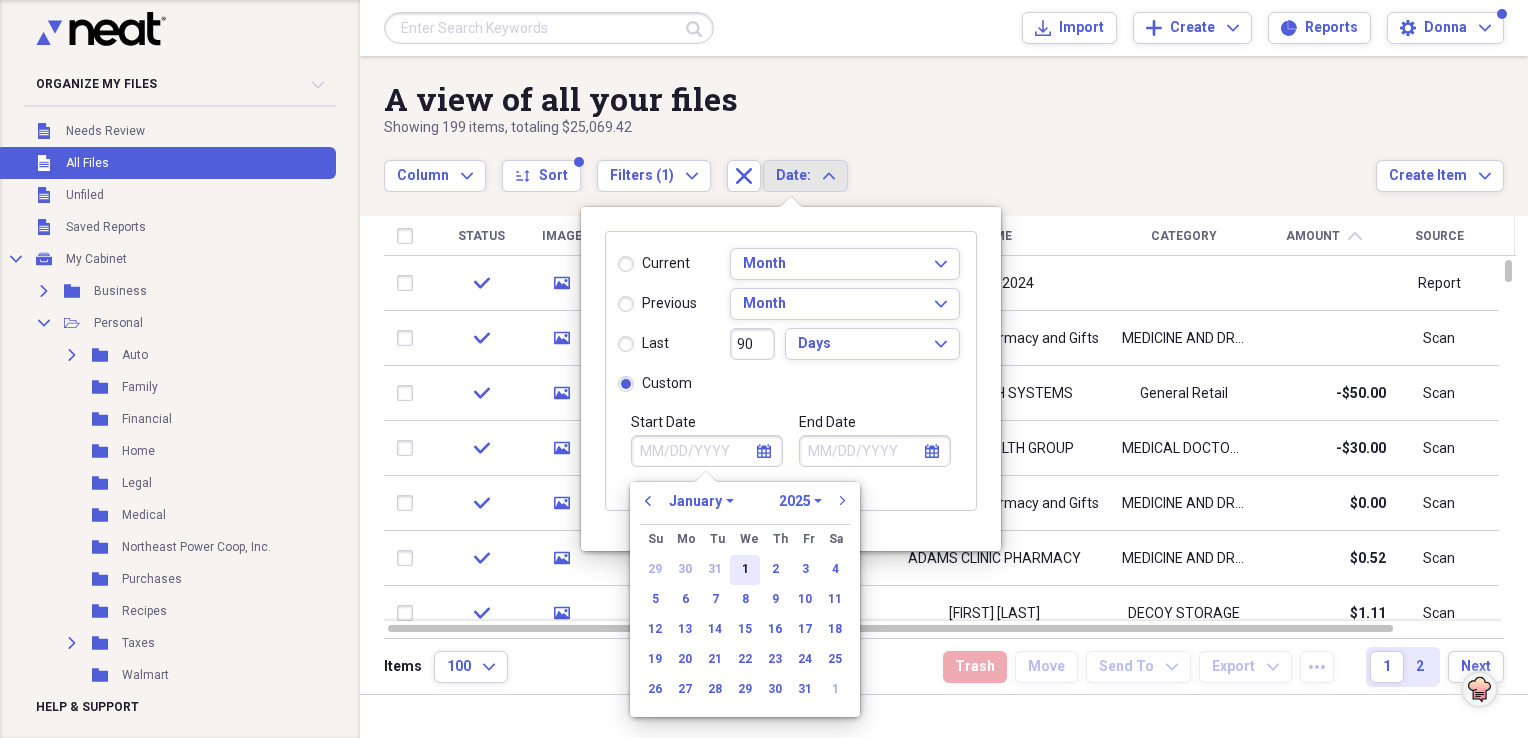click on "1" at bounding box center (745, 570) 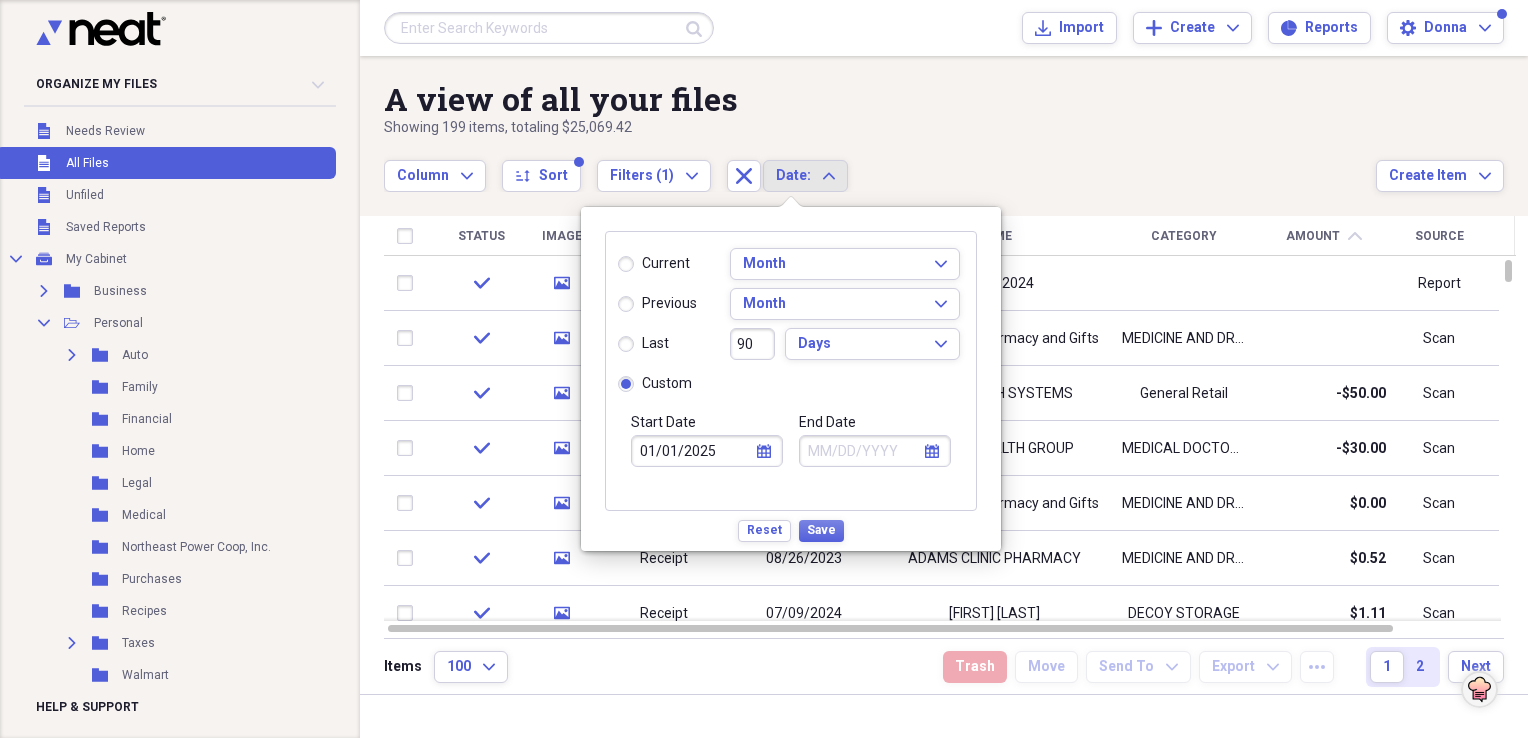 click 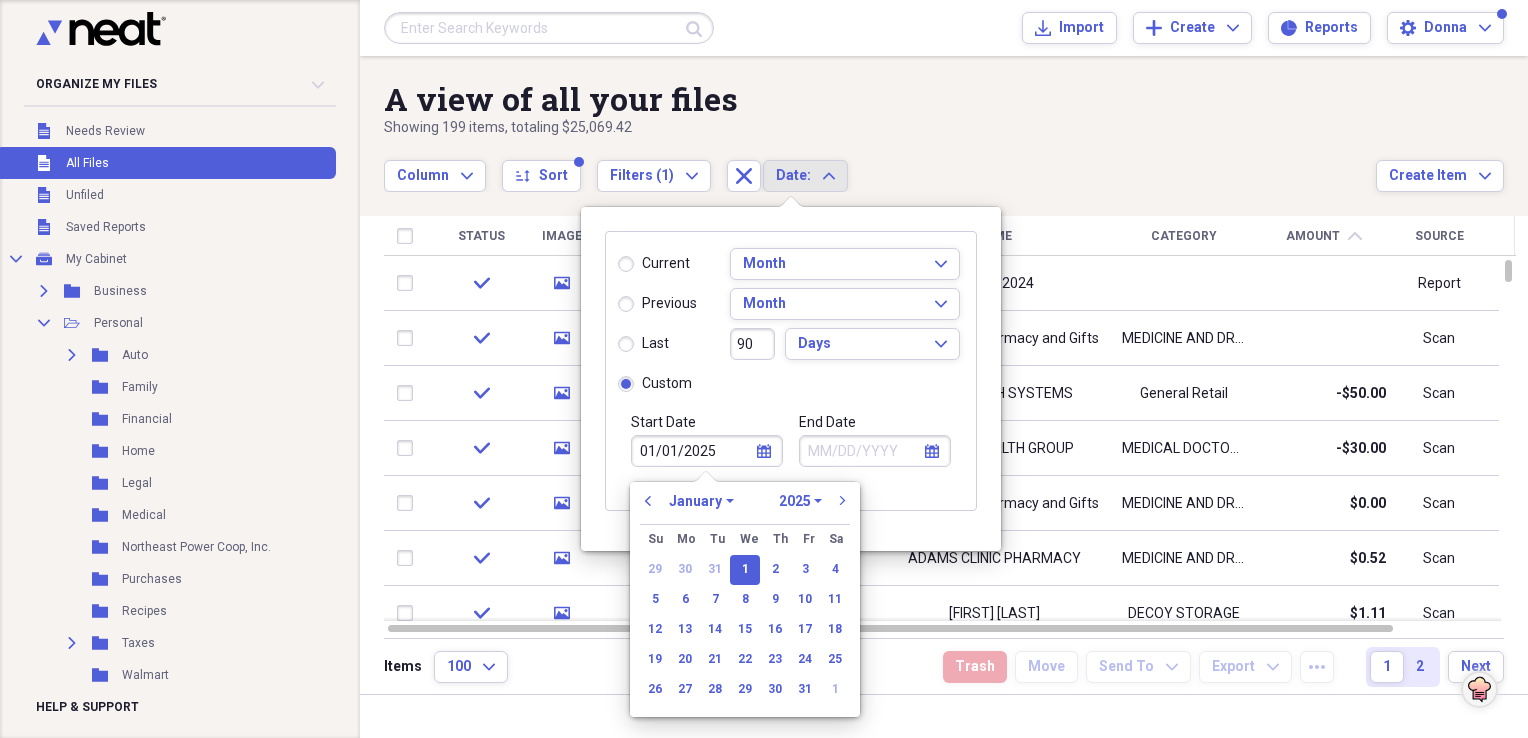 click on "1970 1971 1972 1973 1974 1975 1976 1977 1978 1979 1980 1981 1982 1983 1984 1985 1986 1987 1988 1989 1990 1991 1992 1993 1994 1995 1996 1997 1998 1999 2000 2001 2002 2003 2004 2005 2006 2007 2008 2009 2010 2011 2012 2013 2014 2015 2016 2017 2018 2019 2020 2021 2022 2023 2024 2025 2026 2027 2028 2029 2030 2031 2032 2033 2034 2035" at bounding box center (800, 501) 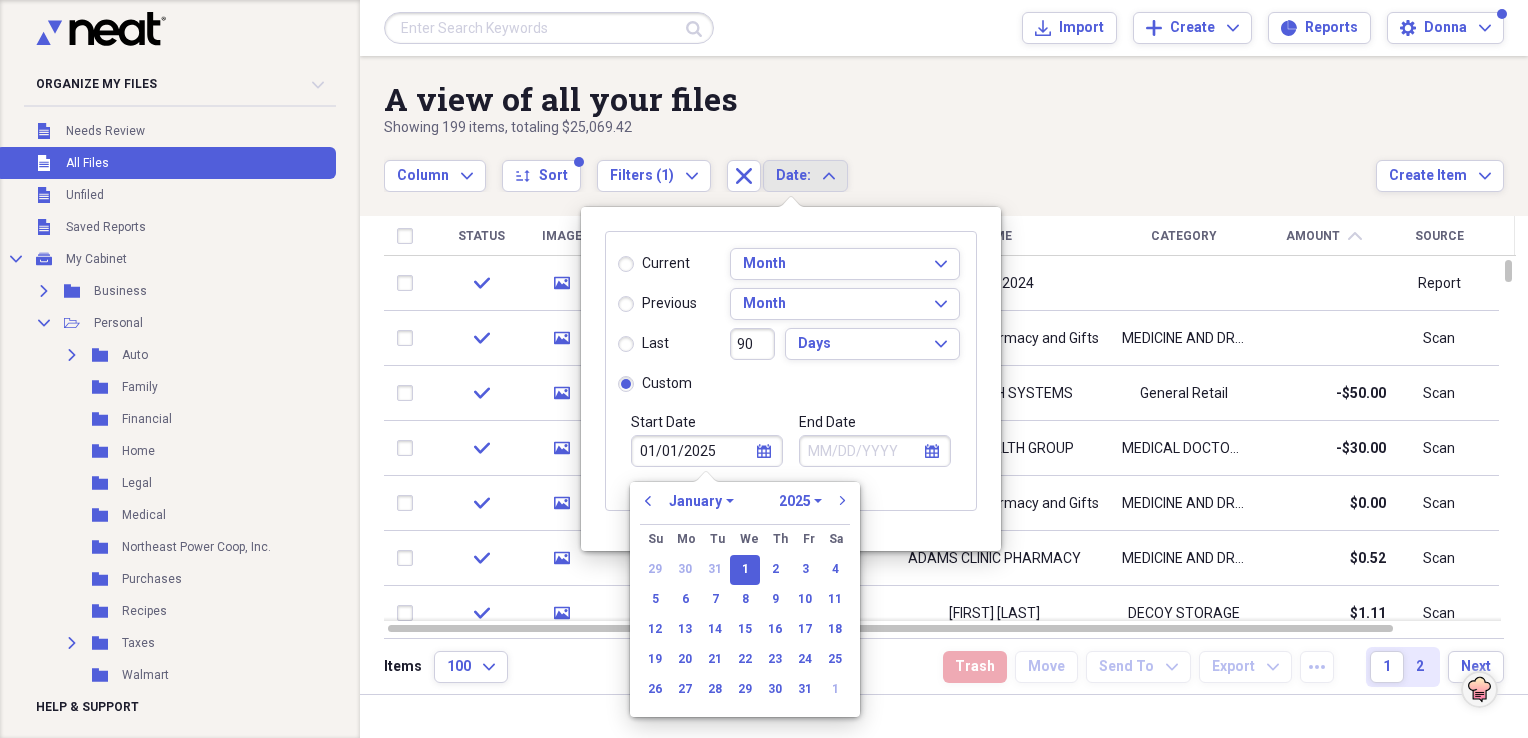 select on "2024" 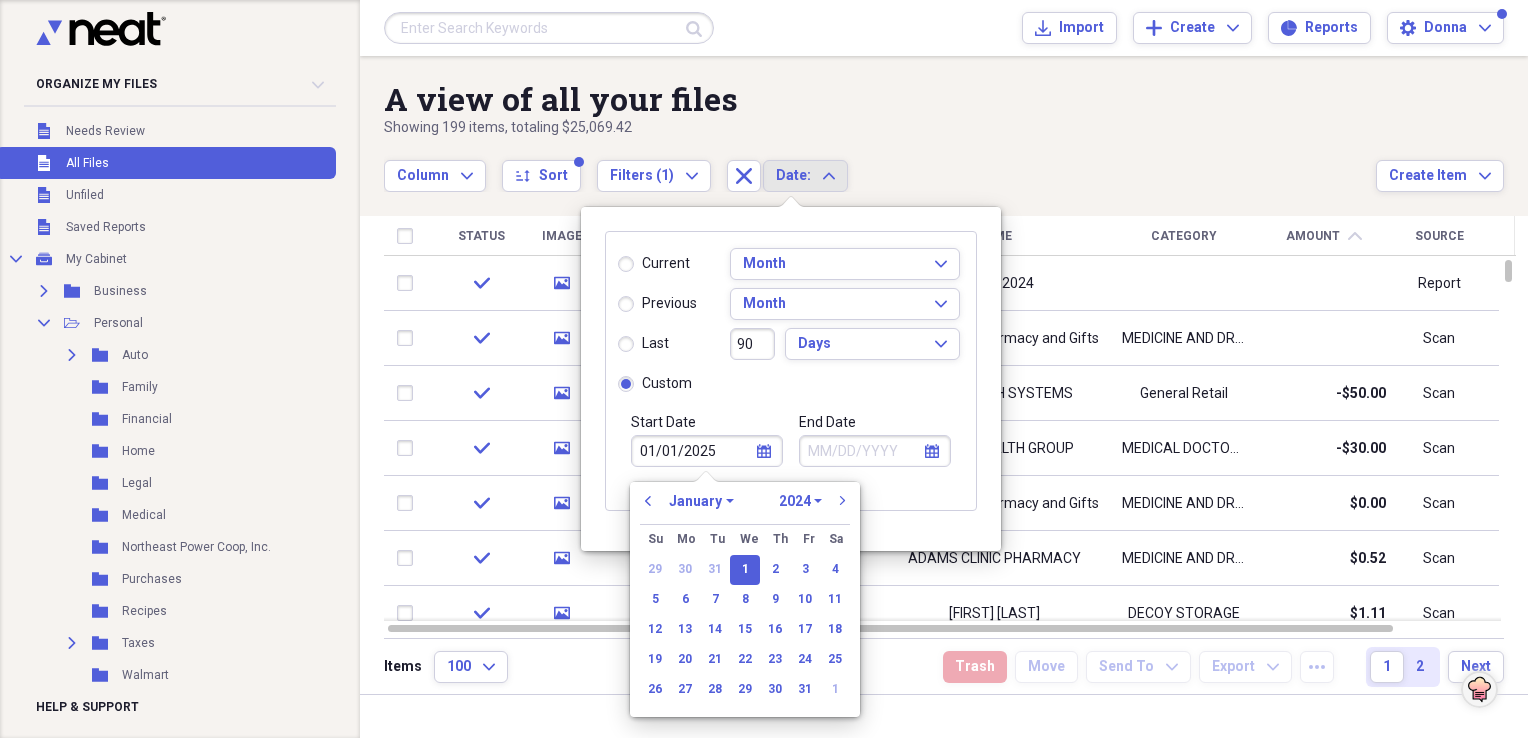 click on "1970 1971 1972 1973 1974 1975 1976 1977 1978 1979 1980 1981 1982 1983 1984 1985 1986 1987 1988 1989 1990 1991 1992 1993 1994 1995 1996 1997 1998 1999 2000 2001 2002 2003 2004 2005 2006 2007 2008 2009 2010 2011 2012 2013 2014 2015 2016 2017 2018 2019 2020 2021 2022 2023 2024 2025 2026 2027 2028 2029 2030 2031 2032 2033 2034 2035" at bounding box center (800, 501) 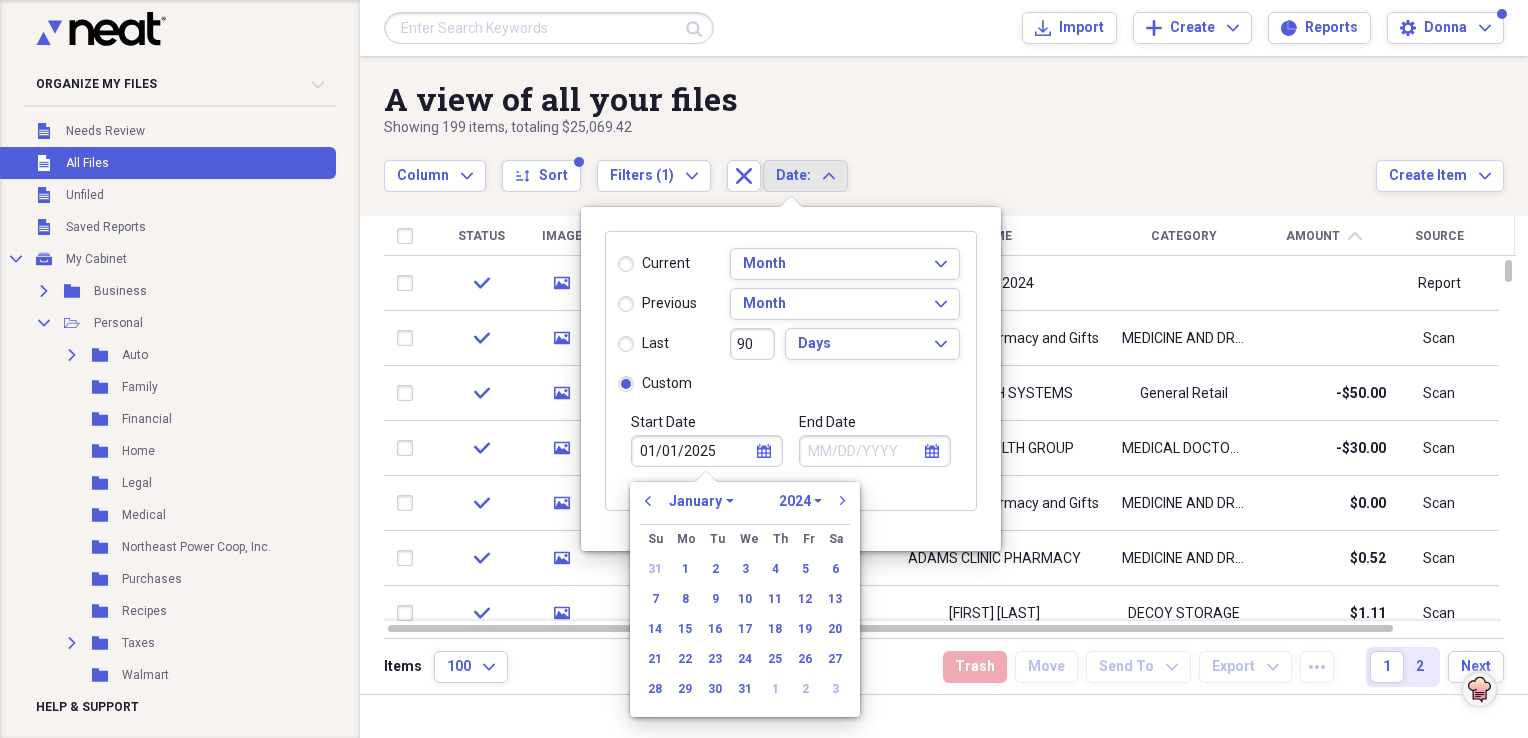 click on "1970 1971 1972 1973 1974 1975 1976 1977 1978 1979 1980 1981 1982 1983 1984 1985 1986 1987 1988 1989 1990 1991 1992 1993 1994 1995 1996 1997 1998 1999 2000 2001 2002 2003 2004 2005 2006 2007 2008 2009 2010 2011 2012 2013 2014 2015 2016 2017 2018 2019 2020 2021 2022 2023 2024 2025 2026 2027 2028 2029 2030 2031 2032 2033 2034 2035" at bounding box center [800, 501] 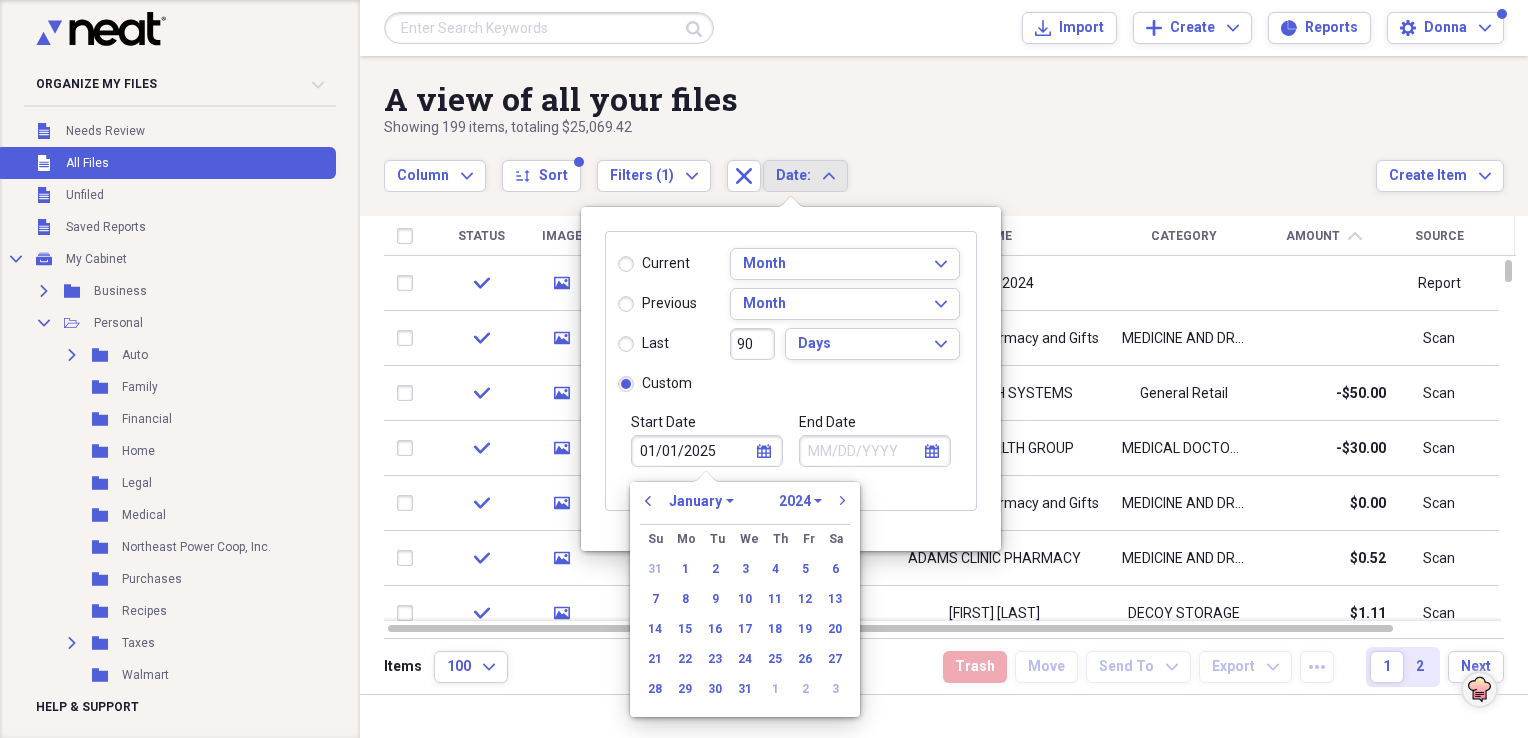 click on "End Date calendar Calendar" at bounding box center [875, 461] 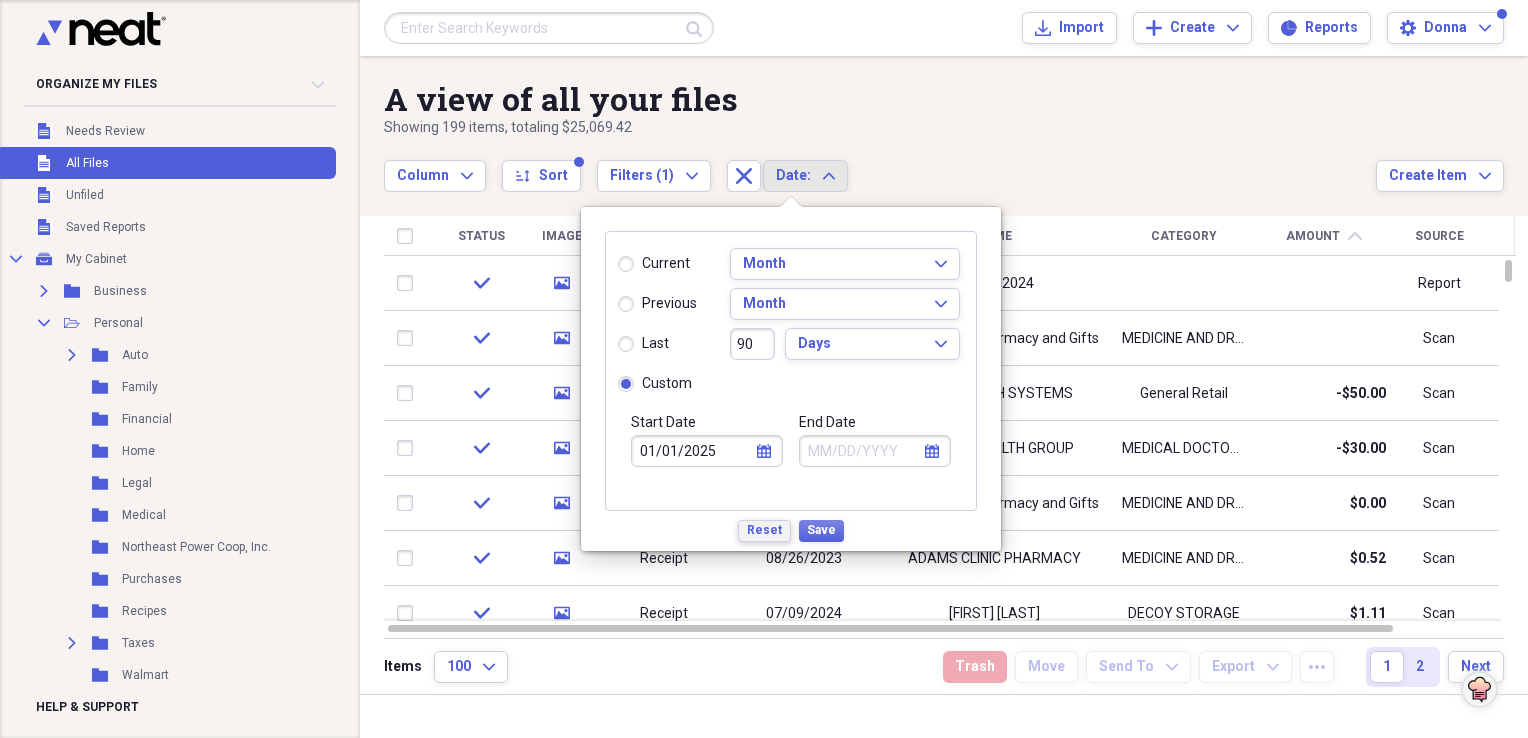 click on "Reset" at bounding box center [764, 530] 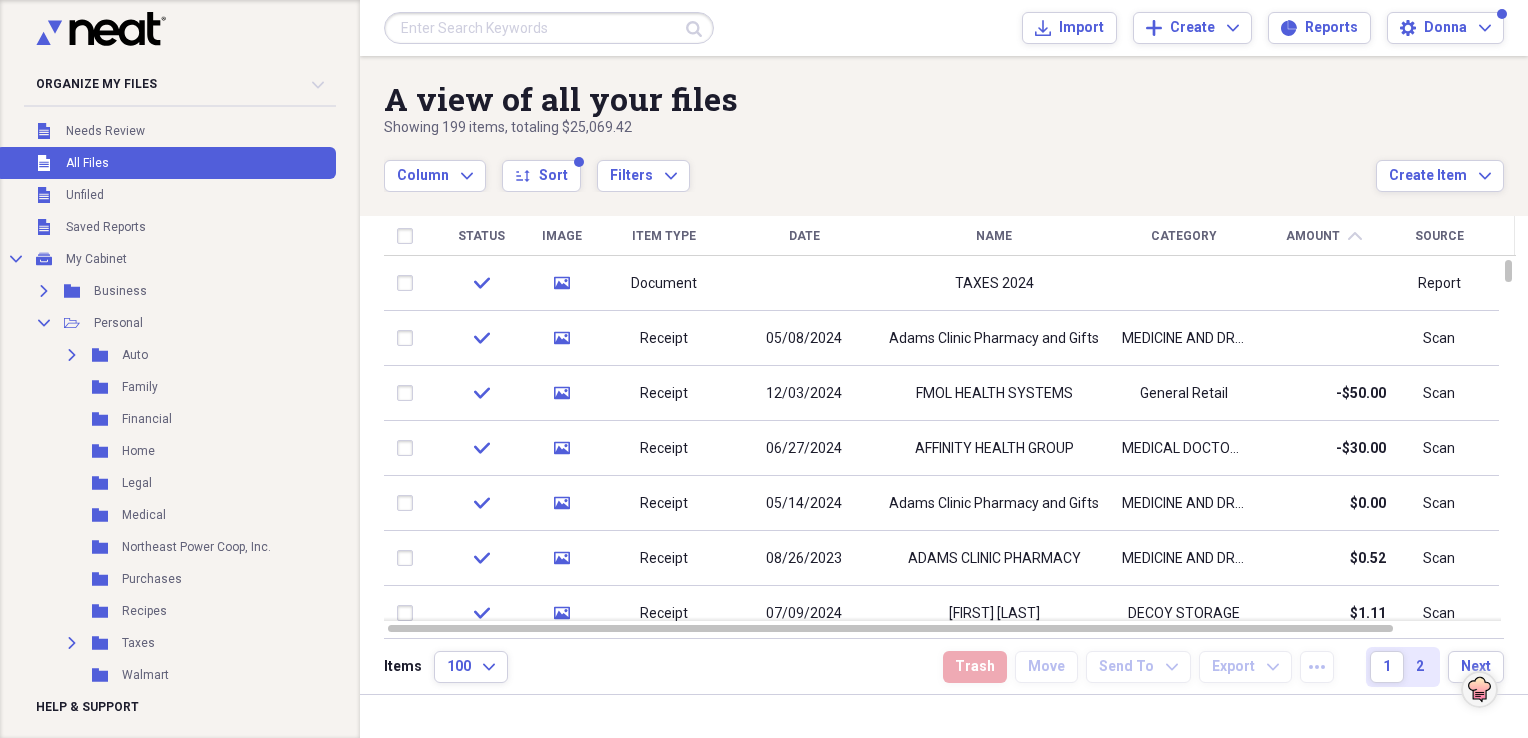 click on "Date" at bounding box center [804, 236] 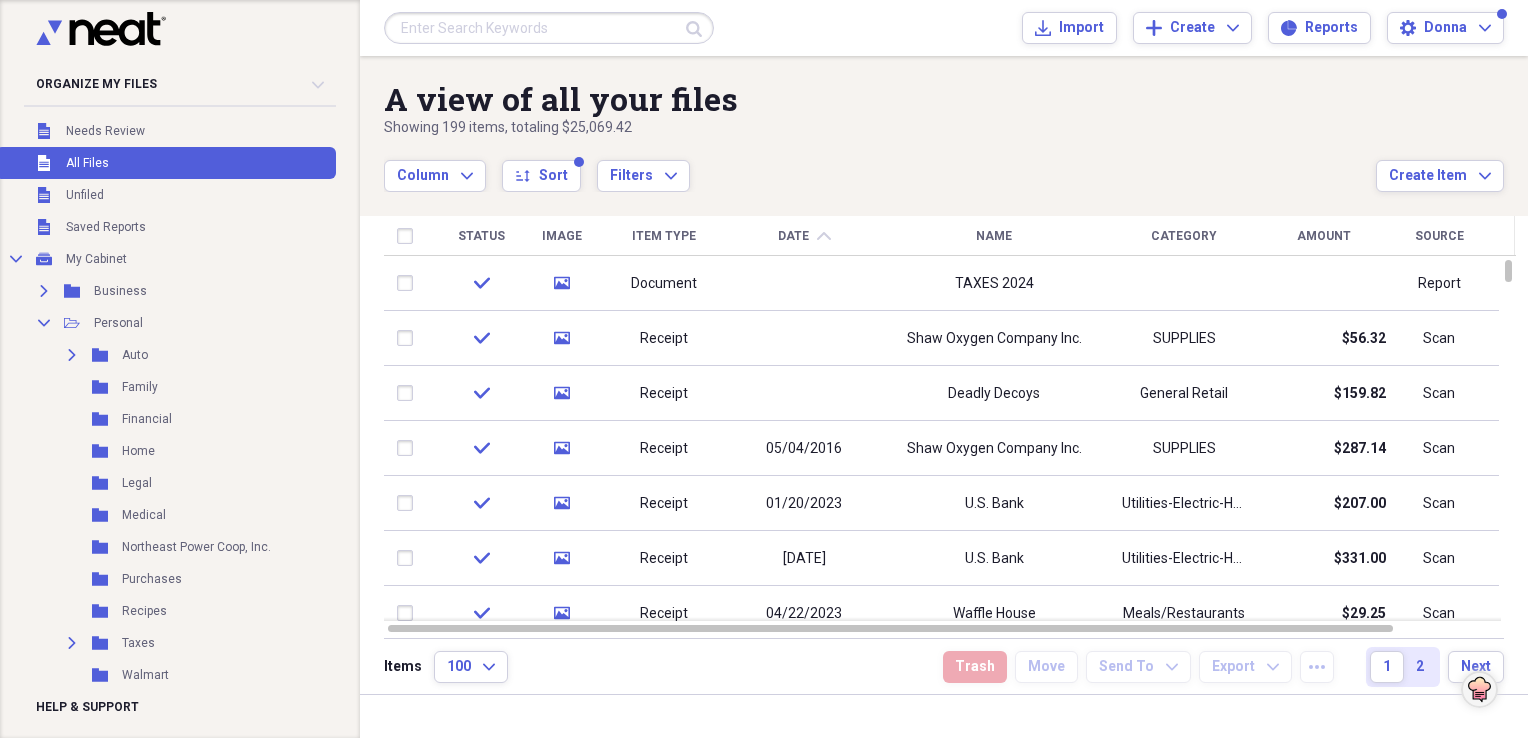 click on "Amount" at bounding box center [1324, 236] 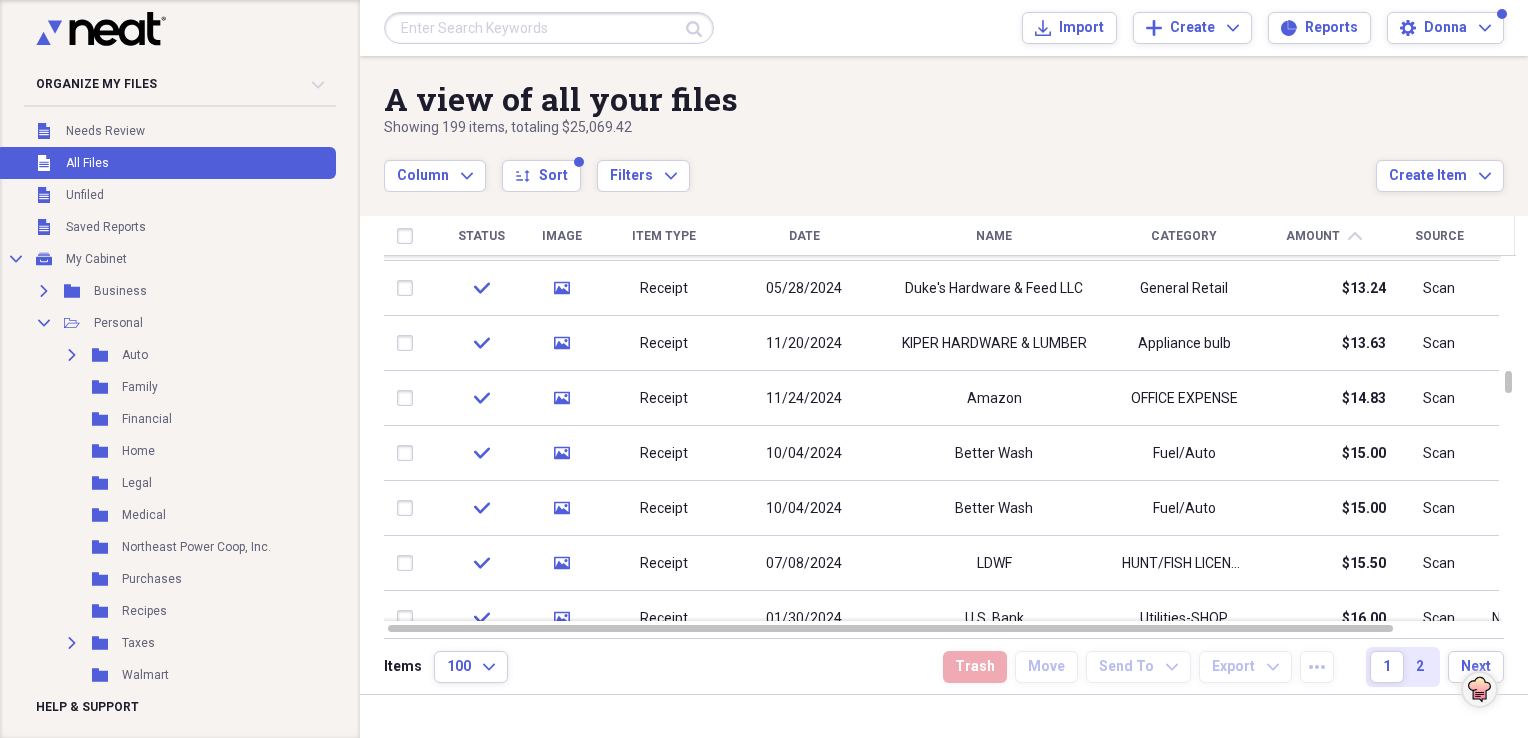 click on "Amount" at bounding box center (1313, 236) 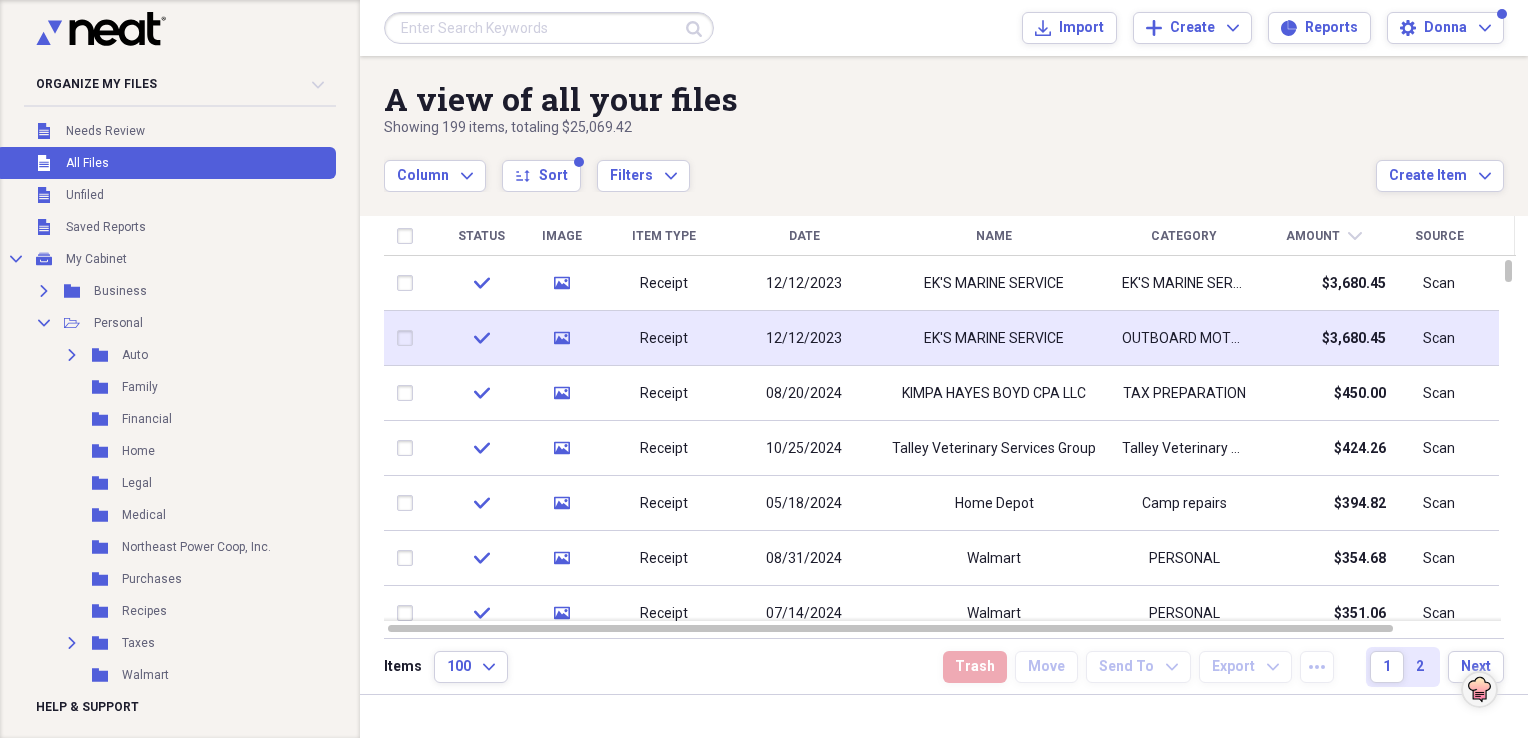 drag, startPoint x: 1015, startPoint y: 333, endPoint x: 1067, endPoint y: 347, distance: 53.851646 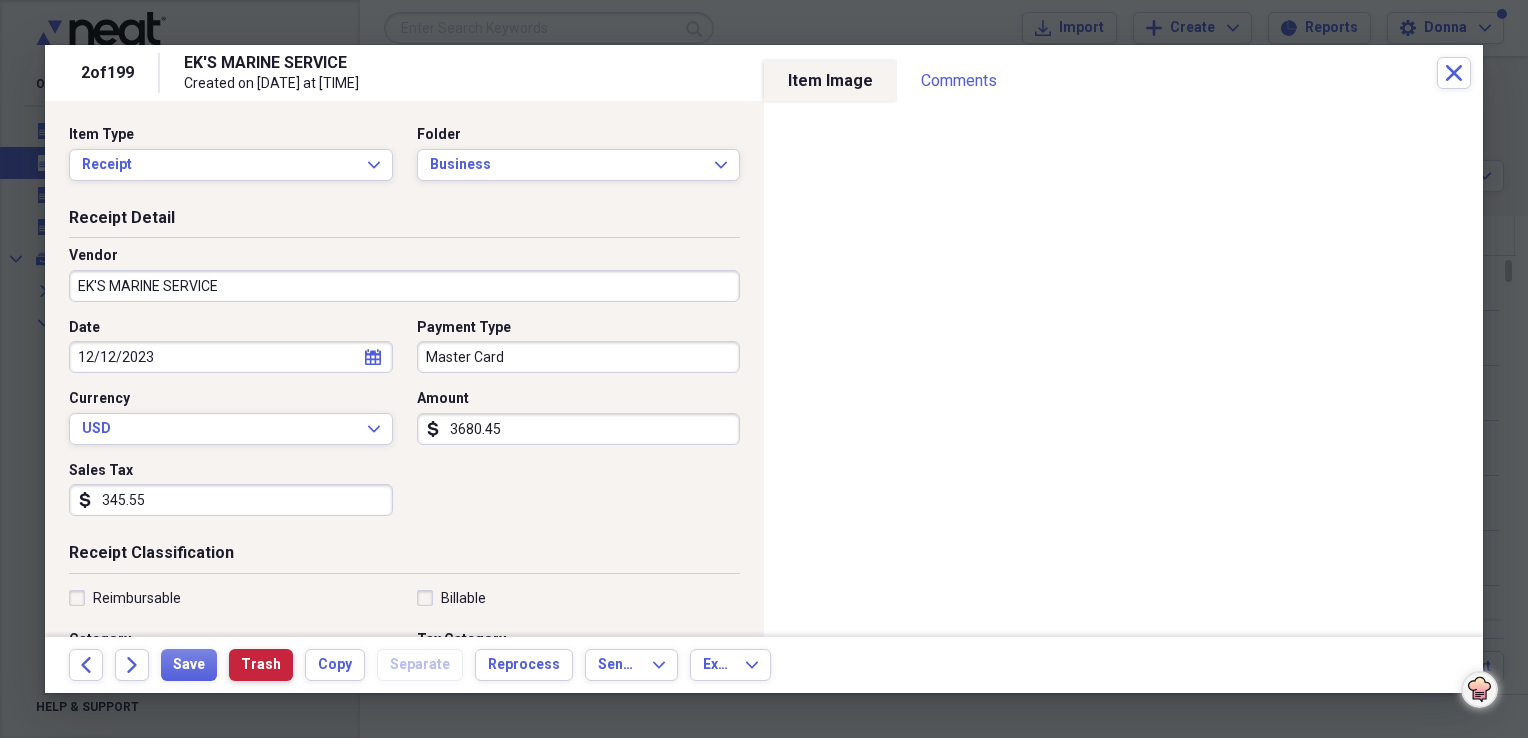 click on "Trash" at bounding box center [261, 665] 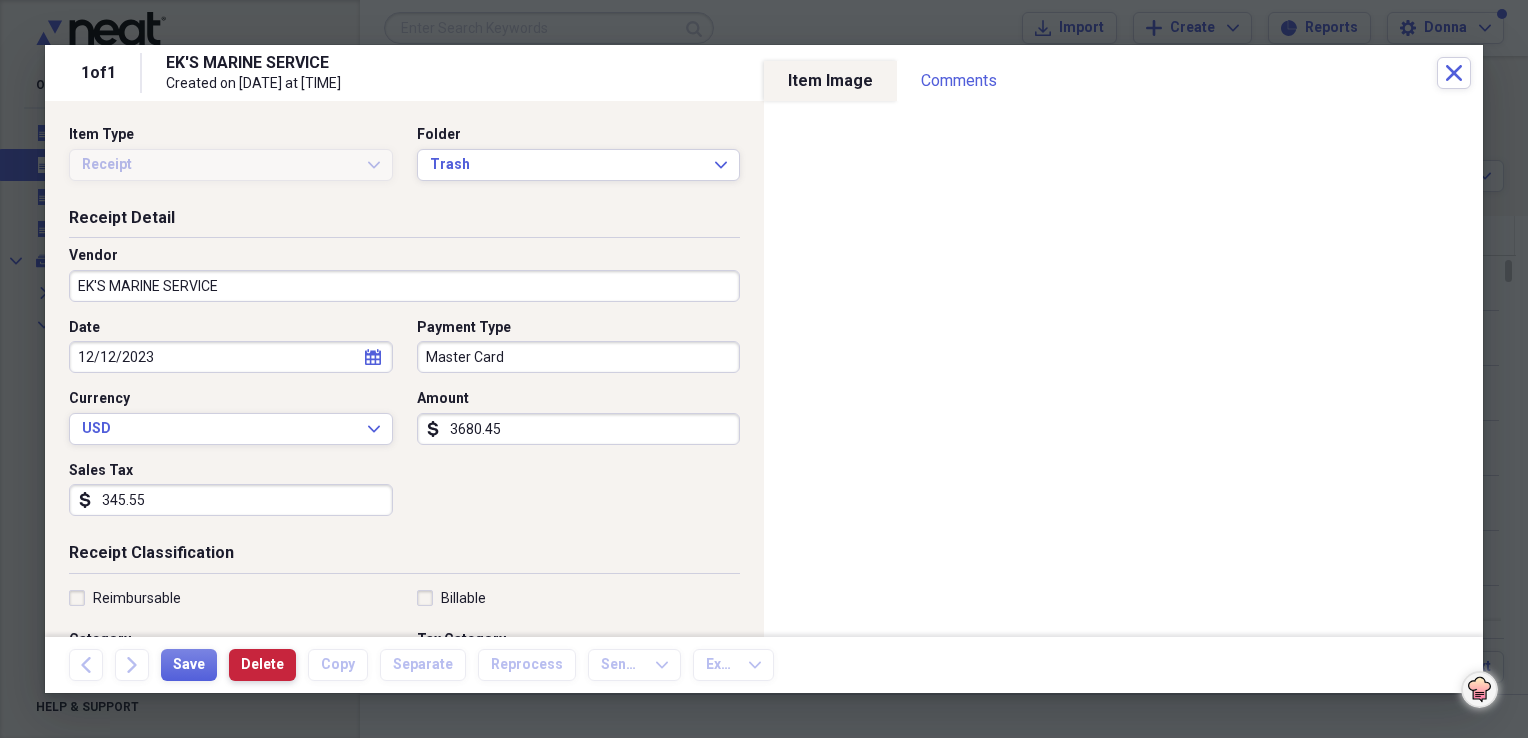 click on "Delete" at bounding box center [262, 665] 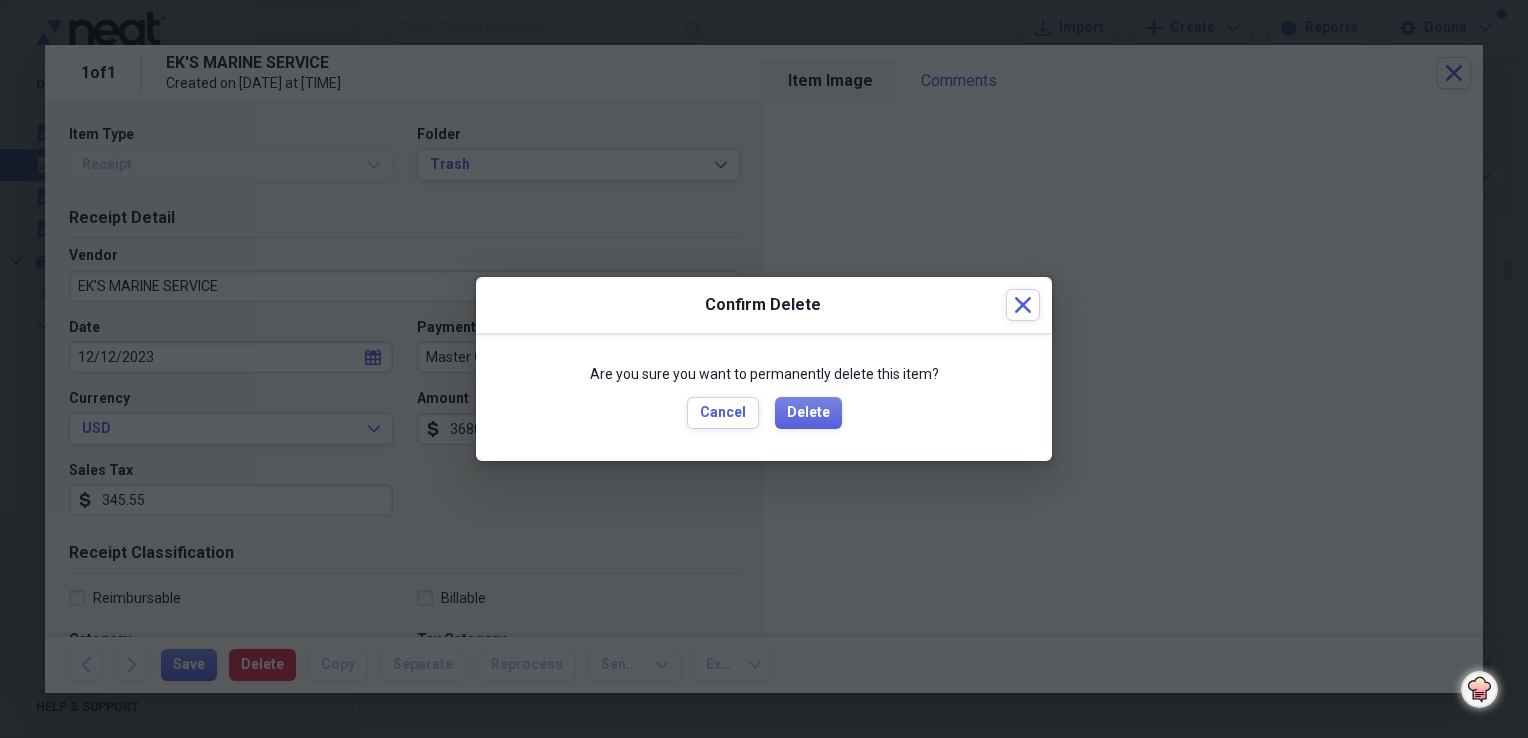 click on "Are you sure you want to permanently delete this item? Cancel Delete" at bounding box center [764, 397] 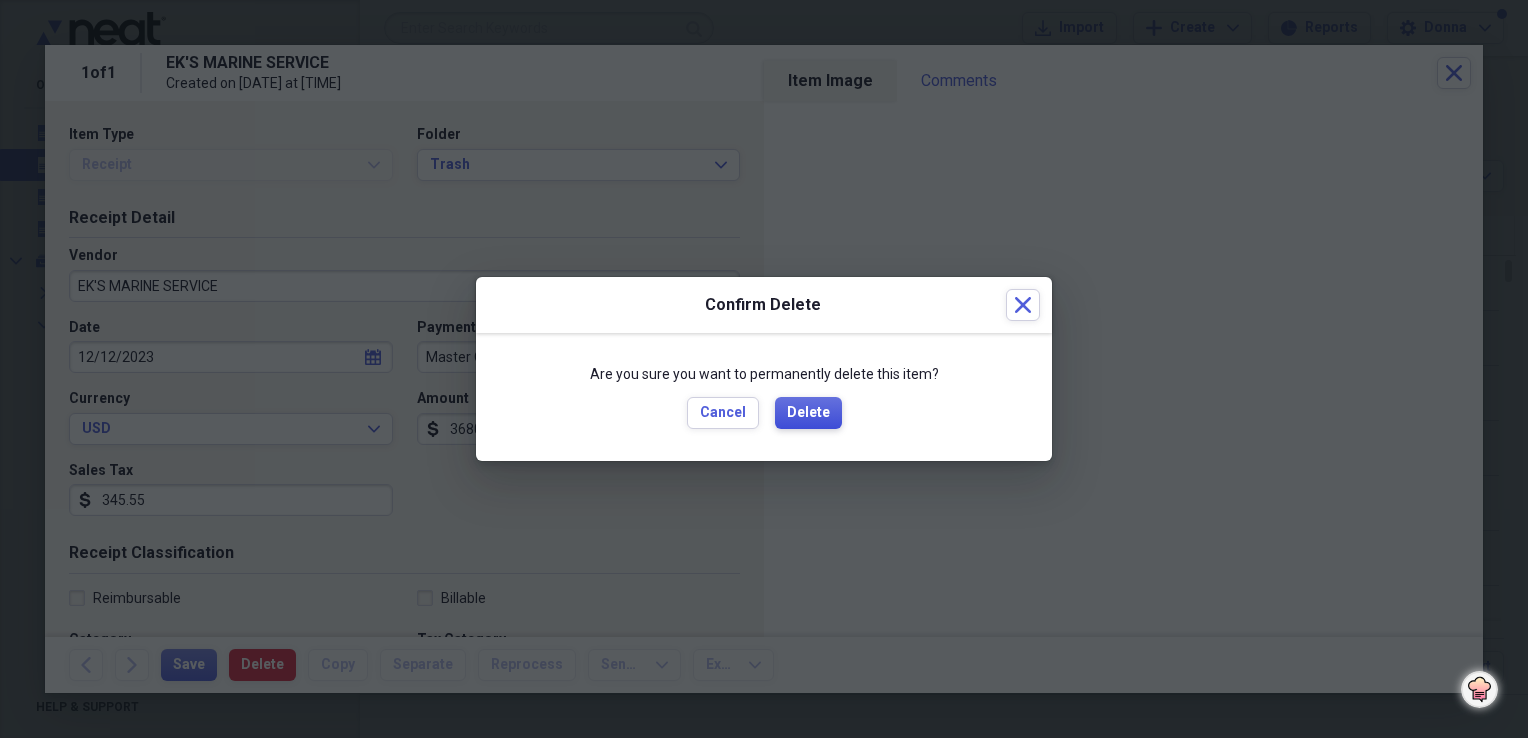 click on "Delete" at bounding box center (808, 413) 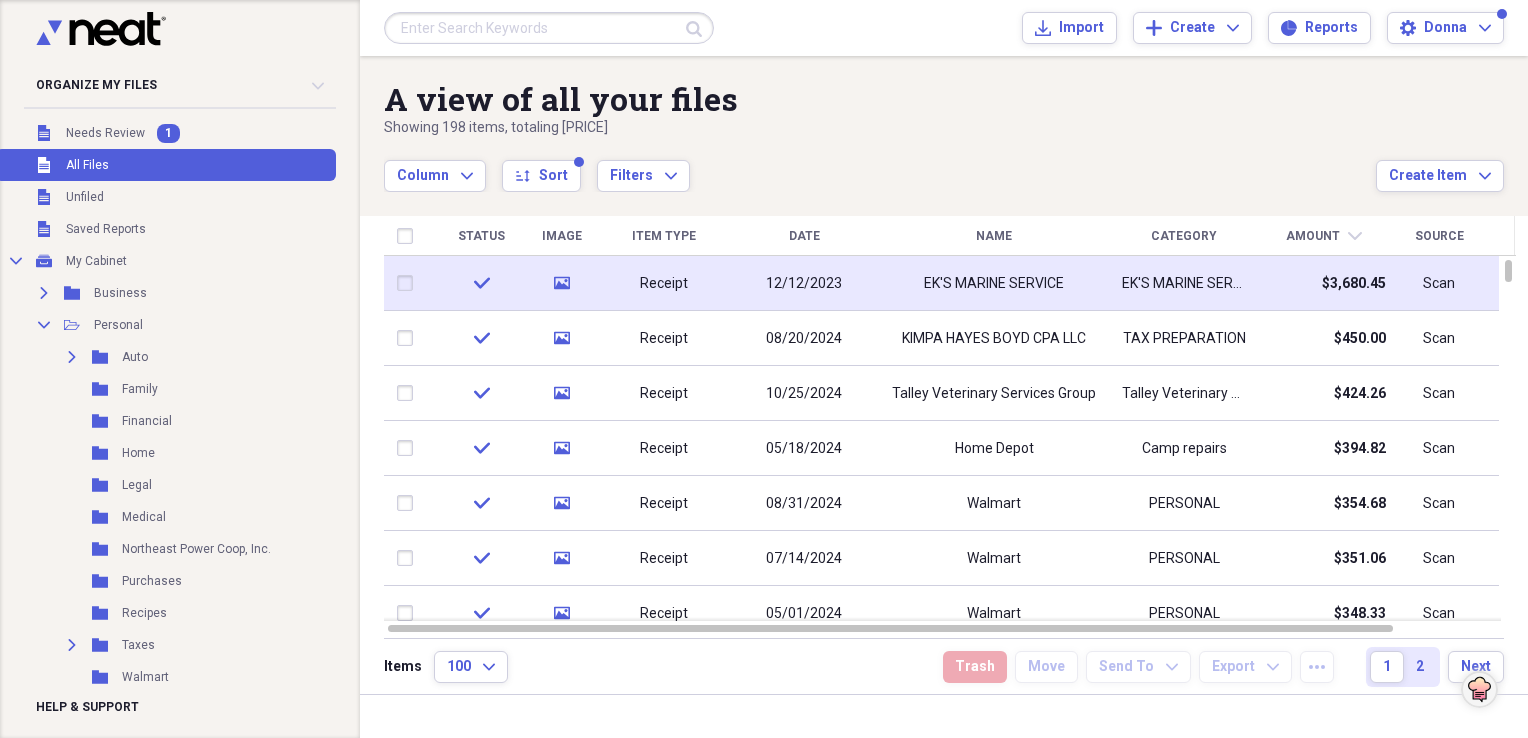 click on "EK'S MARINE SERVICE" at bounding box center (994, 284) 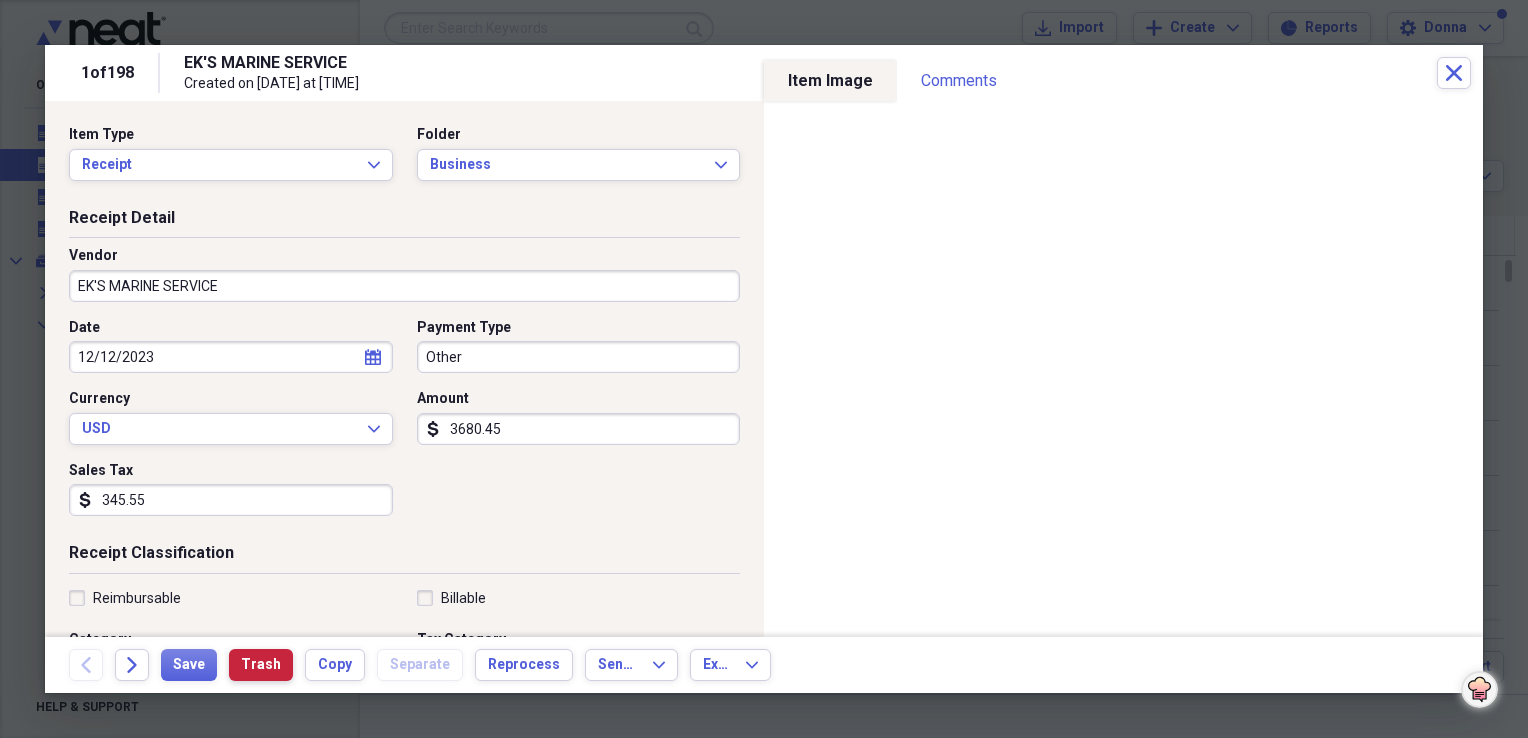 click on "Trash" at bounding box center [261, 665] 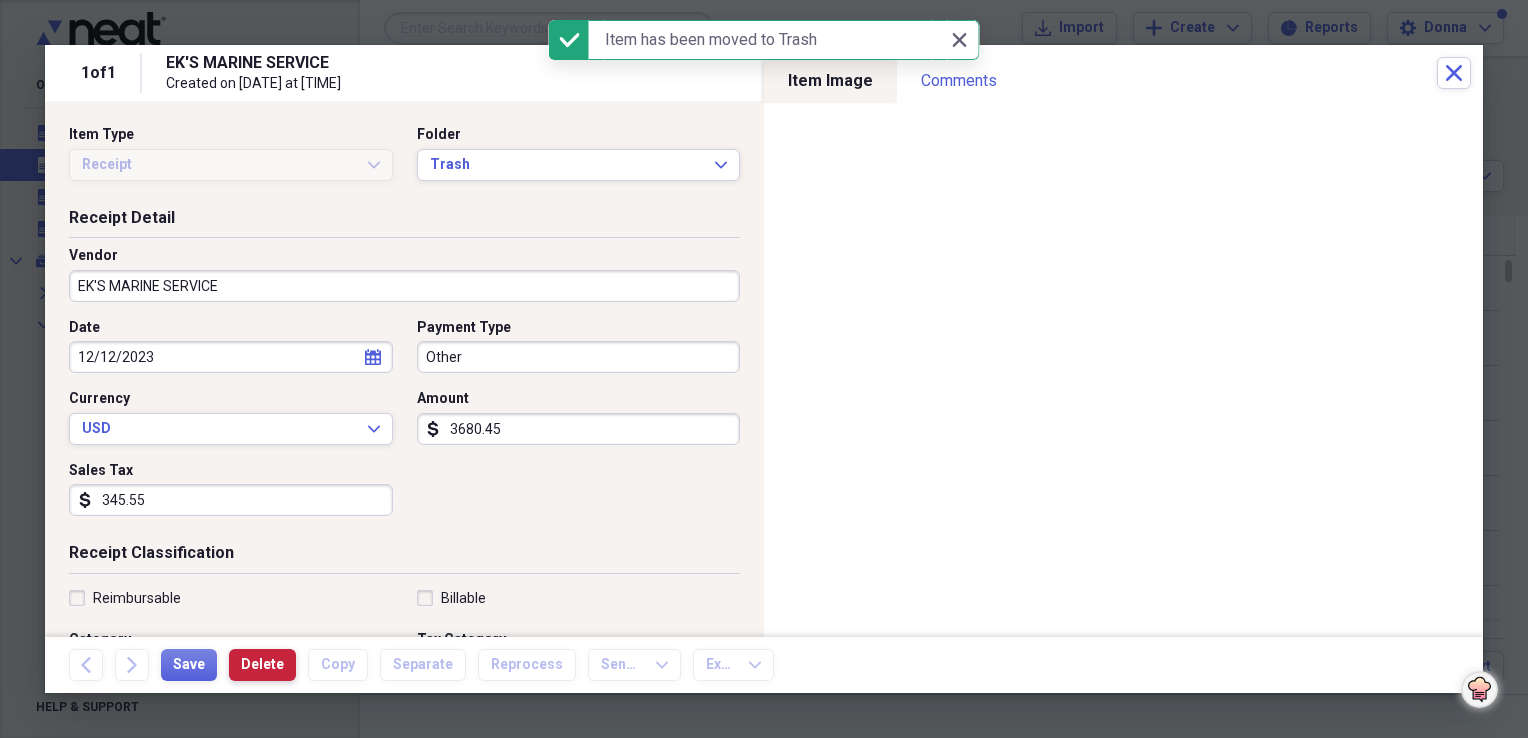 click on "Delete" at bounding box center [262, 665] 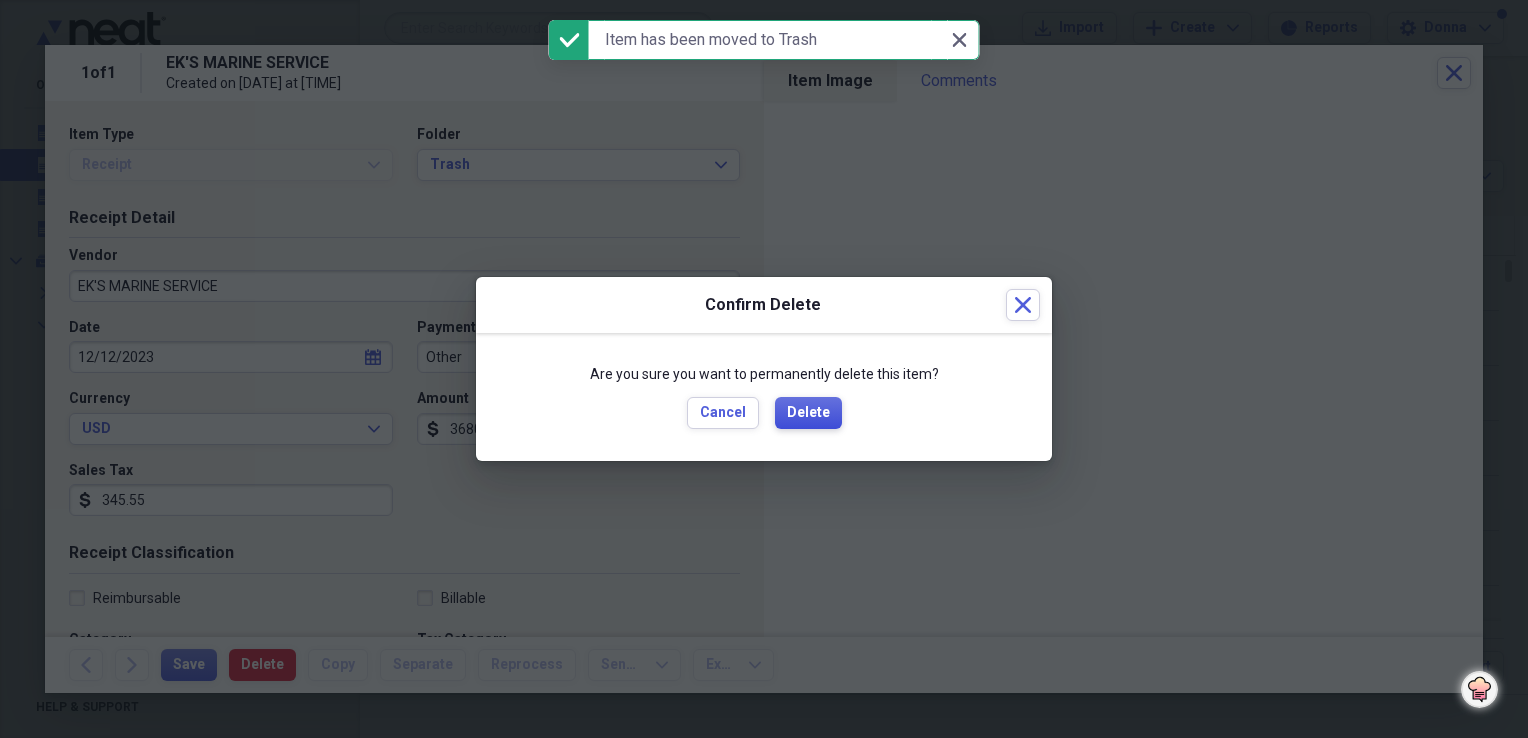 click on "Delete" at bounding box center [808, 413] 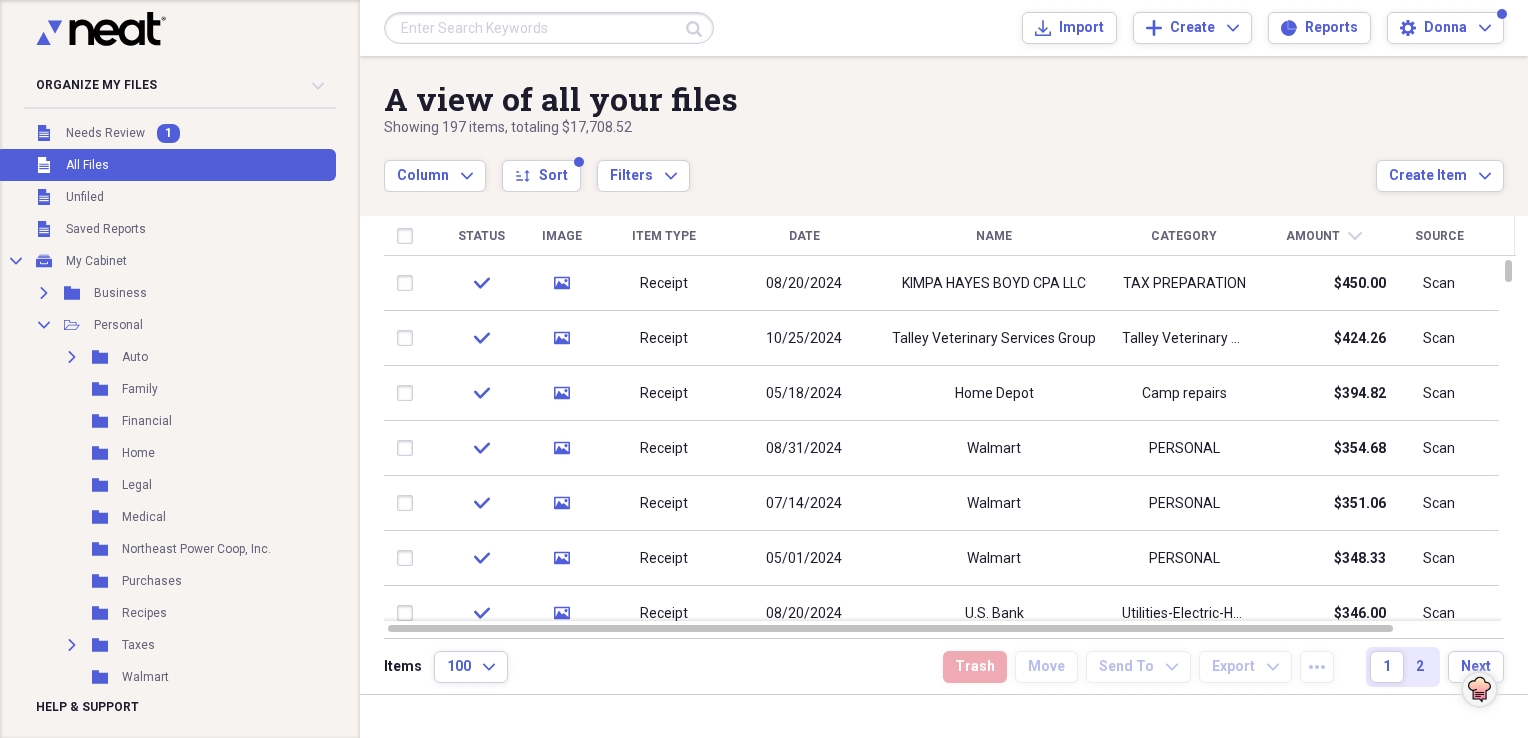 click on "Date" at bounding box center [804, 236] 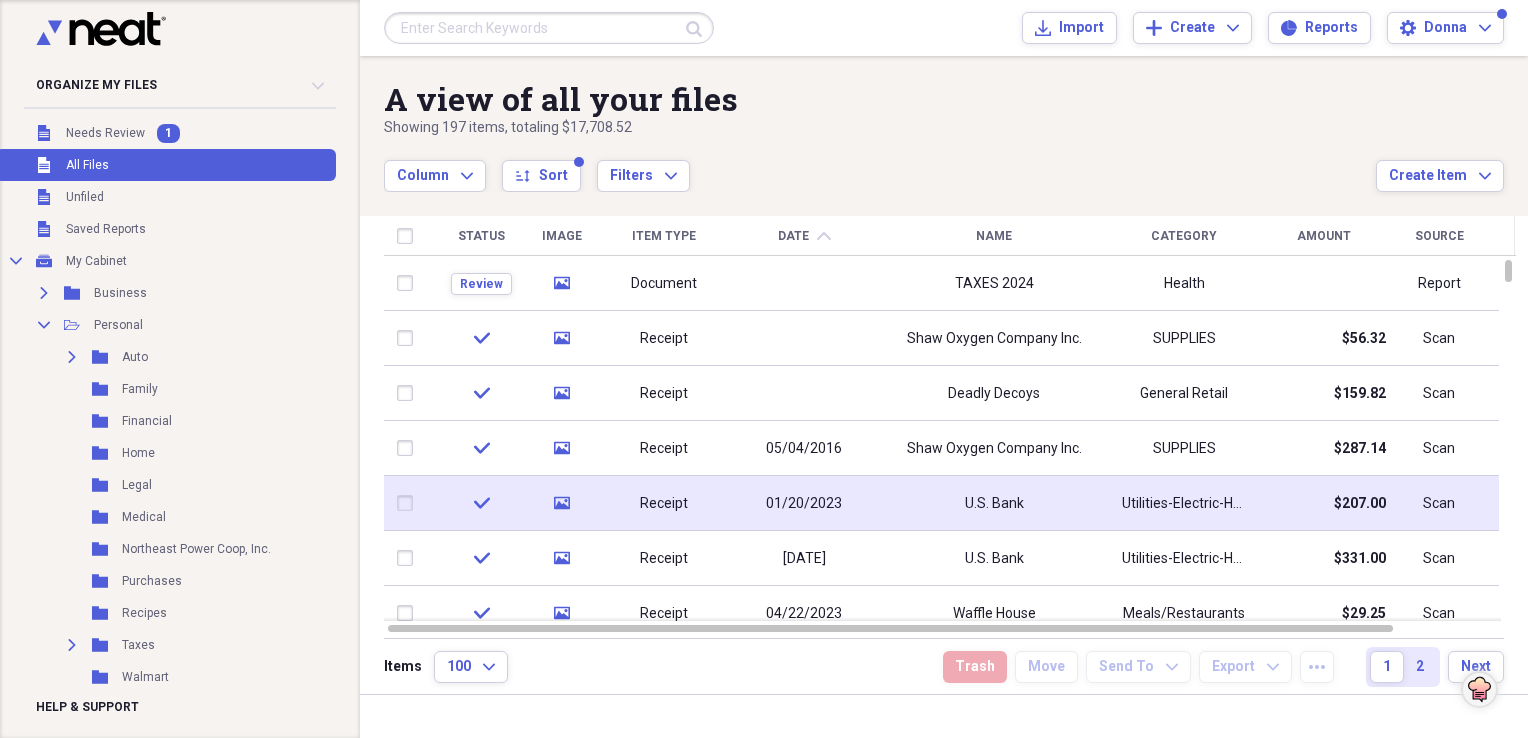 click at bounding box center (409, 503) 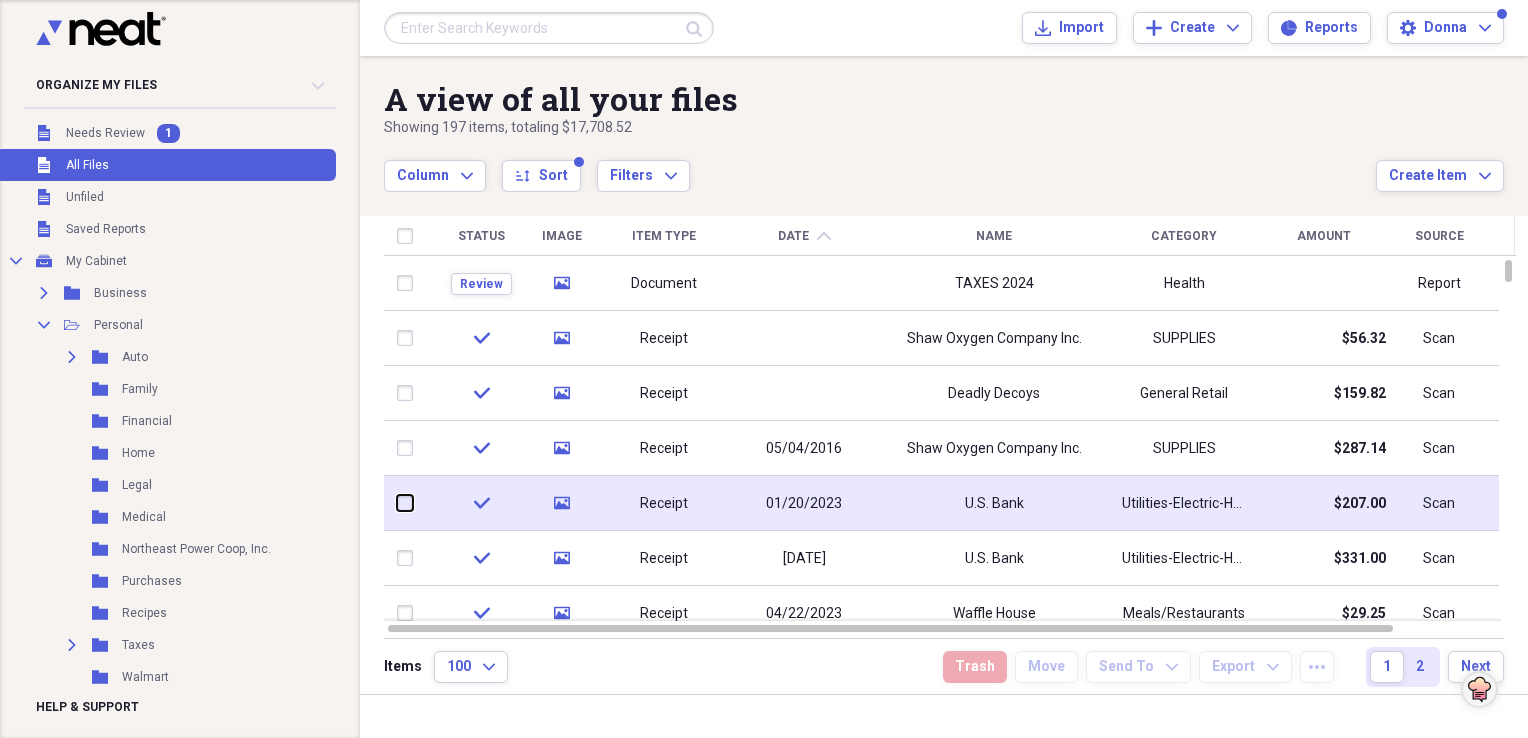 click at bounding box center (397, 503) 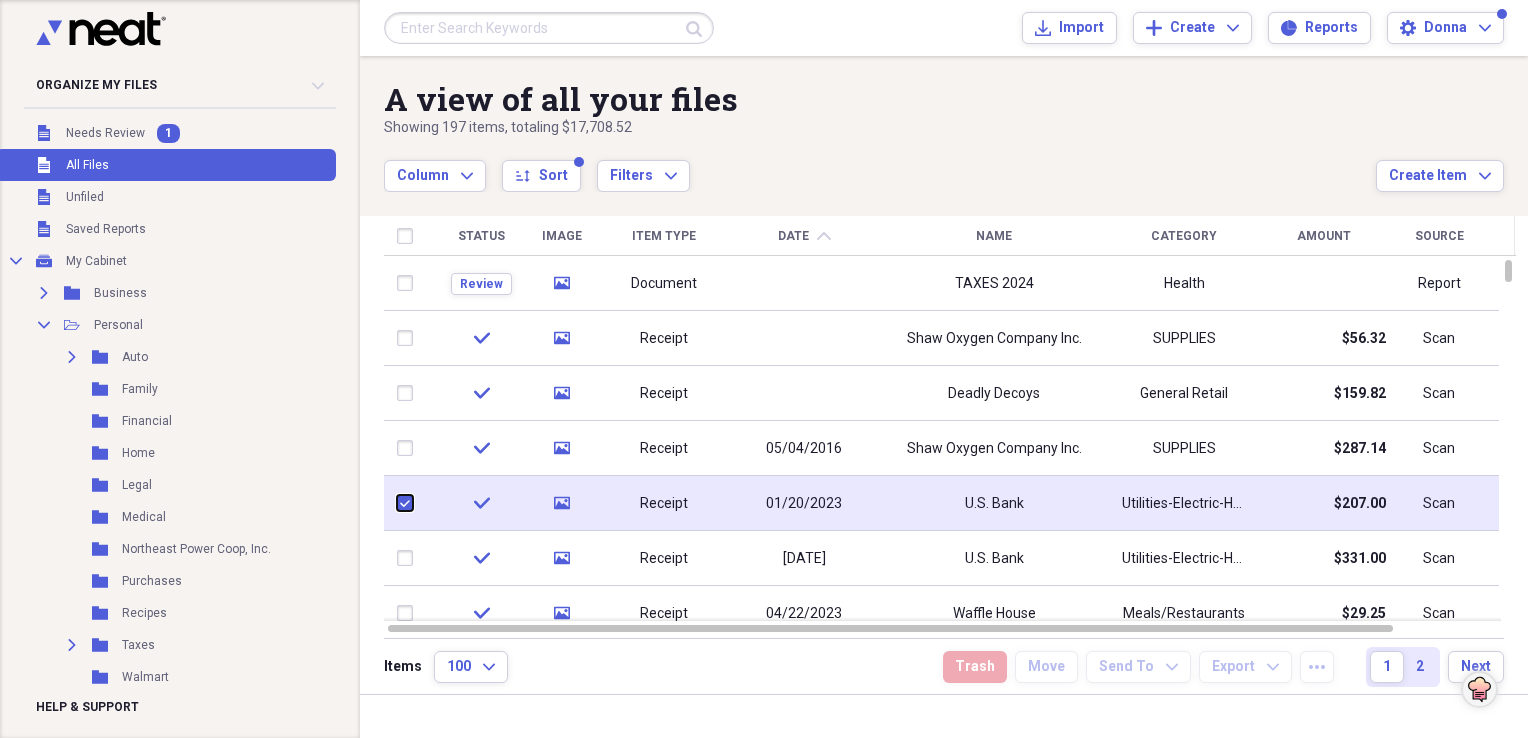 checkbox on "true" 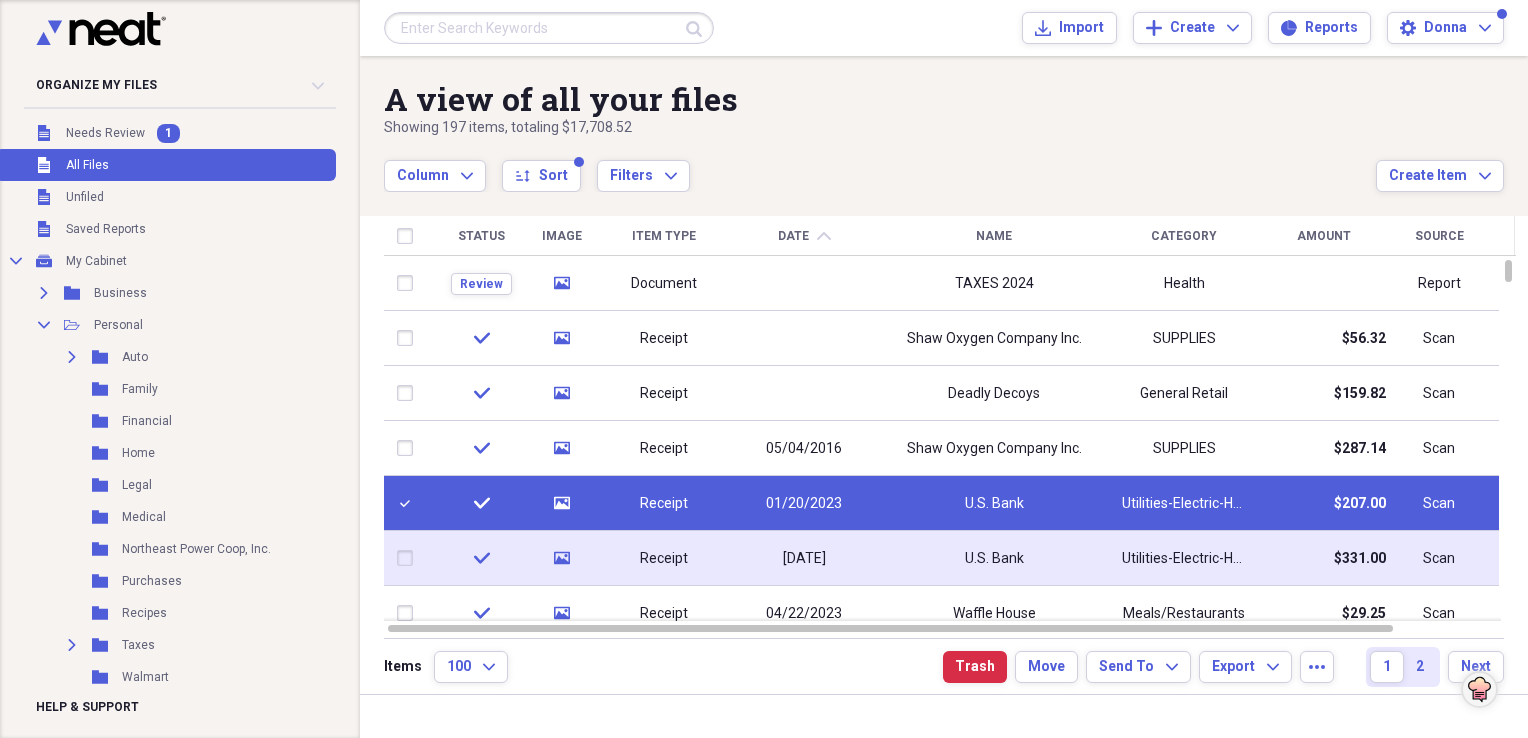 click at bounding box center (409, 558) 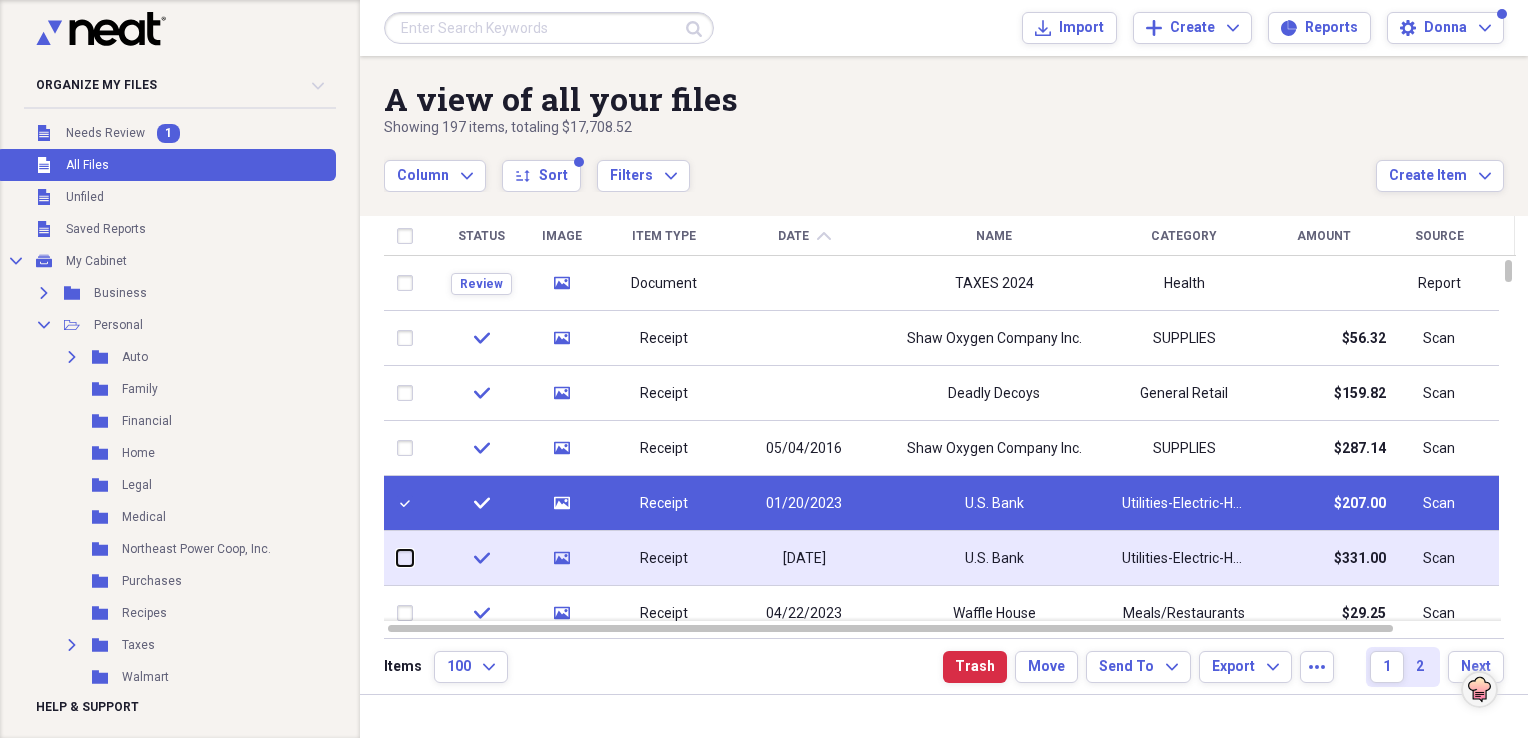 click at bounding box center [397, 558] 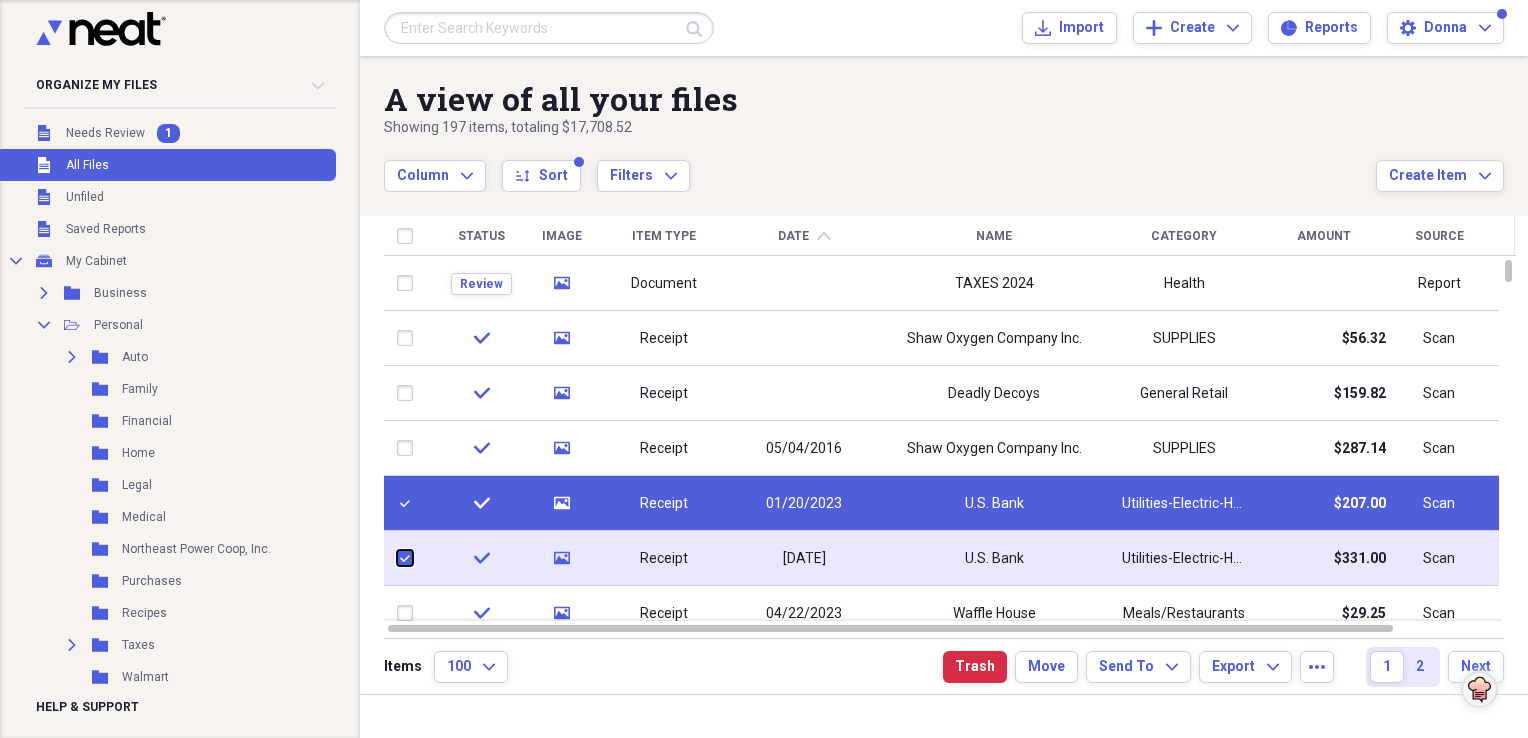 checkbox on "true" 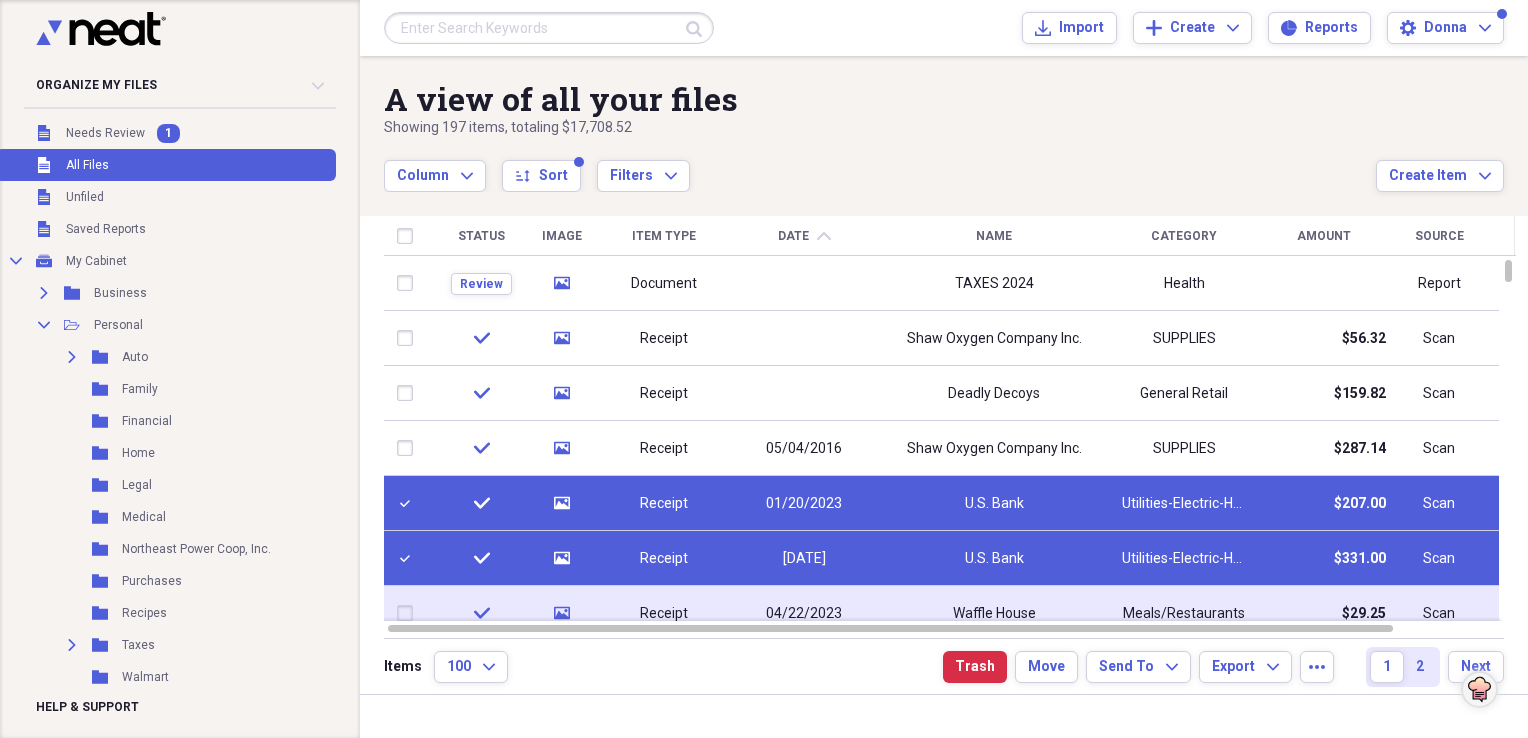 click at bounding box center (409, 613) 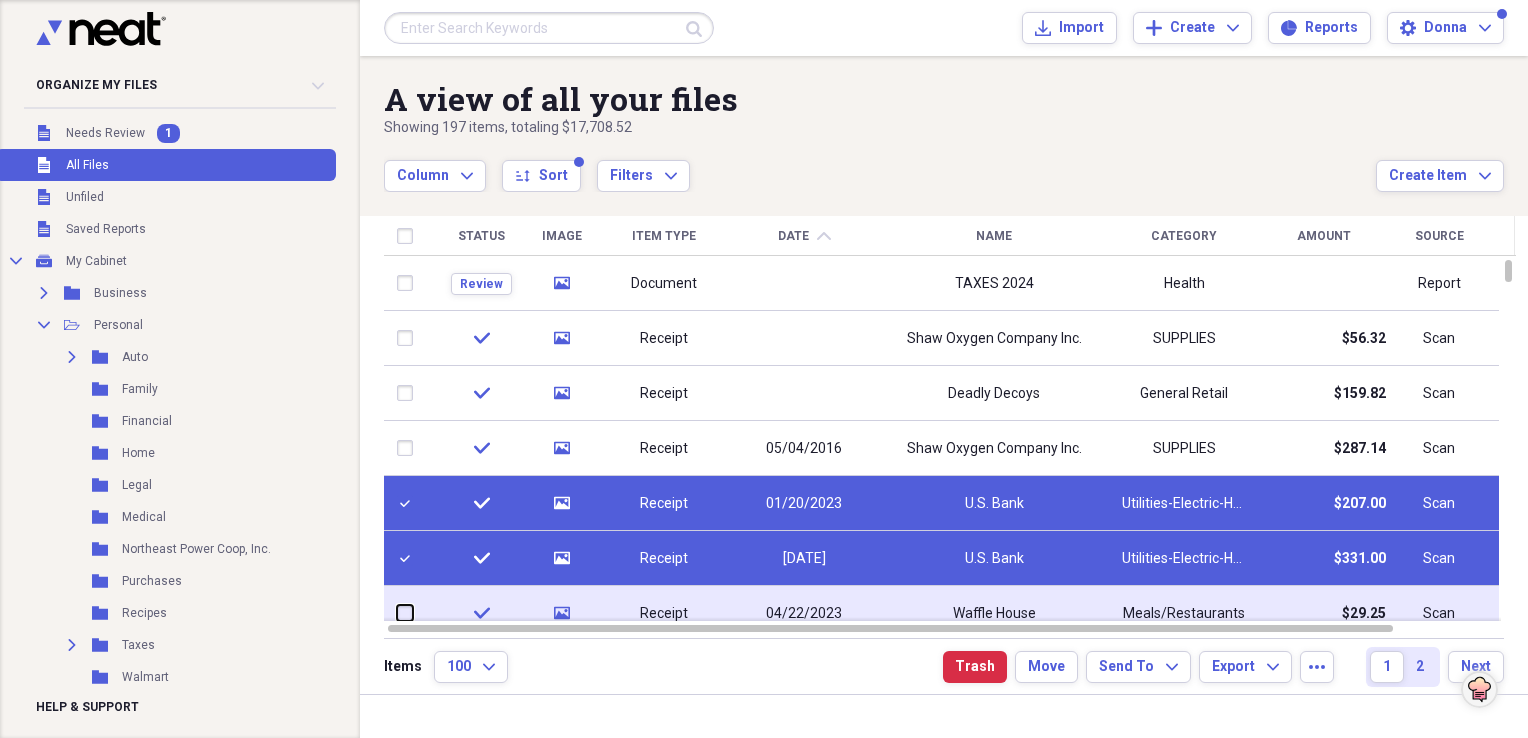 click at bounding box center [397, 613] 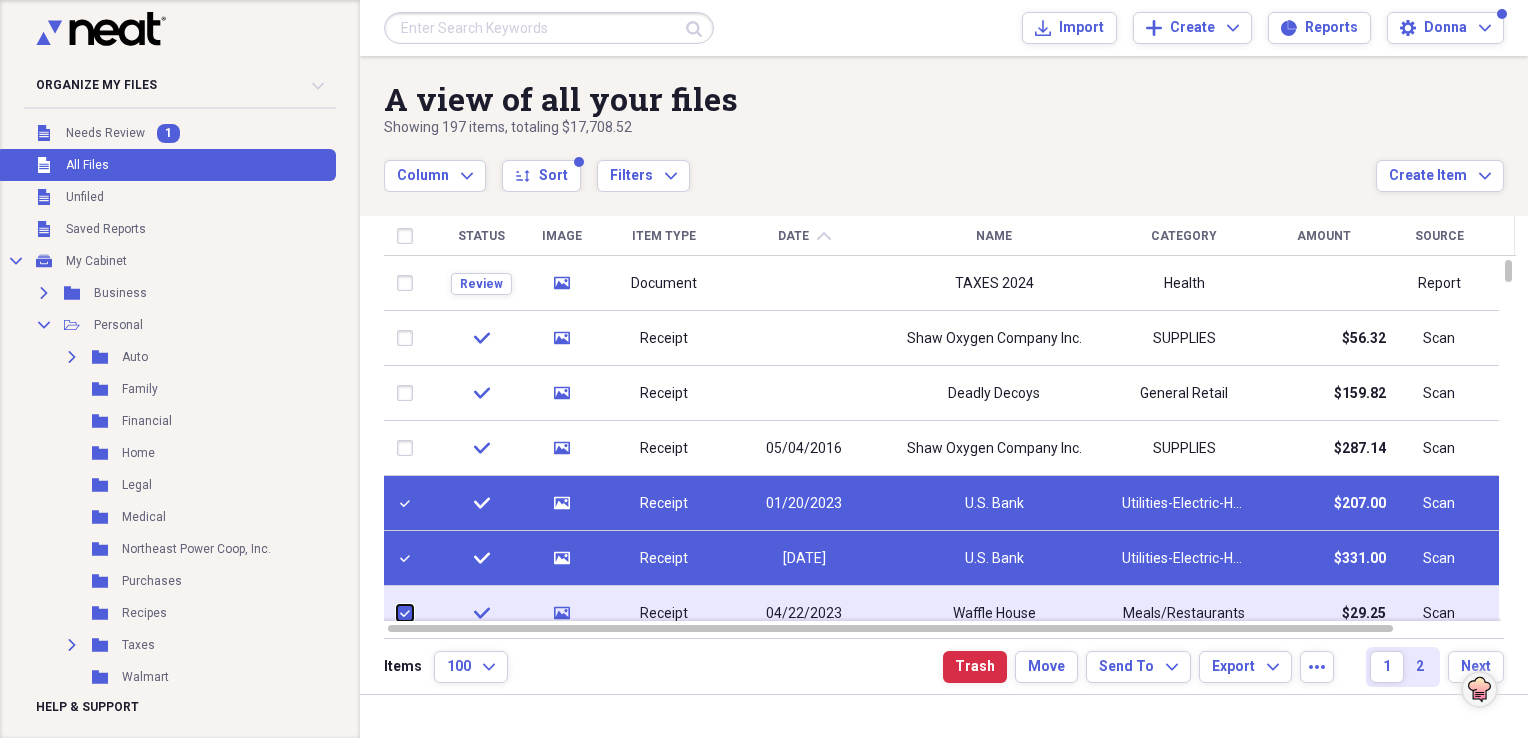 checkbox on "true" 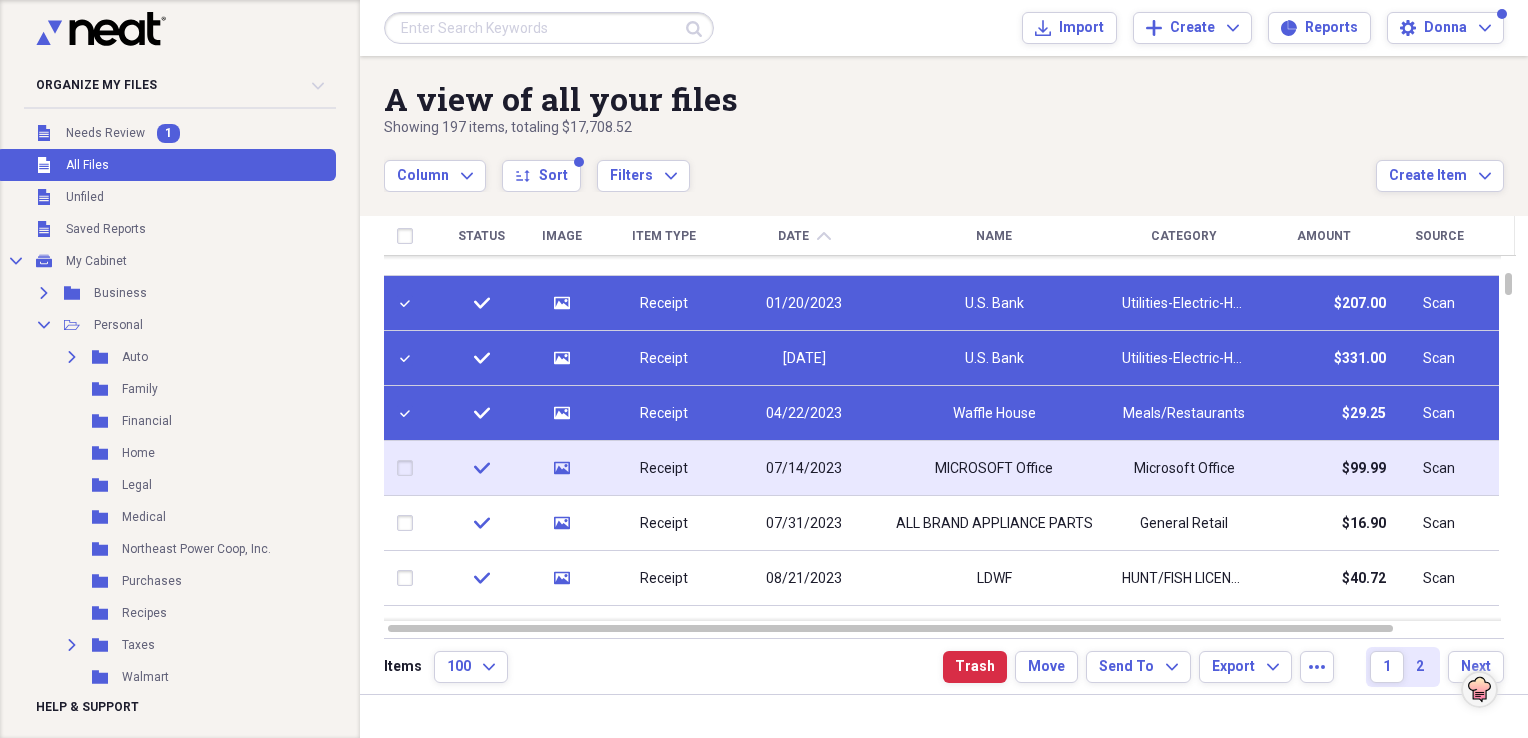 click at bounding box center (409, 468) 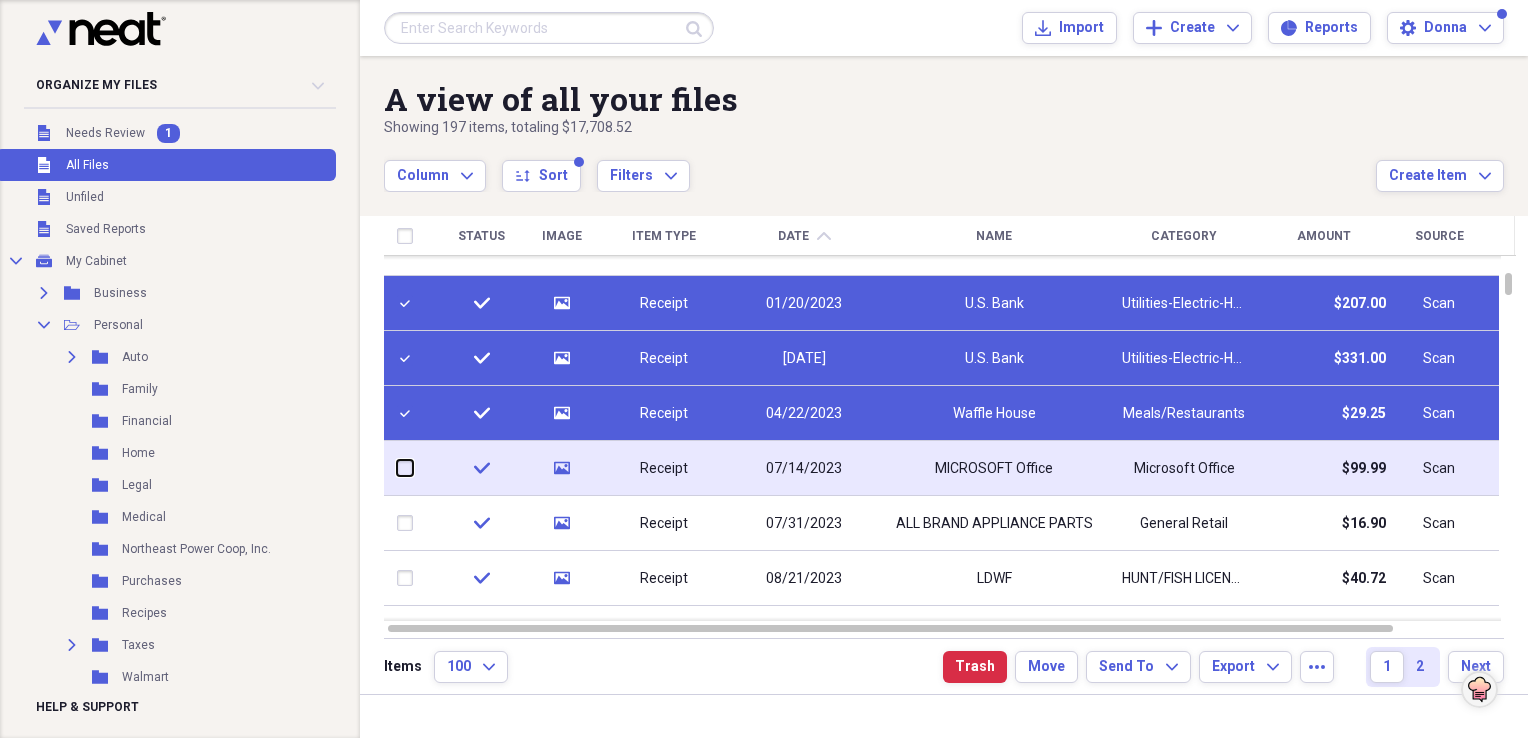 click at bounding box center (397, 468) 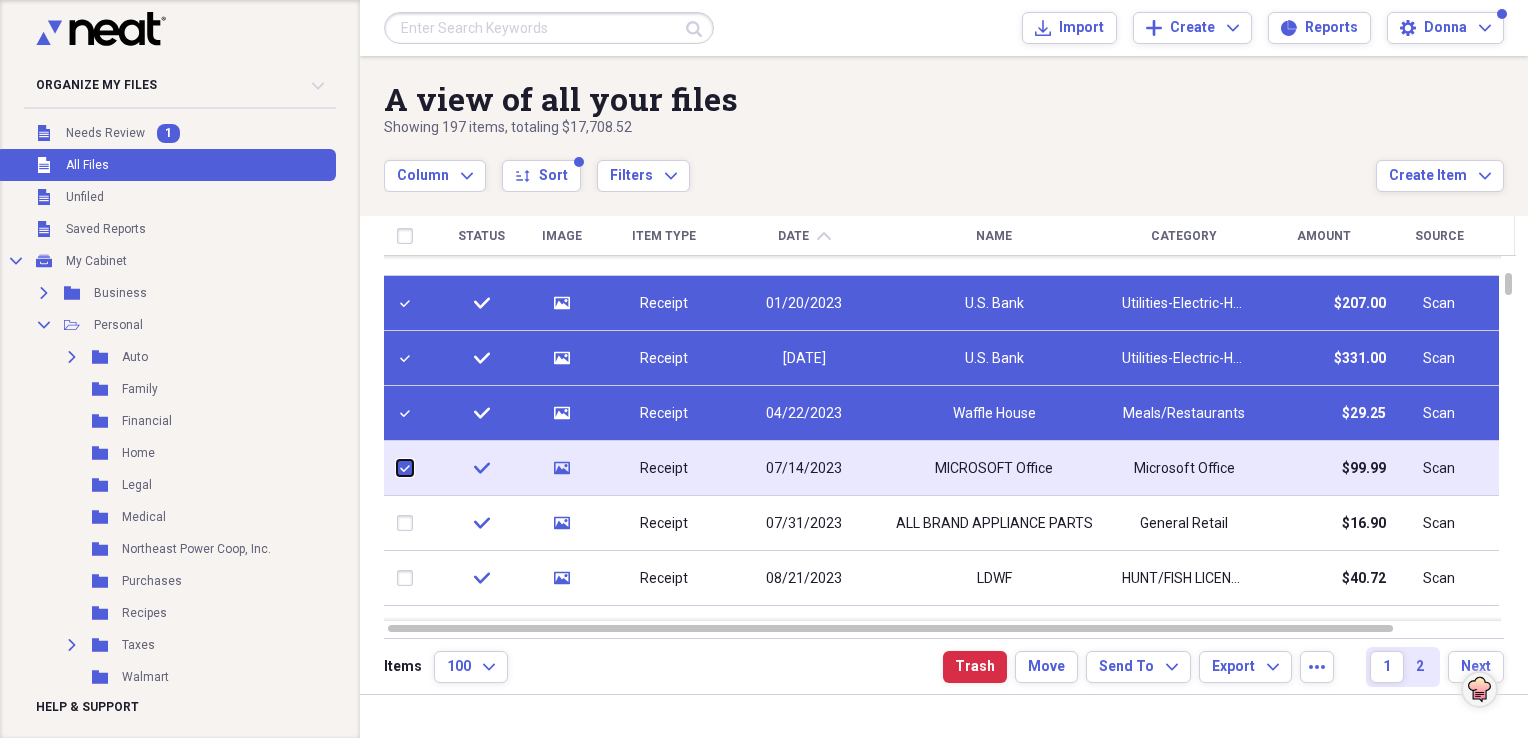checkbox on "true" 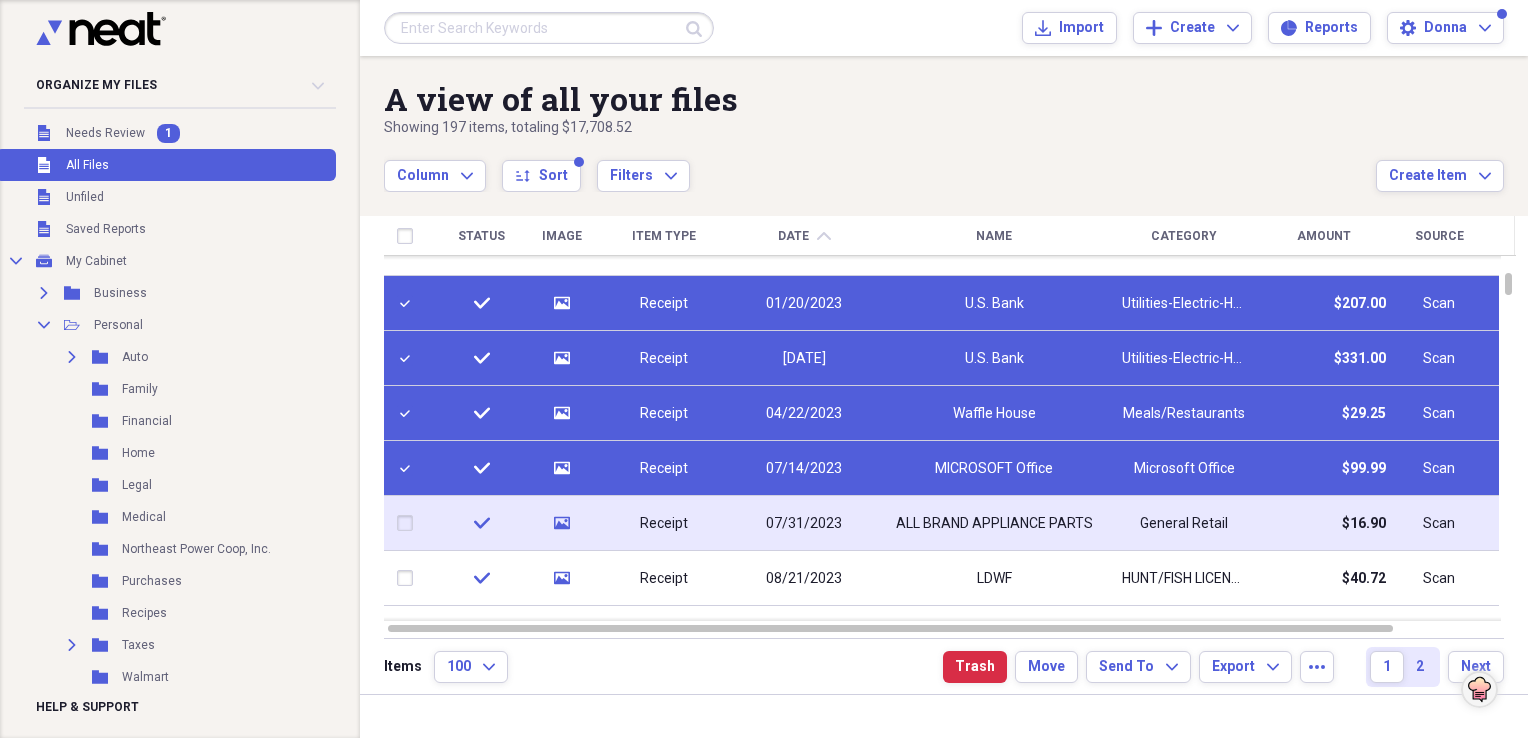 click at bounding box center [409, 523] 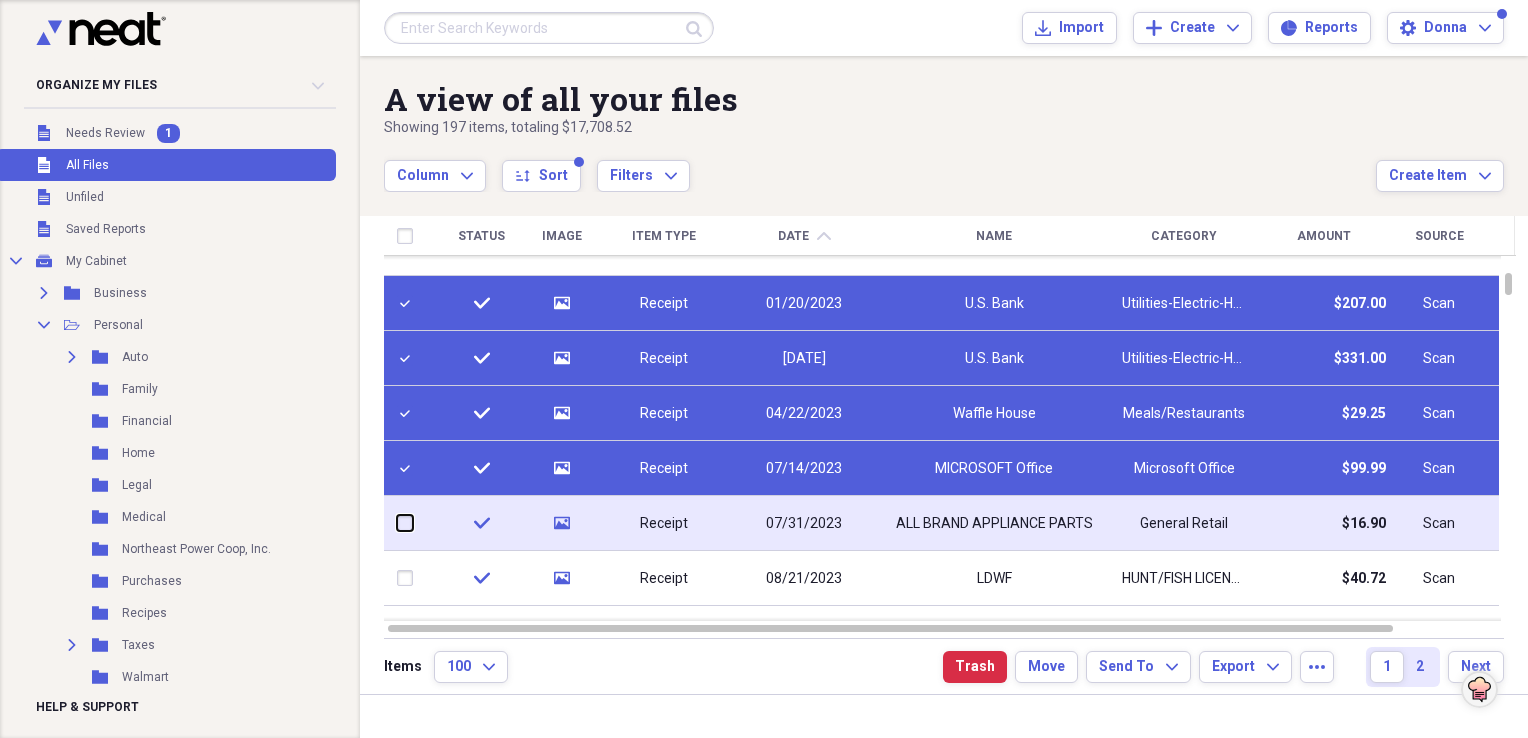 click at bounding box center (397, 523) 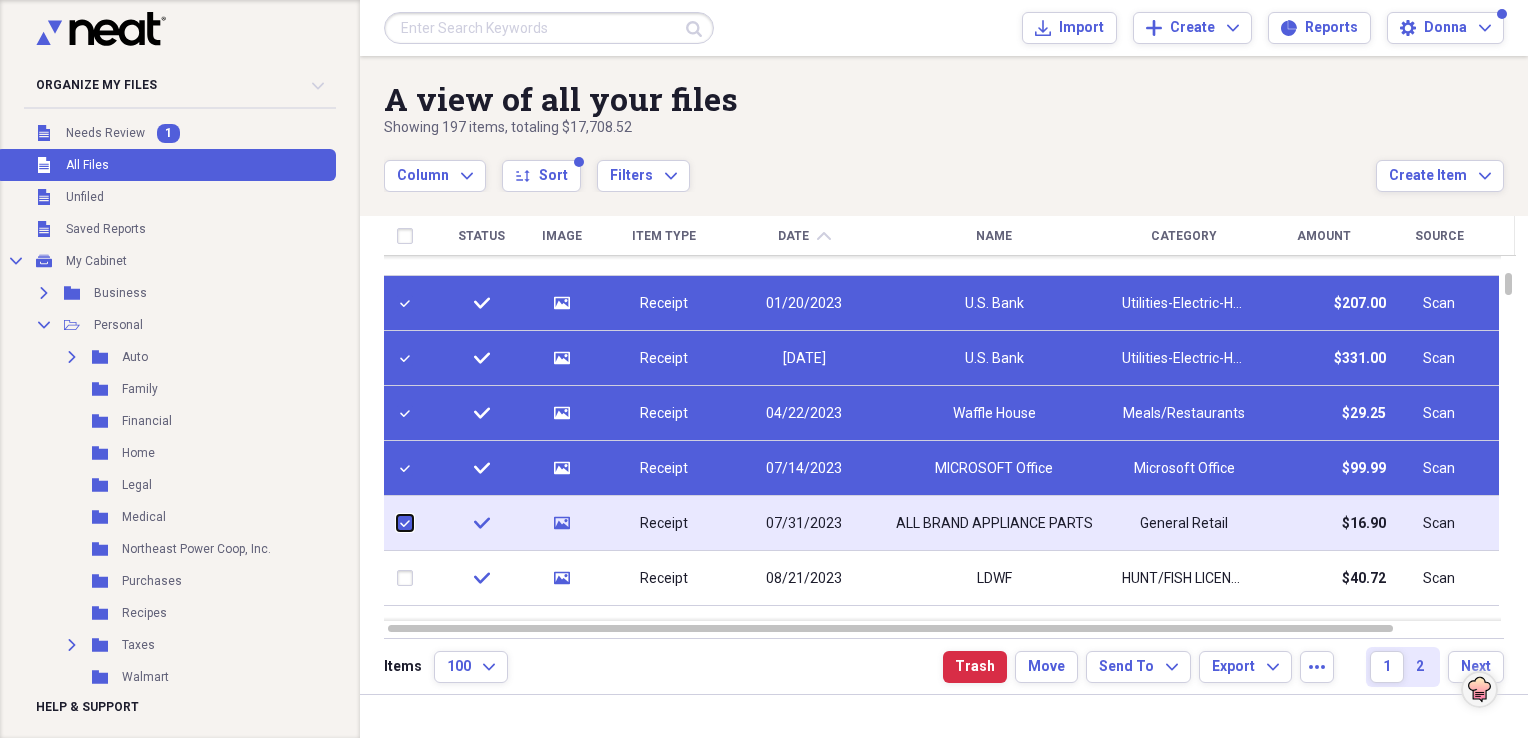 checkbox on "true" 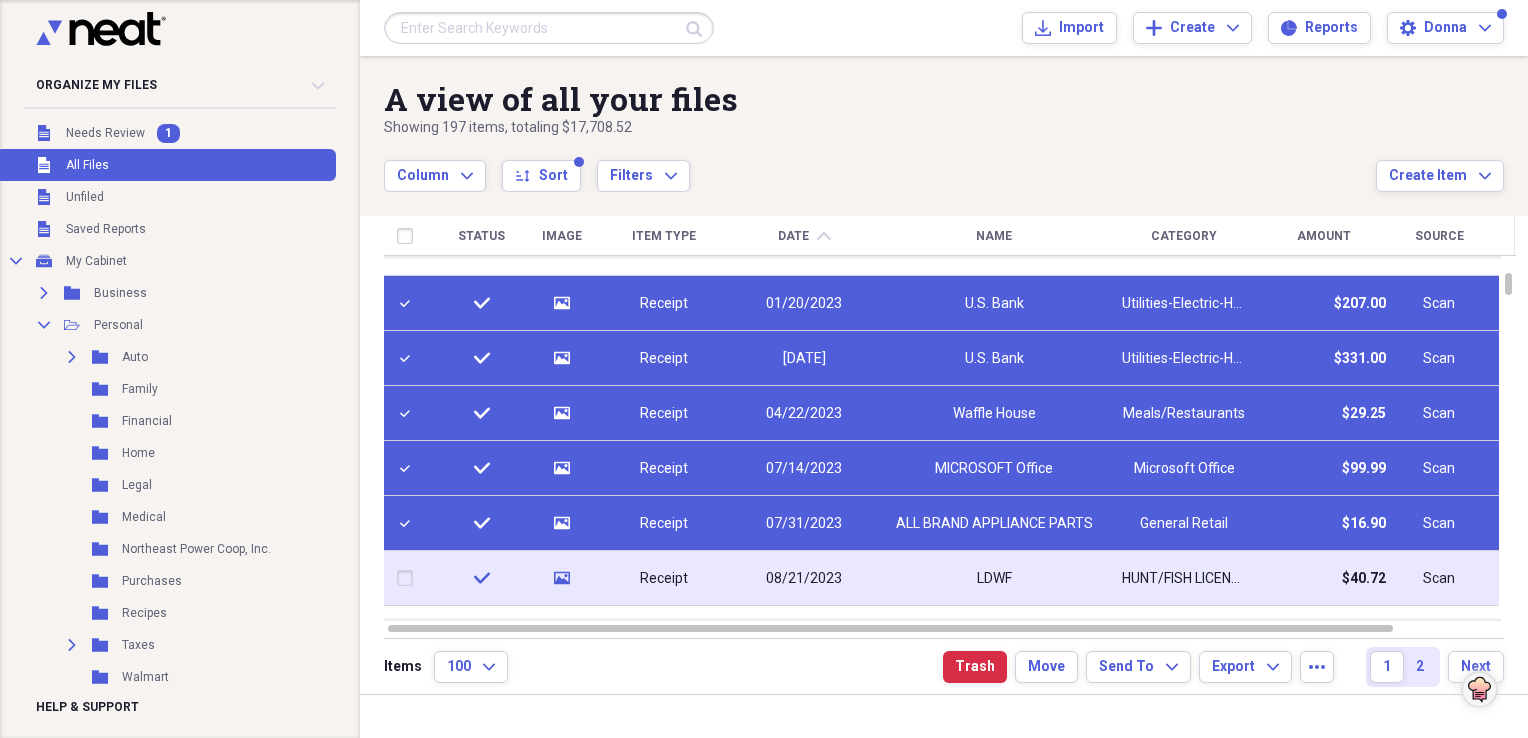 click at bounding box center [409, 578] 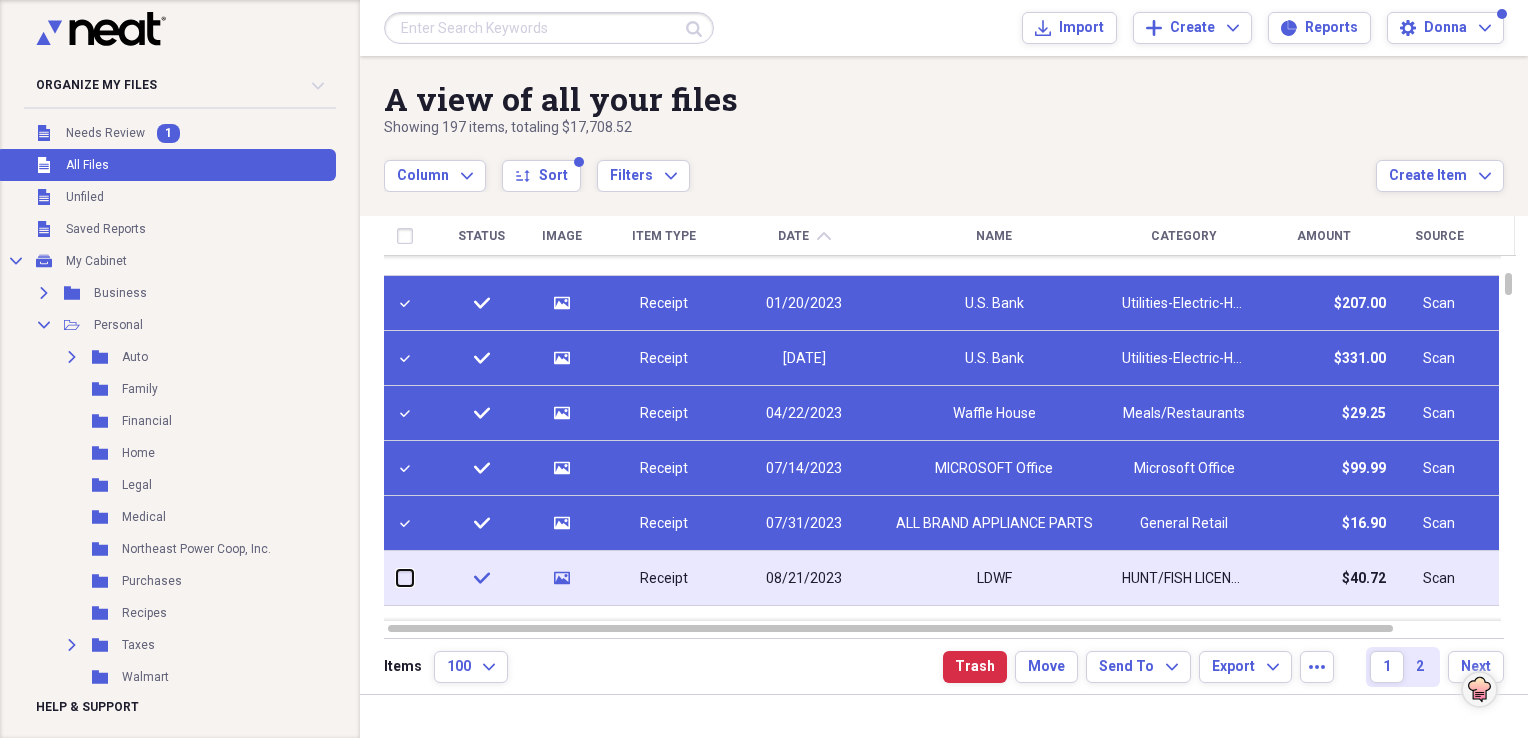 click at bounding box center [397, 578] 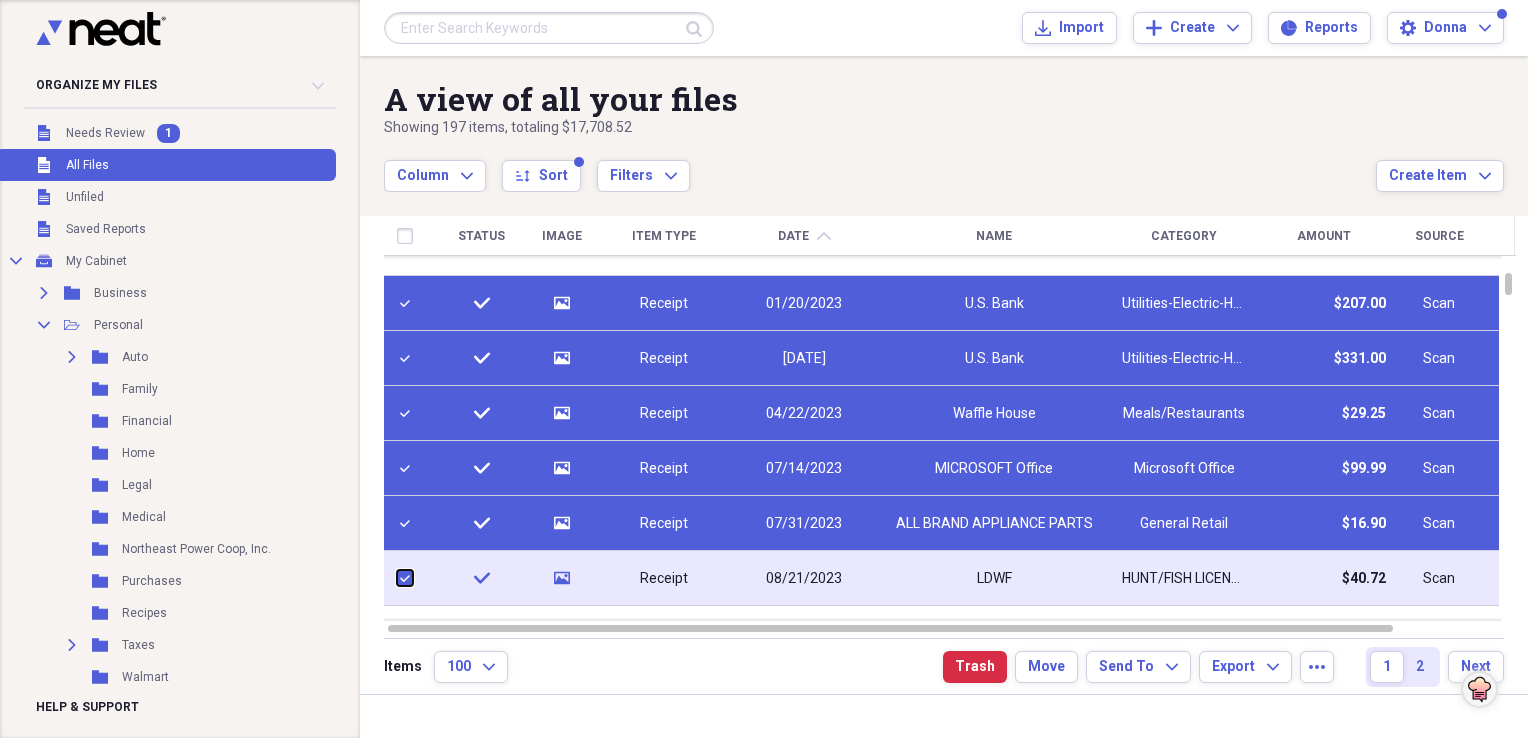 checkbox on "true" 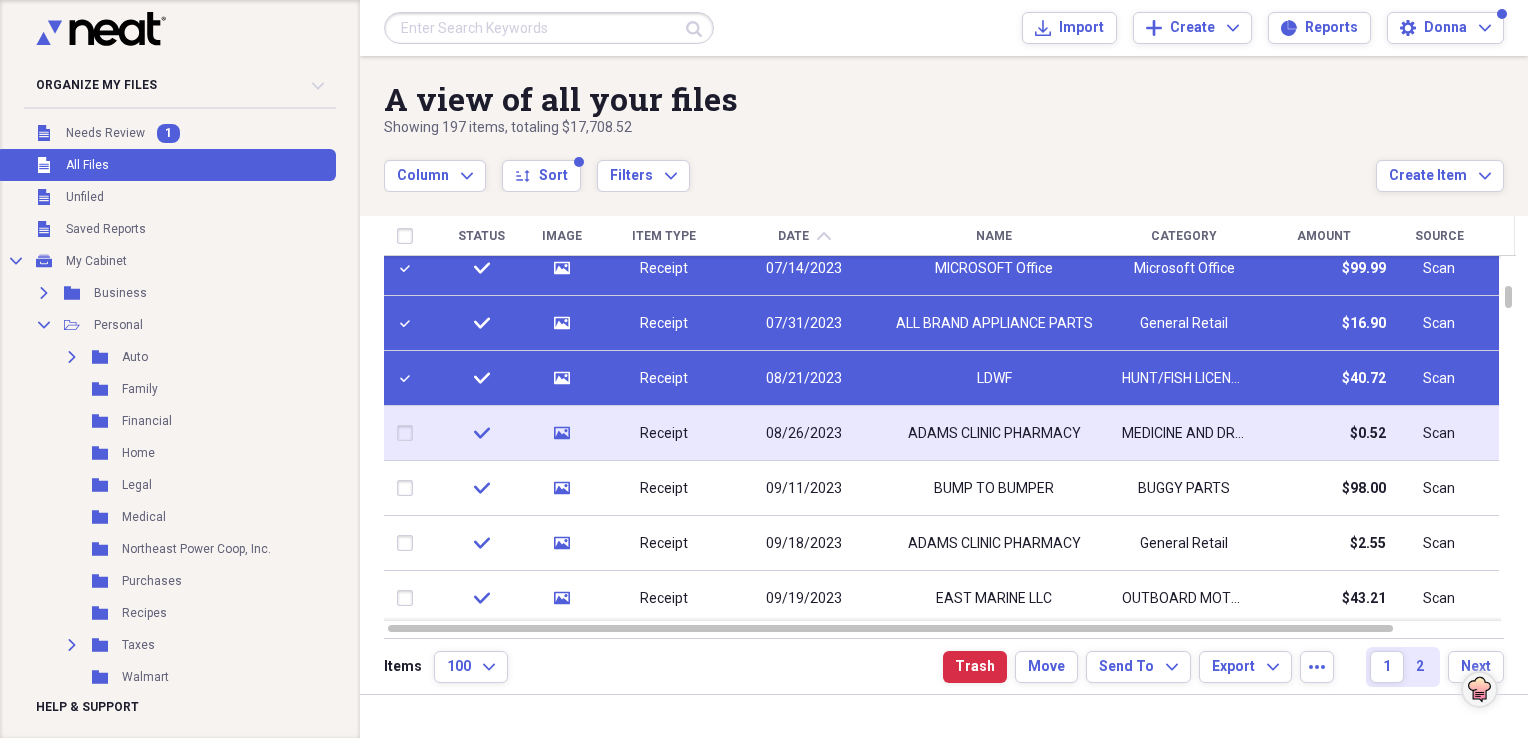 click at bounding box center [409, 433] 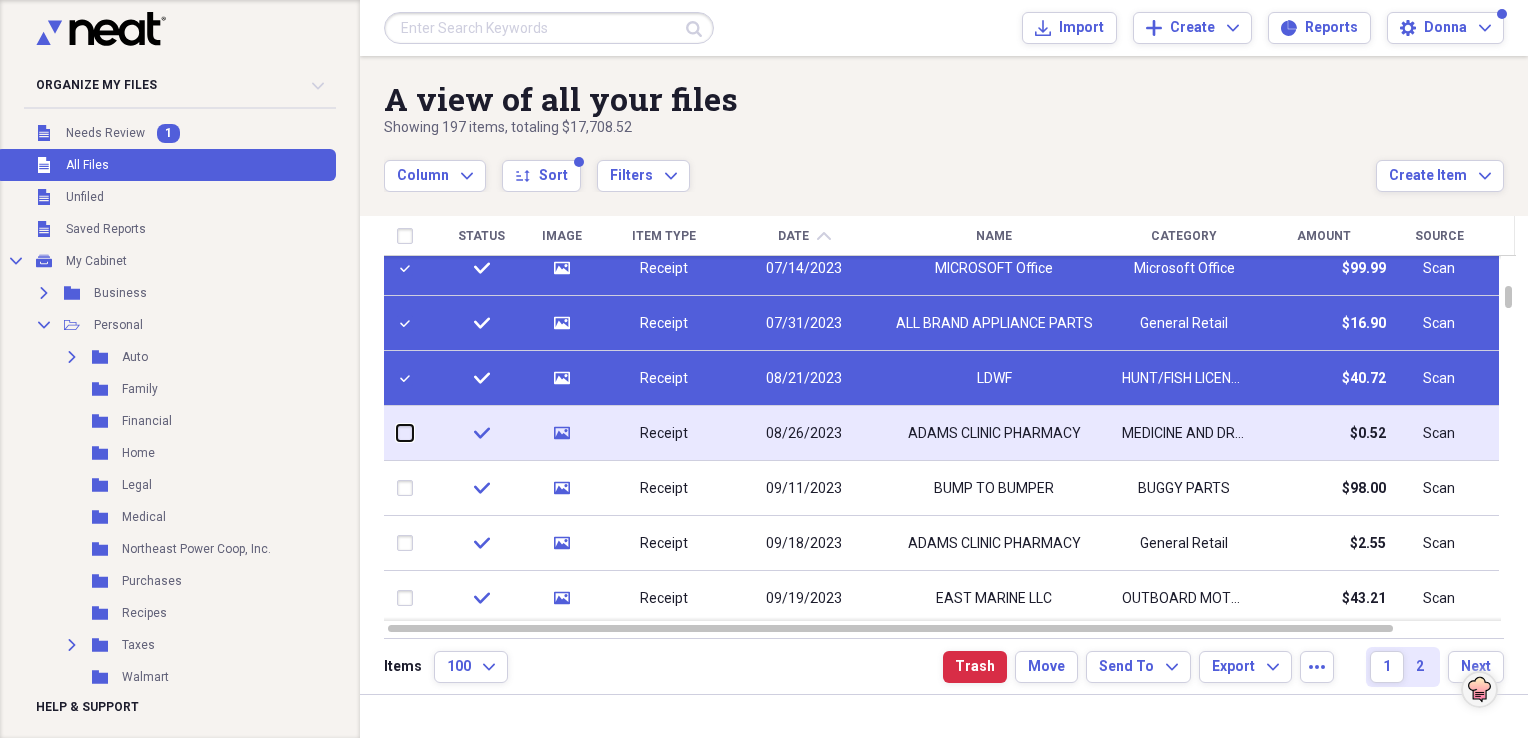 click at bounding box center [397, 433] 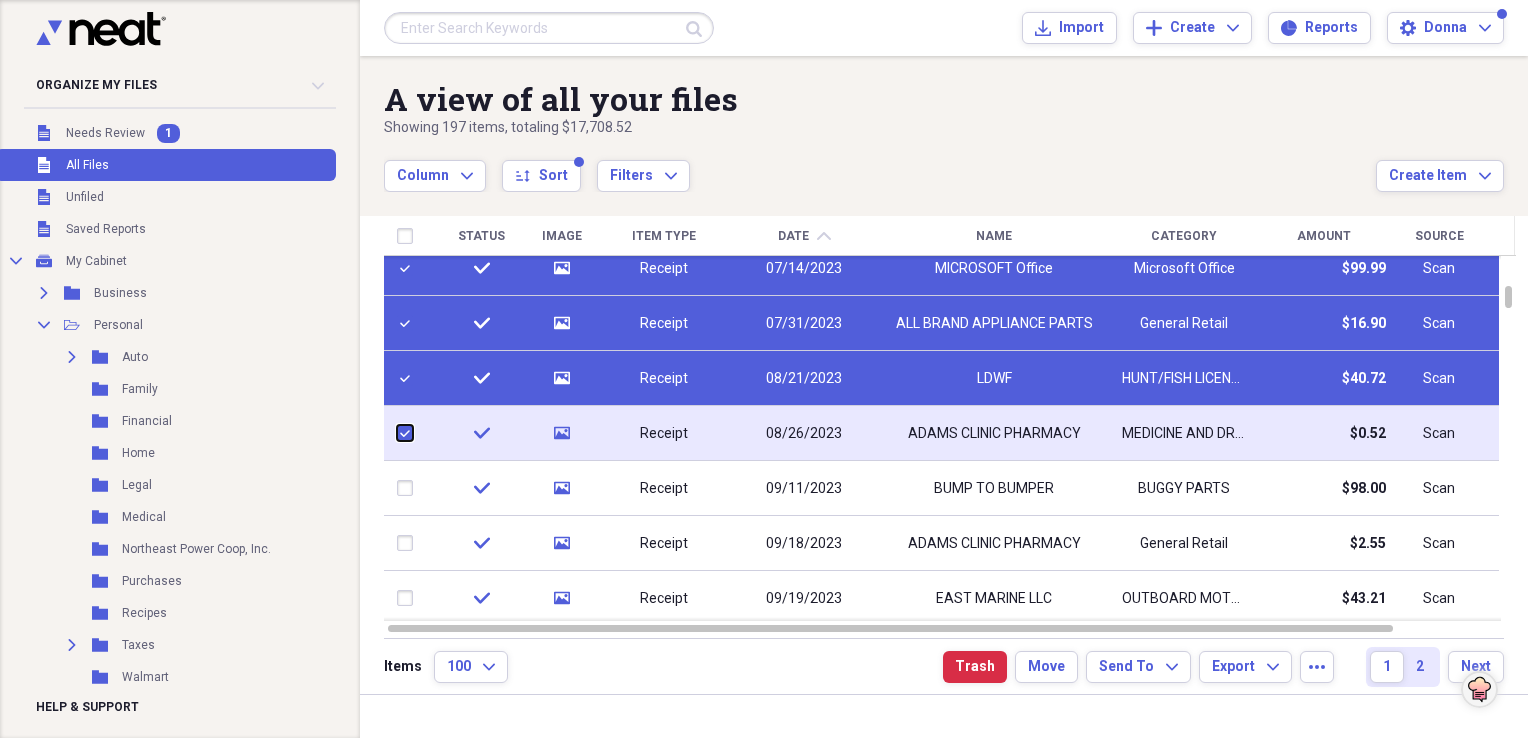 checkbox on "true" 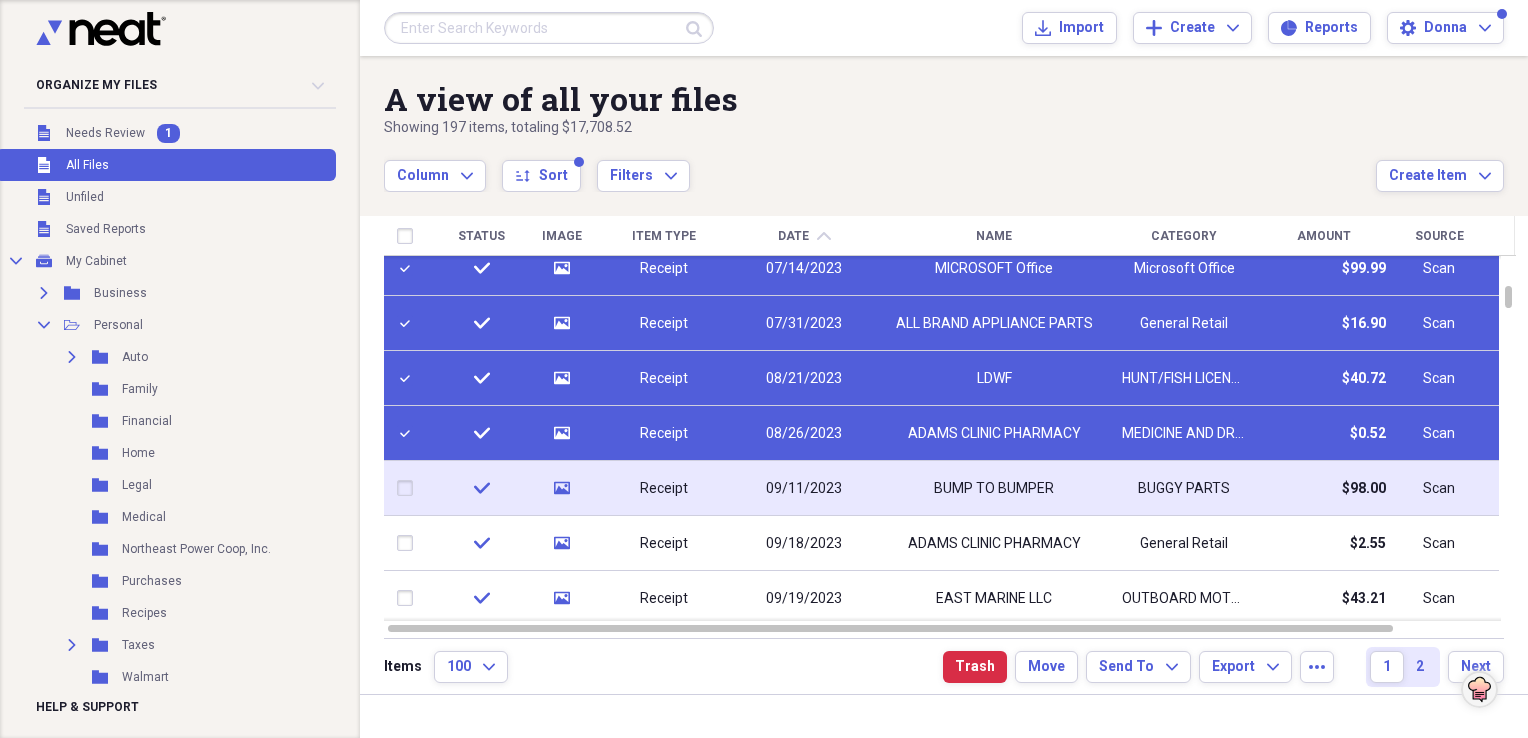 click at bounding box center [409, 488] 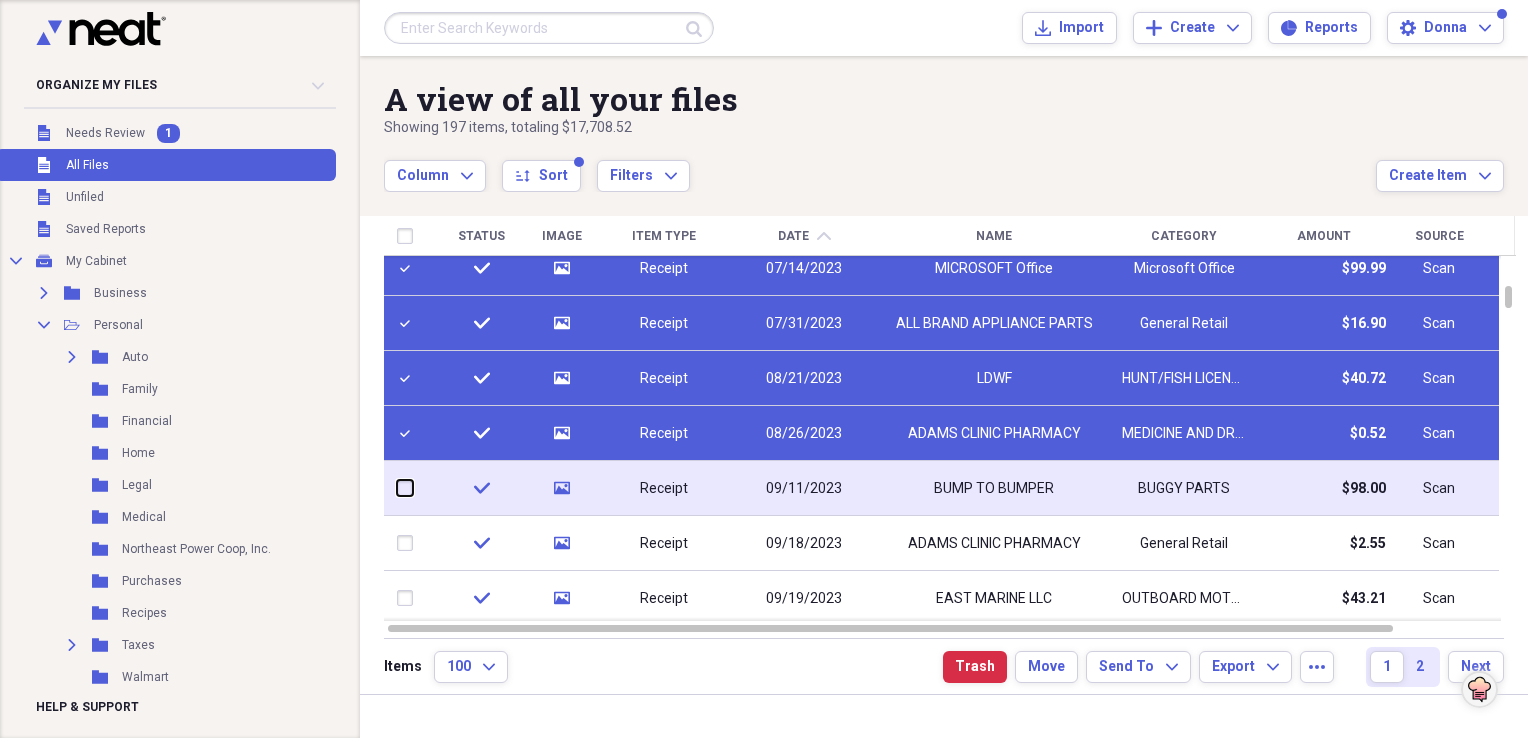 click at bounding box center (397, 488) 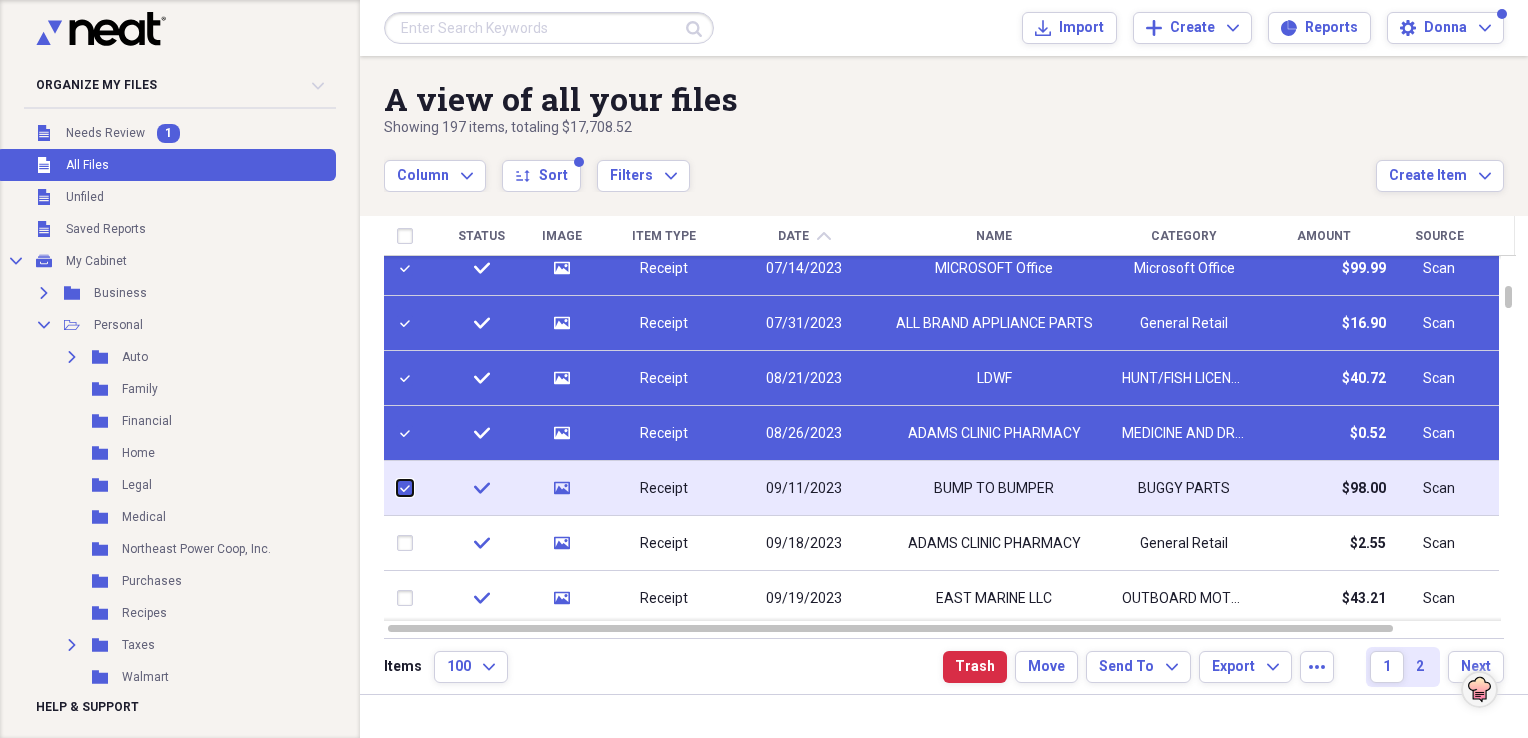 checkbox on "true" 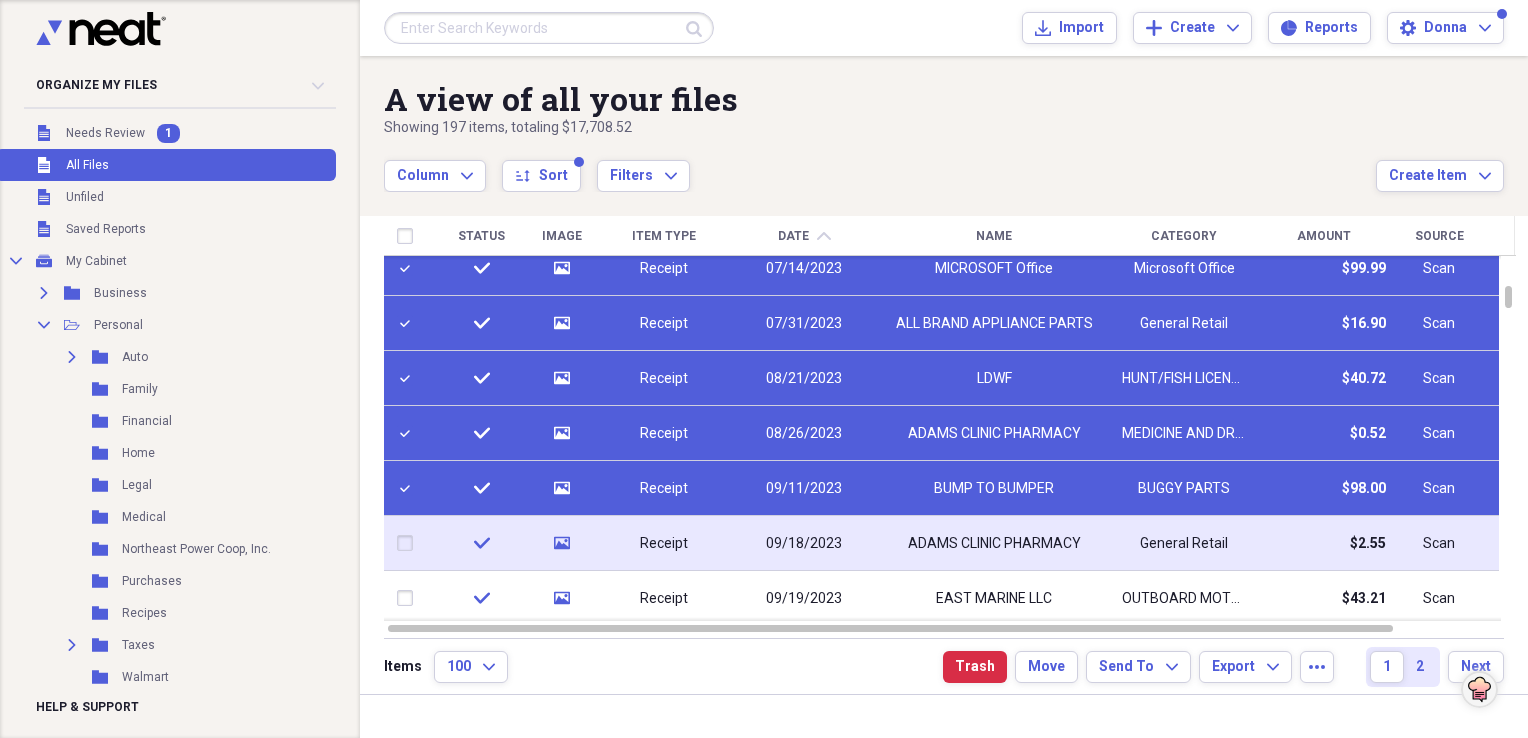 click at bounding box center (409, 543) 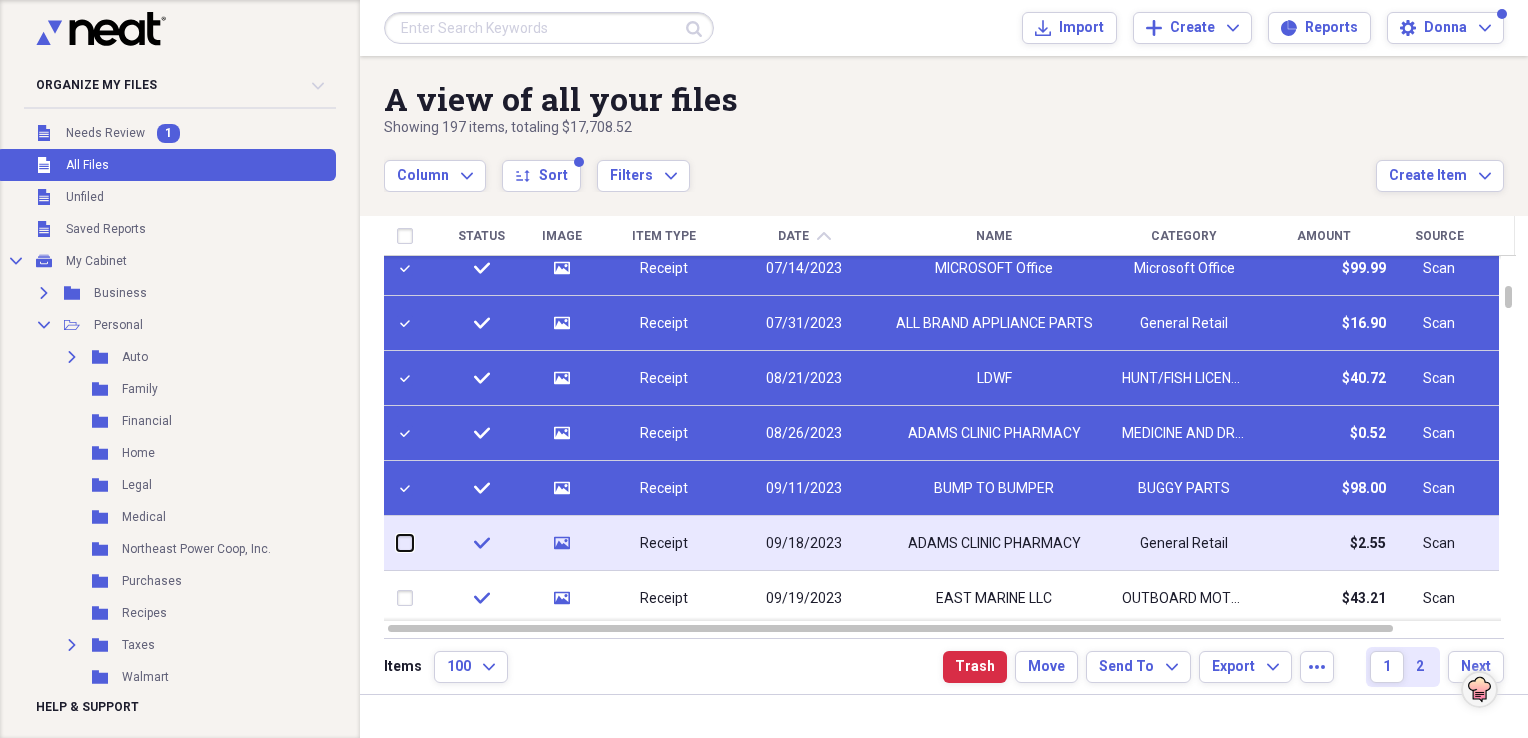 click at bounding box center (397, 543) 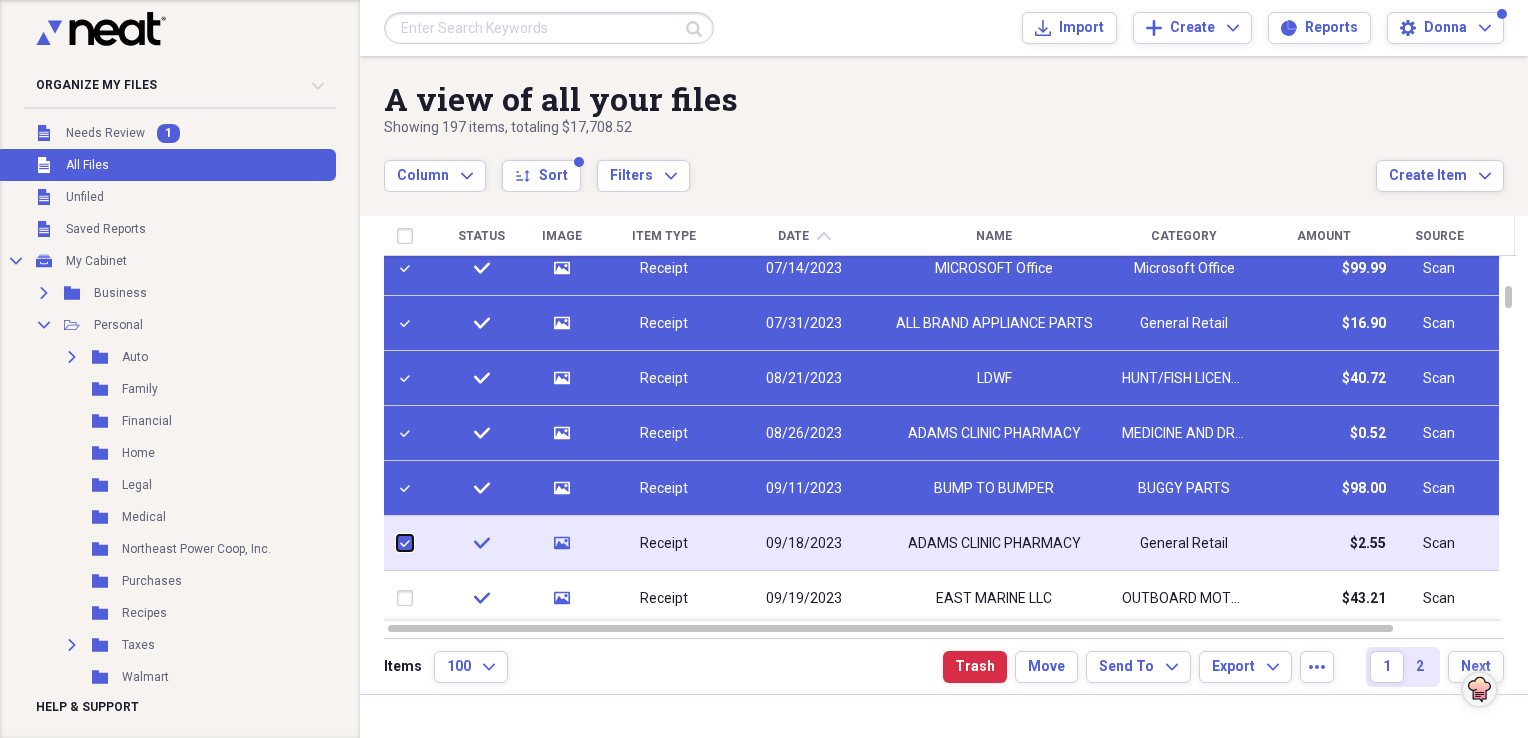 checkbox on "true" 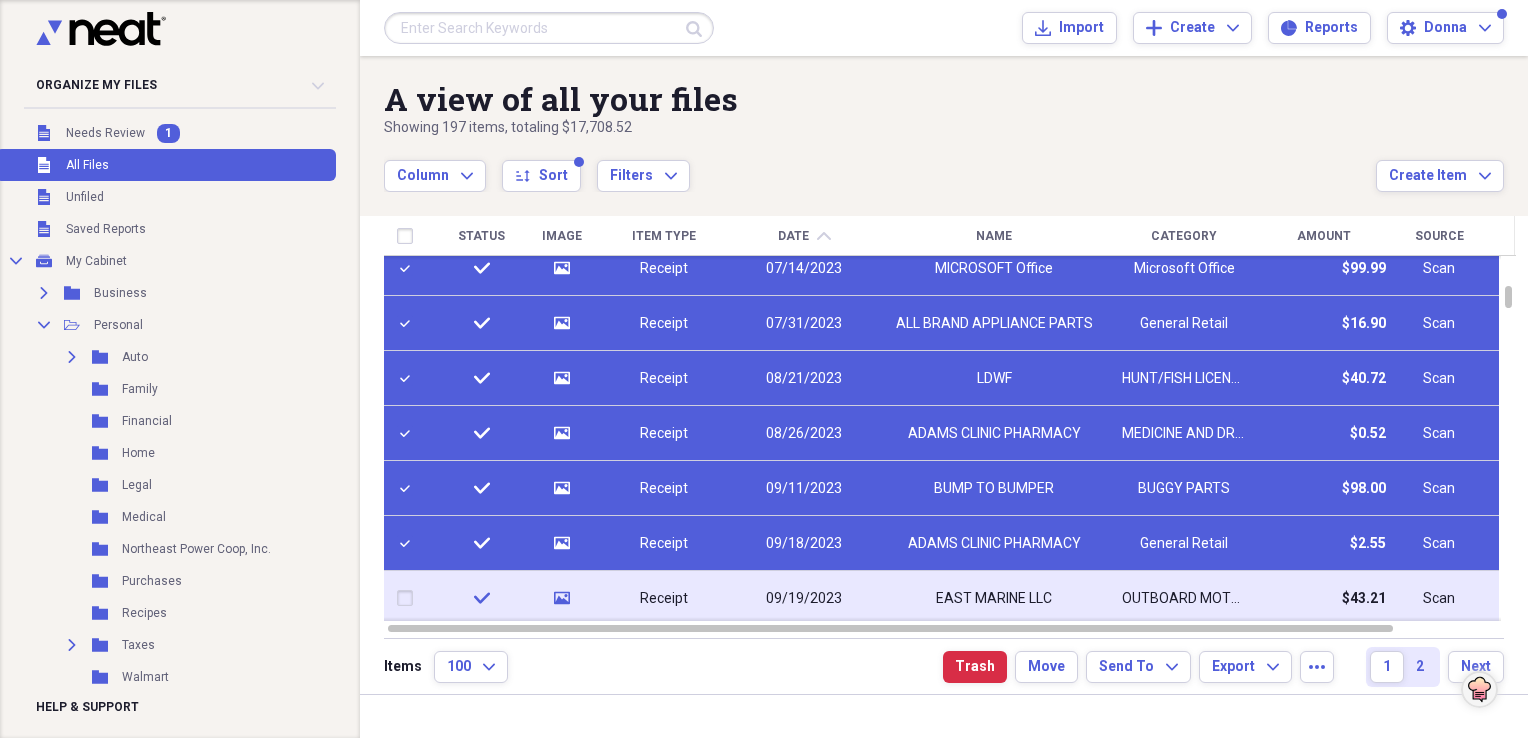 click at bounding box center [409, 598] 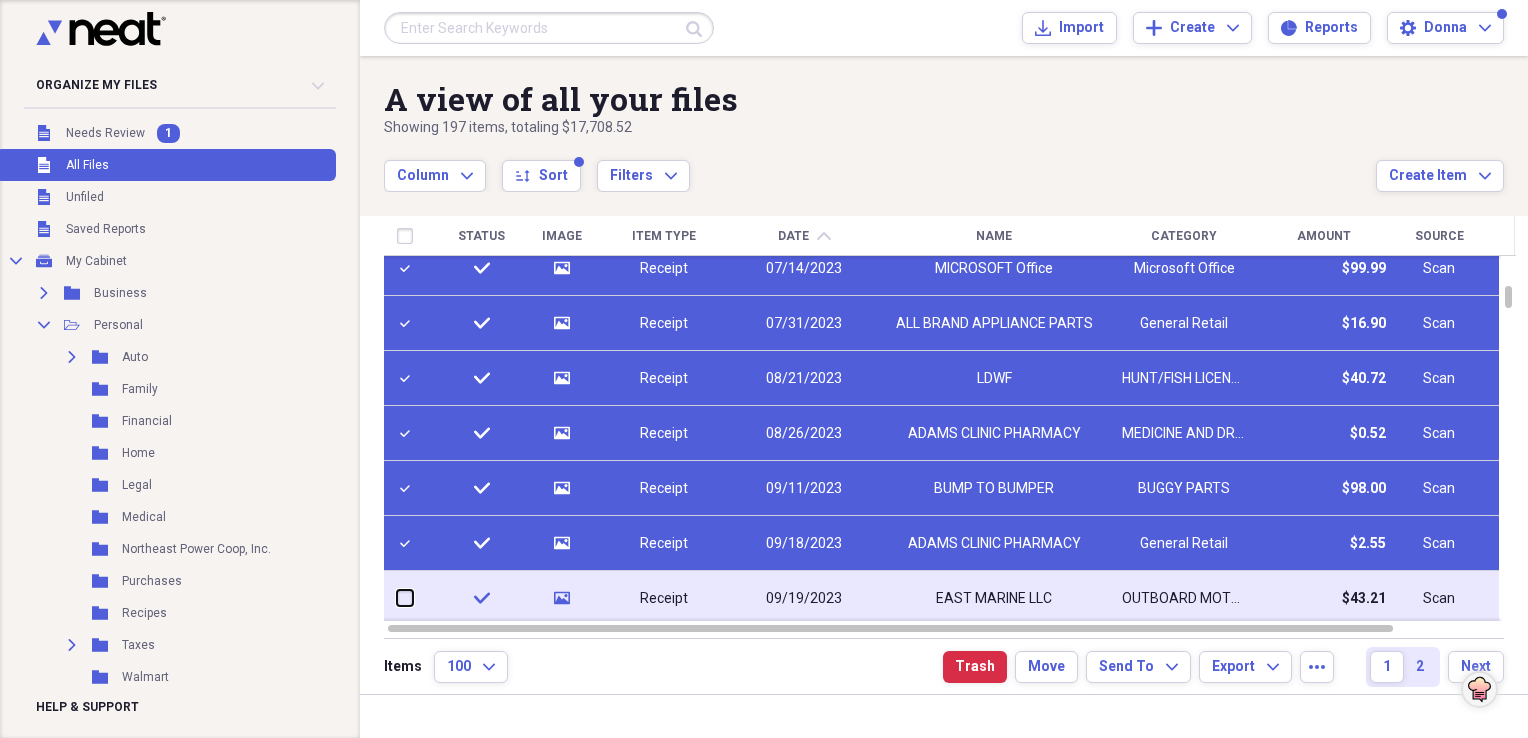 click at bounding box center [397, 598] 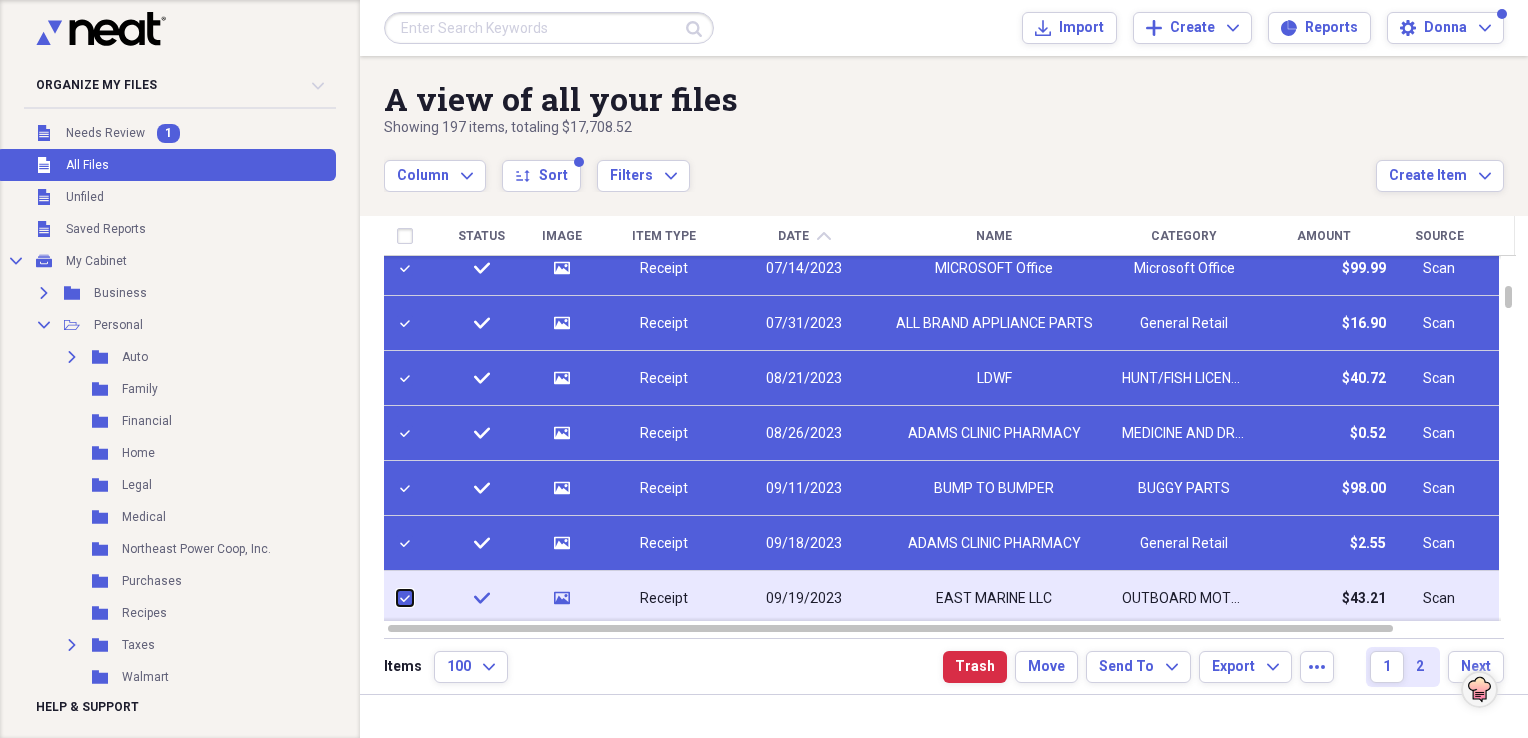checkbox on "true" 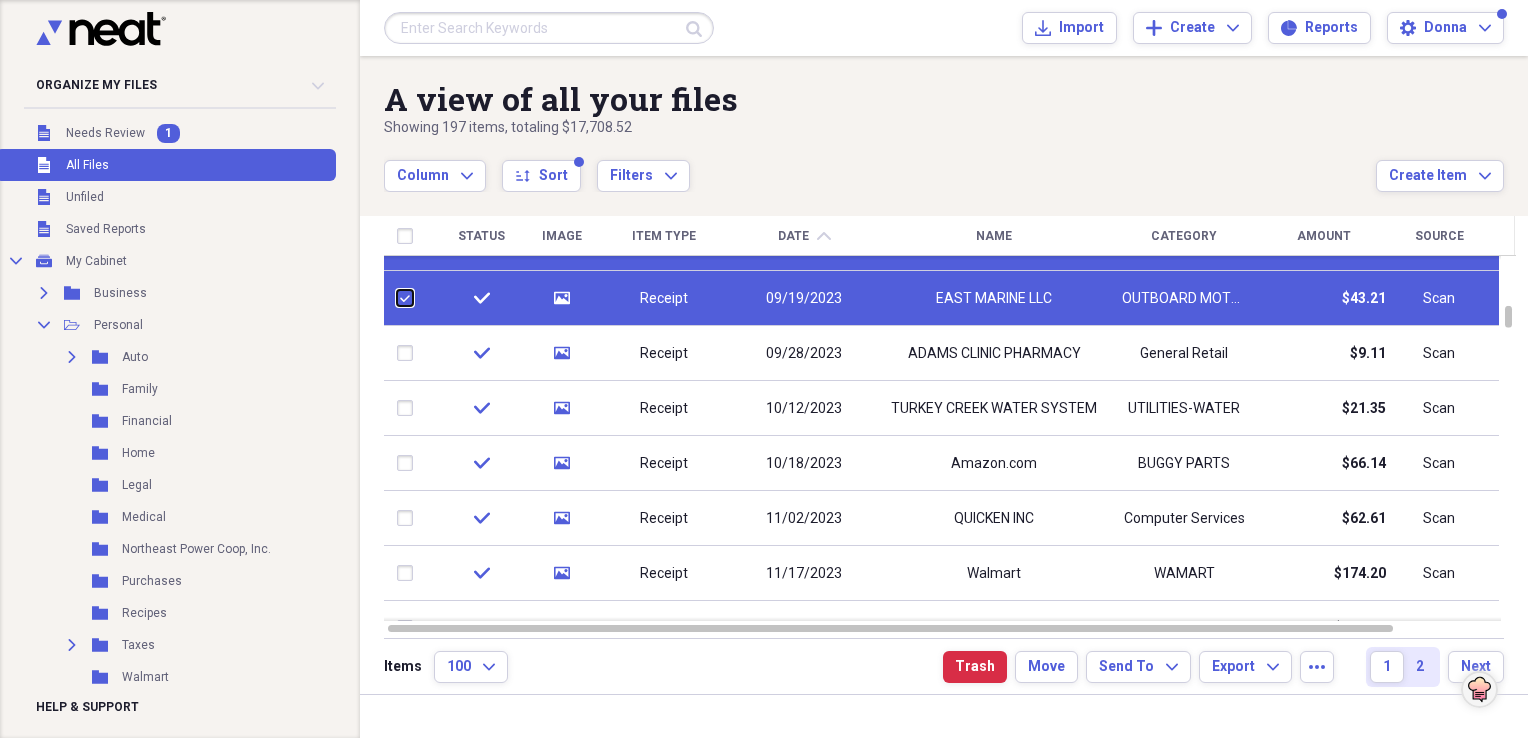 checkbox on "false" 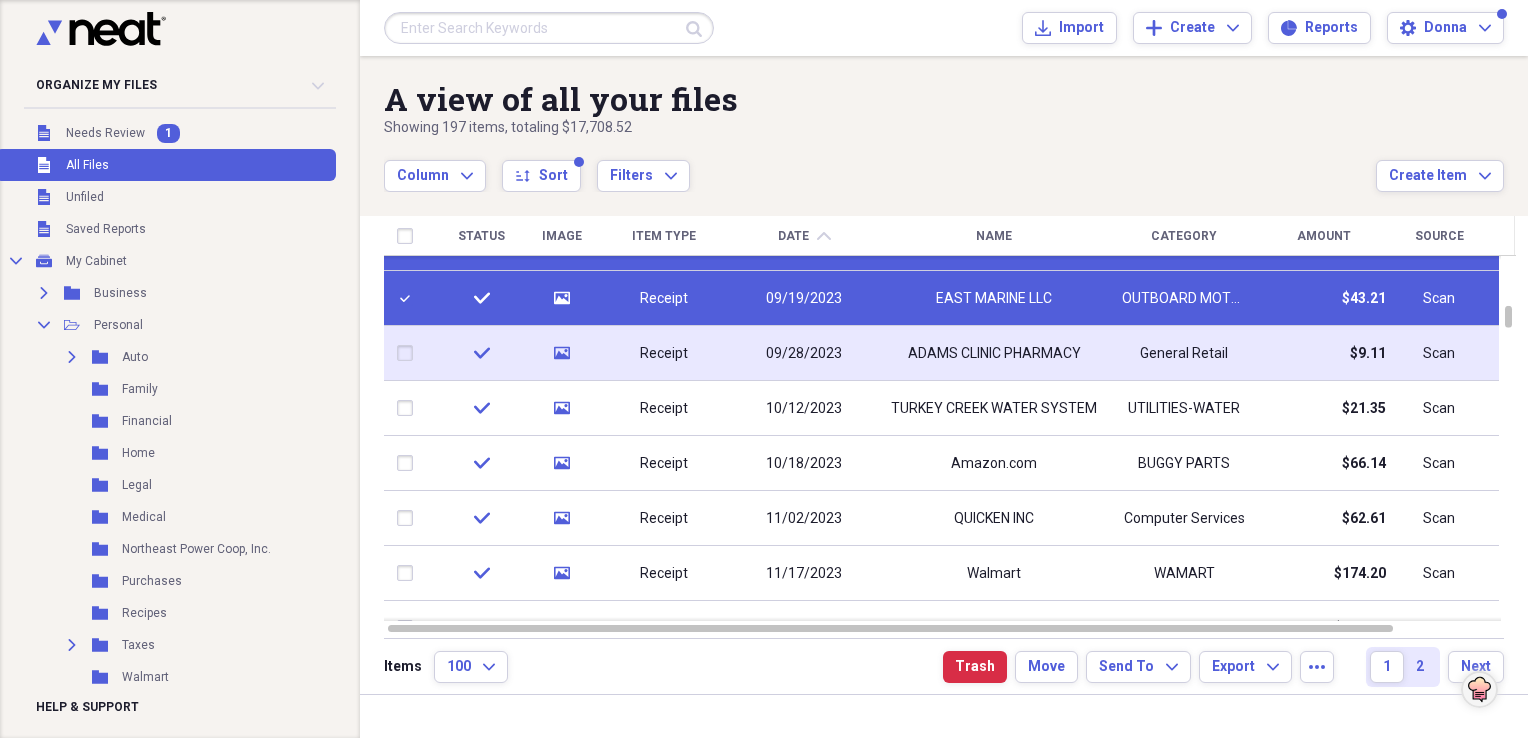 click at bounding box center (409, 353) 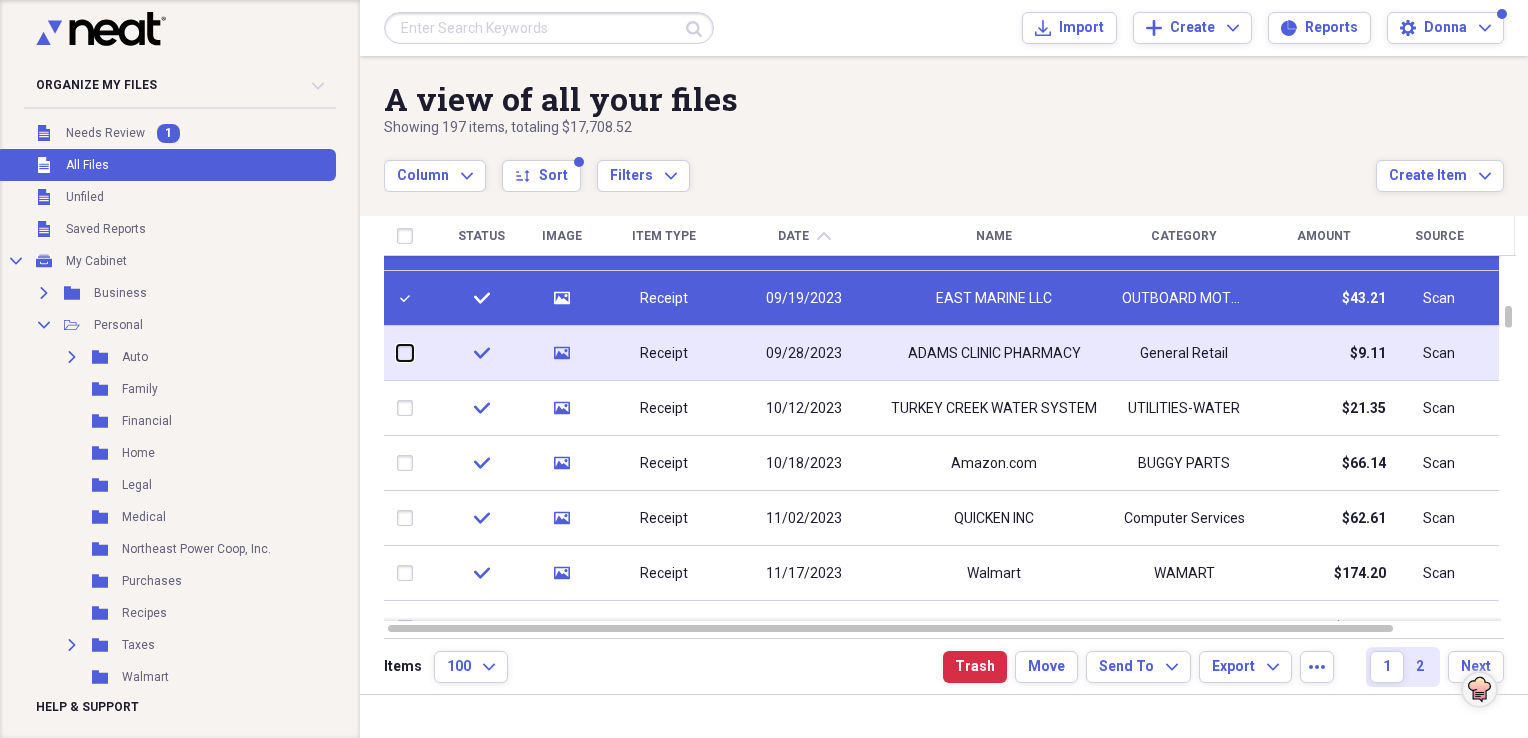 click at bounding box center (397, 353) 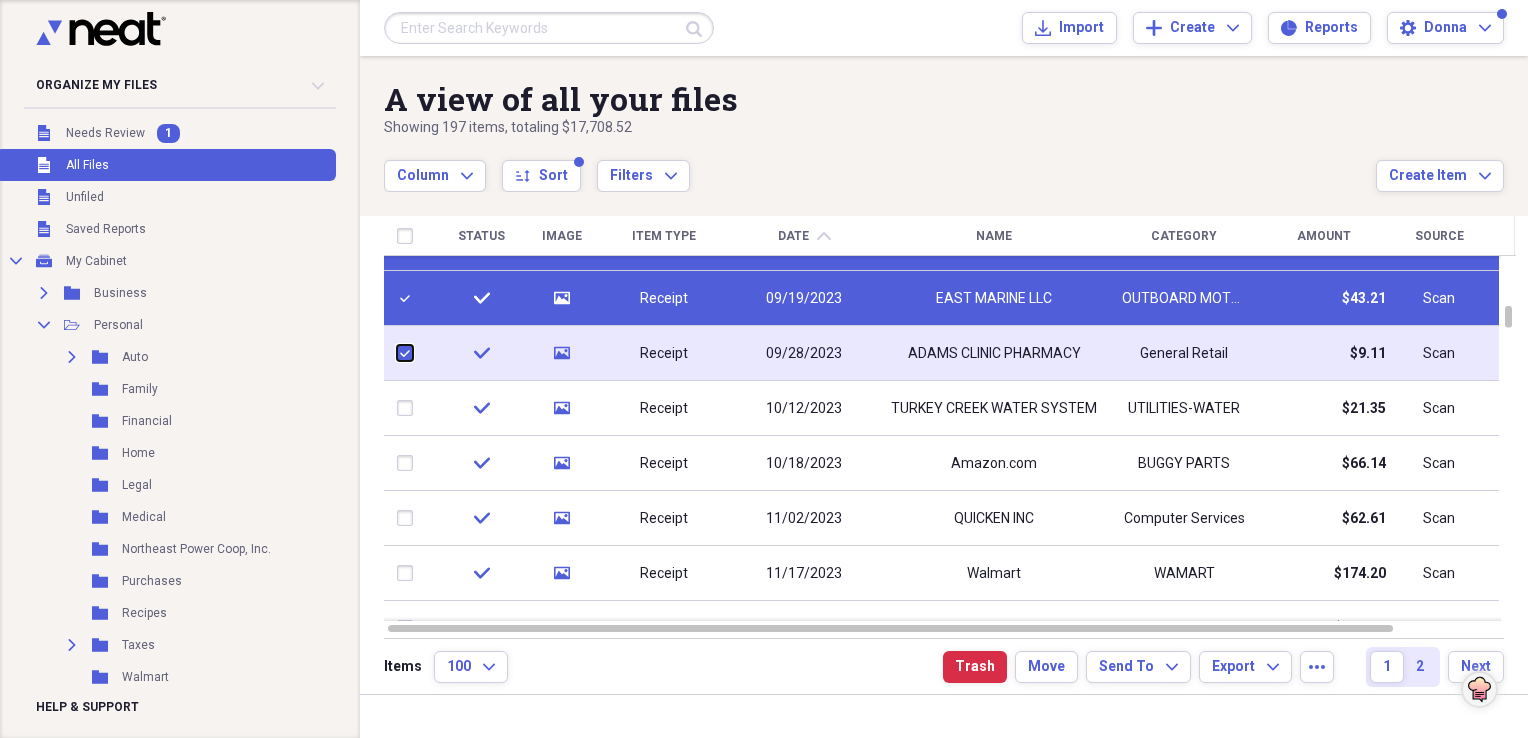 checkbox on "true" 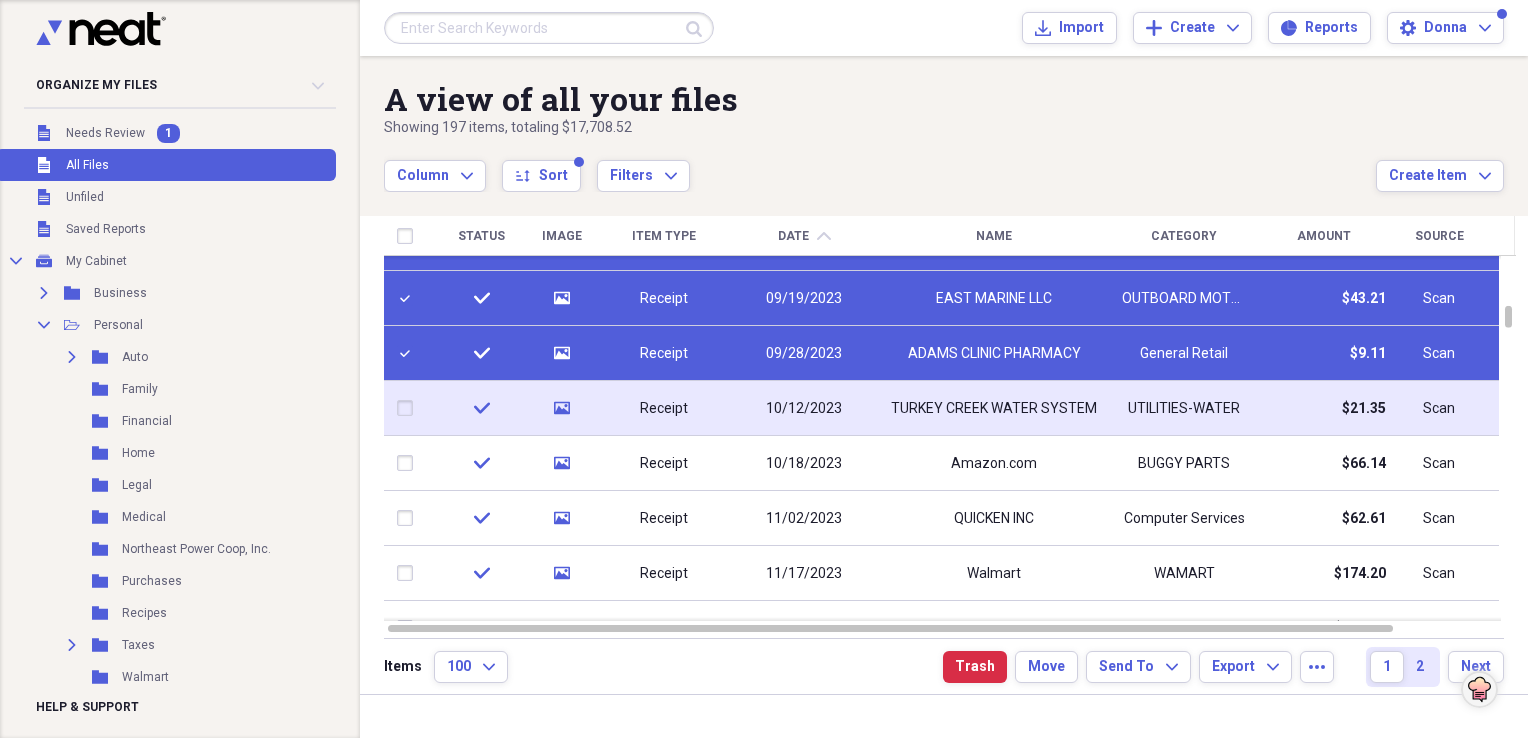 click at bounding box center (409, 408) 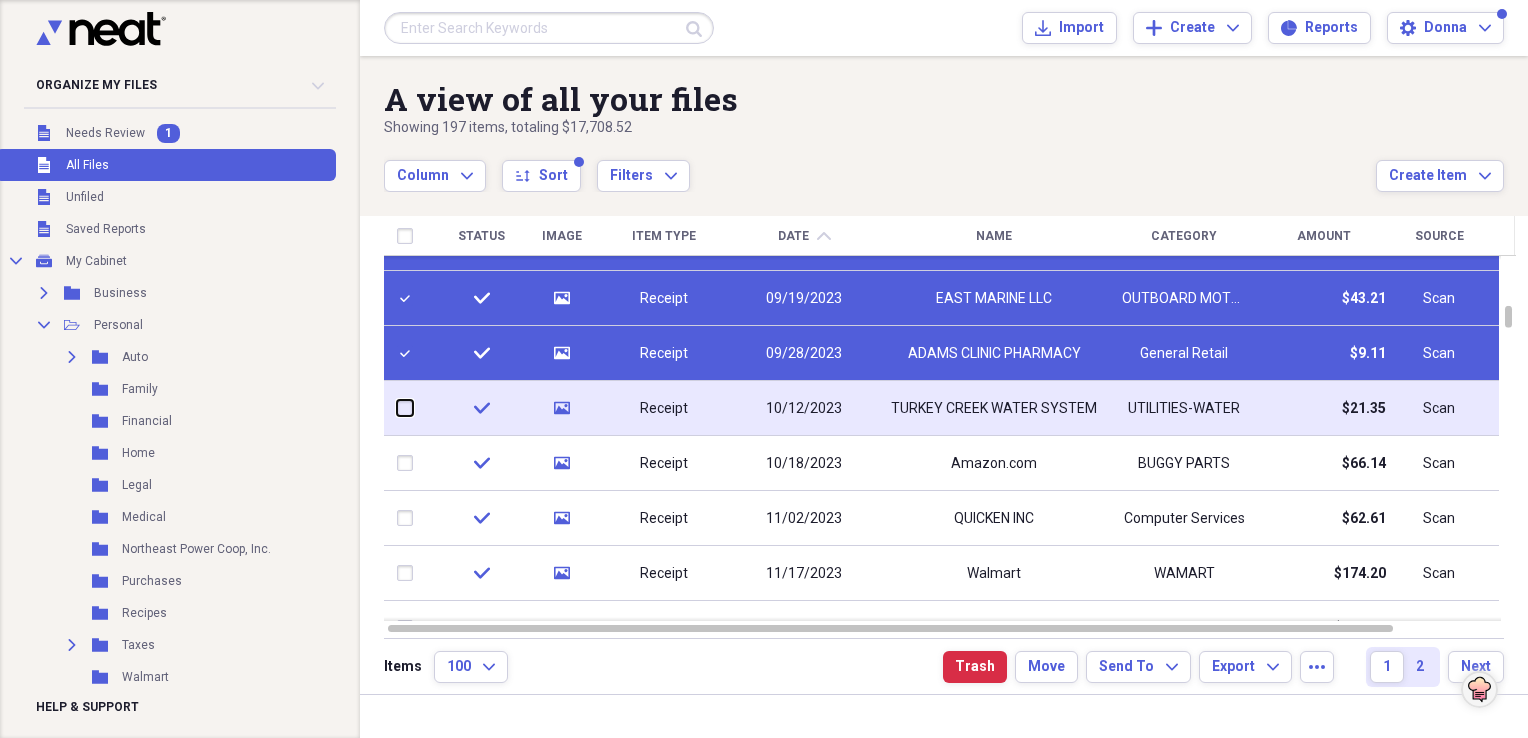click at bounding box center (397, 408) 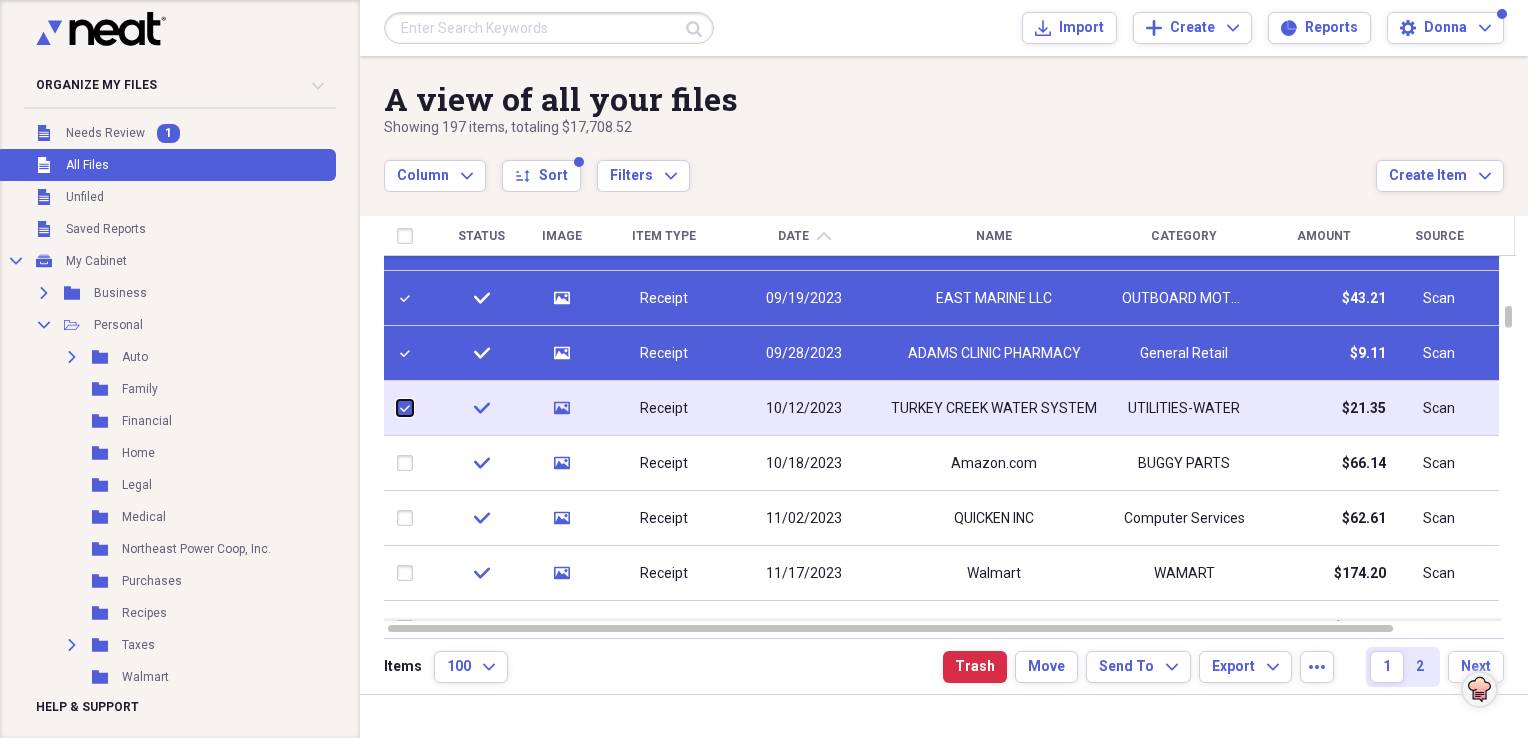 checkbox on "true" 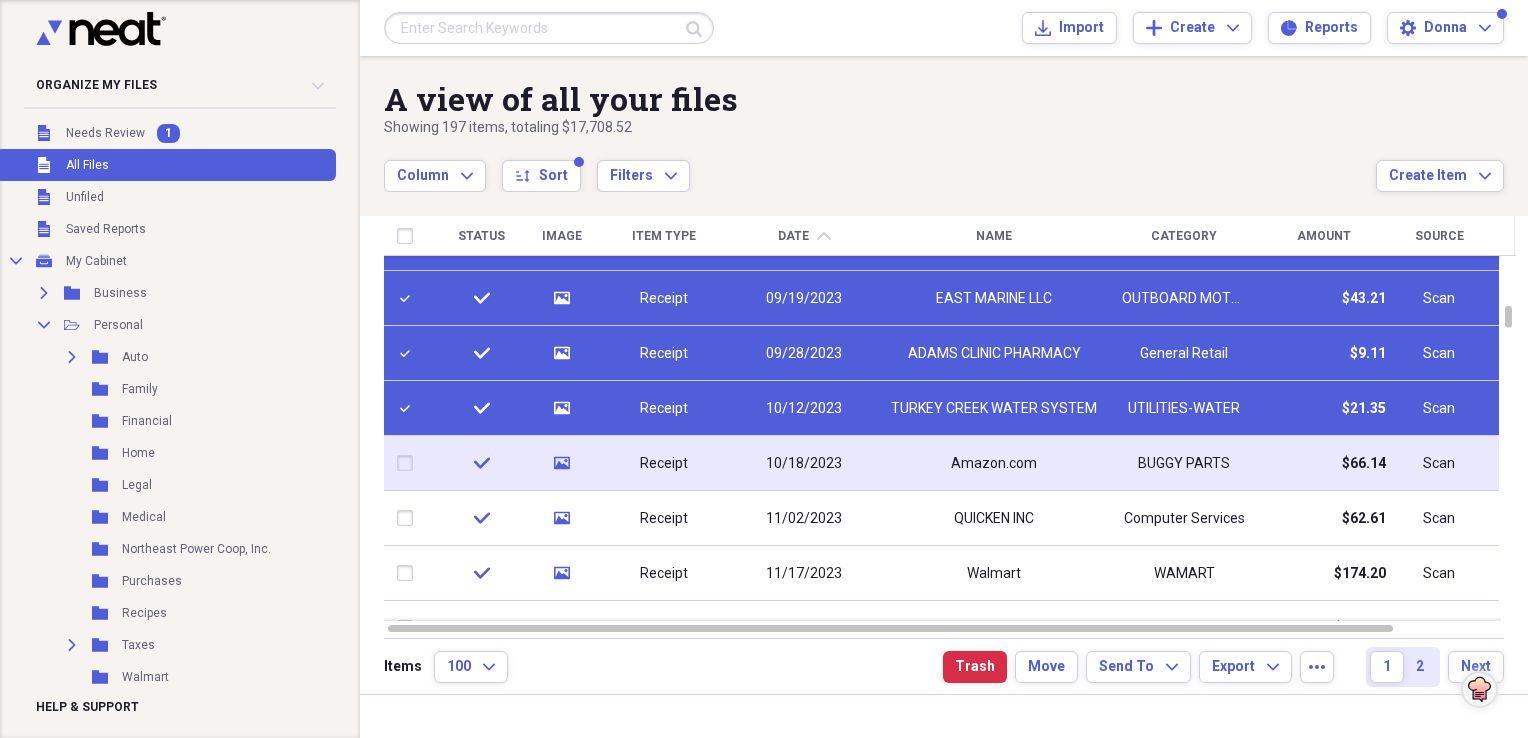 click at bounding box center (409, 463) 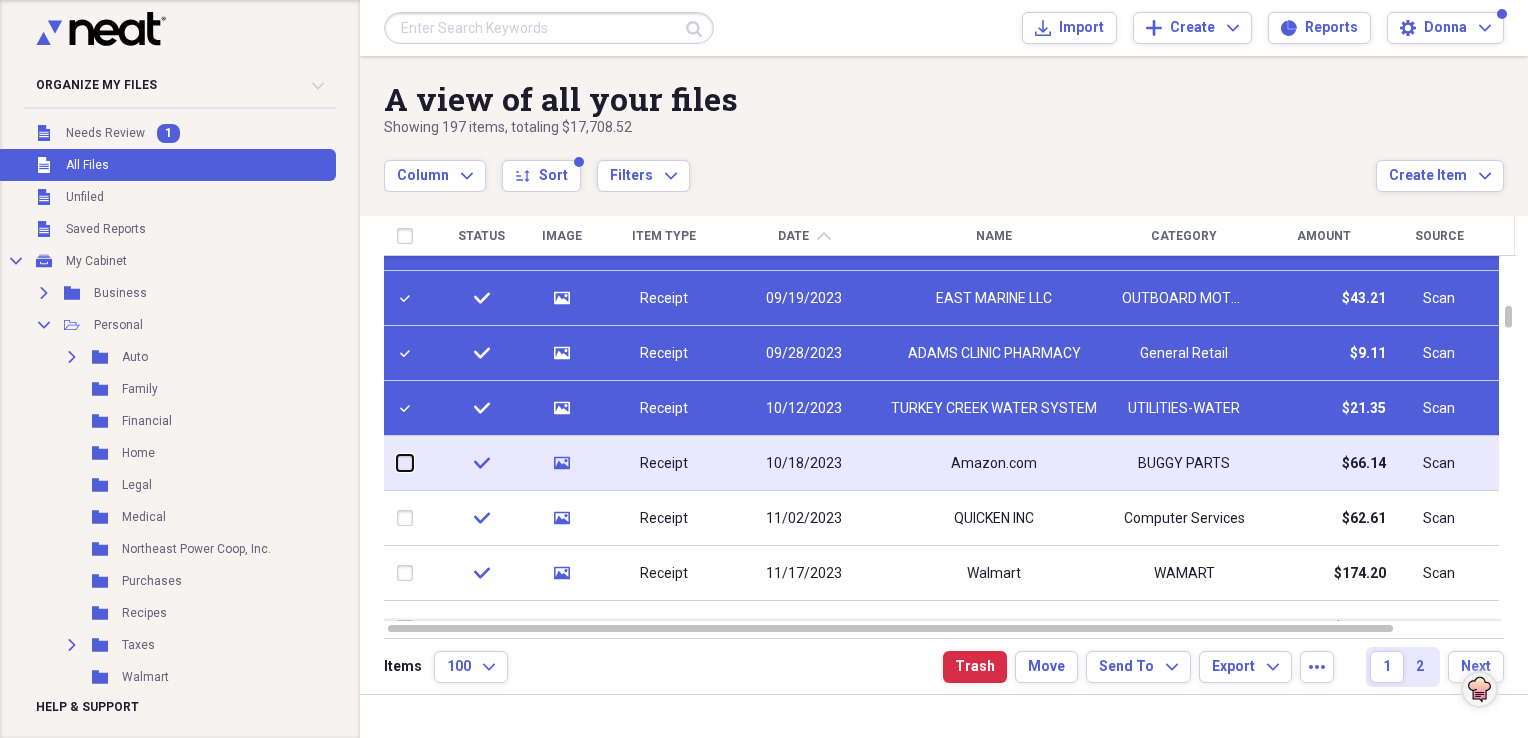 click at bounding box center (397, 463) 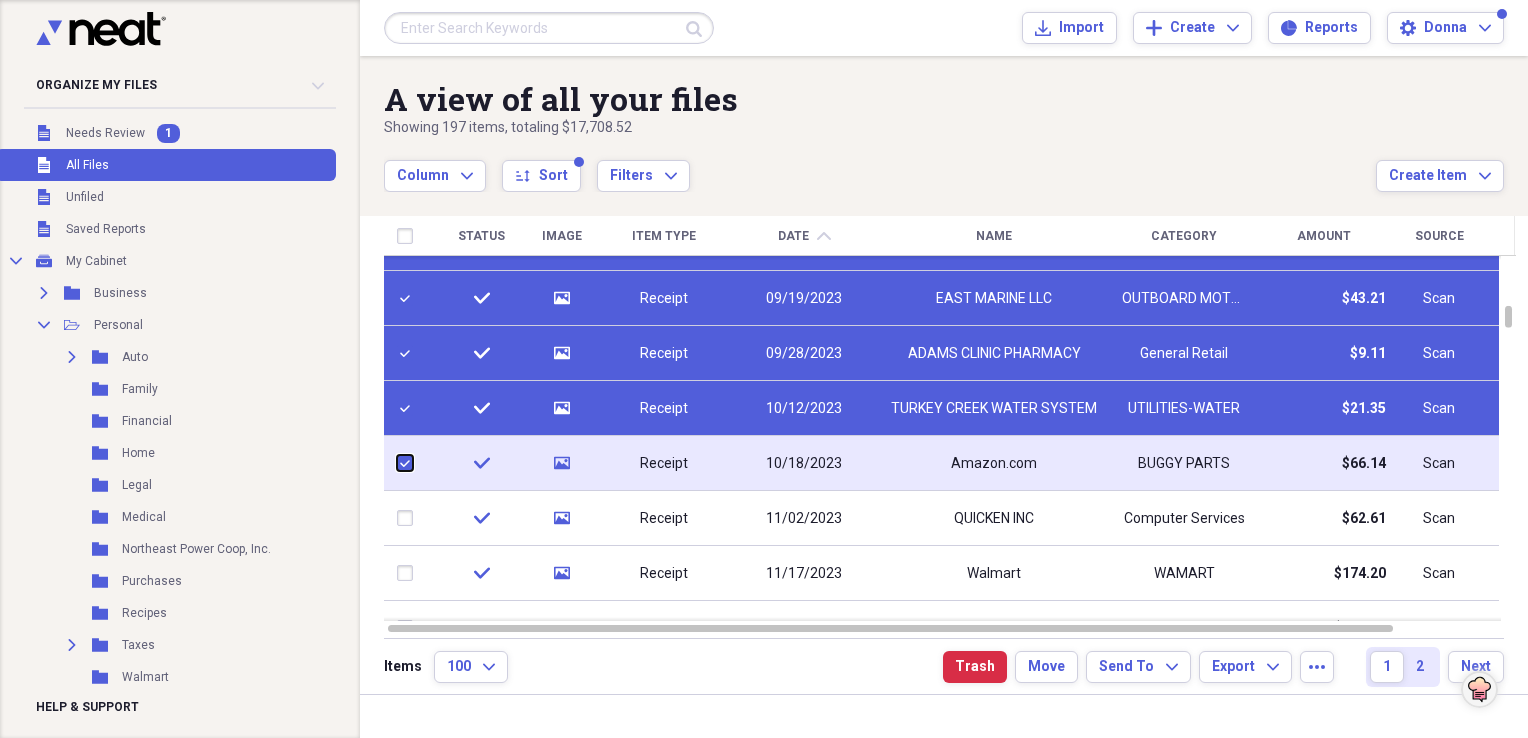 checkbox on "true" 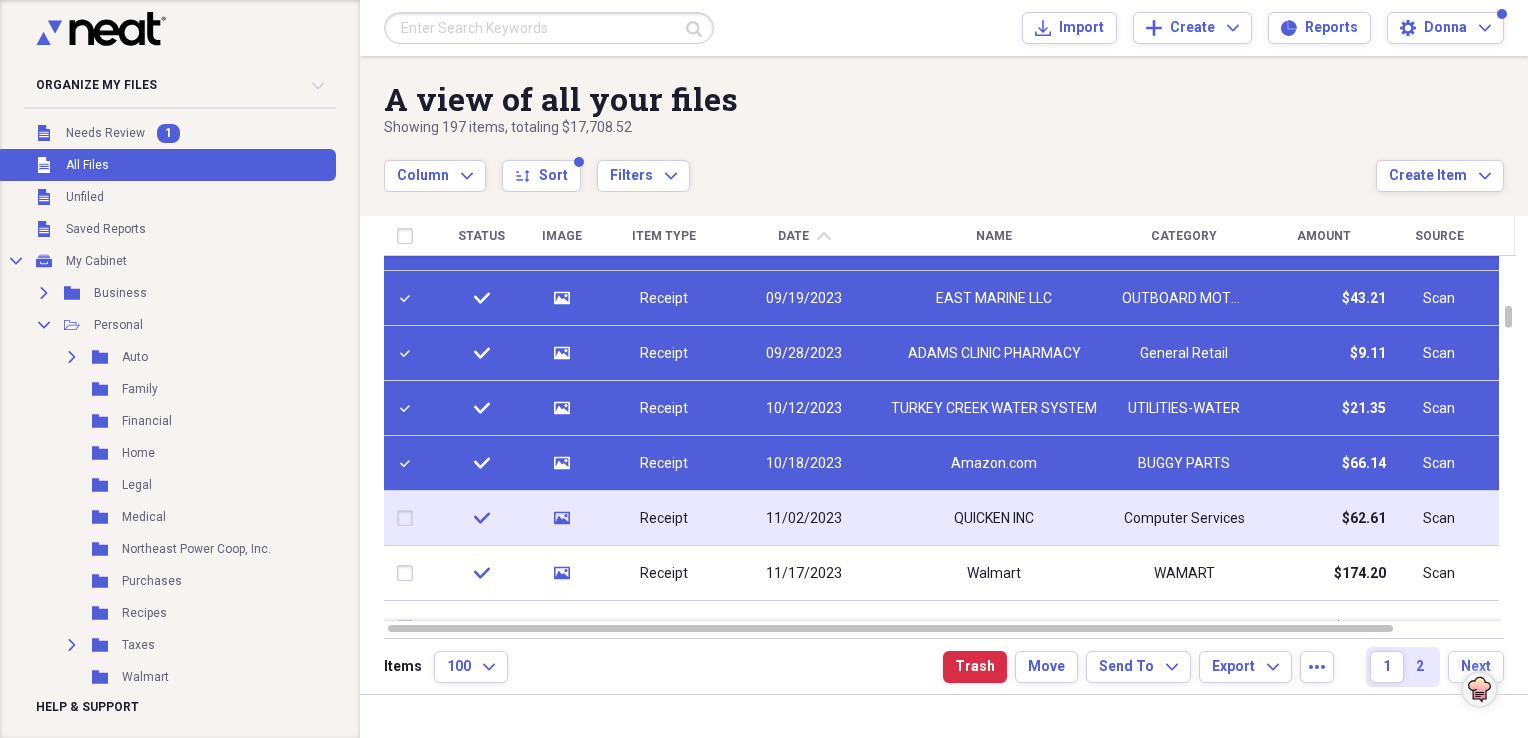 click at bounding box center [409, 518] 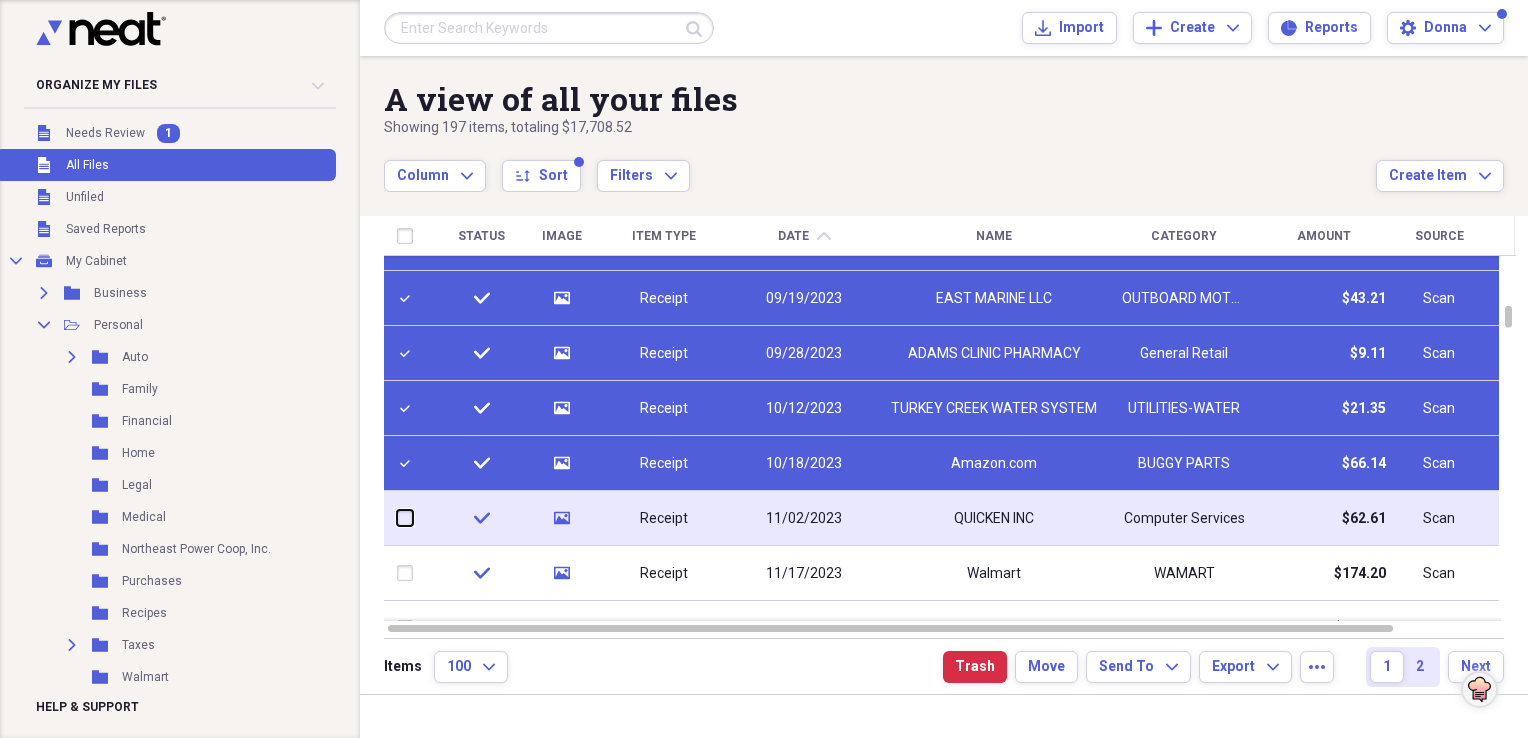 click at bounding box center [397, 518] 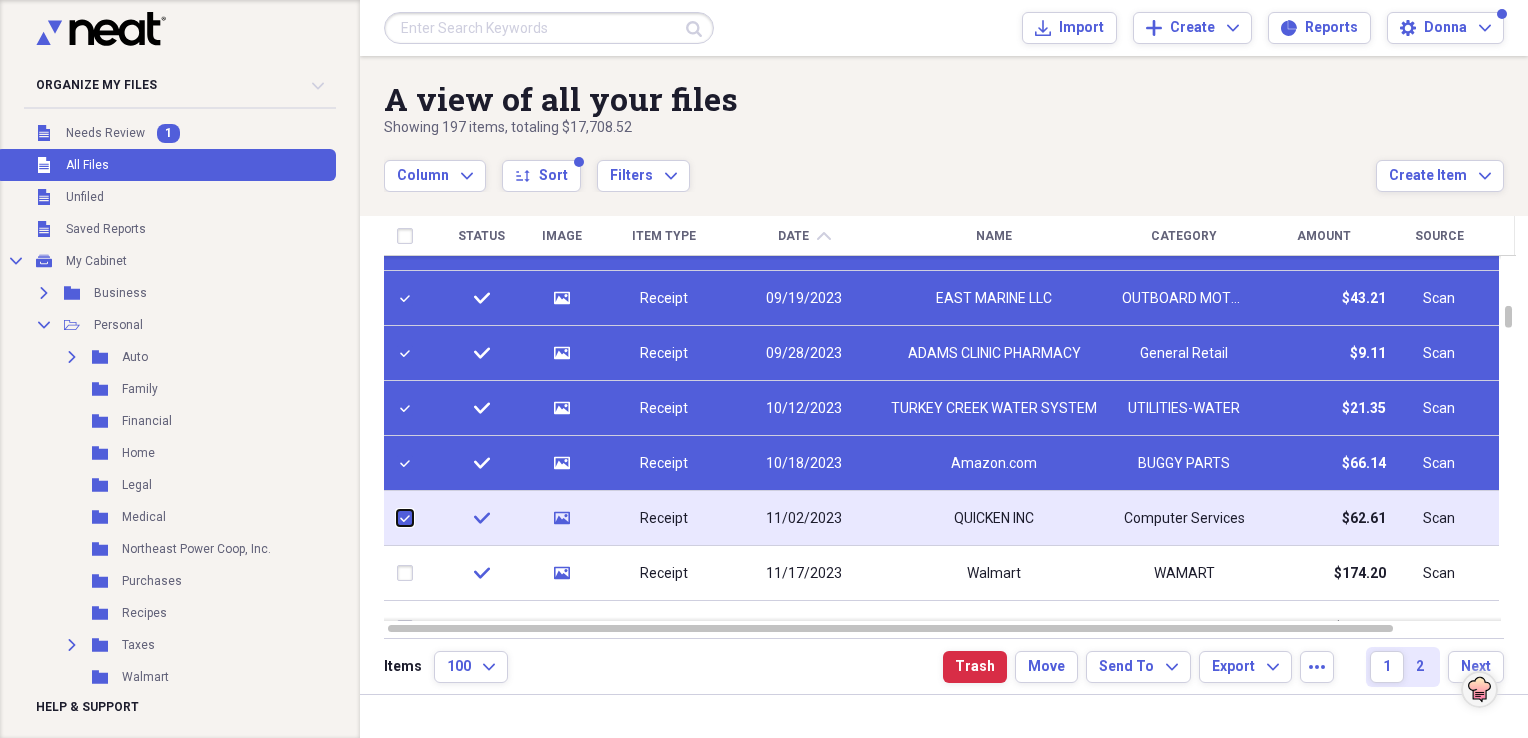 checkbox on "true" 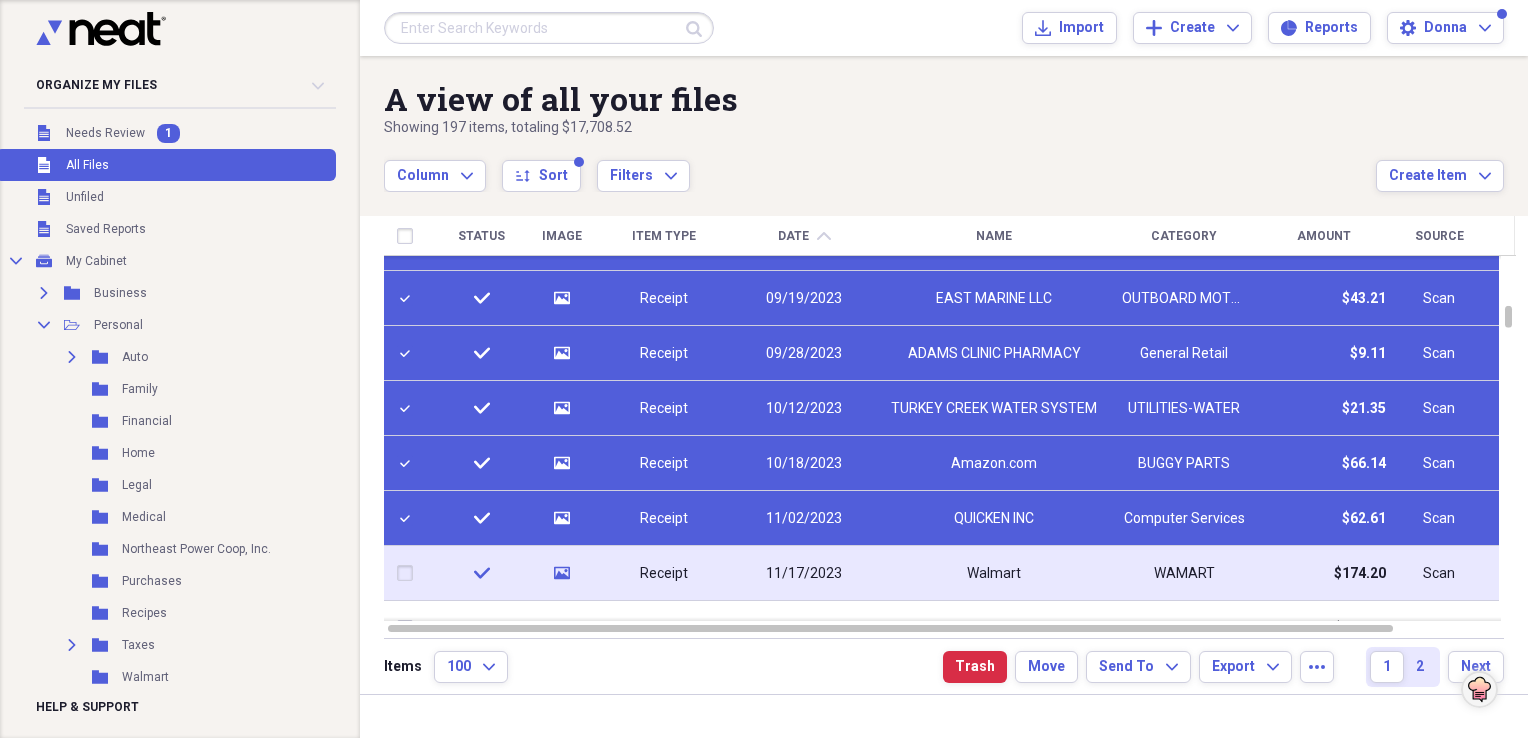 click at bounding box center (409, 573) 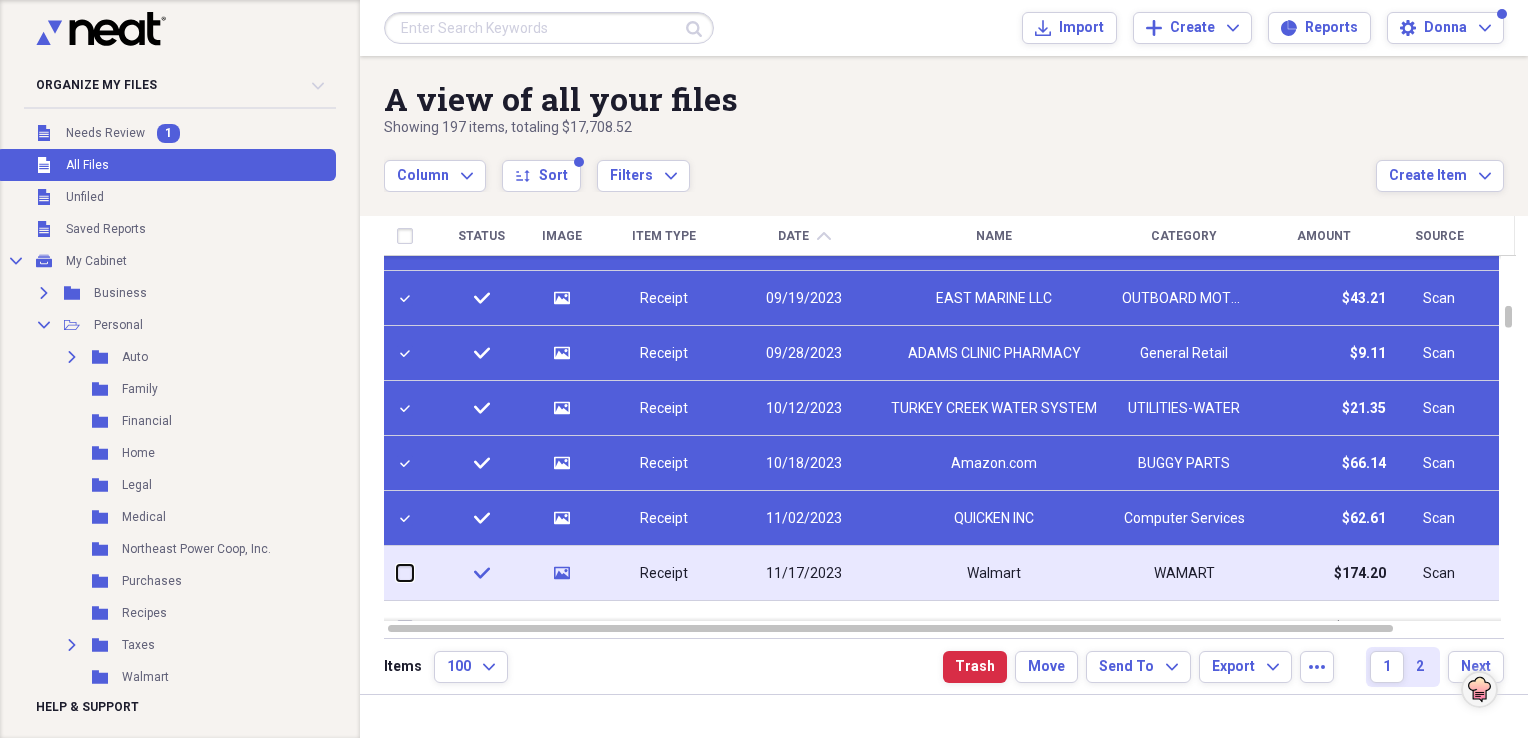 click at bounding box center [397, 573] 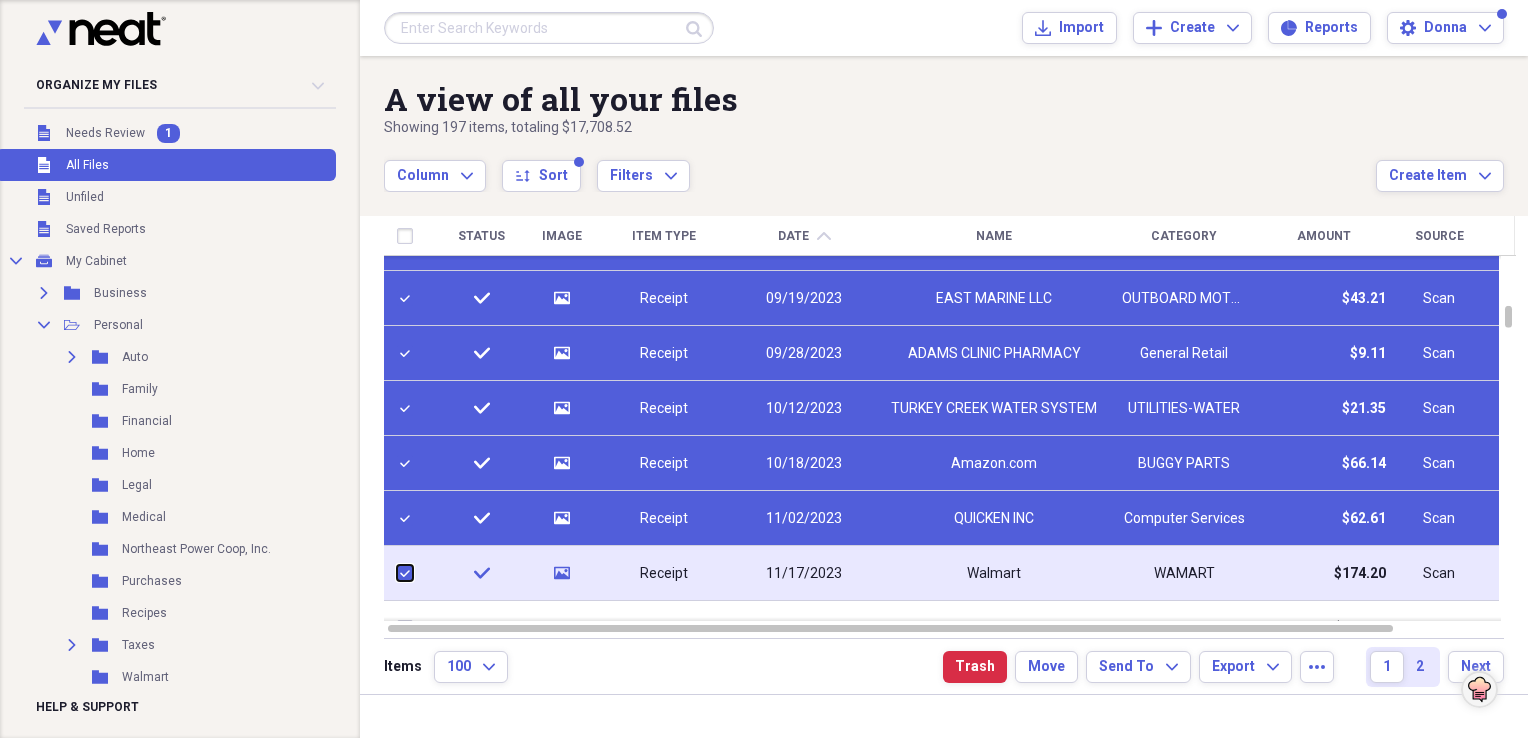 checkbox on "true" 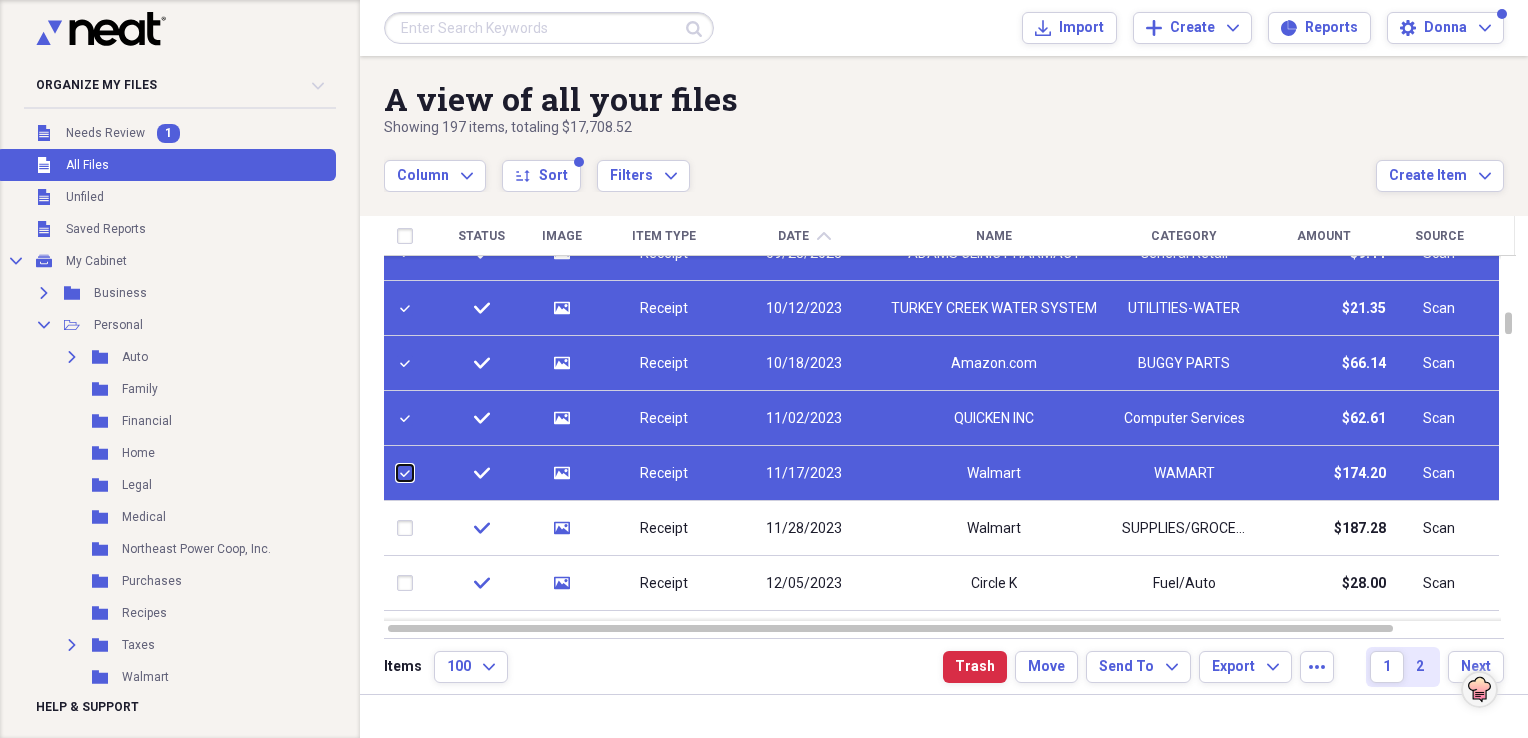 checkbox on "false" 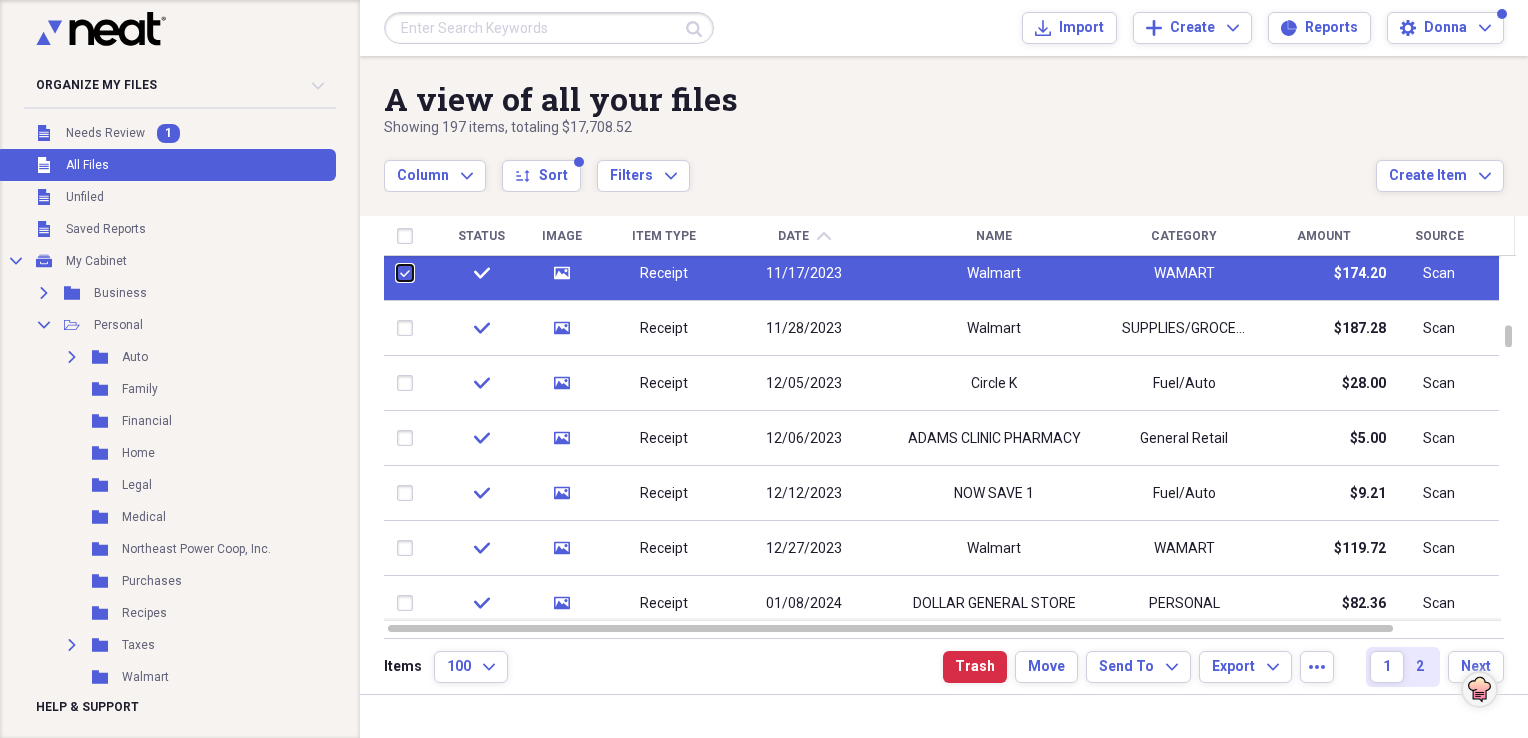 checkbox on "false" 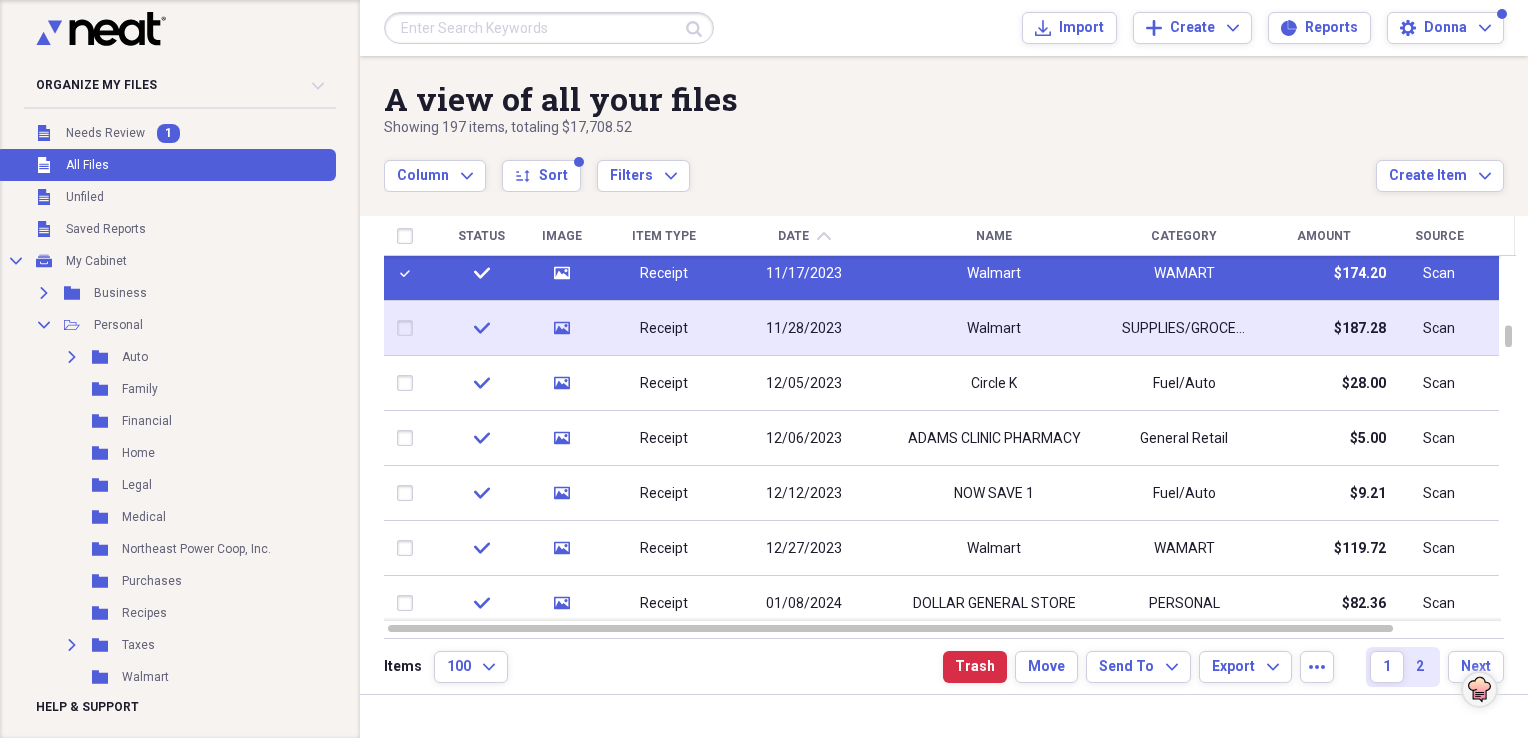 click at bounding box center [409, 328] 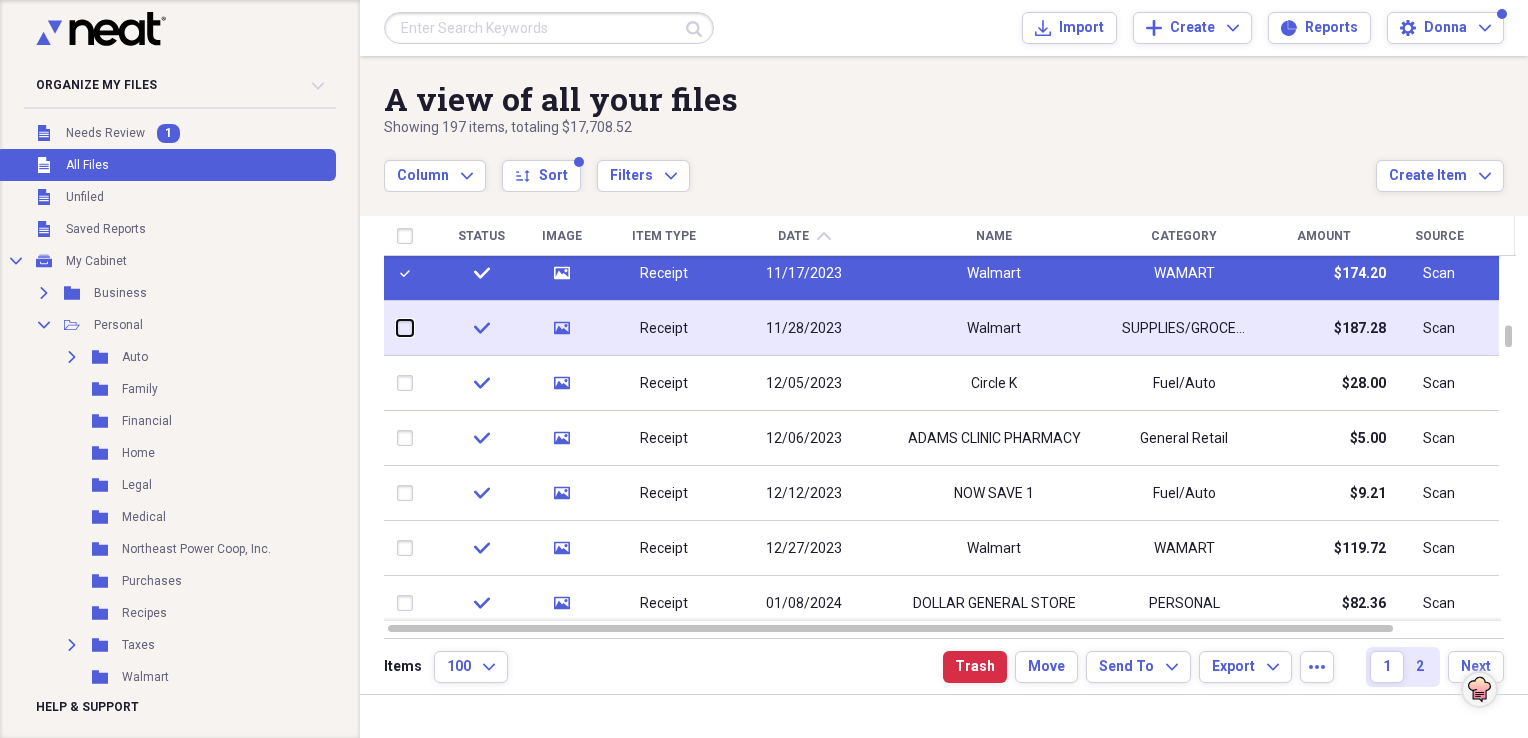 click at bounding box center (397, 328) 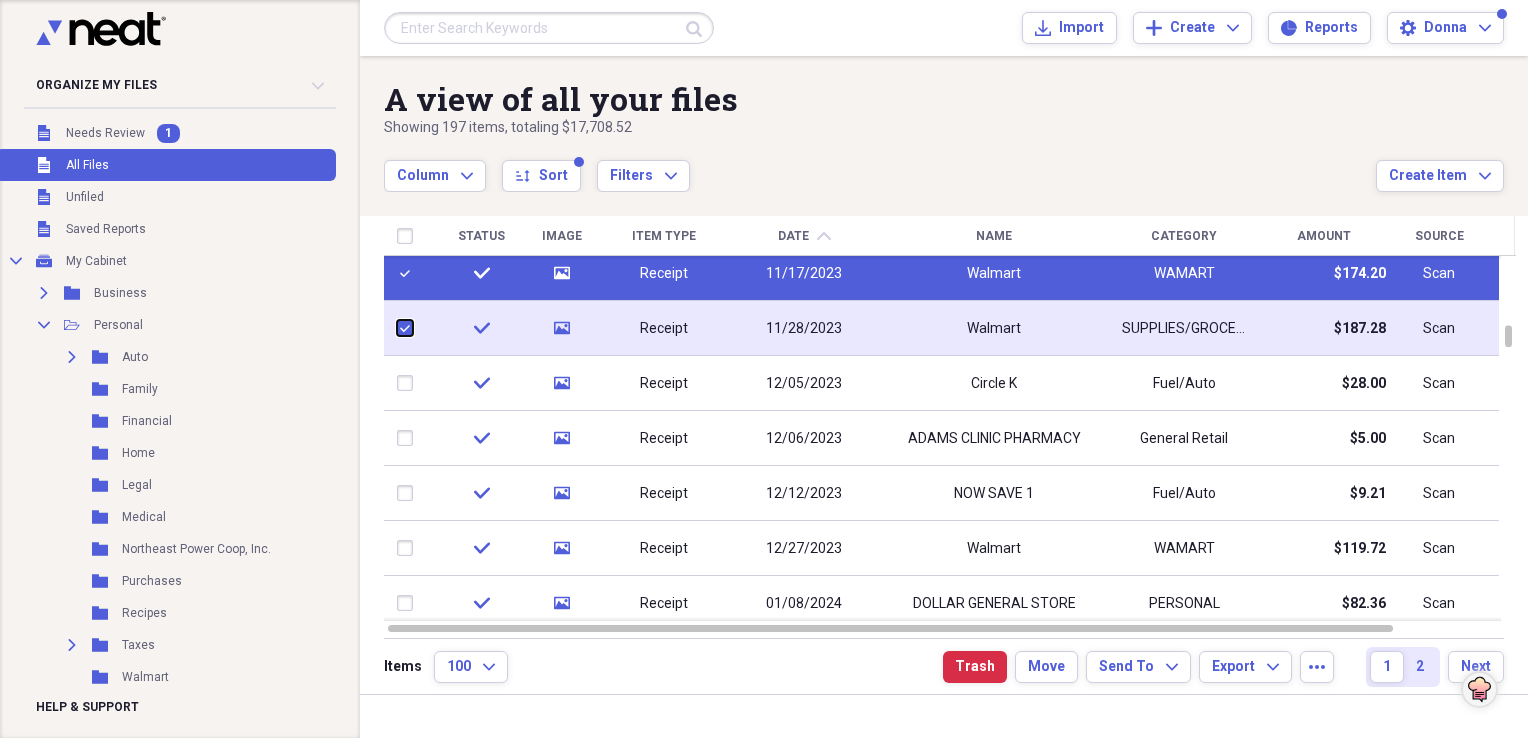 checkbox on "true" 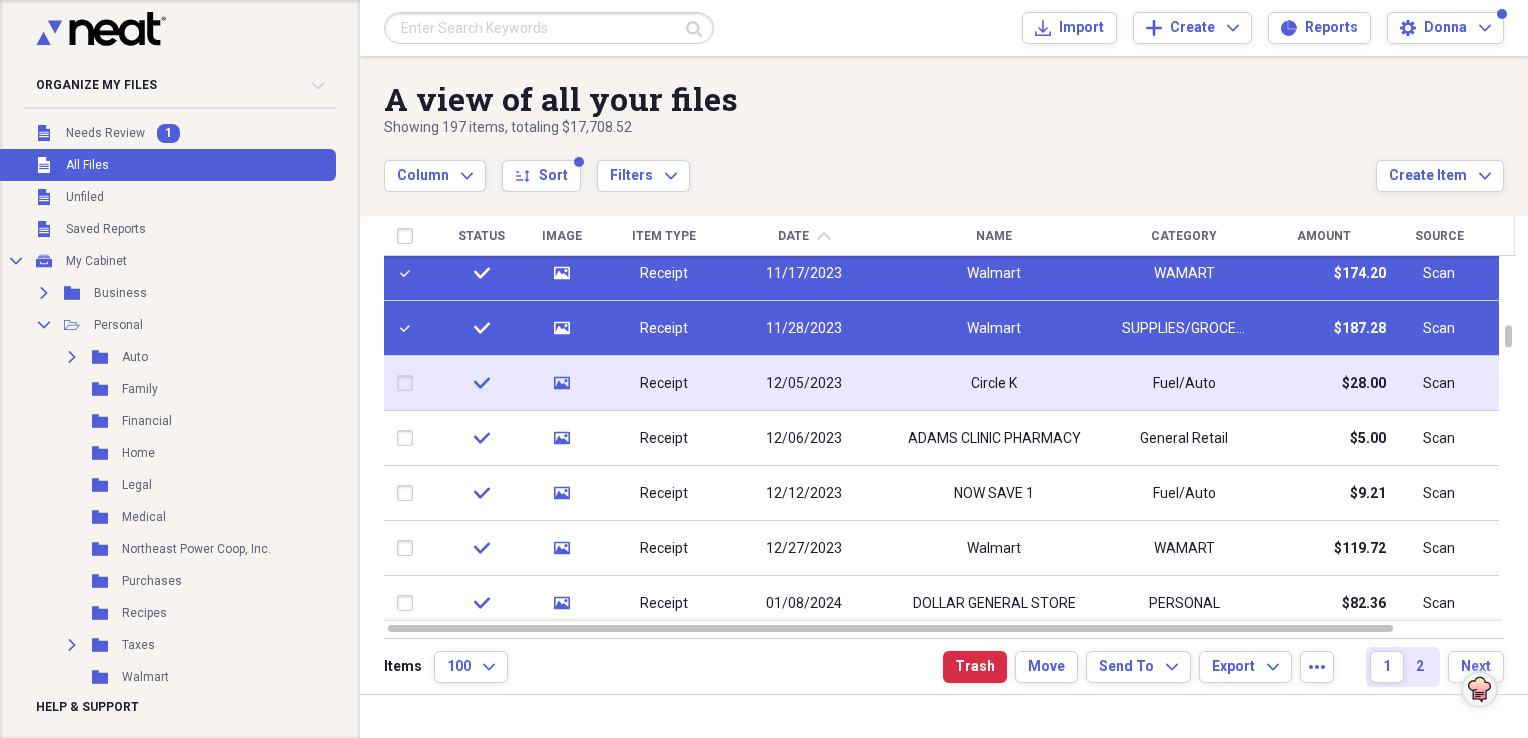 click at bounding box center [409, 383] 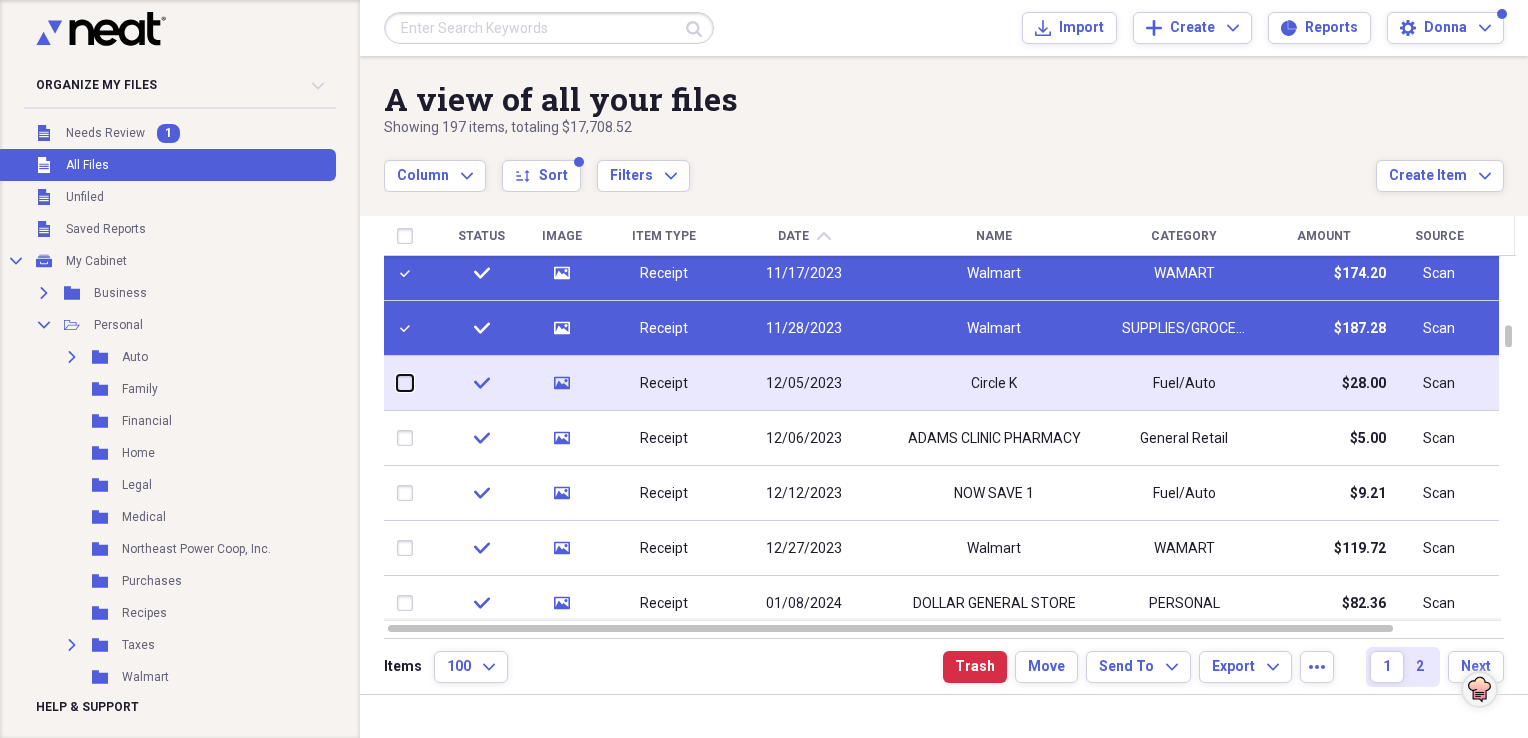 click at bounding box center (397, 383) 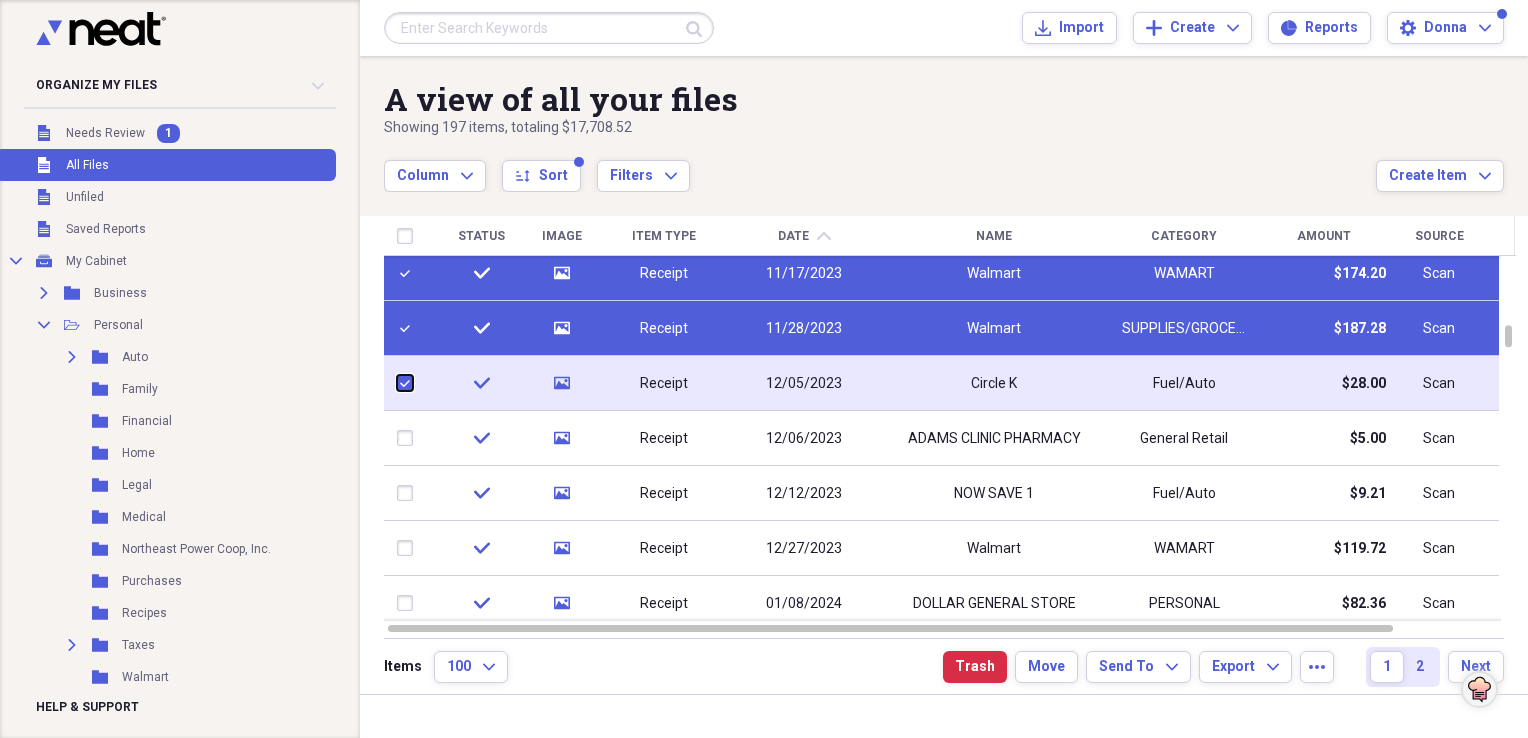 checkbox on "true" 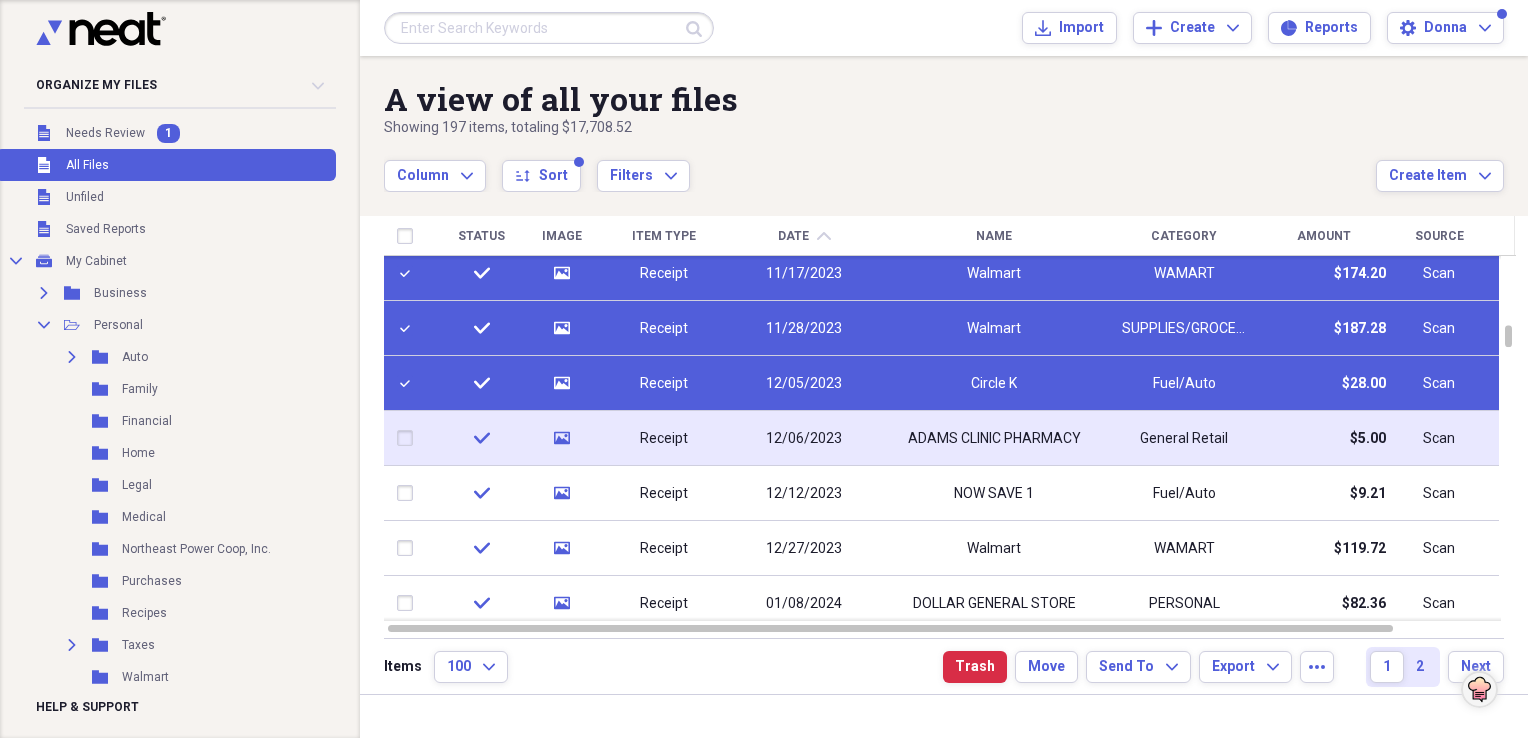 click at bounding box center (409, 438) 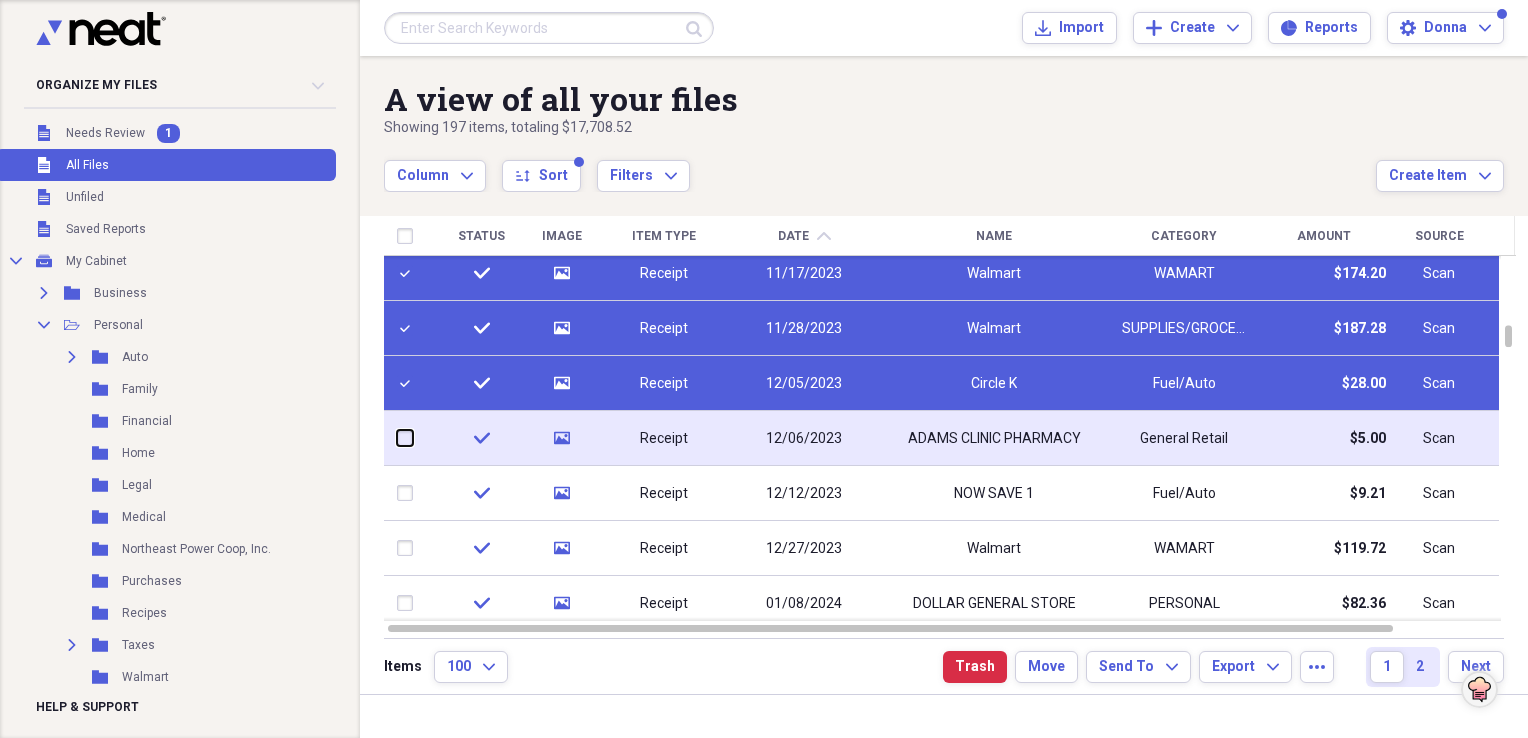 click at bounding box center (397, 438) 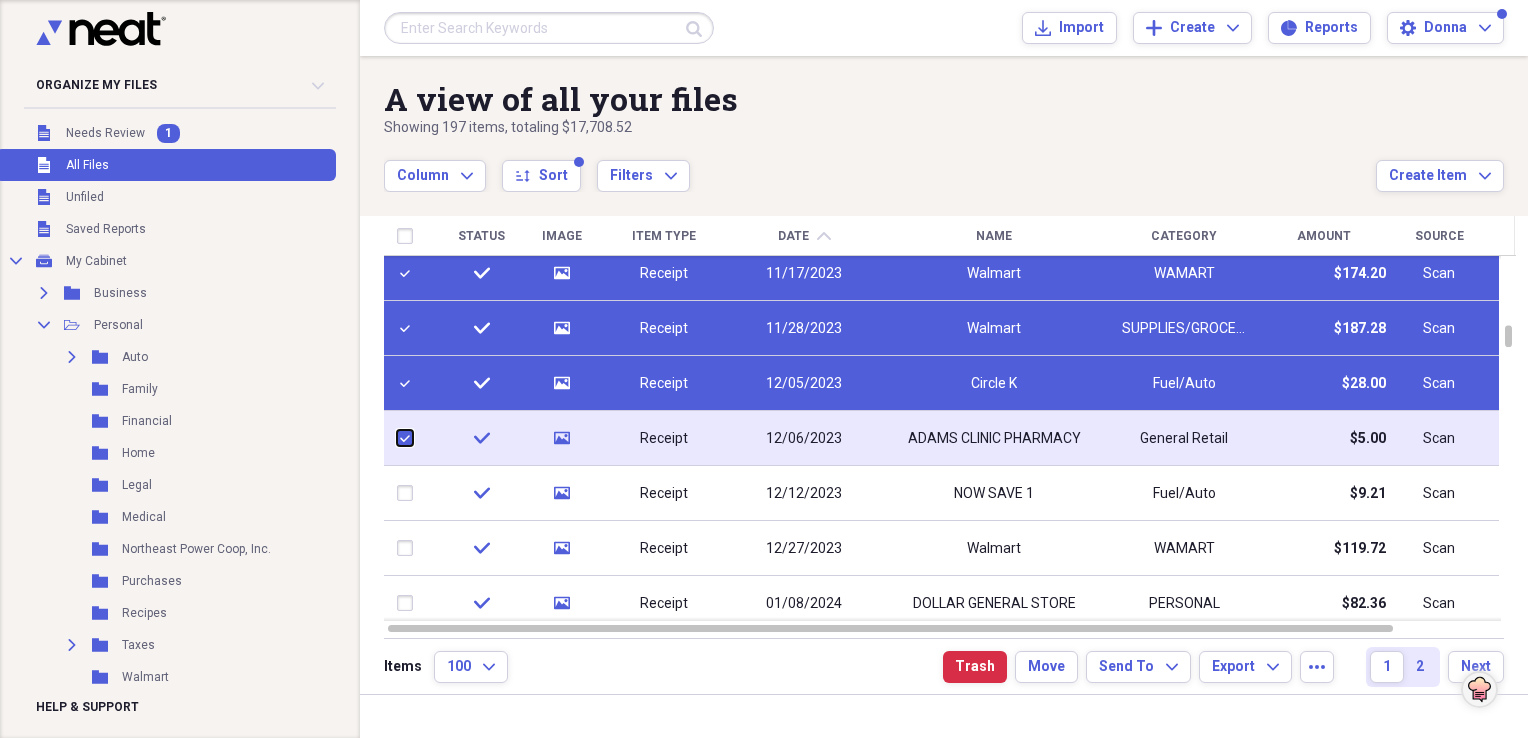 checkbox on "true" 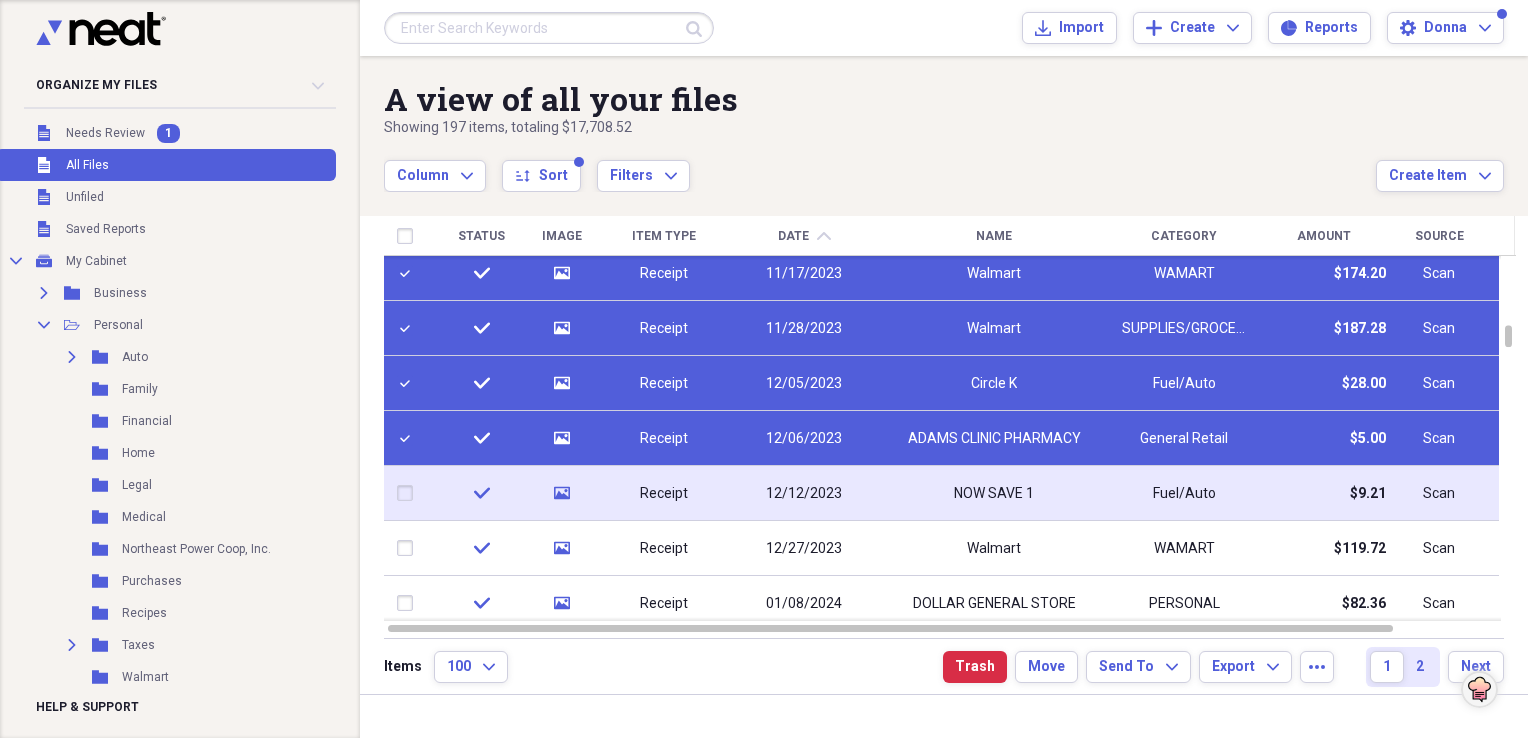 click at bounding box center [409, 493] 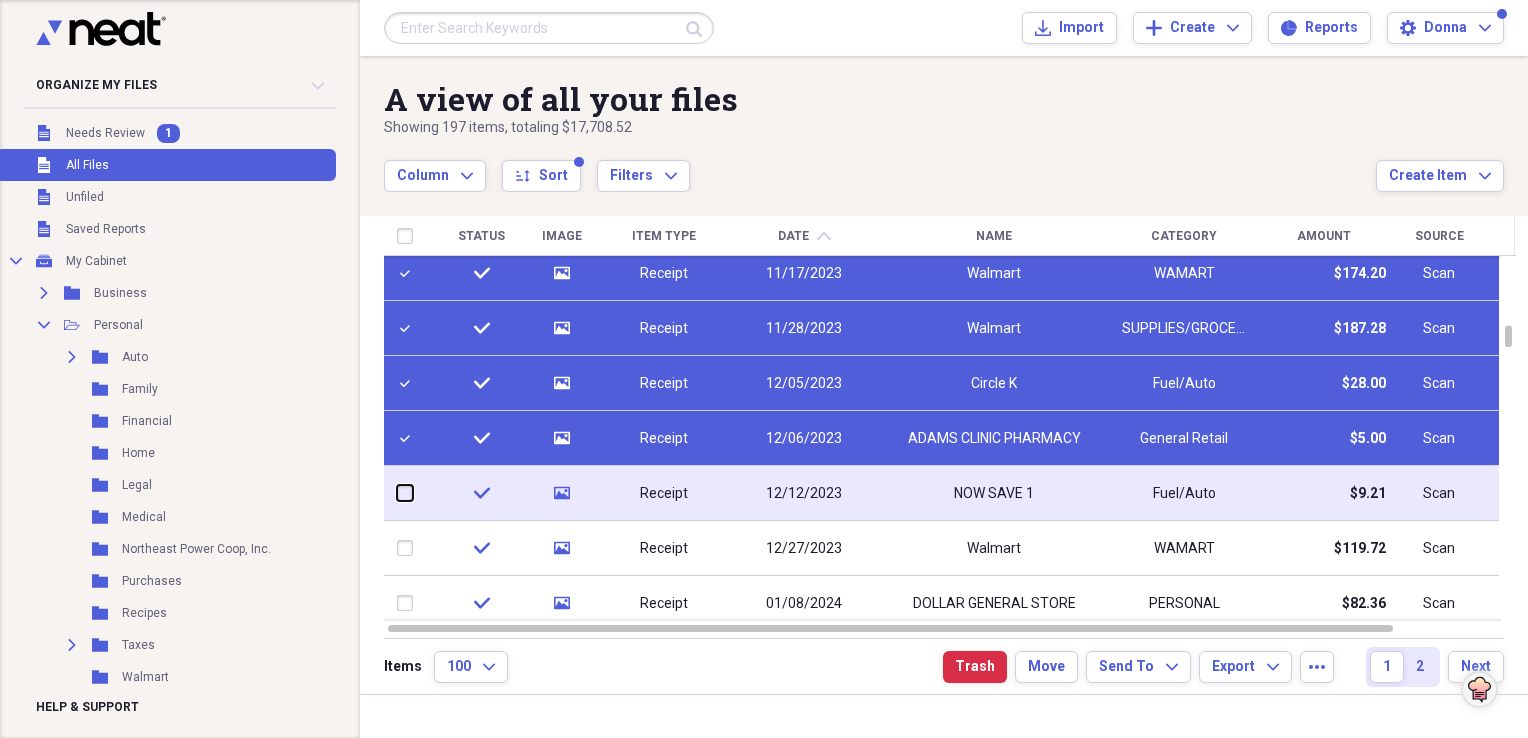 click at bounding box center (397, 493) 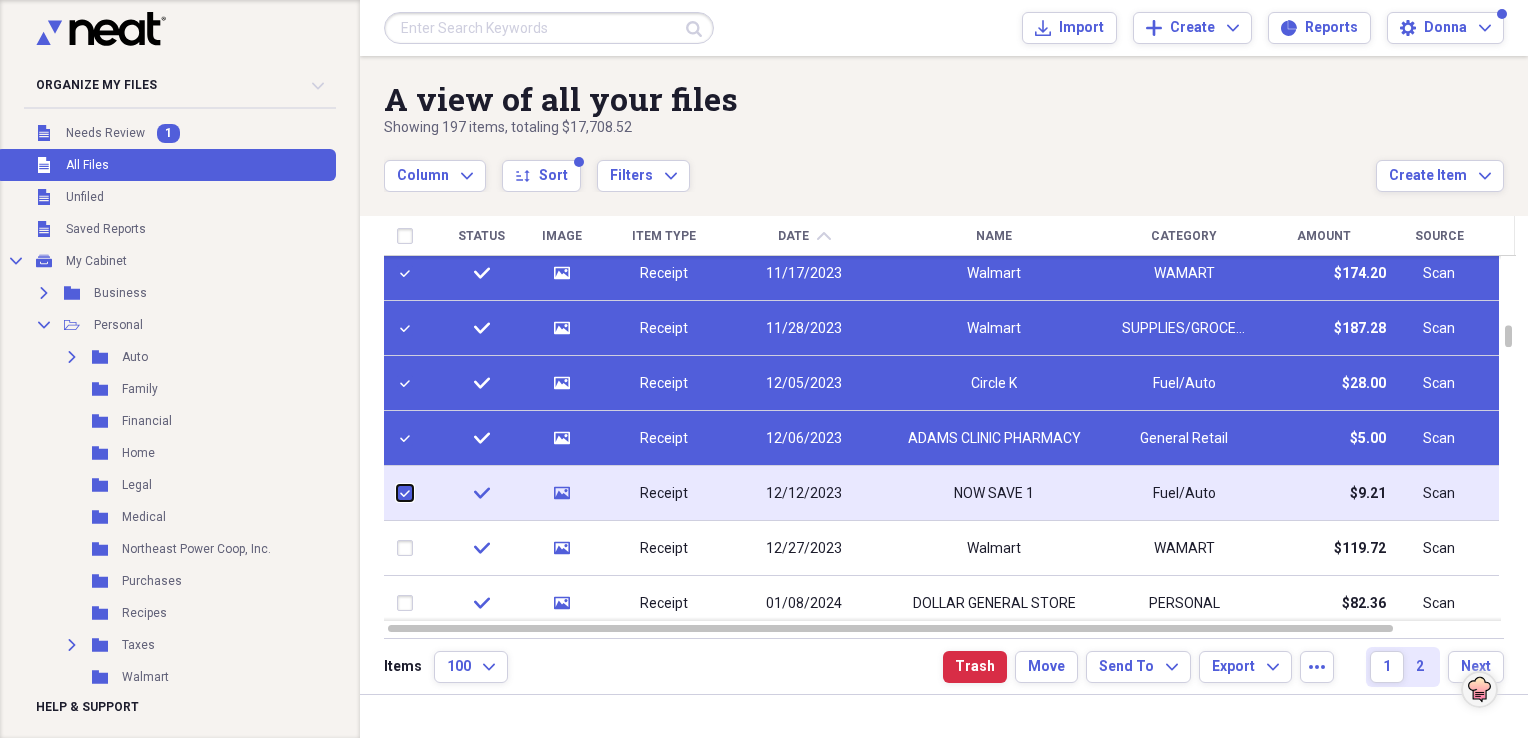 checkbox on "true" 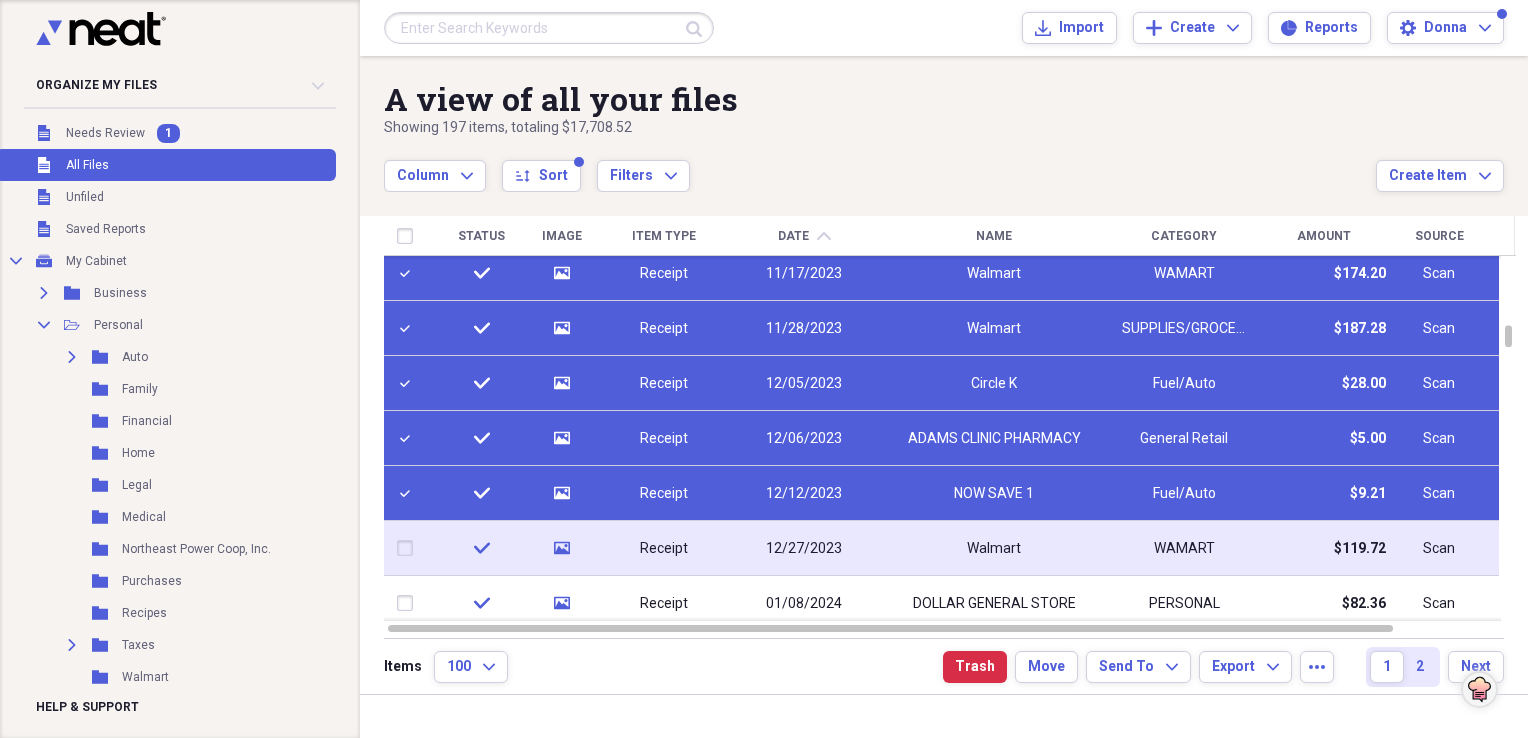 click at bounding box center [409, 548] 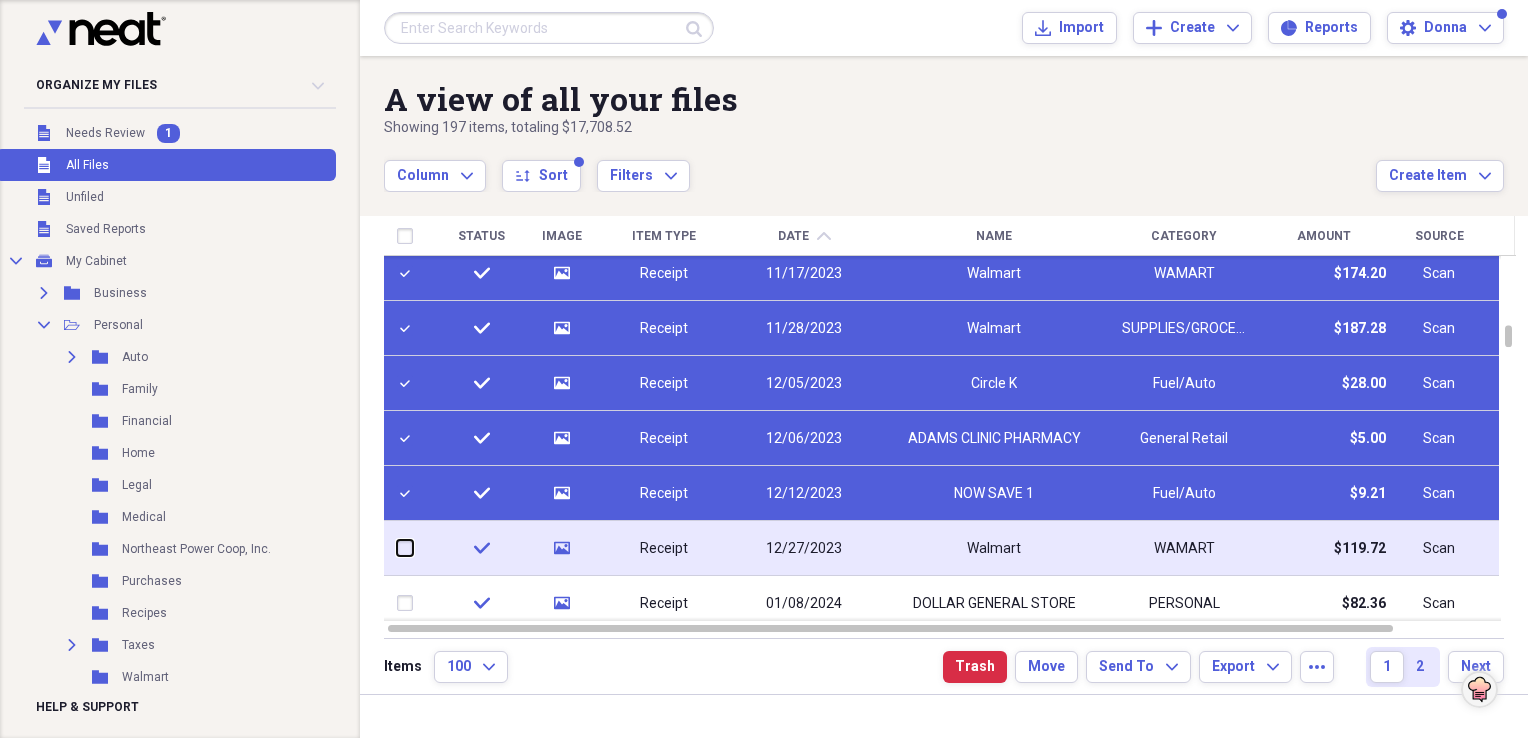 click at bounding box center (397, 548) 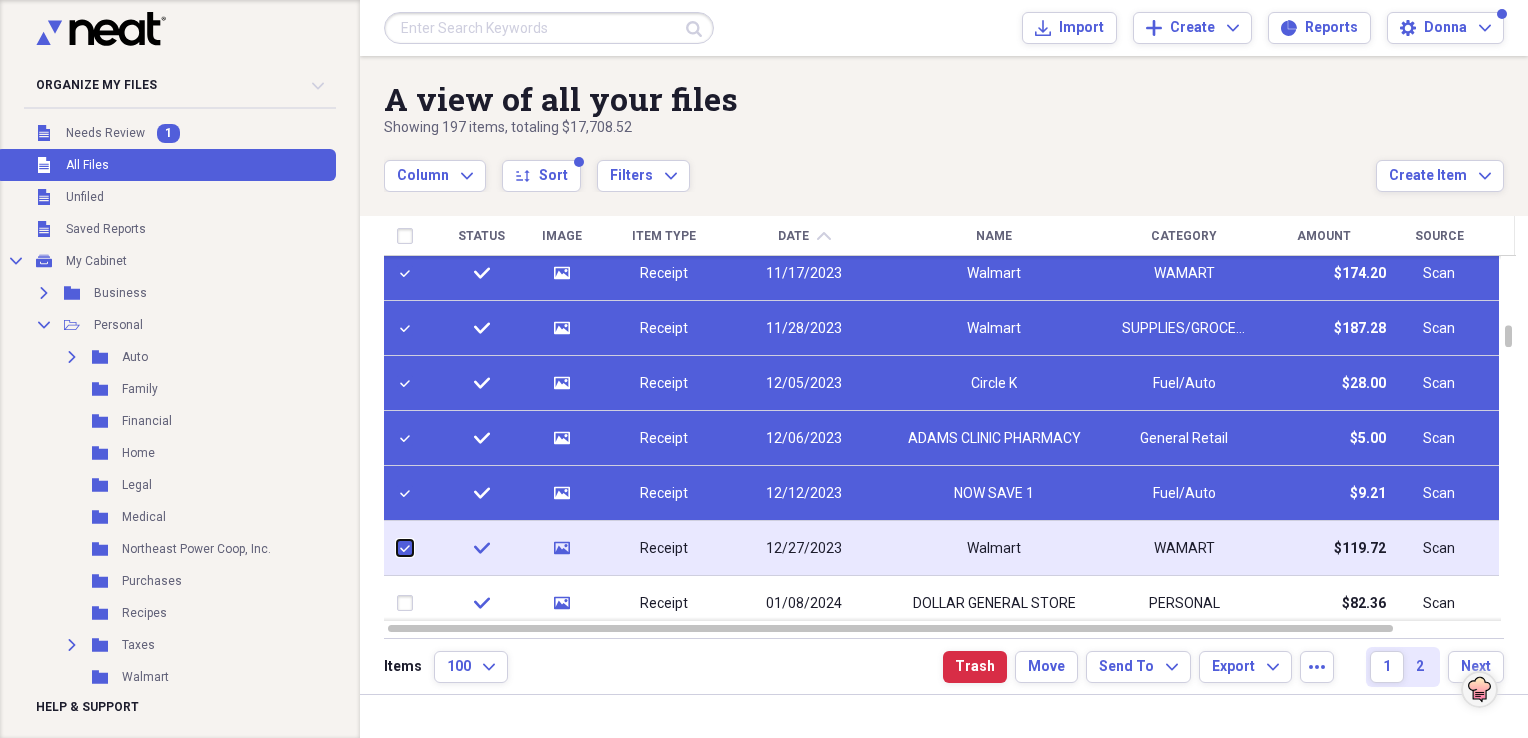 checkbox on "true" 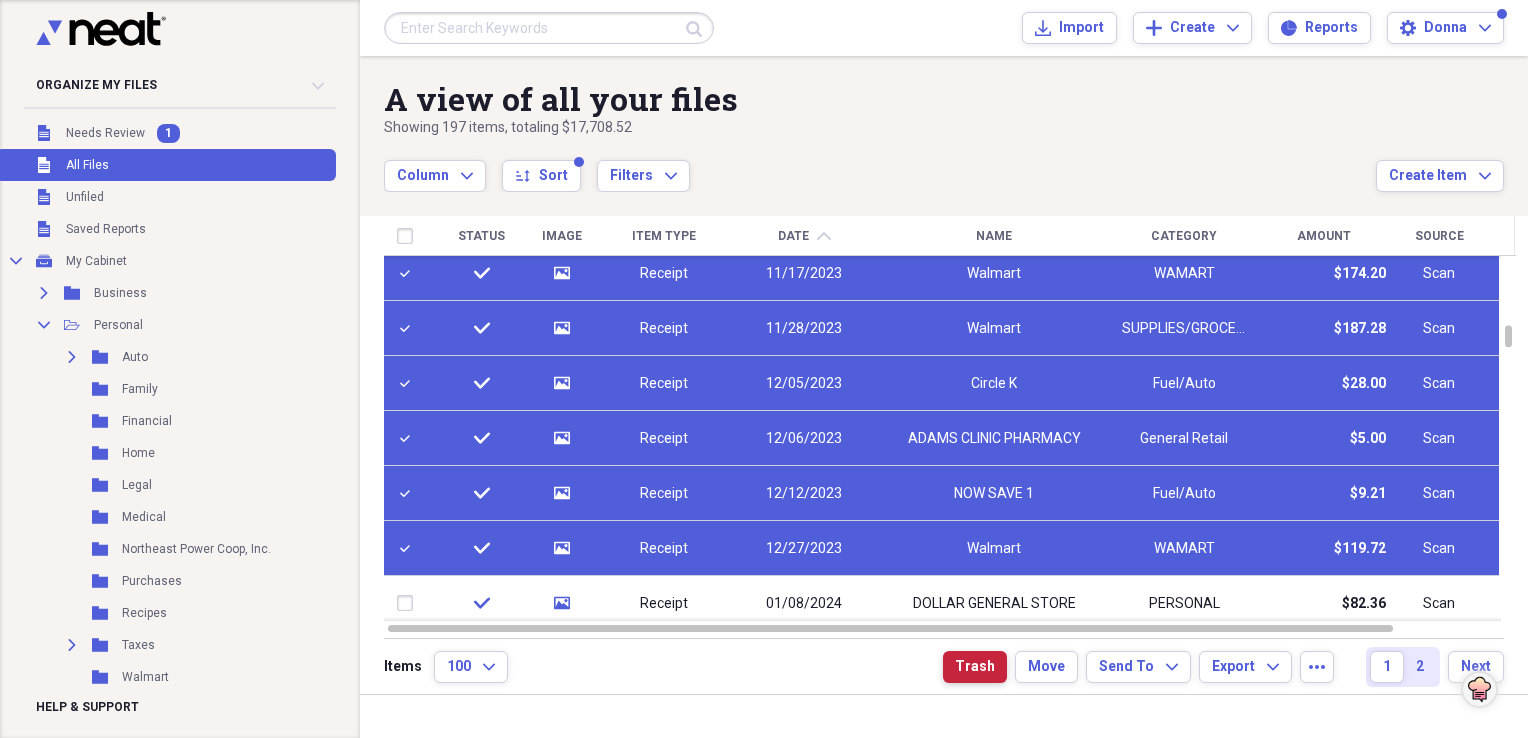 click on "Trash" at bounding box center [975, 667] 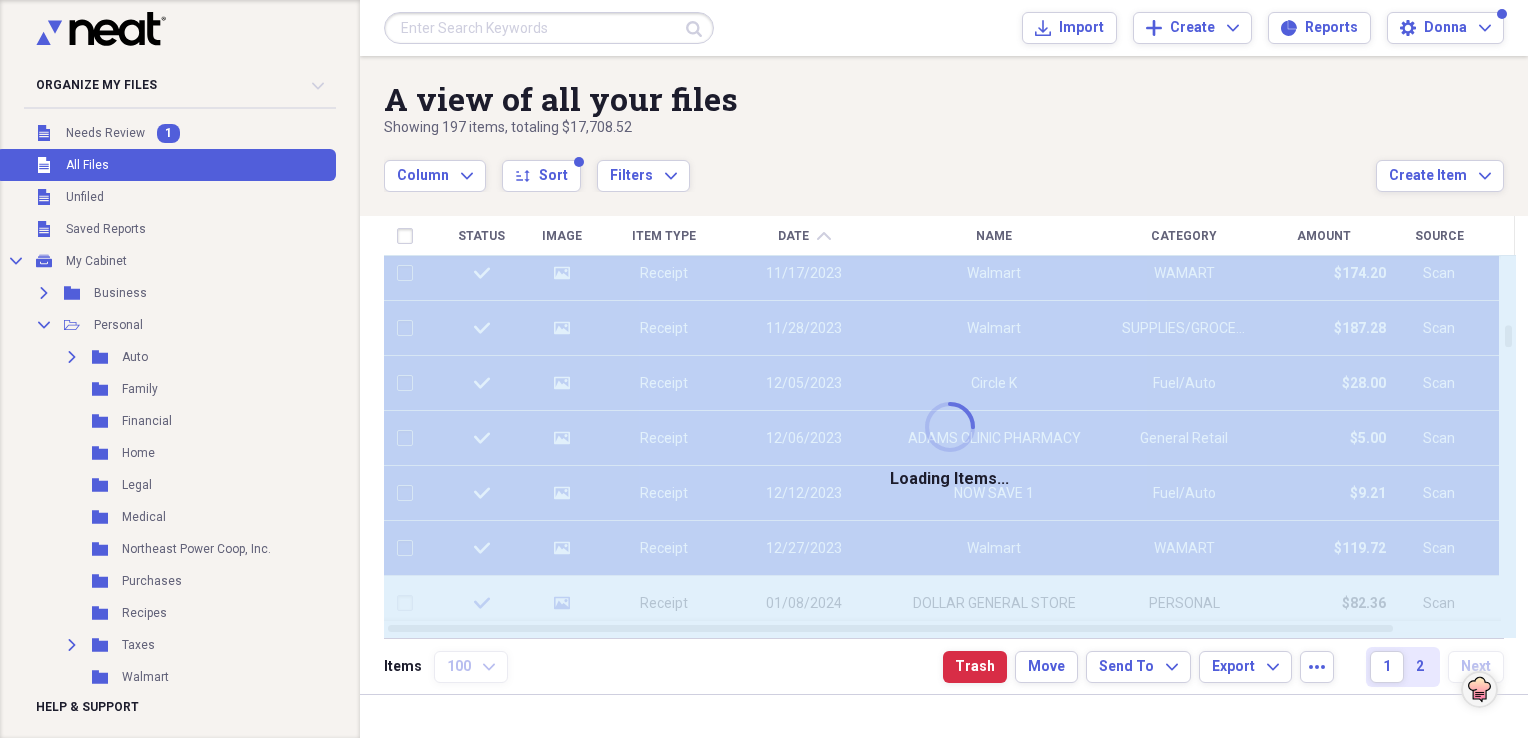 checkbox on "false" 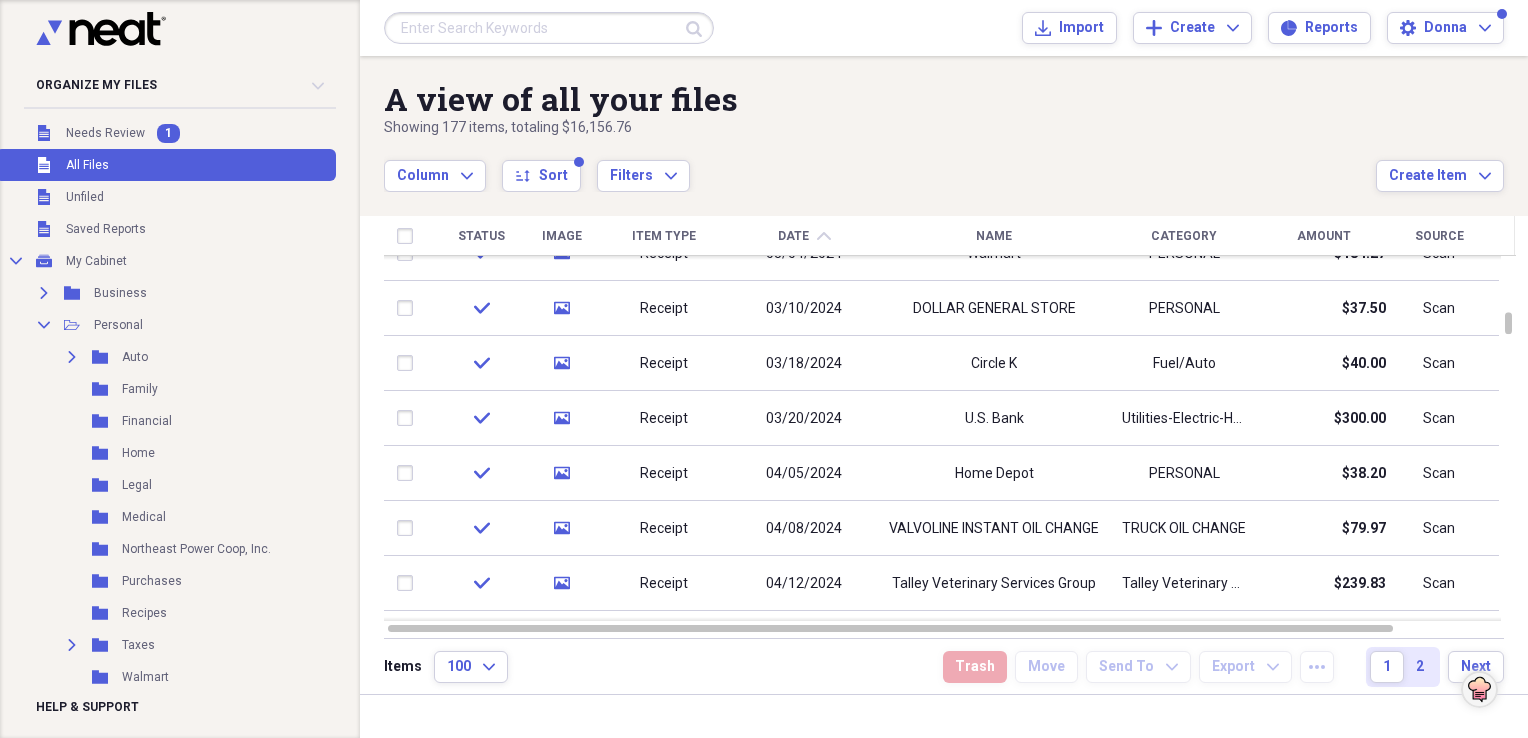click on "chevron-up" 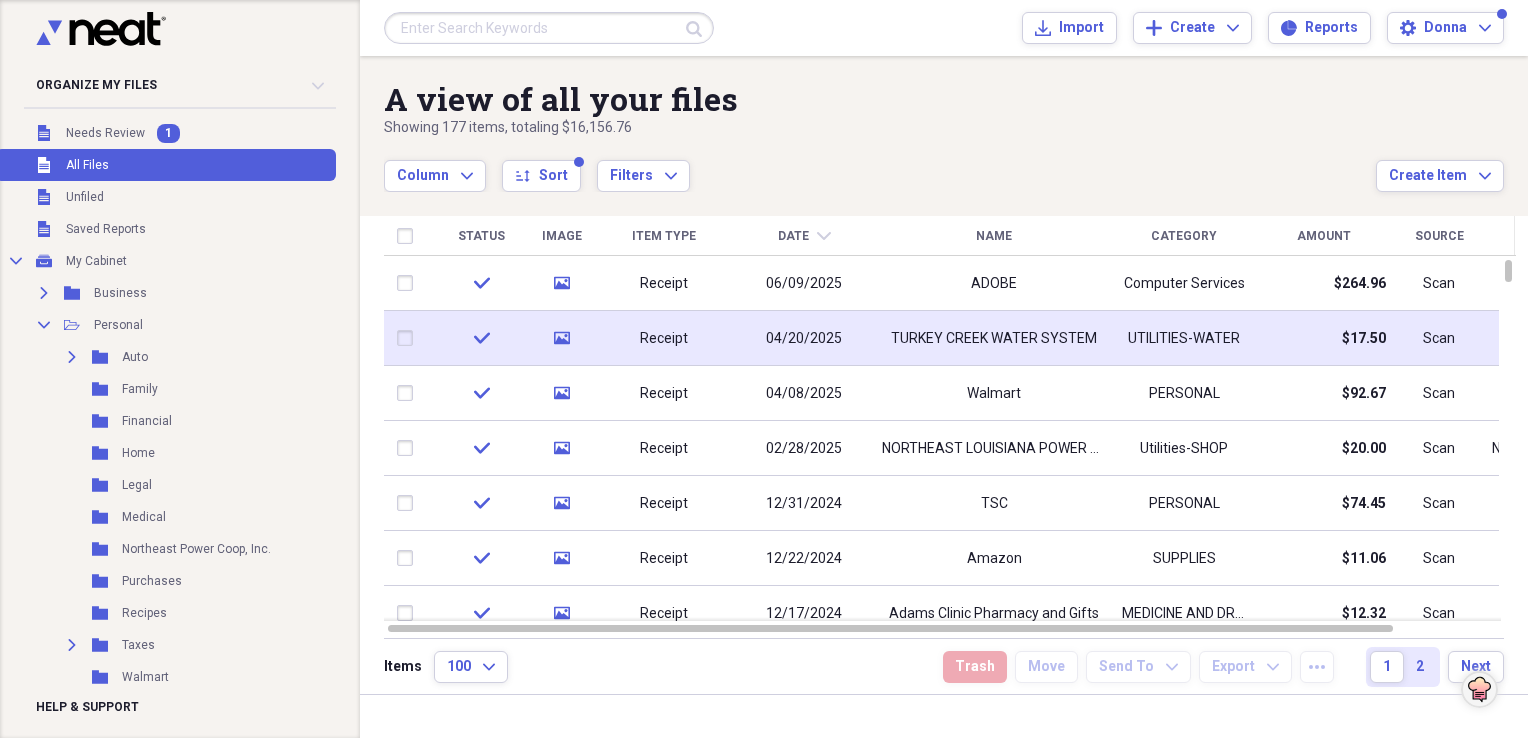 click on "04/20/2025" at bounding box center [804, 339] 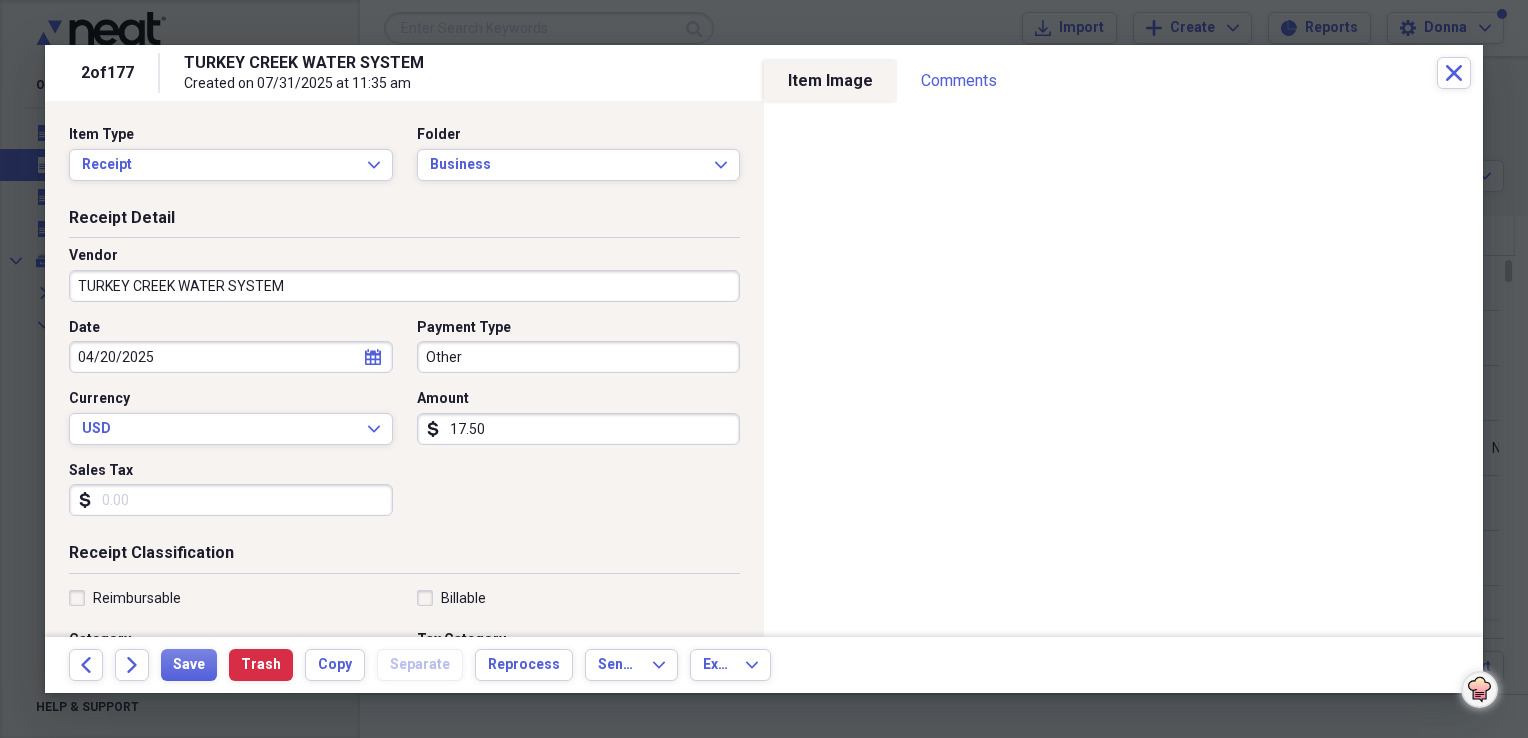 click 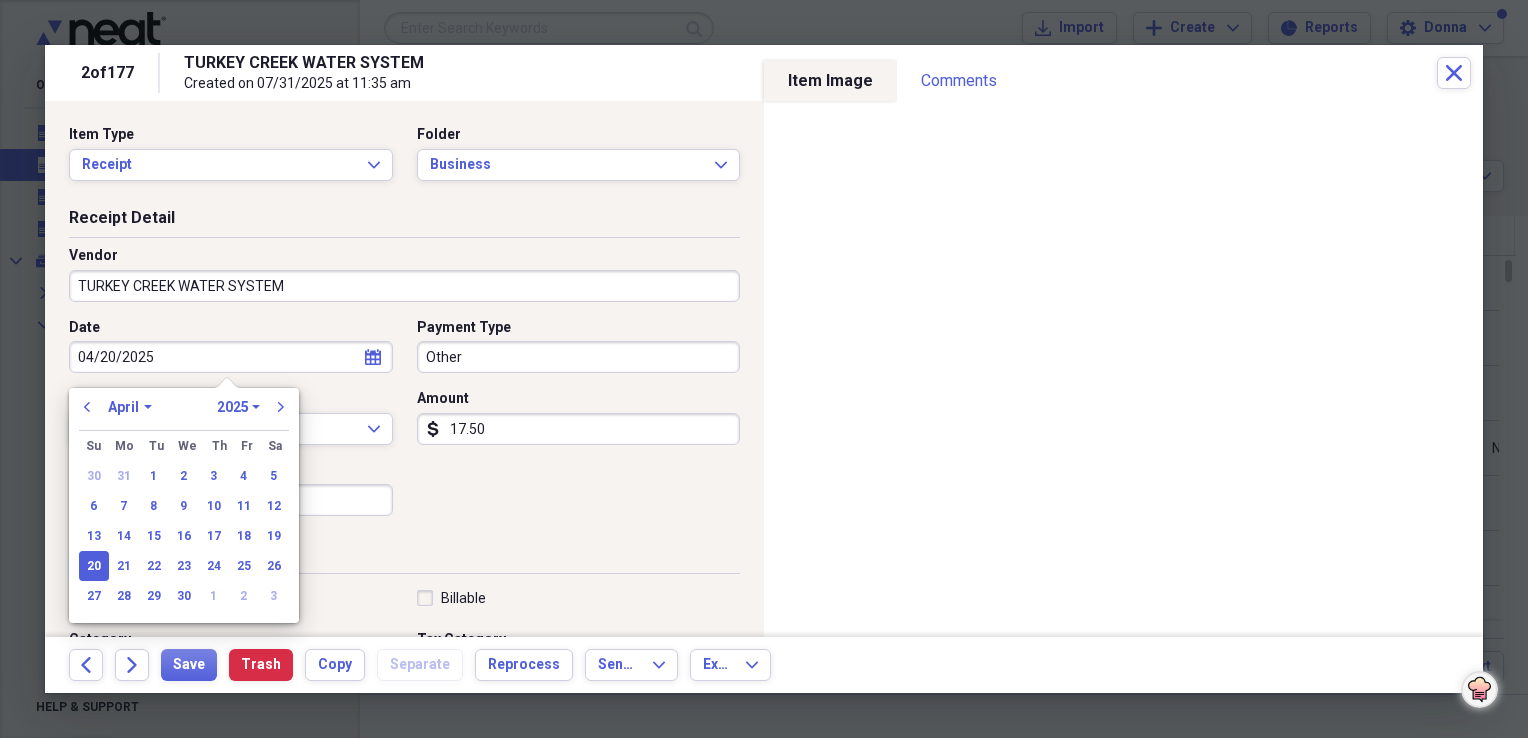 click on "1970 1971 1972 1973 1974 1975 1976 1977 1978 1979 1980 1981 1982 1983 1984 1985 1986 1987 1988 1989 1990 1991 1992 1993 1994 1995 1996 1997 1998 1999 2000 2001 2002 2003 2004 2005 2006 2007 2008 2009 2010 2011 2012 2013 2014 2015 2016 2017 2018 2019 2020 2021 2022 2023 2024 2025 2026 2027 2028 2029 2030 2031 2032 2033 2034 2035" at bounding box center (238, 407) 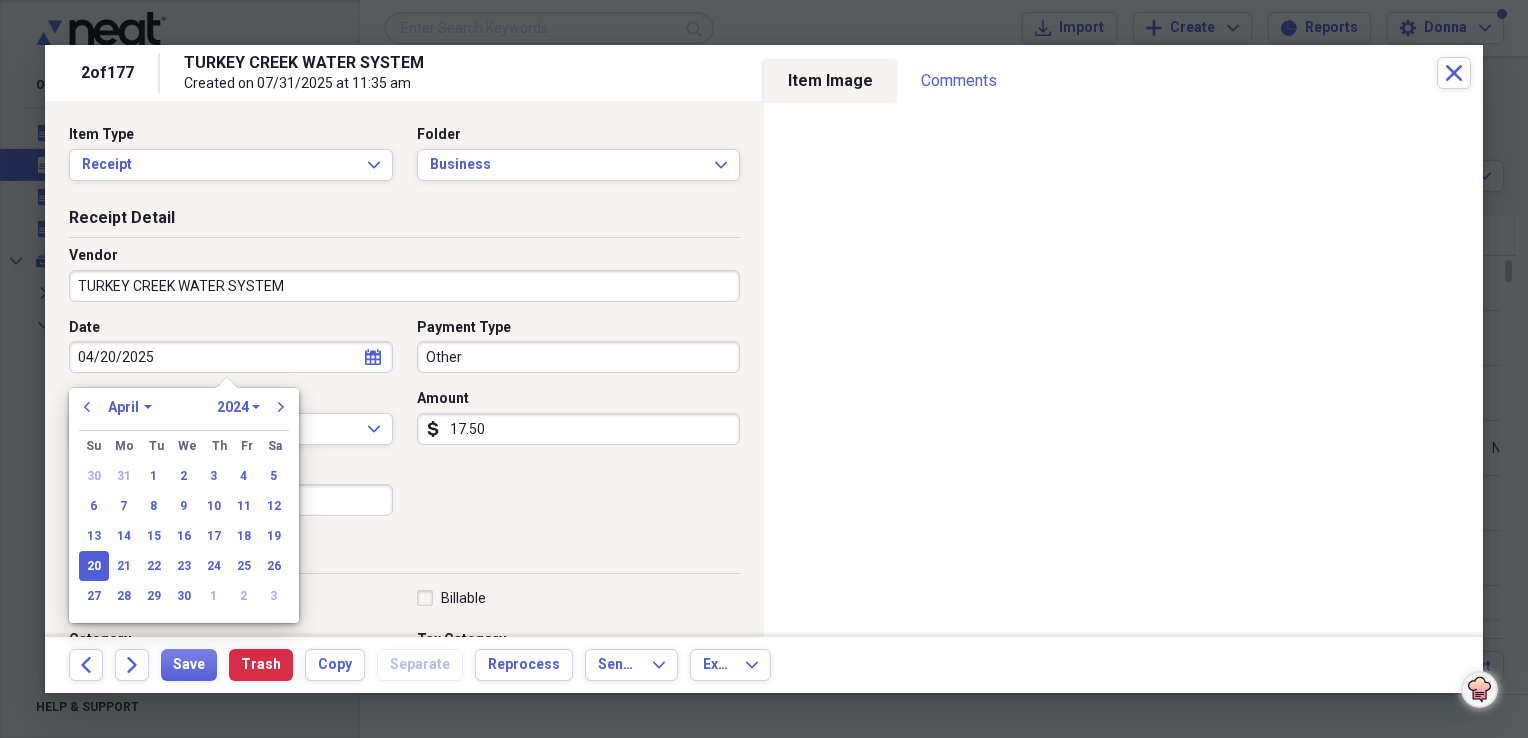 click on "1970 1971 1972 1973 1974 1975 1976 1977 1978 1979 1980 1981 1982 1983 1984 1985 1986 1987 1988 1989 1990 1991 1992 1993 1994 1995 1996 1997 1998 1999 2000 2001 2002 2003 2004 2005 2006 2007 2008 2009 2010 2011 2012 2013 2014 2015 2016 2017 2018 2019 2020 2021 2022 2023 2024 2025 2026 2027 2028 2029 2030 2031 2032 2033 2034 2035" at bounding box center (238, 407) 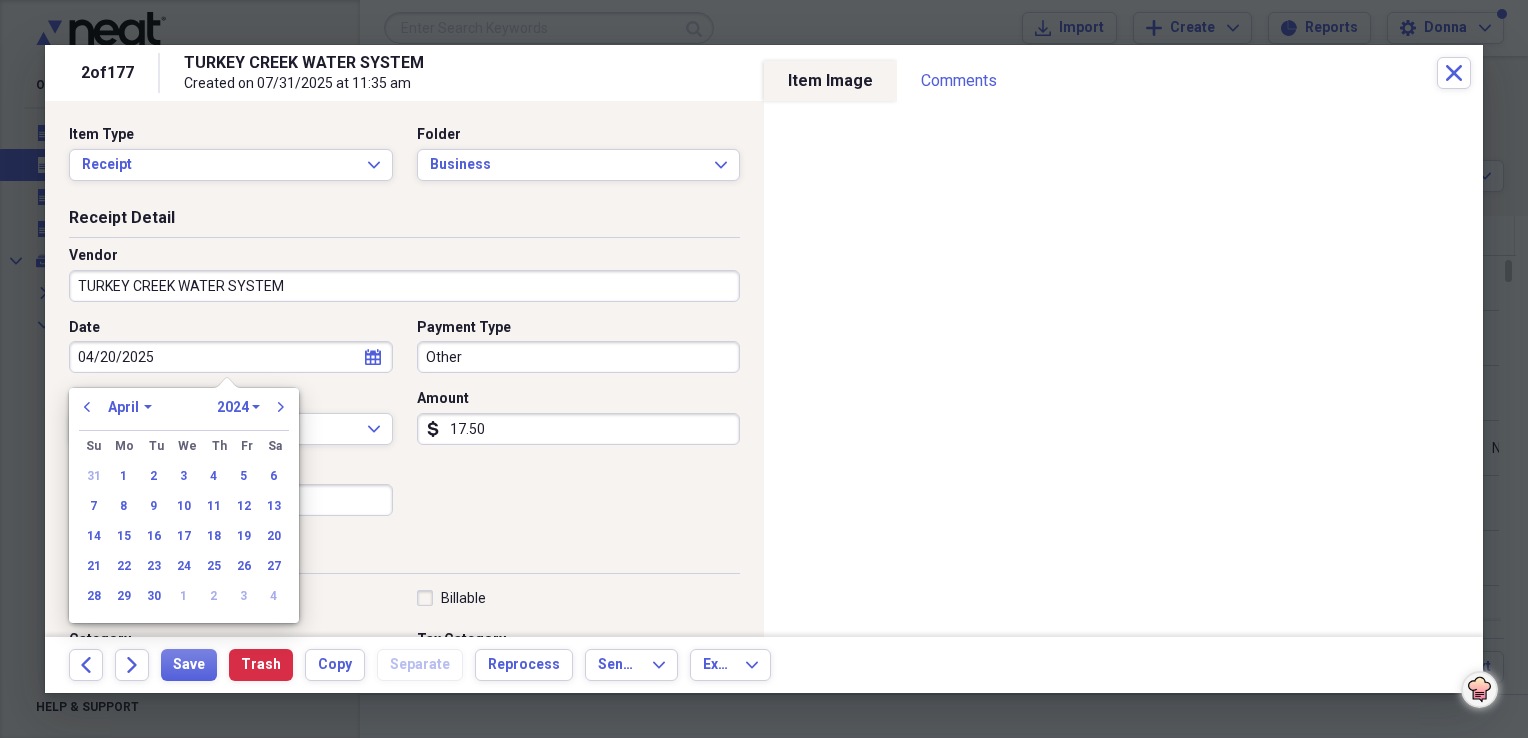 click on "January February March April May June July August September October November December" at bounding box center [130, 407] 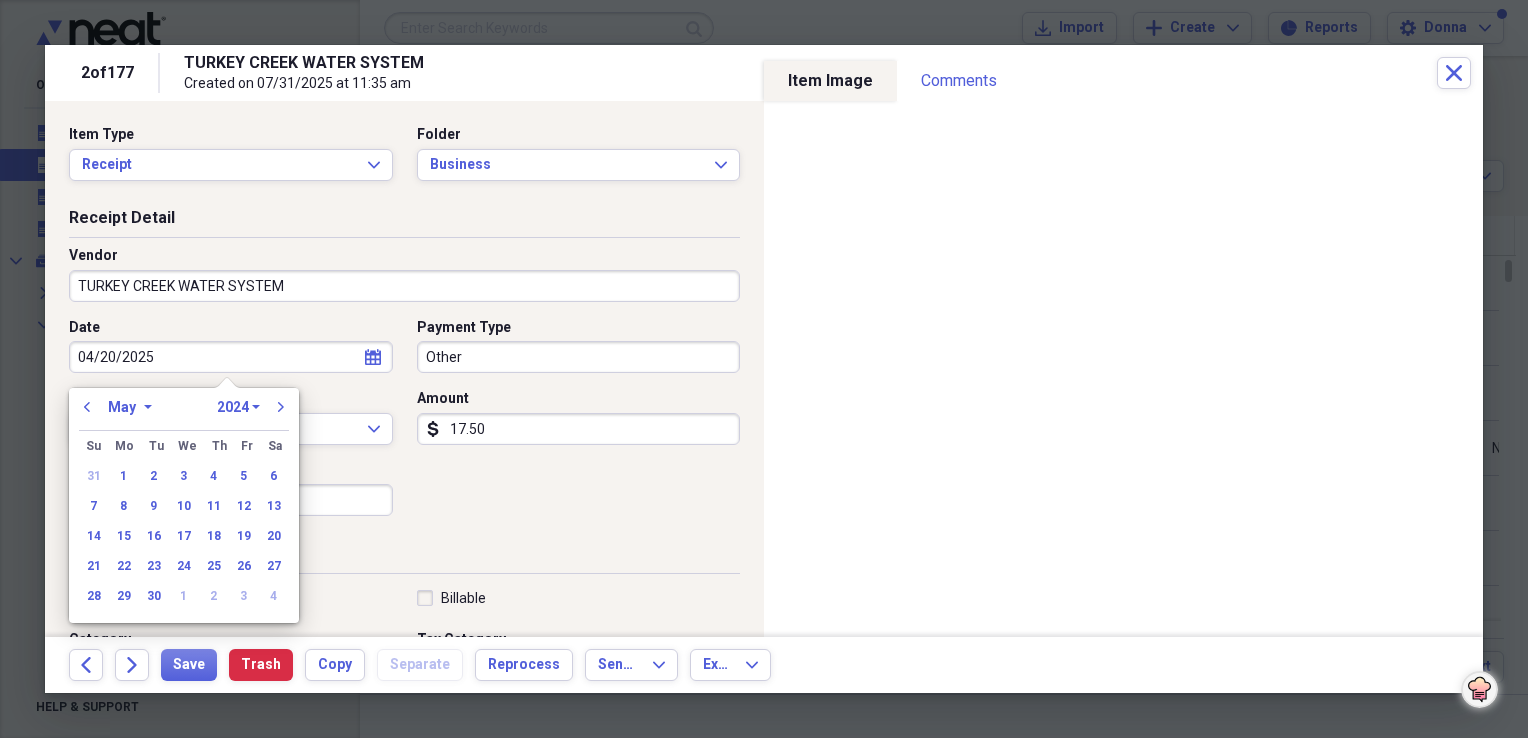 click on "January February March April May June July August September October November December" at bounding box center (130, 407) 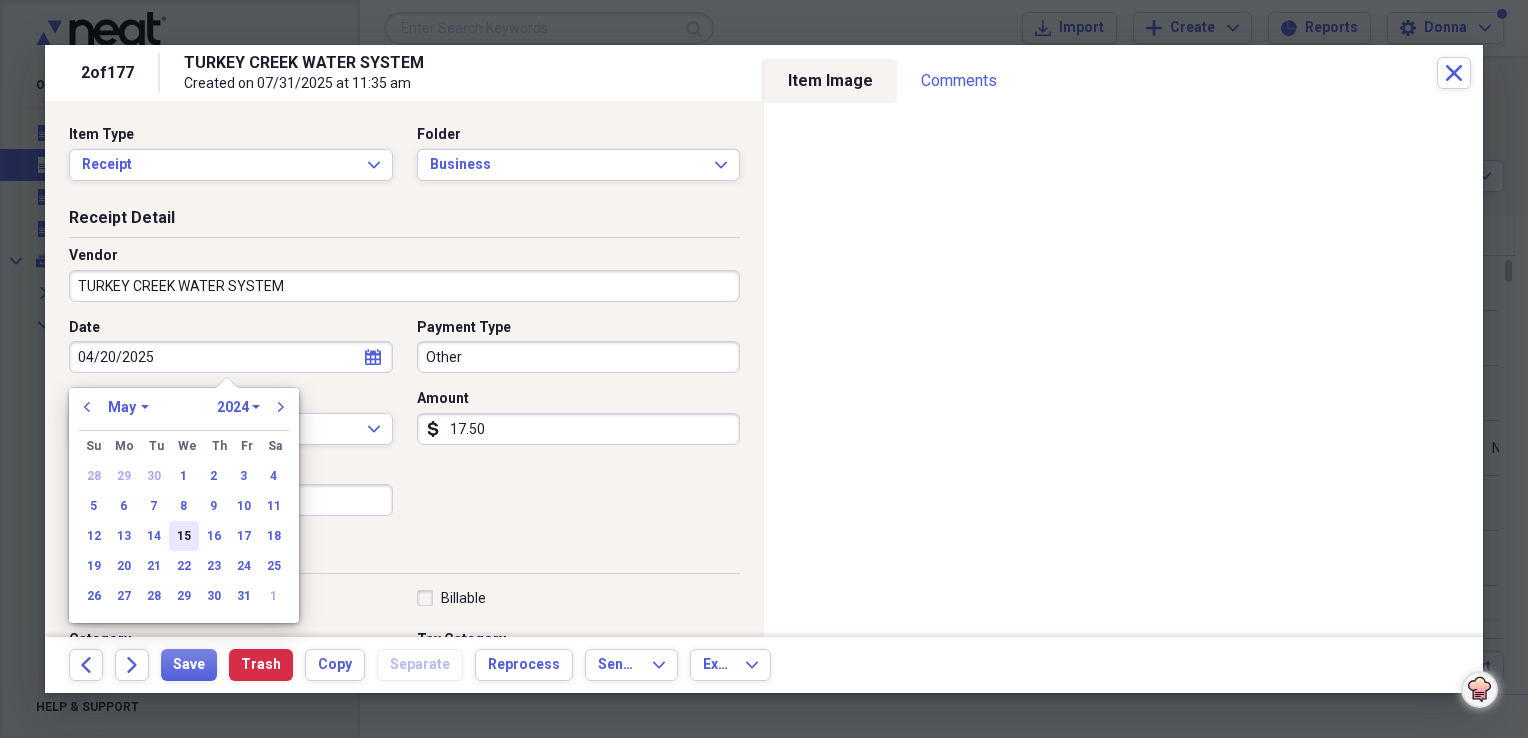 click on "15" at bounding box center (184, 536) 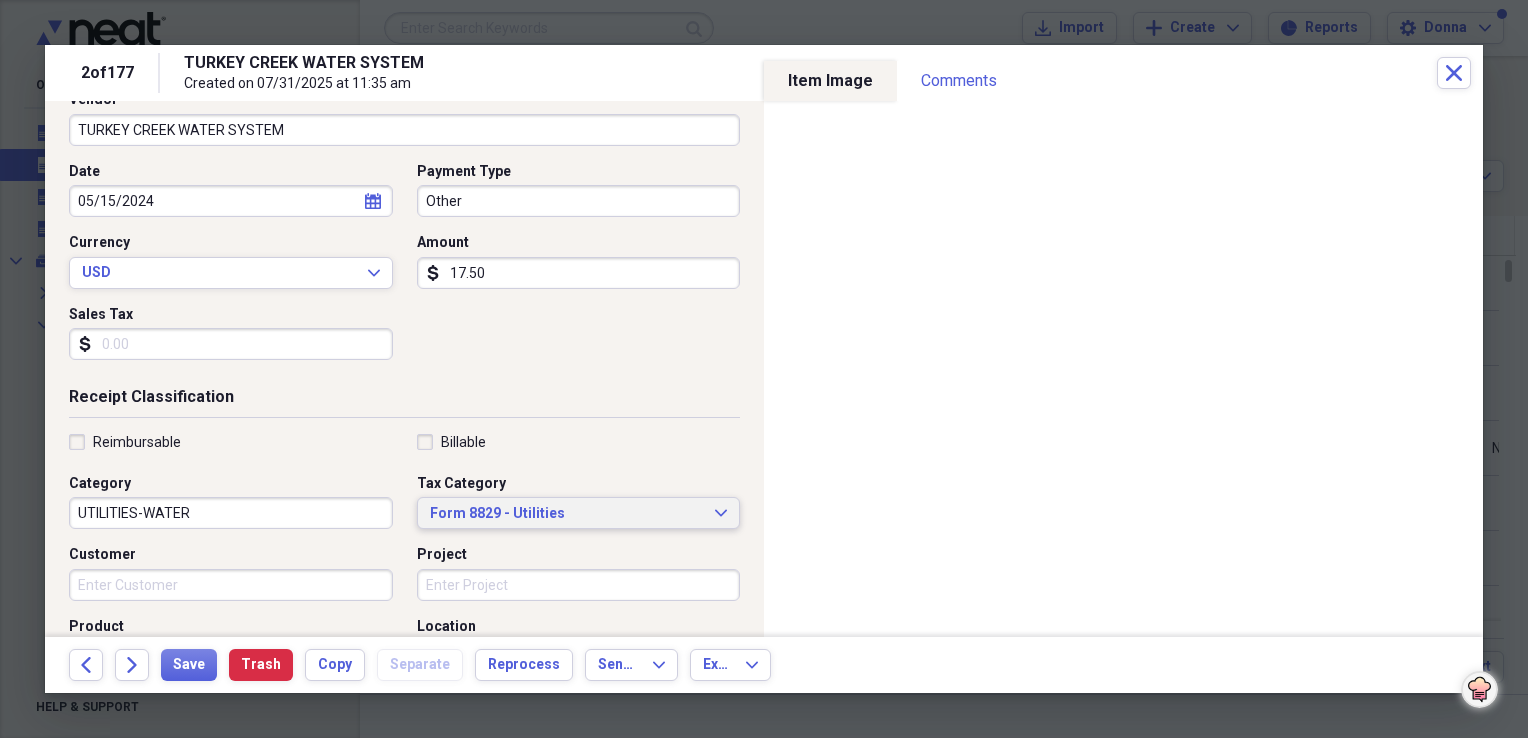 scroll, scrollTop: 200, scrollLeft: 0, axis: vertical 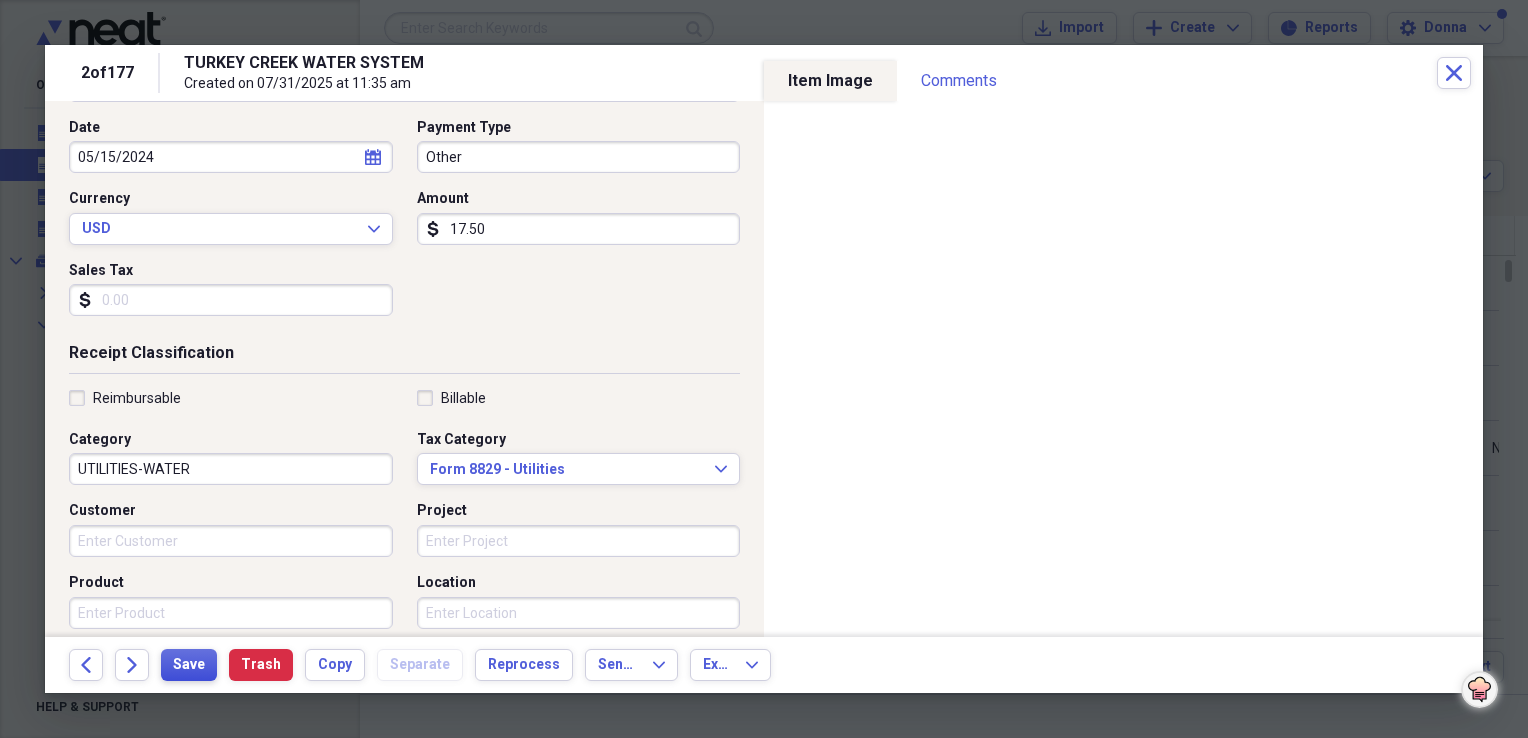 click on "Save" at bounding box center [189, 665] 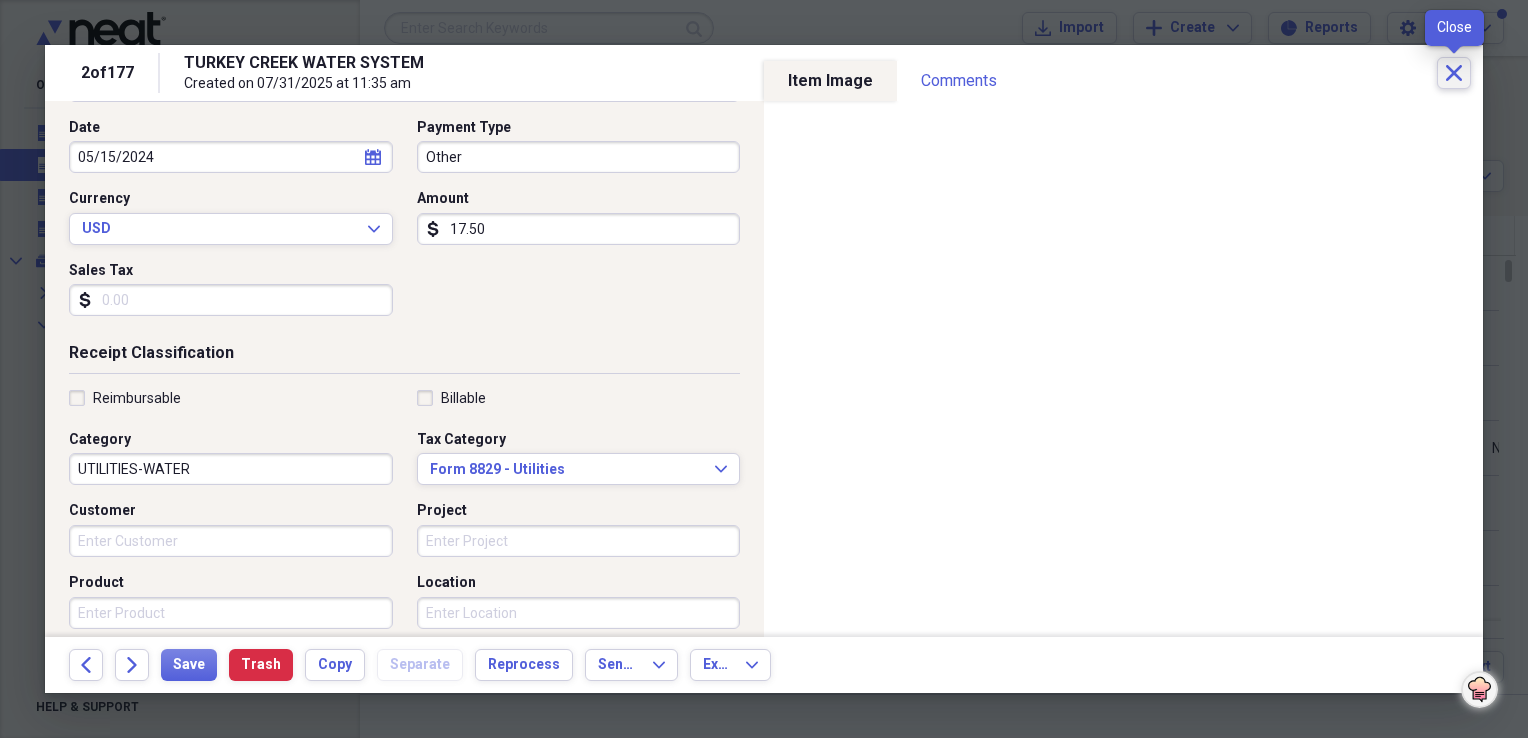 click on "Close" at bounding box center (1454, 73) 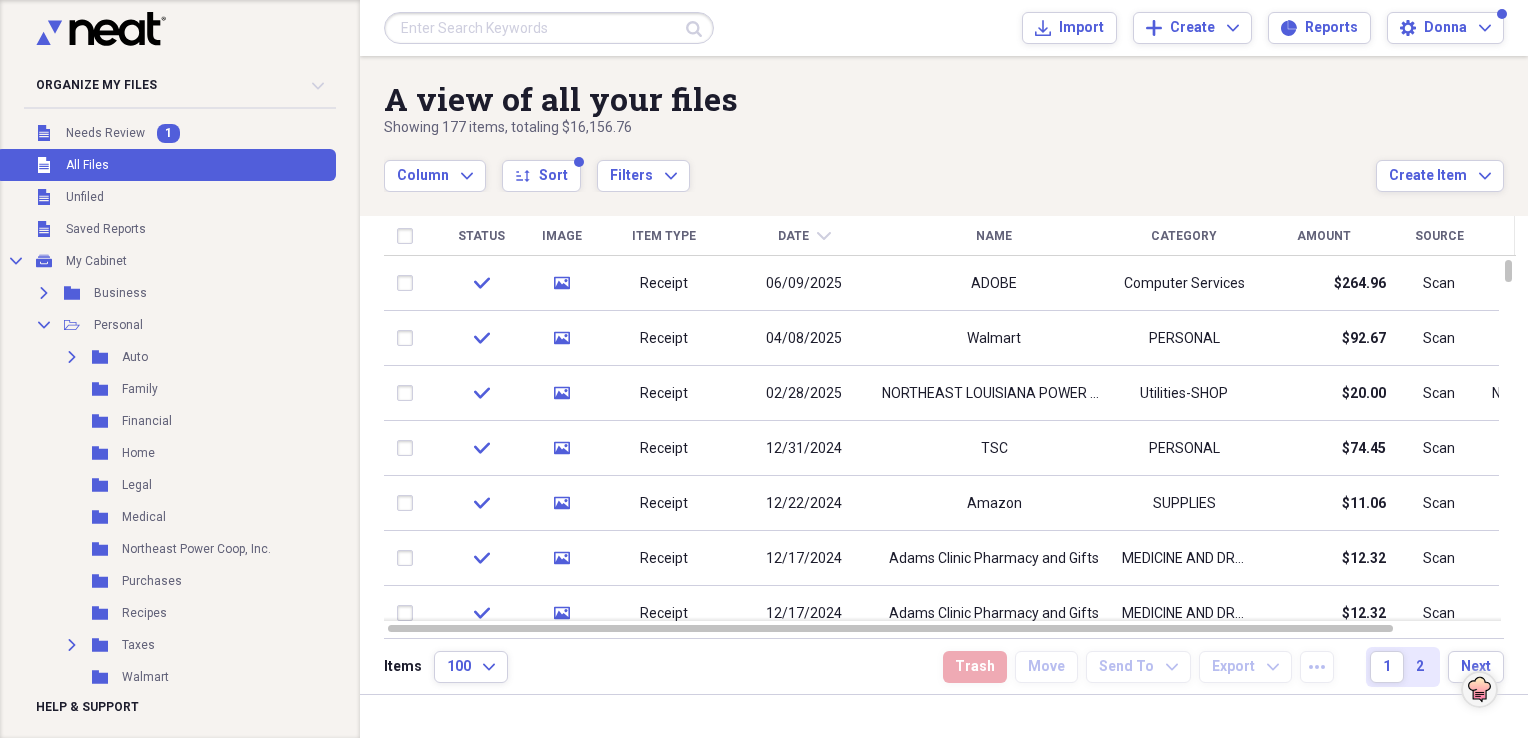 click on "Name" at bounding box center (994, 236) 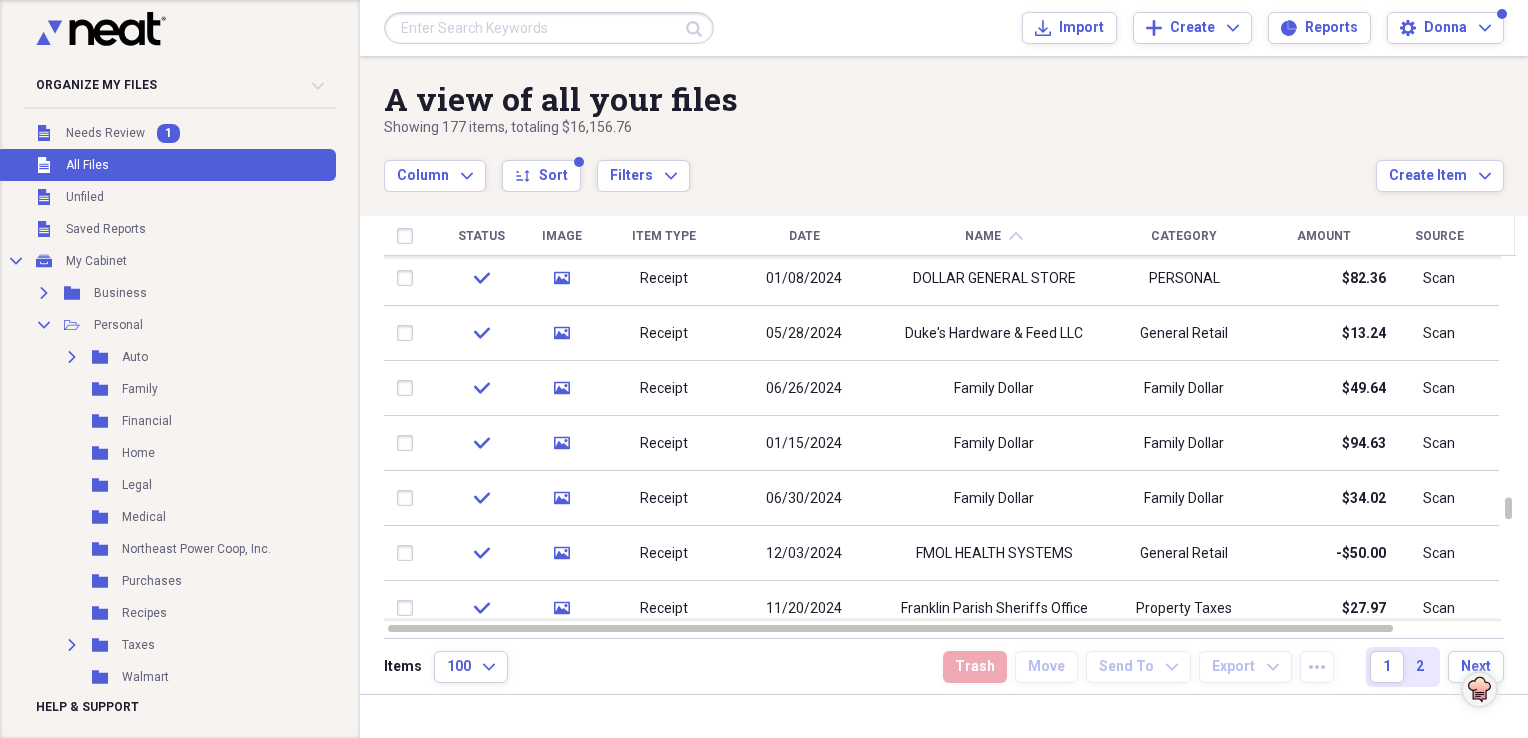 click on "Name" at bounding box center [983, 236] 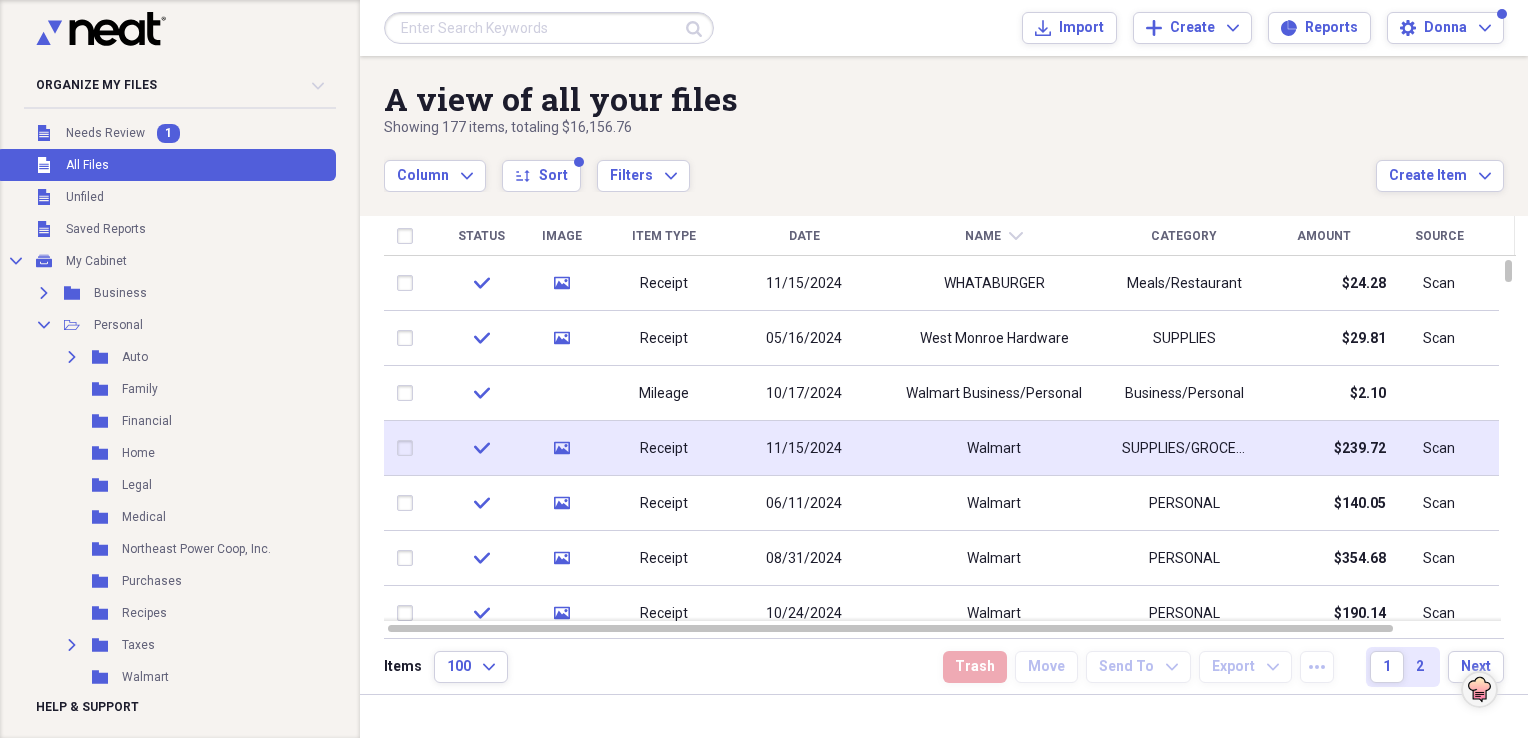click on "Walmart" at bounding box center (994, 448) 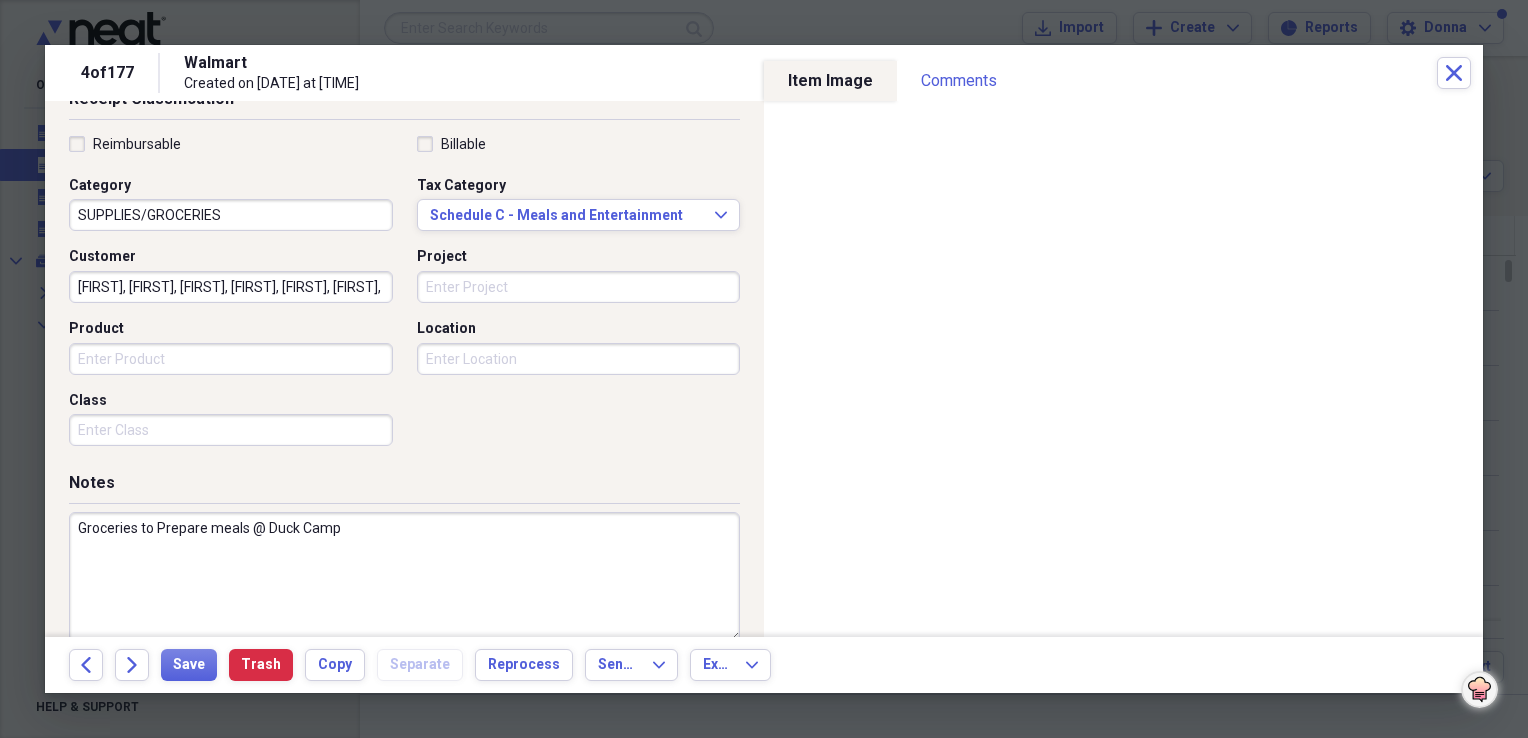 scroll, scrollTop: 483, scrollLeft: 0, axis: vertical 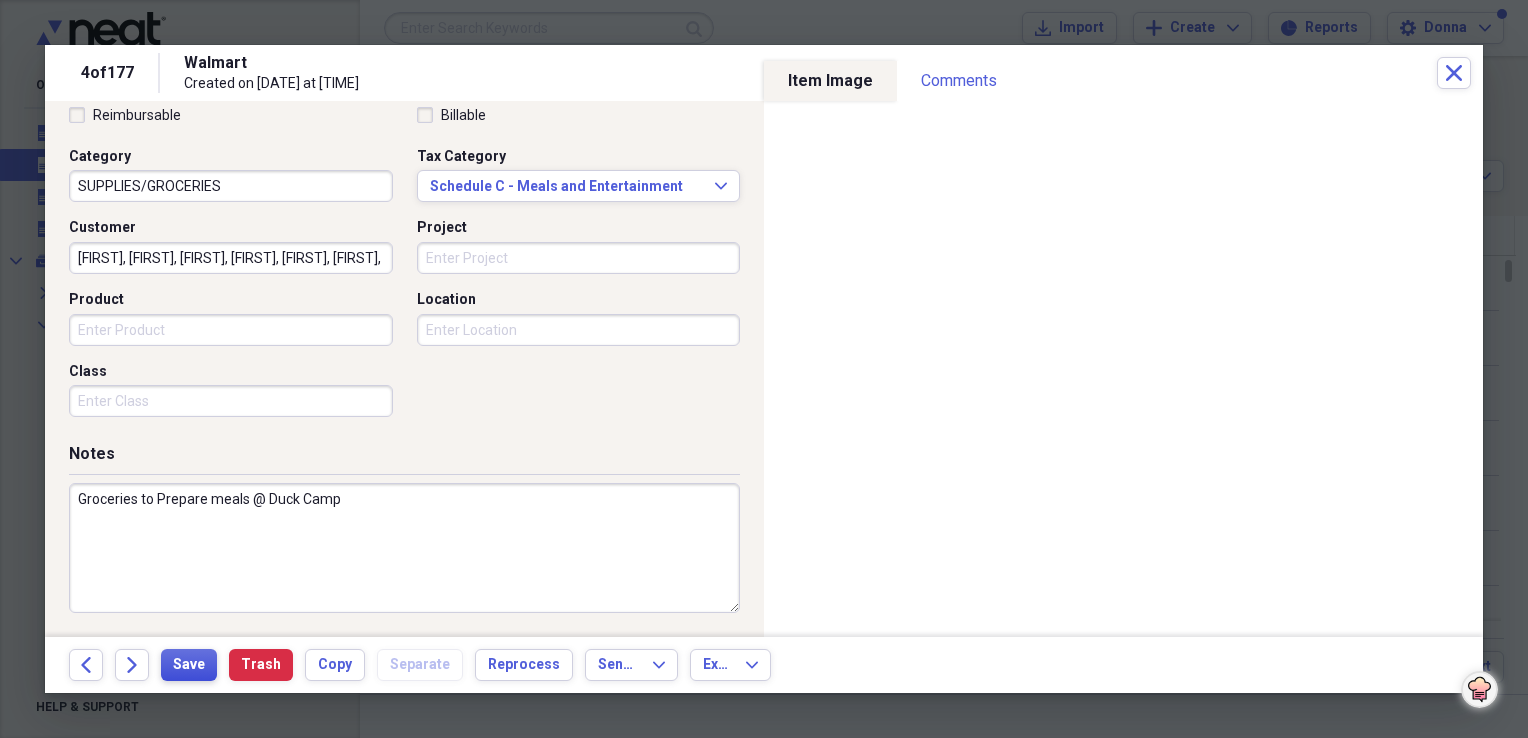 click on "Save" at bounding box center (189, 665) 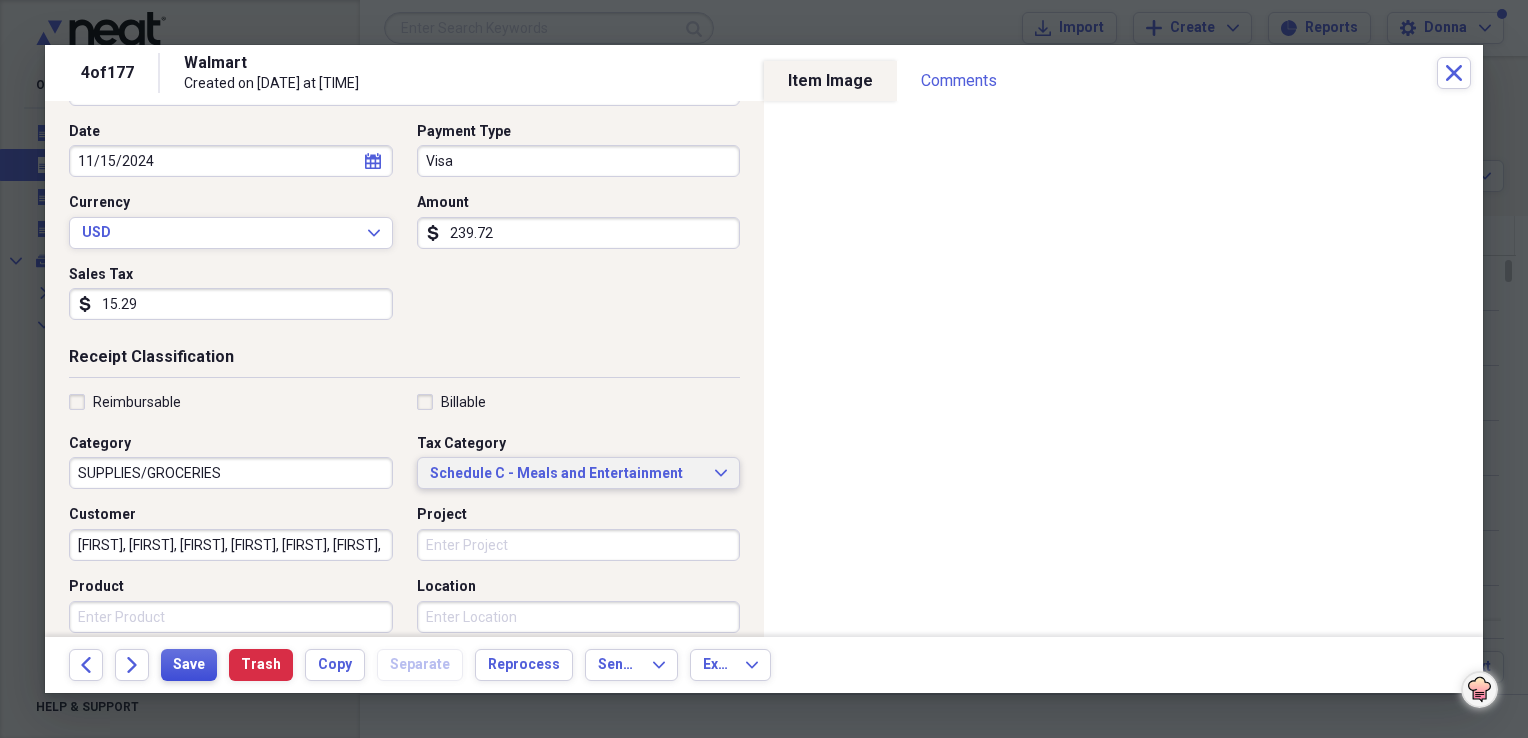 scroll, scrollTop: 83, scrollLeft: 0, axis: vertical 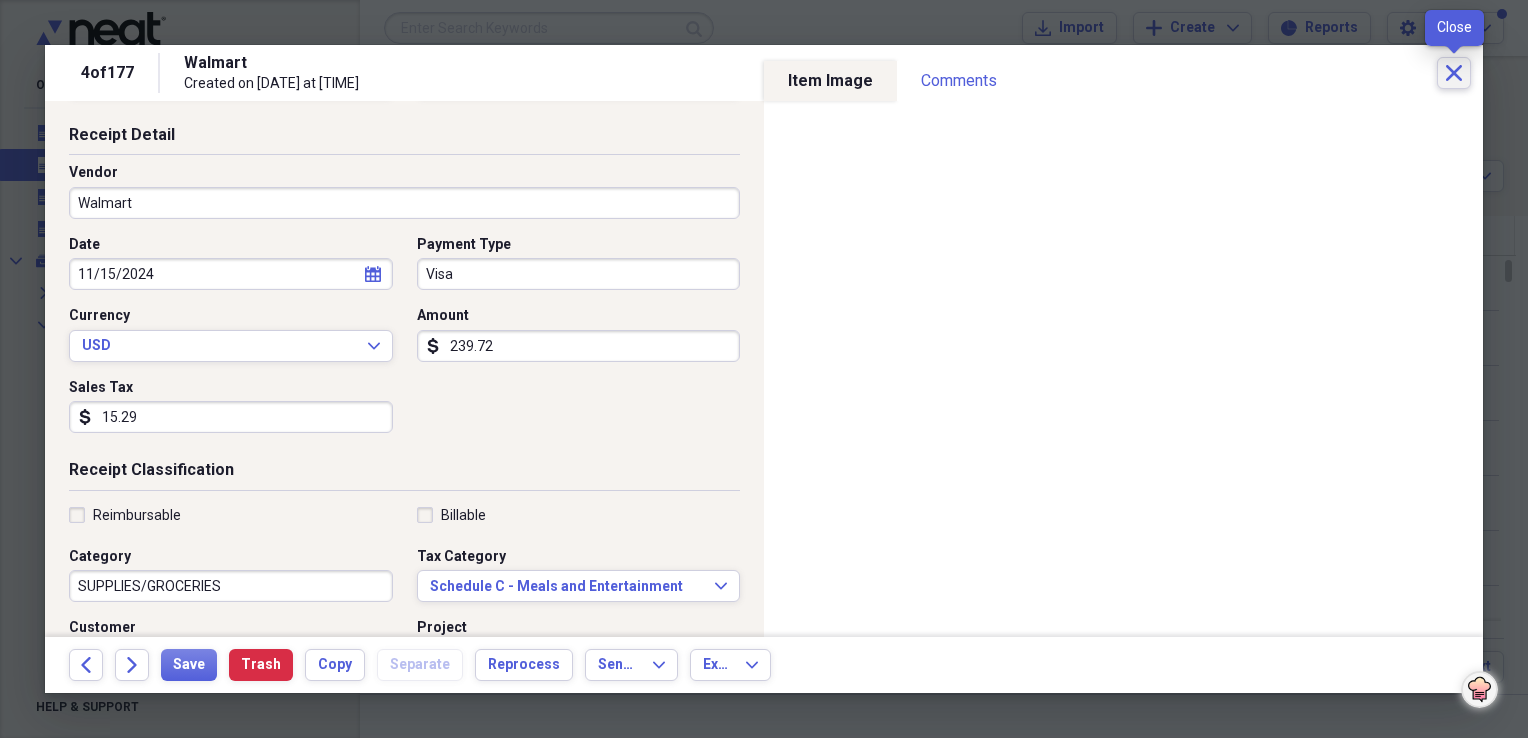 click 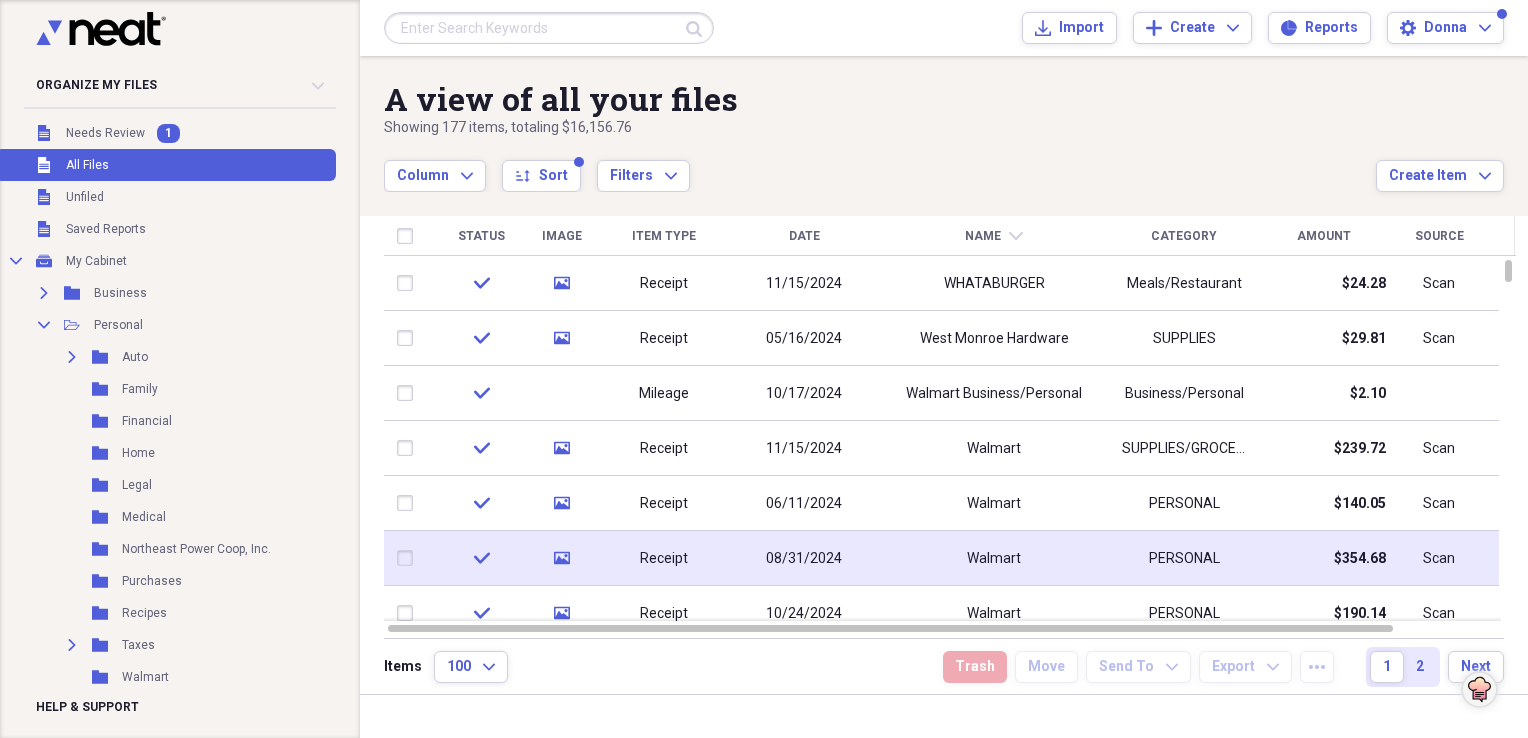click on "Walmart" at bounding box center [994, 558] 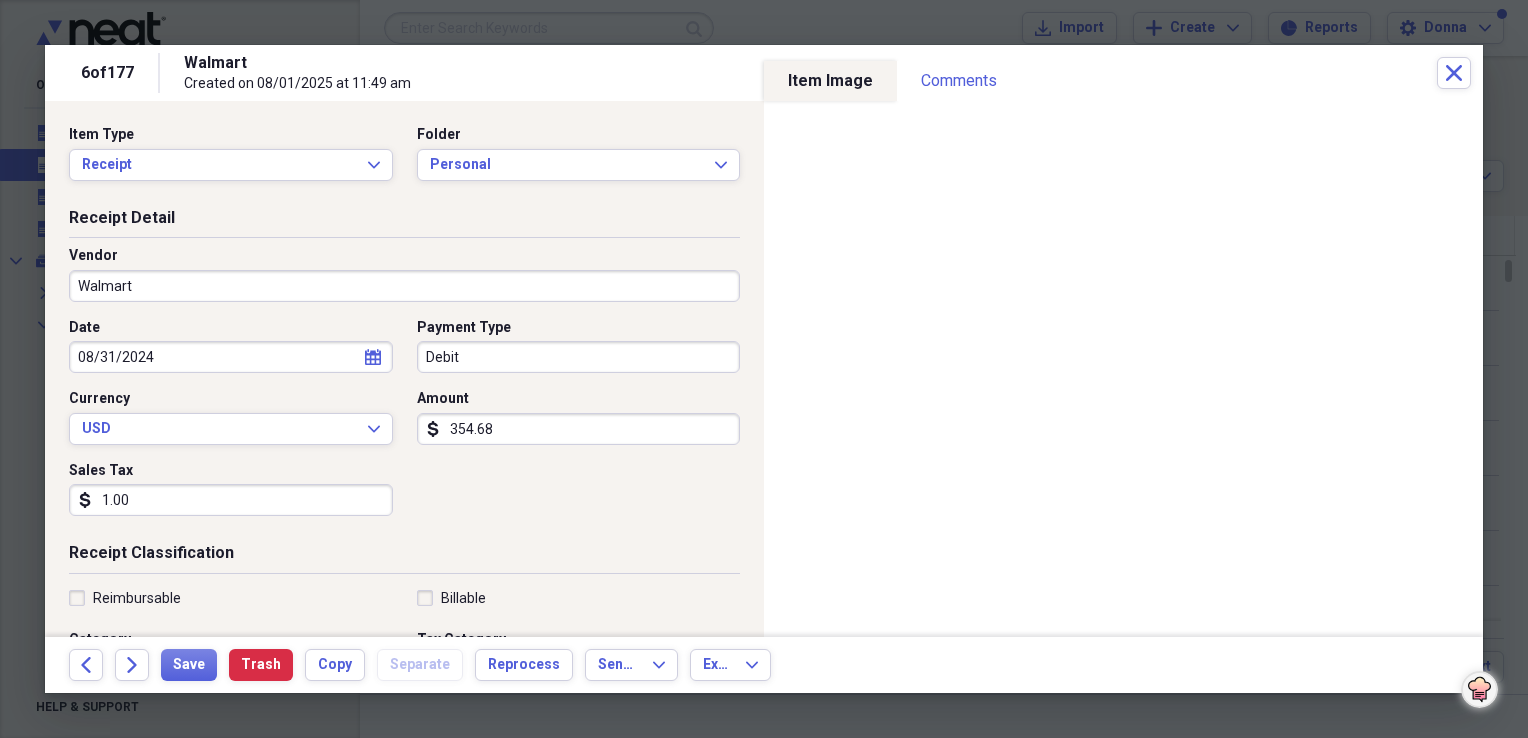 click on "1.00" at bounding box center [231, 500] 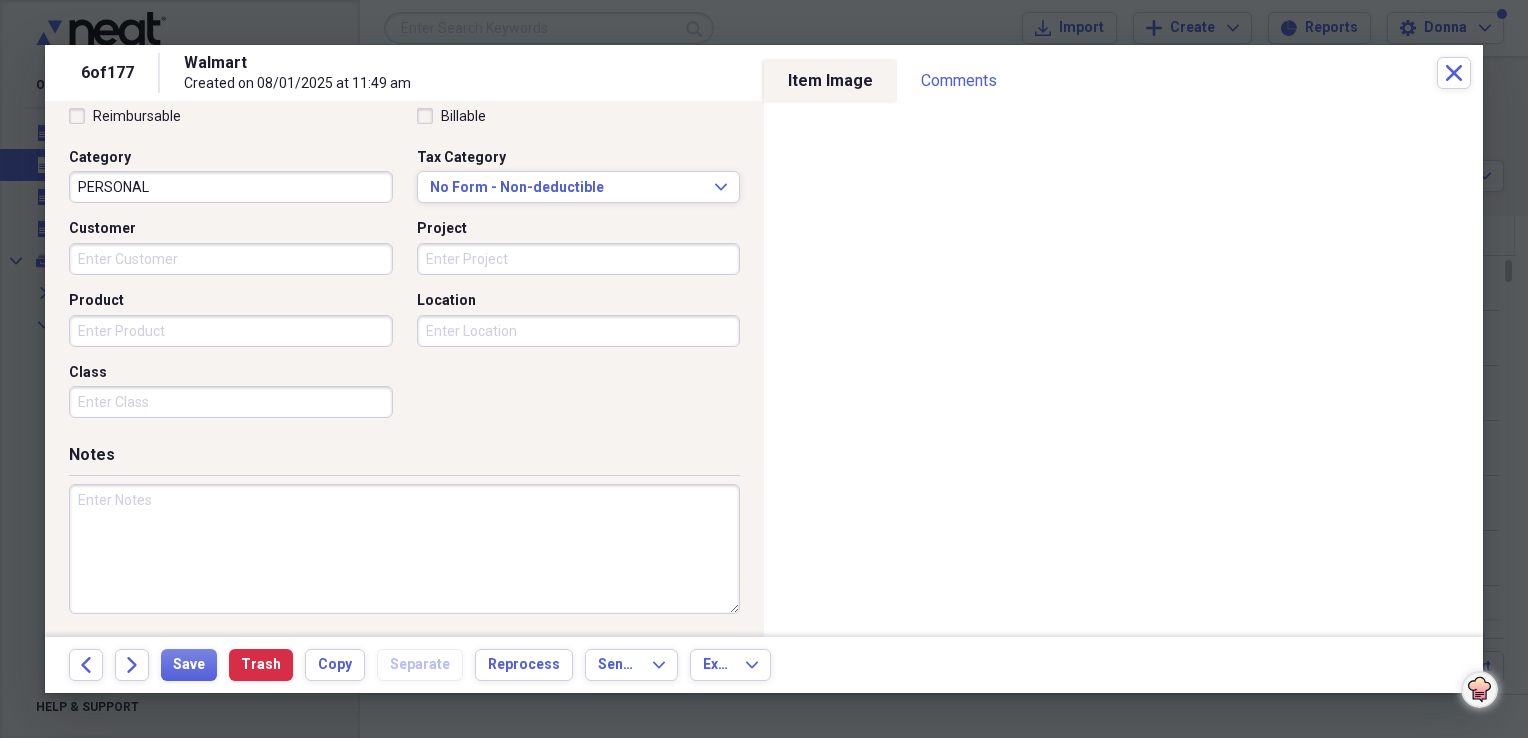 scroll, scrollTop: 483, scrollLeft: 0, axis: vertical 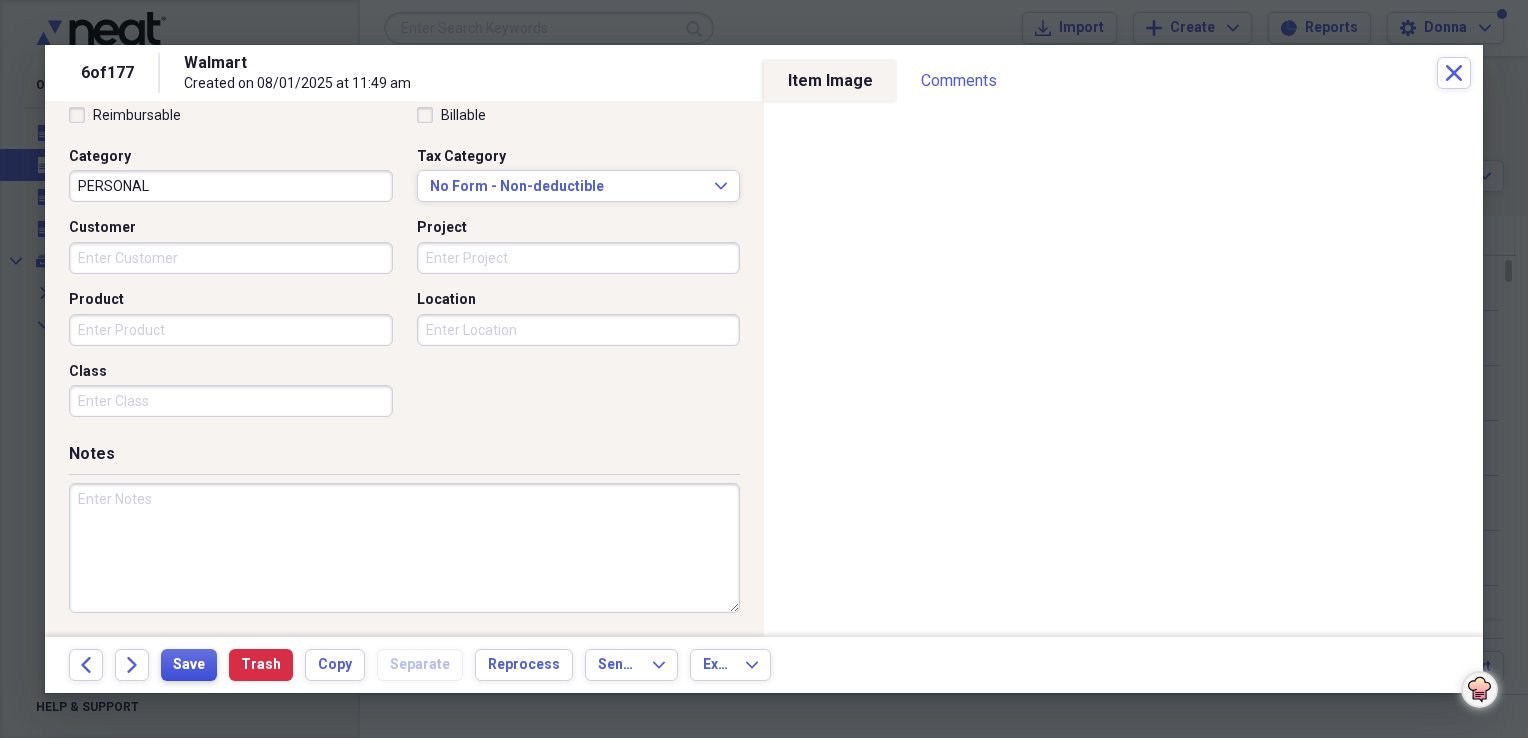 type on "22.20" 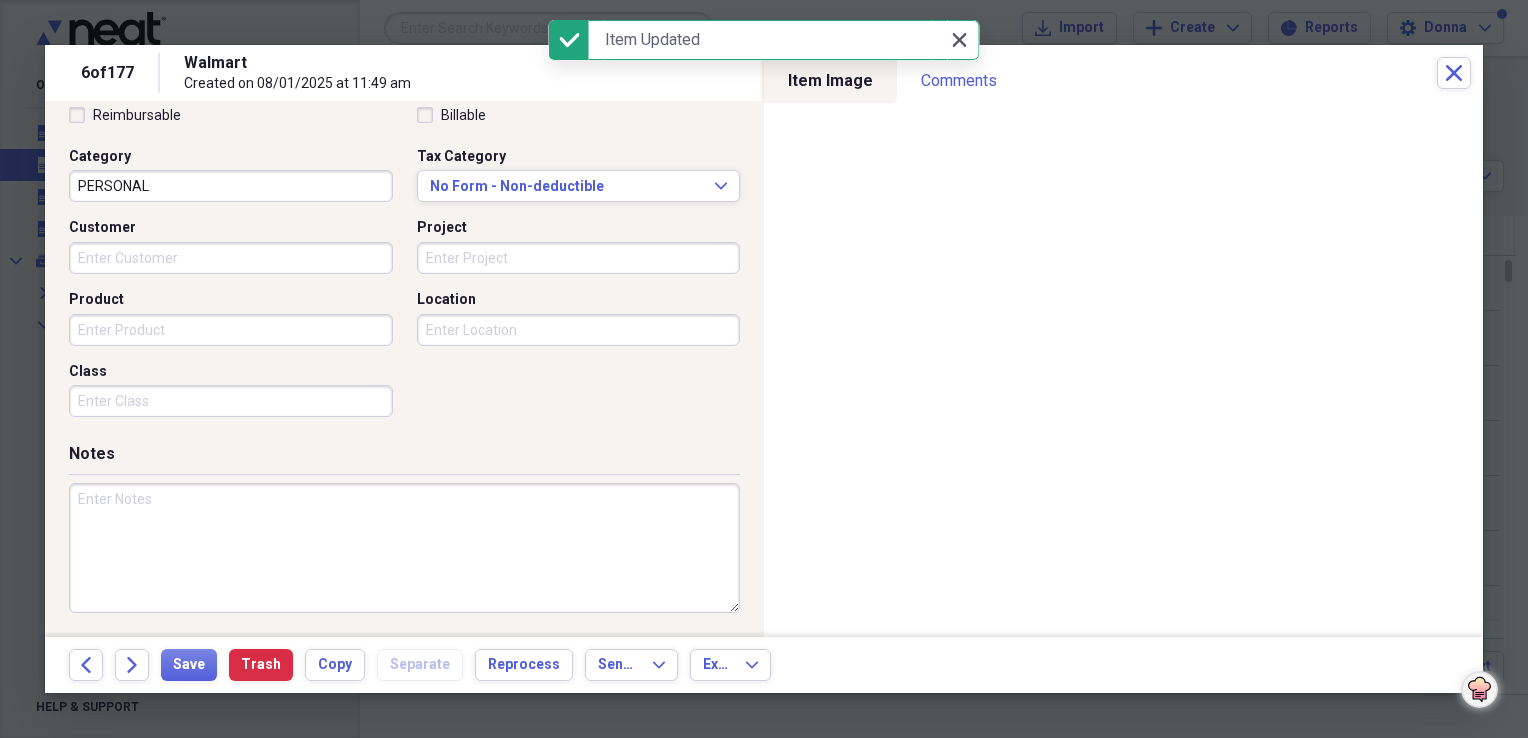 click on "Close" 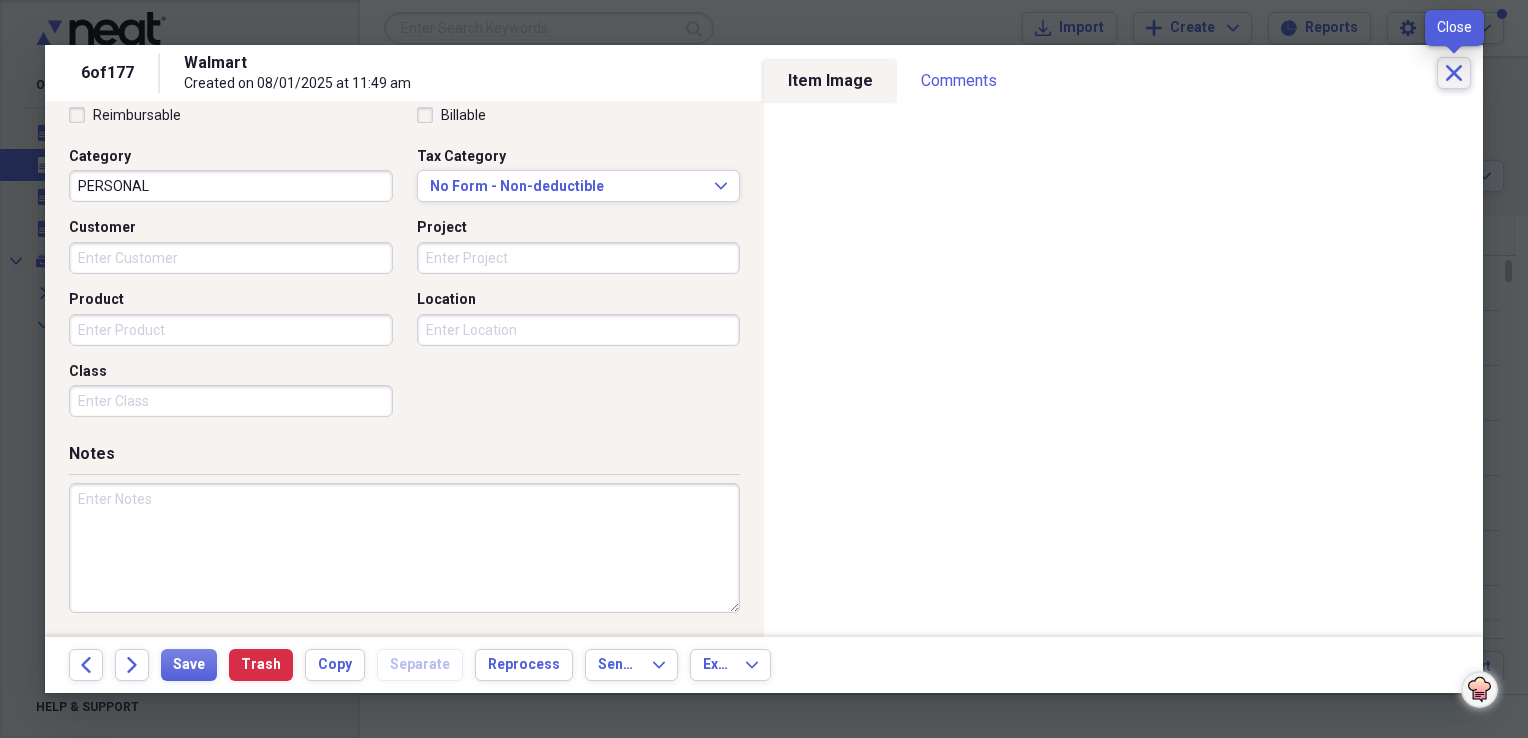 click on "Close" at bounding box center [1454, 73] 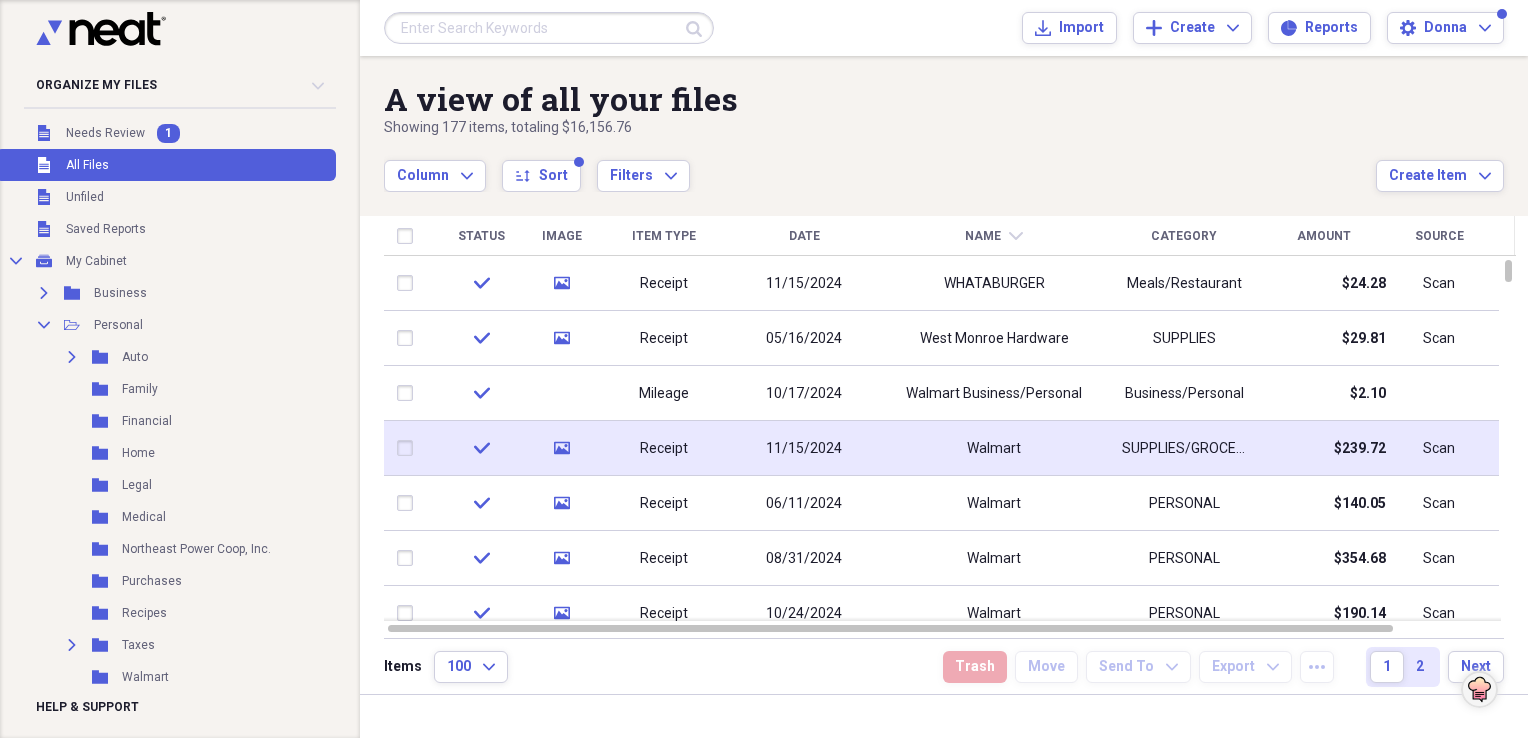 click on "Walmart" at bounding box center (994, 448) 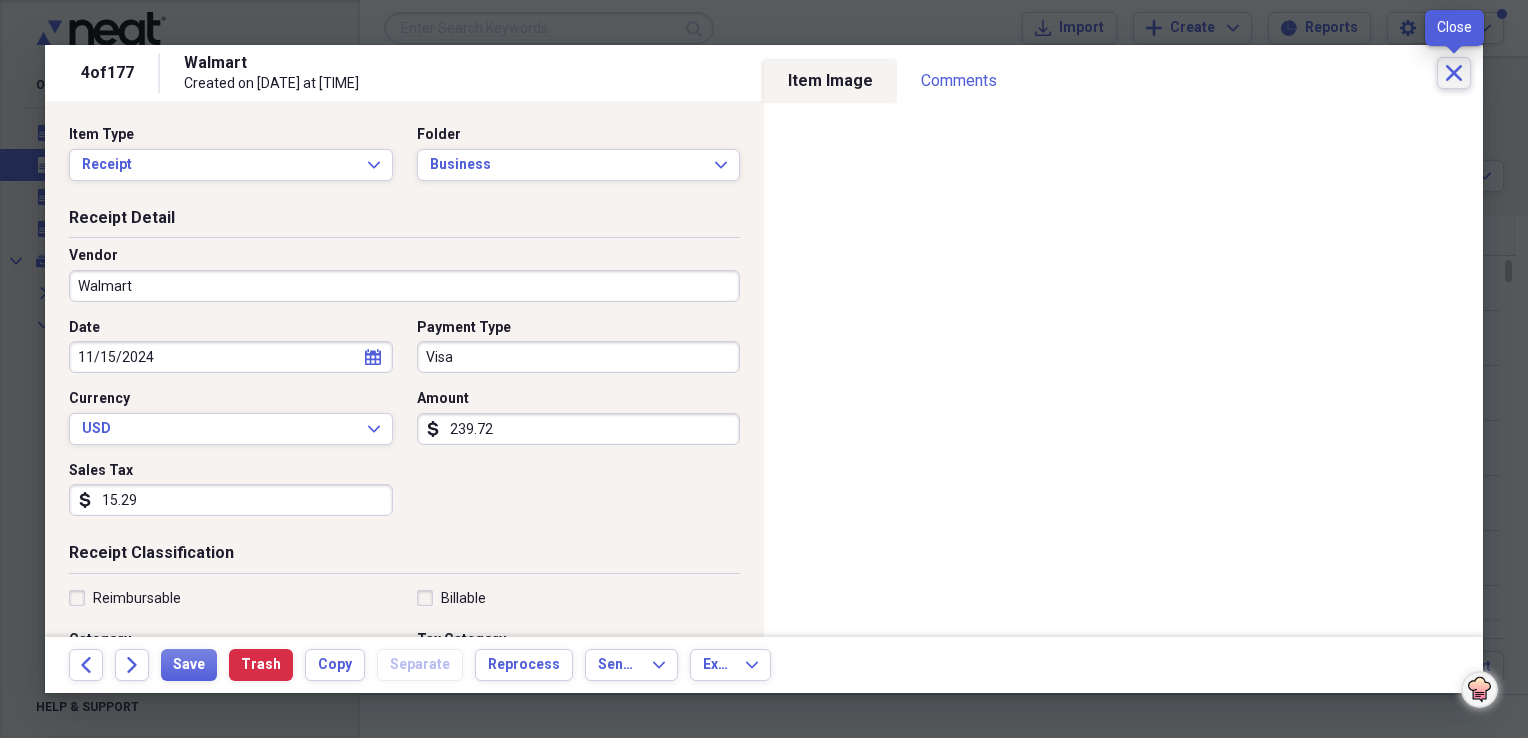 click on "Close" 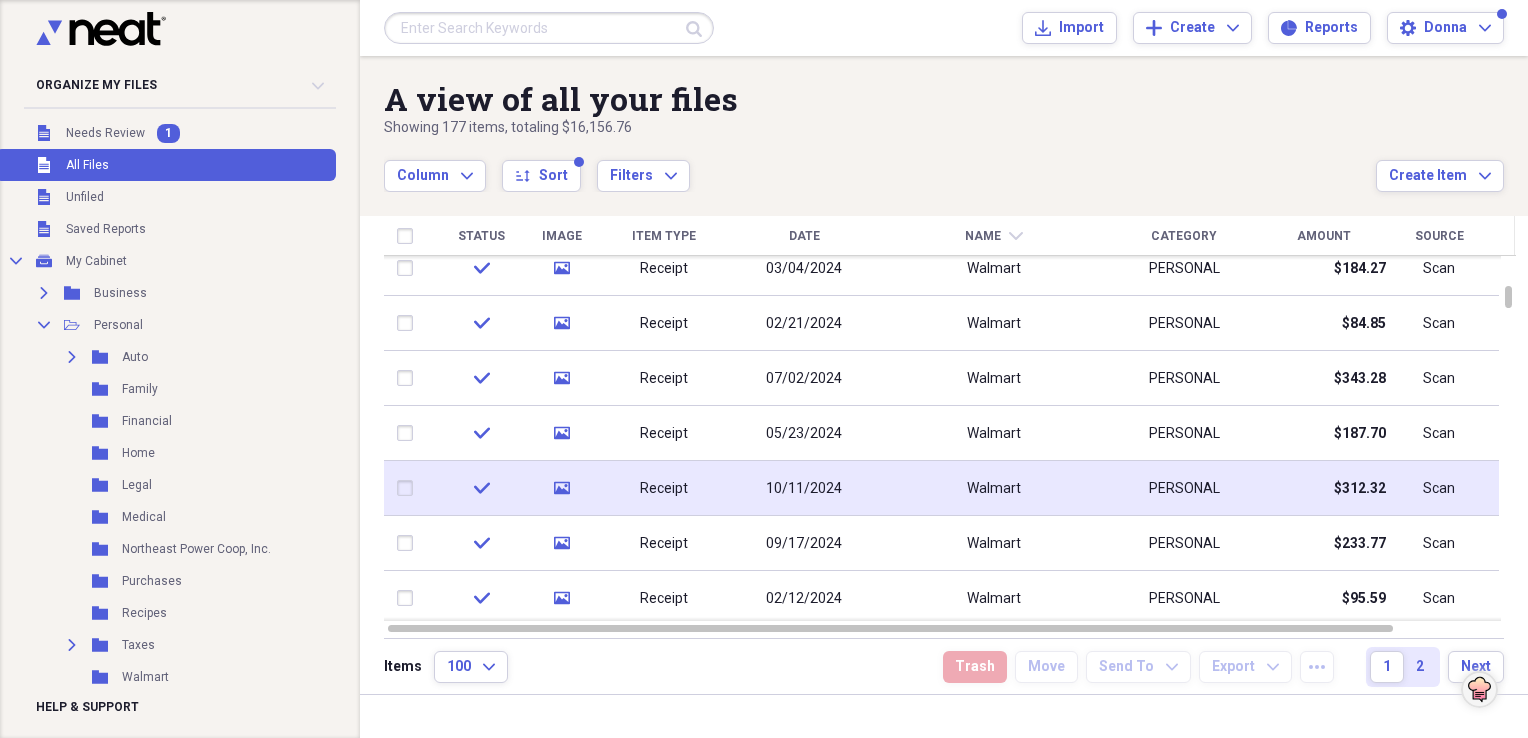 click on "Walmart" at bounding box center [994, 488] 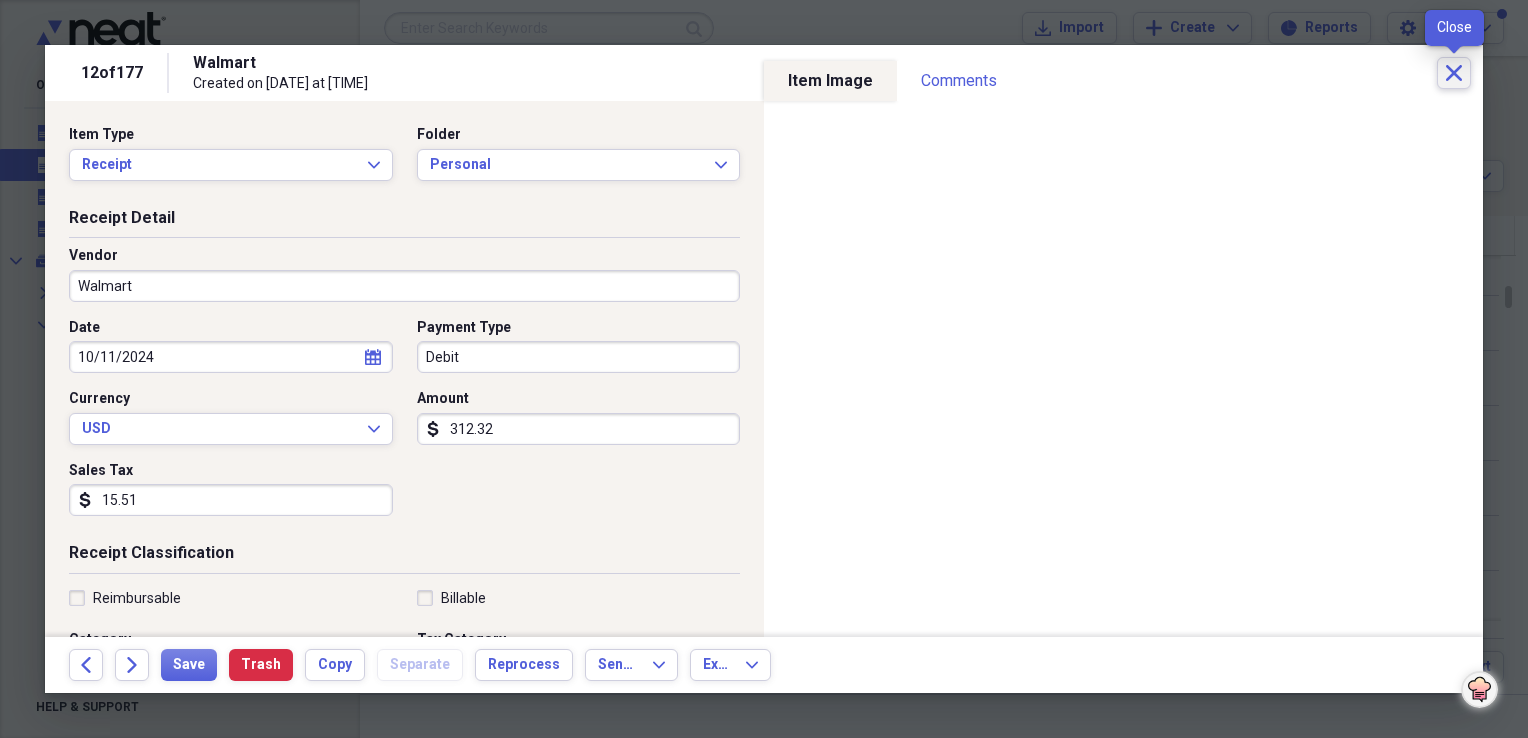 click on "Close" at bounding box center (1454, 73) 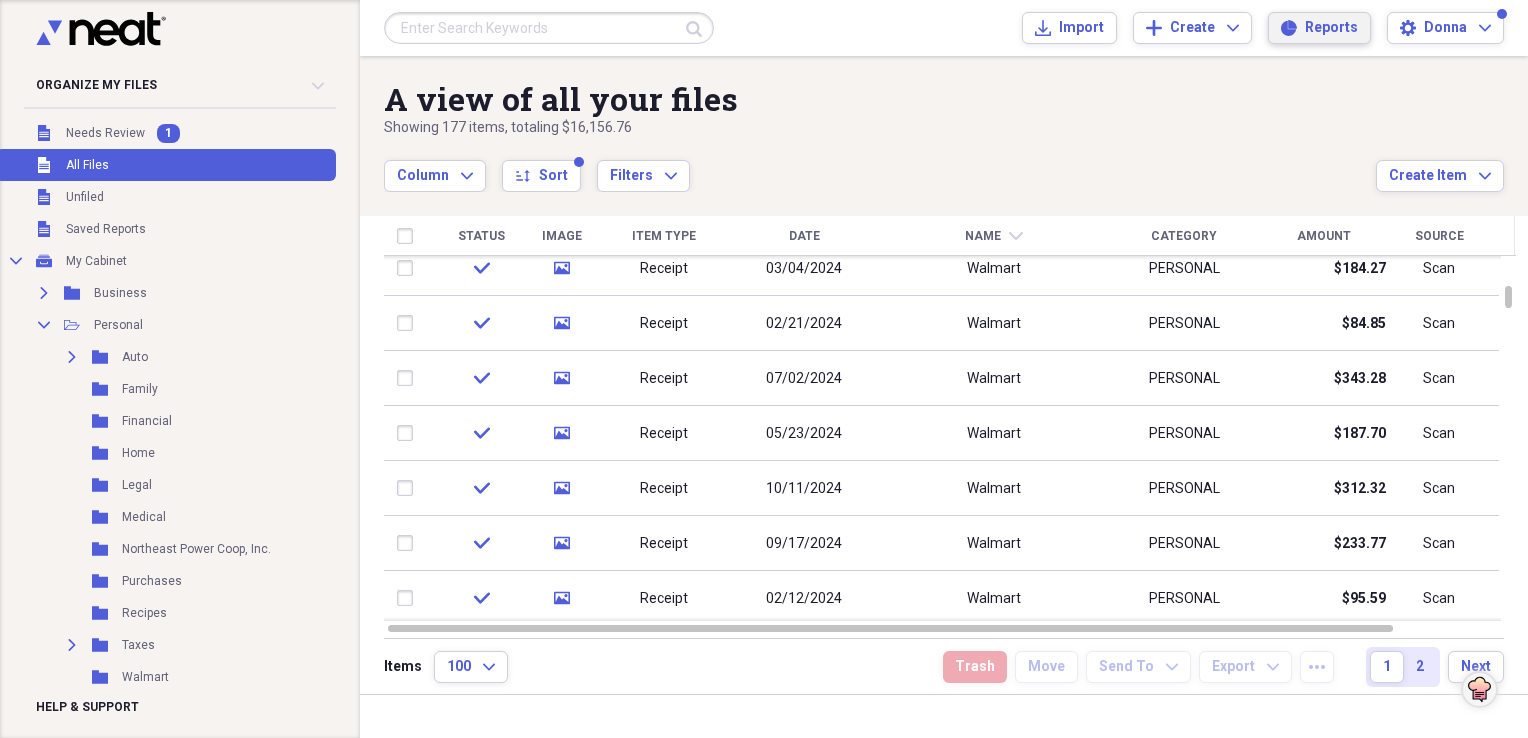 click on "Reports" at bounding box center (1331, 28) 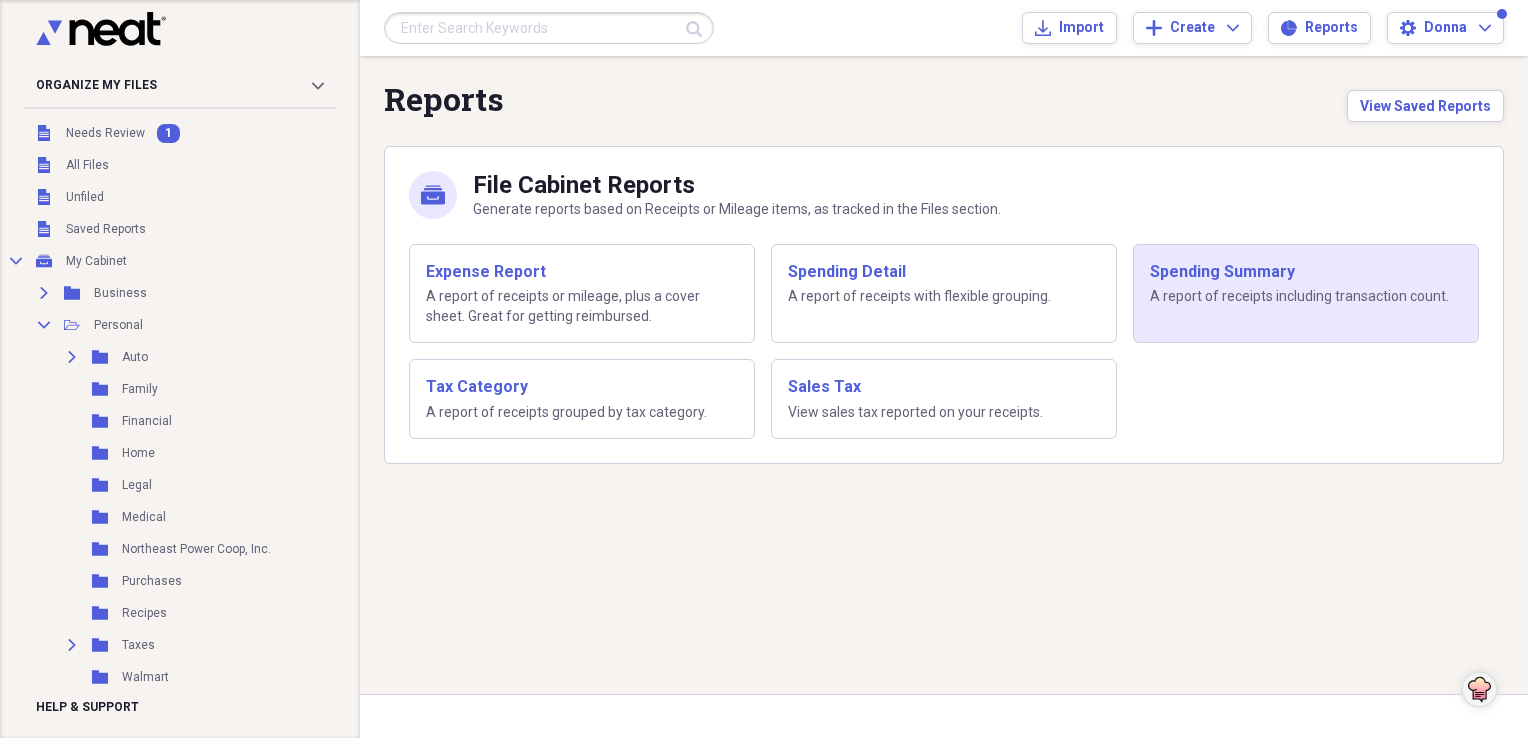 click on "Spending Summary" at bounding box center (1306, 272) 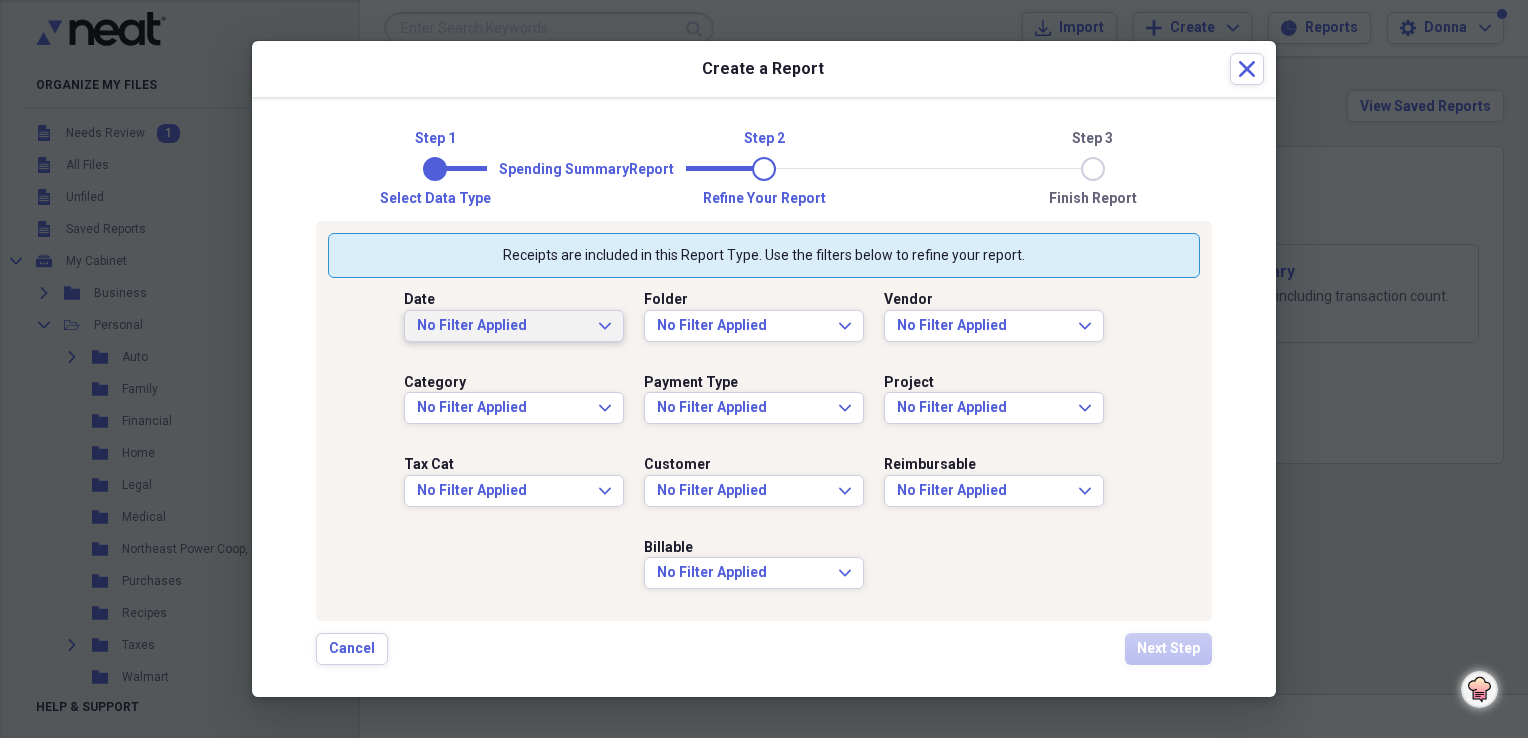 click on "Expand" 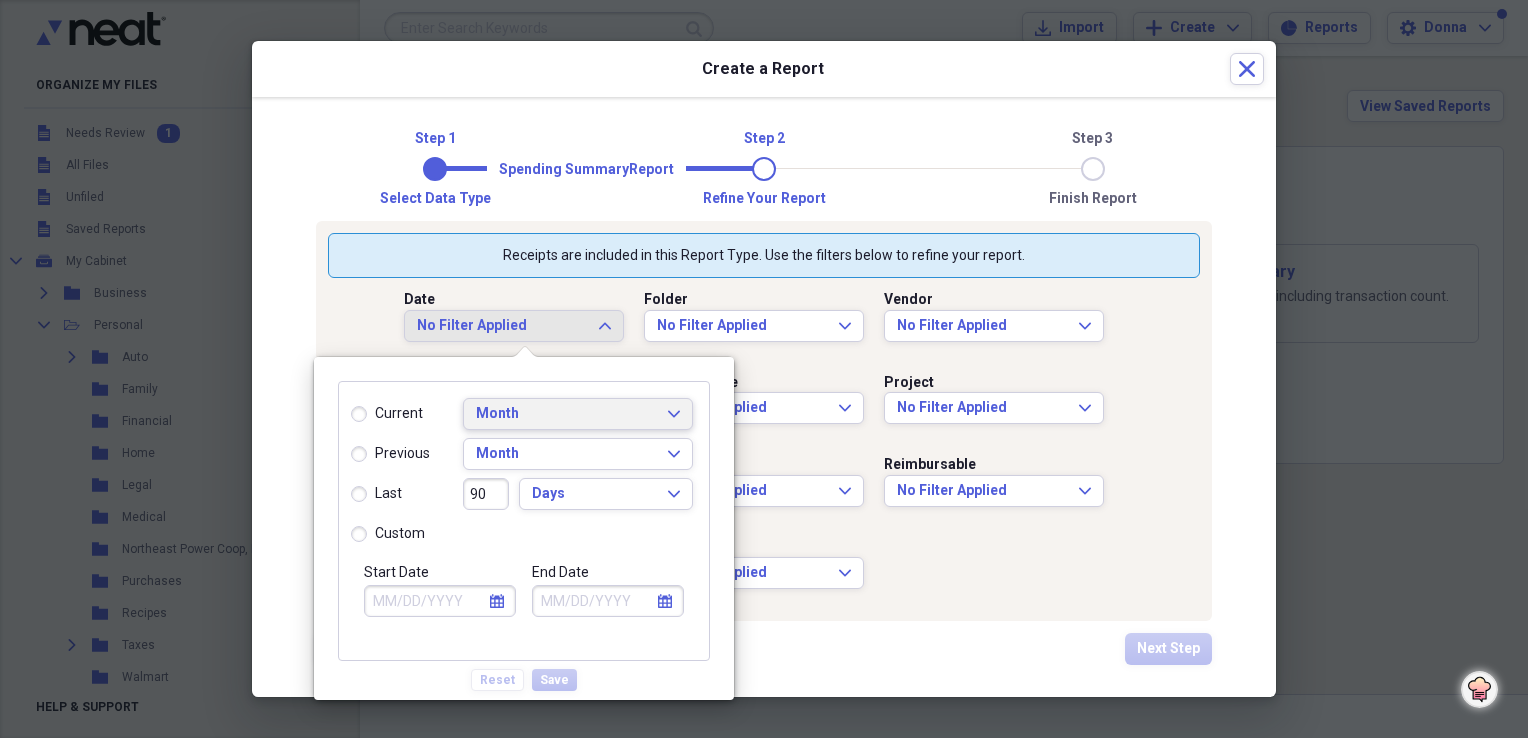 click on "Month" at bounding box center [566, 414] 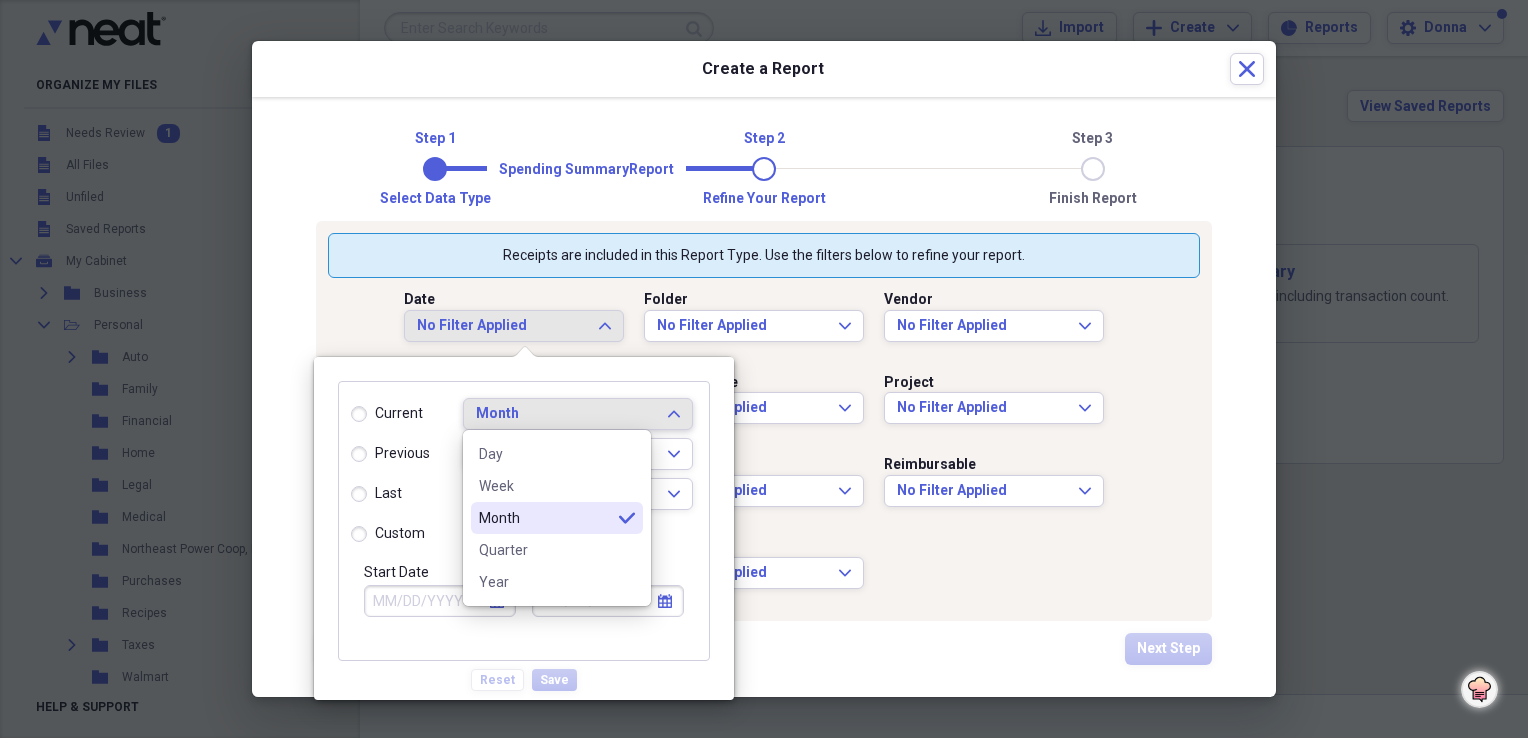 click on "Month" at bounding box center (545, 518) 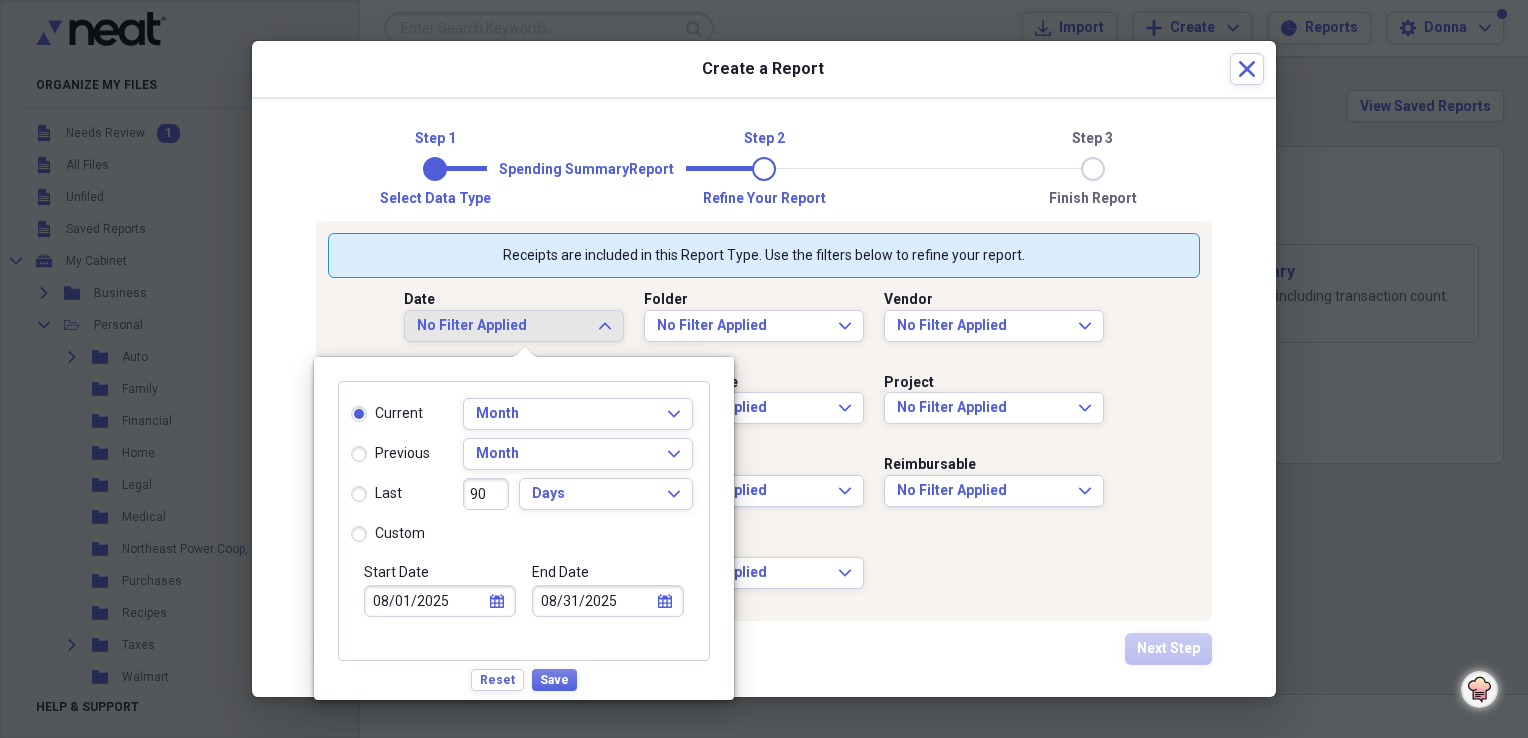 click on "custom" at bounding box center (388, 534) 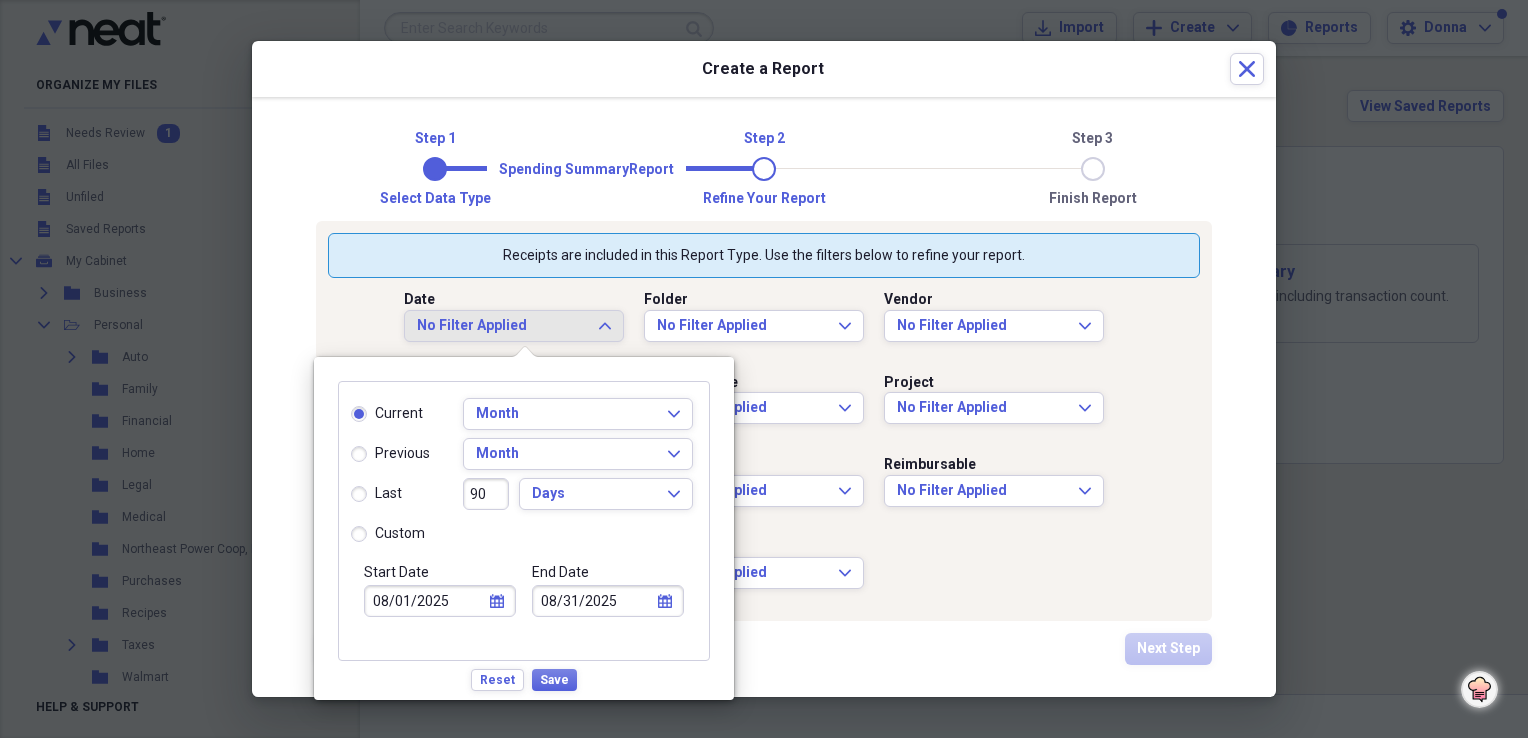 radio on "true" 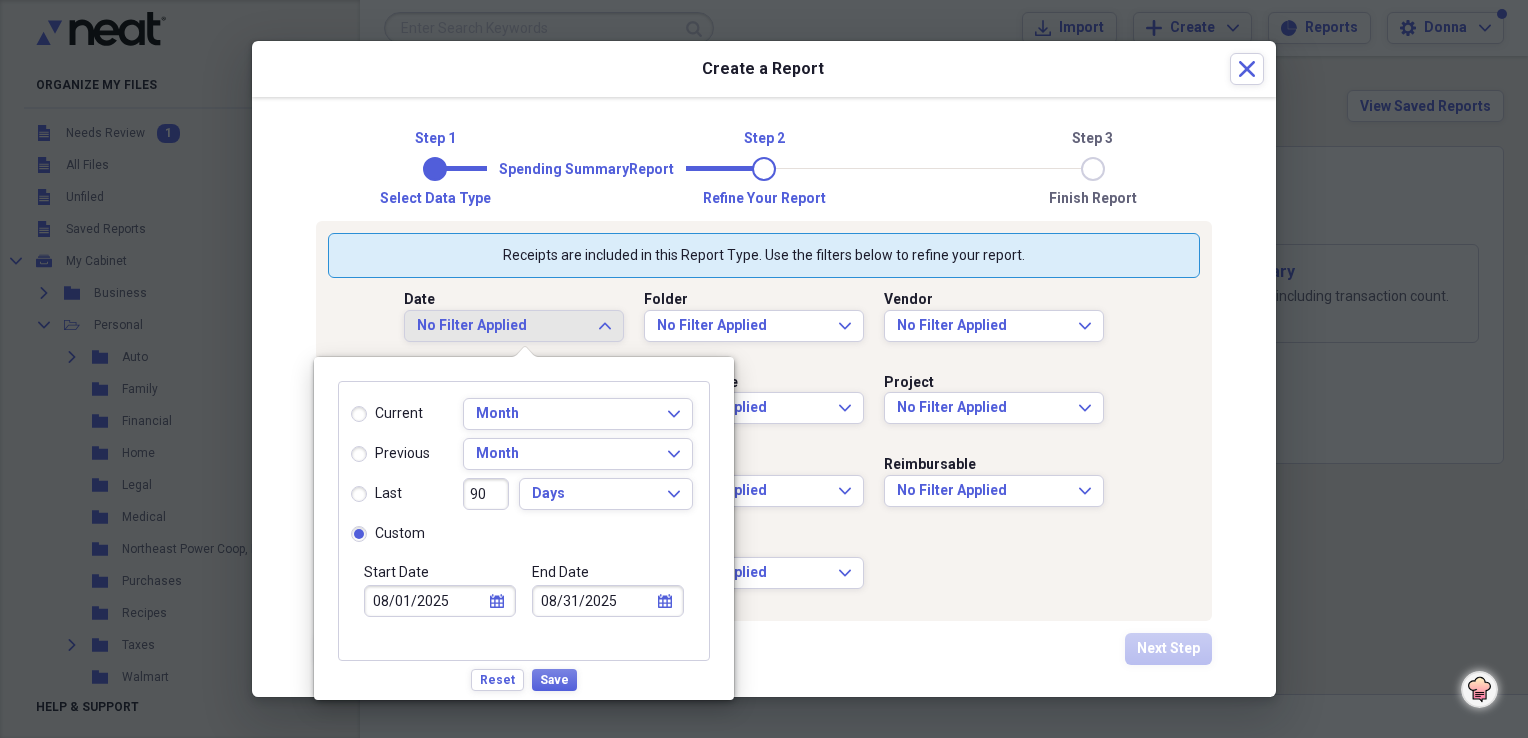type 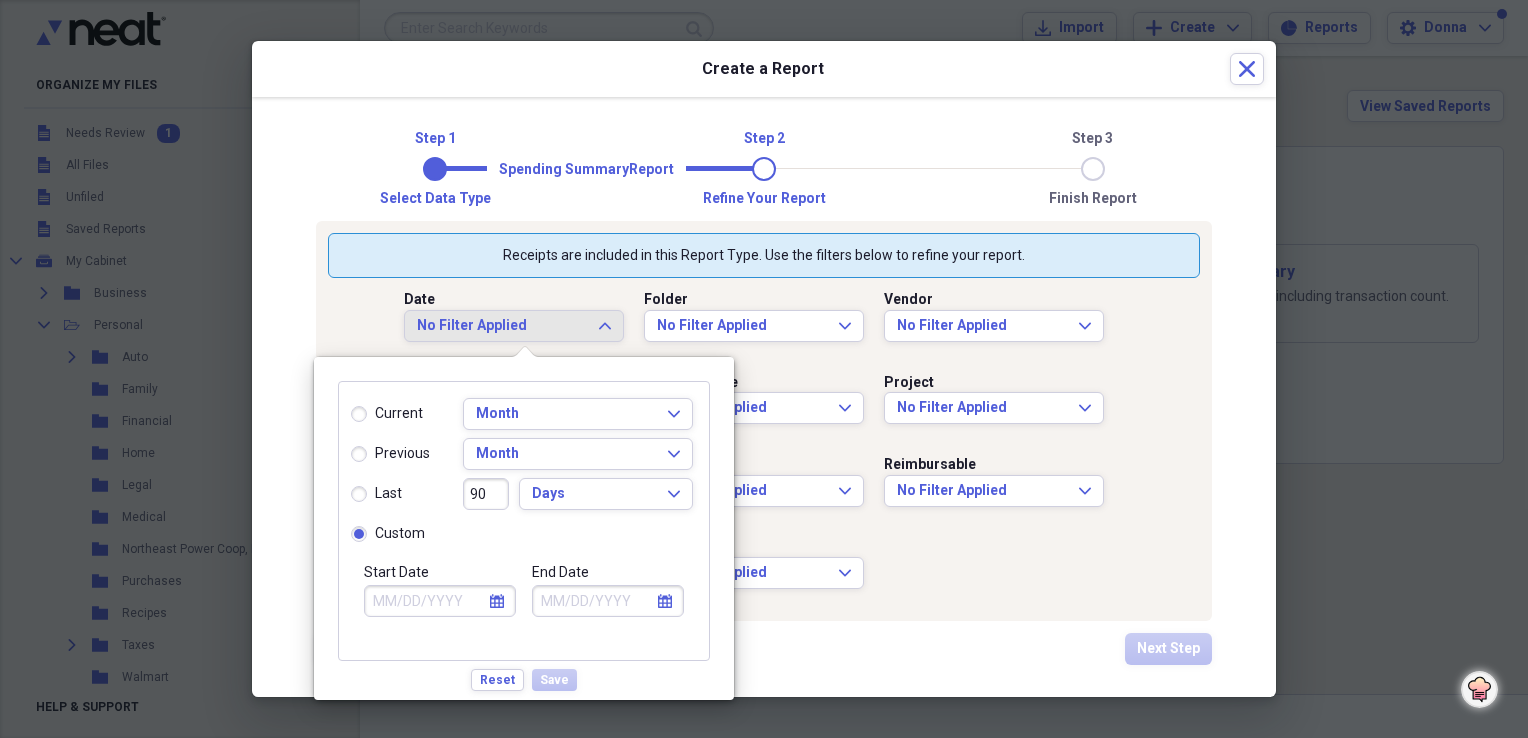 click on "calendar" 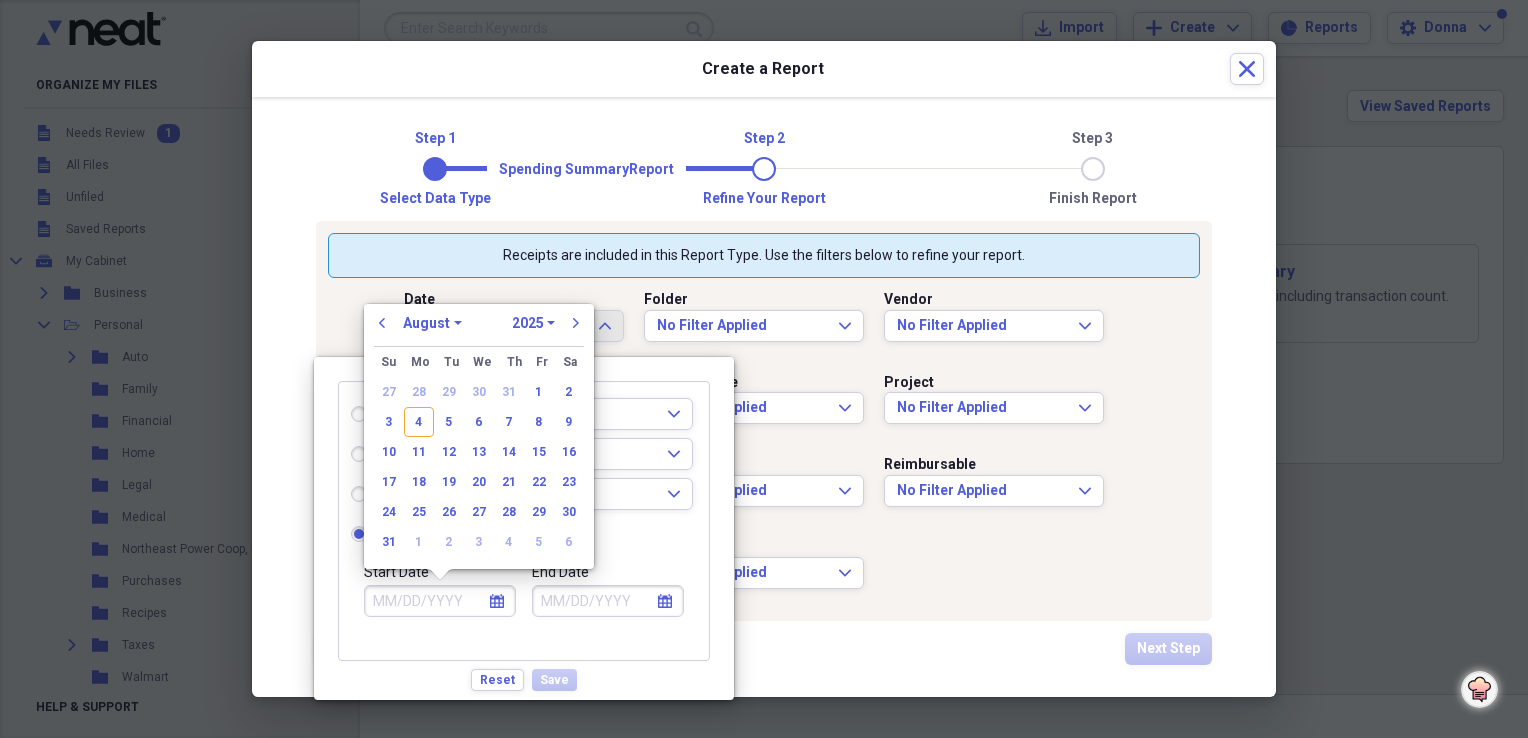 click on "January February March April May June July August September October November December" at bounding box center [432, 323] 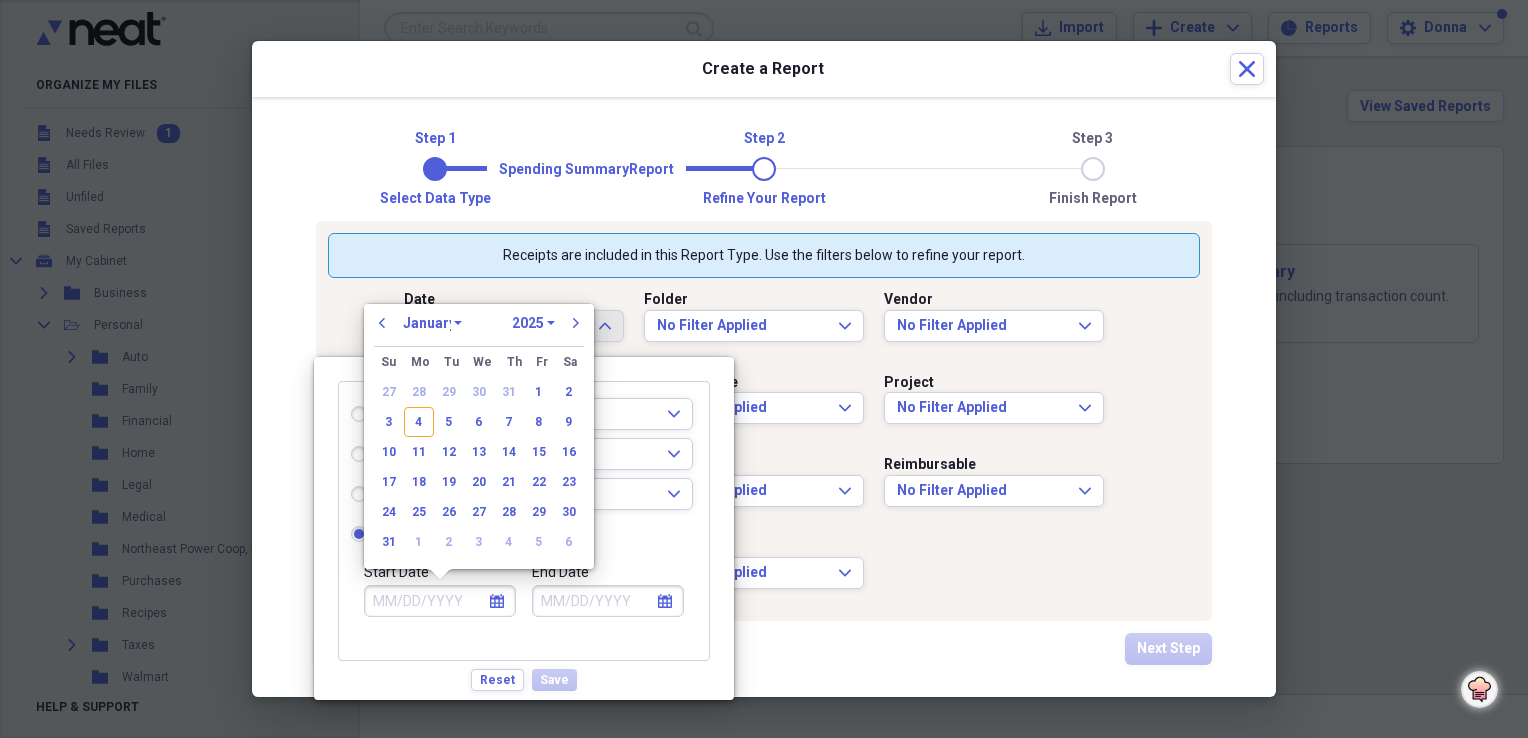 click on "January February March April May June July August September October November December" at bounding box center (432, 323) 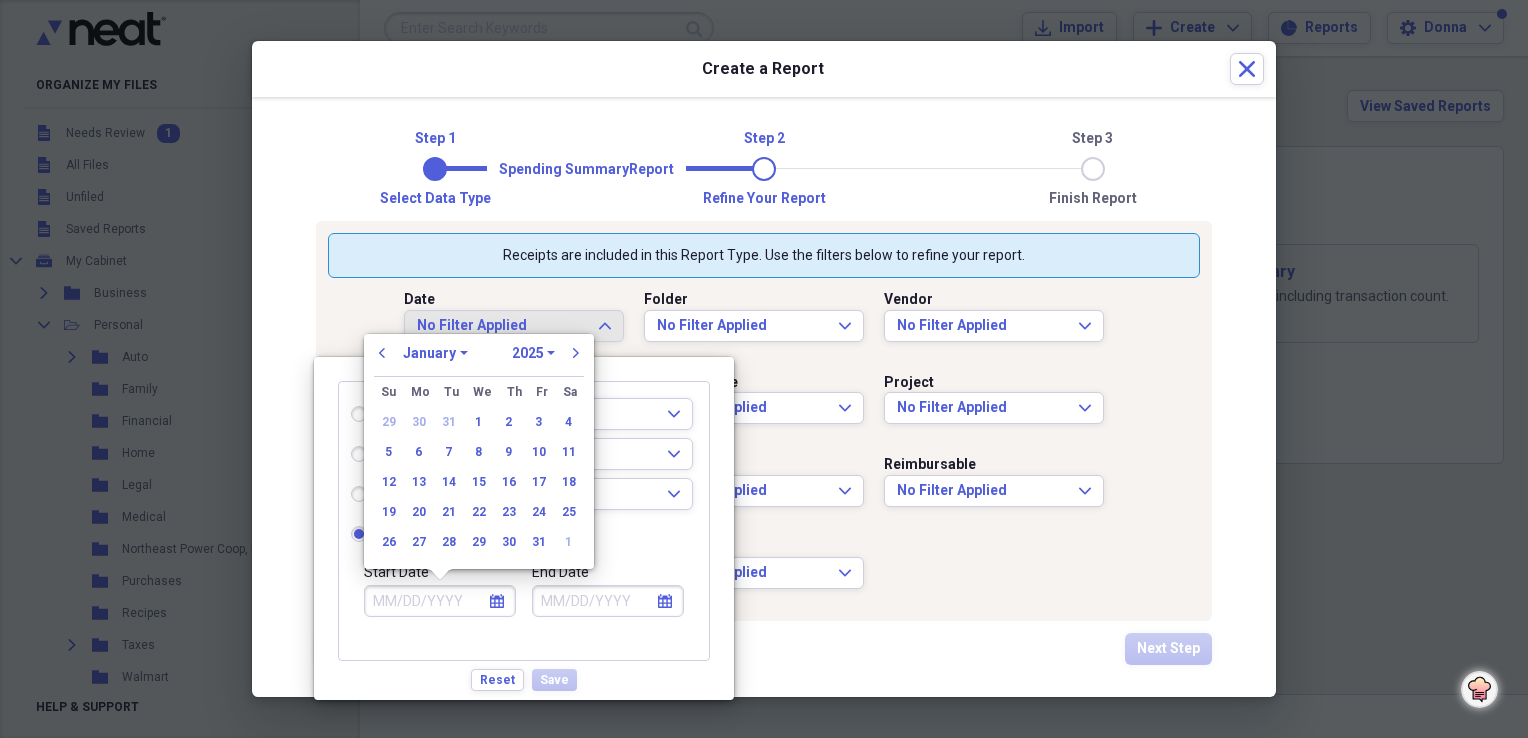 click on "1970 1971 1972 1973 1974 1975 1976 1977 1978 1979 1980 1981 1982 1983 1984 1985 1986 1987 1988 1989 1990 1991 1992 1993 1994 1995 1996 1997 1998 1999 2000 2001 2002 2003 2004 2005 2006 2007 2008 2009 2010 2011 2012 2013 2014 2015 2016 2017 2018 2019 2020 2021 2022 2023 2024 2025 2026 2027 2028 2029 2030 2031 2032 2033 2034 2035" at bounding box center (533, 353) 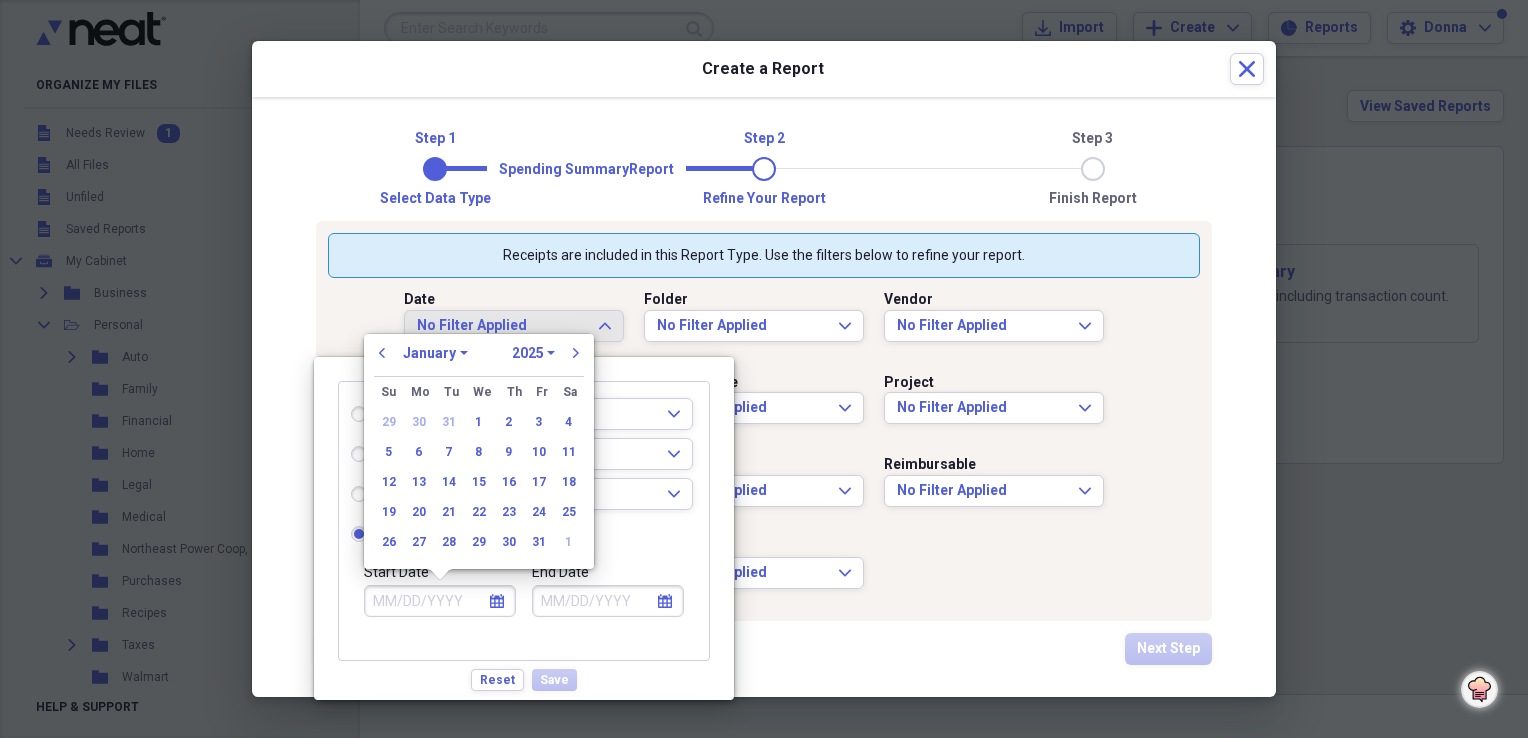 select on "2024" 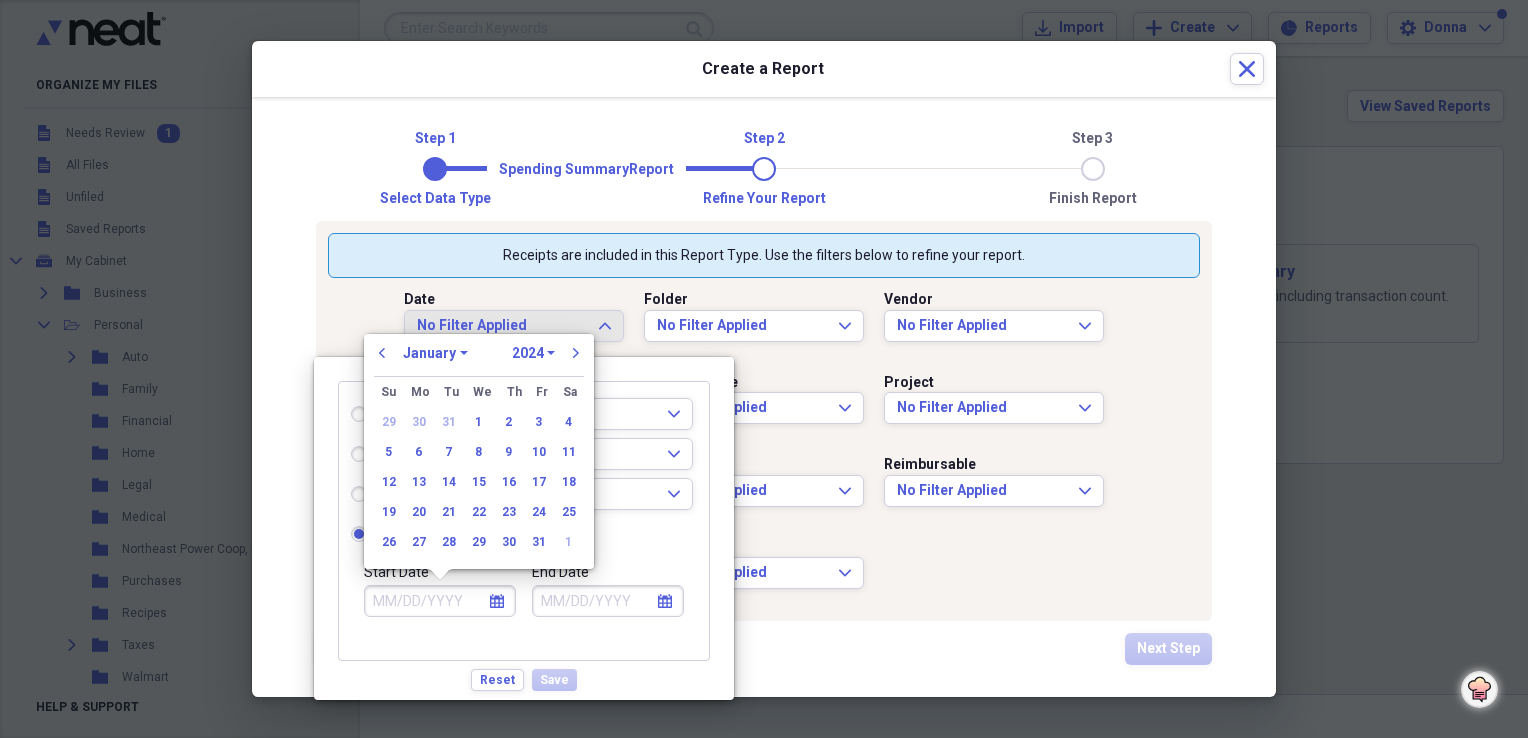 click on "1970 1971 1972 1973 1974 1975 1976 1977 1978 1979 1980 1981 1982 1983 1984 1985 1986 1987 1988 1989 1990 1991 1992 1993 1994 1995 1996 1997 1998 1999 2000 2001 2002 2003 2004 2005 2006 2007 2008 2009 2010 2011 2012 2013 2014 2015 2016 2017 2018 2019 2020 2021 2022 2023 2024 2025 2026 2027 2028 2029 2030 2031 2032 2033 2034 2035" at bounding box center (533, 353) 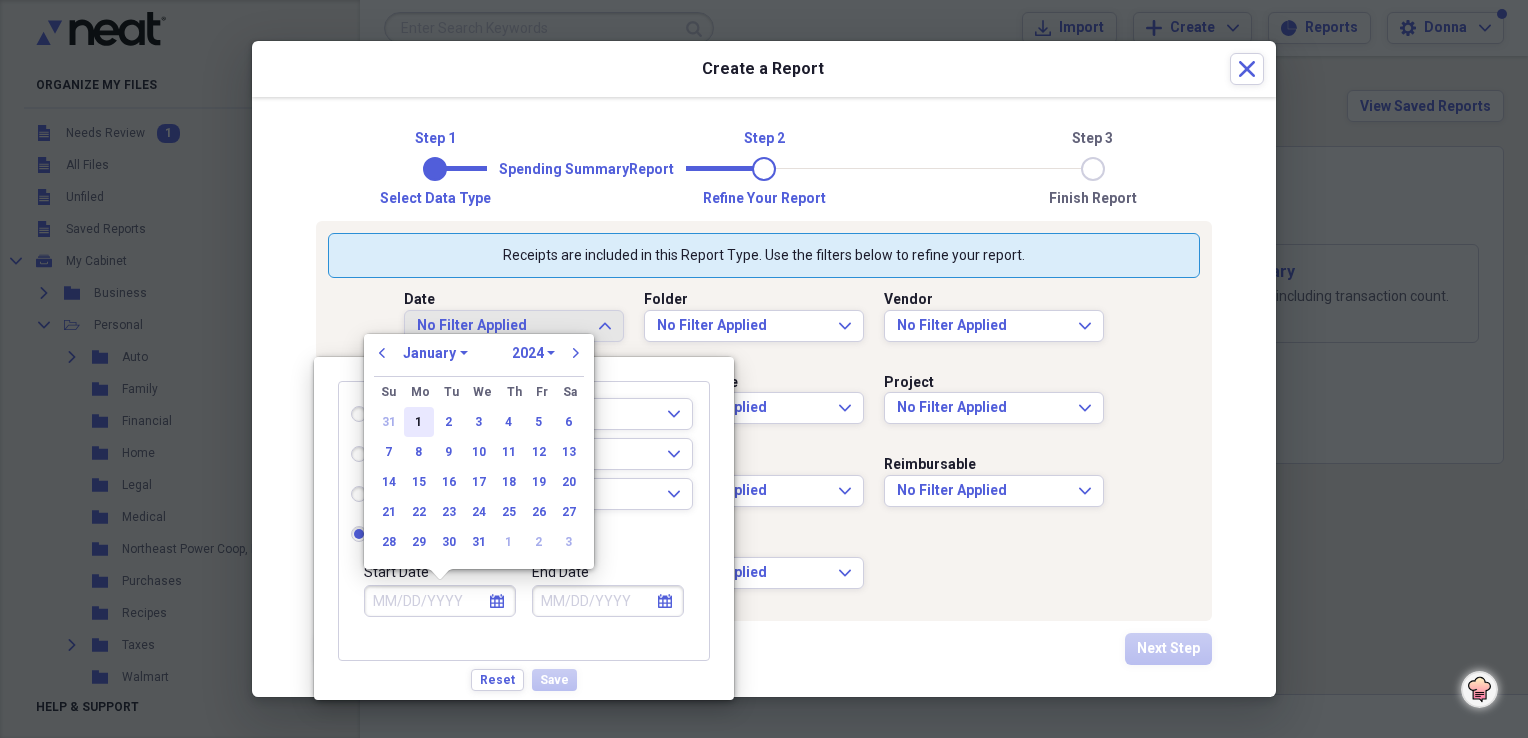 click on "1" at bounding box center [419, 422] 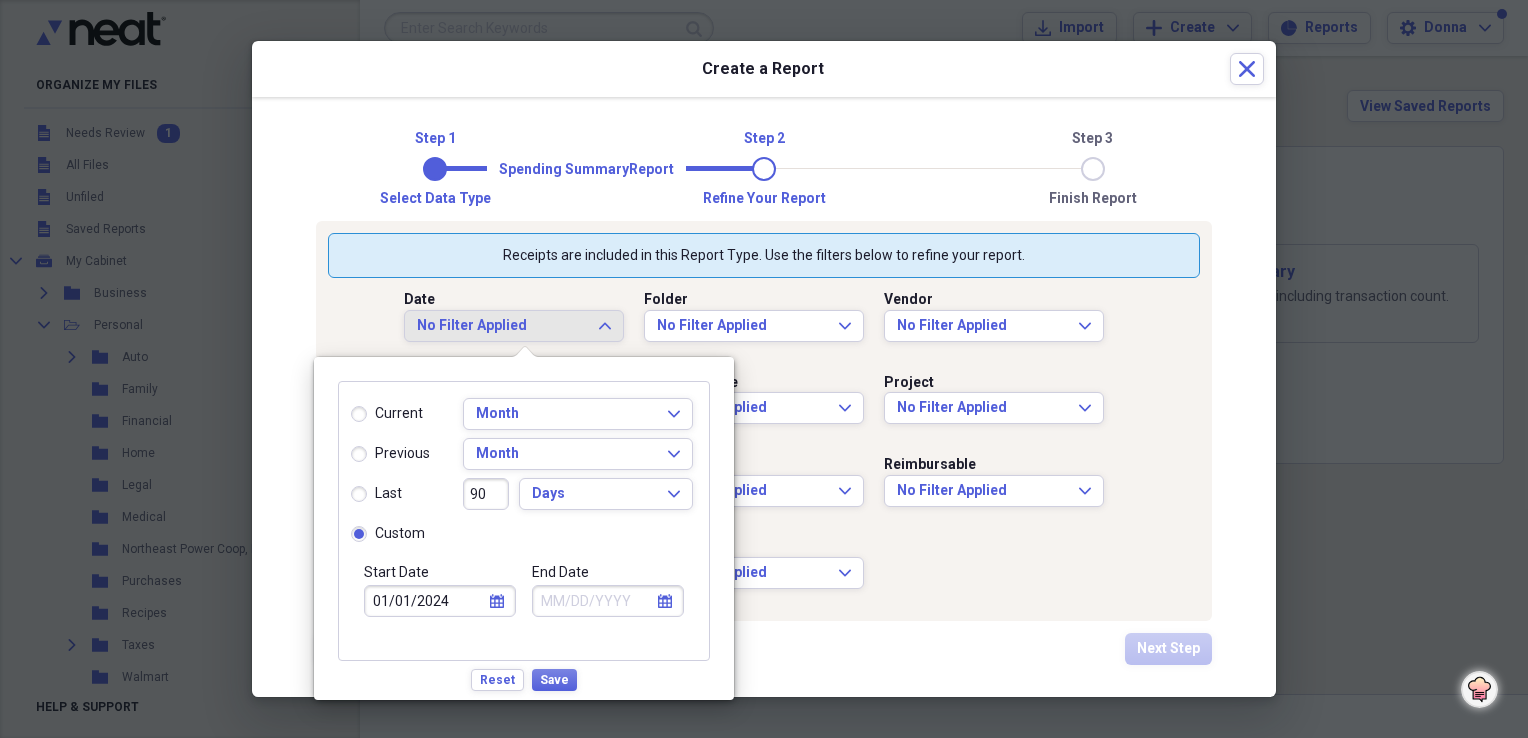click on "End Date" at bounding box center (608, 601) 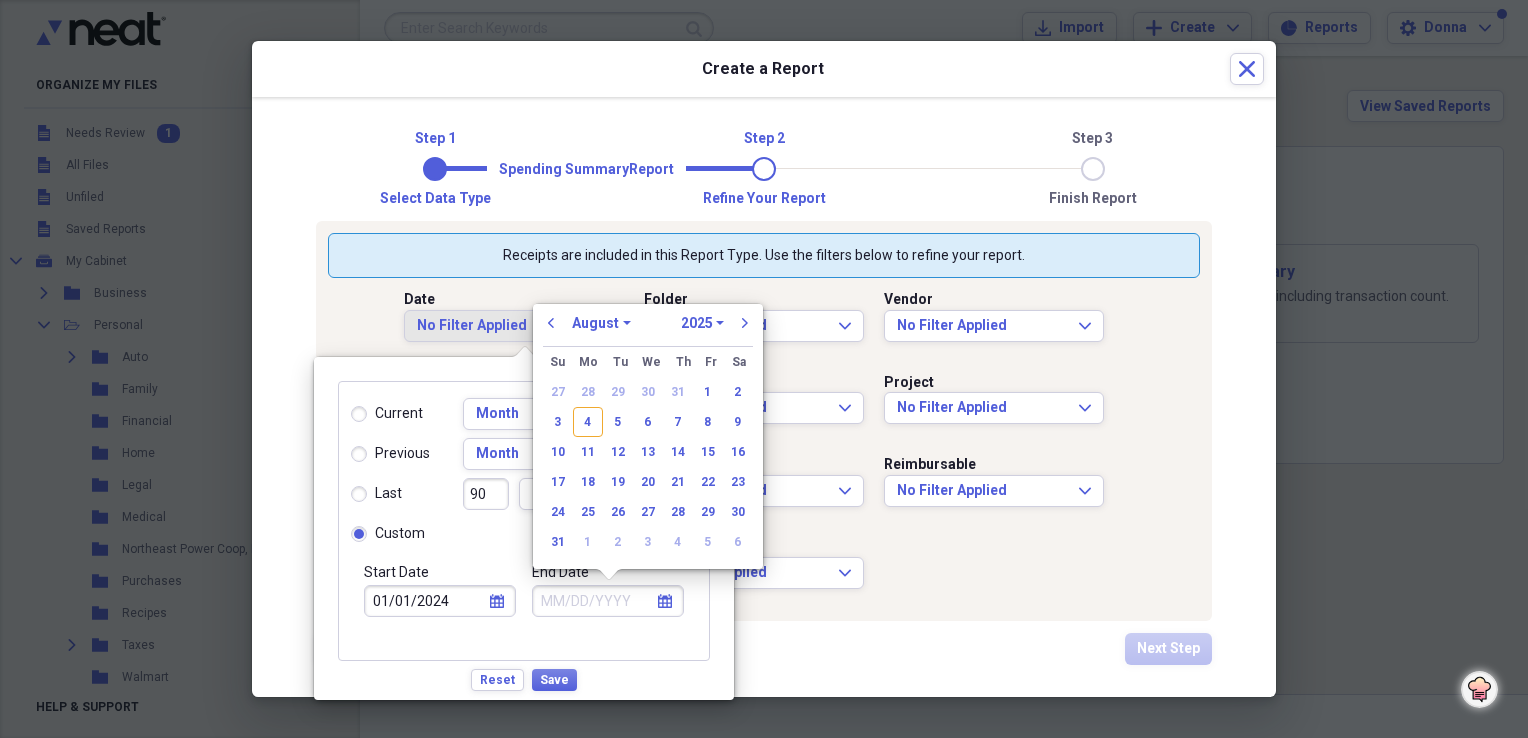 click on "1970 1971 1972 1973 1974 1975 1976 1977 1978 1979 1980 1981 1982 1983 1984 1985 1986 1987 1988 1989 1990 1991 1992 1993 1994 1995 1996 1997 1998 1999 2000 2001 2002 2003 2004 2005 2006 2007 2008 2009 2010 2011 2012 2013 2014 2015 2016 2017 2018 2019 2020 2021 2022 2023 2024 2025 2026 2027 2028 2029 2030 2031 2032 2033 2034 2035" at bounding box center [702, 323] 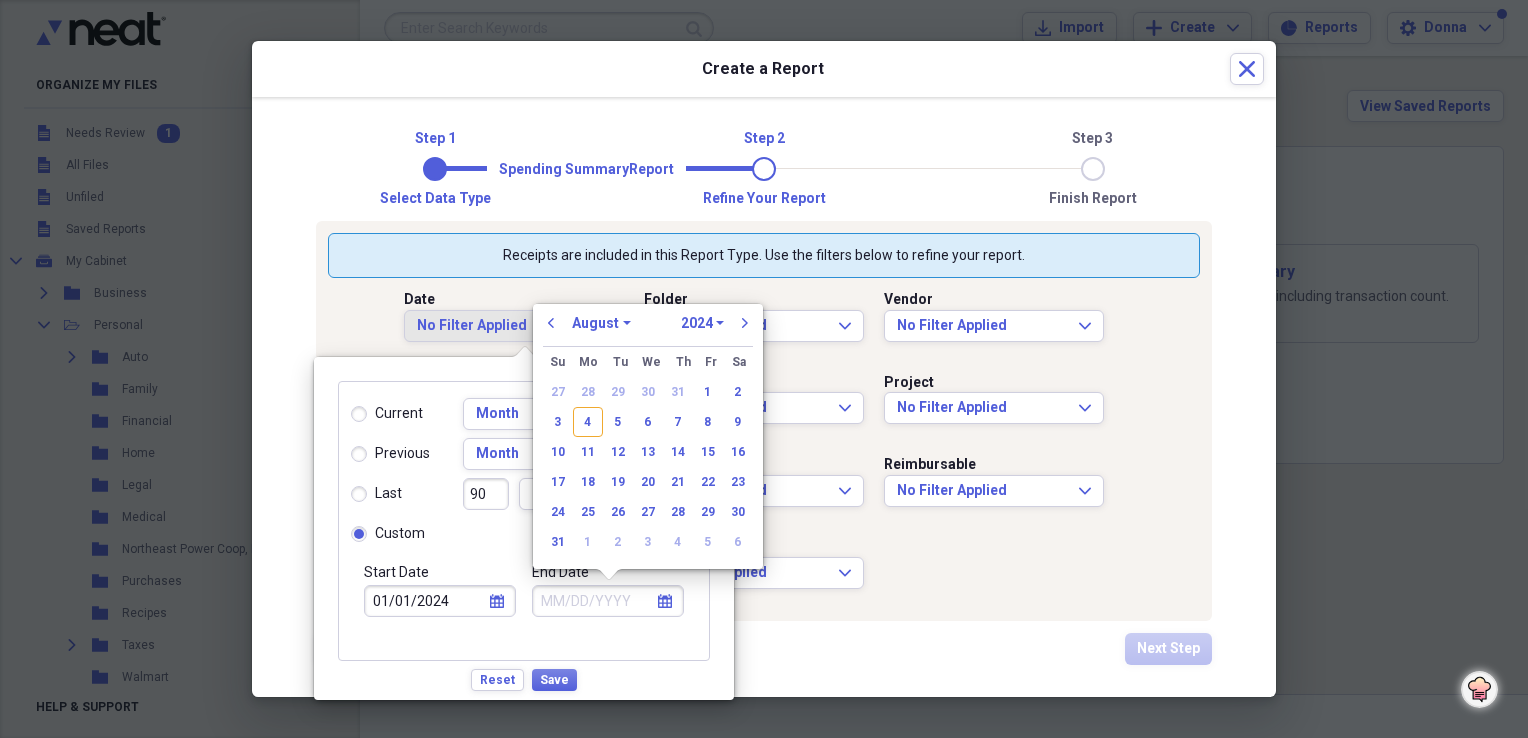 click on "1970 1971 1972 1973 1974 1975 1976 1977 1978 1979 1980 1981 1982 1983 1984 1985 1986 1987 1988 1989 1990 1991 1992 1993 1994 1995 1996 1997 1998 1999 2000 2001 2002 2003 2004 2005 2006 2007 2008 2009 2010 2011 2012 2013 2014 2015 2016 2017 2018 2019 2020 2021 2022 2023 2024 2025 2026 2027 2028 2029 2030 2031 2032 2033 2034 2035" at bounding box center (702, 323) 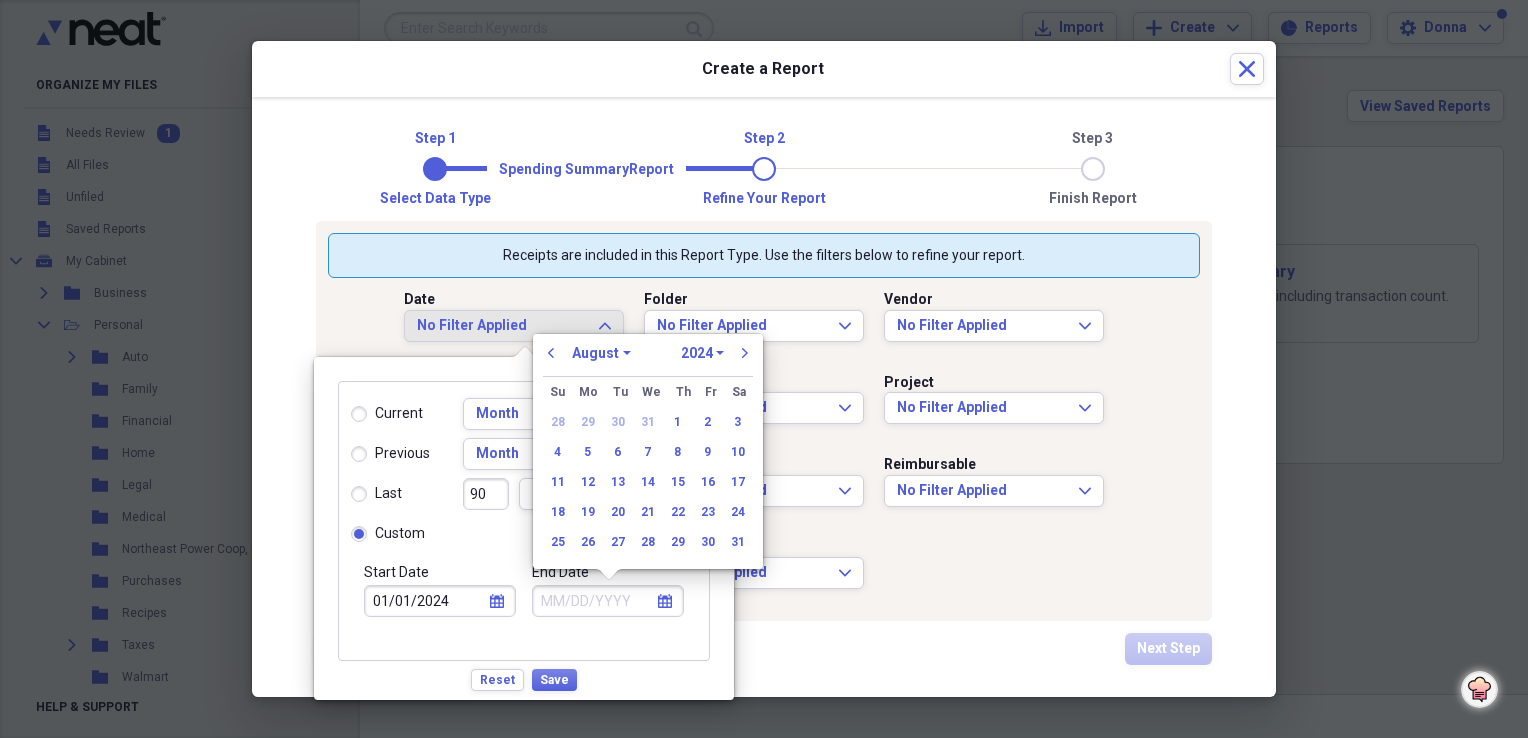 click on "January February March April May June July August September October November December" at bounding box center [601, 353] 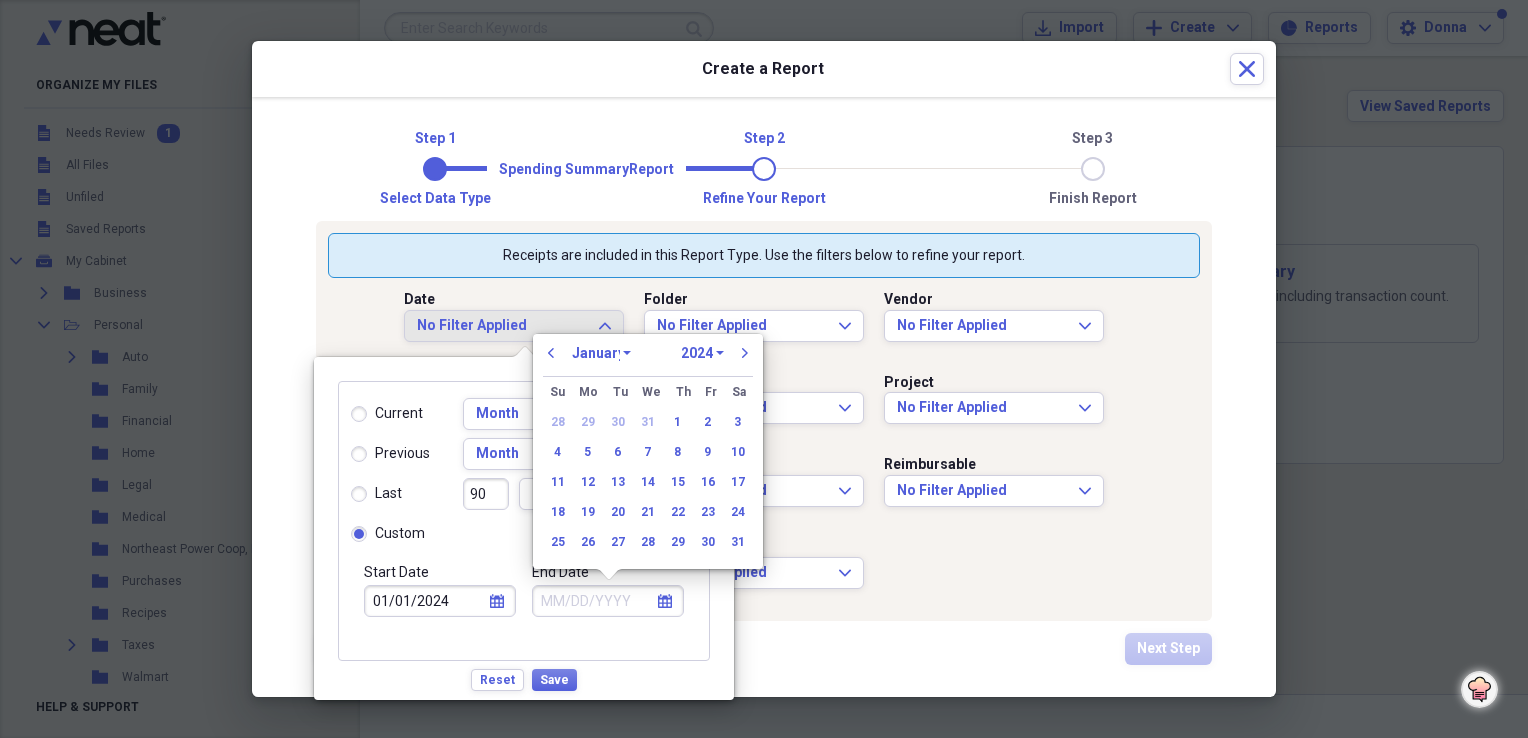 click on "January February March April May June July August September October November December" at bounding box center [601, 353] 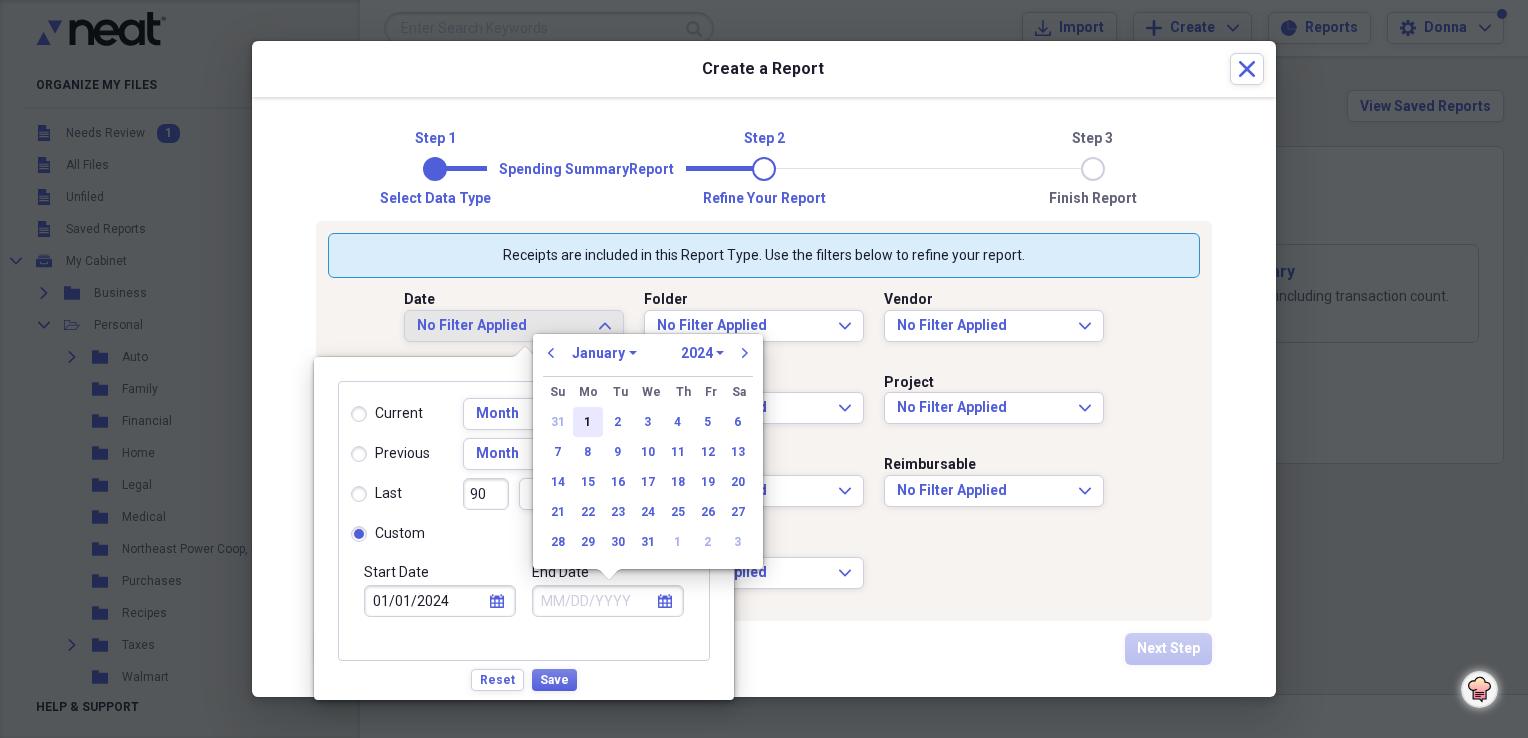 click on "1" at bounding box center [588, 422] 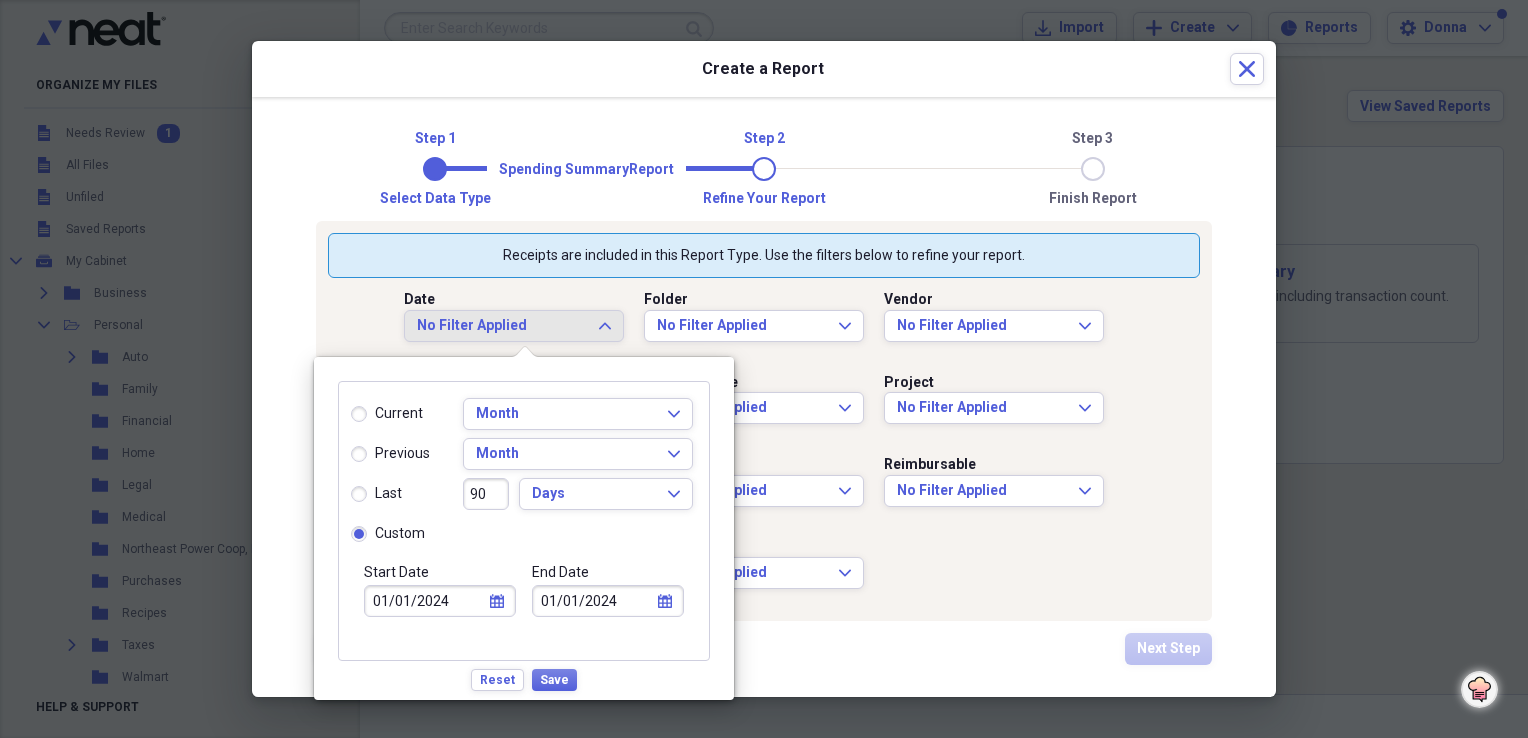 click 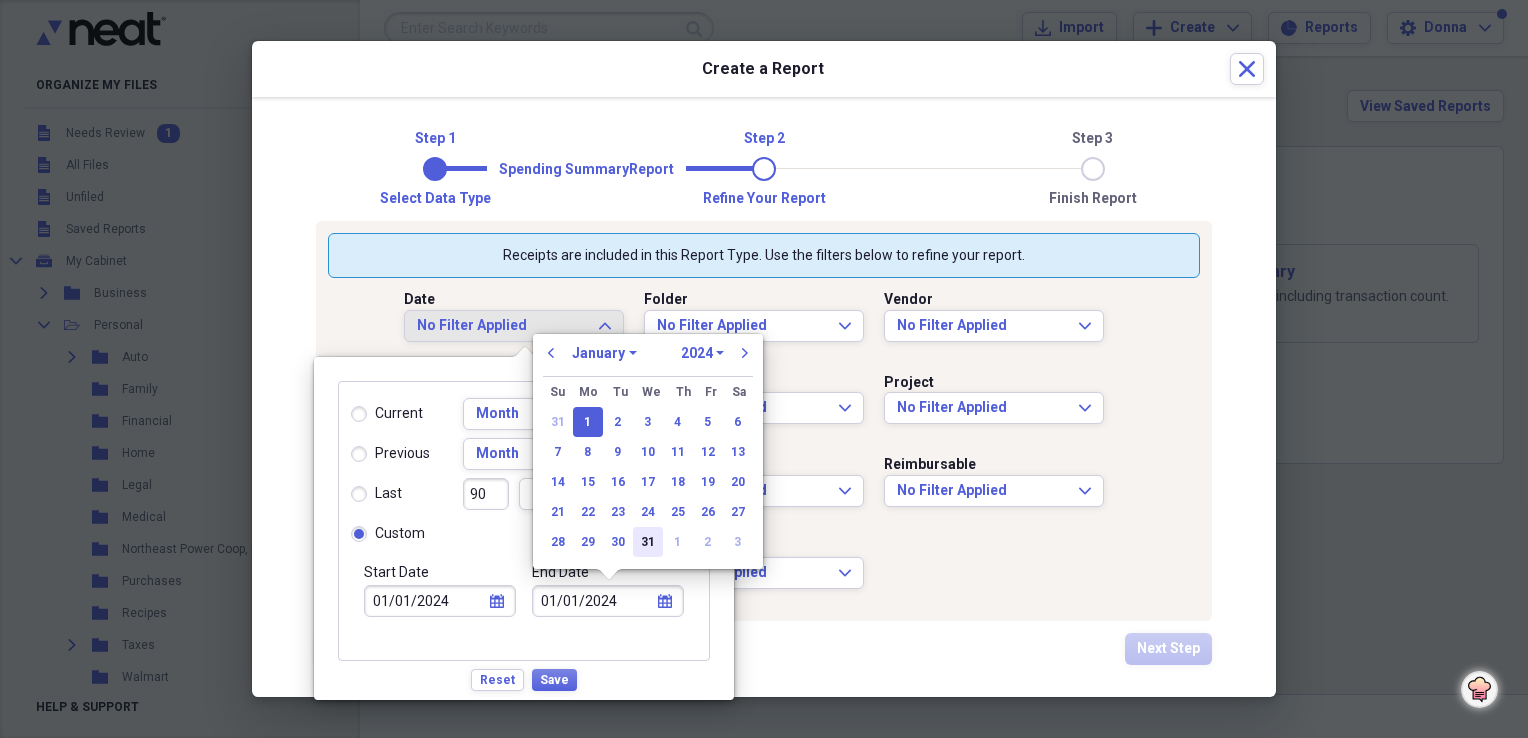 click on "31" at bounding box center [648, 542] 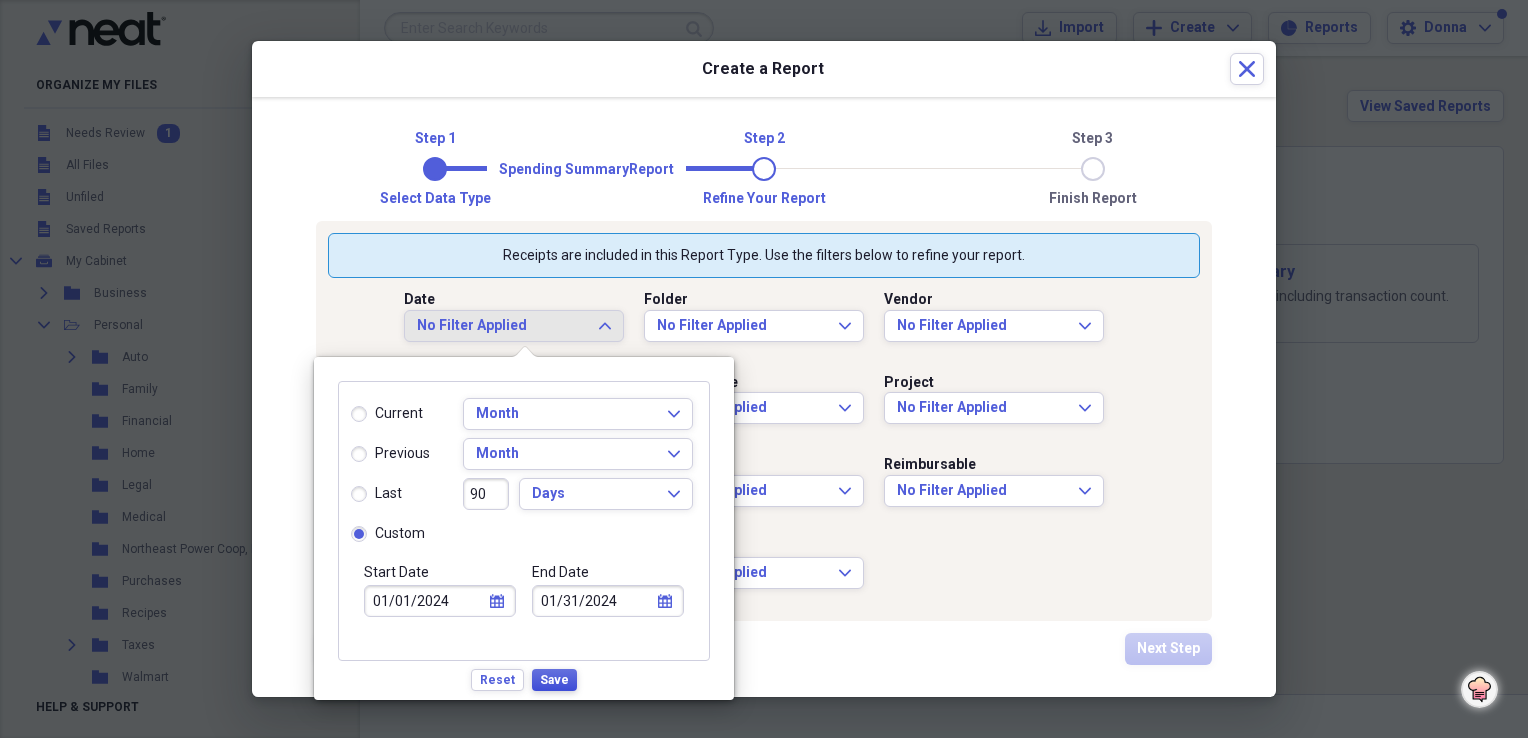 click on "Save" at bounding box center (554, 680) 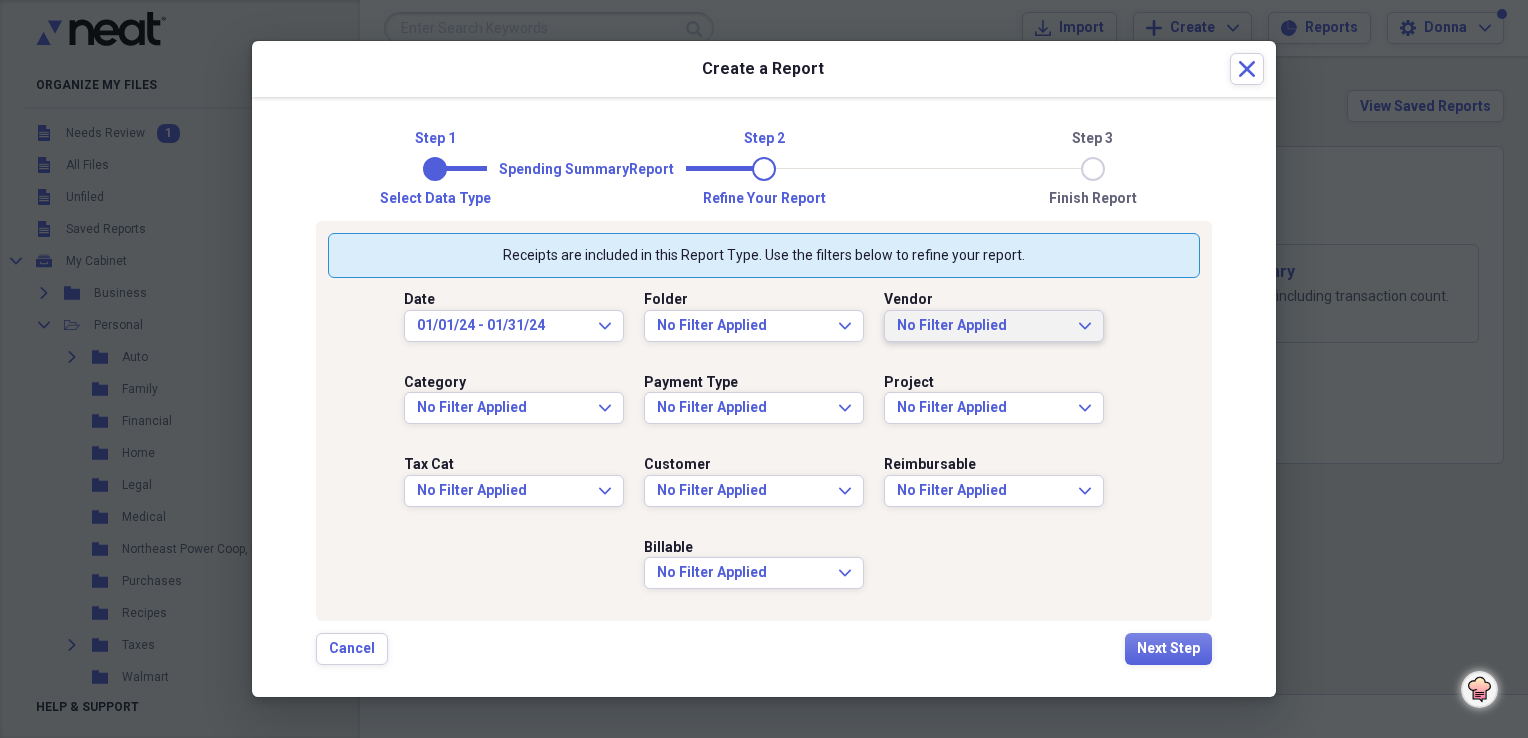 click on "No Filter Applied" at bounding box center (982, 326) 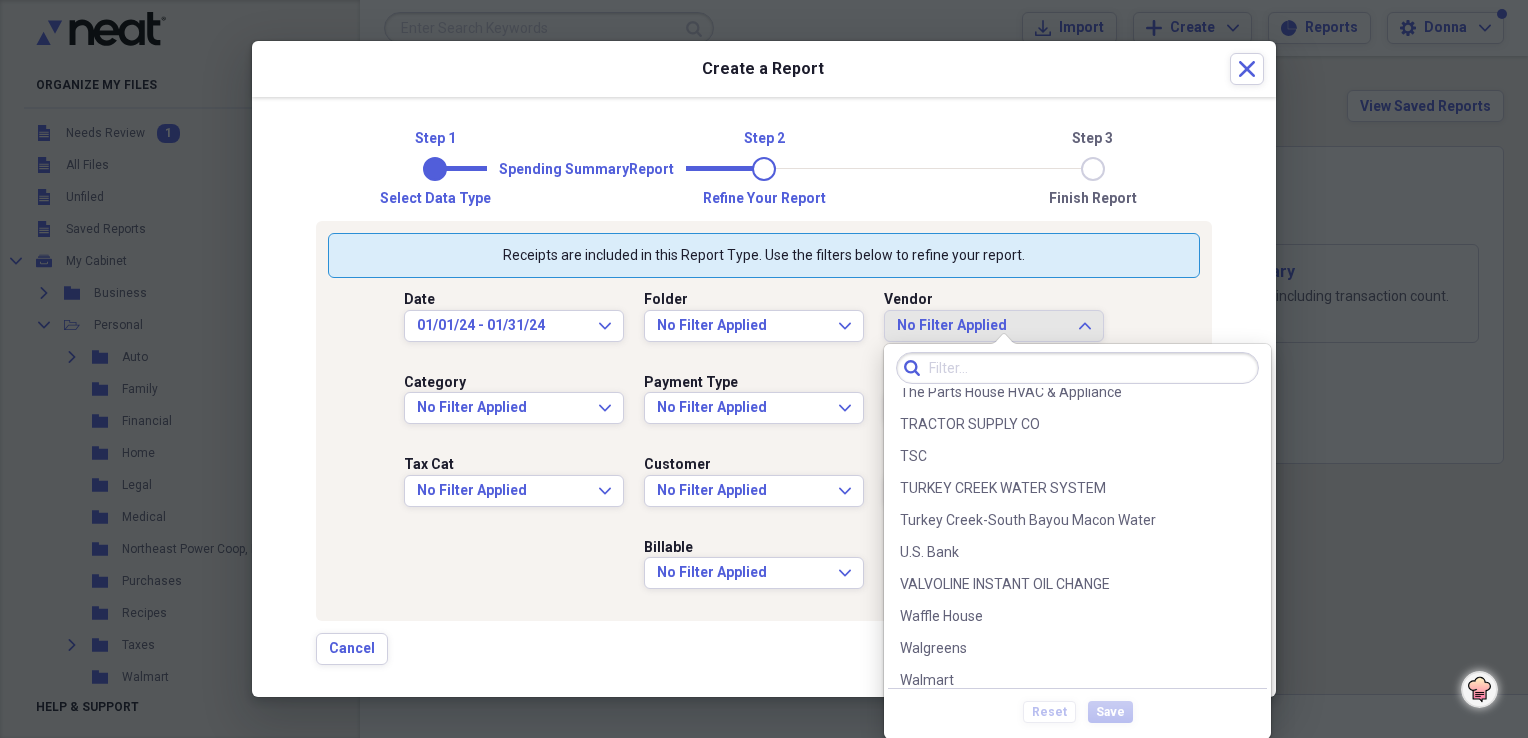 scroll, scrollTop: 3708, scrollLeft: 0, axis: vertical 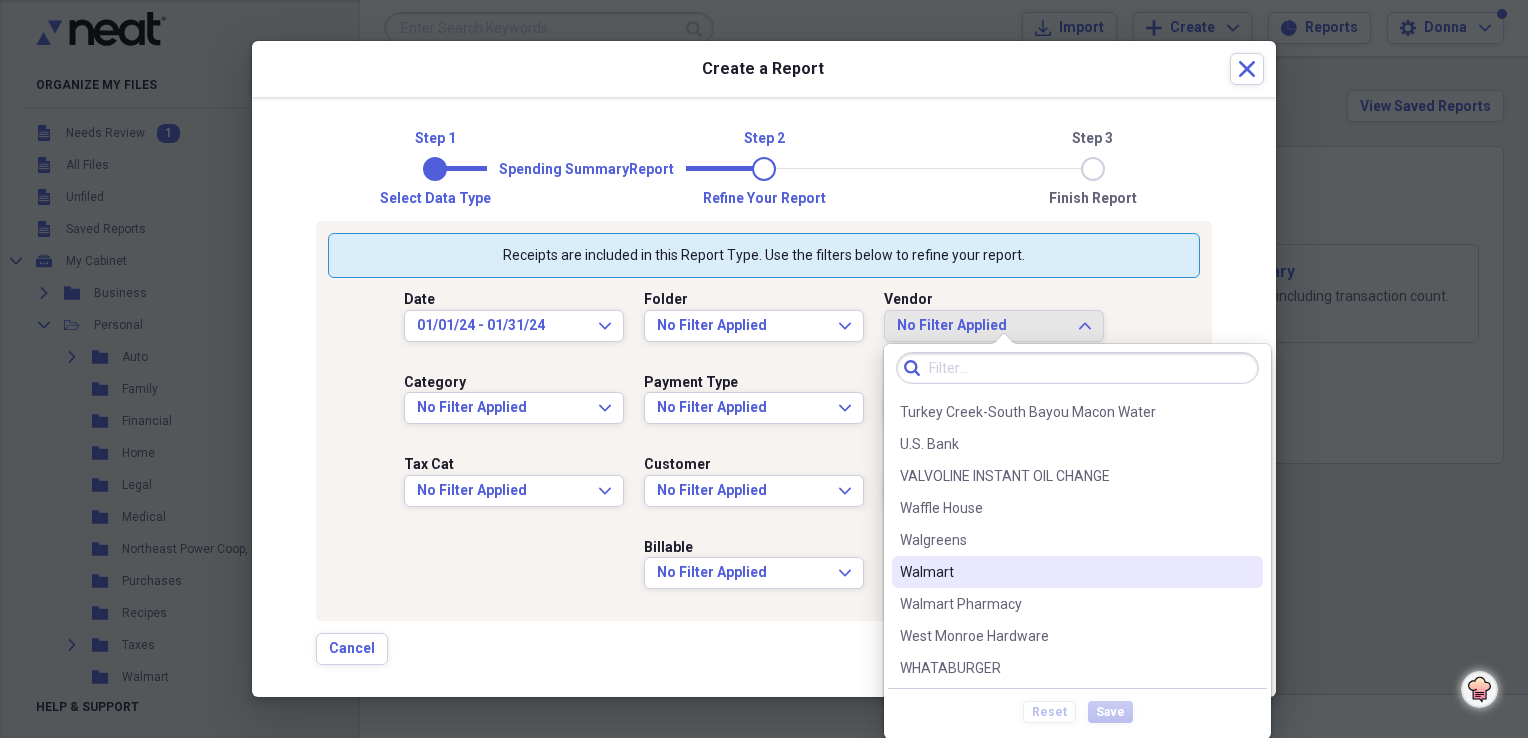 click on "Walmart" at bounding box center [1065, 572] 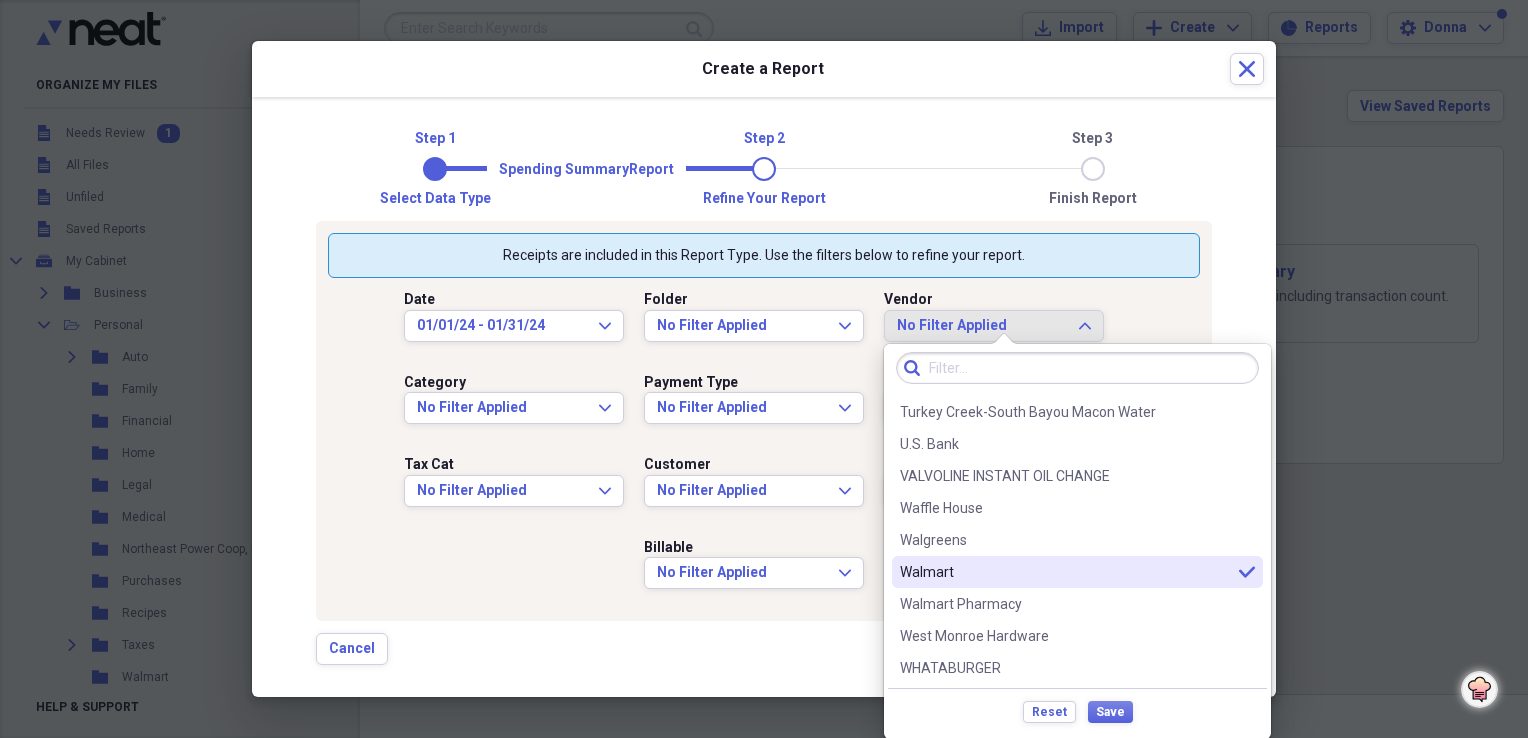 click on "Walmart" at bounding box center [1065, 572] 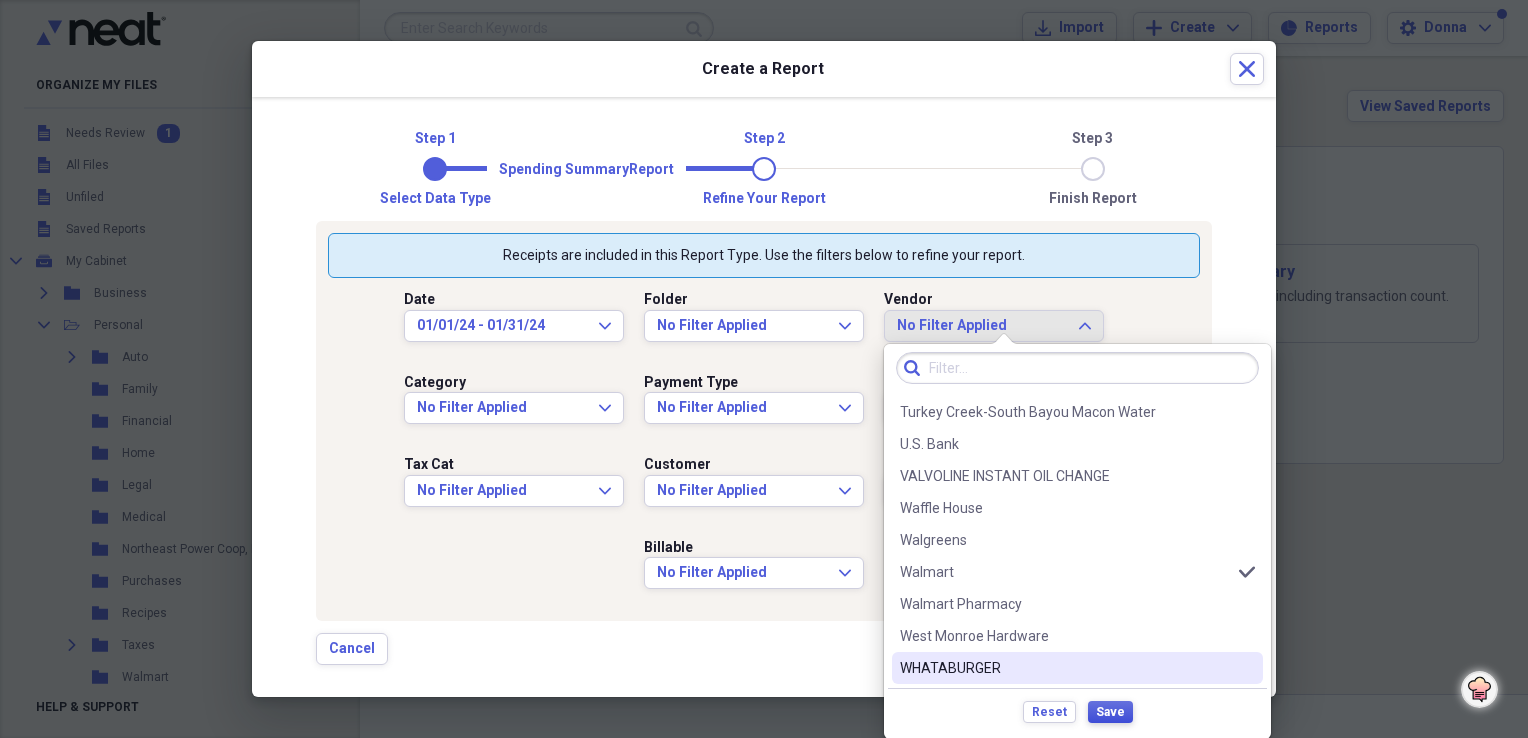 click on "Save" at bounding box center [1110, 712] 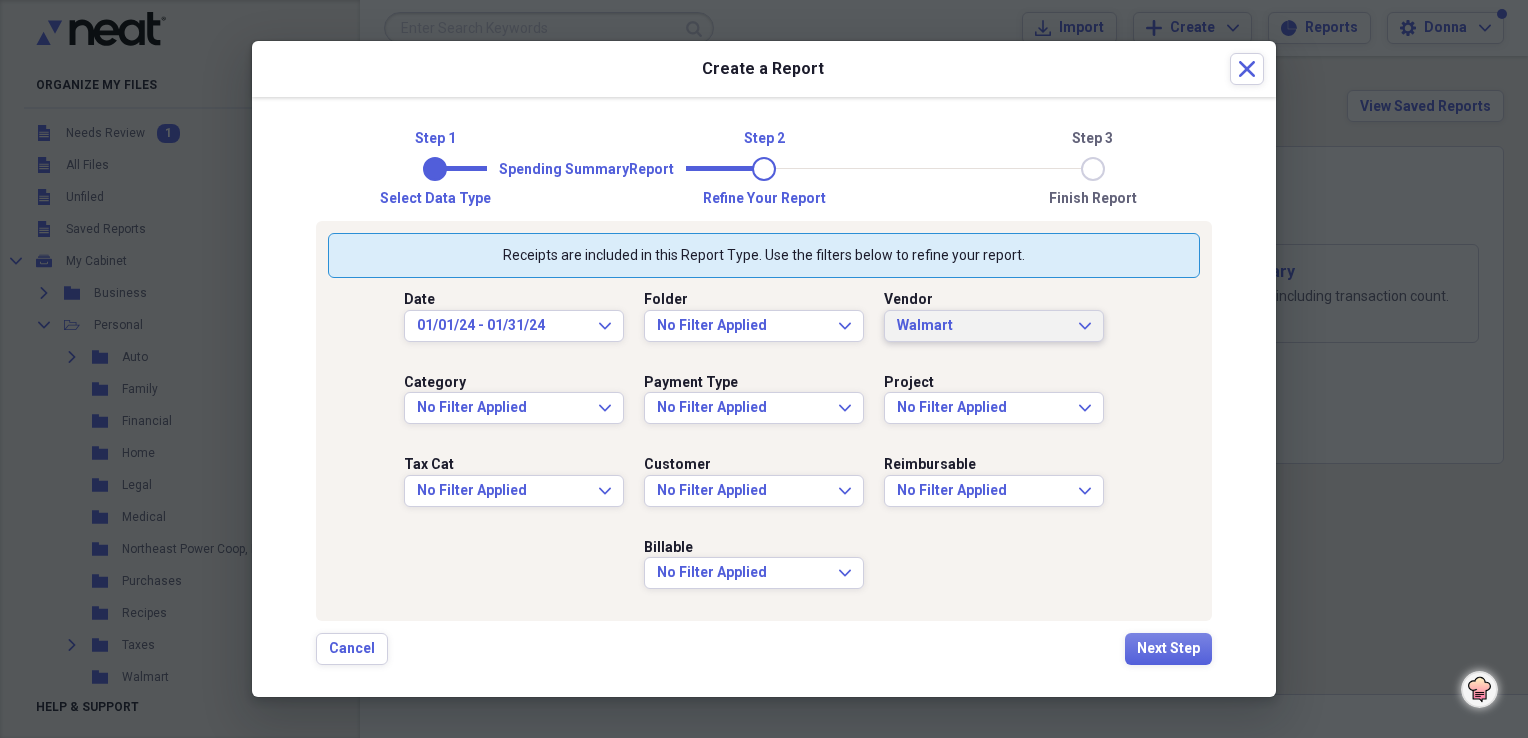 scroll, scrollTop: 0, scrollLeft: 0, axis: both 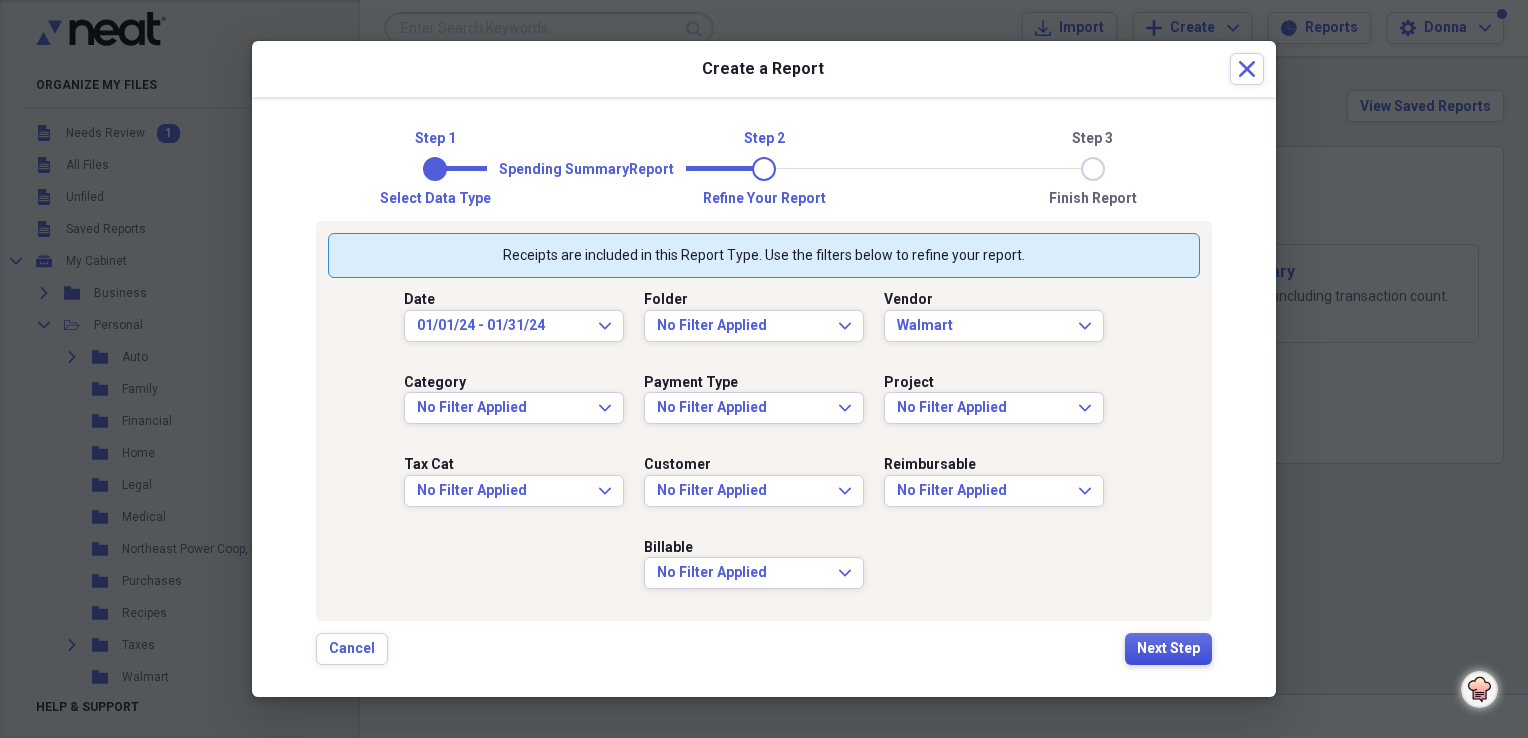 click on "Next Step" at bounding box center (1168, 649) 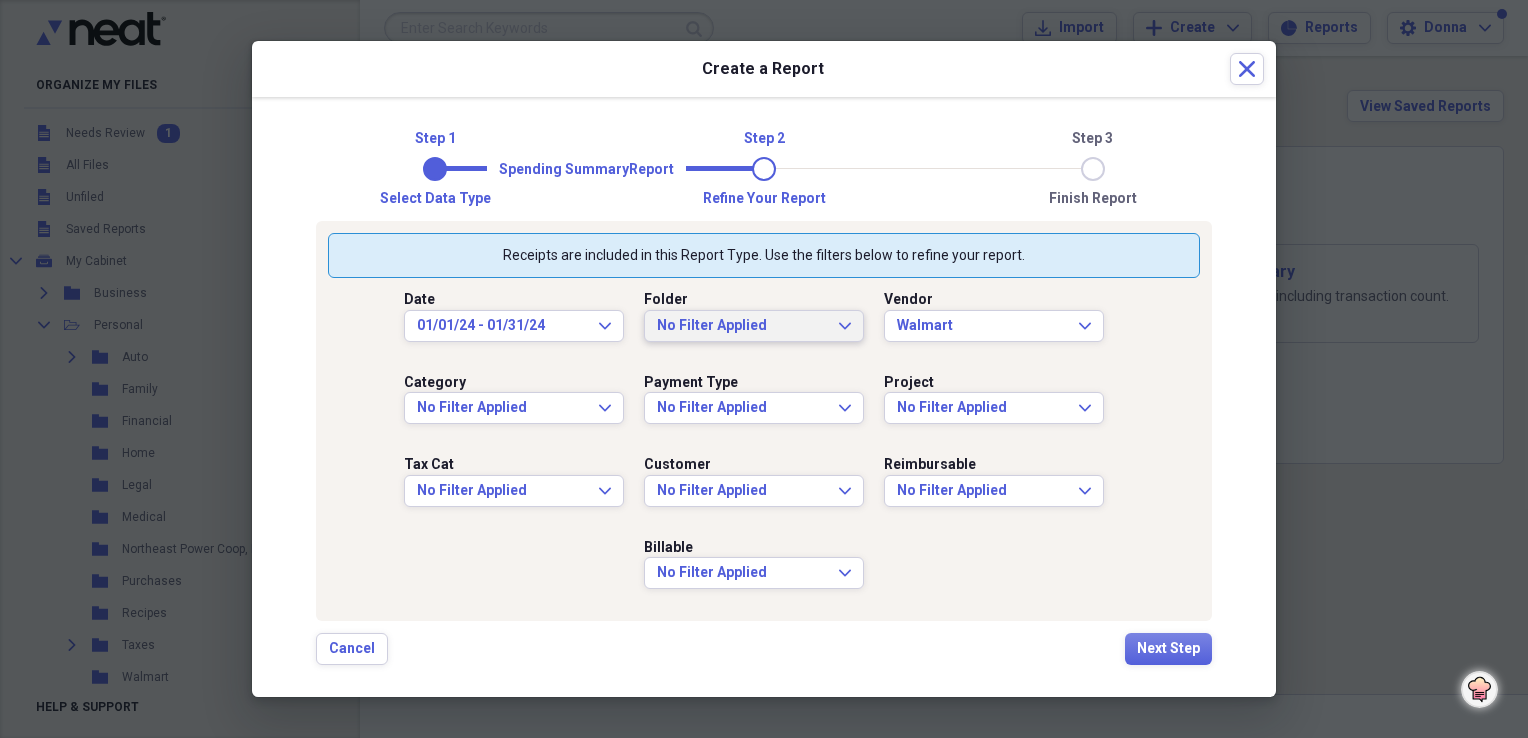 click on "No Filter Applied Expand" at bounding box center (754, 326) 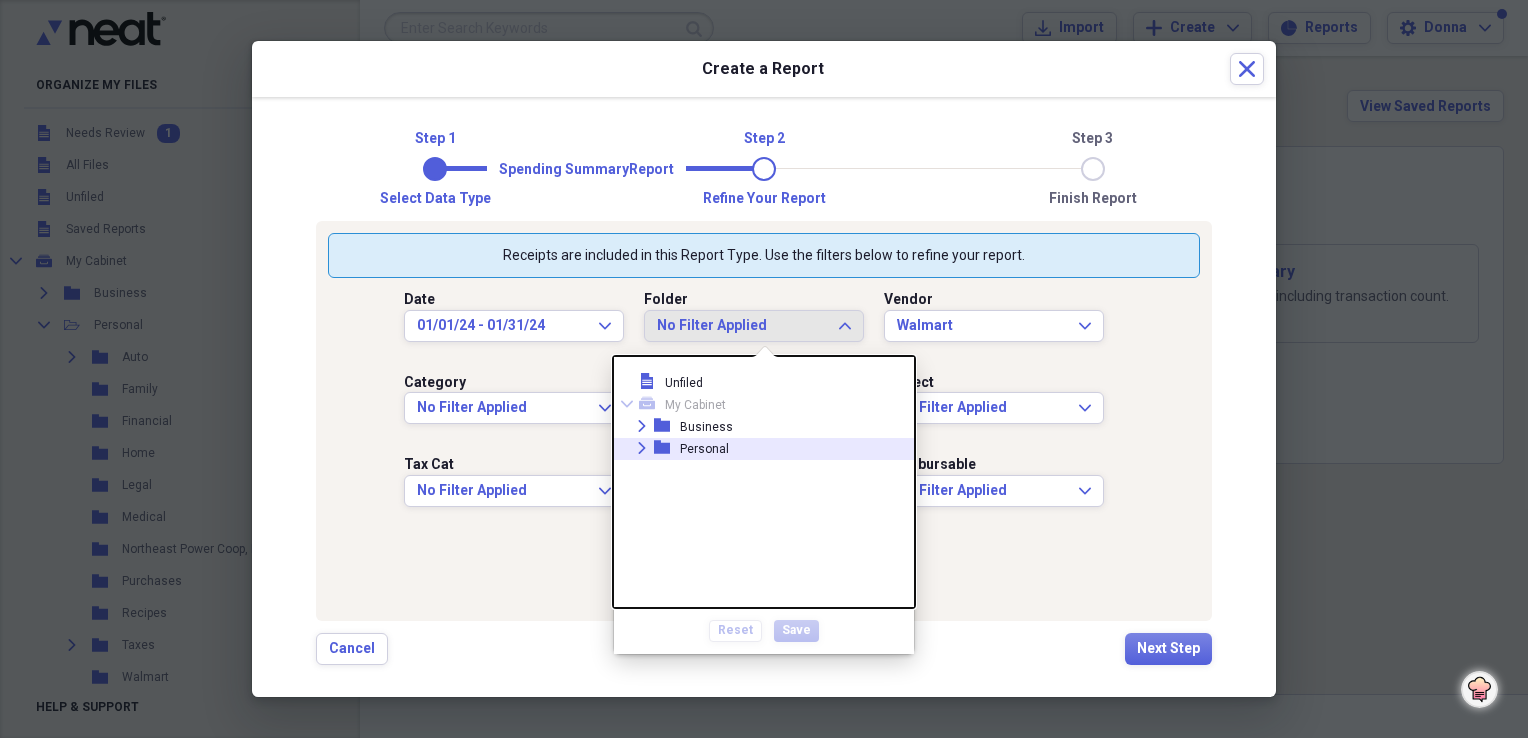 click on "Expand folder Personal" at bounding box center (756, 449) 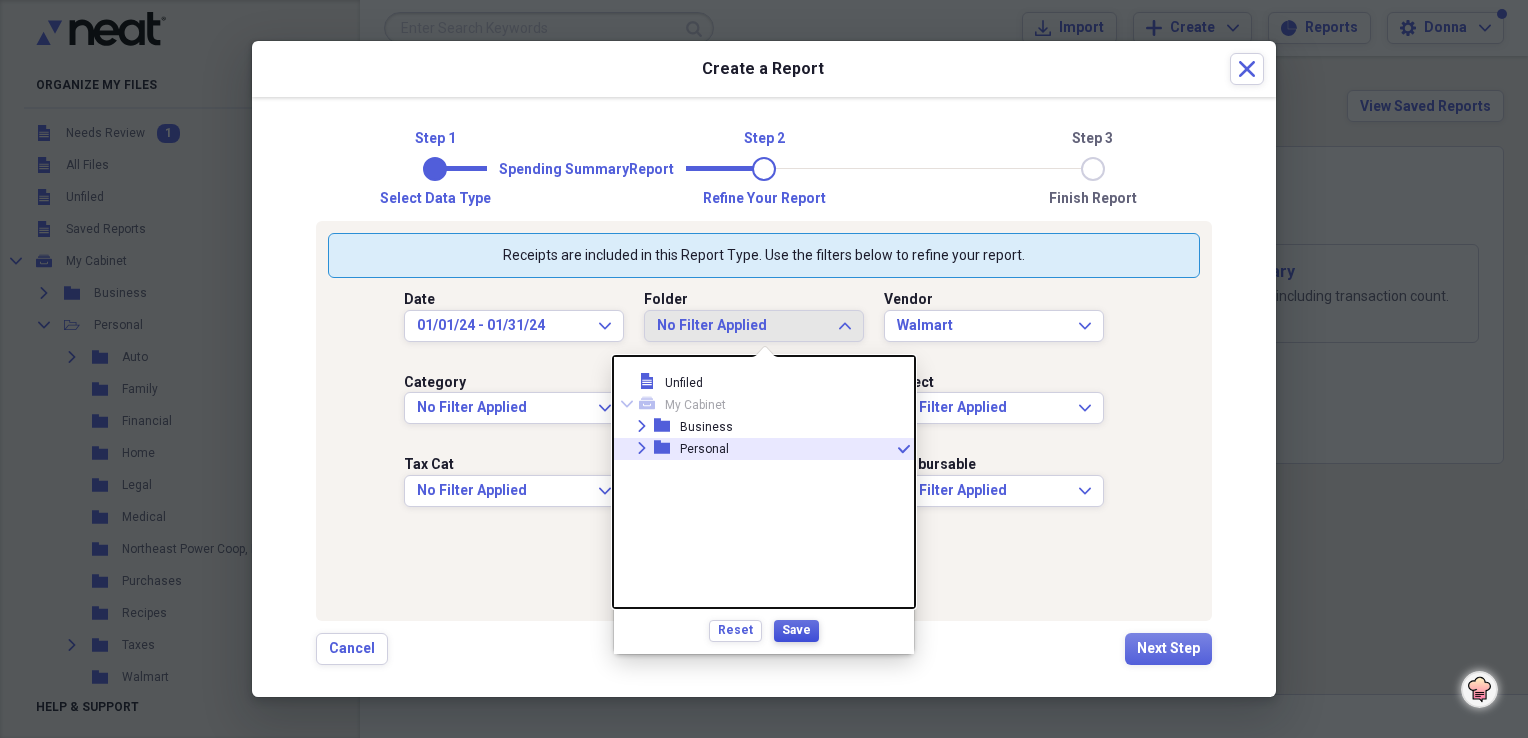 click on "Save" at bounding box center [796, 630] 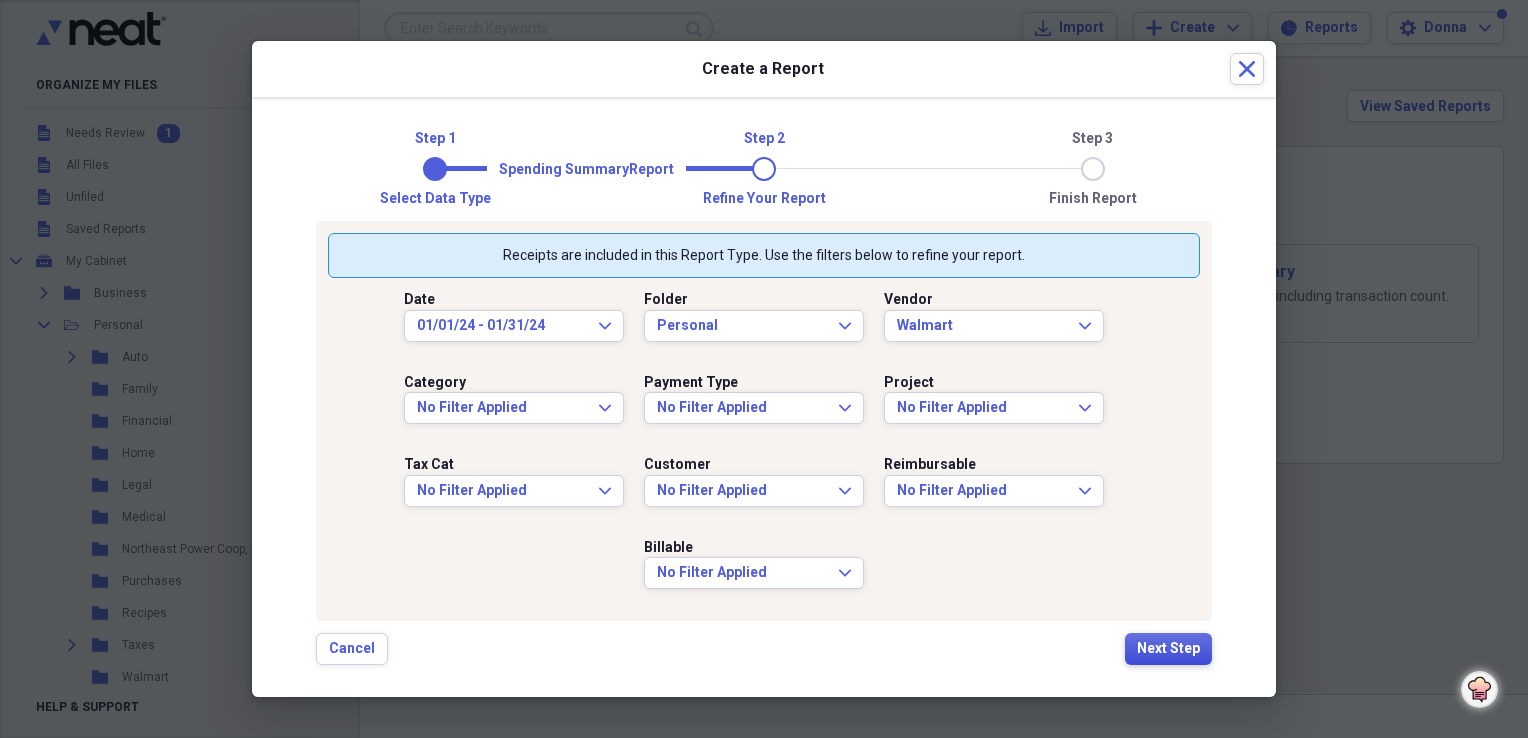 click on "Next Step" at bounding box center [1168, 649] 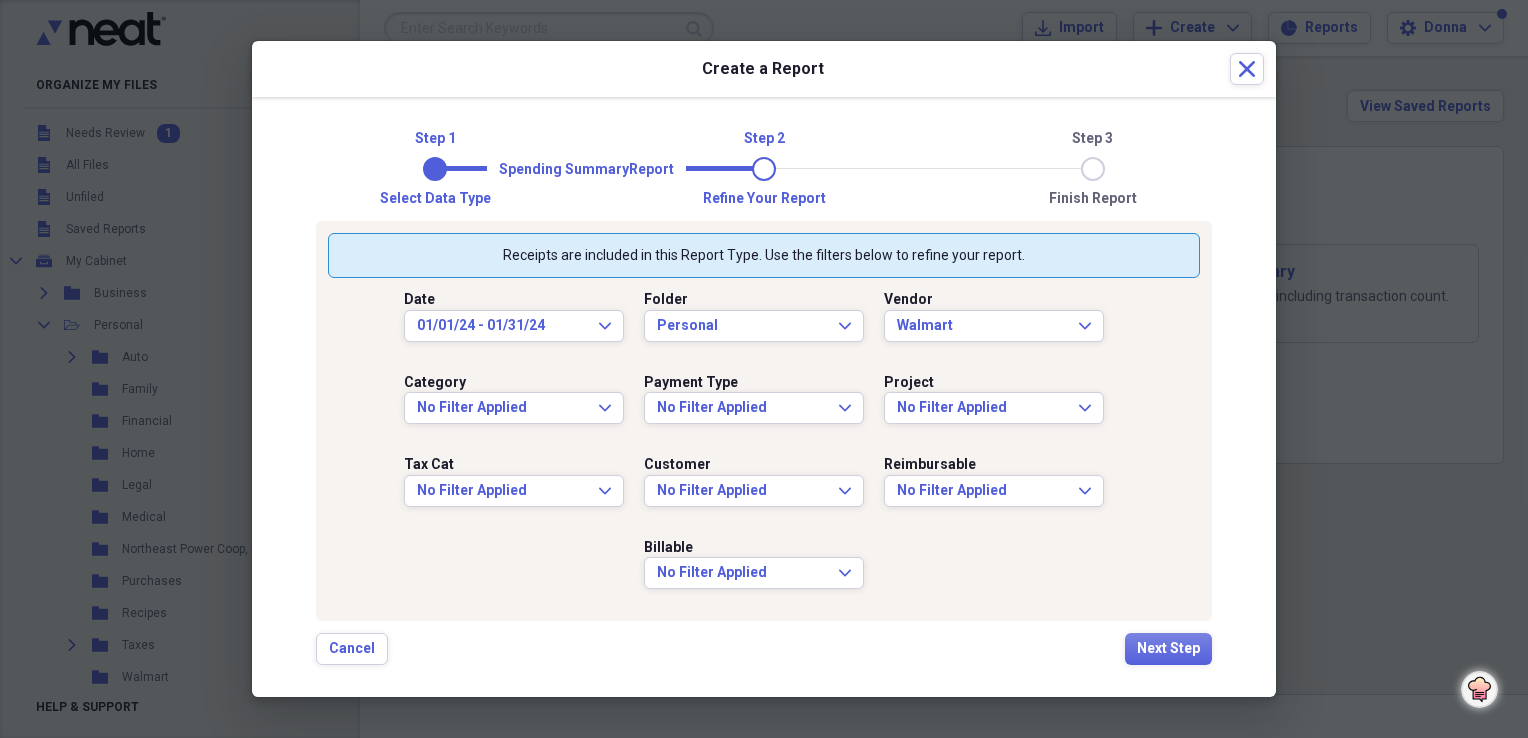 click on "Step 1 Step 2 Step 3 Select data type Refine your report Finish report Spending Summary  Report" at bounding box center (764, 168) 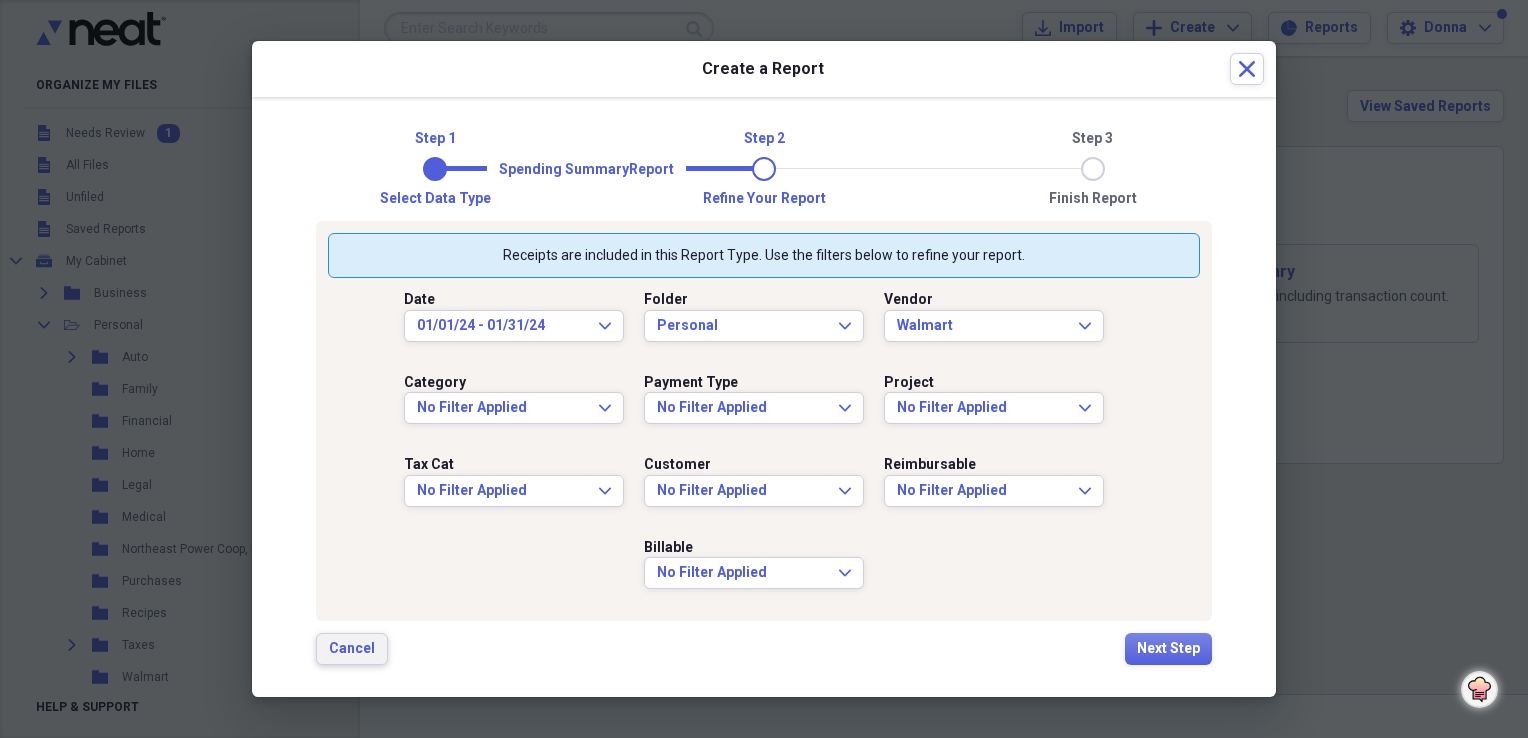 click on "Cancel" at bounding box center (352, 649) 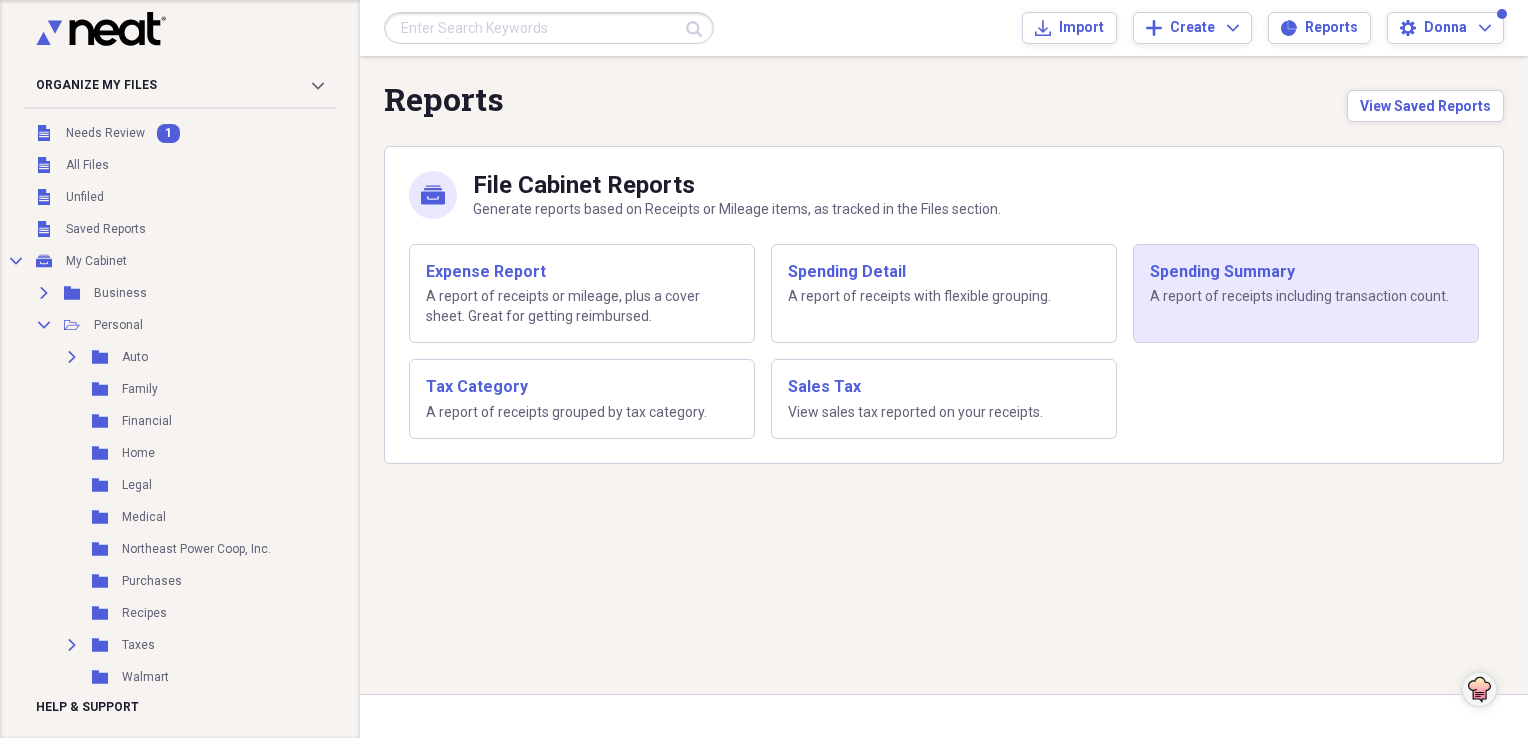 click on "A report of receipts including transaction count." at bounding box center [1306, 297] 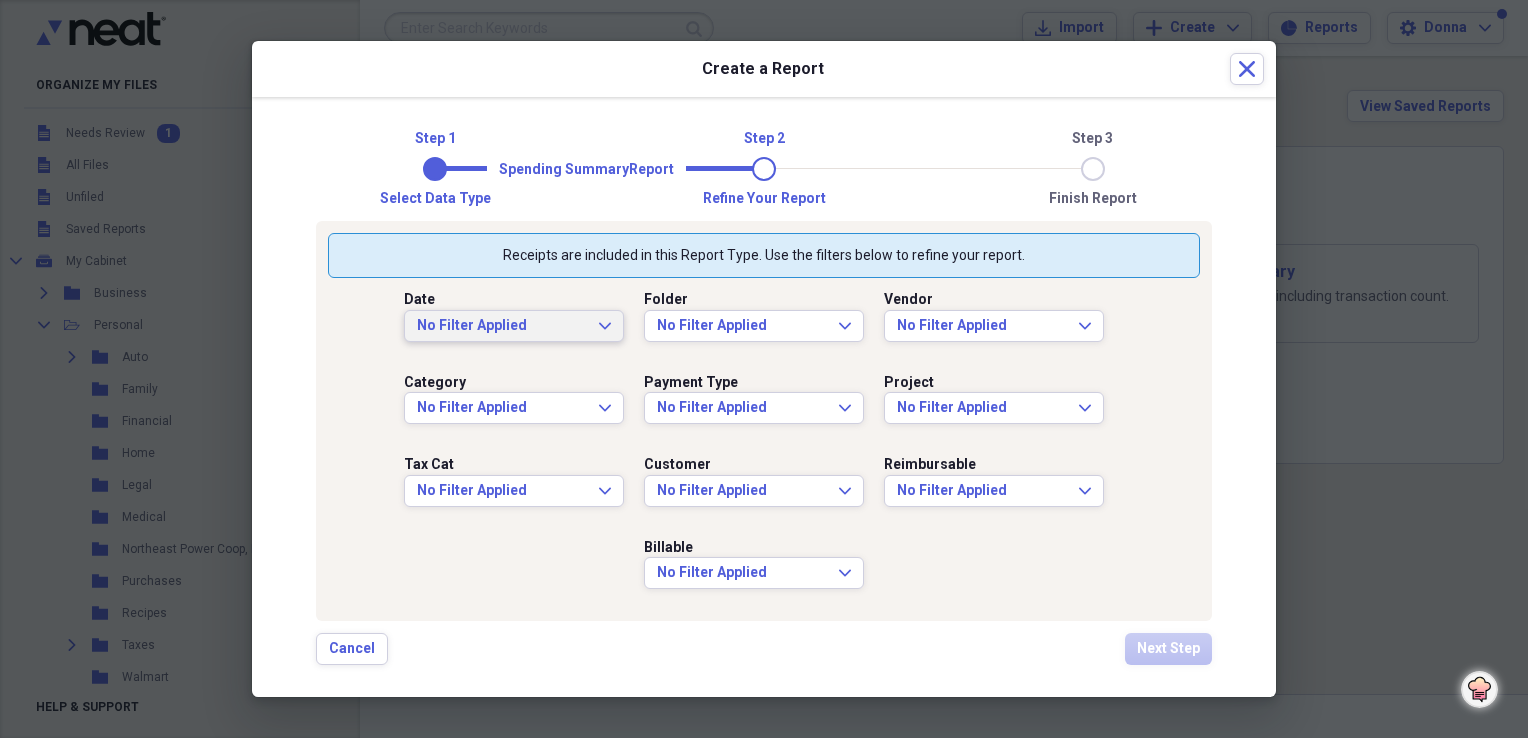 click on "No Filter Applied" at bounding box center [502, 326] 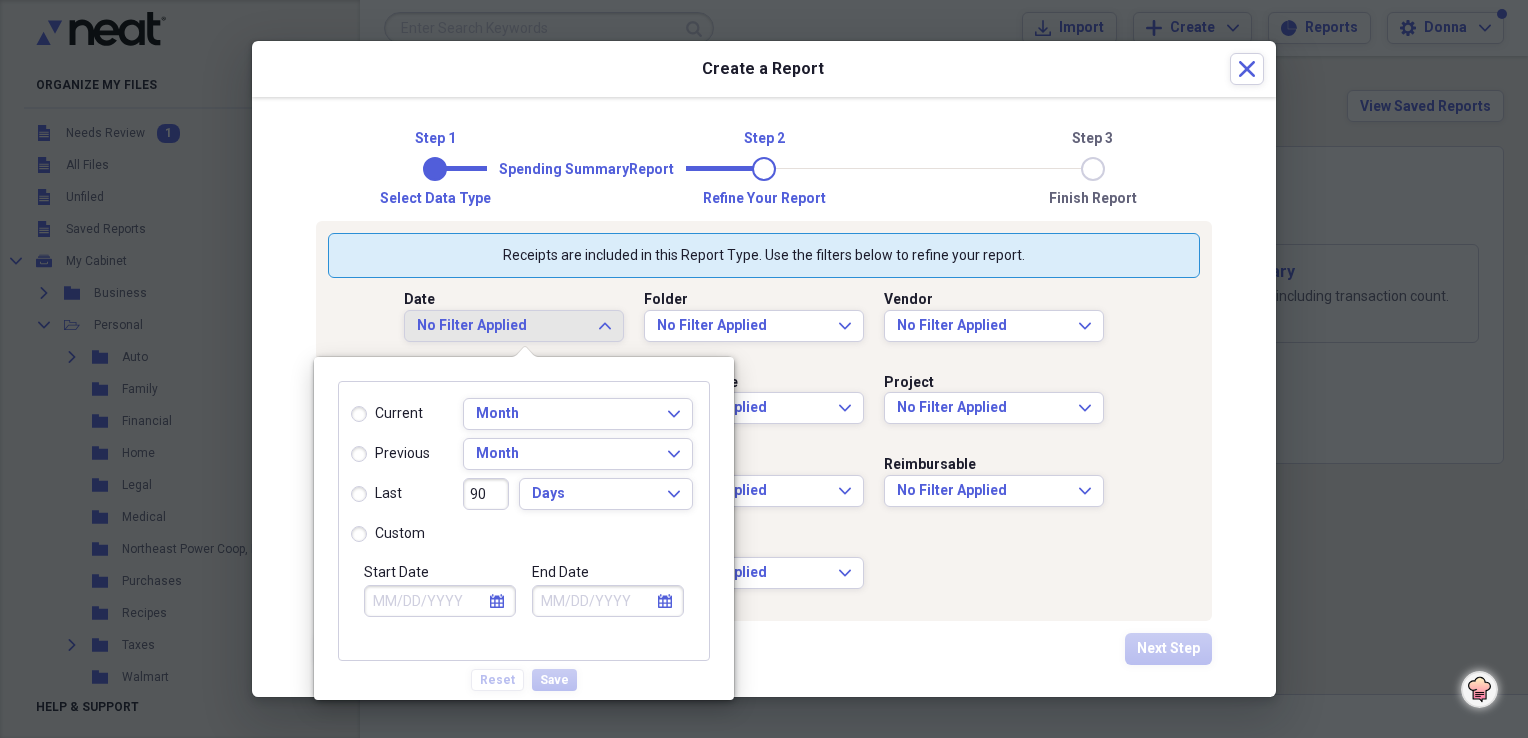 click on "custom" at bounding box center (388, 534) 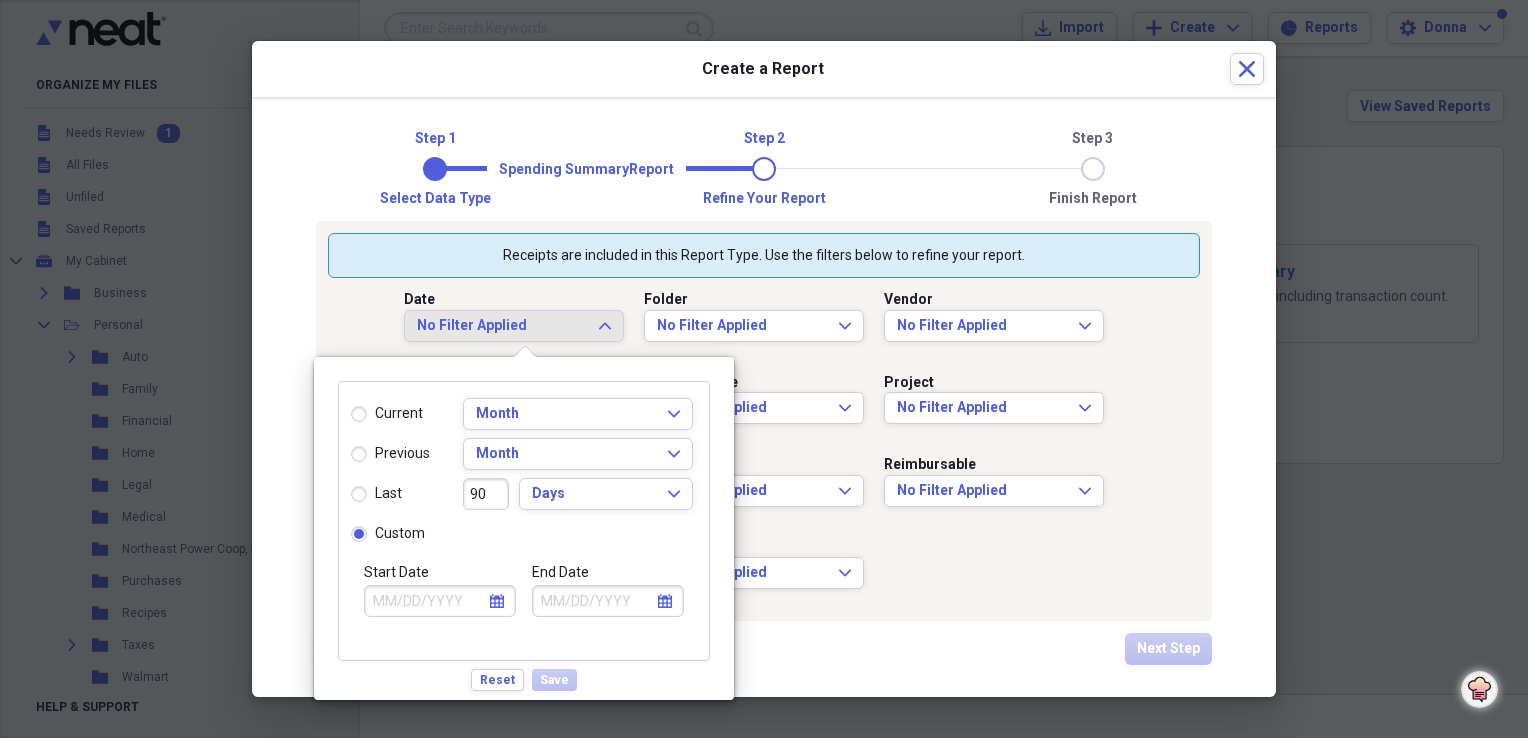 click 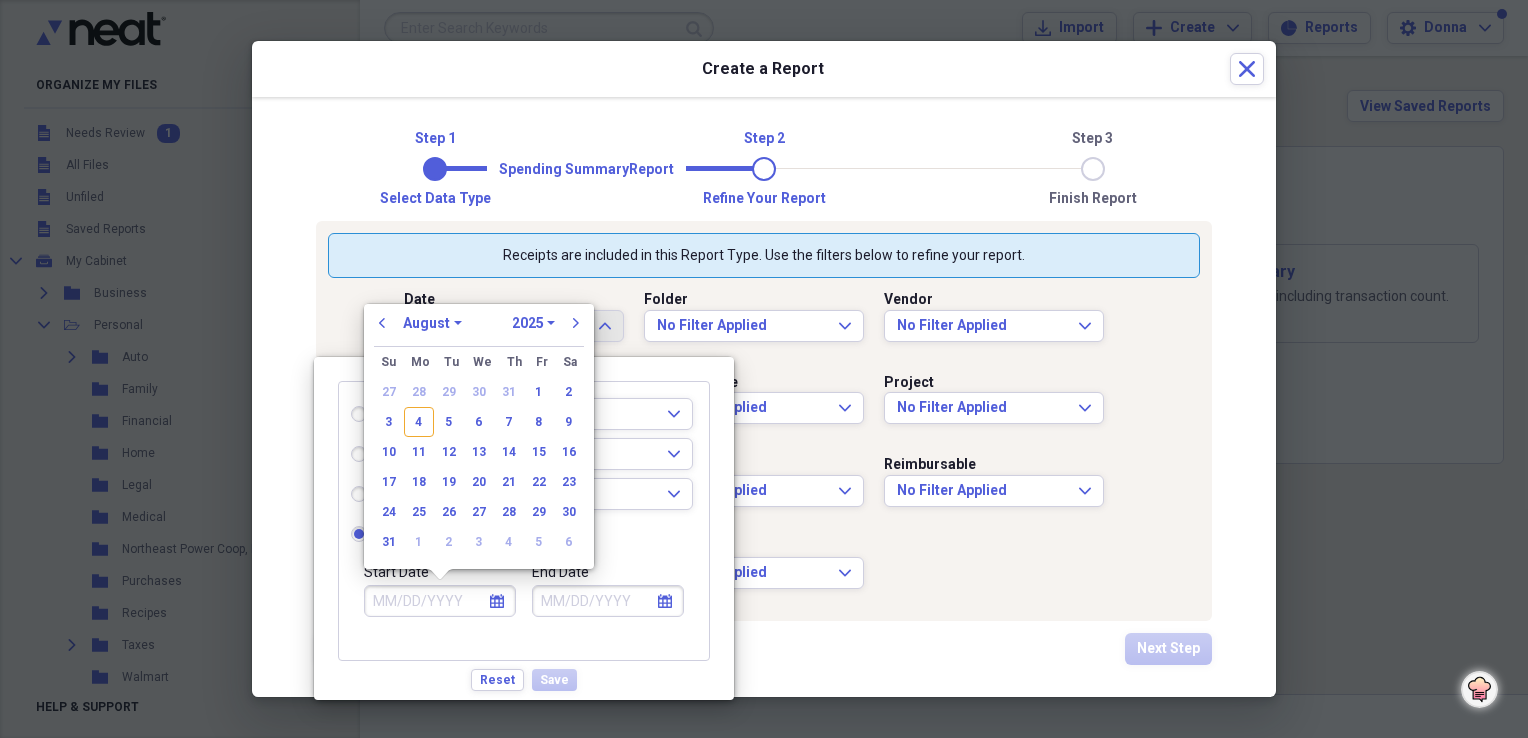 click on "January February March April May June July August September October November December" at bounding box center [432, 323] 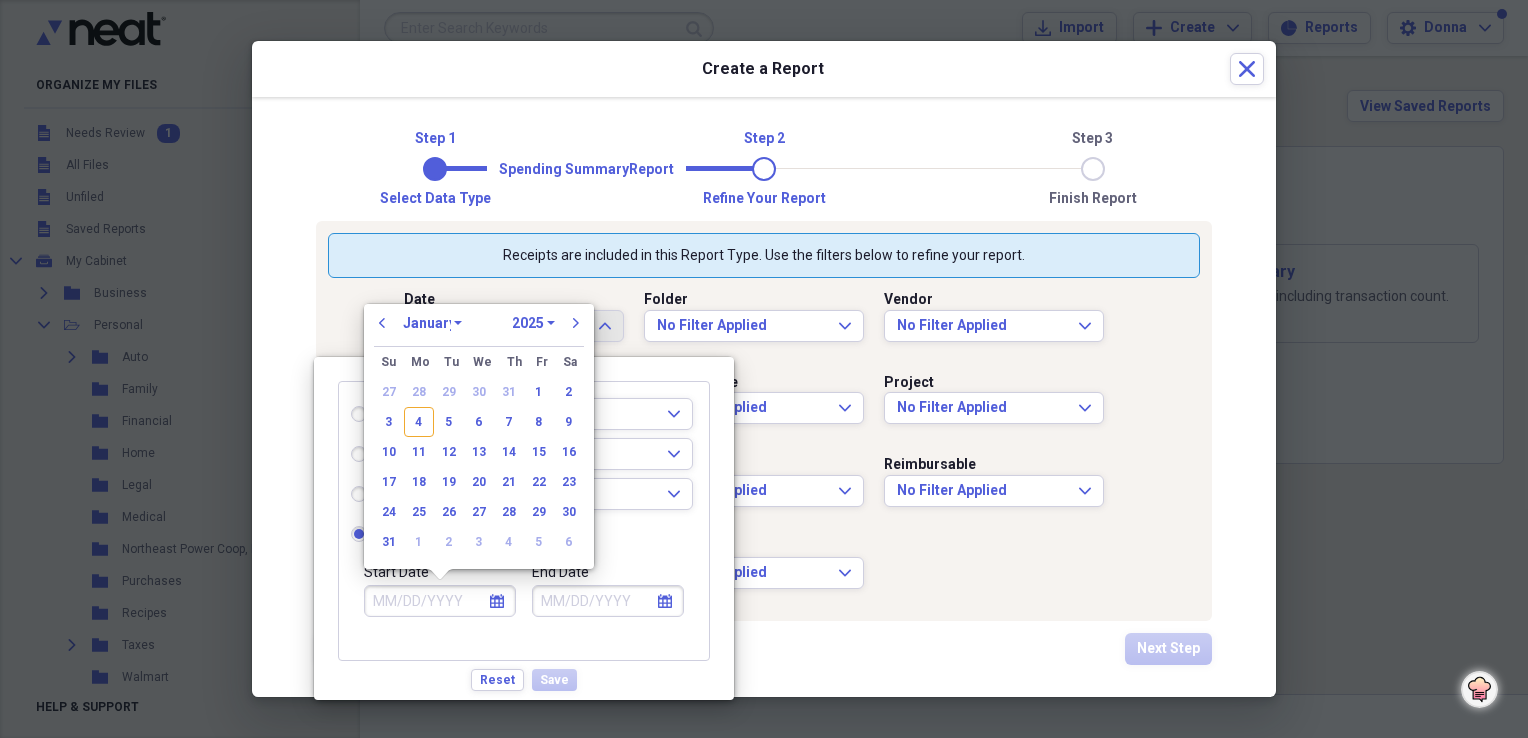 click on "January February March April May June July August September October November December" at bounding box center (432, 323) 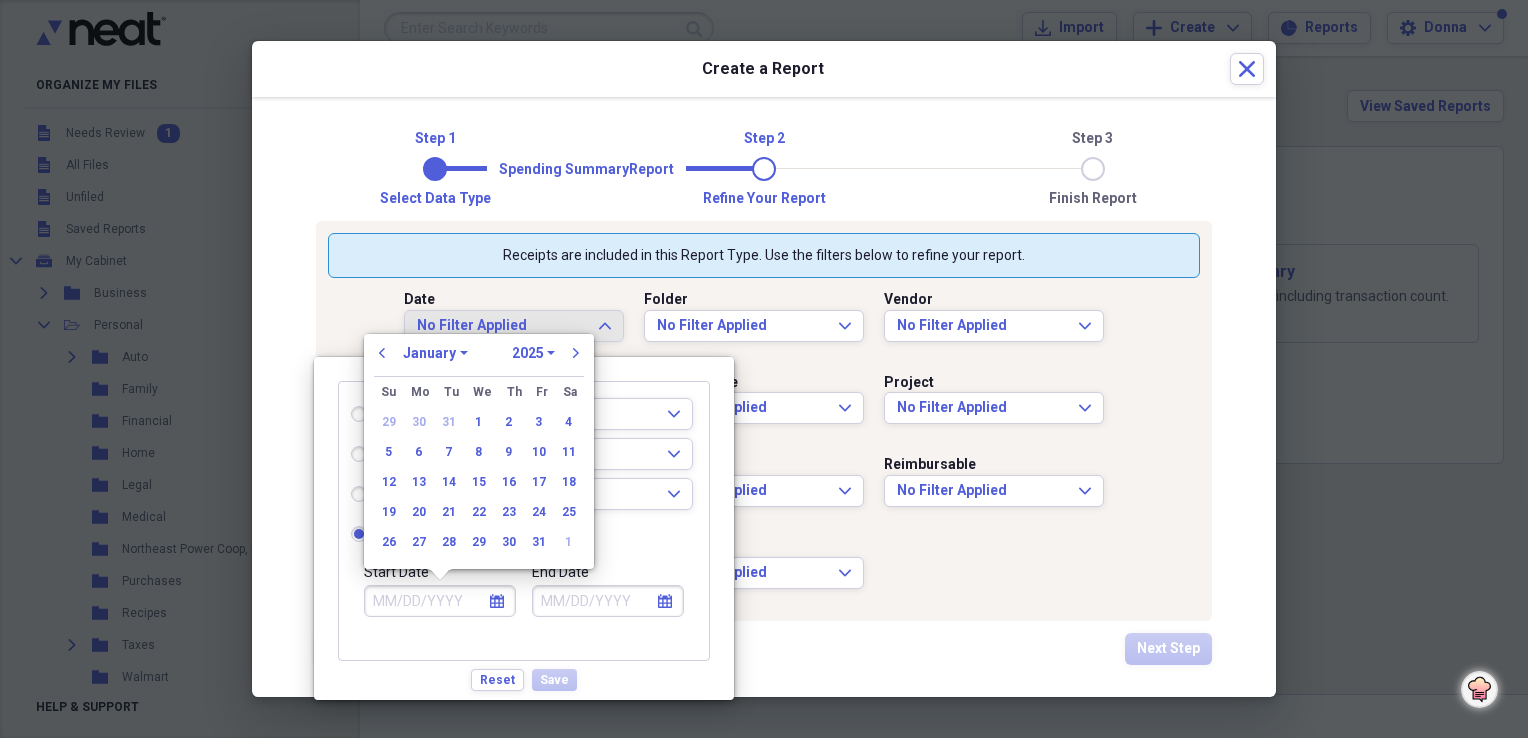 click on "1970 1971 1972 1973 1974 1975 1976 1977 1978 1979 1980 1981 1982 1983 1984 1985 1986 1987 1988 1989 1990 1991 1992 1993 1994 1995 1996 1997 1998 1999 2000 2001 2002 2003 2004 2005 2006 2007 2008 2009 2010 2011 2012 2013 2014 2015 2016 2017 2018 2019 2020 2021 2022 2023 2024 2025 2026 2027 2028 2029 2030 2031 2032 2033 2034 2035" at bounding box center (533, 353) 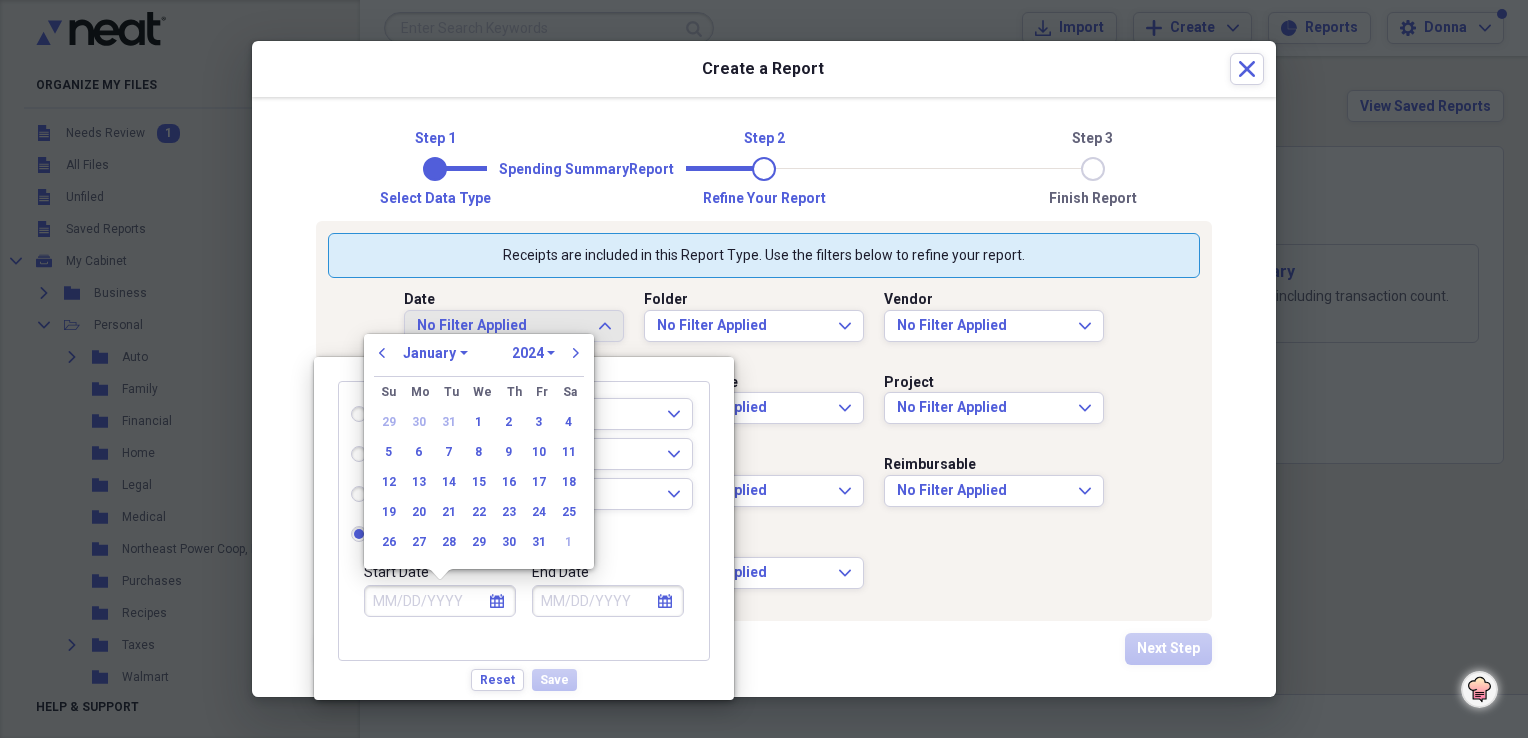 click on "1970 1971 1972 1973 1974 1975 1976 1977 1978 1979 1980 1981 1982 1983 1984 1985 1986 1987 1988 1989 1990 1991 1992 1993 1994 1995 1996 1997 1998 1999 2000 2001 2002 2003 2004 2005 2006 2007 2008 2009 2010 2011 2012 2013 2014 2015 2016 2017 2018 2019 2020 2021 2022 2023 2024 2025 2026 2027 2028 2029 2030 2031 2032 2033 2034 2035" at bounding box center [533, 353] 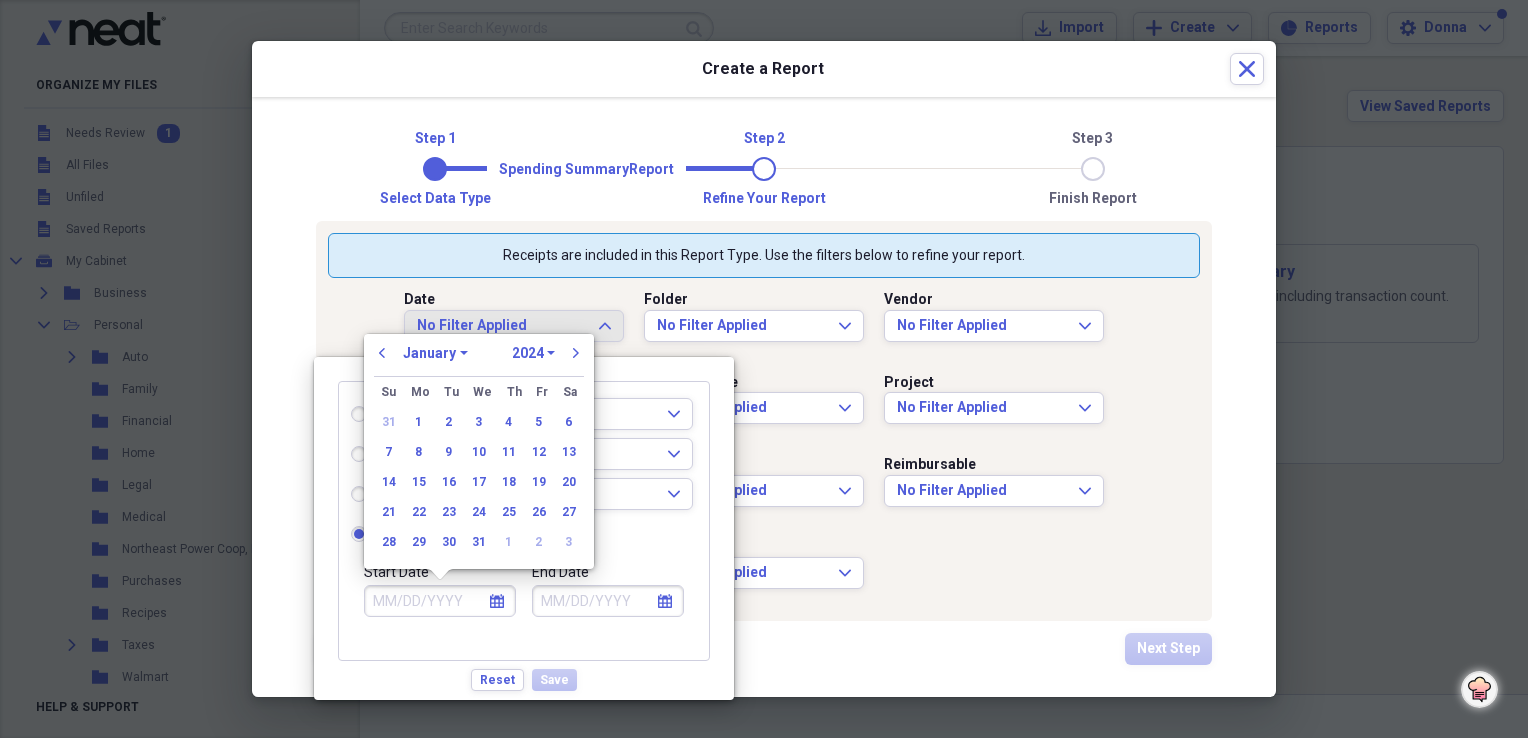 click on "1970 1971 1972 1973 1974 1975 1976 1977 1978 1979 1980 1981 1982 1983 1984 1985 1986 1987 1988 1989 1990 1991 1992 1993 1994 1995 1996 1997 1998 1999 2000 2001 2002 2003 2004 2005 2006 2007 2008 2009 2010 2011 2012 2013 2014 2015 2016 2017 2018 2019 2020 2021 2022 2023 2024 2025 2026 2027 2028 2029 2030 2031 2032 2033 2034 2035" at bounding box center [533, 353] 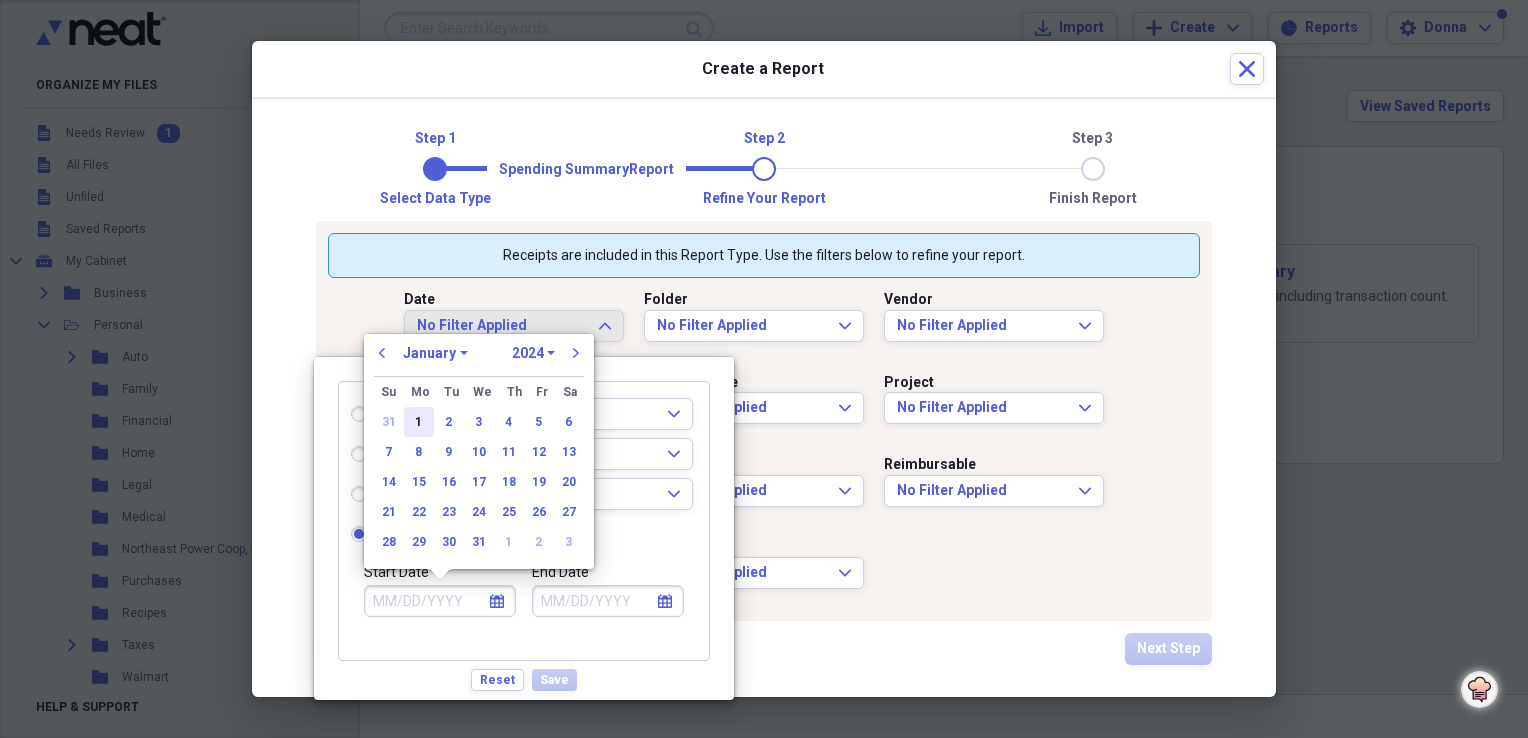 click on "1" at bounding box center [419, 422] 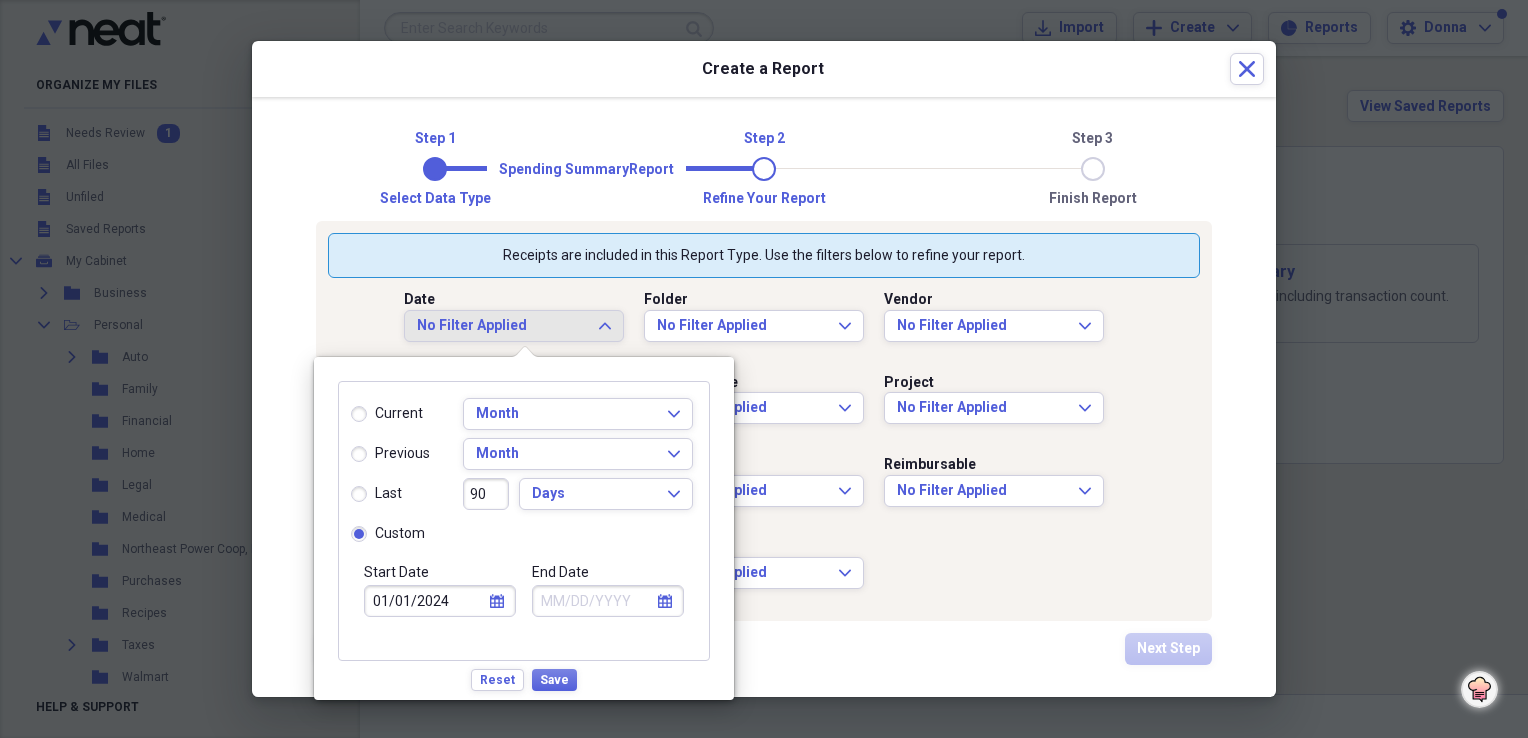 click on "calendar" 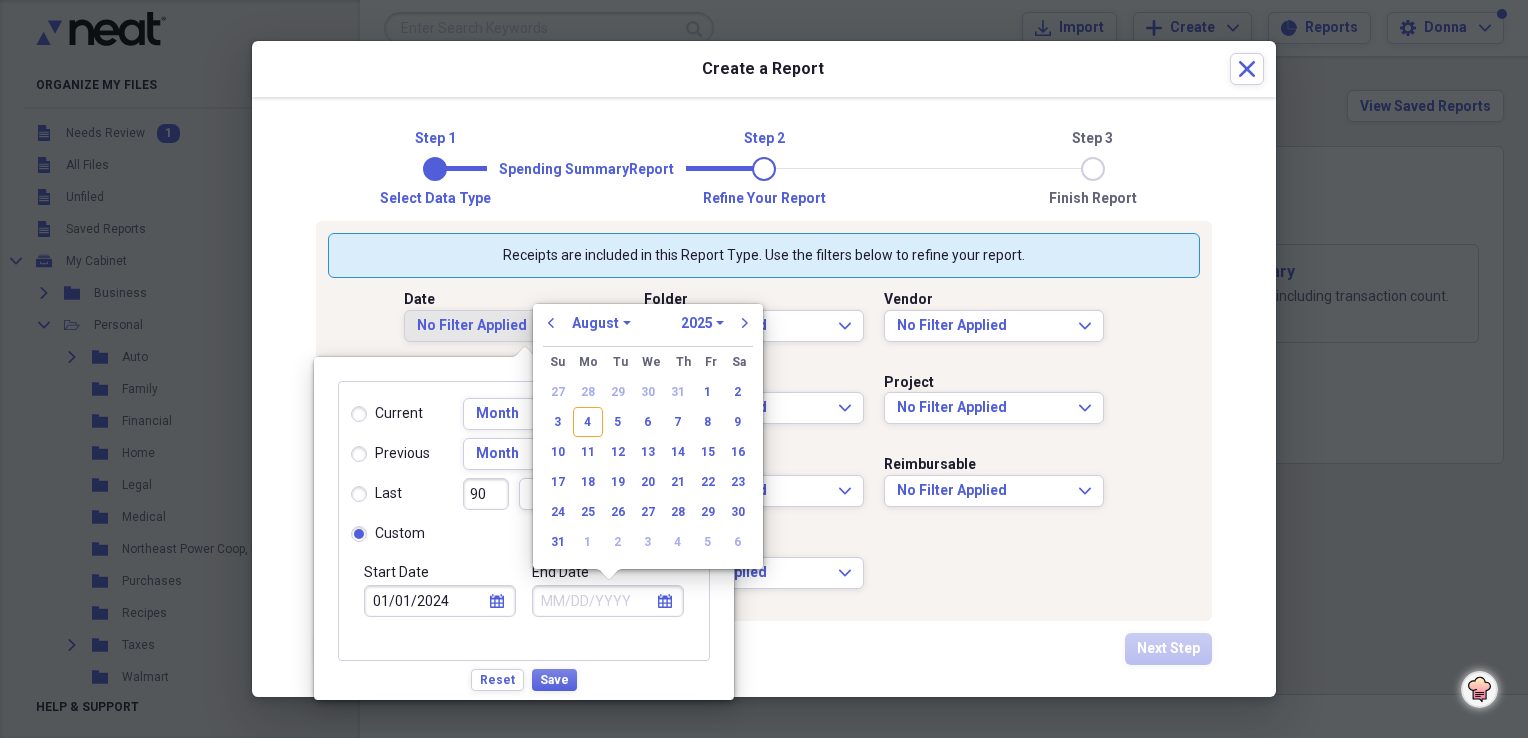 click on "1970 1971 1972 1973 1974 1975 1976 1977 1978 1979 1980 1981 1982 1983 1984 1985 1986 1987 1988 1989 1990 1991 1992 1993 1994 1995 1996 1997 1998 1999 2000 2001 2002 2003 2004 2005 2006 2007 2008 2009 2010 2011 2012 2013 2014 2015 2016 2017 2018 2019 2020 2021 2022 2023 2024 2025 2026 2027 2028 2029 2030 2031 2032 2033 2034 2035" at bounding box center [702, 323] 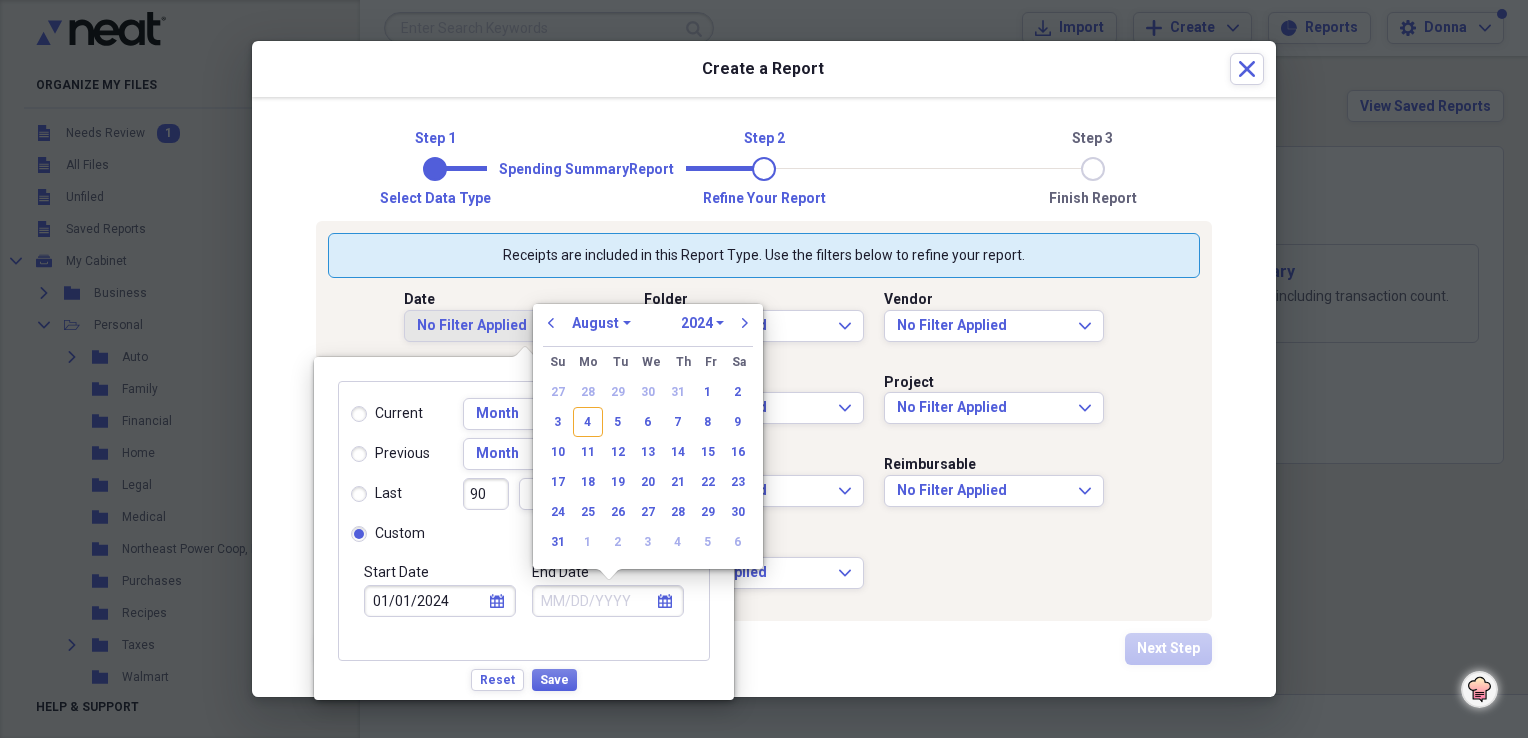 click on "1970 1971 1972 1973 1974 1975 1976 1977 1978 1979 1980 1981 1982 1983 1984 1985 1986 1987 1988 1989 1990 1991 1992 1993 1994 1995 1996 1997 1998 1999 2000 2001 2002 2003 2004 2005 2006 2007 2008 2009 2010 2011 2012 2013 2014 2015 2016 2017 2018 2019 2020 2021 2022 2023 2024 2025 2026 2027 2028 2029 2030 2031 2032 2033 2034 2035" at bounding box center [702, 323] 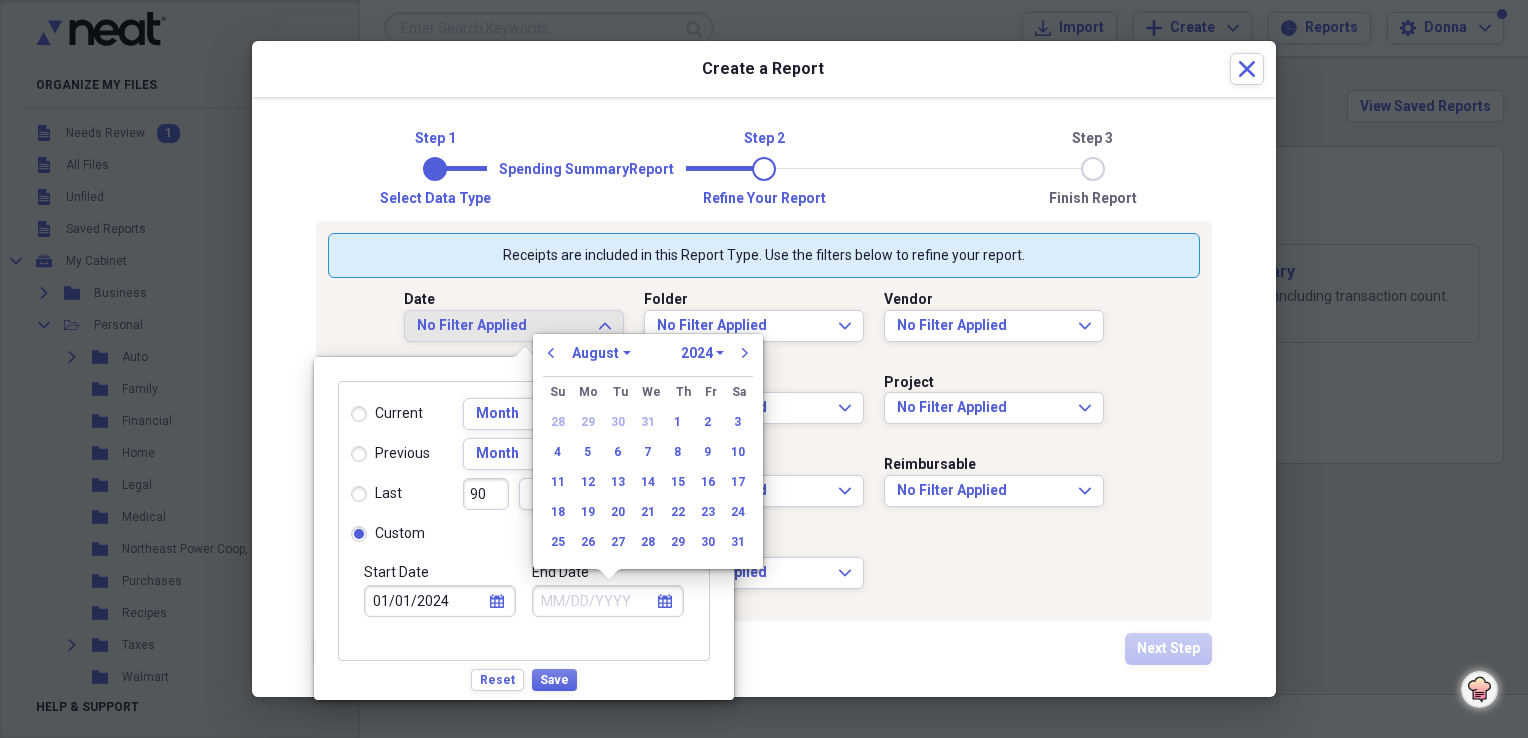 click on "January February March April May June July August September October November December" at bounding box center [601, 353] 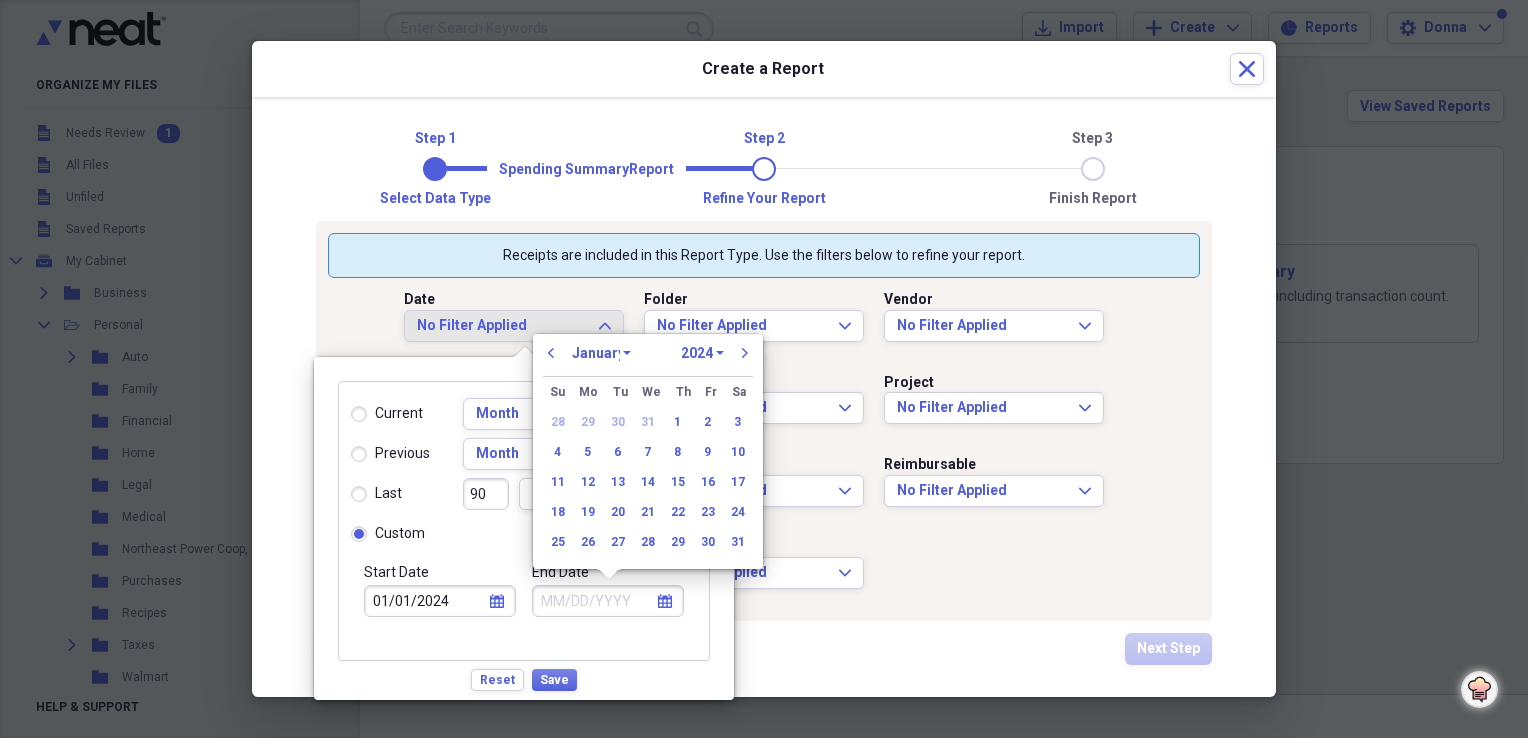 click on "January February March April May June July August September October November December" at bounding box center [601, 353] 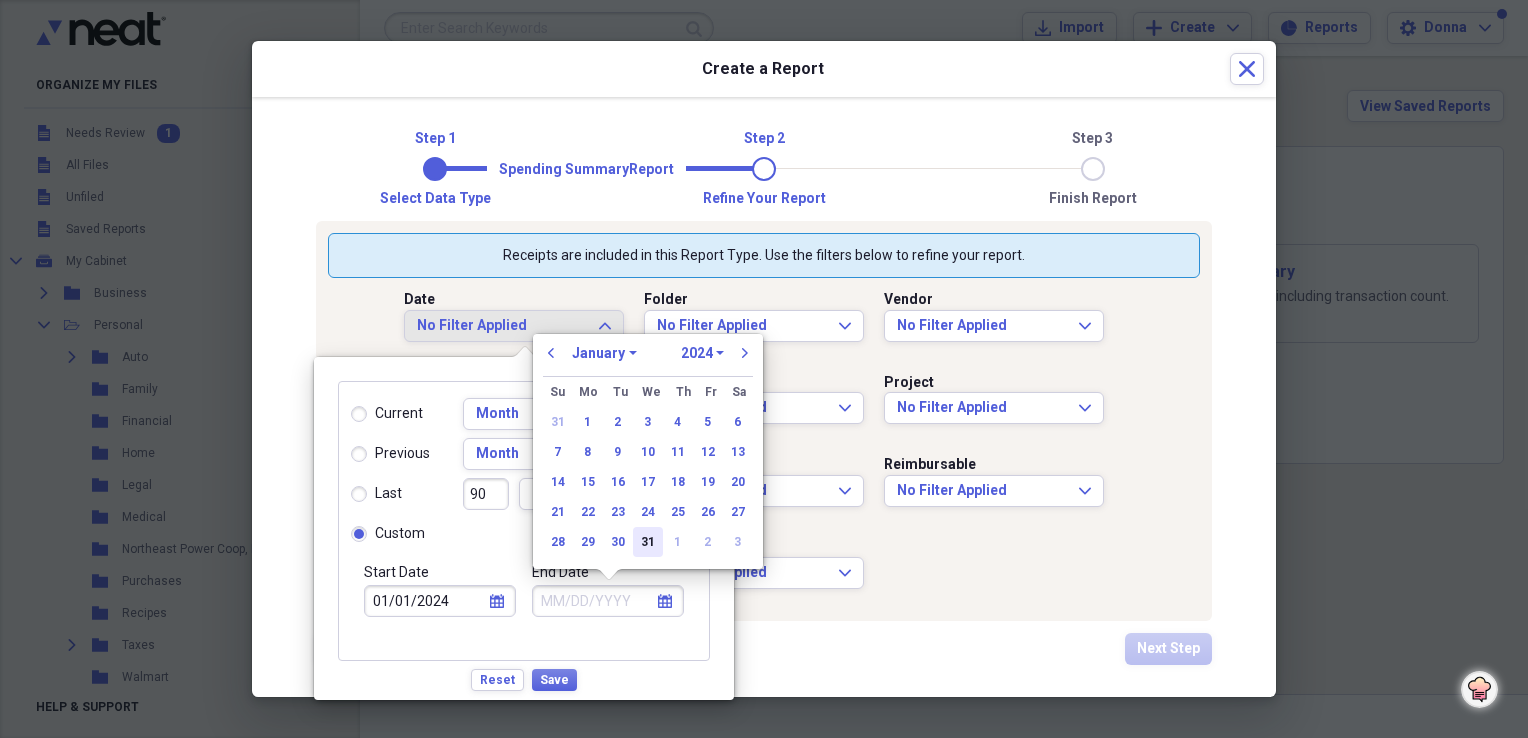 click on "31" at bounding box center [648, 542] 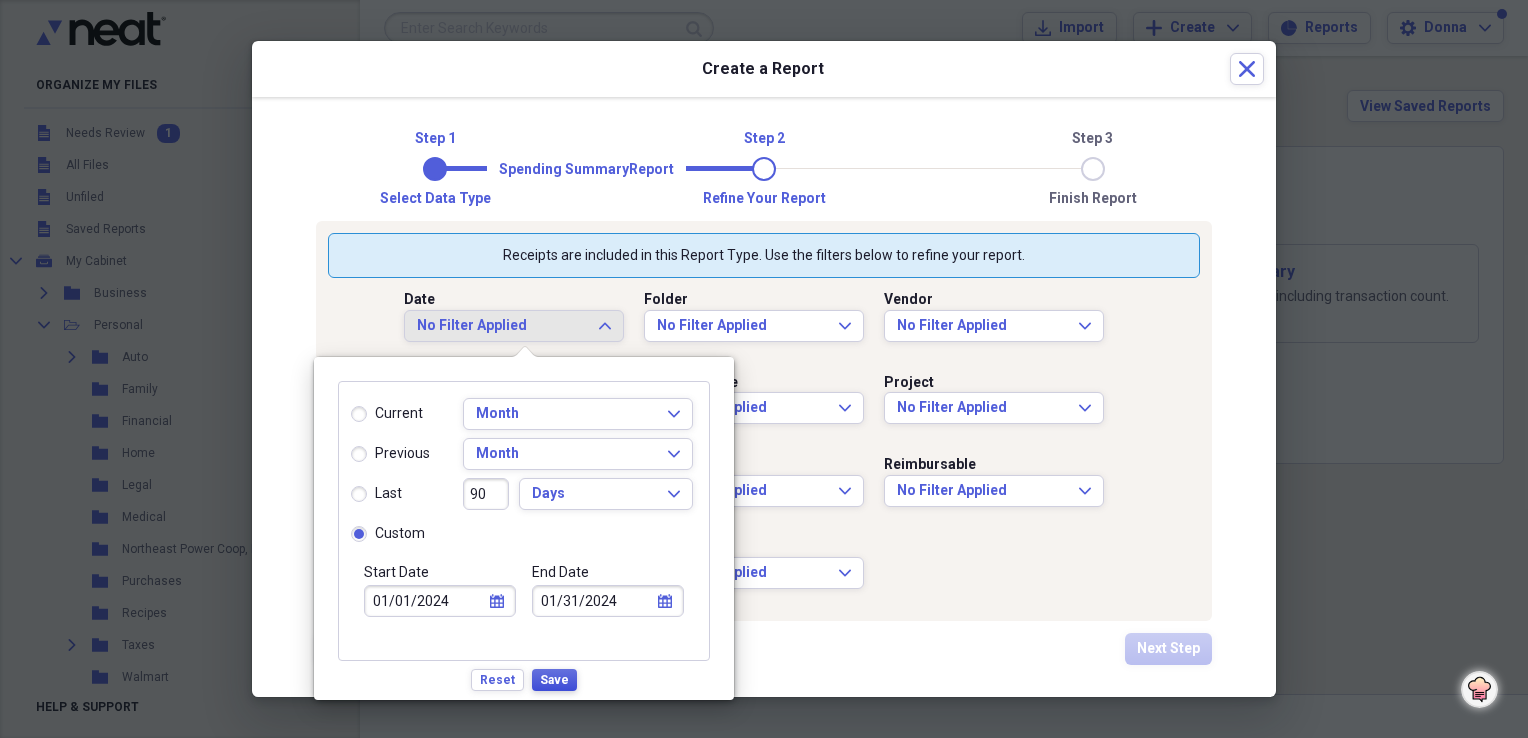 click on "Save" at bounding box center [554, 680] 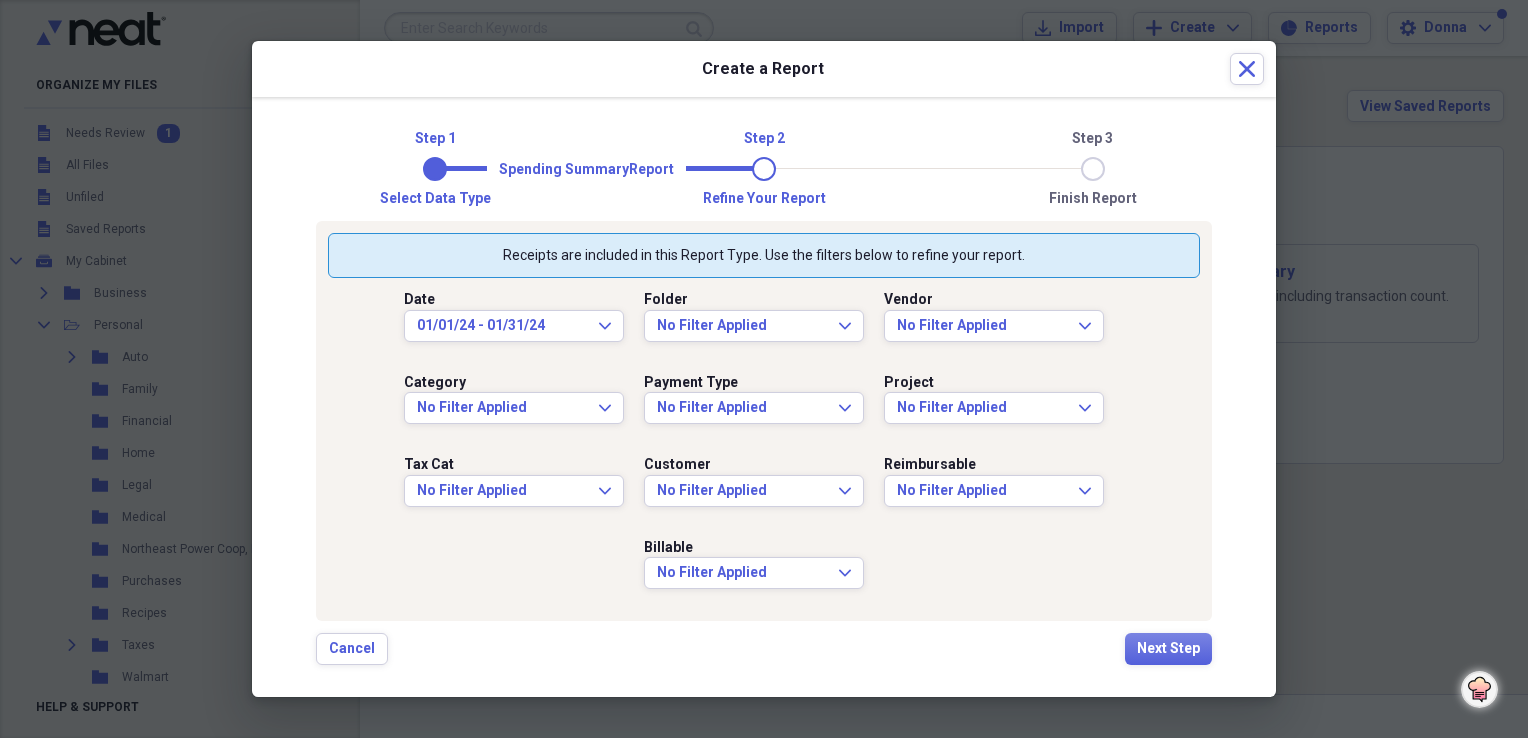 click on "Folder No Filter Applied Expand" at bounding box center [764, 319] 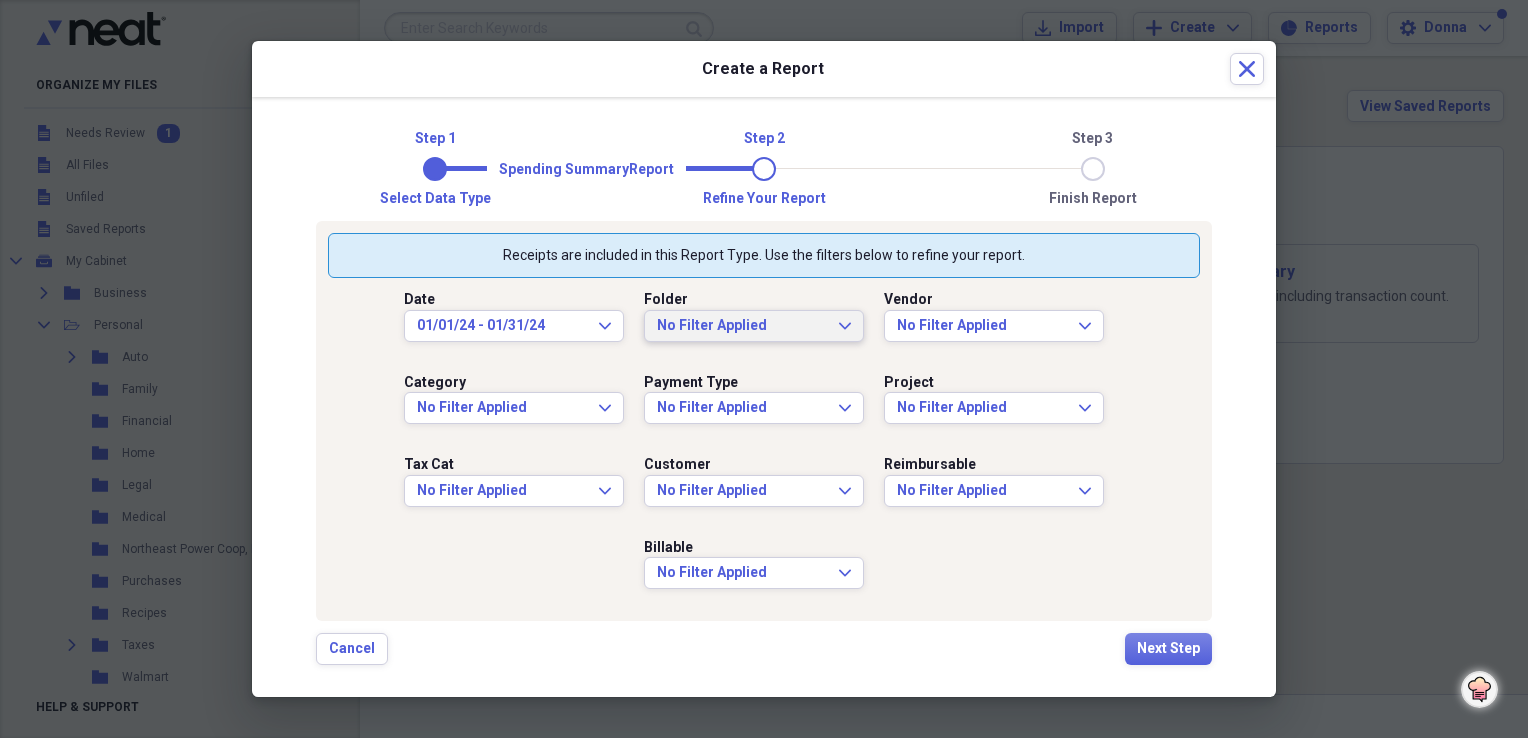 click on "No Filter Applied" at bounding box center [742, 326] 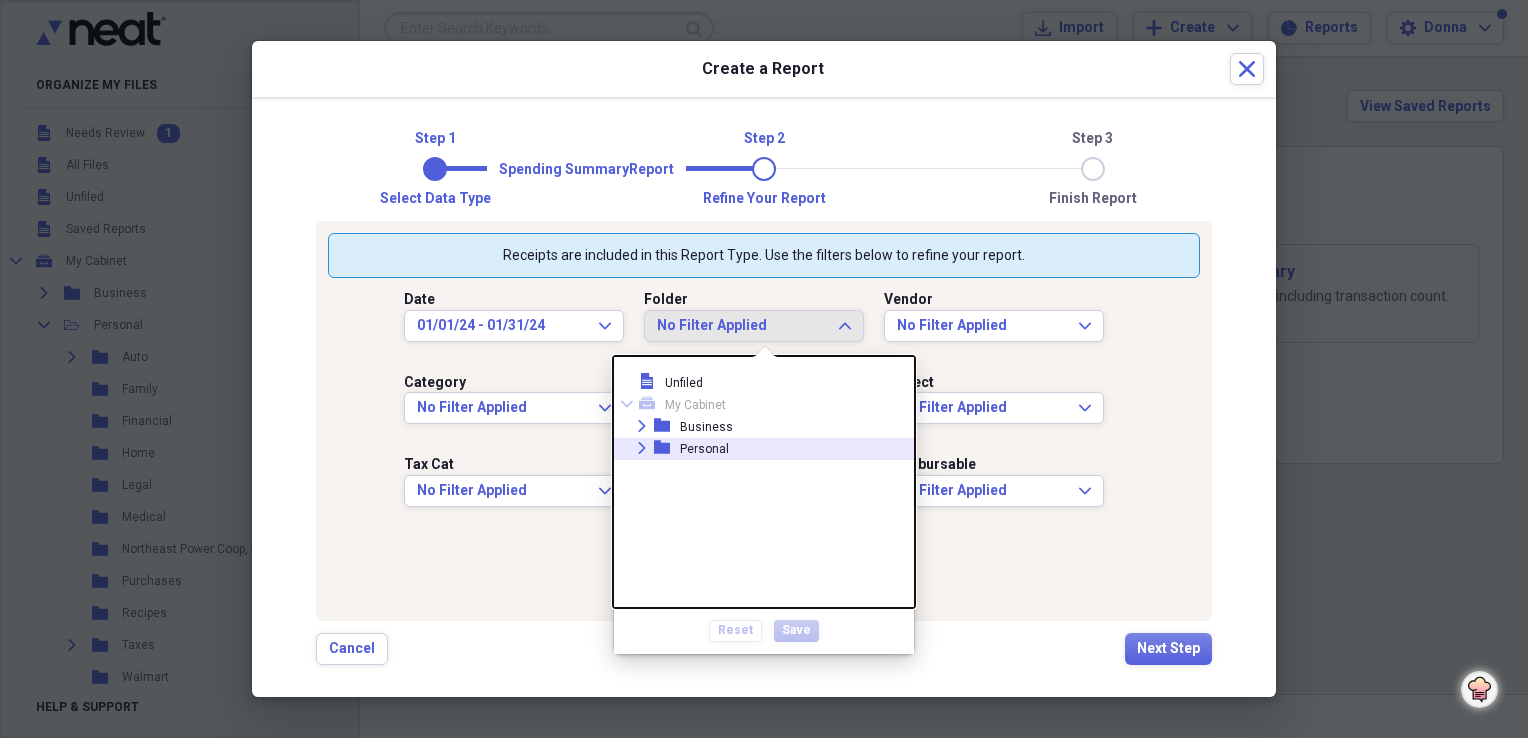click on "Expand folder Personal" at bounding box center [756, 449] 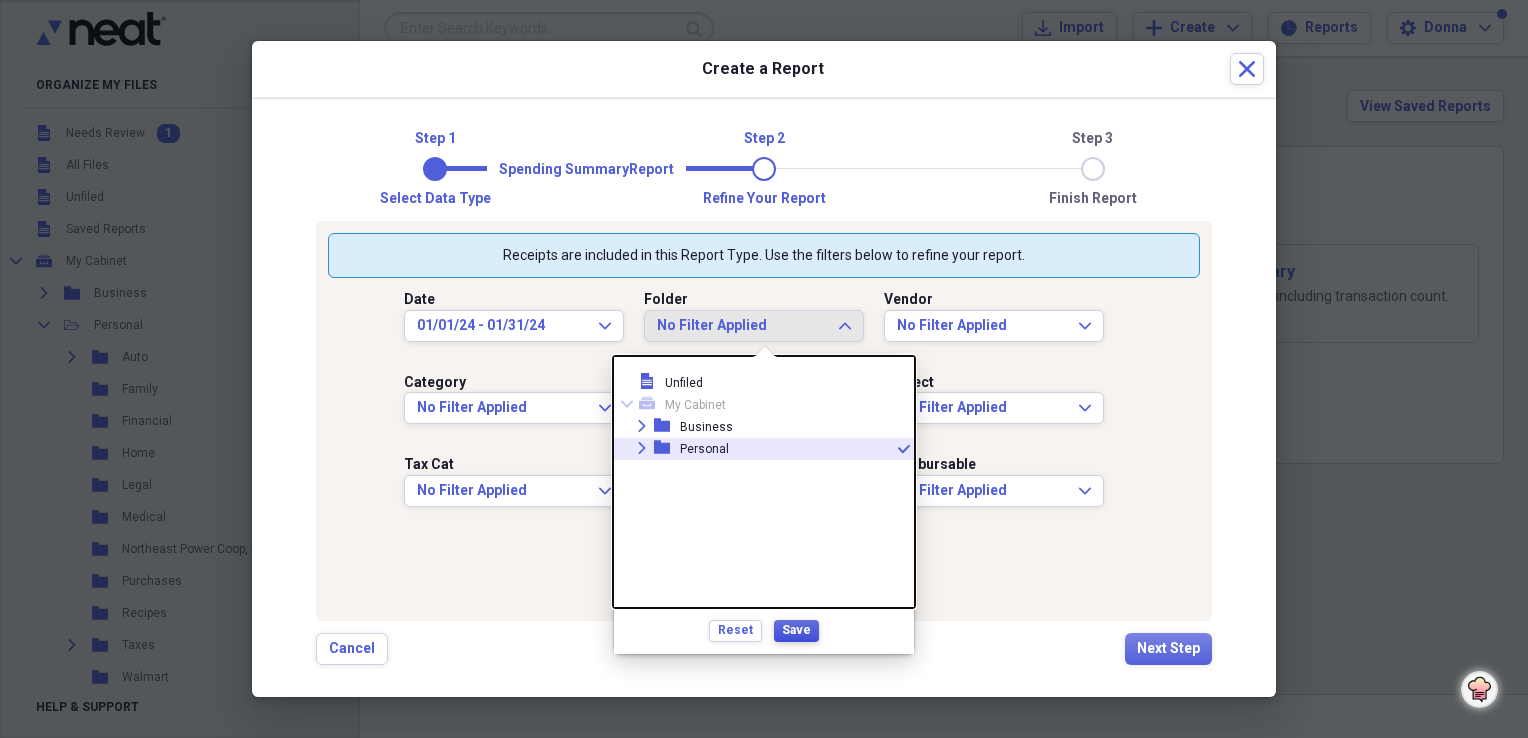 click on "Save" at bounding box center (796, 630) 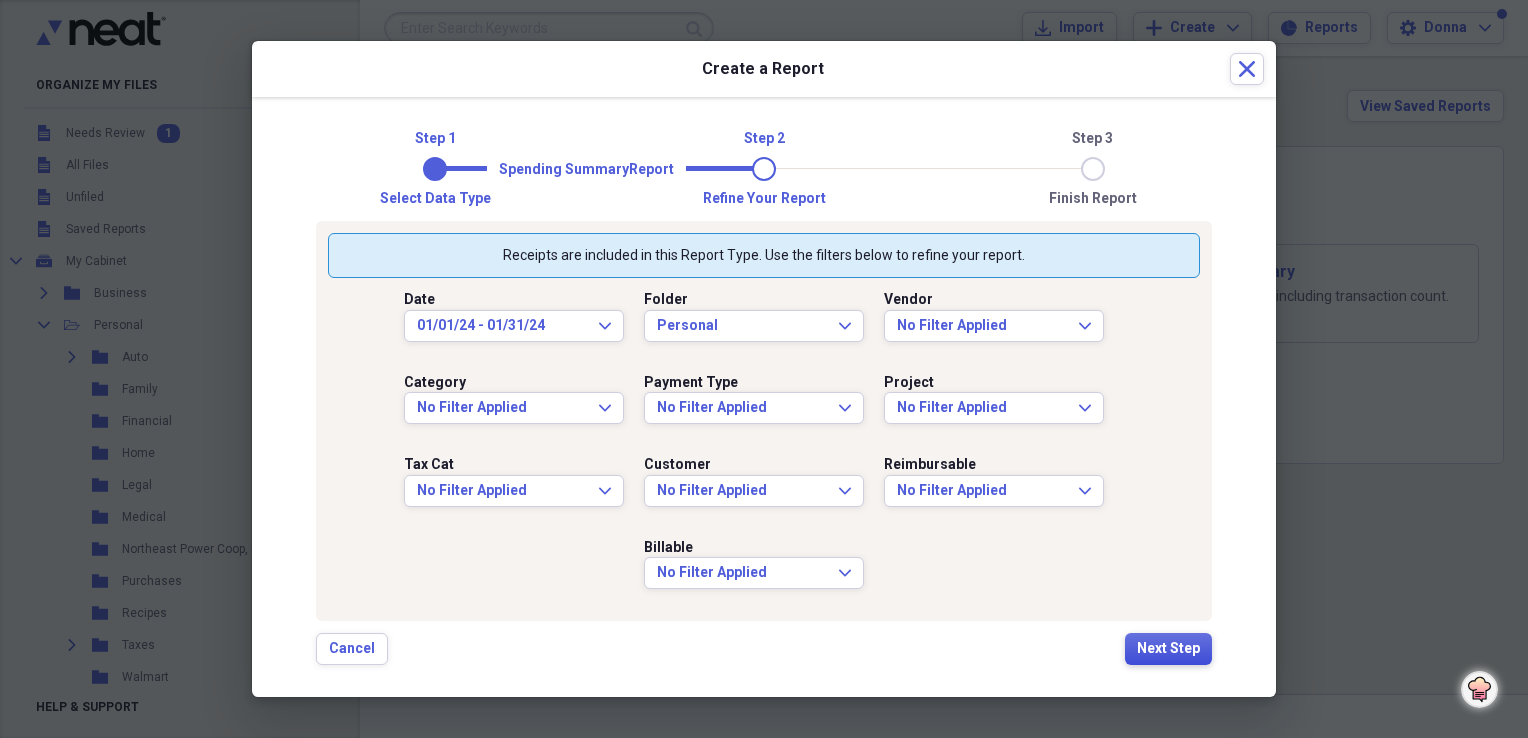 click on "Next Step" at bounding box center (1168, 649) 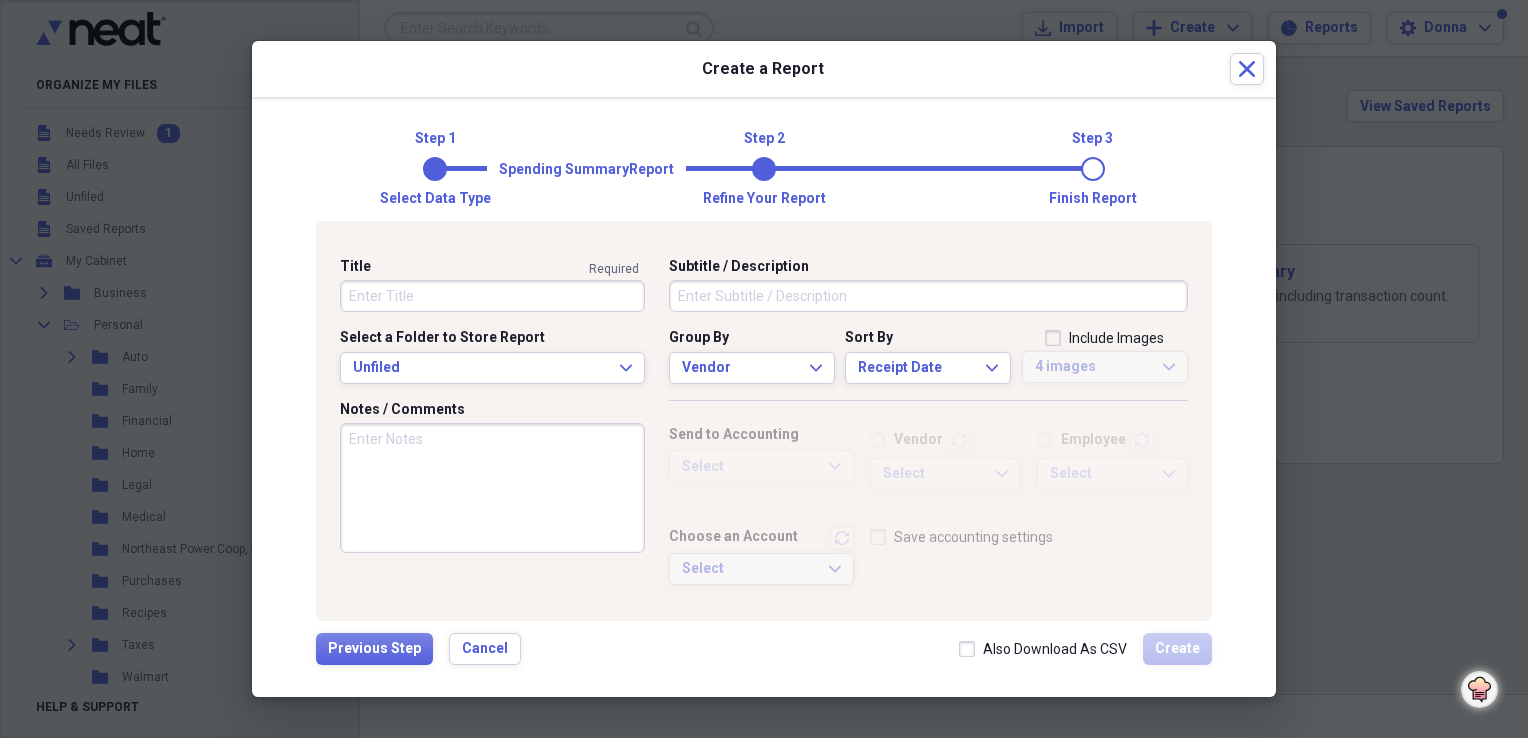 click on "Title" at bounding box center [492, 296] 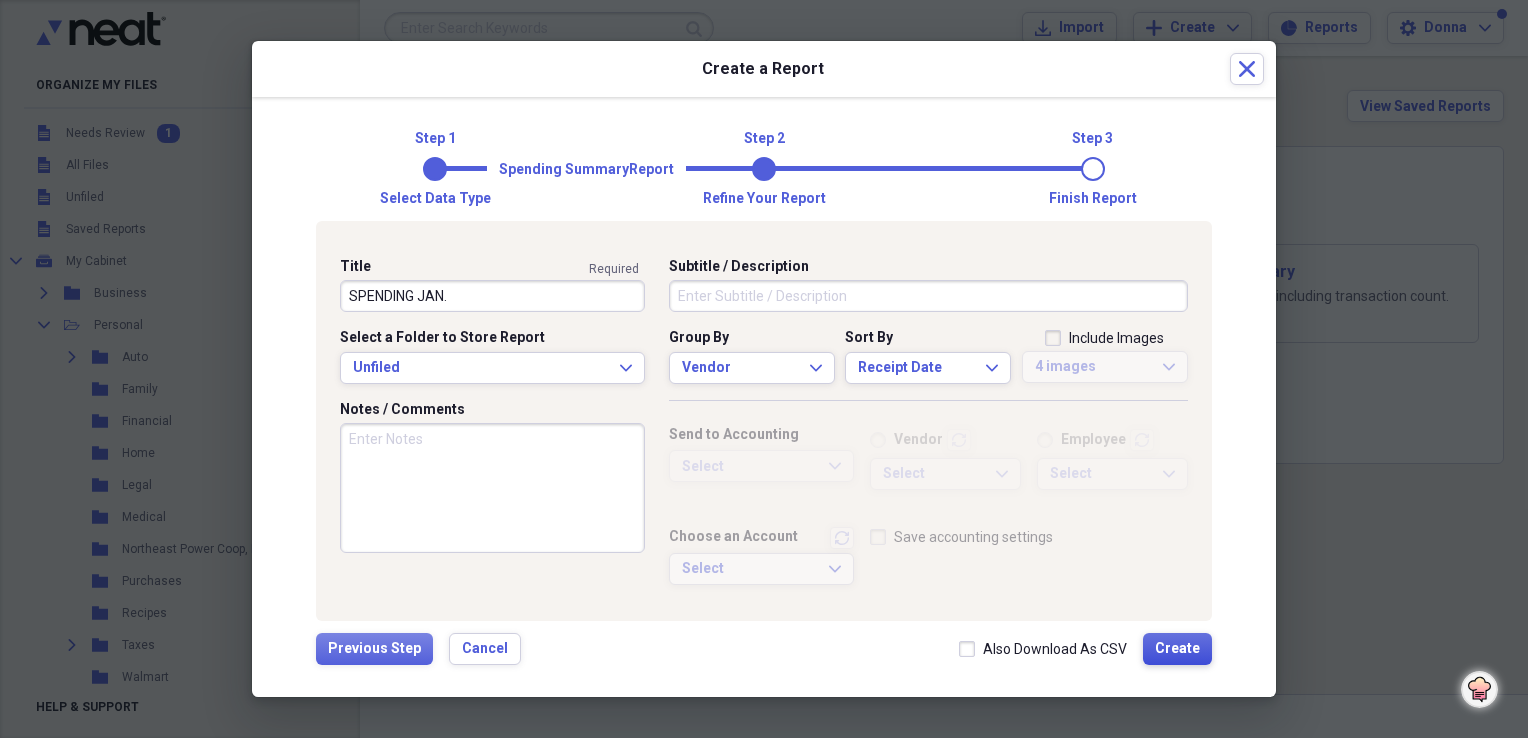 type on "SPENDING JAN." 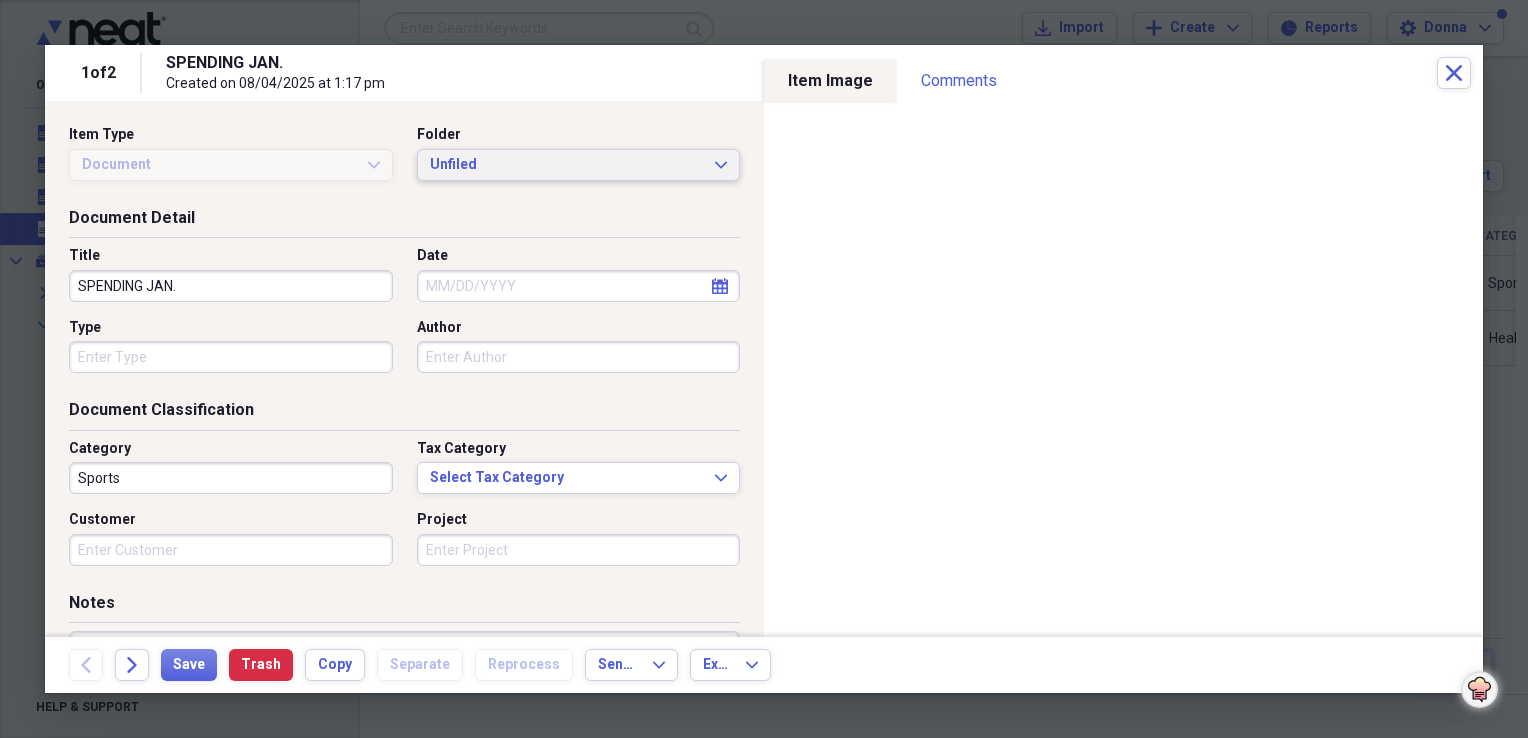 click on "Unfiled" at bounding box center [567, 165] 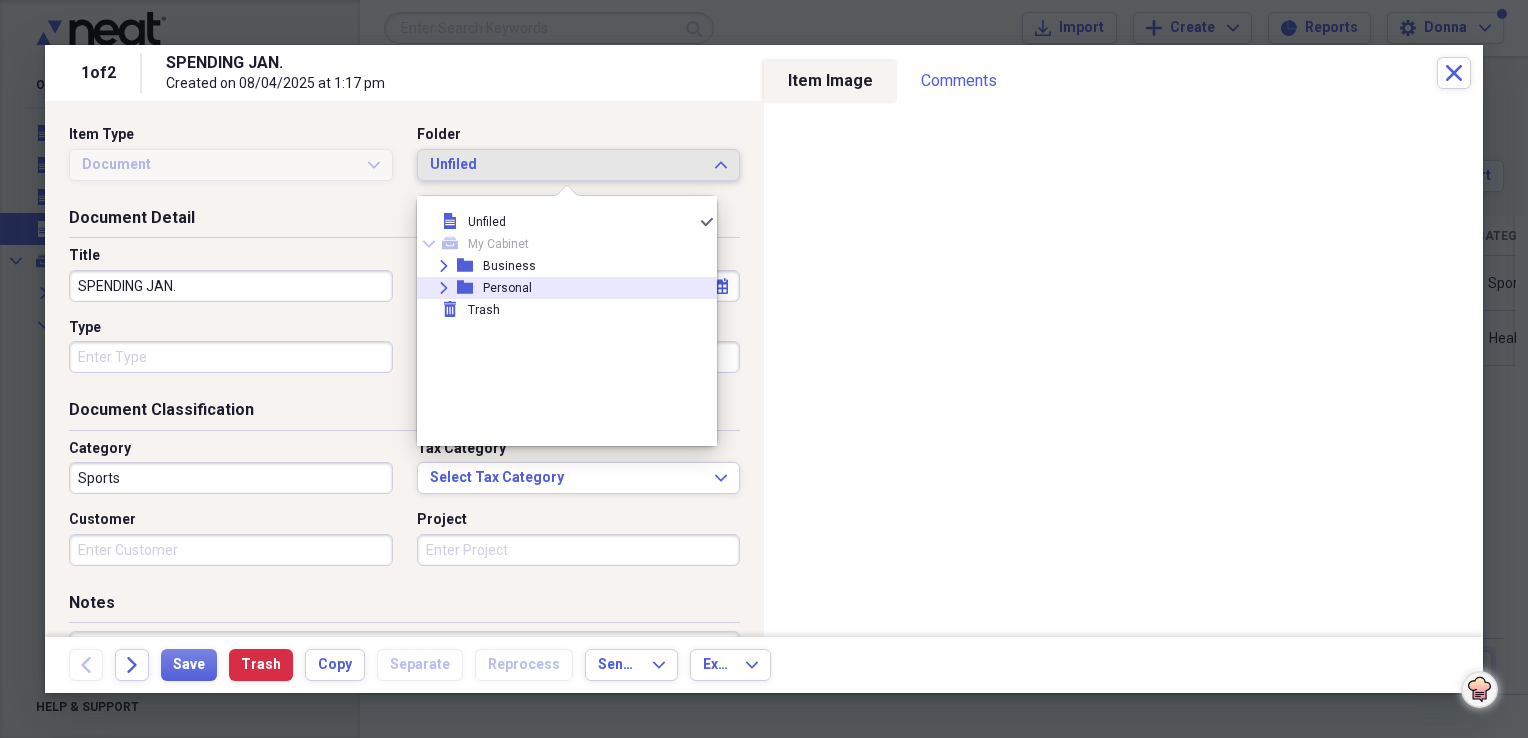 click on "Personal" at bounding box center [507, 288] 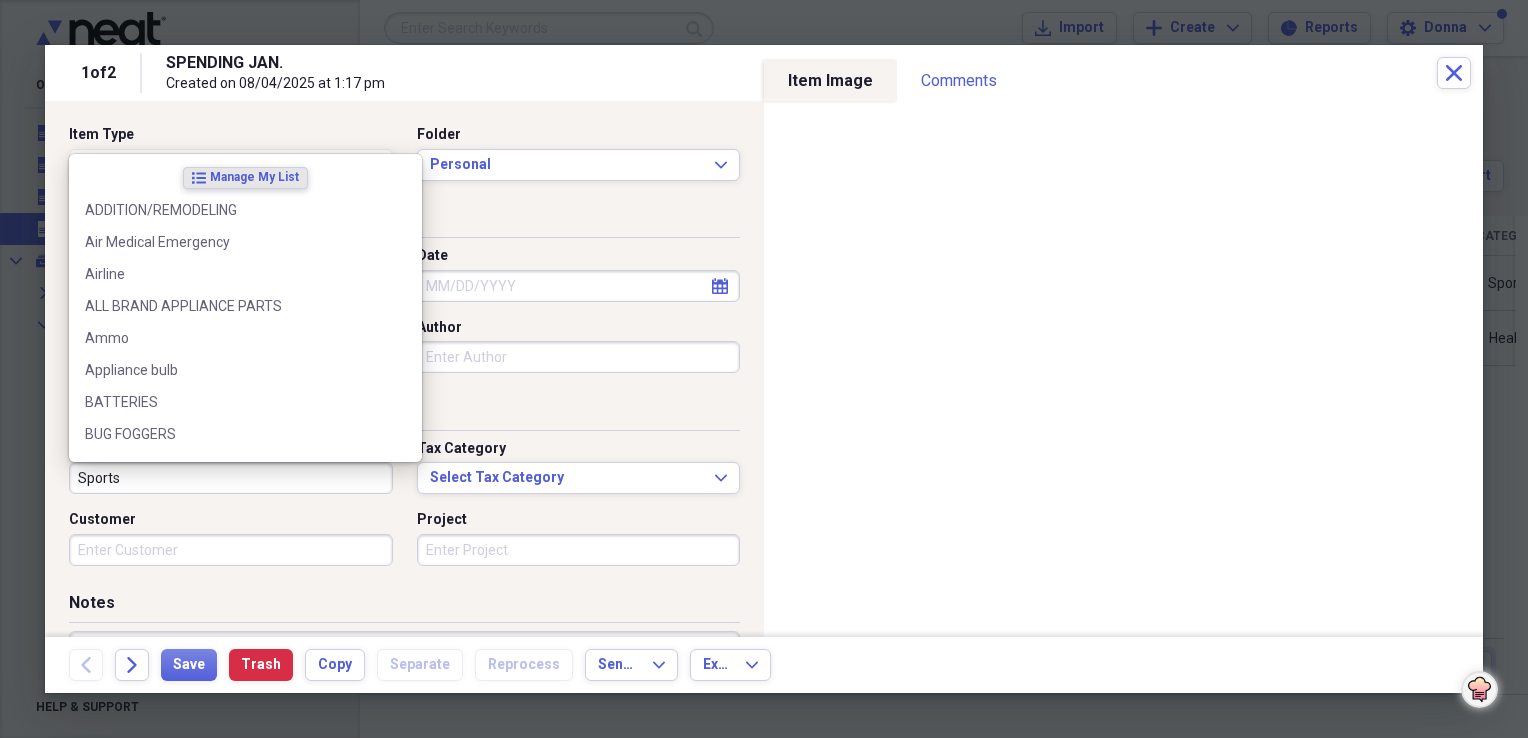 click on "Sports" at bounding box center (231, 478) 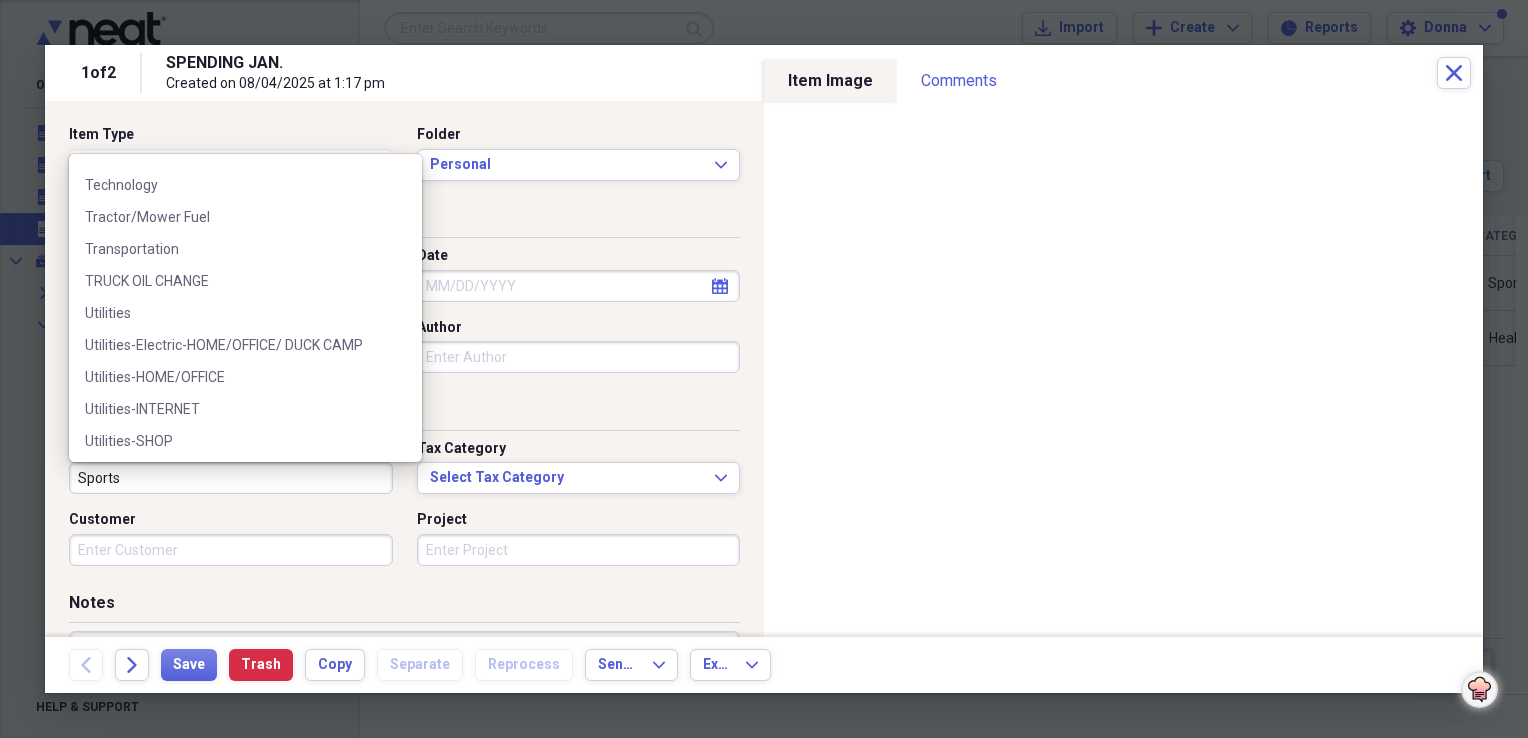 scroll, scrollTop: 2732, scrollLeft: 0, axis: vertical 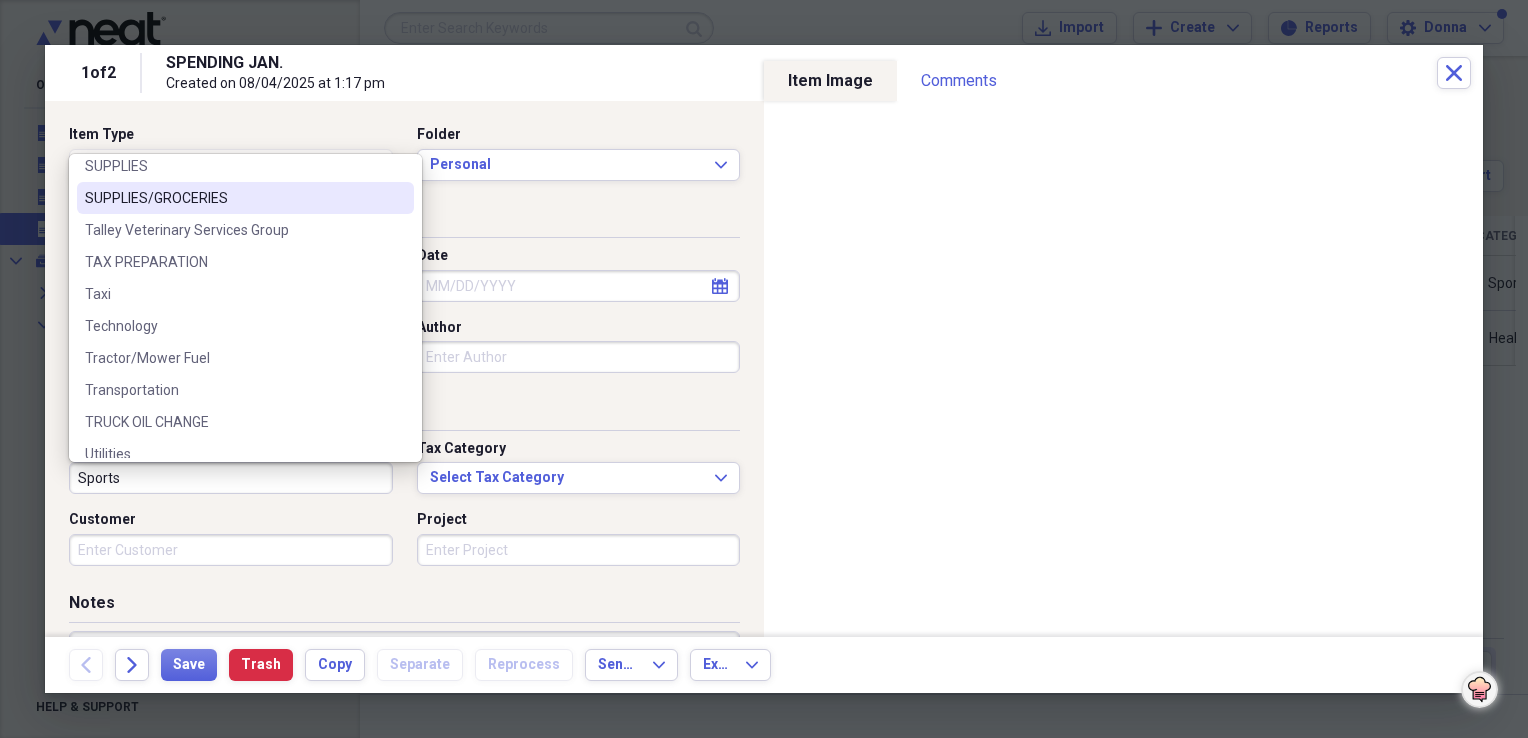 click on "SUPPLIES/GROCERIES" at bounding box center [233, 198] 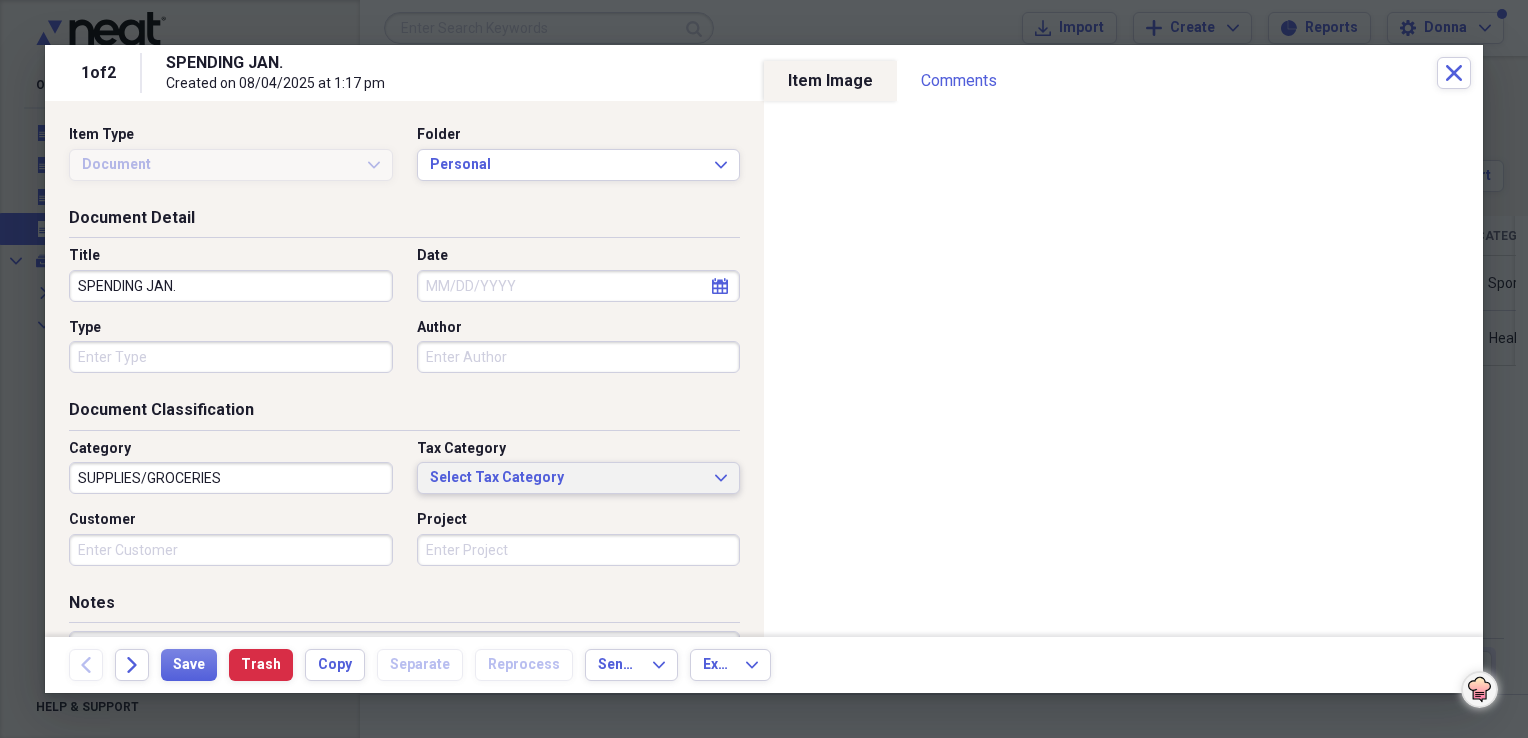 click on "Select Tax Category" at bounding box center (567, 478) 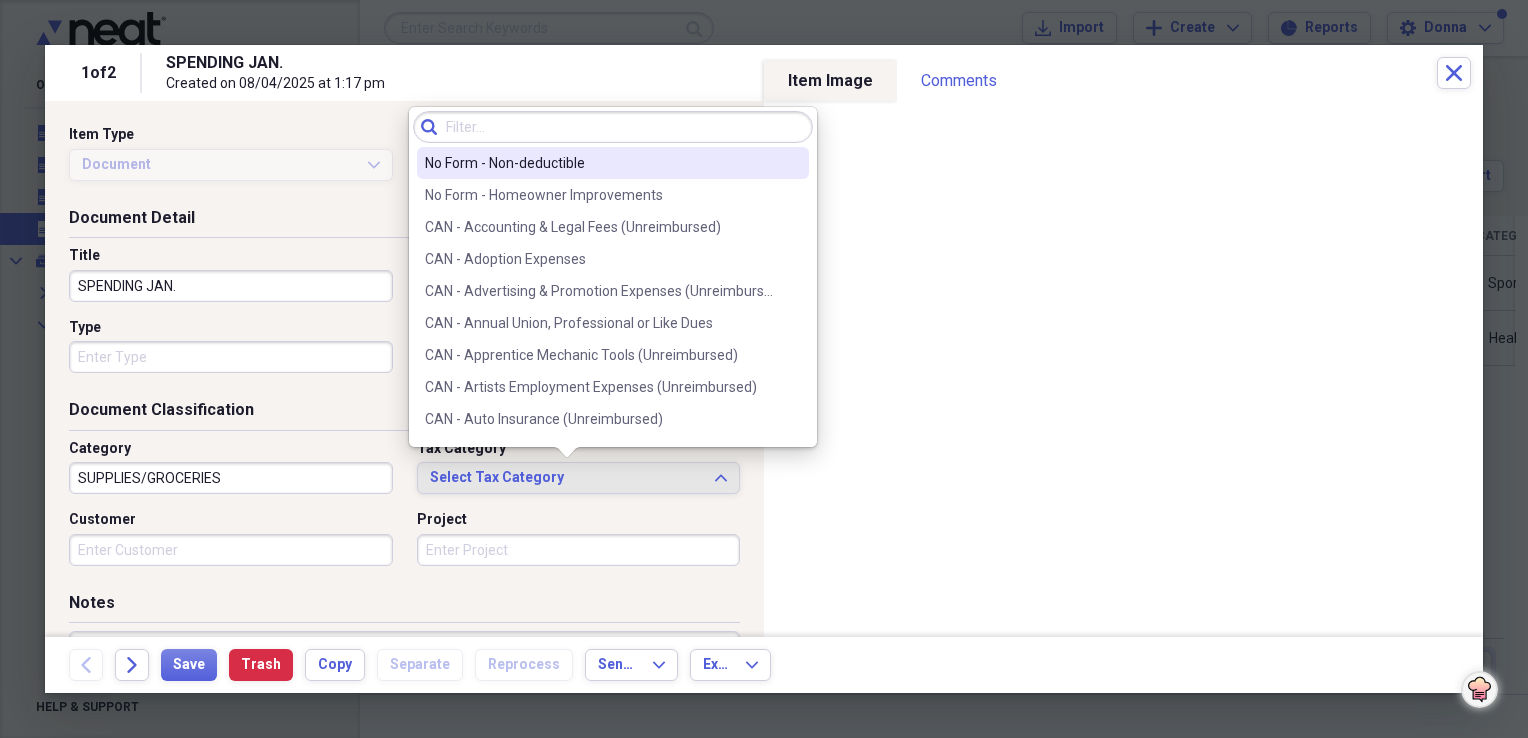 click on "No Form - Non-deductible" at bounding box center [613, 163] 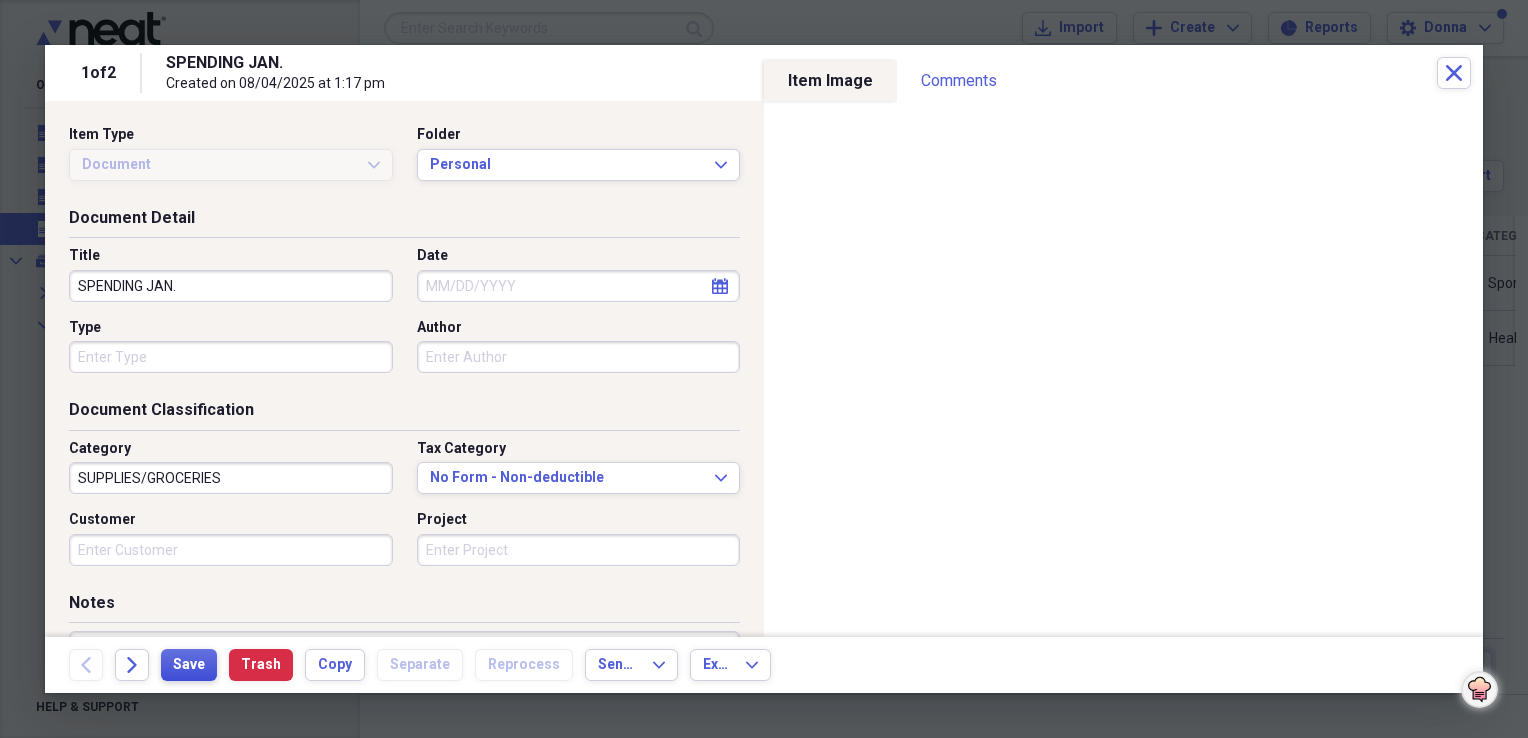 click on "Save" at bounding box center (189, 665) 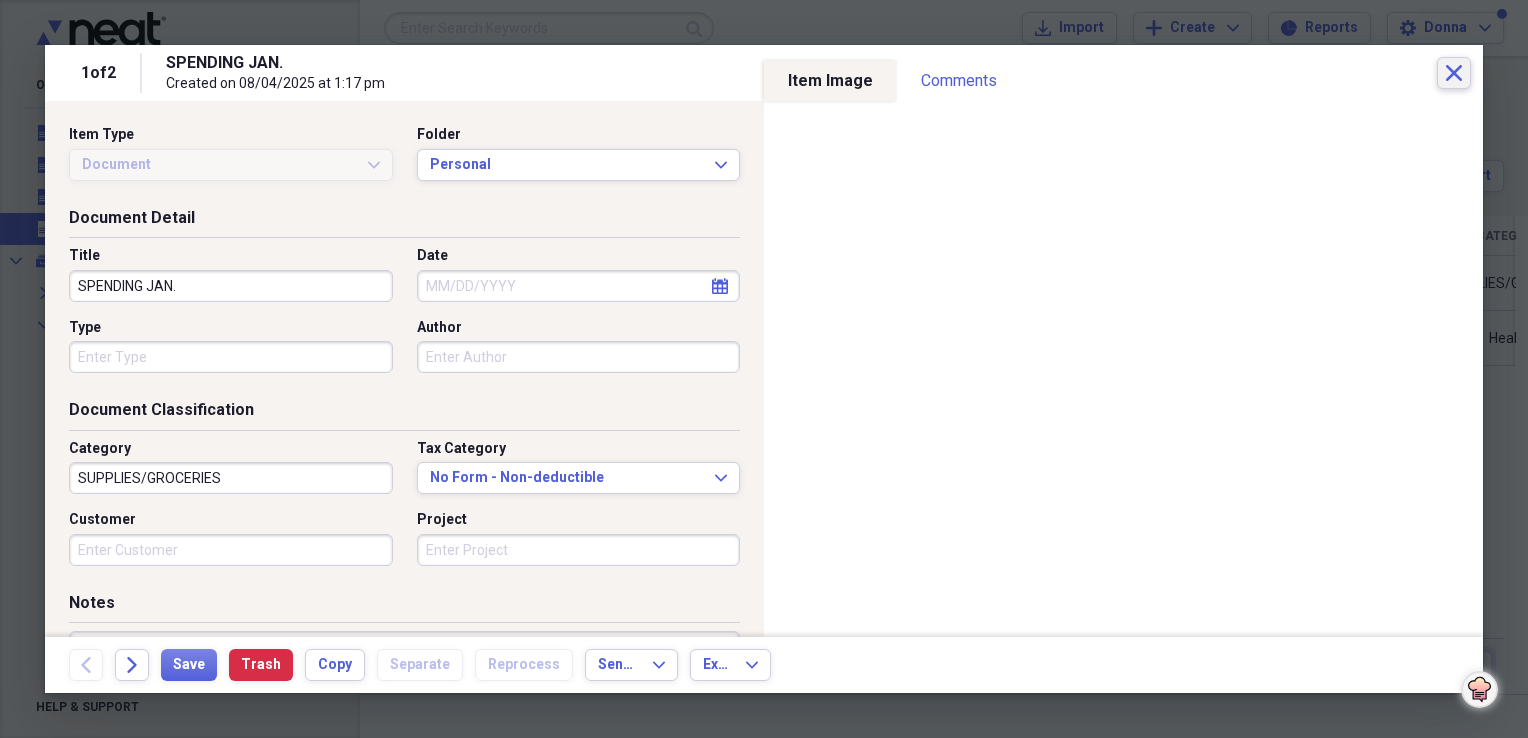 click 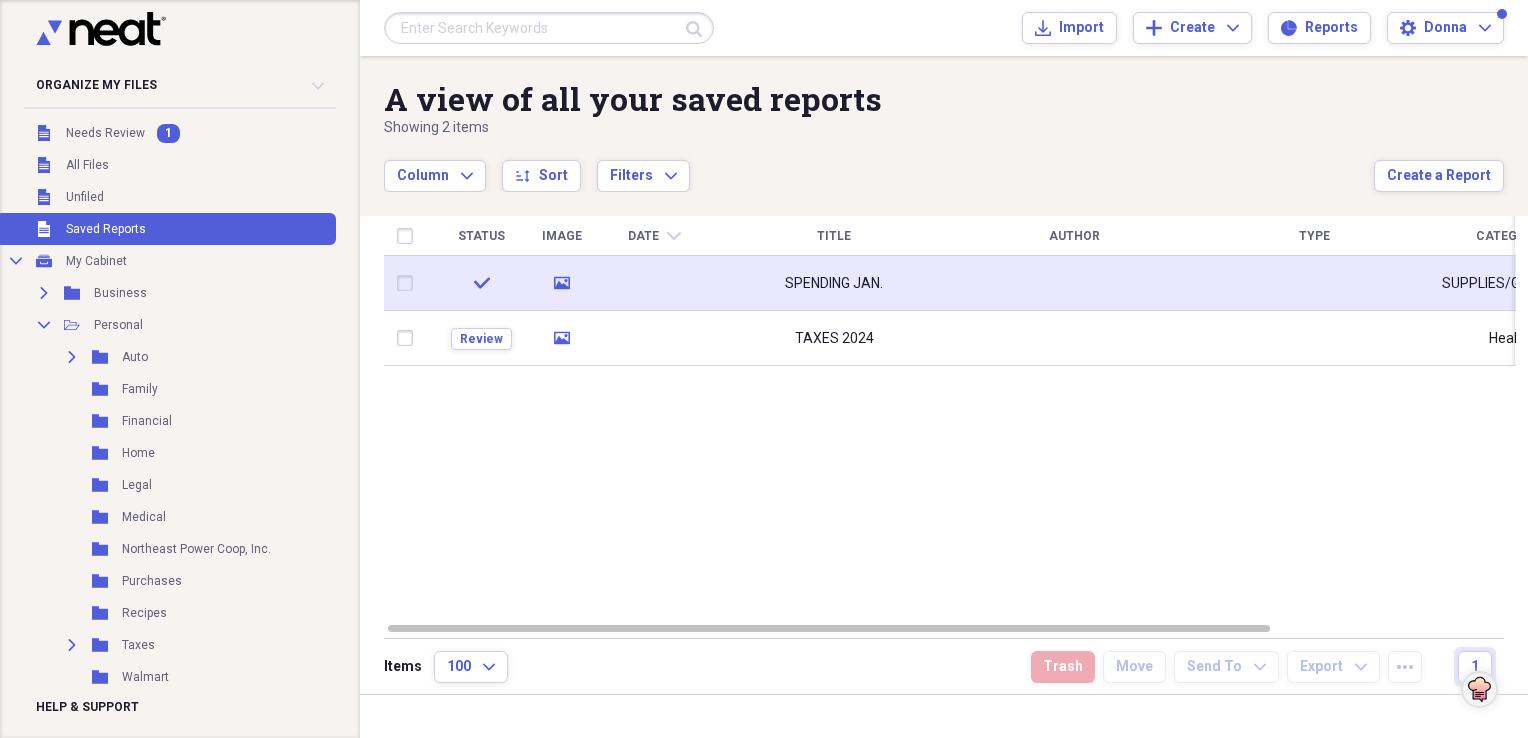 click on "SPENDING JAN." at bounding box center (834, 284) 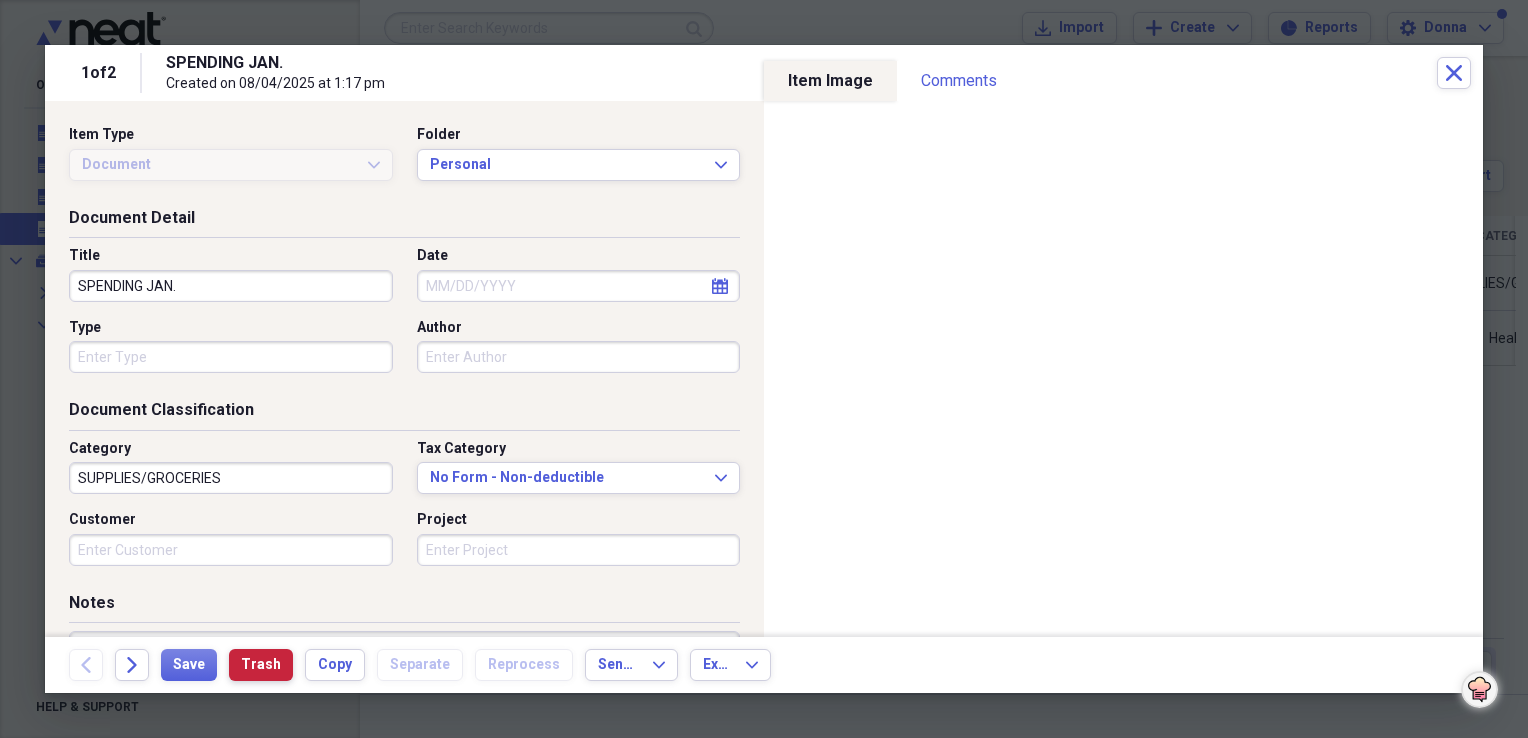 click on "Trash" at bounding box center [261, 665] 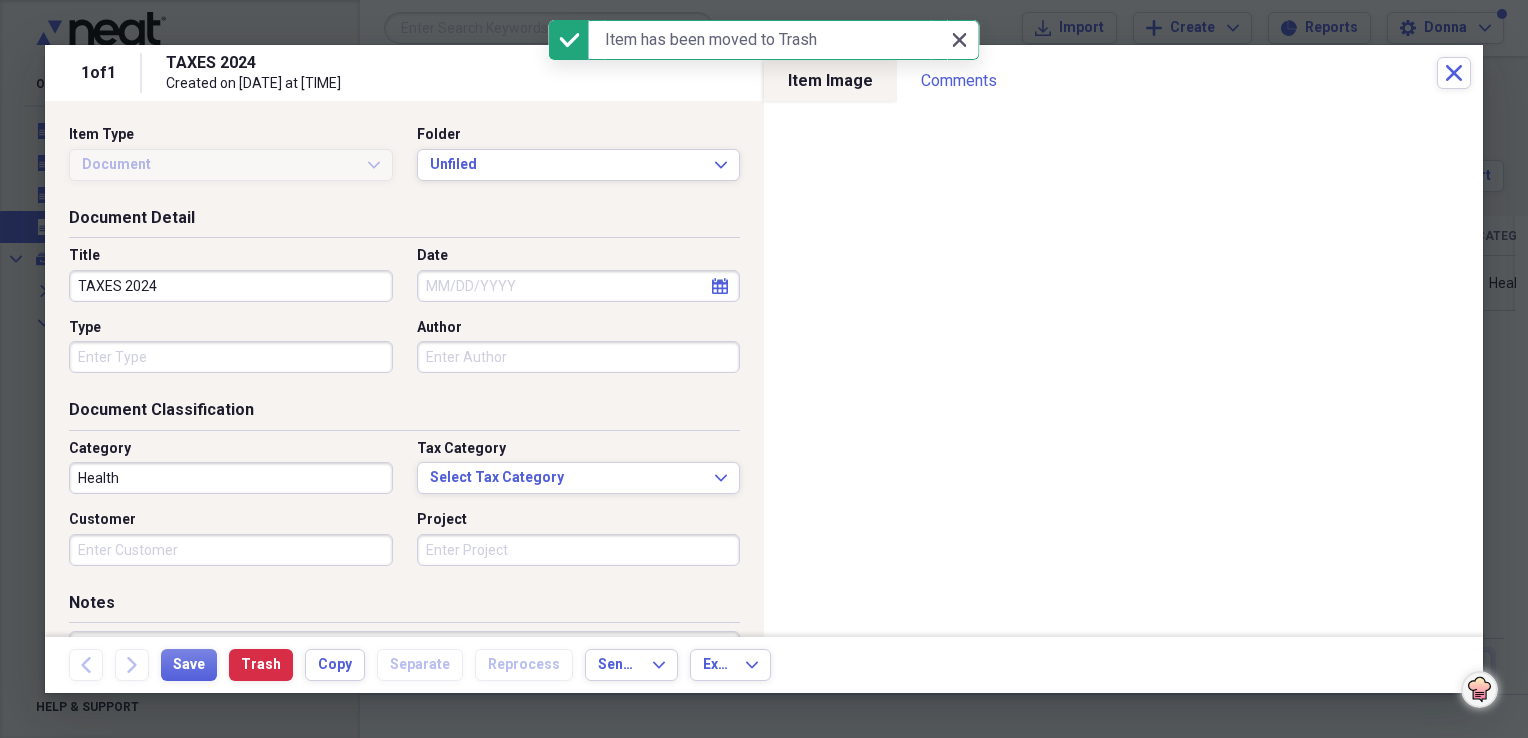 click on "Close" 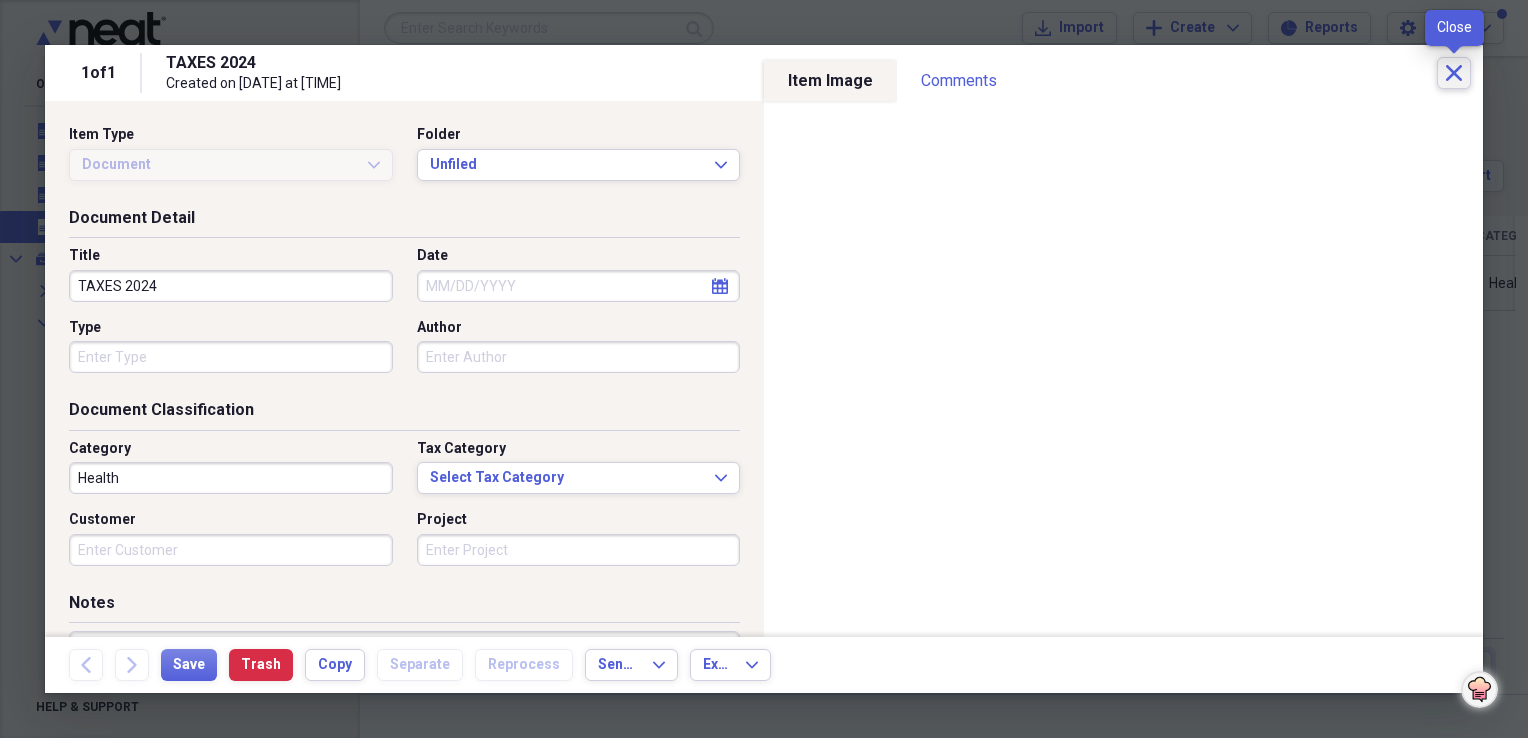 click on "Close" 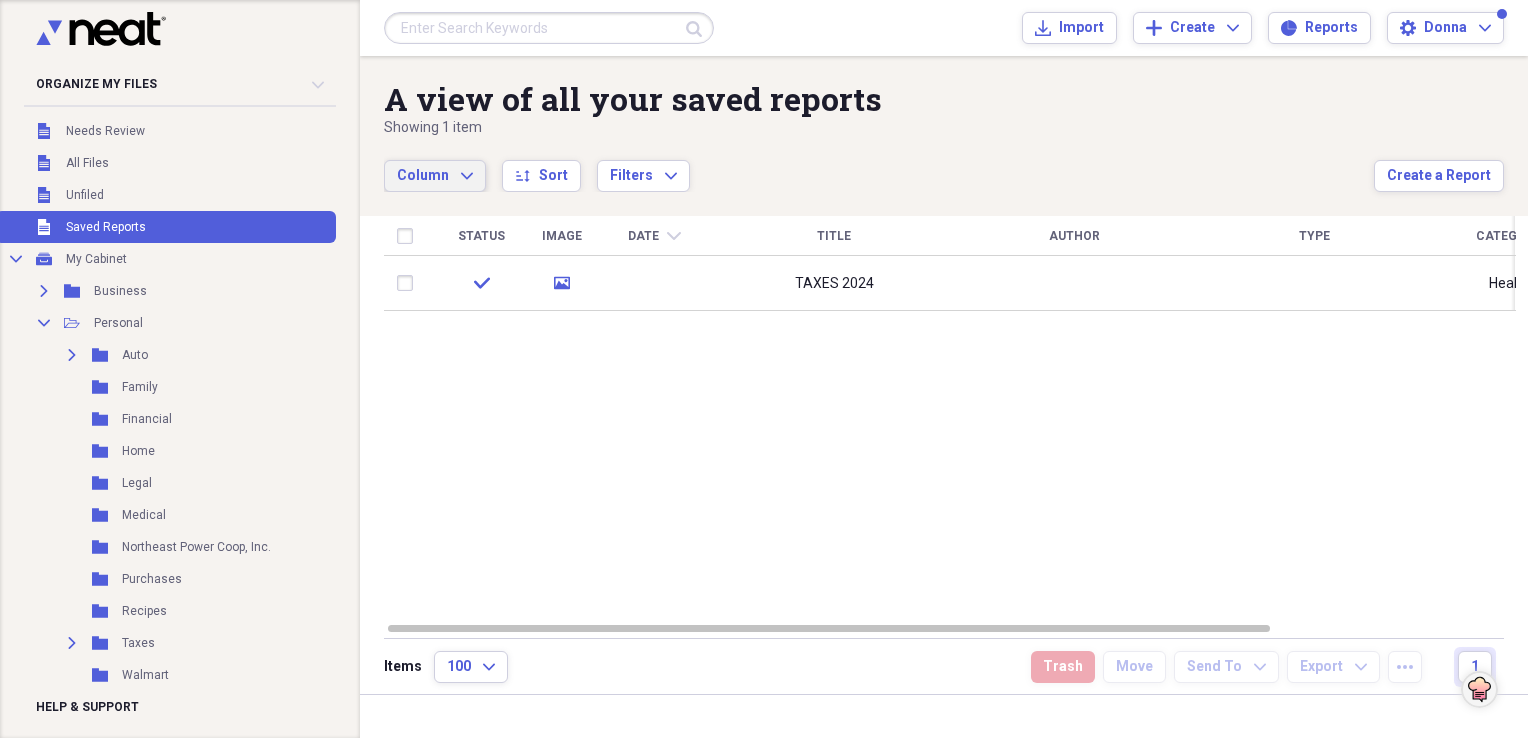 click on "Column Expand" at bounding box center [435, 176] 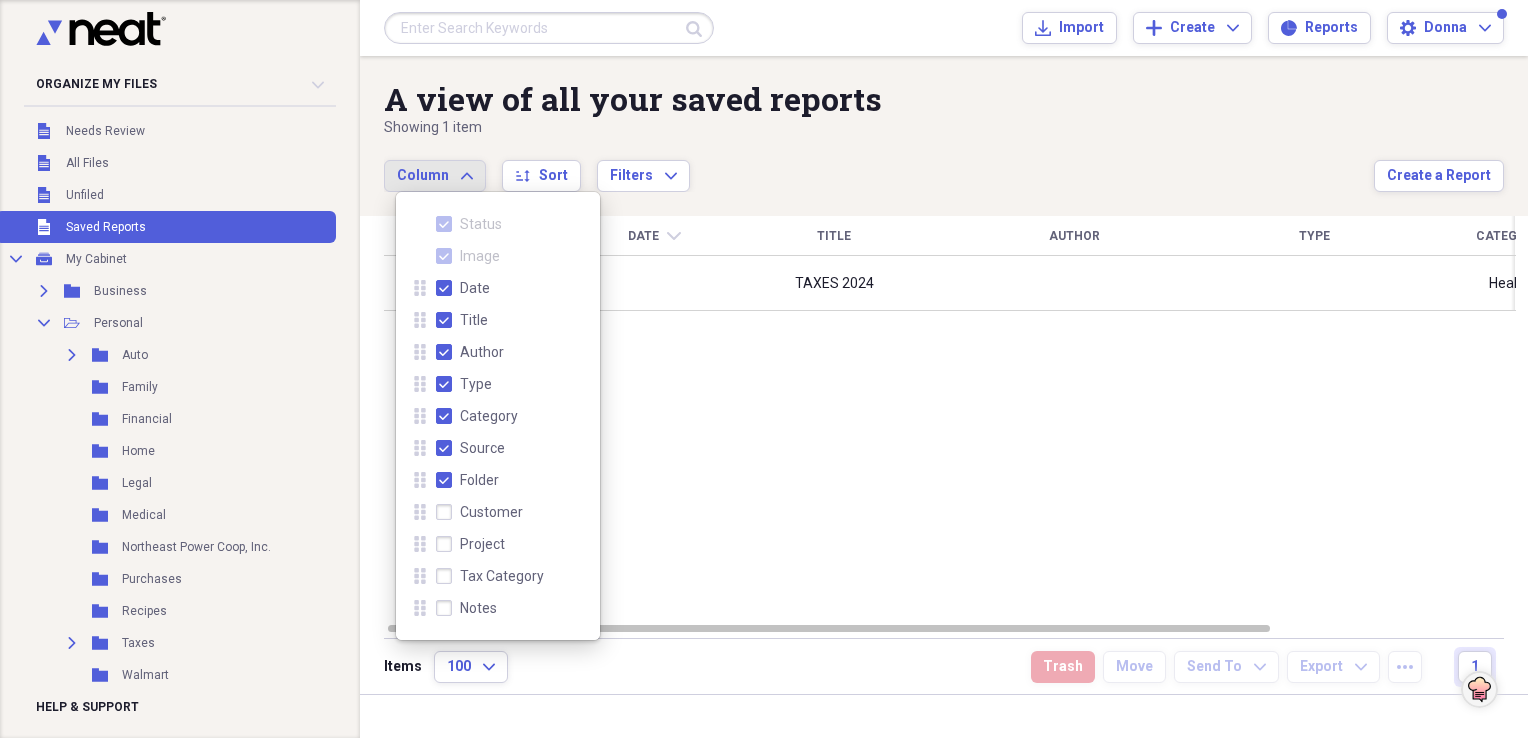 click on "Tax Category" at bounding box center (490, 576) 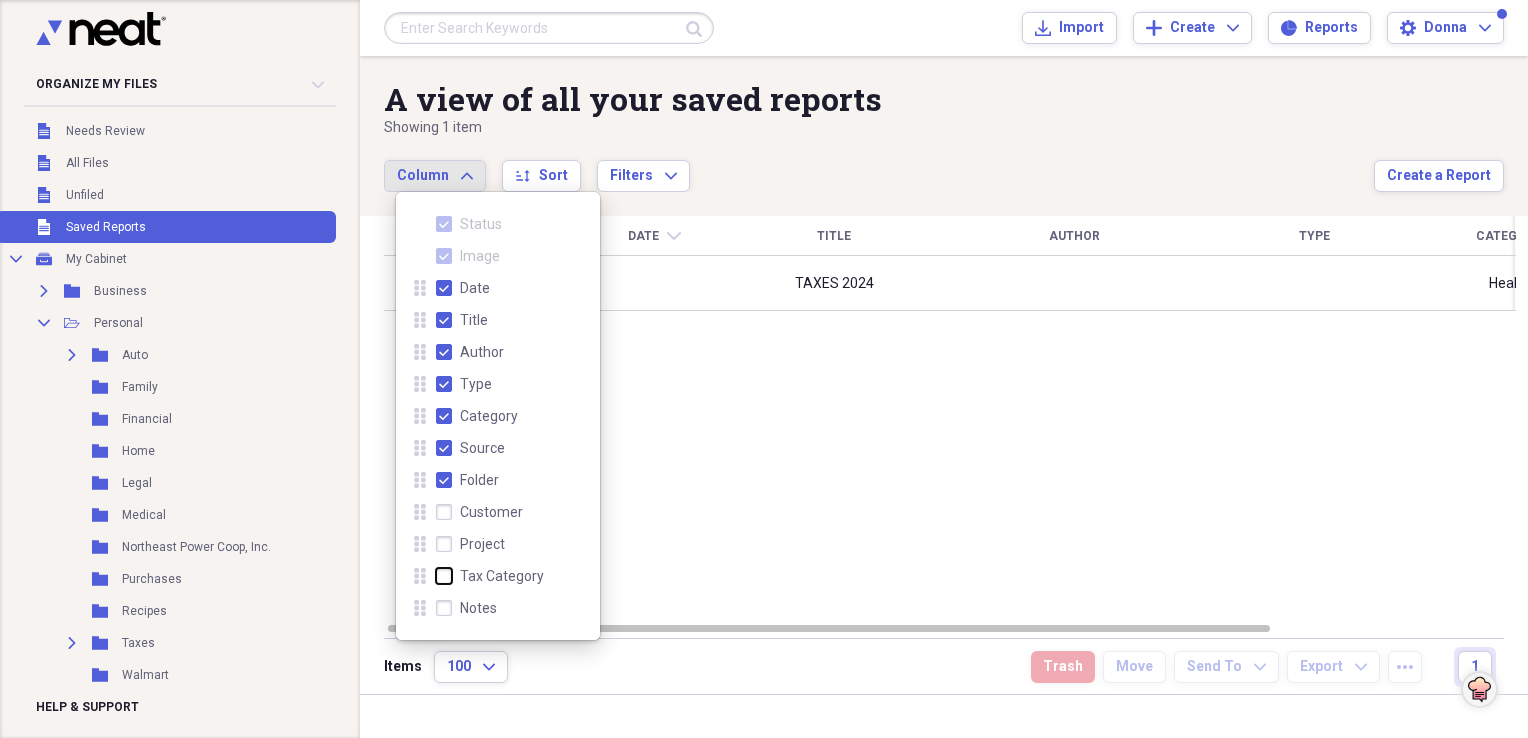 click on "Tax Category" at bounding box center [436, 576] 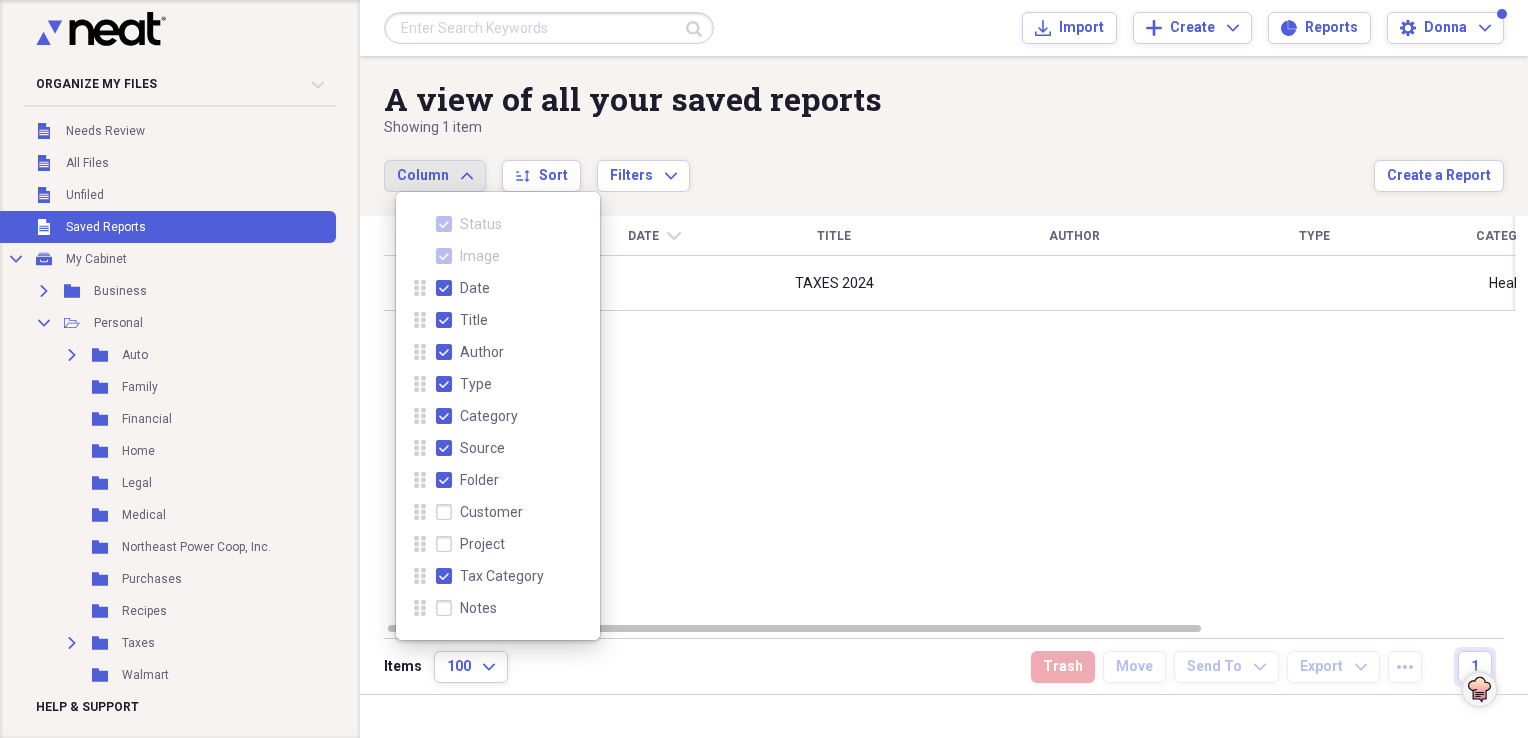 click on "Notes" at bounding box center (466, 608) 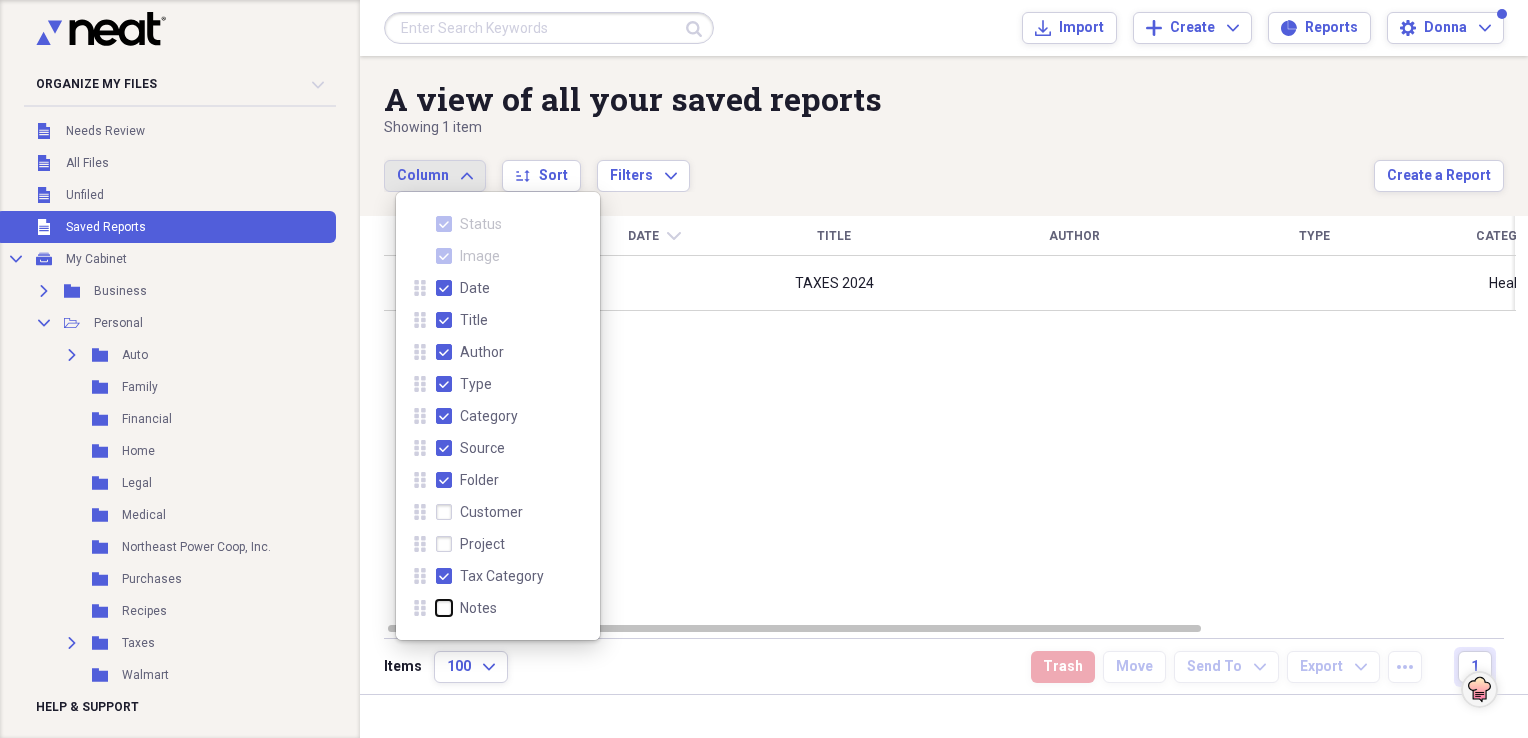 click on "Notes" at bounding box center [436, 608] 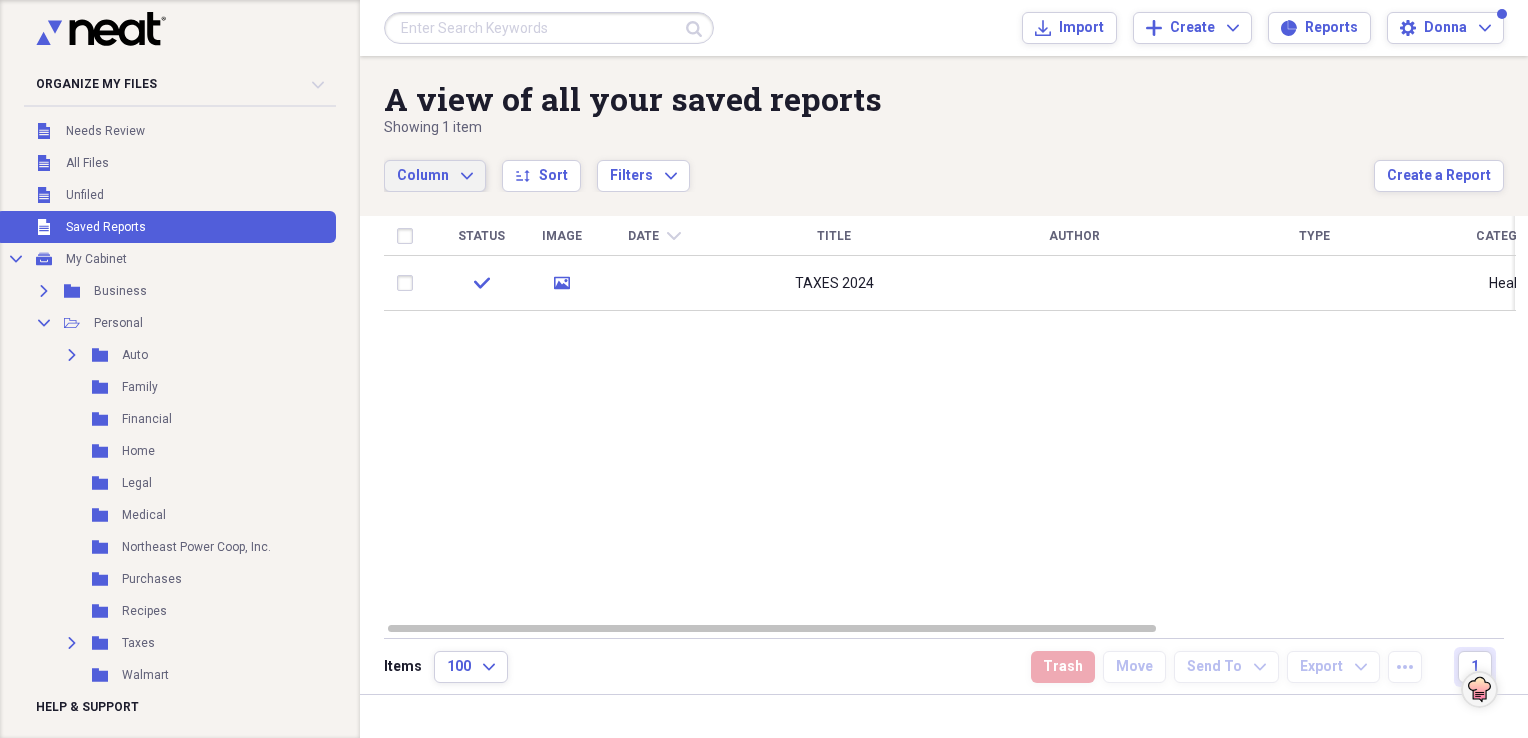 click on "Status Image Date chevron-down Title Author Type Category Source Folder Tax Category Notes check media TAXES 2024 Health Report Unfiled" at bounding box center [950, 418] 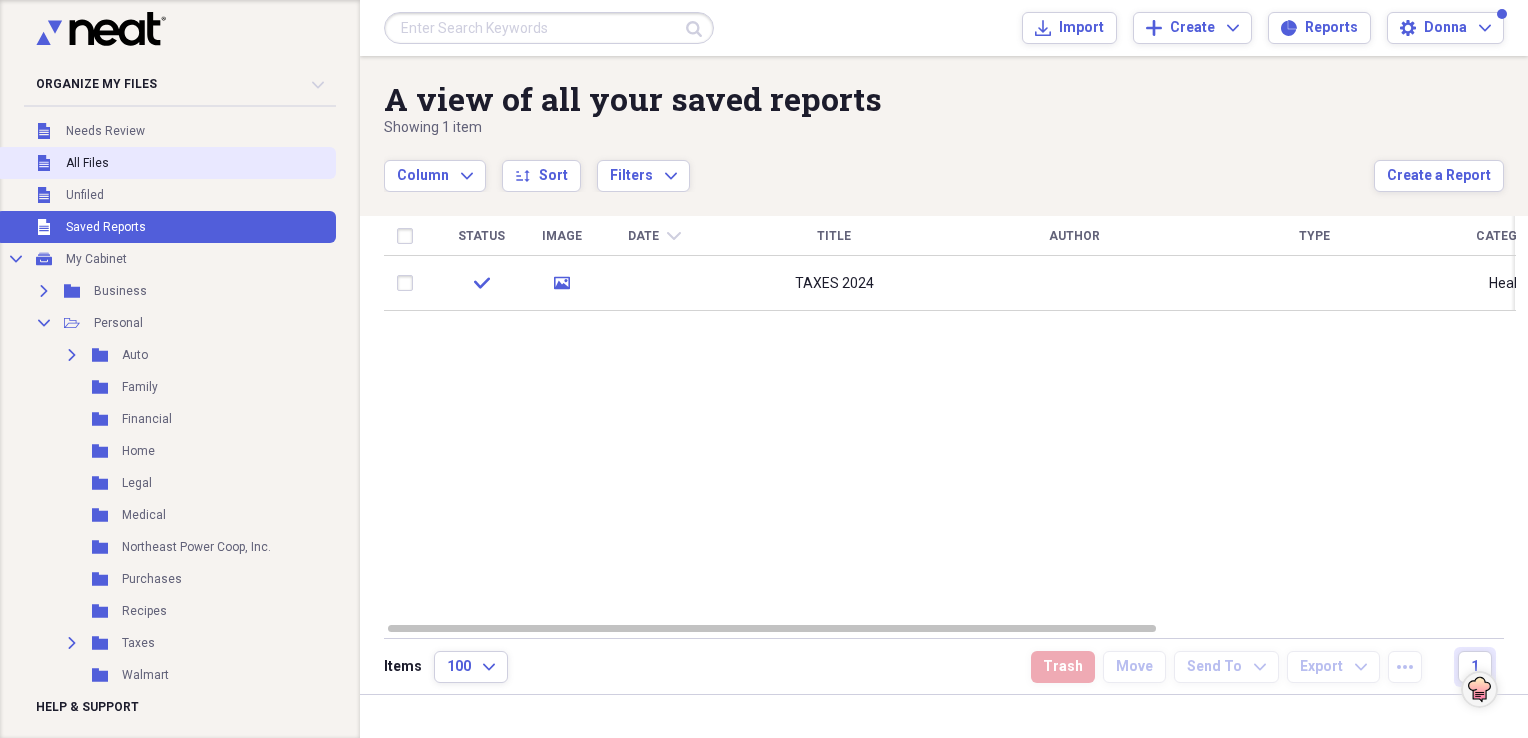 click on "Unfiled All Files" at bounding box center (166, 163) 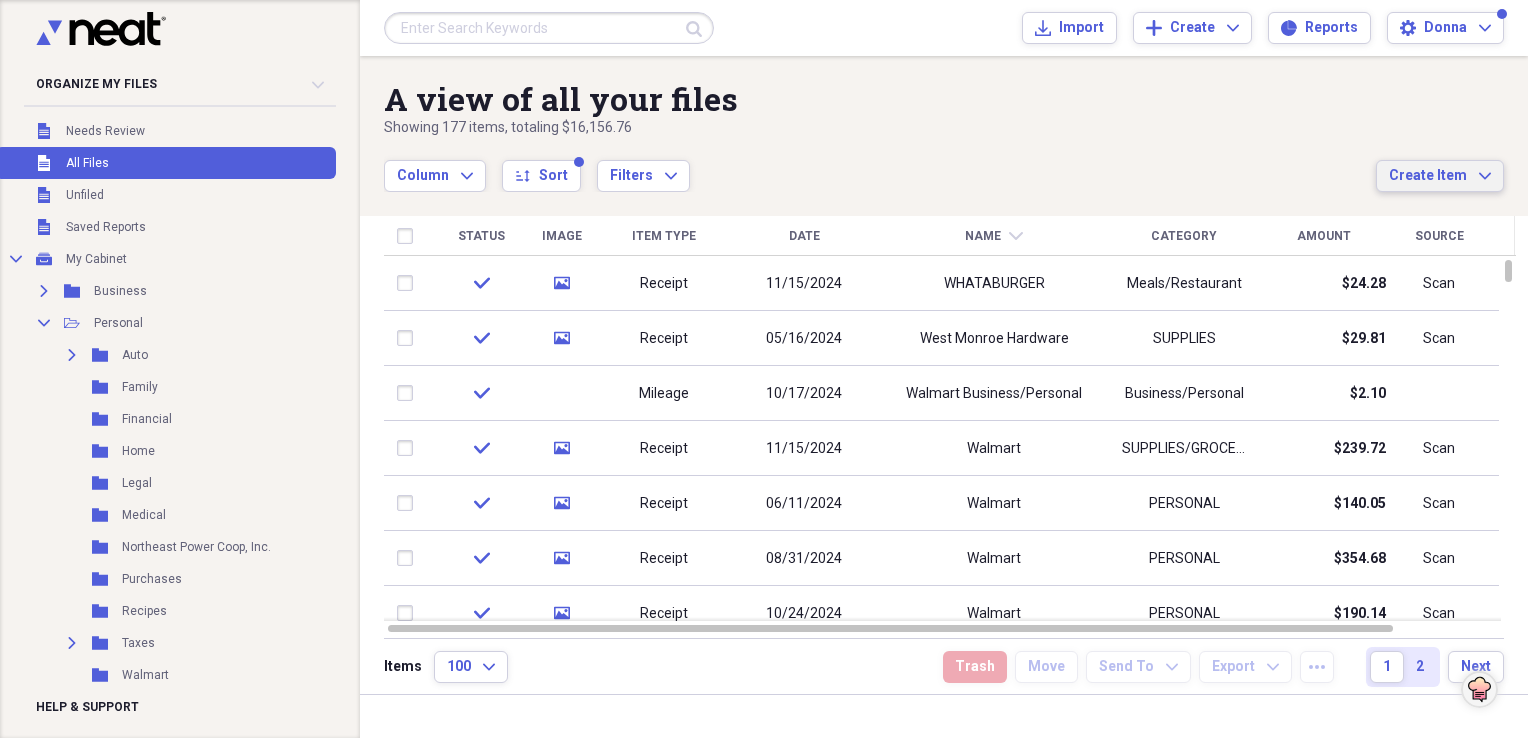 click on "Create Item" at bounding box center (1428, 176) 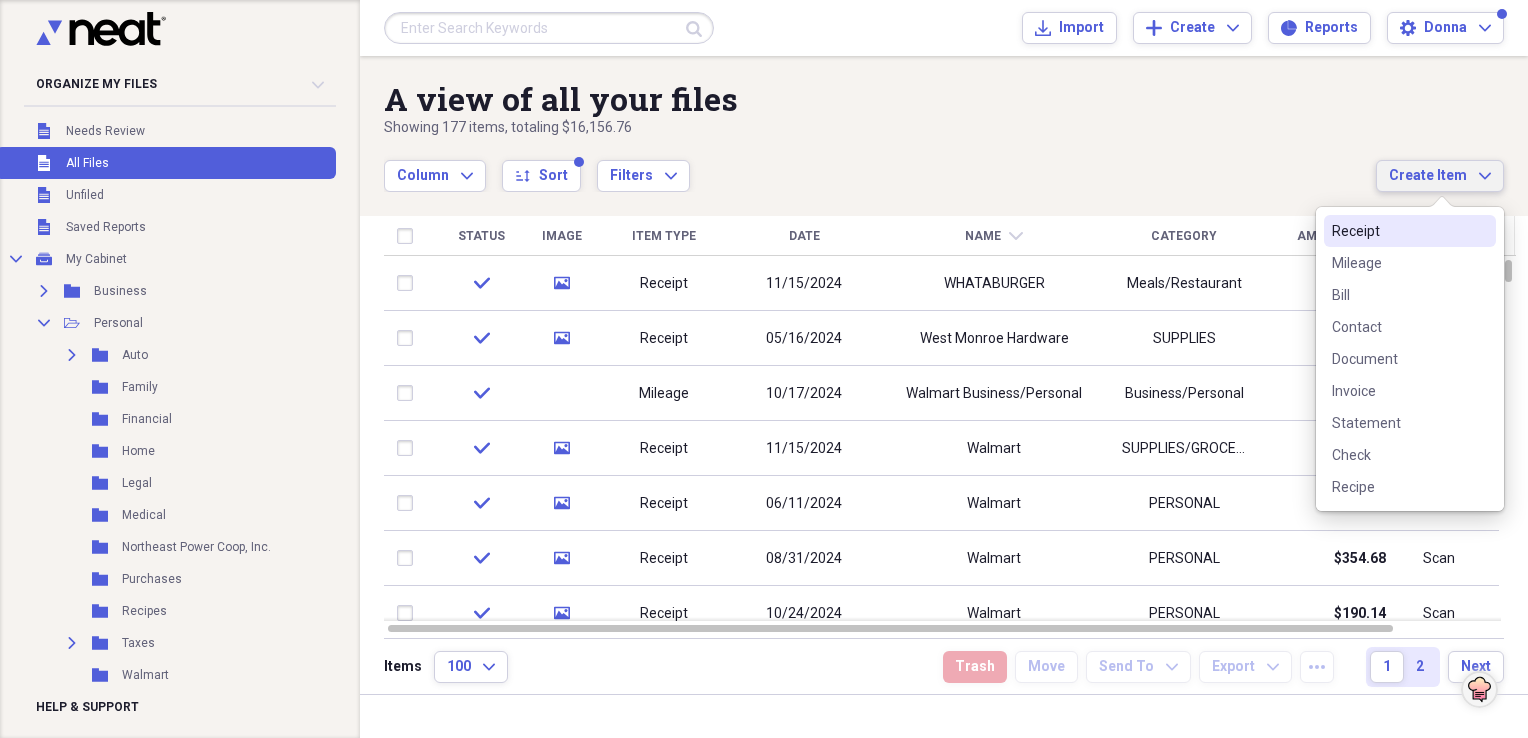 click on "Column Expand sort Sort Filters  Expand" at bounding box center (880, 165) 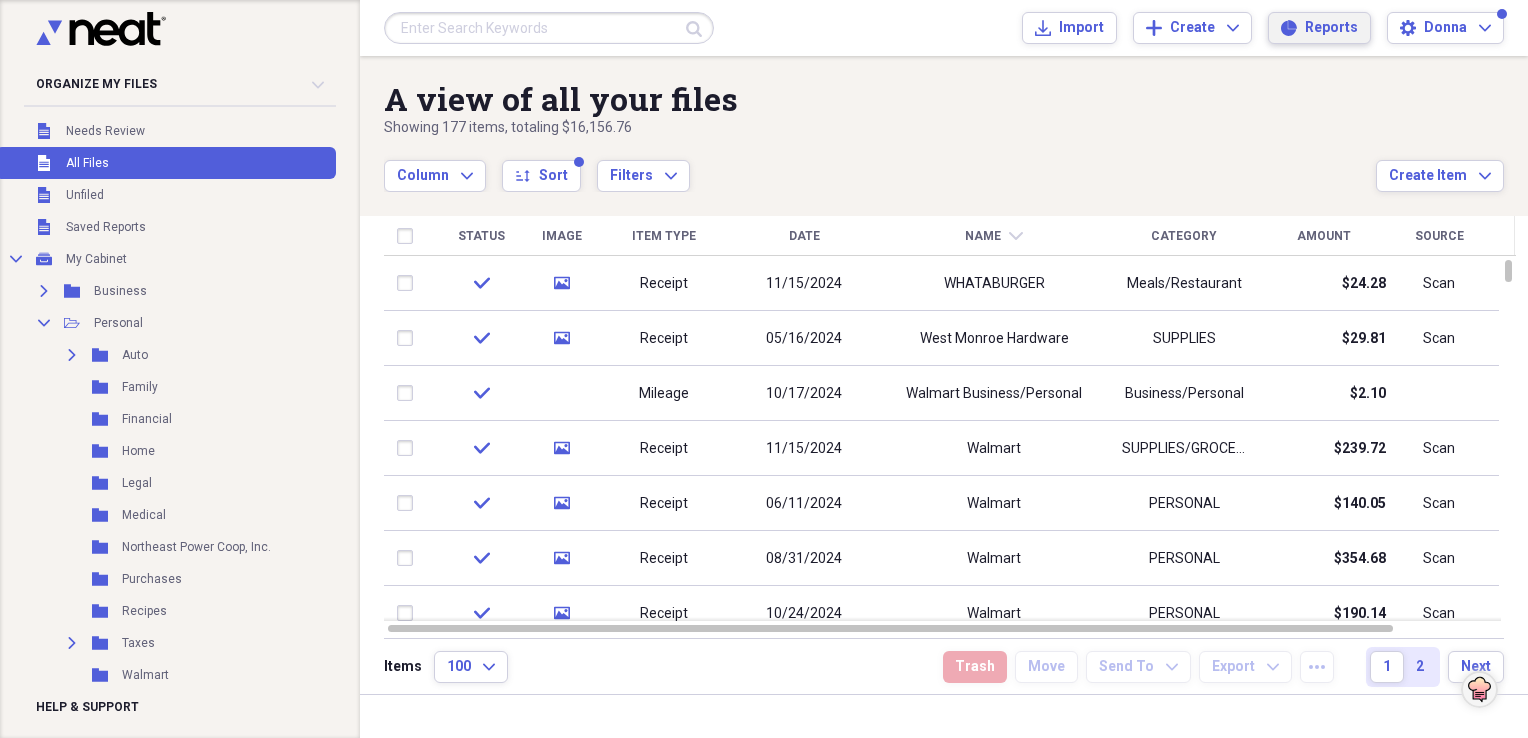 click on "Reports Reports" at bounding box center (1319, 28) 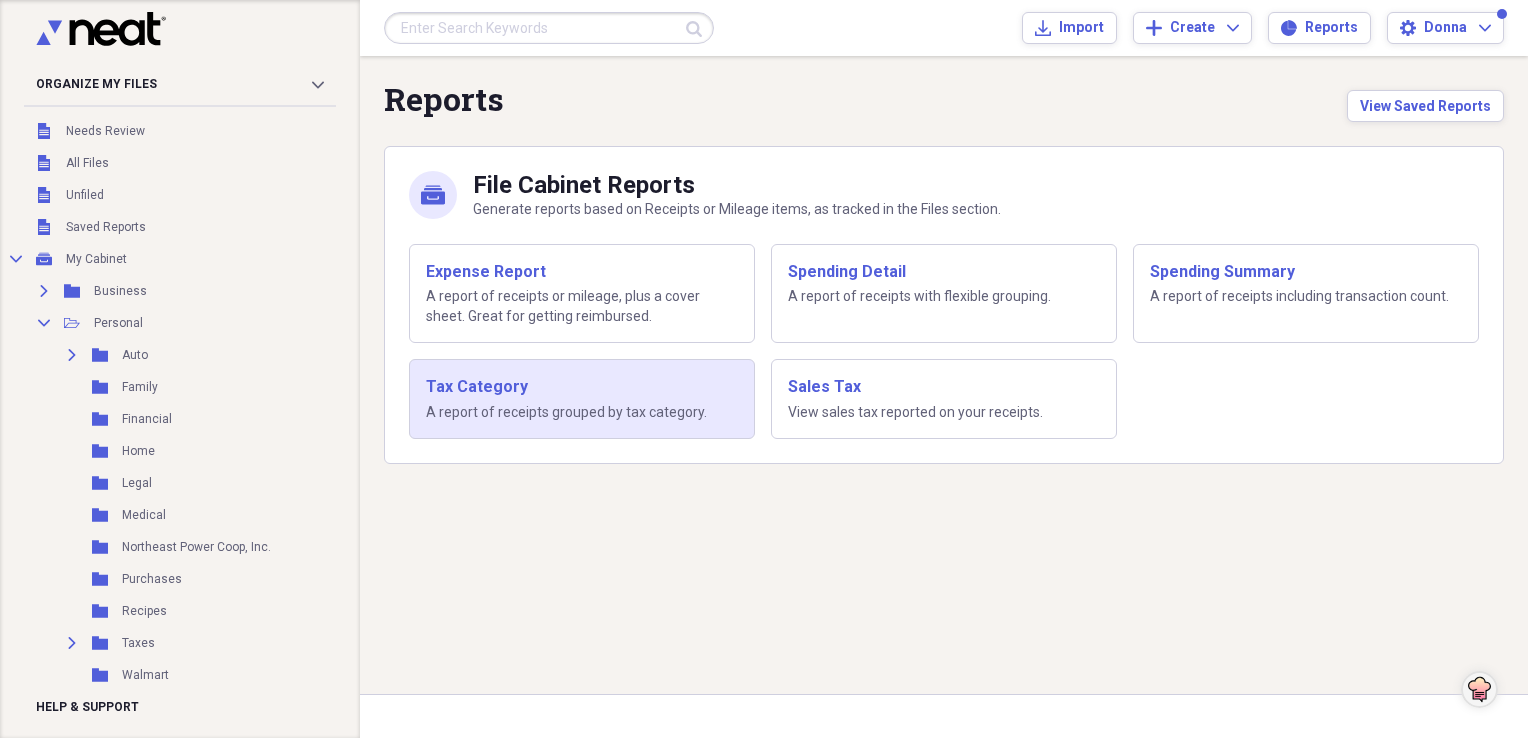 click on "Tax Category" at bounding box center [582, 387] 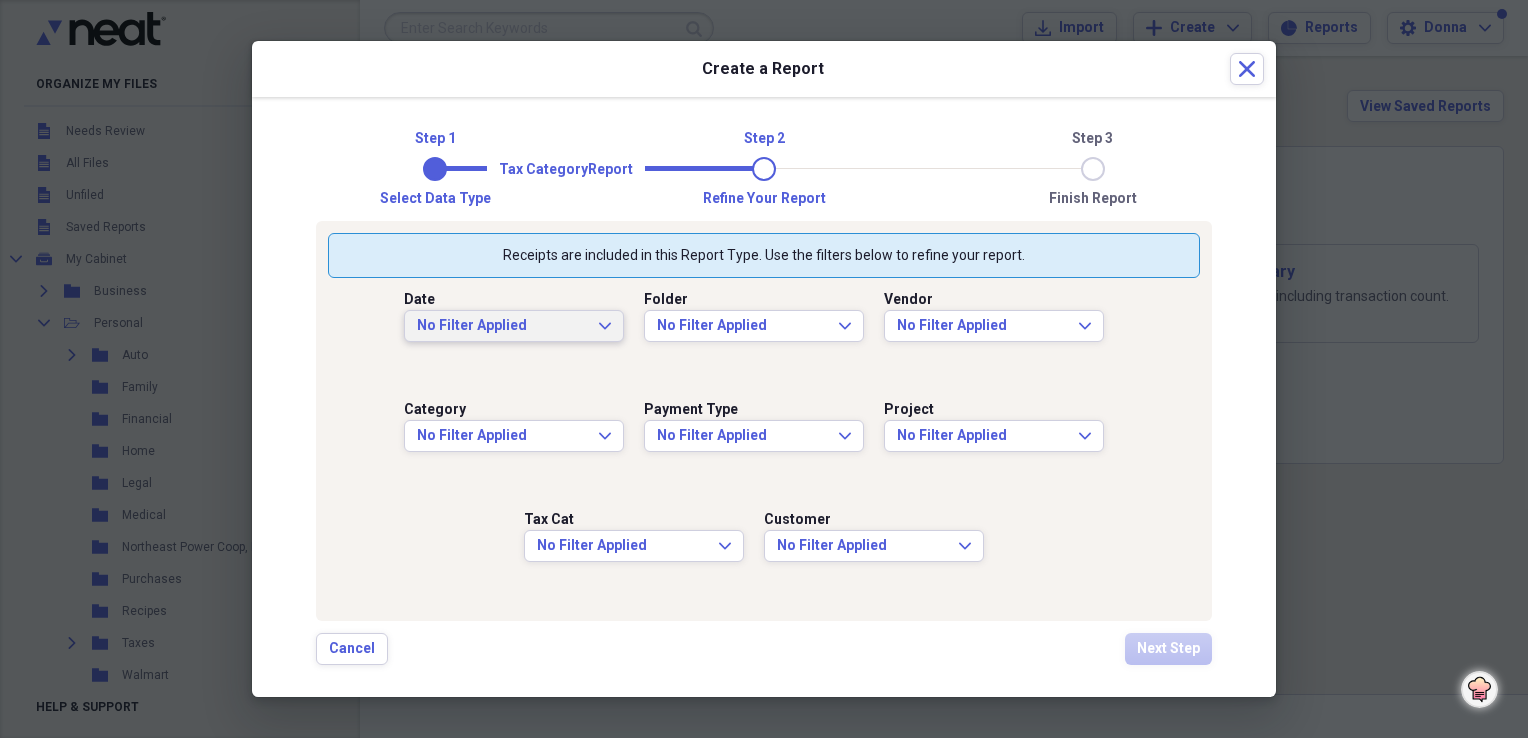 click on "No Filter Applied" at bounding box center [502, 326] 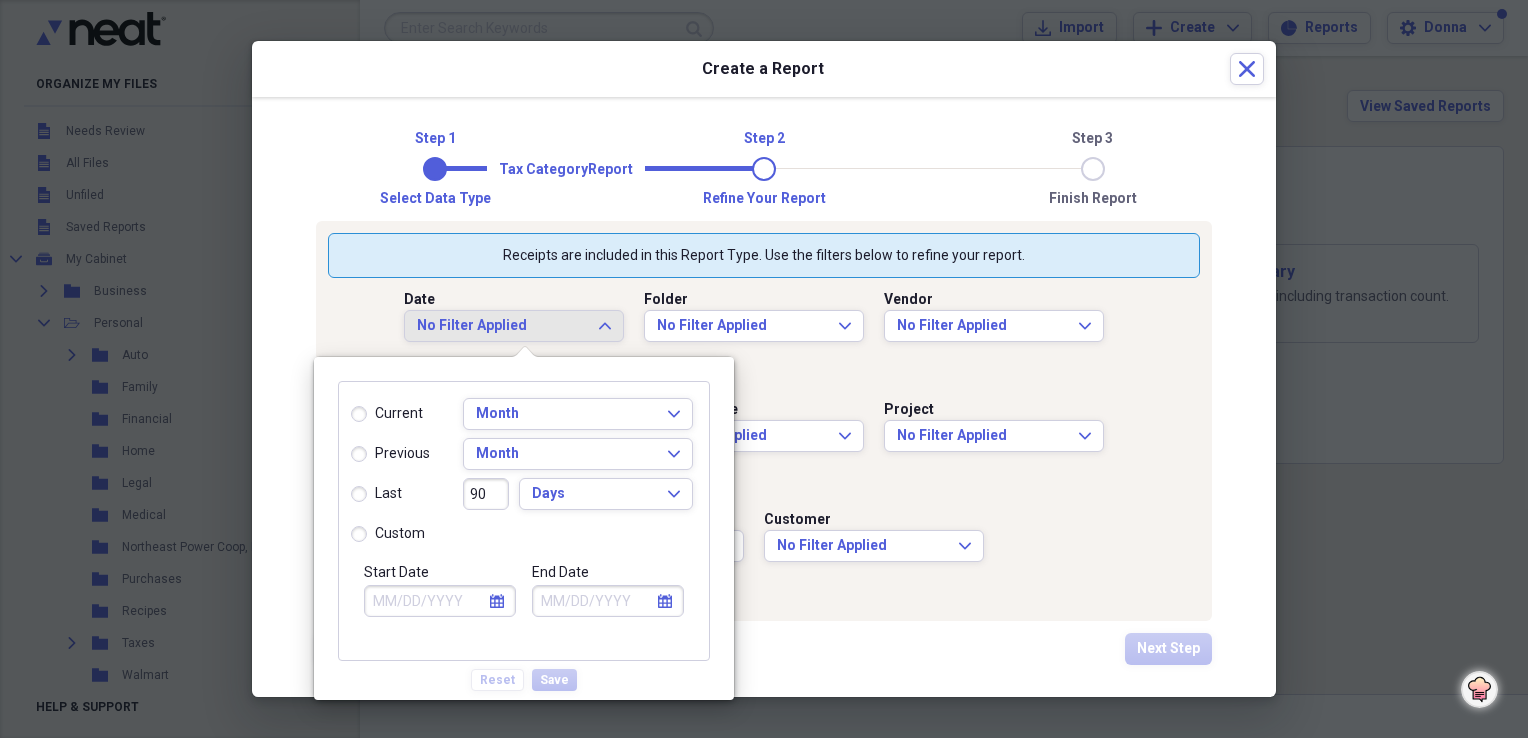 click on "custom" at bounding box center [388, 534] 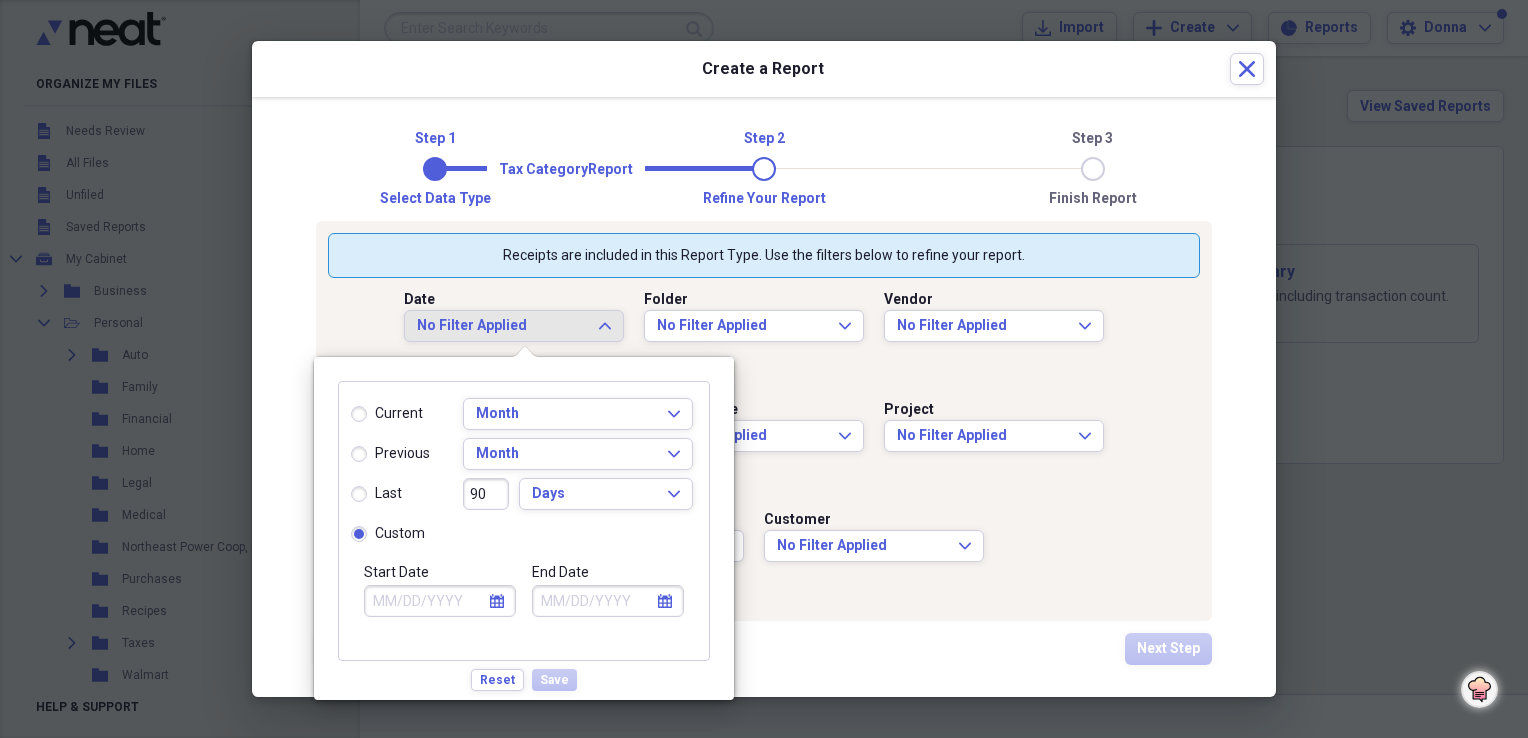 click 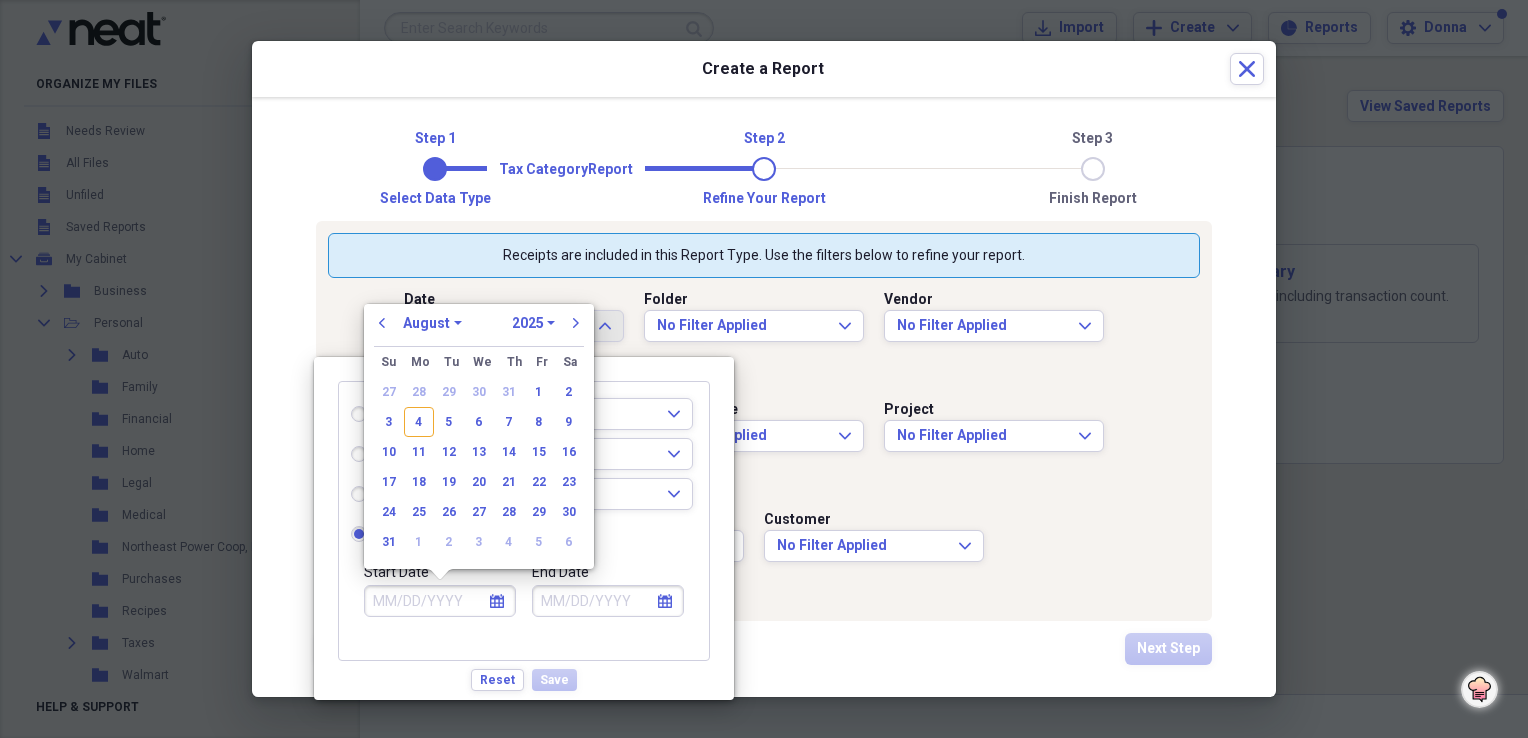 click on "1970 1971 1972 1973 1974 1975 1976 1977 1978 1979 1980 1981 1982 1983 1984 1985 1986 1987 1988 1989 1990 1991 1992 1993 1994 1995 1996 1997 1998 1999 2000 2001 2002 2003 2004 2005 2006 2007 2008 2009 2010 2011 2012 2013 2014 2015 2016 2017 2018 2019 2020 2021 2022 2023 2024 2025 2026 2027 2028 2029 2030 2031 2032 2033 2034 2035" at bounding box center [533, 323] 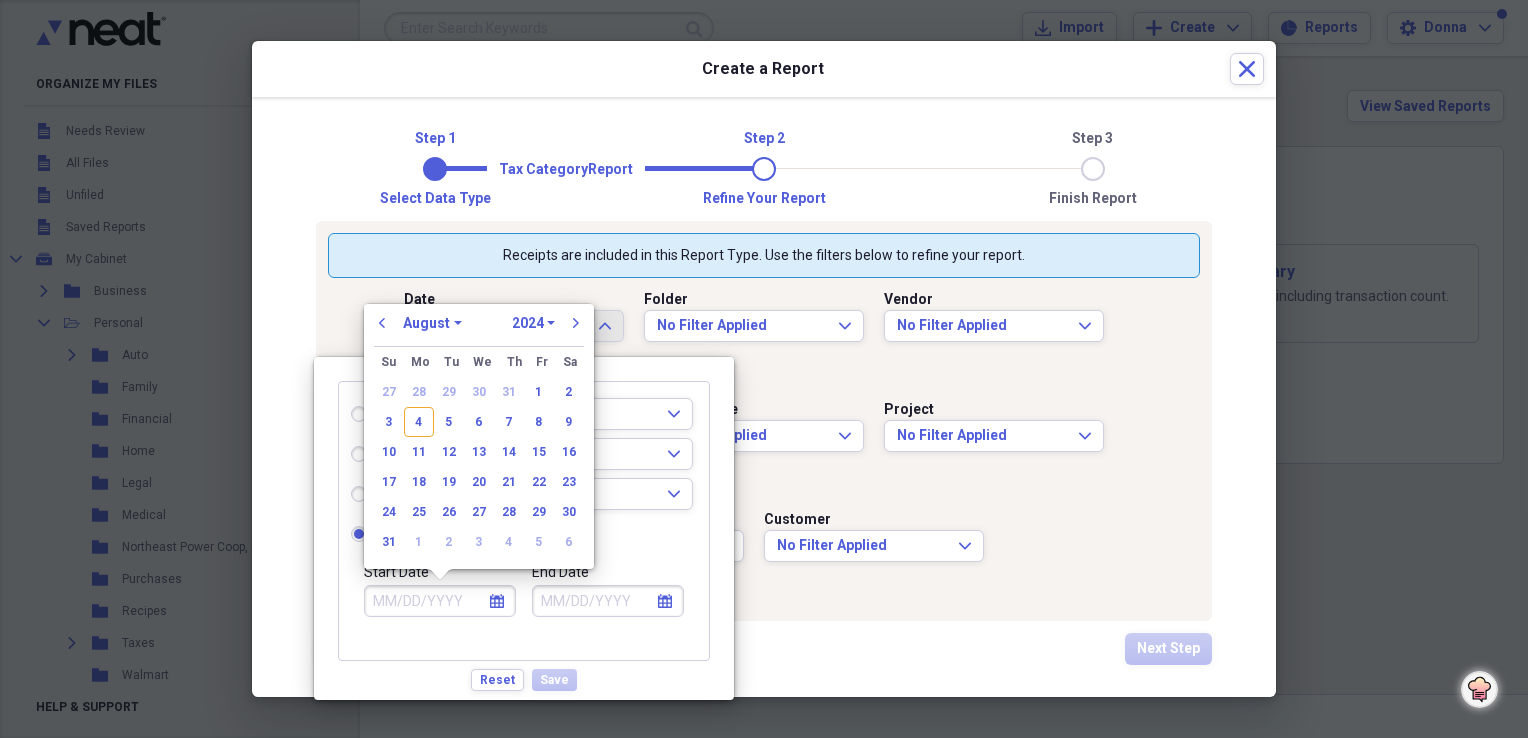 click on "1970 1971 1972 1973 1974 1975 1976 1977 1978 1979 1980 1981 1982 1983 1984 1985 1986 1987 1988 1989 1990 1991 1992 1993 1994 1995 1996 1997 1998 1999 2000 2001 2002 2003 2004 2005 2006 2007 2008 2009 2010 2011 2012 2013 2014 2015 2016 2017 2018 2019 2020 2021 2022 2023 2024 2025 2026 2027 2028 2029 2030 2031 2032 2033 2034 2035" at bounding box center [533, 323] 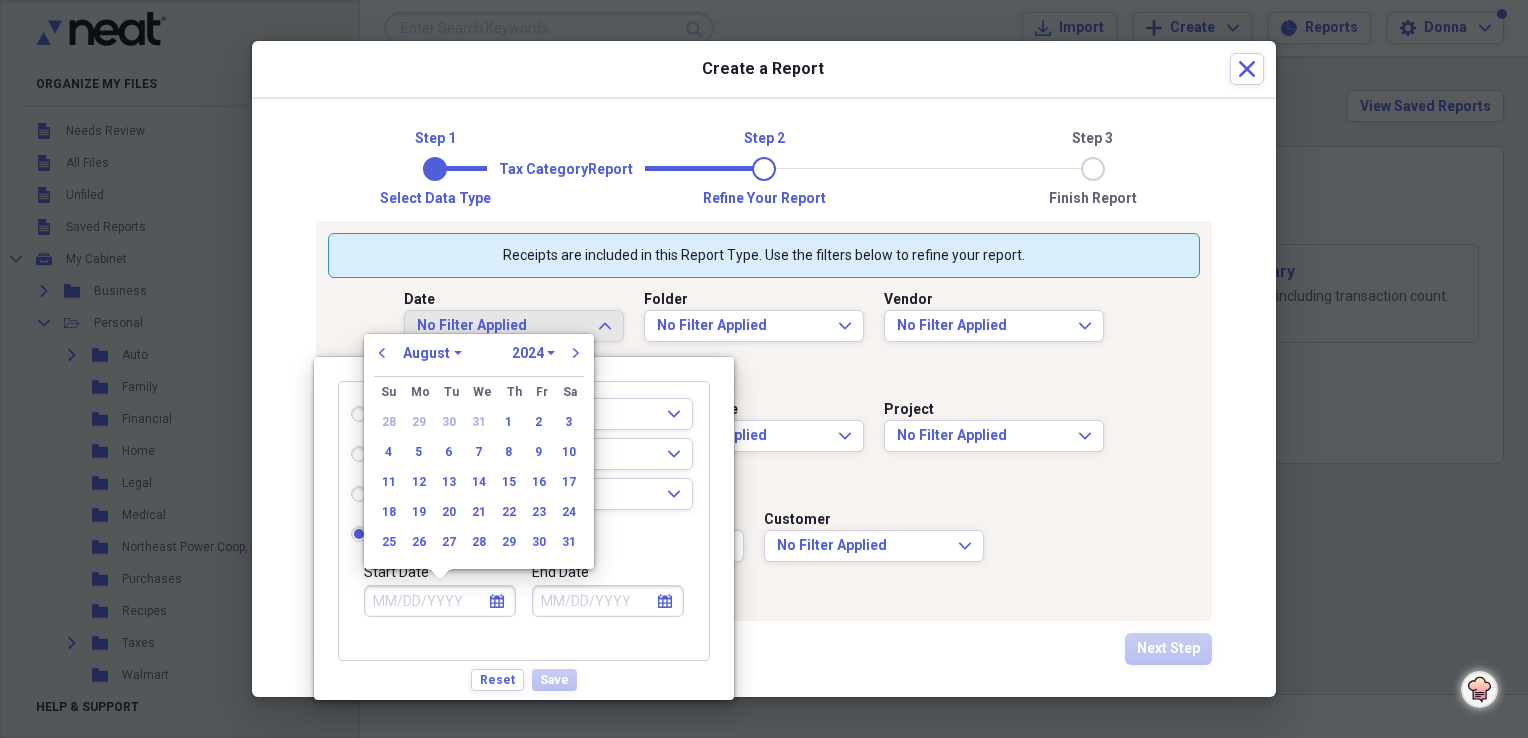 click on "January February March April May June July August September October November December" at bounding box center [432, 353] 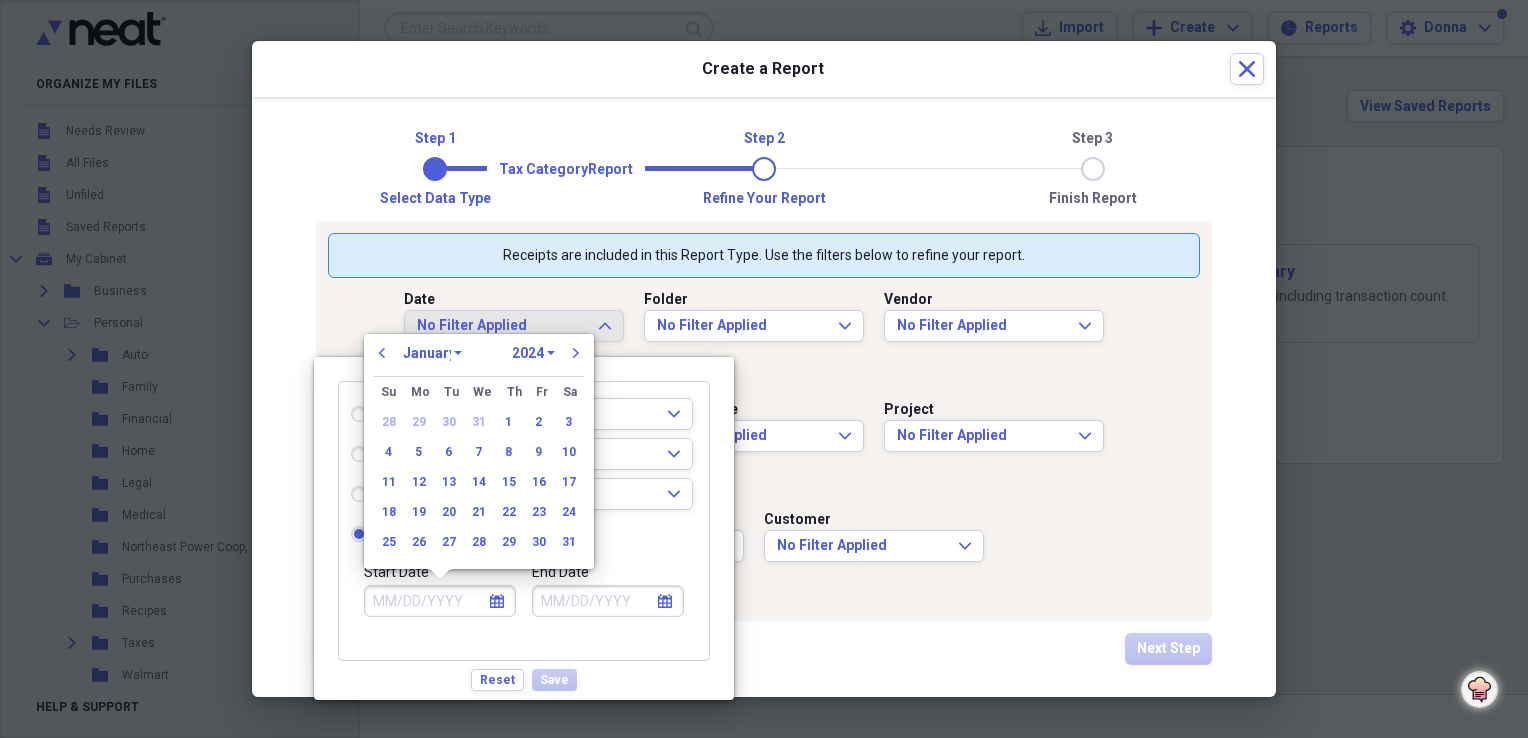 click on "January February March April May June July August September October November December" at bounding box center [432, 353] 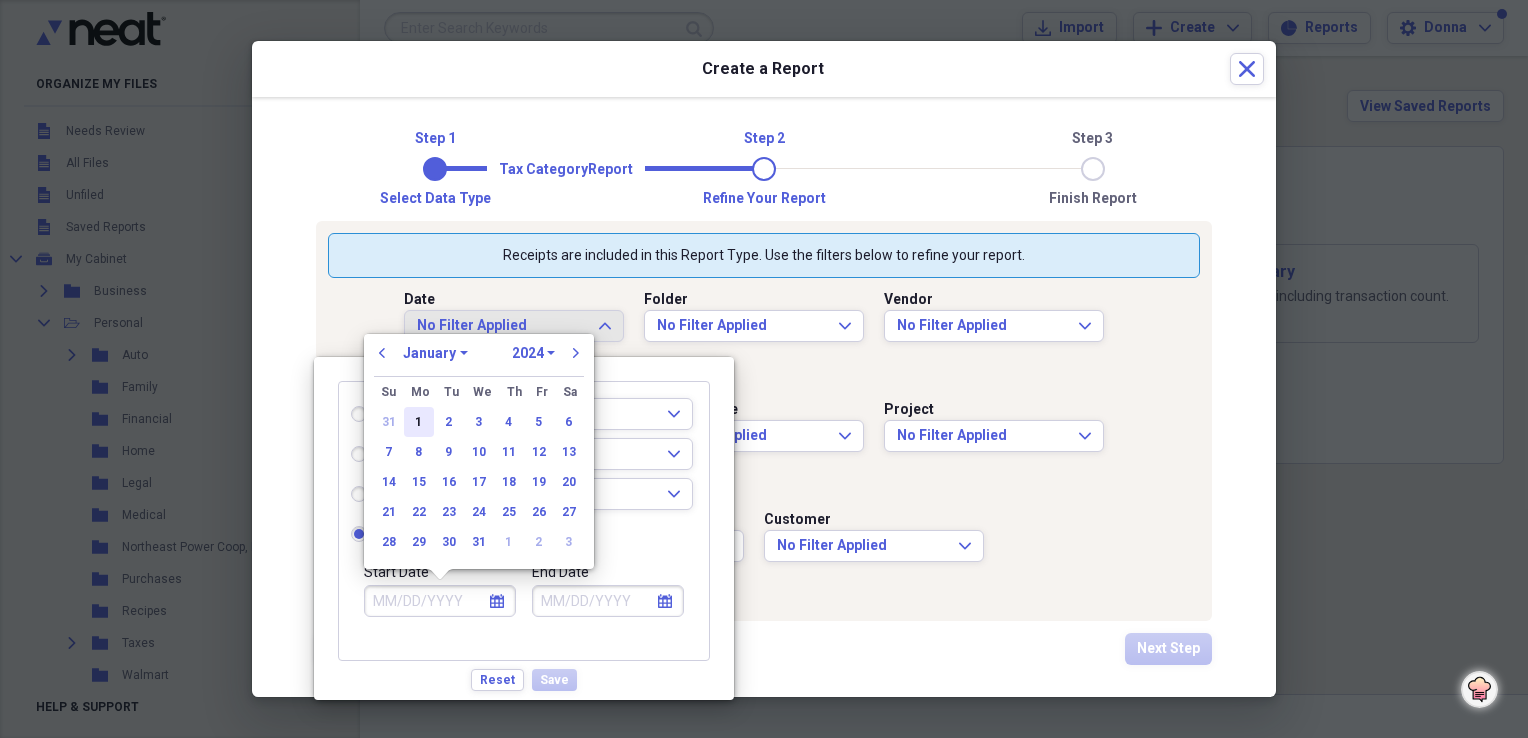 click on "1" at bounding box center (419, 422) 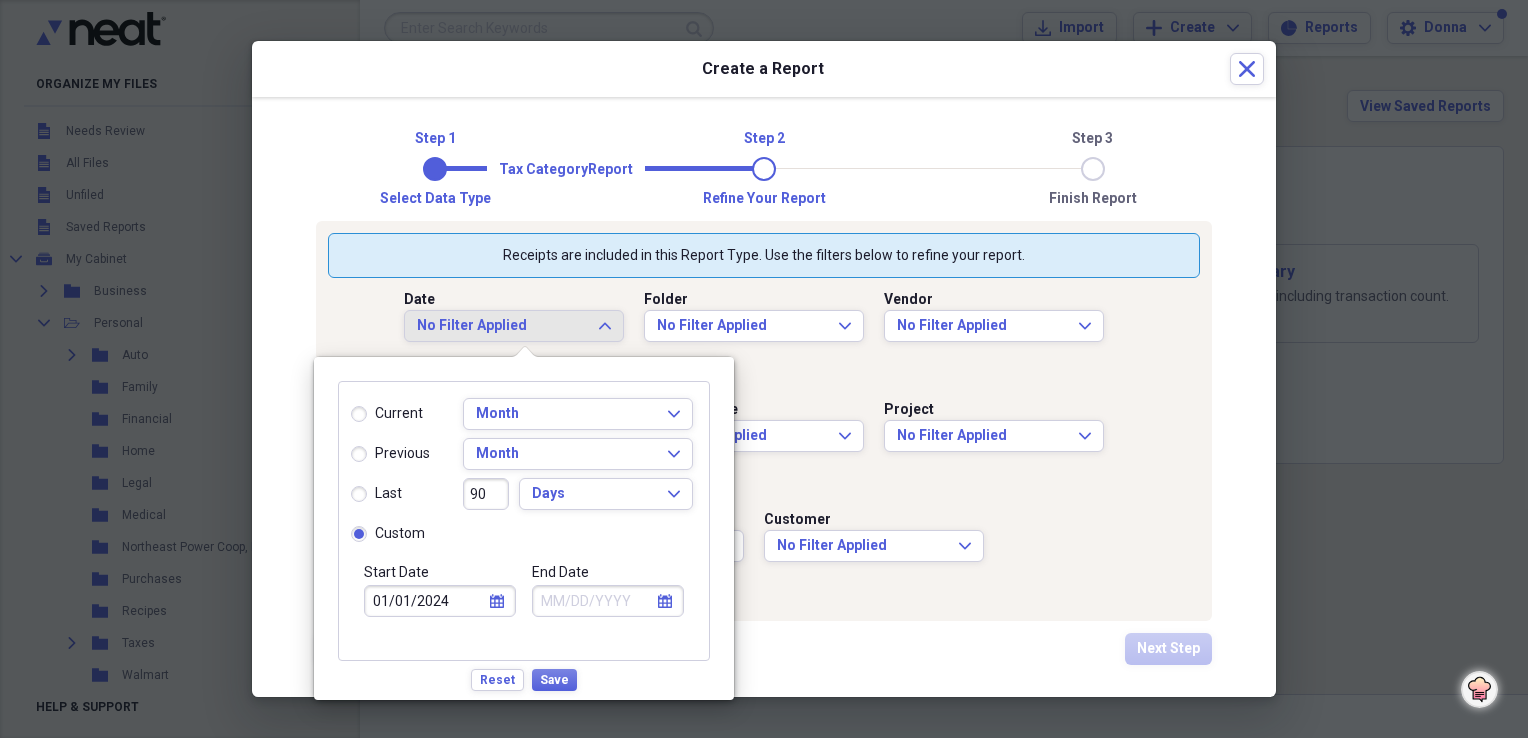 click 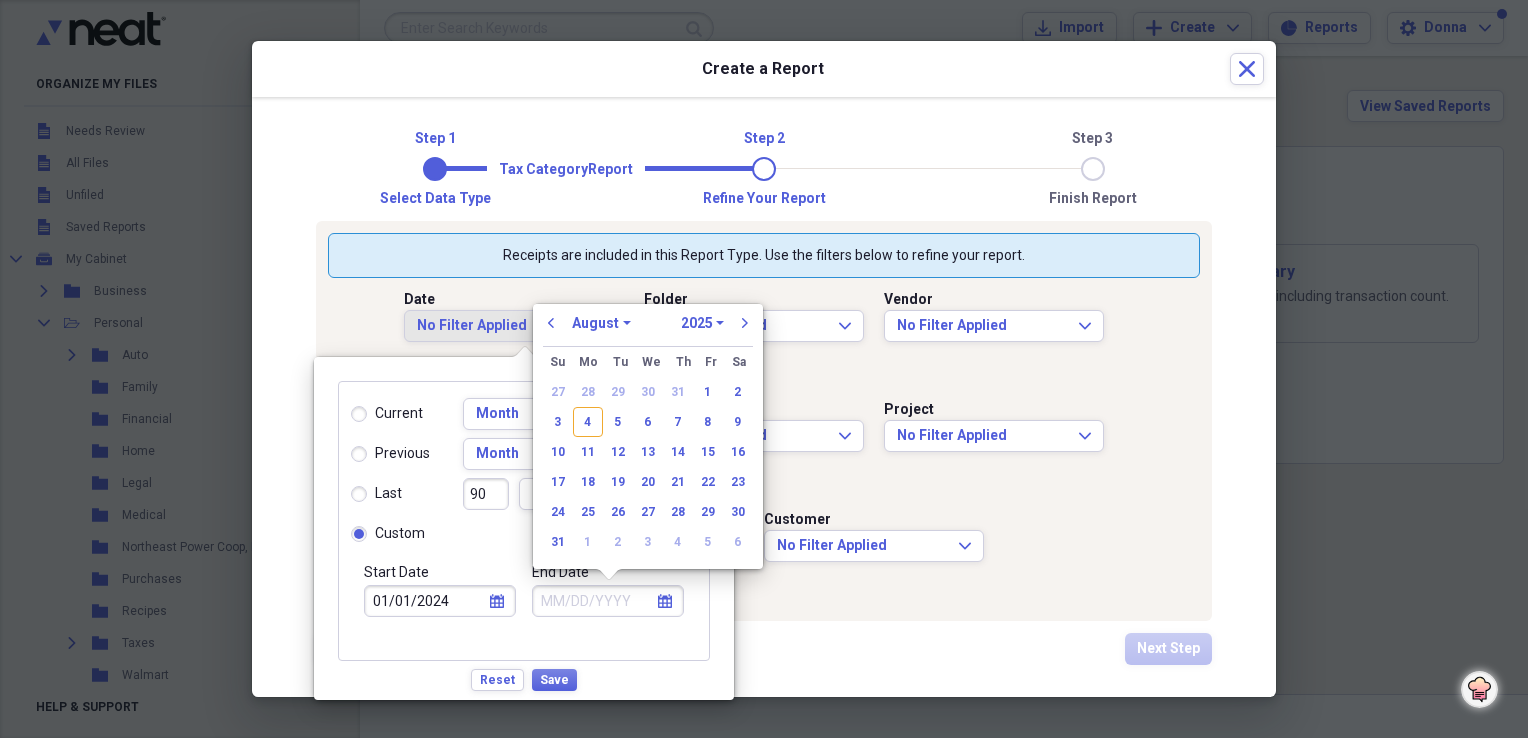 click on "1970 1971 1972 1973 1974 1975 1976 1977 1978 1979 1980 1981 1982 1983 1984 1985 1986 1987 1988 1989 1990 1991 1992 1993 1994 1995 1996 1997 1998 1999 2000 2001 2002 2003 2004 2005 2006 2007 2008 2009 2010 2011 2012 2013 2014 2015 2016 2017 2018 2019 2020 2021 2022 2023 2024 2025 2026 2027 2028 2029 2030 2031 2032 2033 2034 2035" at bounding box center [702, 323] 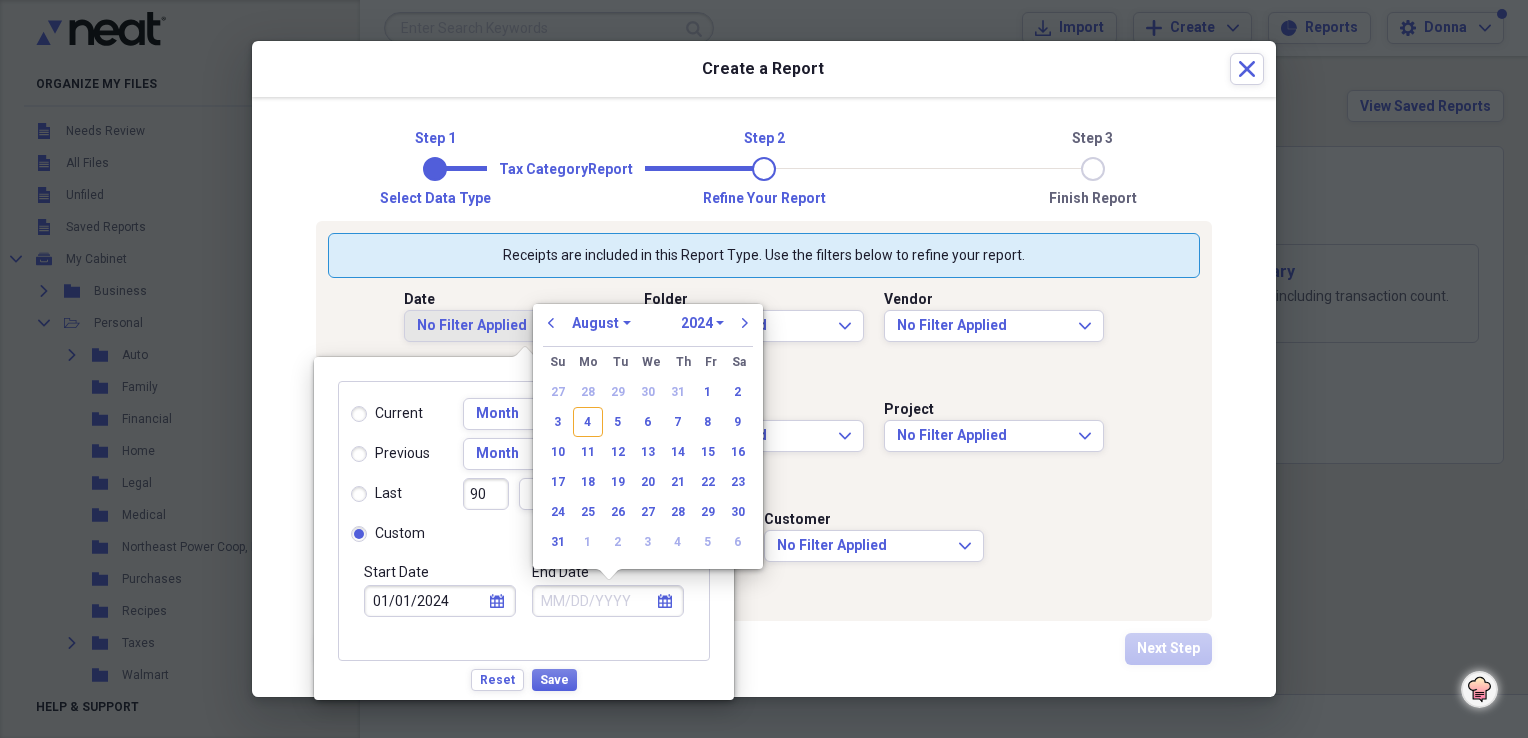 click on "1970 1971 1972 1973 1974 1975 1976 1977 1978 1979 1980 1981 1982 1983 1984 1985 1986 1987 1988 1989 1990 1991 1992 1993 1994 1995 1996 1997 1998 1999 2000 2001 2002 2003 2004 2005 2006 2007 2008 2009 2010 2011 2012 2013 2014 2015 2016 2017 2018 2019 2020 2021 2022 2023 2024 2025 2026 2027 2028 2029 2030 2031 2032 2033 2034 2035" at bounding box center [702, 323] 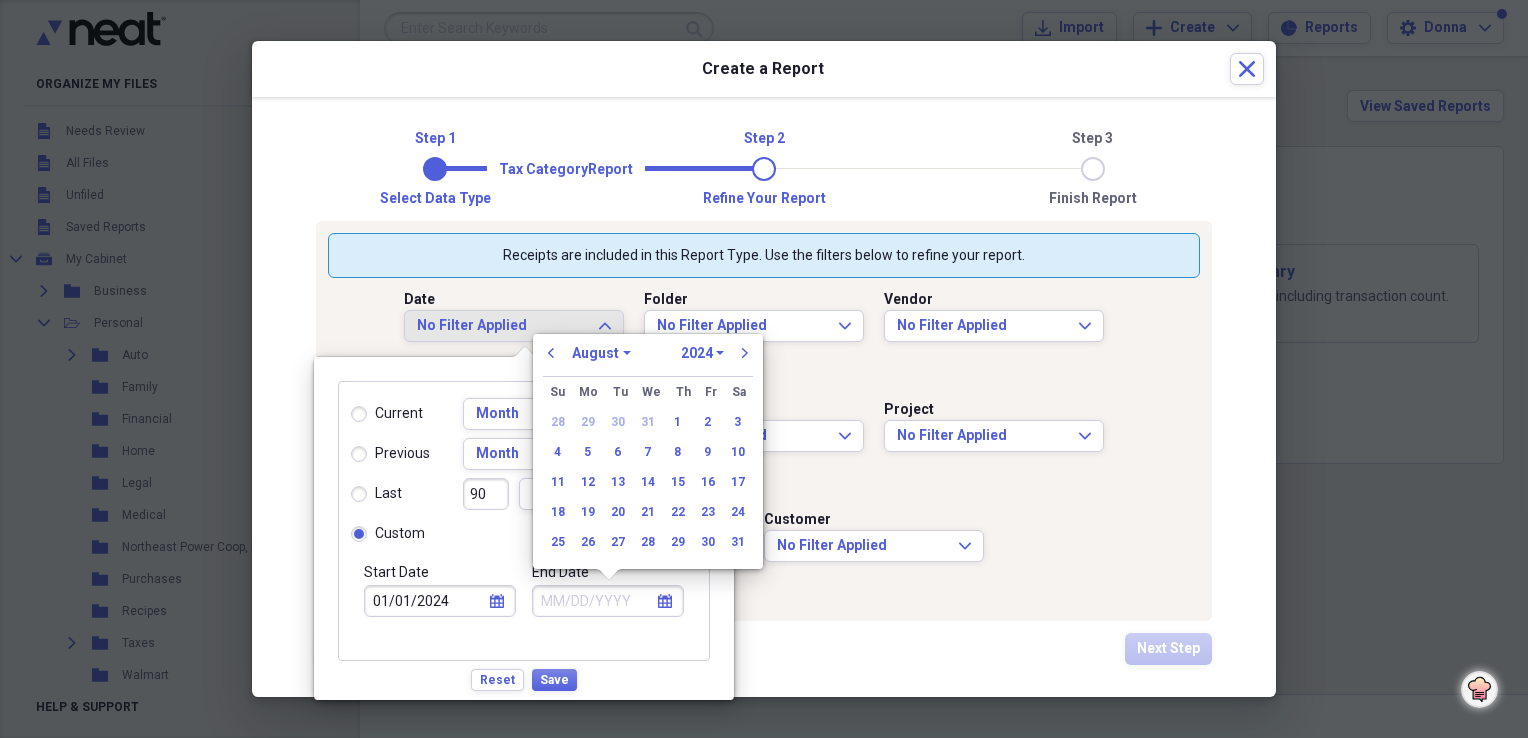 click on "January February March April May June July August September October November December" at bounding box center (601, 353) 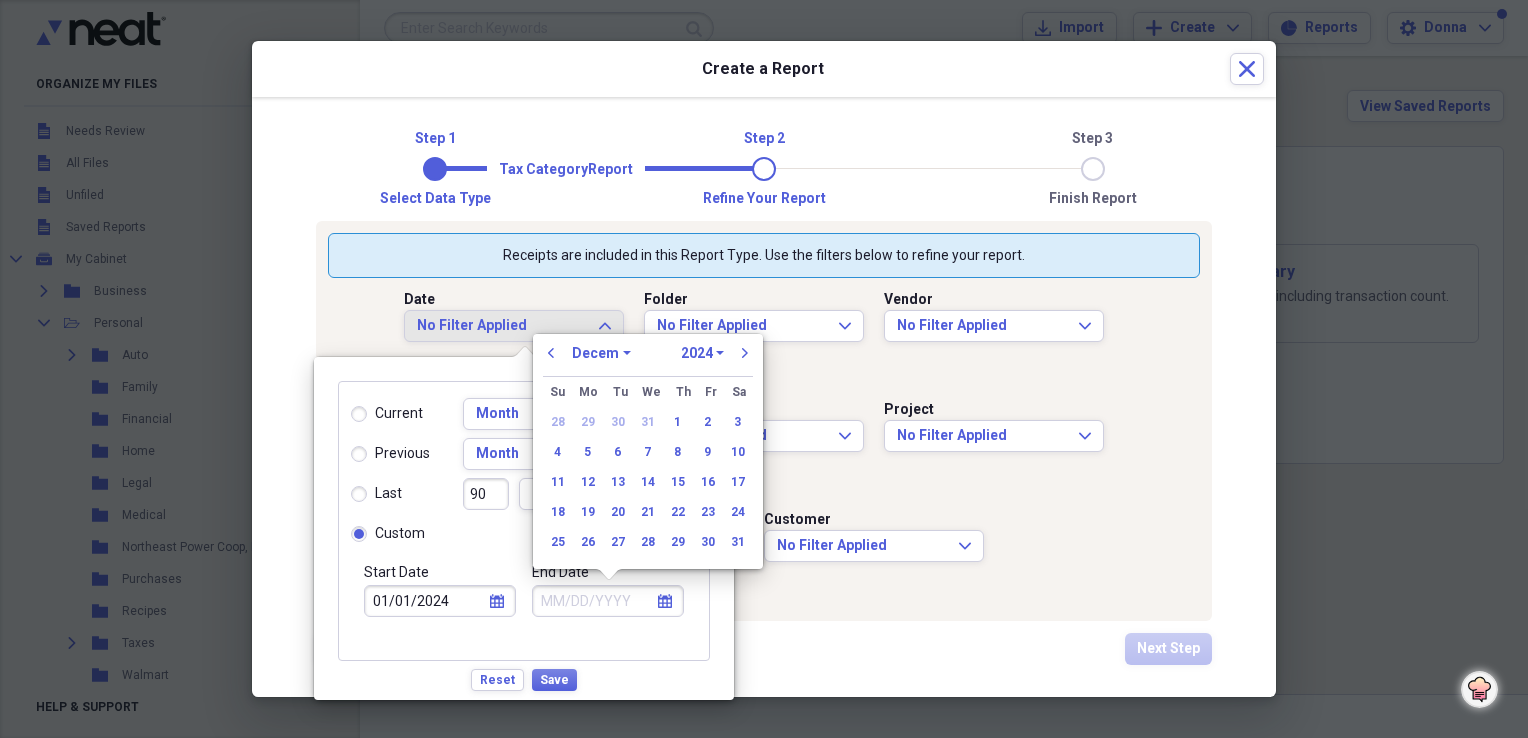click on "January February March April May June July August September October November December" at bounding box center [601, 353] 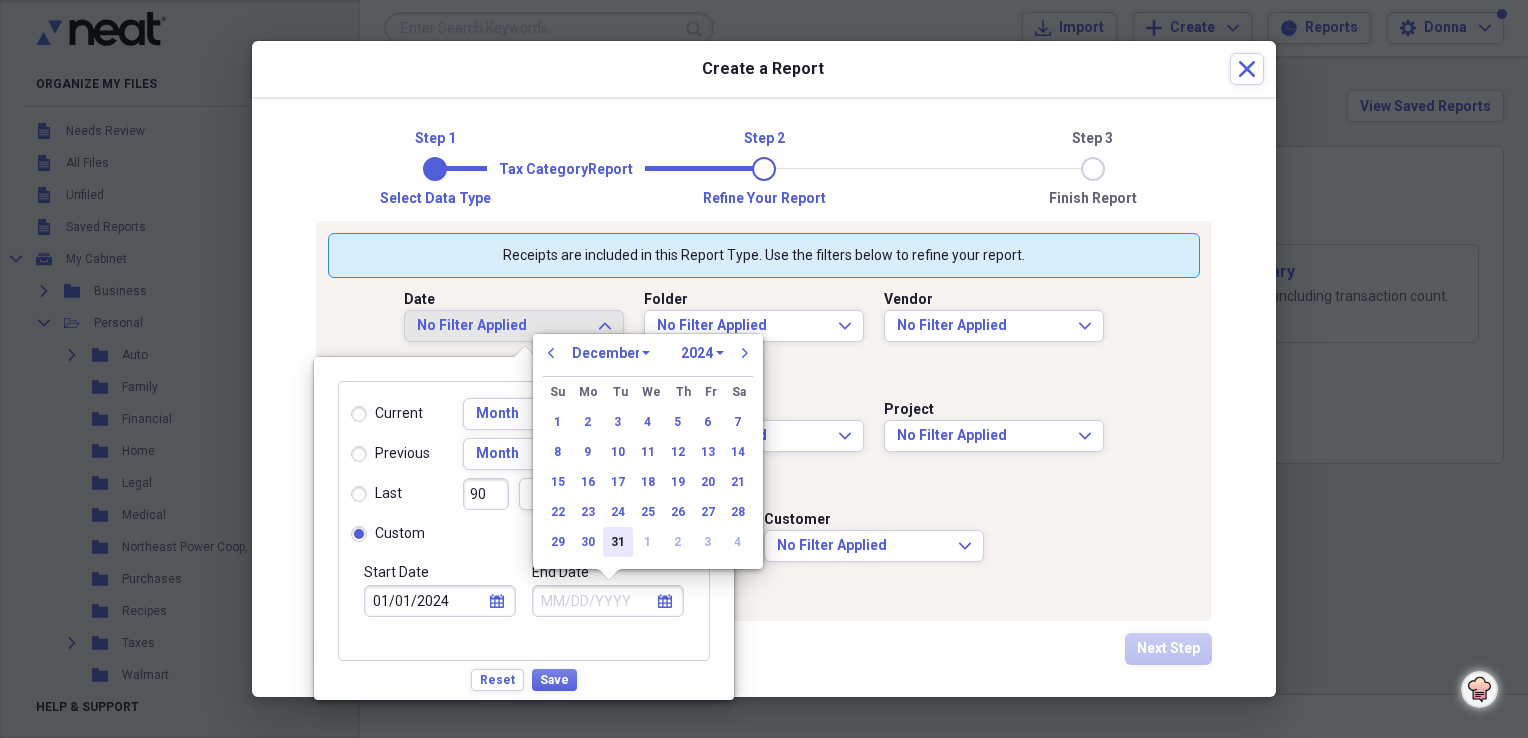 click on "31" at bounding box center (618, 542) 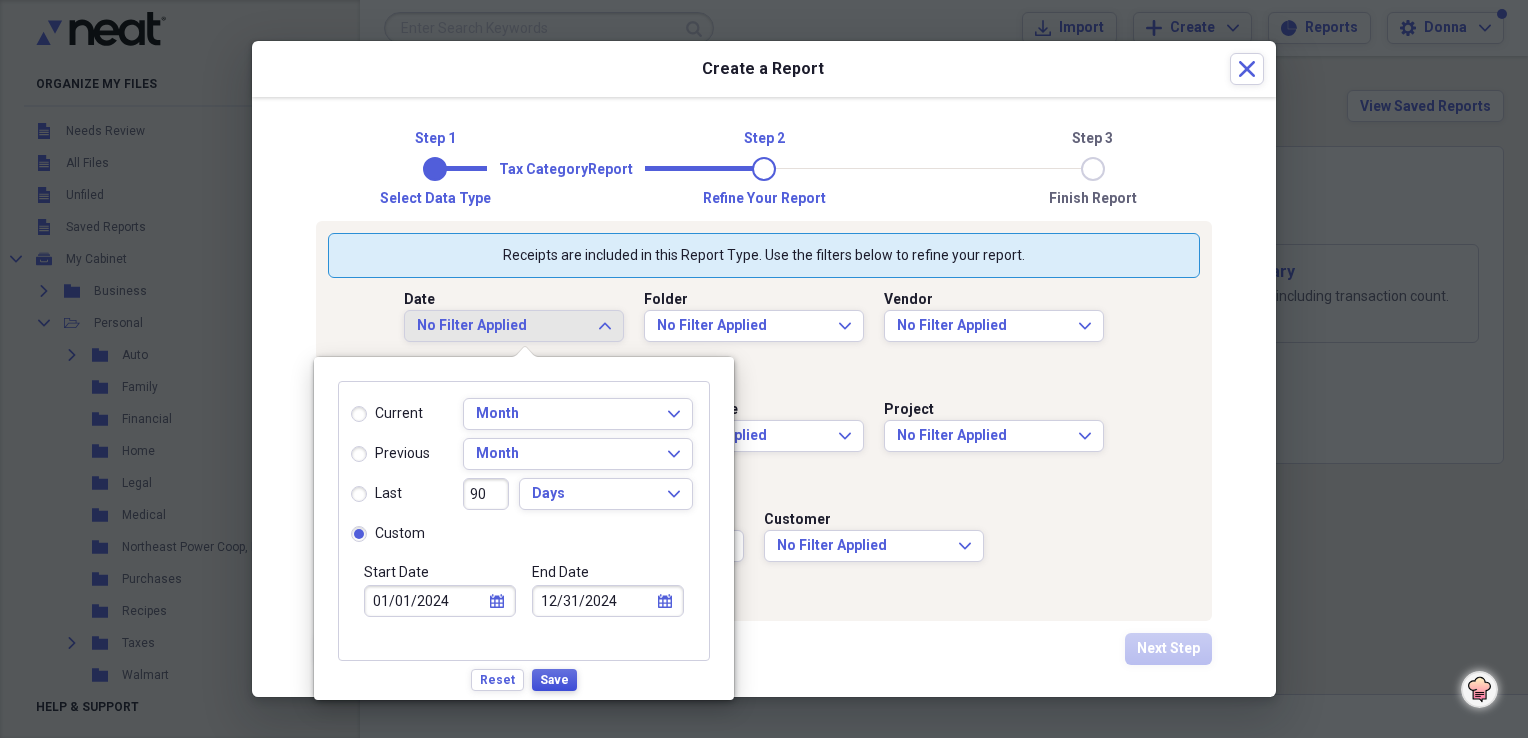 click on "Save" at bounding box center (554, 680) 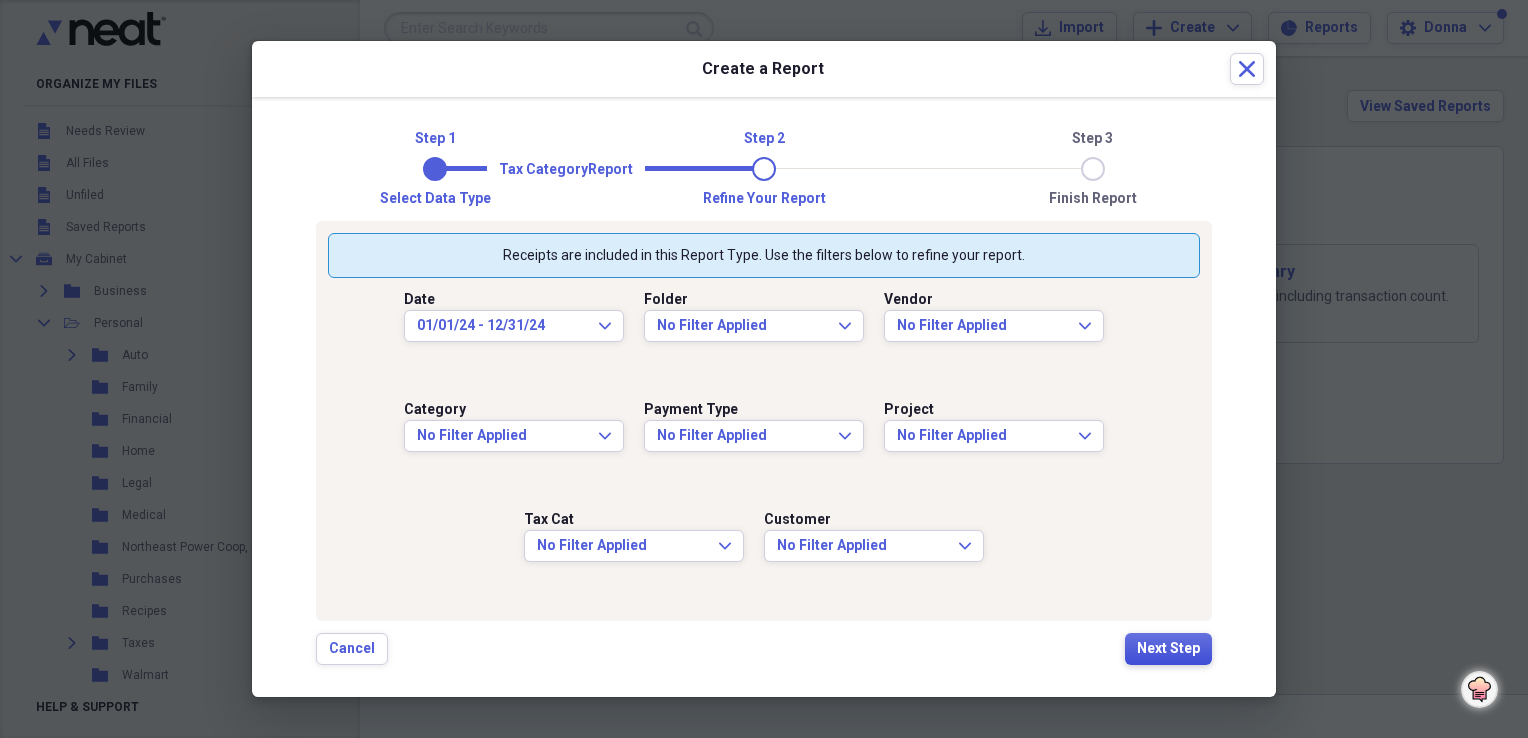click on "Next Step" at bounding box center [1168, 649] 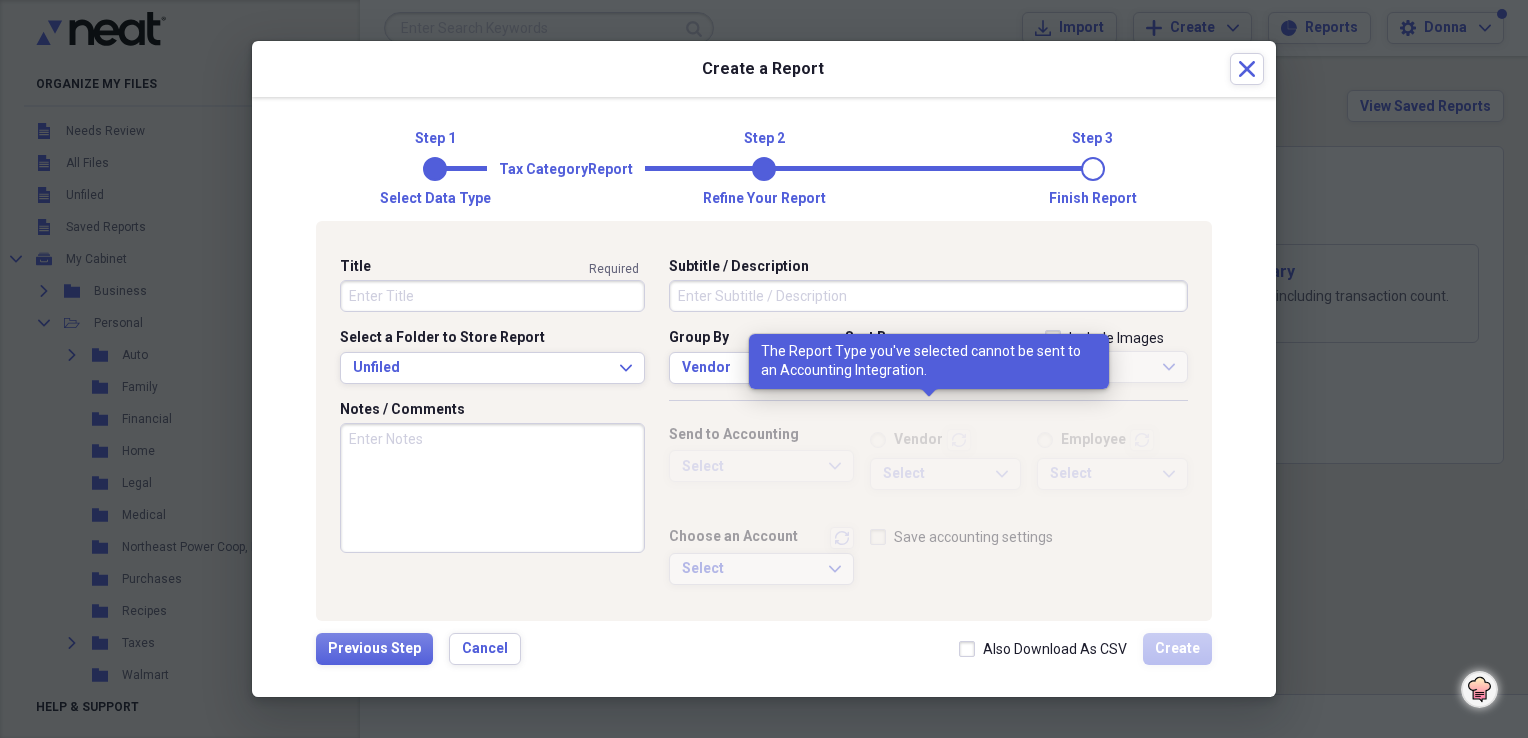 click on "Save accounting settings" at bounding box center (1029, 537) 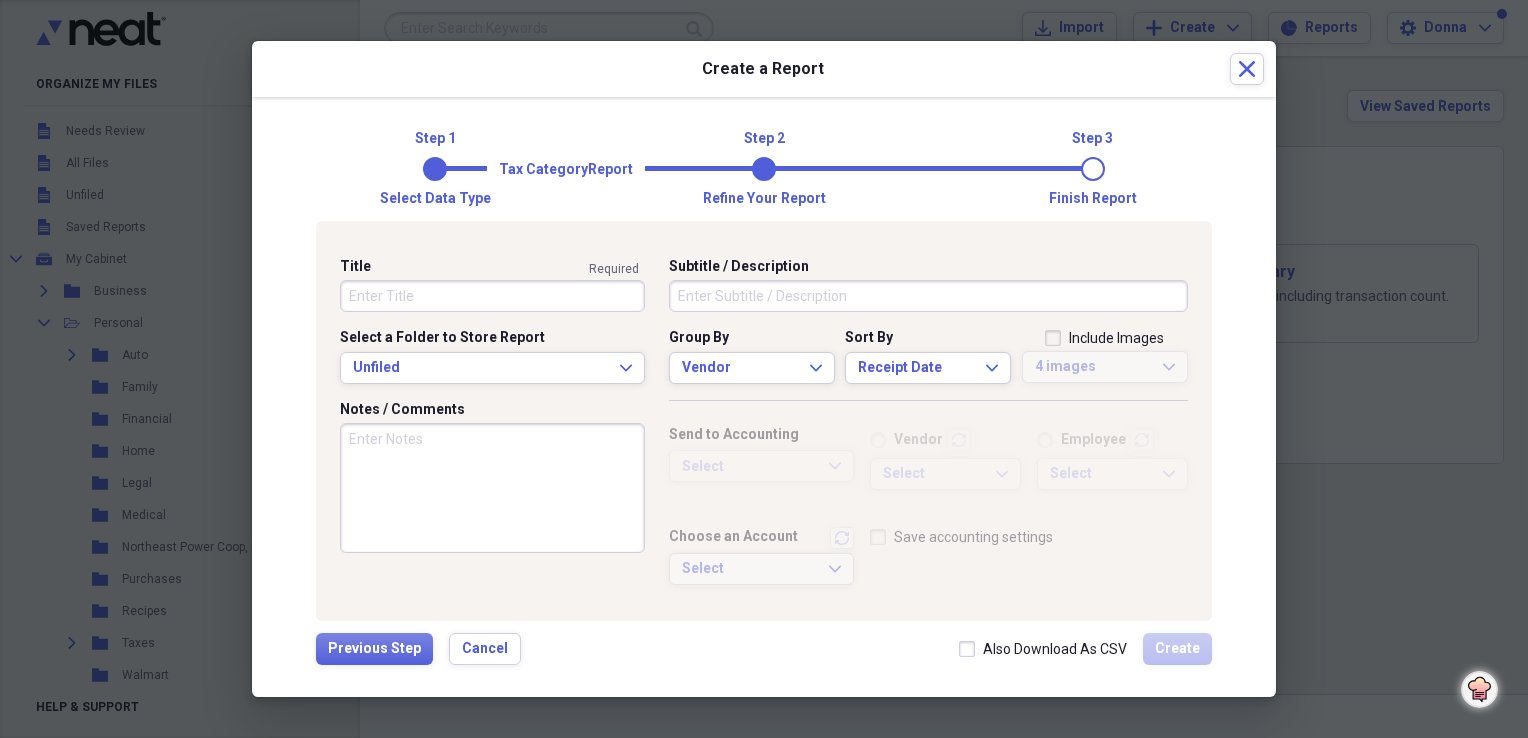 click on "Title" at bounding box center (492, 296) 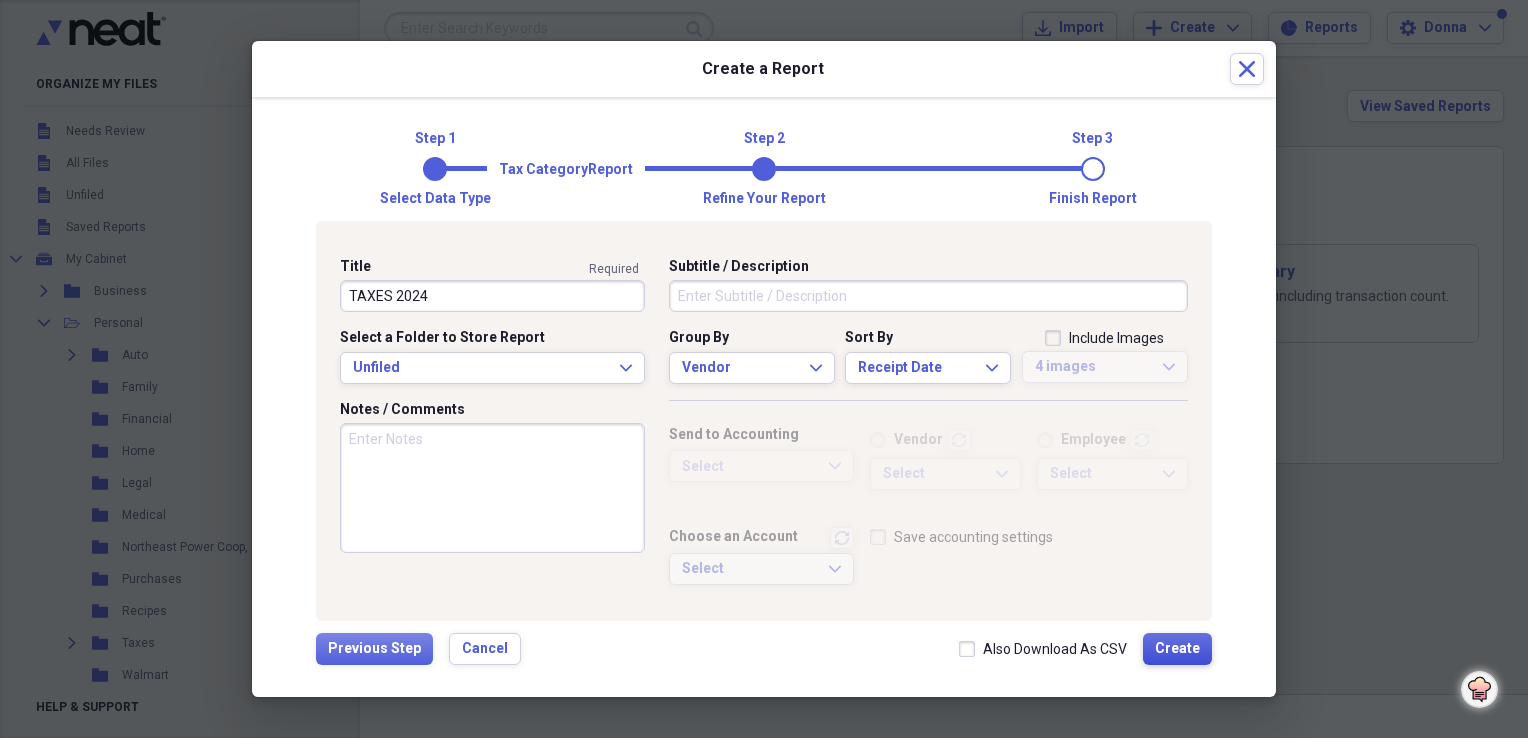 type on "TAXES 2024" 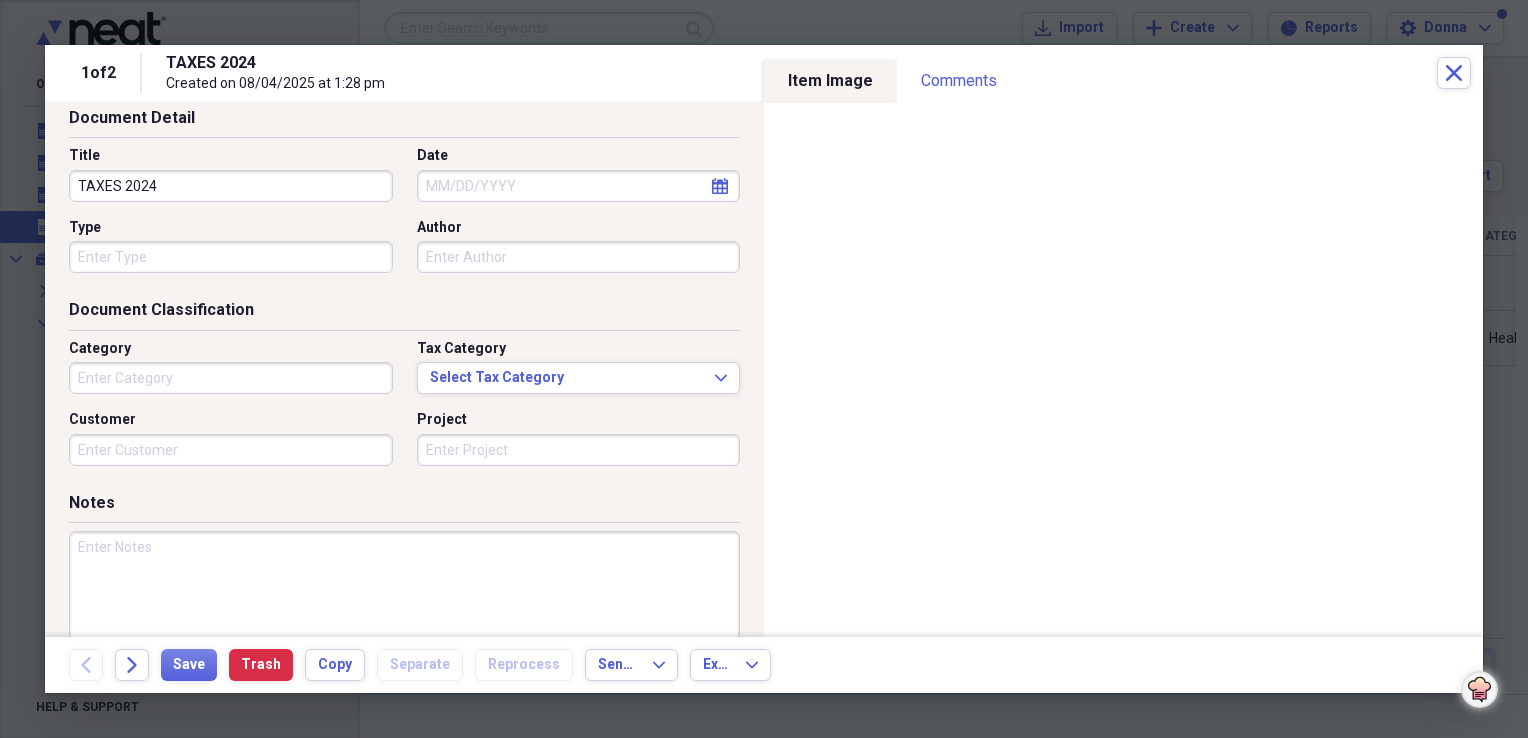 scroll, scrollTop: 197, scrollLeft: 0, axis: vertical 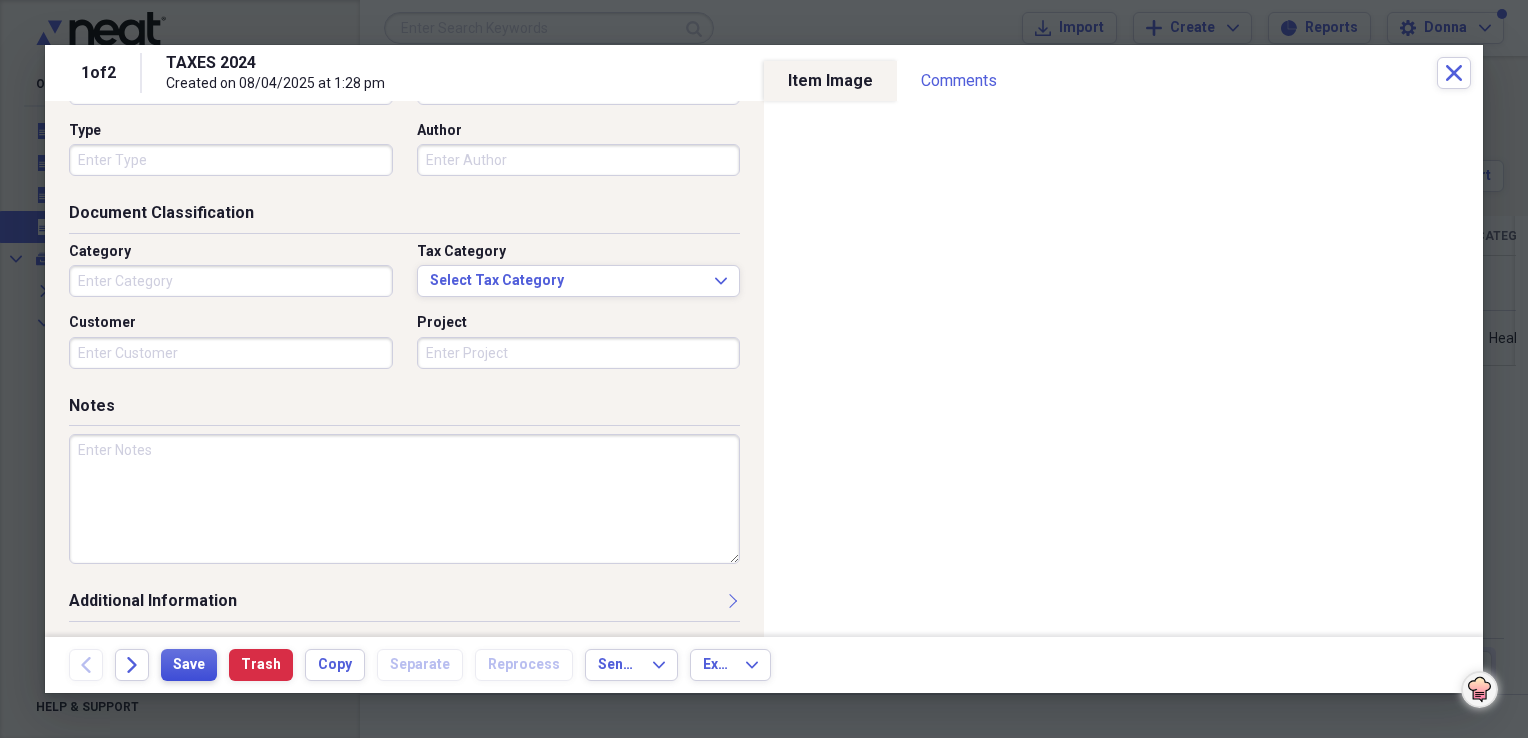 click on "Save" at bounding box center (189, 665) 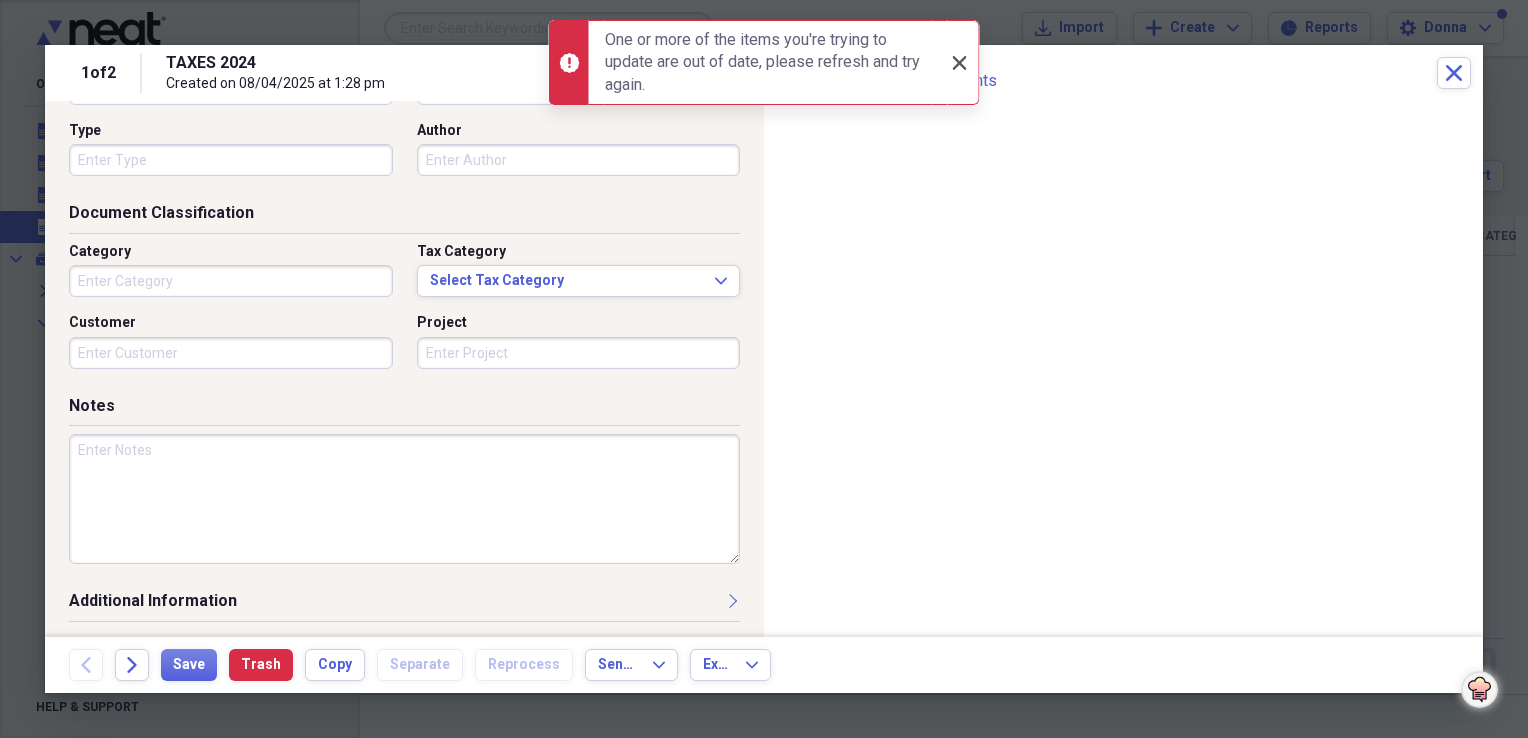 click 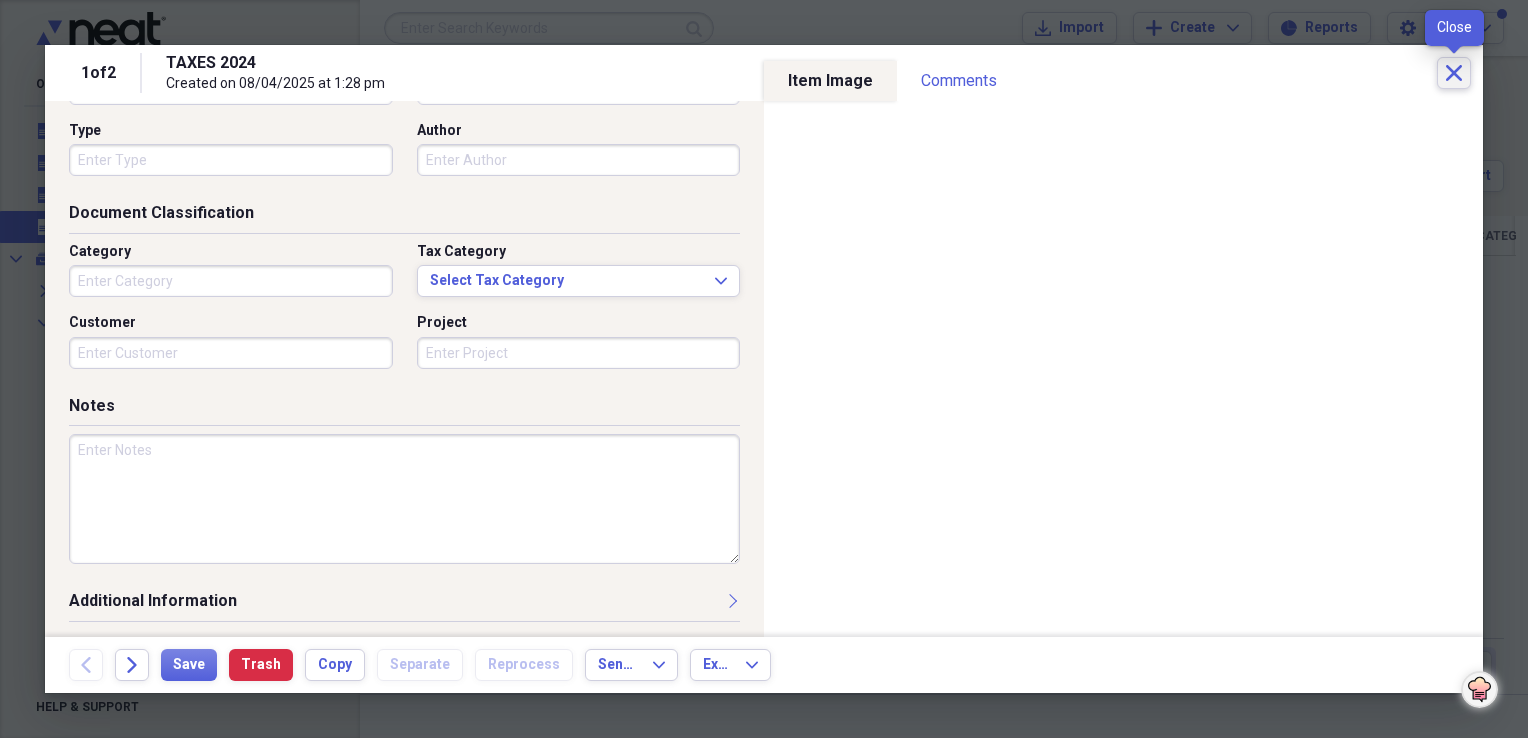 click on "Close" at bounding box center [1454, 73] 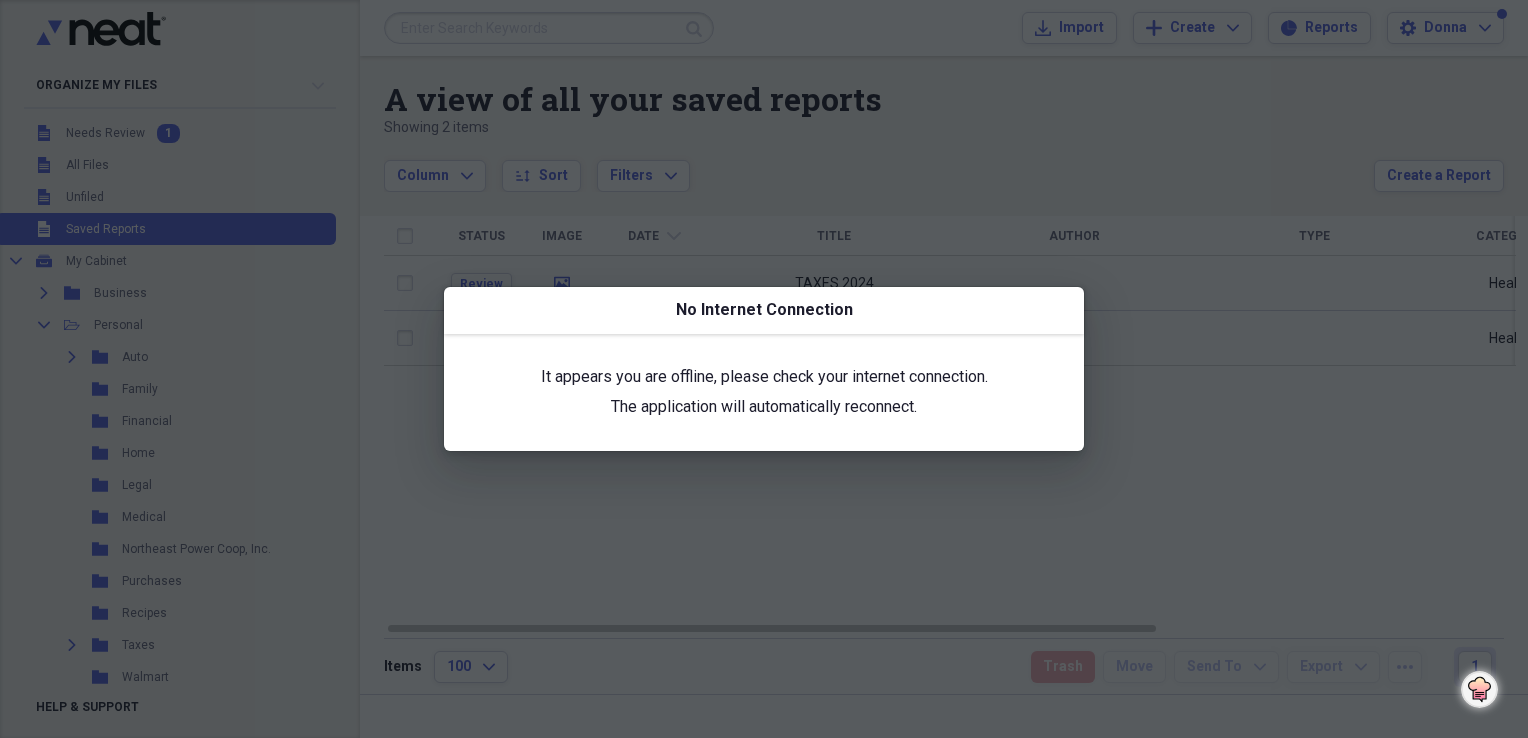 click at bounding box center (764, 369) 